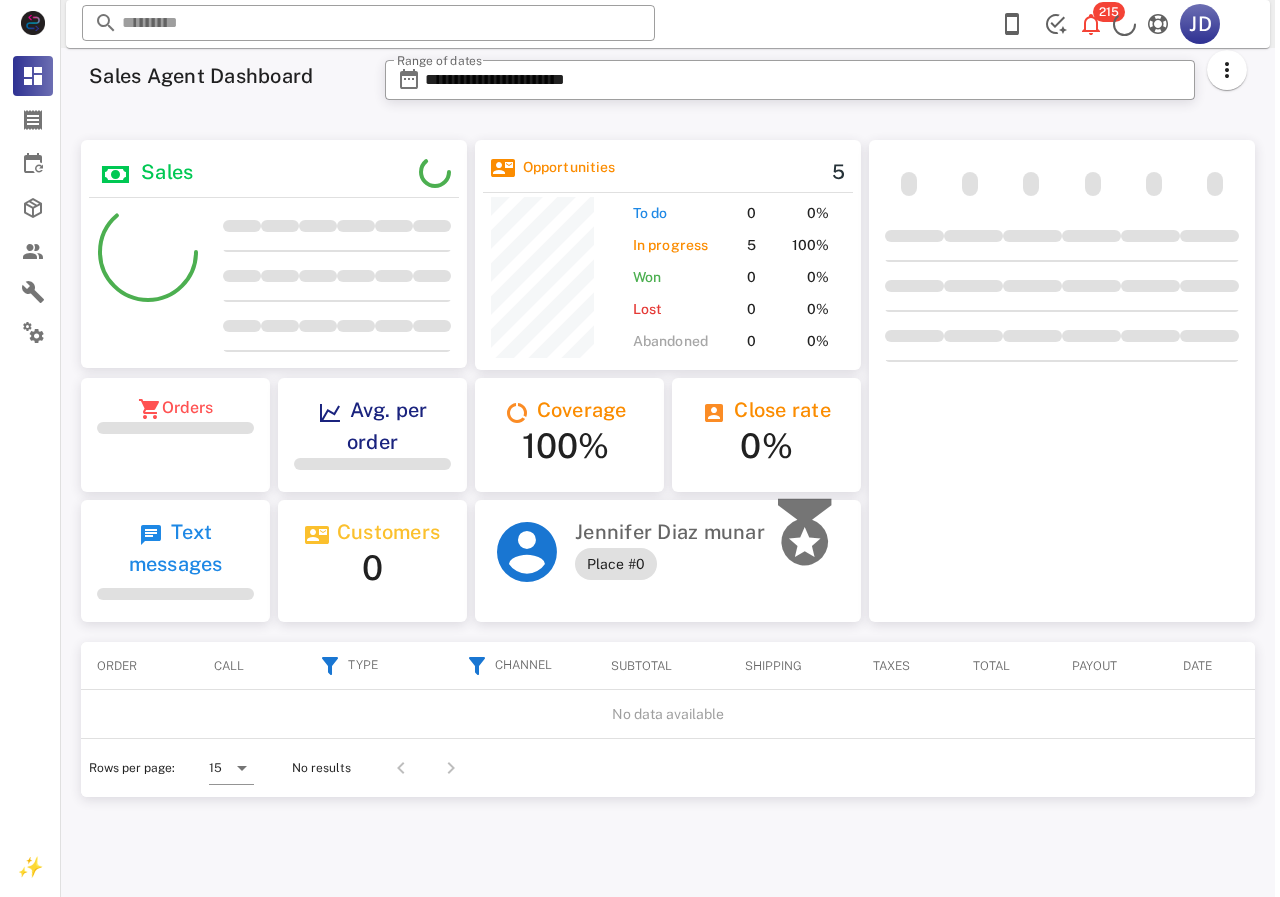 scroll, scrollTop: 0, scrollLeft: 0, axis: both 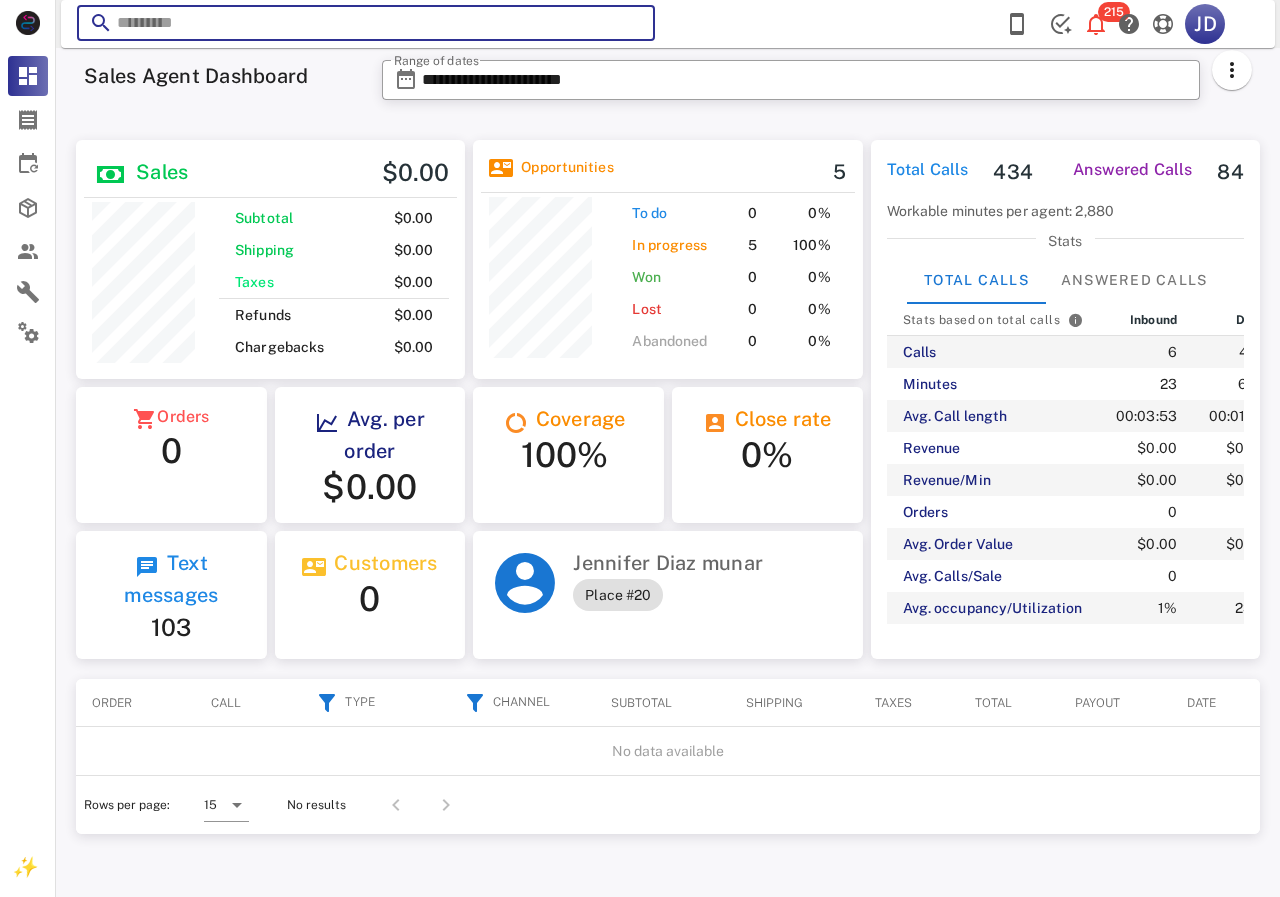 click at bounding box center (366, 23) 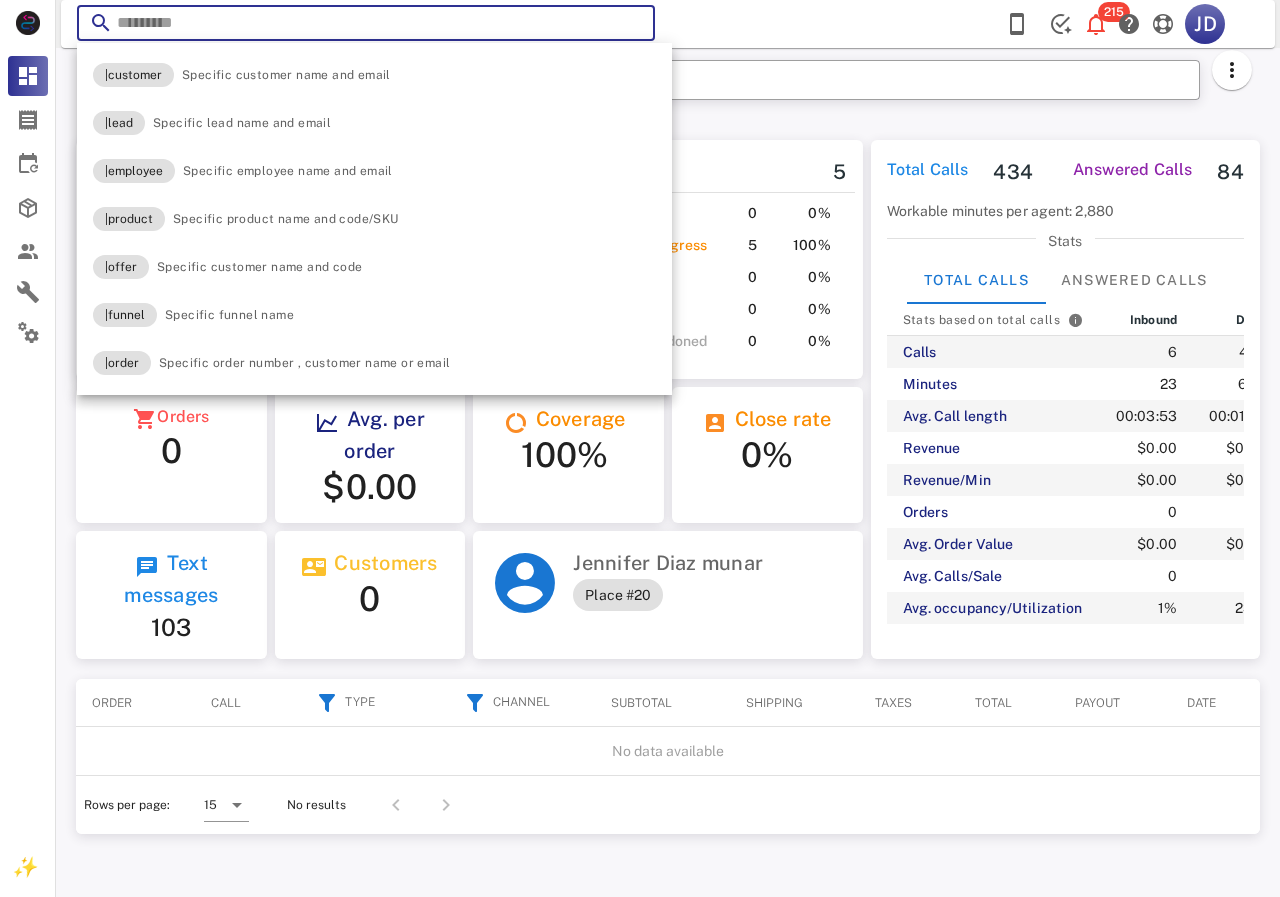 paste on "**********" 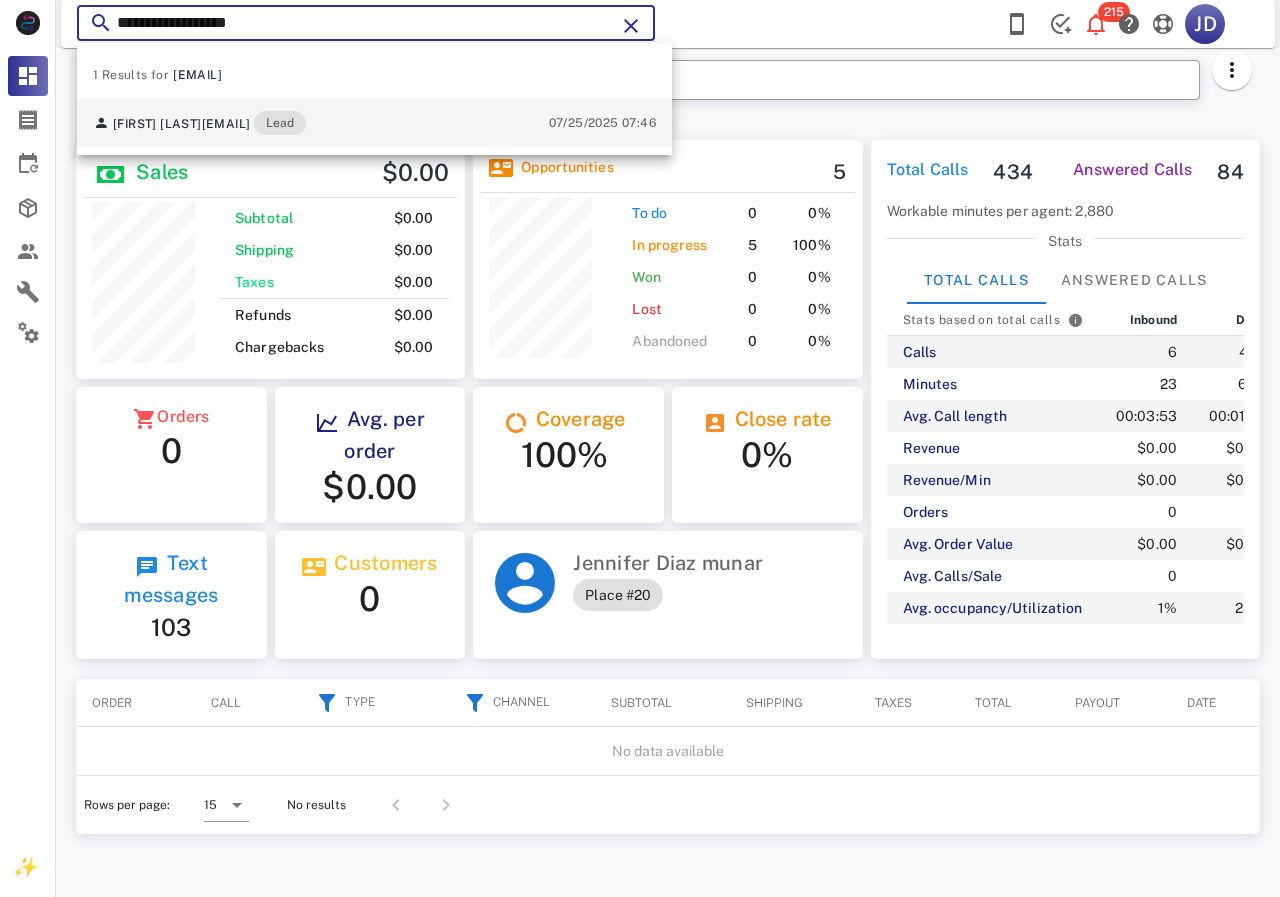 type on "**********" 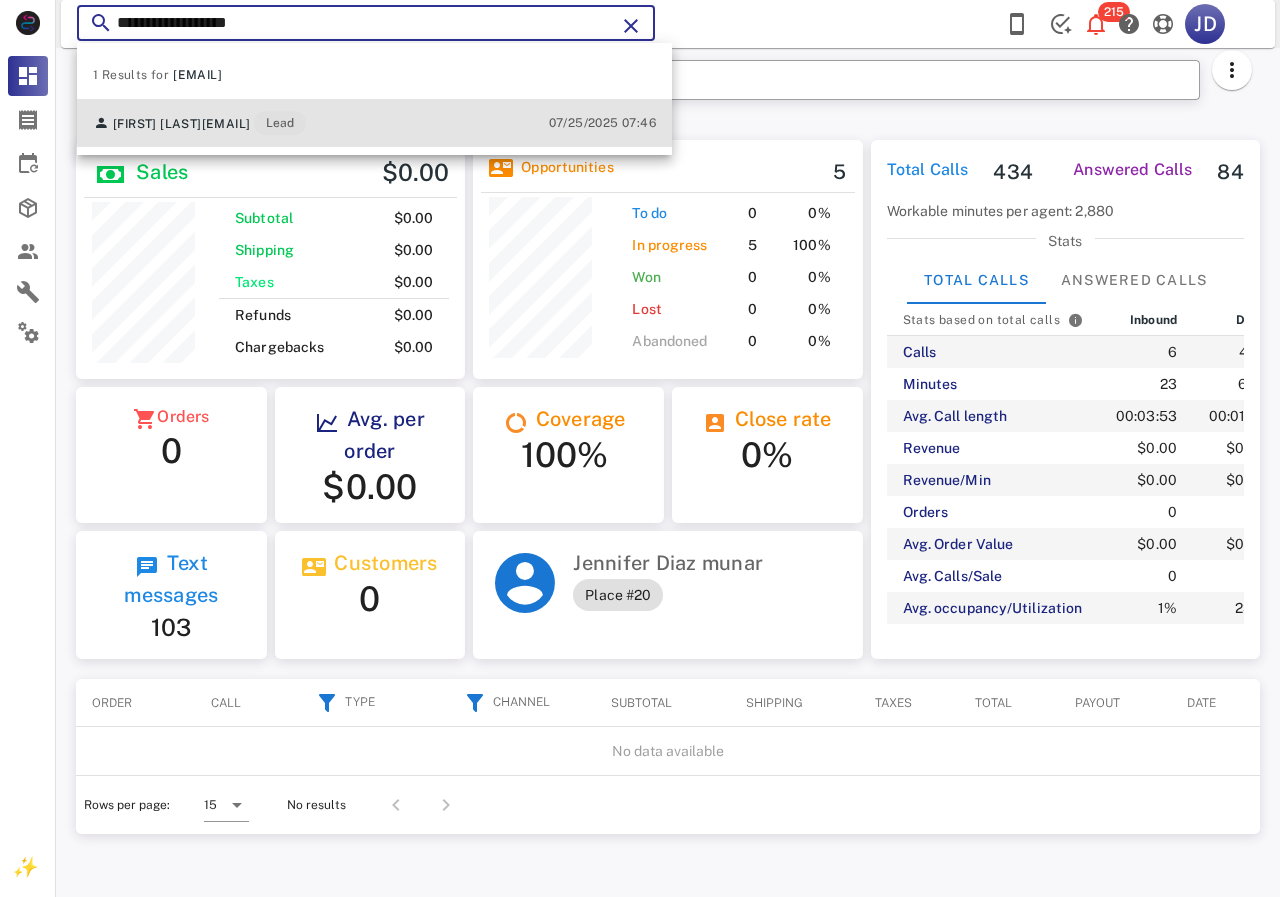 click on "paog1574@gmail.com" at bounding box center (226, 124) 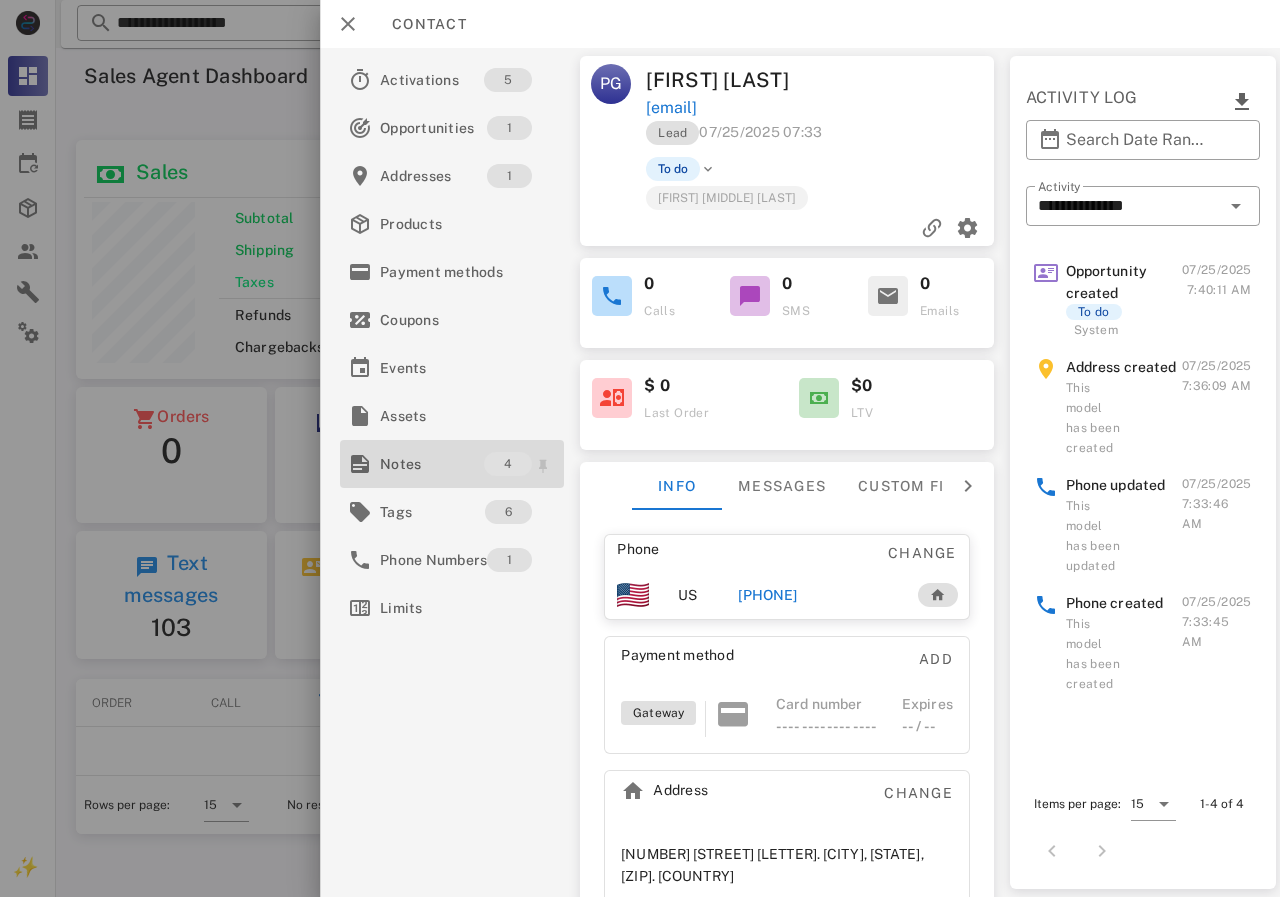 click on "Notes" at bounding box center [432, 464] 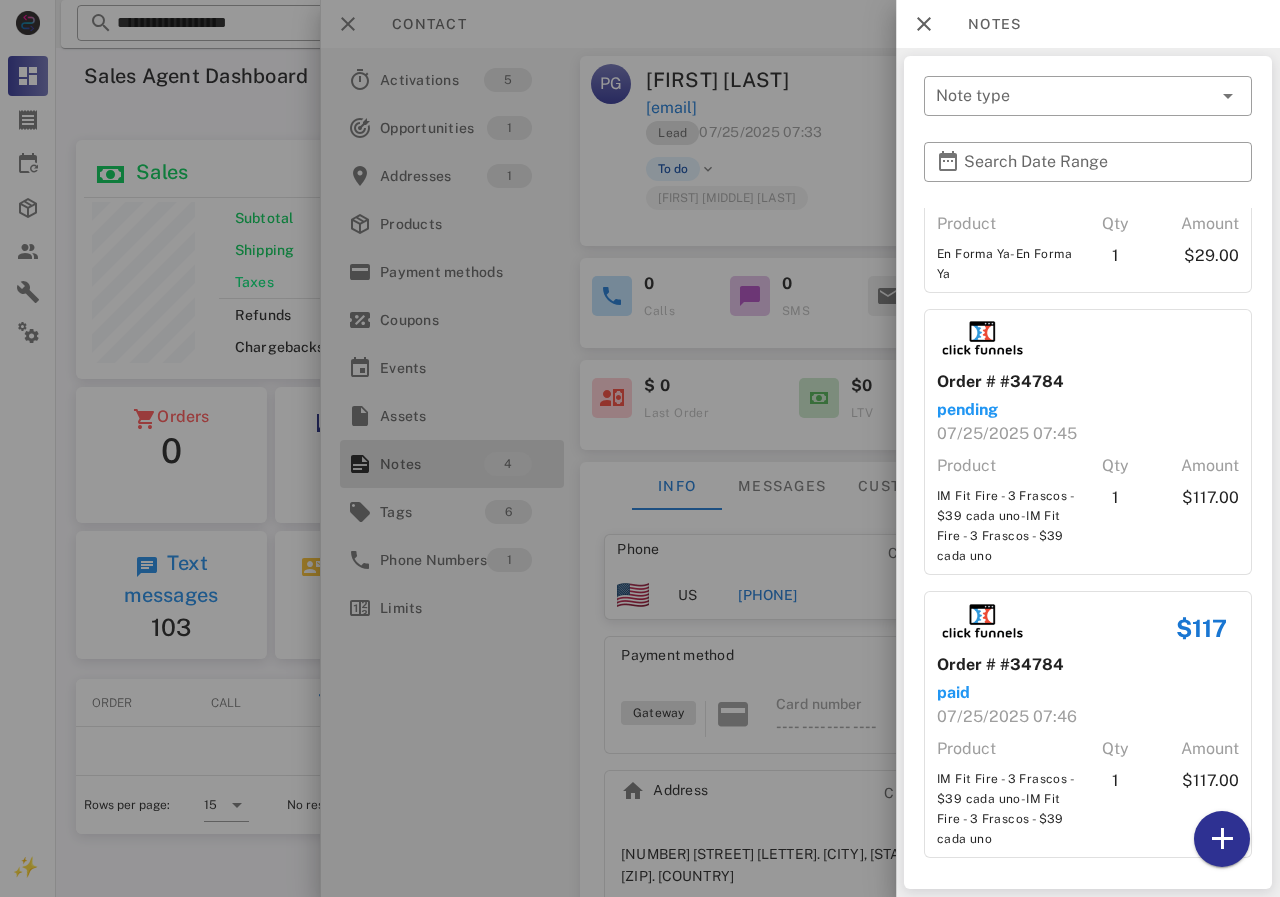 scroll, scrollTop: 386, scrollLeft: 0, axis: vertical 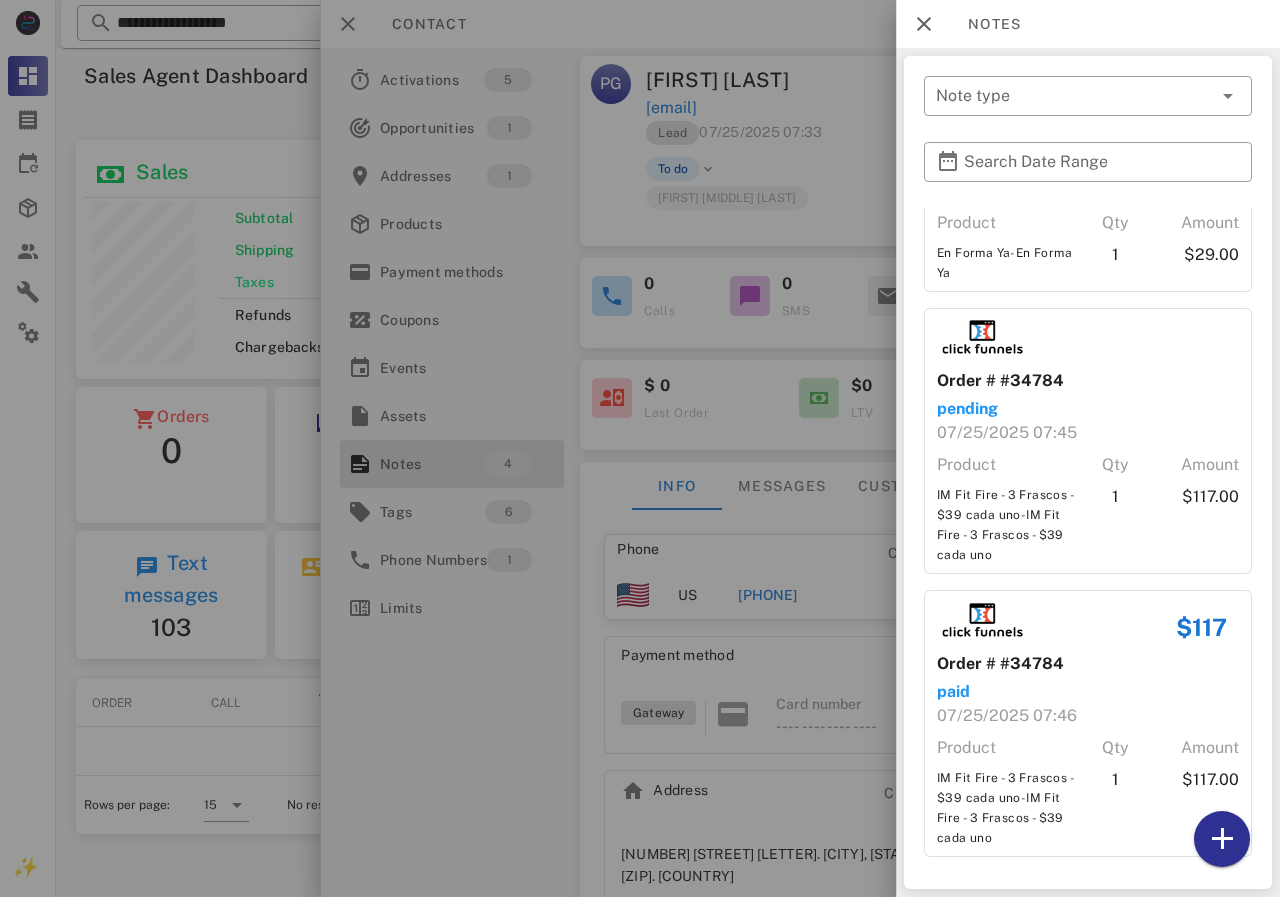 click at bounding box center (640, 448) 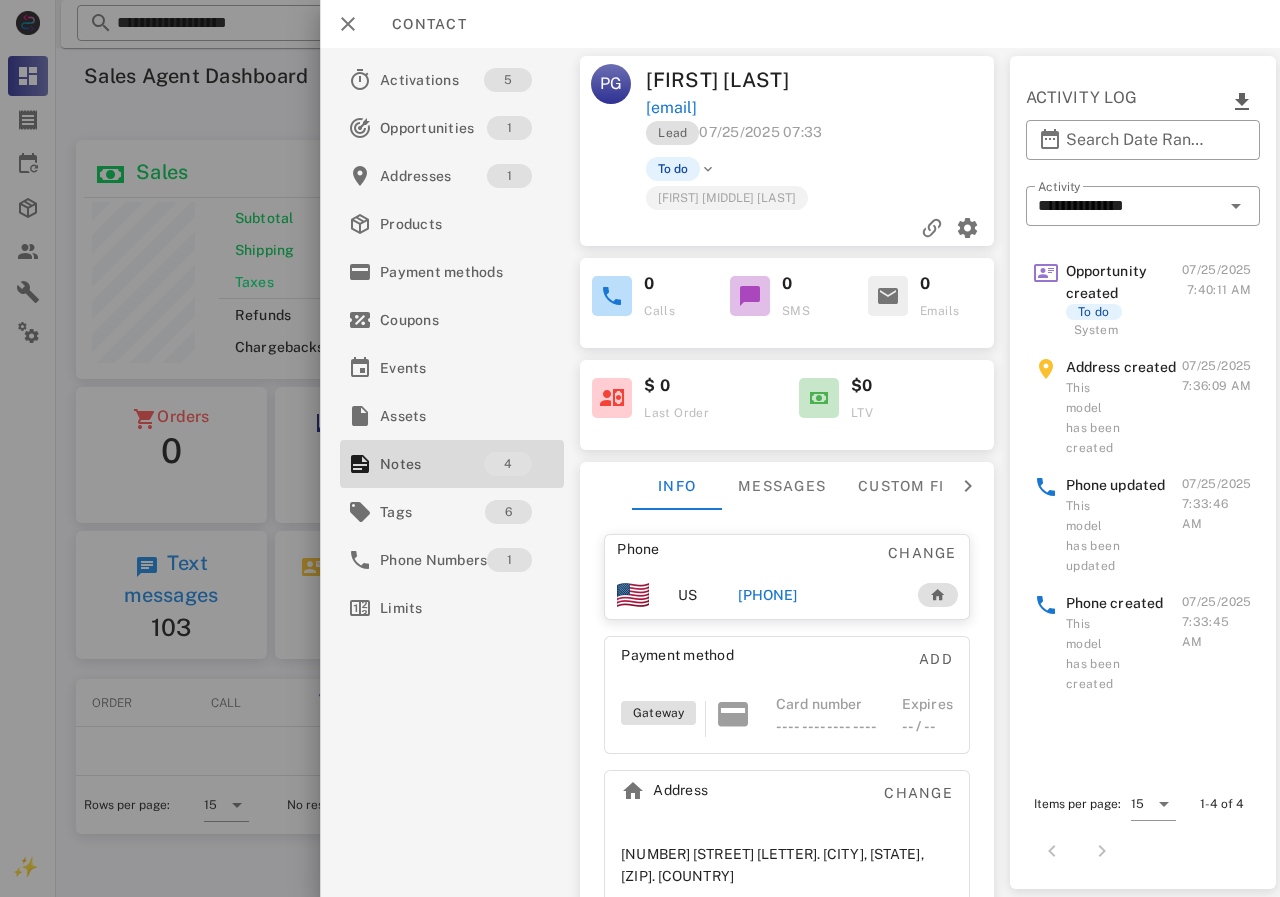 click on "+13474510770" at bounding box center [767, 595] 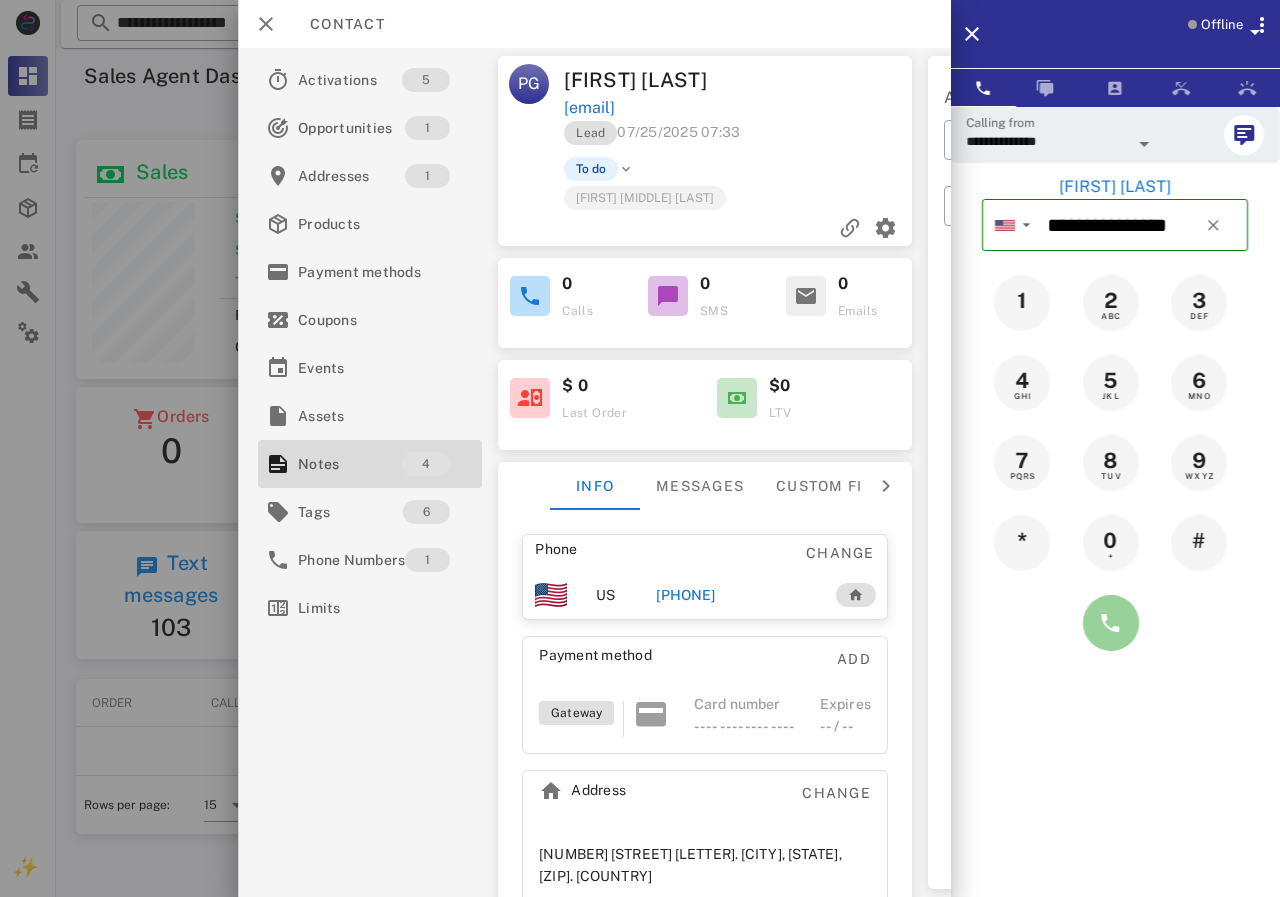 click at bounding box center [1111, 623] 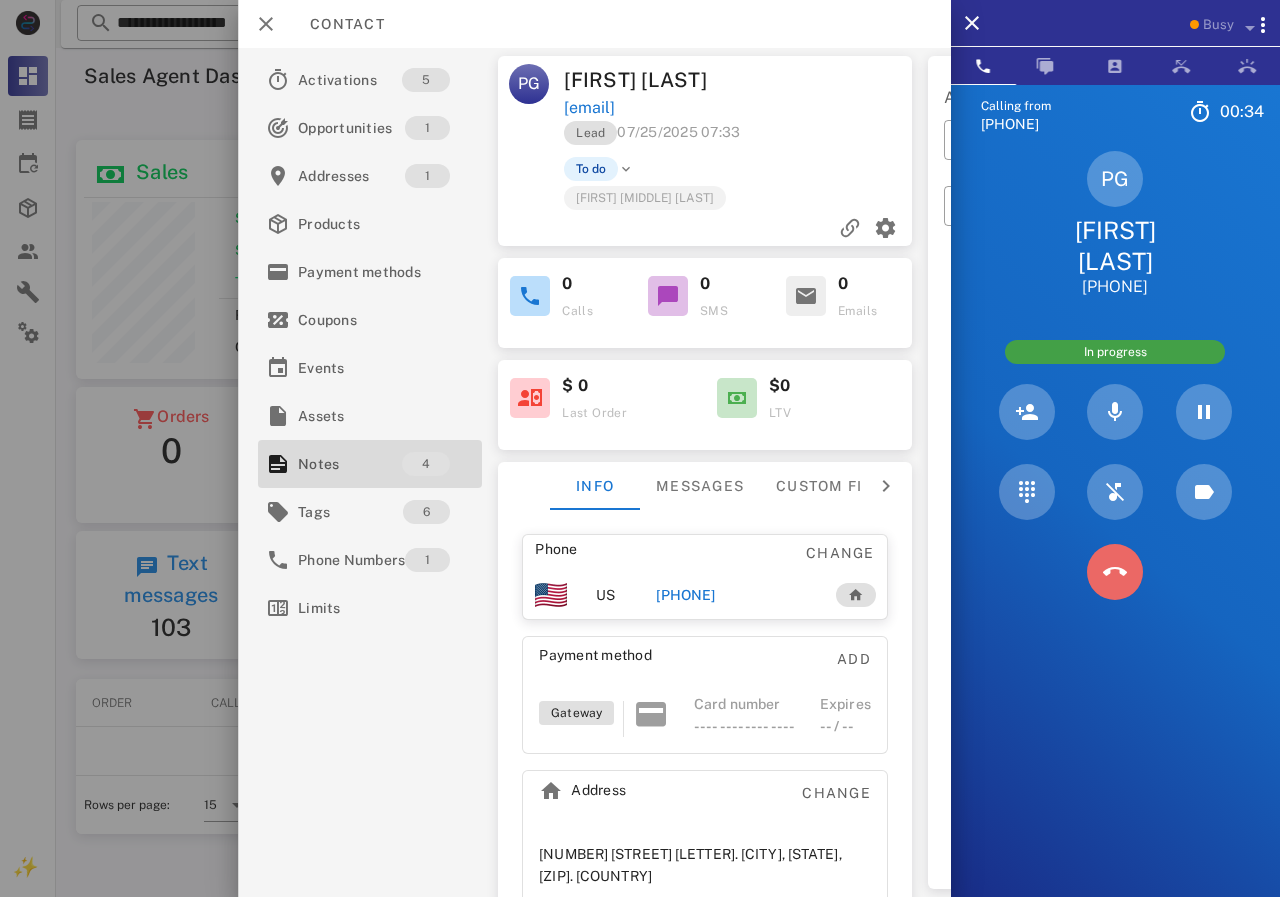 click at bounding box center (1115, 572) 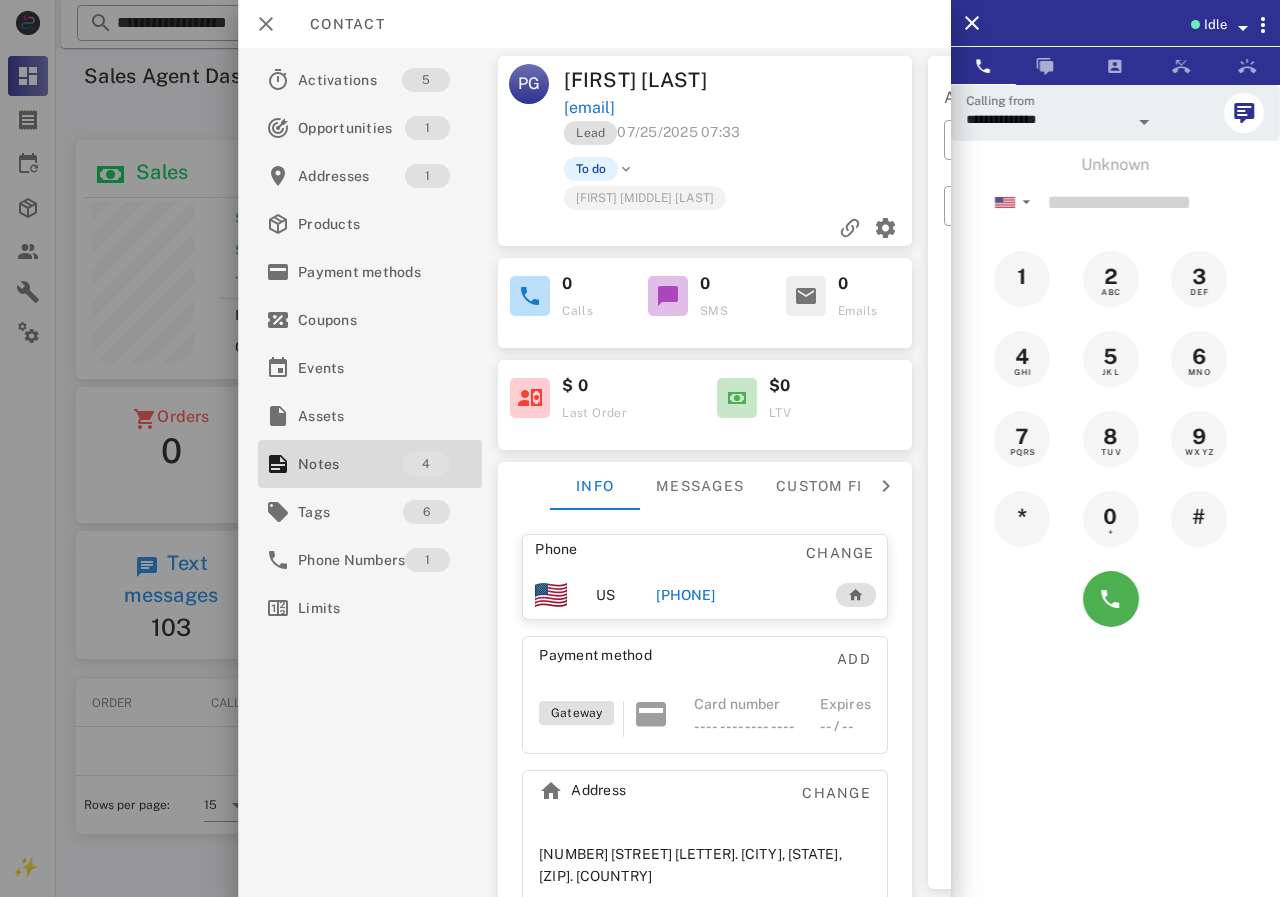 click on "+13474510770" at bounding box center [685, 595] 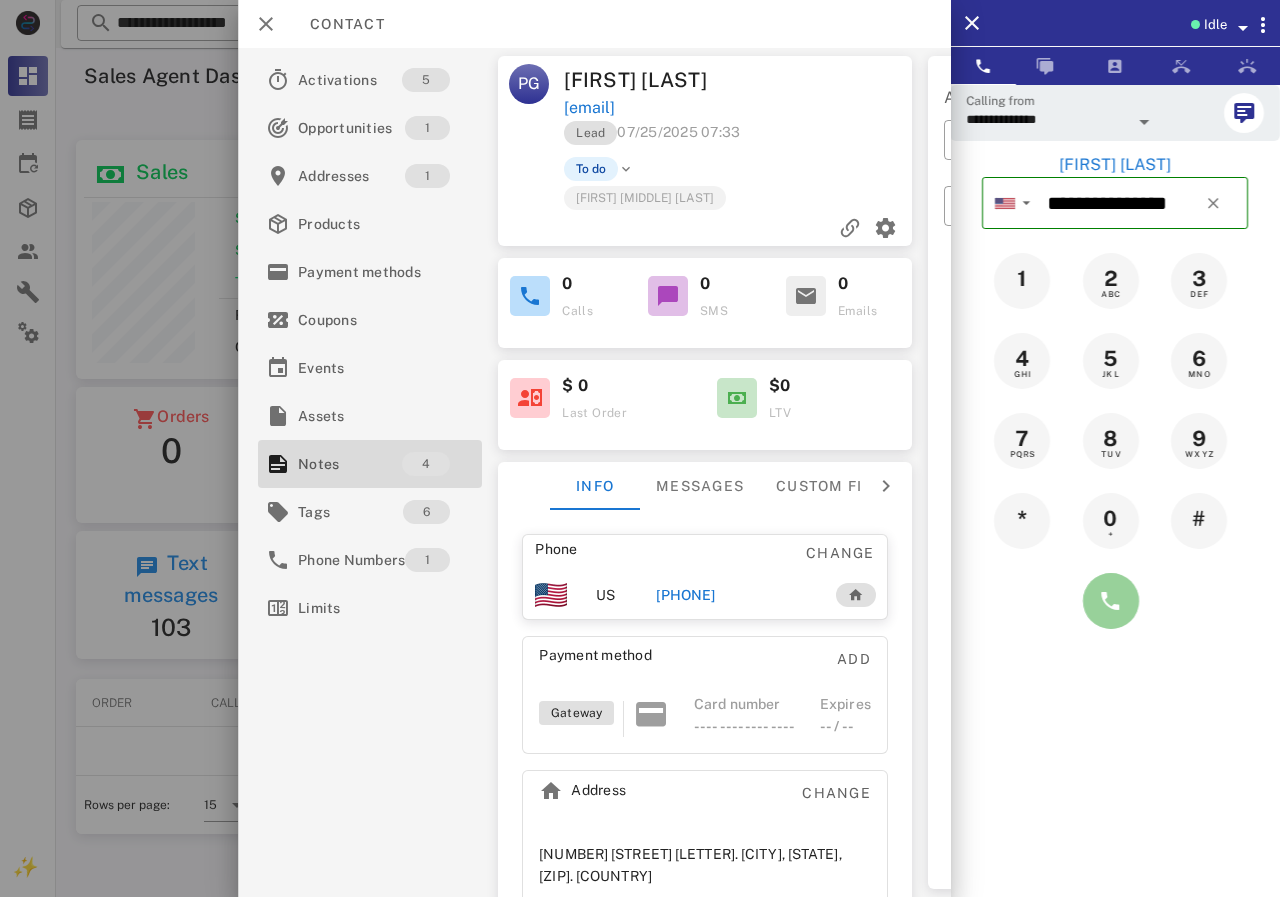 click at bounding box center (1111, 601) 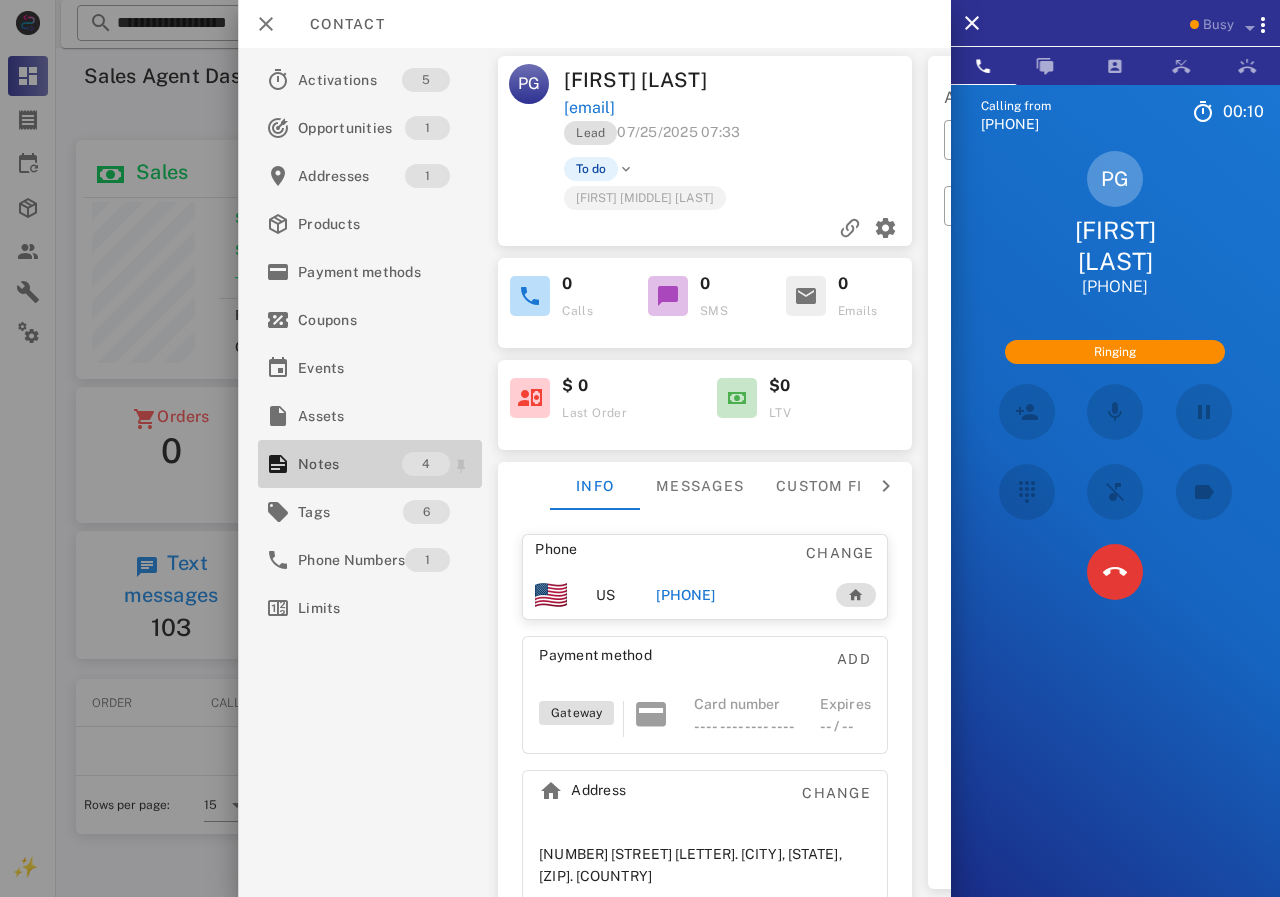 click on "Notes" at bounding box center (350, 464) 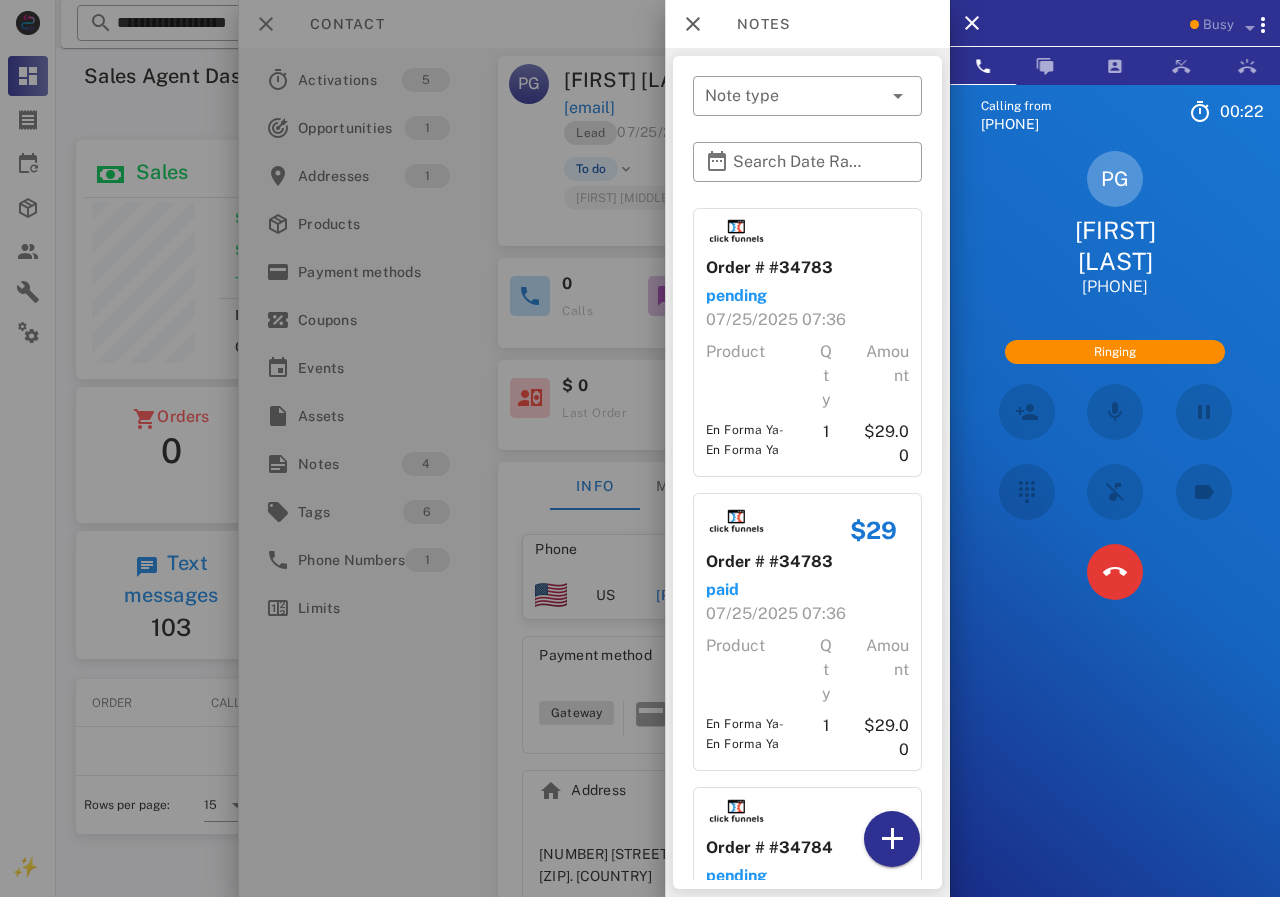 click at bounding box center [640, 448] 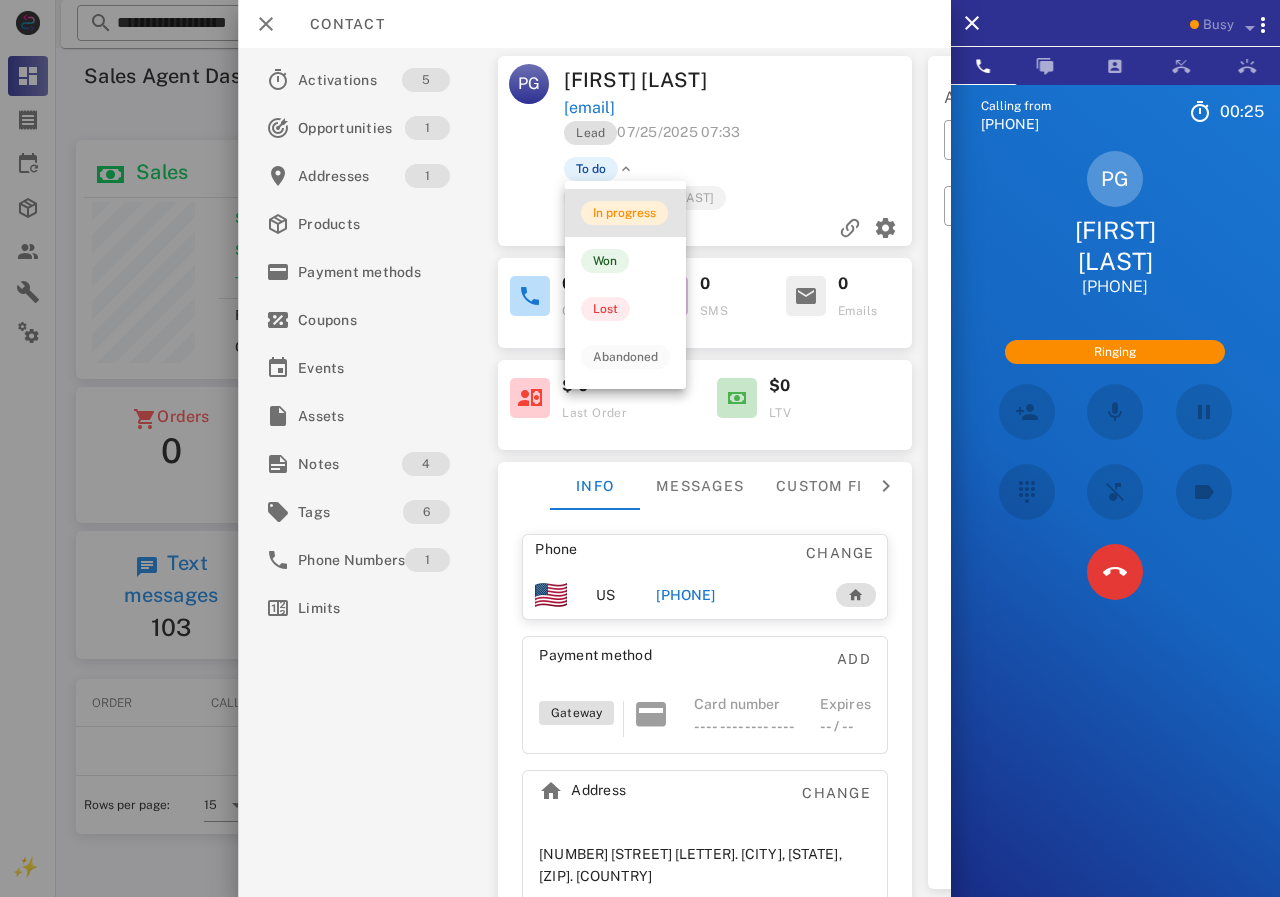 click on "In progress" at bounding box center [624, 213] 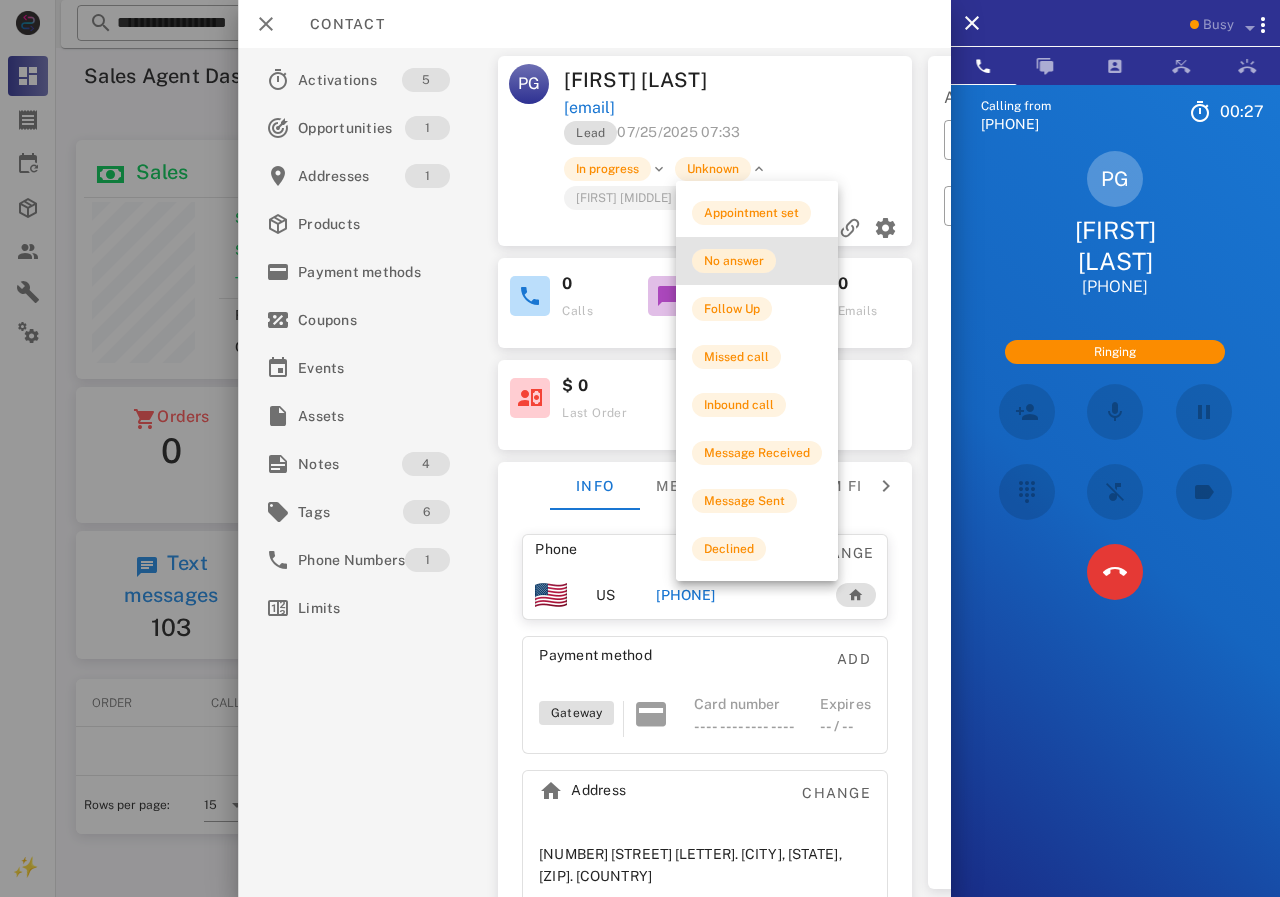 click on "No answer" at bounding box center [734, 261] 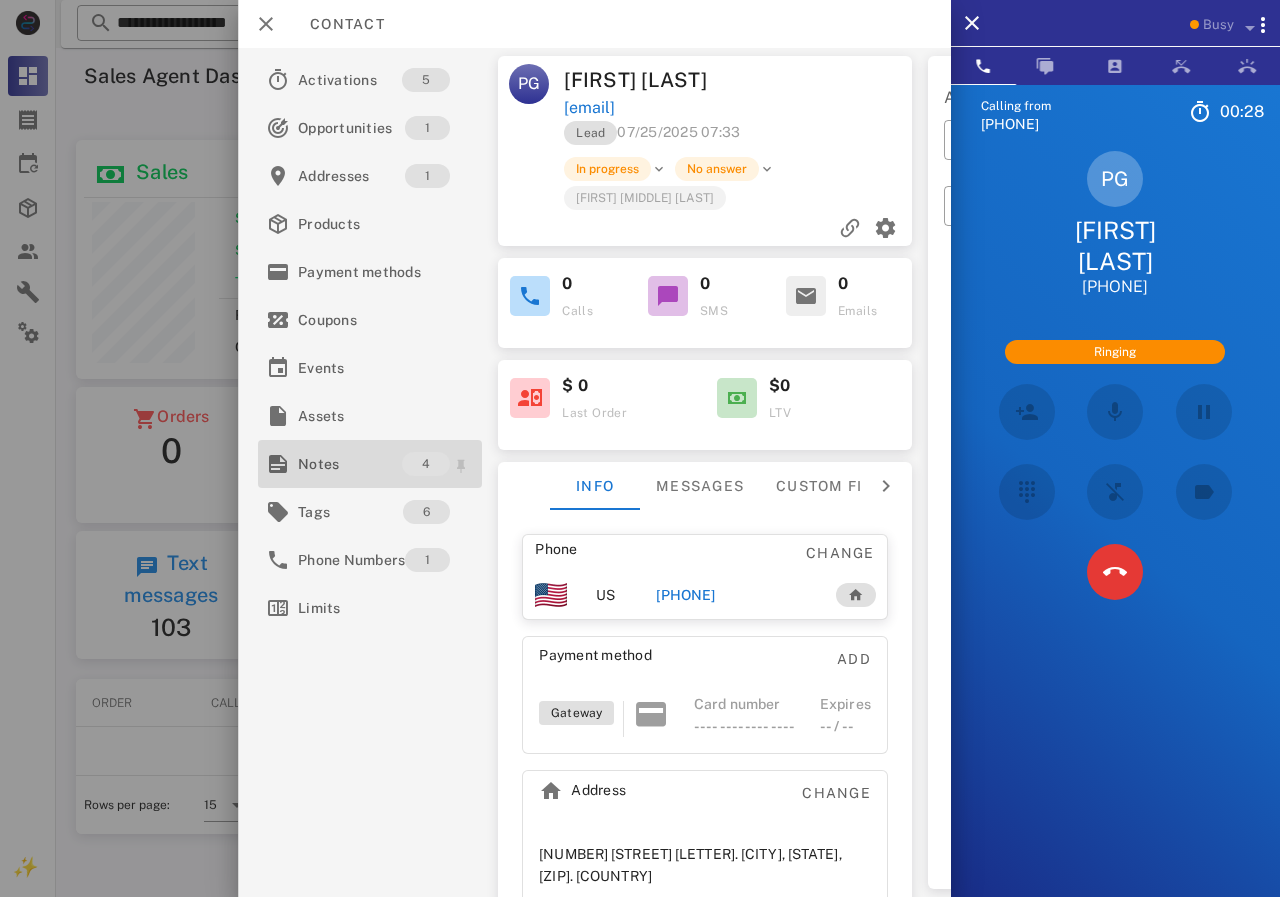 click on "Notes" at bounding box center (350, 464) 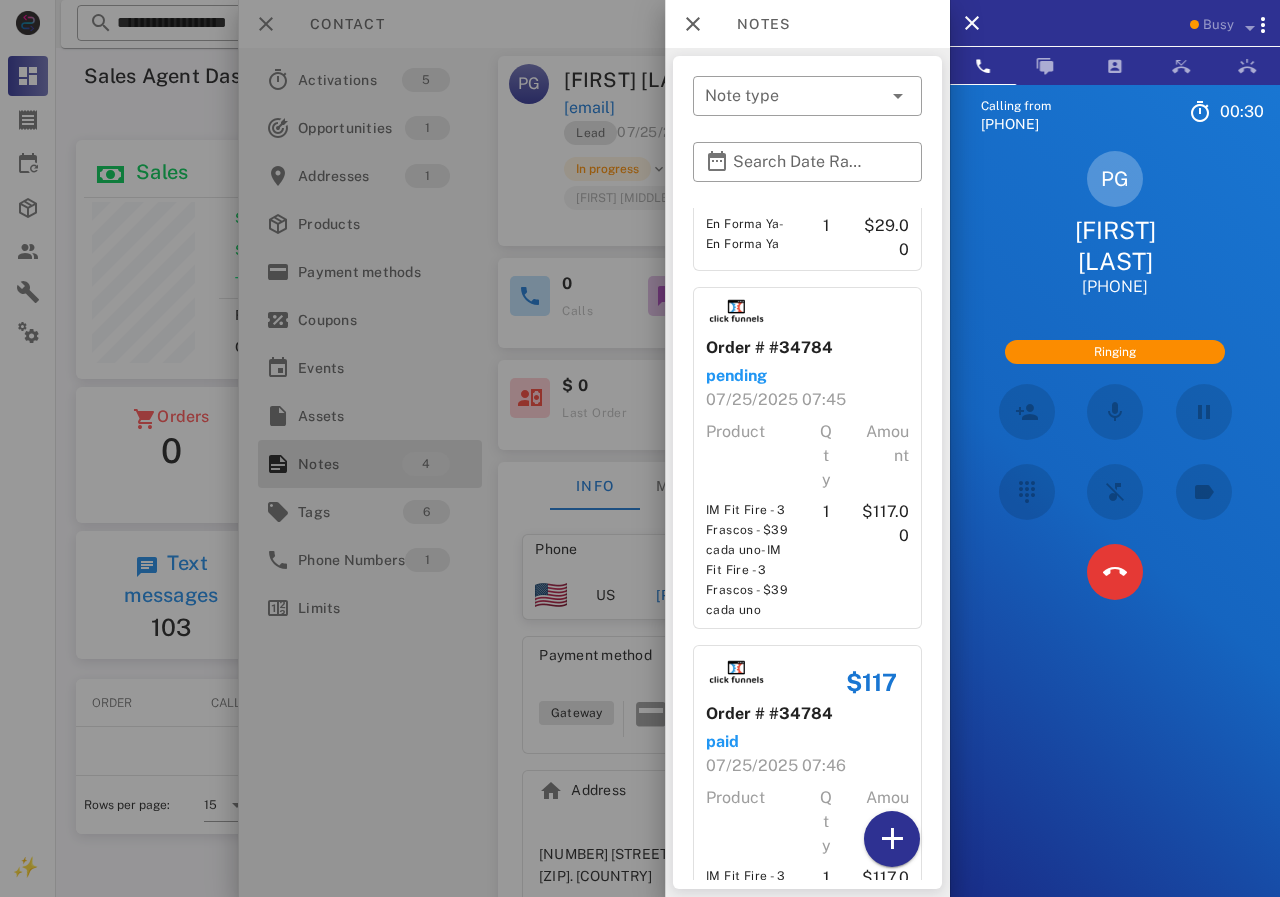 scroll, scrollTop: 640, scrollLeft: 0, axis: vertical 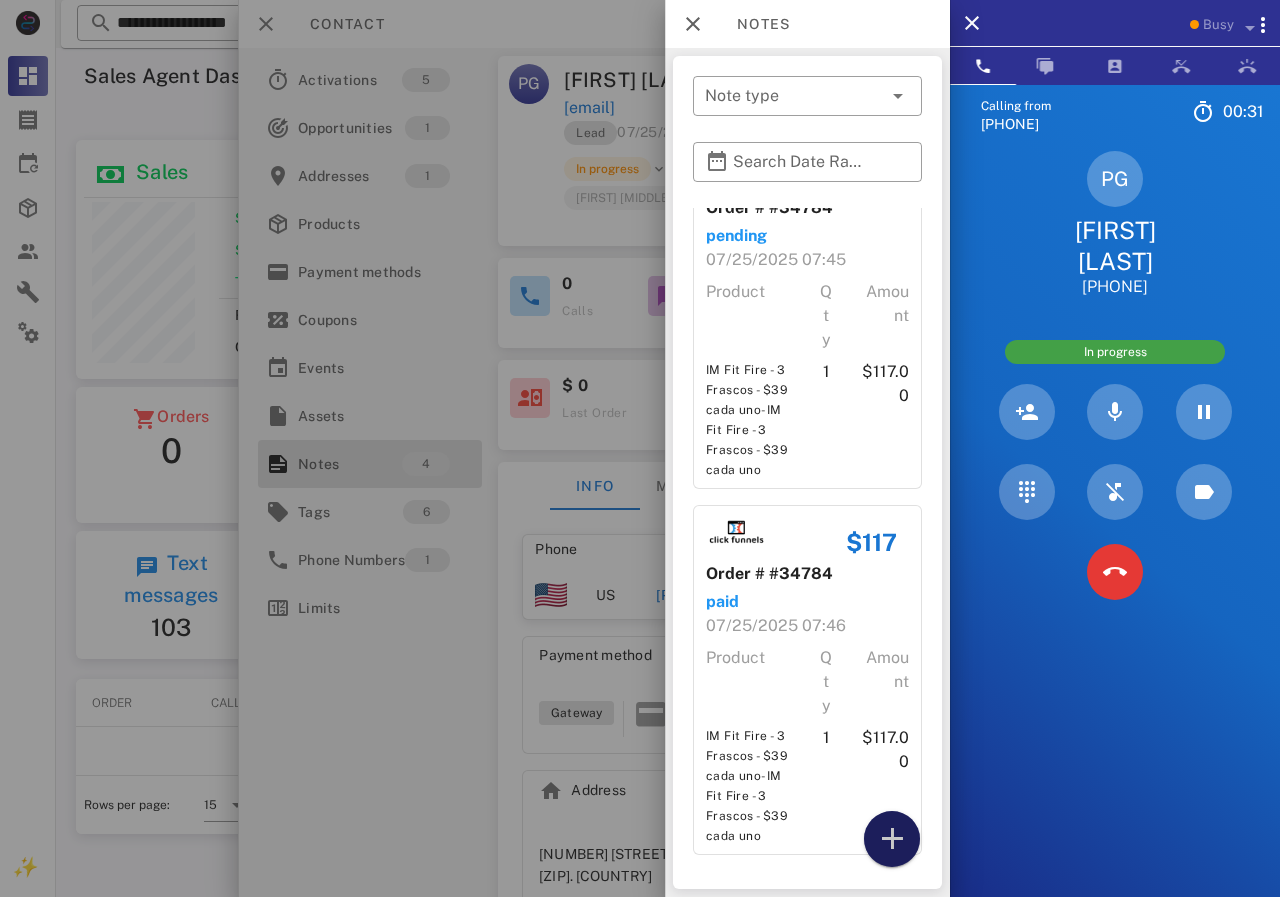 click at bounding box center (892, 839) 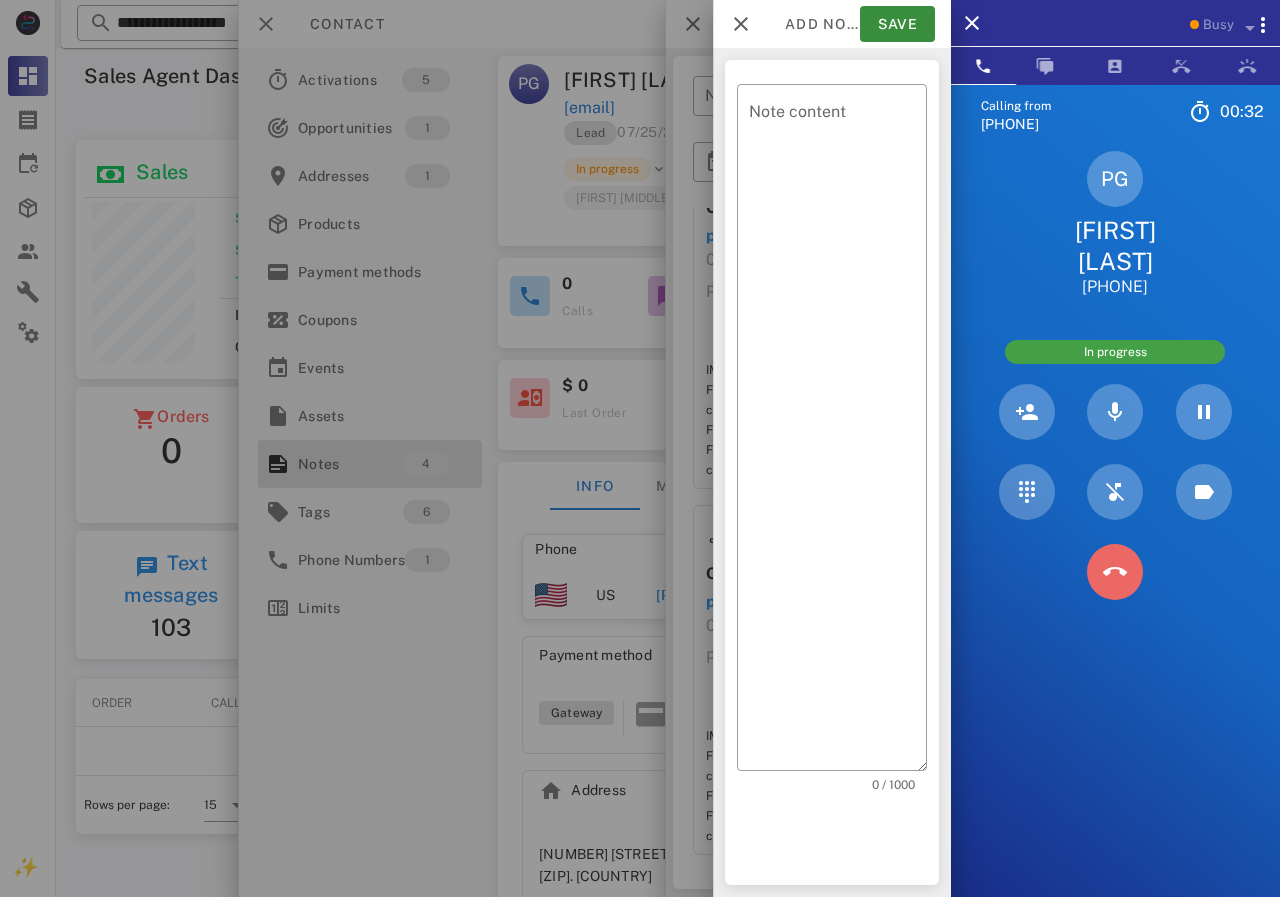 click at bounding box center [1114, 572] 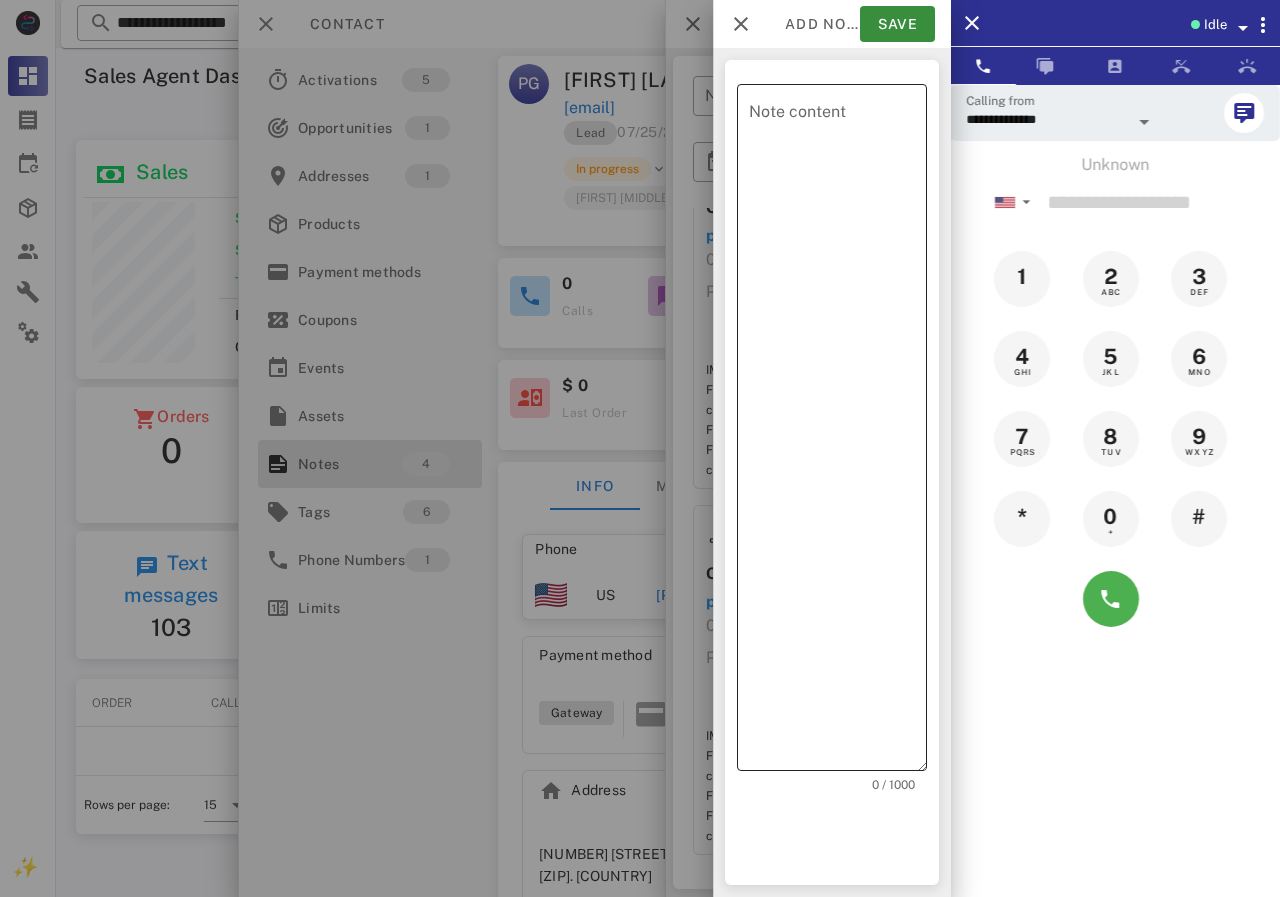 drag, startPoint x: 774, startPoint y: 269, endPoint x: 778, endPoint y: 255, distance: 14.56022 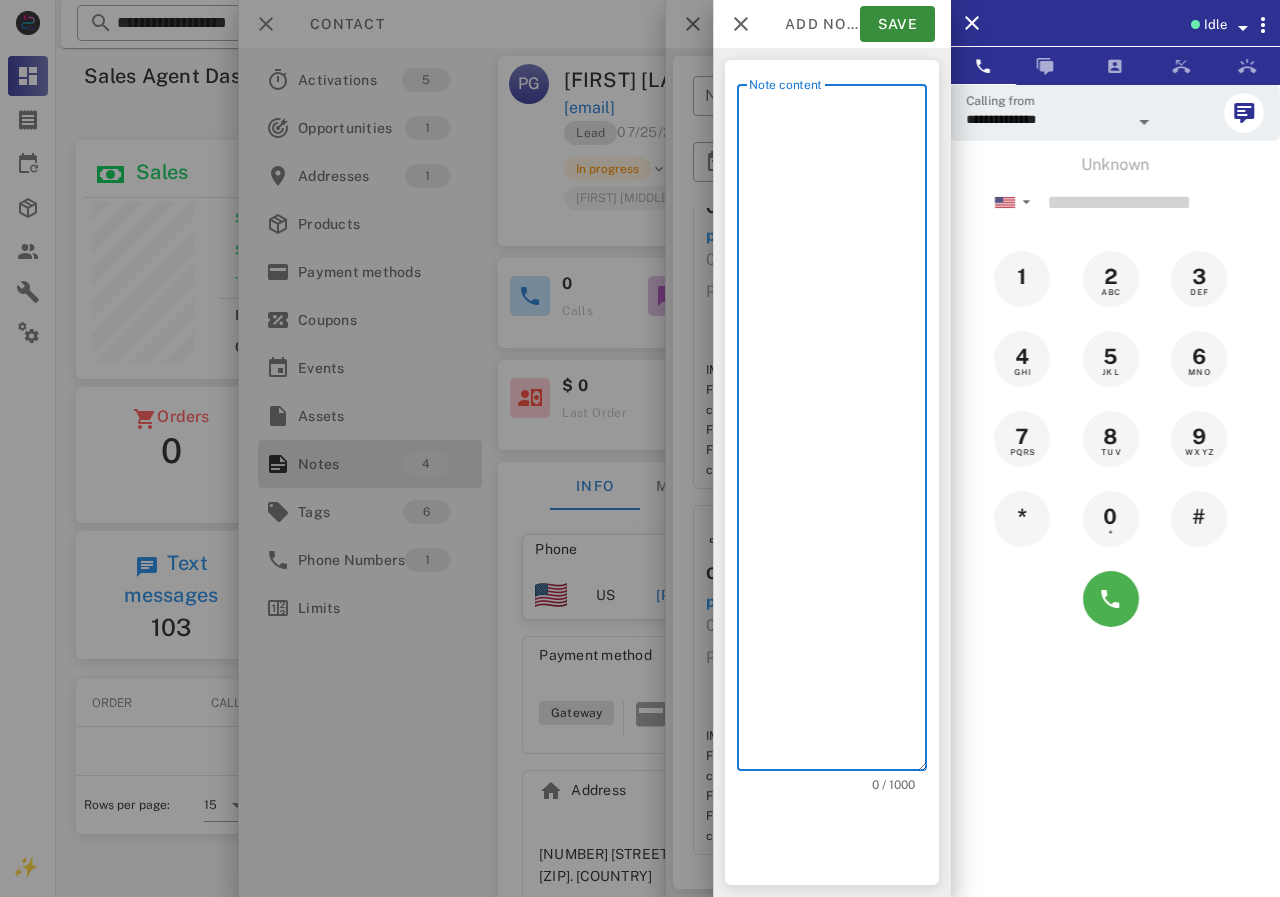 scroll, scrollTop: 240, scrollLeft: 390, axis: both 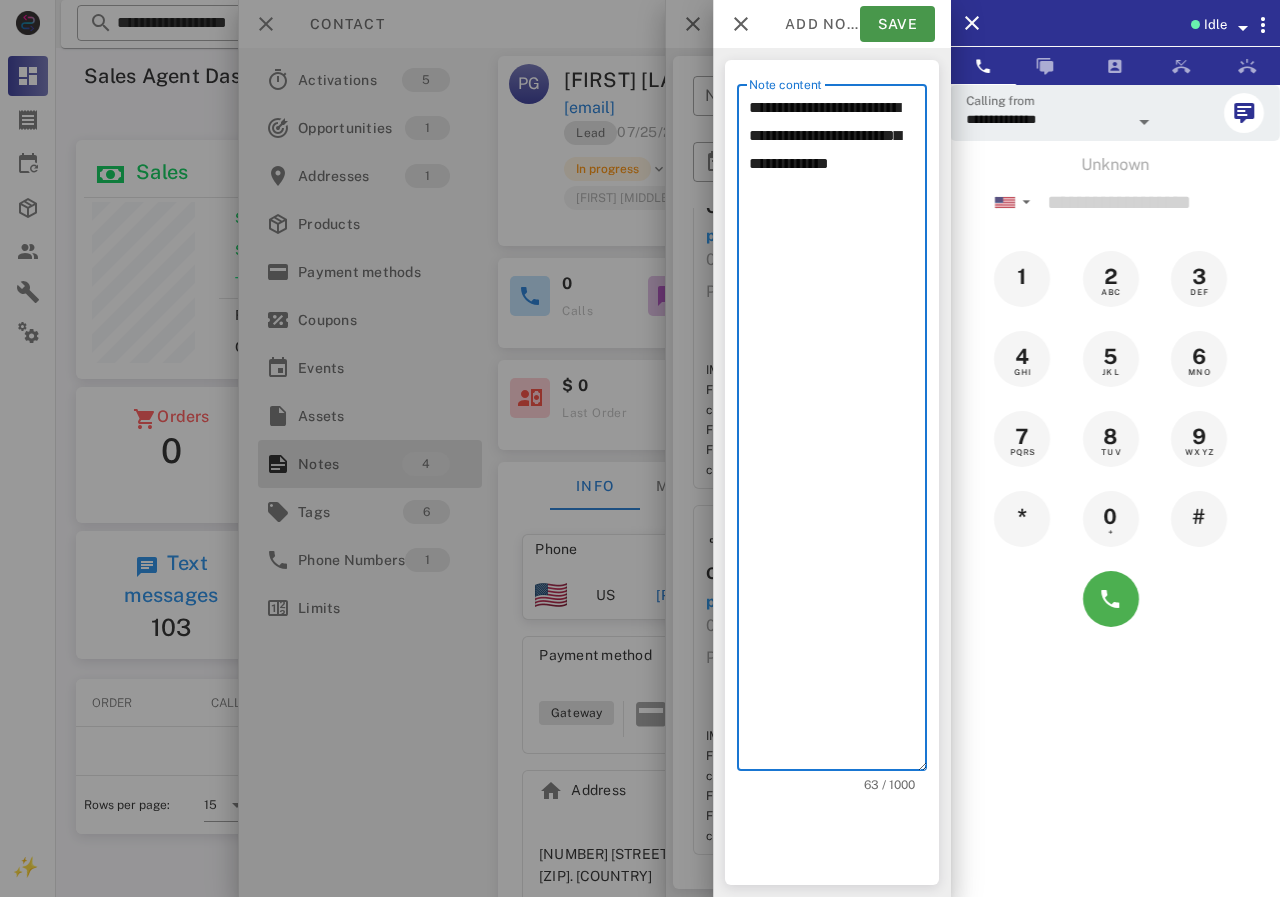 type on "**********" 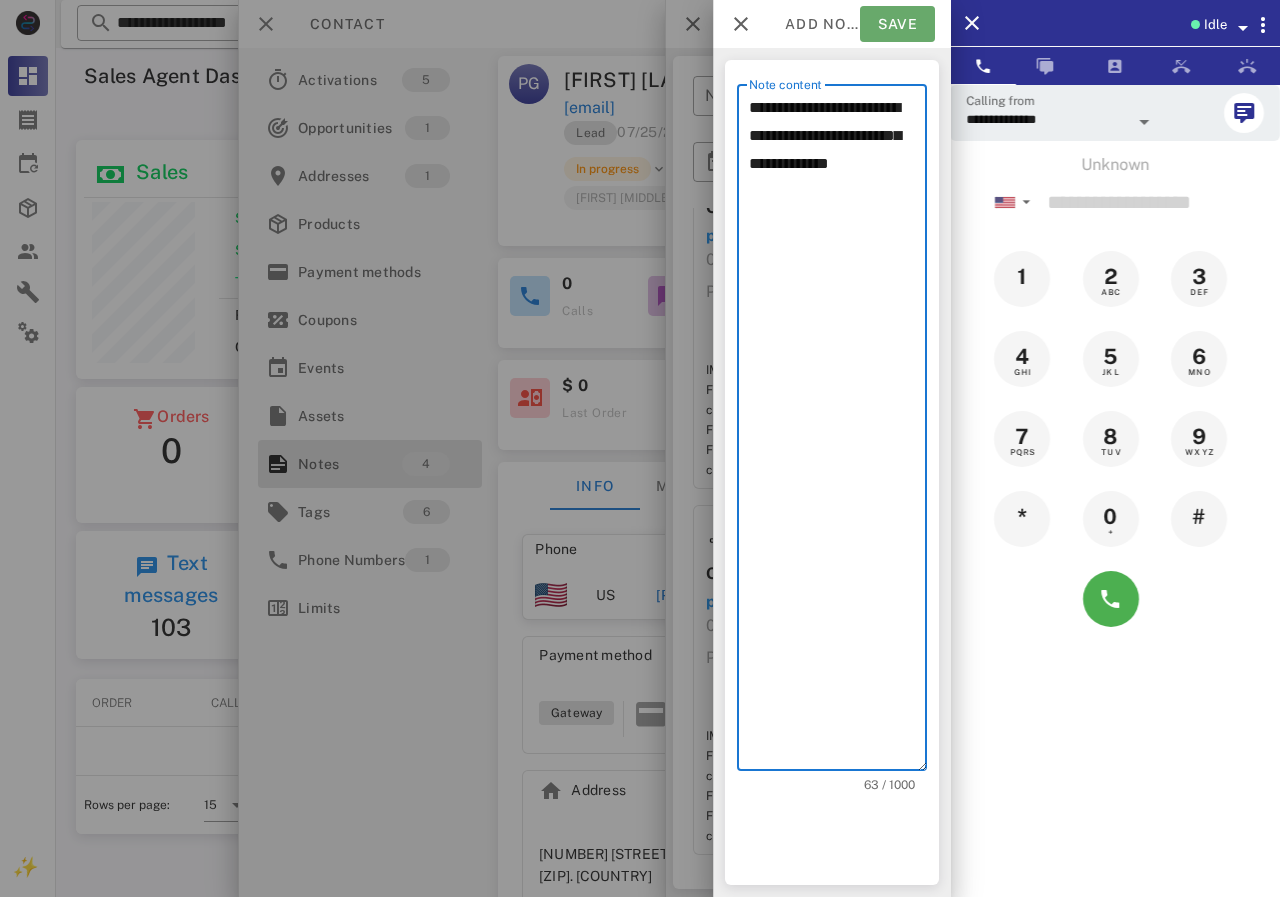 drag, startPoint x: 908, startPoint y: 24, endPoint x: 686, endPoint y: 130, distance: 246.00813 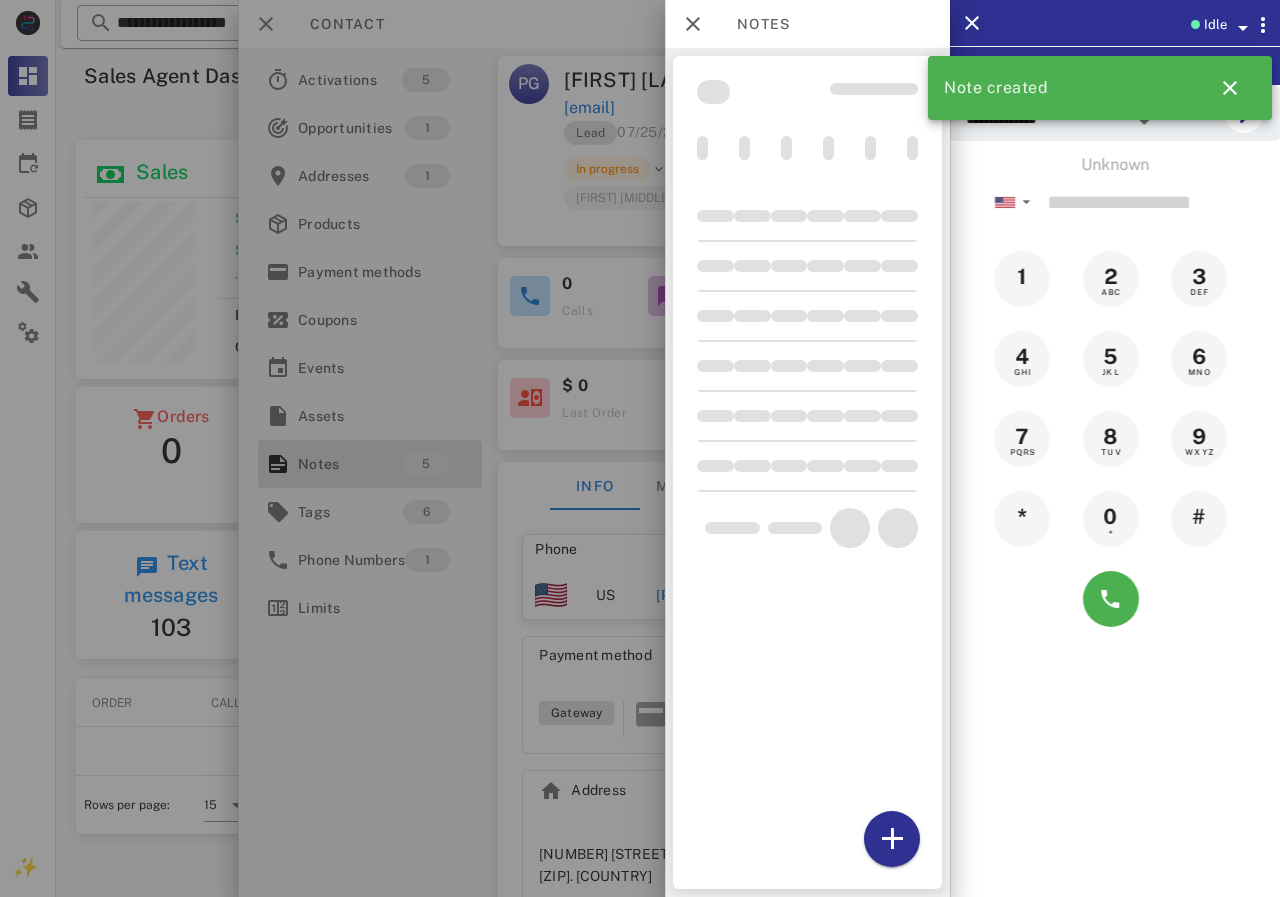 click at bounding box center [640, 448] 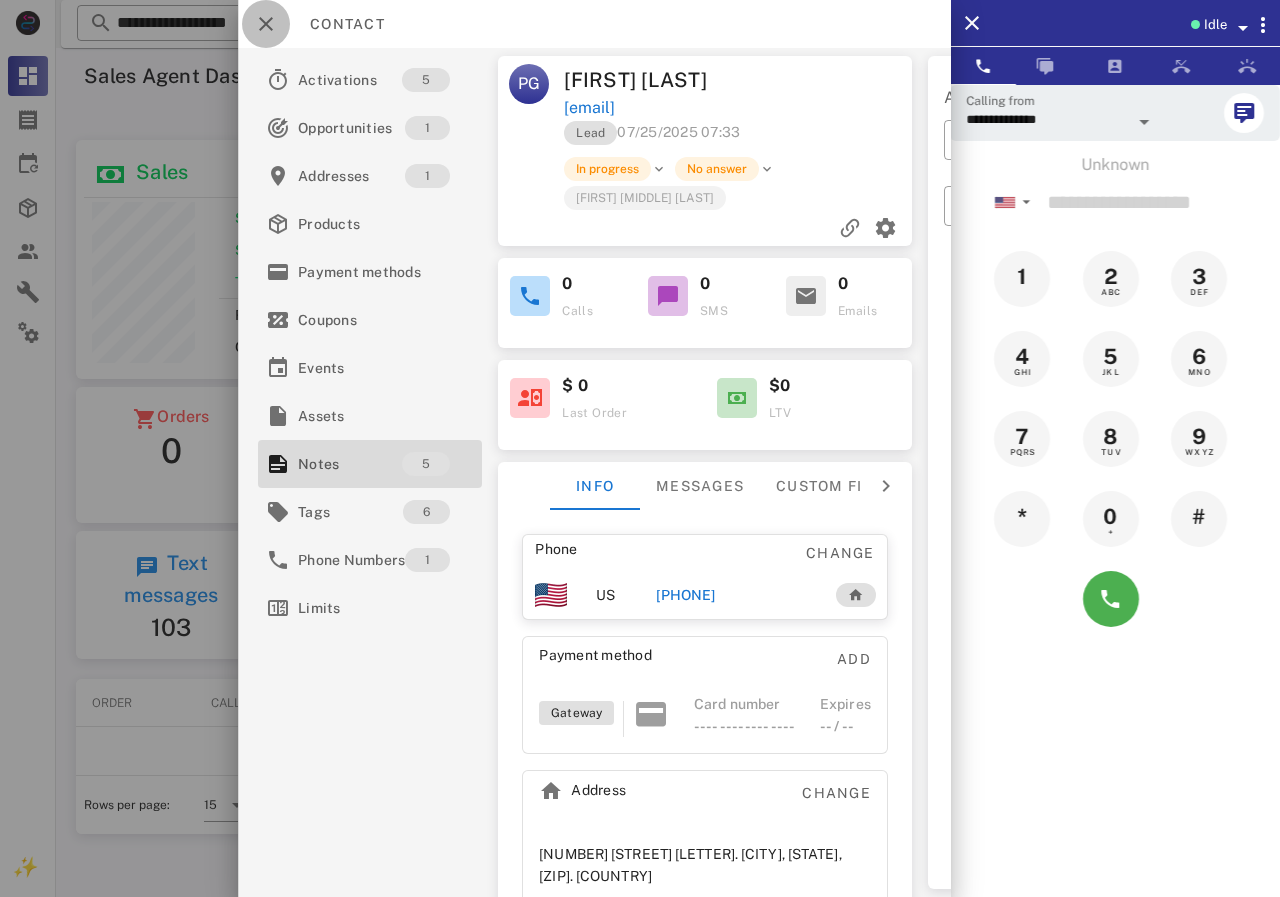 click at bounding box center (266, 24) 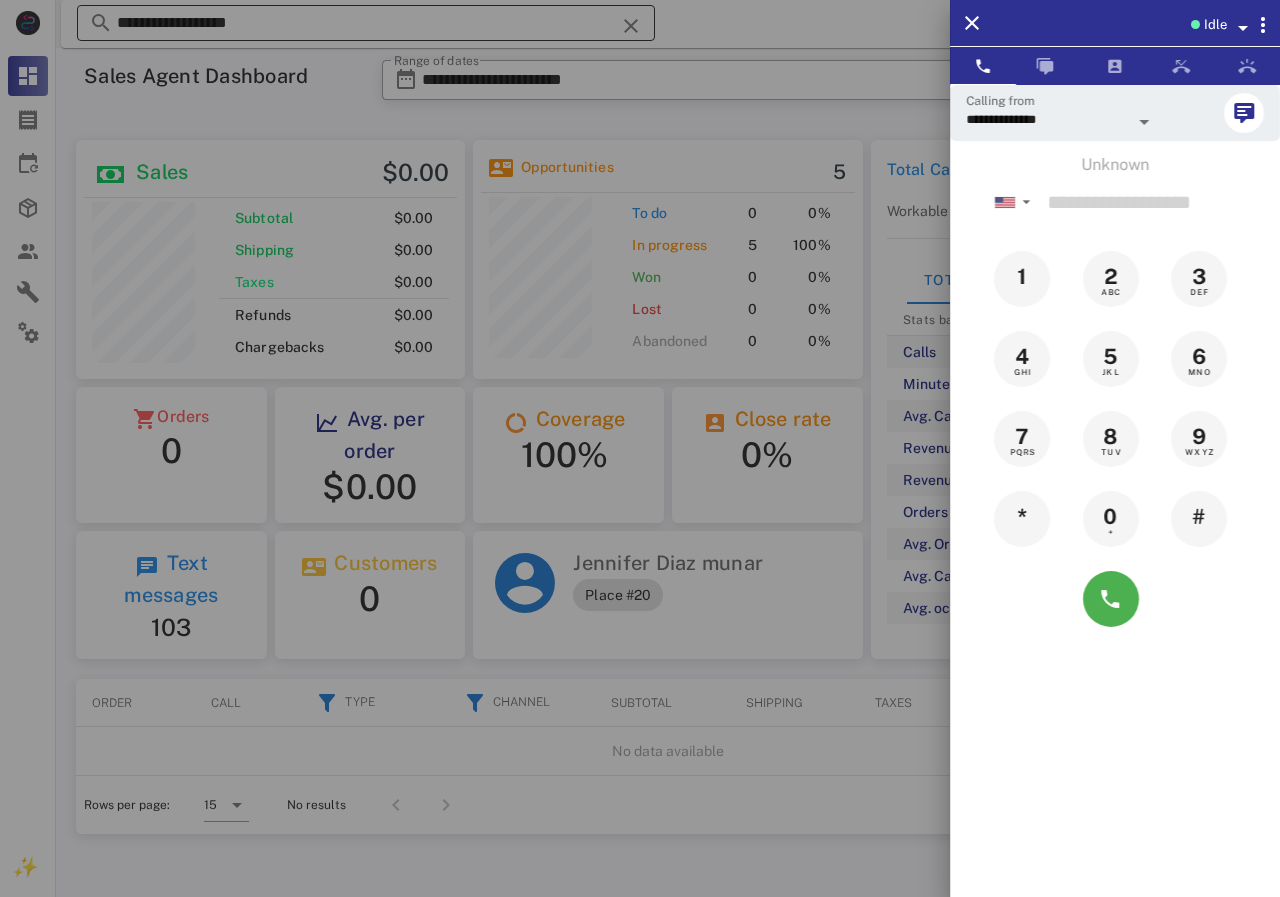 click at bounding box center (640, 448) 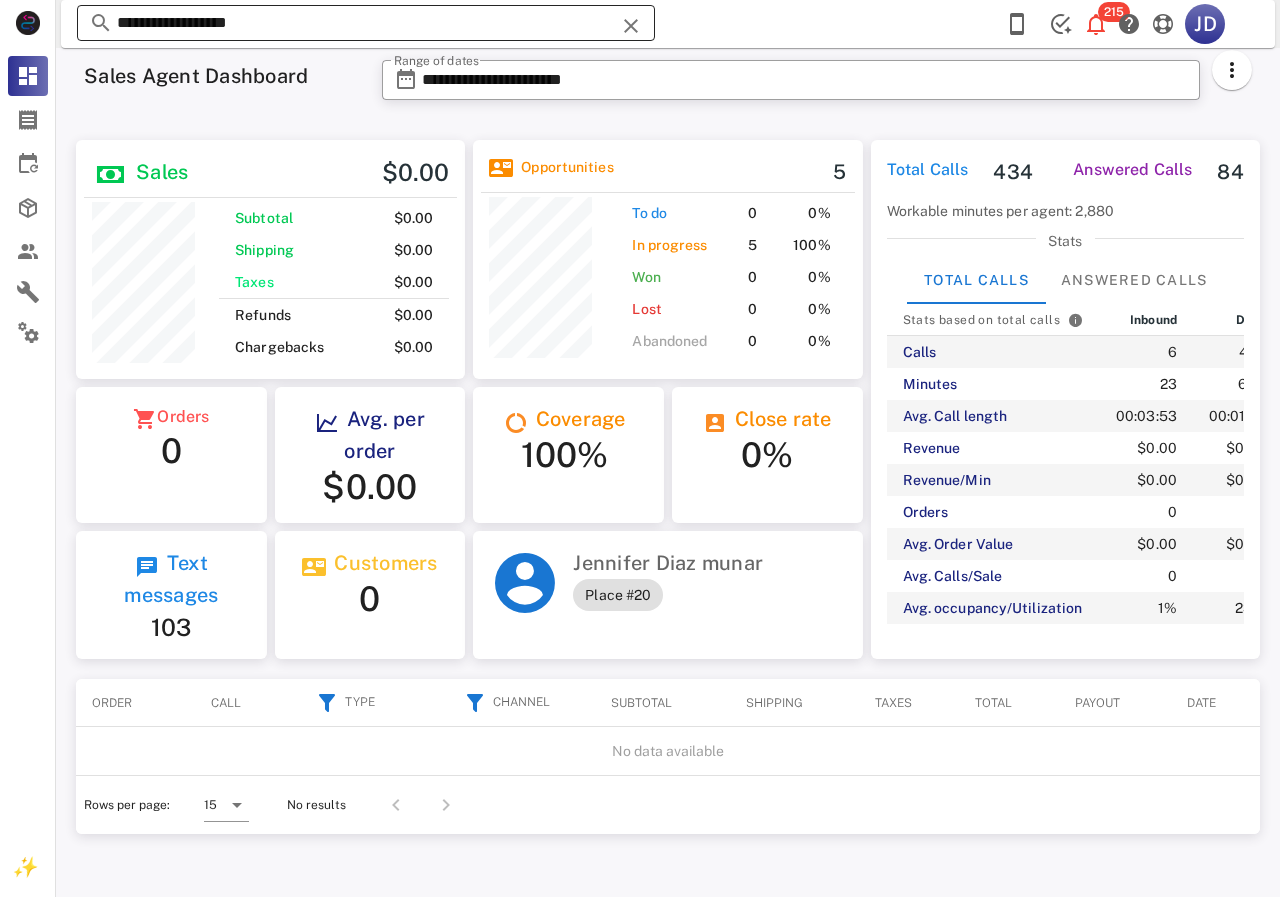 click on "**********" at bounding box center (366, 23) 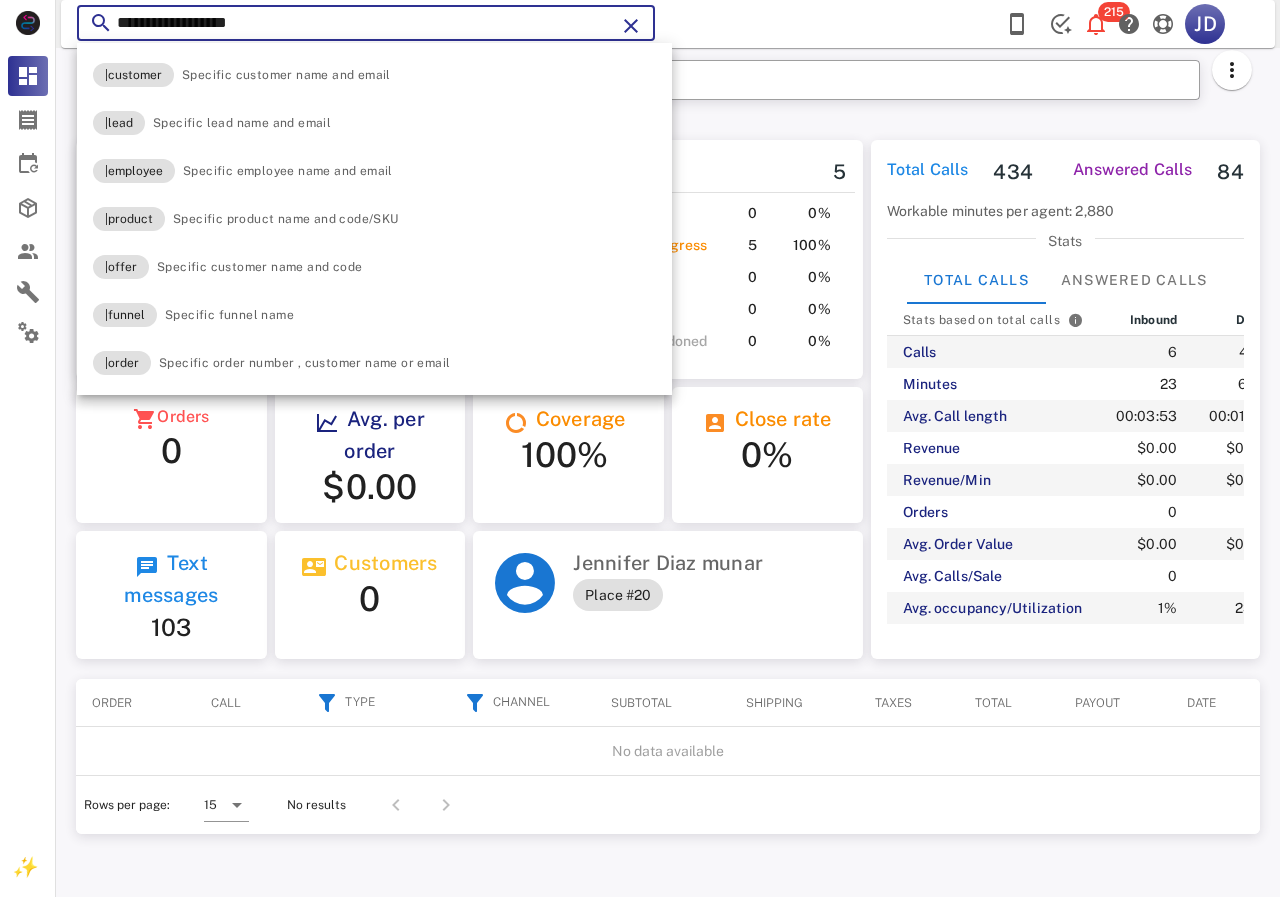 drag, startPoint x: 412, startPoint y: 28, endPoint x: 104, endPoint y: 16, distance: 308.23367 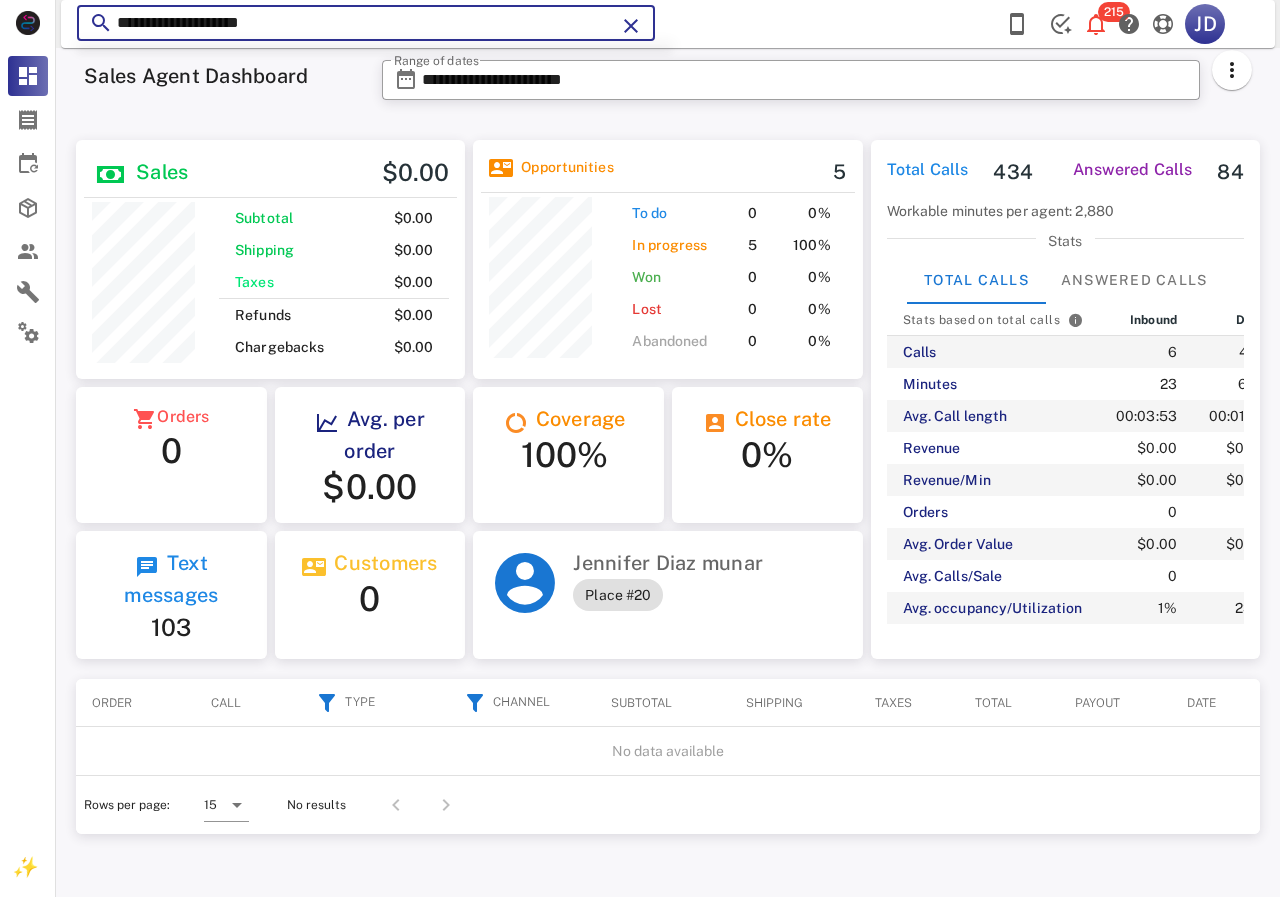 type on "**********" 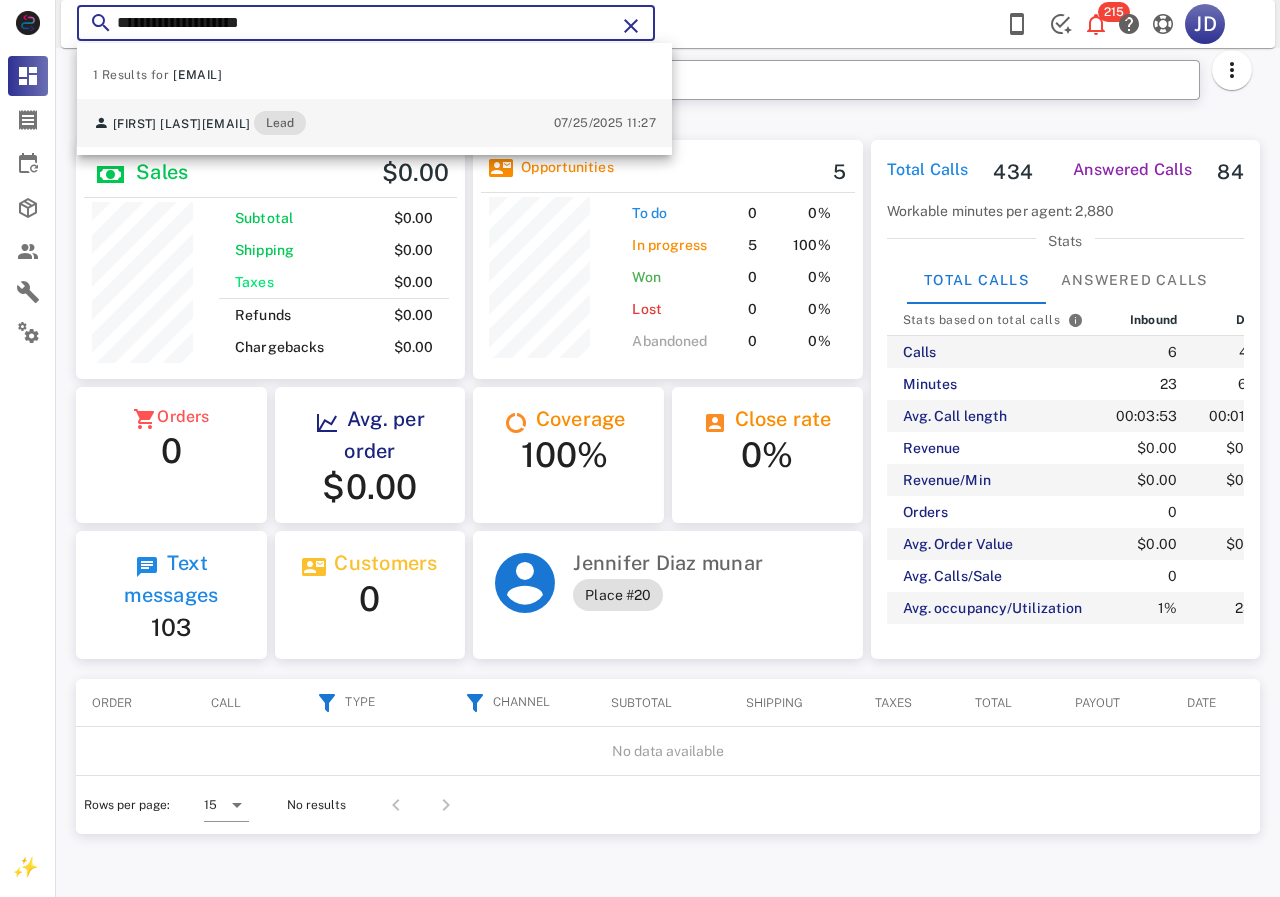 scroll, scrollTop: 240, scrollLeft: 390, axis: both 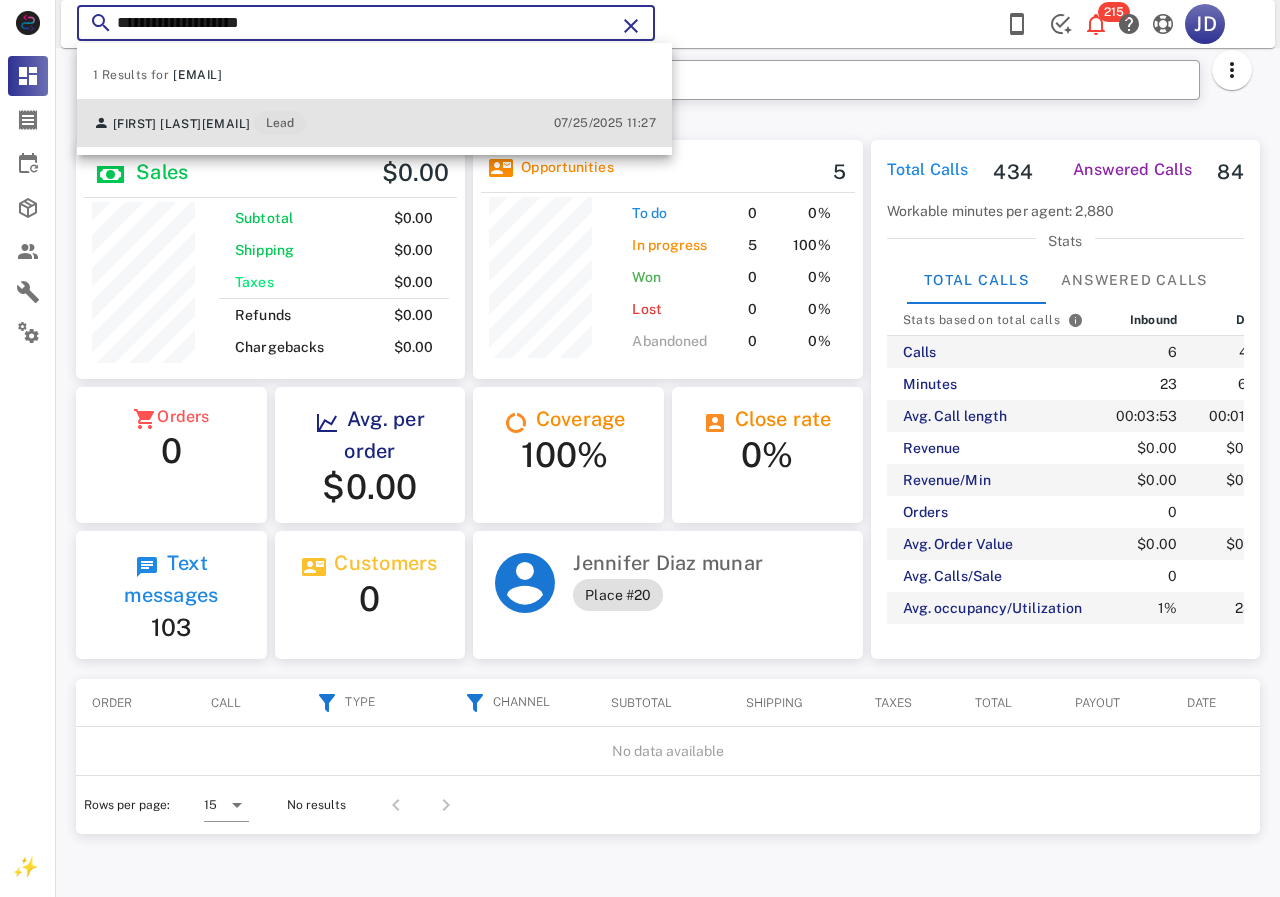 click on "paog1574@gmail.com" at bounding box center [226, 124] 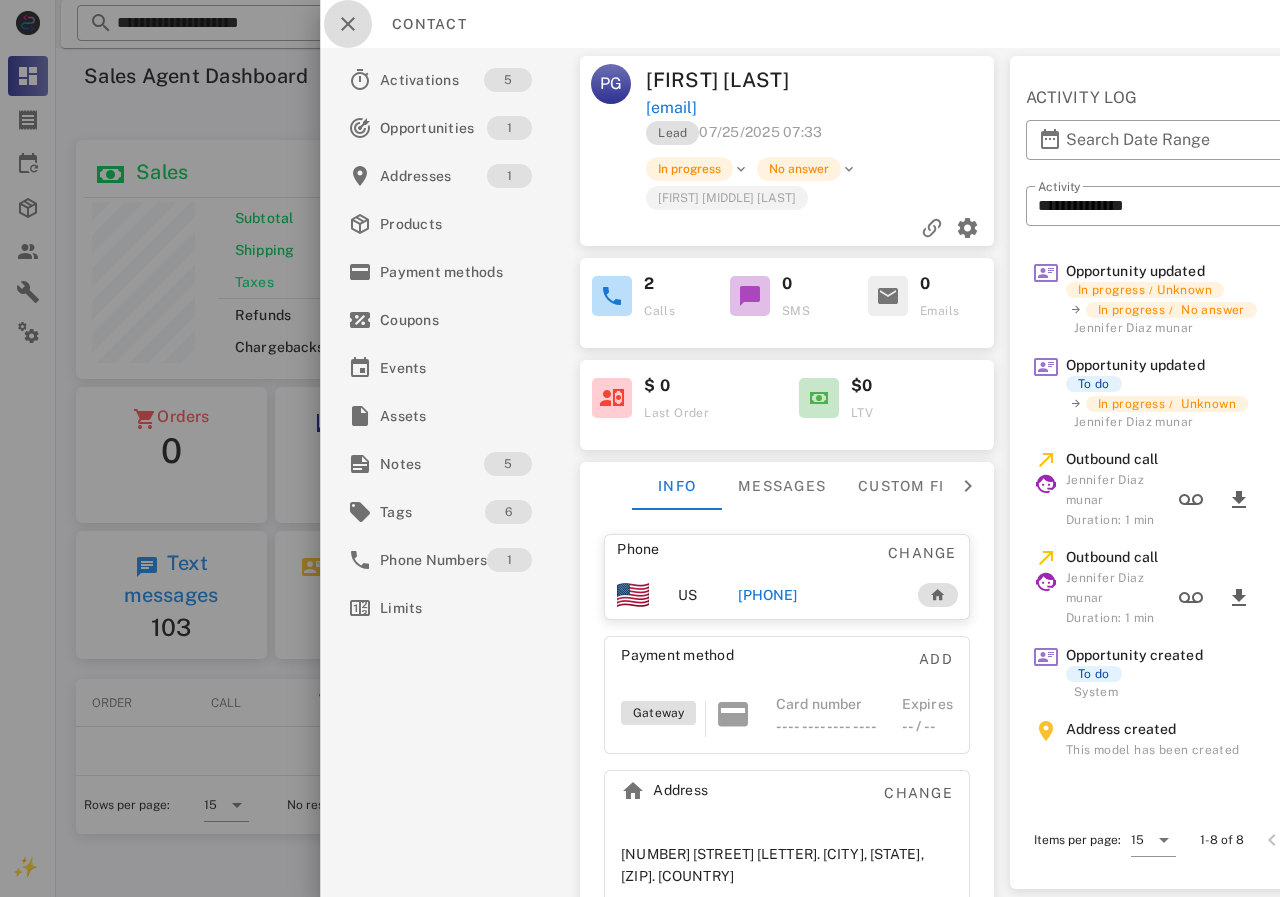click at bounding box center (348, 24) 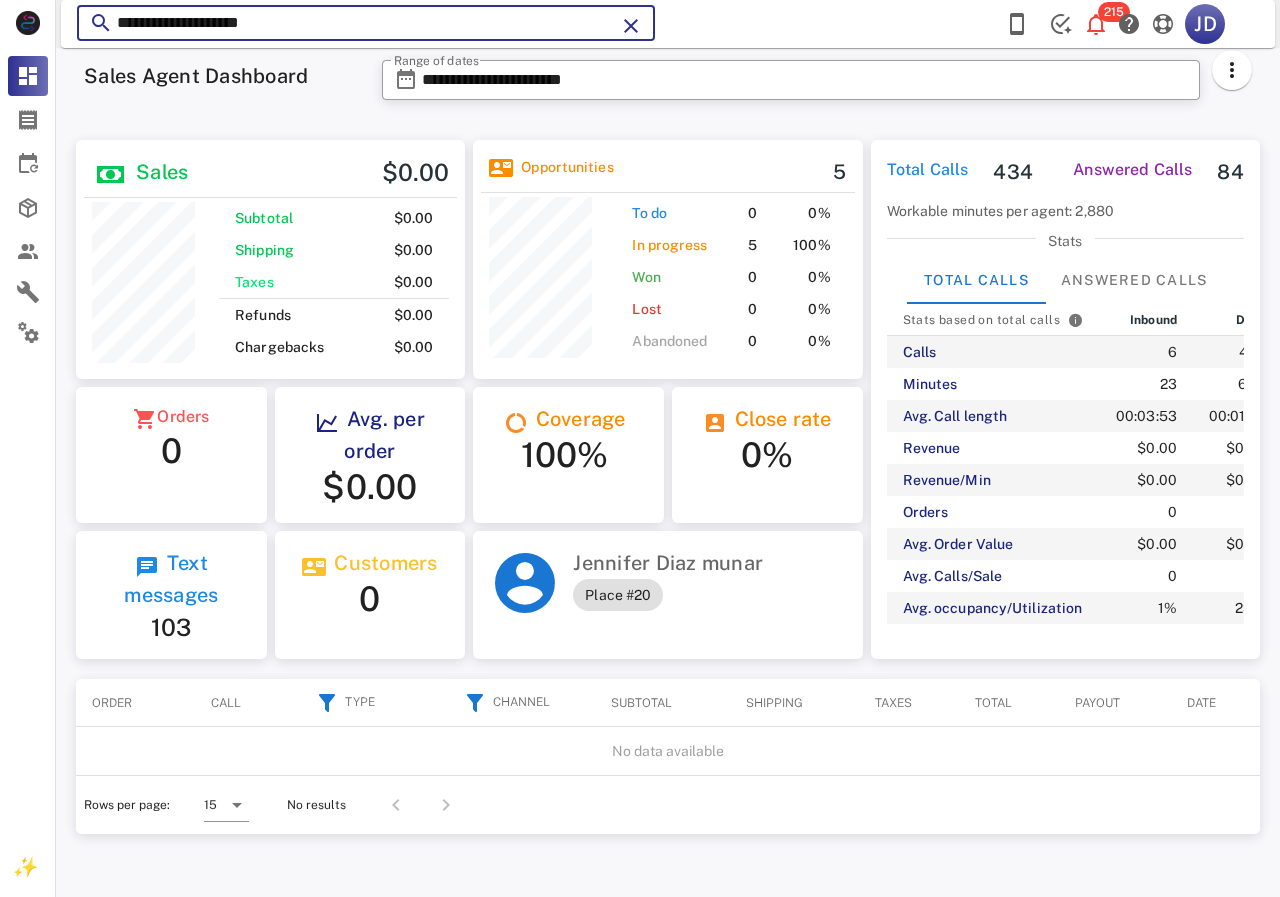 drag, startPoint x: 425, startPoint y: 18, endPoint x: 116, endPoint y: 35, distance: 309.4673 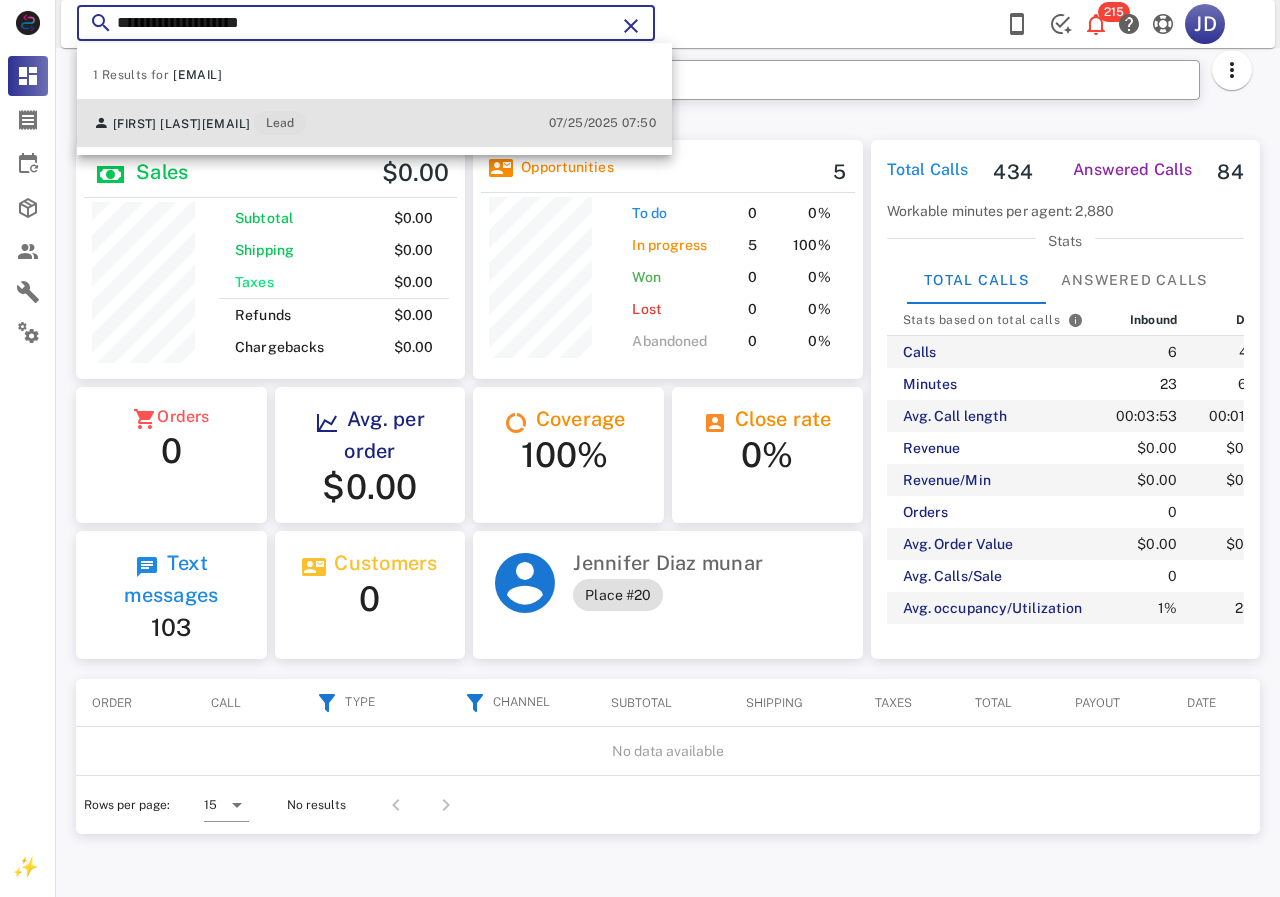 click on "Monica Jasso" at bounding box center (157, 124) 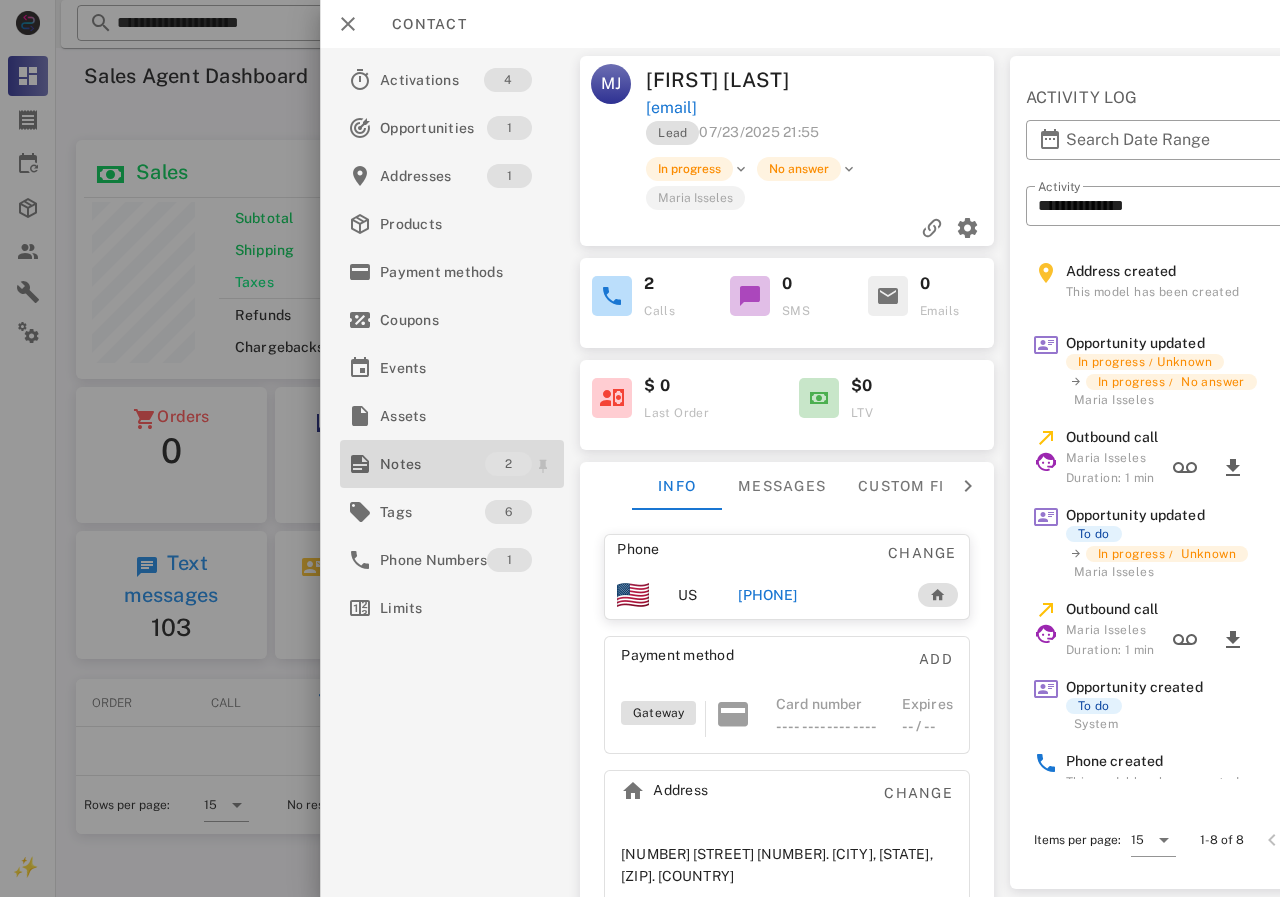 click on "Notes" at bounding box center (432, 464) 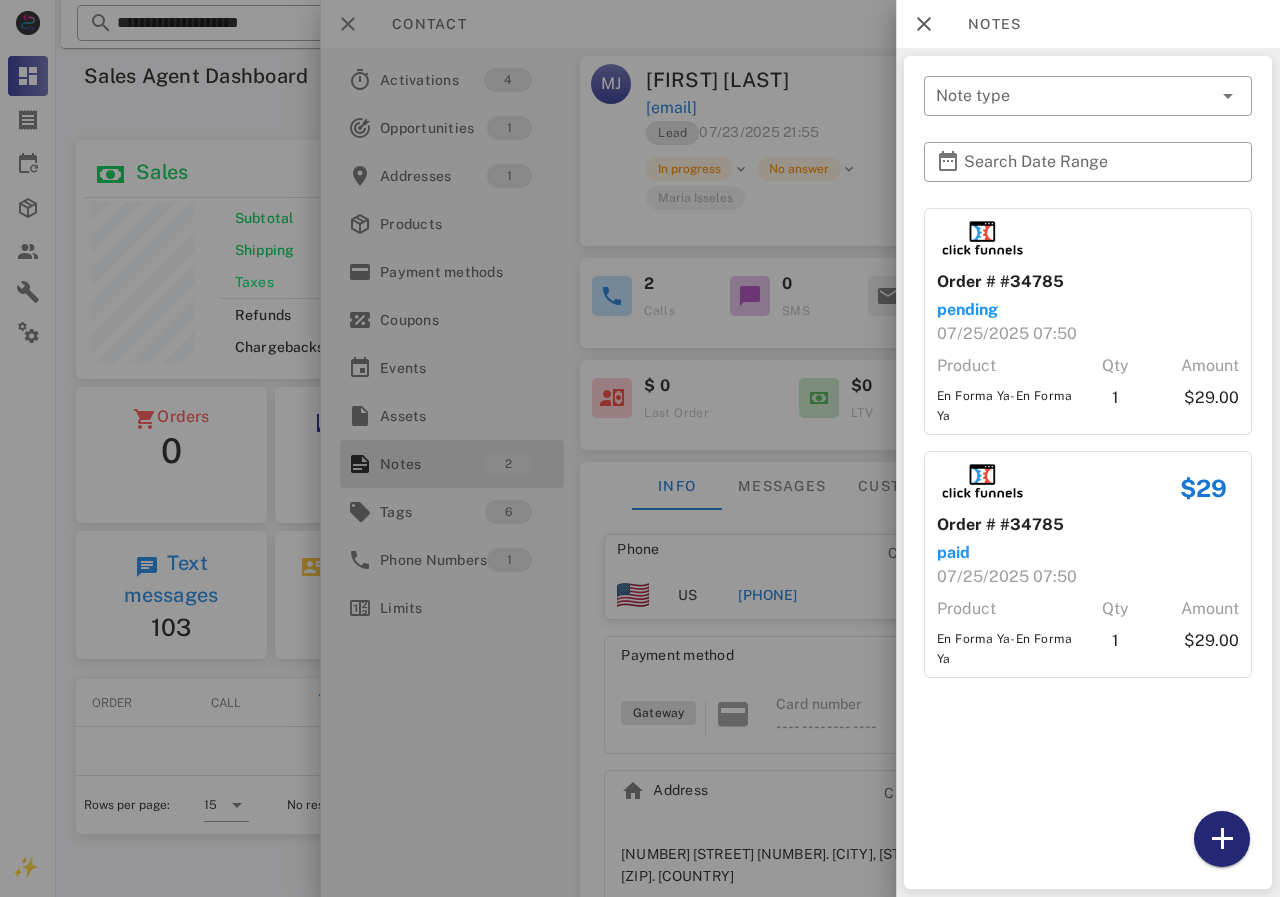click at bounding box center (1222, 839) 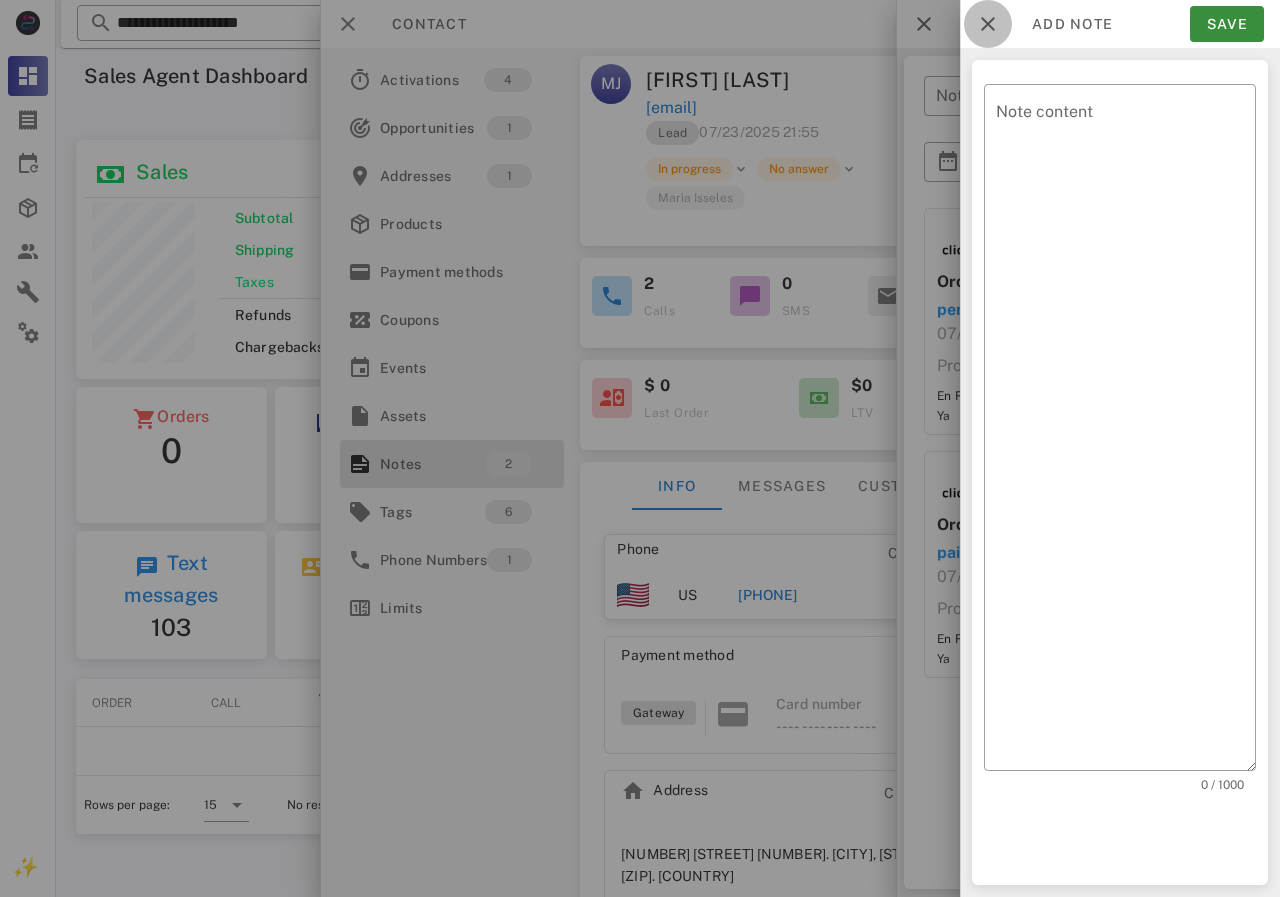 click at bounding box center [988, 24] 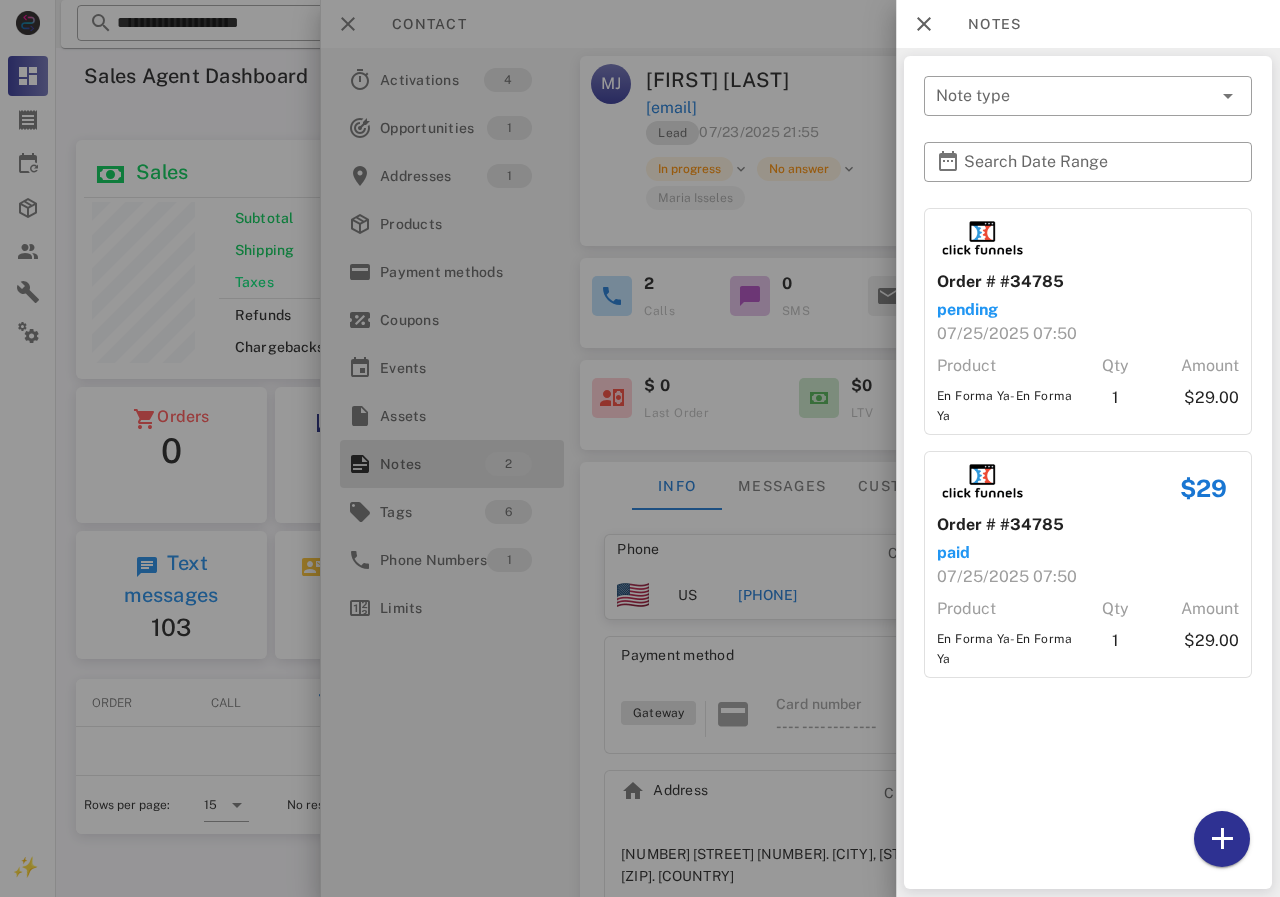 click at bounding box center [640, 448] 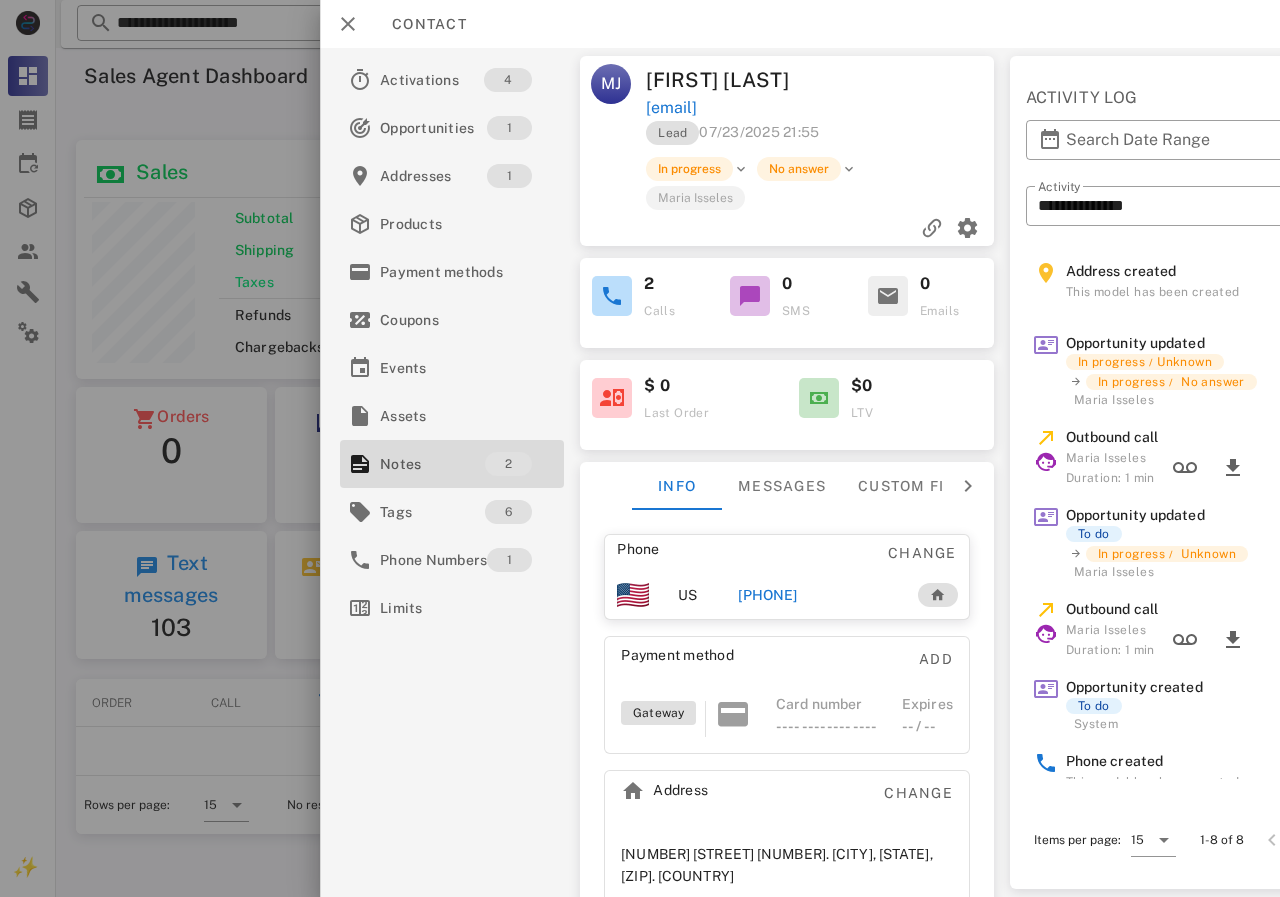 click on "+17739010663" at bounding box center (767, 595) 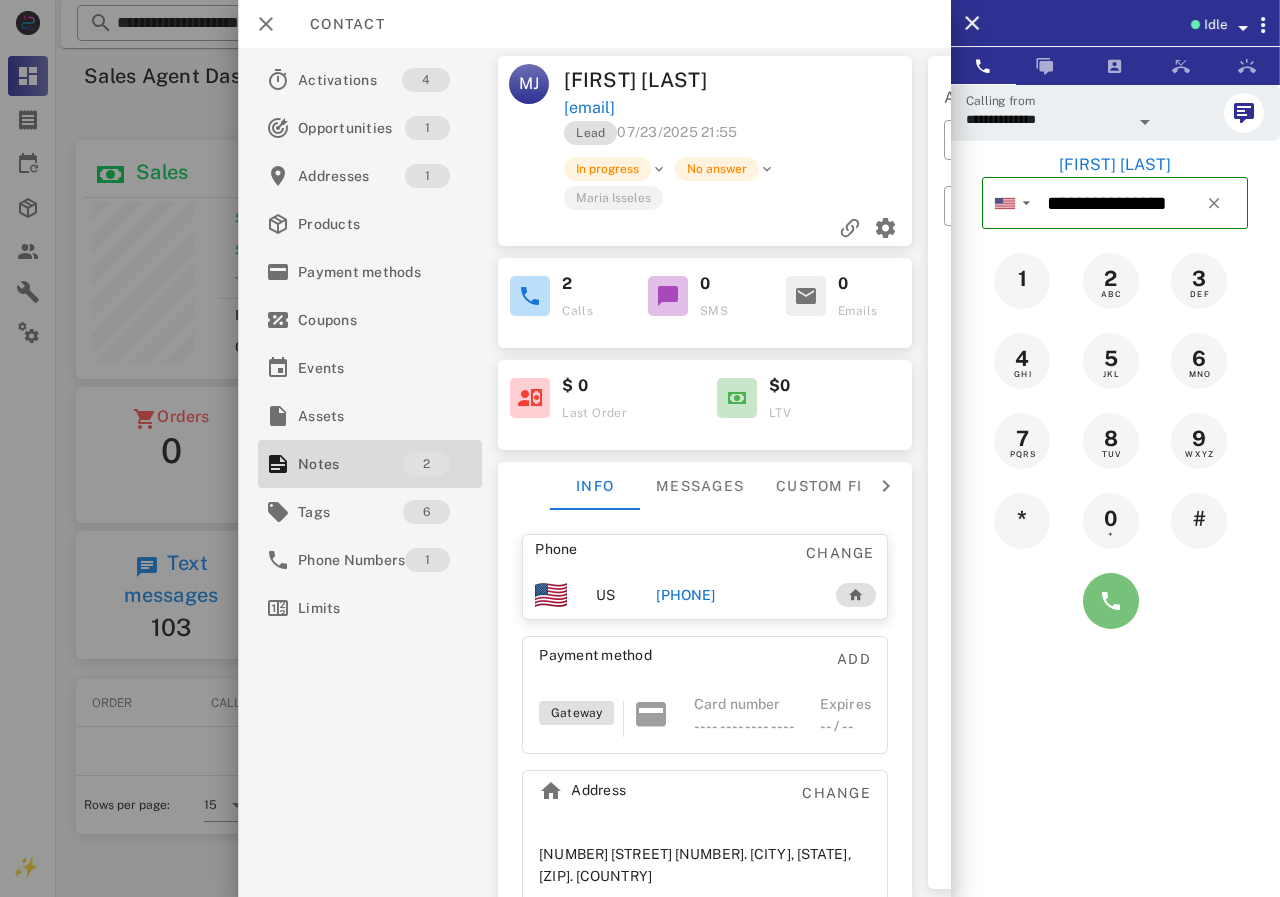 click at bounding box center [1111, 601] 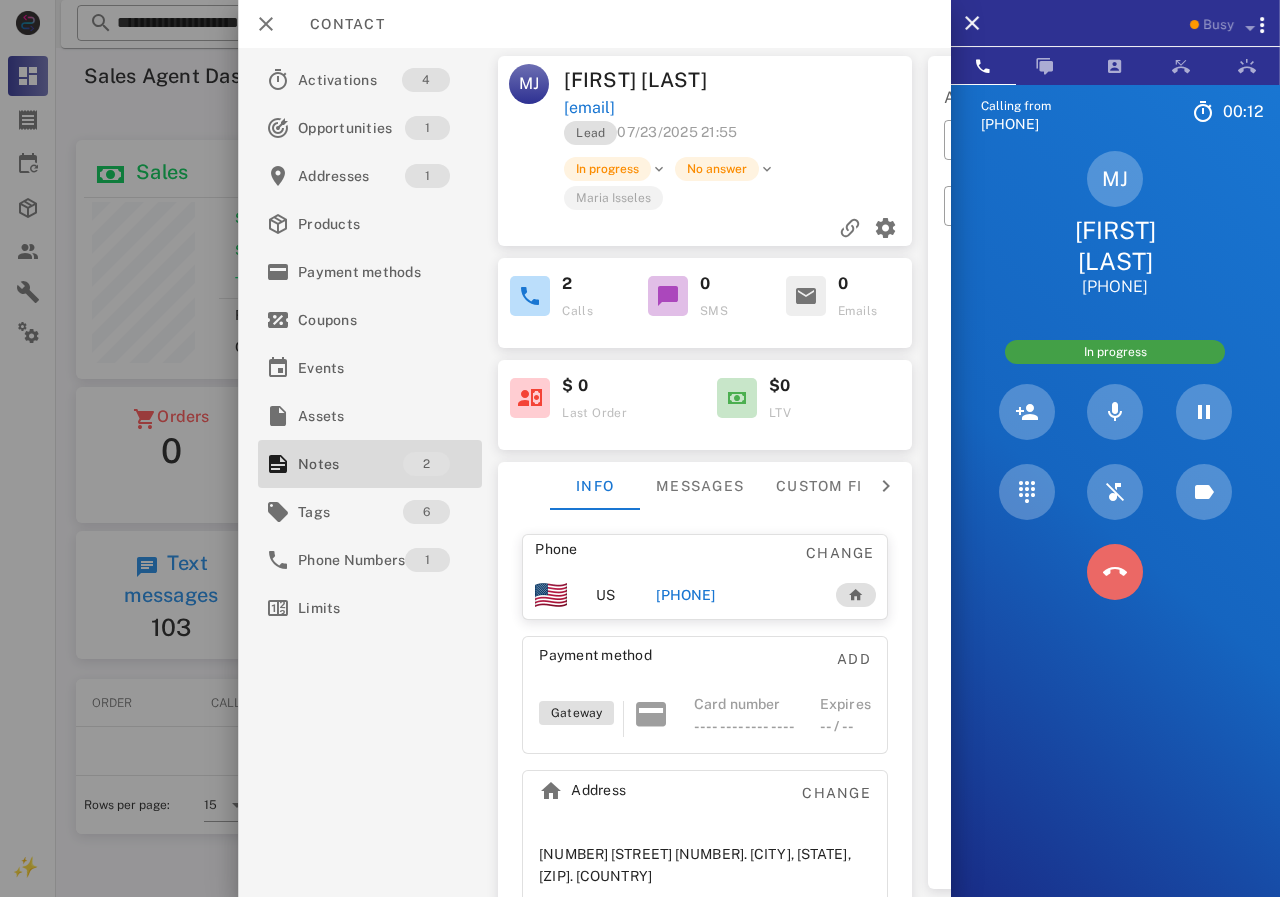 click at bounding box center (1115, 572) 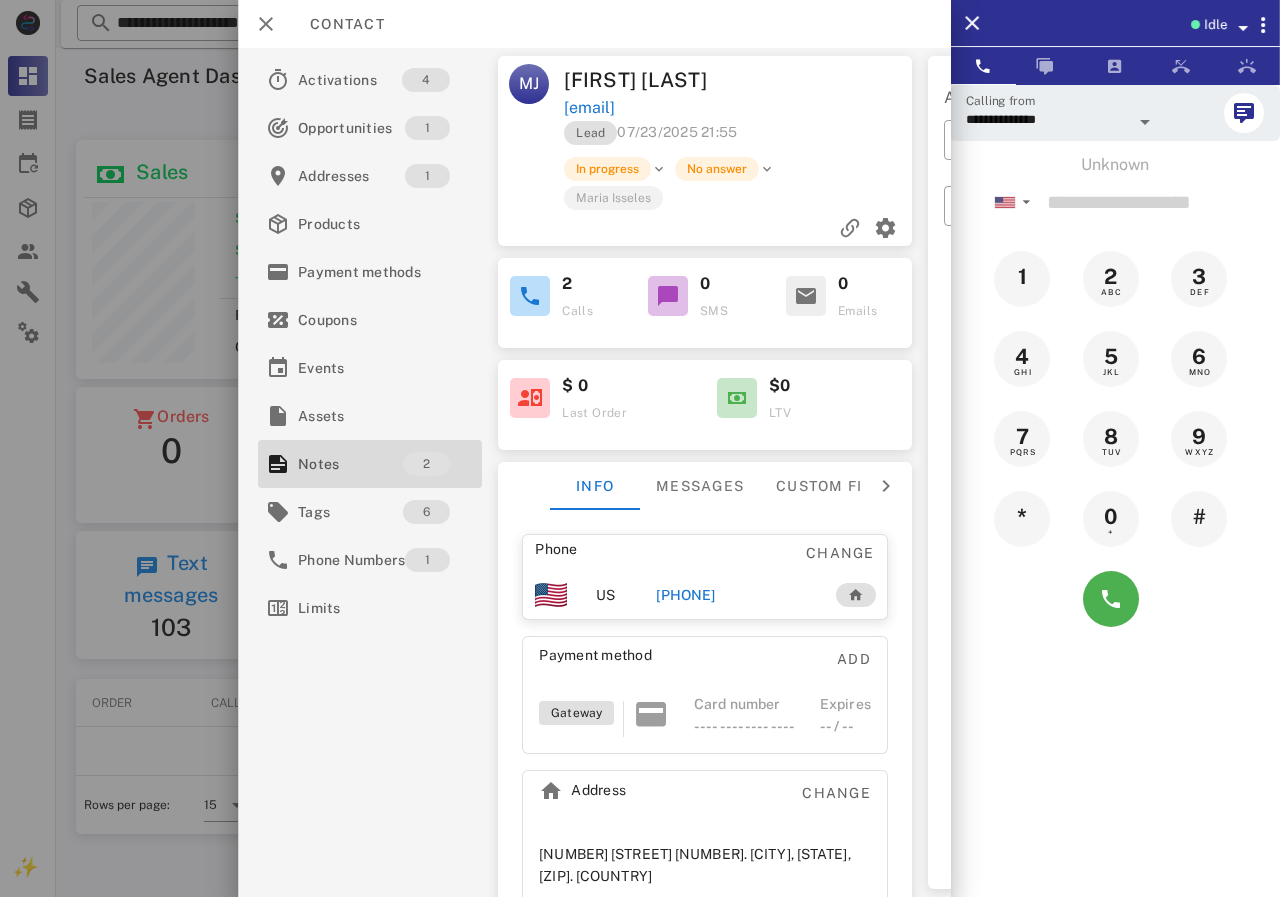 click on "+17739010663" at bounding box center [685, 595] 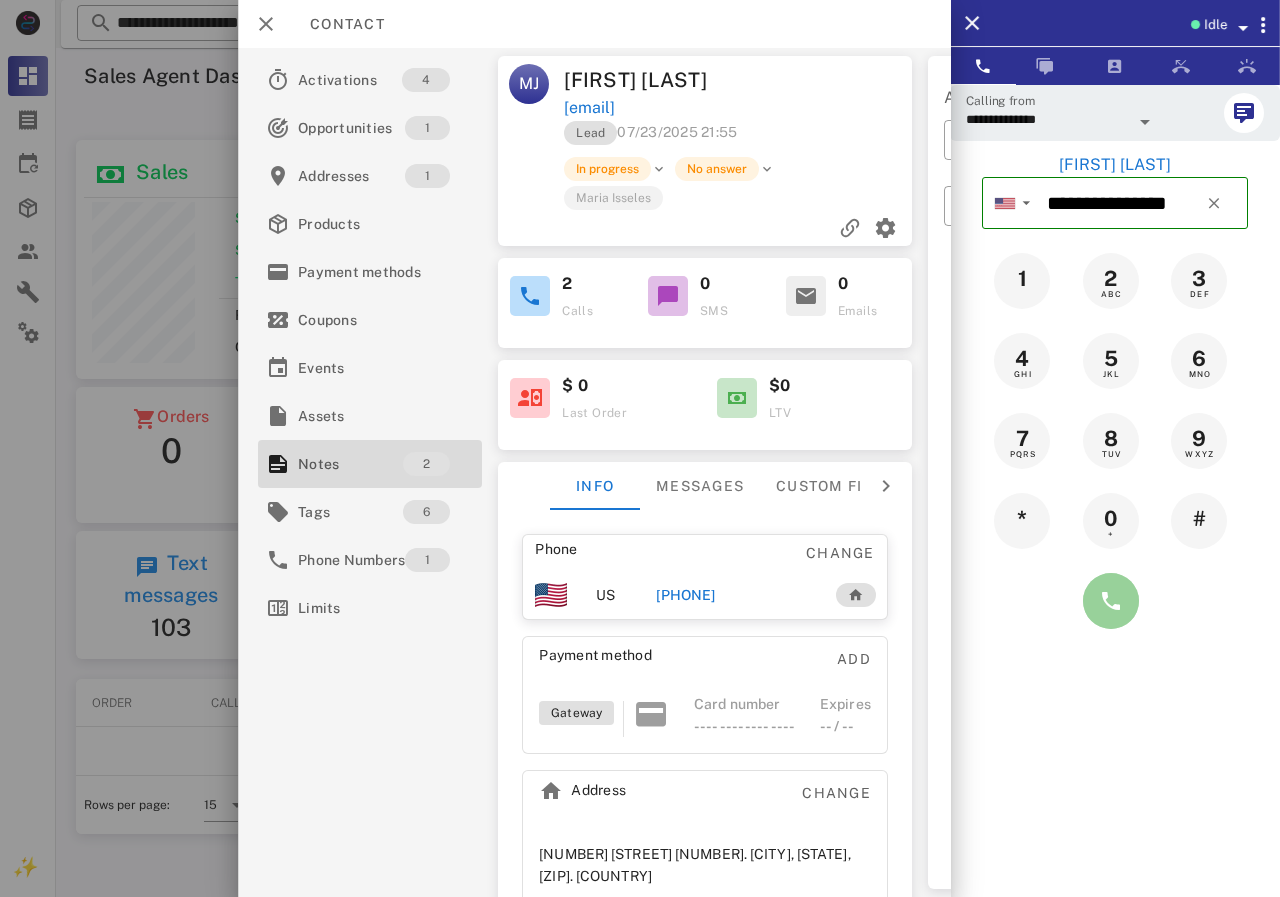 click at bounding box center (1111, 601) 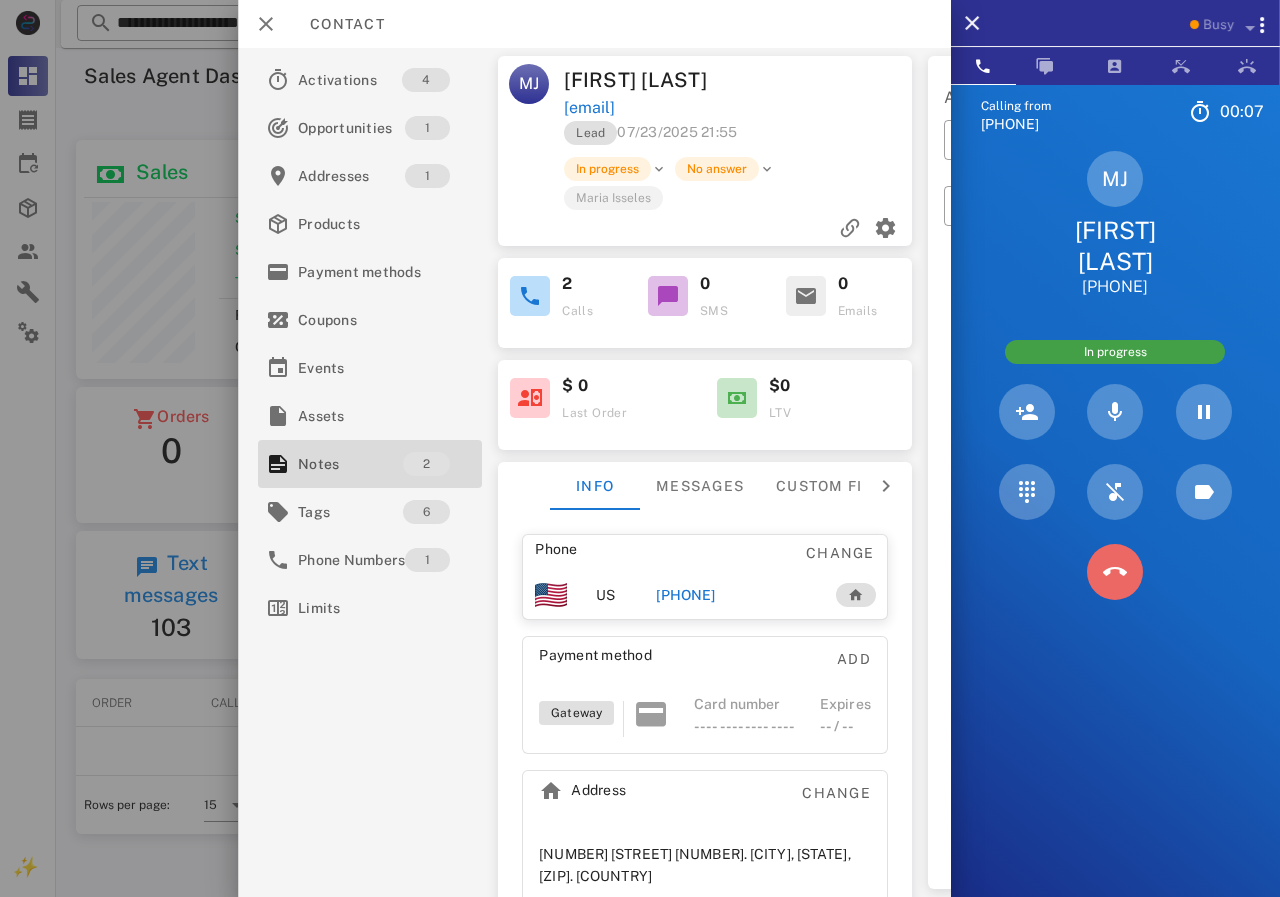 click at bounding box center [1115, 572] 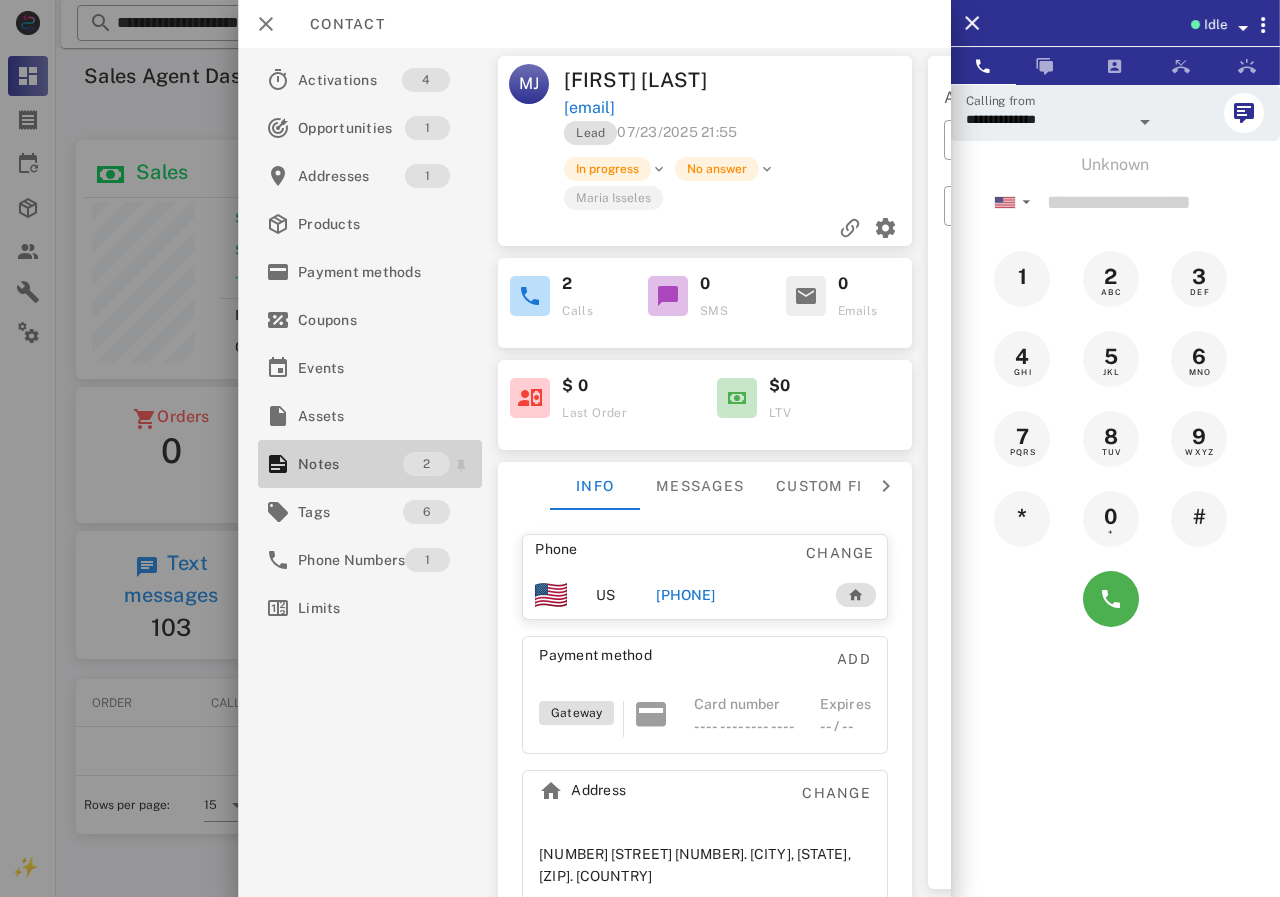 click on "Notes" at bounding box center [350, 464] 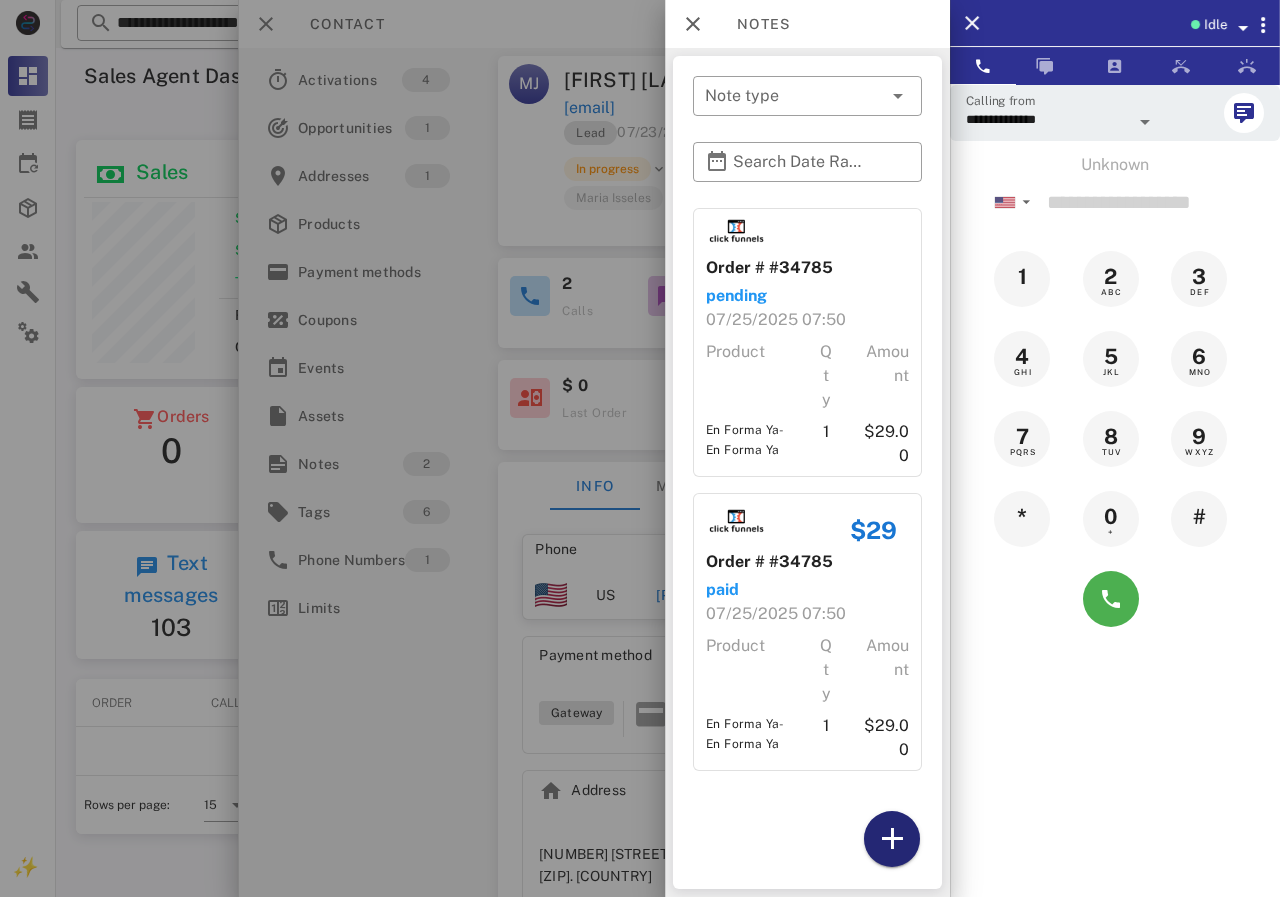click at bounding box center [892, 839] 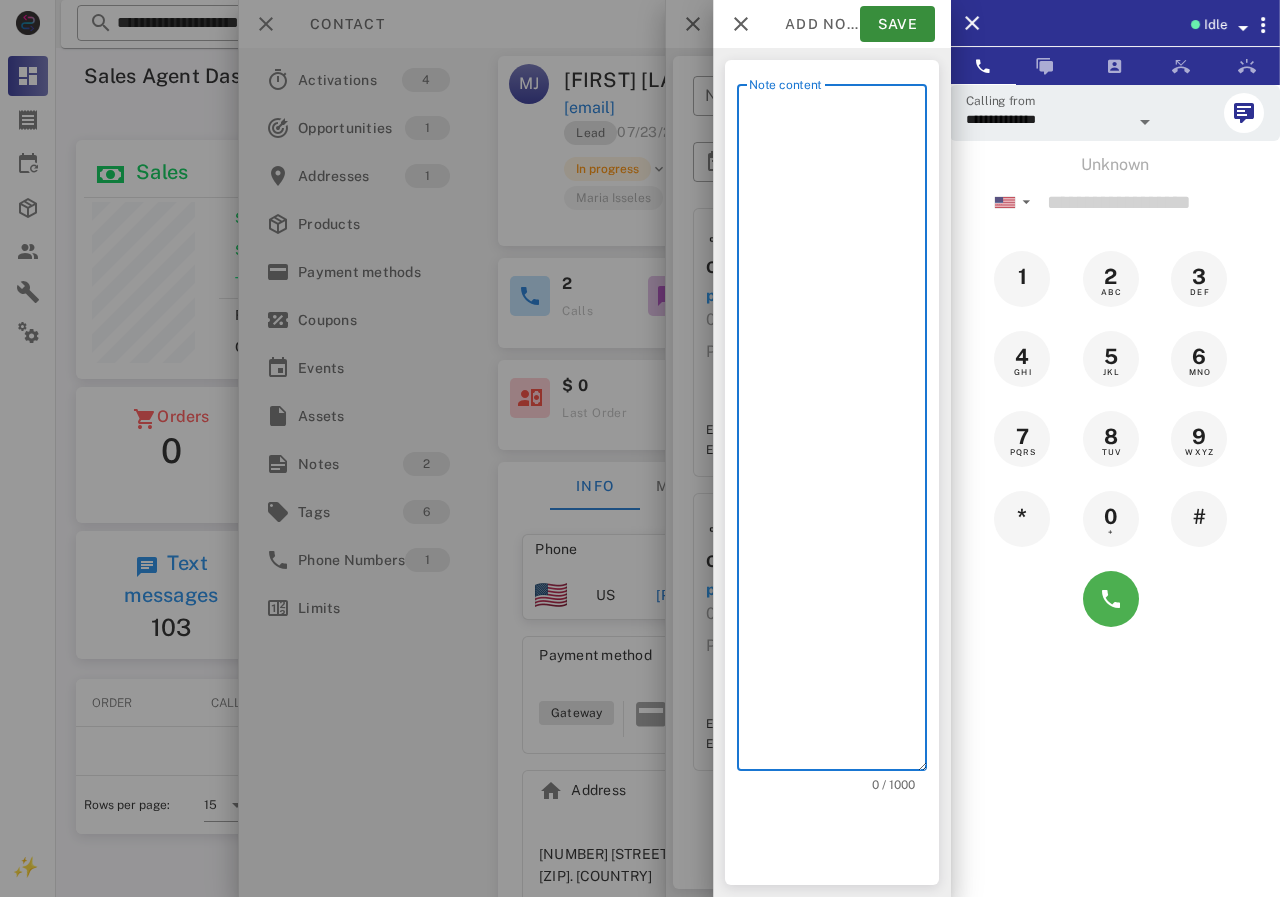 scroll, scrollTop: 240, scrollLeft: 390, axis: both 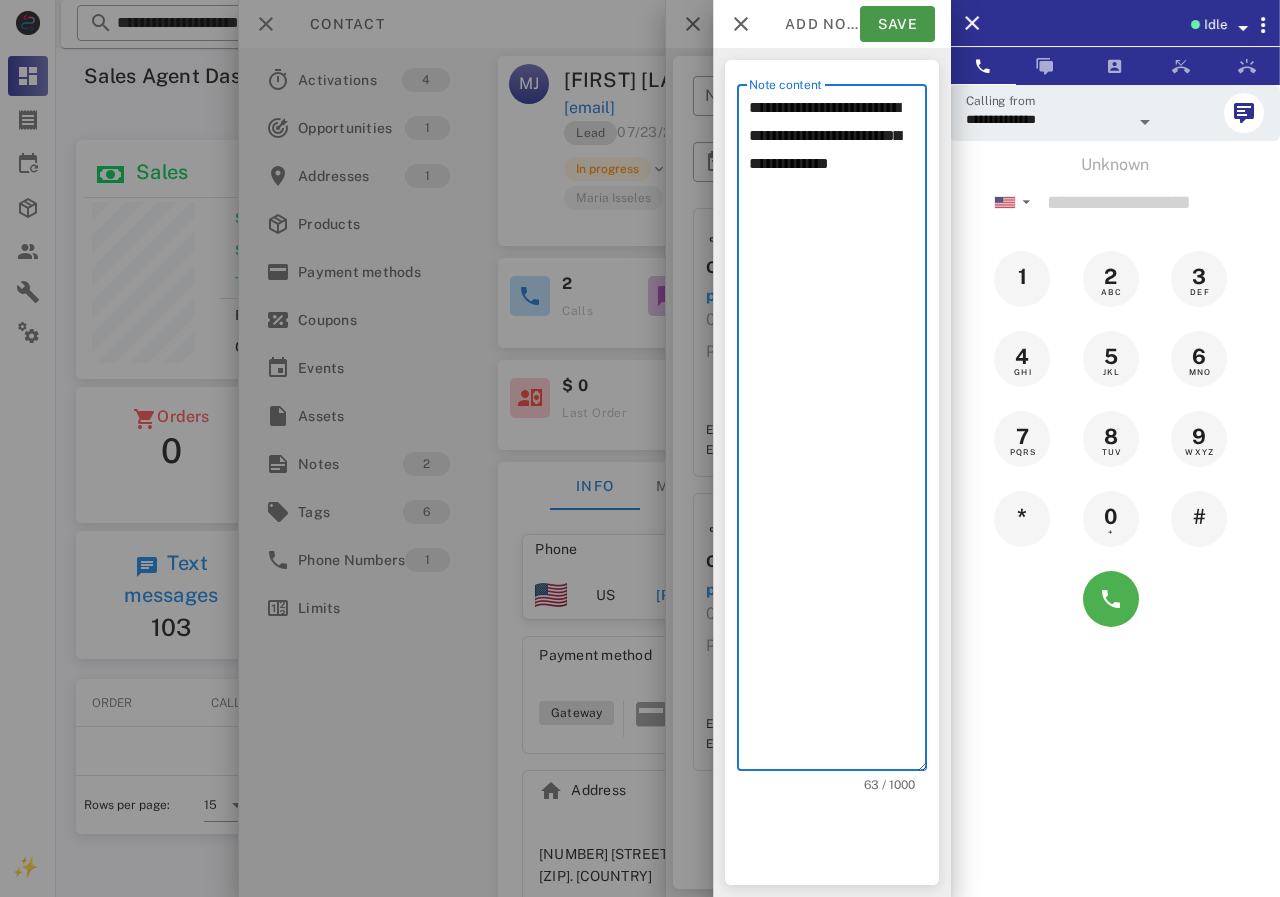 type on "**********" 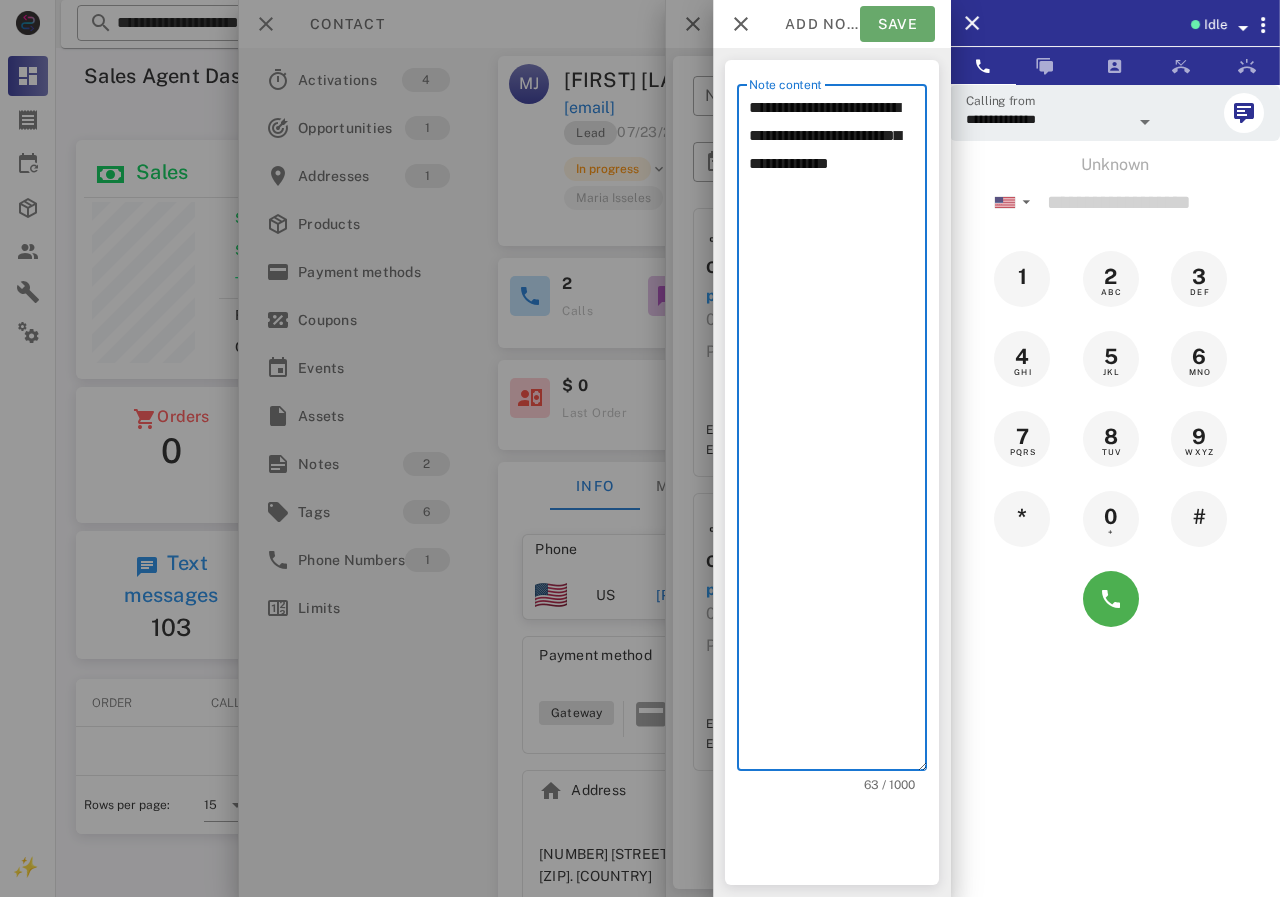 click on "Save" at bounding box center [897, 24] 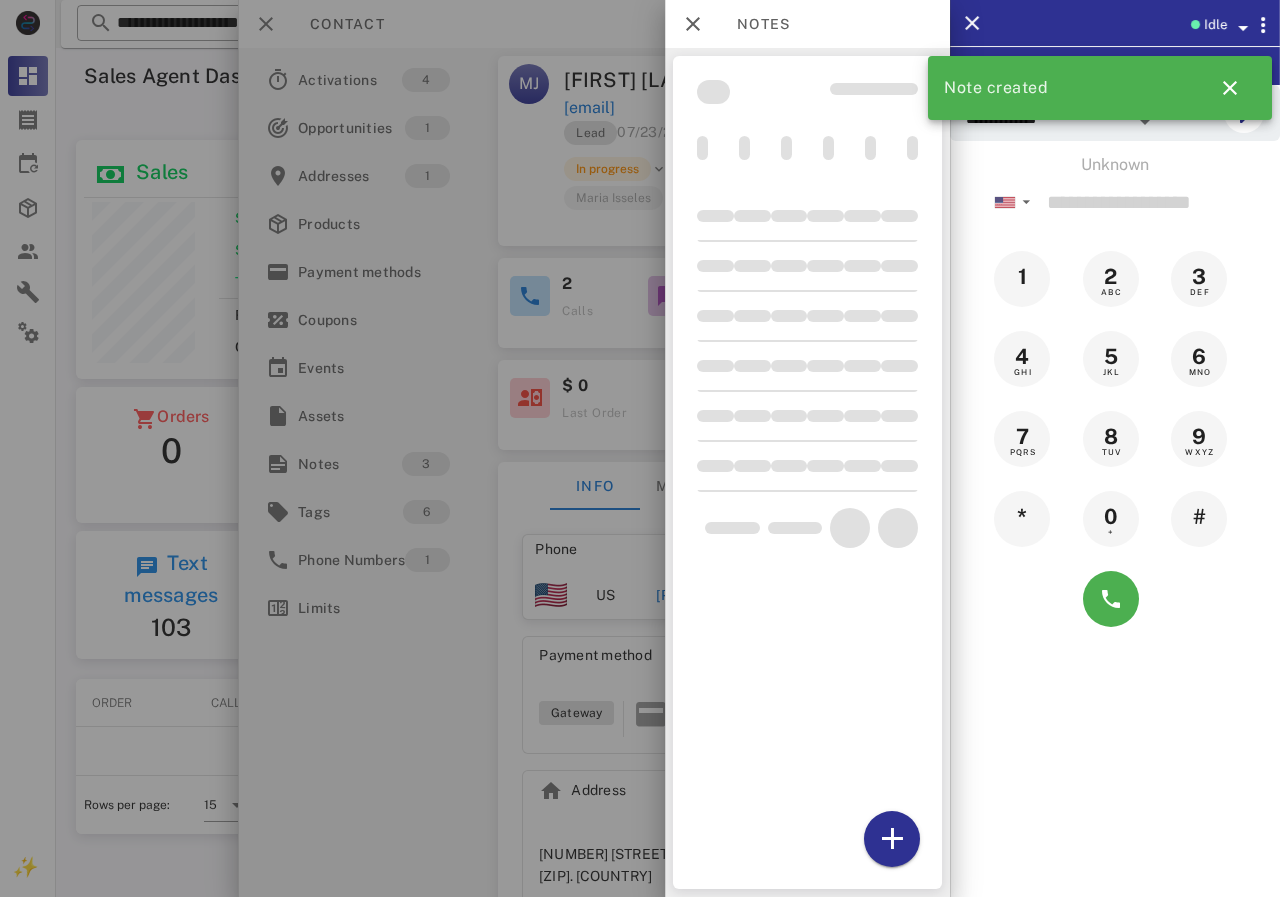 click at bounding box center [640, 448] 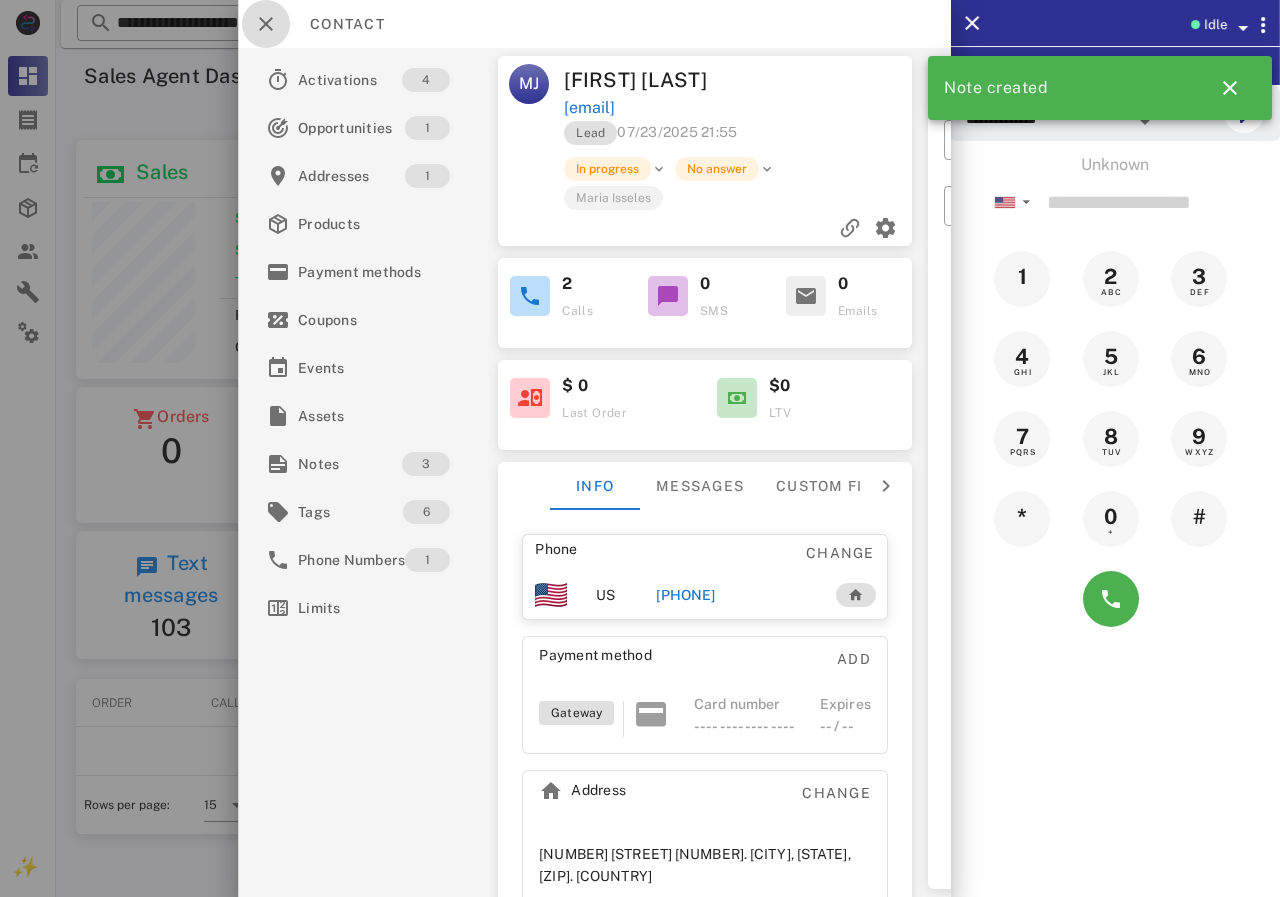 click at bounding box center [266, 24] 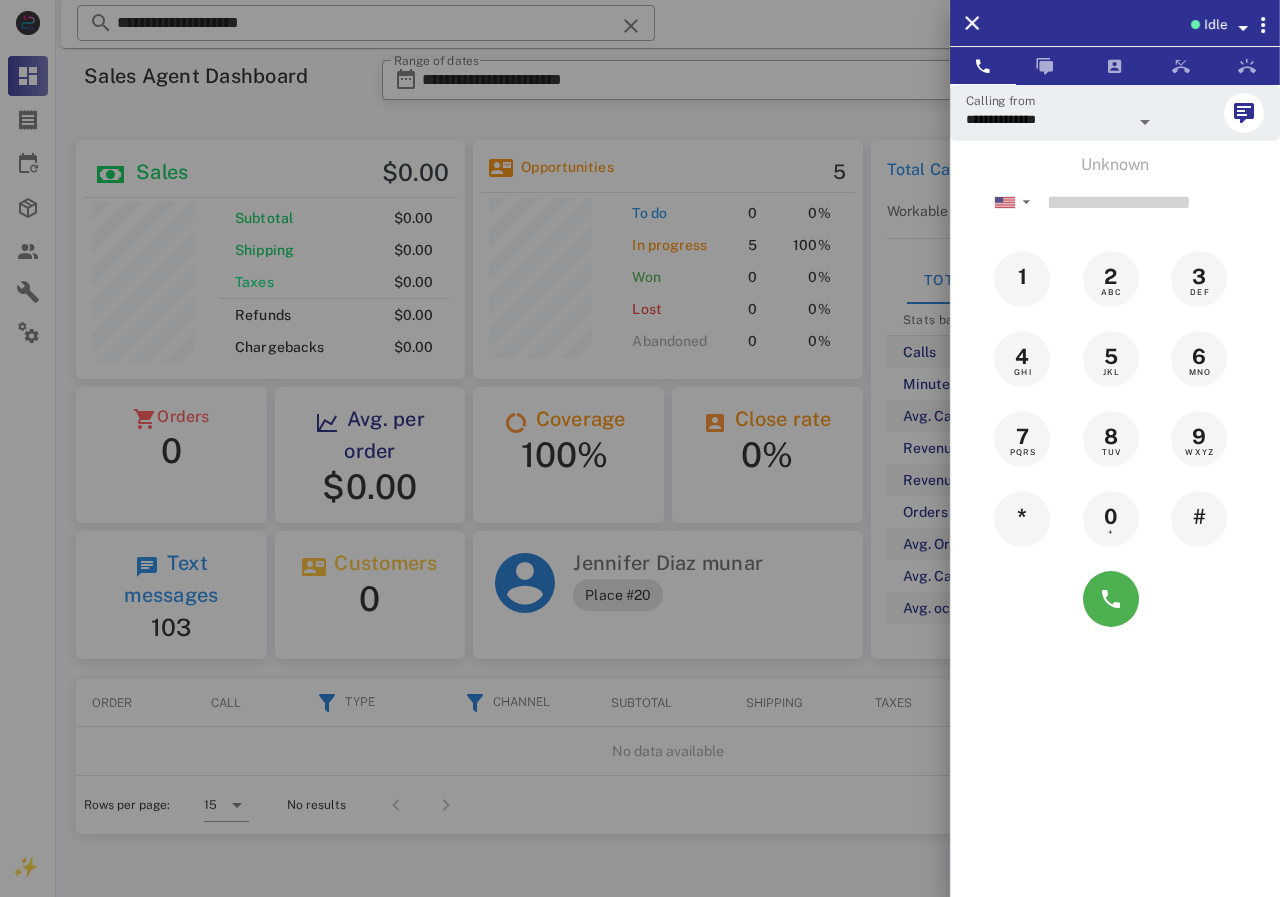 click at bounding box center [640, 448] 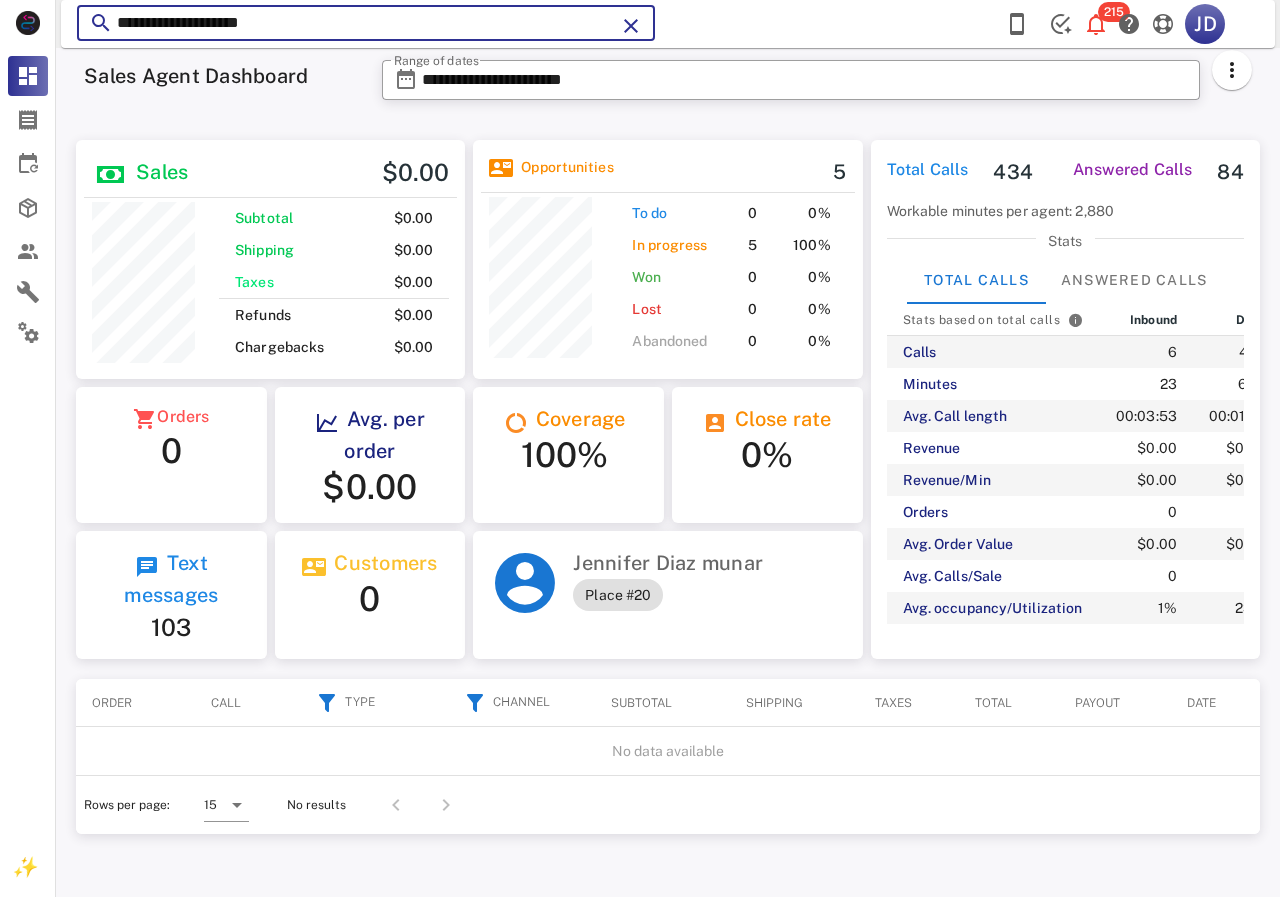 drag, startPoint x: 392, startPoint y: 22, endPoint x: 98, endPoint y: 25, distance: 294.01532 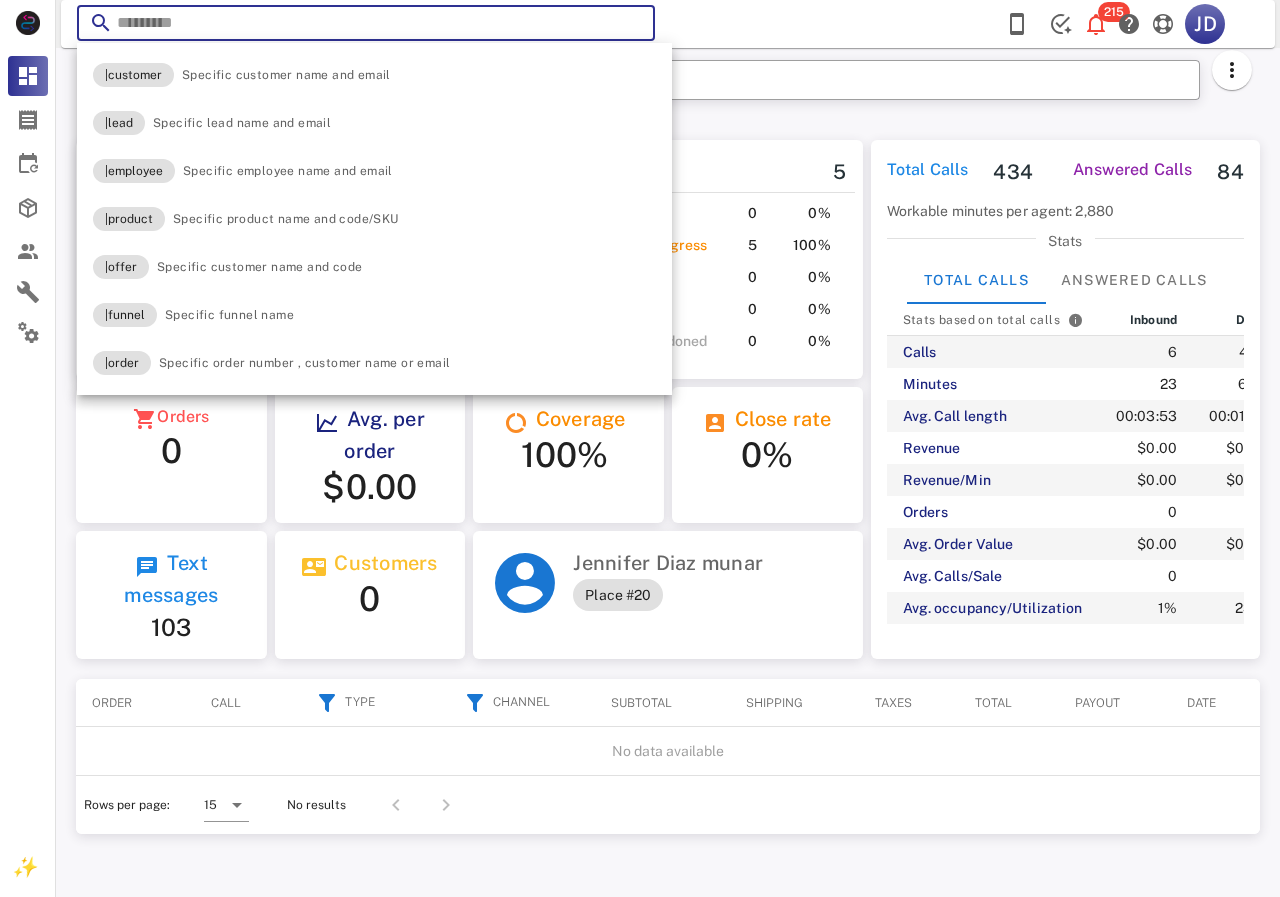 paste on "**********" 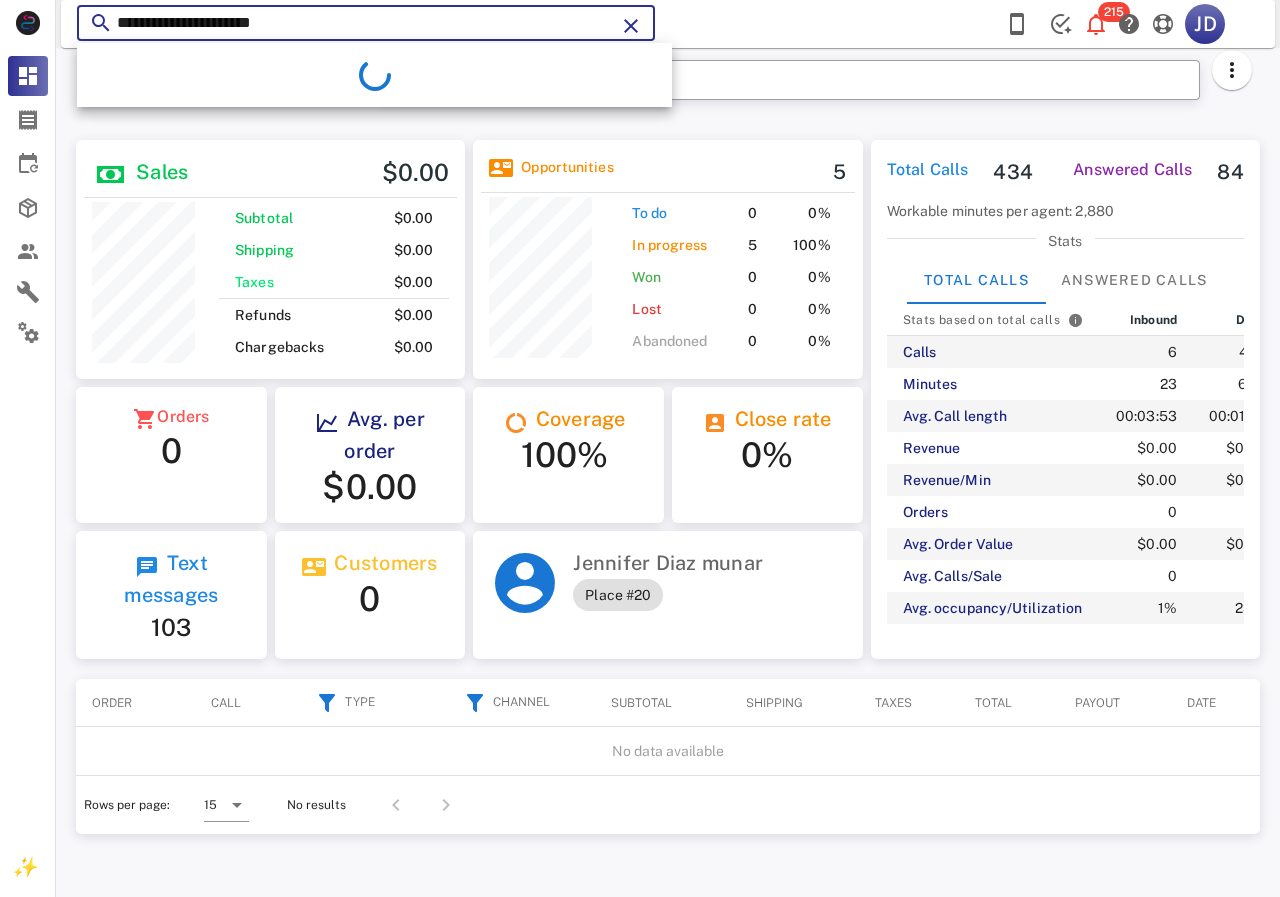 type on "**********" 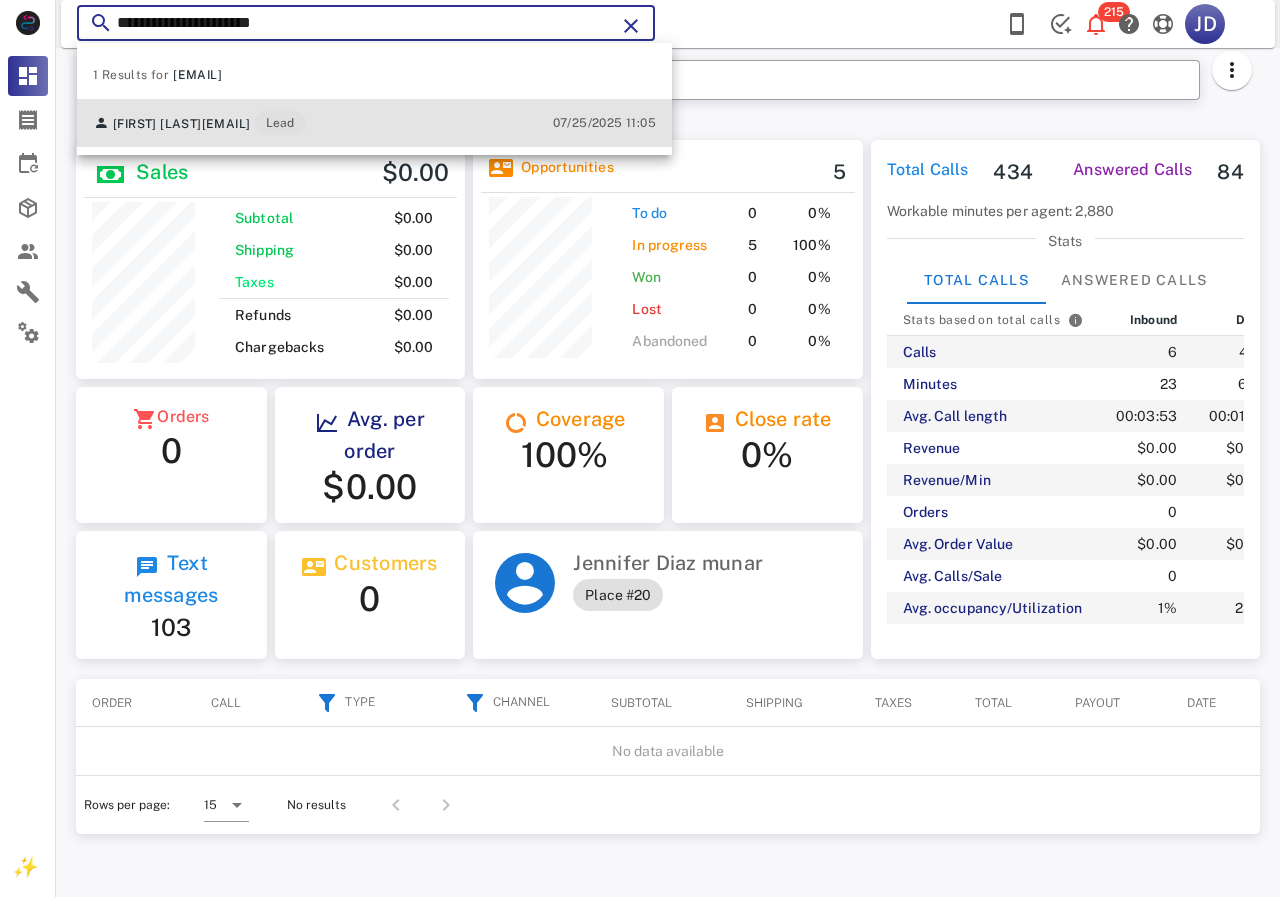 click on "Mayra Proano" at bounding box center (157, 124) 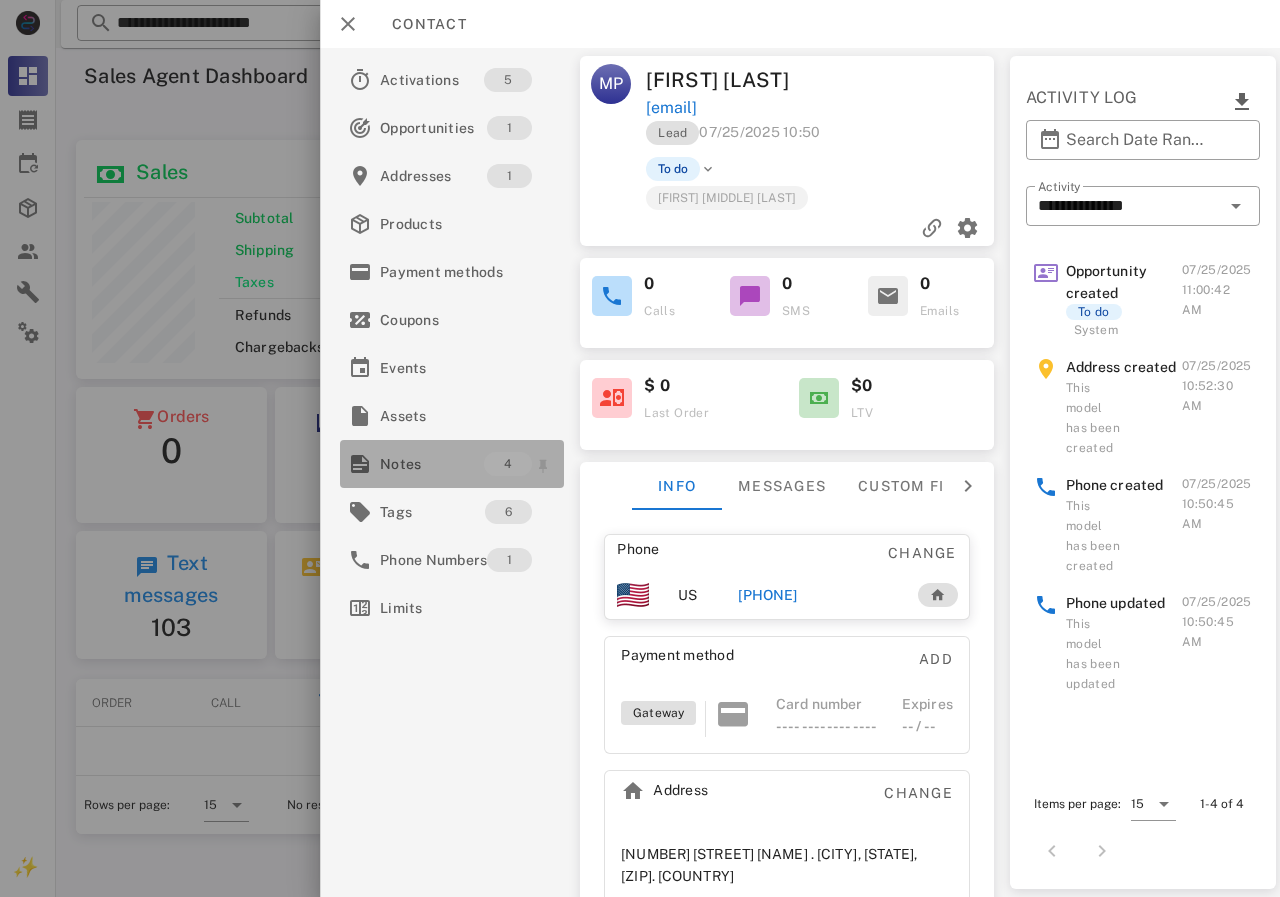 click on "Notes" at bounding box center (432, 464) 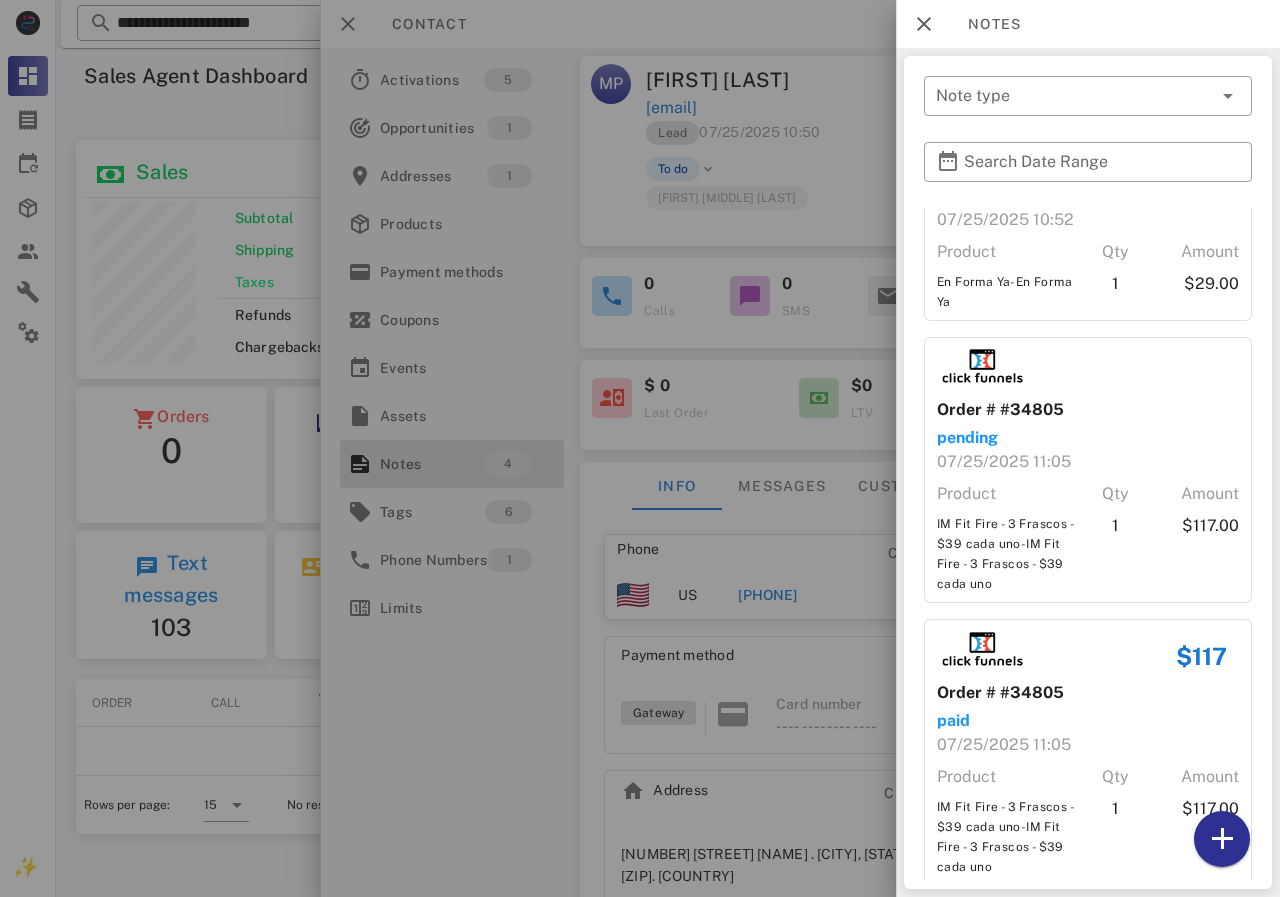 scroll, scrollTop: 386, scrollLeft: 0, axis: vertical 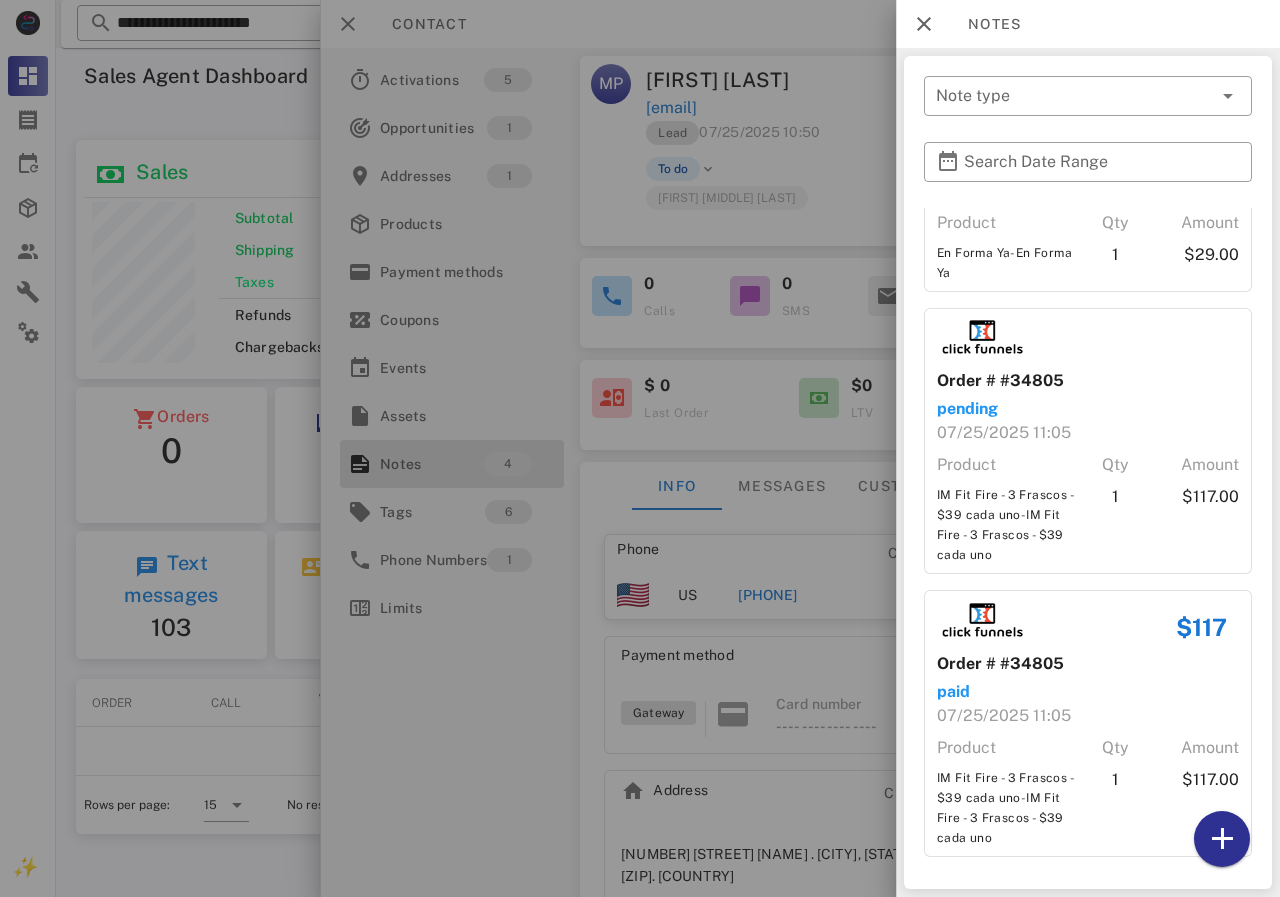 click at bounding box center (640, 448) 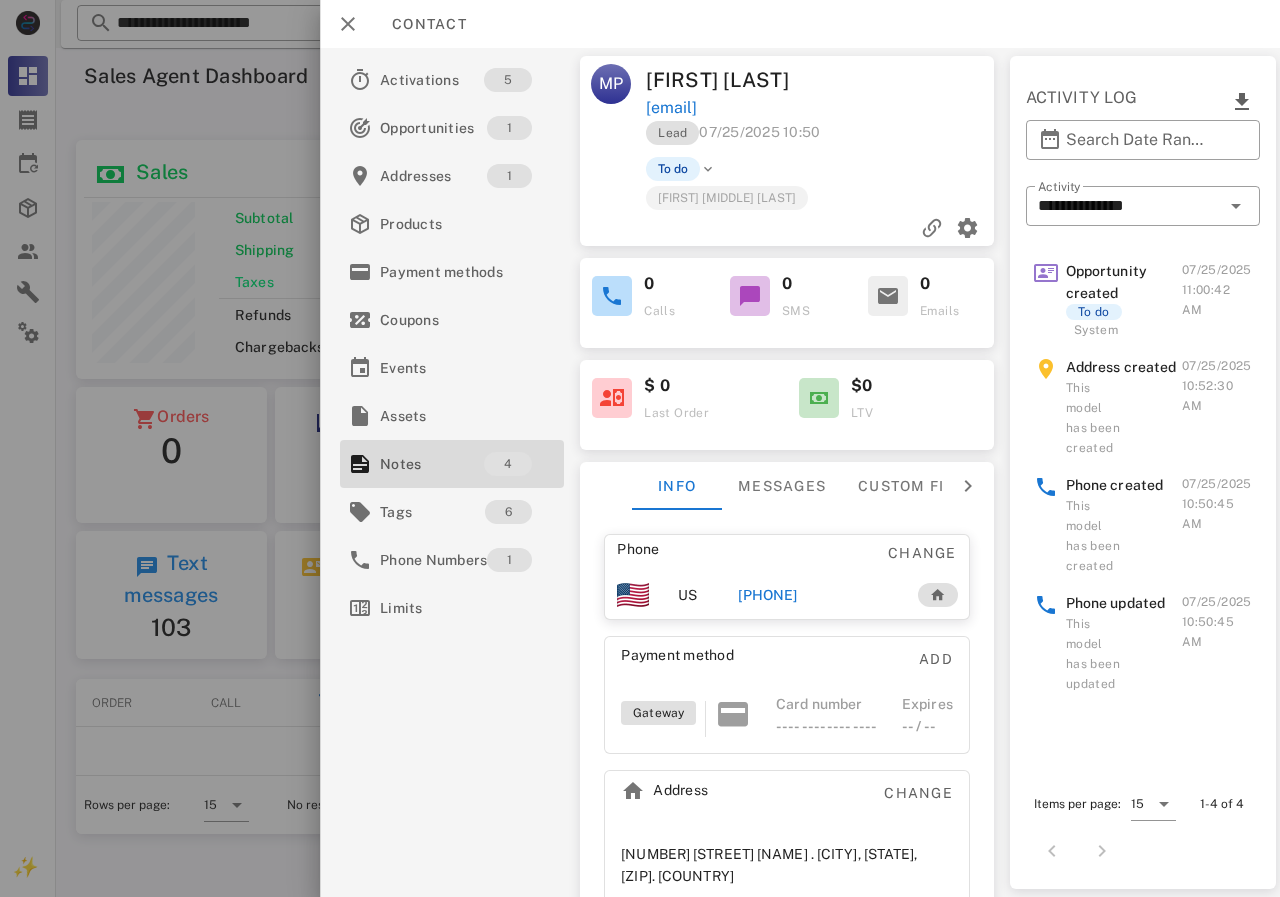 click on "+17547152603" at bounding box center (767, 595) 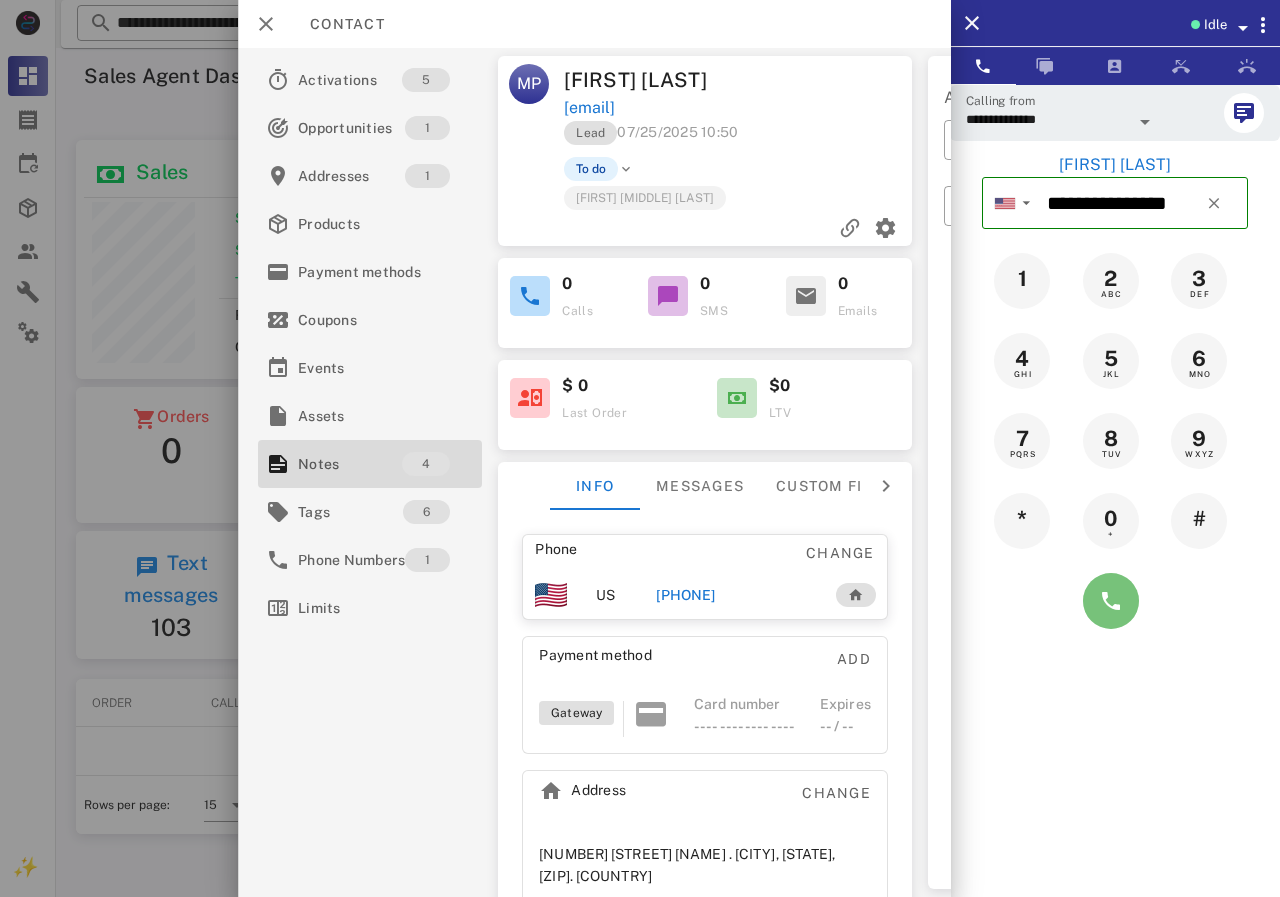 click at bounding box center (1111, 601) 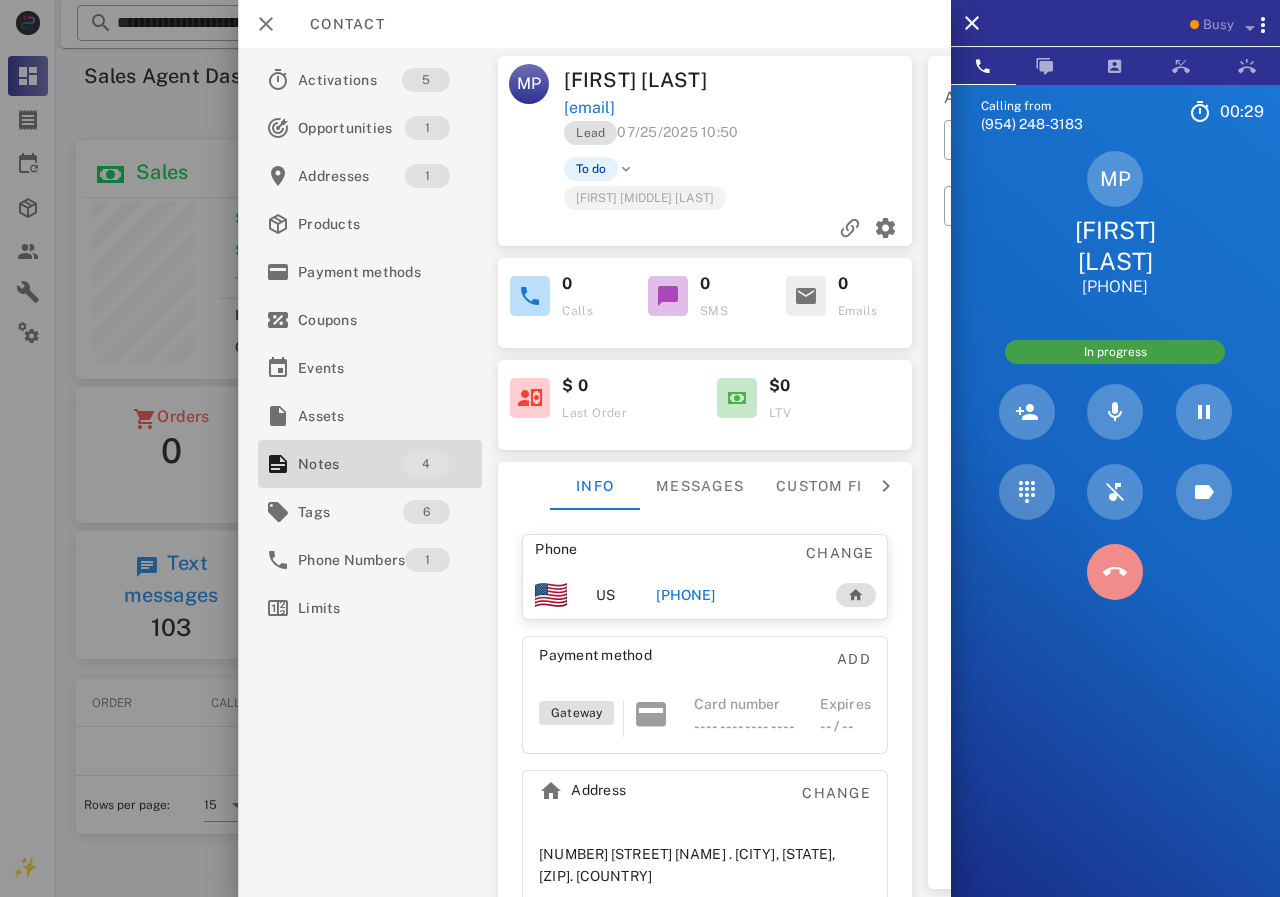click at bounding box center [1115, 572] 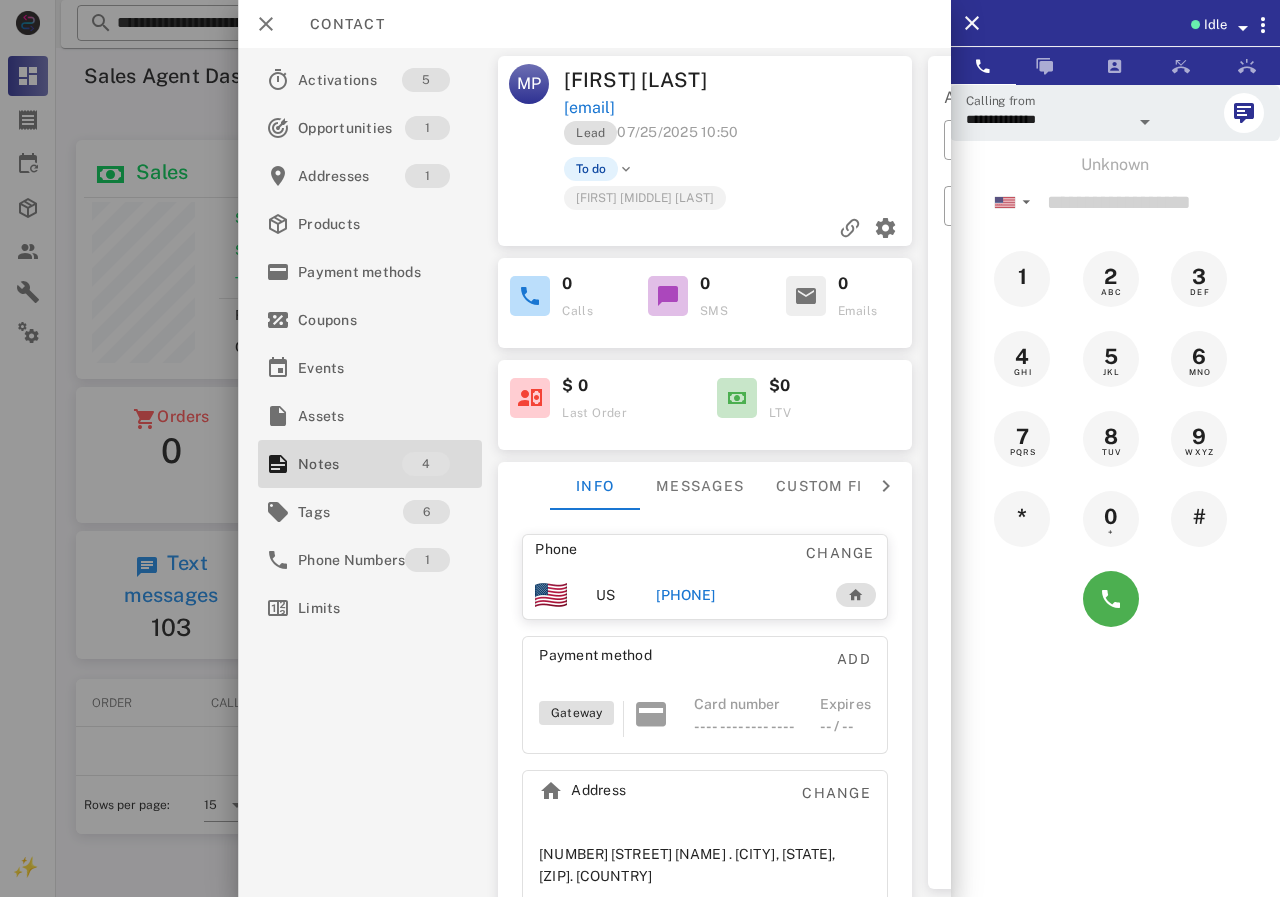 click on "+17547152603" at bounding box center (685, 595) 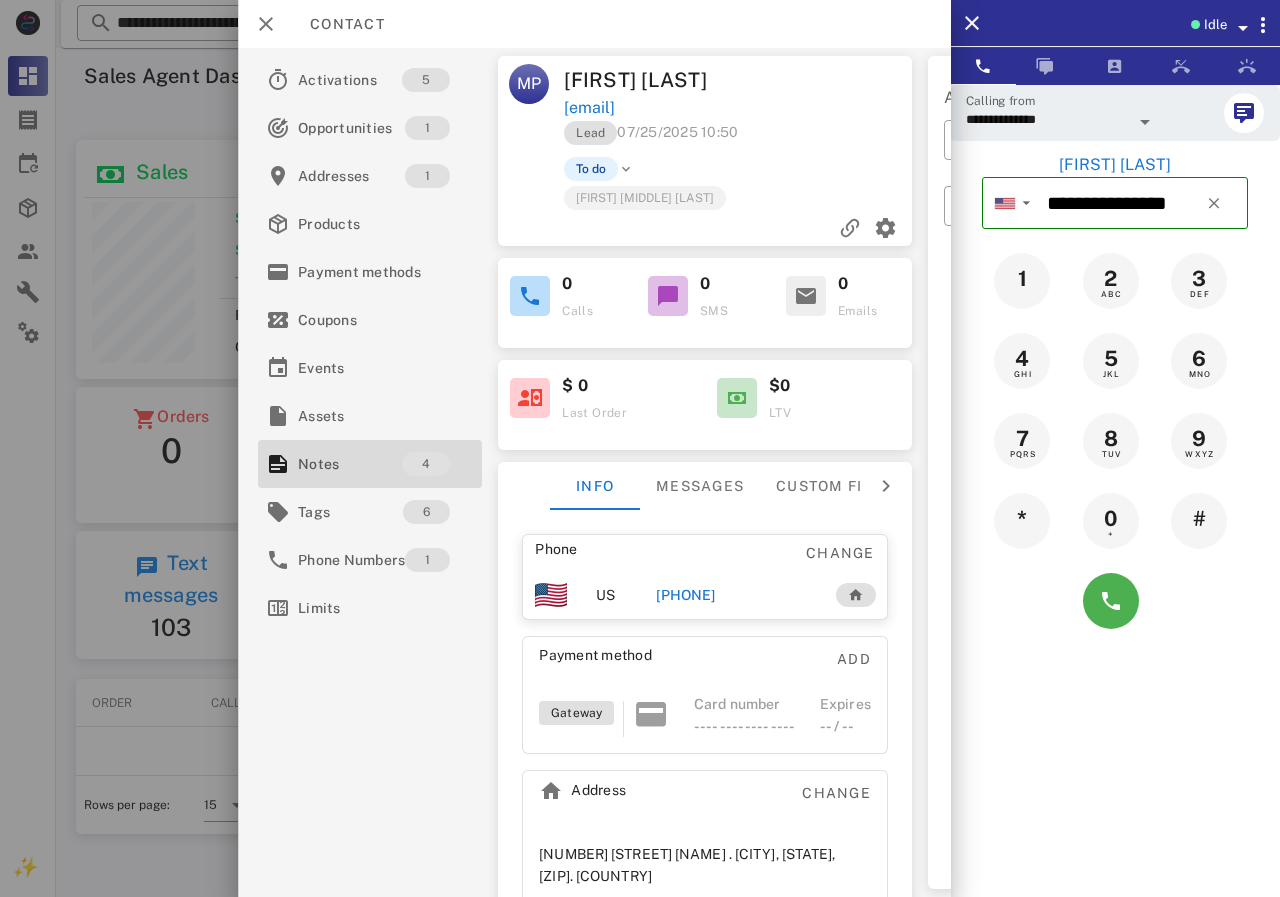 click on "+17547152603" at bounding box center [685, 595] 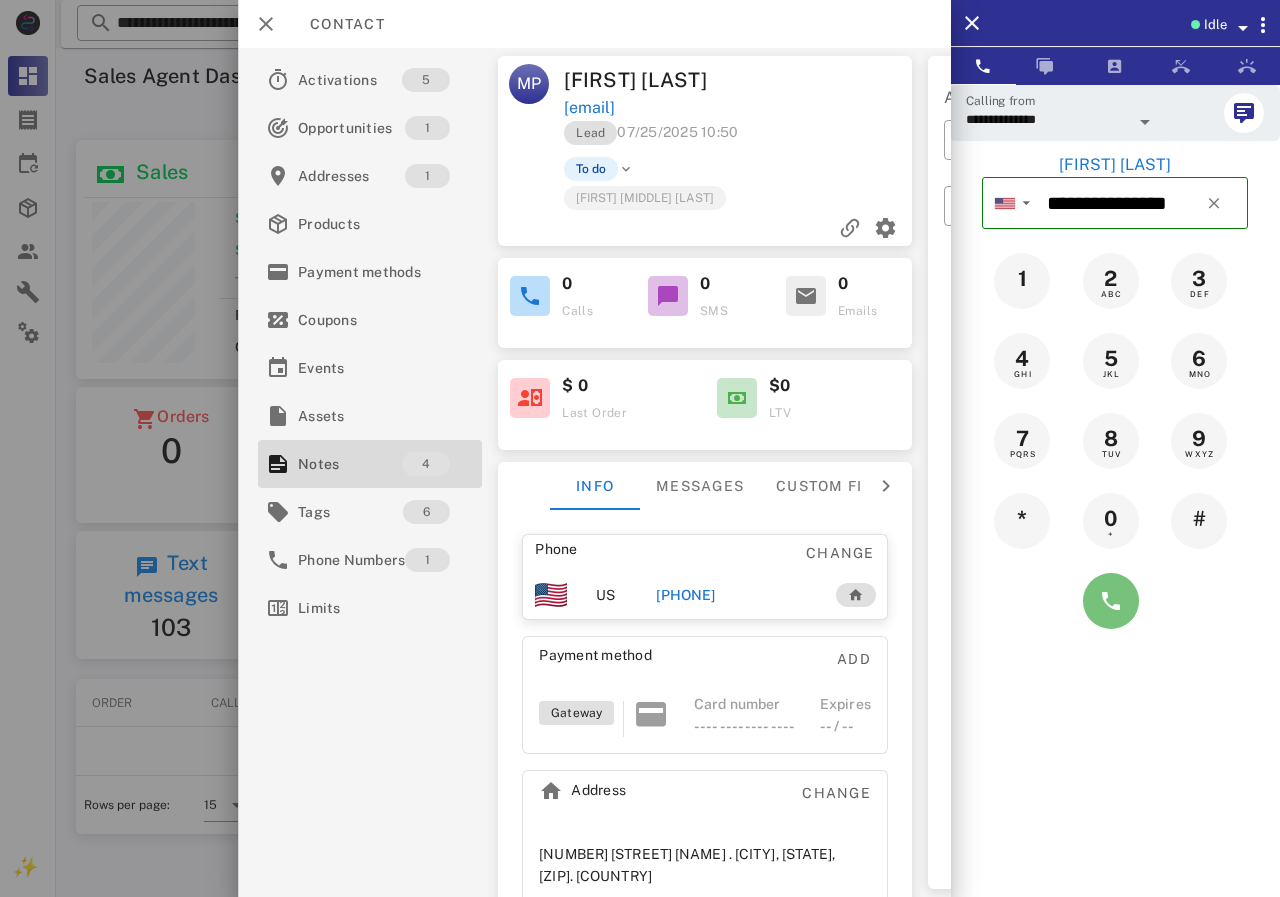 click at bounding box center [1111, 601] 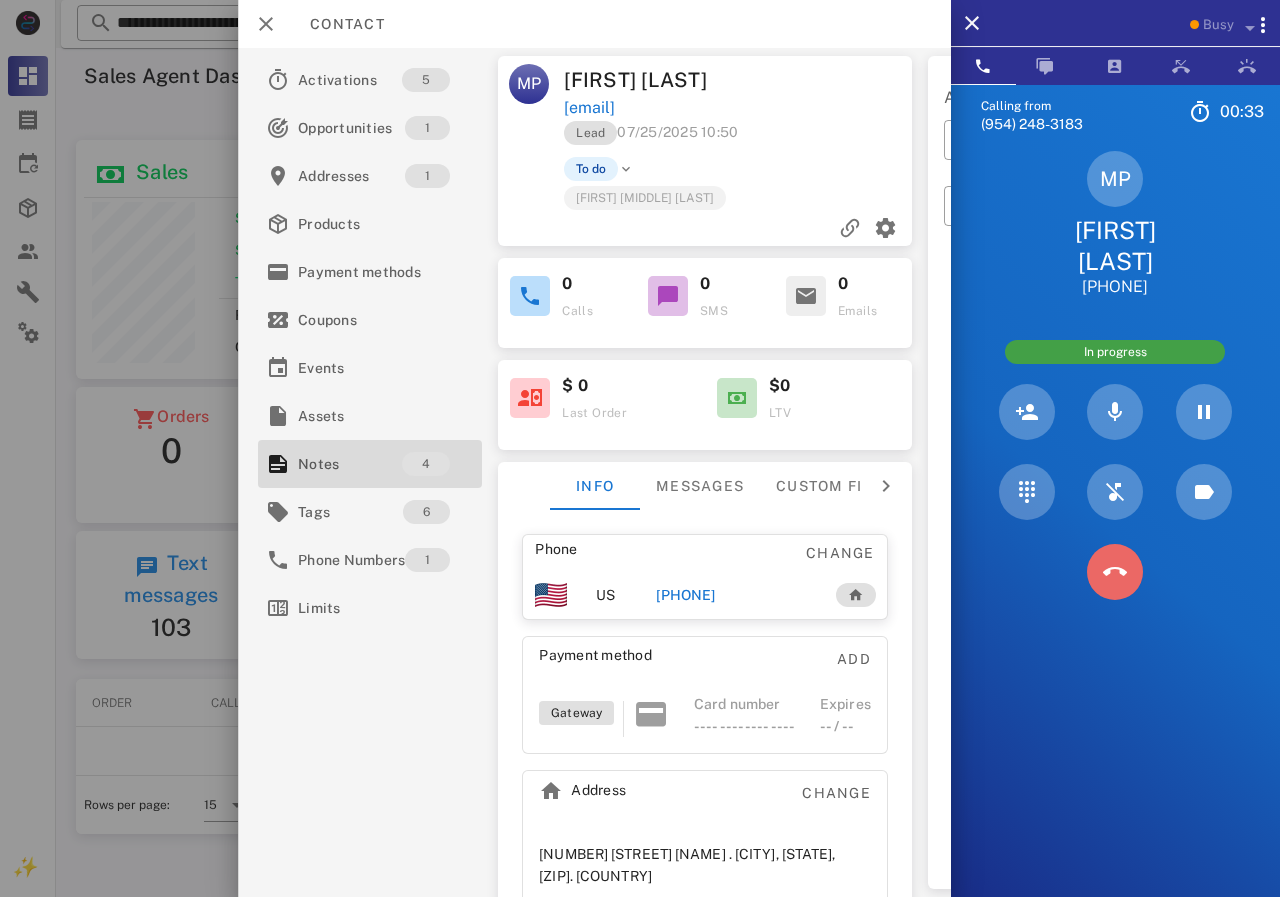 click at bounding box center [1115, 572] 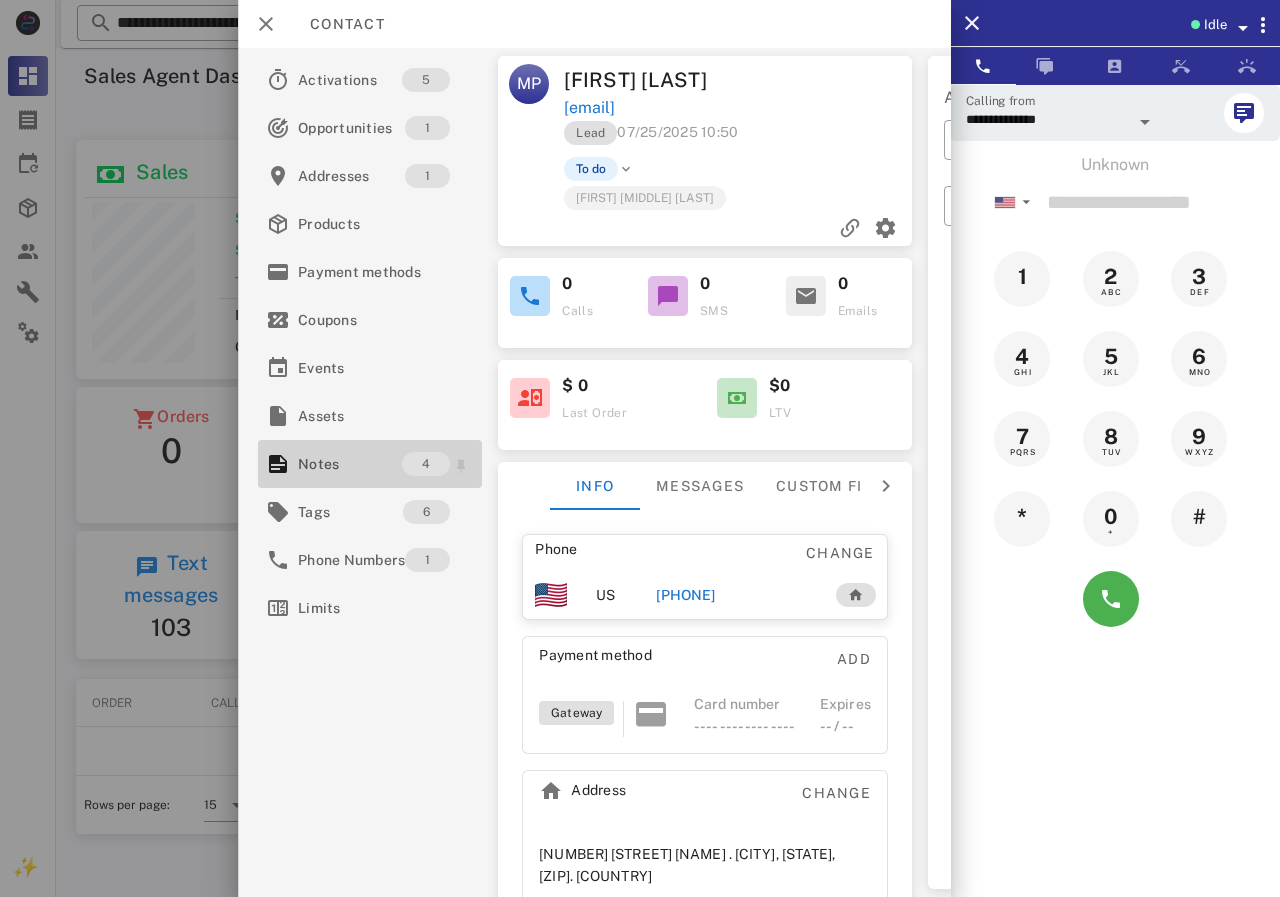 click on "Notes" at bounding box center [350, 464] 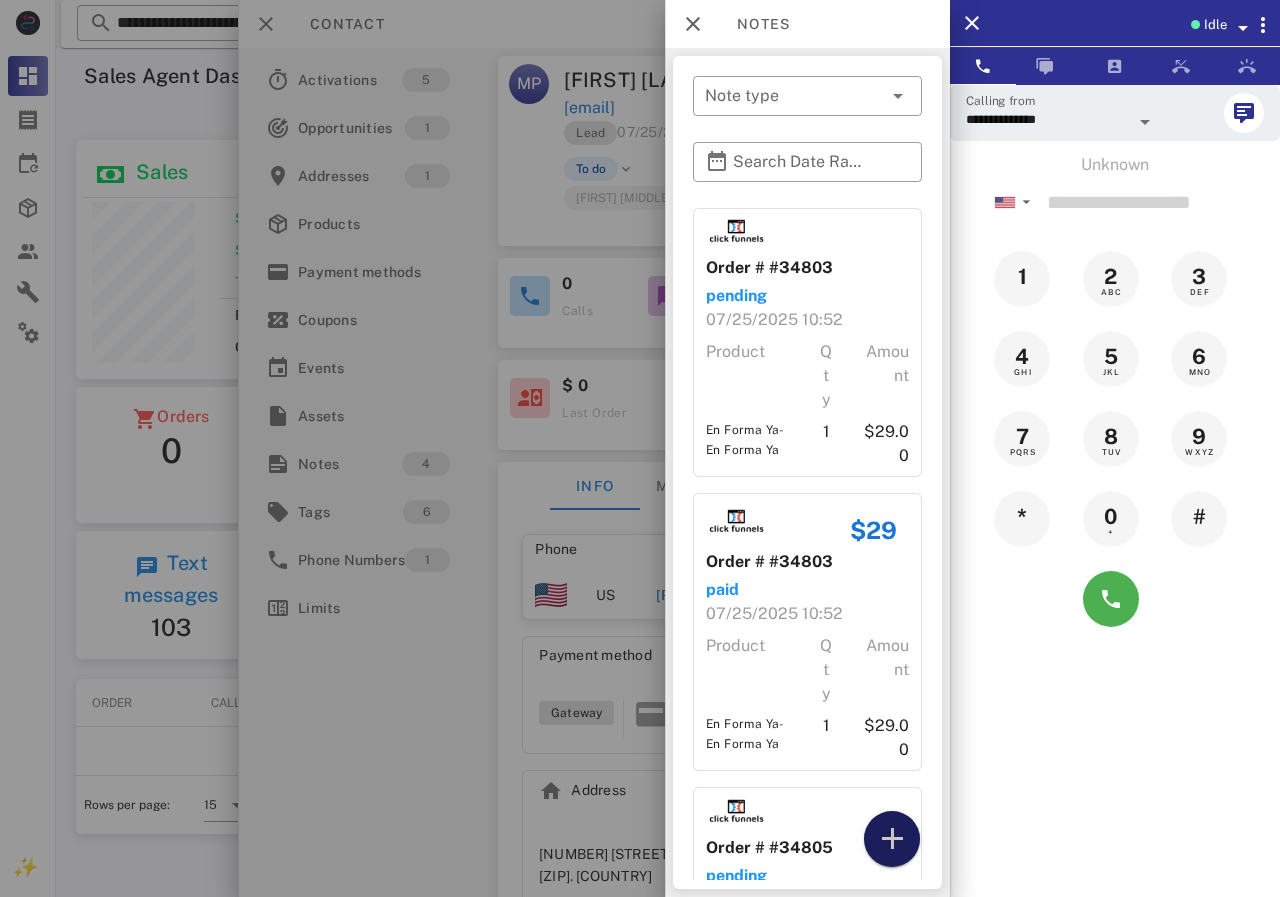 click at bounding box center (892, 839) 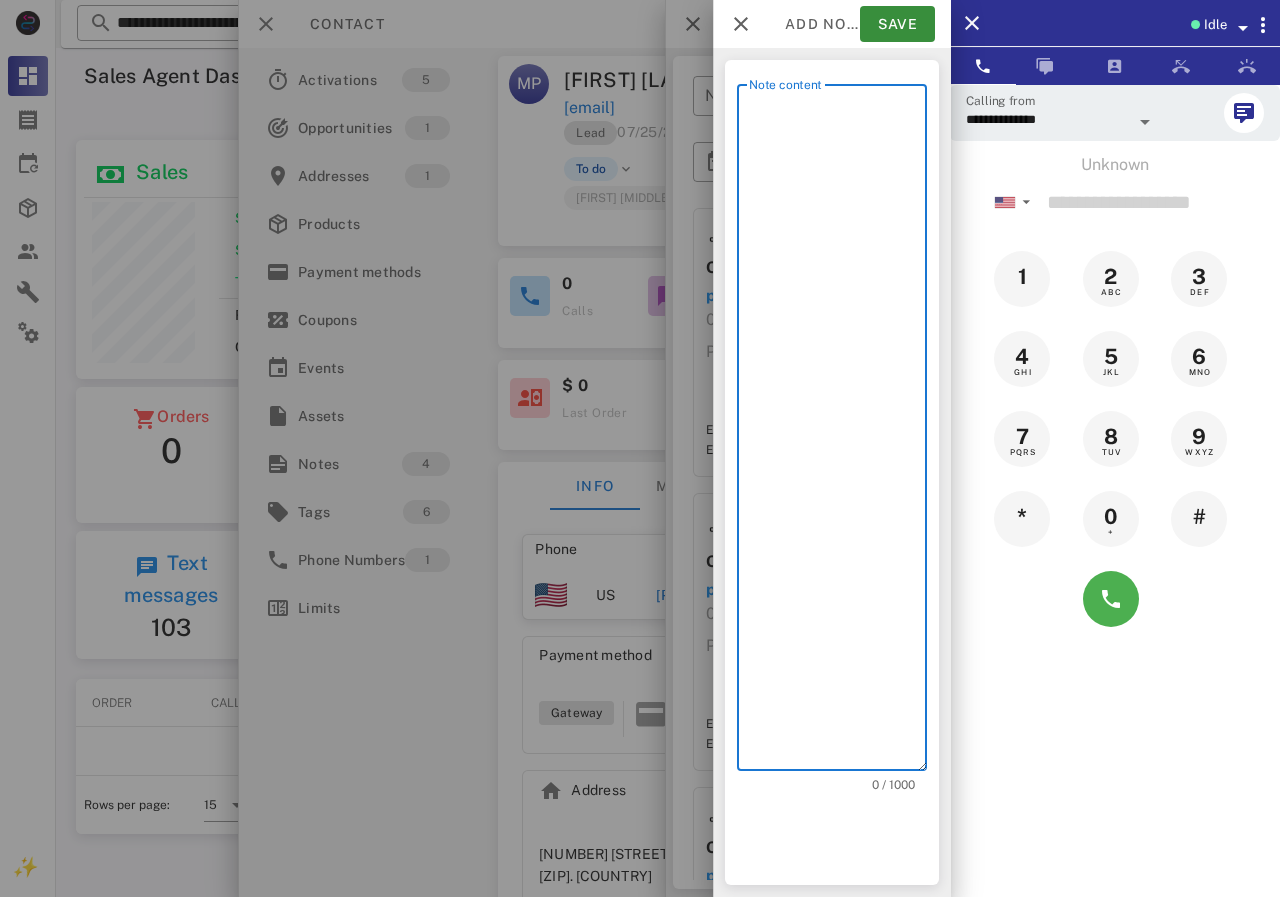 scroll, scrollTop: 240, scrollLeft: 390, axis: both 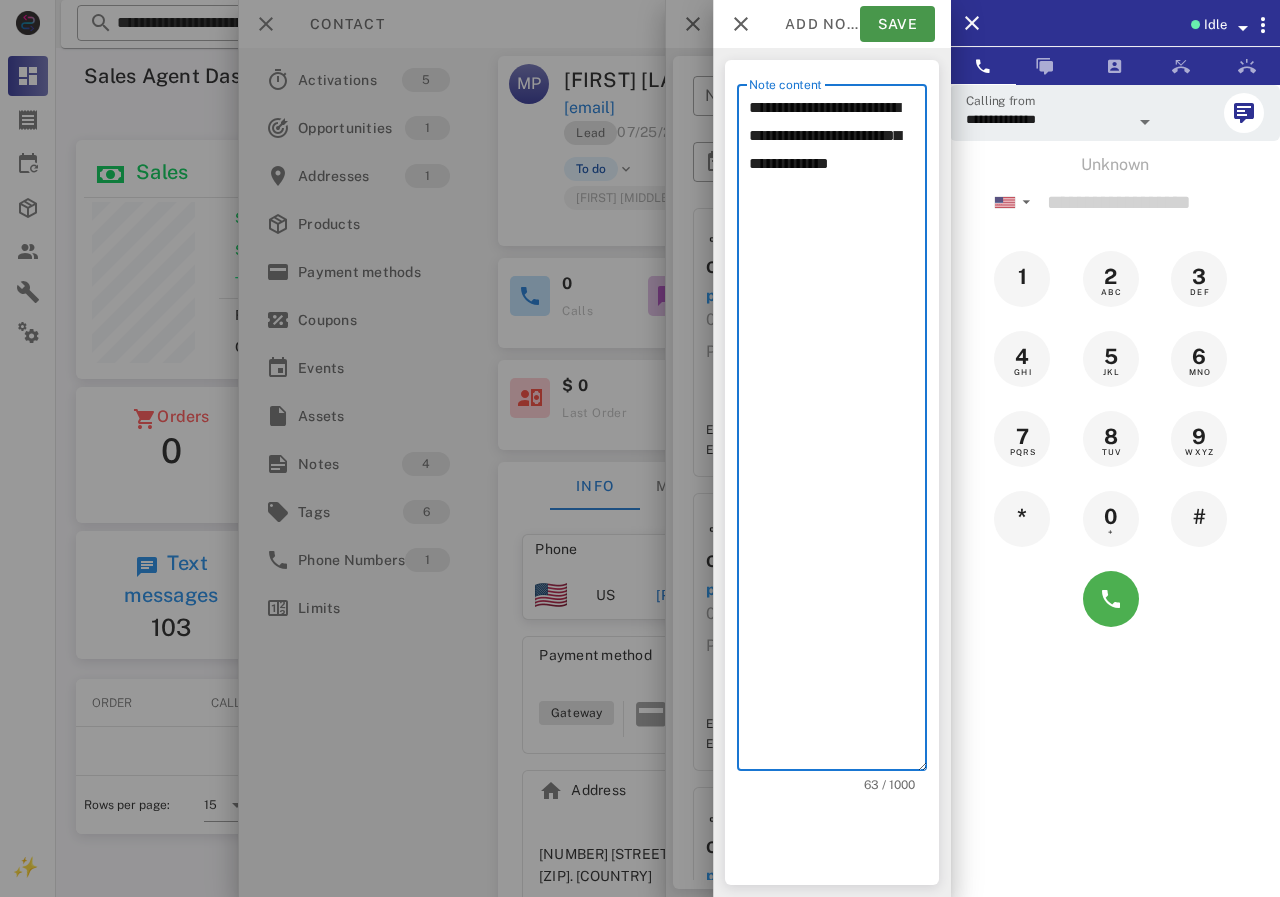 type on "**********" 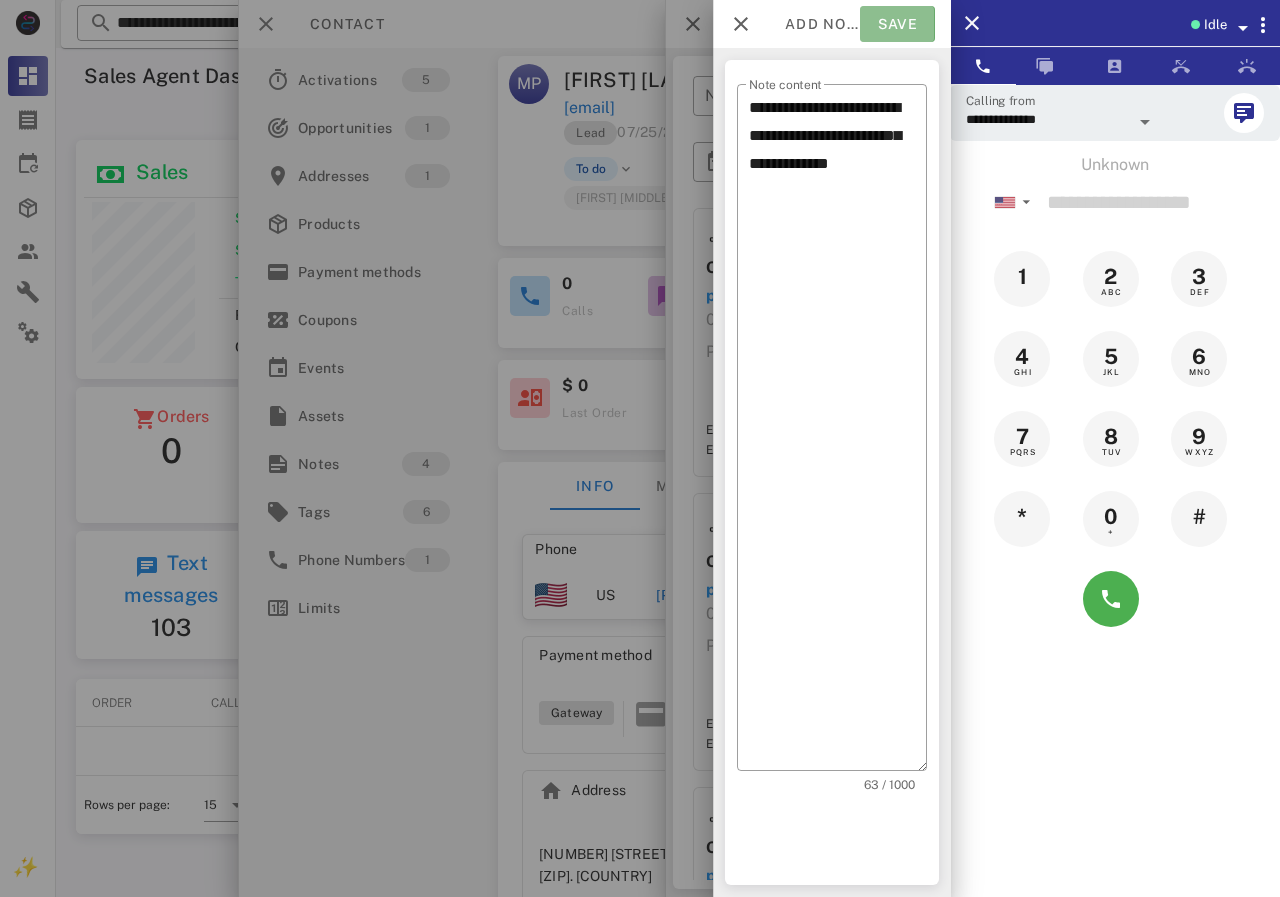 click on "Save" at bounding box center (897, 24) 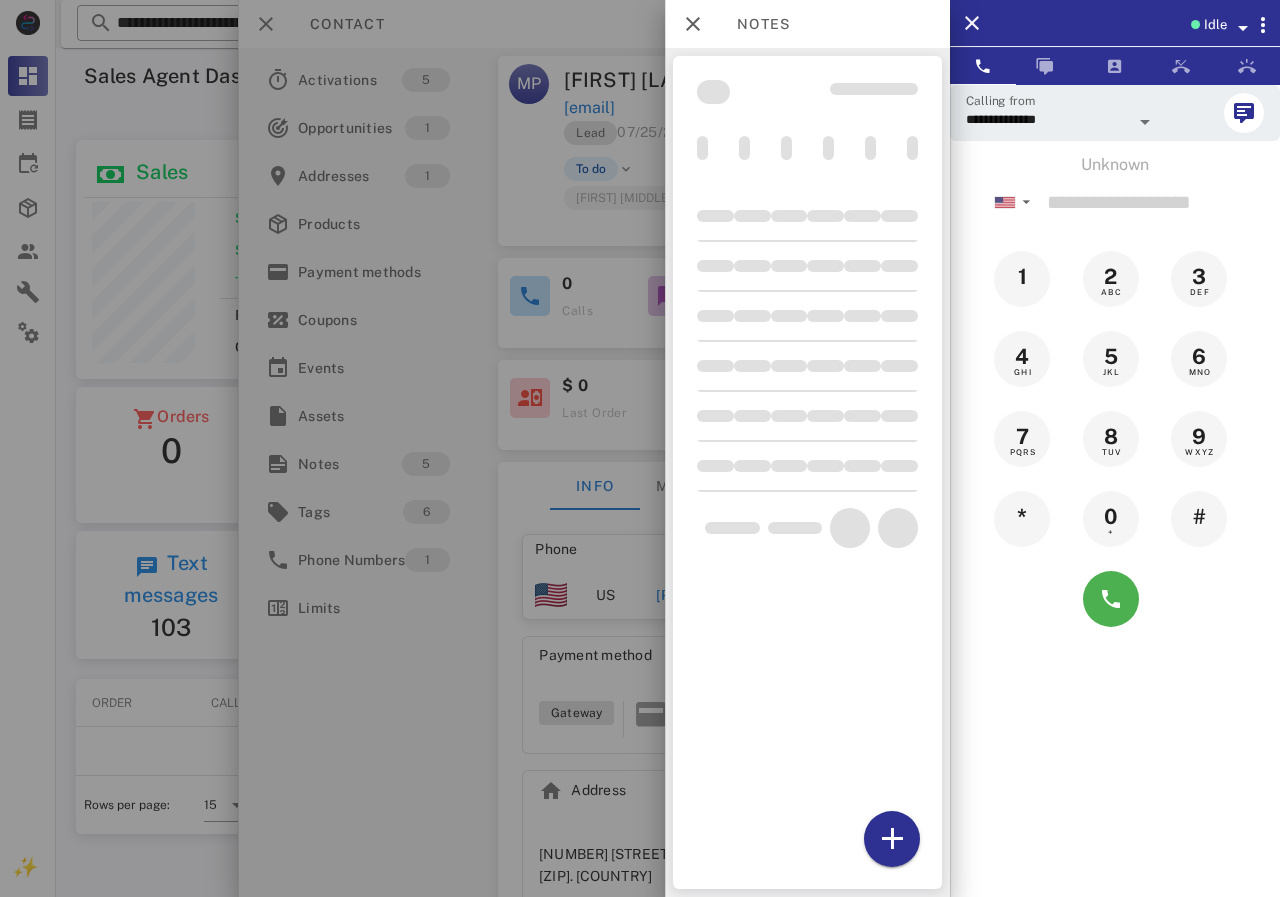 click at bounding box center [640, 448] 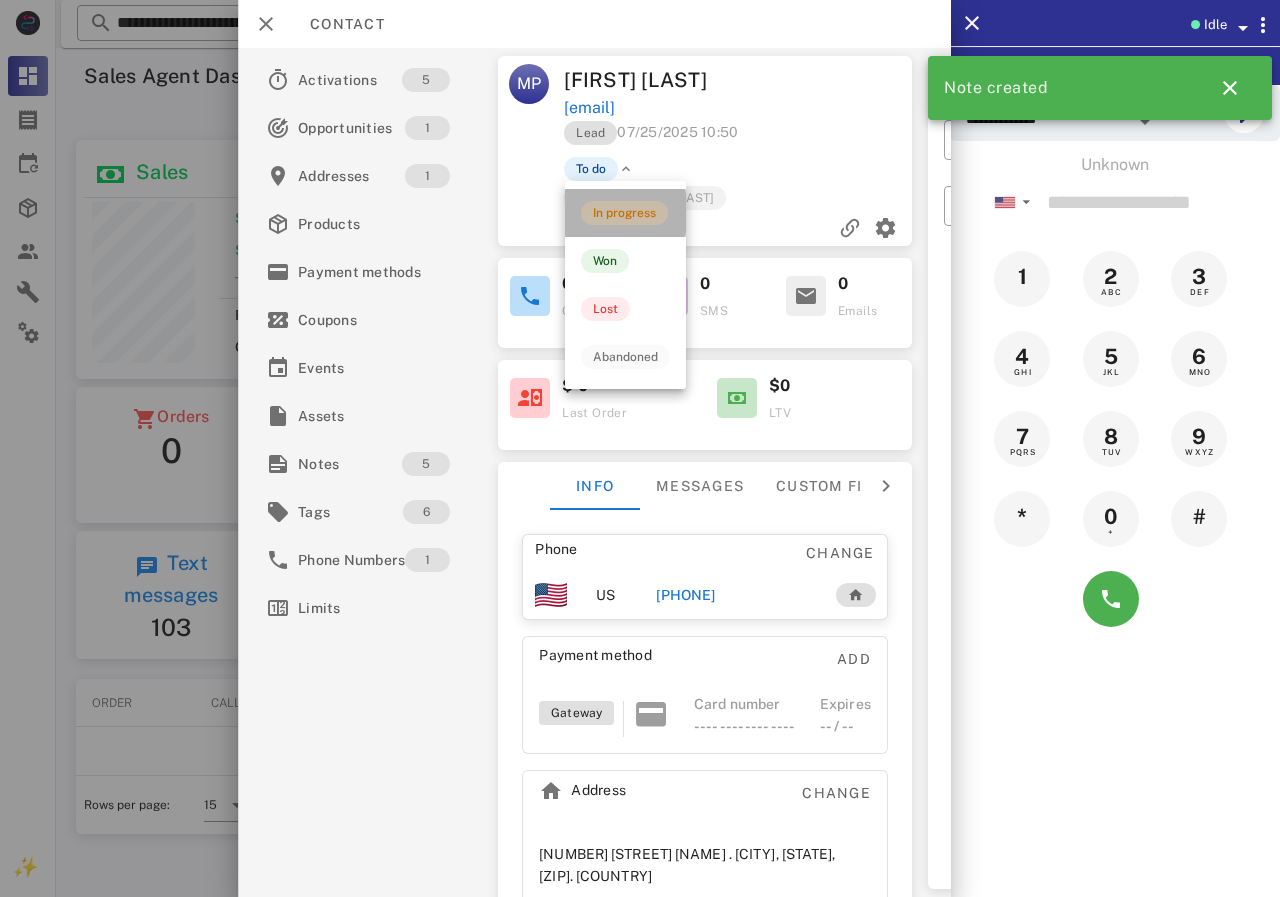 click on "In progress" at bounding box center [624, 213] 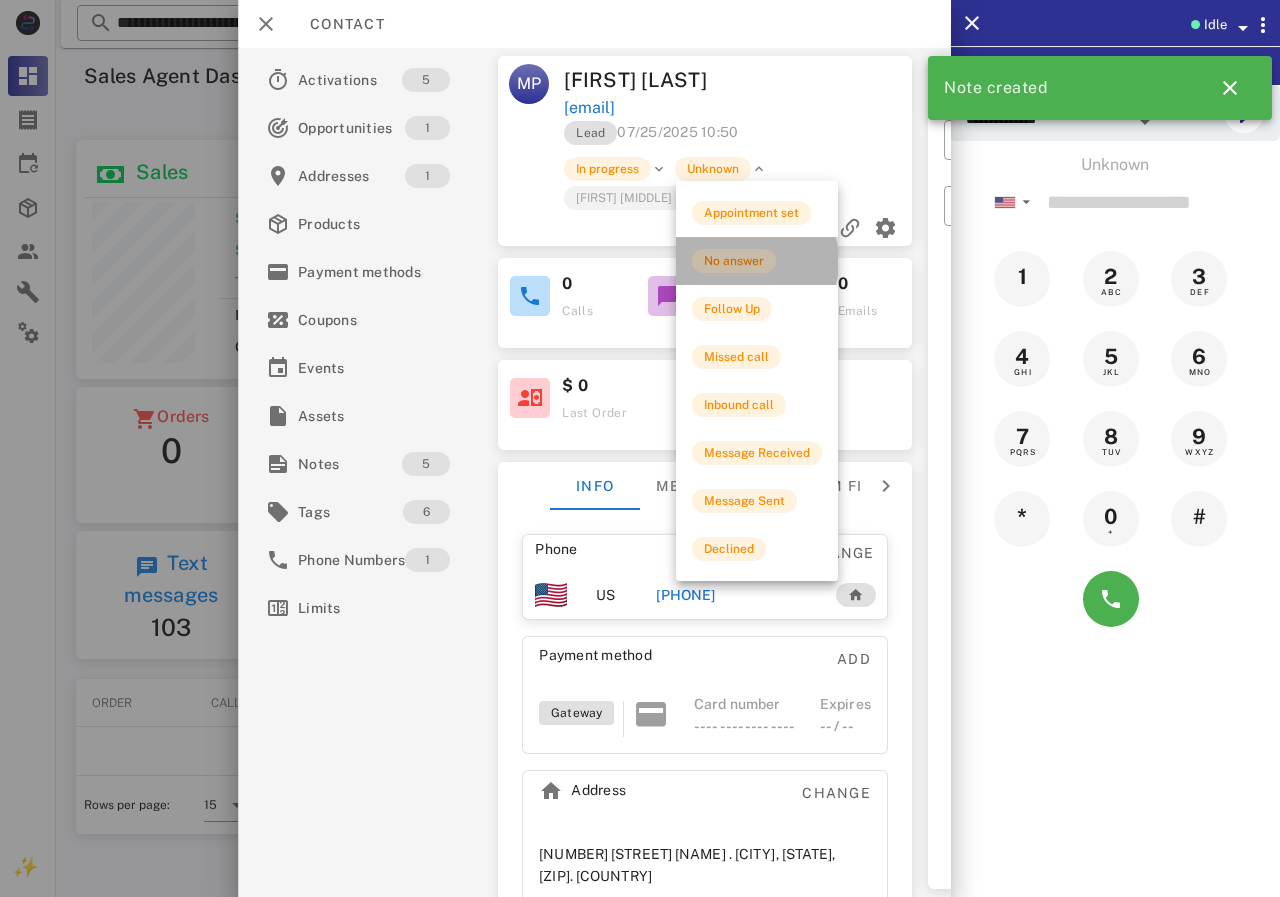 click on "No answer" at bounding box center (734, 261) 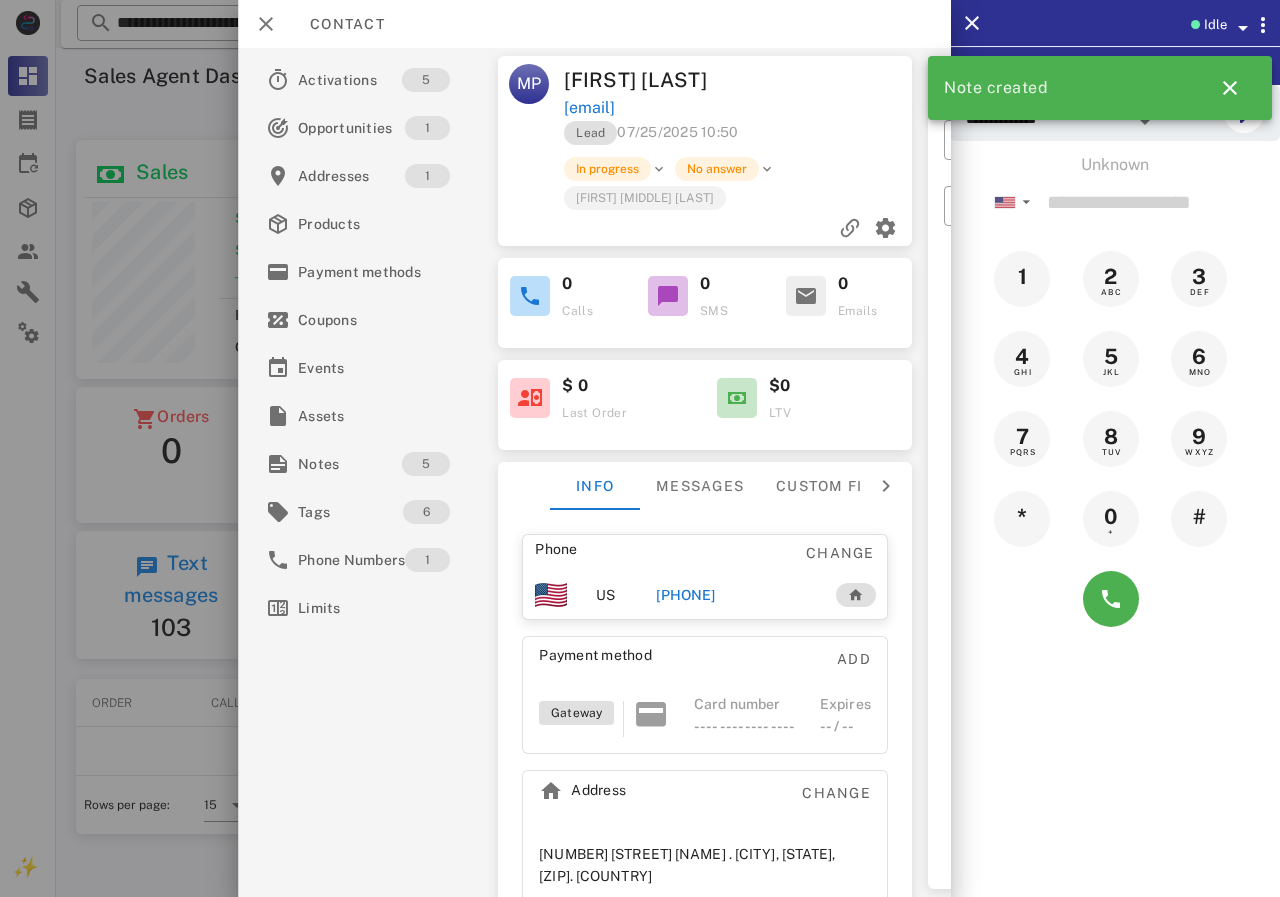 click at bounding box center (640, 448) 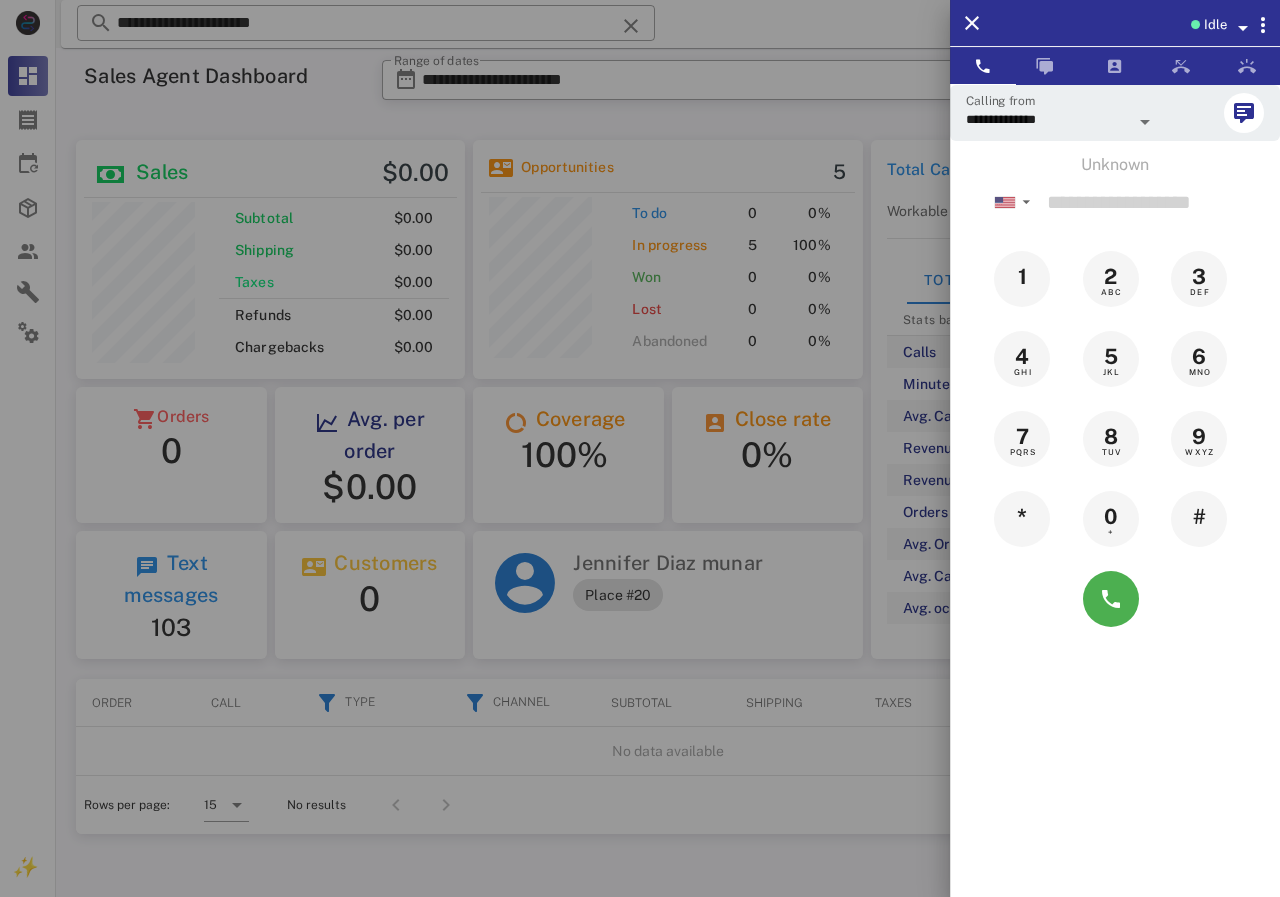 click at bounding box center [640, 448] 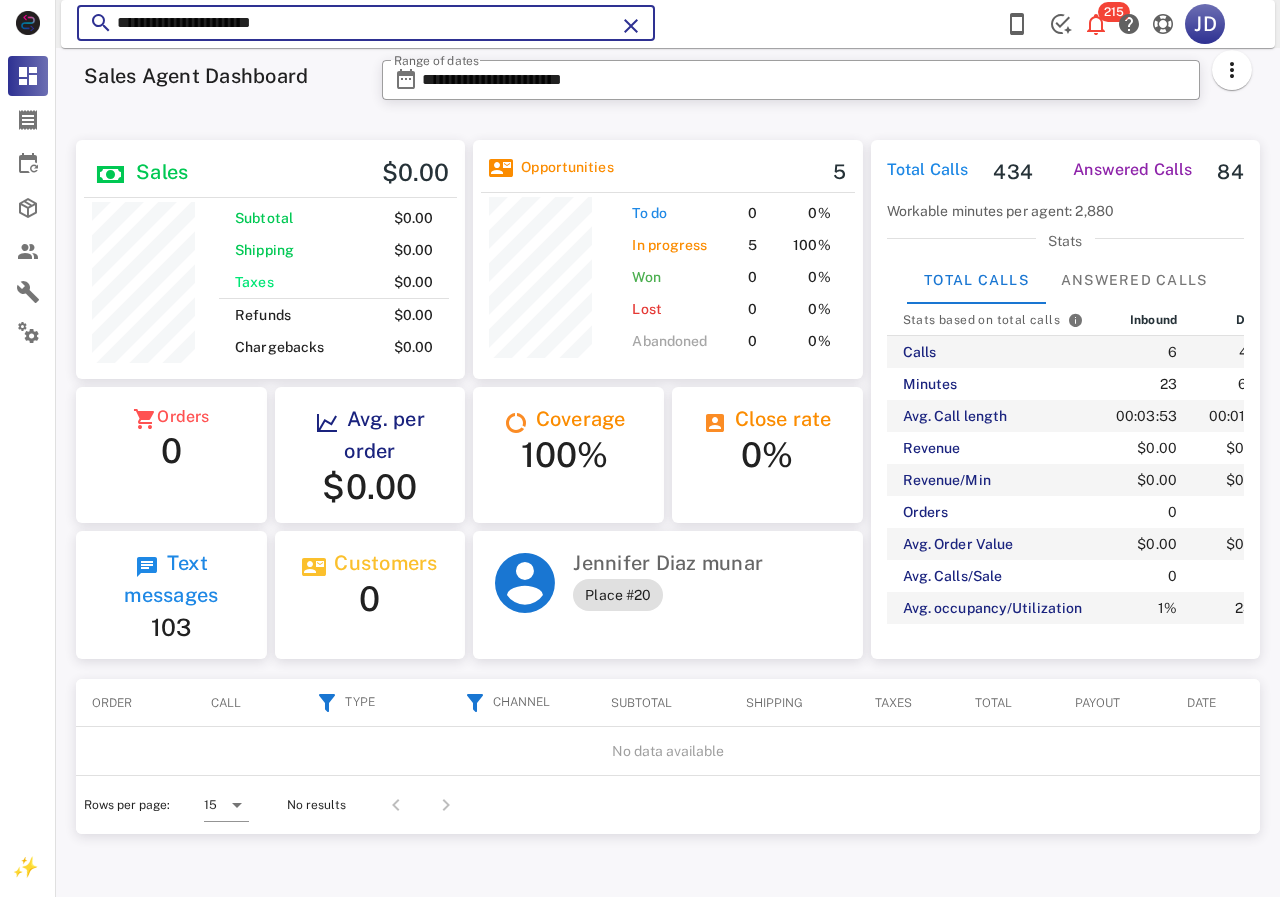 drag, startPoint x: 471, startPoint y: 24, endPoint x: 143, endPoint y: 49, distance: 328.95135 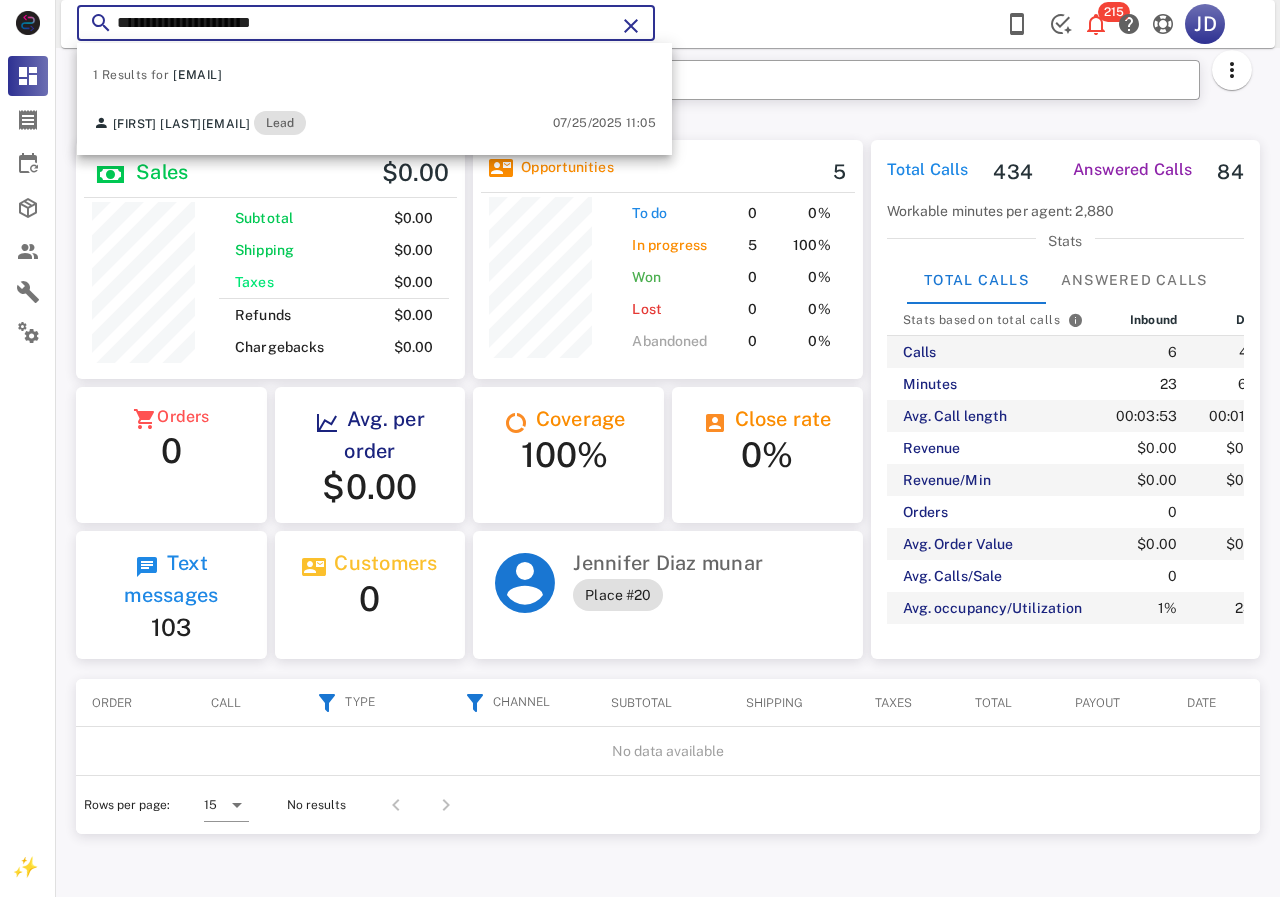 drag, startPoint x: 452, startPoint y: 27, endPoint x: 93, endPoint y: 40, distance: 359.2353 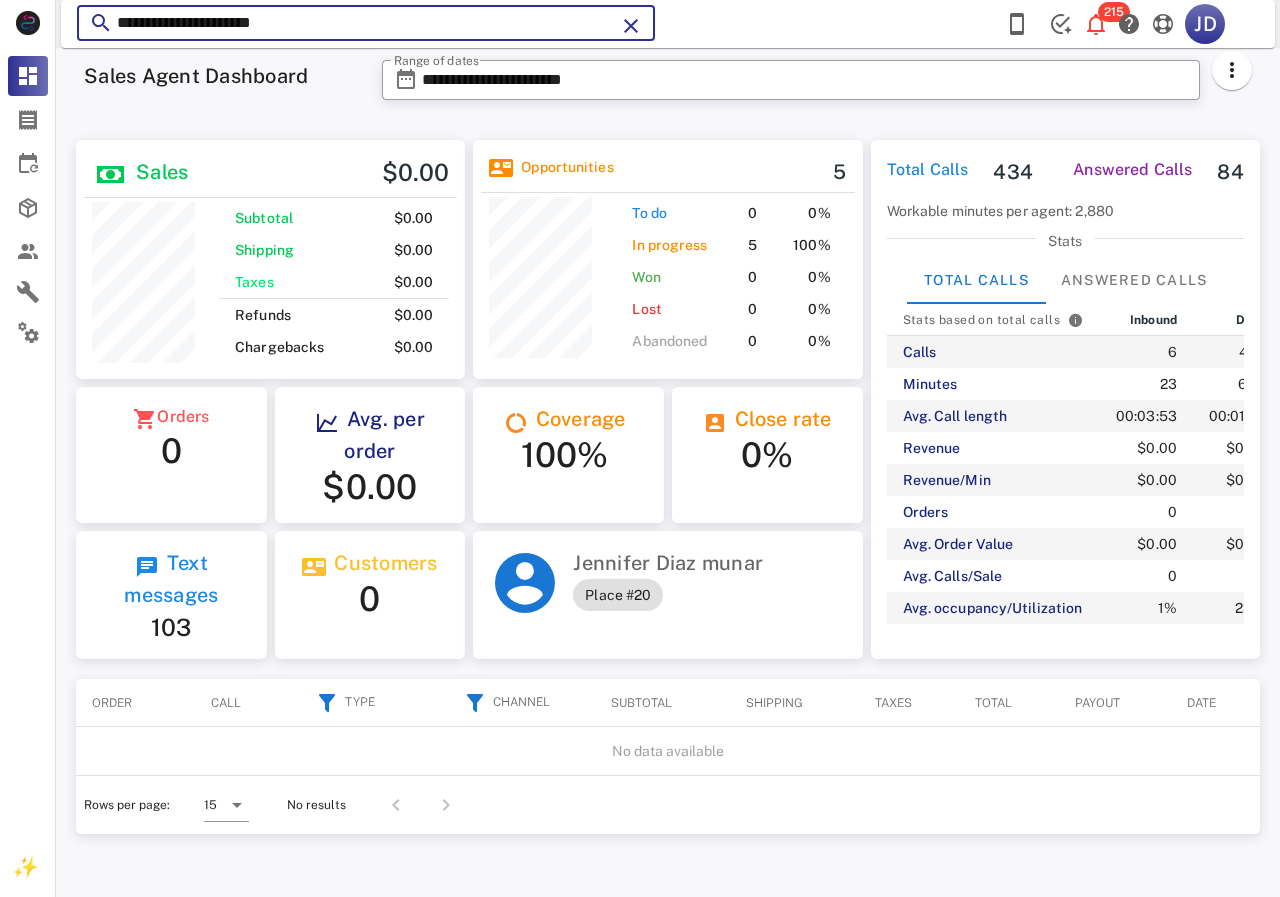 paste 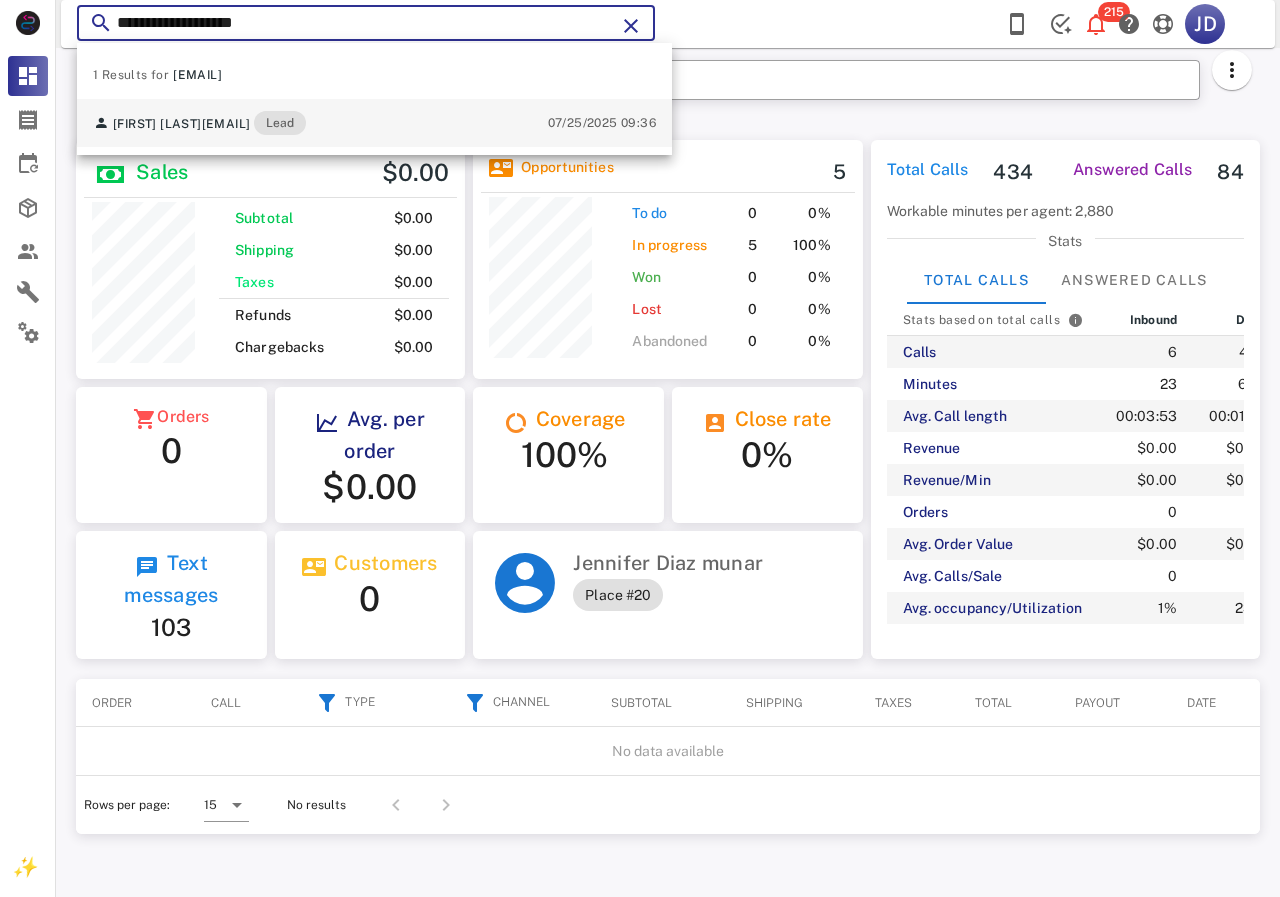 scroll, scrollTop: 240, scrollLeft: 333, axis: both 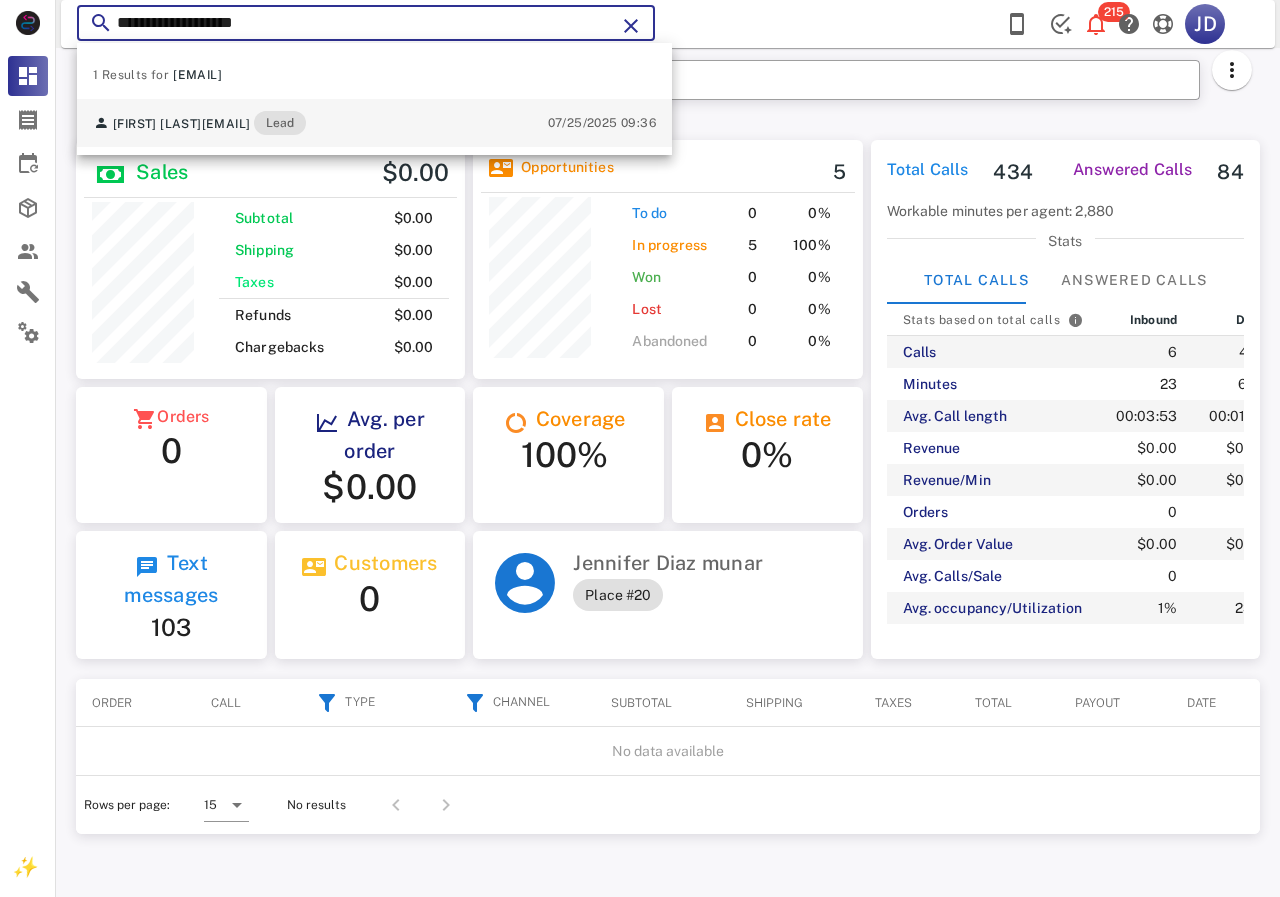 type on "**********" 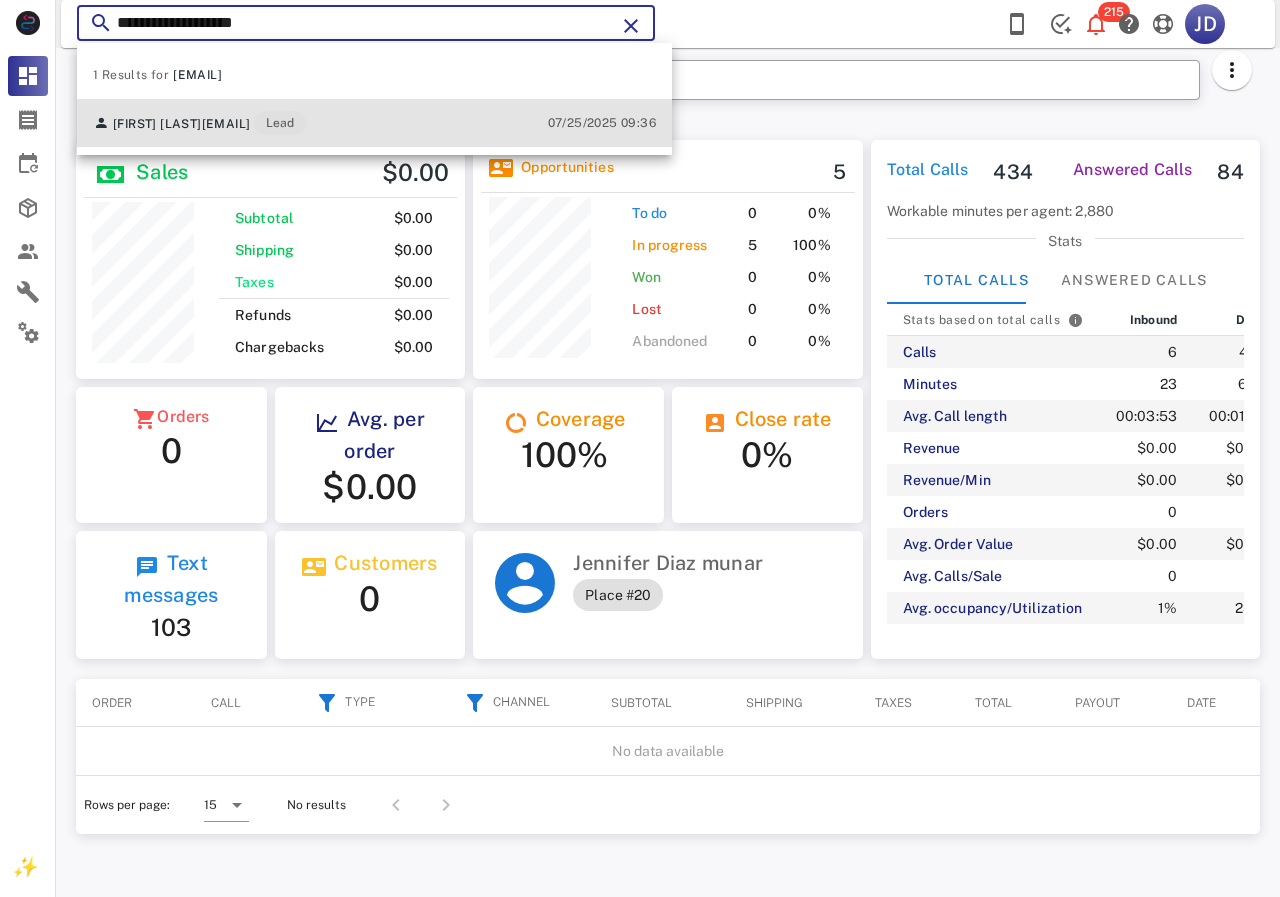 click on "yolandavgbj@aol.com" at bounding box center [226, 124] 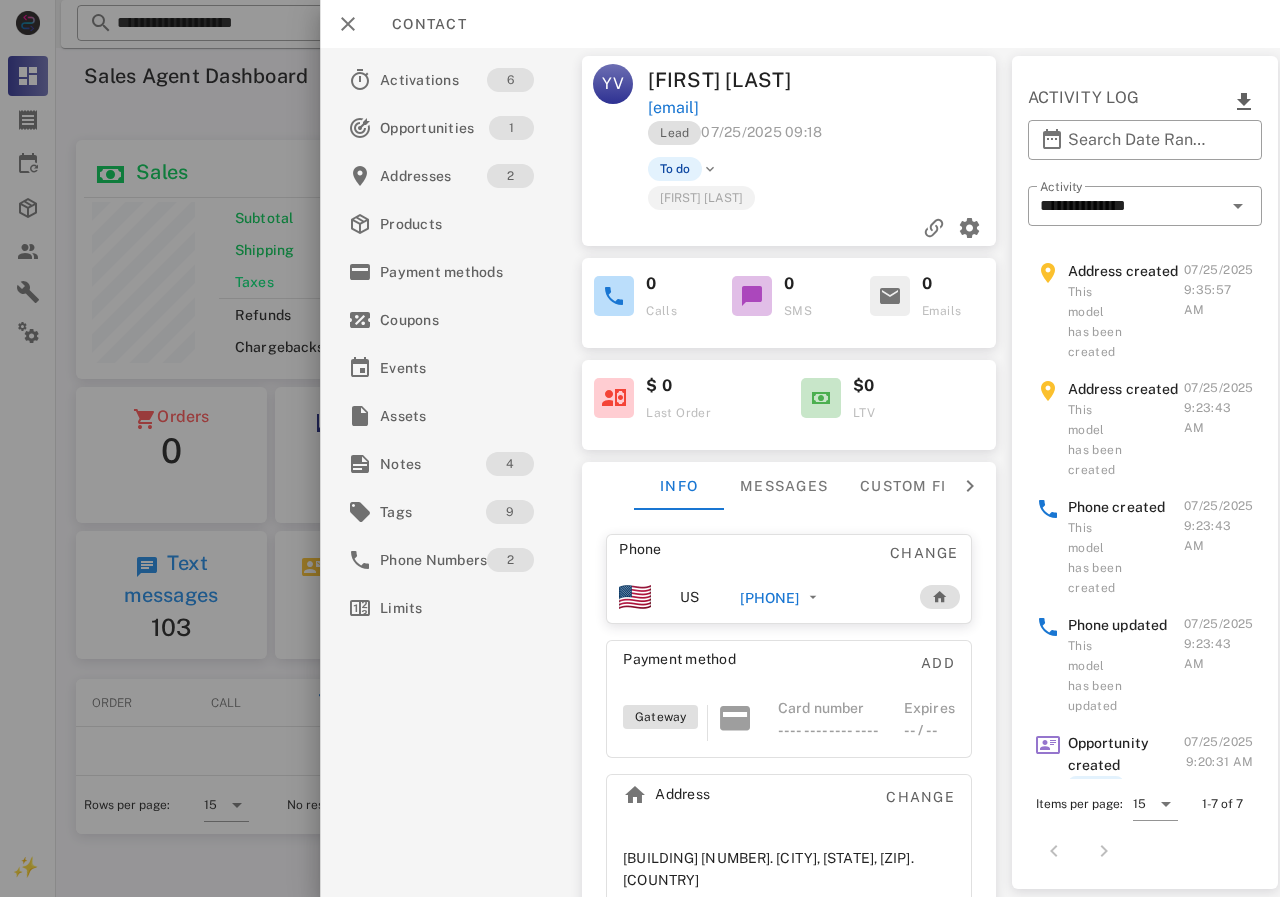 click on "+17879345559" at bounding box center [769, 598] 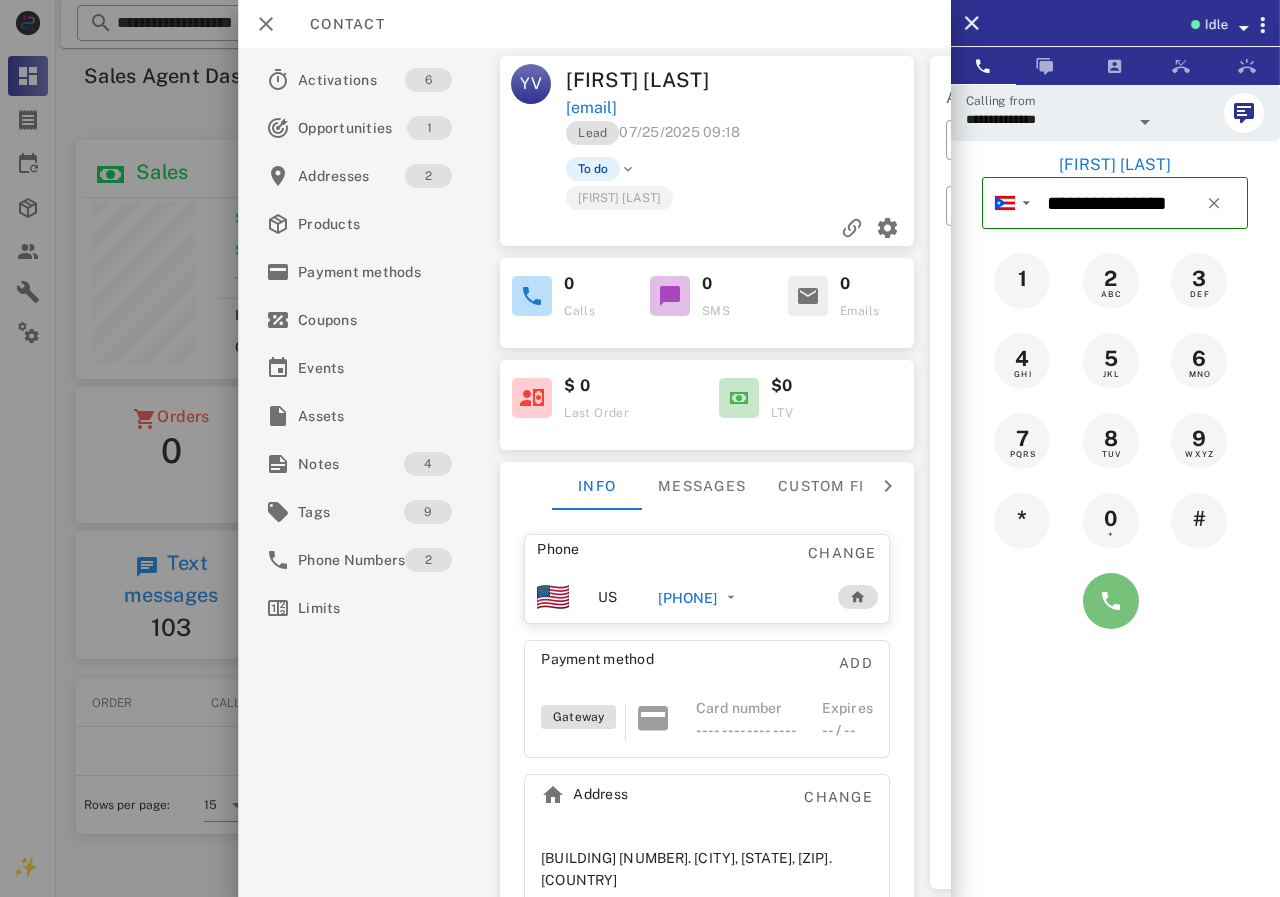 click at bounding box center [1111, 601] 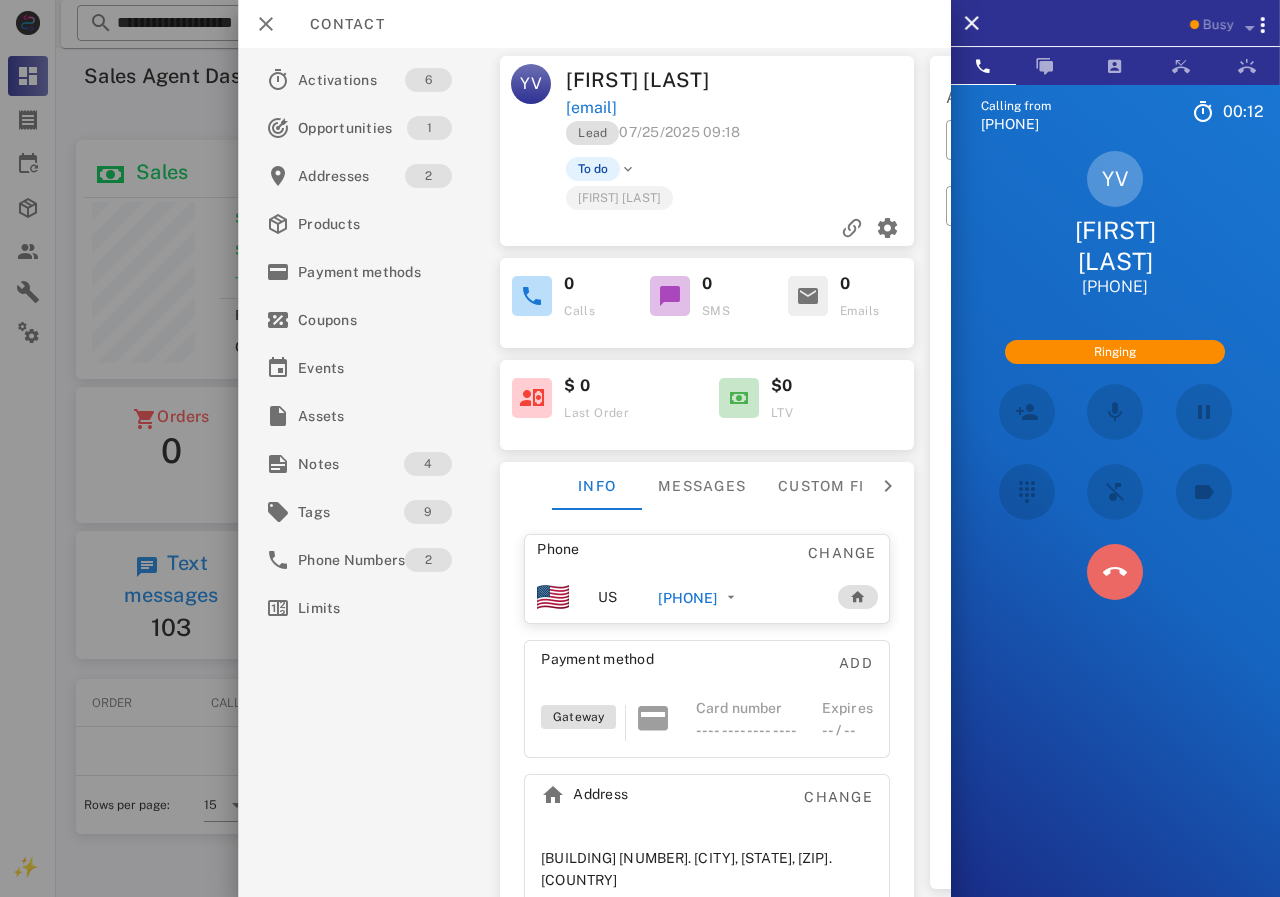 click at bounding box center [1114, 572] 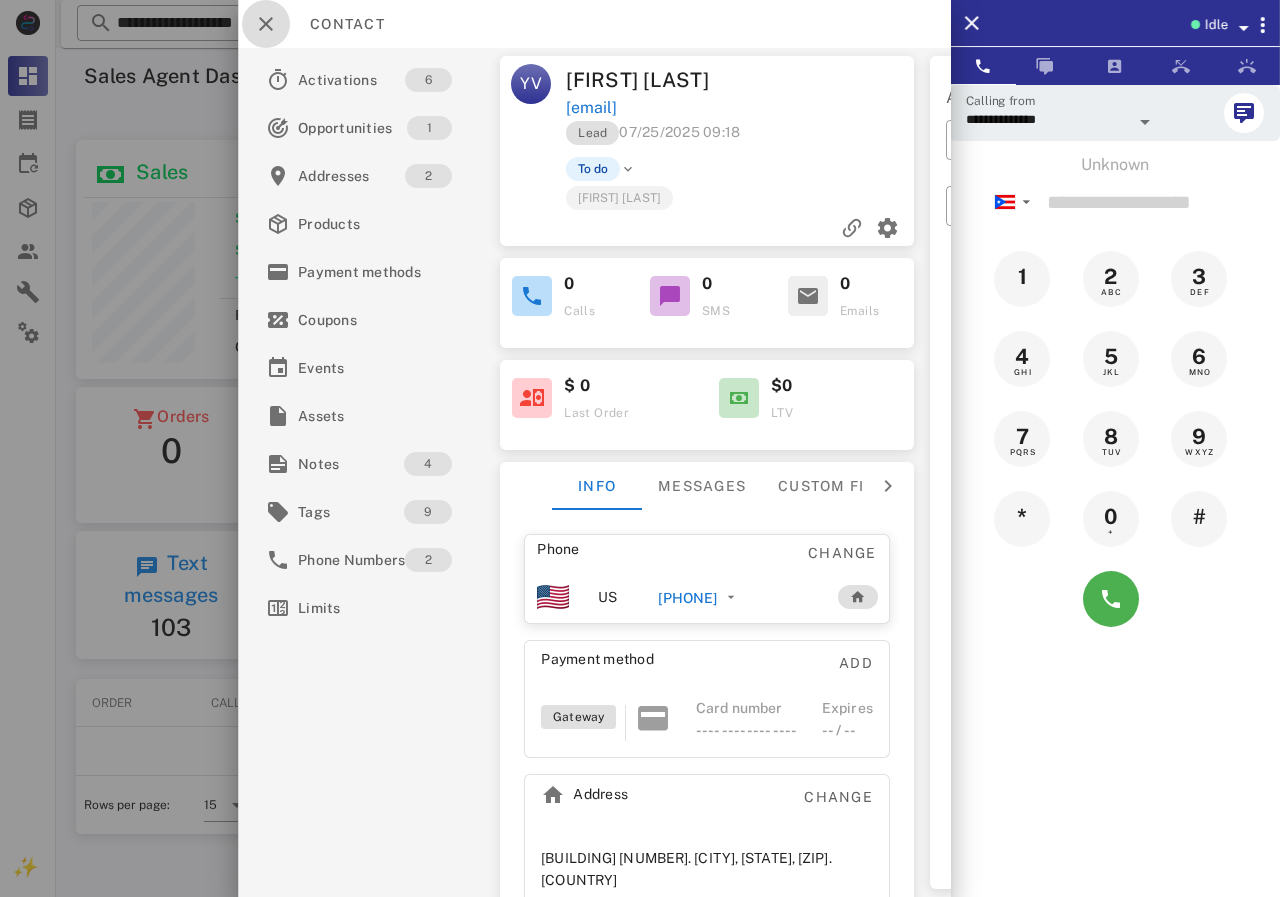 click at bounding box center (266, 24) 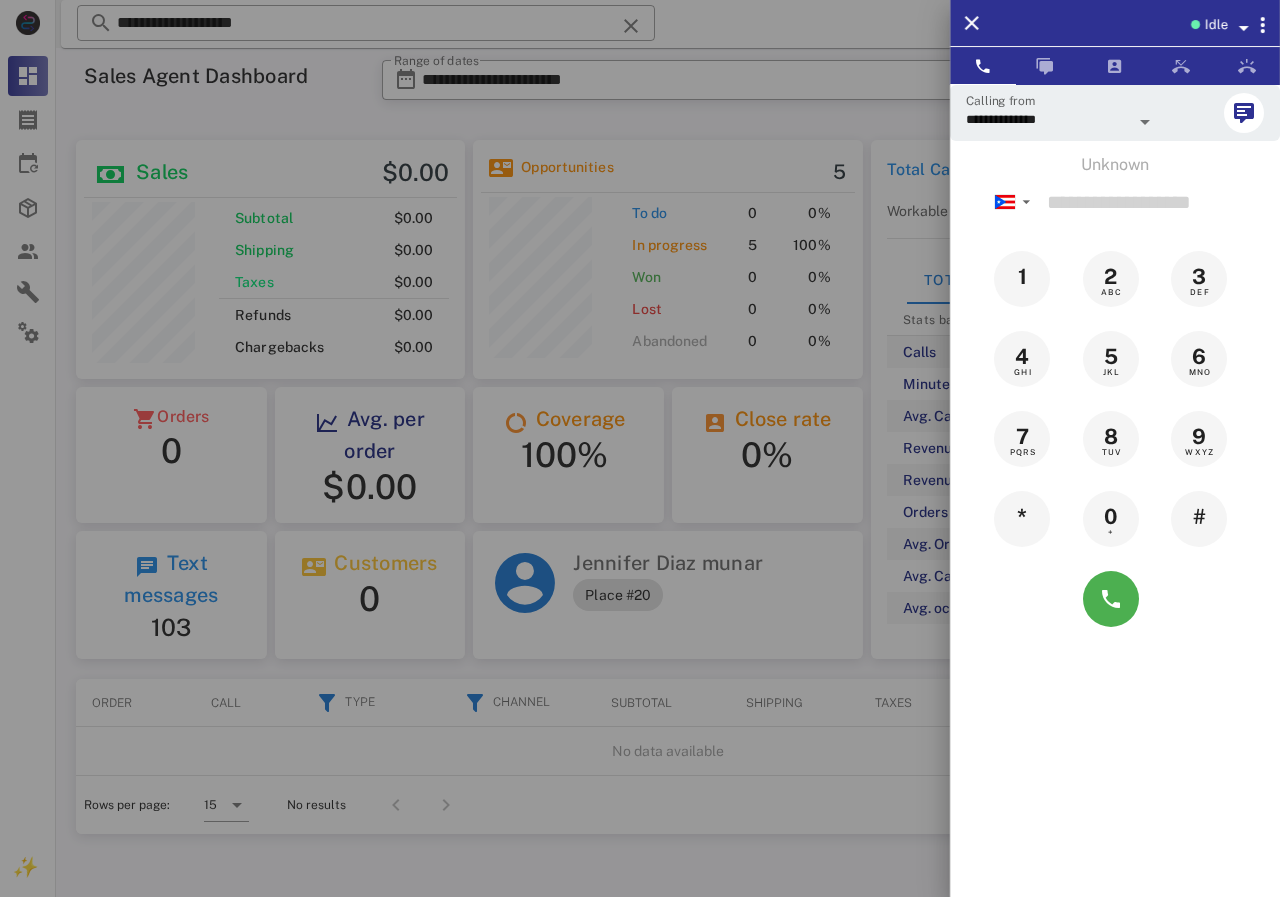 click at bounding box center (640, 448) 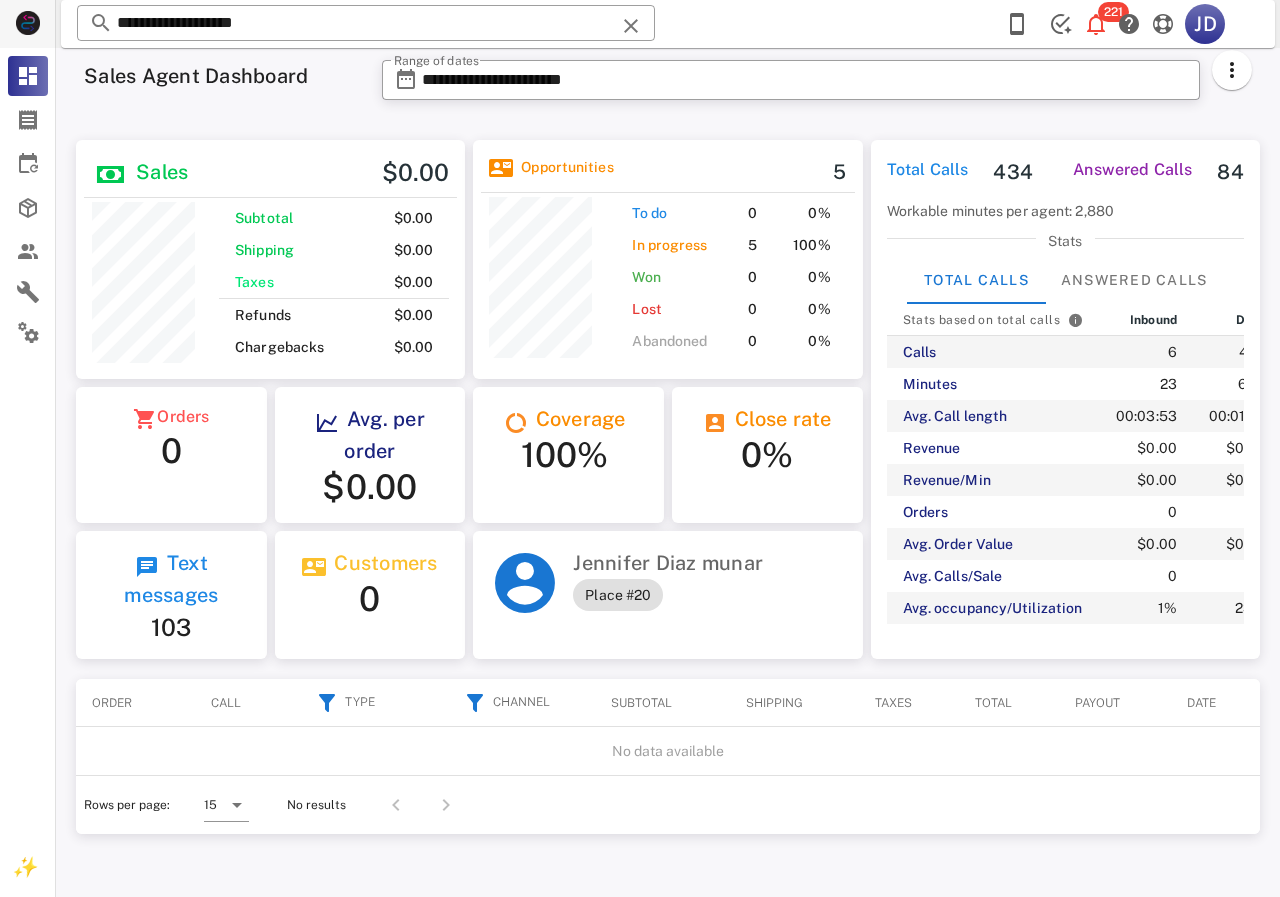 drag, startPoint x: 235, startPoint y: 19, endPoint x: 8, endPoint y: 19, distance: 227 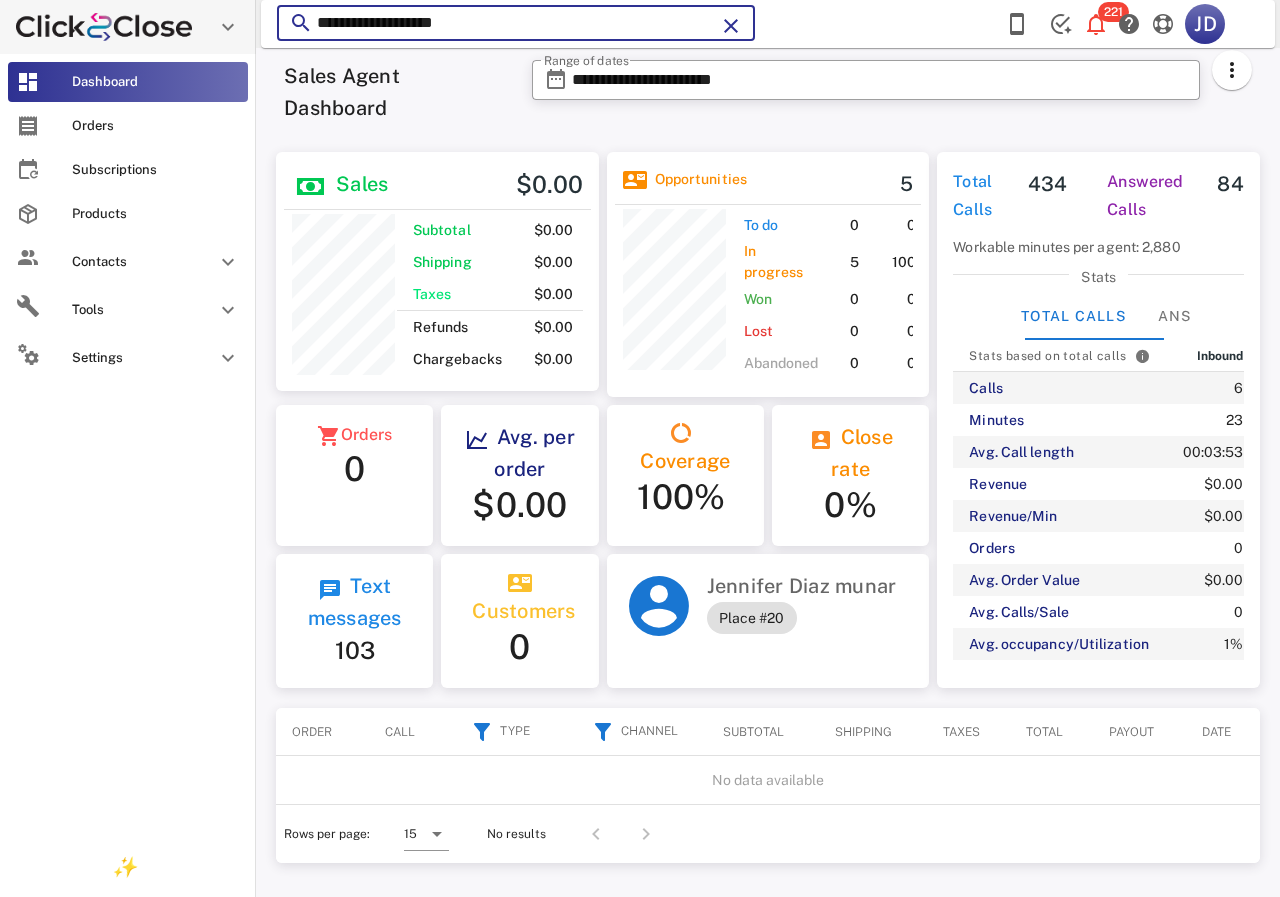 paste on "**********" 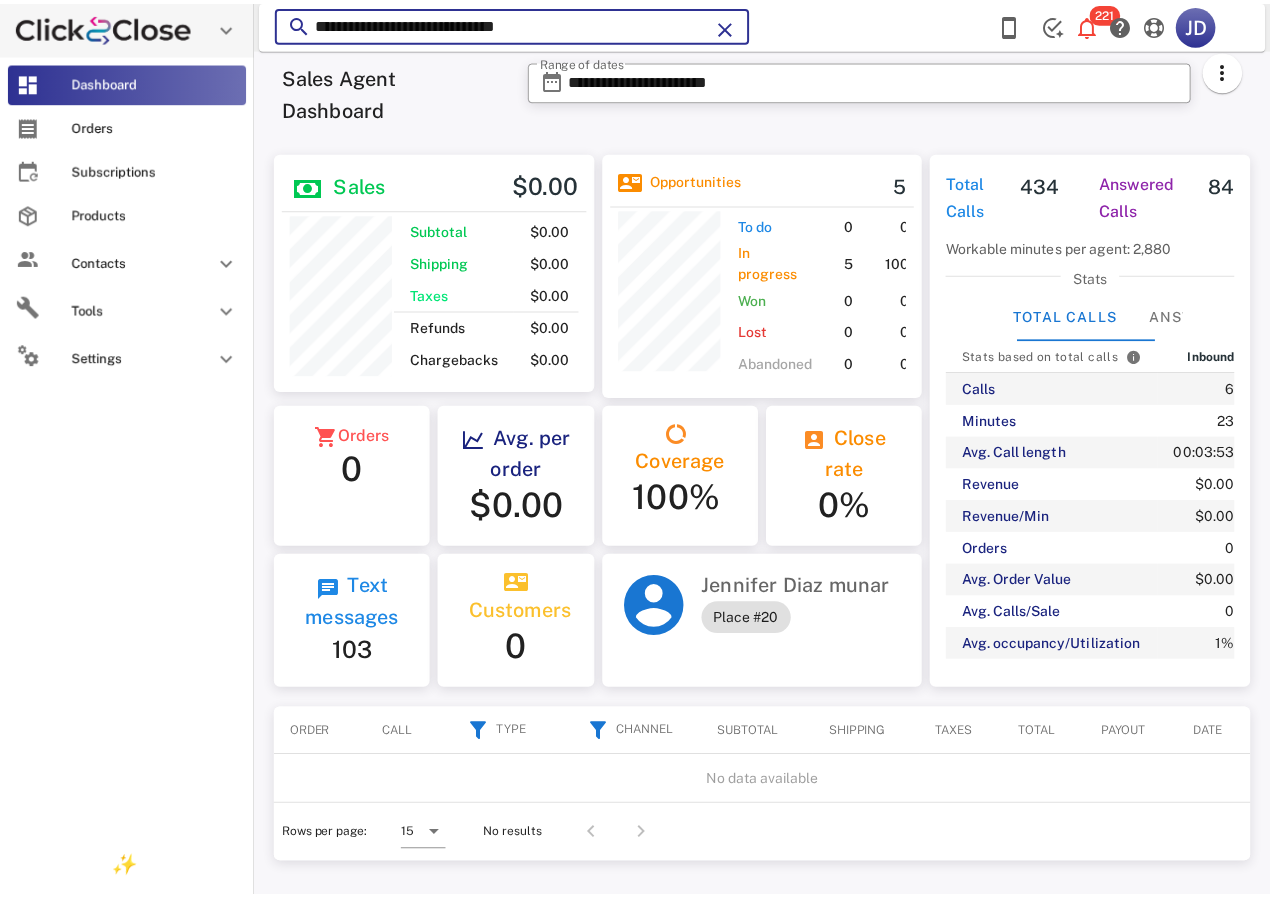 scroll, scrollTop: 250, scrollLeft: 320, axis: both 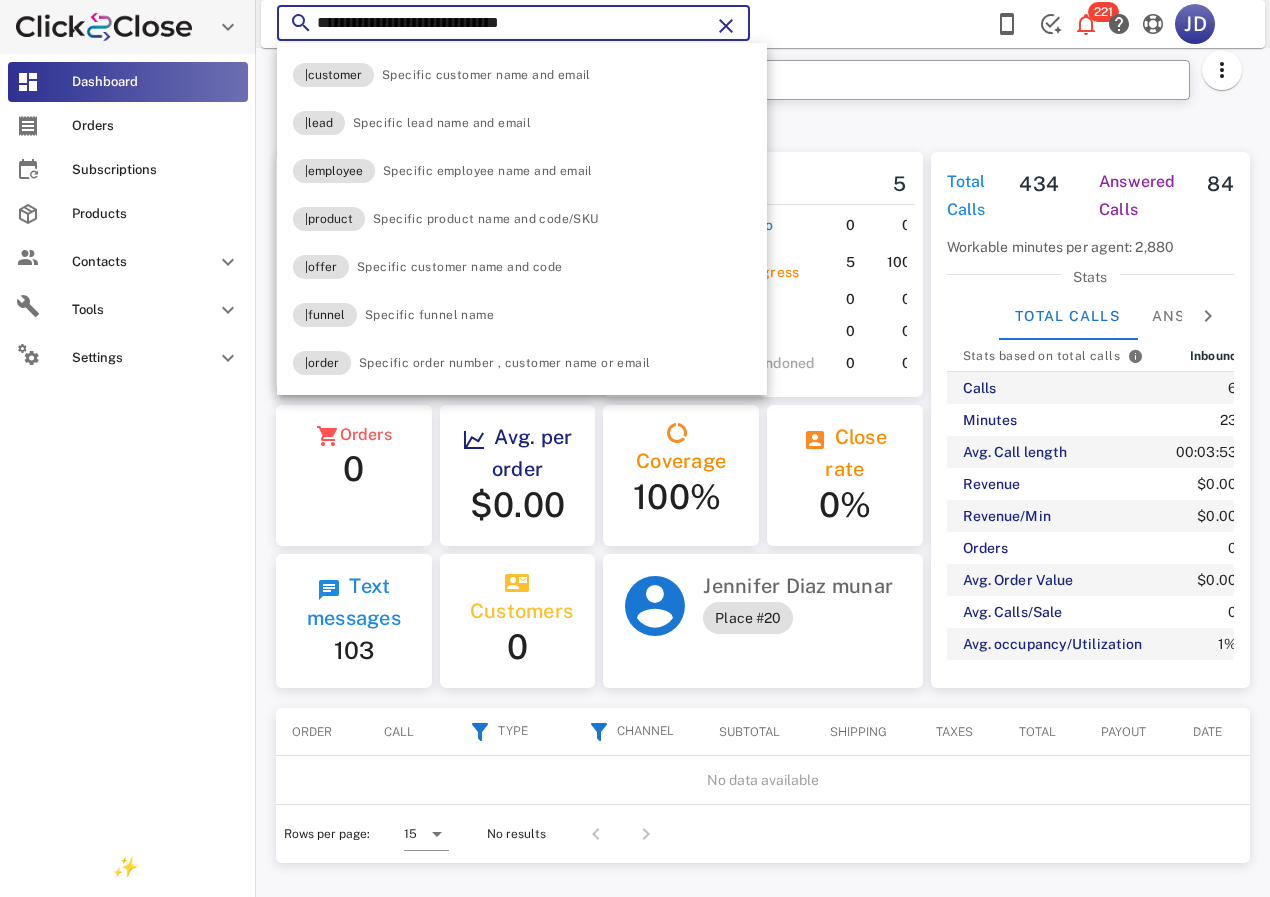 type on "**********" 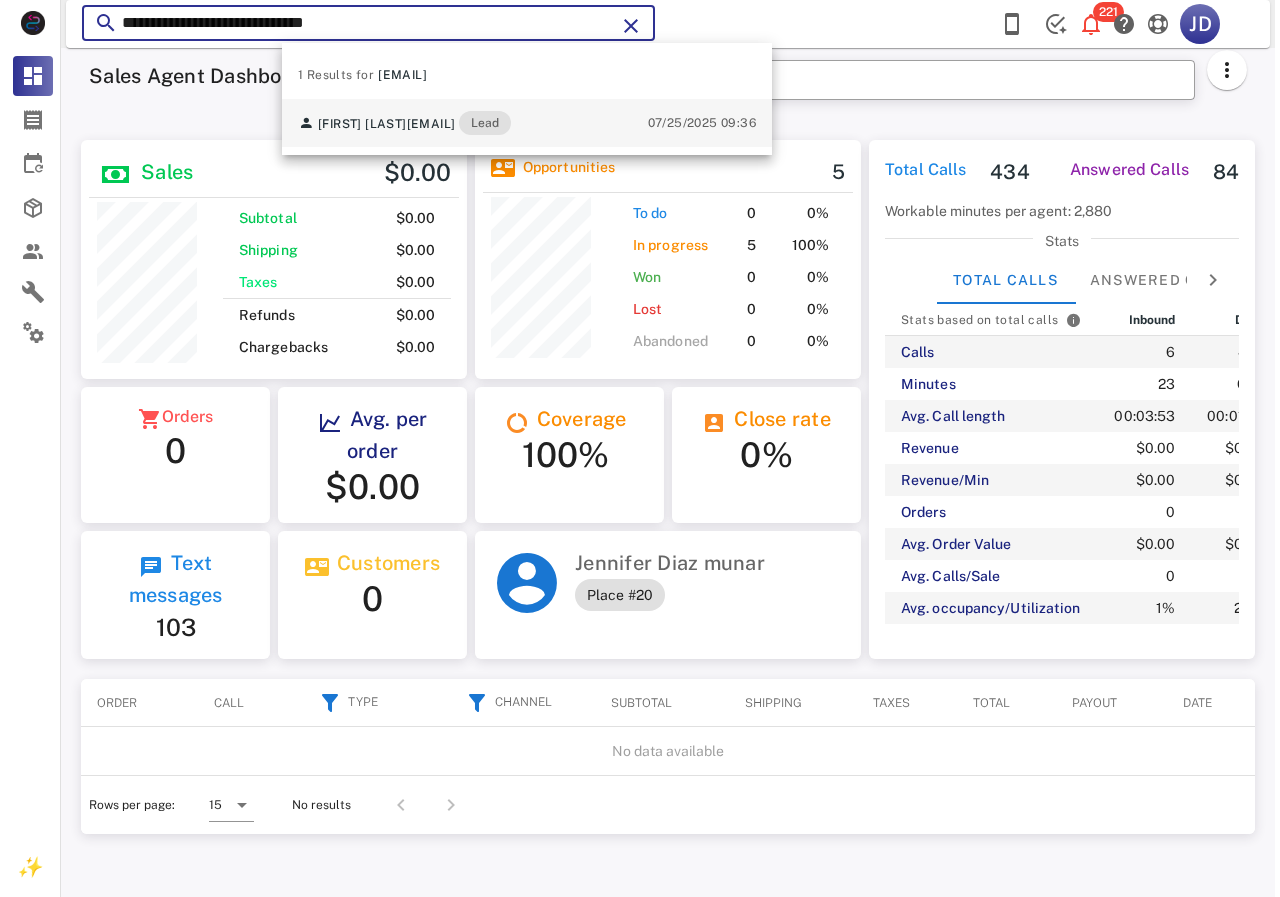 scroll, scrollTop: 999761, scrollLeft: 999611, axis: both 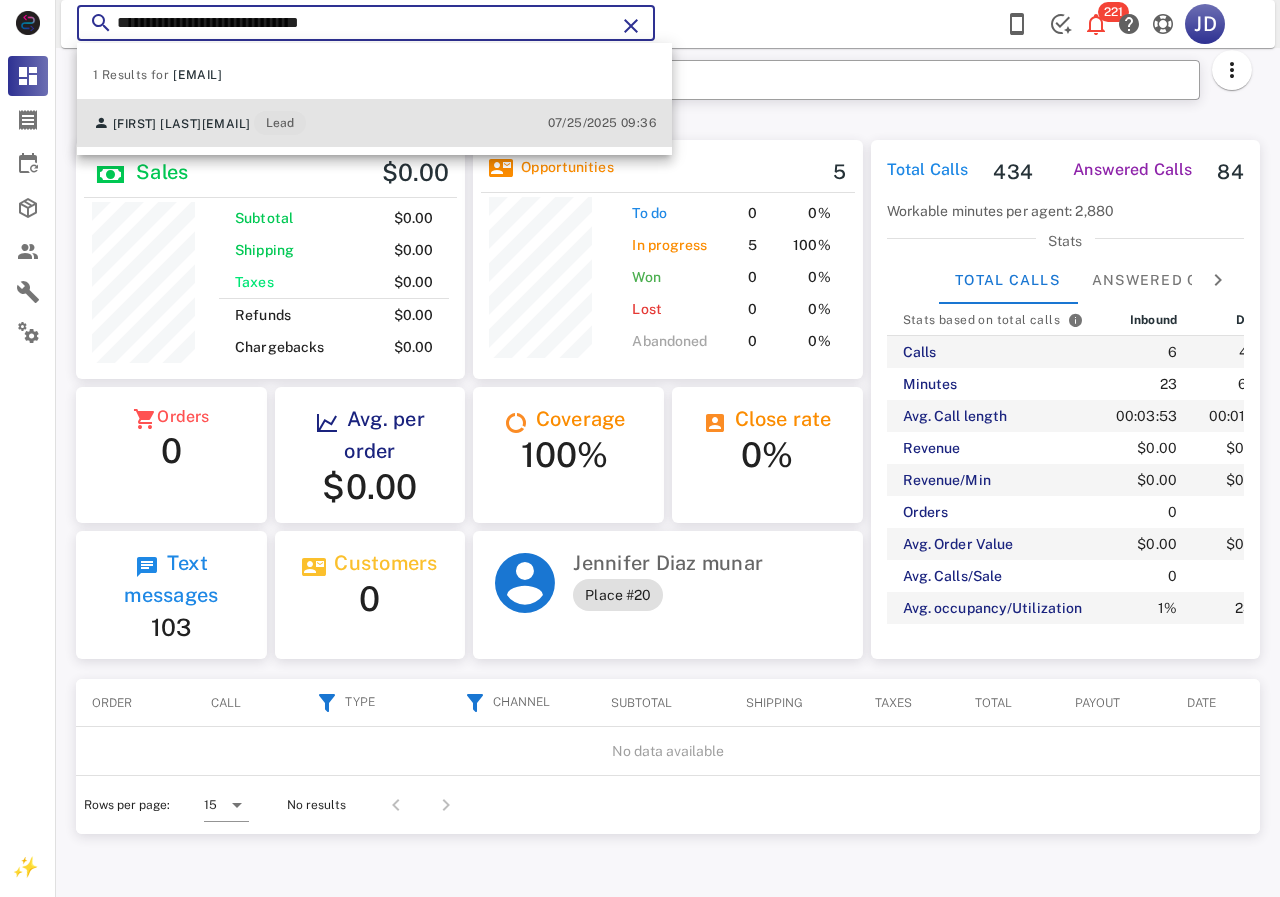 click on "Maria Sandra   delarosapalma.sandra@gmail.com   Lead   07/25/2025 09:36" at bounding box center [374, 123] 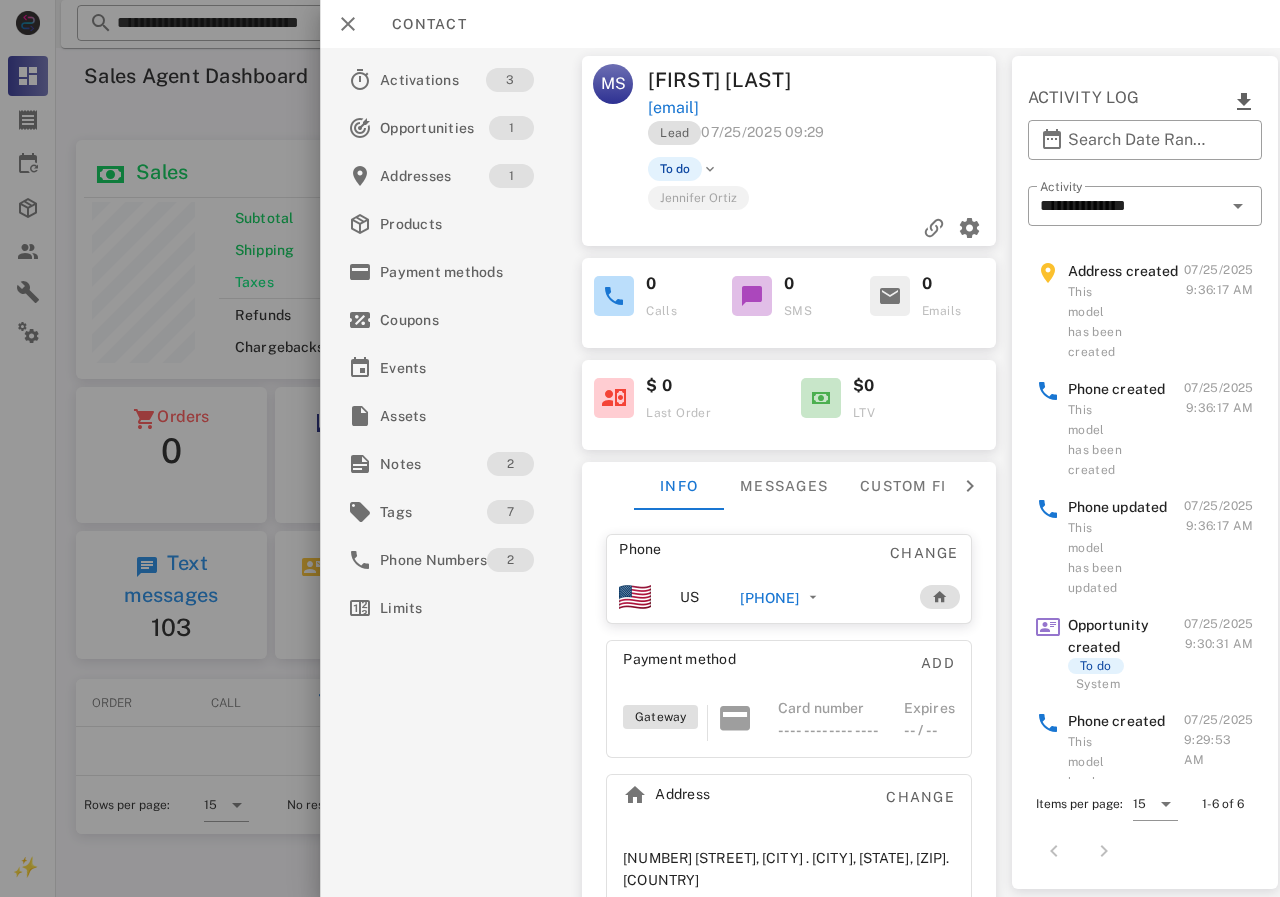 drag, startPoint x: 828, startPoint y: 589, endPoint x: 875, endPoint y: 585, distance: 47.169907 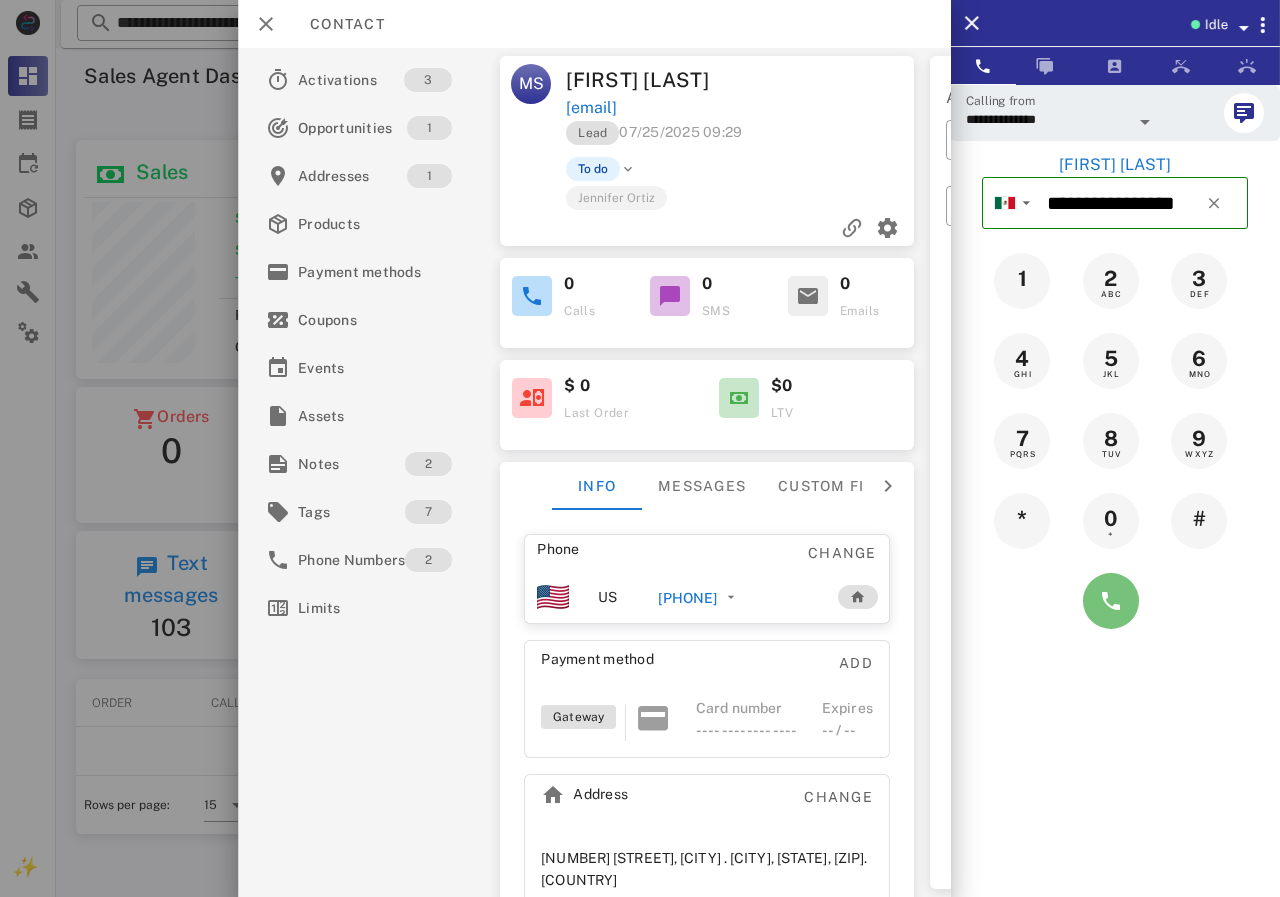click at bounding box center (1111, 601) 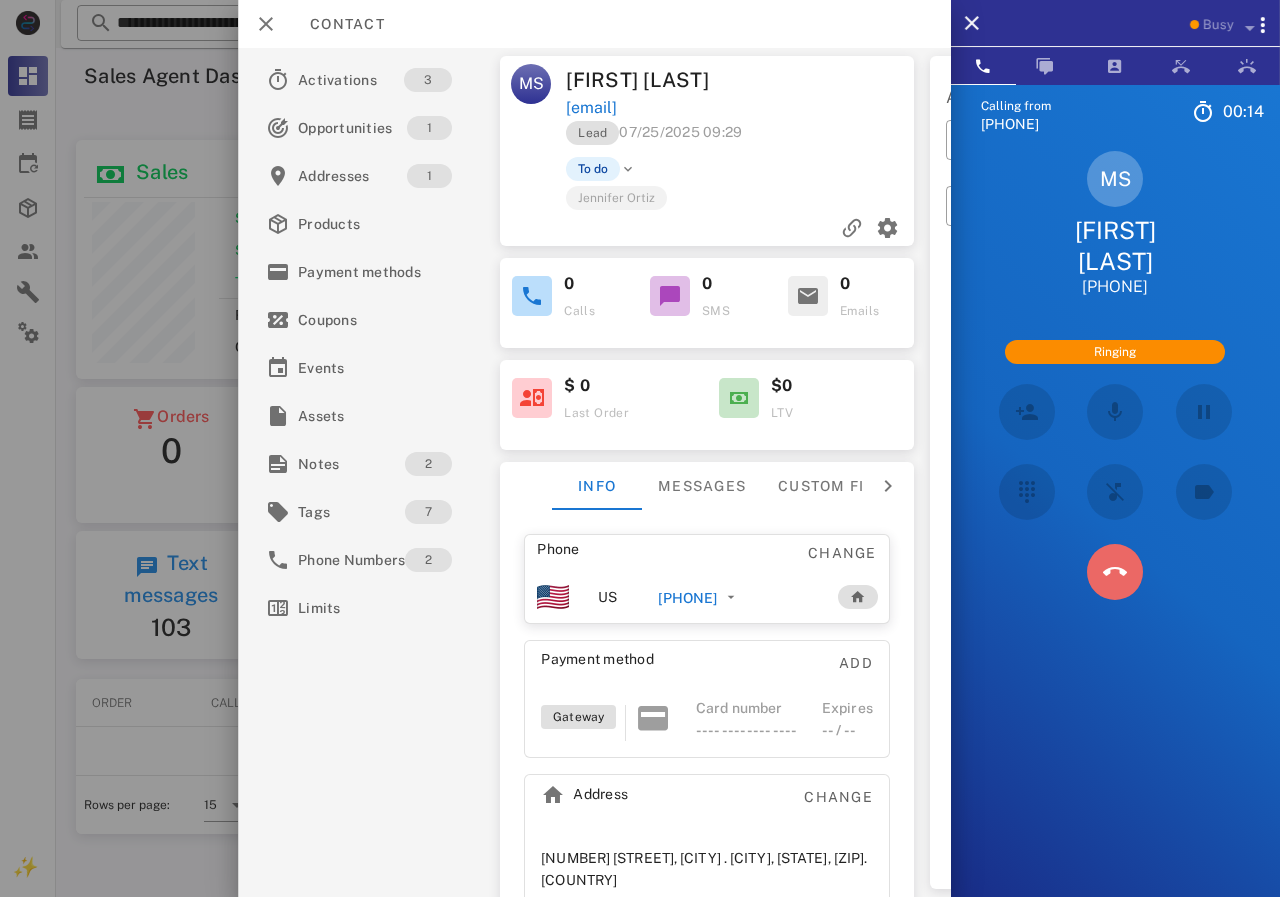 click at bounding box center (1115, 572) 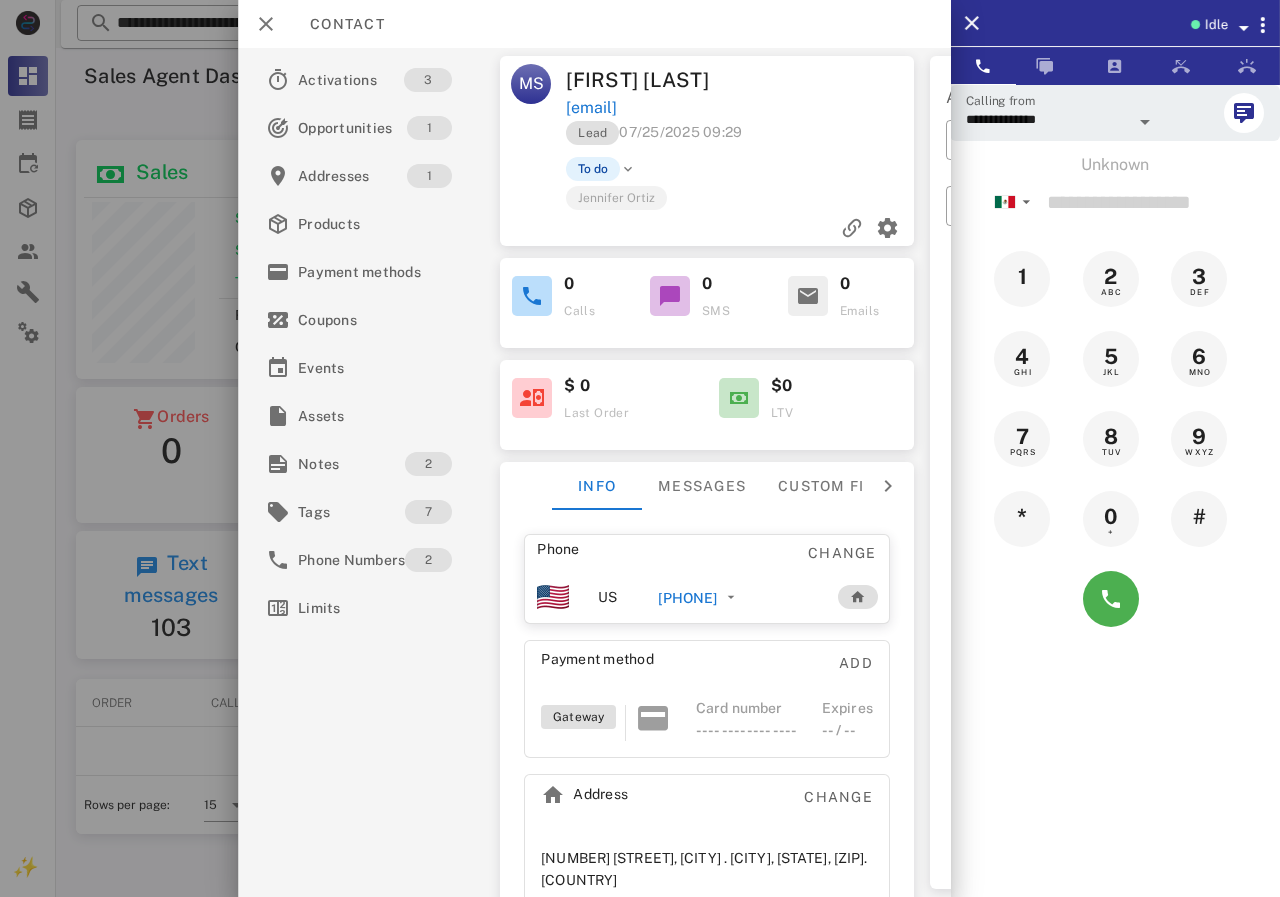 click on "+525523686827" at bounding box center [687, 598] 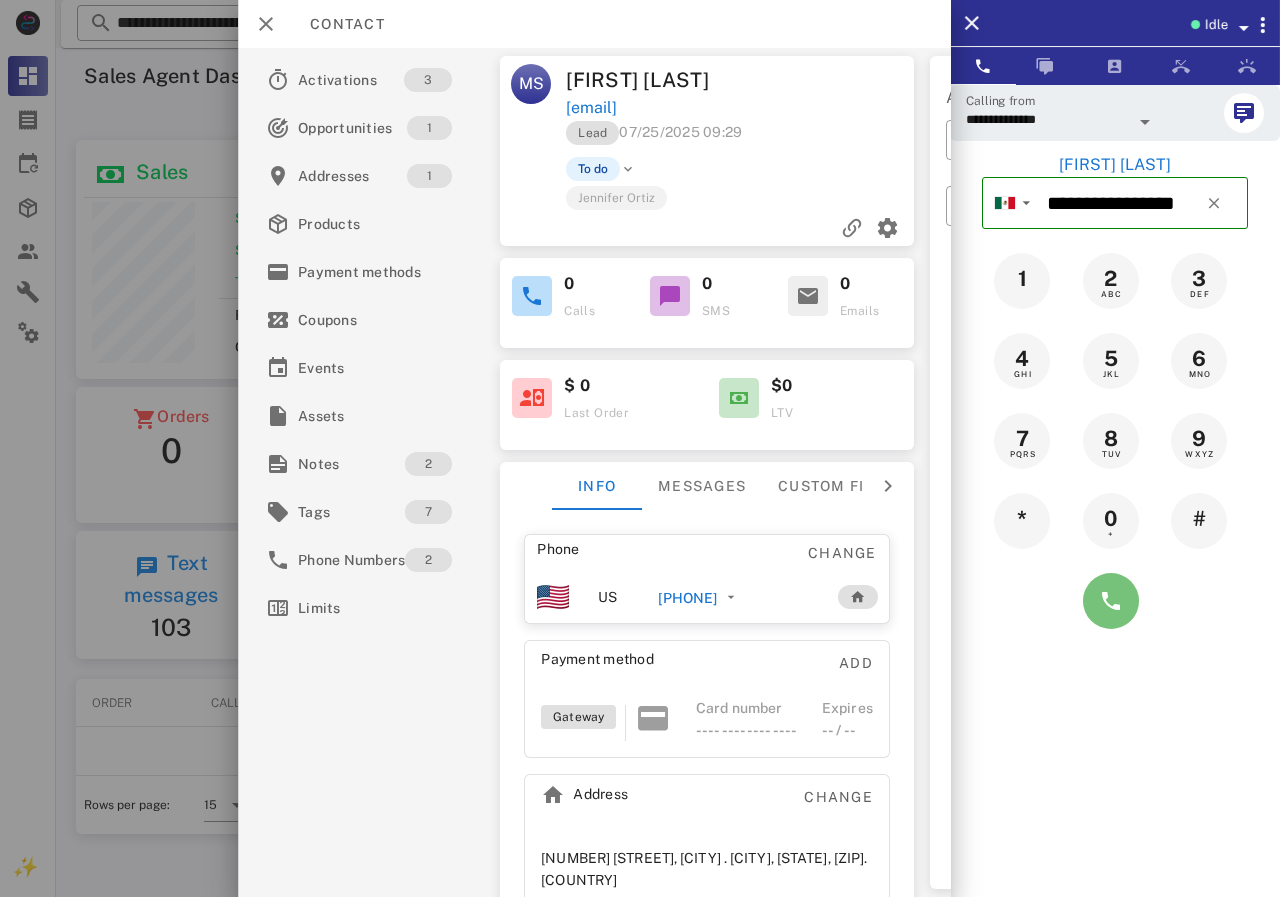 click at bounding box center [1111, 601] 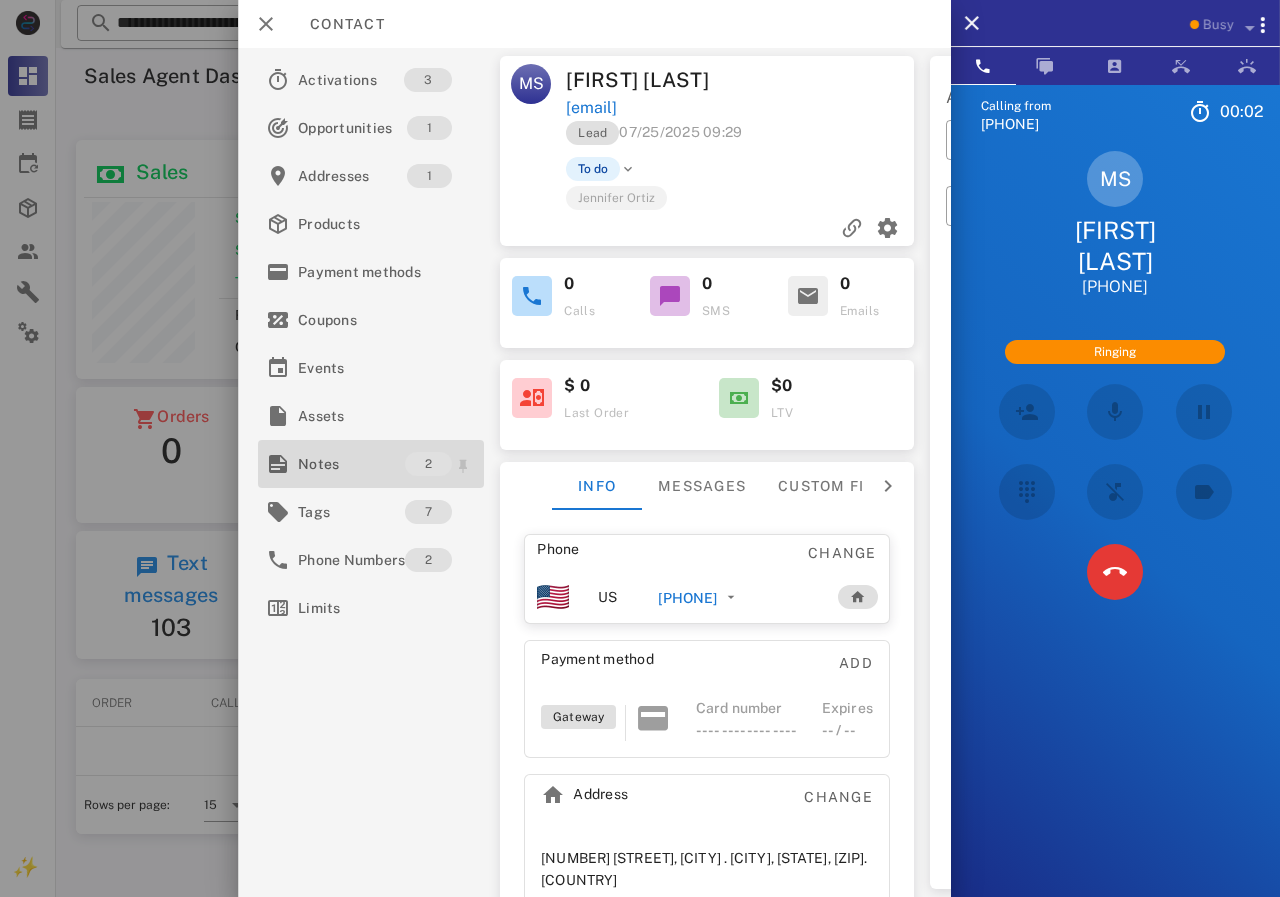 click on "Notes" at bounding box center (351, 464) 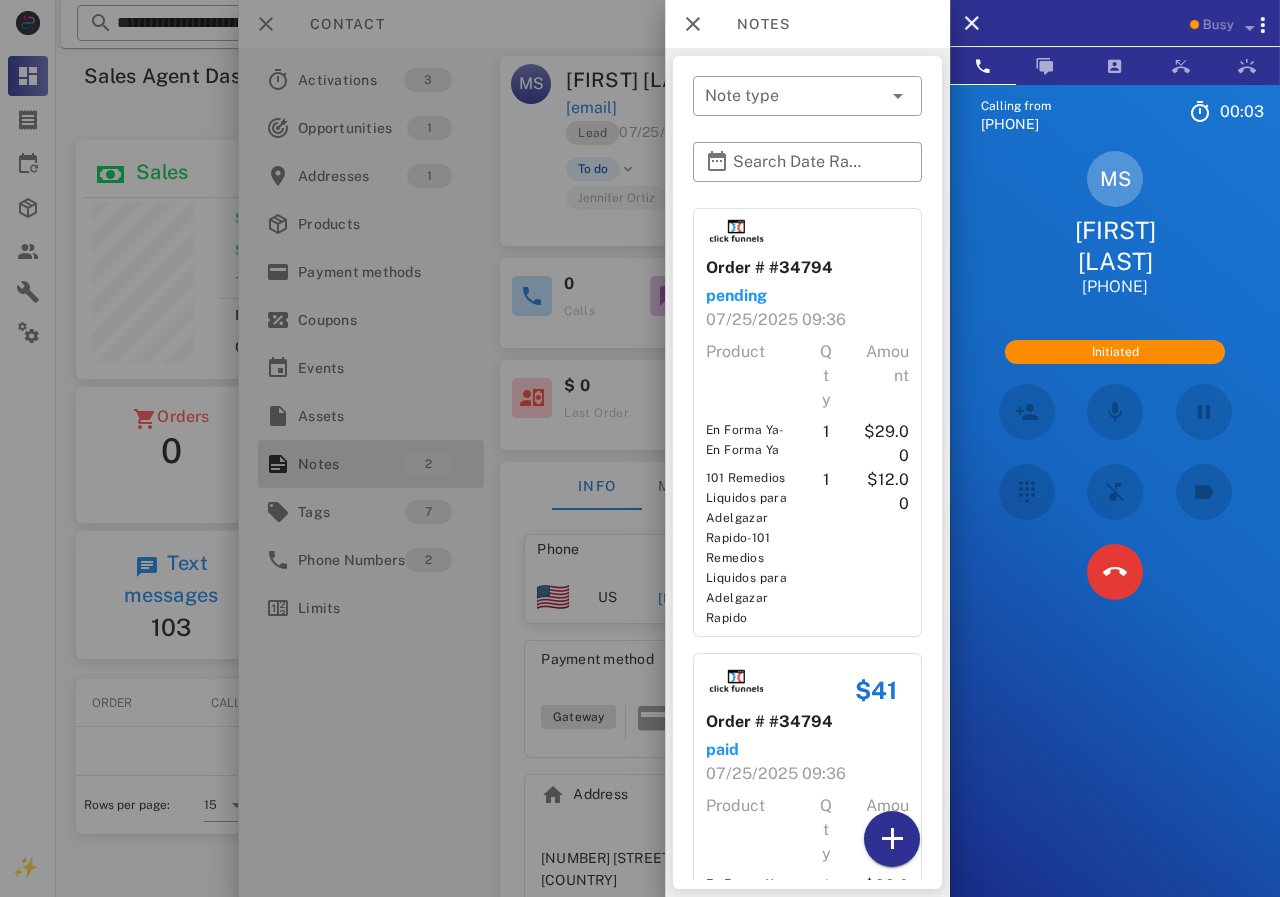 scroll, scrollTop: 238, scrollLeft: 0, axis: vertical 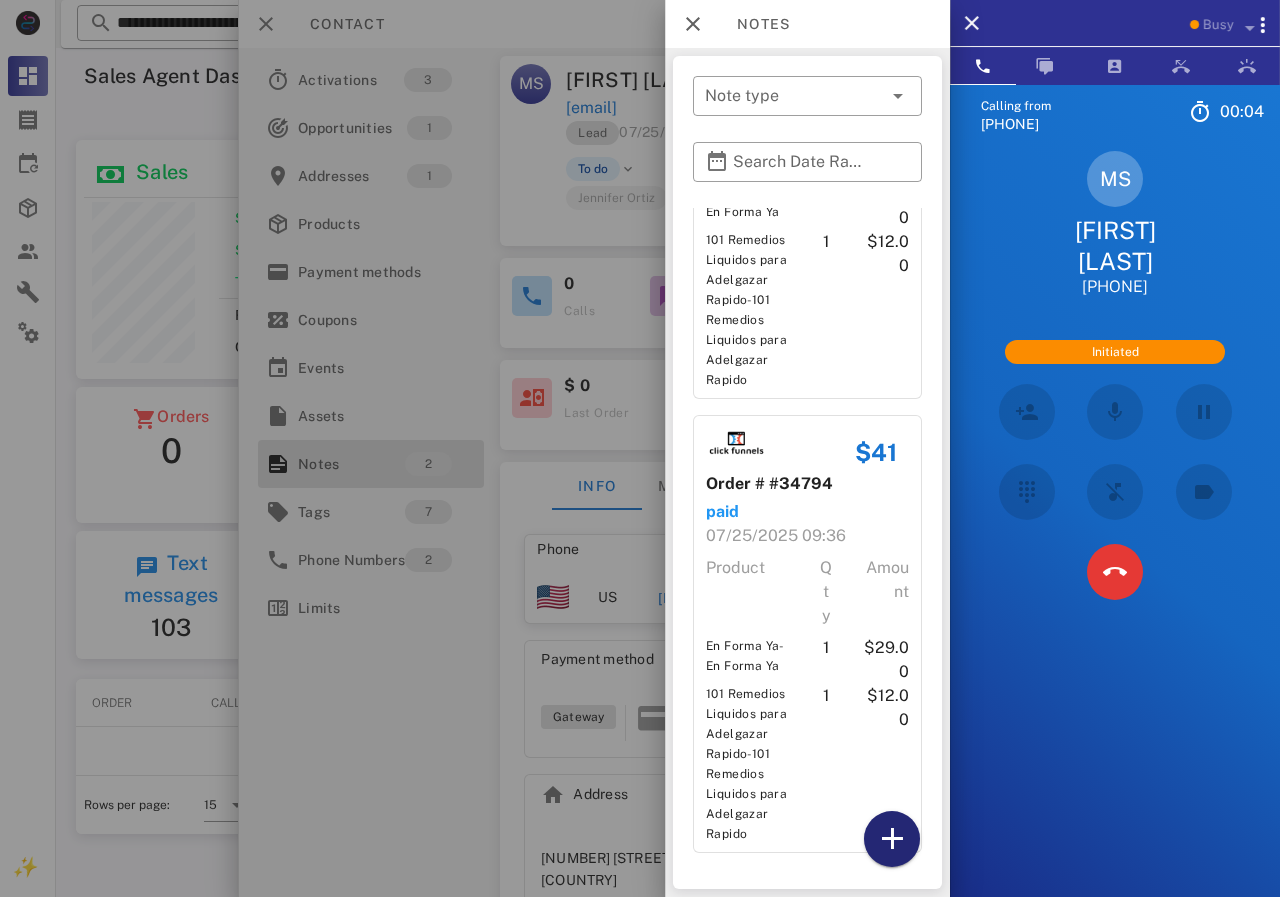click at bounding box center (892, 839) 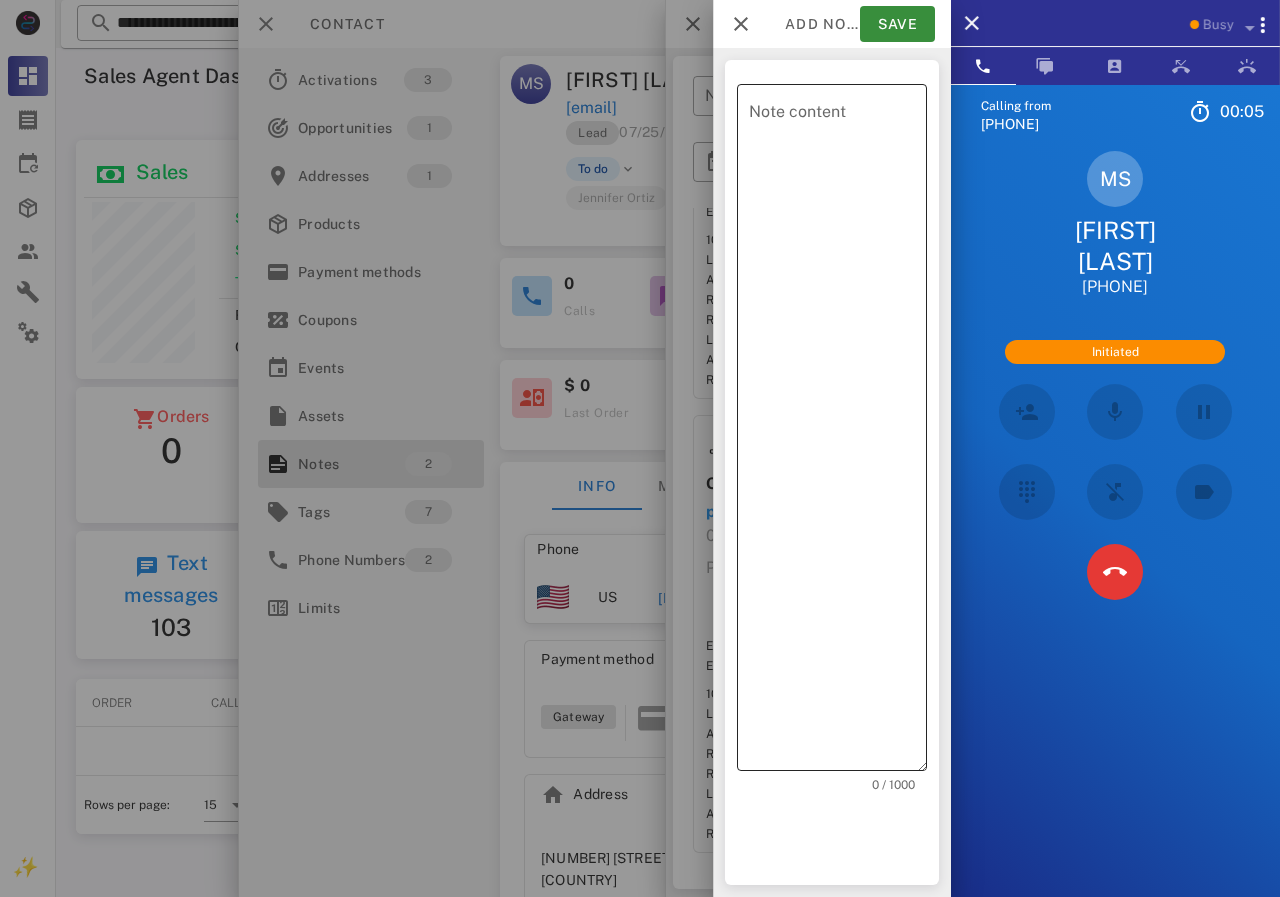 click on "Note content" at bounding box center [838, 432] 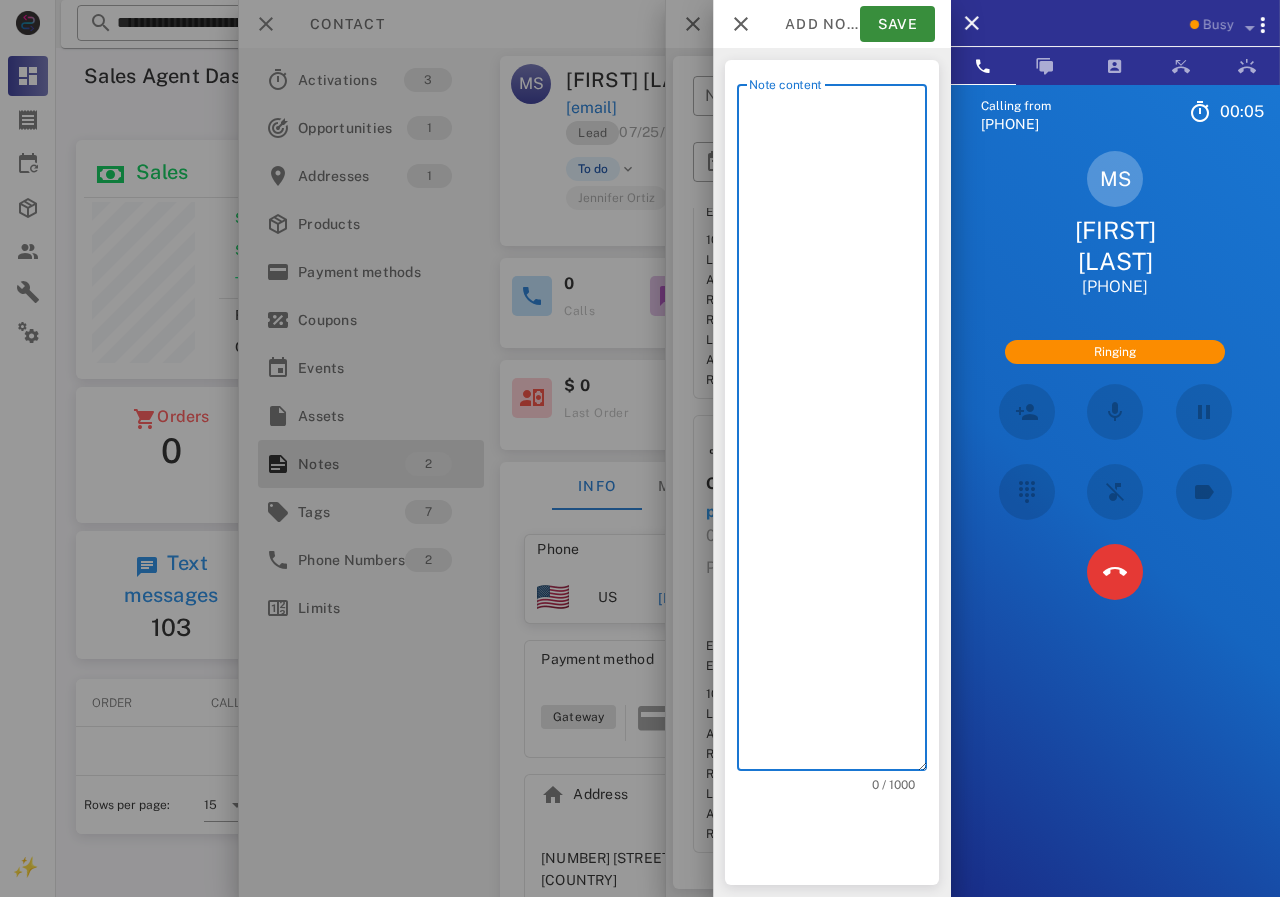 scroll, scrollTop: 240, scrollLeft: 390, axis: both 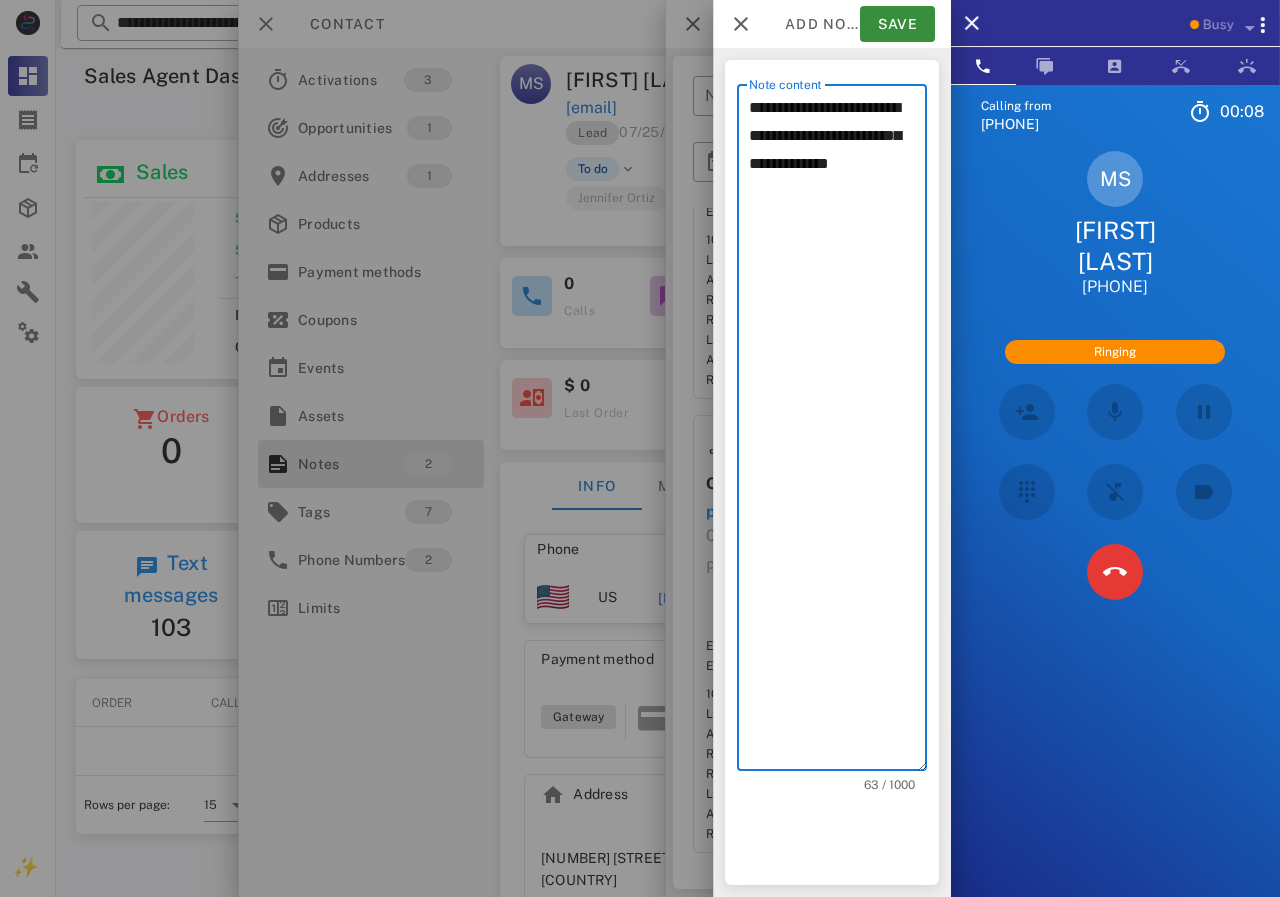 type on "**********" 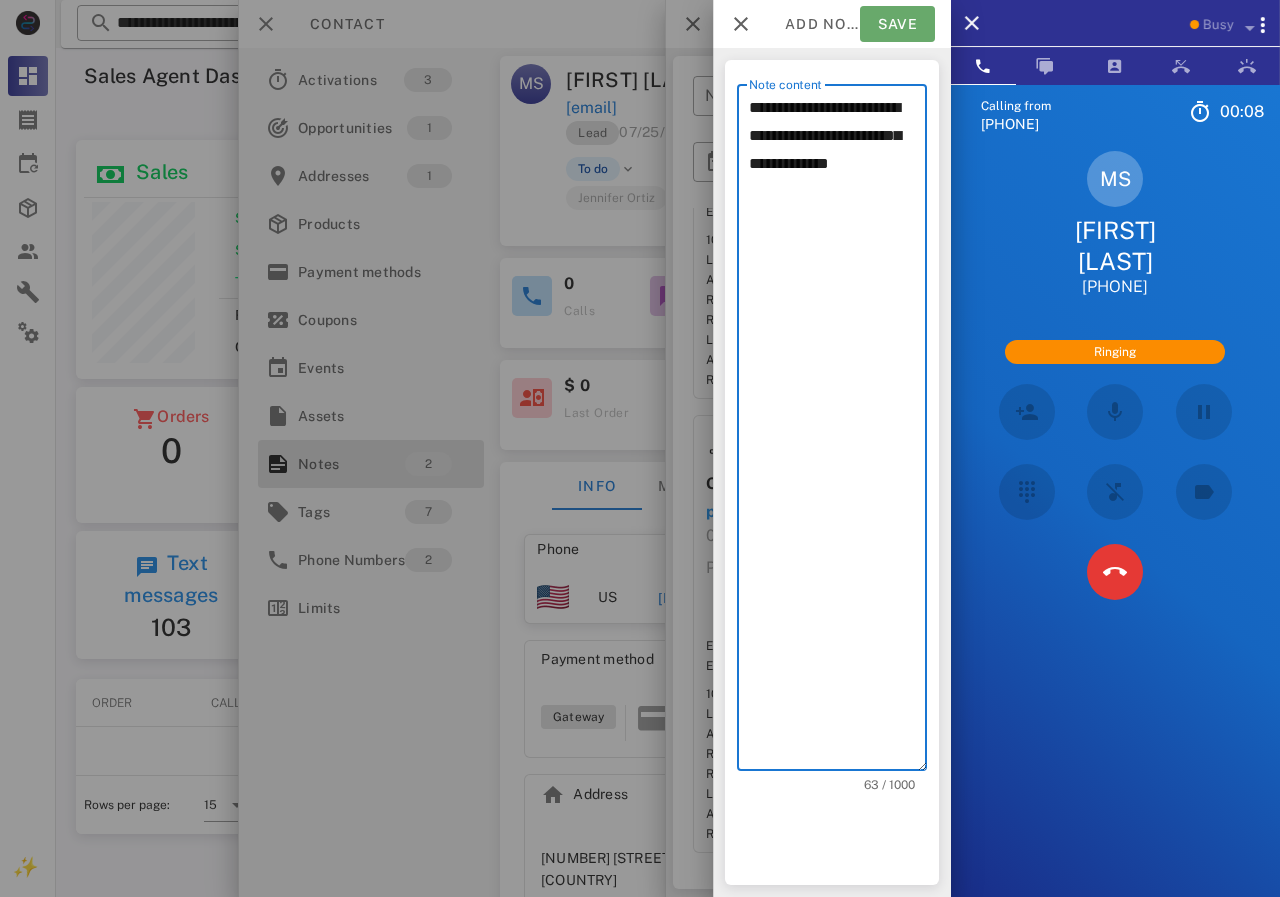 click on "Save" at bounding box center [897, 24] 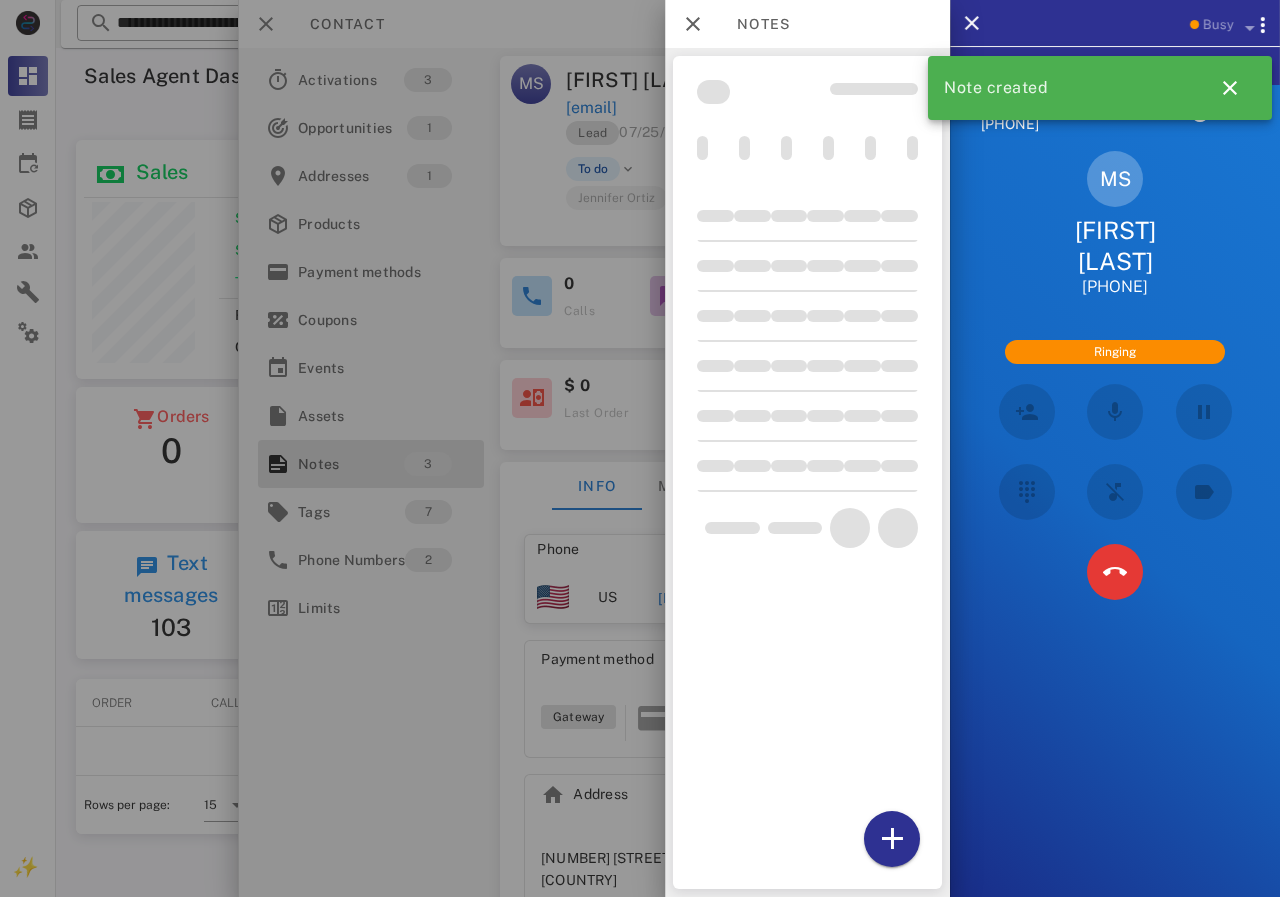 click at bounding box center [640, 448] 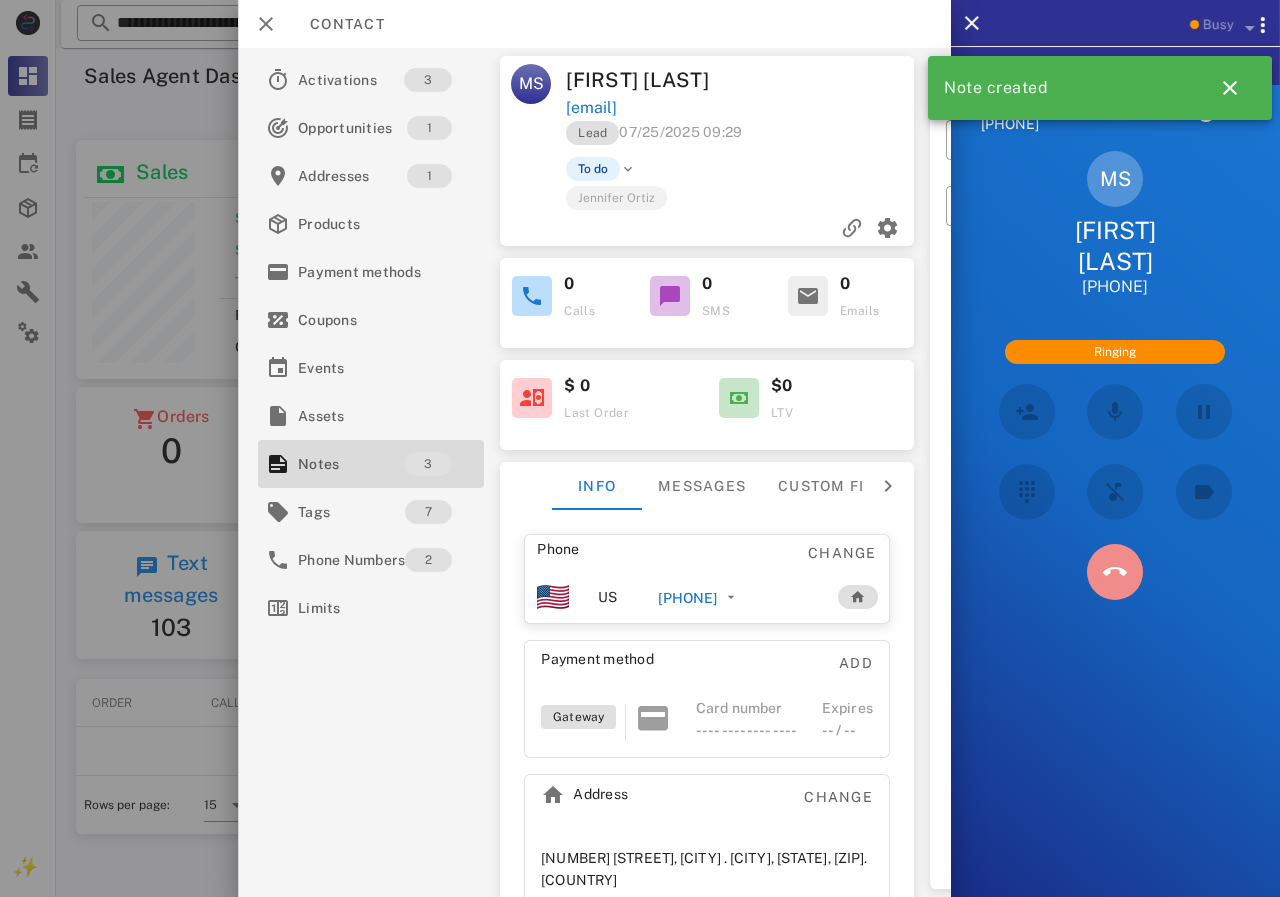 click at bounding box center [1115, 572] 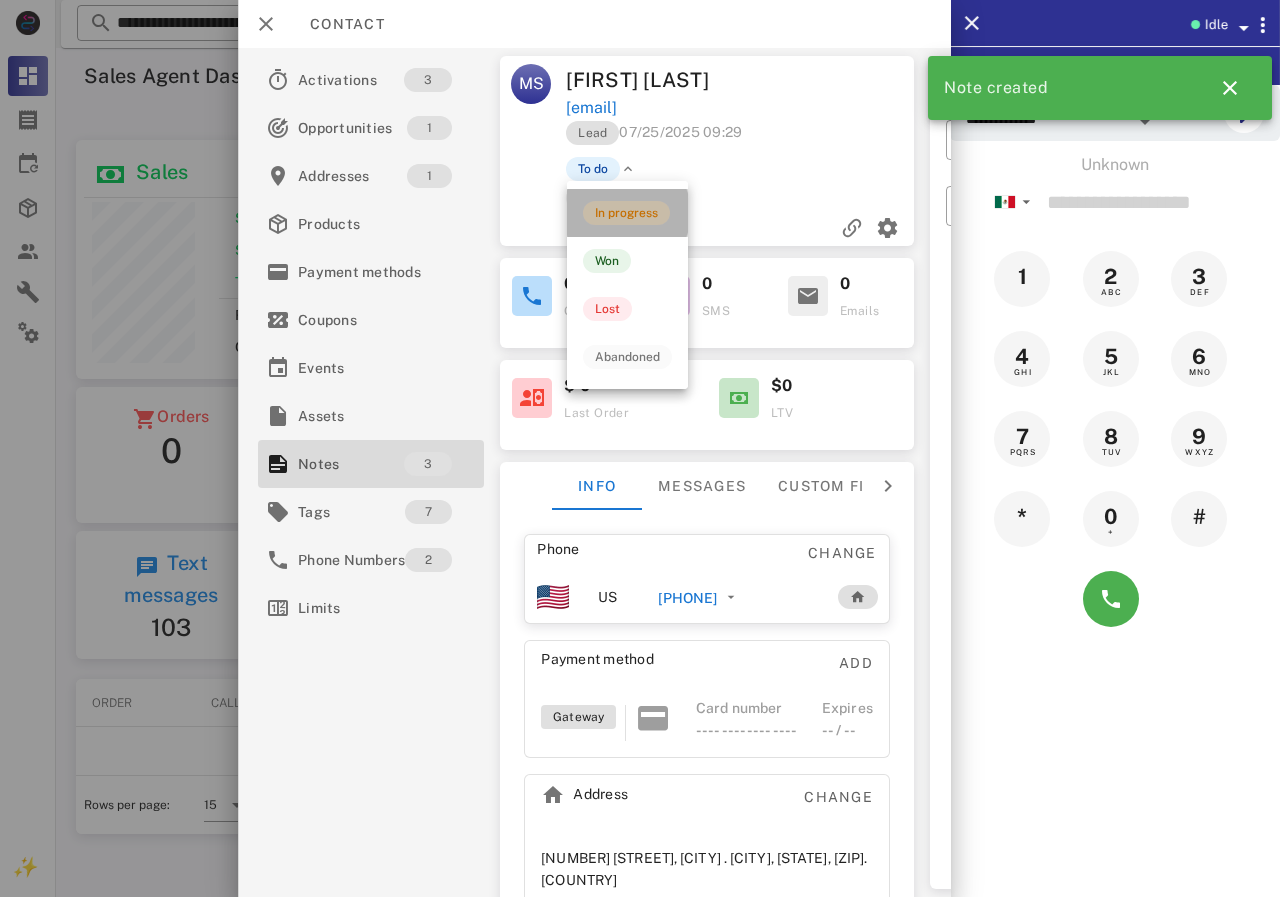click on "In progress" at bounding box center (626, 213) 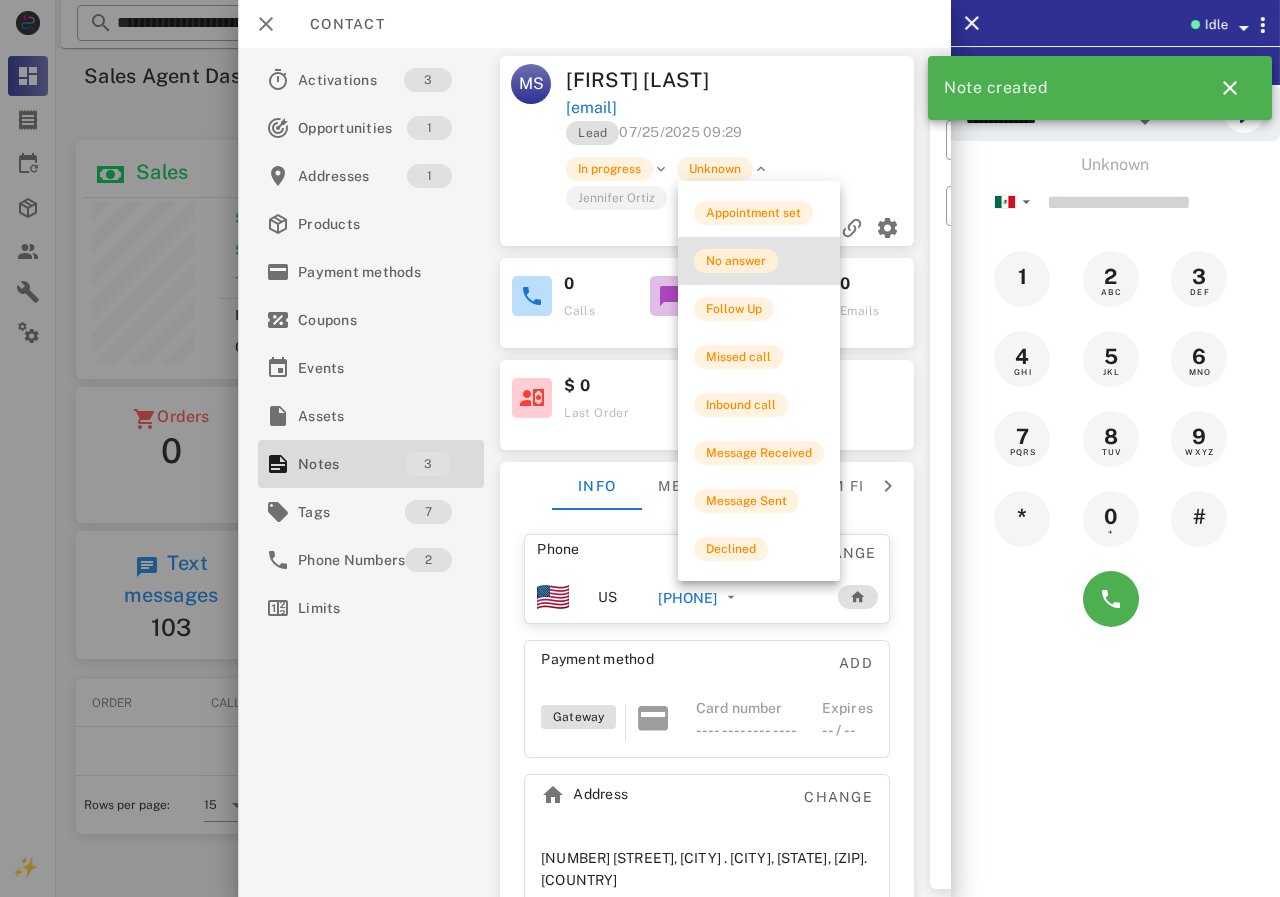 click on "No answer" at bounding box center (736, 261) 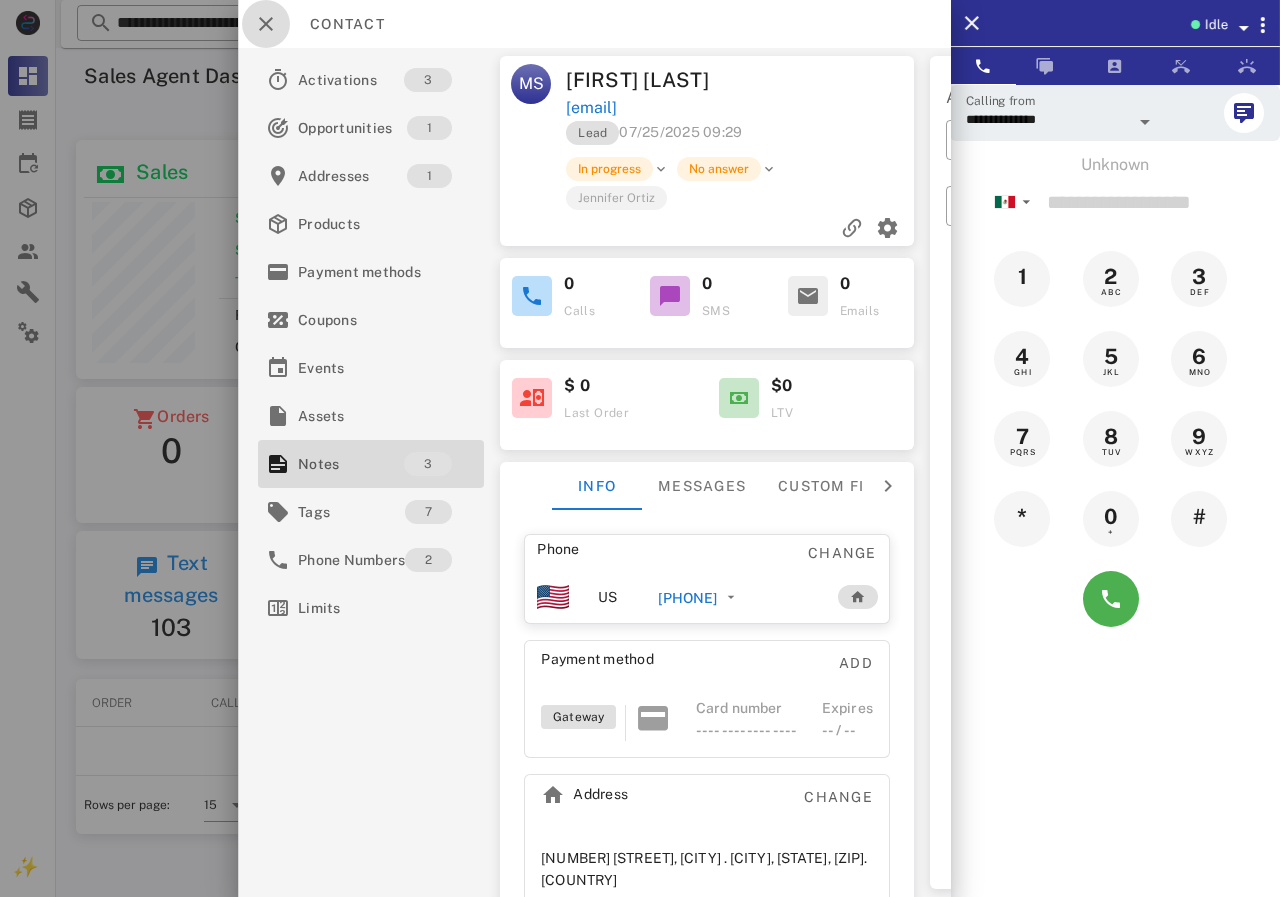 click at bounding box center [266, 24] 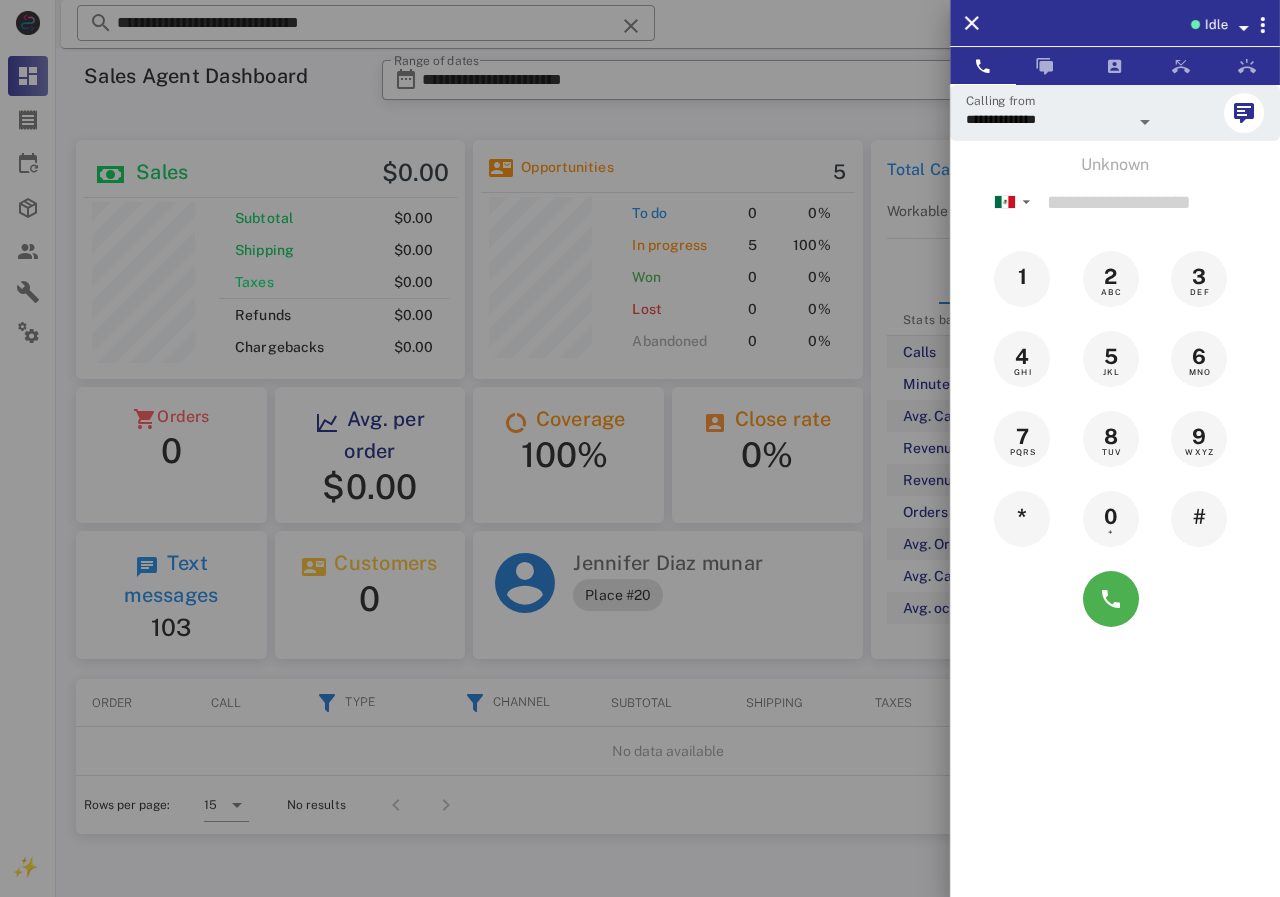 click at bounding box center [640, 448] 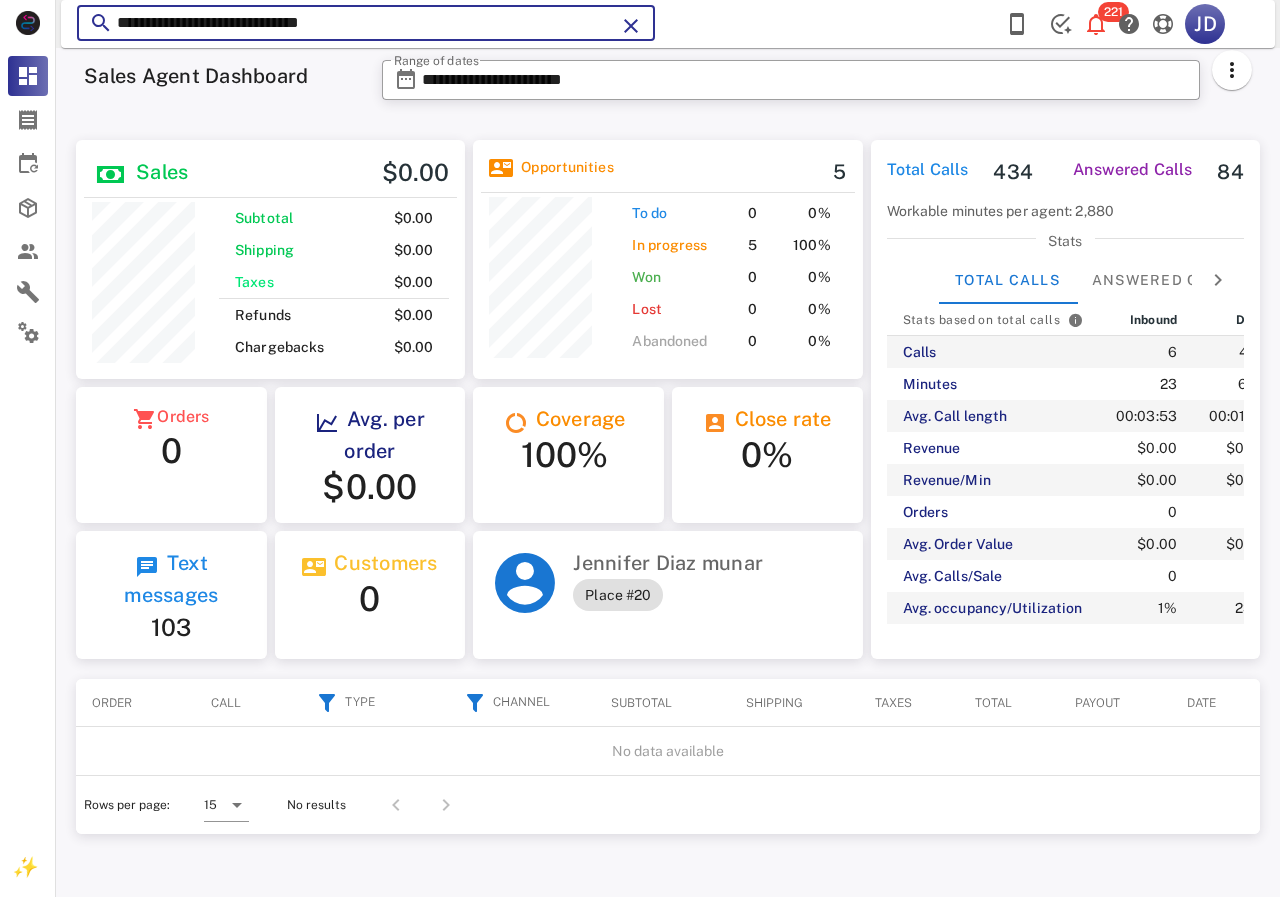 drag, startPoint x: 396, startPoint y: 25, endPoint x: 85, endPoint y: 22, distance: 311.01447 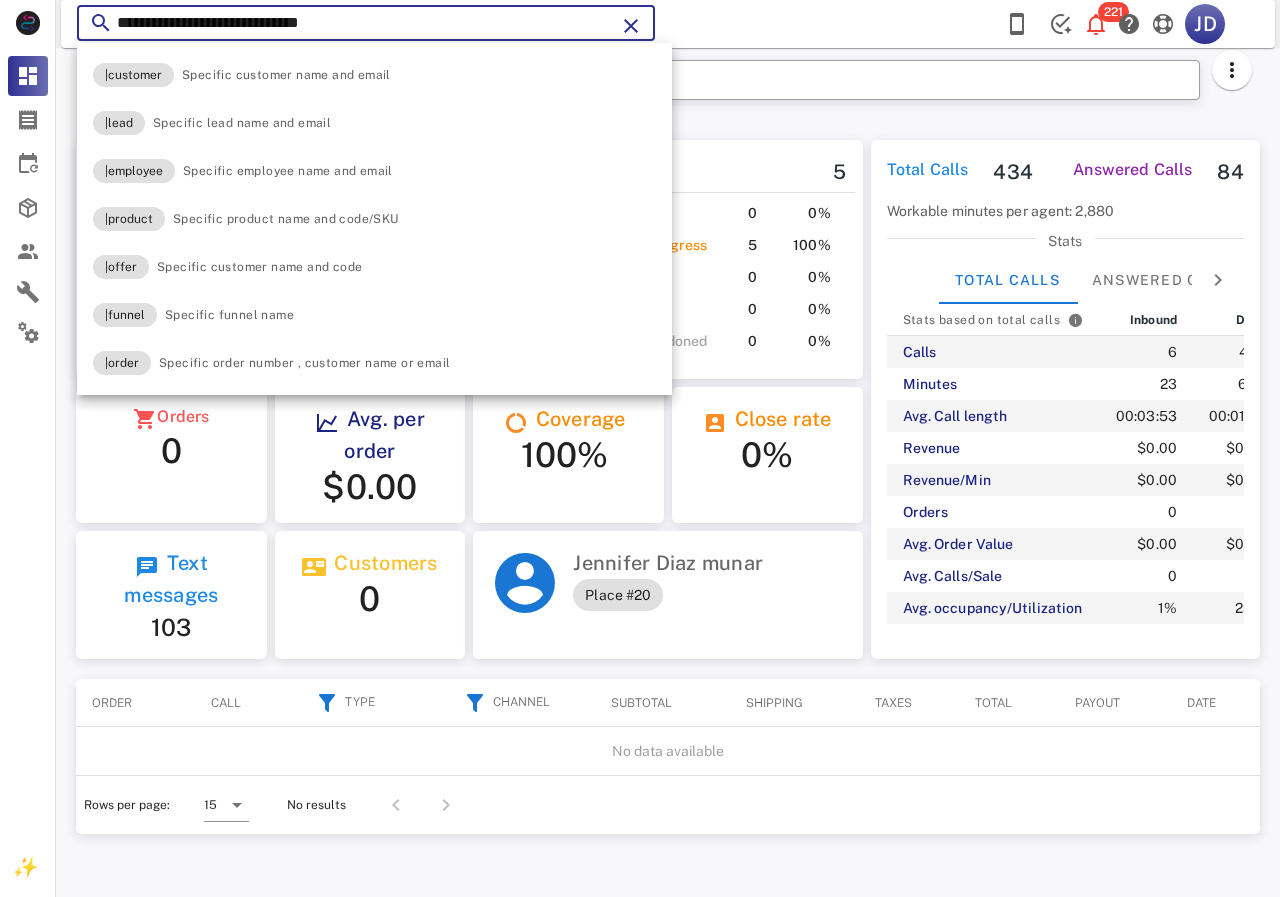 paste 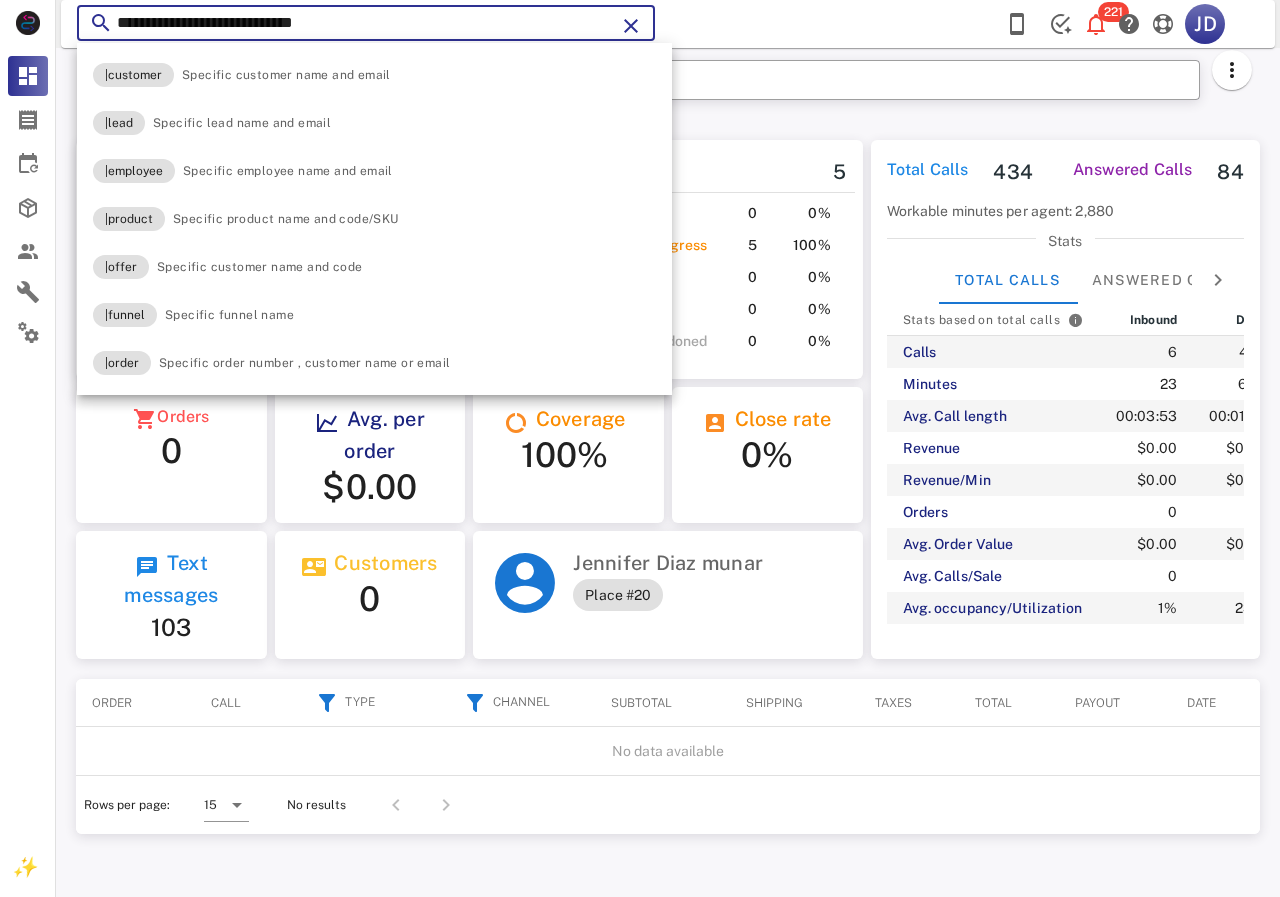 type on "**********" 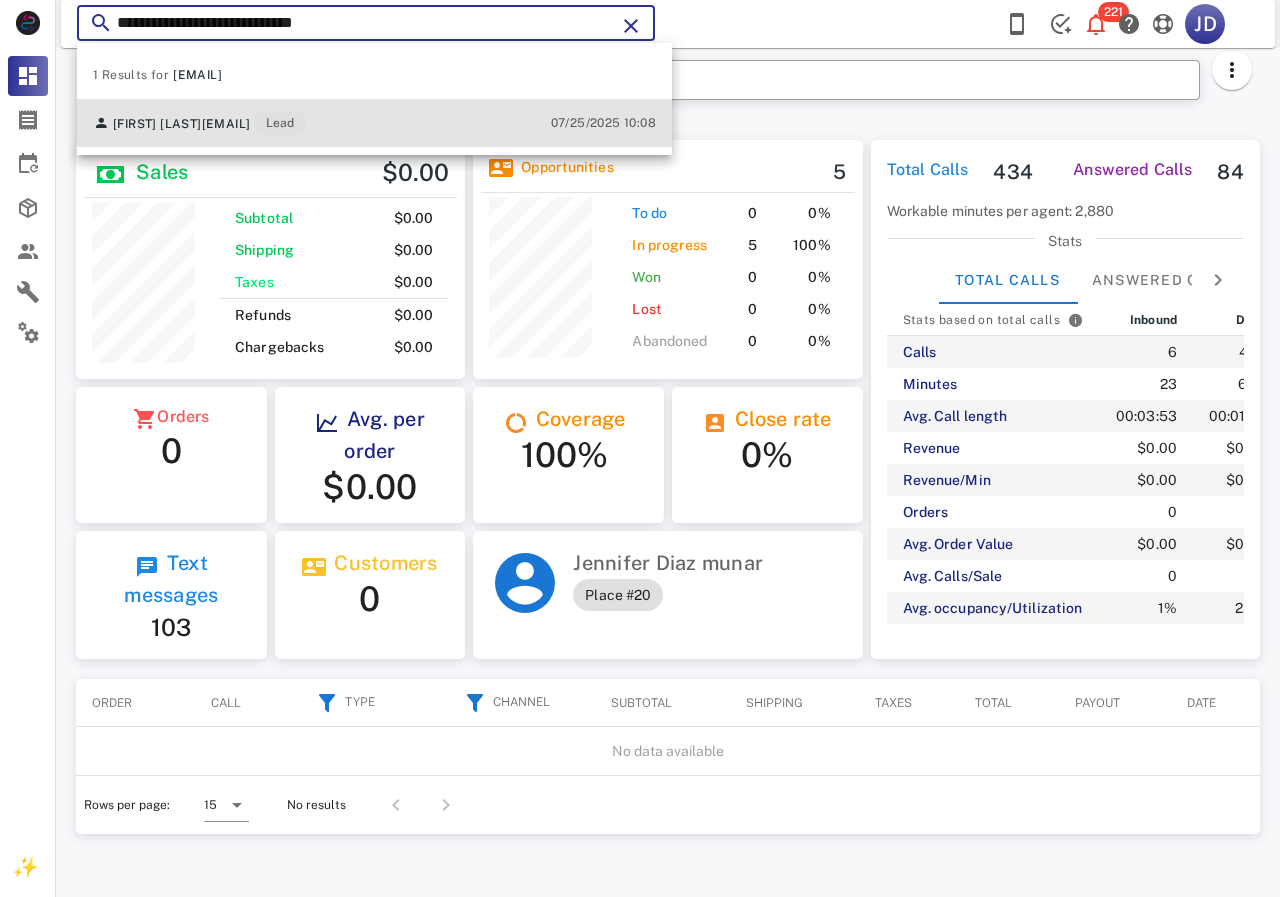 click on "Yenny Angulo   mariallermemurrieta@gmail.com   Lead" at bounding box center [199, 123] 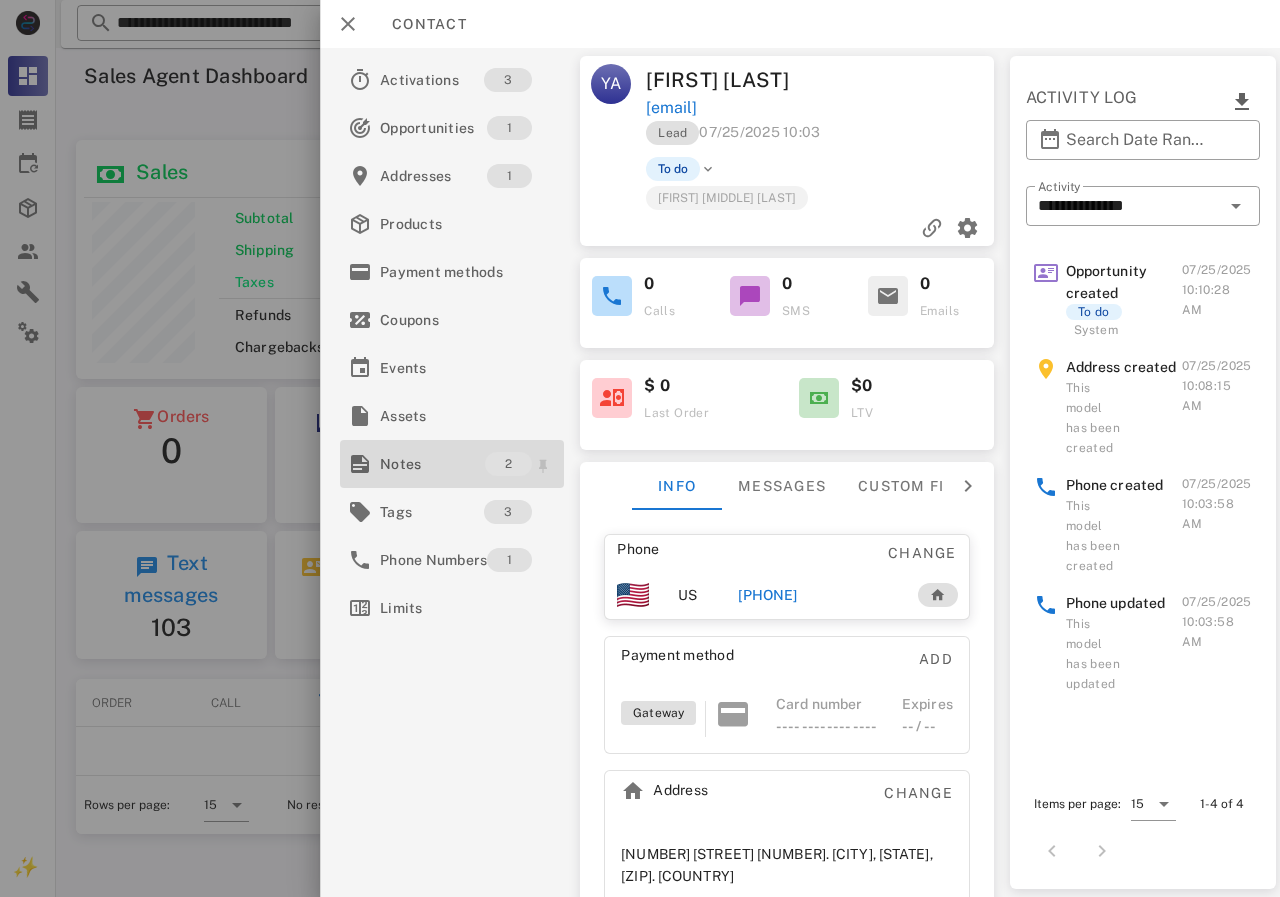 click on "Notes" at bounding box center [432, 464] 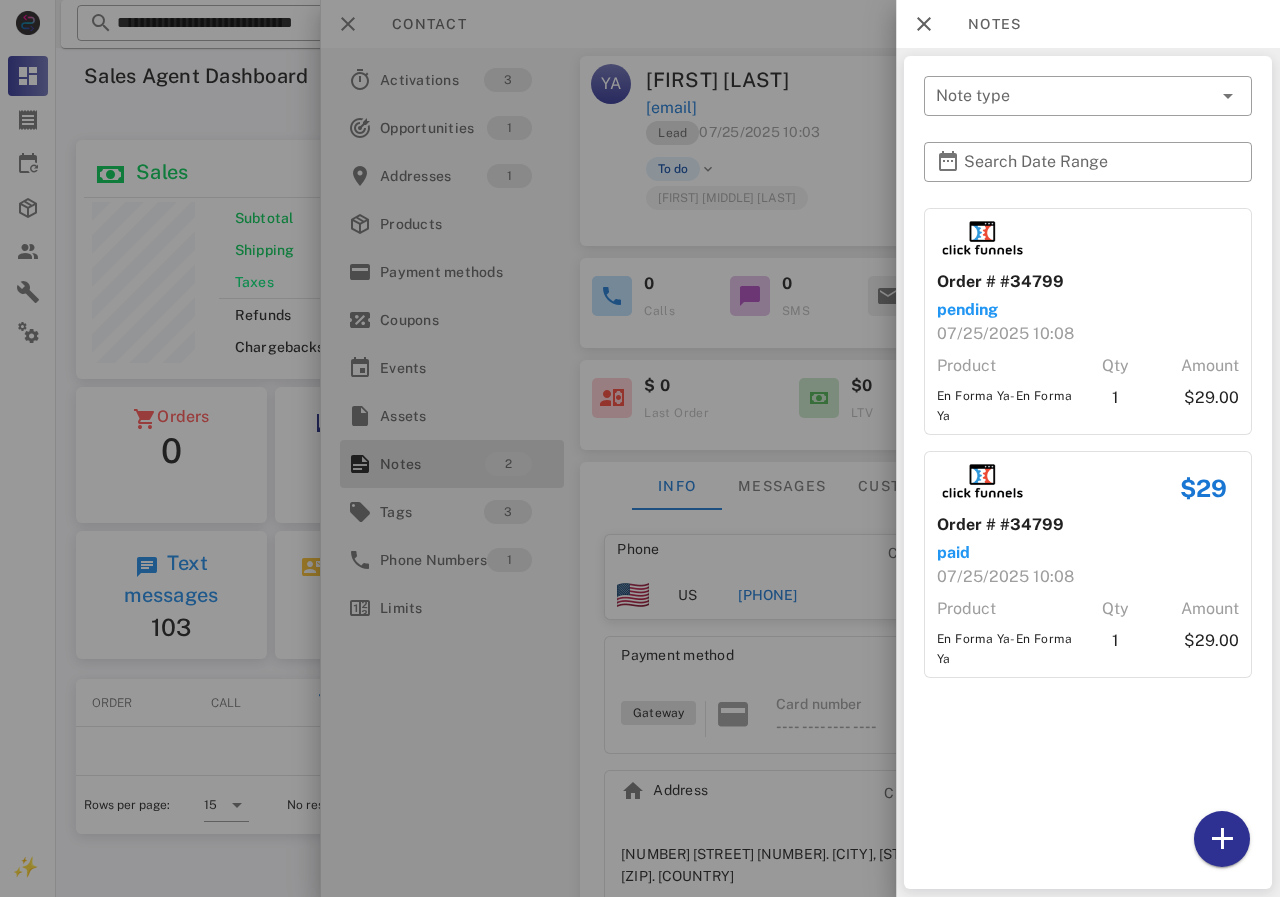 click at bounding box center (640, 448) 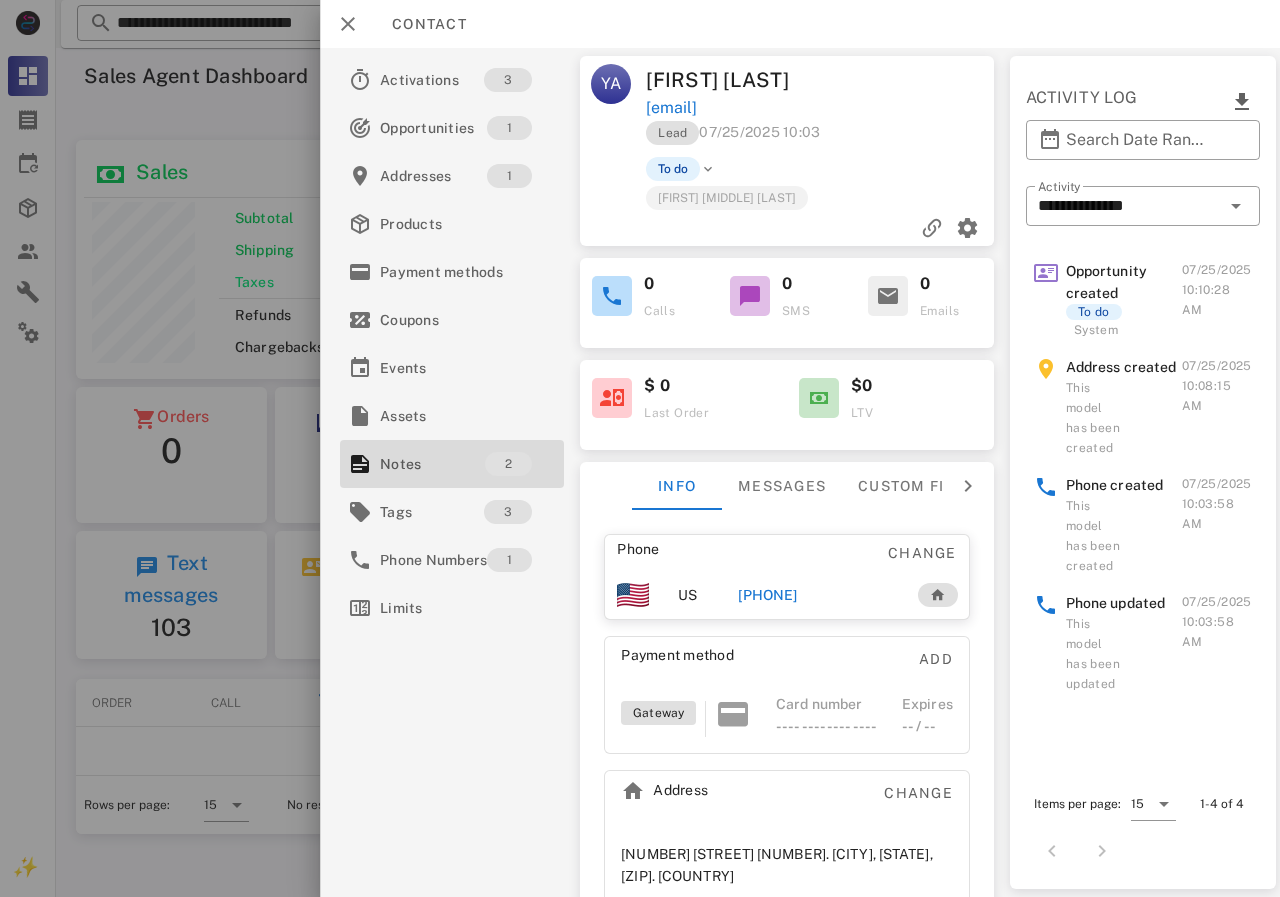 click on "+17135918664" at bounding box center [767, 595] 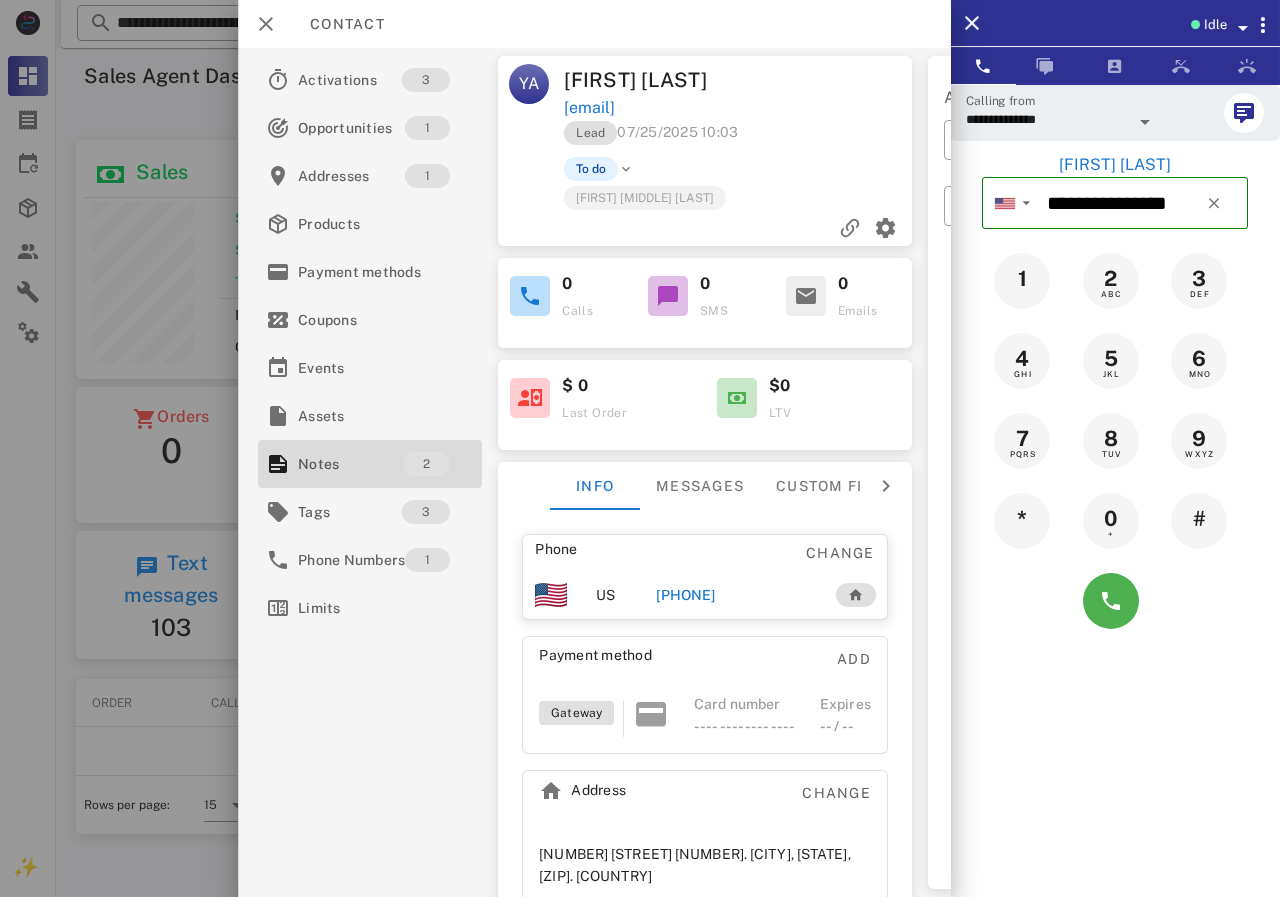 click on "+17135918664" at bounding box center [685, 595] 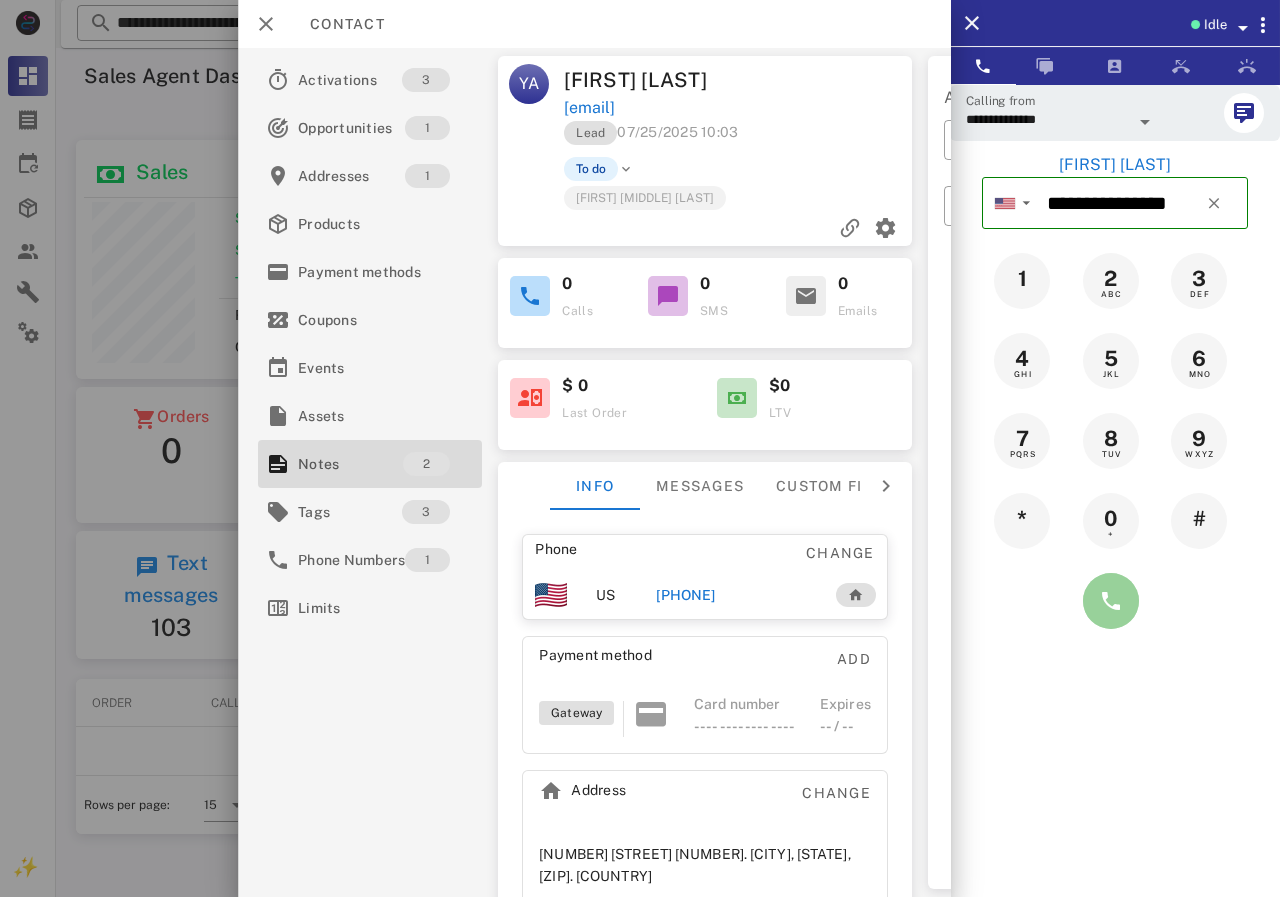 click at bounding box center (1111, 601) 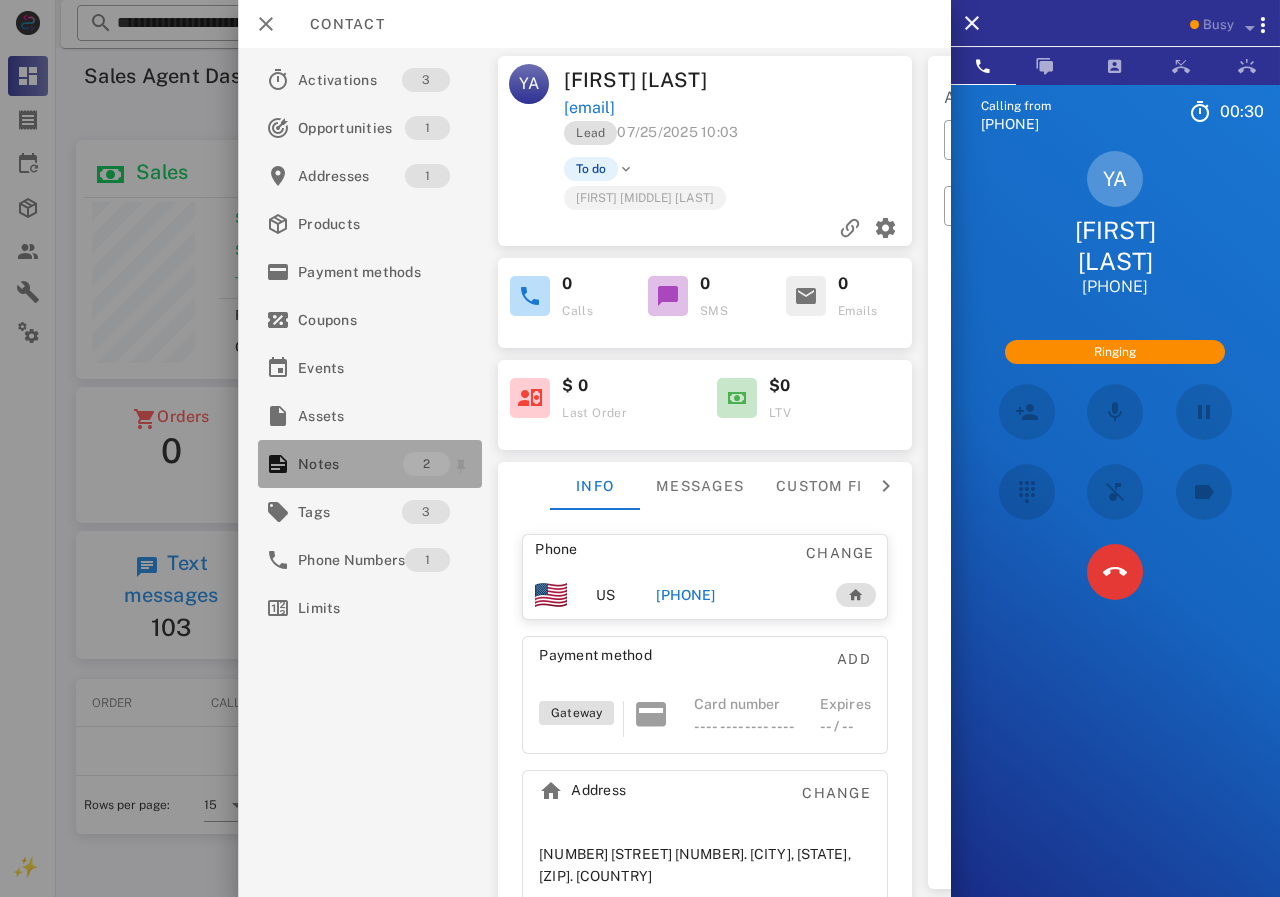 click on "Notes" at bounding box center [350, 464] 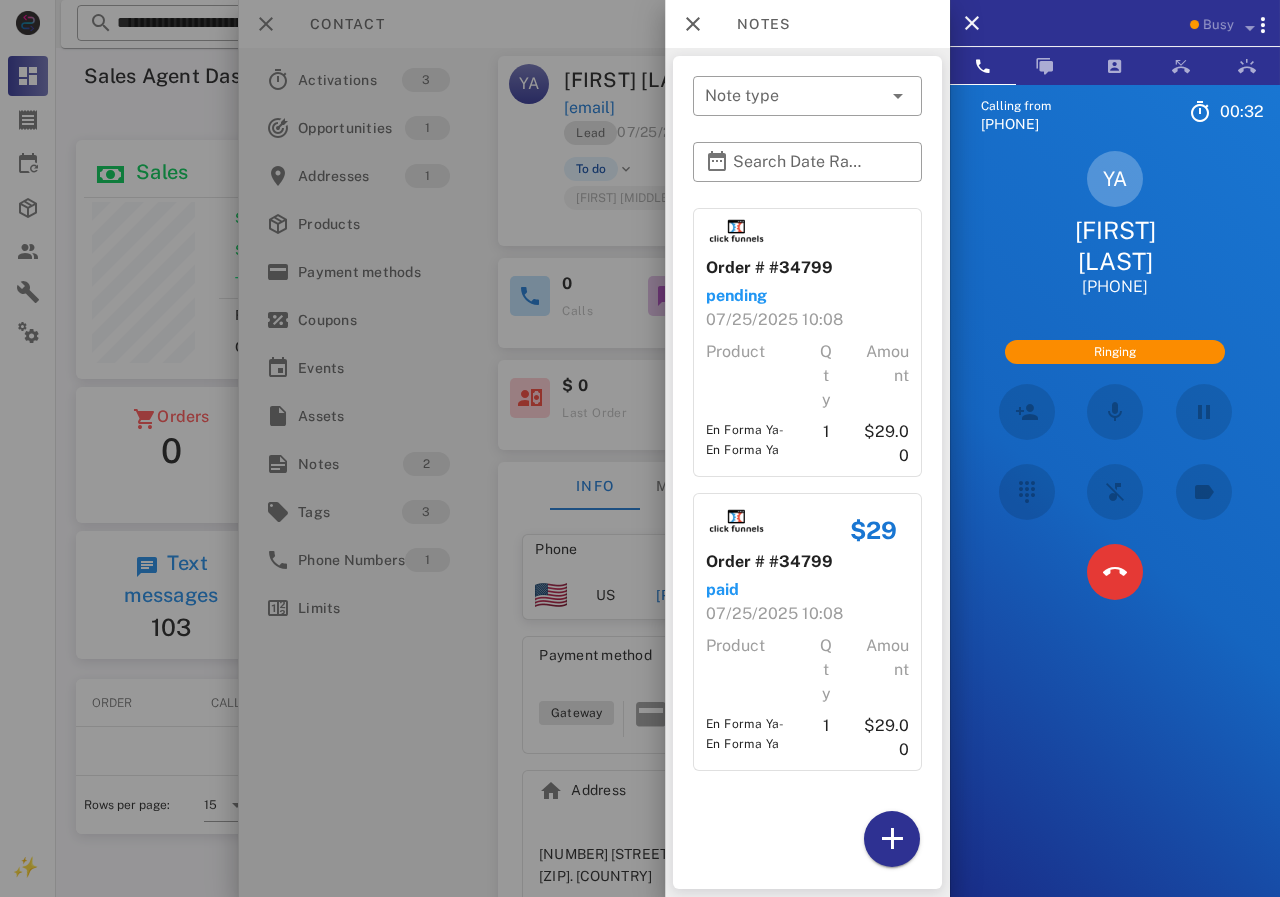 click at bounding box center [640, 448] 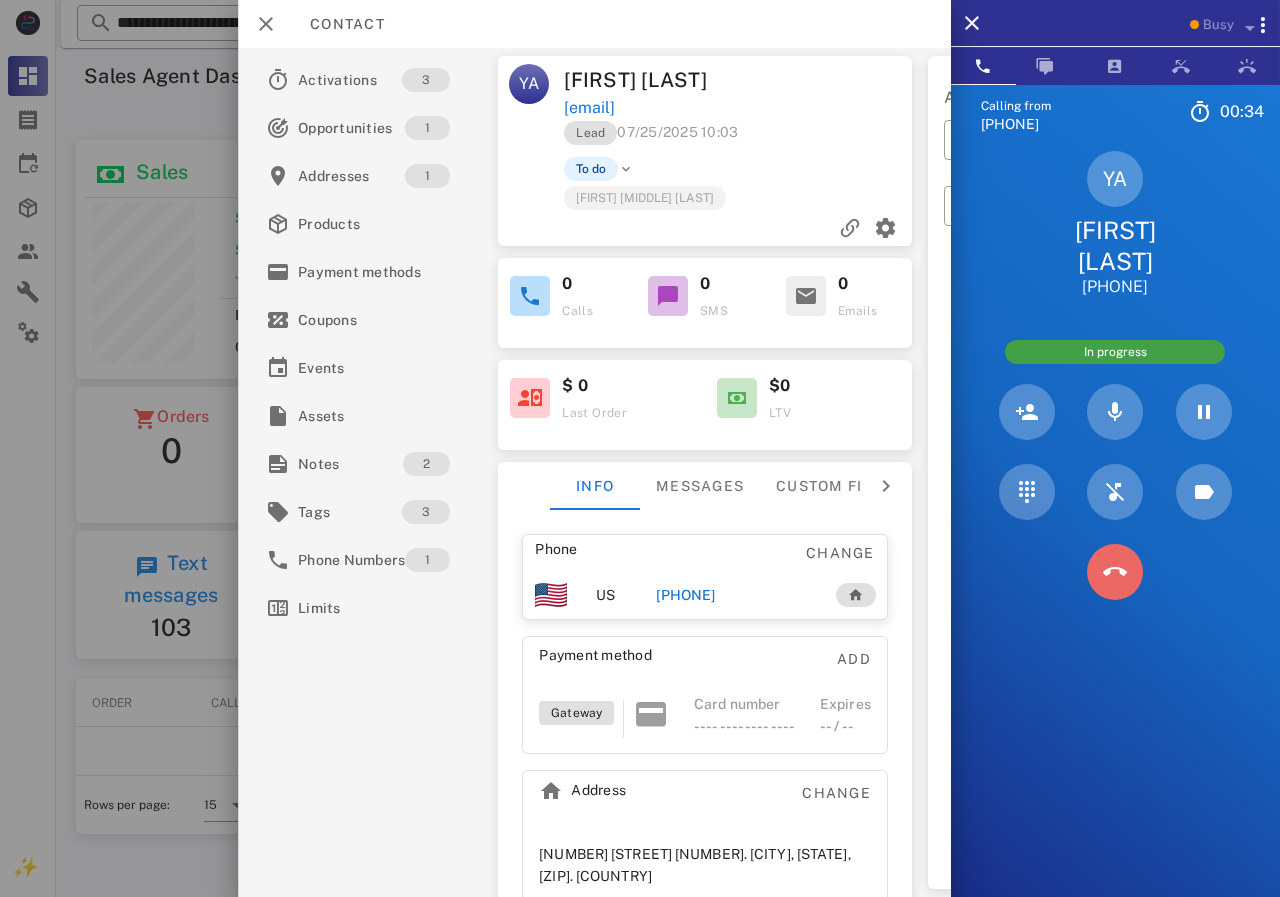 click at bounding box center (1115, 572) 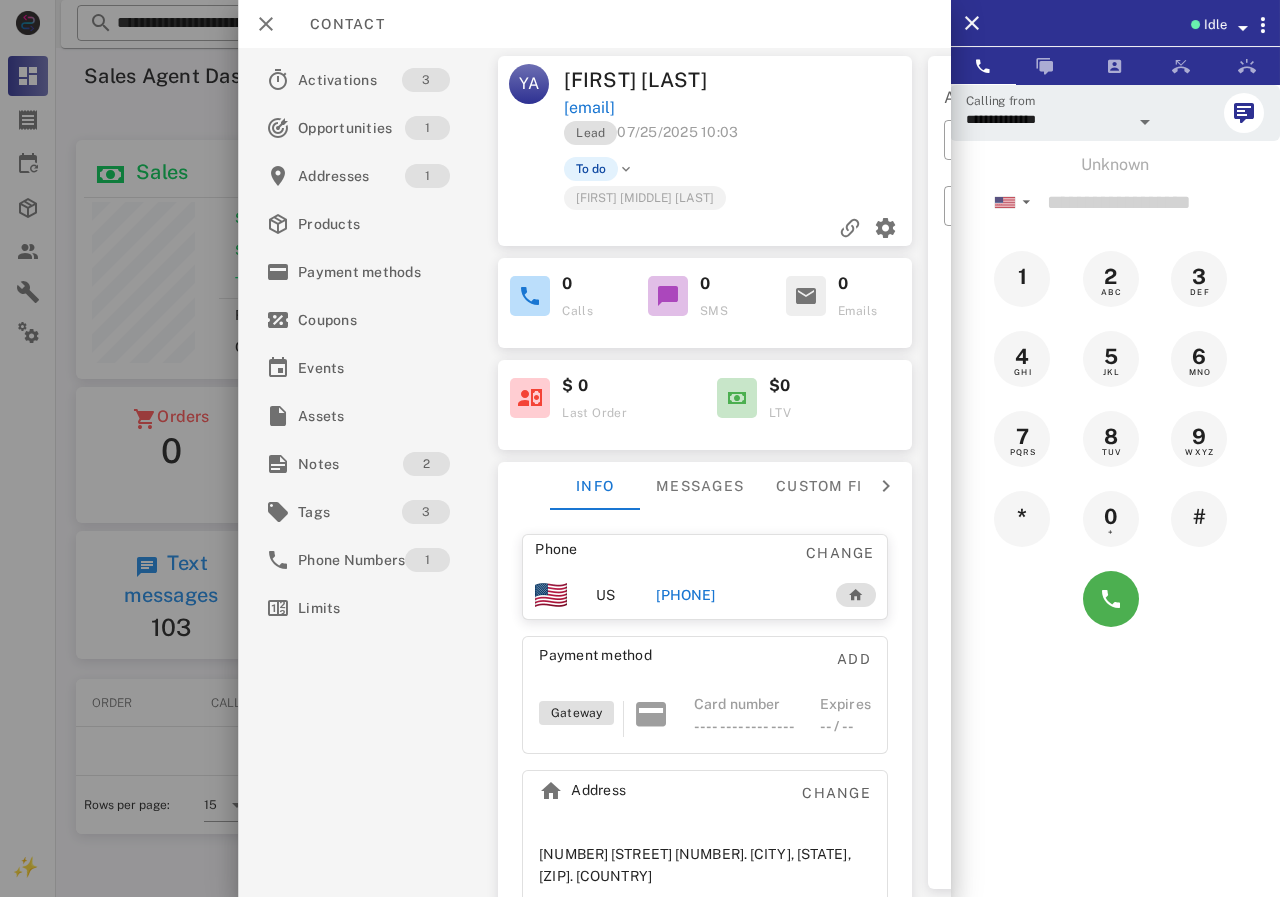 click on "+17135918664" at bounding box center [685, 595] 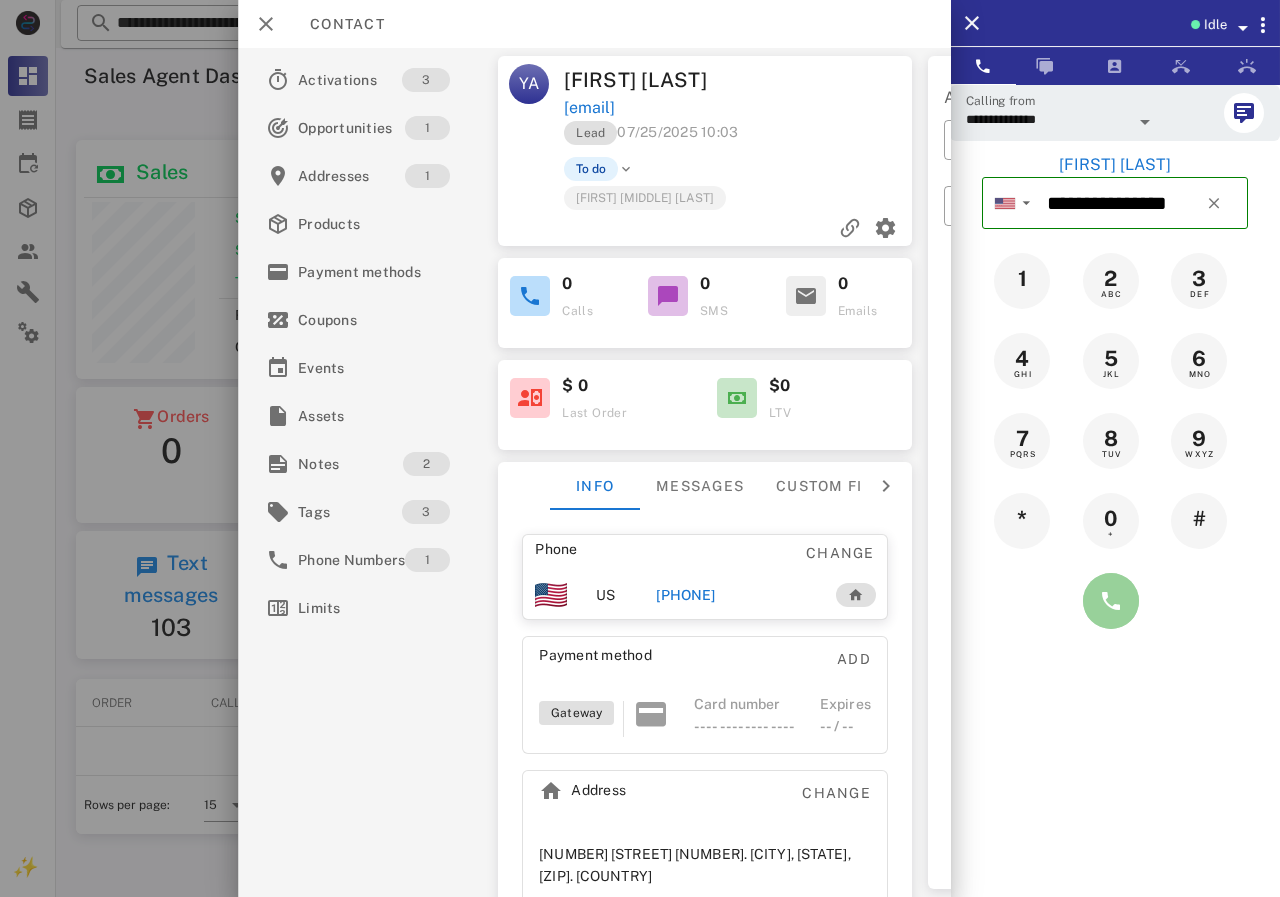 click at bounding box center [1111, 601] 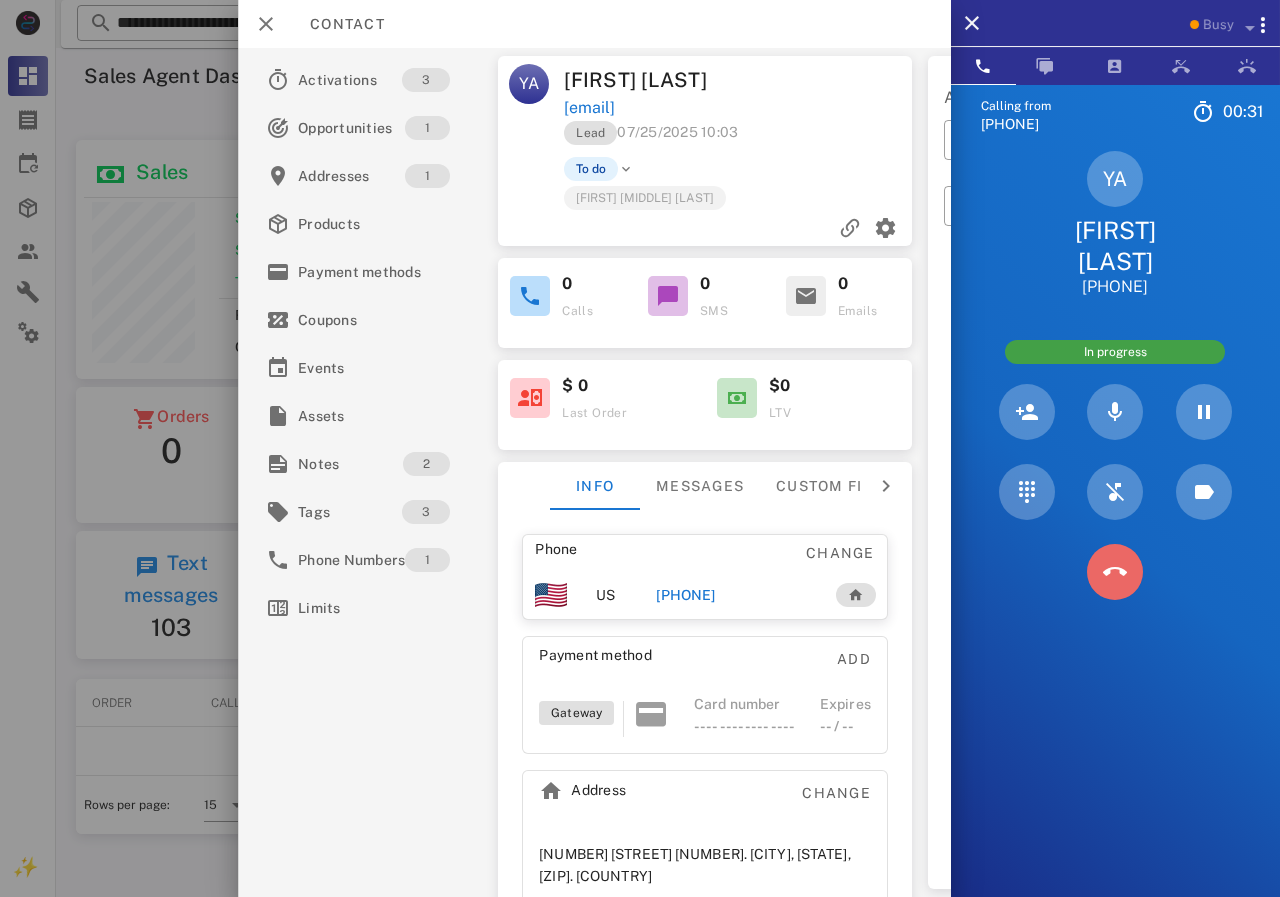 click at bounding box center (1115, 572) 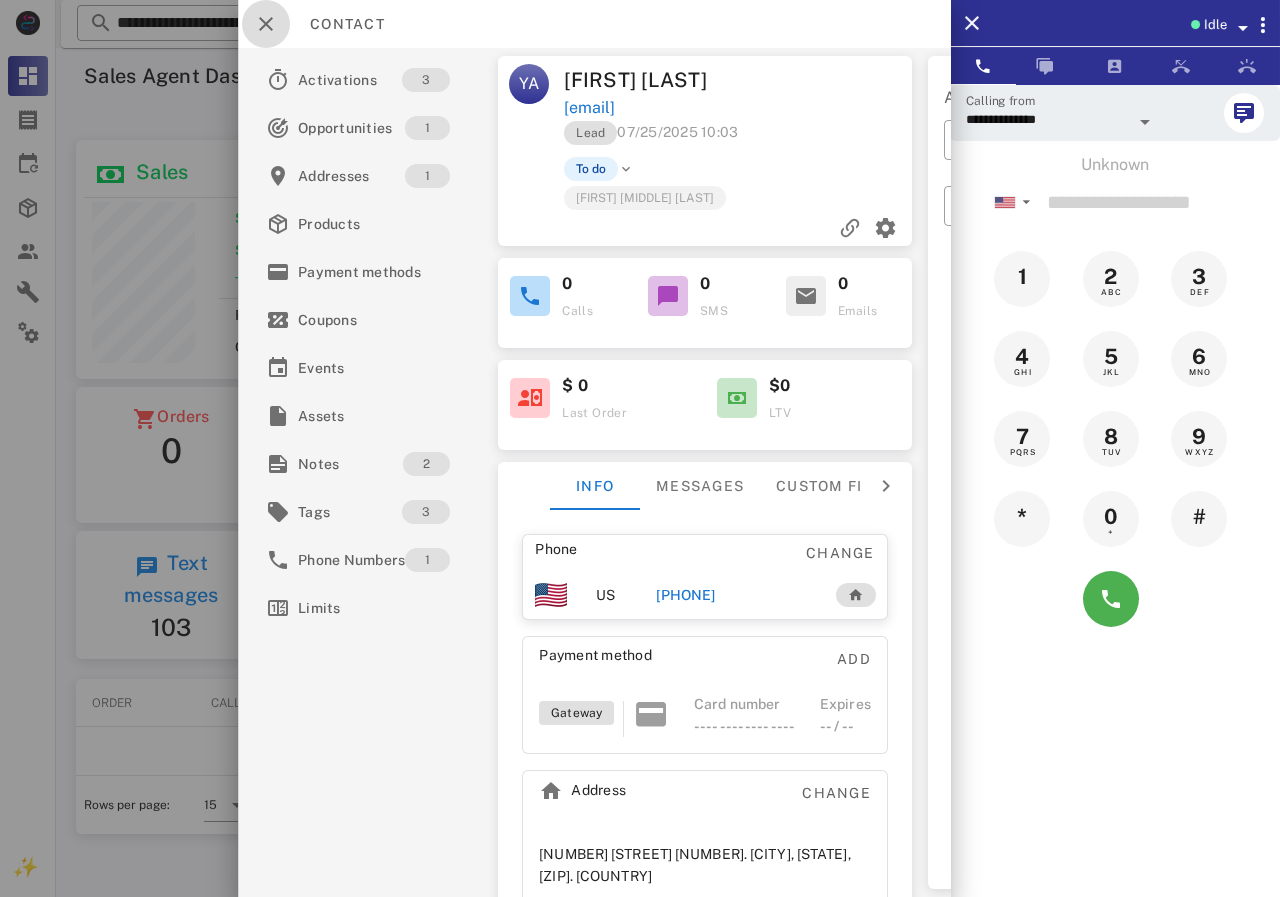 click at bounding box center (266, 24) 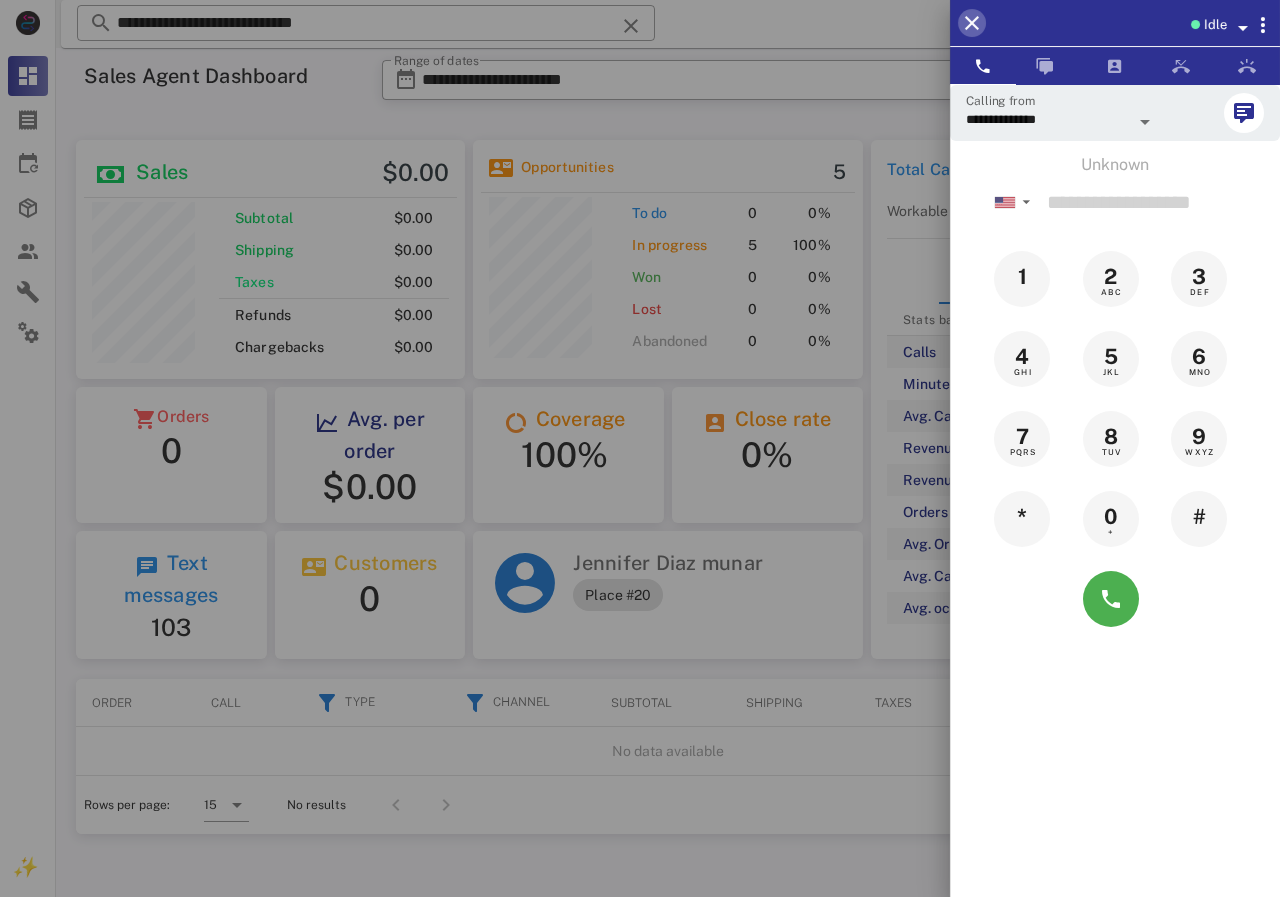 click at bounding box center [972, 23] 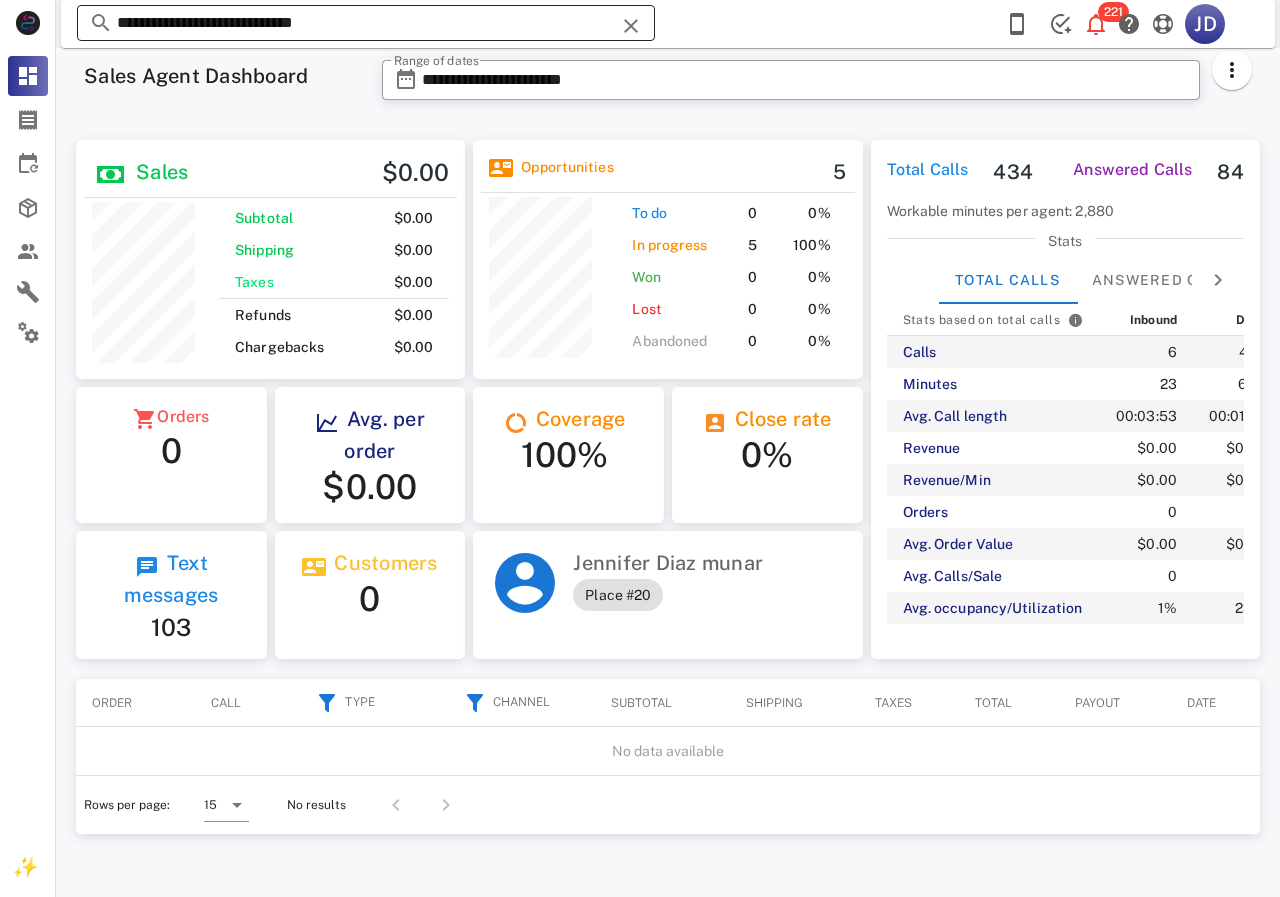 click on "**********" at bounding box center (366, 23) 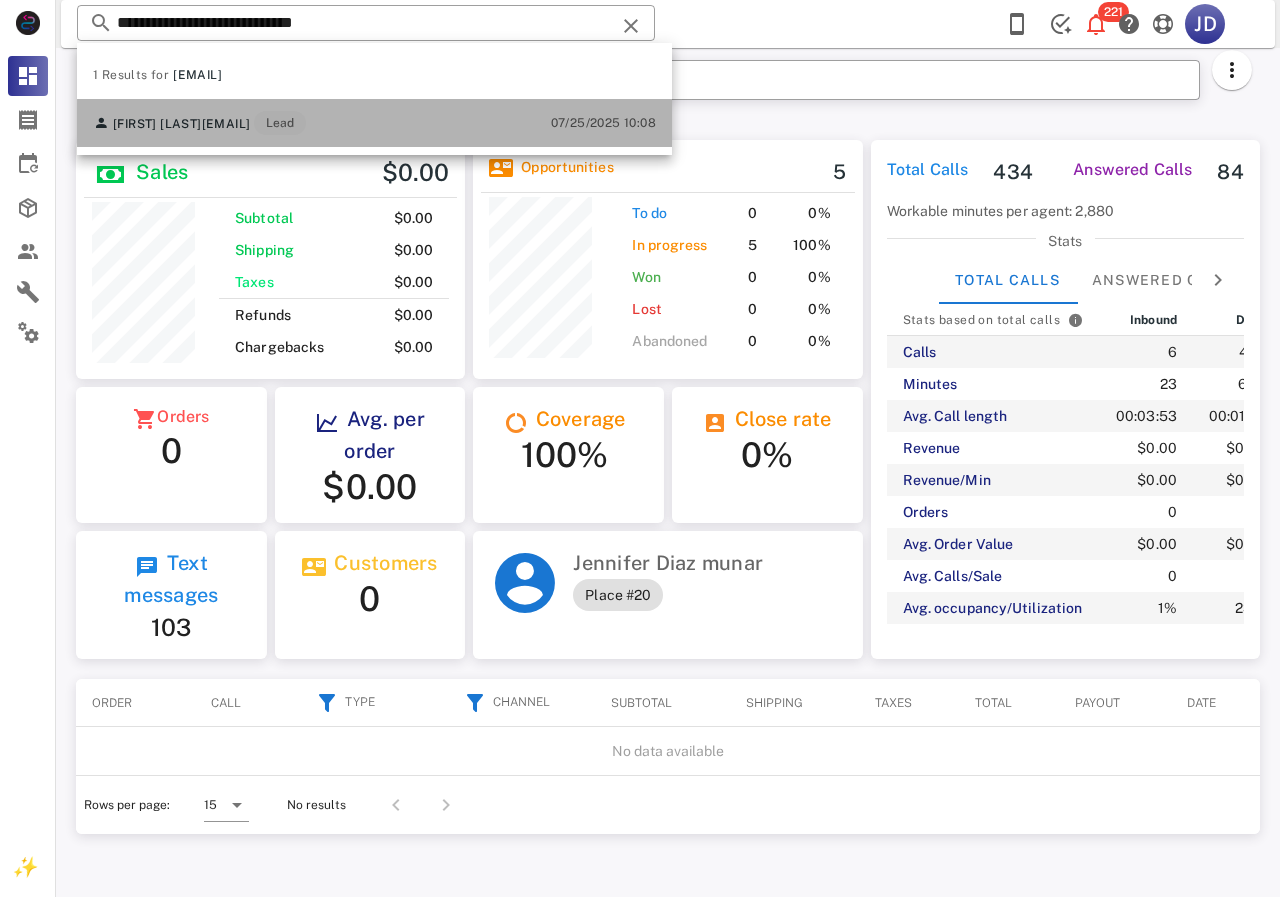 click on "mariallermemurrieta@gmail.com" at bounding box center [226, 124] 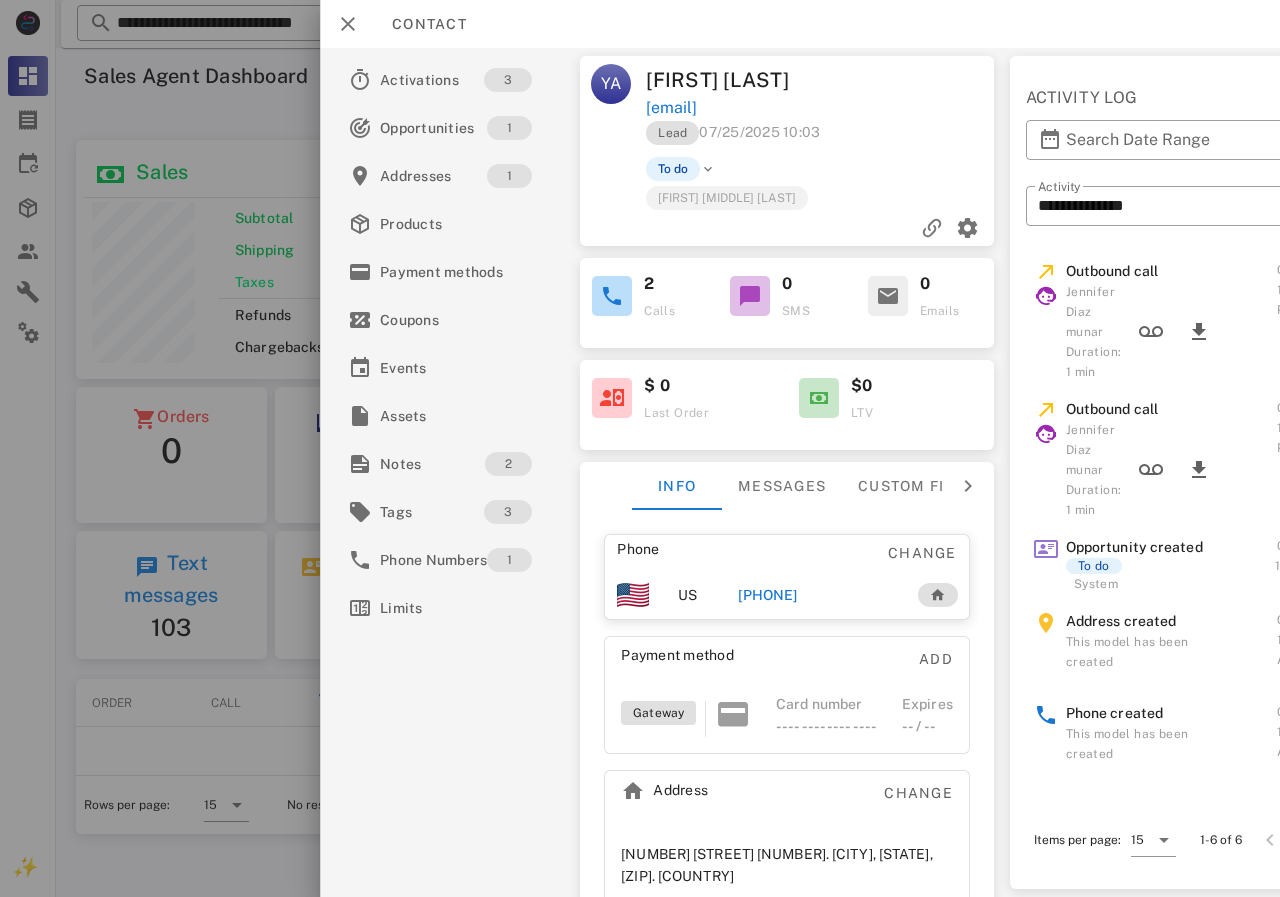 click at bounding box center [640, 448] 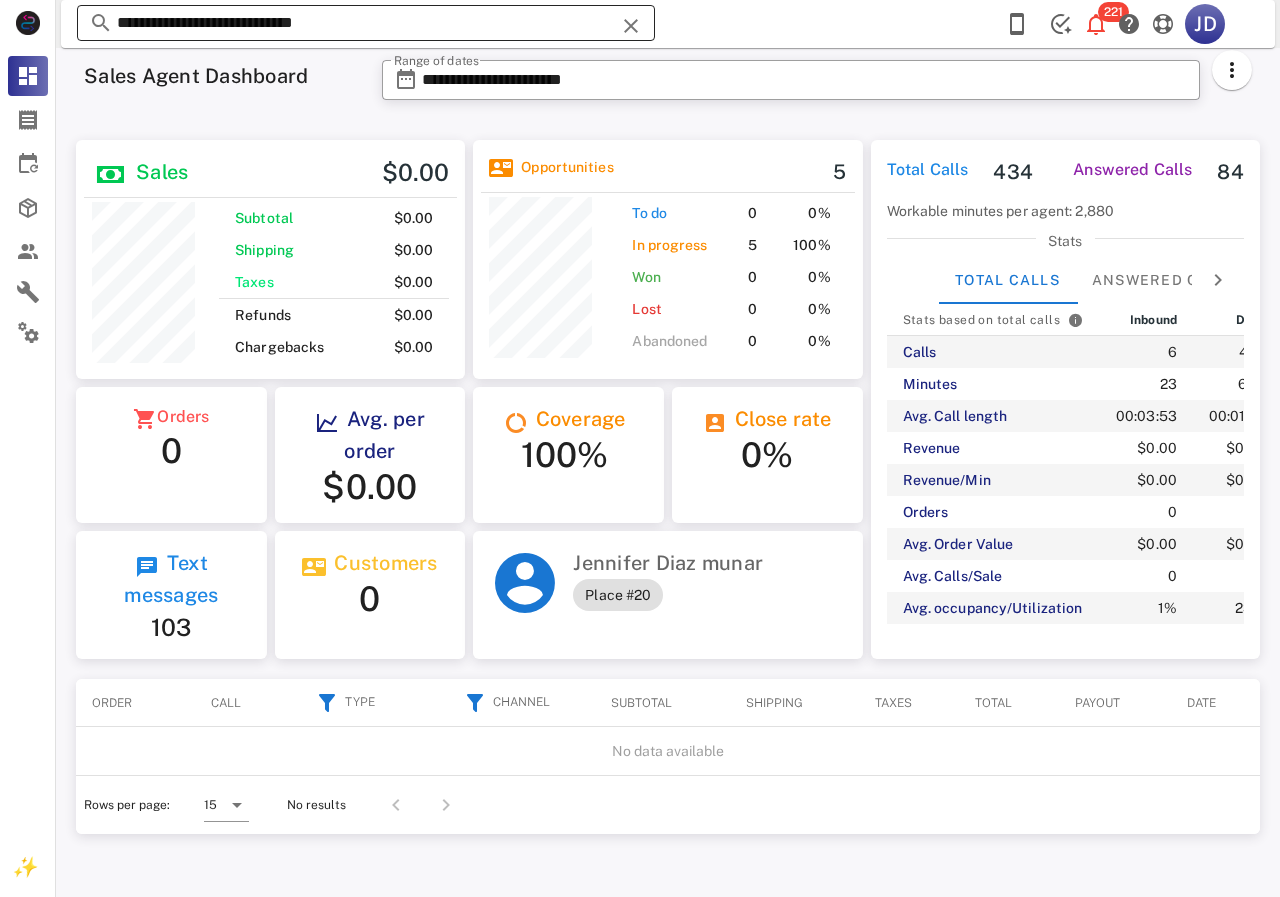 click on "**********" at bounding box center [366, 23] 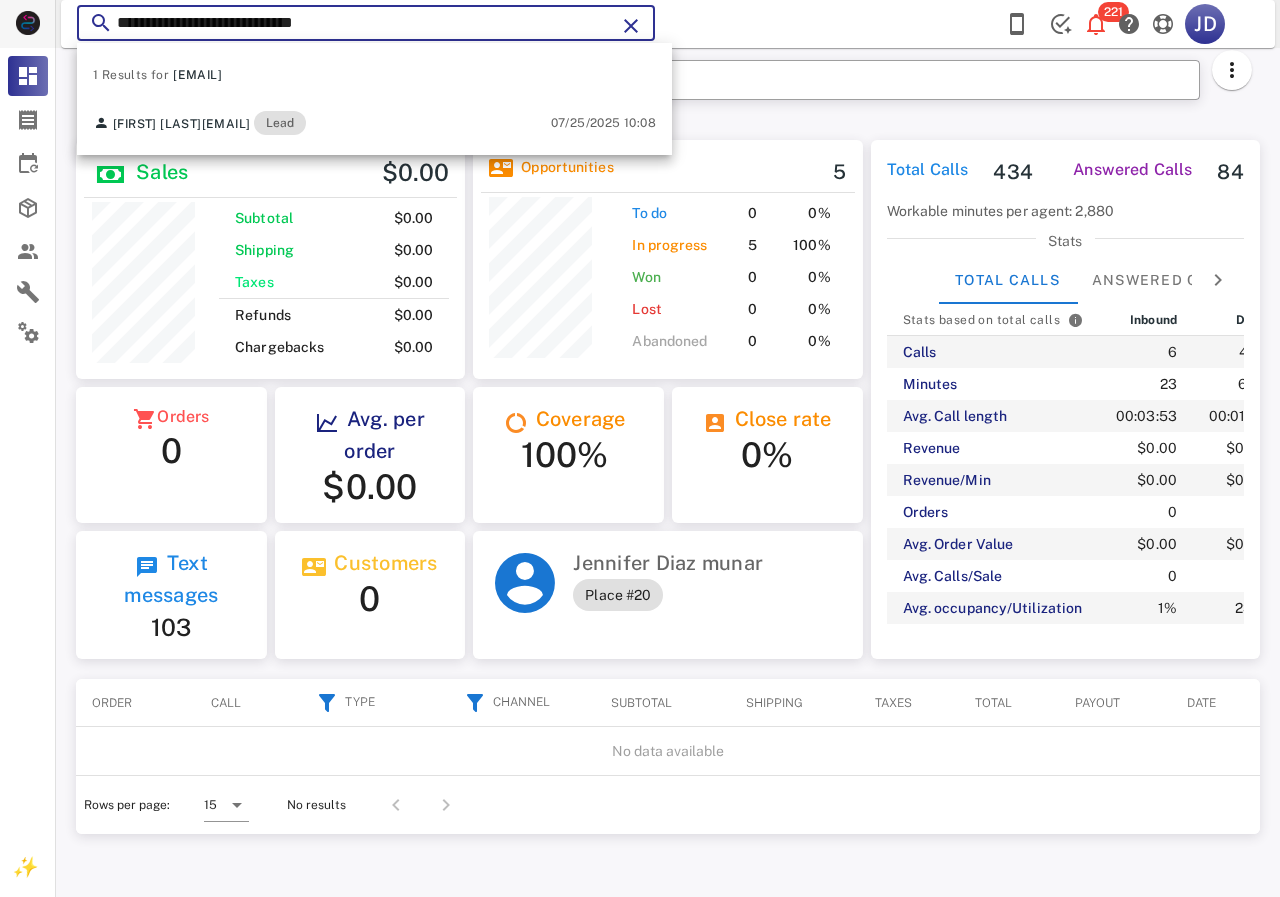 drag, startPoint x: 434, startPoint y: 26, endPoint x: 21, endPoint y: 26, distance: 413 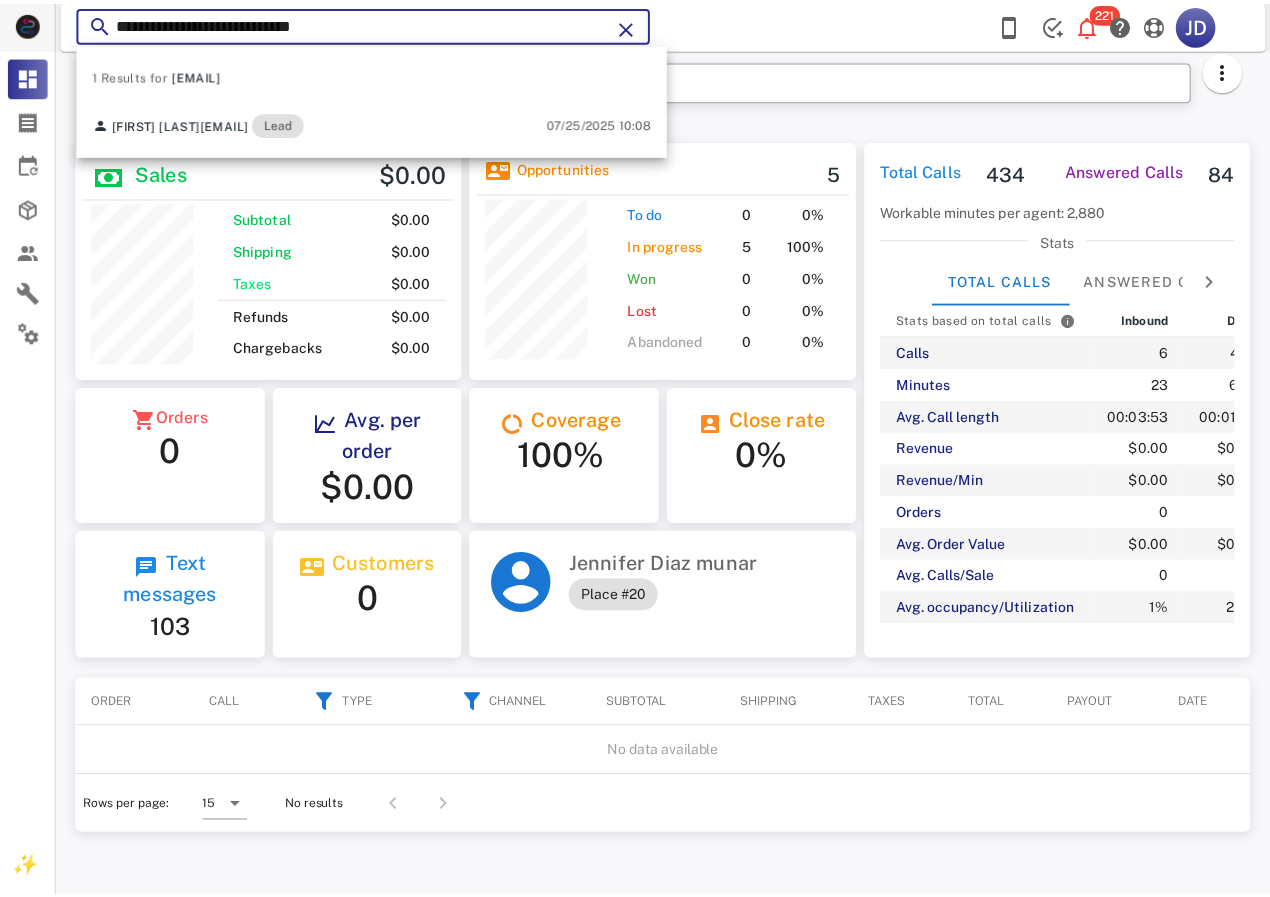 scroll, scrollTop: 999744, scrollLeft: 999676, axis: both 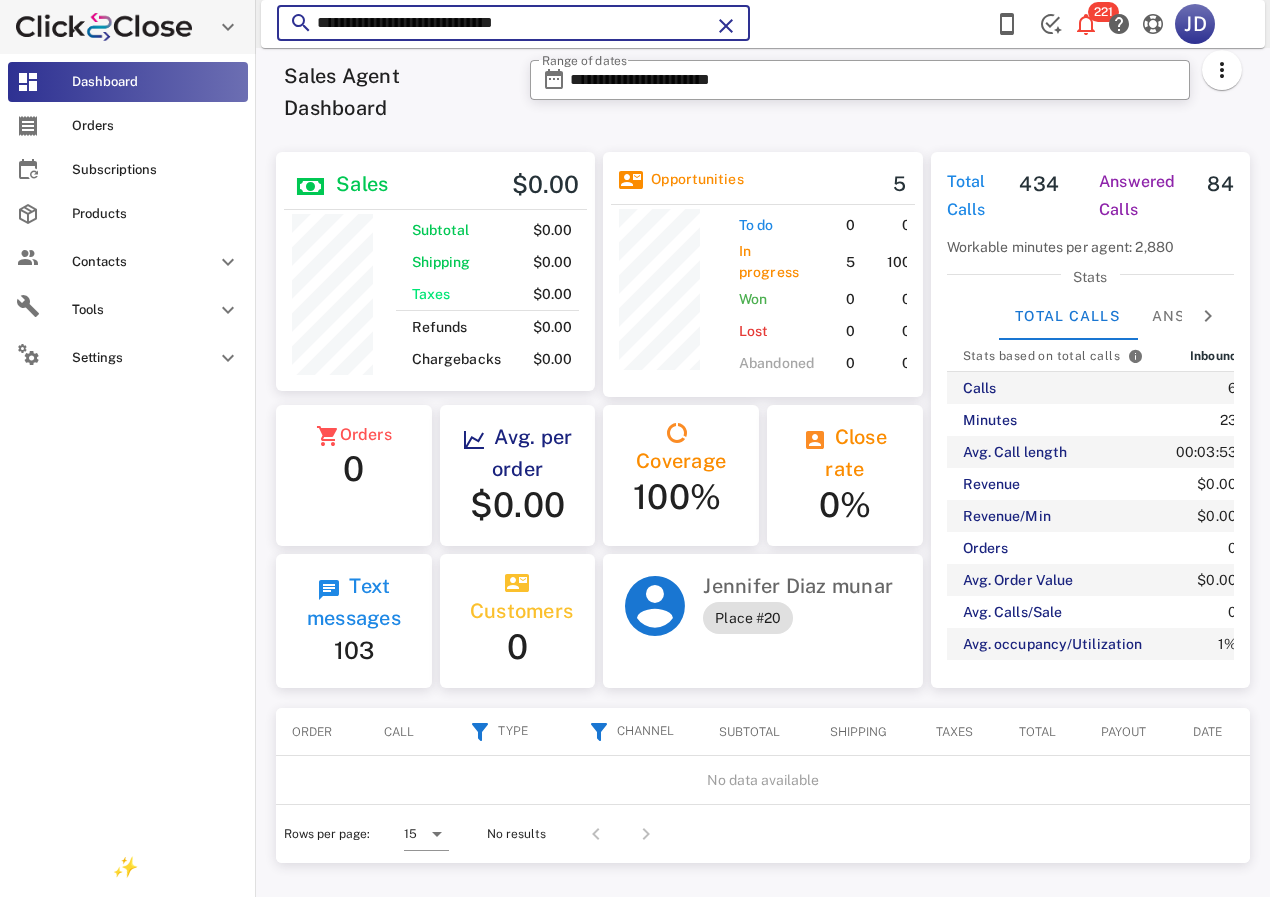 paste 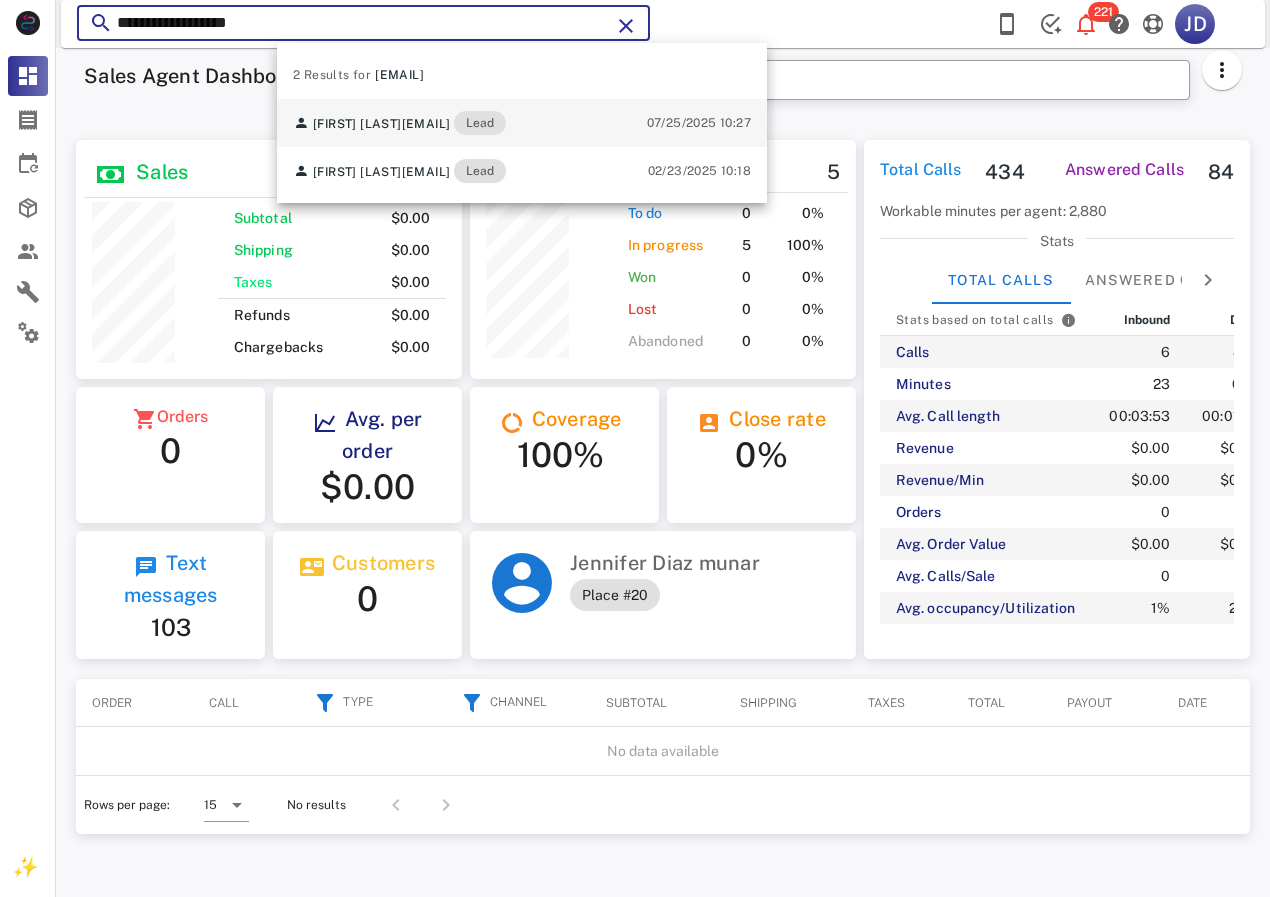 scroll, scrollTop: 999761, scrollLeft: 999611, axis: both 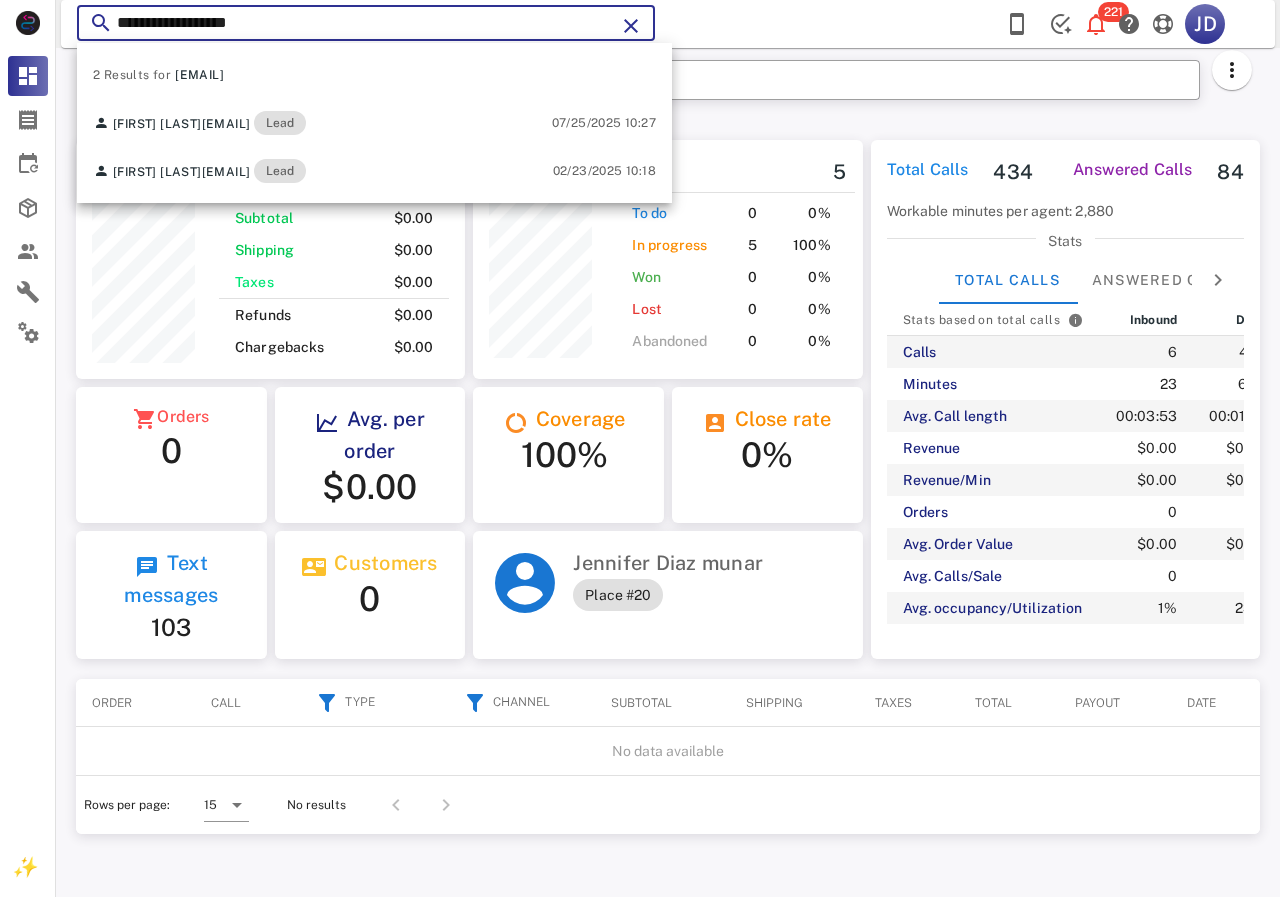 type on "**********" 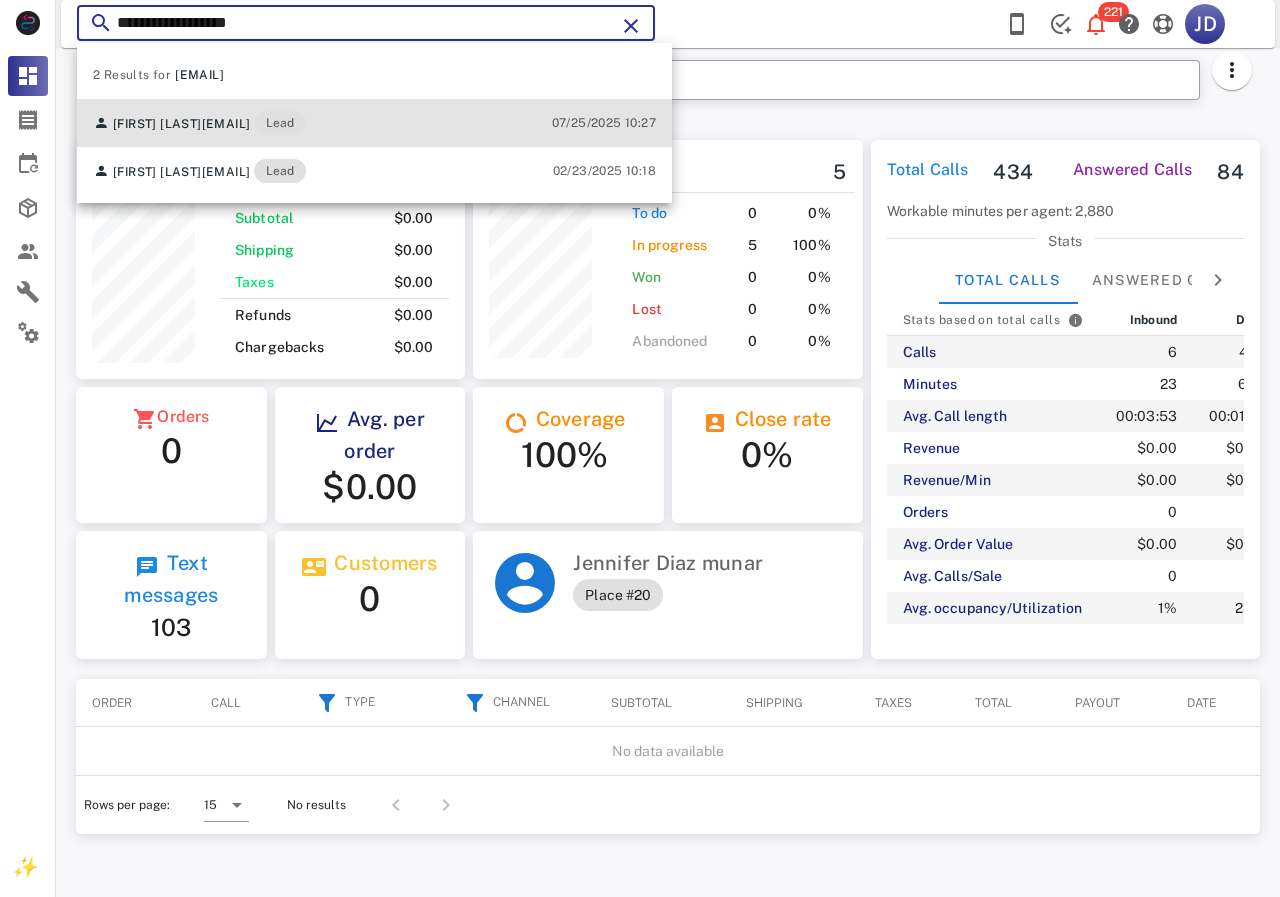 click on "Yesika Valenzuela   guadiana@yahoo.com   Lead   07/25/2025 10:27" at bounding box center [374, 123] 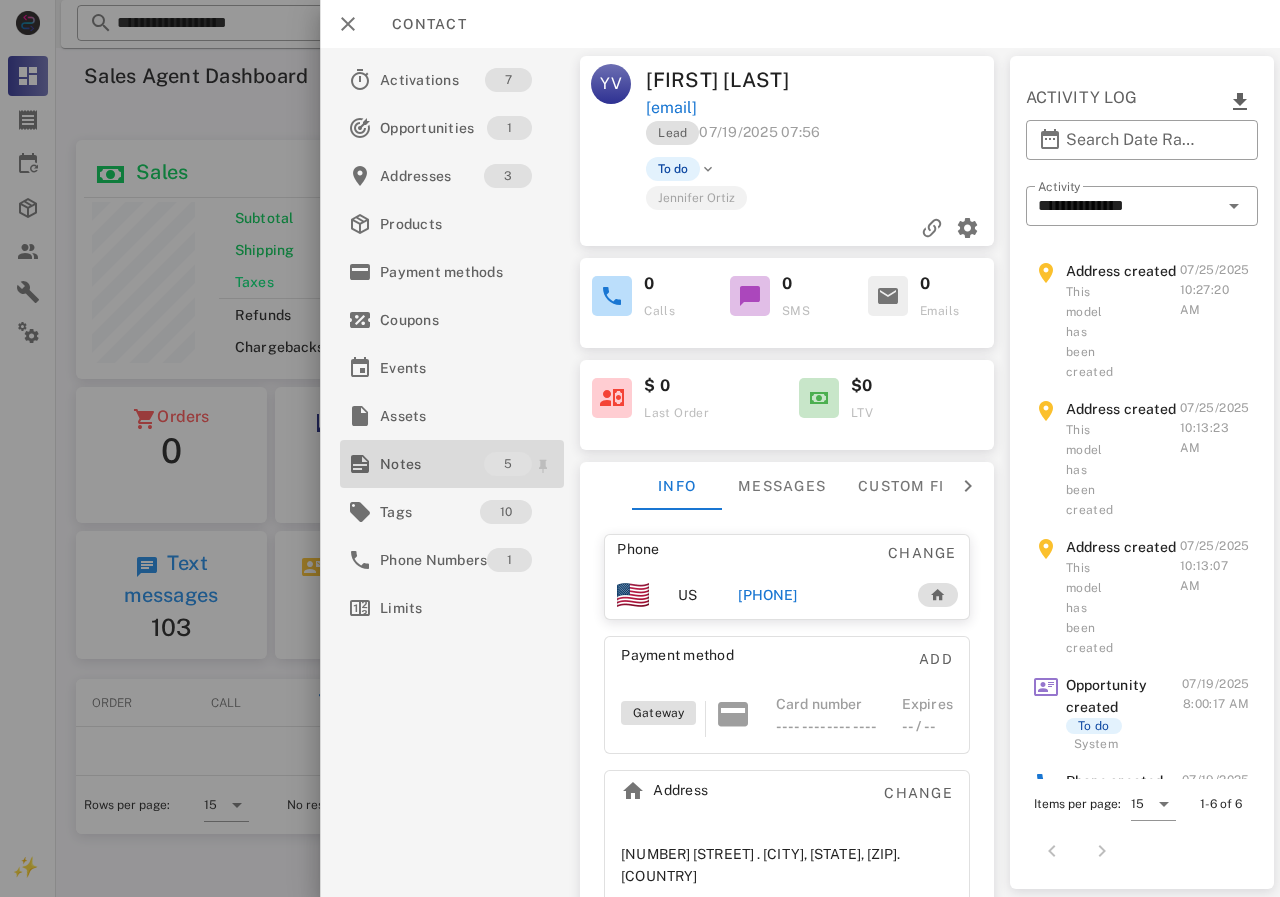click on "Notes" at bounding box center [432, 464] 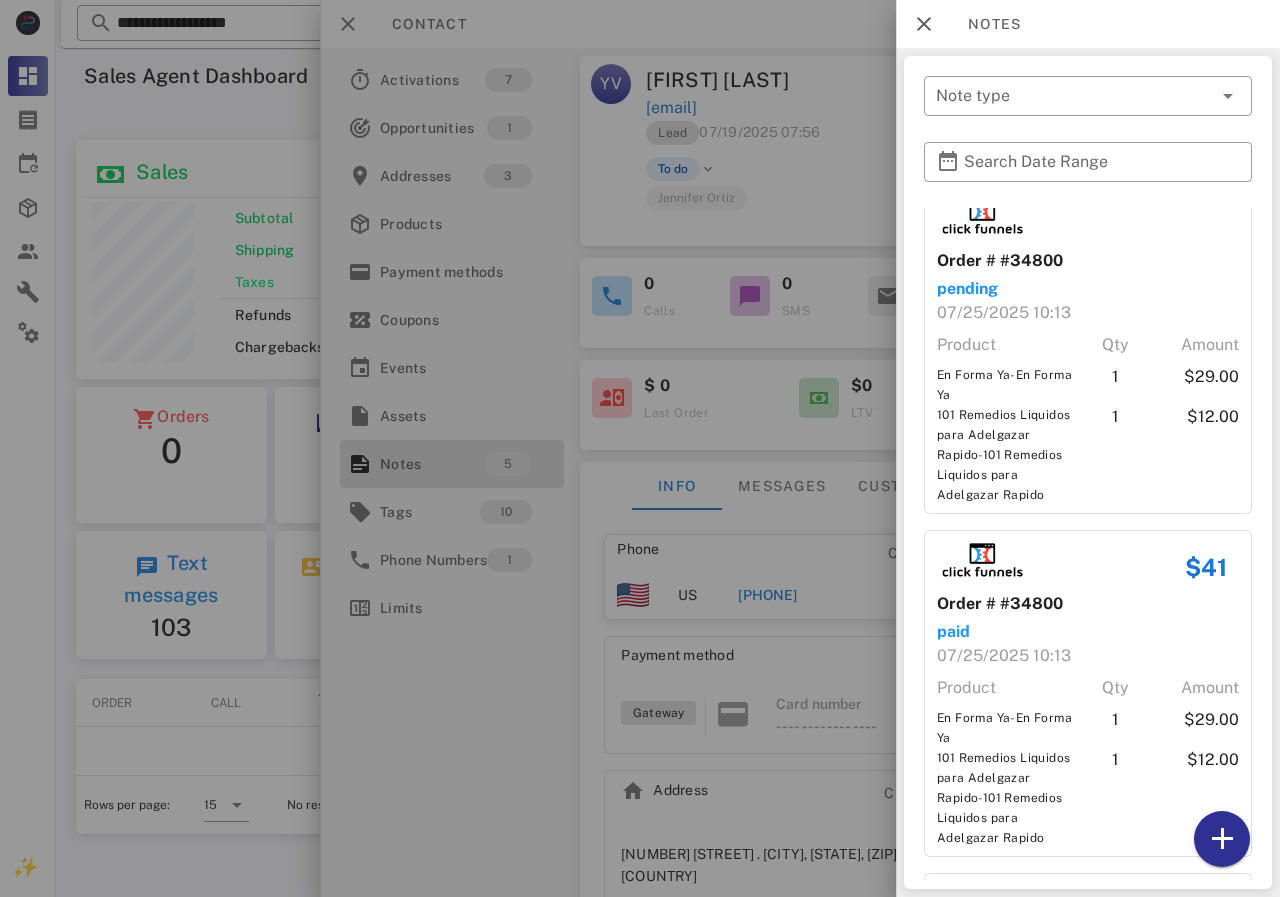 scroll, scrollTop: 0, scrollLeft: 0, axis: both 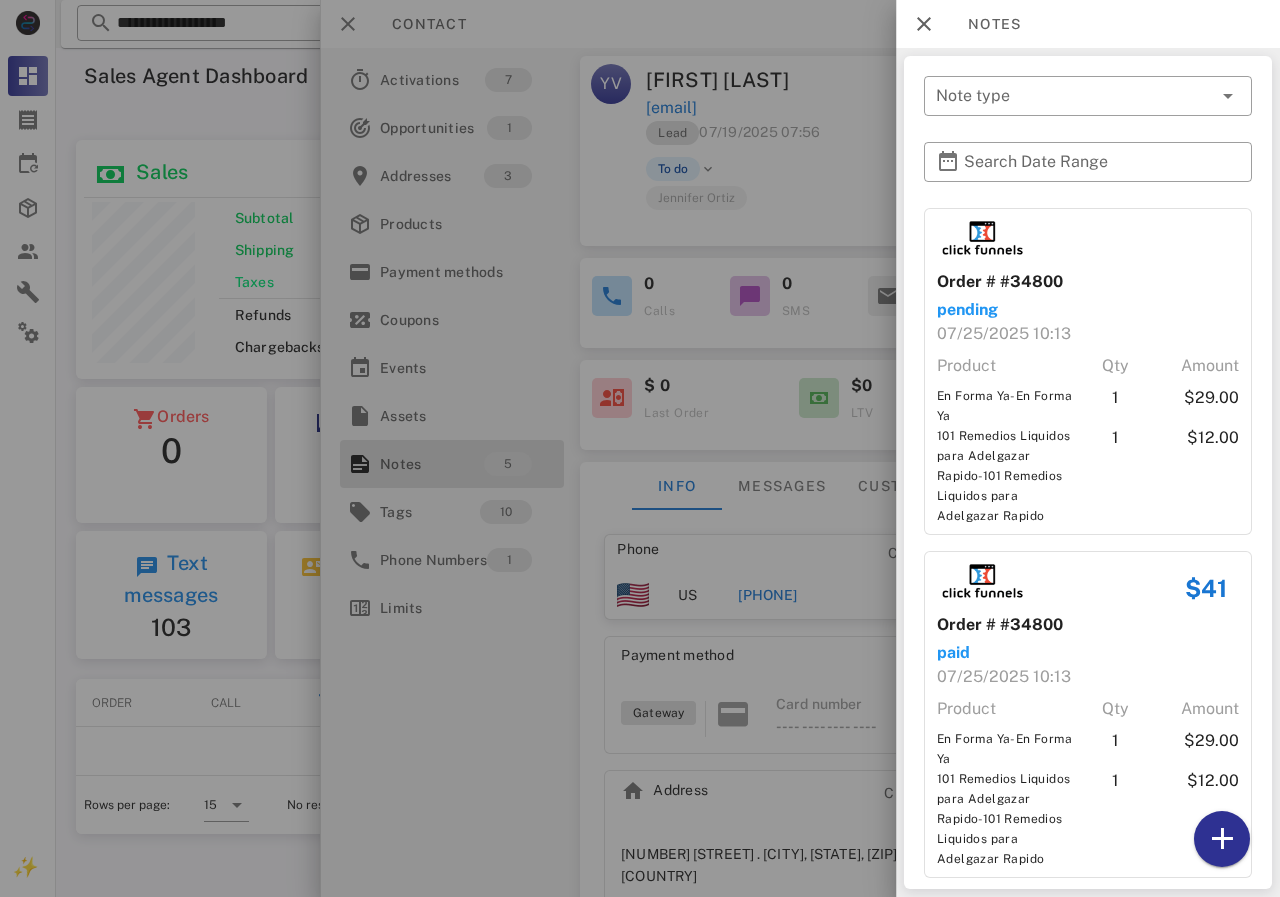 drag, startPoint x: 736, startPoint y: 377, endPoint x: 753, endPoint y: 518, distance: 142.02112 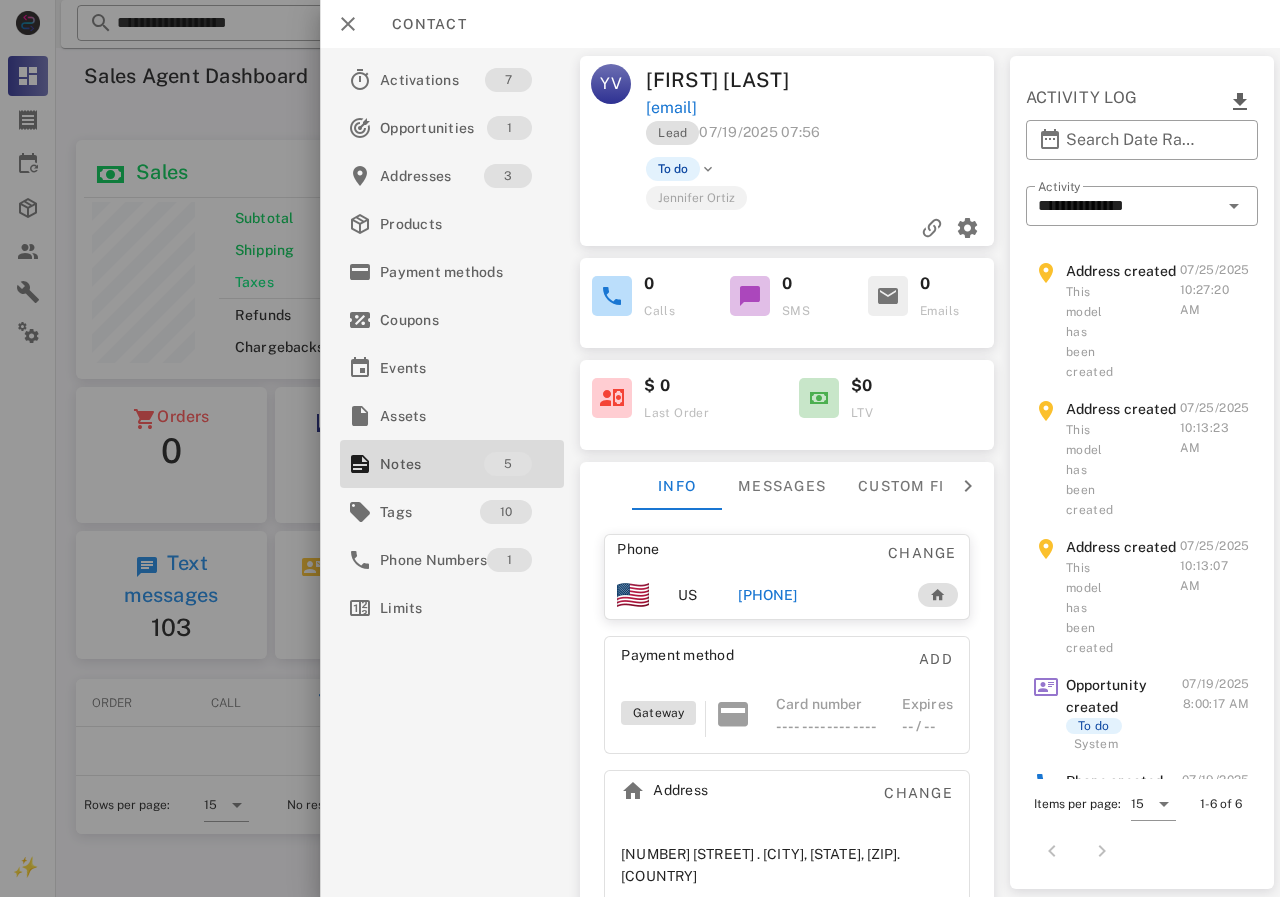 click on "+15303213782" at bounding box center (767, 595) 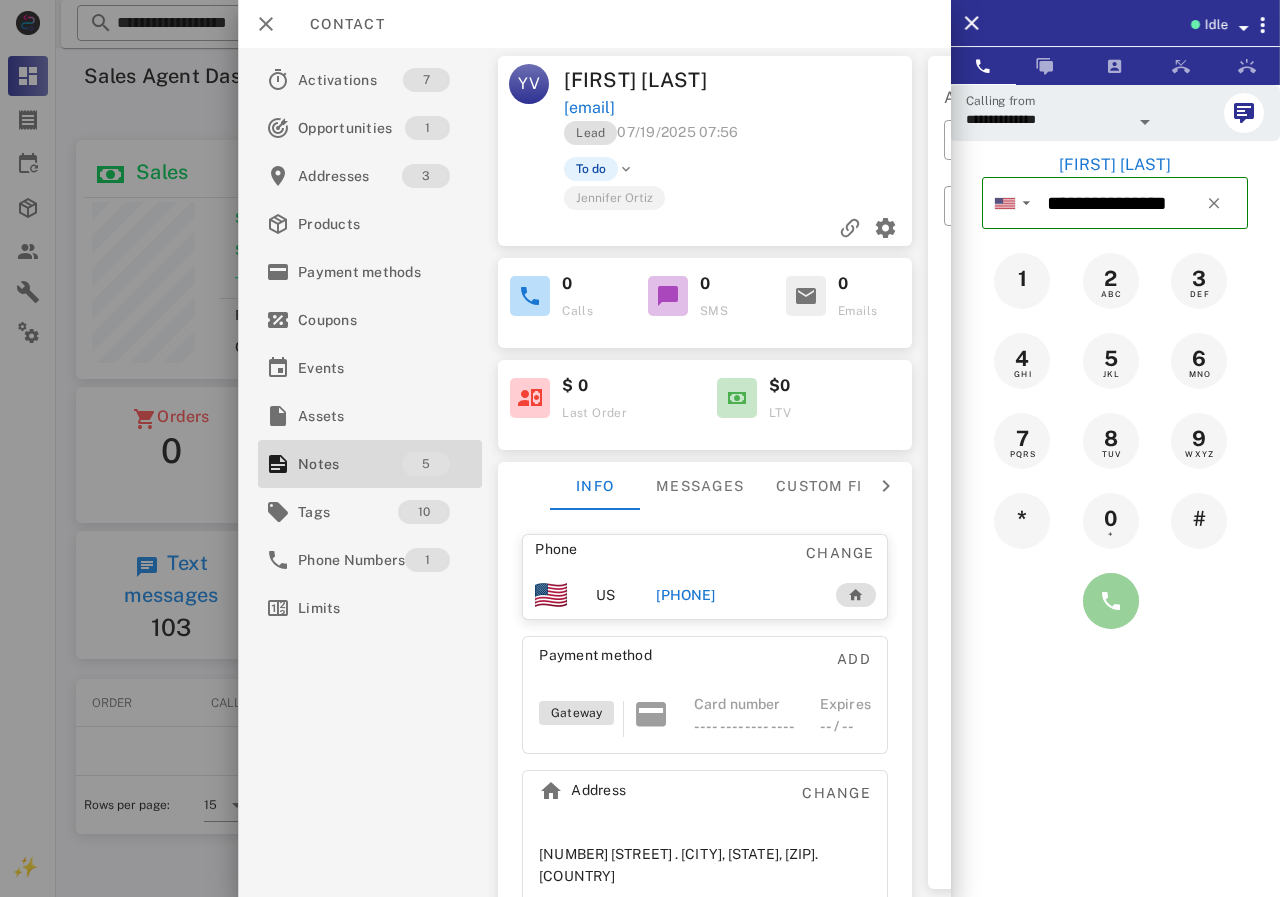click at bounding box center (1111, 601) 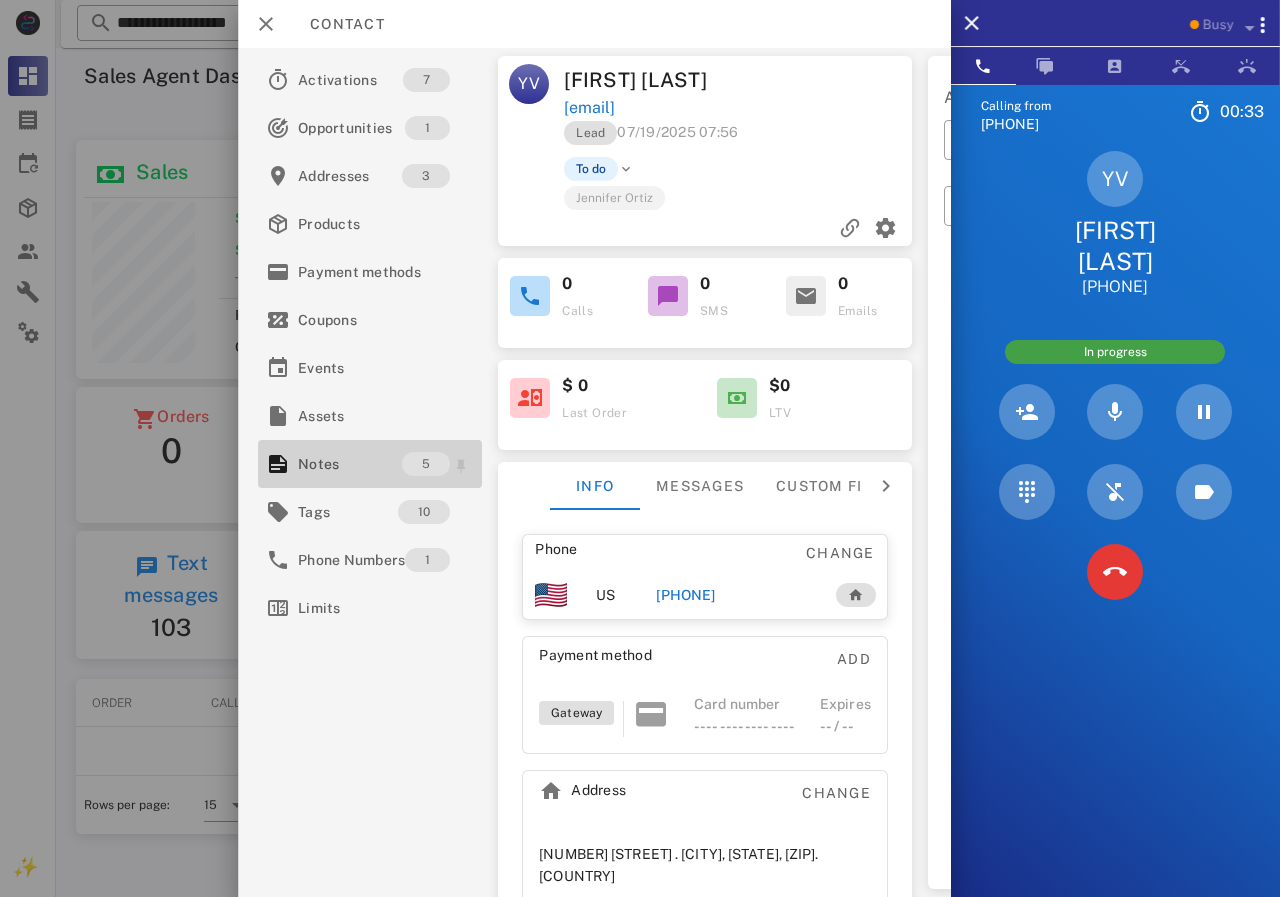 click on "5" at bounding box center [438, 464] 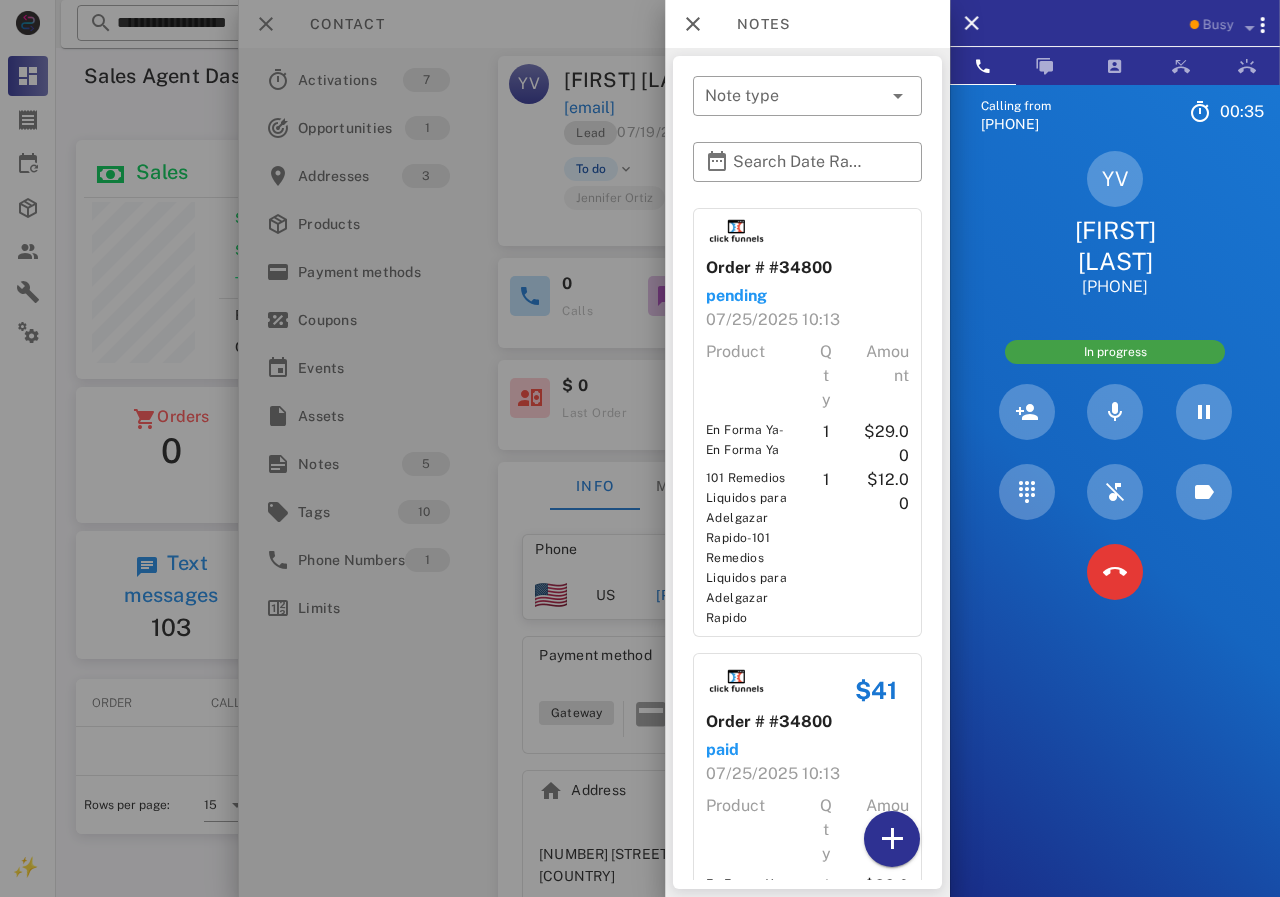 click at bounding box center (640, 448) 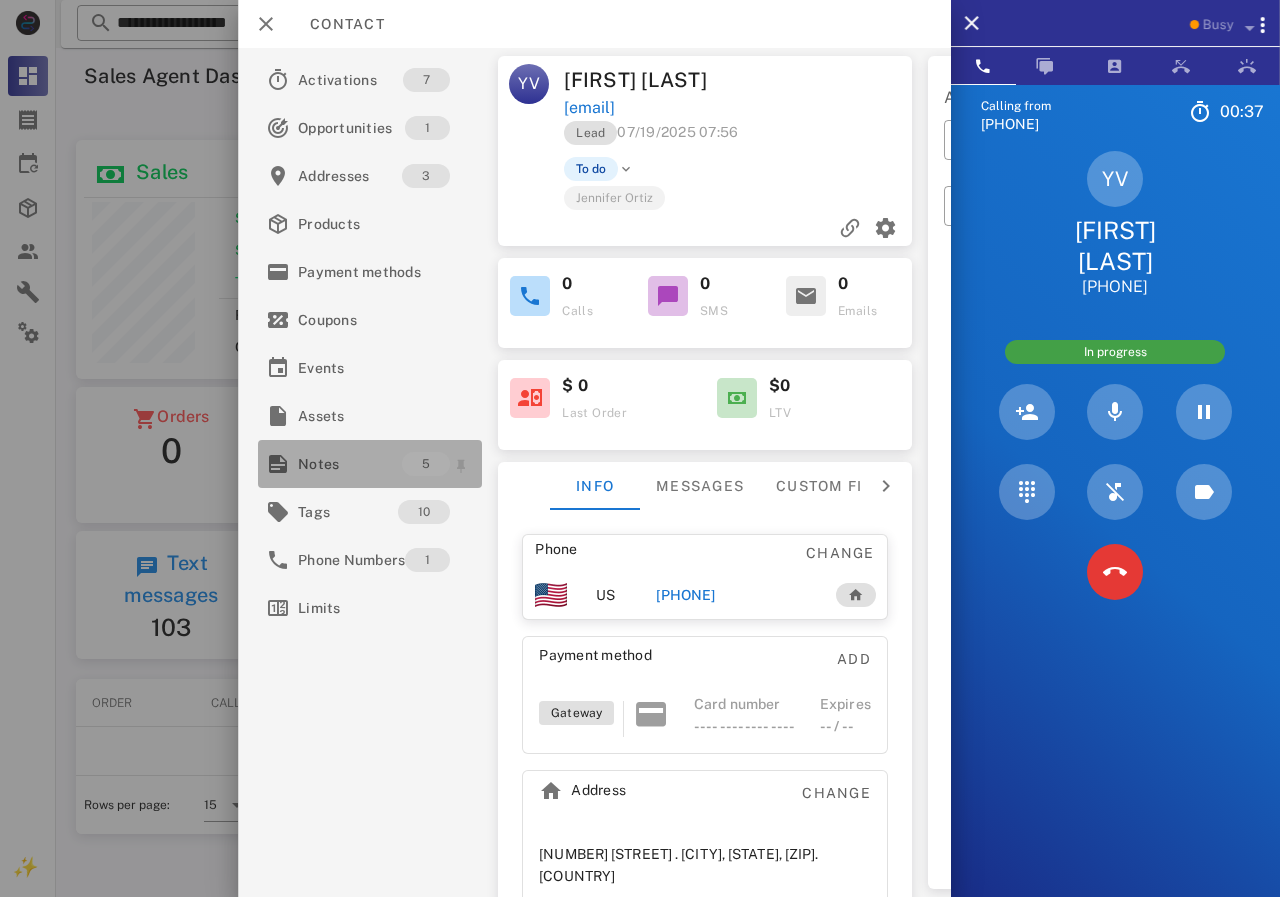 click on "Notes" at bounding box center [350, 464] 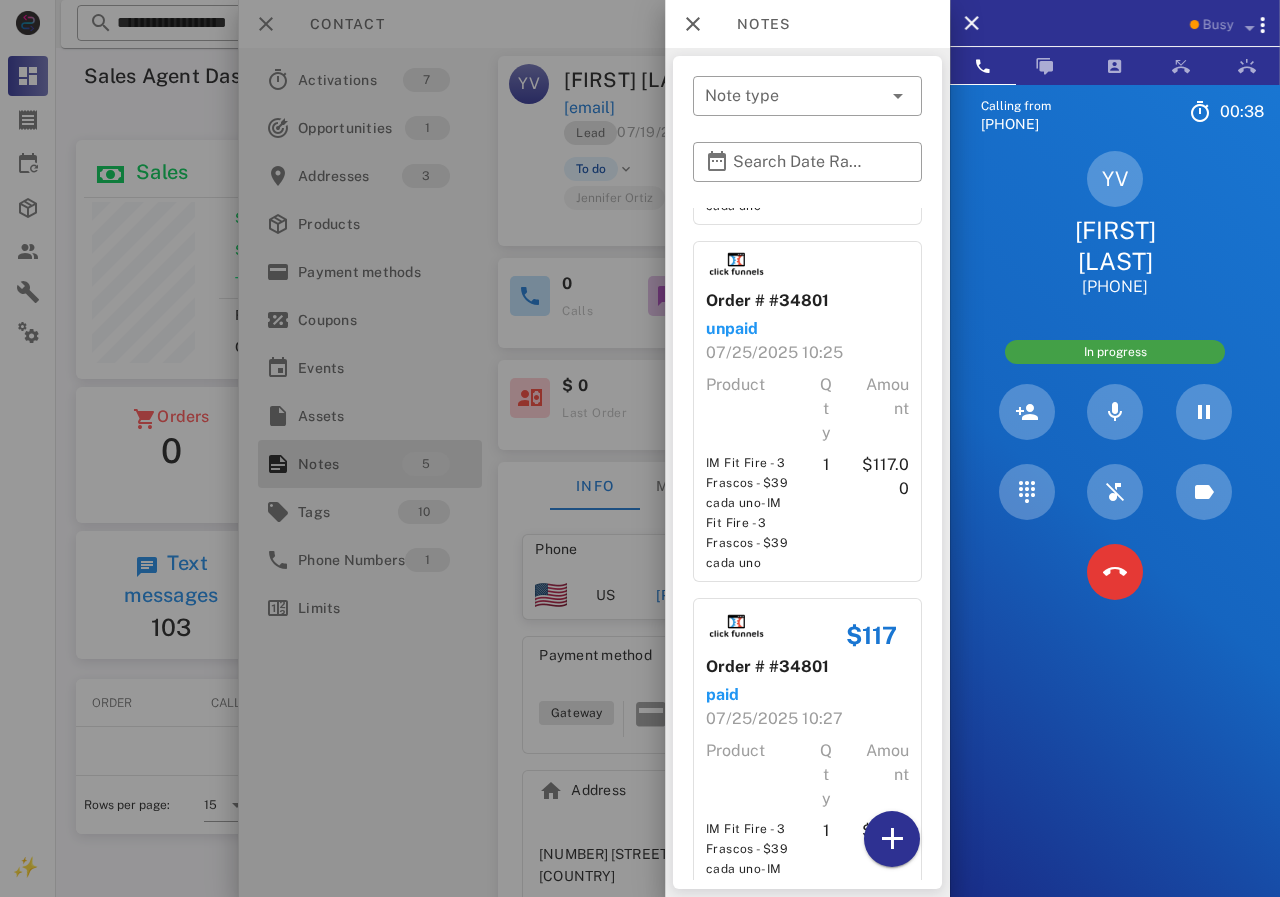 scroll, scrollTop: 1316, scrollLeft: 0, axis: vertical 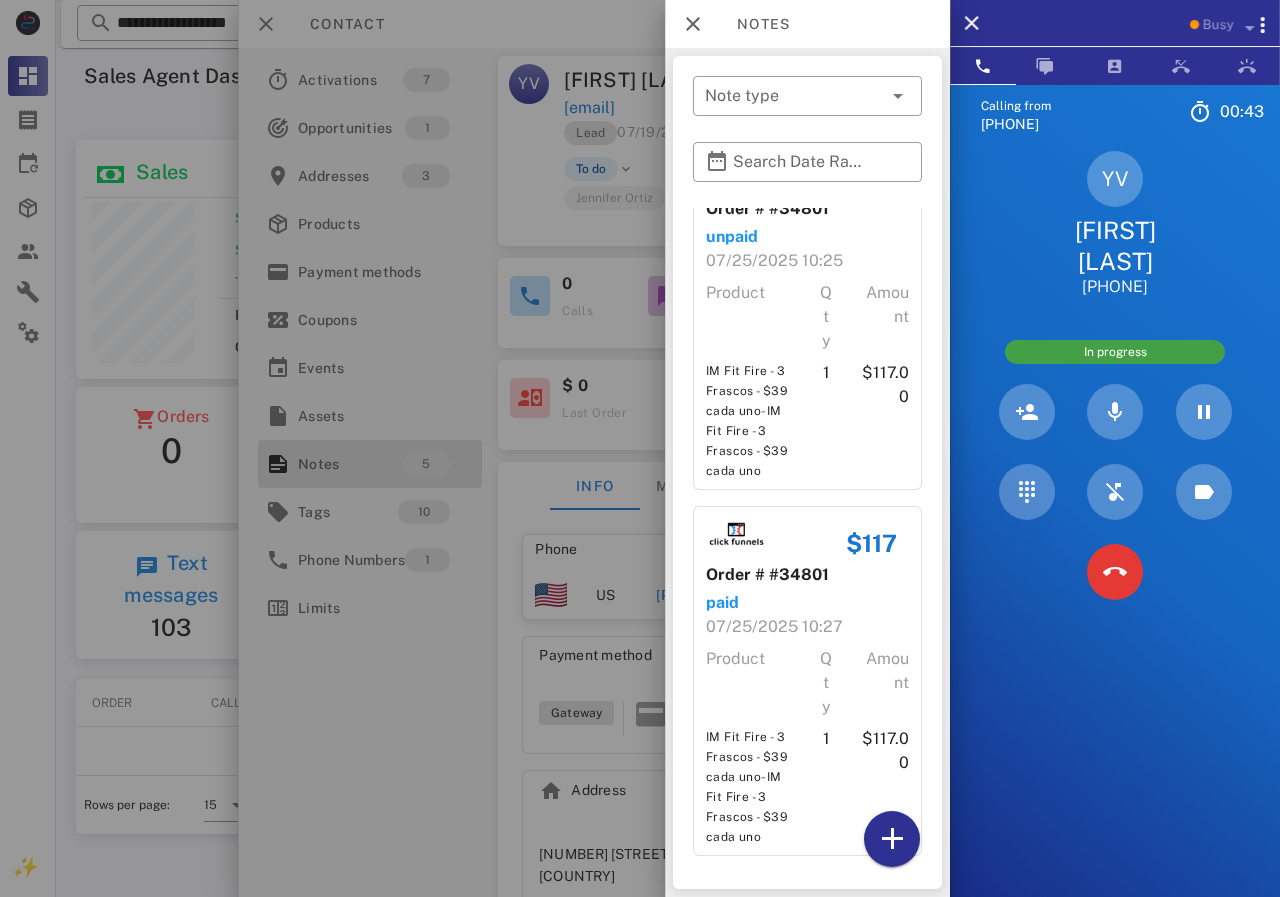 click at bounding box center (640, 448) 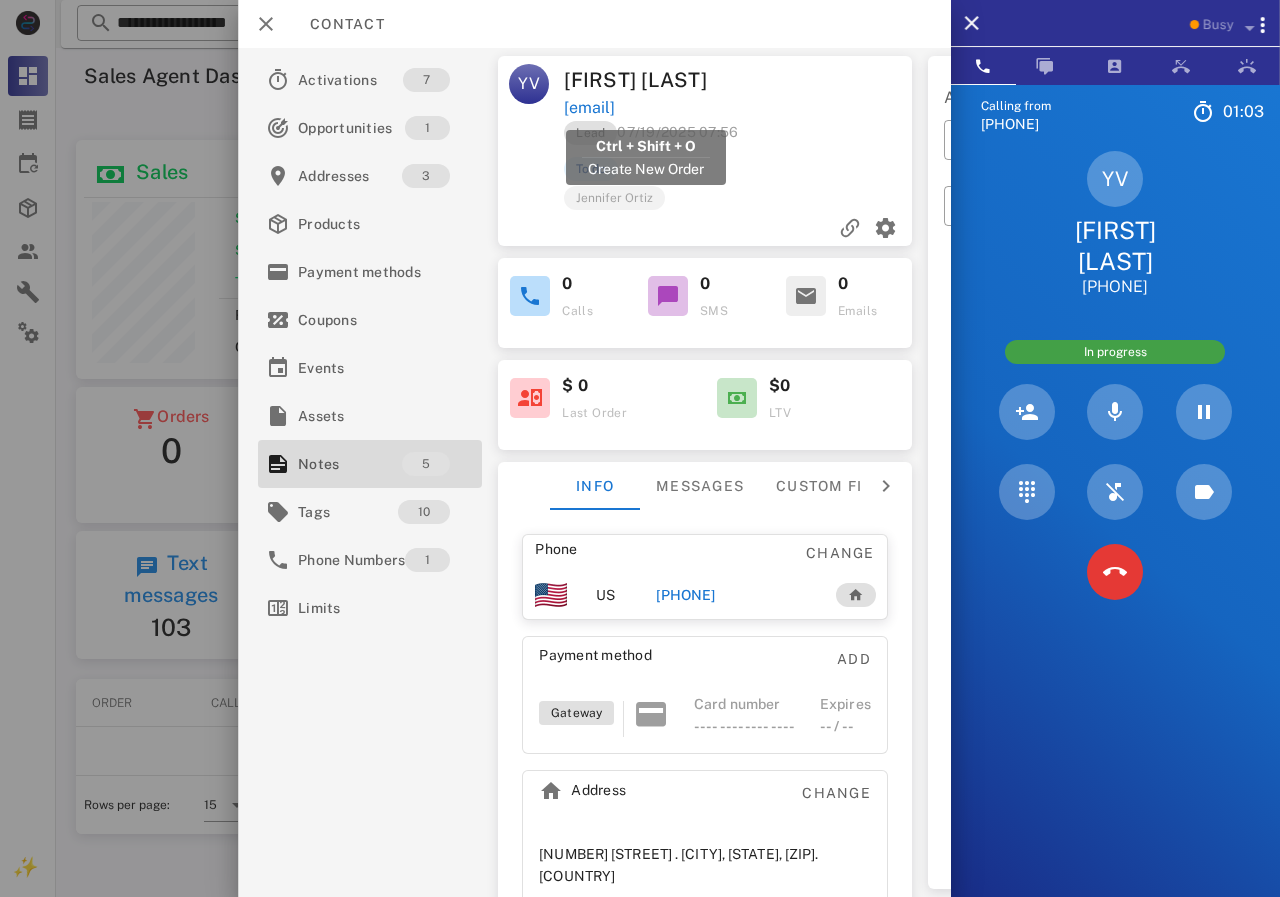 drag, startPoint x: 757, startPoint y: 113, endPoint x: 568, endPoint y: 113, distance: 189 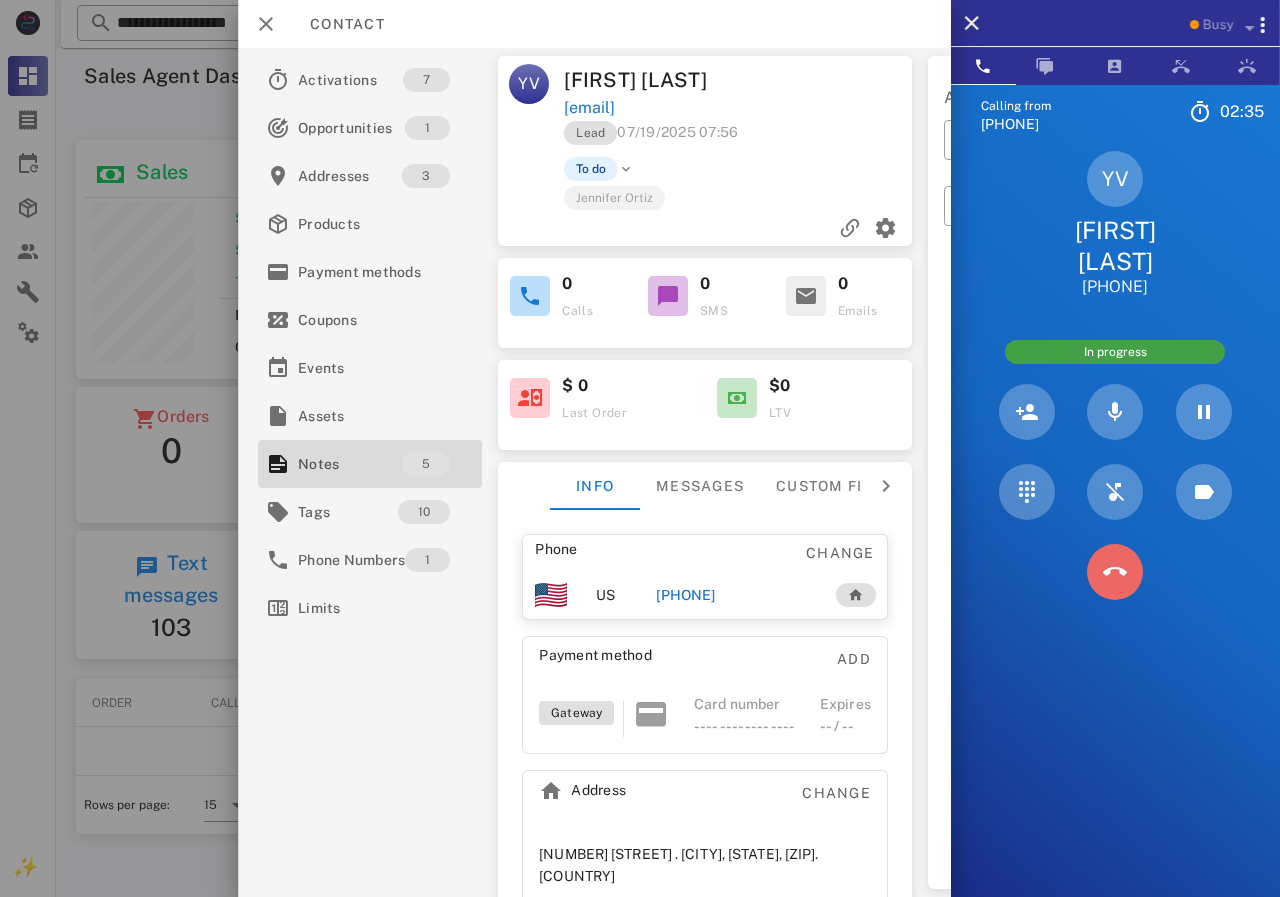 click at bounding box center (1115, 572) 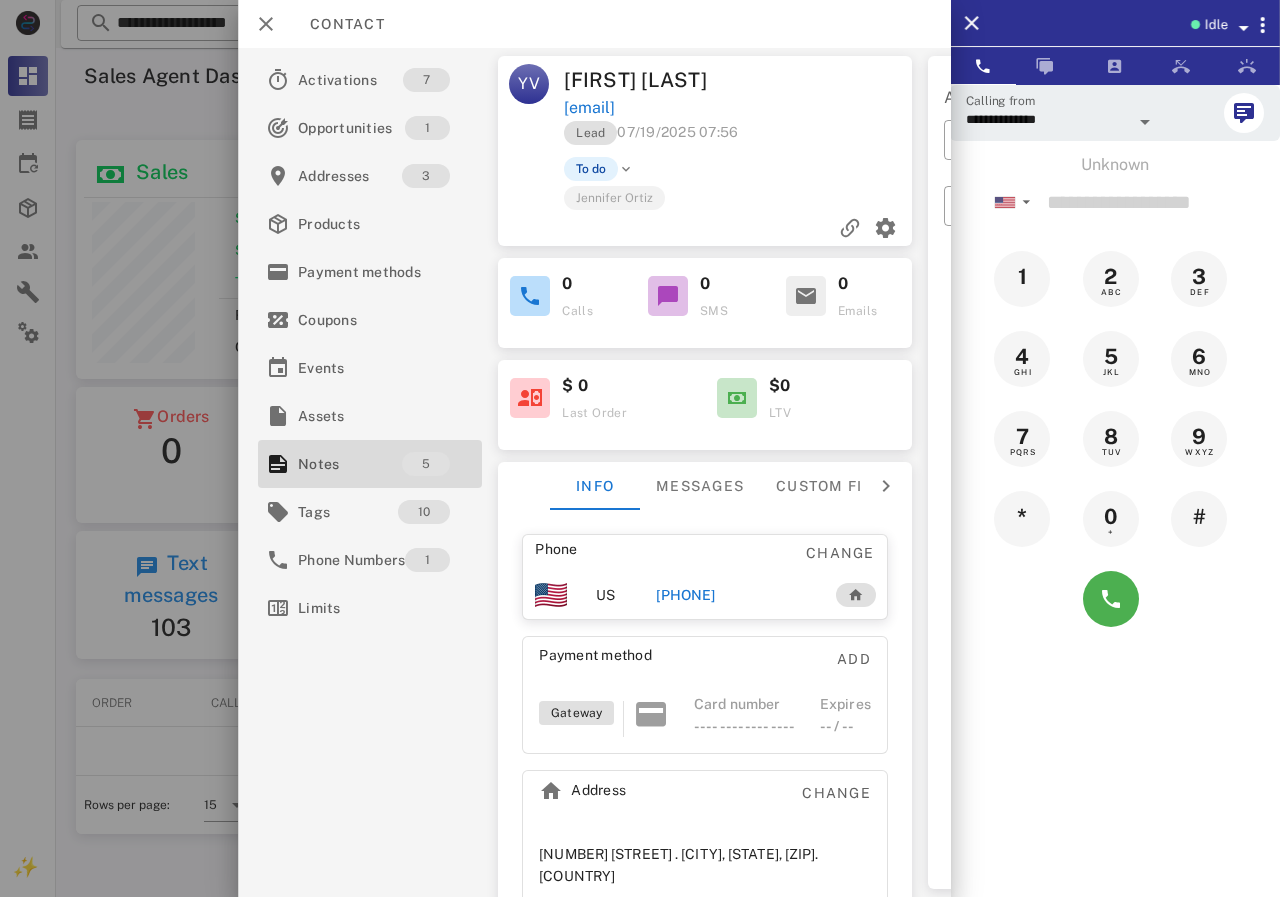 click on "guadiana@yahoo.com" at bounding box center (739, 108) 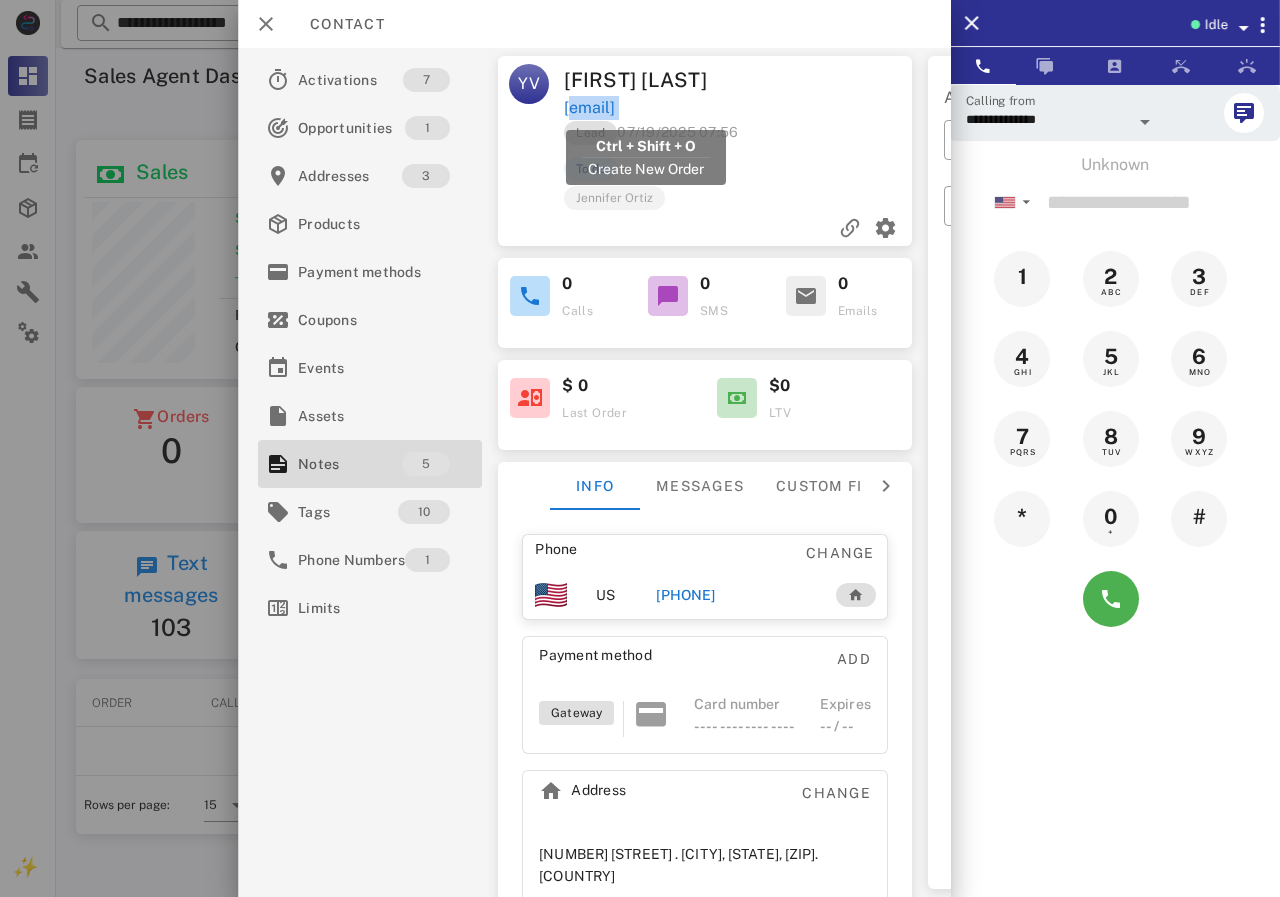 drag, startPoint x: 715, startPoint y: 112, endPoint x: 578, endPoint y: 111, distance: 137.00365 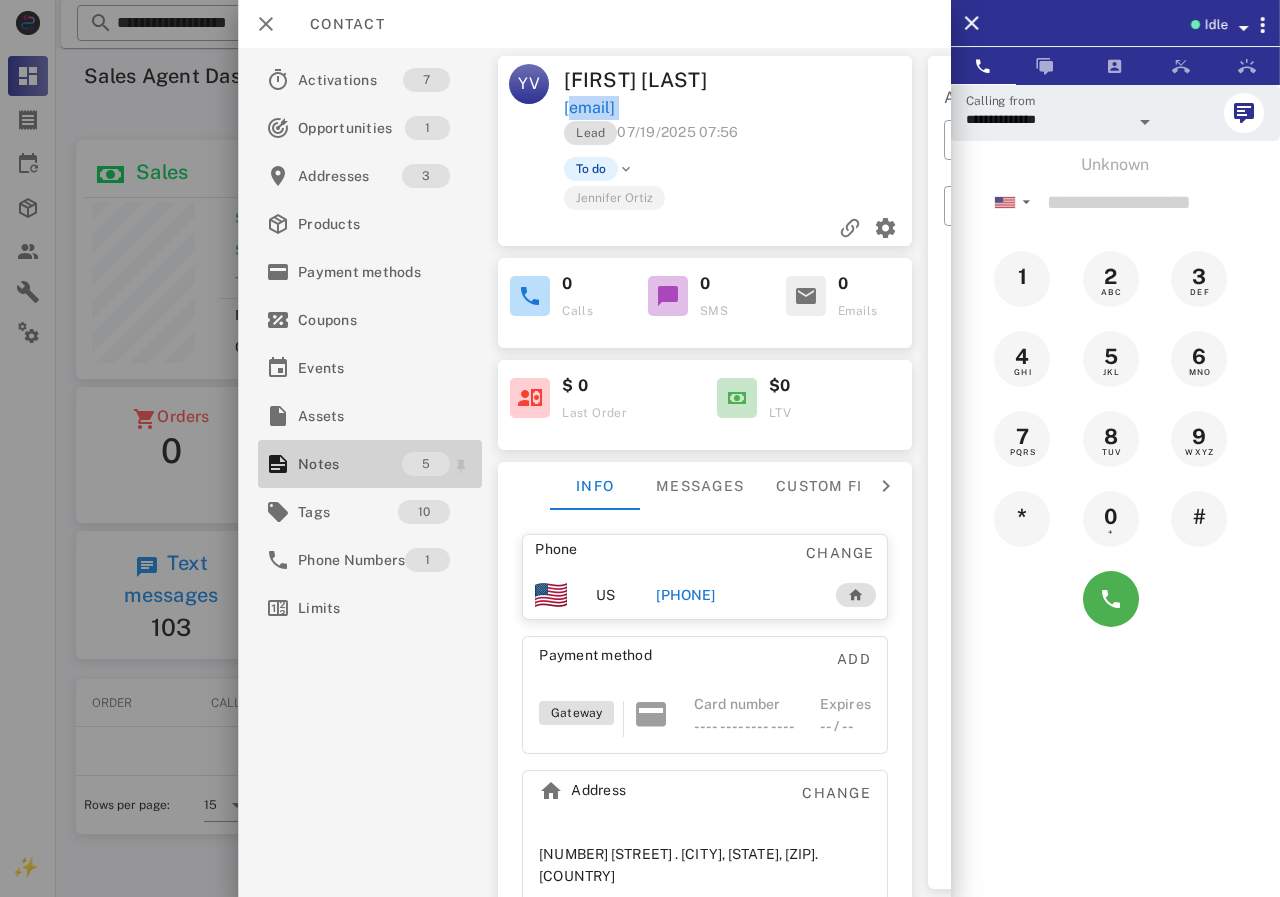 click on "Notes" at bounding box center [350, 464] 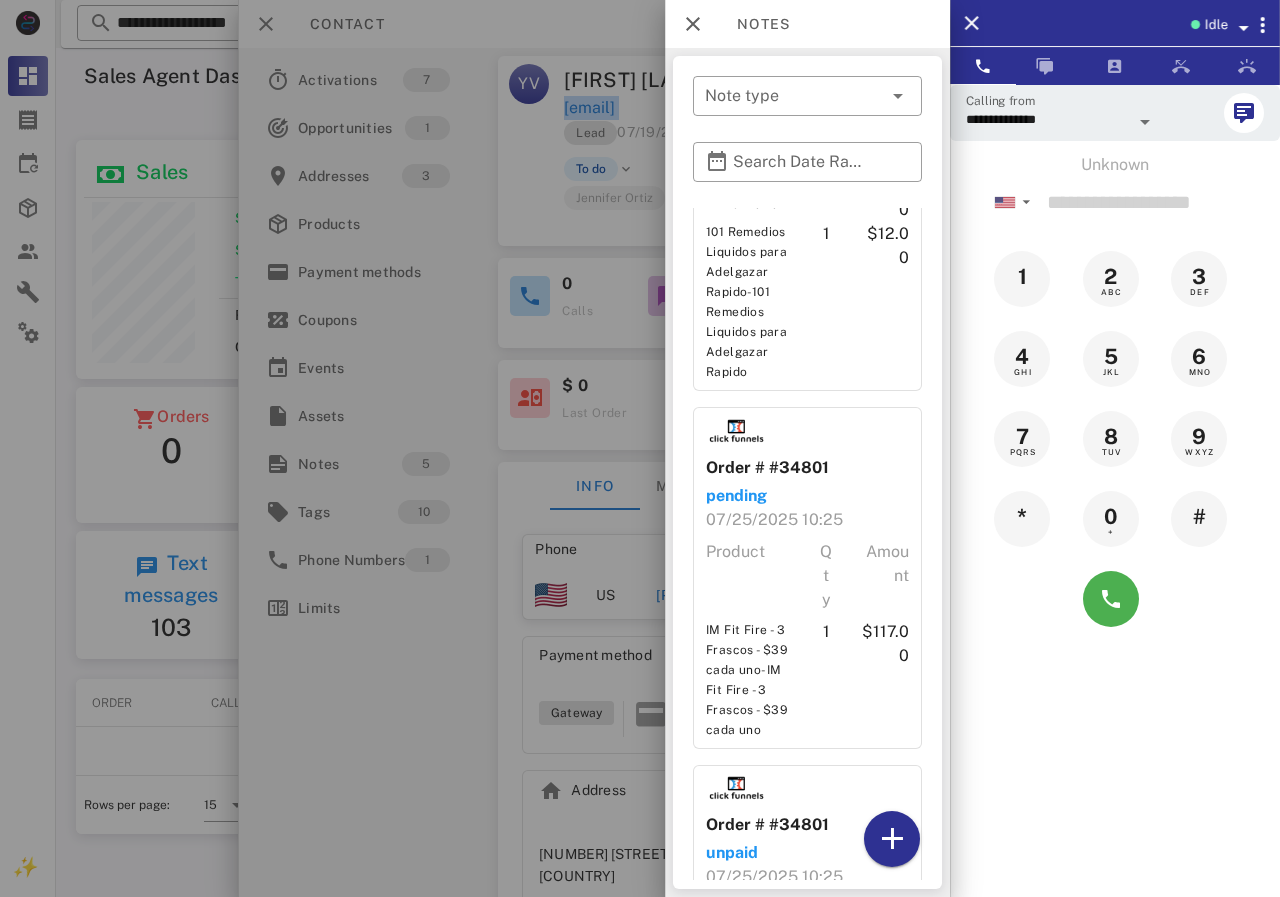 scroll, scrollTop: 1316, scrollLeft: 0, axis: vertical 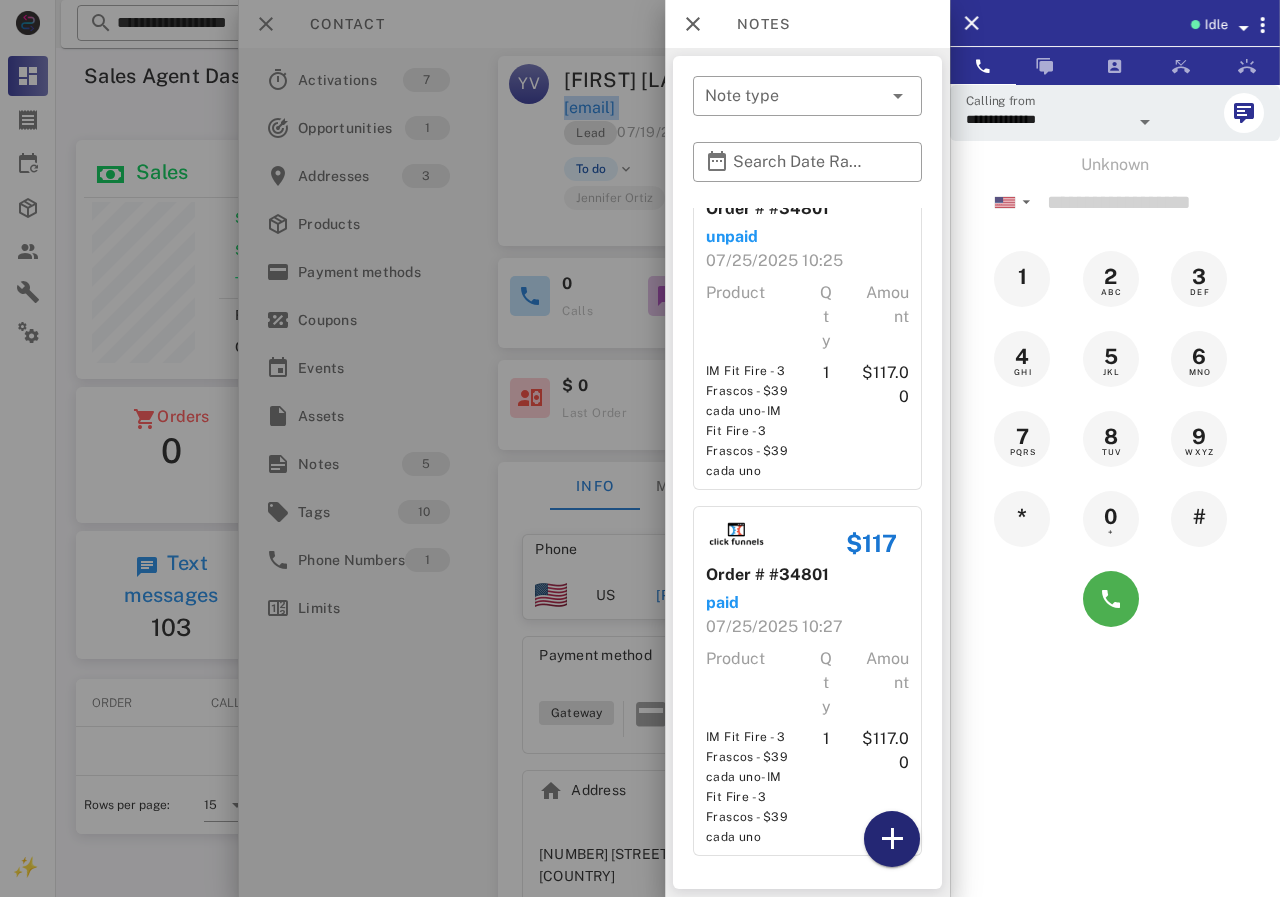 click at bounding box center [892, 839] 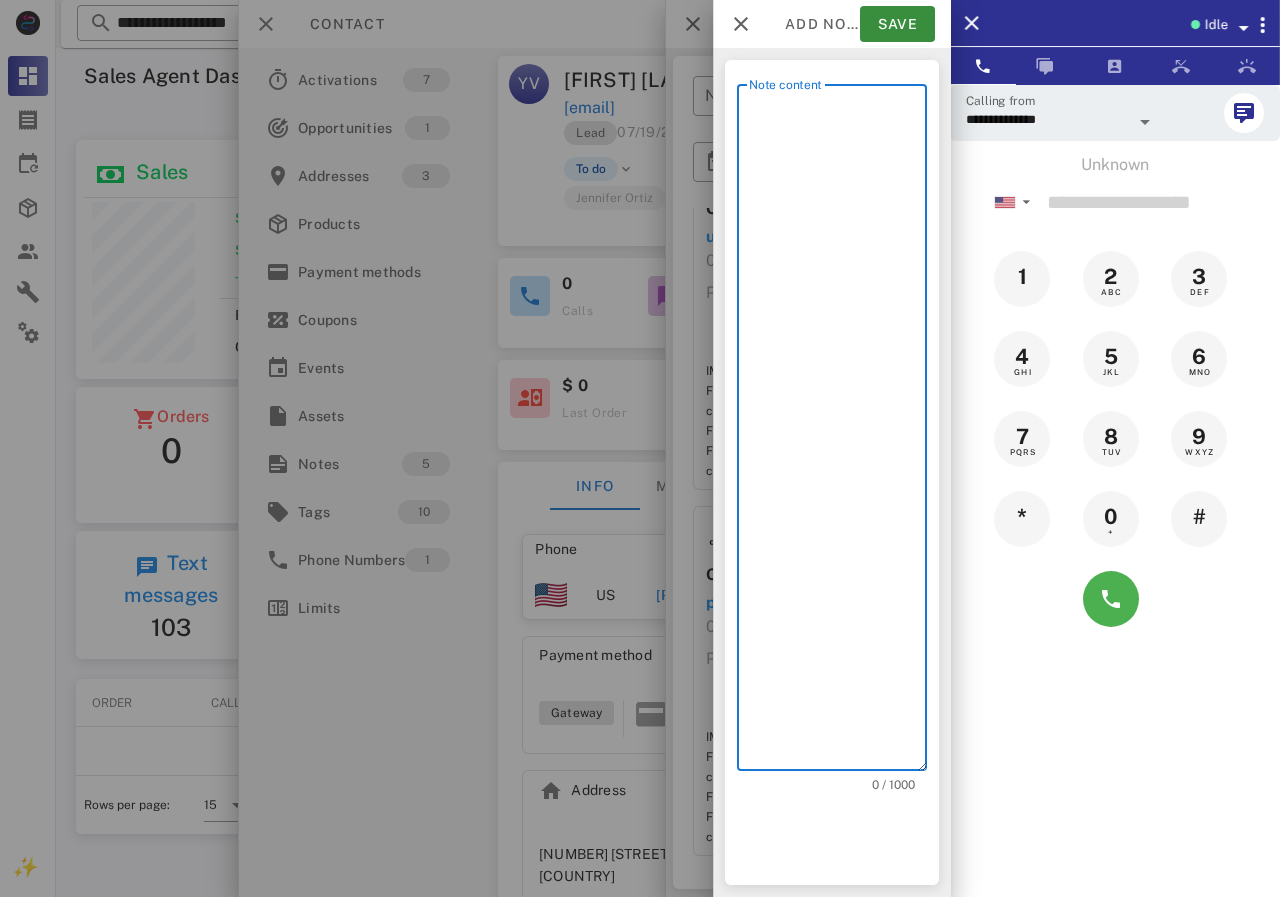 scroll, scrollTop: 240, scrollLeft: 390, axis: both 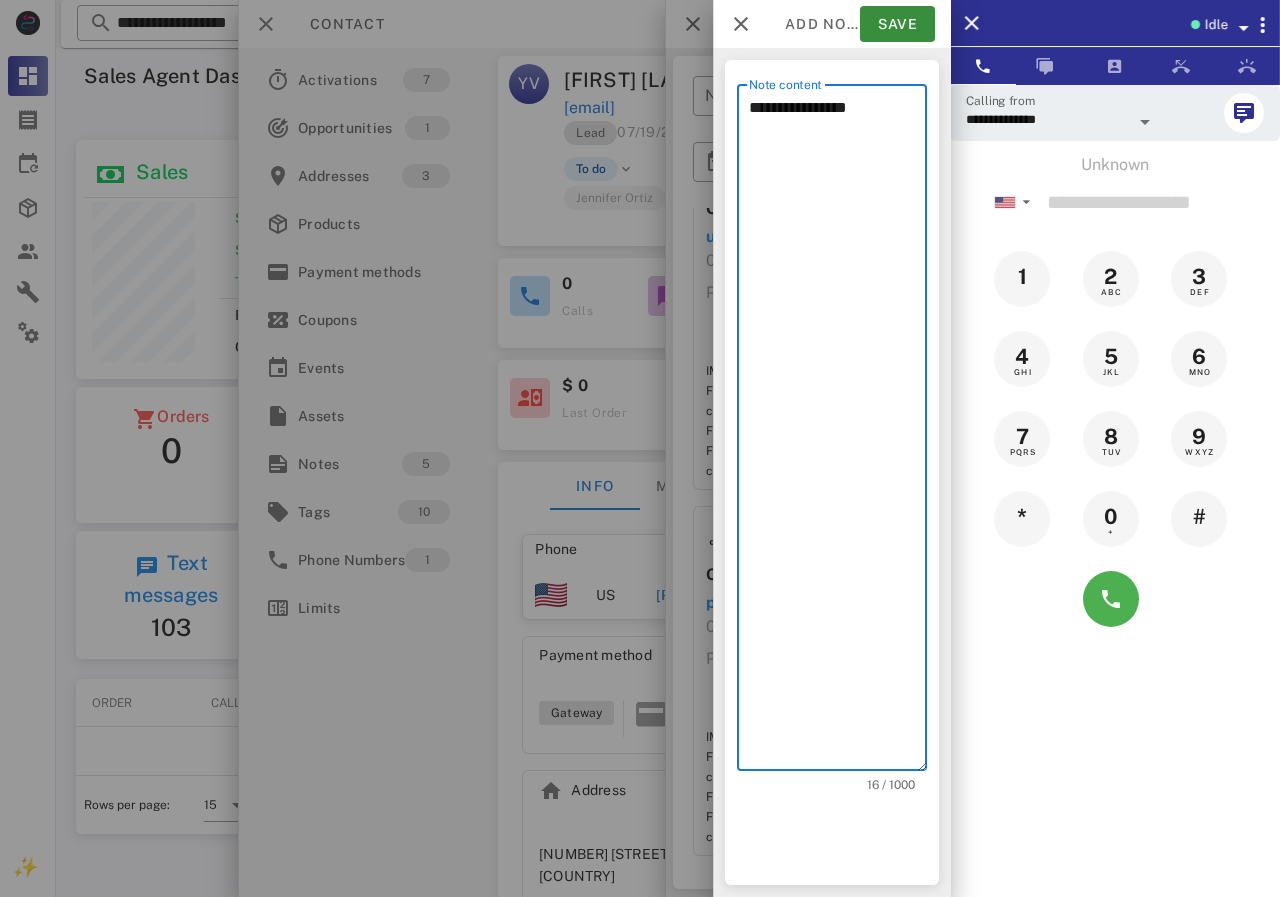 drag, startPoint x: 888, startPoint y: 106, endPoint x: 677, endPoint y: 110, distance: 211.03792 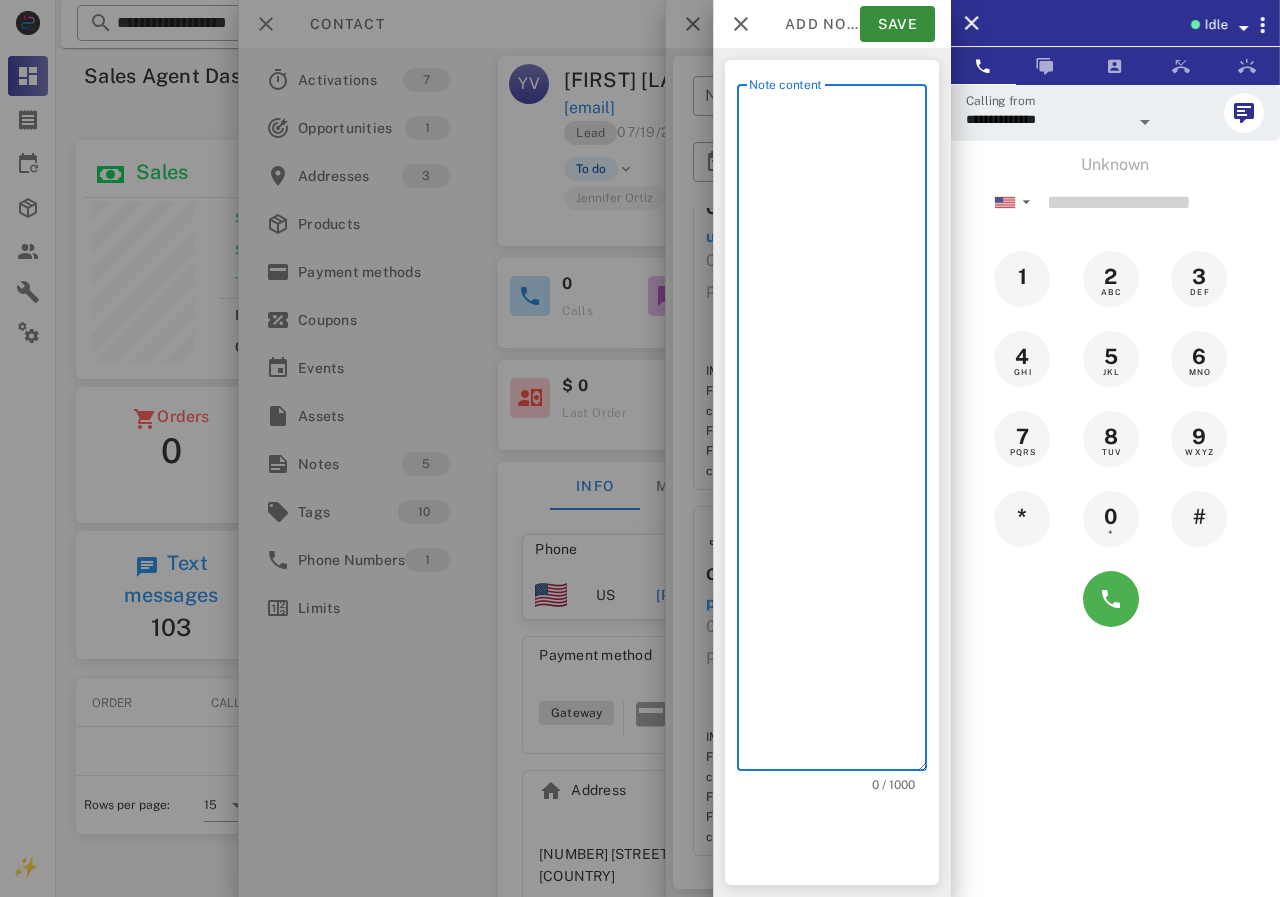 drag, startPoint x: 721, startPoint y: 169, endPoint x: 813, endPoint y: 141, distance: 96.16652 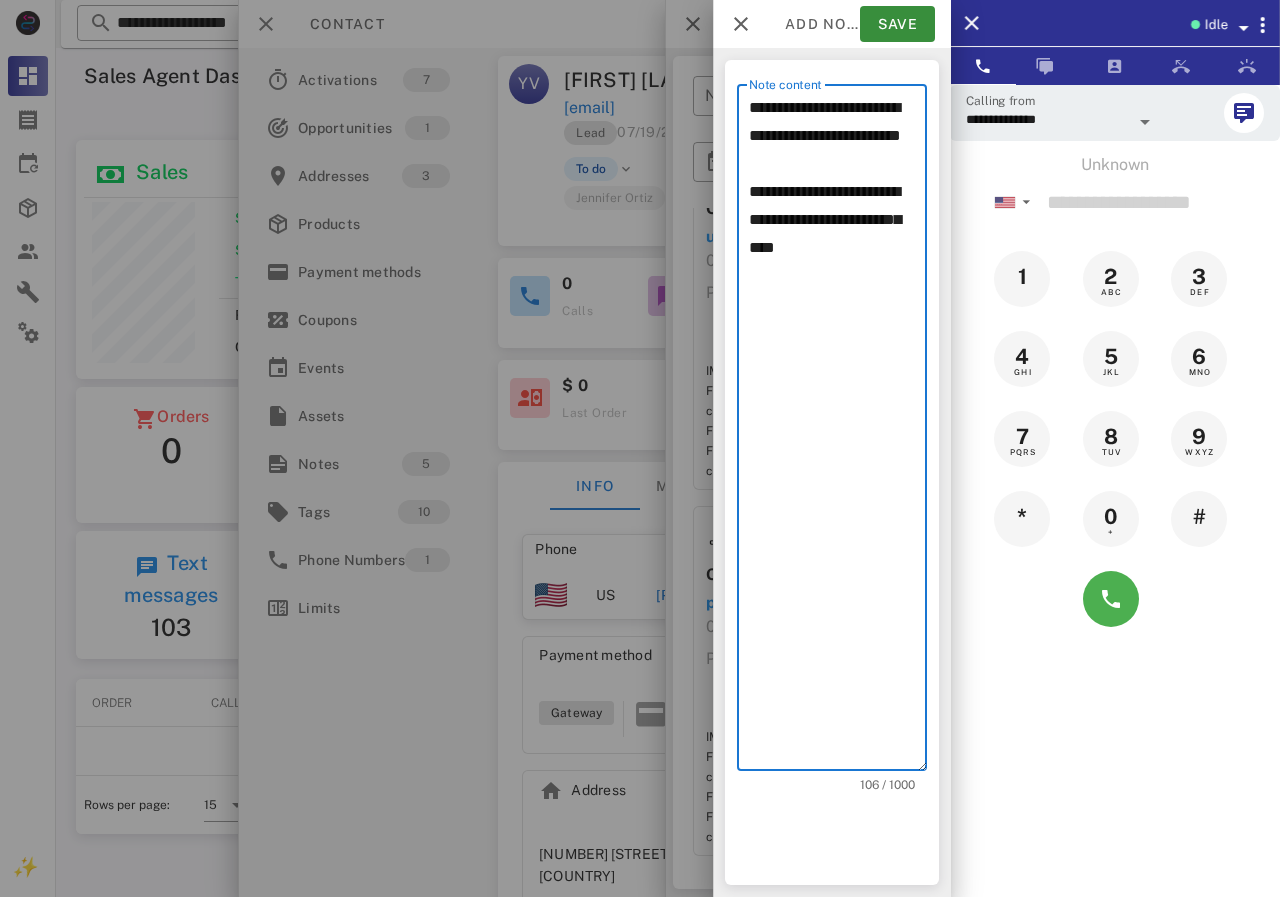 drag, startPoint x: 769, startPoint y: 92, endPoint x: 745, endPoint y: 87, distance: 24.5153 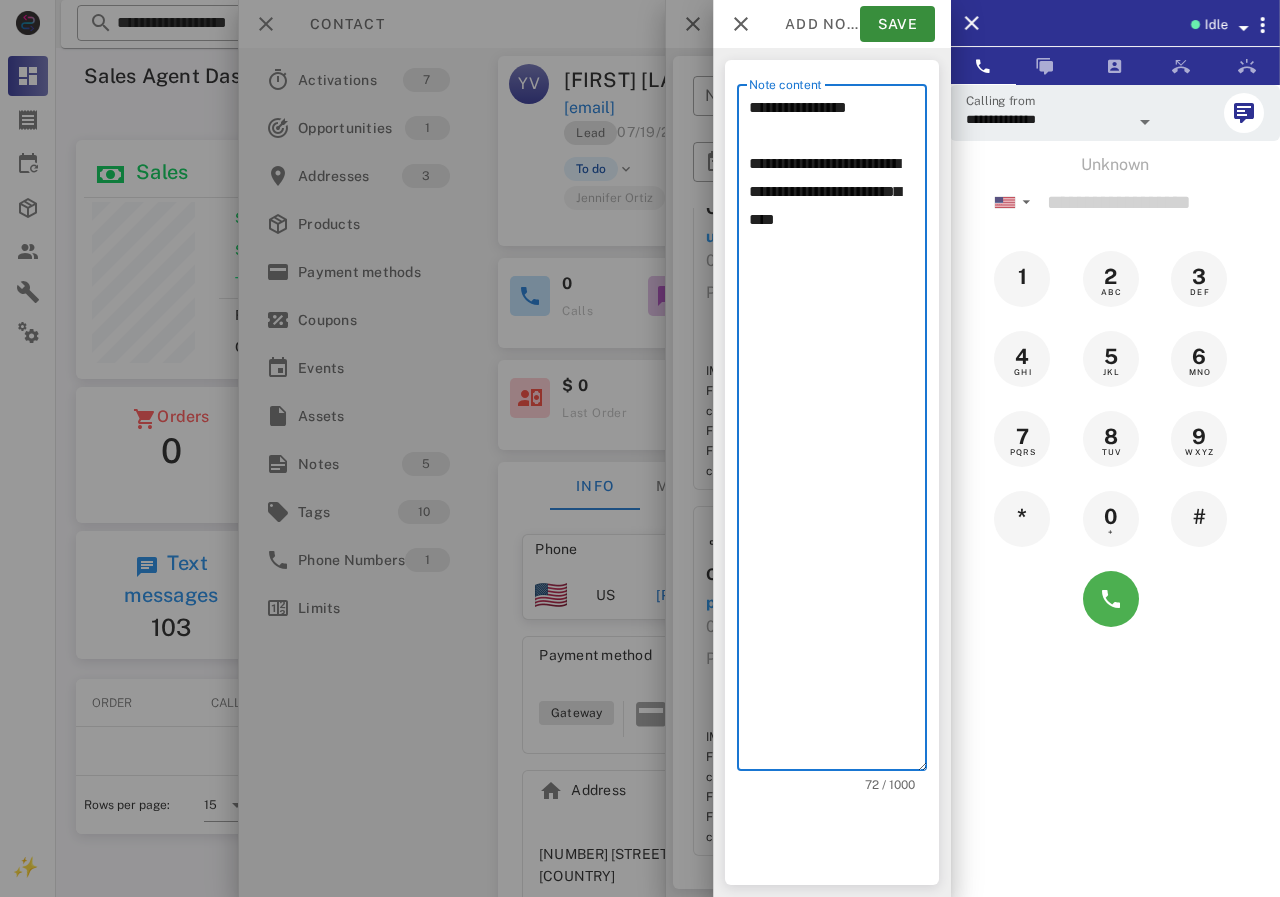 drag, startPoint x: 791, startPoint y: 90, endPoint x: 718, endPoint y: 89, distance: 73.00685 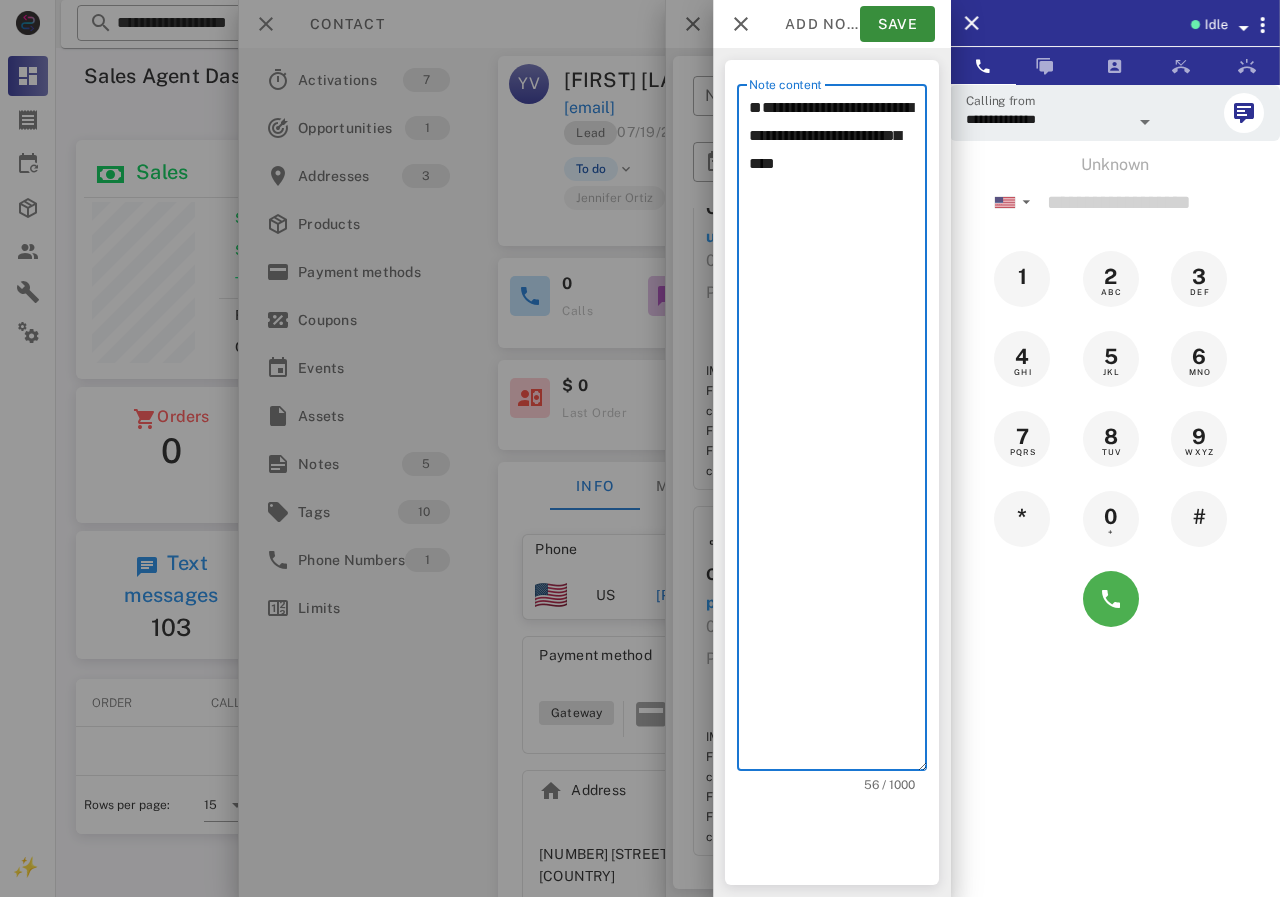 click on "**********" at bounding box center [838, 432] 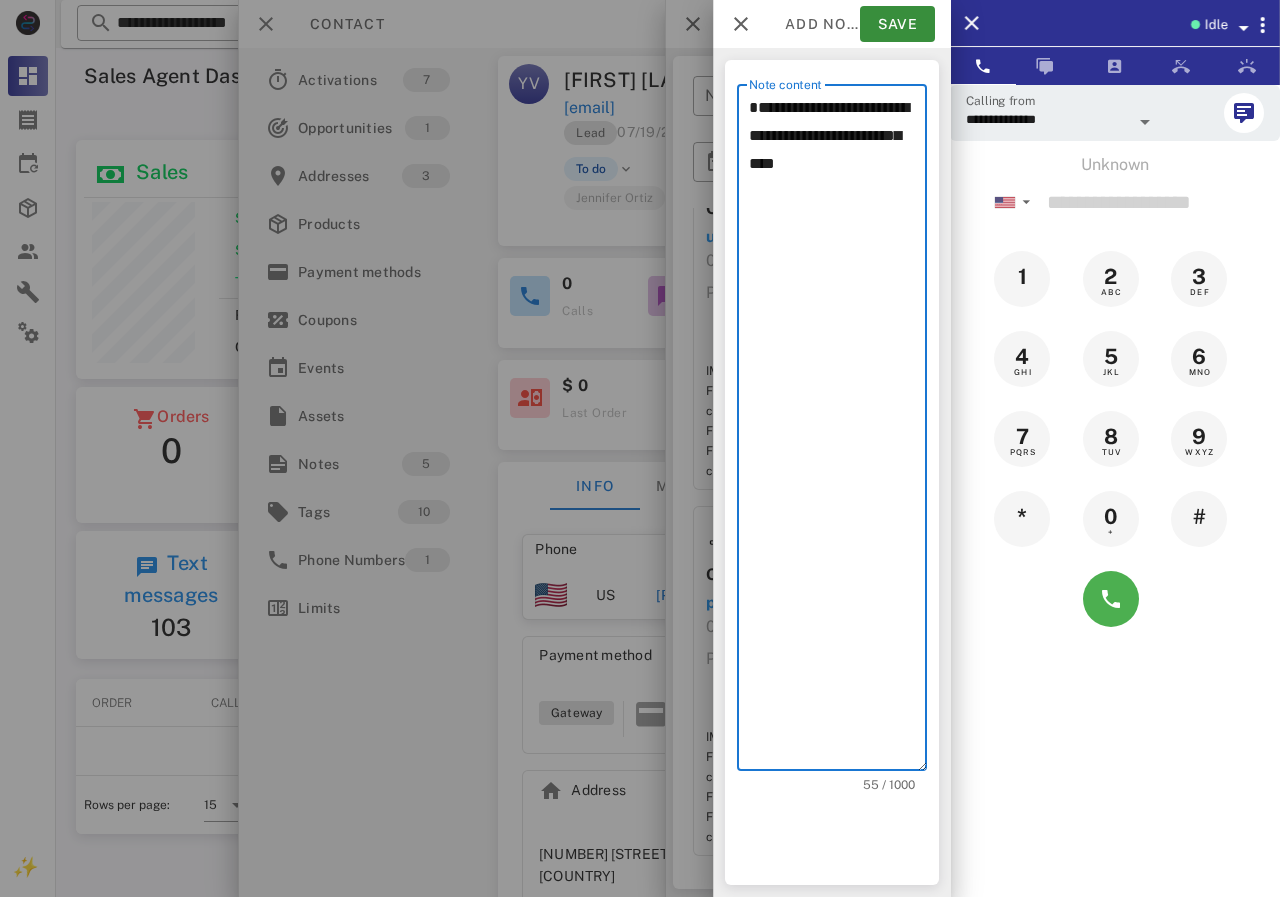 click on "**********" at bounding box center [832, 427] 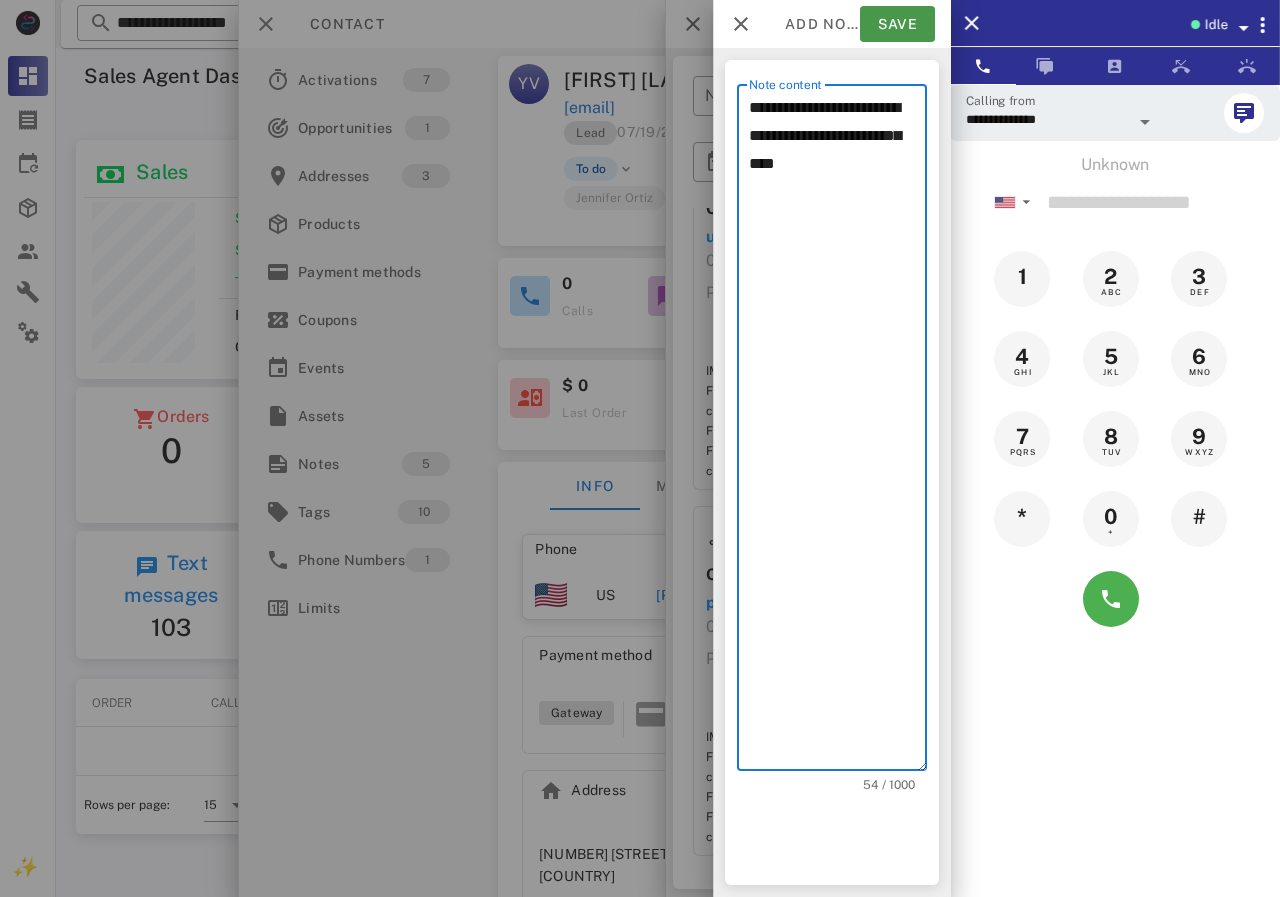 type on "**********" 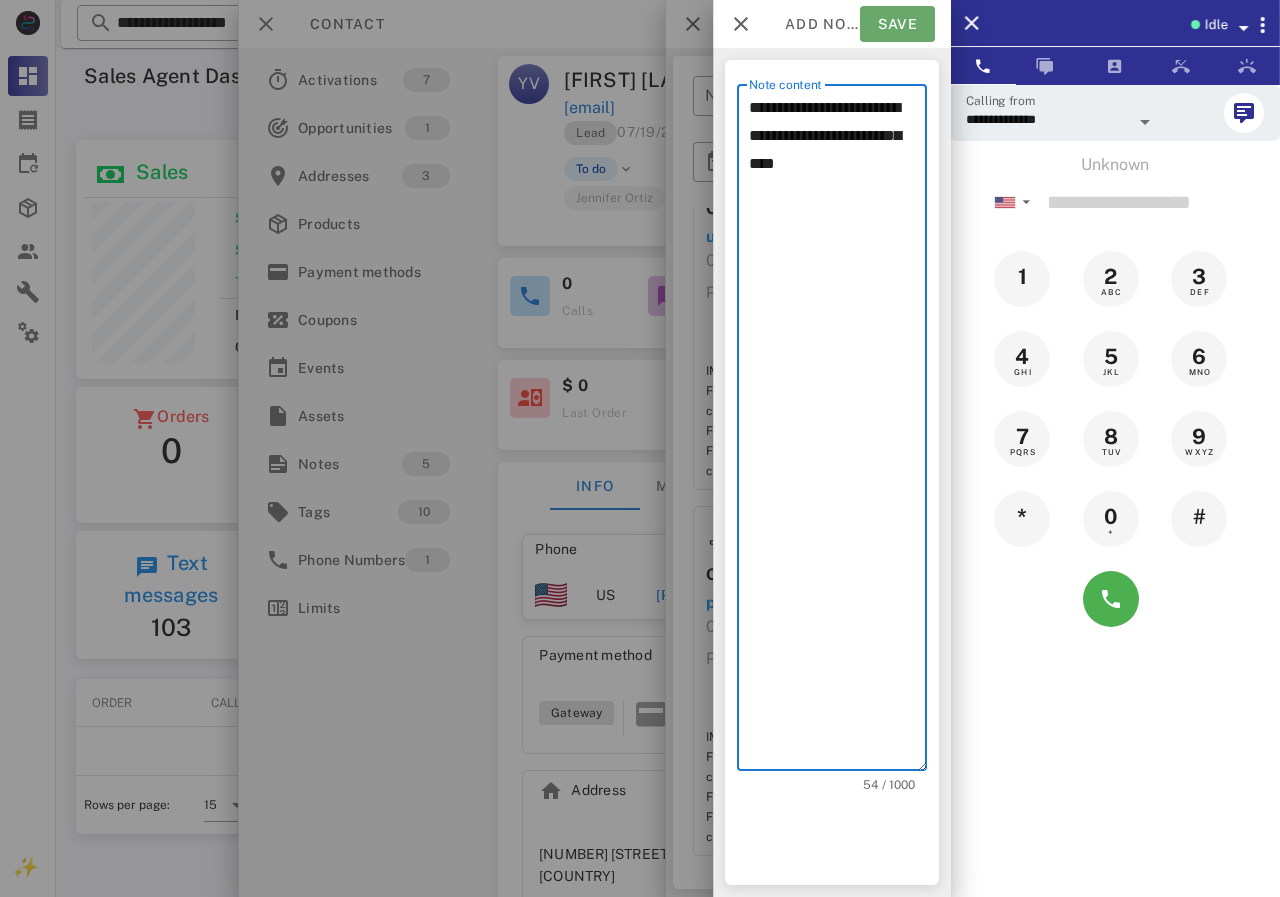 click on "Save" at bounding box center [897, 24] 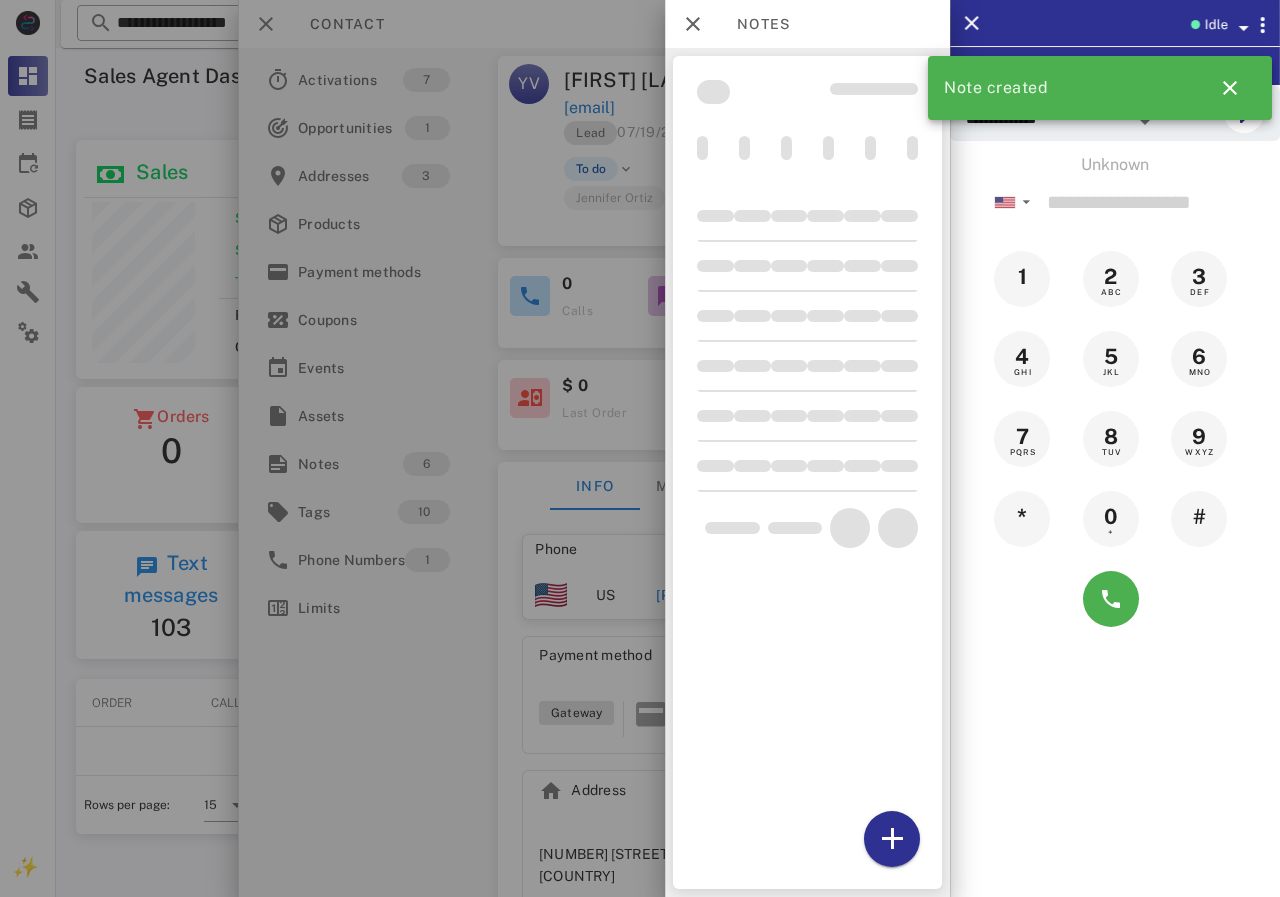 click at bounding box center [640, 448] 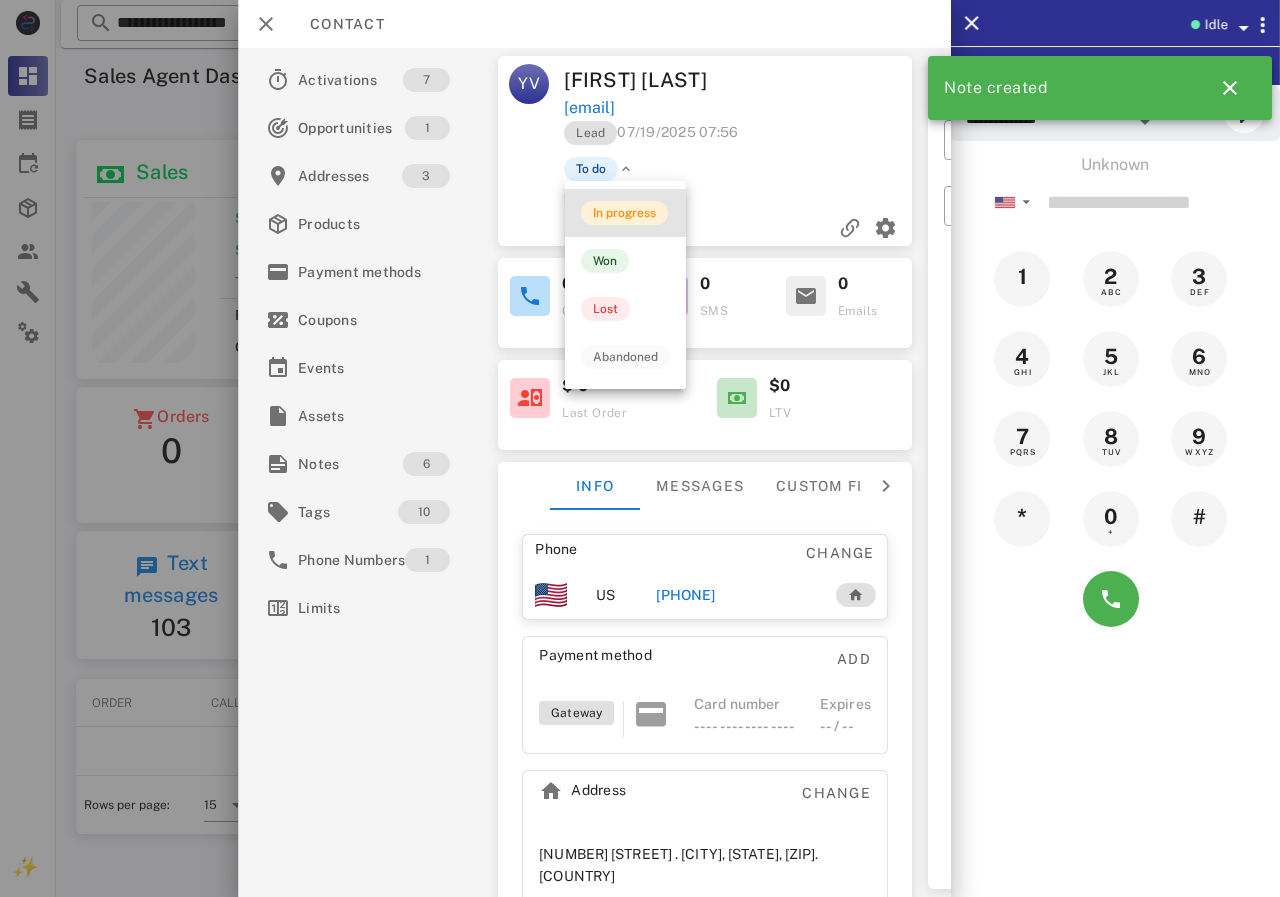 click on "In progress" at bounding box center (624, 213) 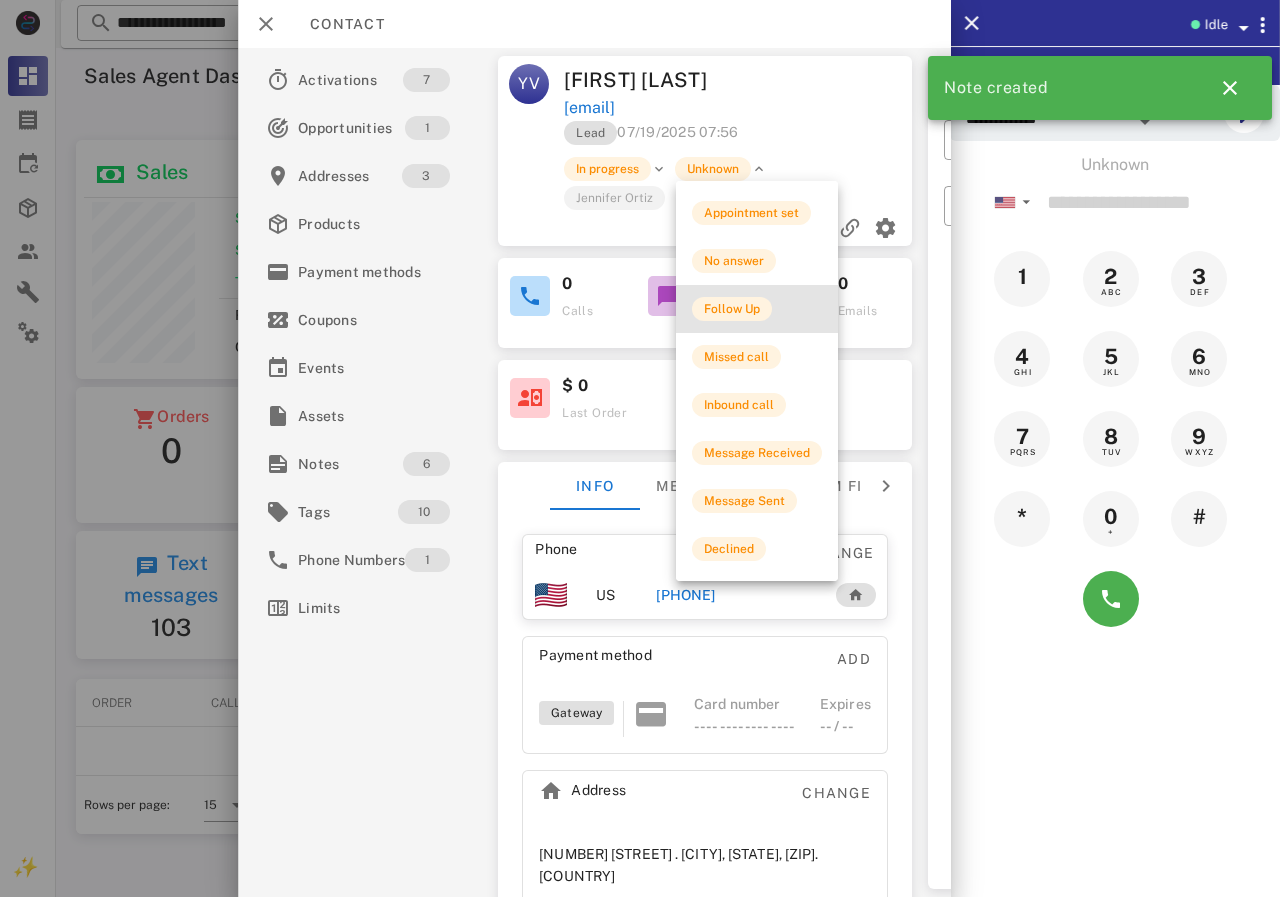 click on "Follow Up" at bounding box center (732, 309) 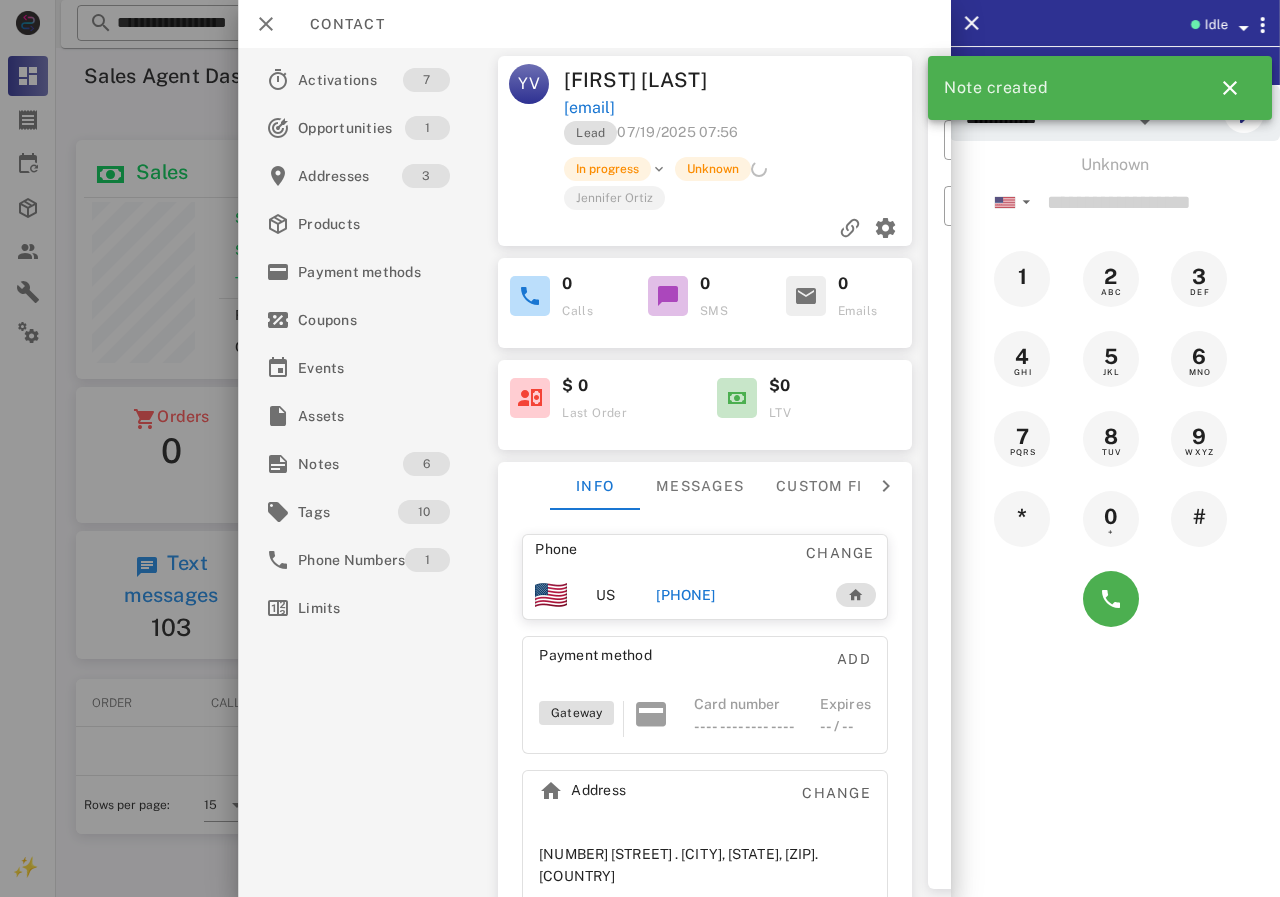 click at bounding box center (640, 448) 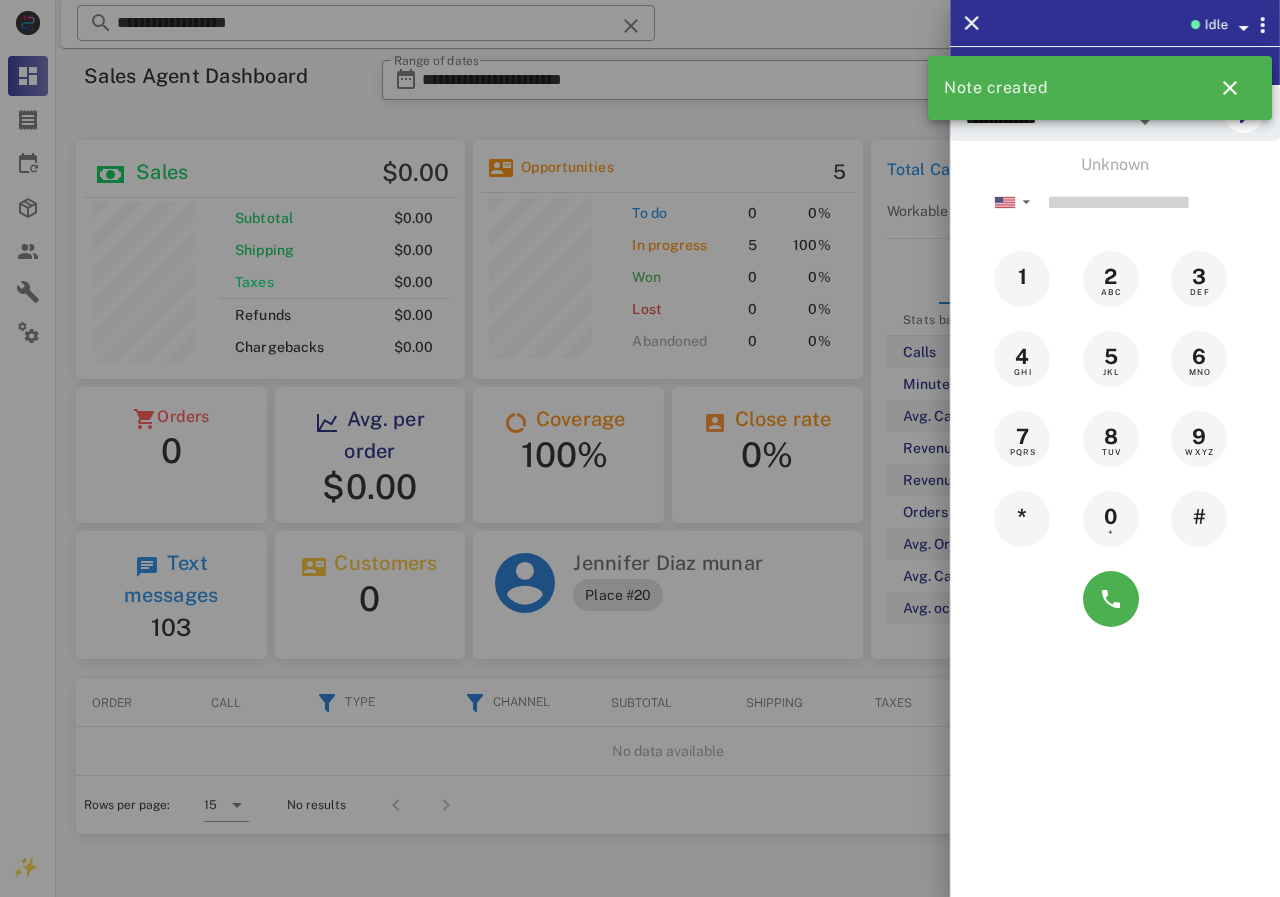 click at bounding box center [640, 448] 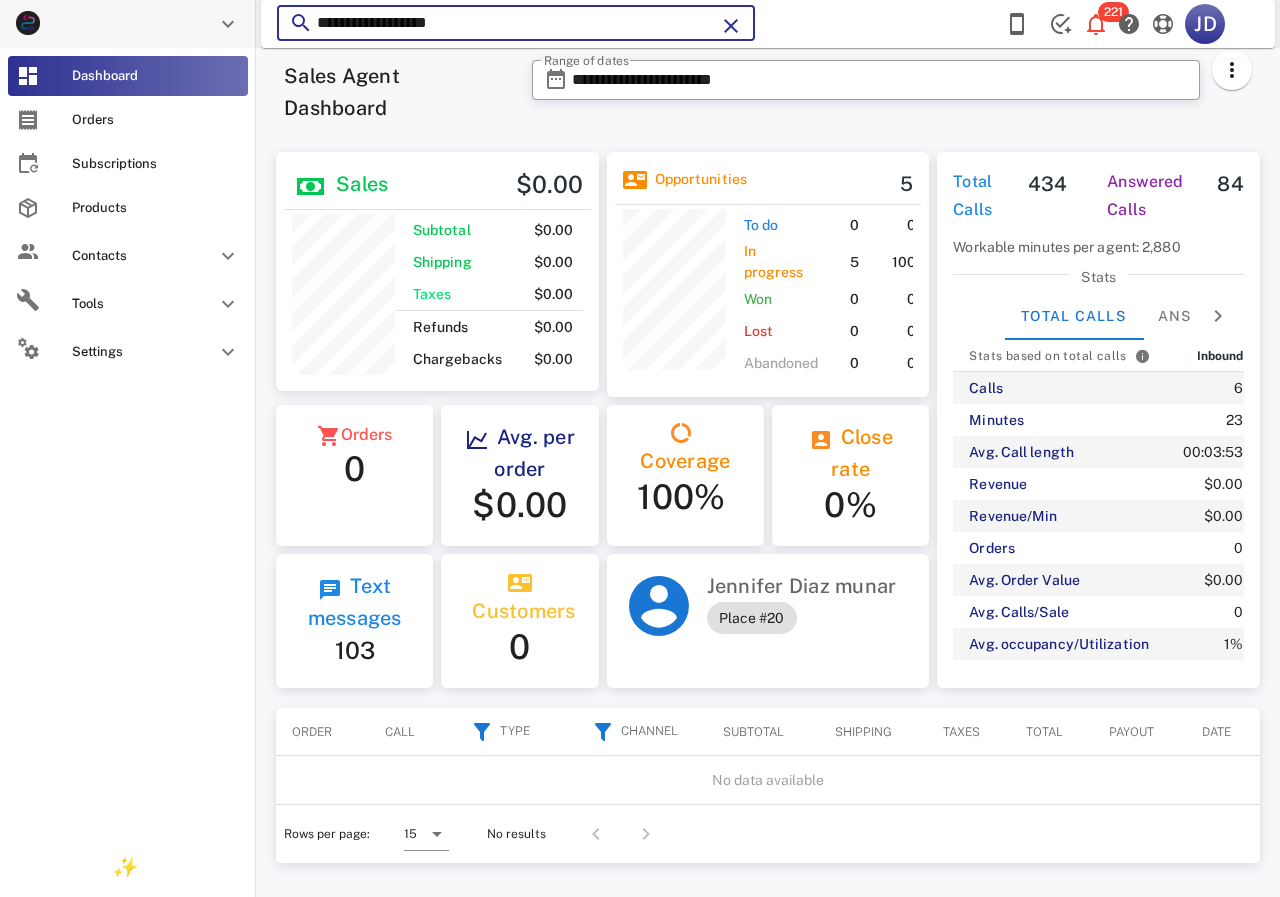 click on "**********" at bounding box center [768, 472] 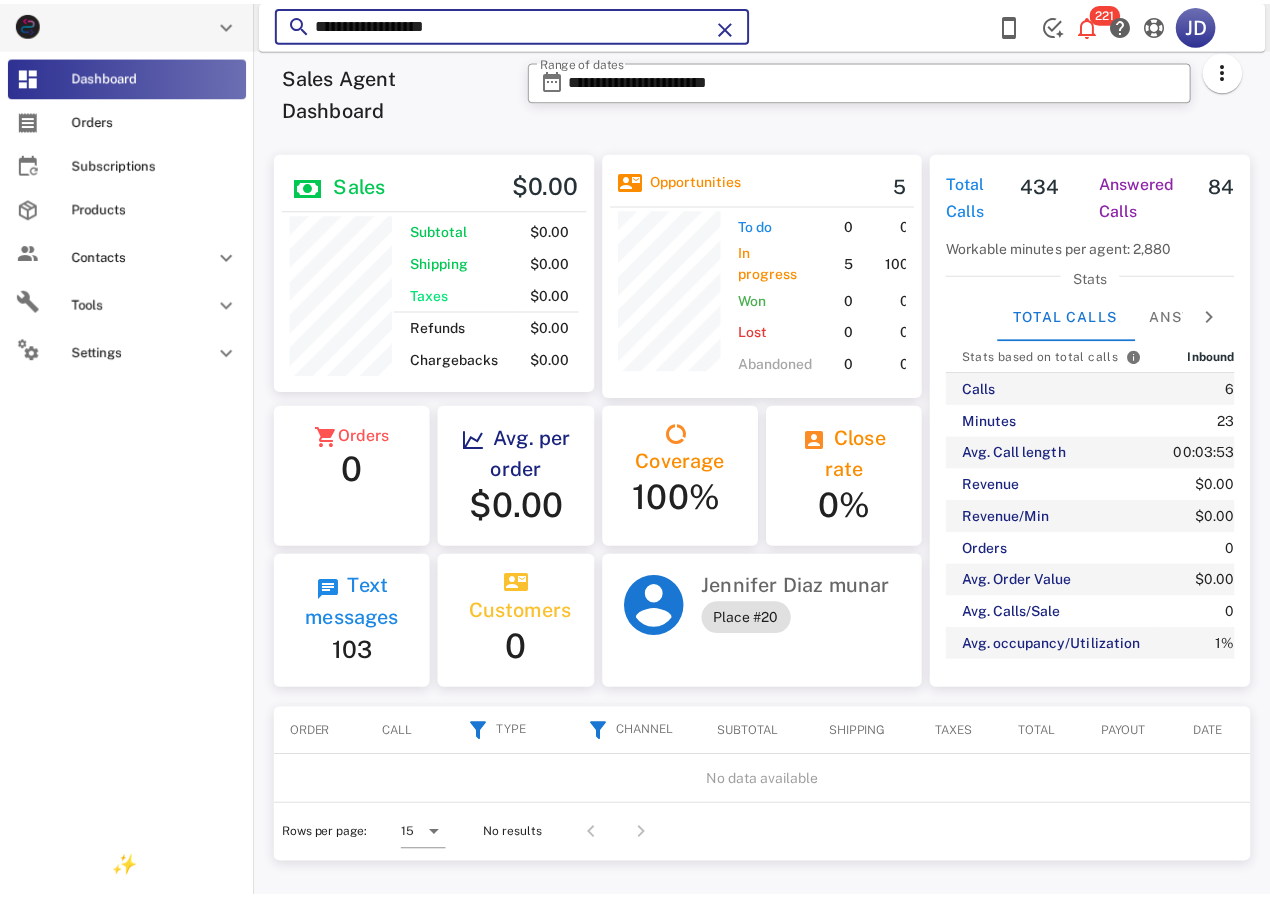 scroll, scrollTop: 250, scrollLeft: 319, axis: both 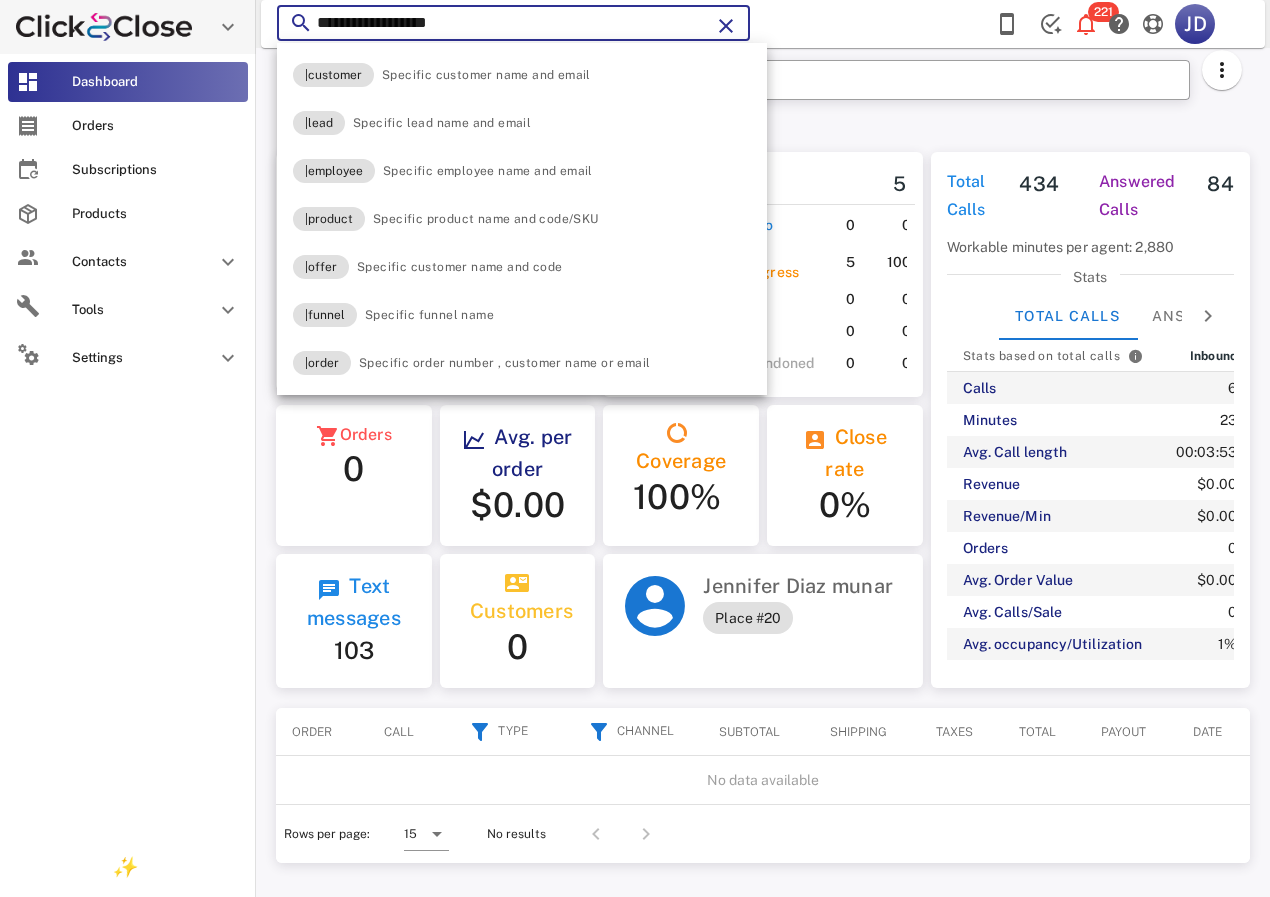paste on "******" 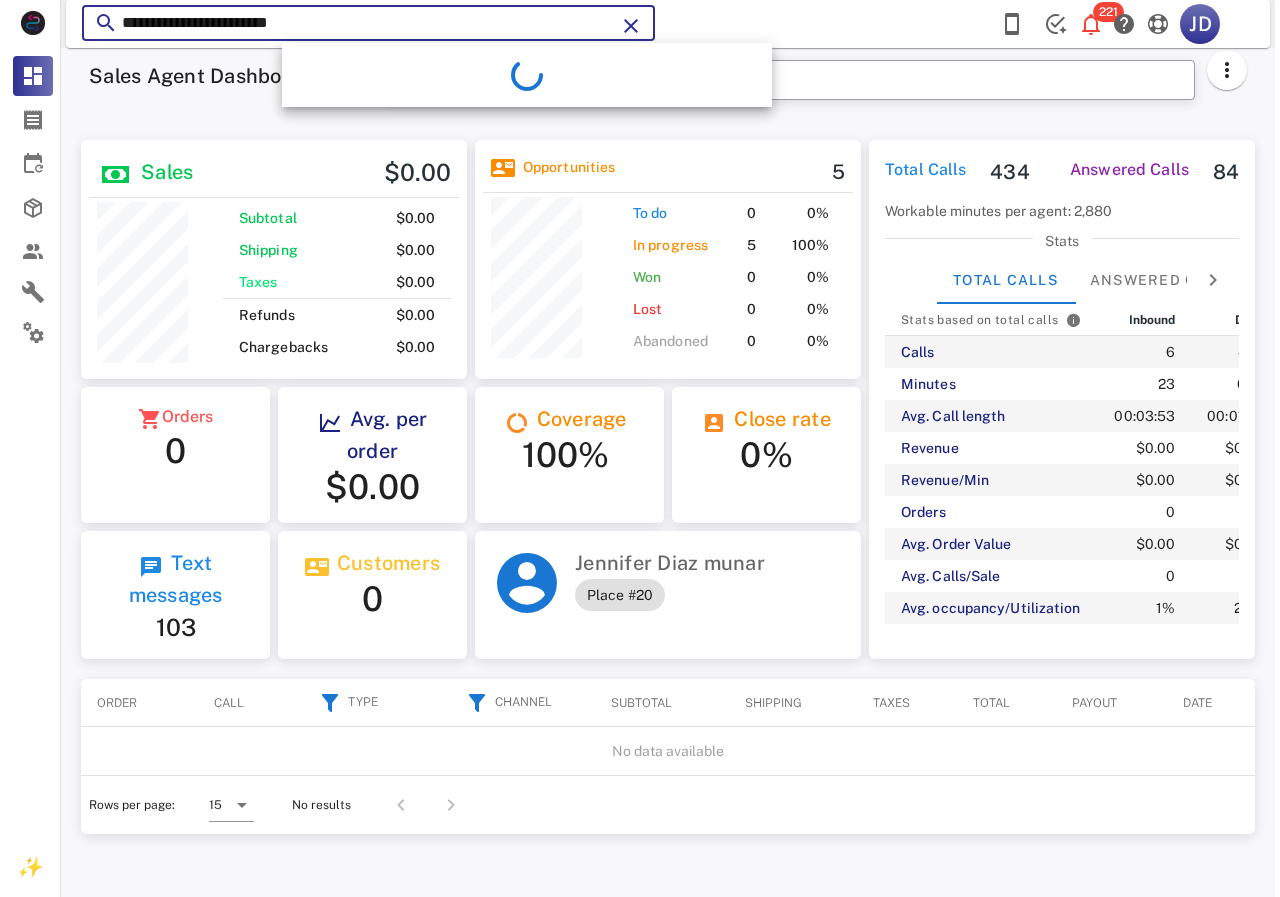 scroll, scrollTop: 999761, scrollLeft: 999611, axis: both 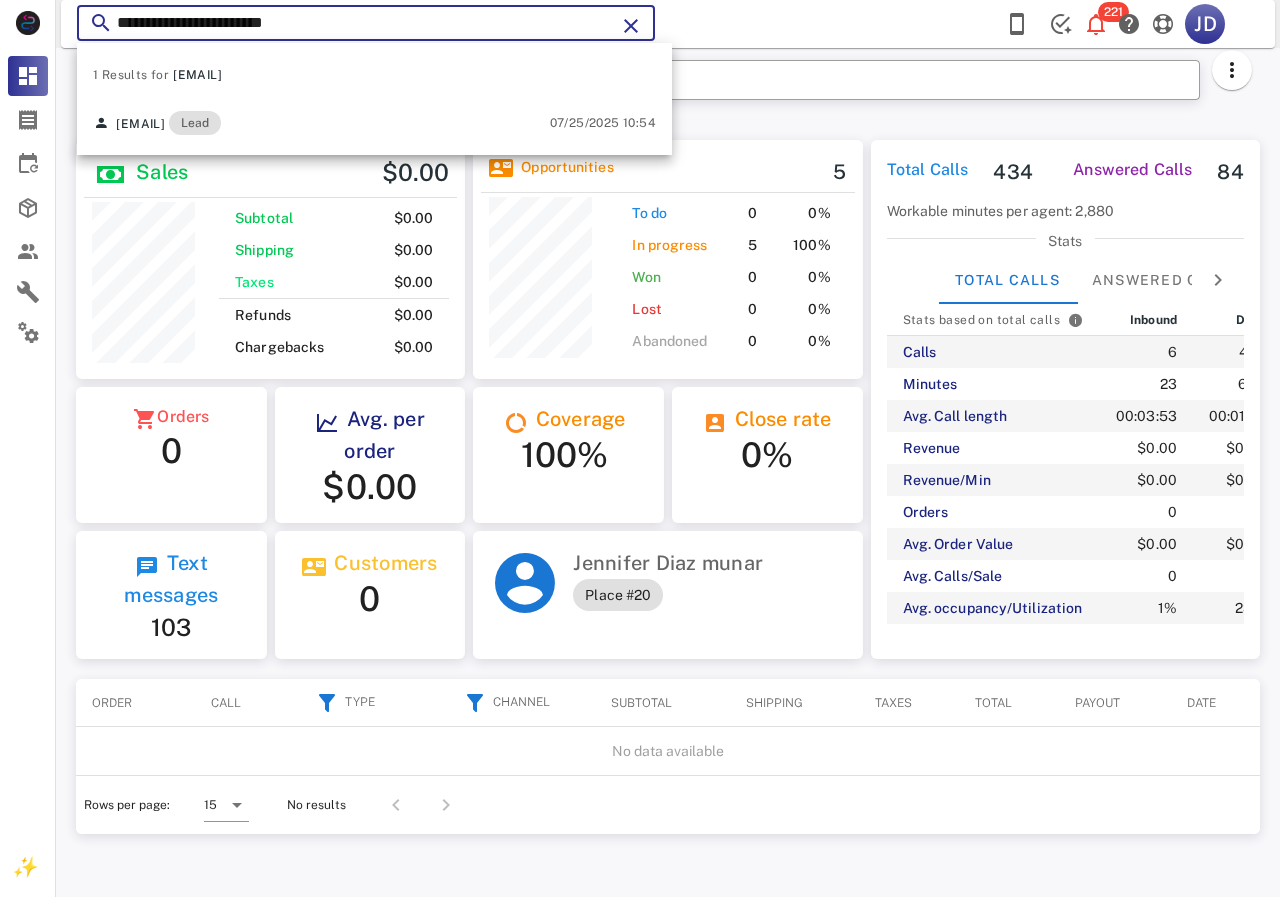 type on "**********" 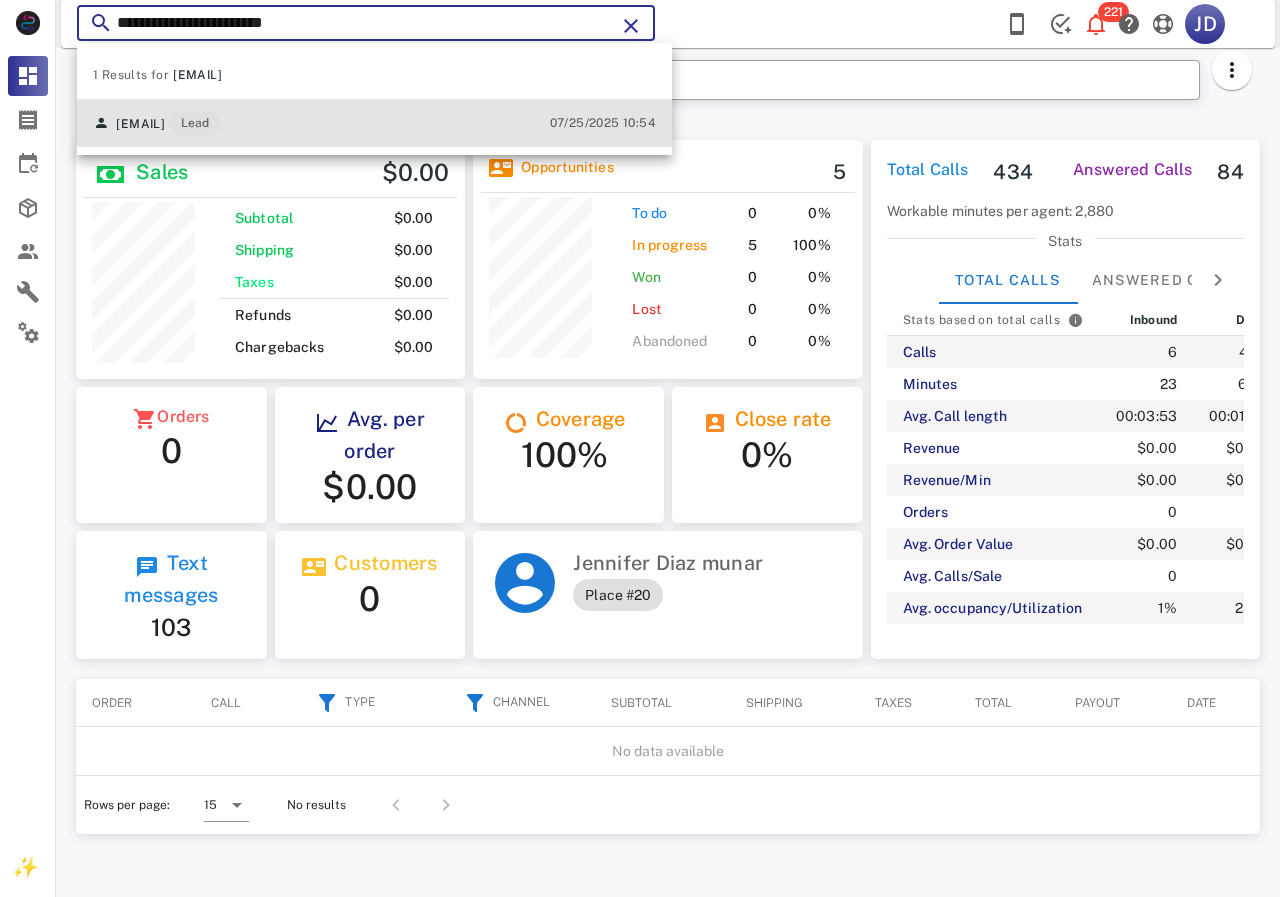 click on "Lead" at bounding box center (195, 123) 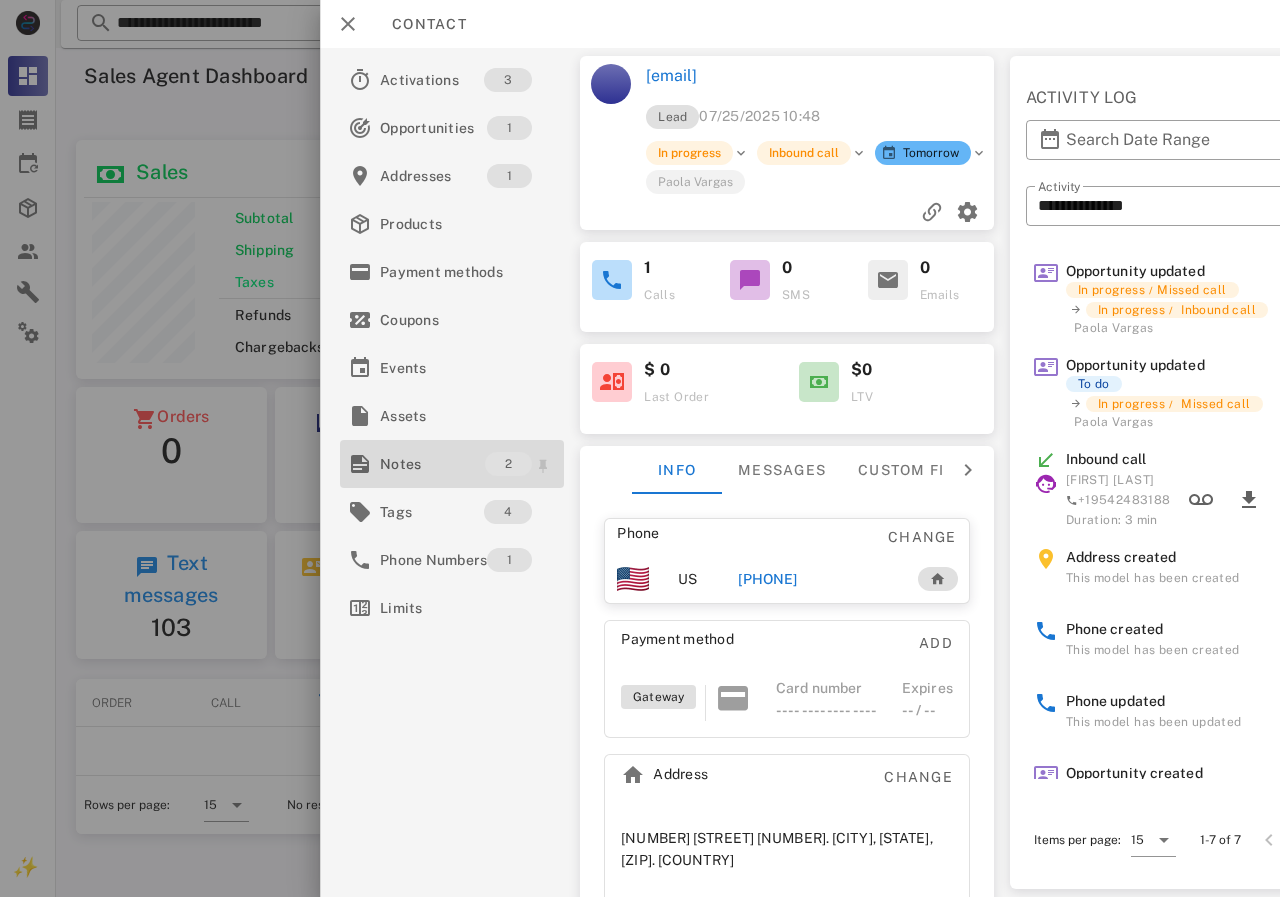 click on "Notes" at bounding box center (432, 464) 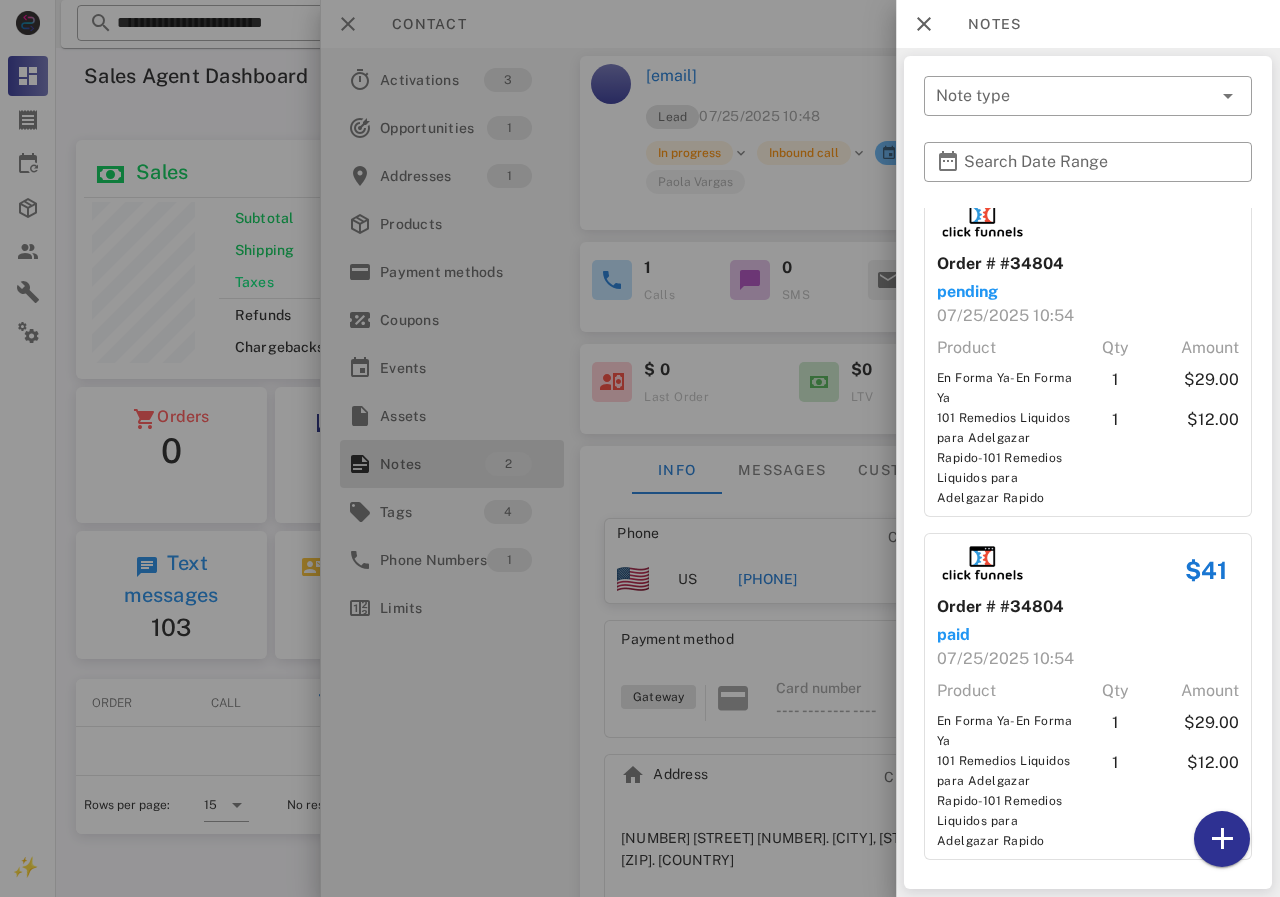 scroll, scrollTop: 23, scrollLeft: 0, axis: vertical 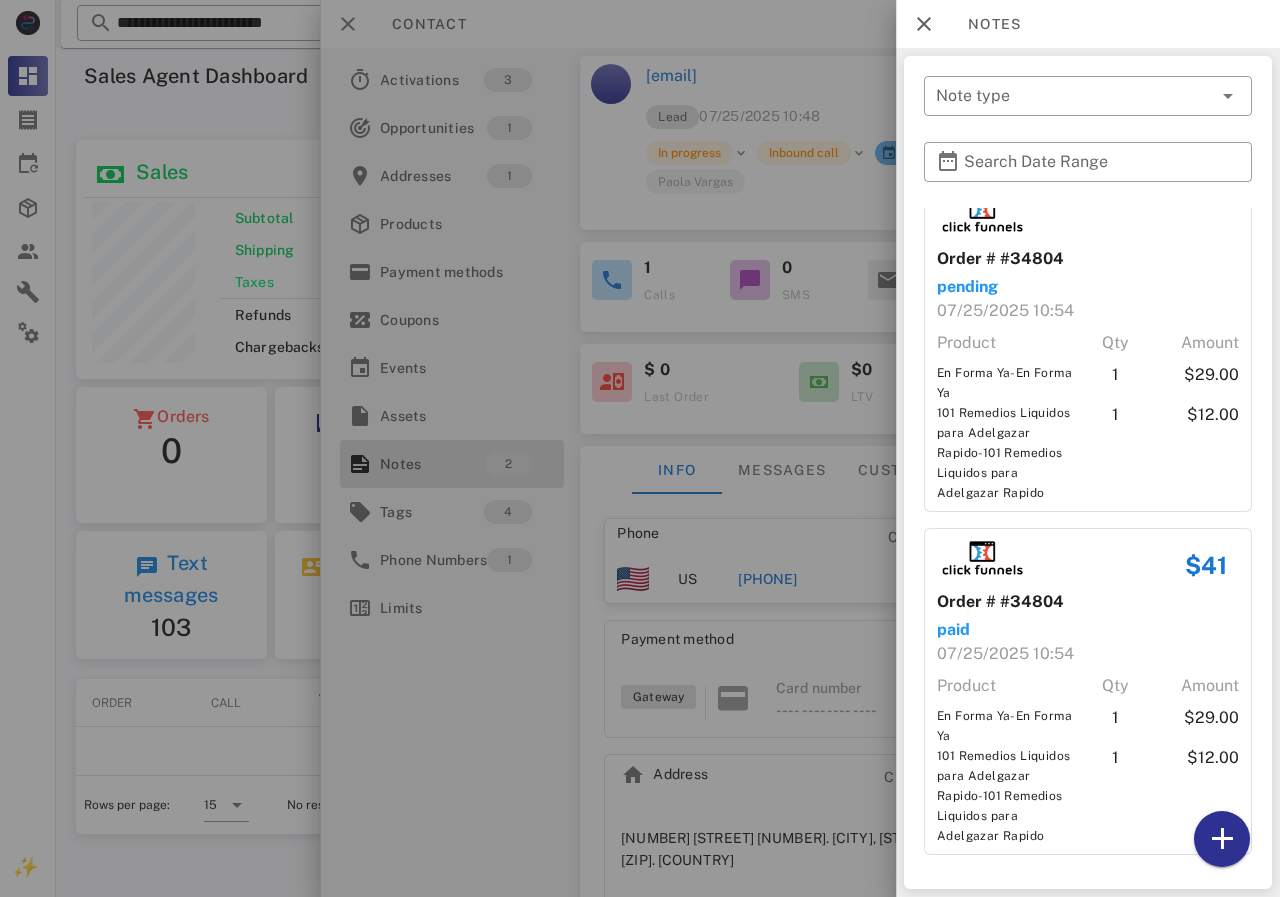 click at bounding box center [640, 448] 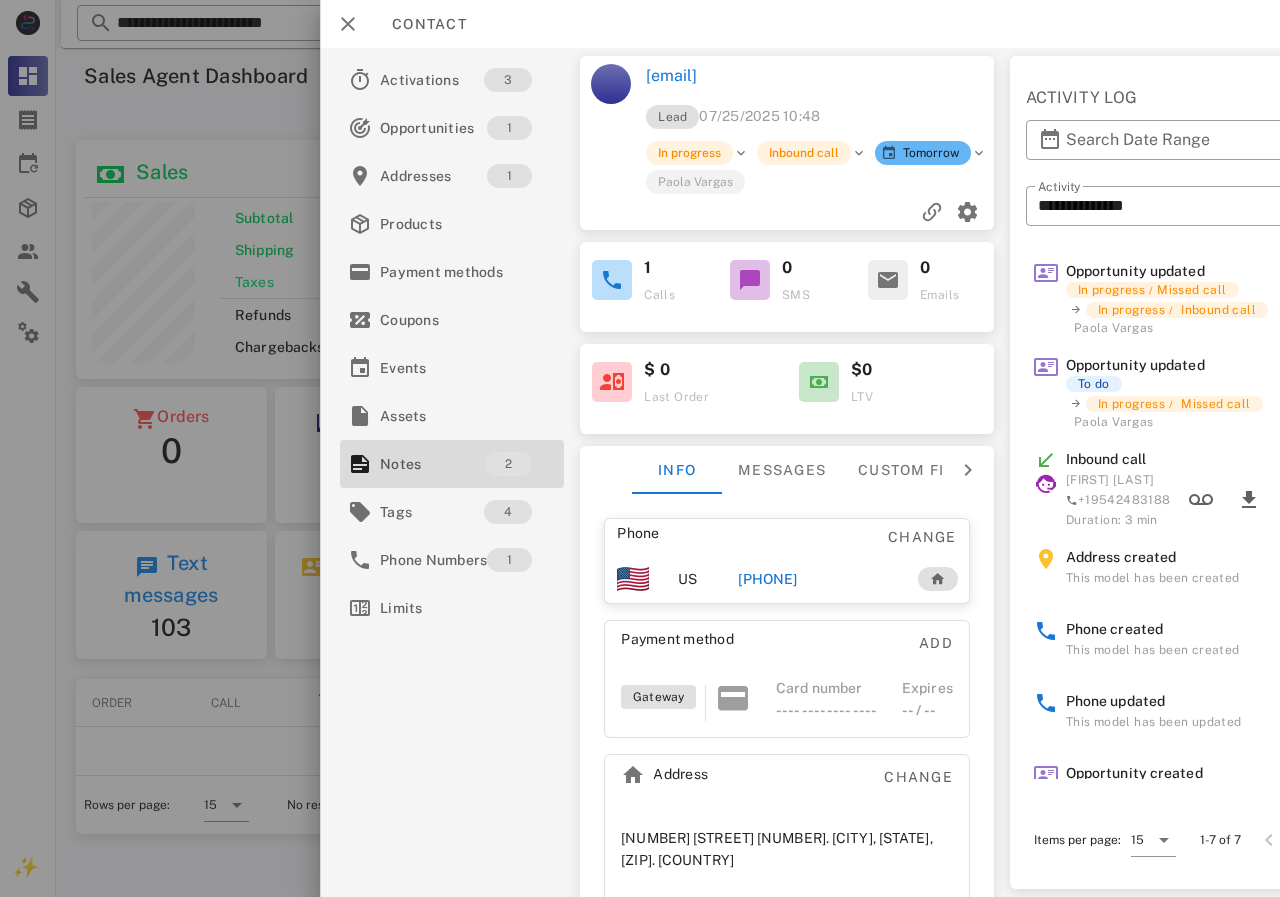 click on "+12248306272" at bounding box center [767, 579] 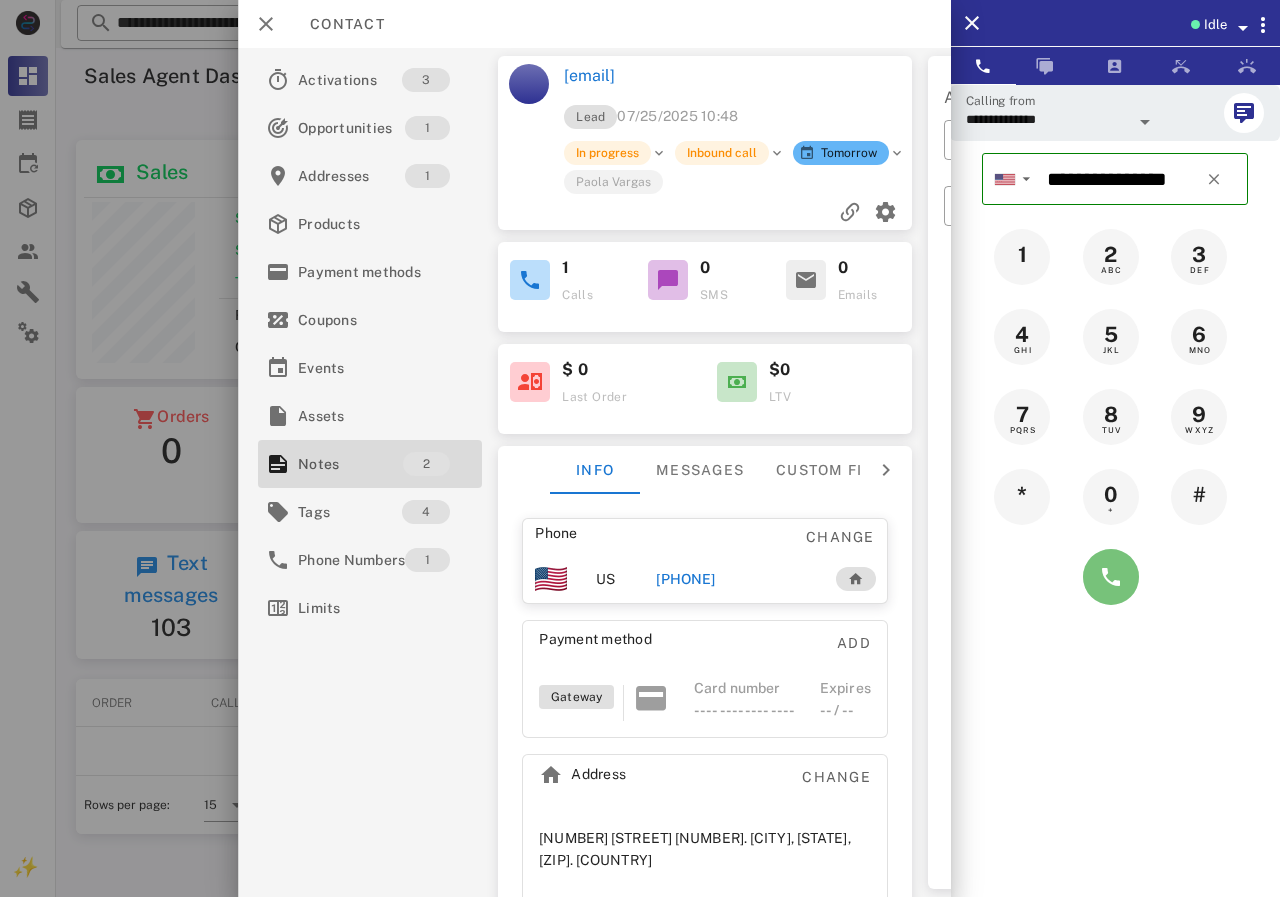 click at bounding box center (1111, 577) 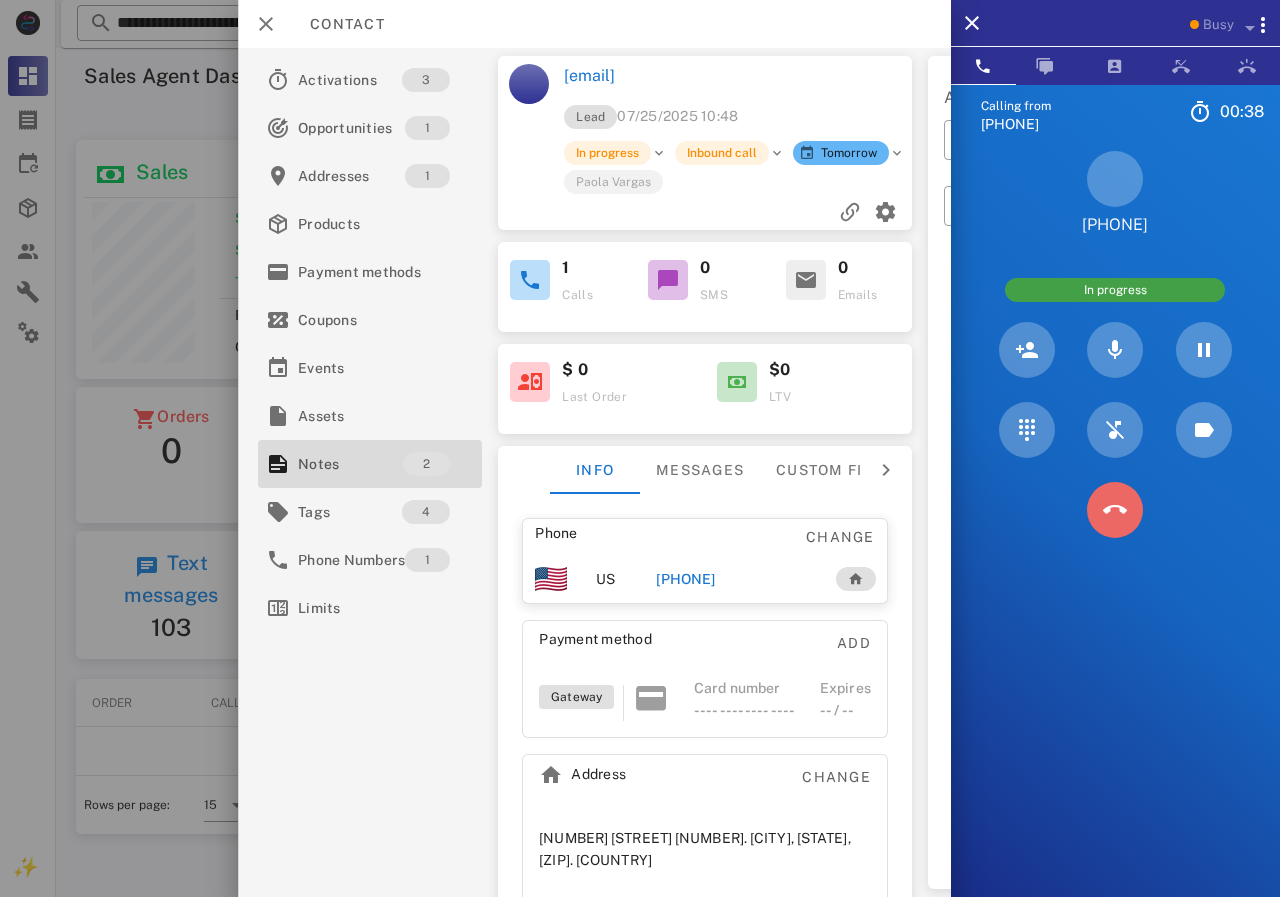 click at bounding box center (1115, 510) 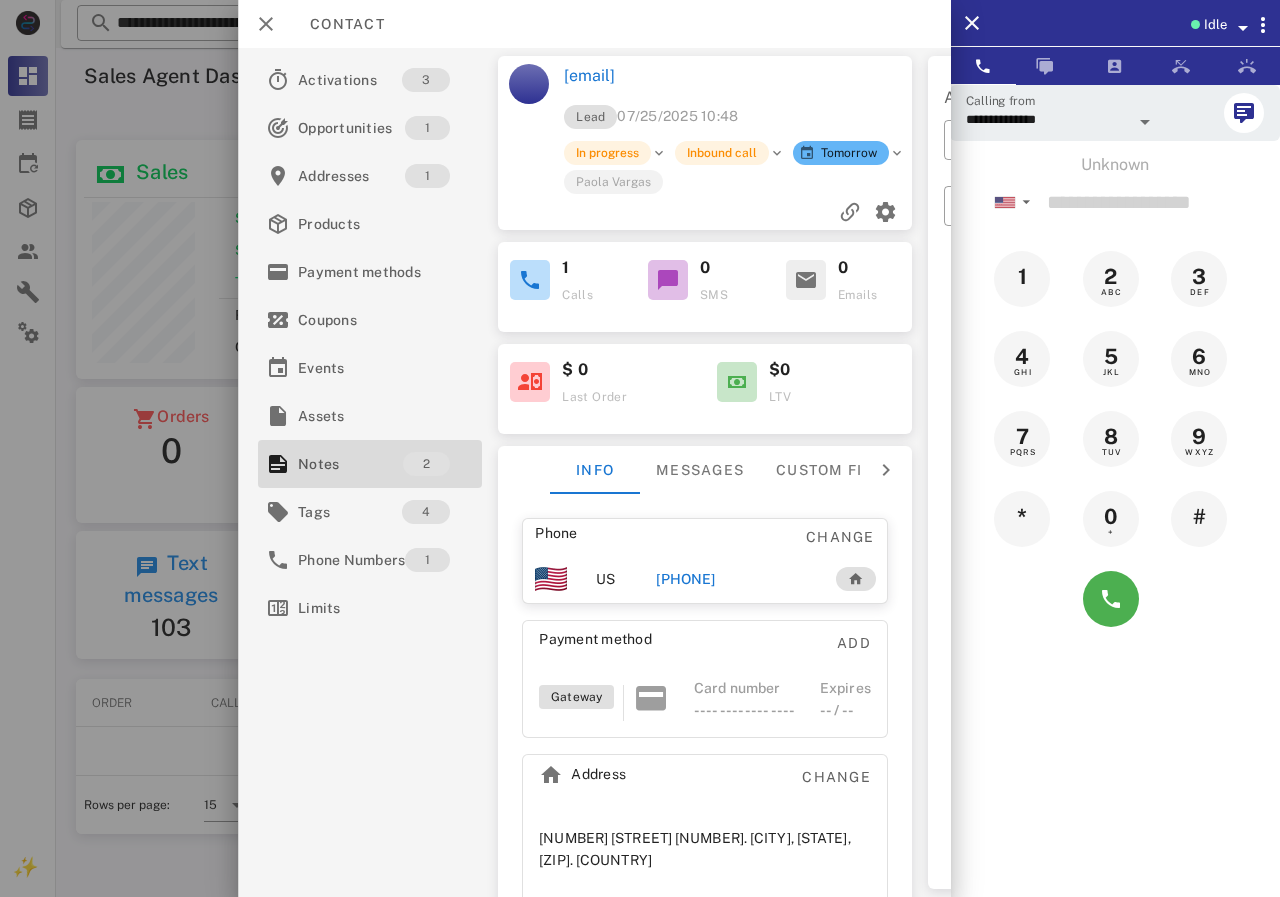 click on "+12248306272" at bounding box center [735, 579] 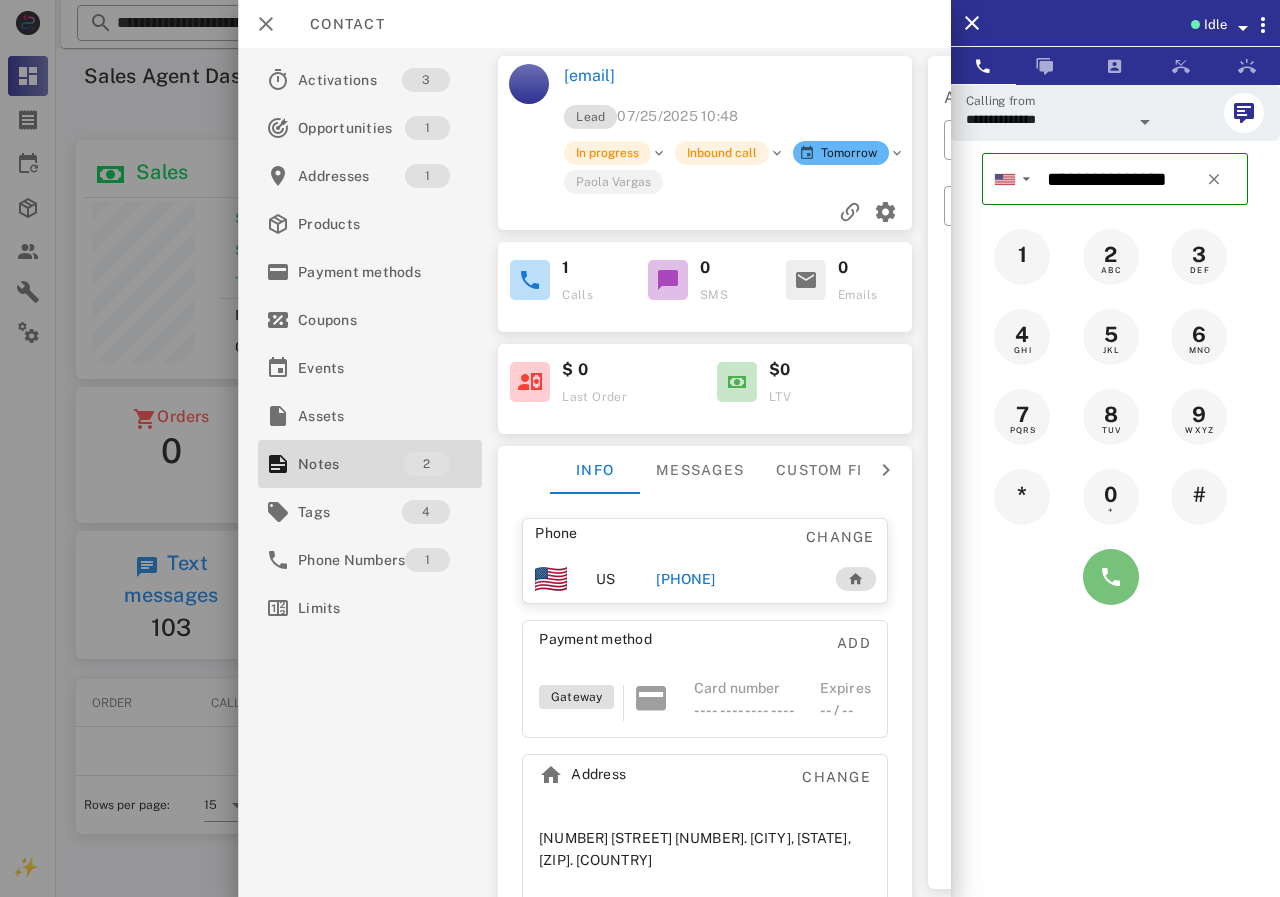 click at bounding box center (1111, 577) 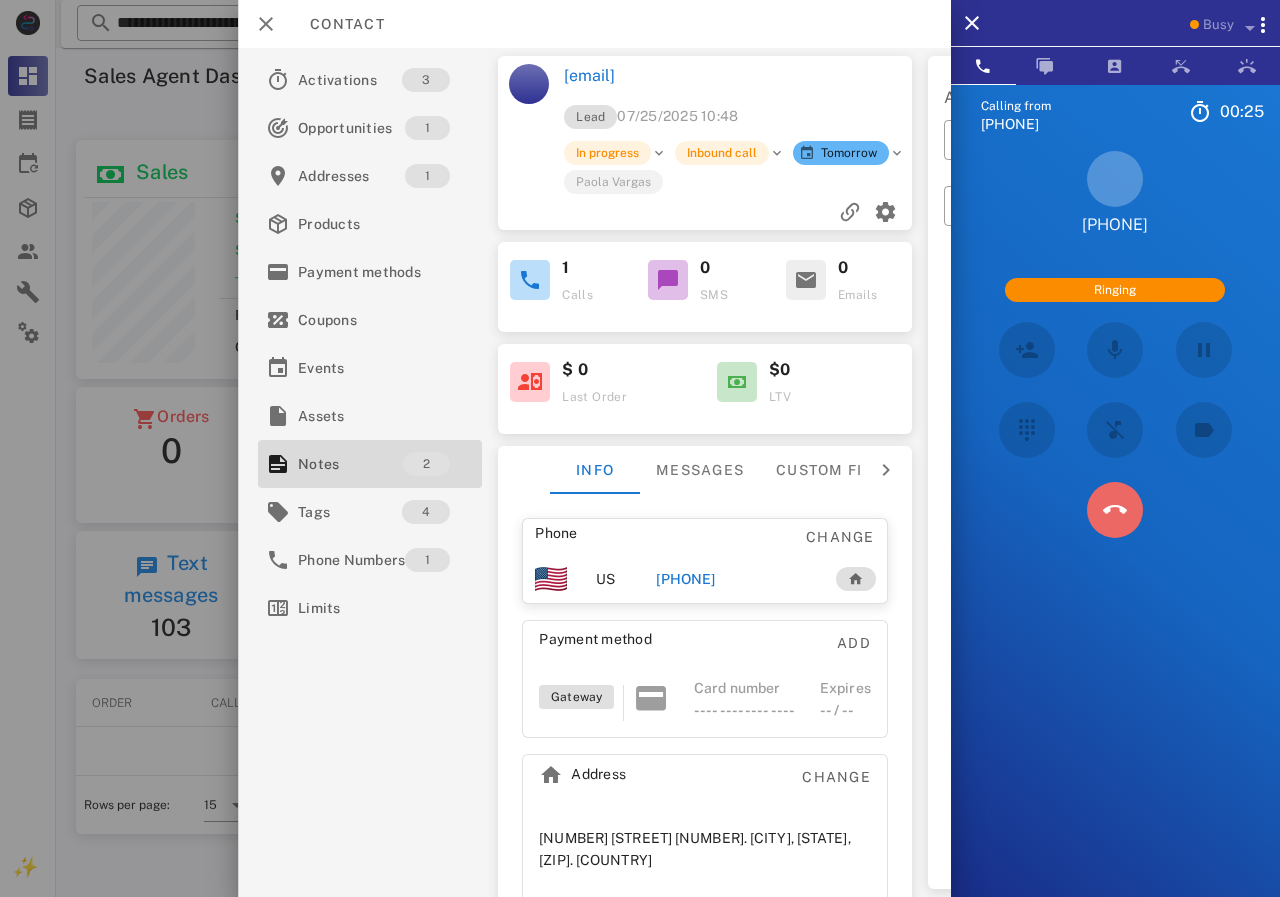 click at bounding box center (1115, 510) 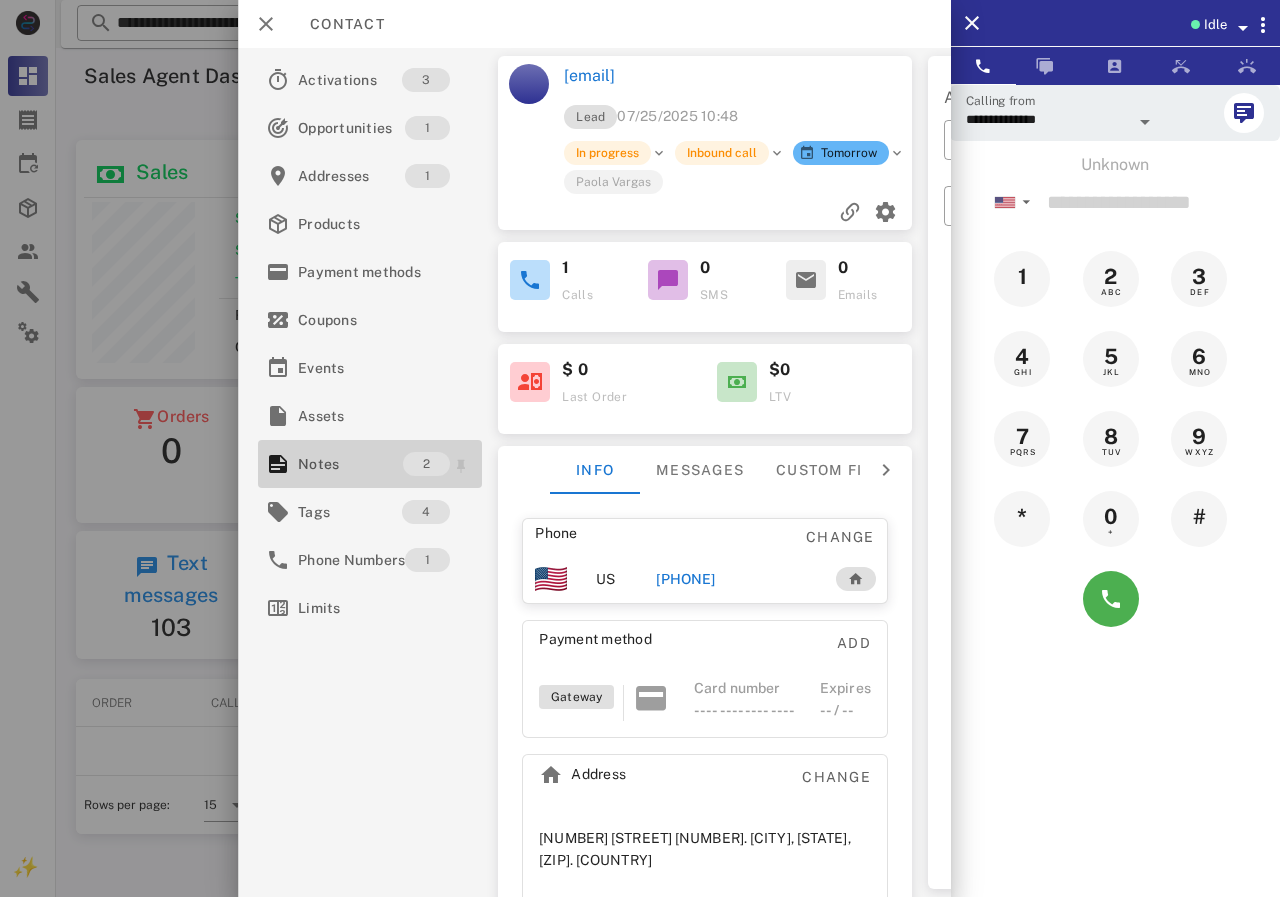 click on "Notes" at bounding box center [350, 464] 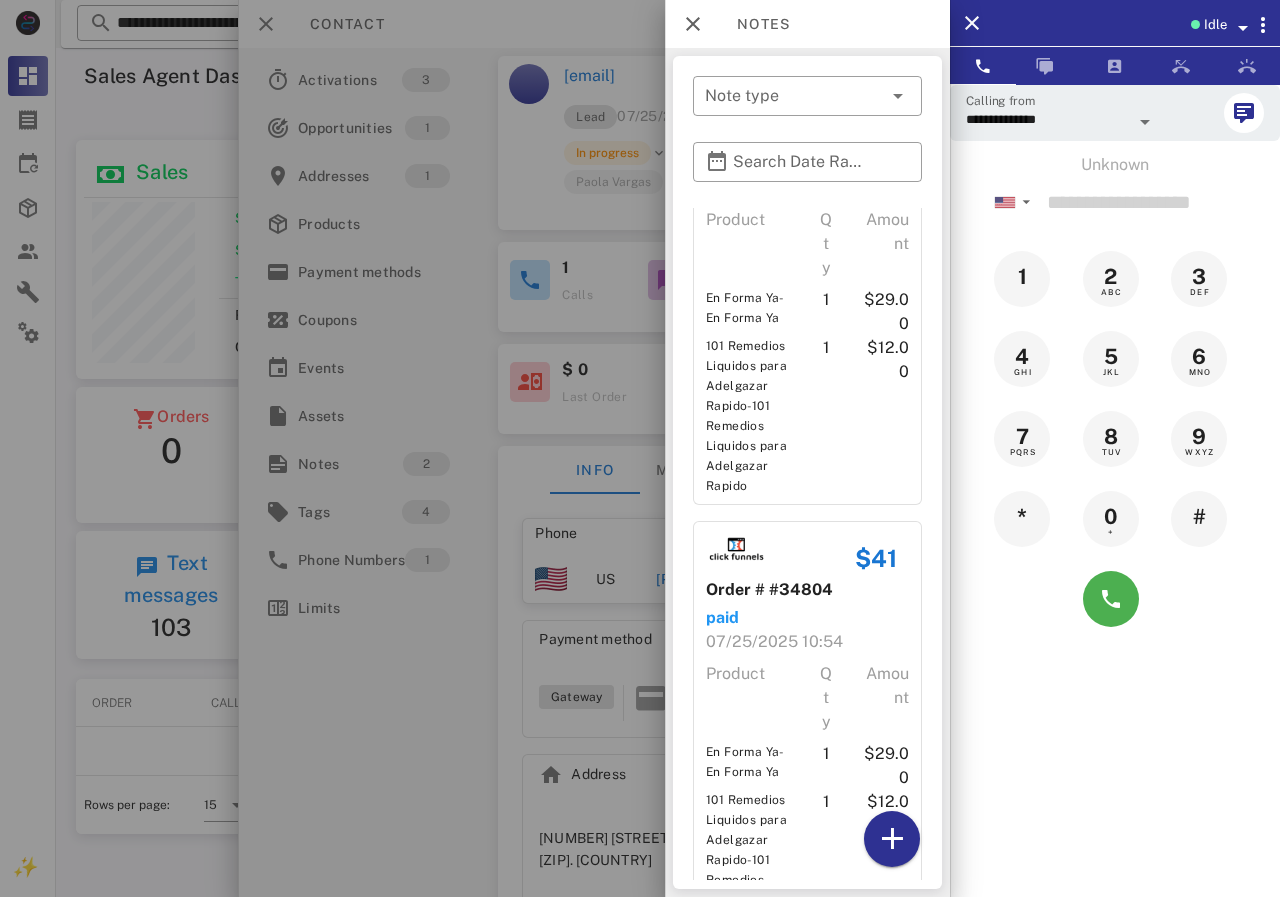 scroll, scrollTop: 238, scrollLeft: 0, axis: vertical 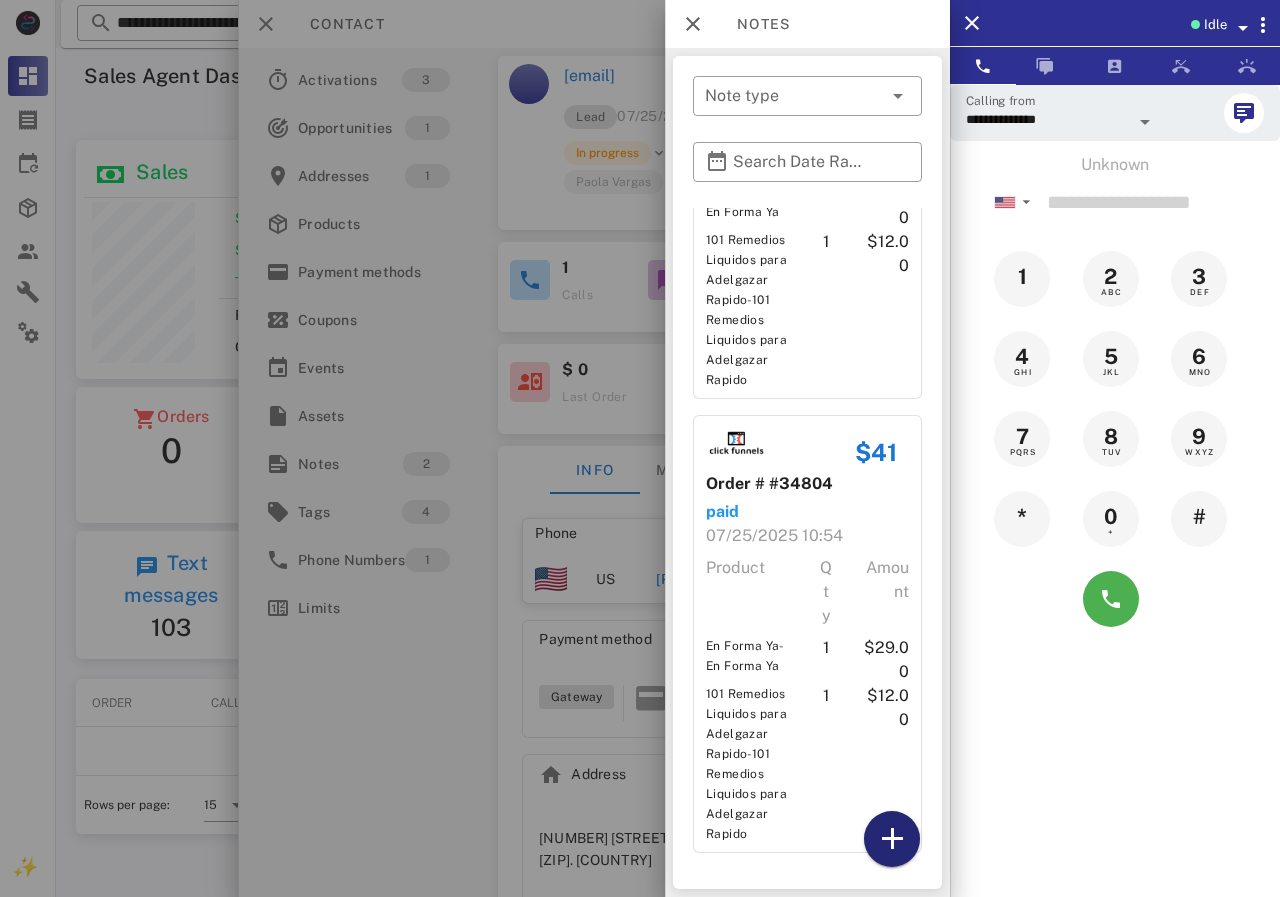 drag, startPoint x: 891, startPoint y: 833, endPoint x: 861, endPoint y: 603, distance: 231.94827 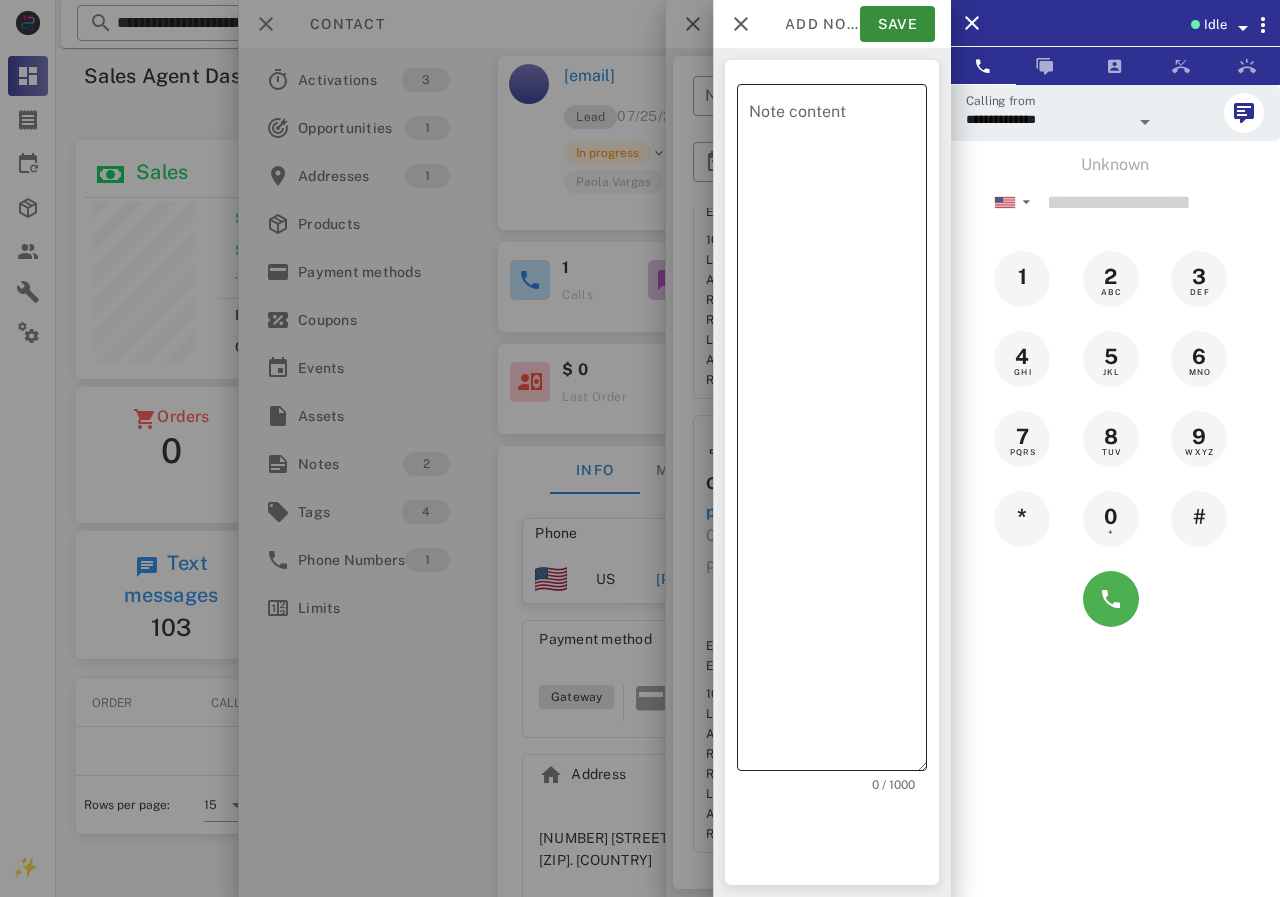 click on "Note content" at bounding box center [838, 432] 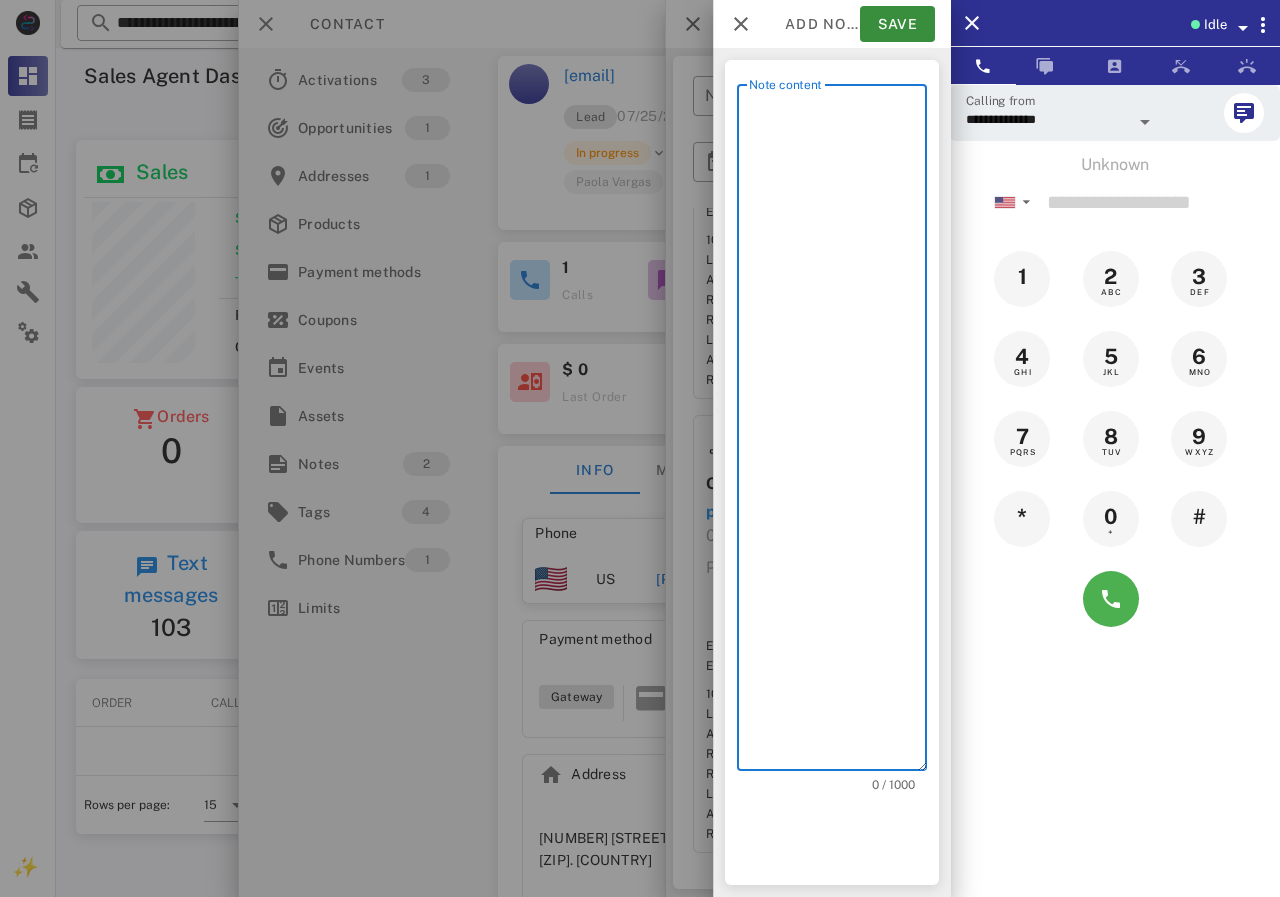 scroll, scrollTop: 240, scrollLeft: 390, axis: both 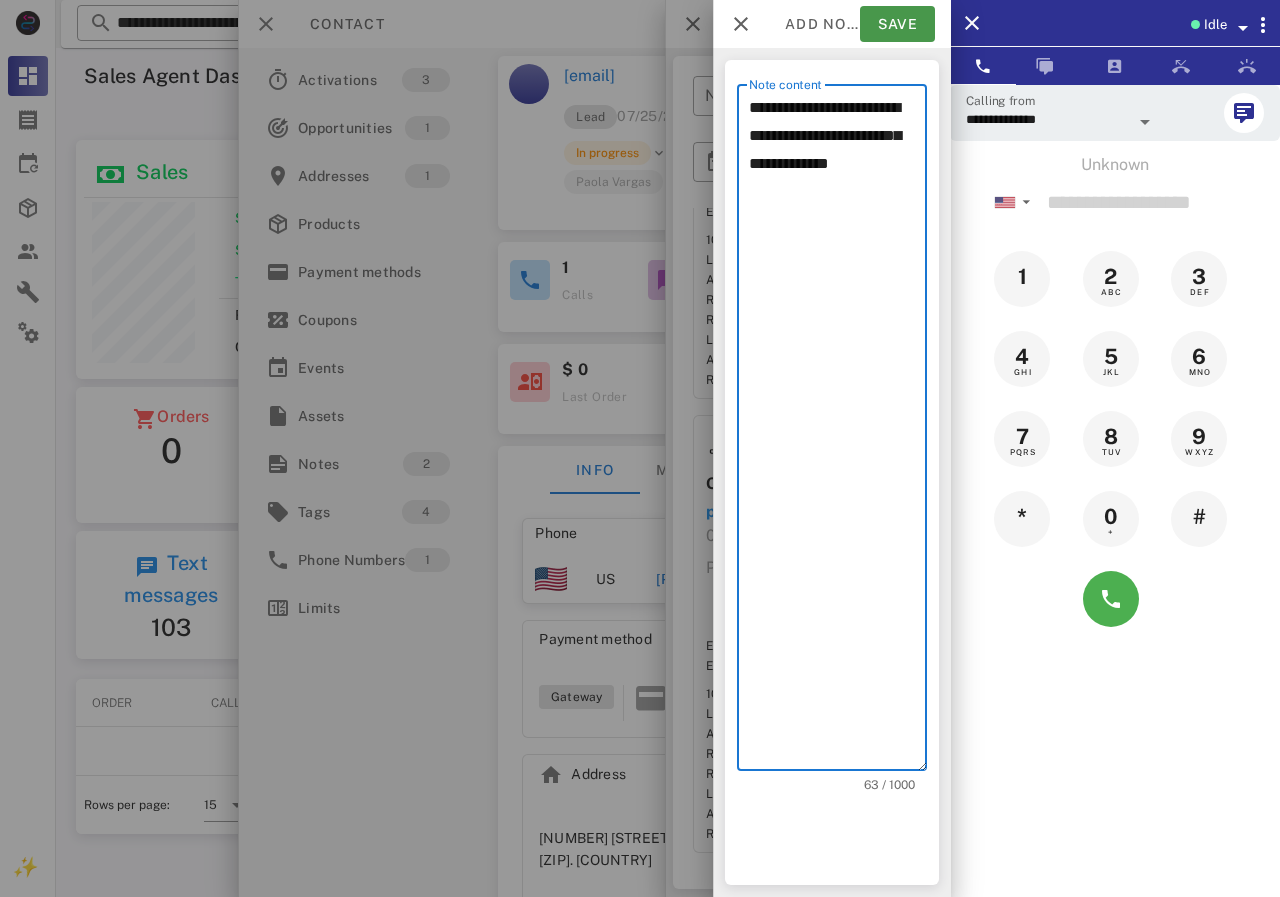type on "**********" 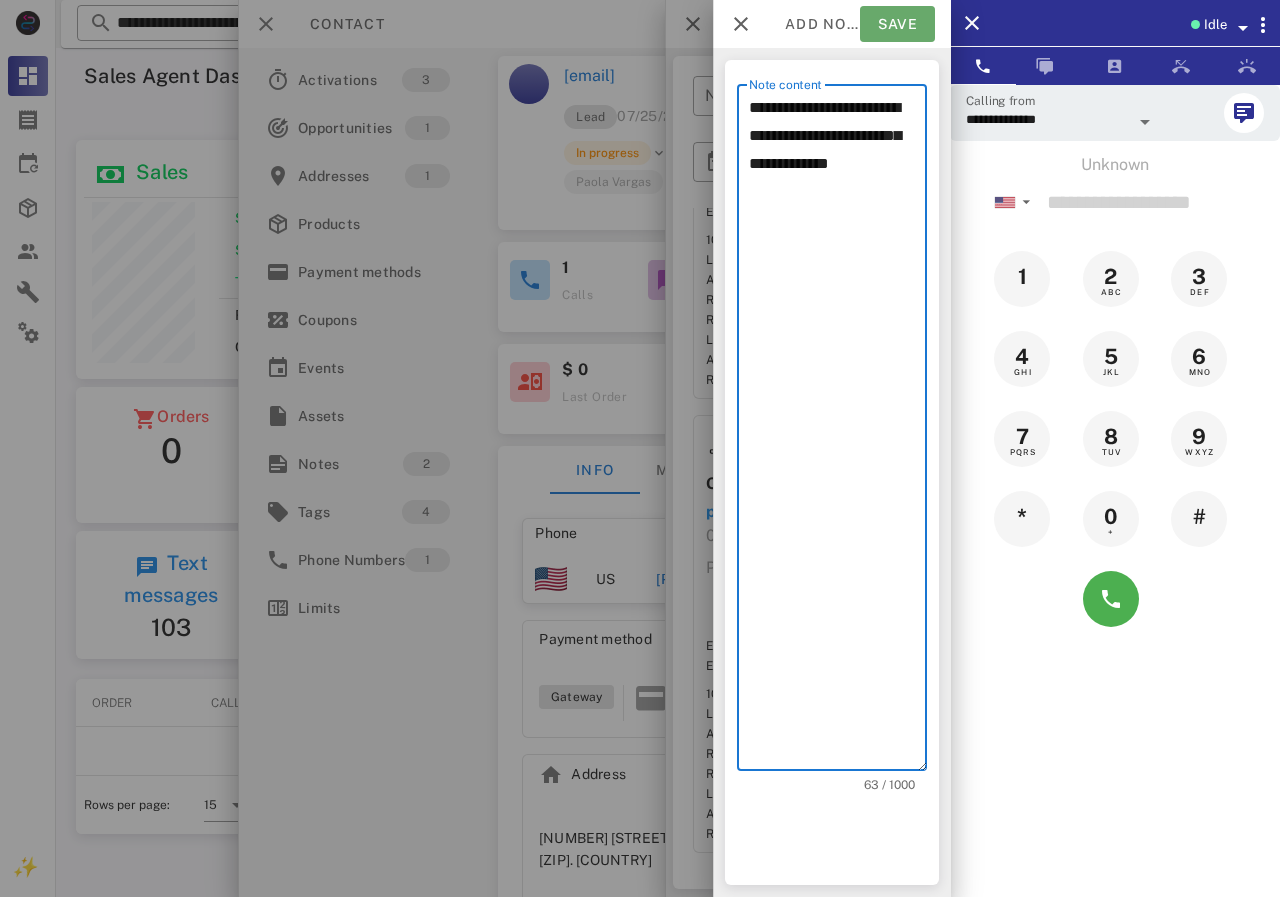 drag, startPoint x: 891, startPoint y: 22, endPoint x: 614, endPoint y: 246, distance: 356.23727 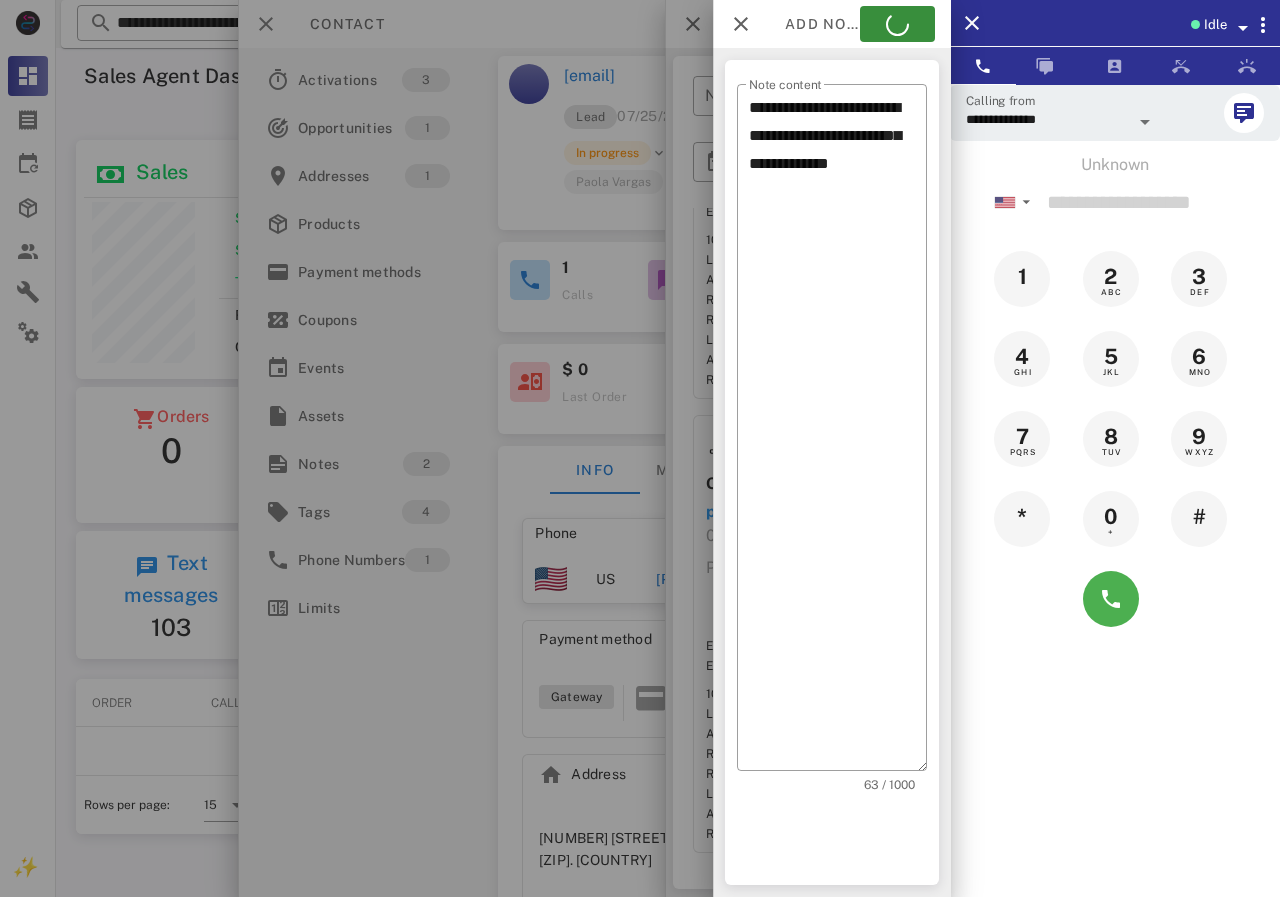 click at bounding box center [640, 448] 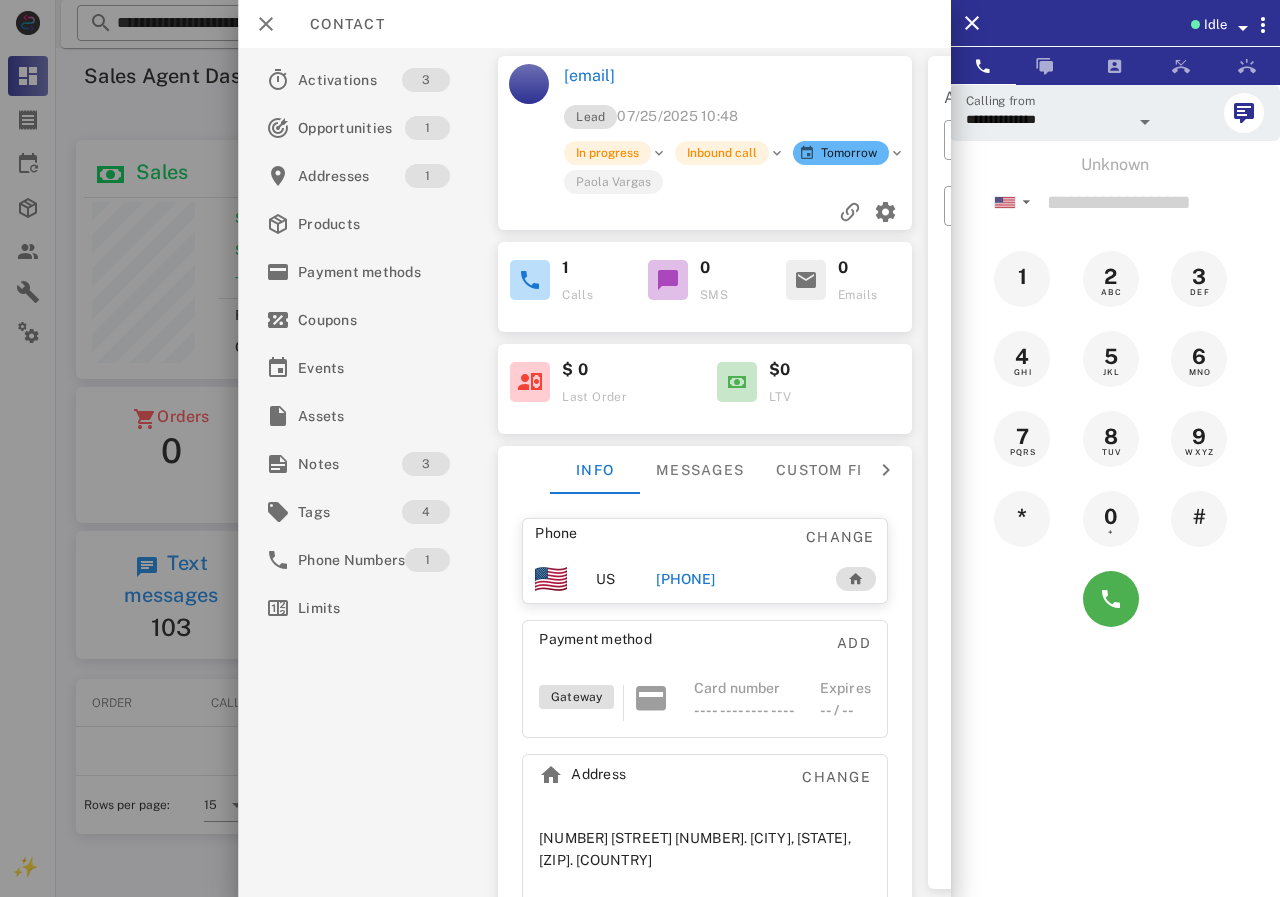 drag, startPoint x: 780, startPoint y: 65, endPoint x: 562, endPoint y: 46, distance: 218.82642 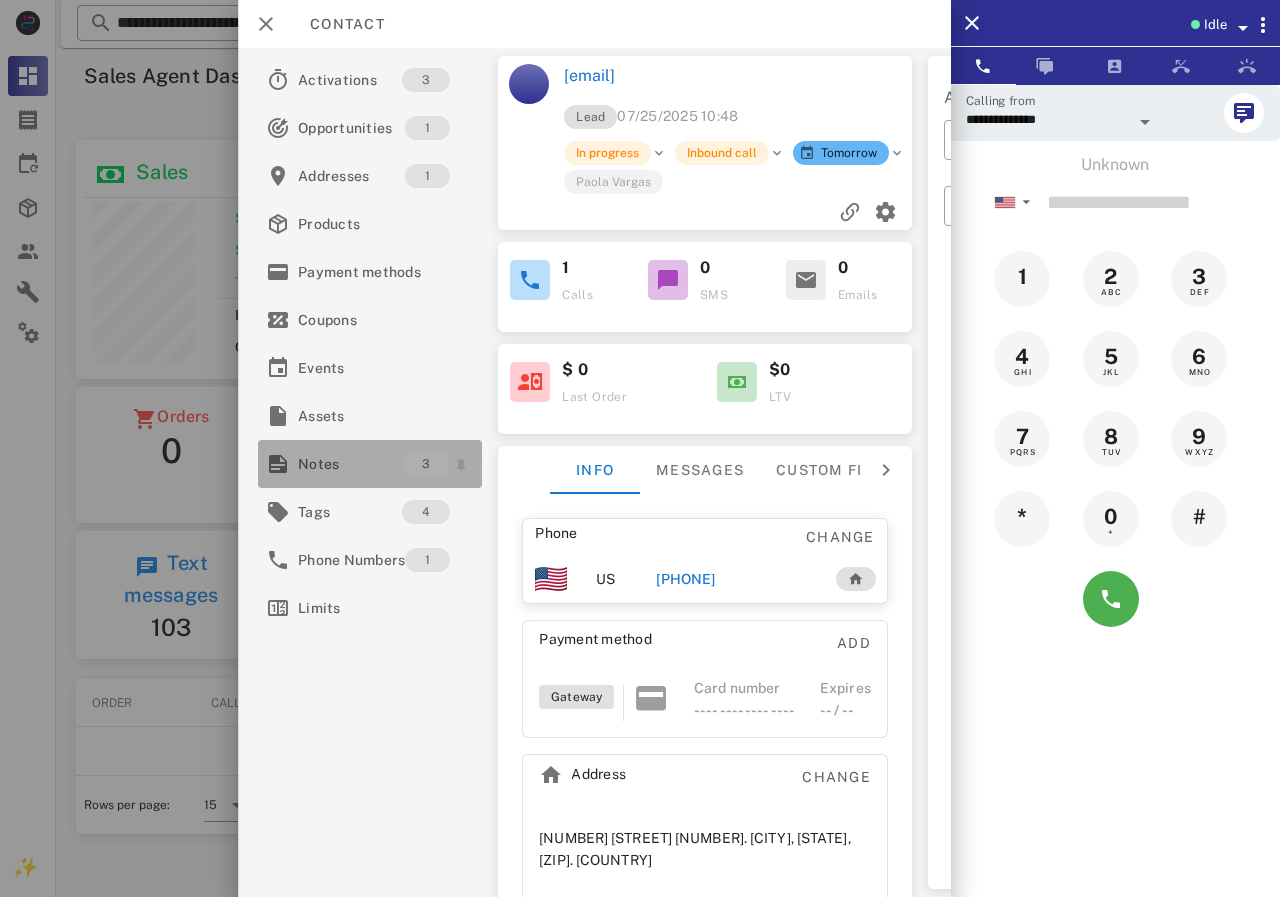 click on "Notes" at bounding box center [350, 464] 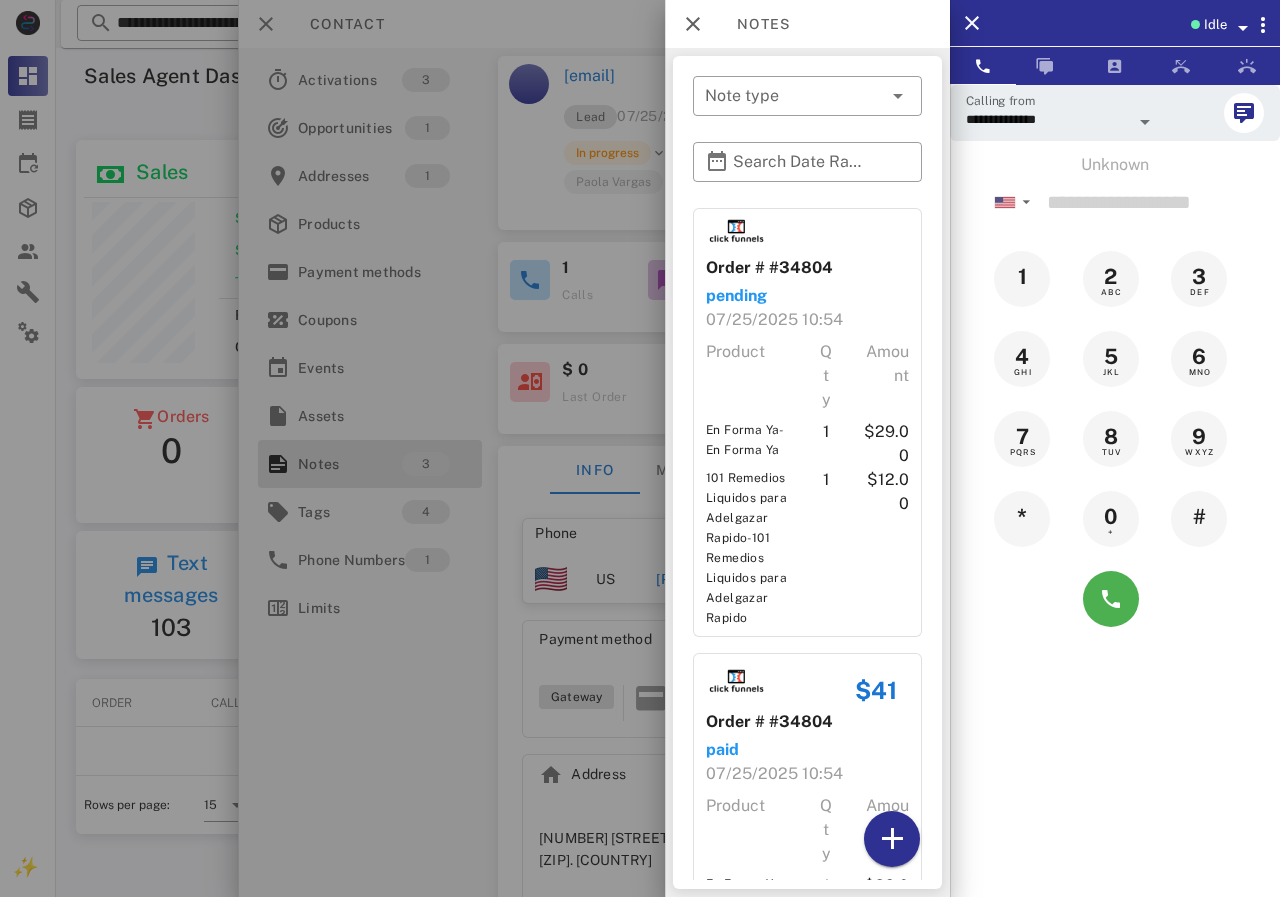 scroll, scrollTop: 472, scrollLeft: 0, axis: vertical 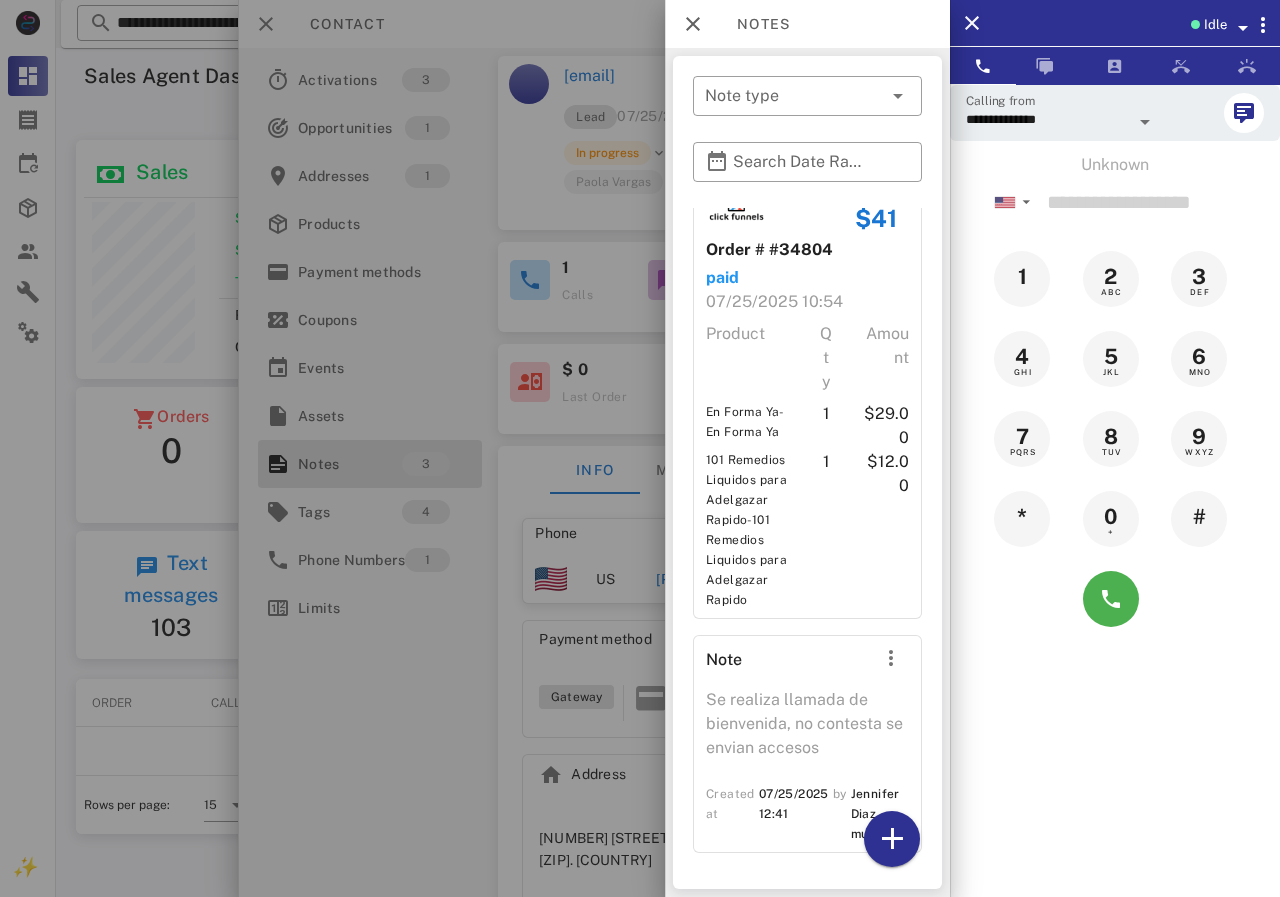 click at bounding box center [640, 448] 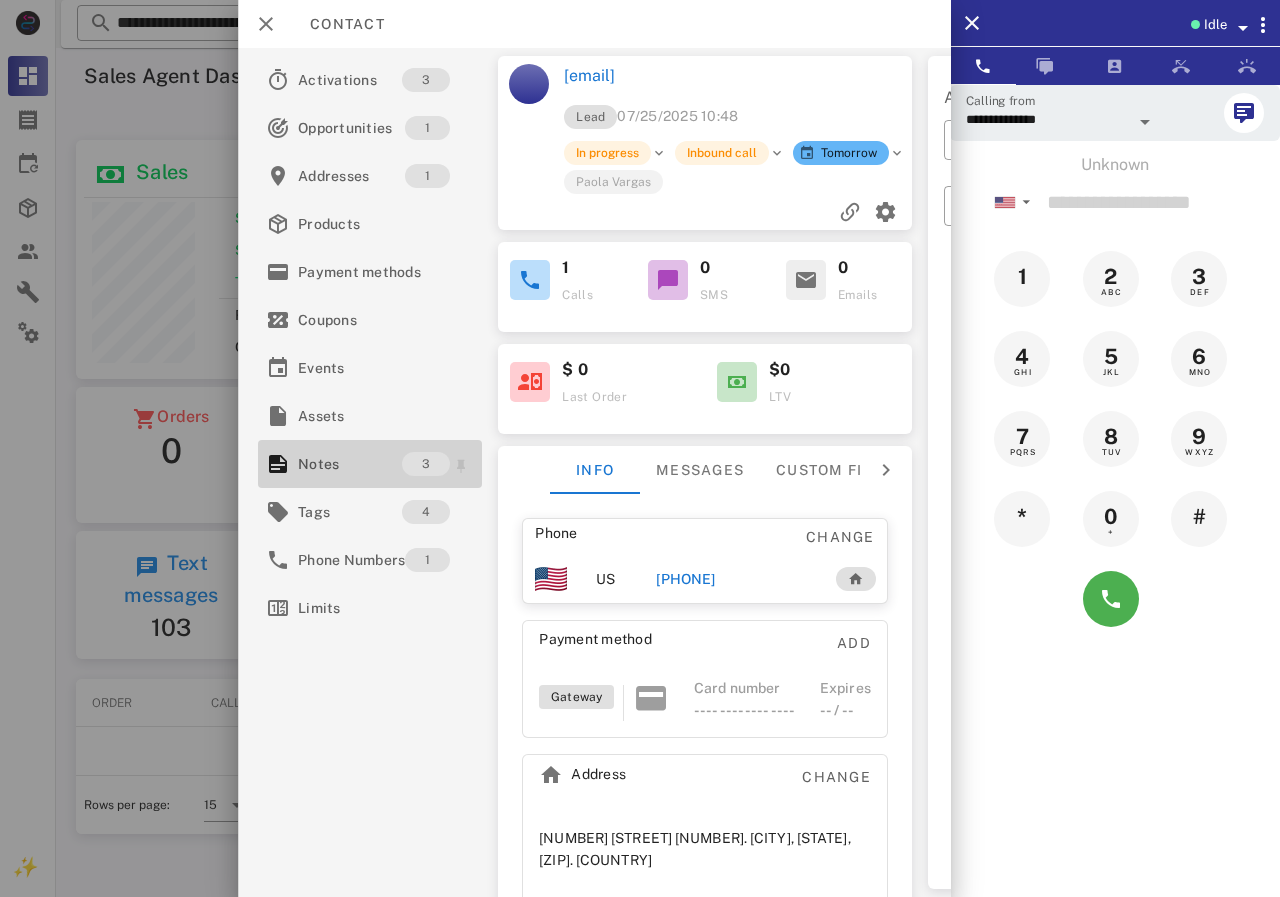 click on "Notes" at bounding box center (350, 464) 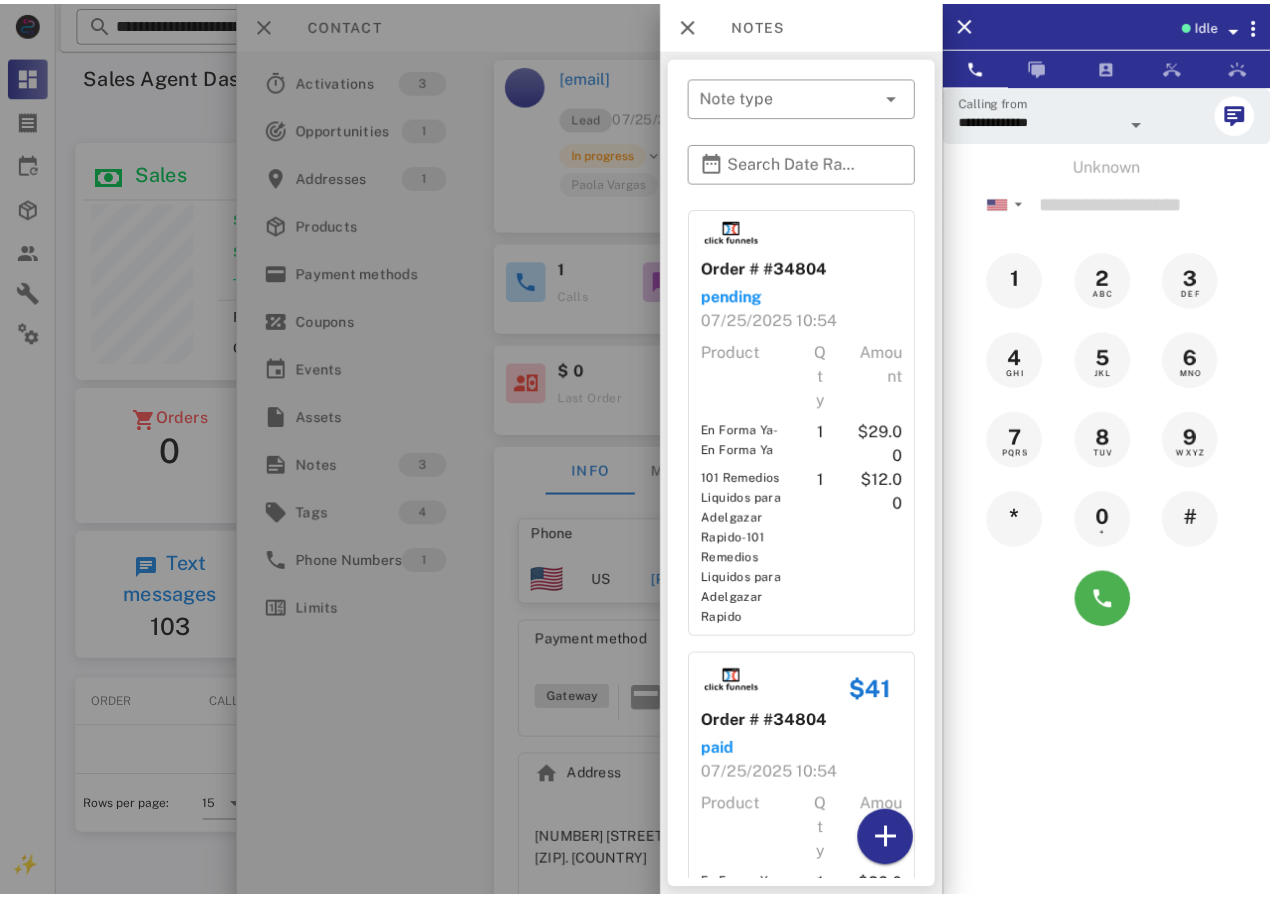scroll, scrollTop: 472, scrollLeft: 0, axis: vertical 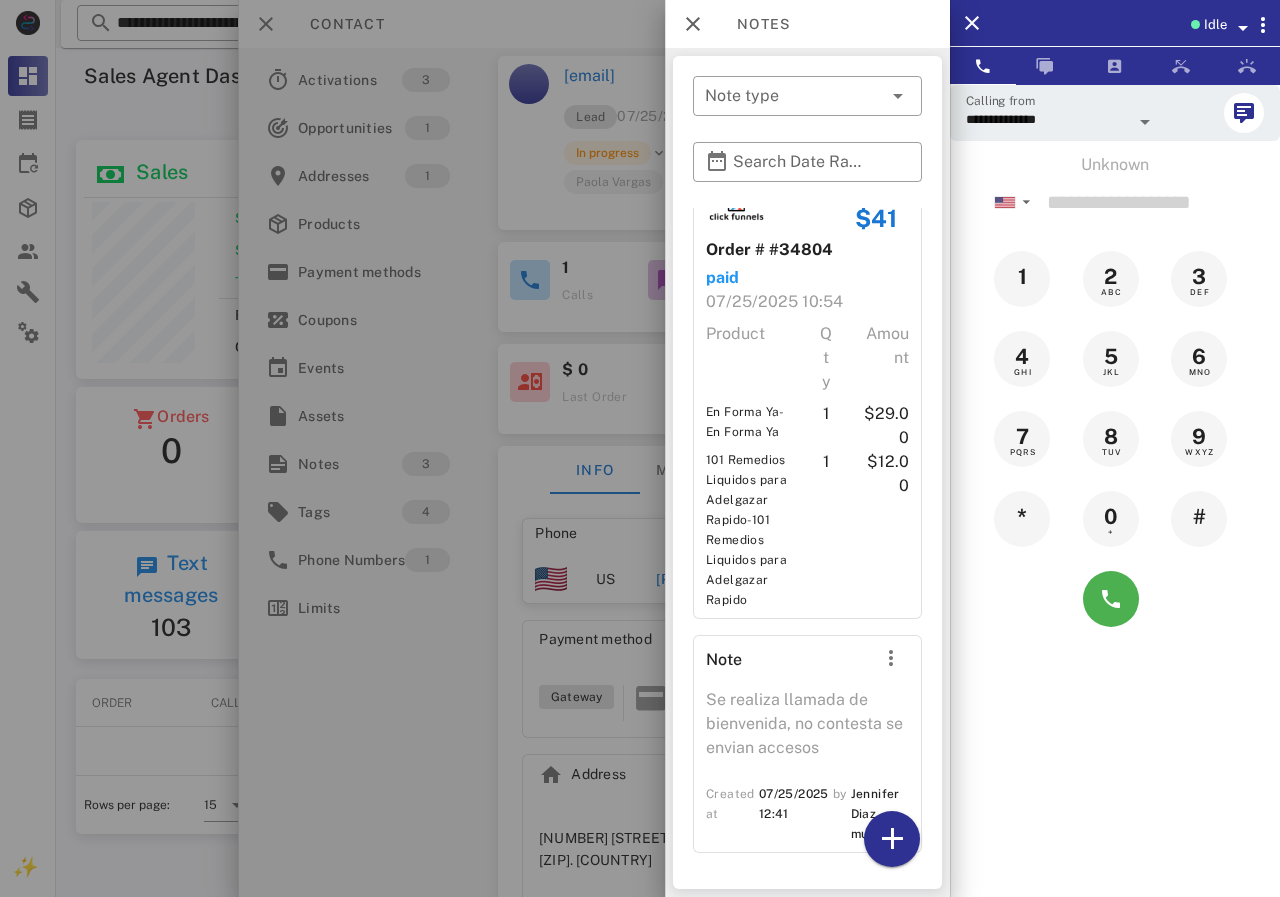 click at bounding box center (640, 448) 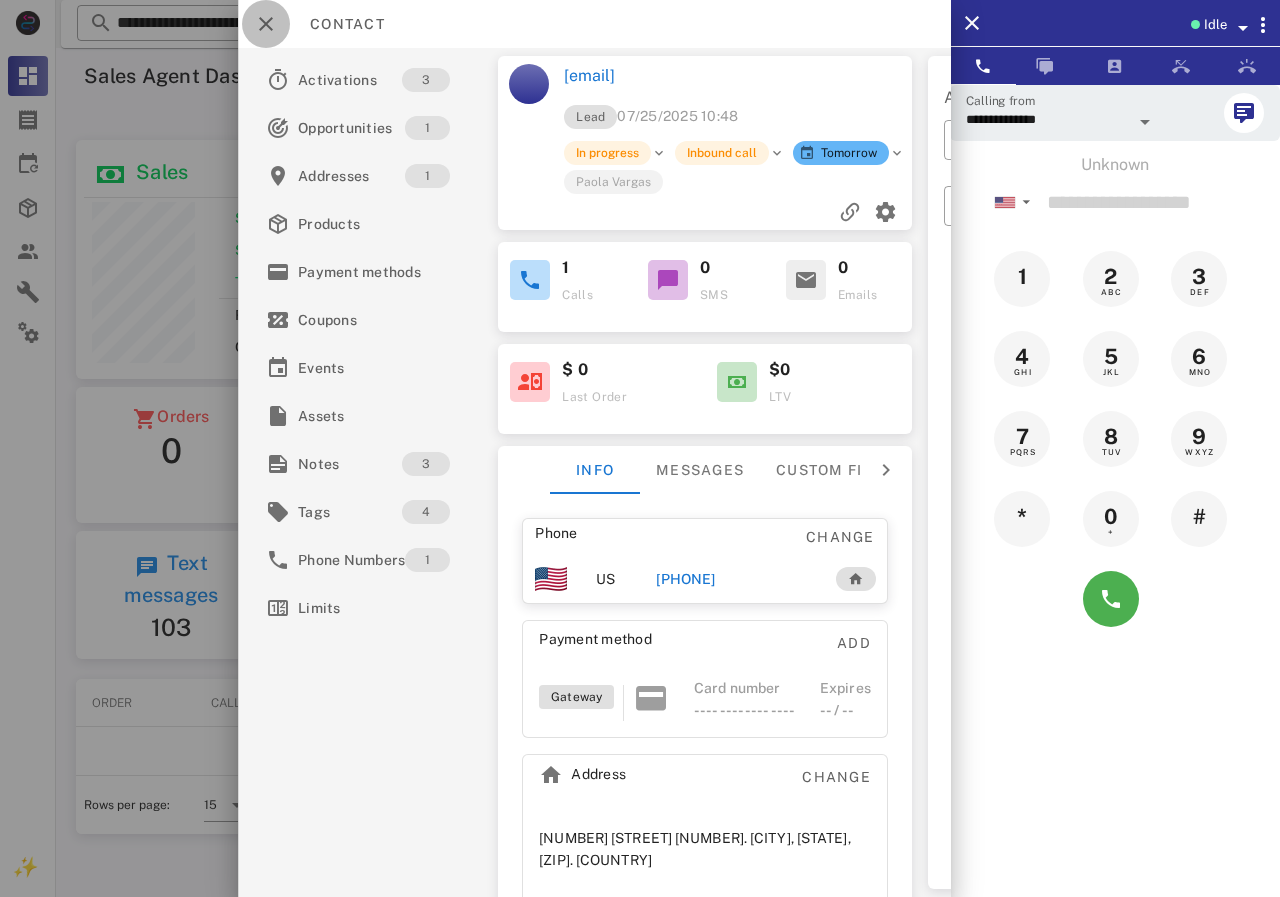 click at bounding box center (266, 24) 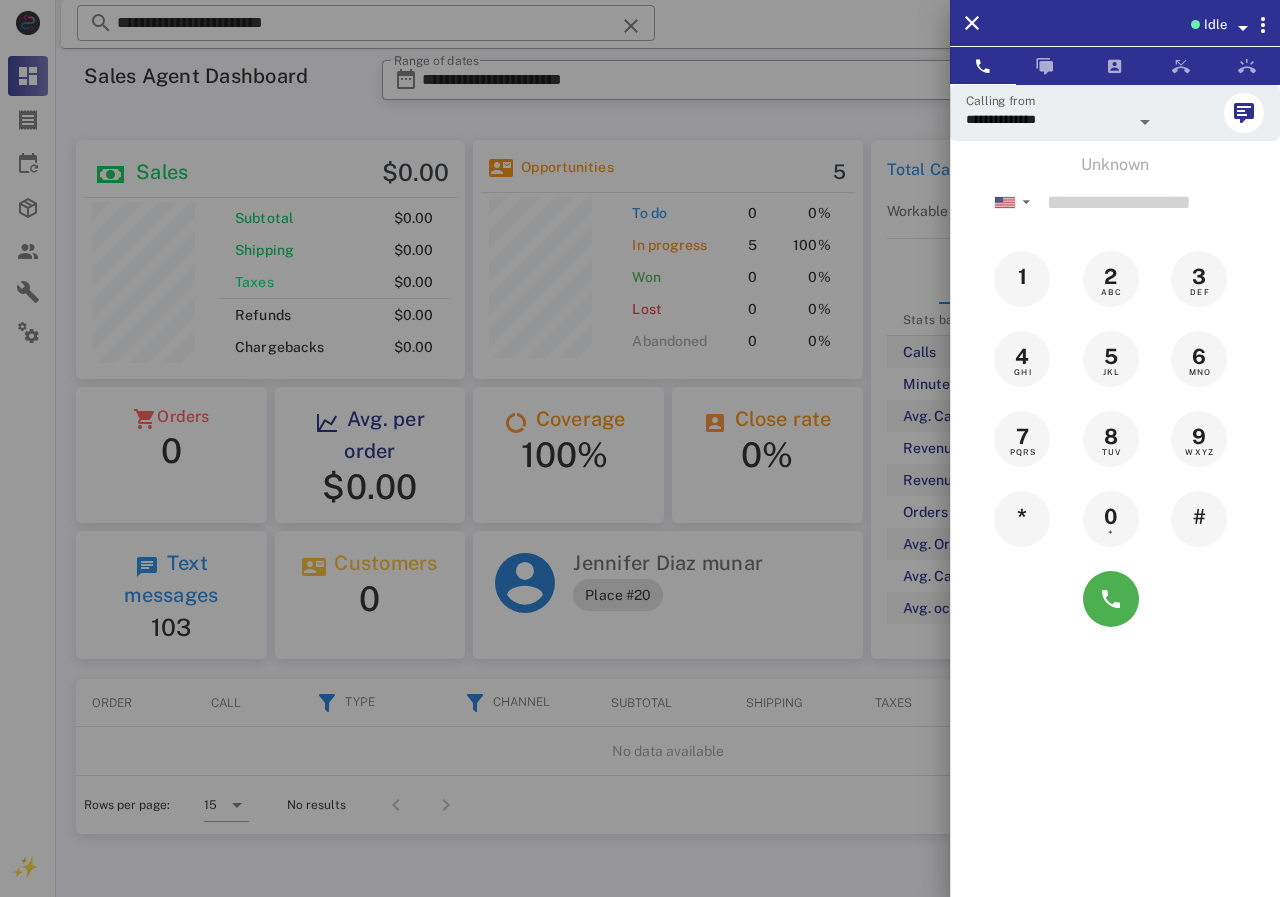 click at bounding box center (640, 448) 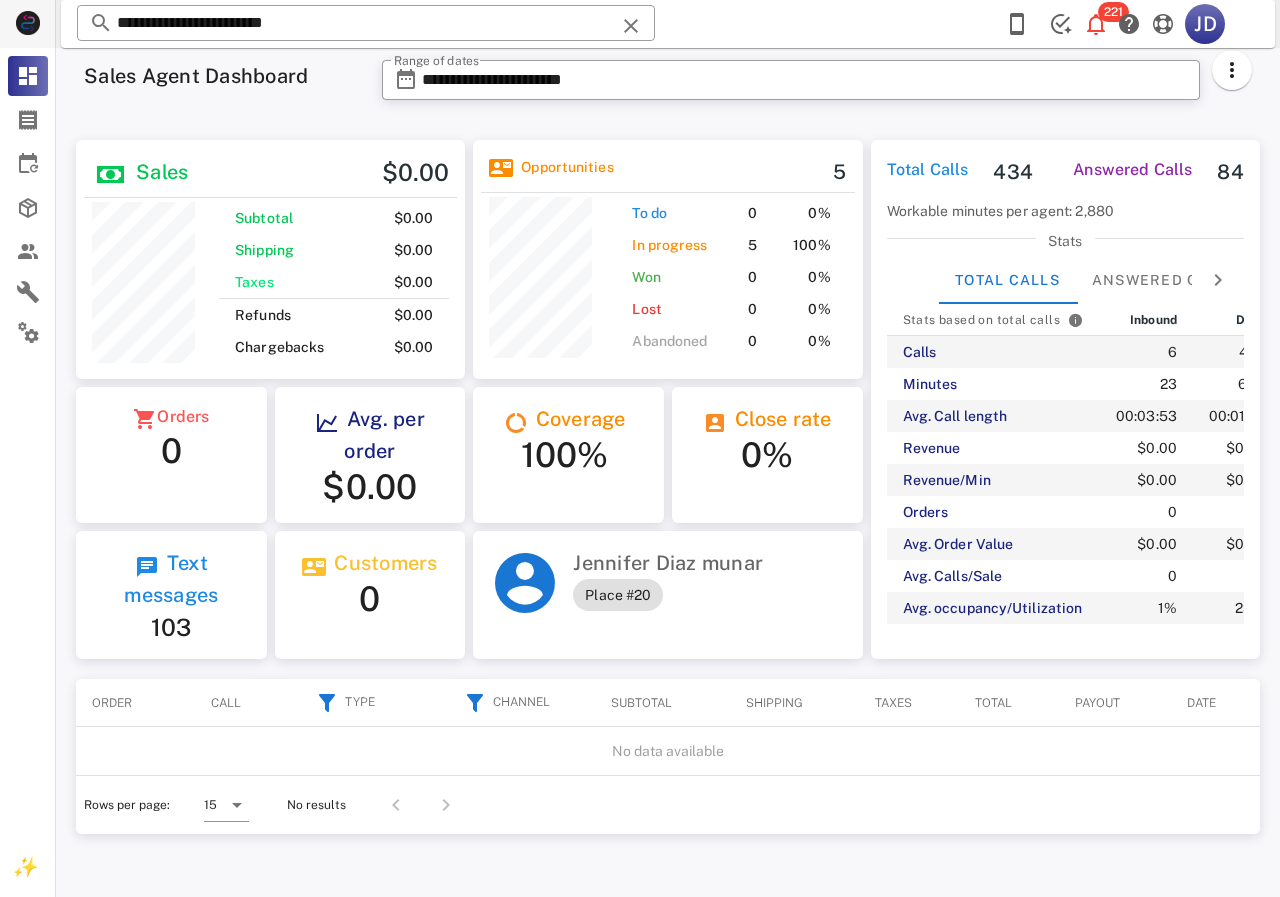 drag, startPoint x: 363, startPoint y: 27, endPoint x: 15, endPoint y: 34, distance: 348.0704 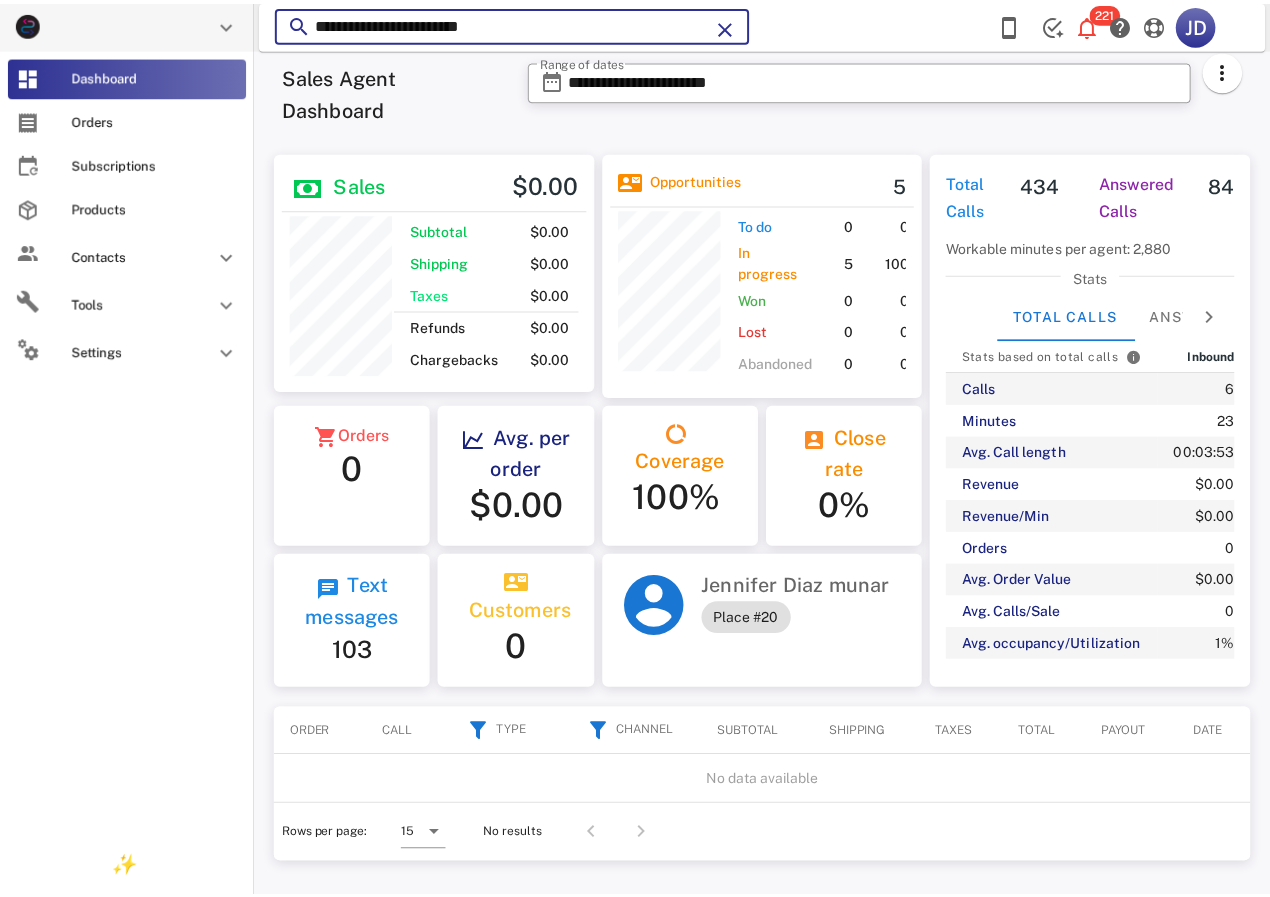 paste 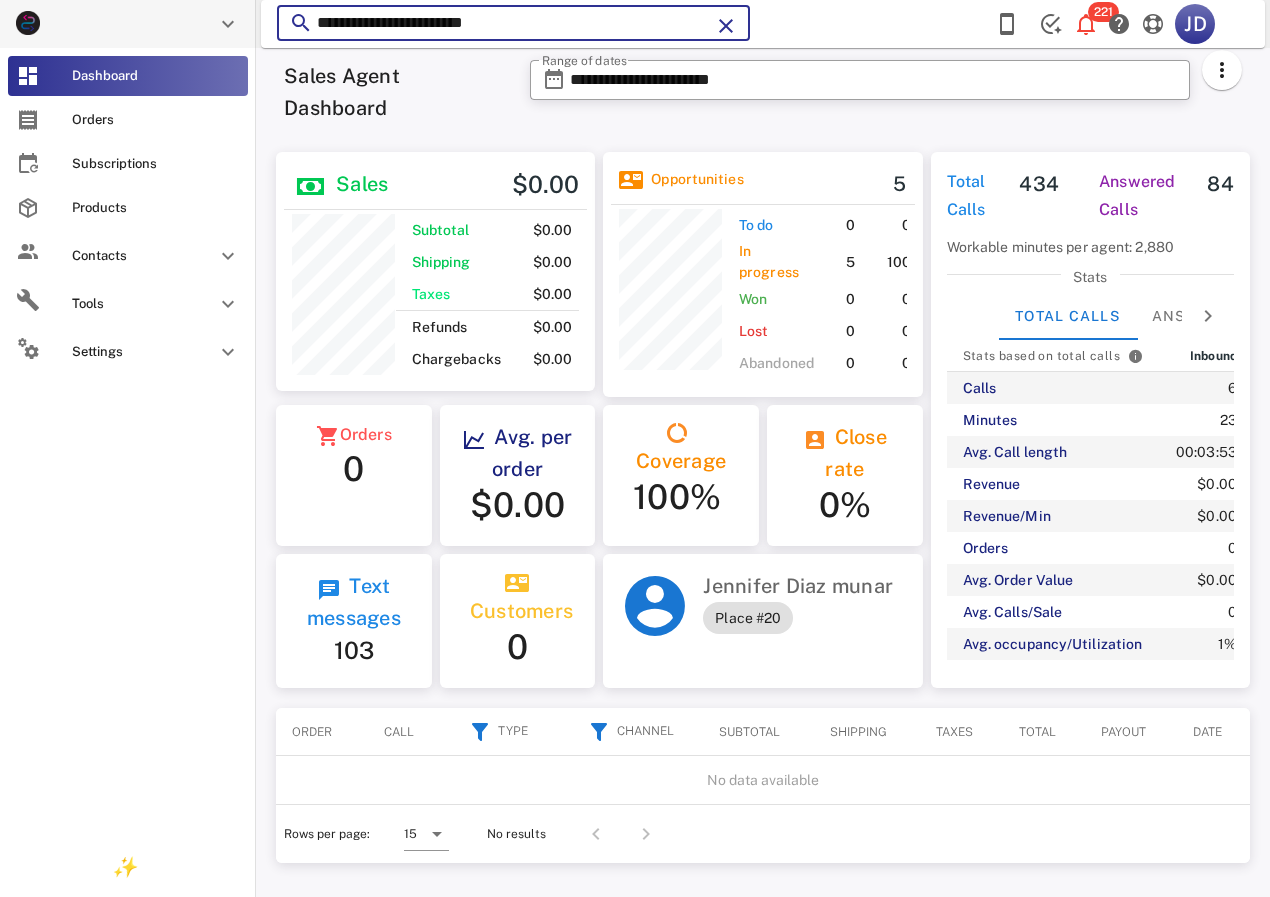 scroll, scrollTop: 250, scrollLeft: 319, axis: both 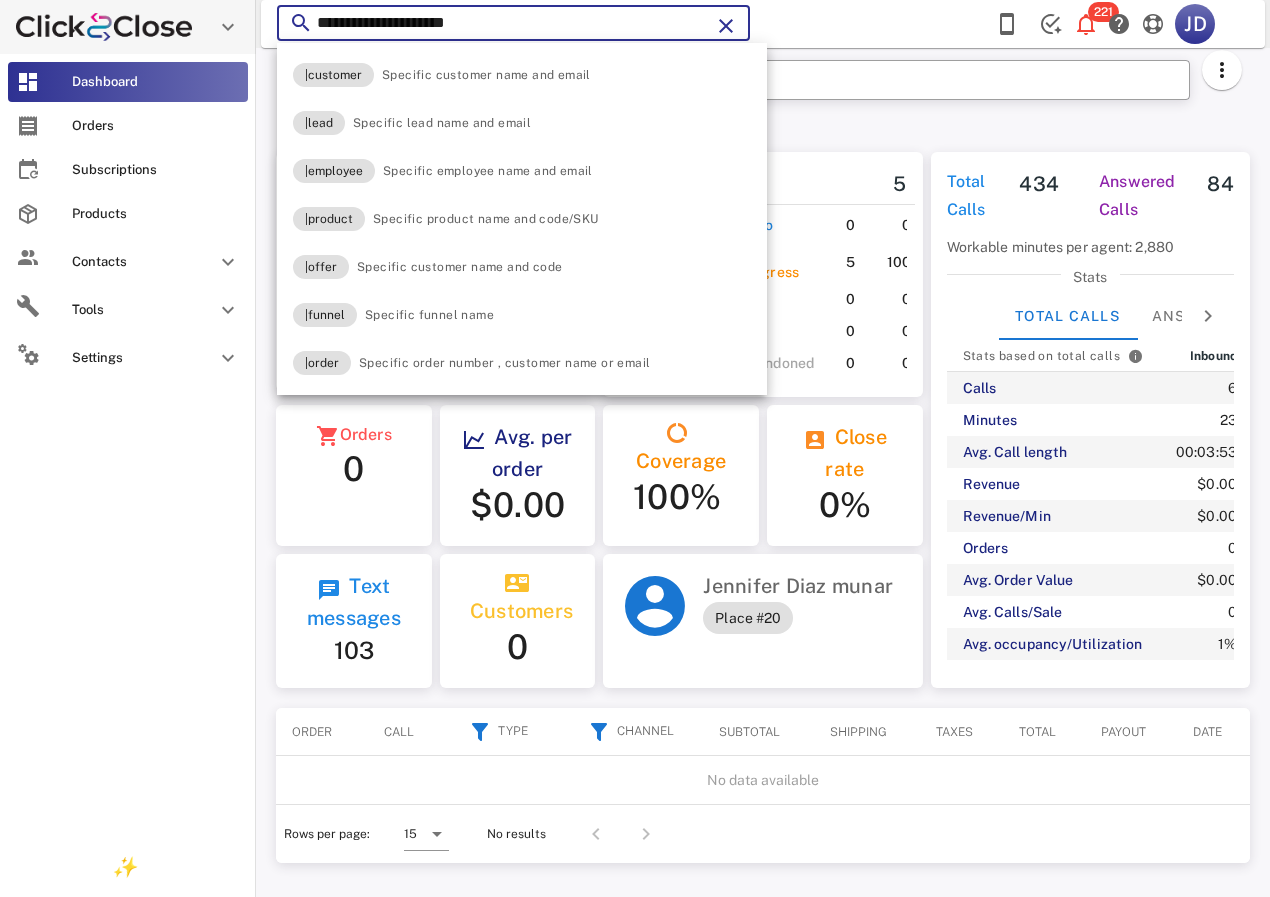 type on "**********" 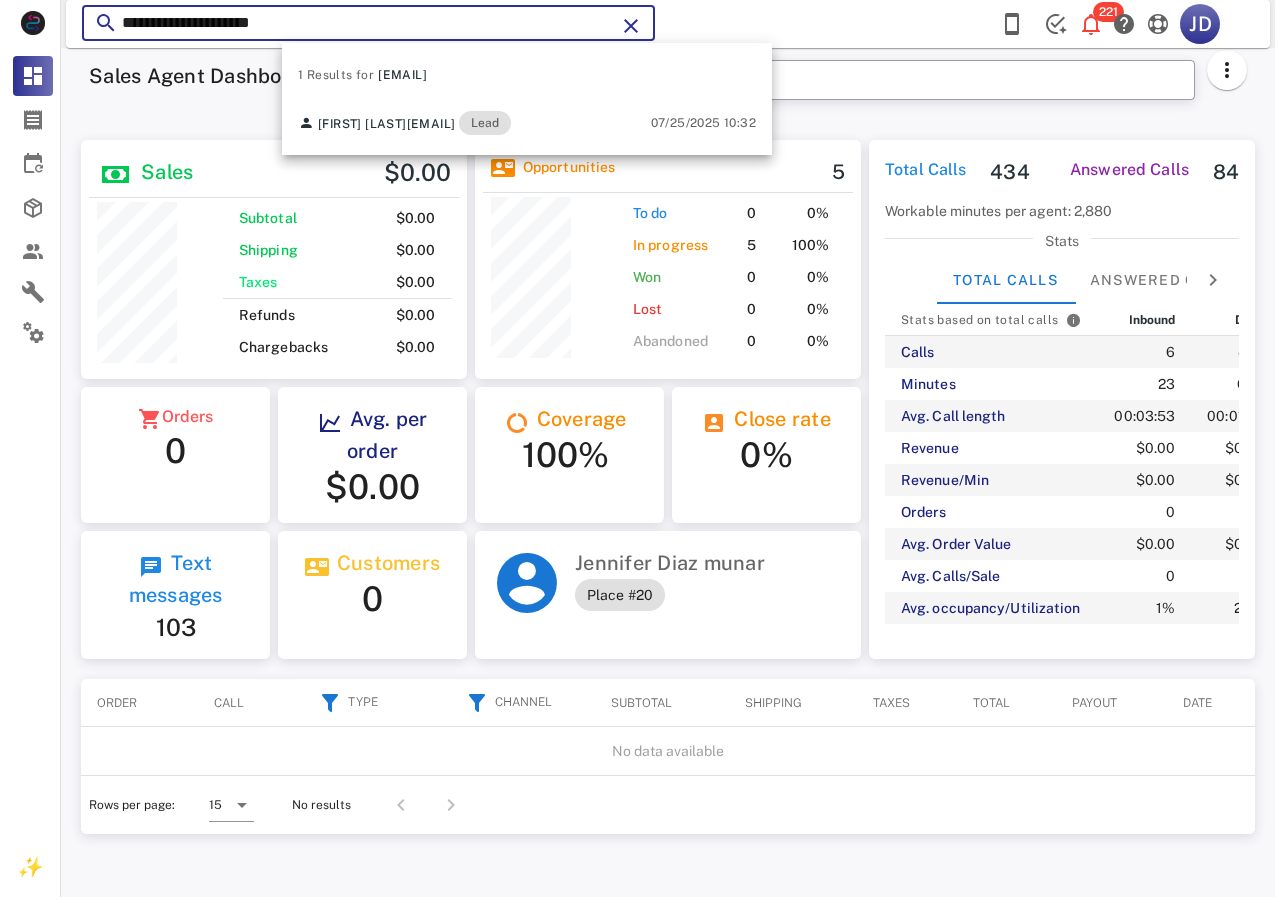 scroll, scrollTop: 999761, scrollLeft: 999611, axis: both 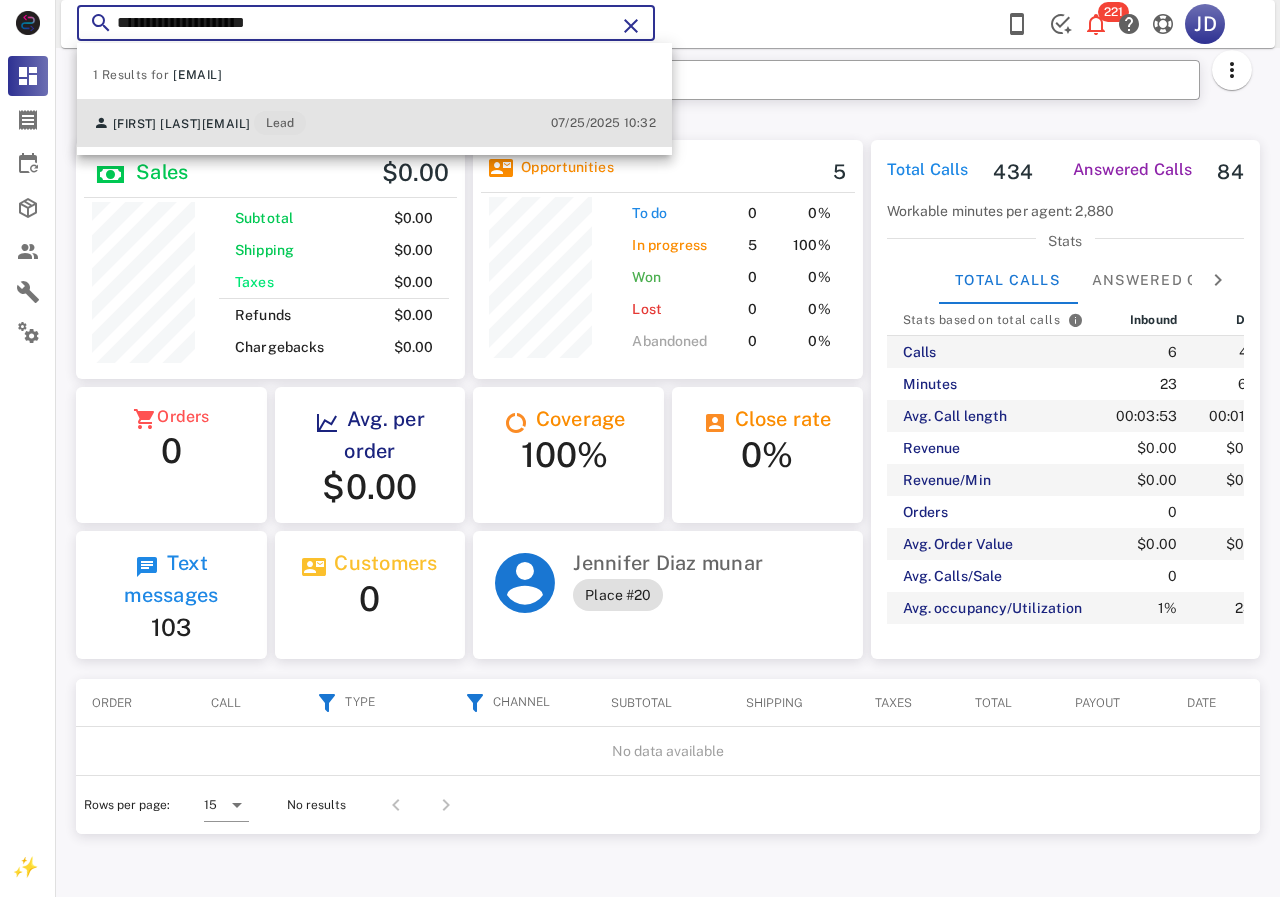 click on "simental377@gmail.com" at bounding box center [226, 124] 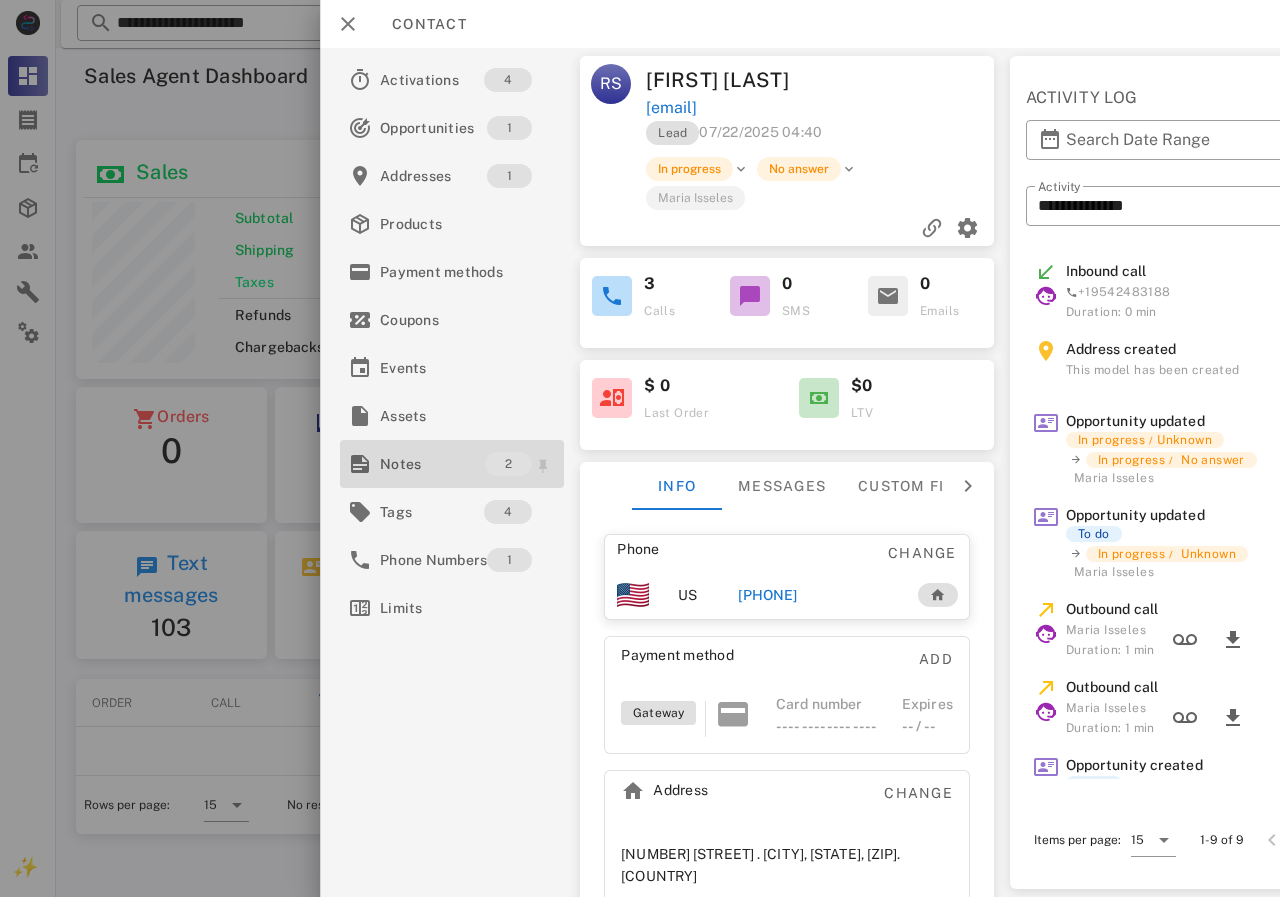 click on "Notes  2" at bounding box center [452, 464] 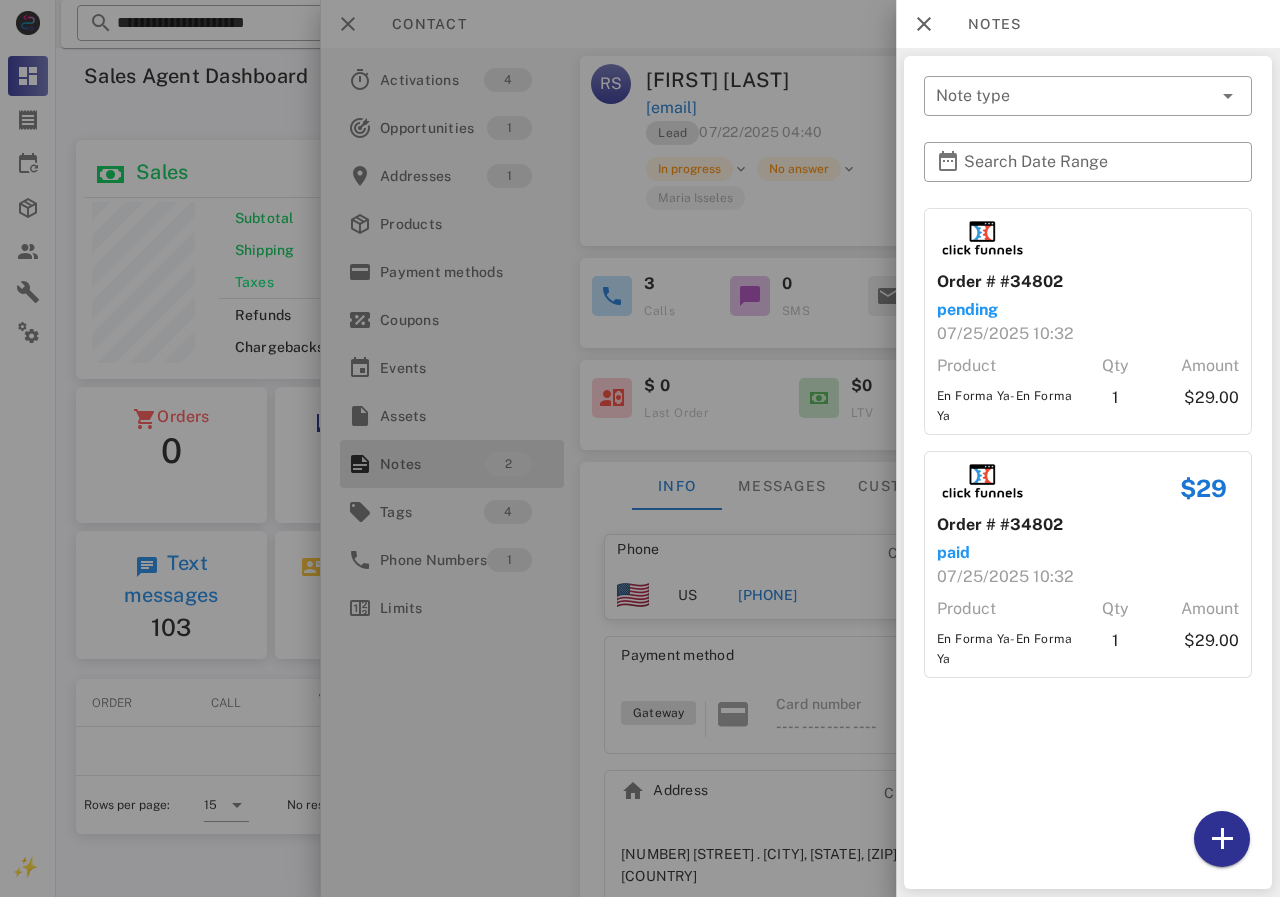 click at bounding box center (640, 448) 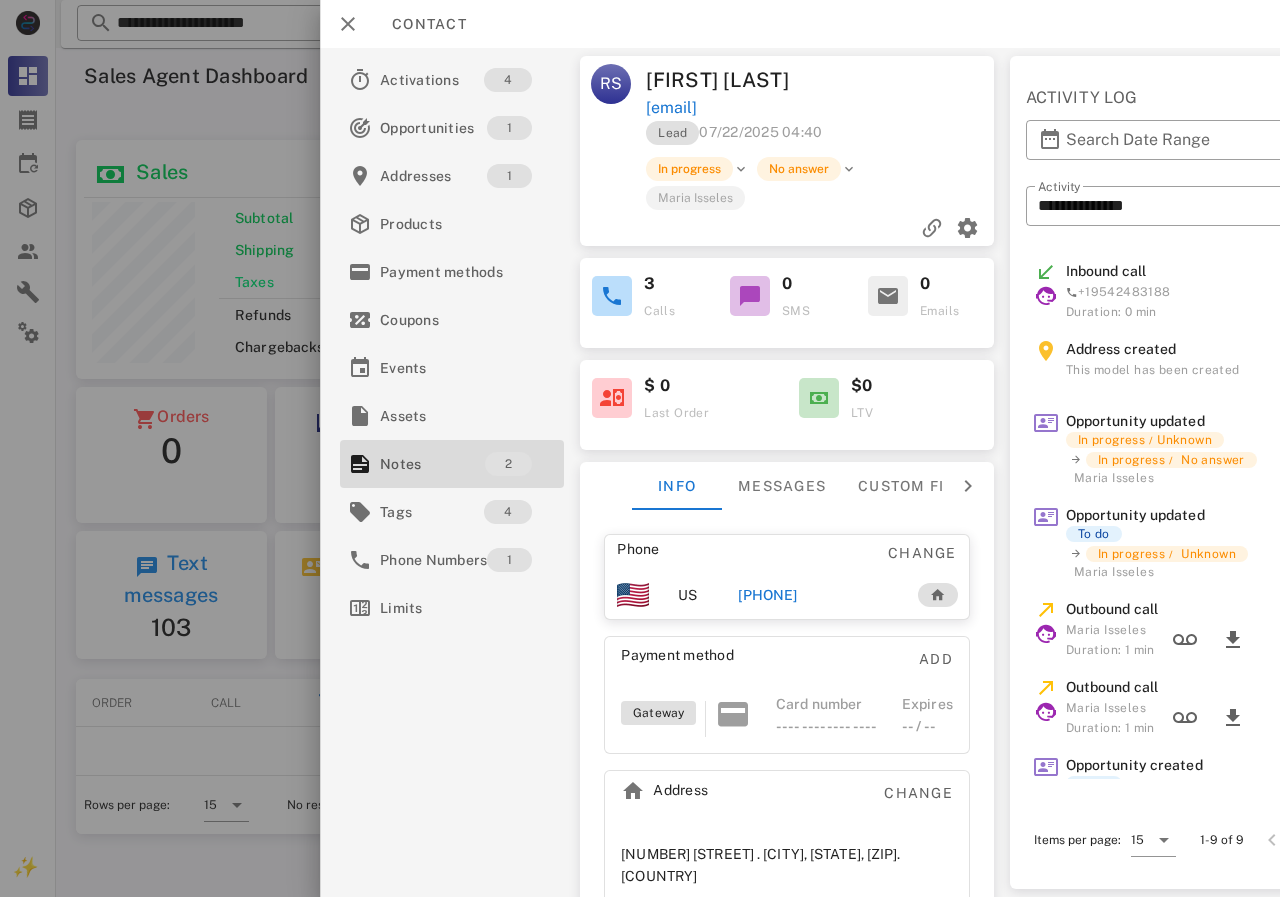 click on "+16262230881" at bounding box center [767, 595] 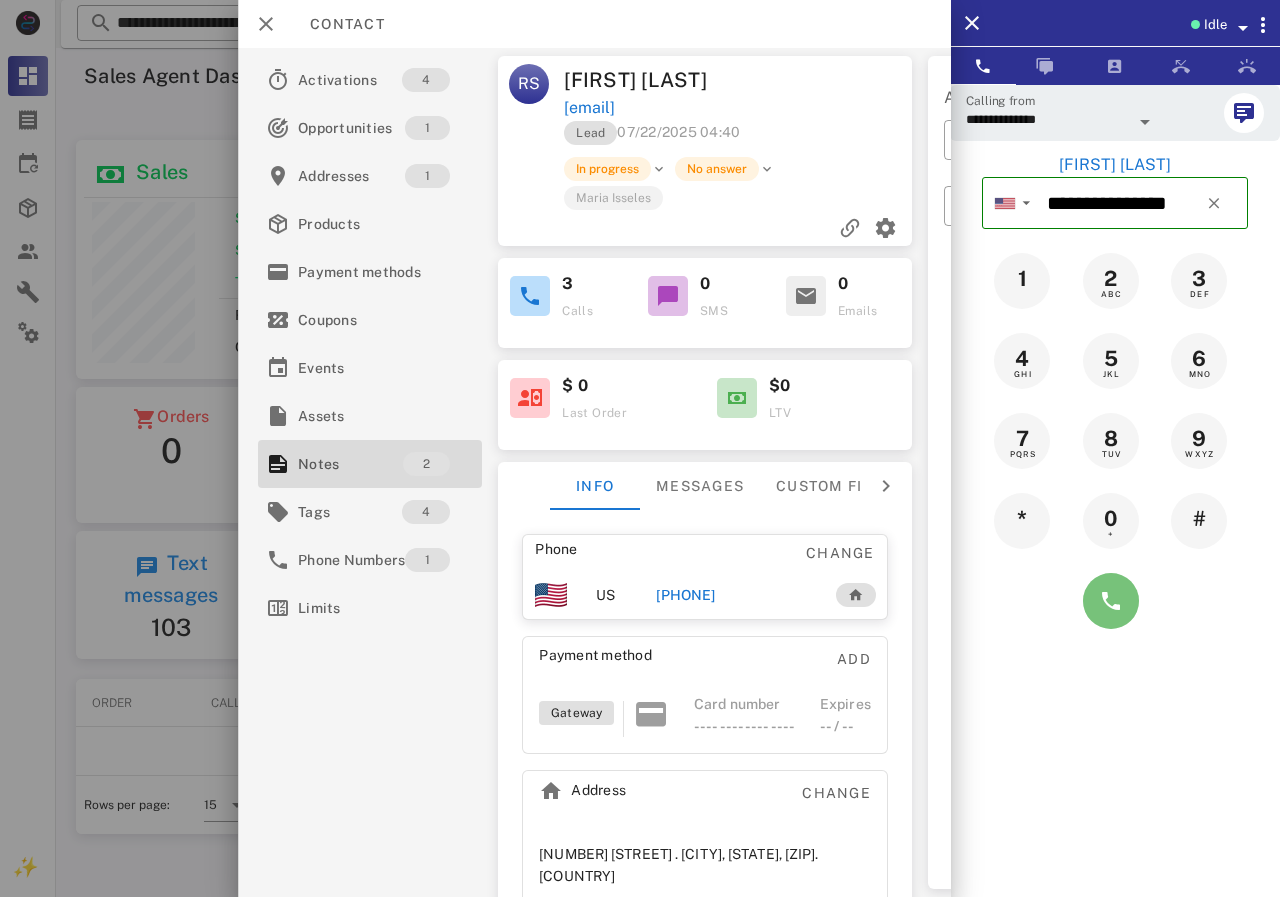 click at bounding box center (1111, 601) 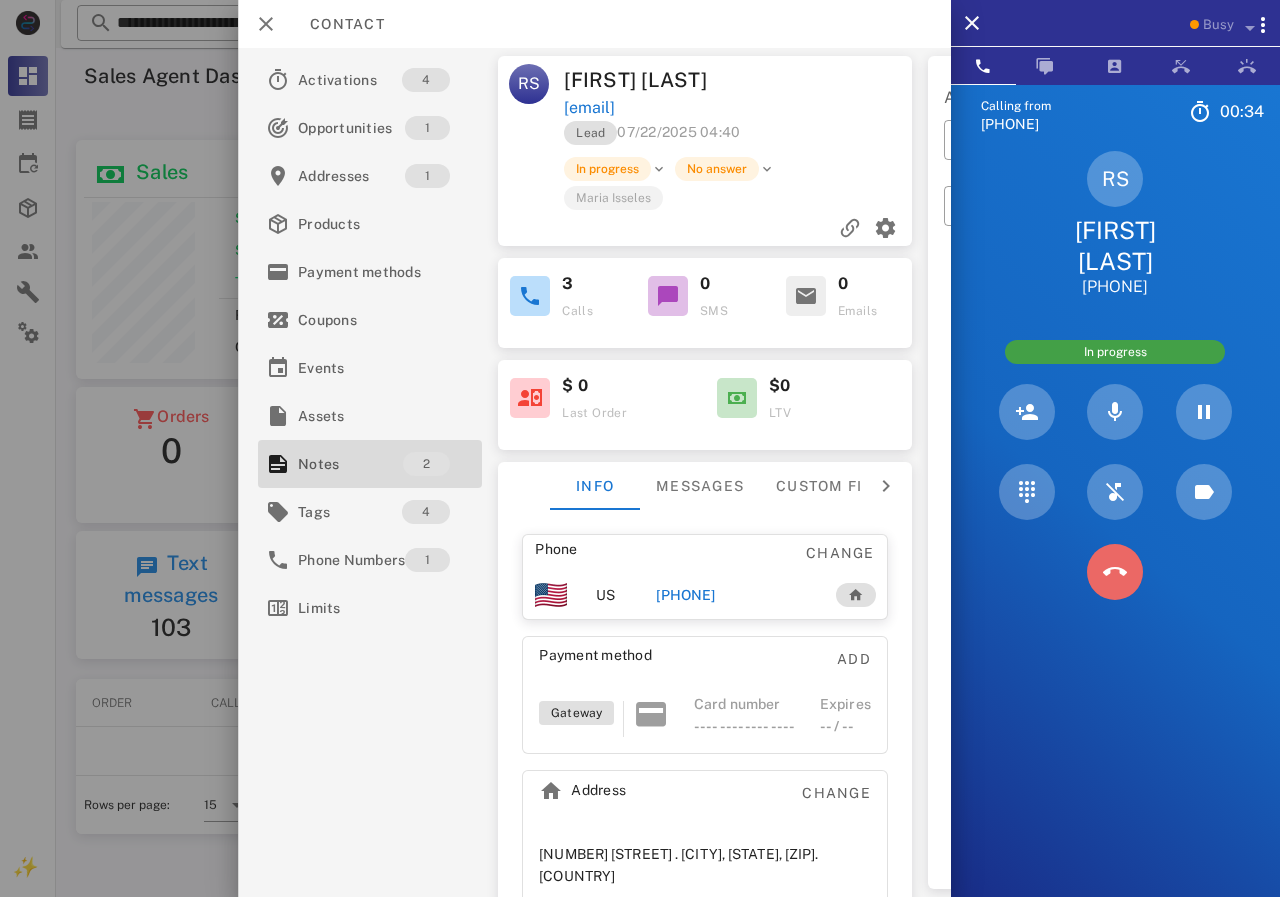 click at bounding box center [1115, 572] 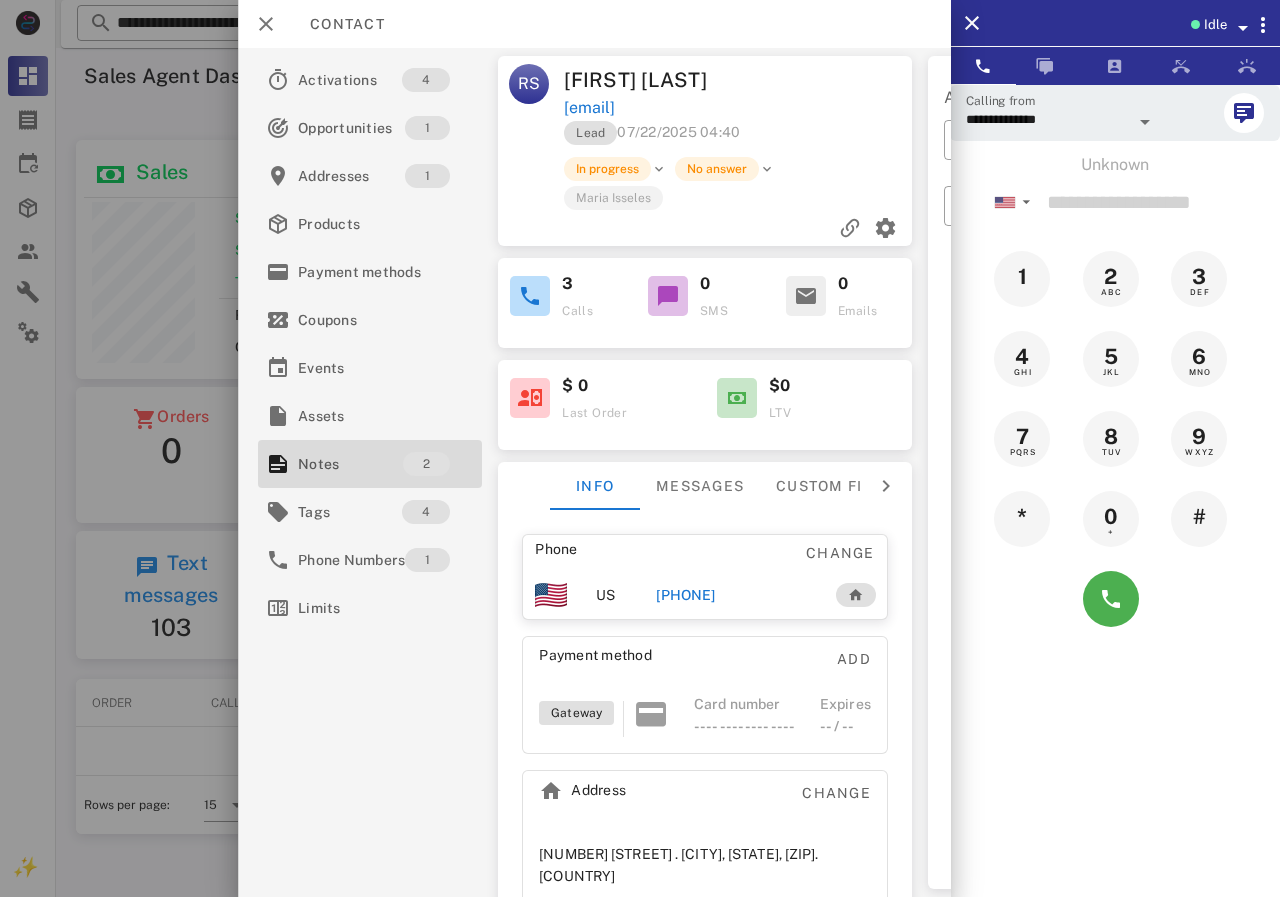 click on "+16262230881" at bounding box center (735, 595) 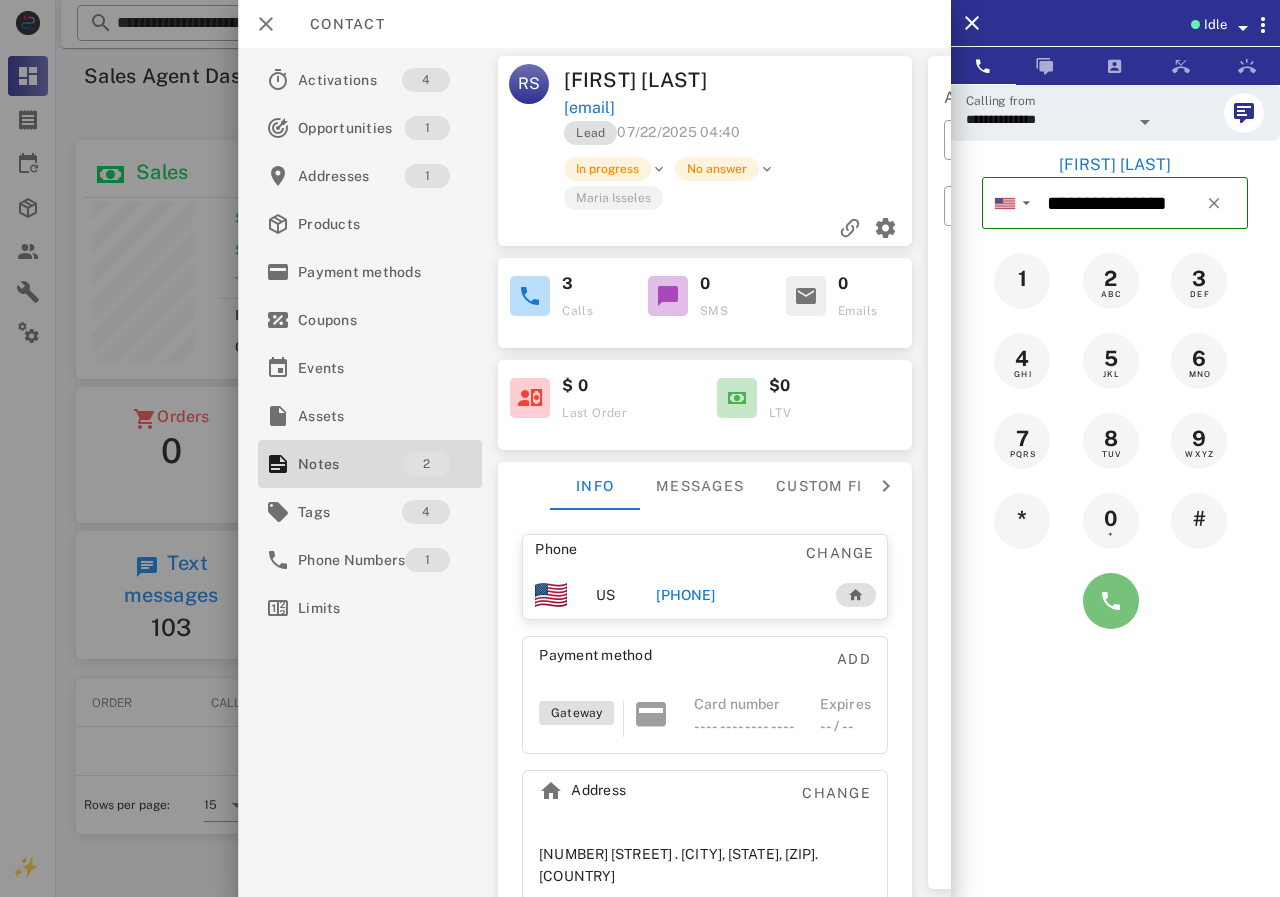 click at bounding box center [1111, 601] 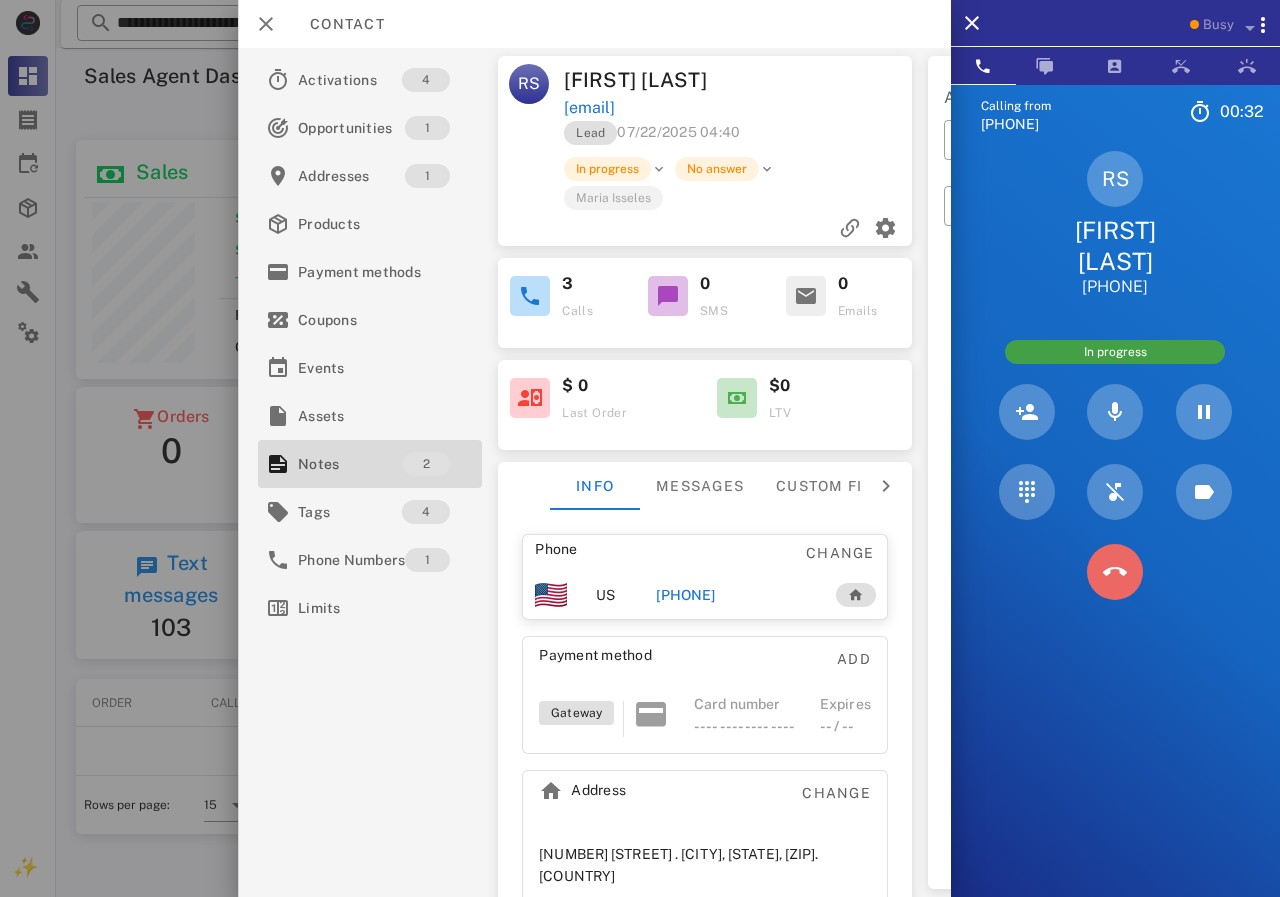 click at bounding box center (1115, 572) 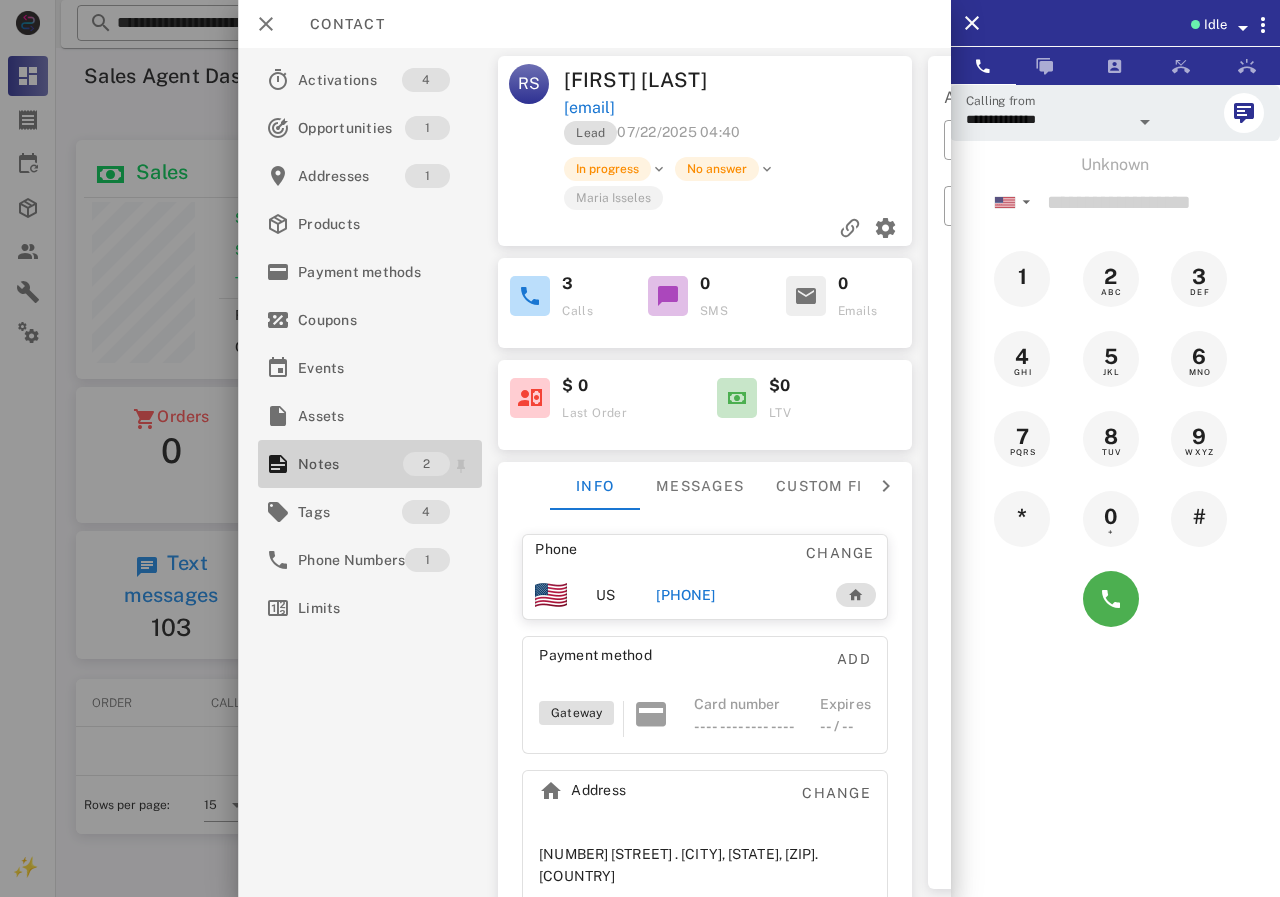 click on "Notes" at bounding box center (350, 464) 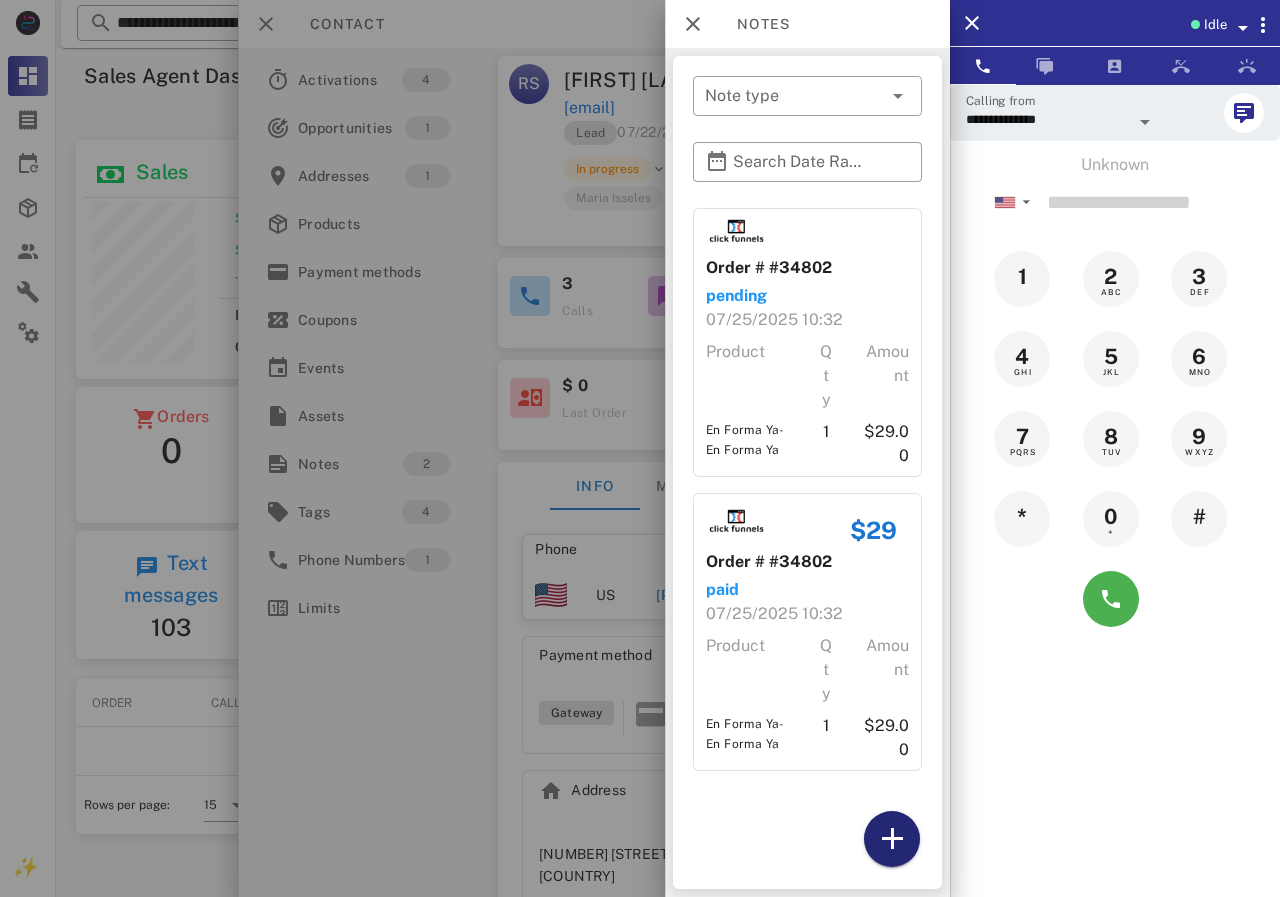 click at bounding box center (892, 839) 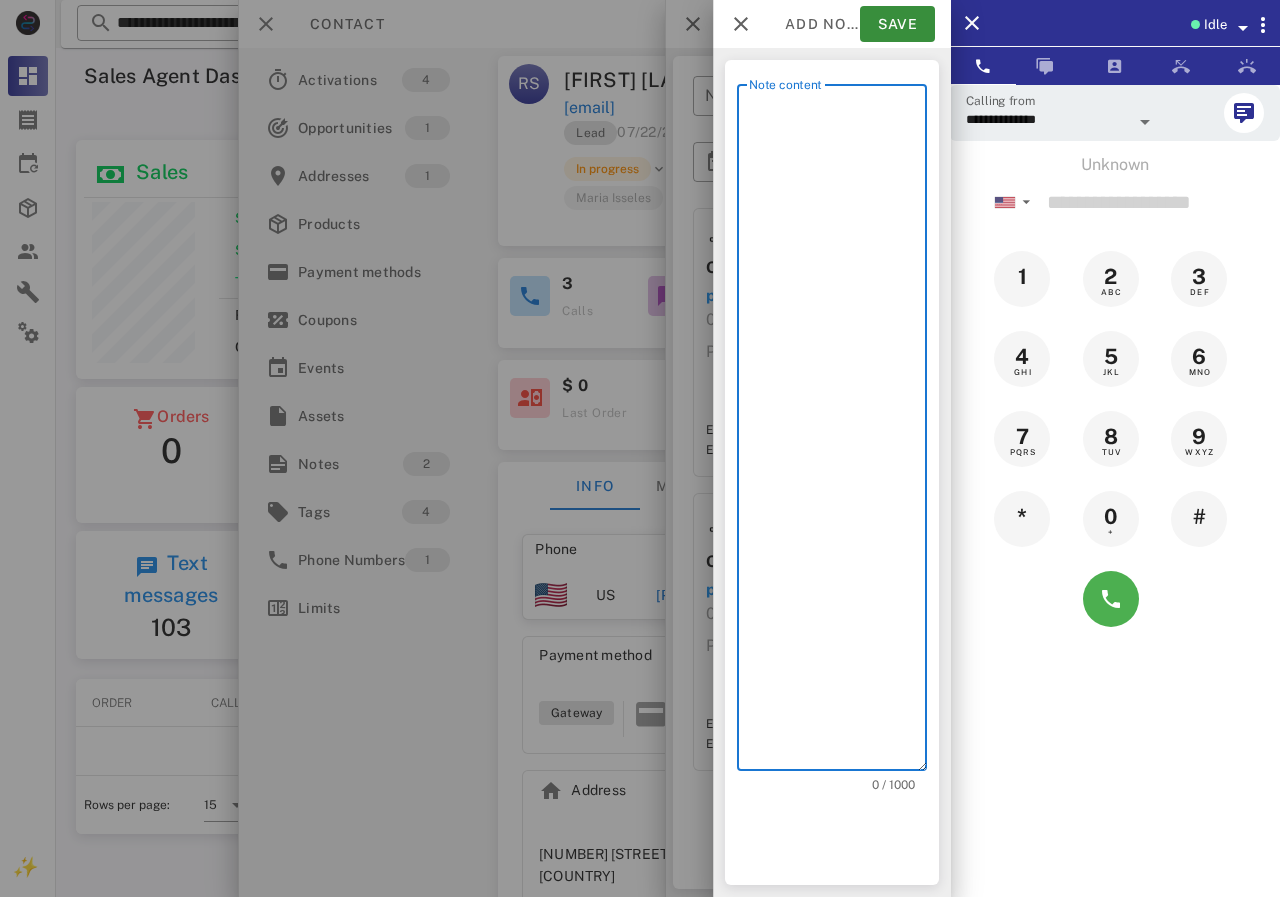 scroll, scrollTop: 240, scrollLeft: 390, axis: both 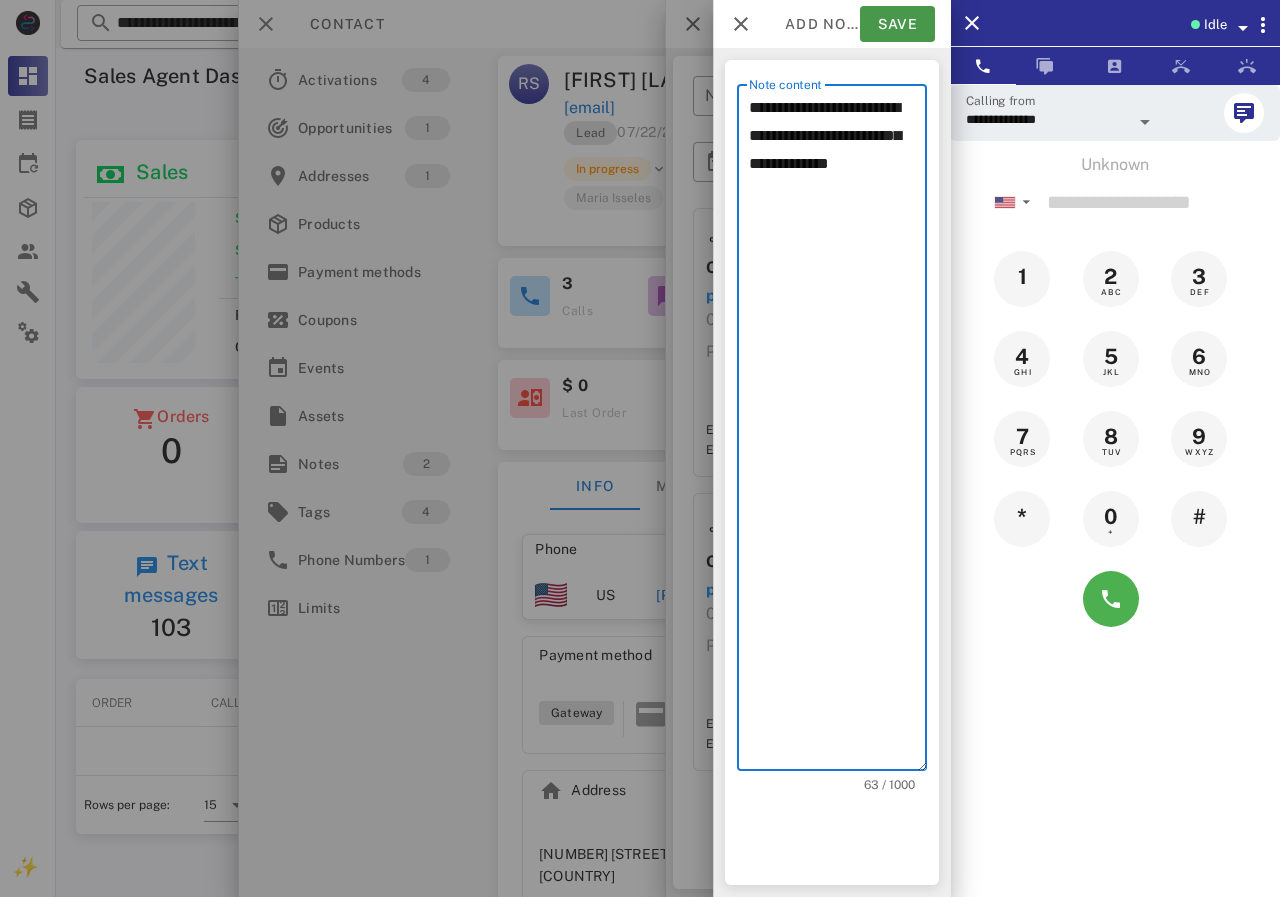 type on "**********" 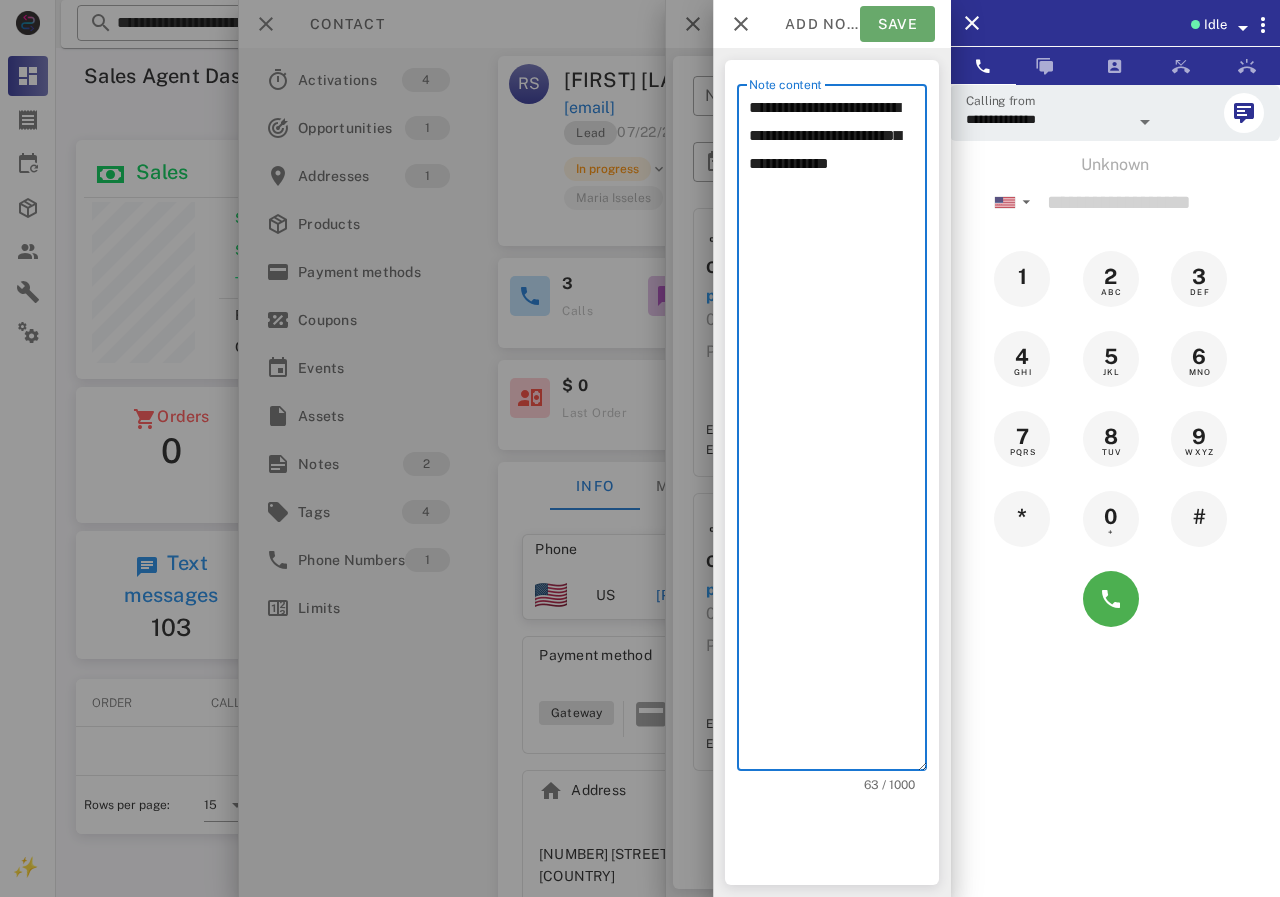 click on "Save" at bounding box center [897, 24] 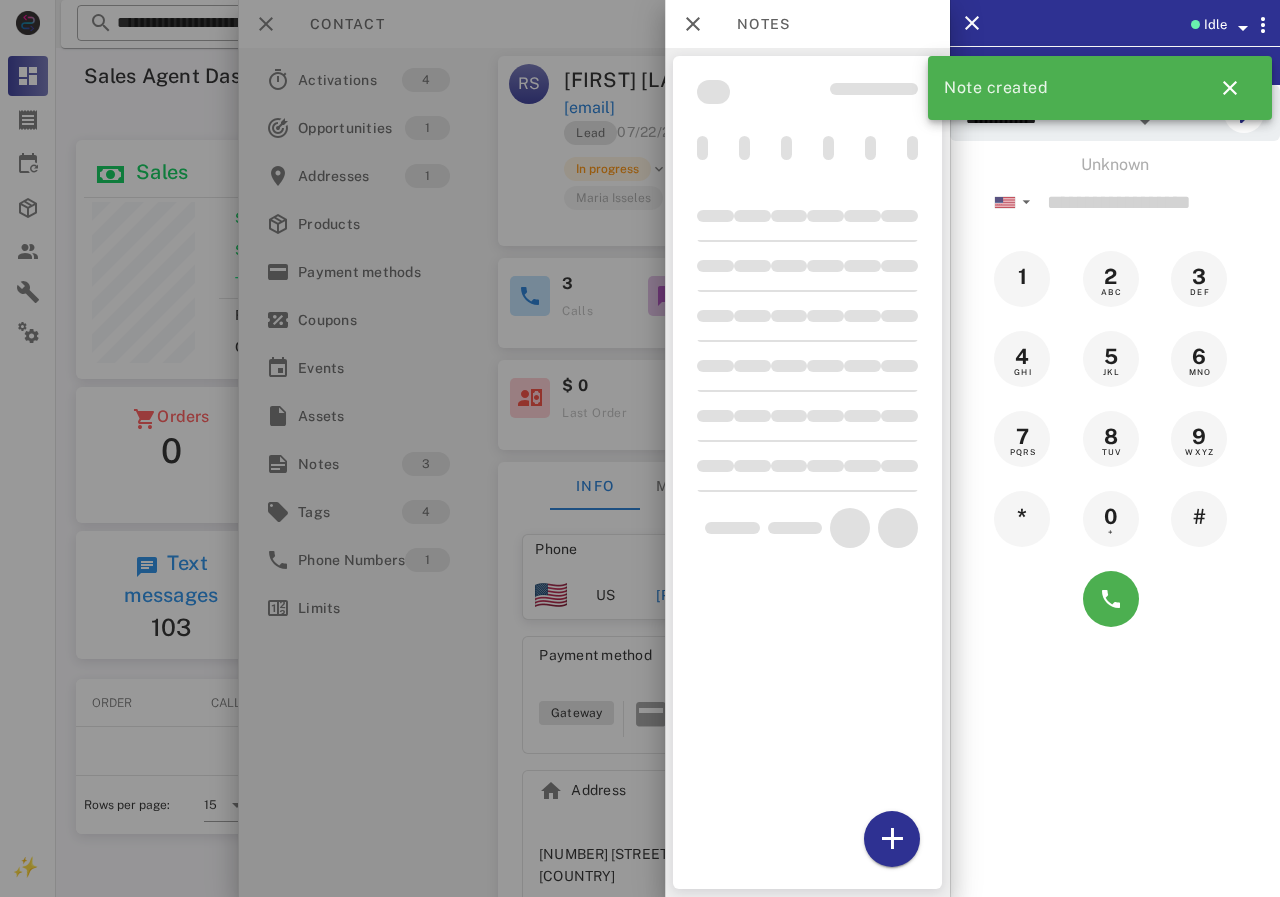 click at bounding box center (640, 448) 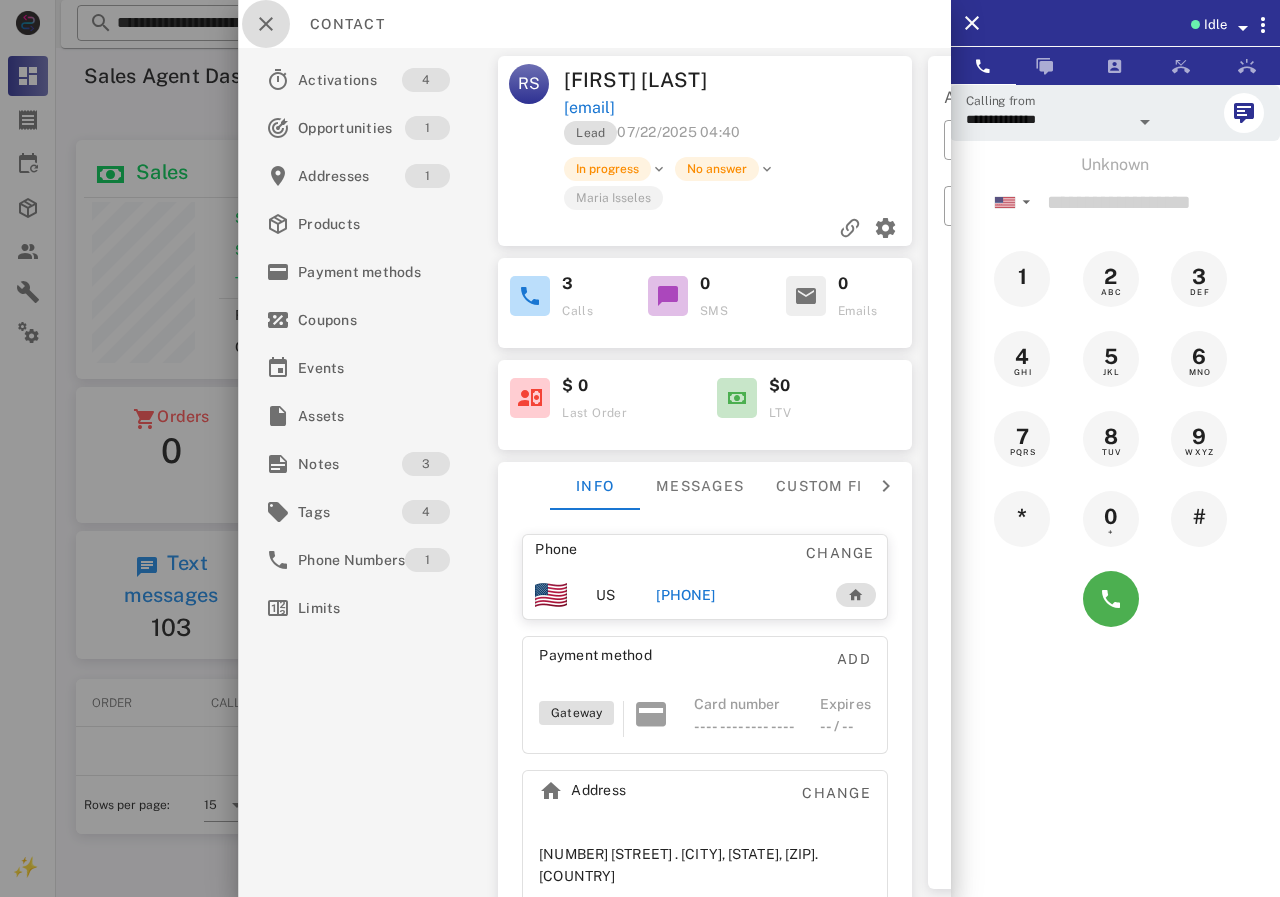 click at bounding box center (266, 24) 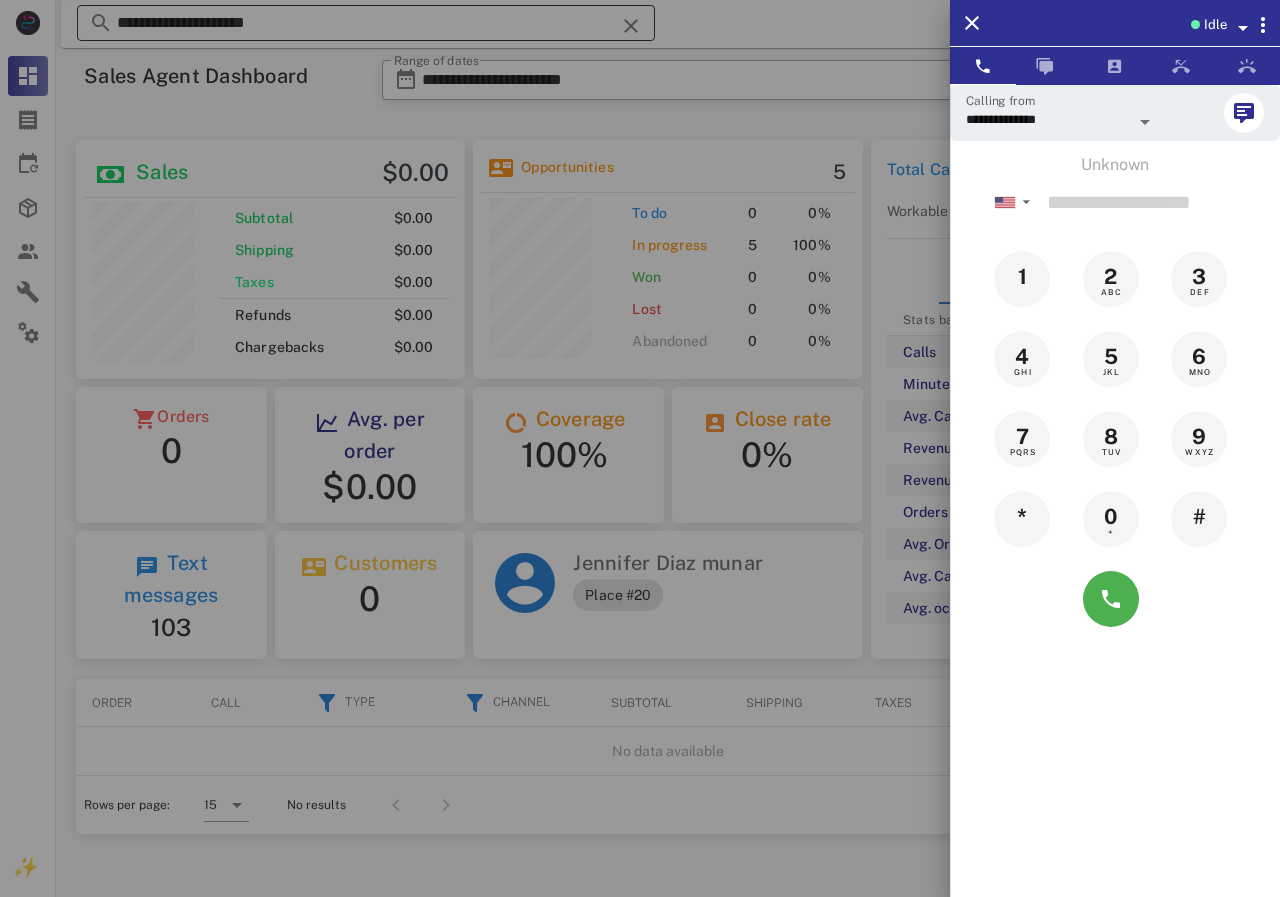 click at bounding box center (640, 448) 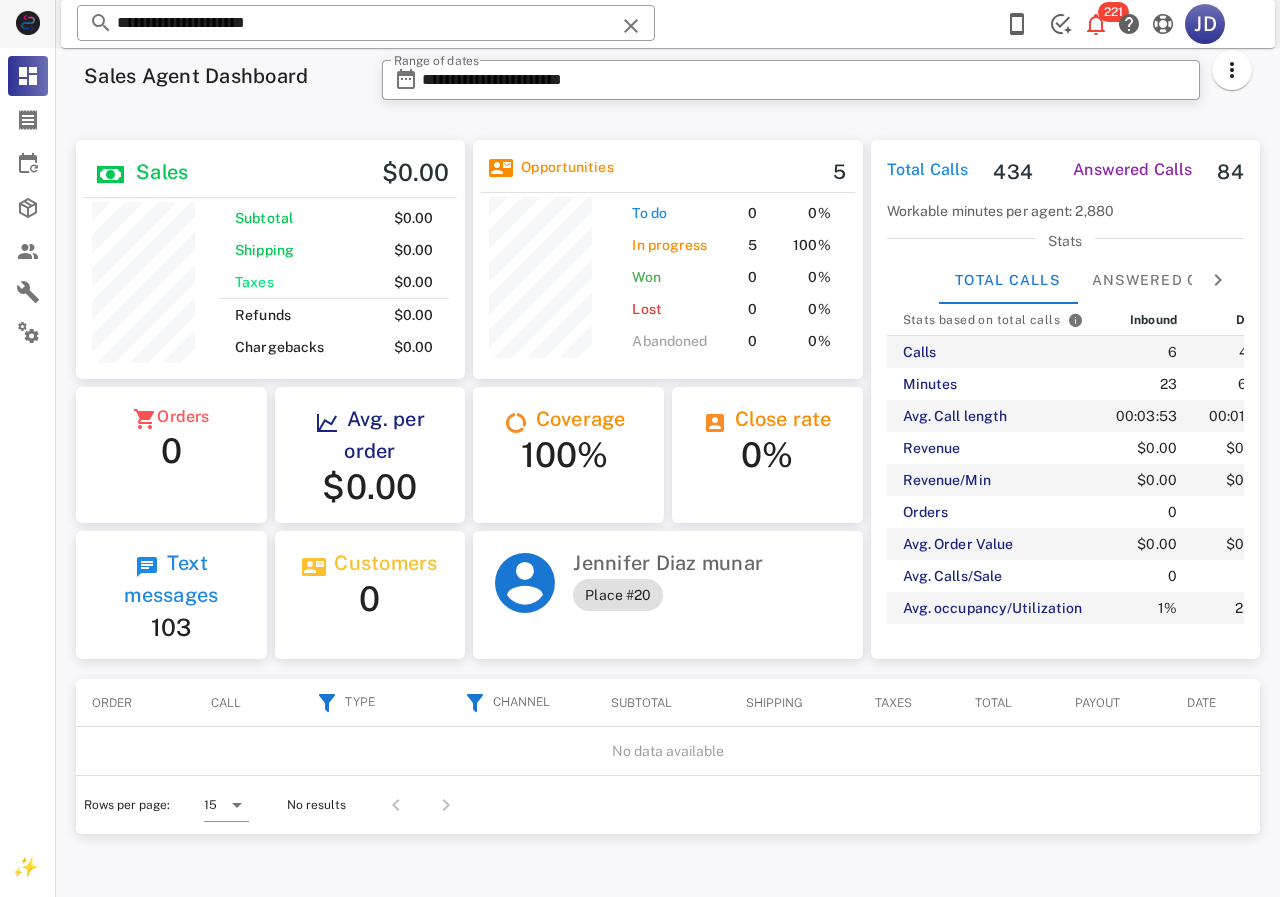 drag, startPoint x: 367, startPoint y: 23, endPoint x: 0, endPoint y: 42, distance: 367.4915 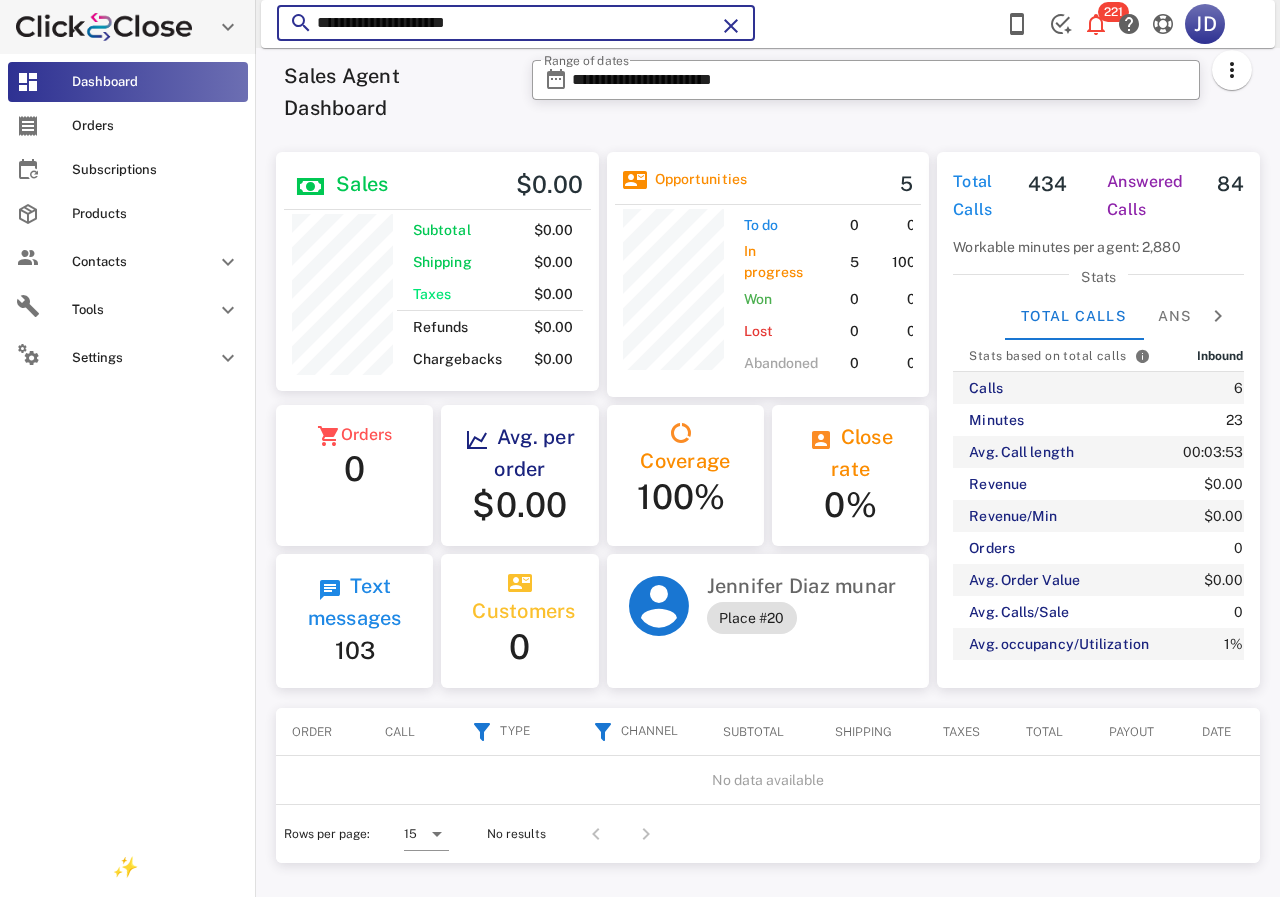 paste 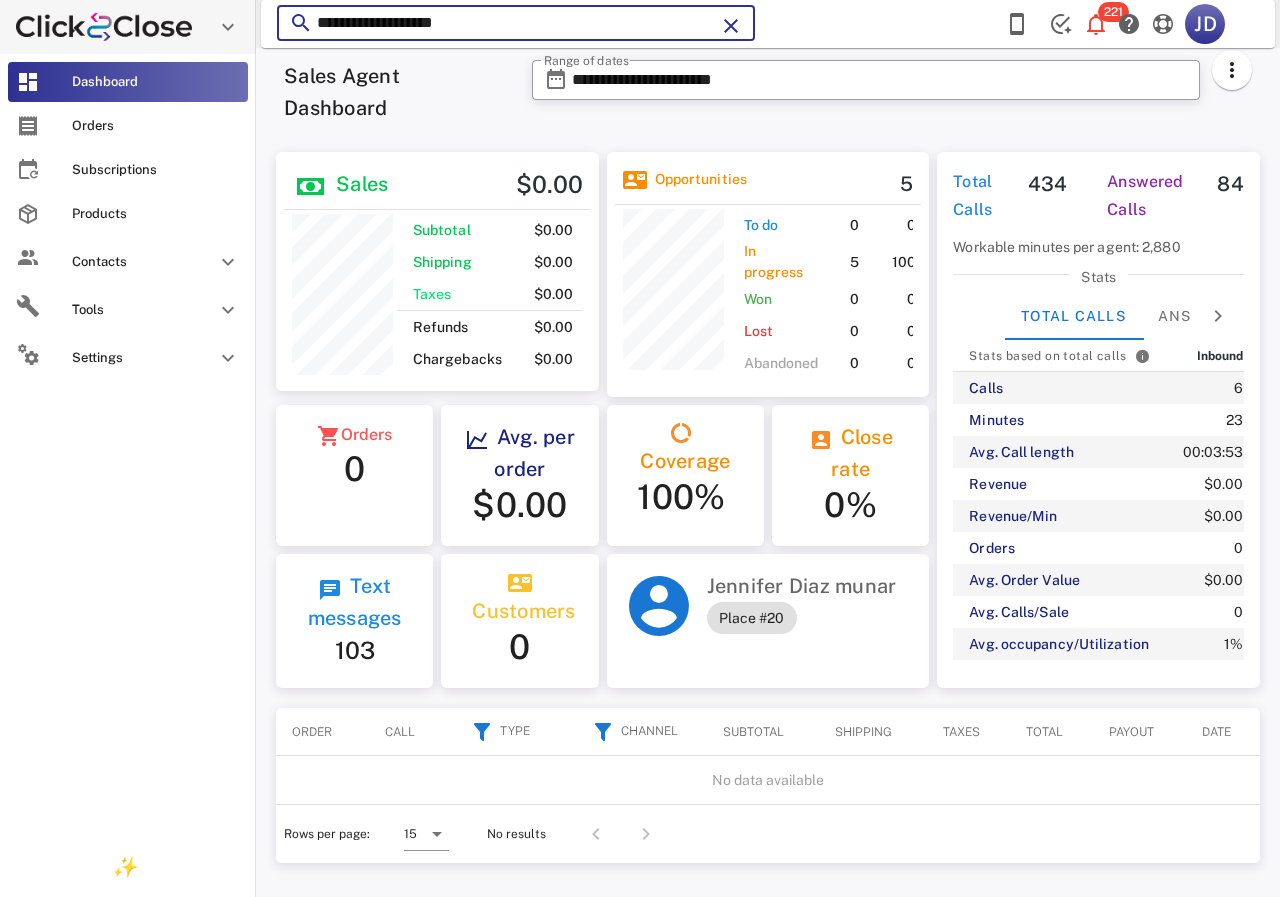 scroll, scrollTop: 250, scrollLeft: 320, axis: both 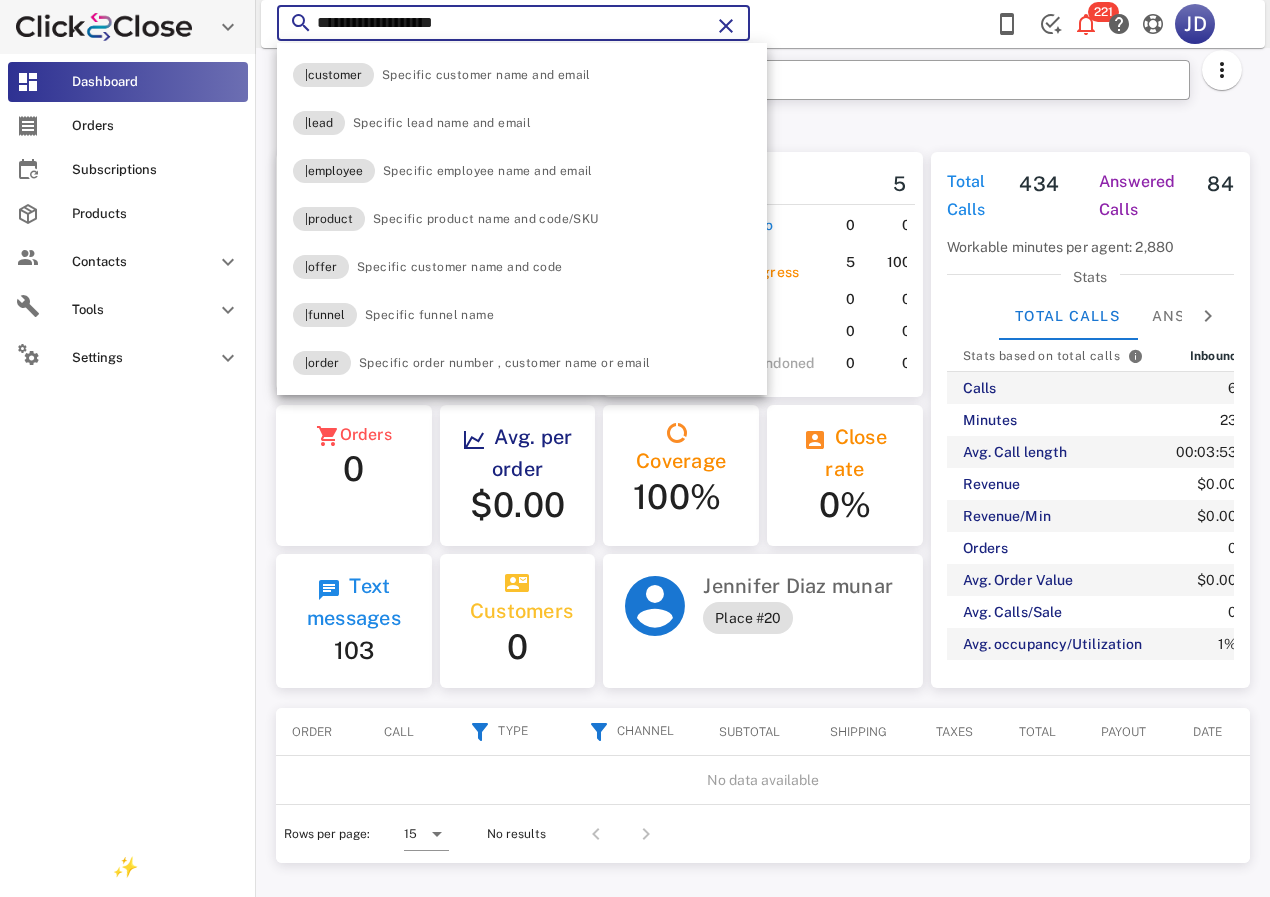 type on "**********" 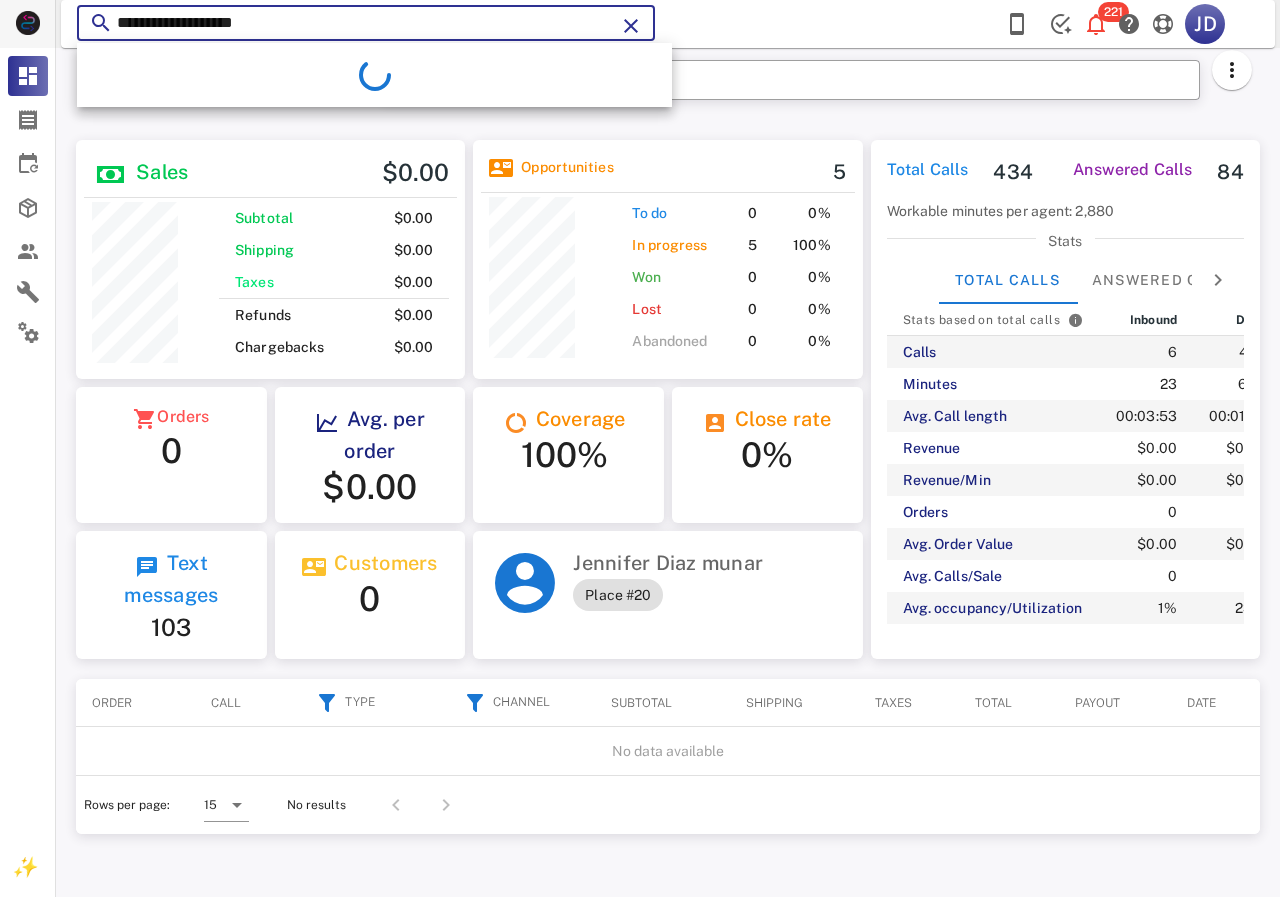 scroll, scrollTop: 999761, scrollLeft: 999611, axis: both 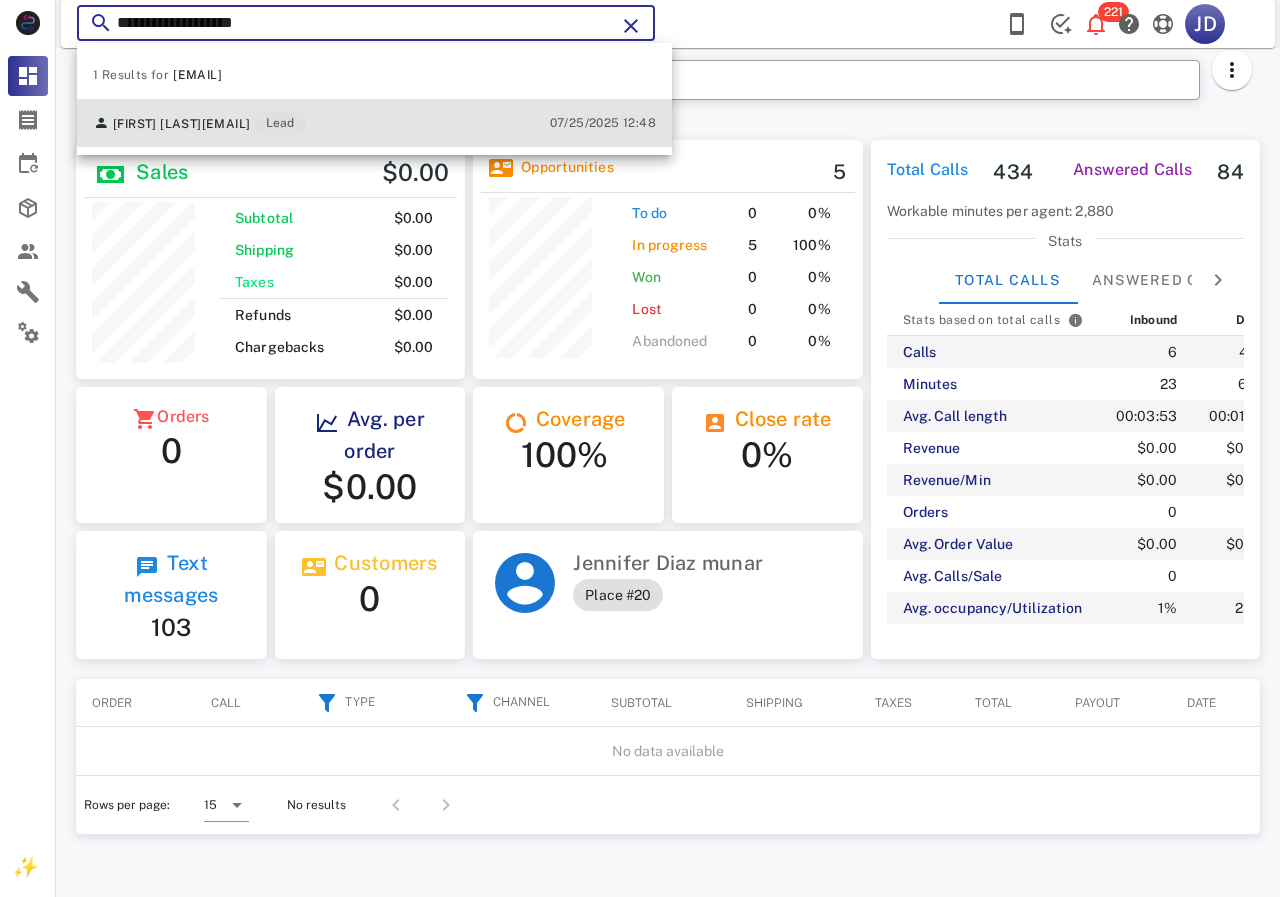 click on "yolandavgbj@aol.com" at bounding box center (226, 124) 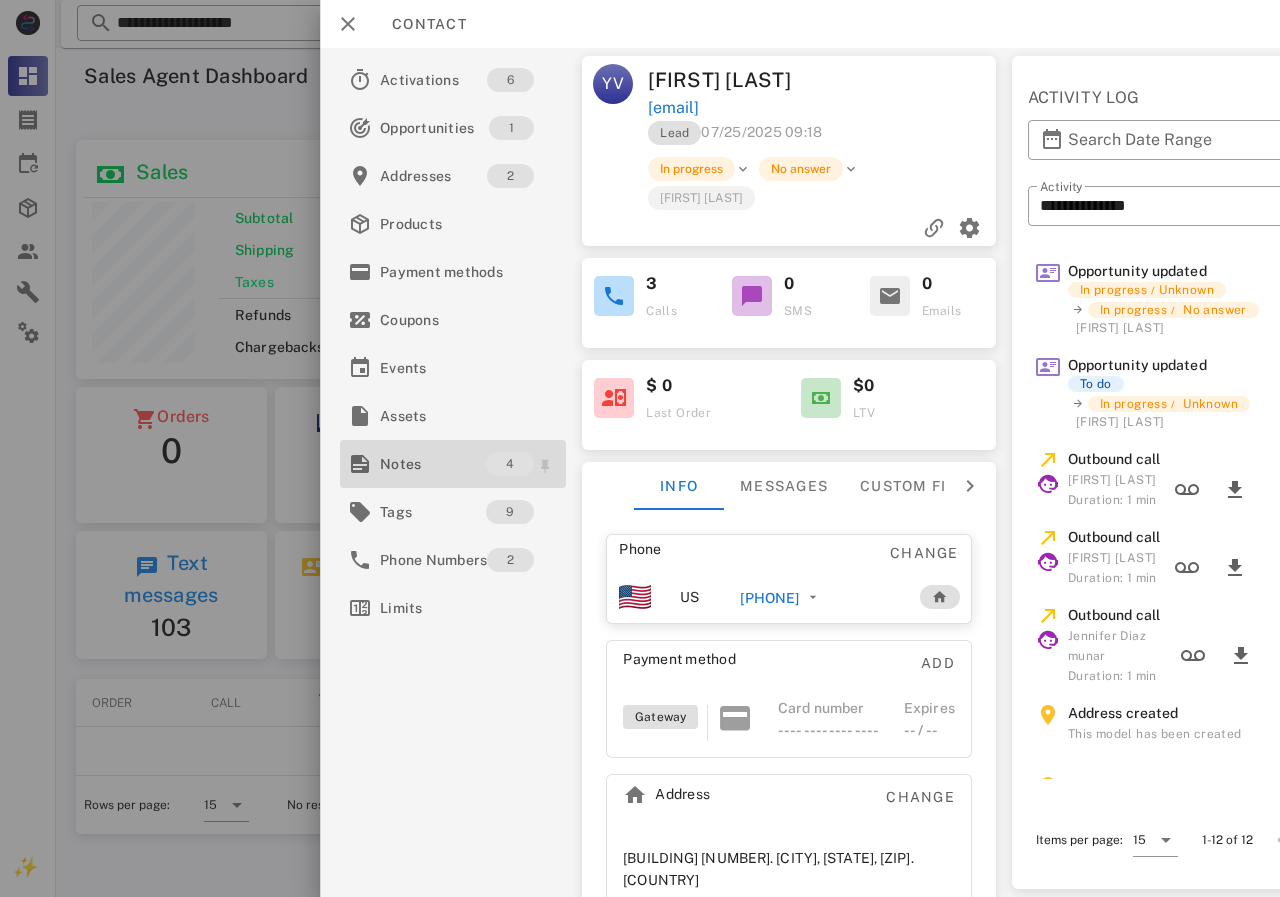 click on "Notes" at bounding box center [433, 464] 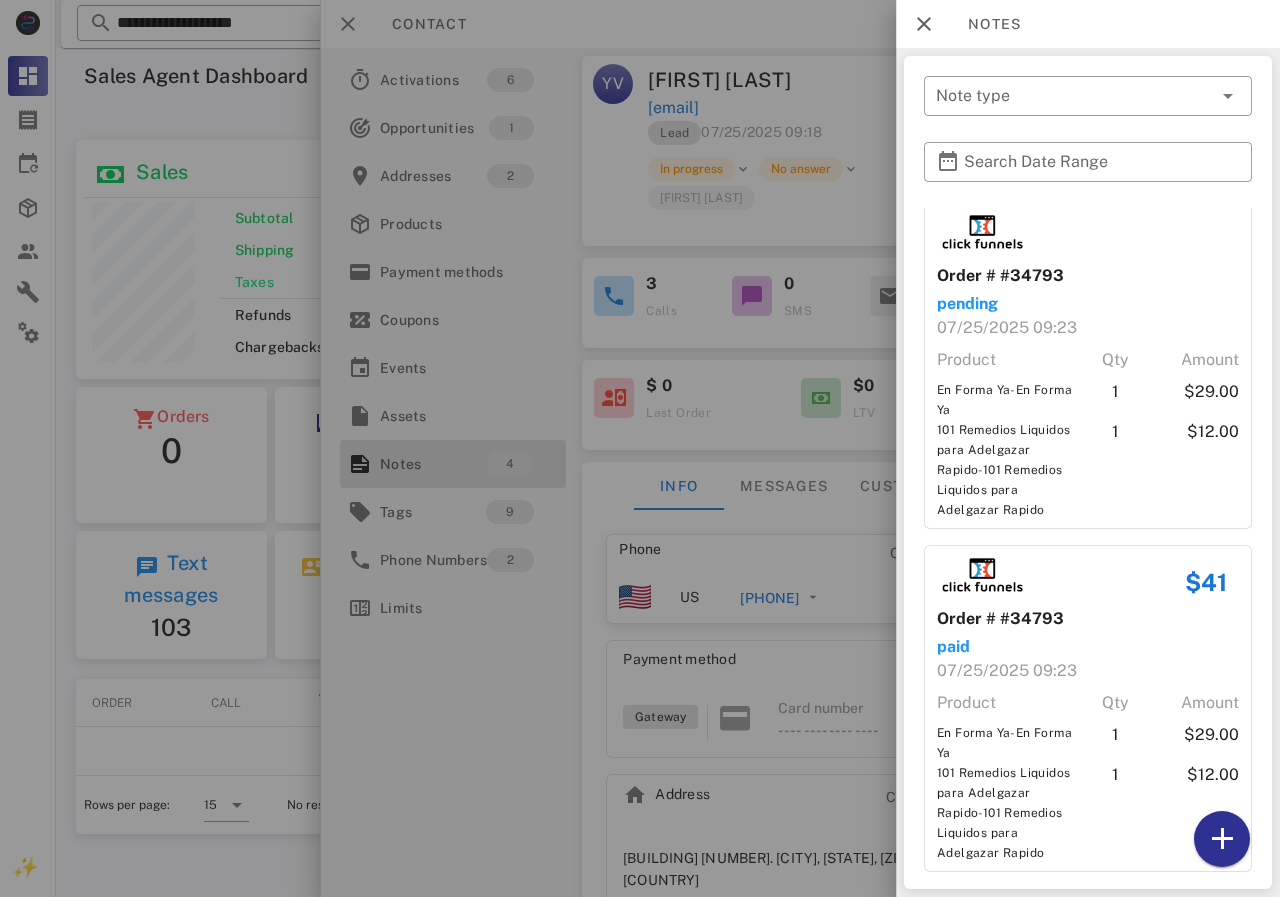 scroll, scrollTop: 0, scrollLeft: 0, axis: both 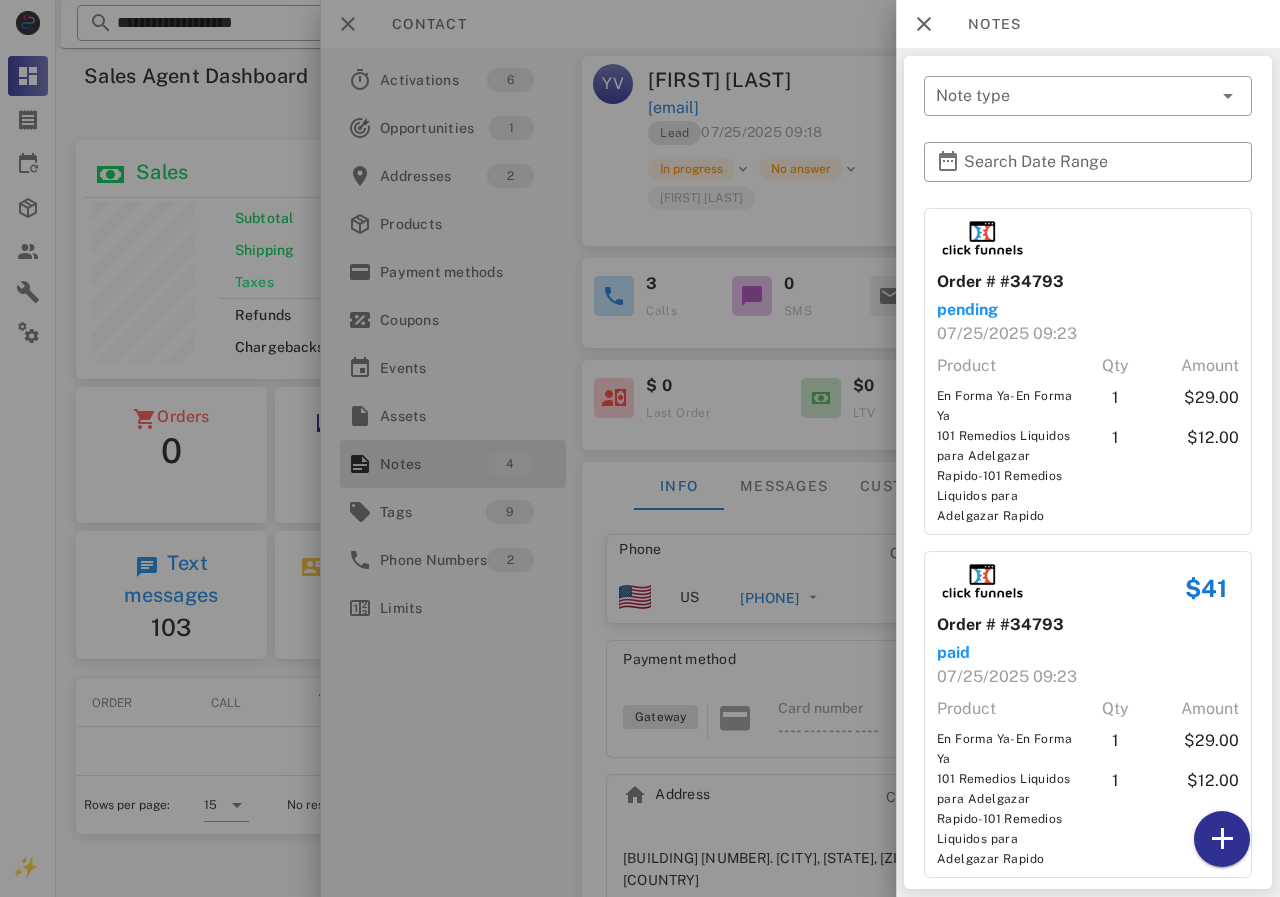 click at bounding box center (640, 448) 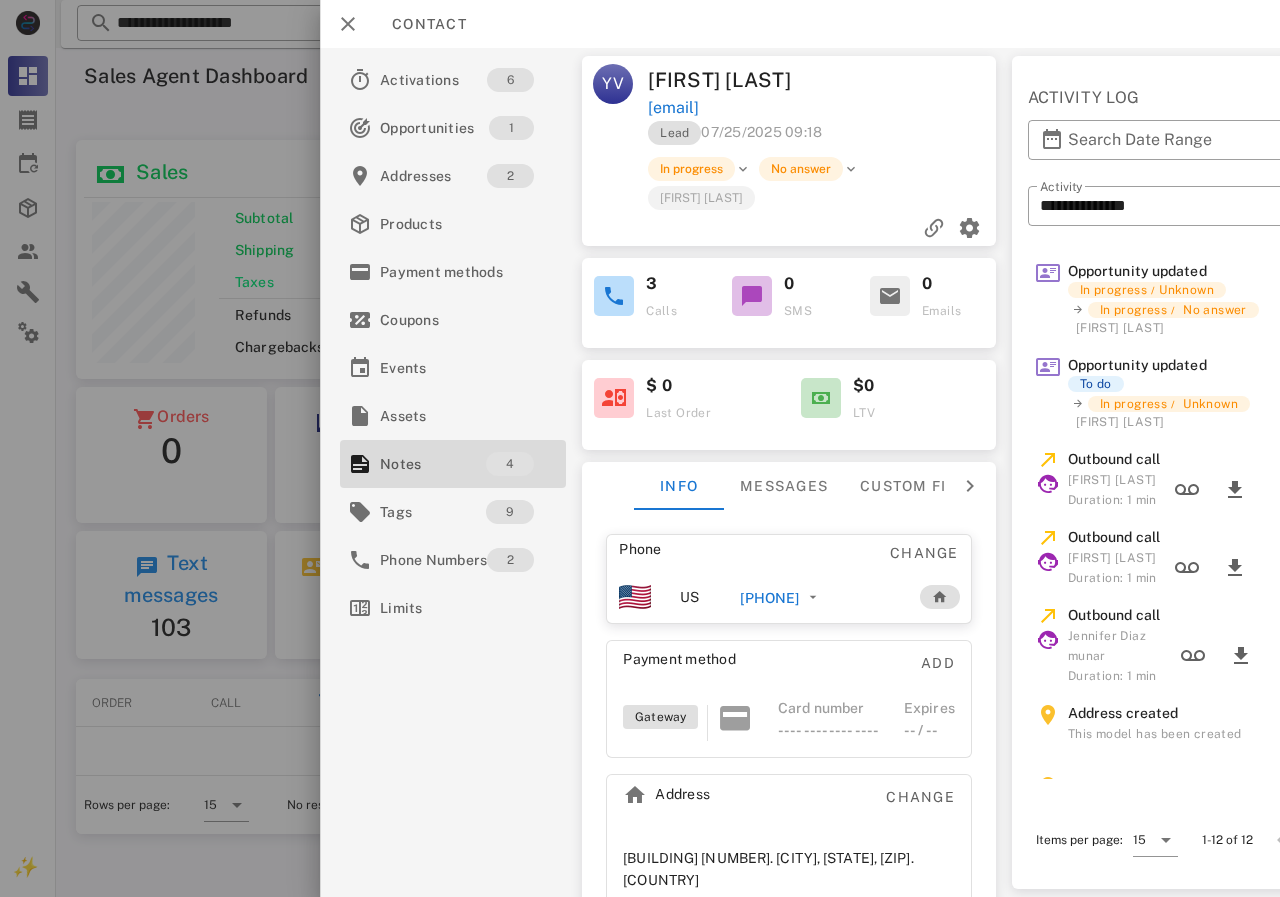 click on "+17879345559" at bounding box center (819, 597) 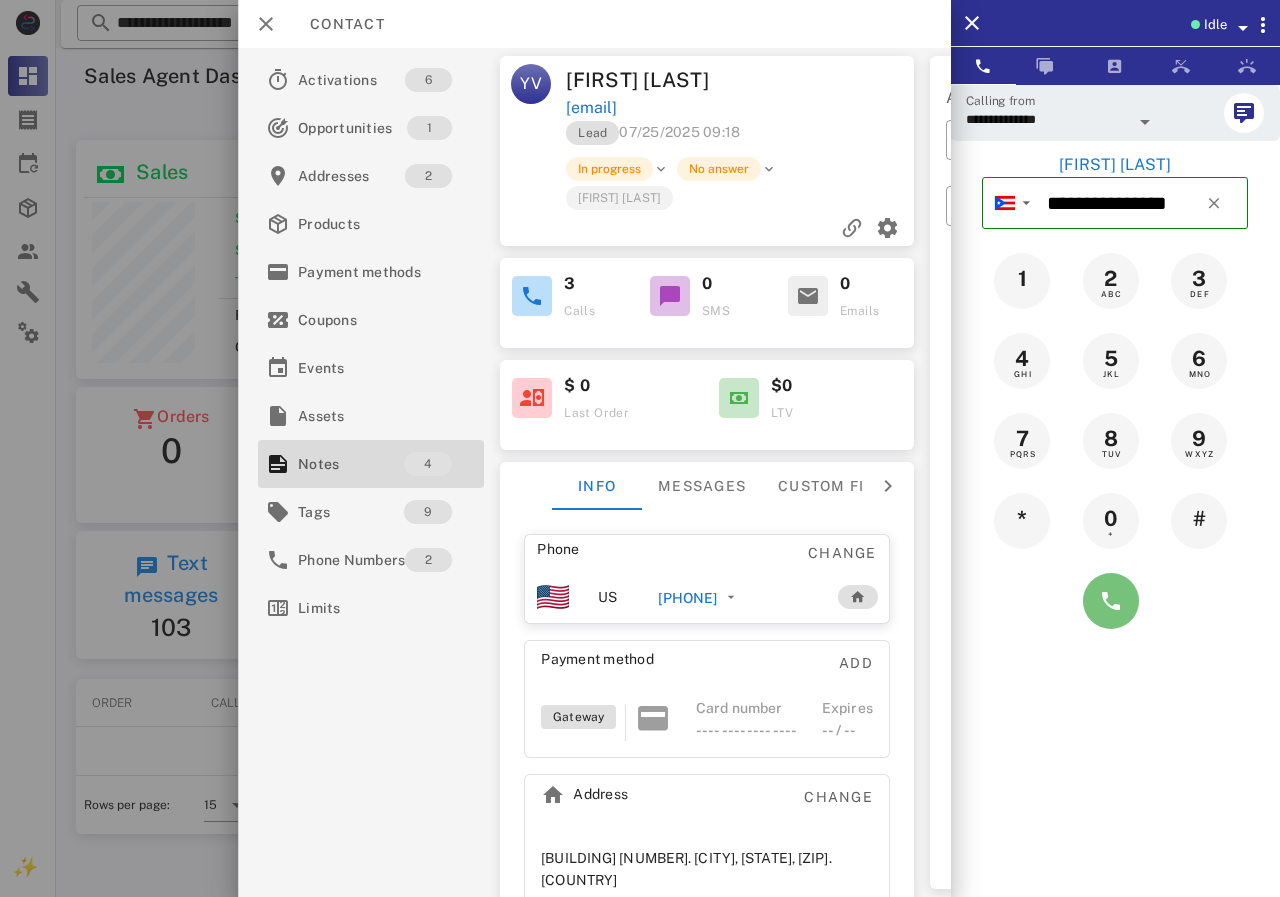 click at bounding box center [1111, 601] 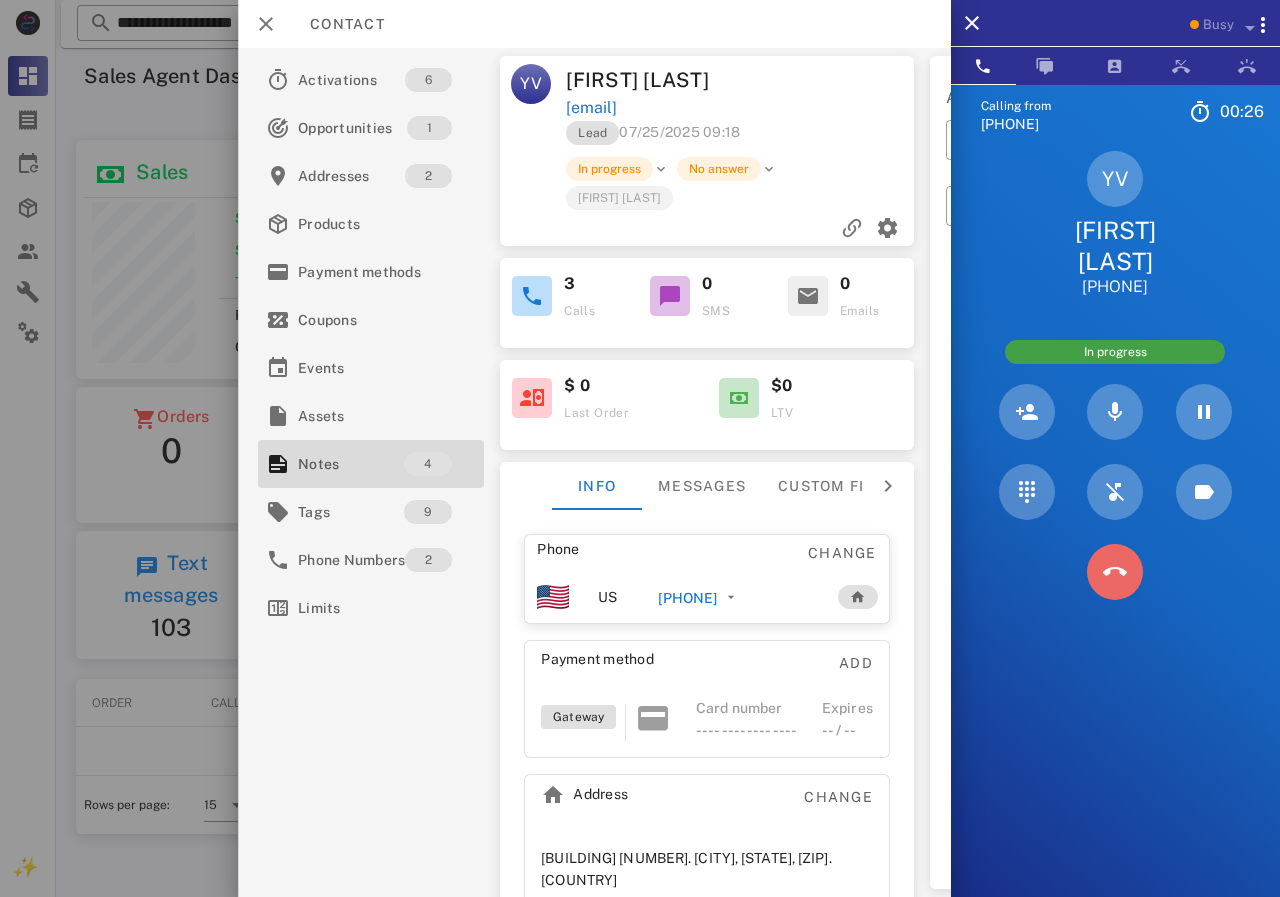 click at bounding box center [1115, 572] 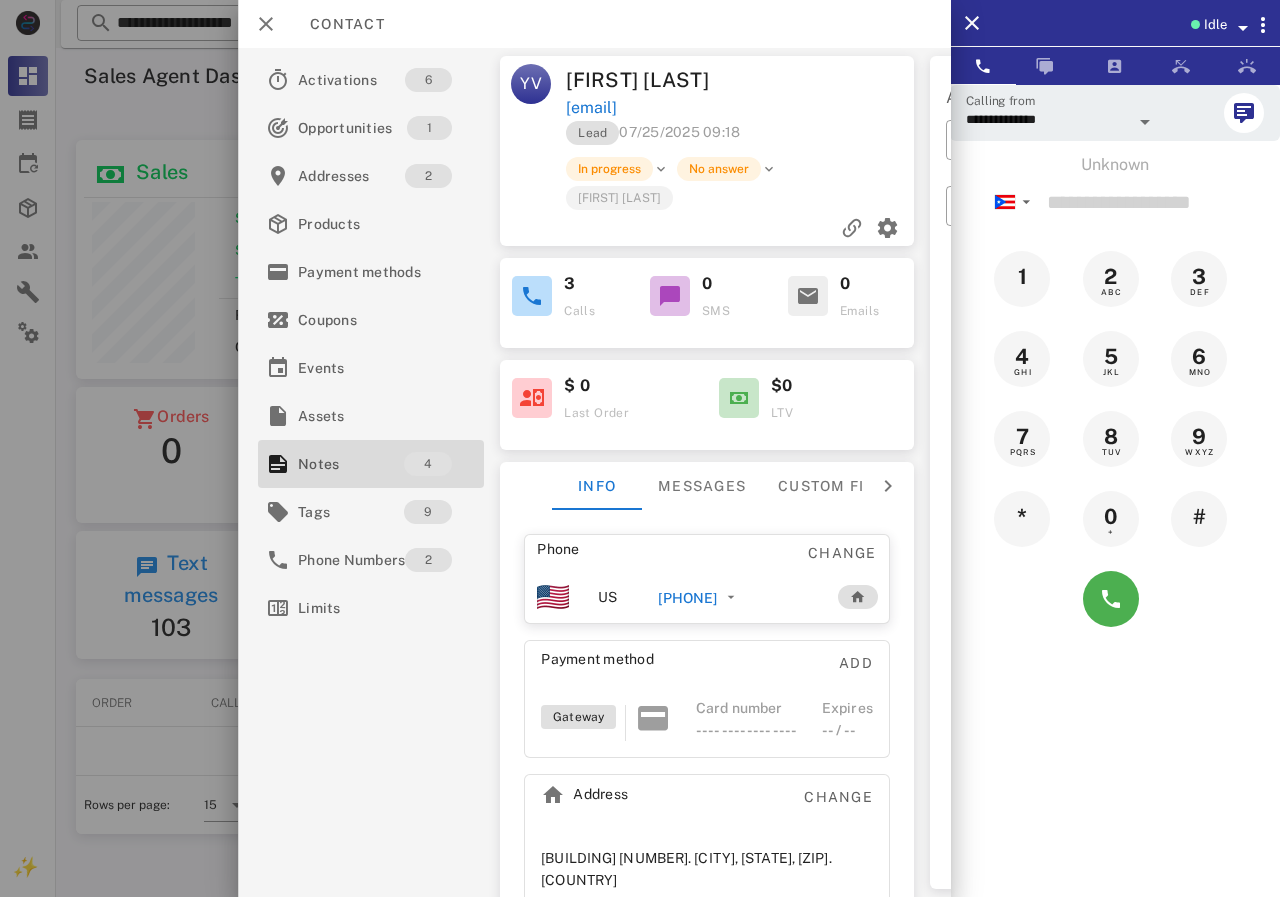 click on "+17879345559" at bounding box center [687, 598] 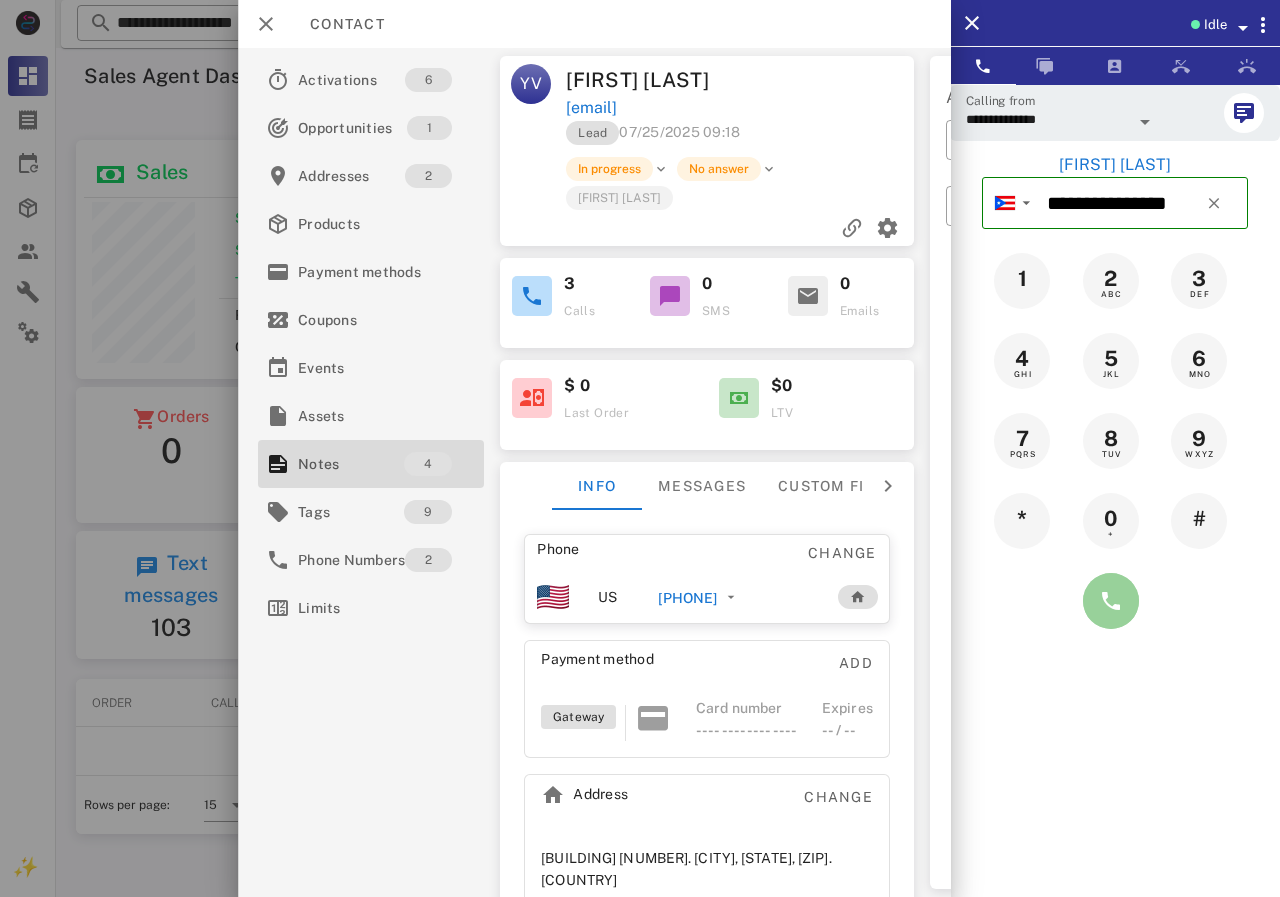 click at bounding box center (1111, 601) 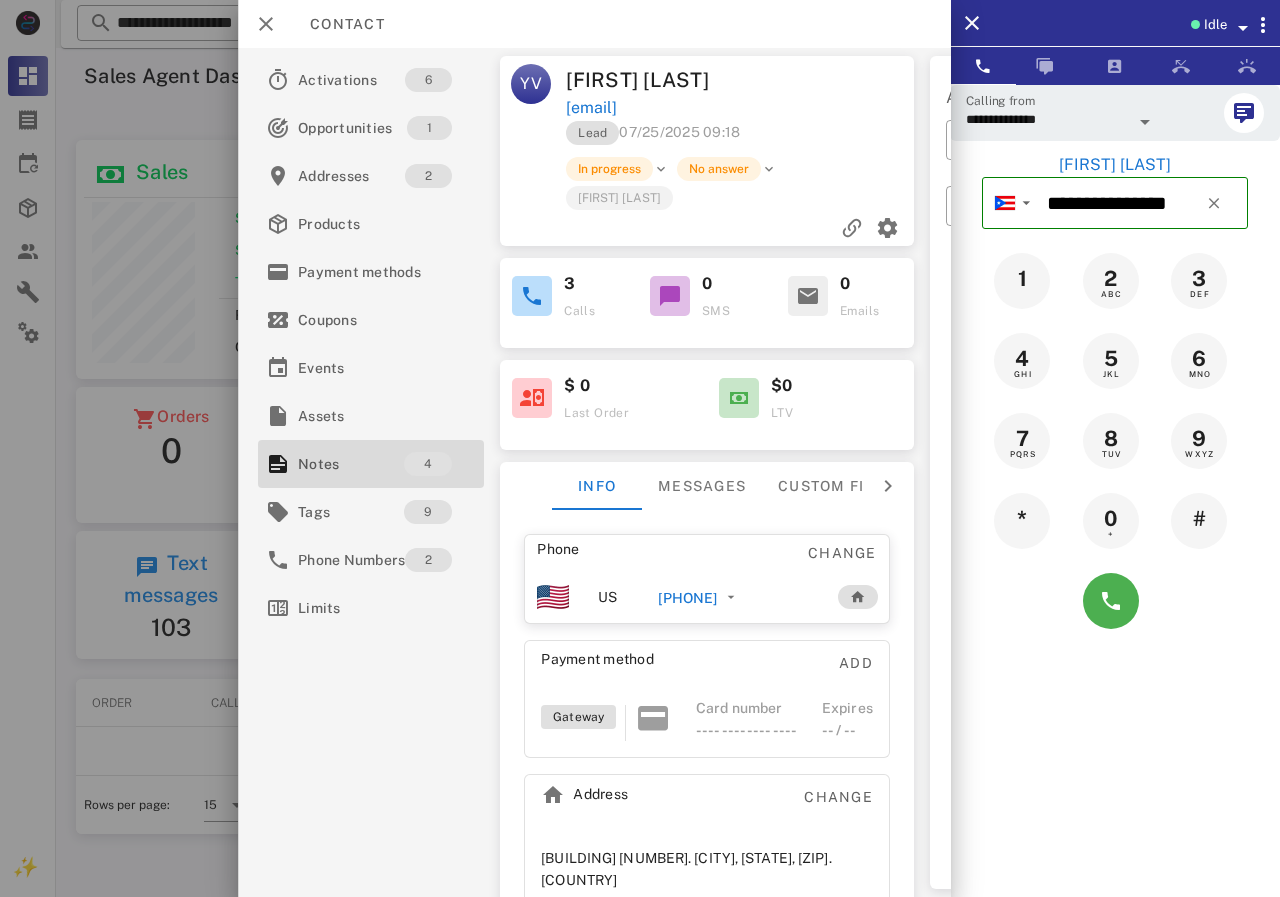 type 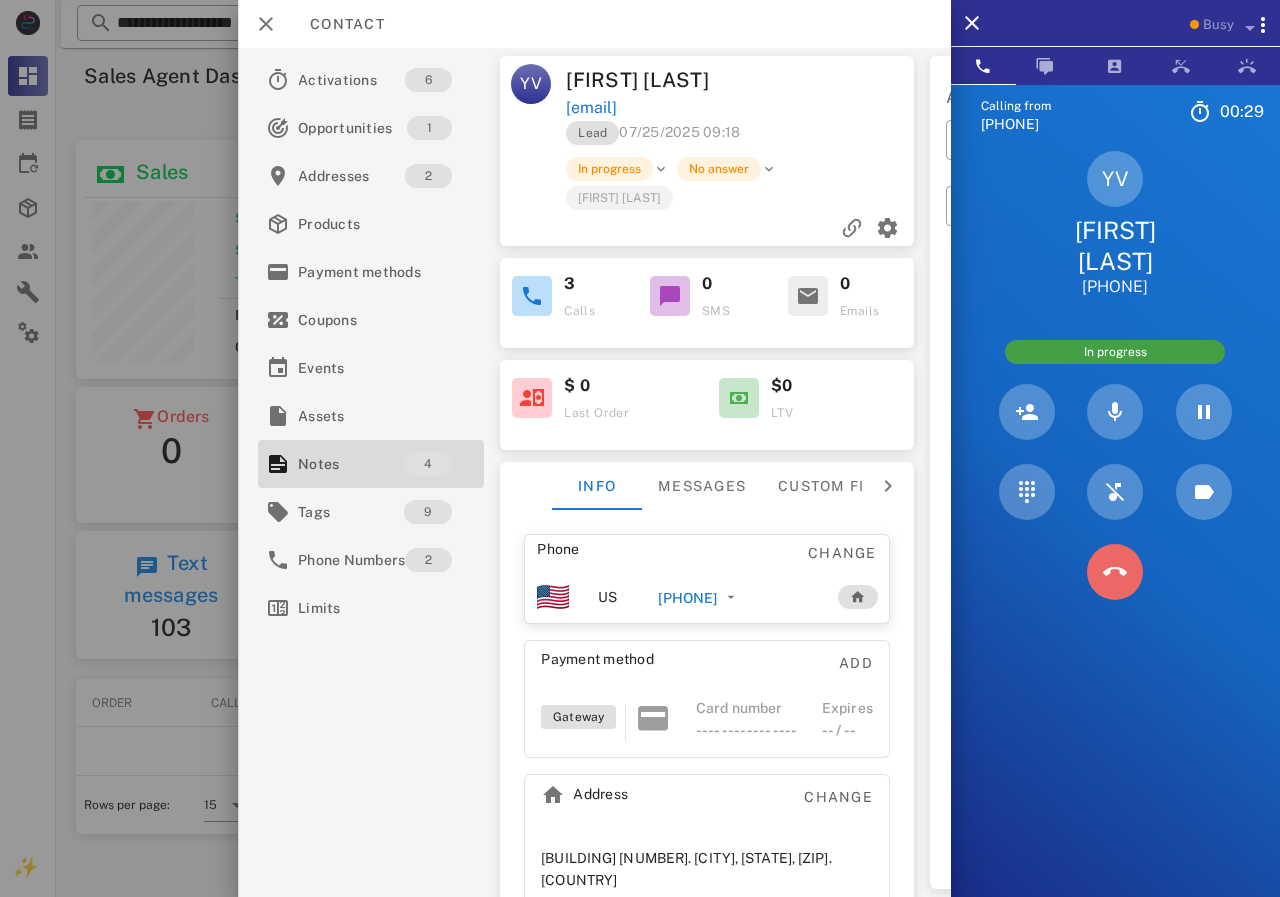 click at bounding box center [1115, 572] 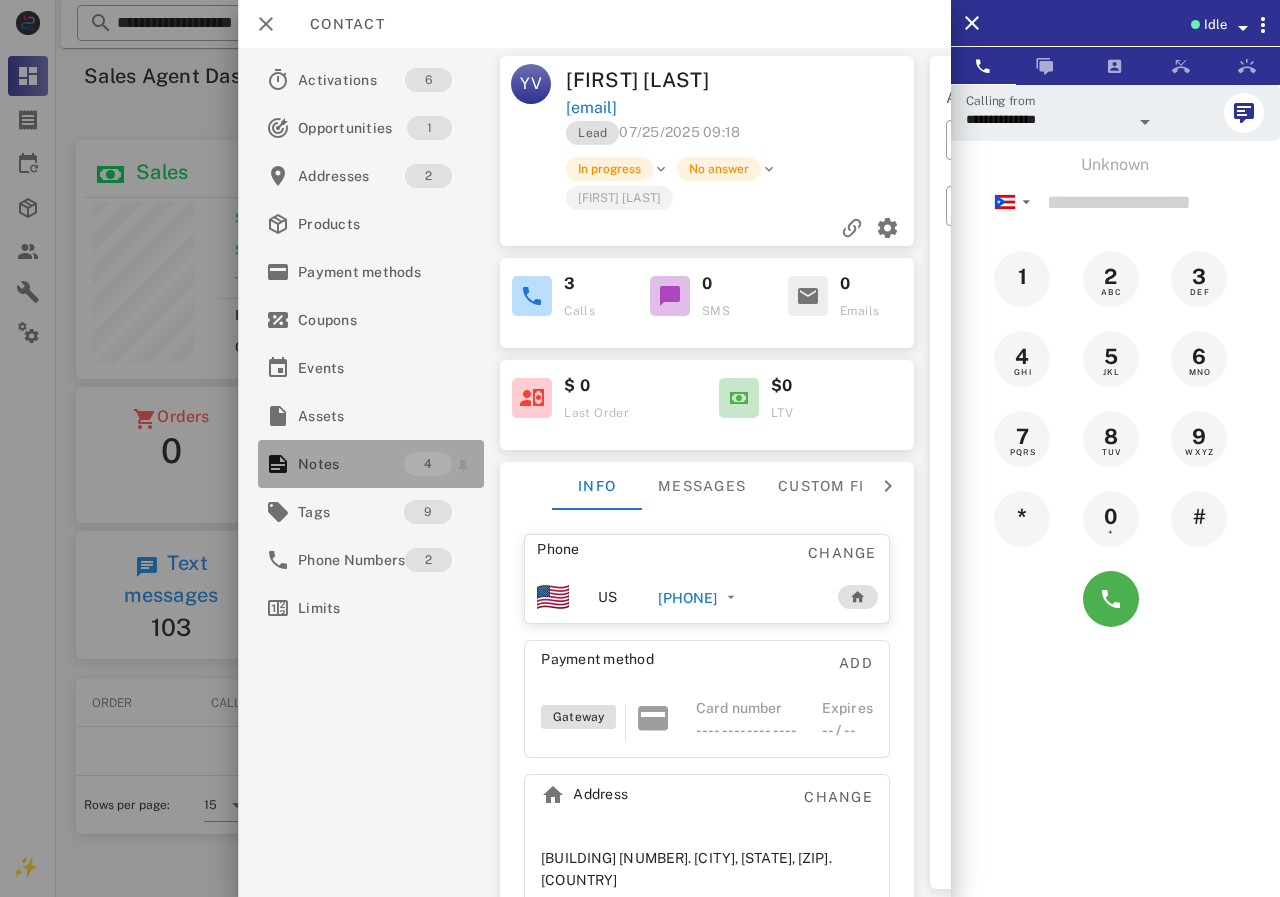 click on "Notes" at bounding box center [351, 464] 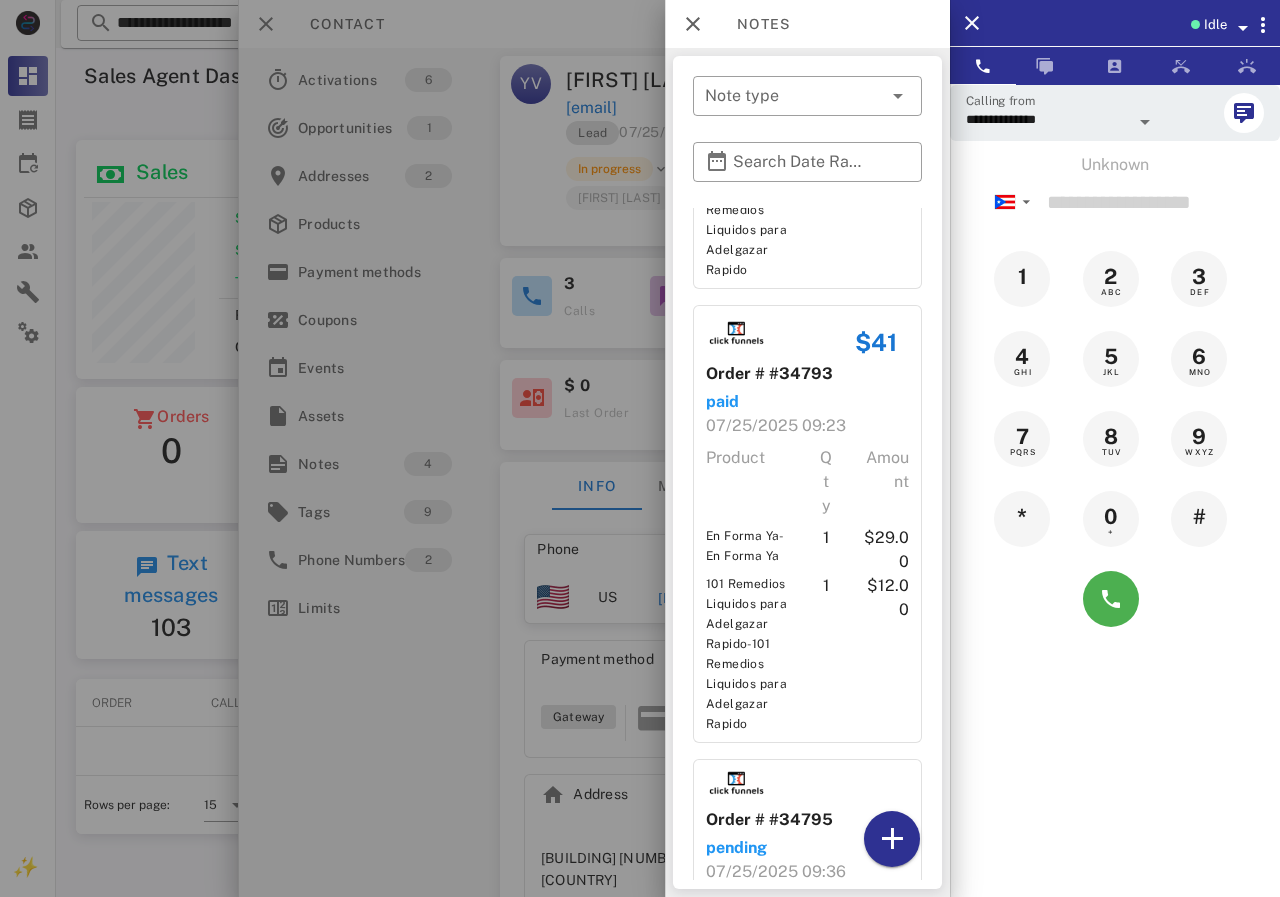 scroll, scrollTop: 340, scrollLeft: 0, axis: vertical 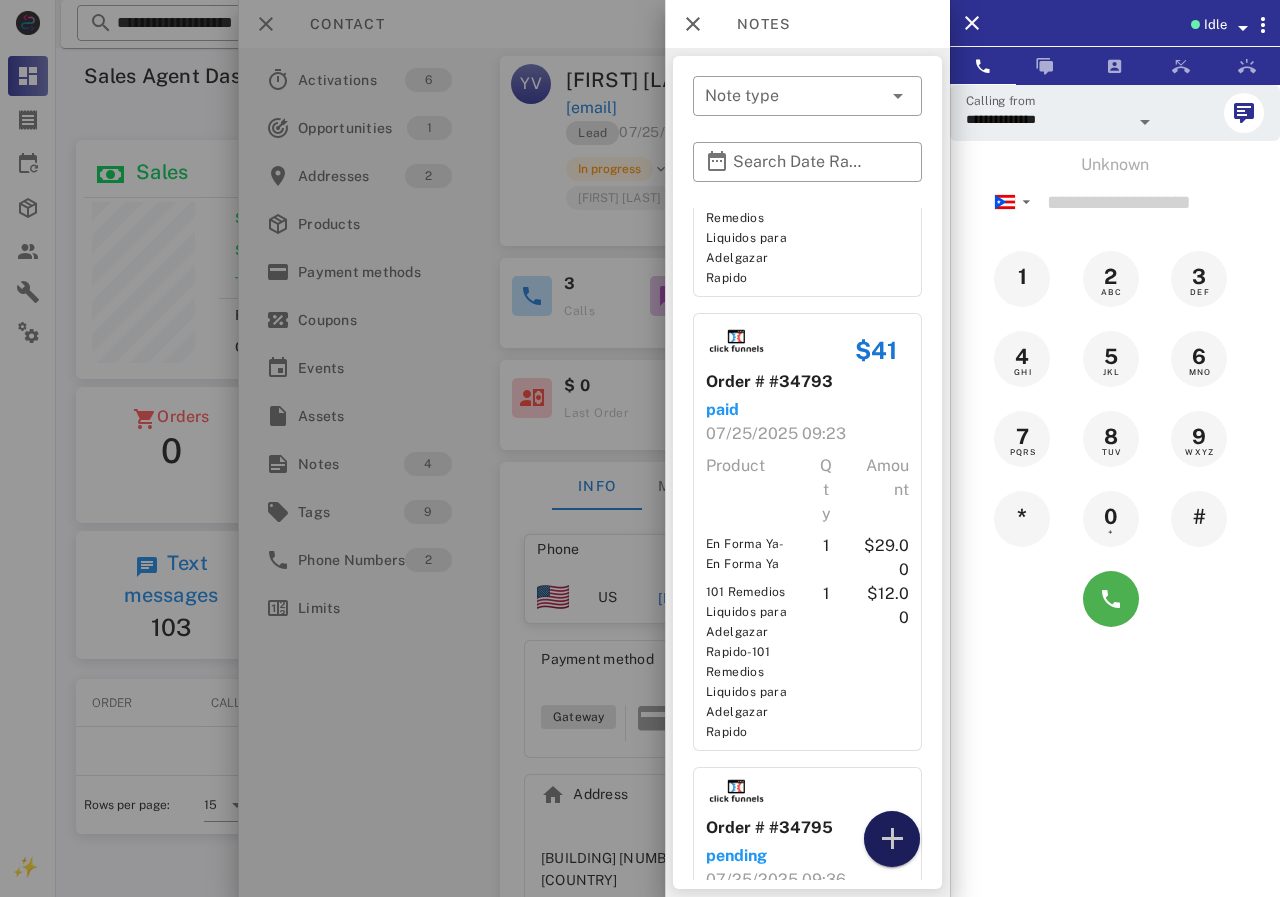 click at bounding box center (892, 839) 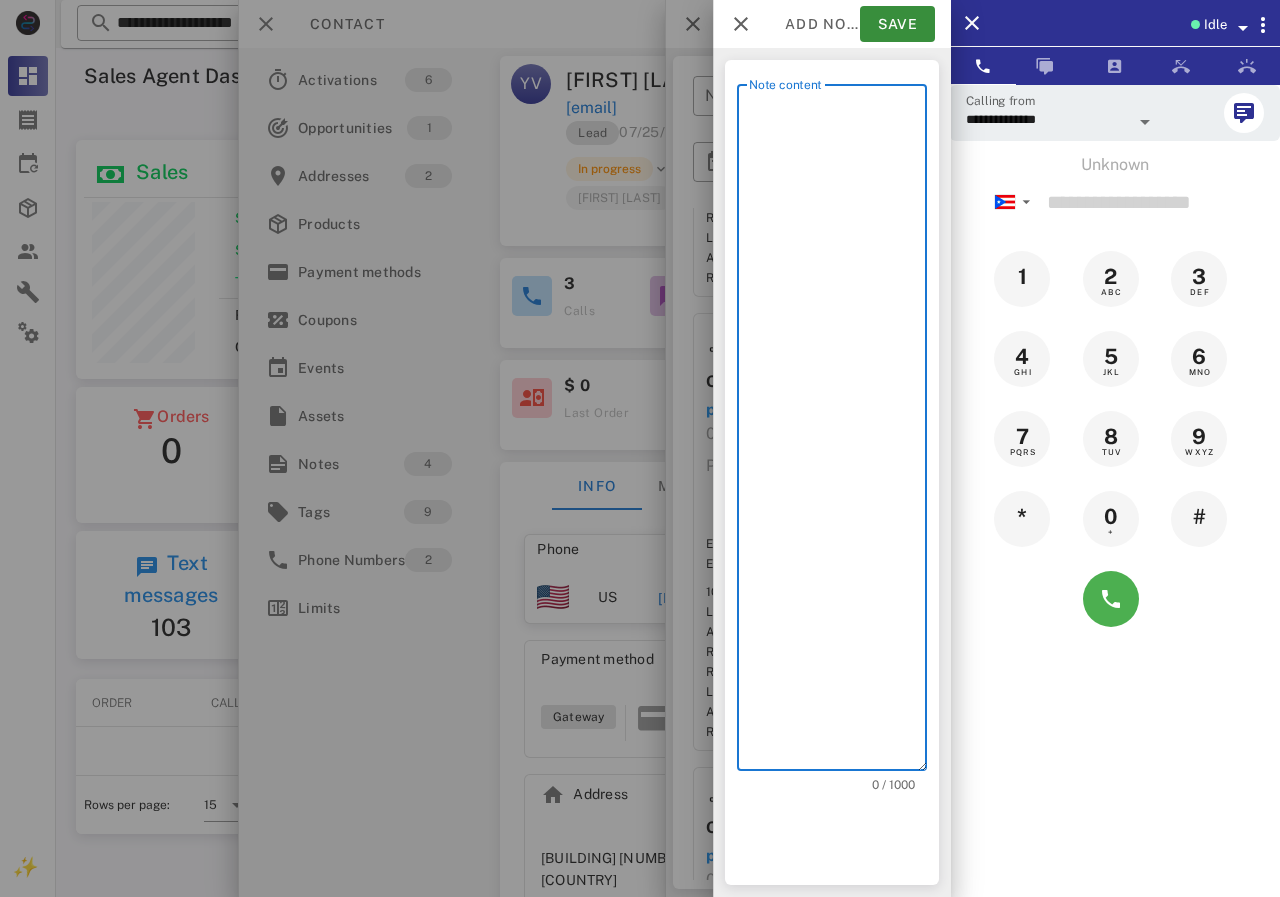 click on "Note content" at bounding box center (838, 432) 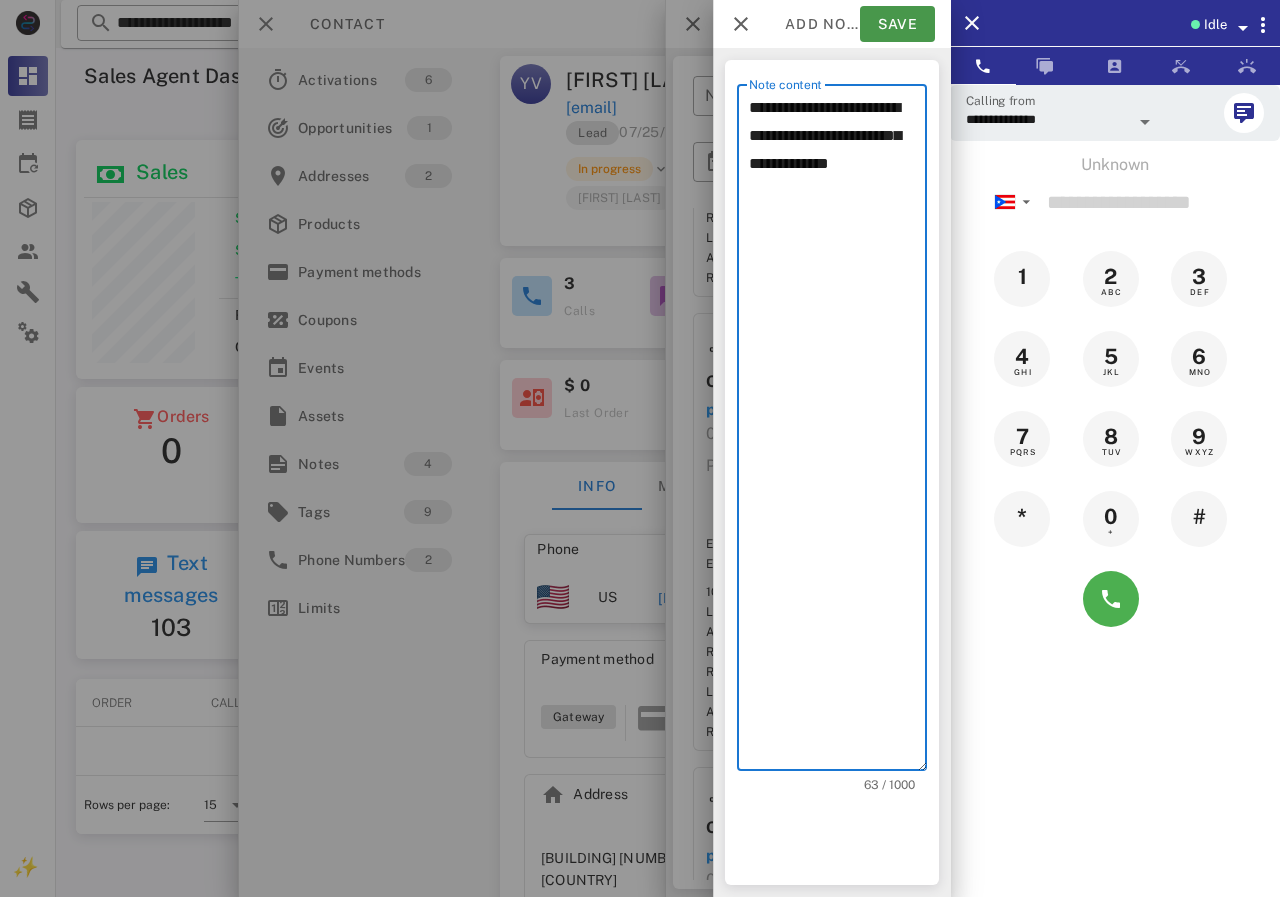 type on "**********" 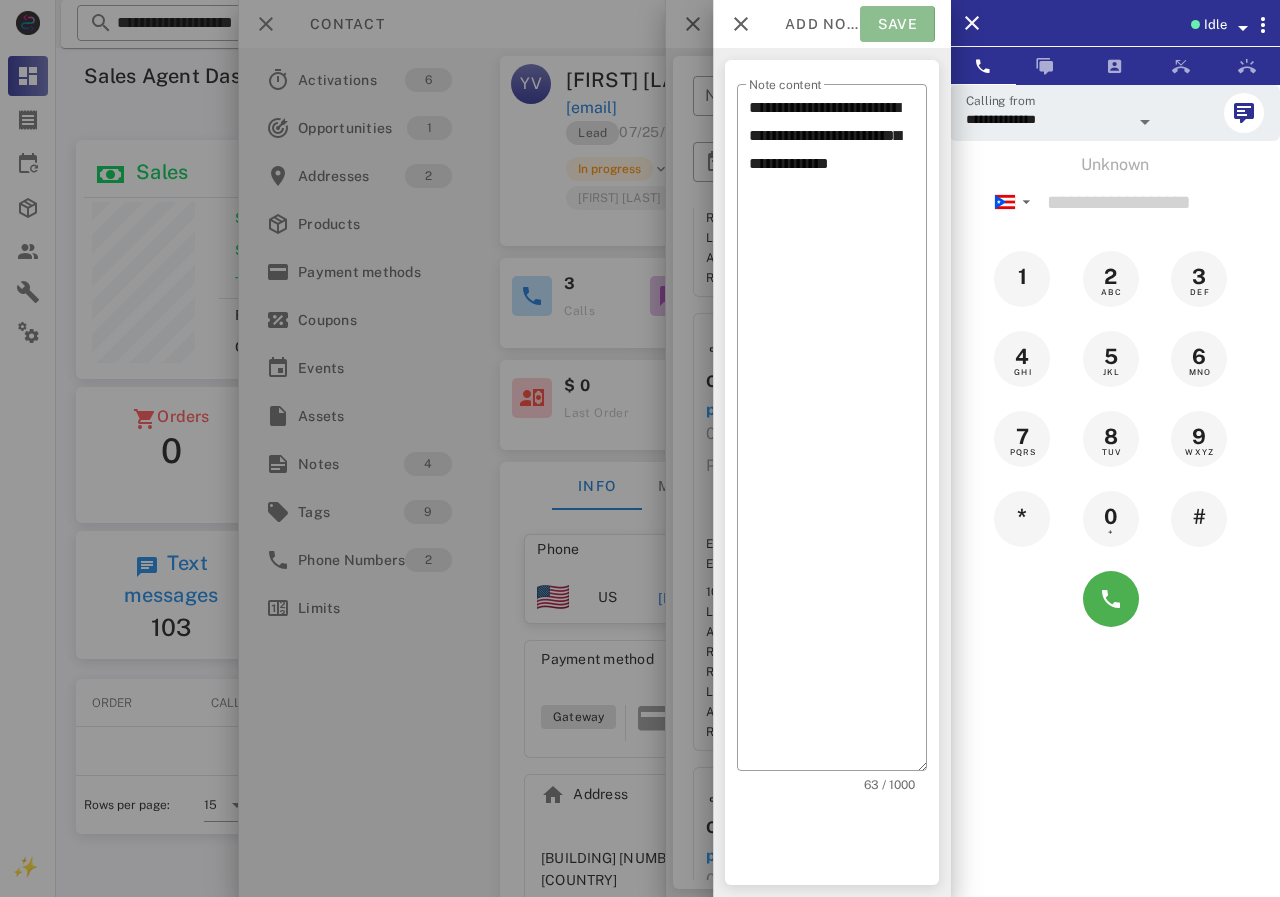 click on "Save" at bounding box center (897, 24) 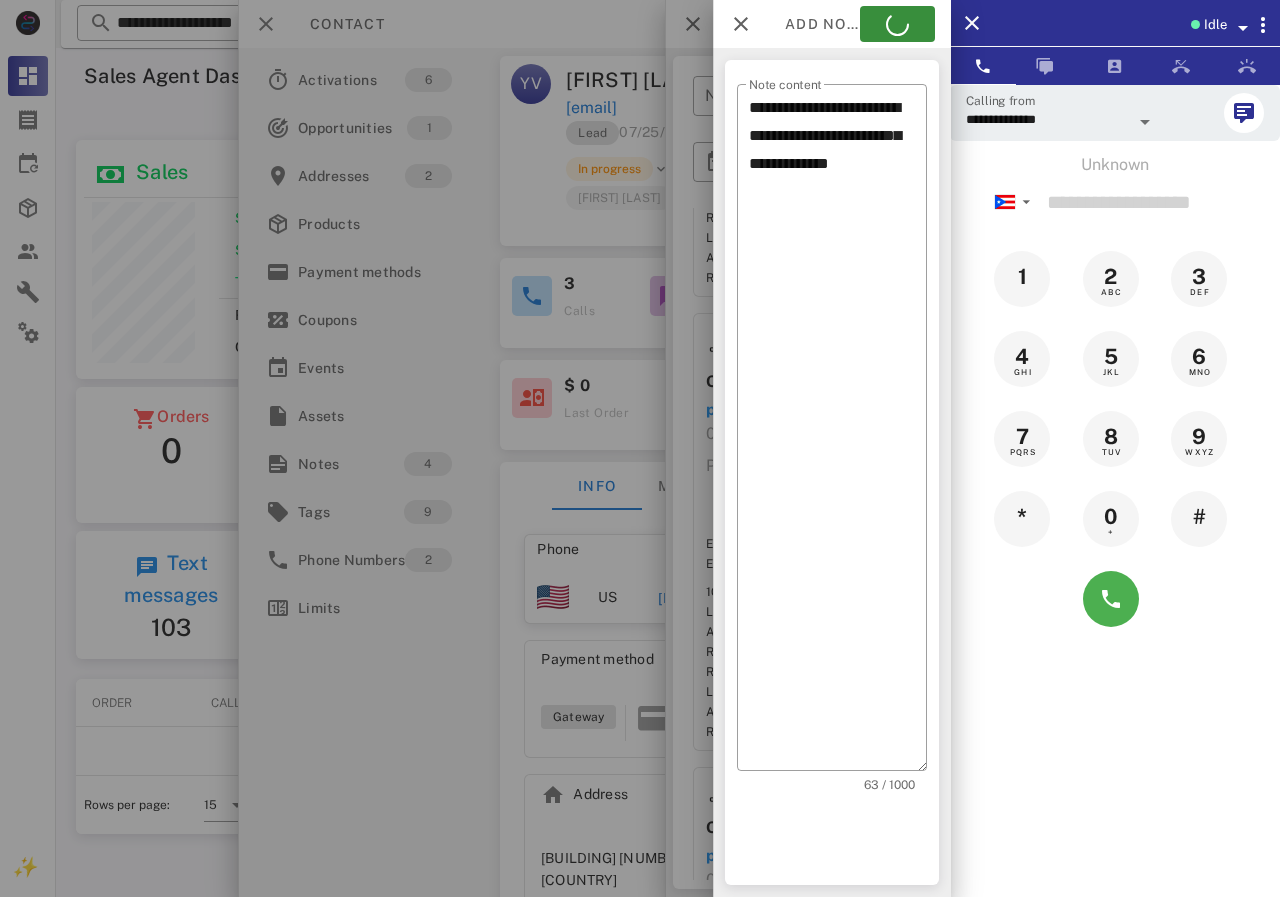click at bounding box center [640, 448] 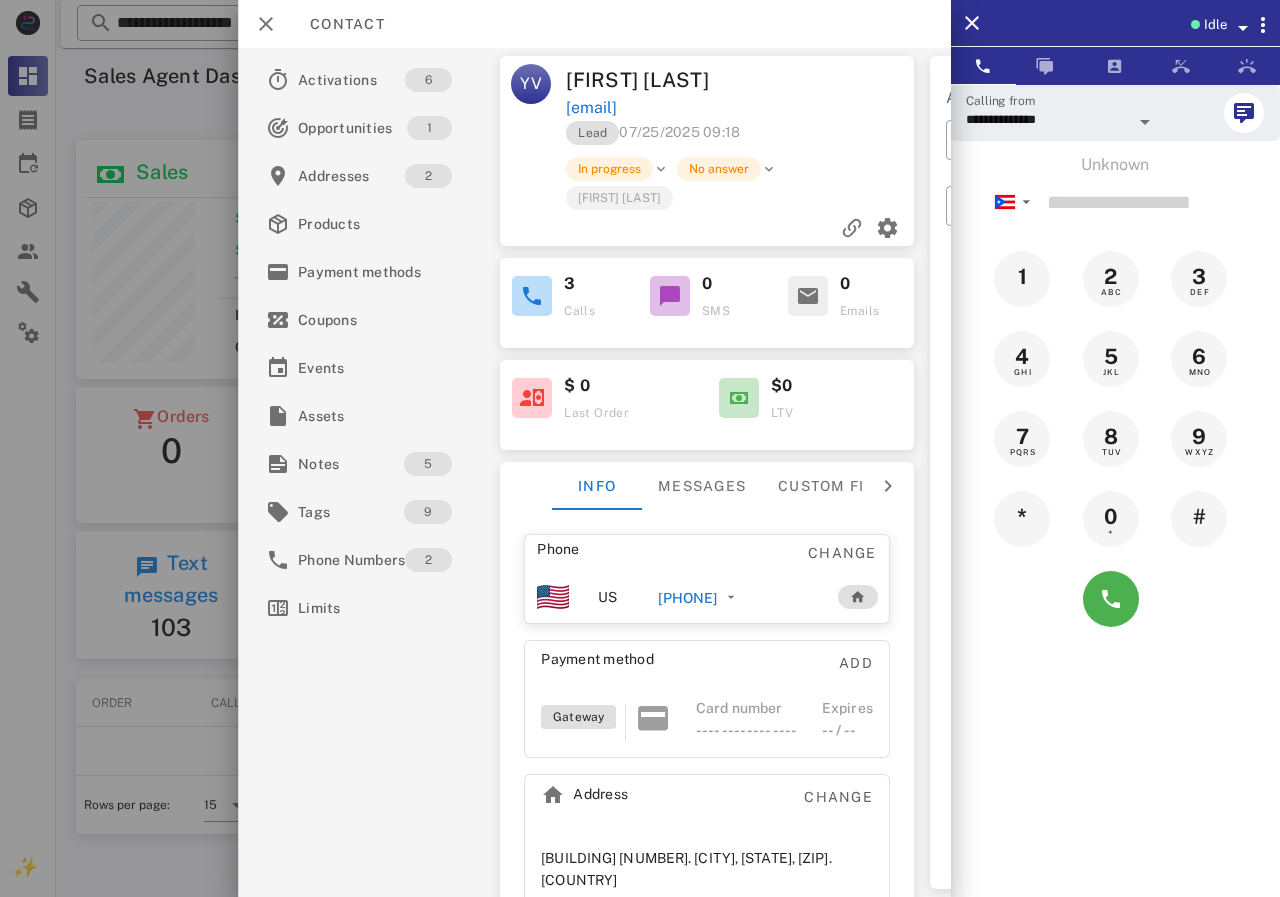 click on "Lead   07/25/2025 09:18   In progress   No answer   Rosalia Castro" at bounding box center [707, 183] 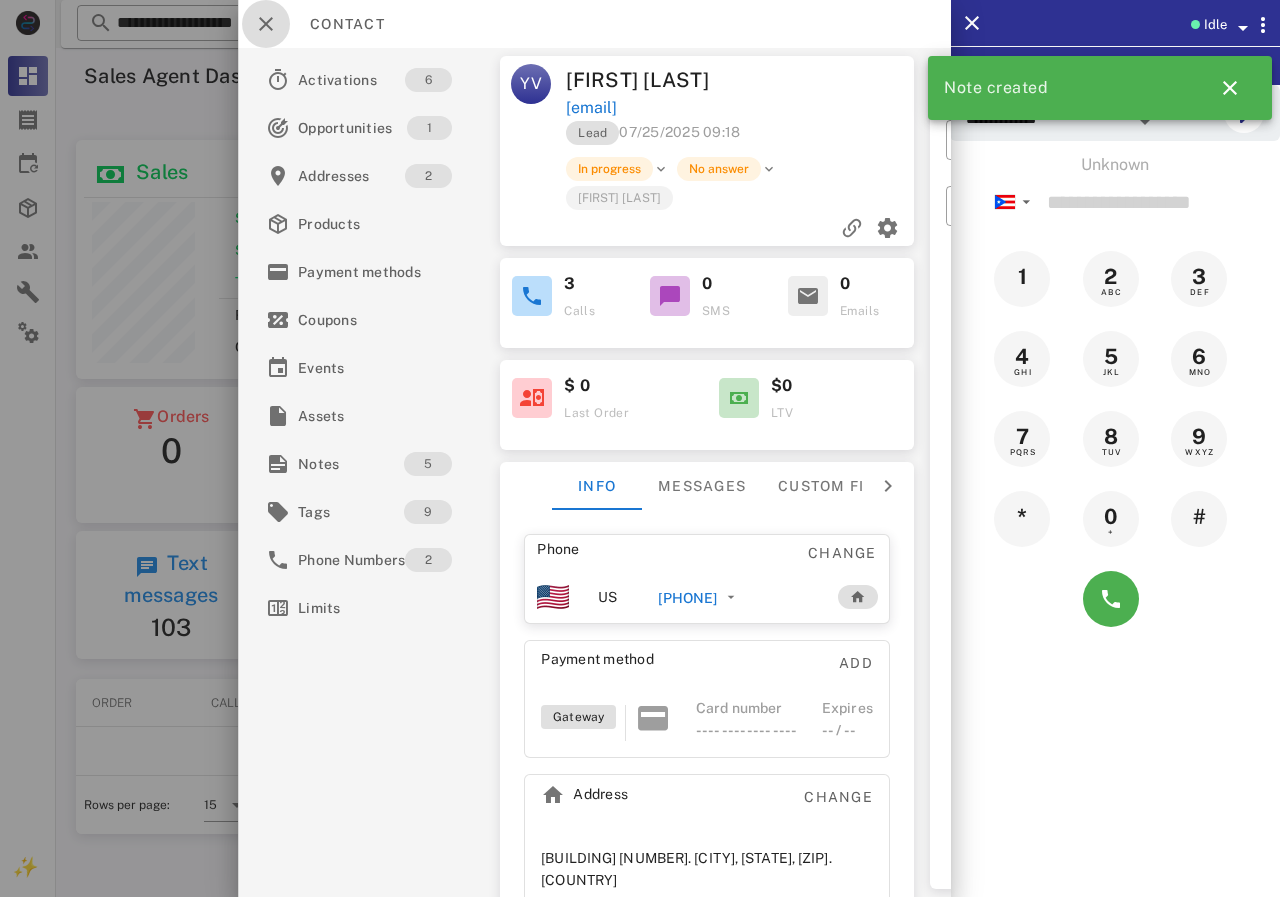 click at bounding box center [266, 24] 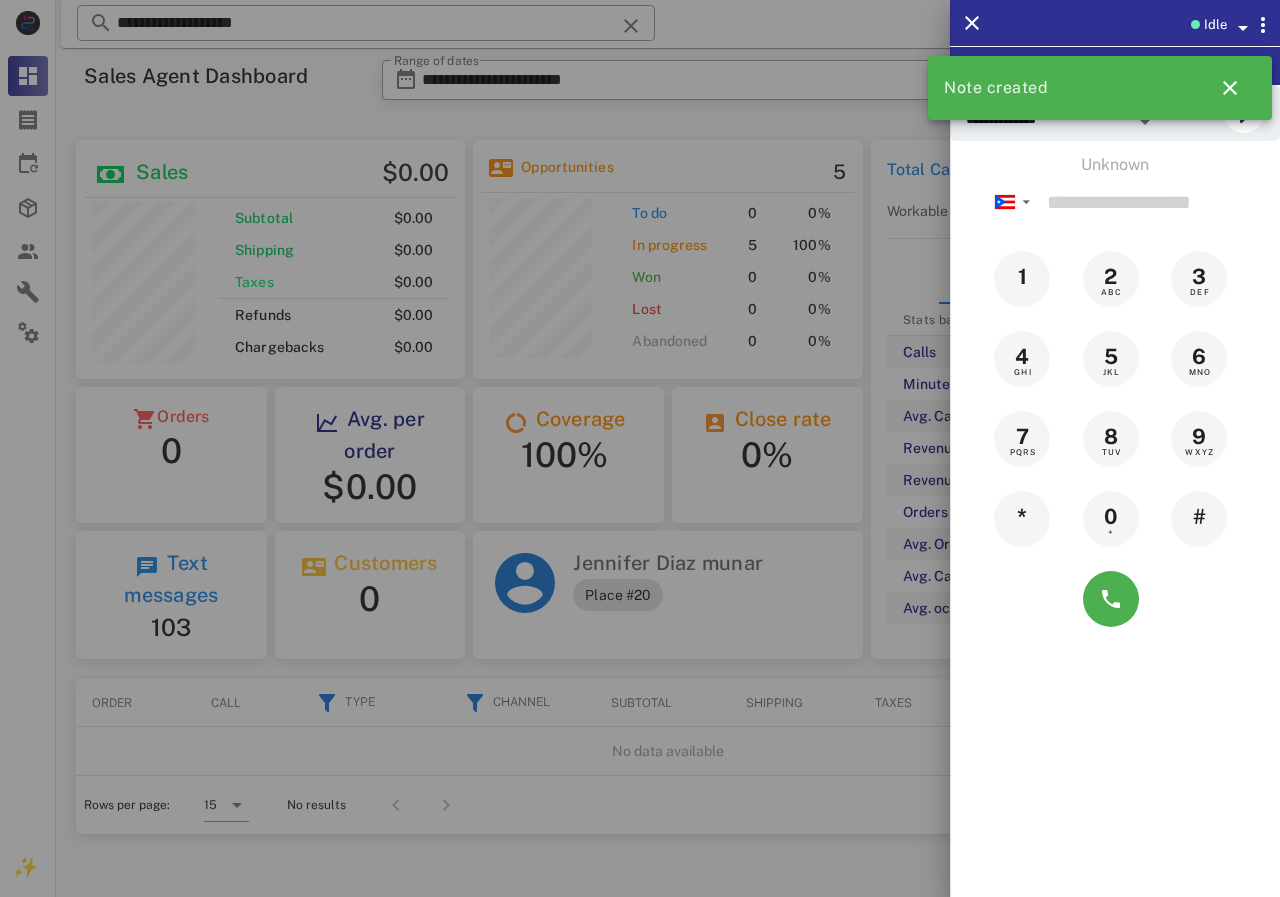 click at bounding box center (640, 448) 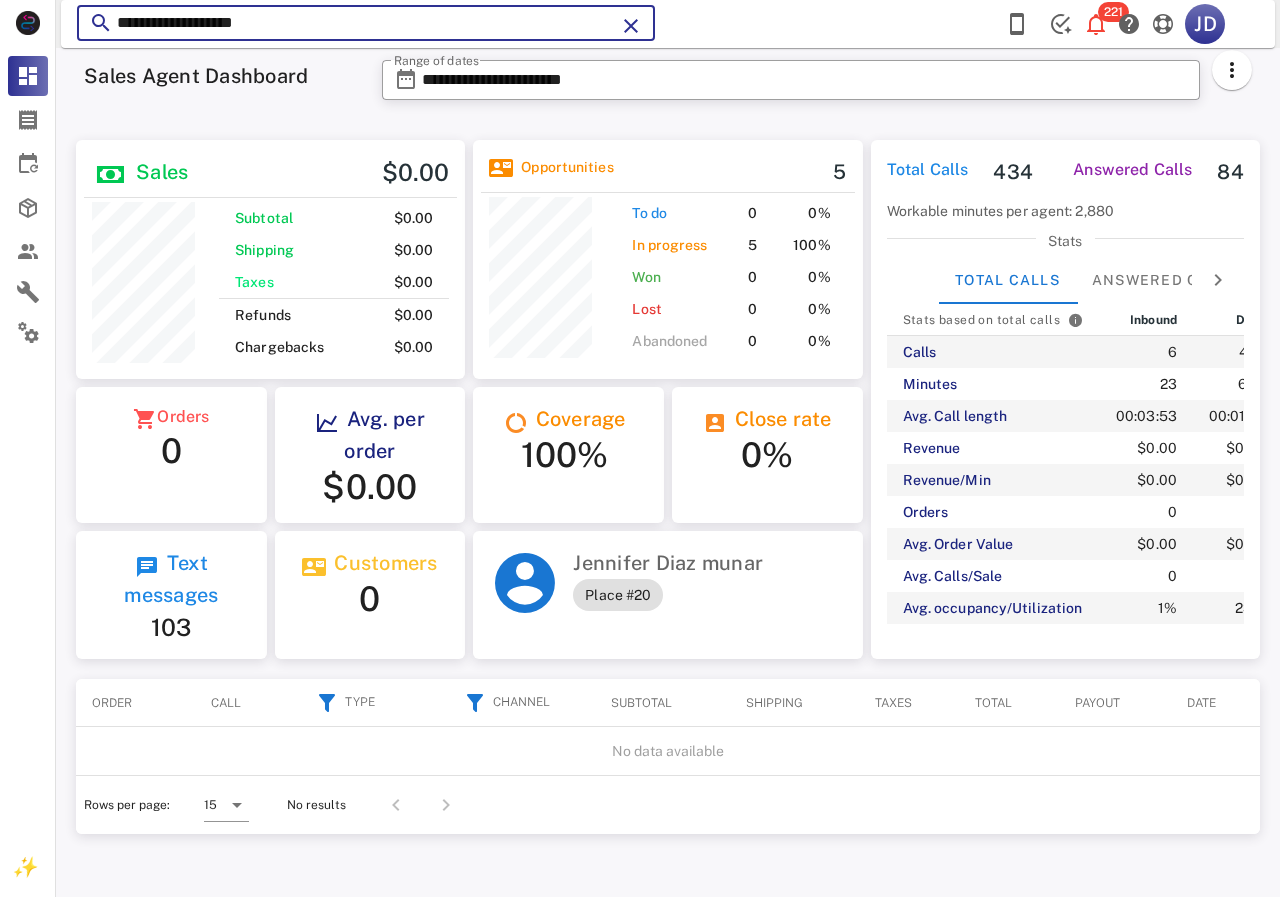drag, startPoint x: 302, startPoint y: 14, endPoint x: 109, endPoint y: 3, distance: 193.31322 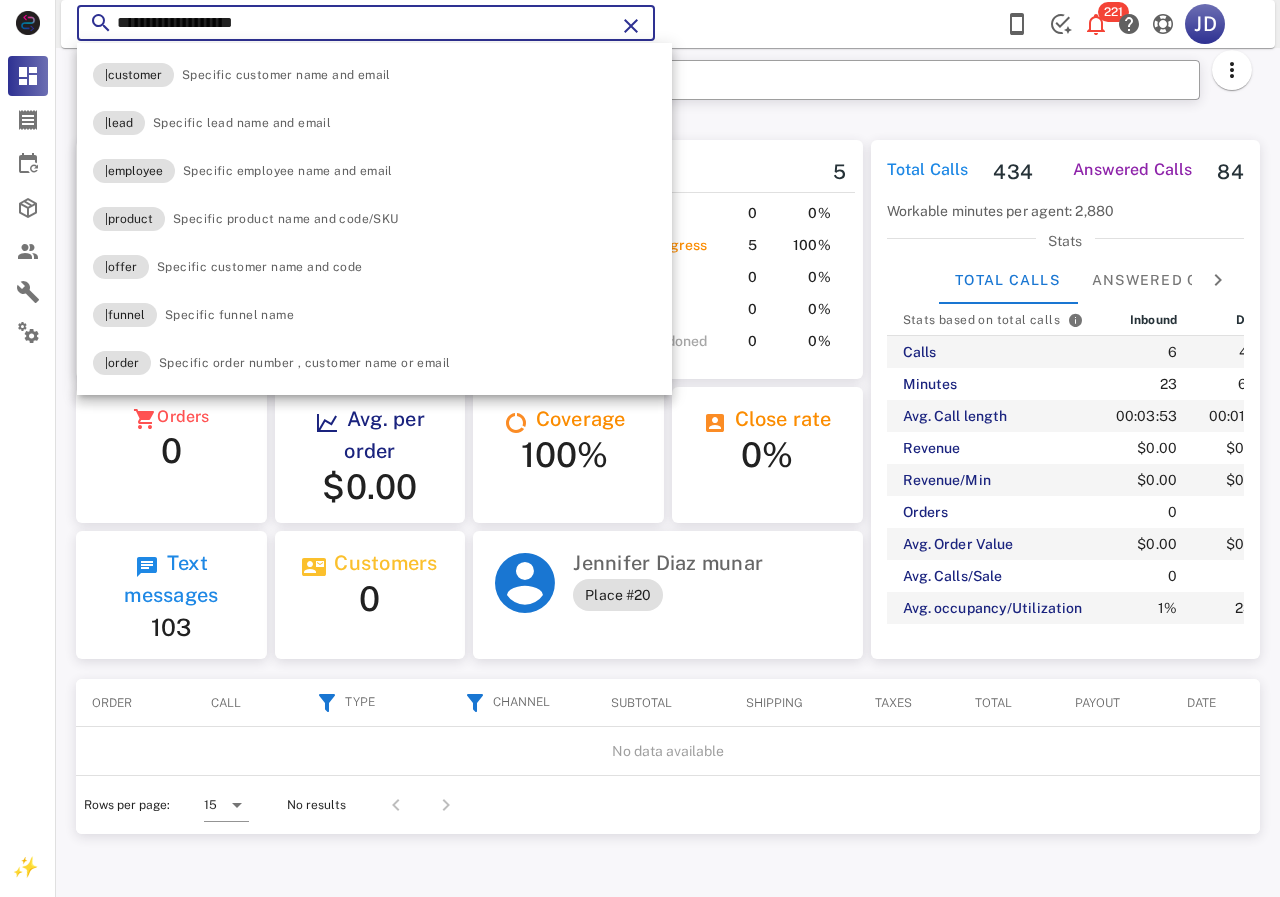 paste on "*******" 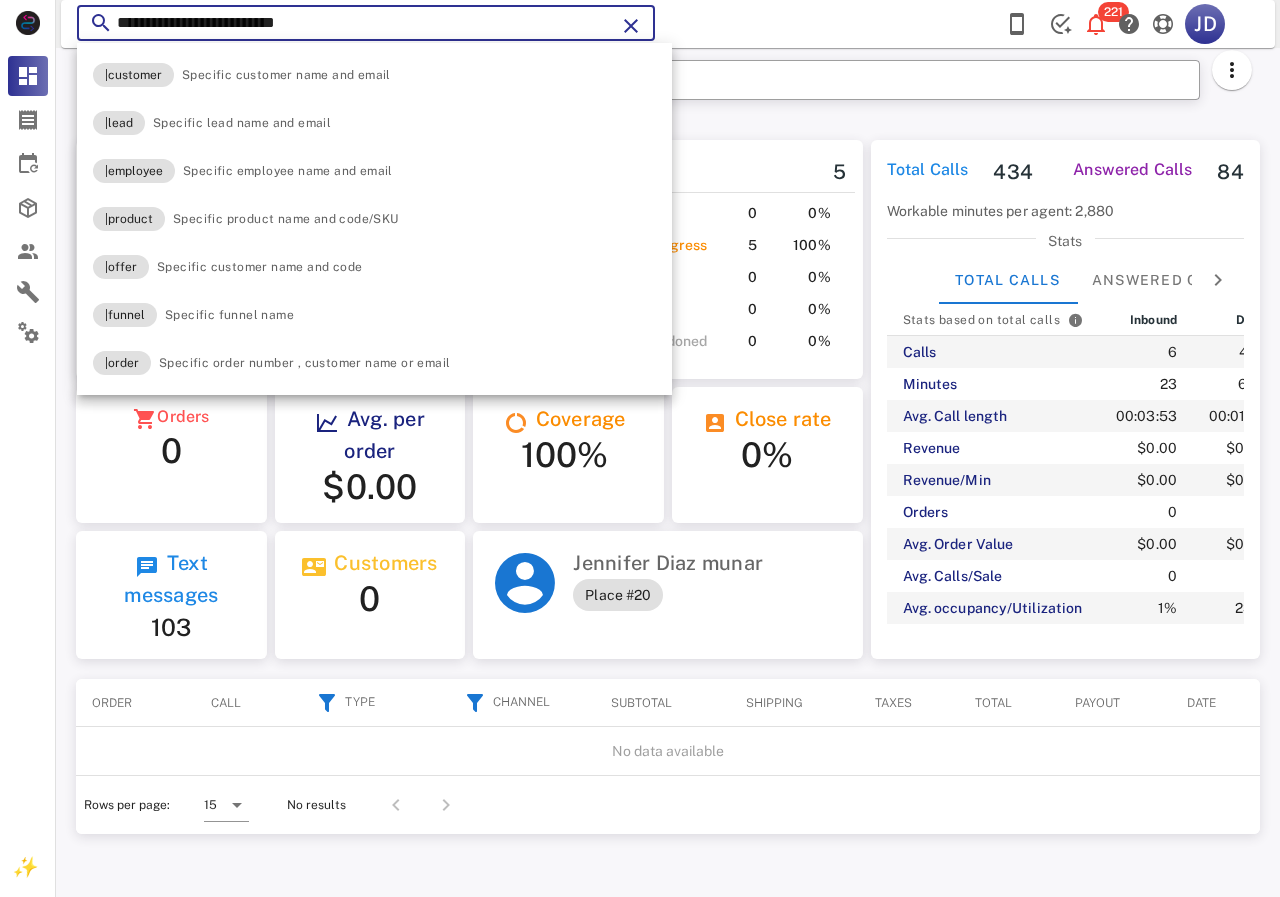 type on "**********" 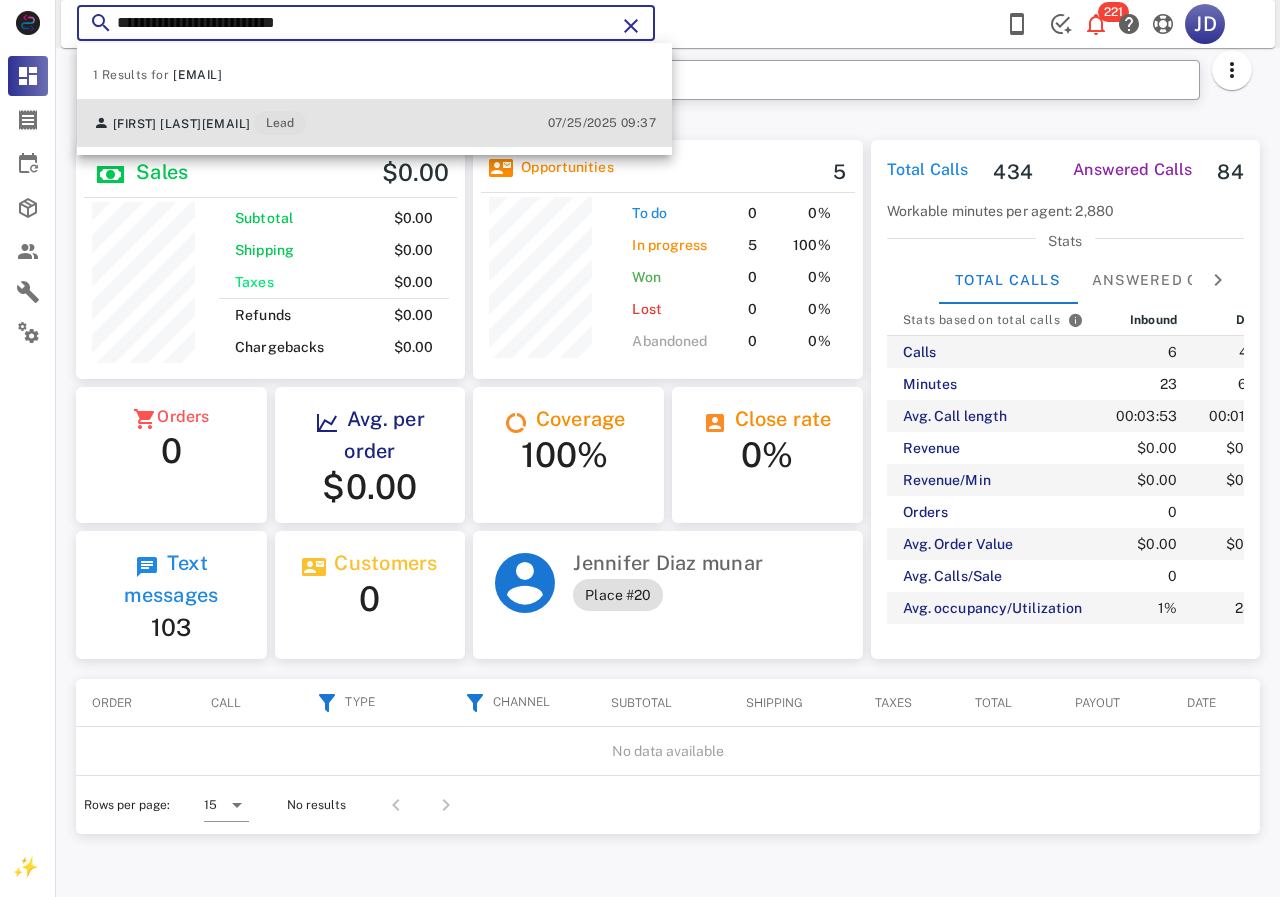 click on "reyesmarleny0409@gmail.com" at bounding box center (226, 124) 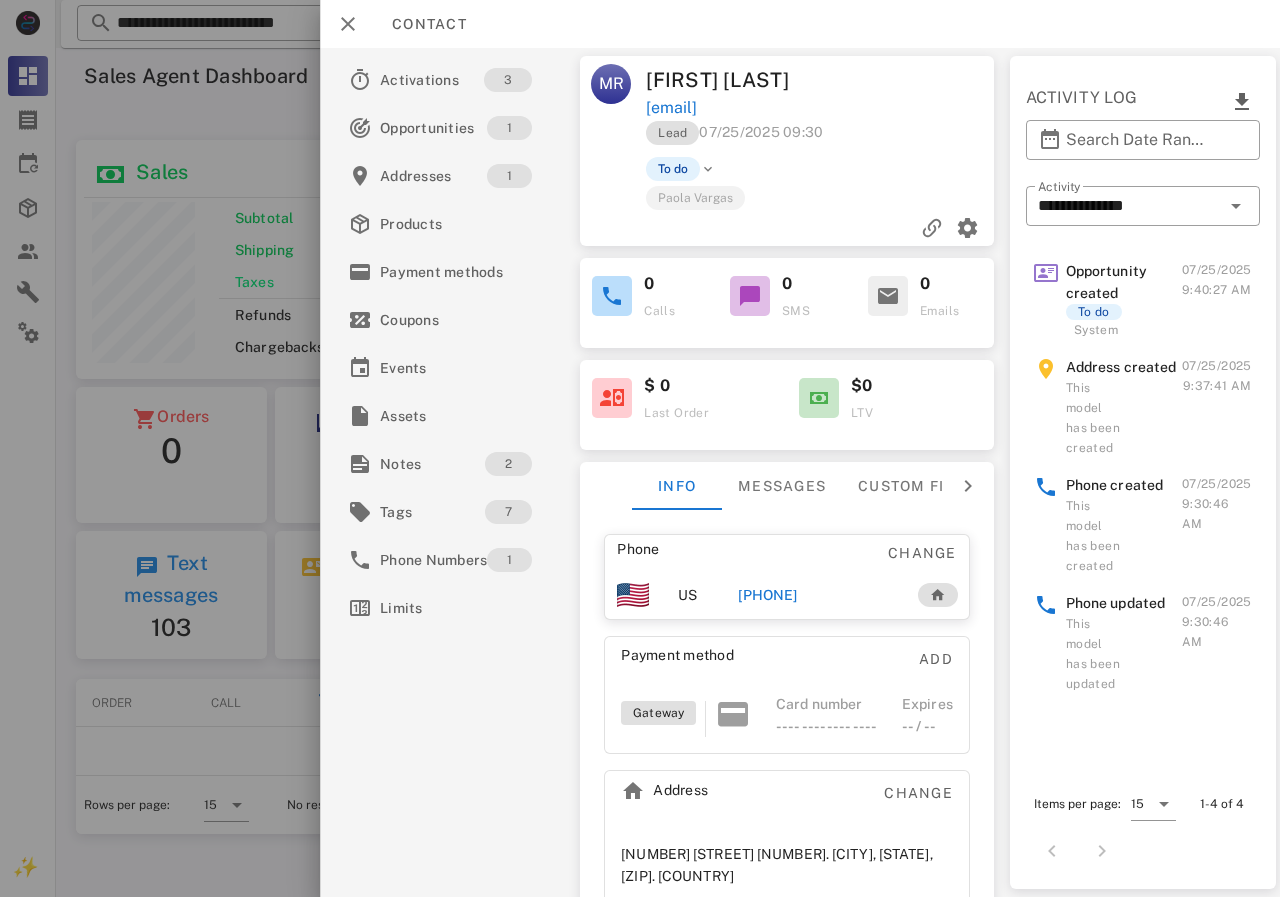 click on "+16465490326" at bounding box center (767, 595) 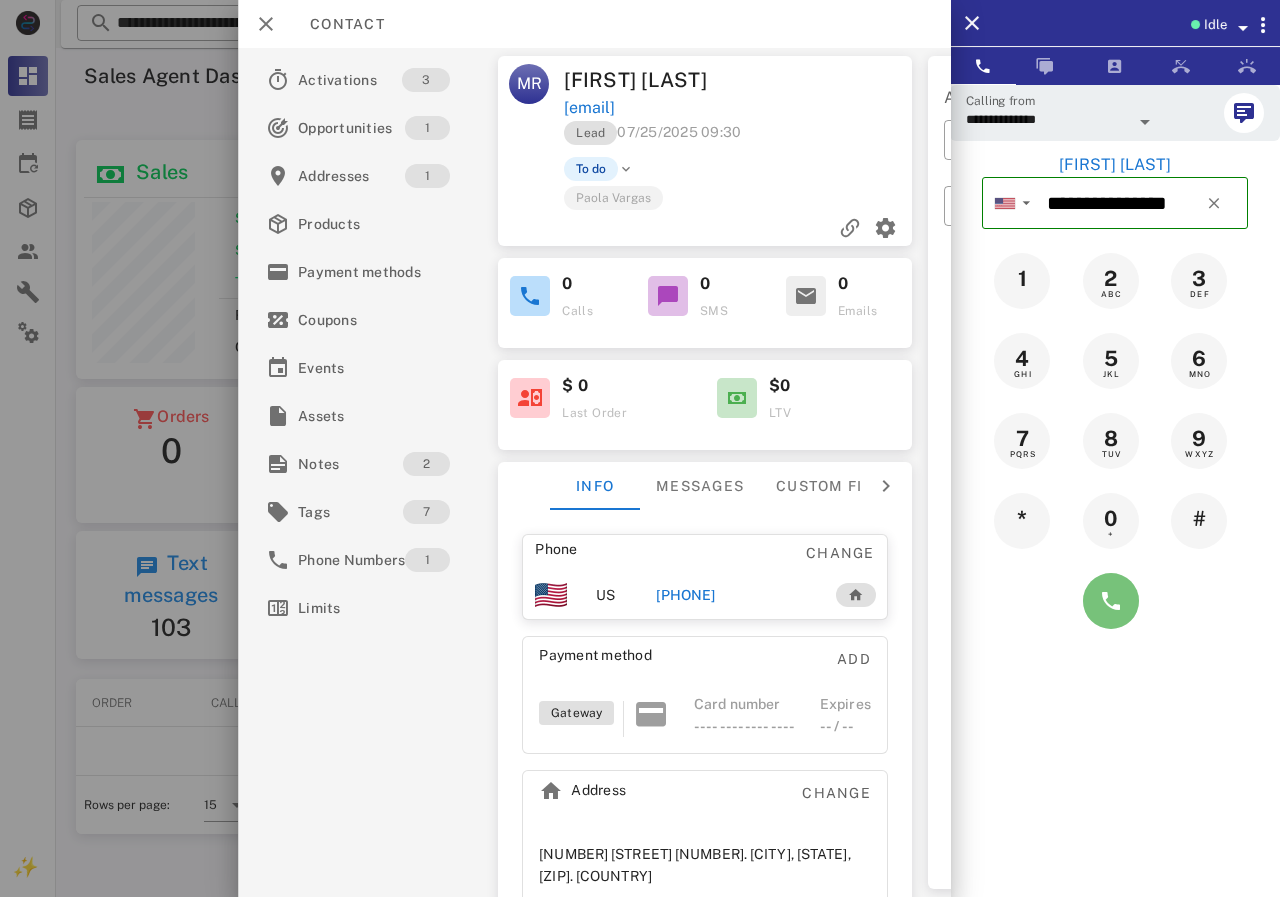 click at bounding box center (1111, 601) 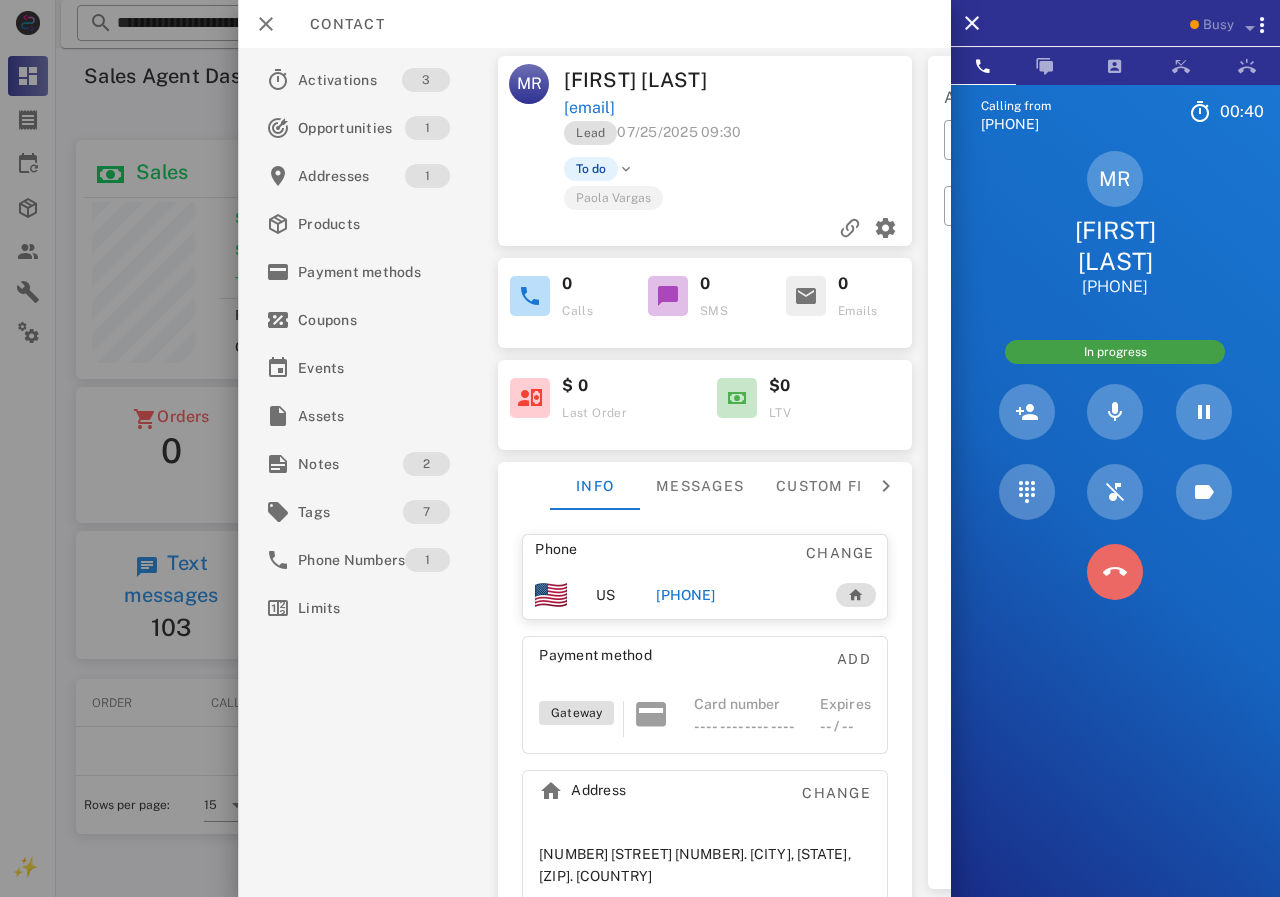 click at bounding box center (1115, 572) 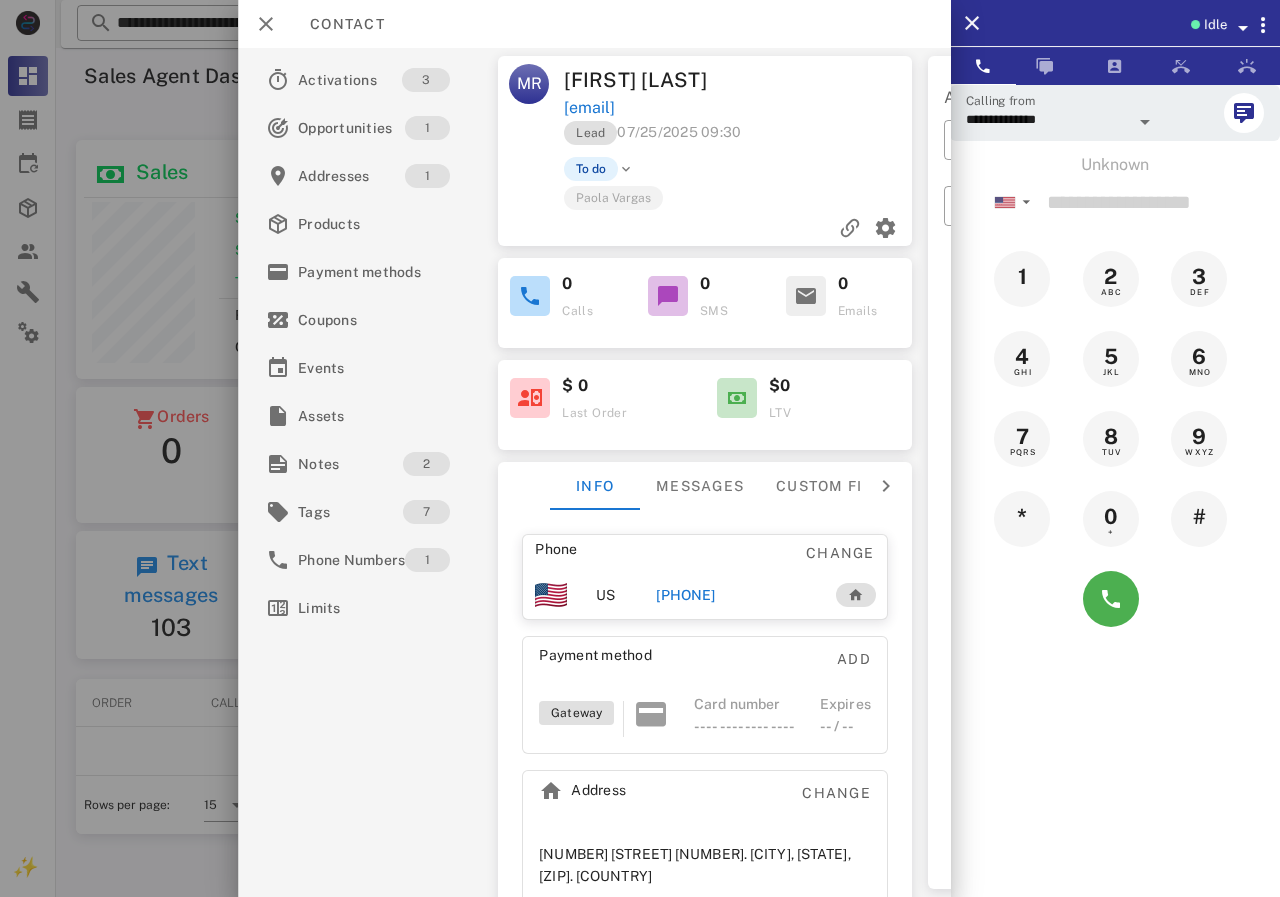 click on "+16465490326" at bounding box center (685, 595) 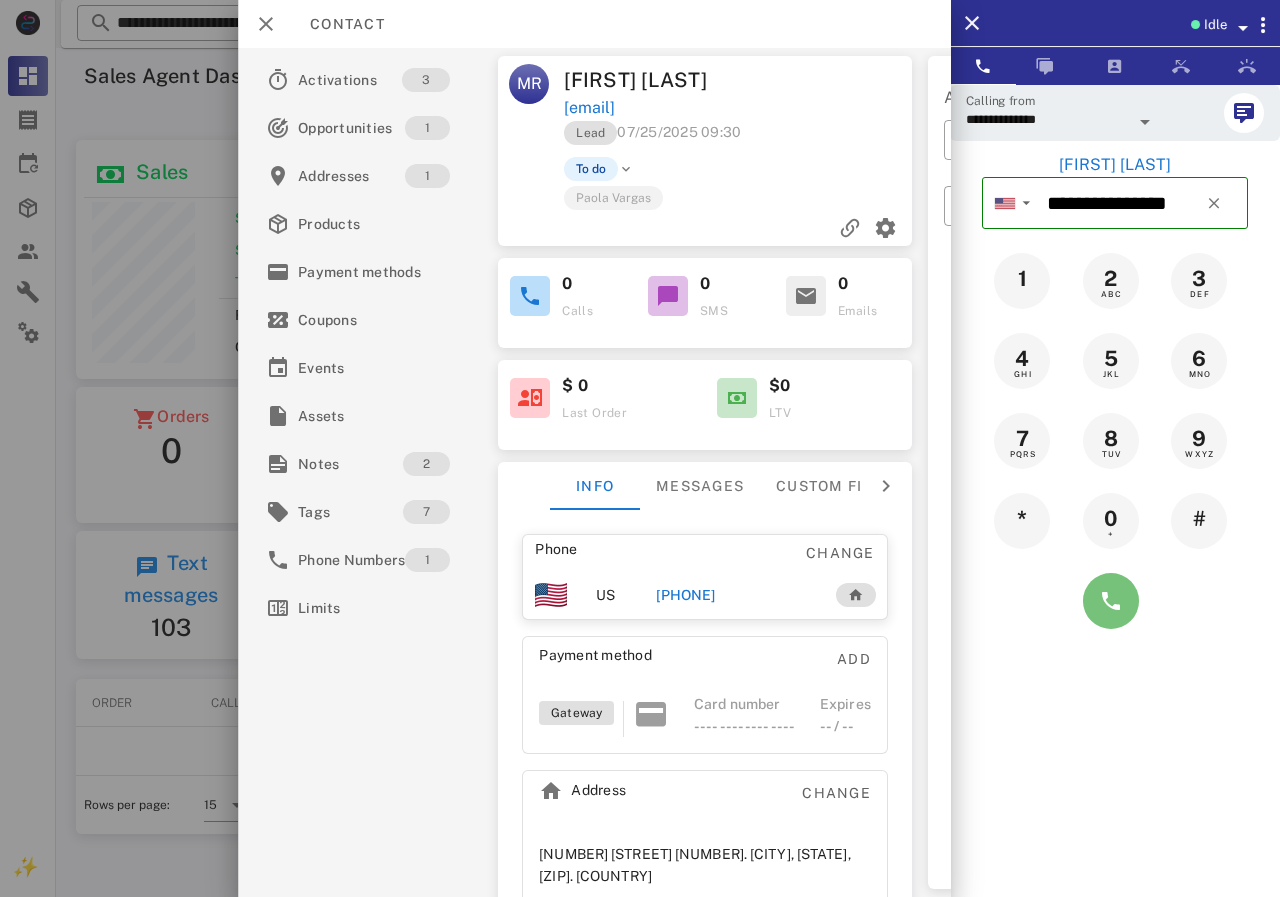 click at bounding box center [1111, 601] 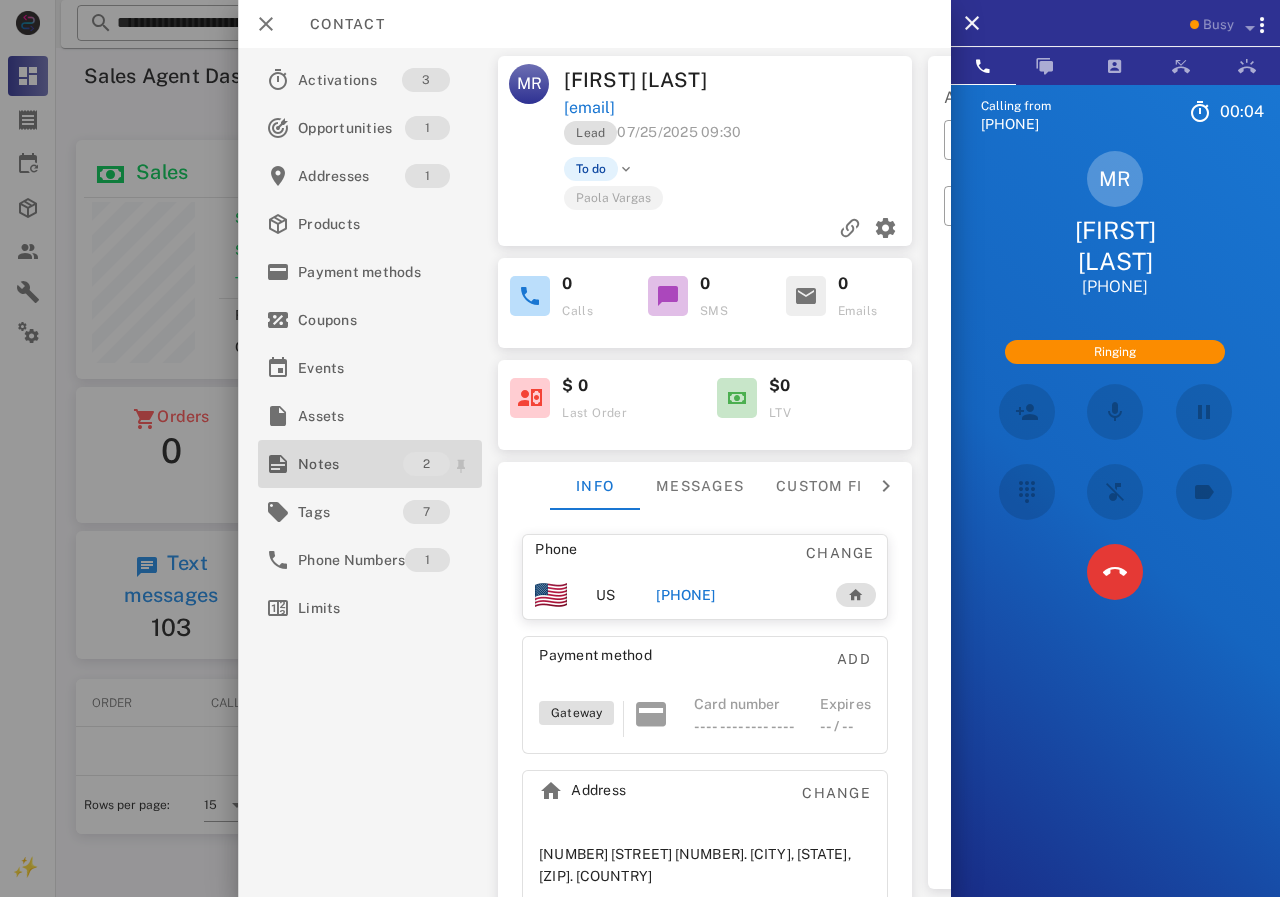click on "Notes" at bounding box center (350, 464) 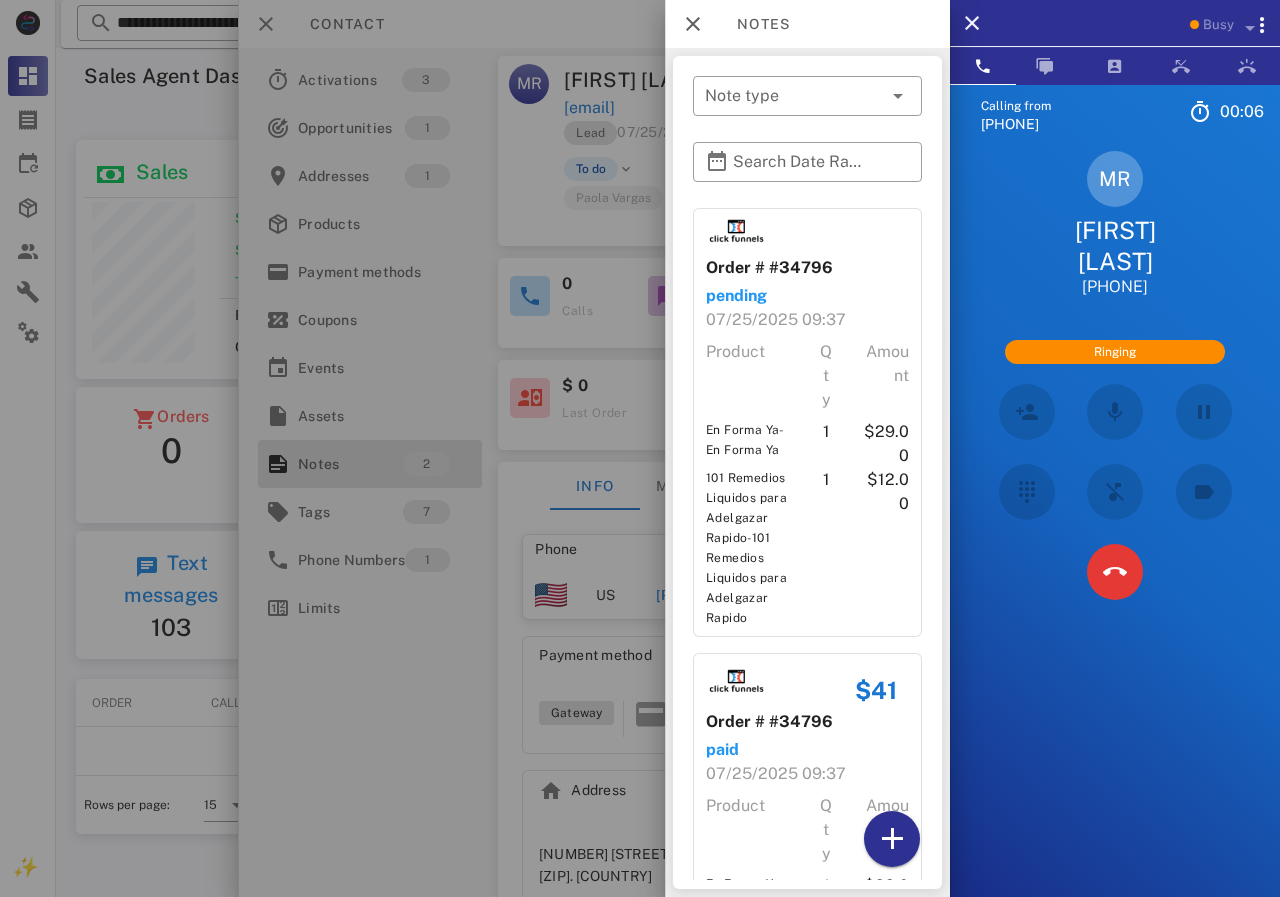 click at bounding box center (640, 448) 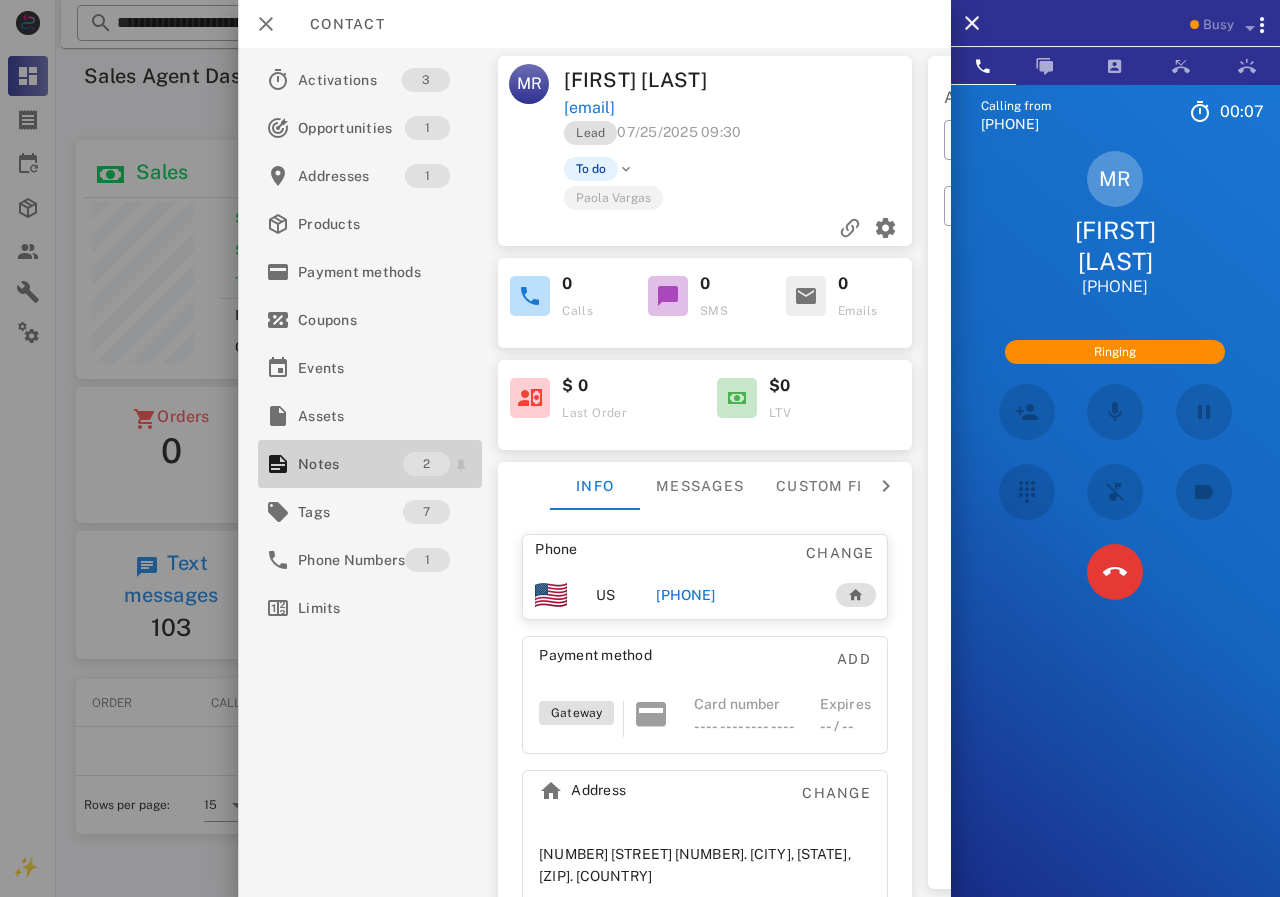 click on "Notes" at bounding box center (350, 464) 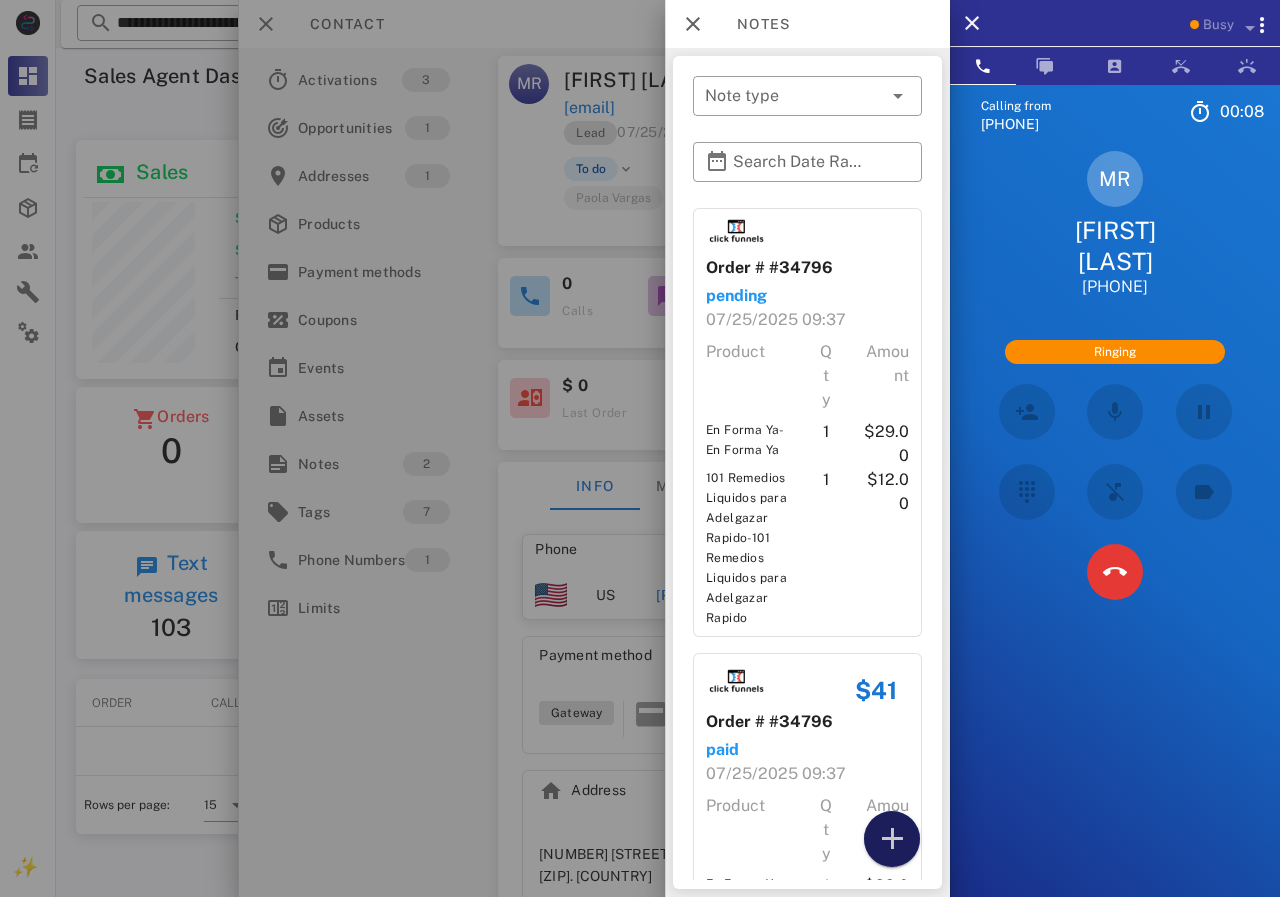 click at bounding box center (892, 839) 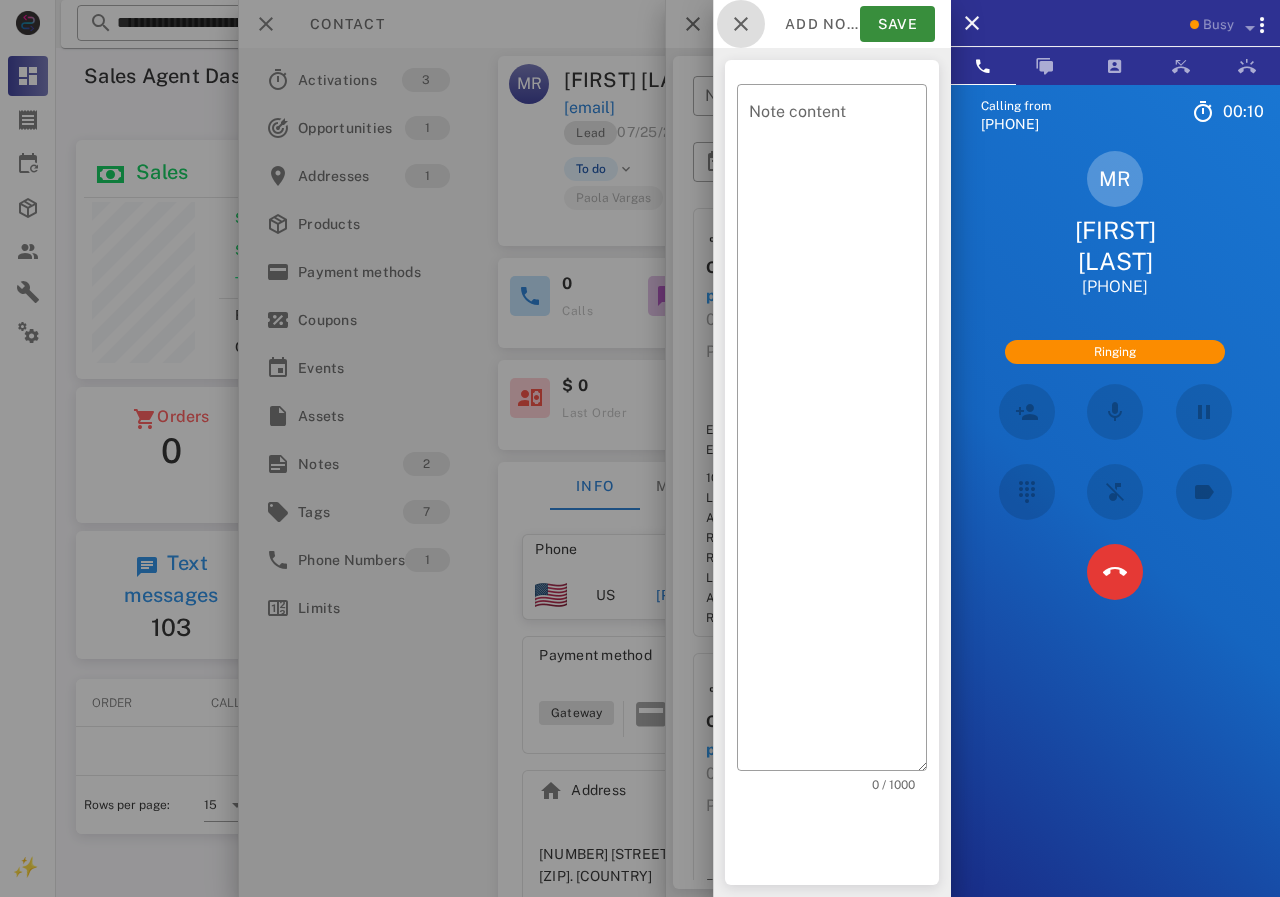 click at bounding box center (741, 24) 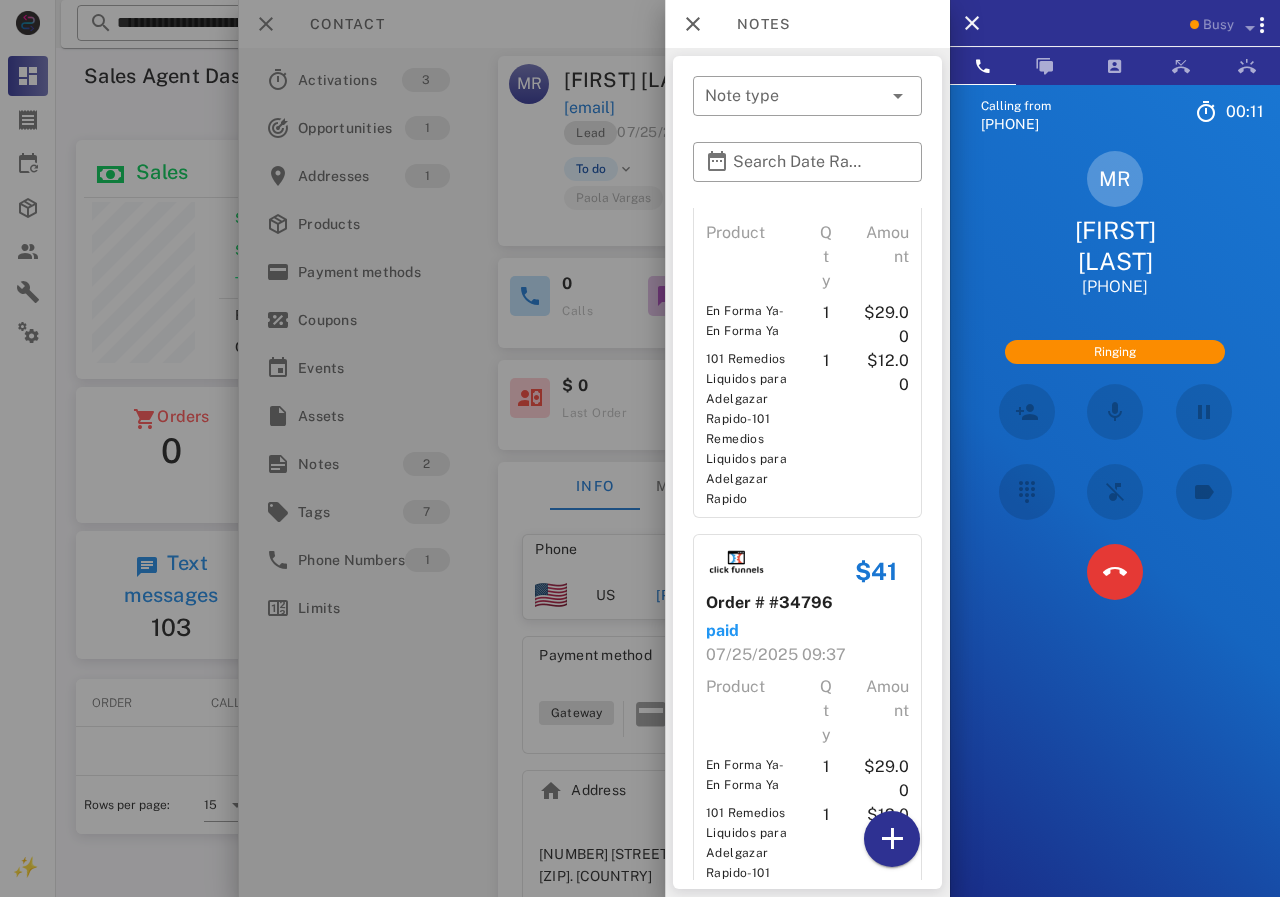 scroll, scrollTop: 238, scrollLeft: 0, axis: vertical 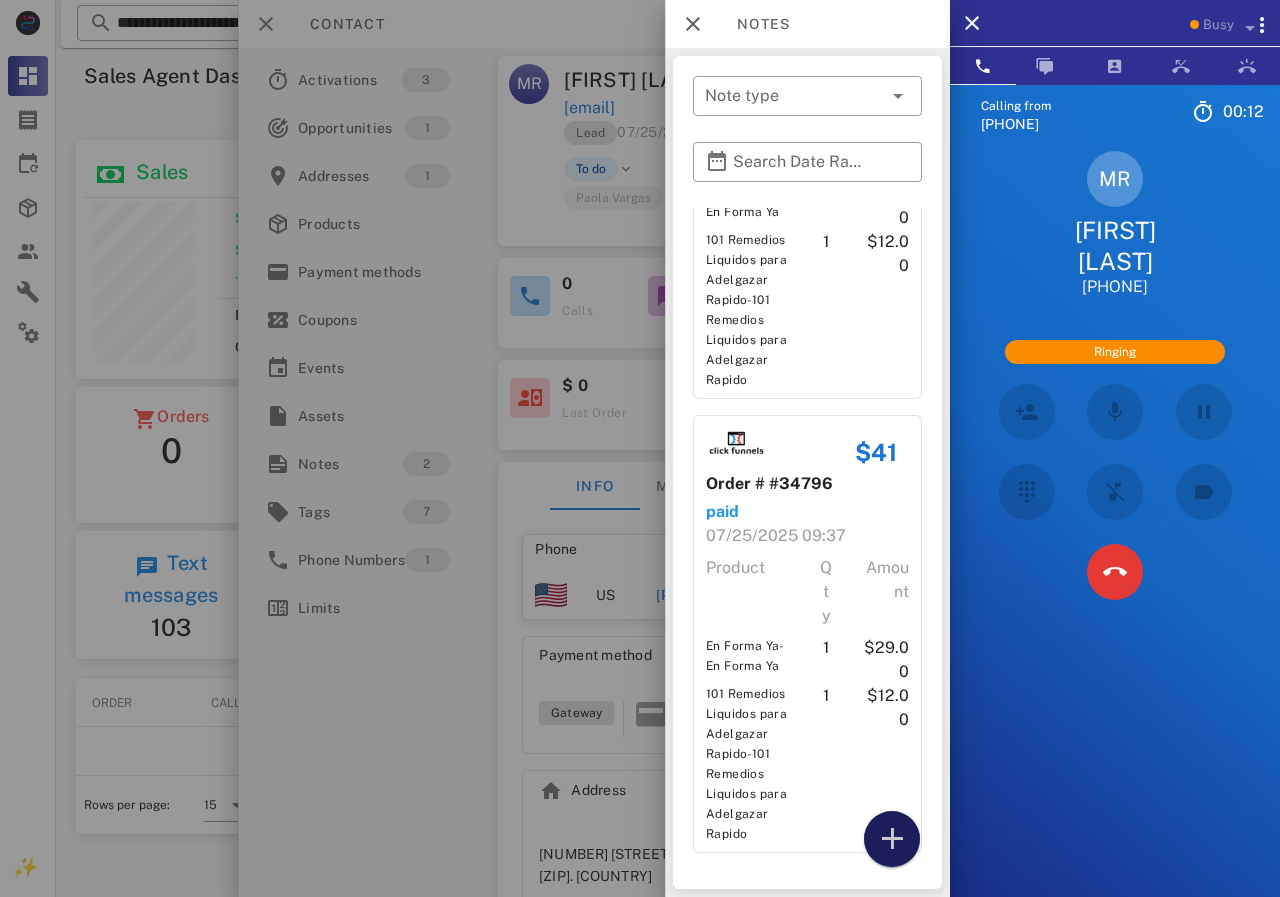 click at bounding box center (892, 839) 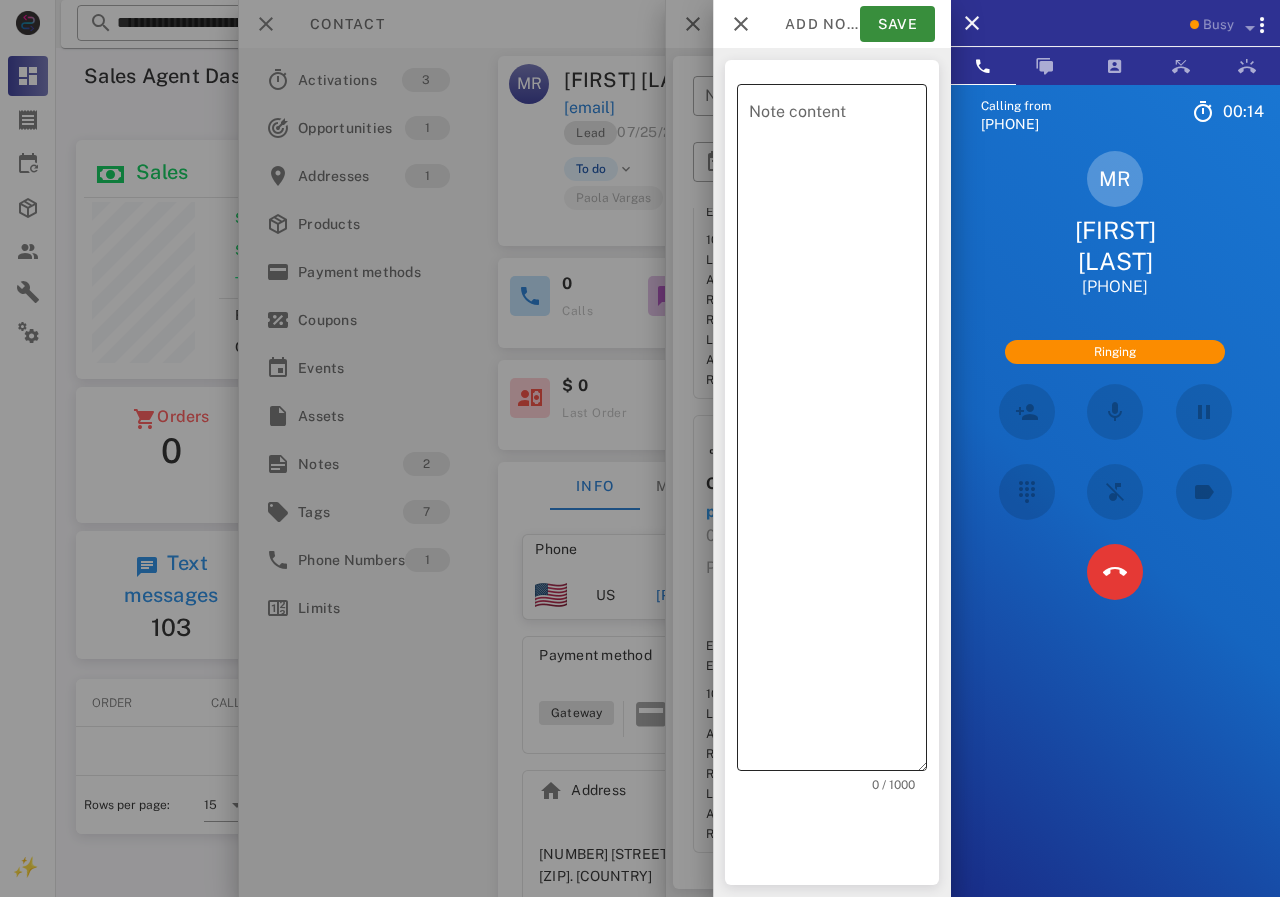 click on "Note content" at bounding box center (838, 432) 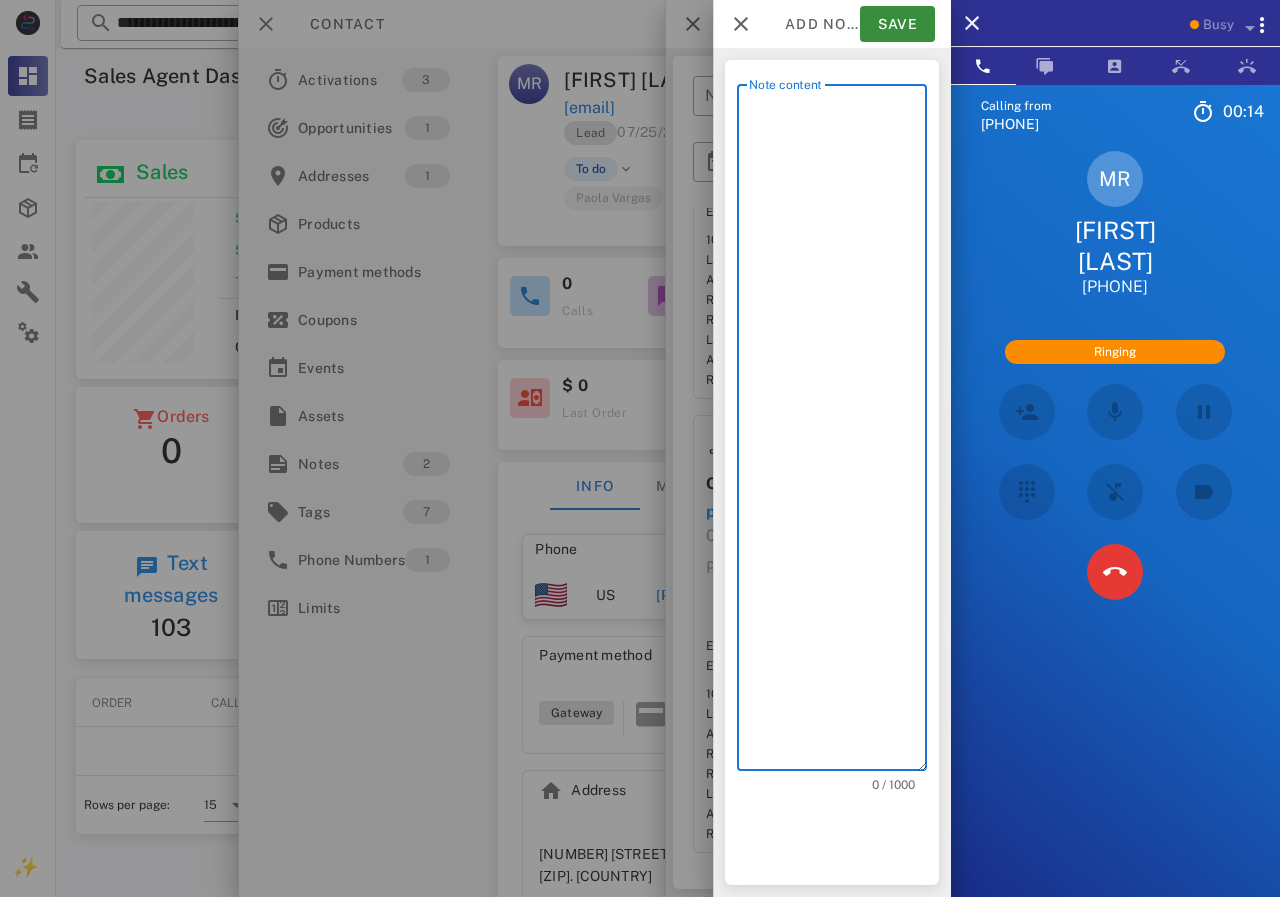 scroll, scrollTop: 240, scrollLeft: 390, axis: both 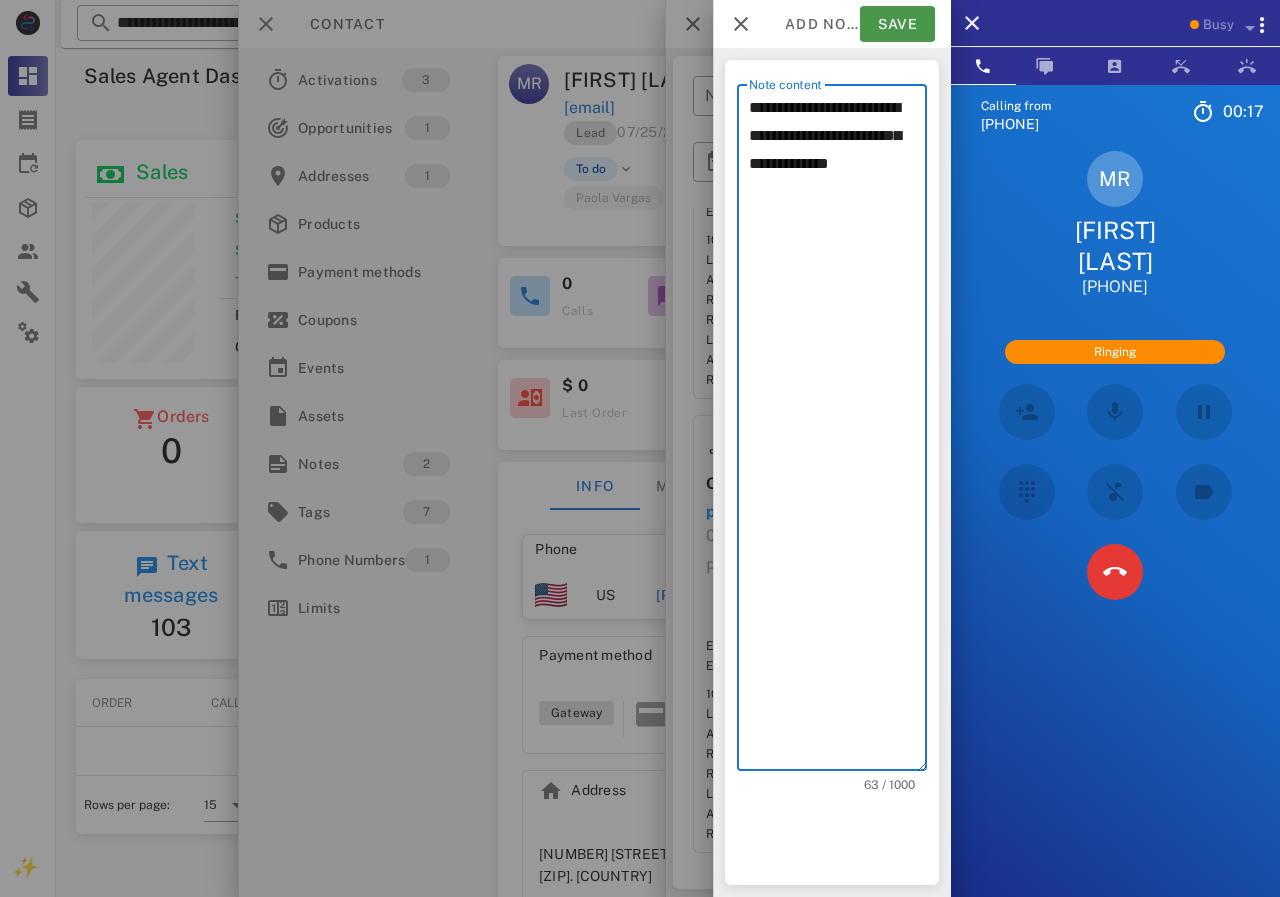 type on "**********" 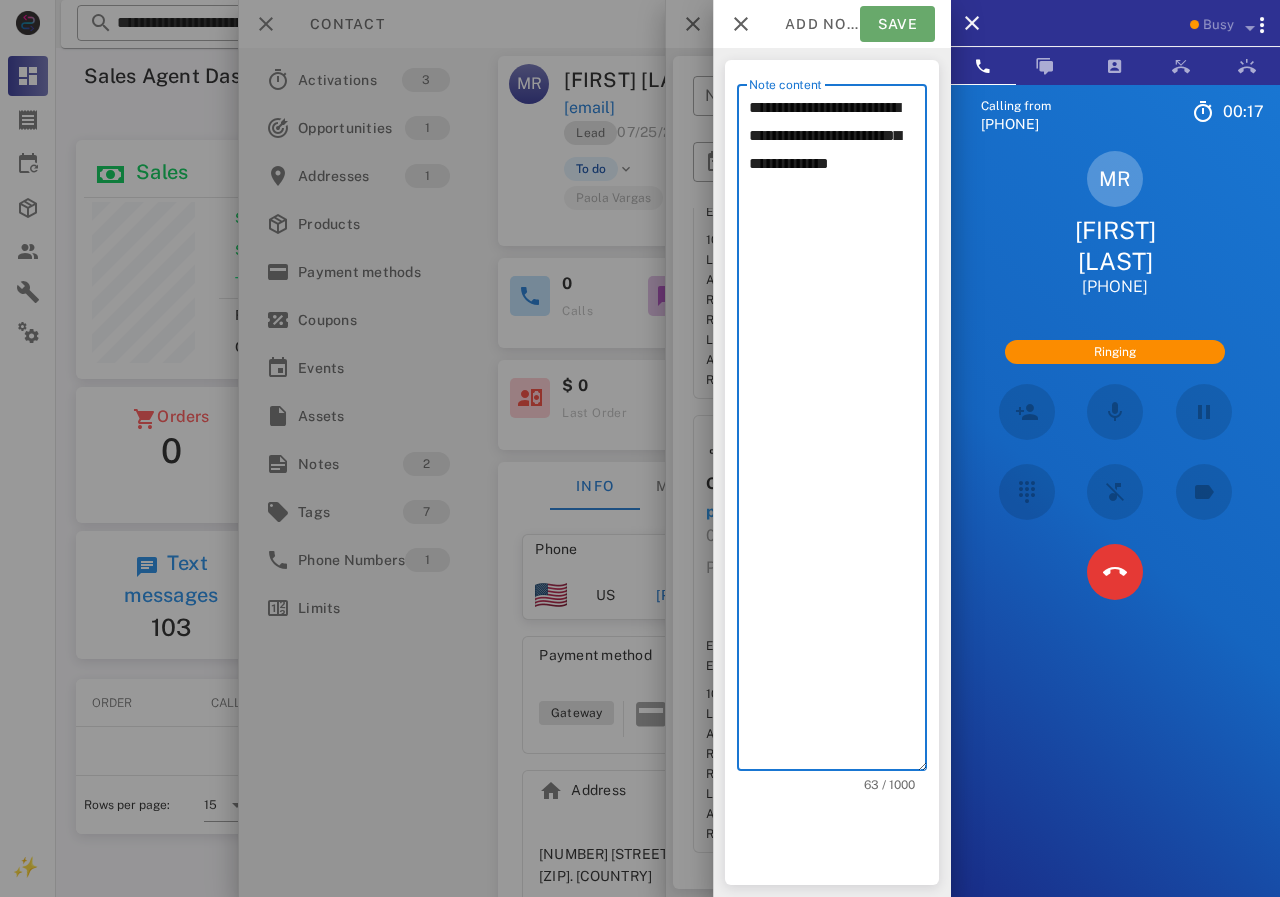 click on "Save" at bounding box center (897, 24) 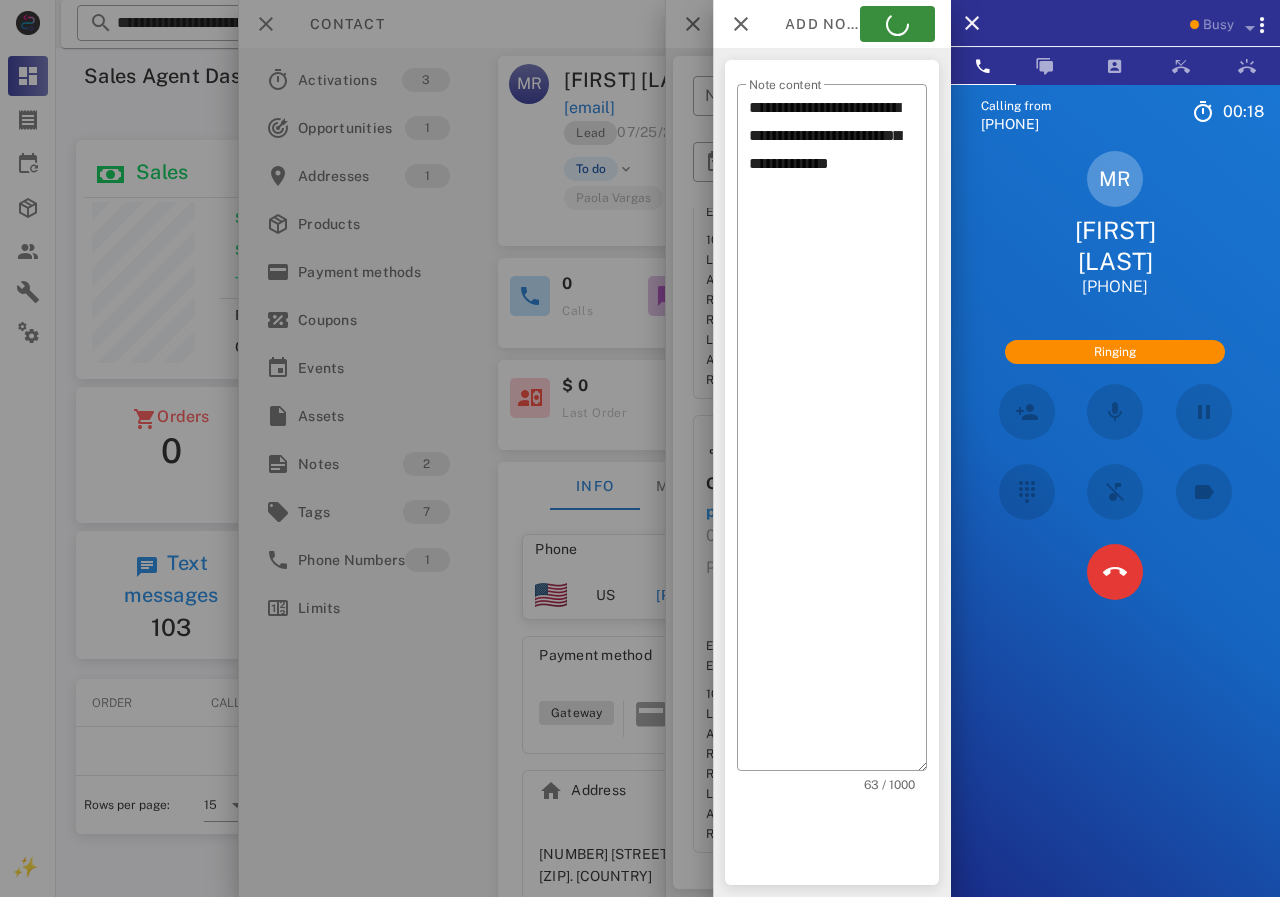 click at bounding box center [640, 448] 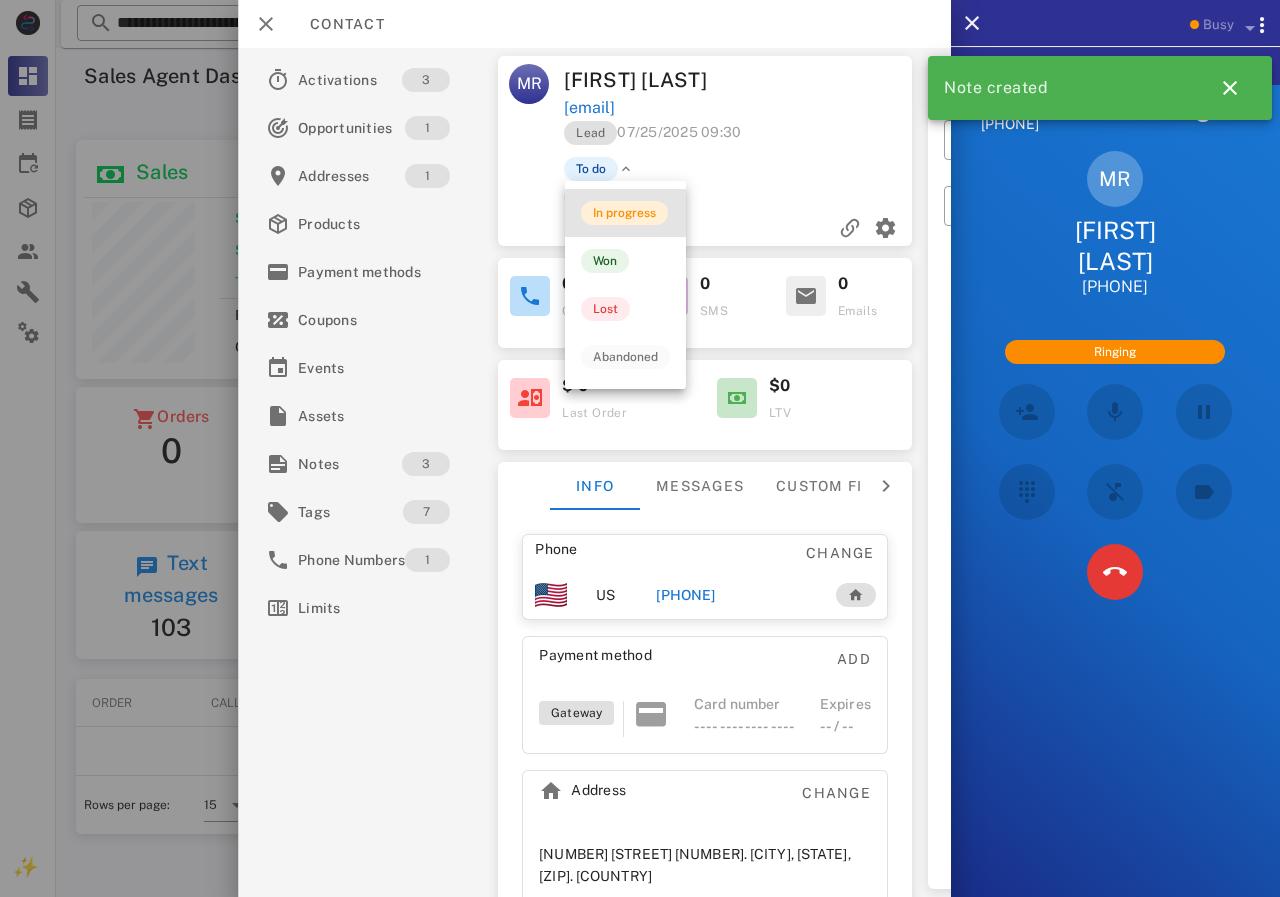 click on "In progress" at bounding box center [624, 213] 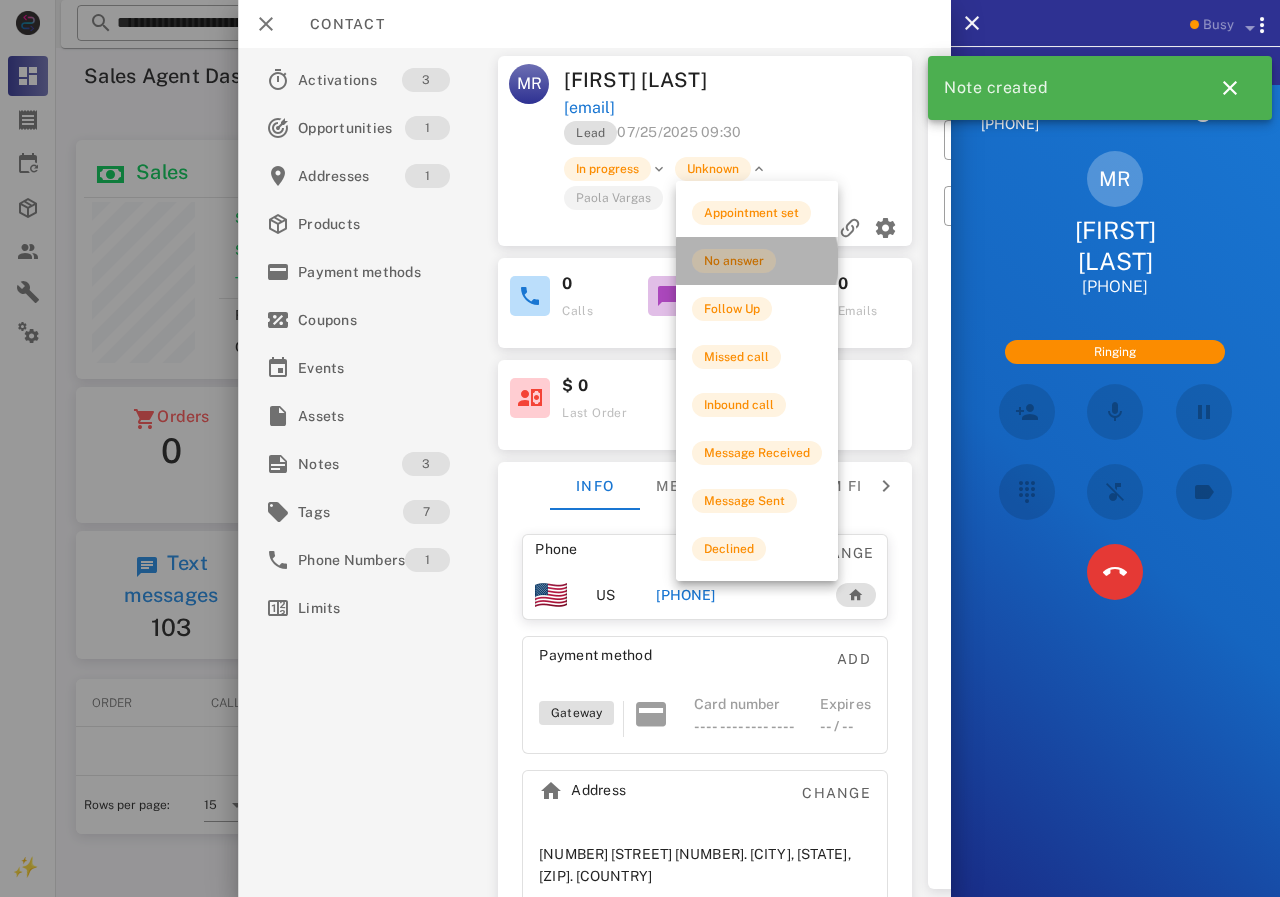 click on "No answer" at bounding box center [734, 261] 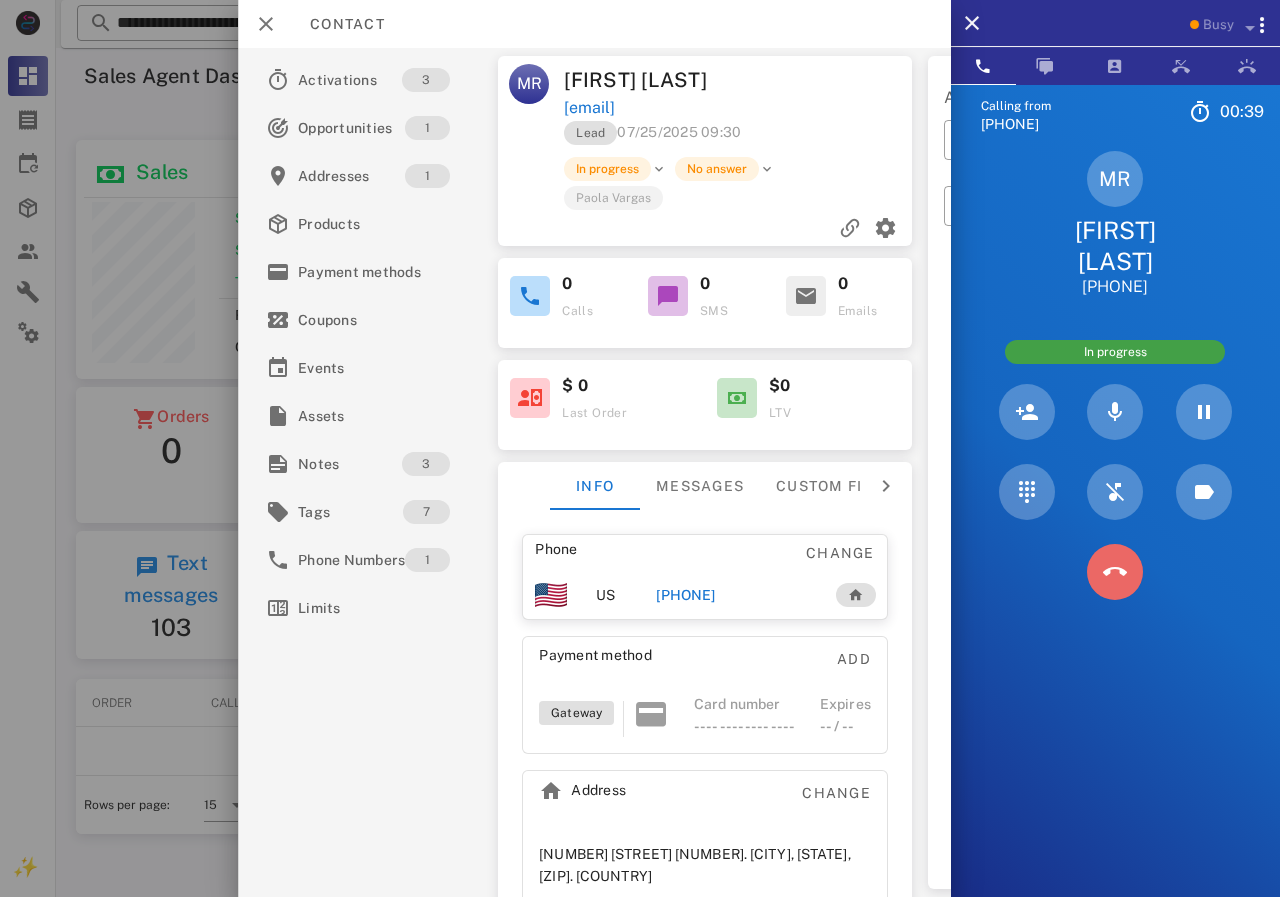 click at bounding box center (1115, 572) 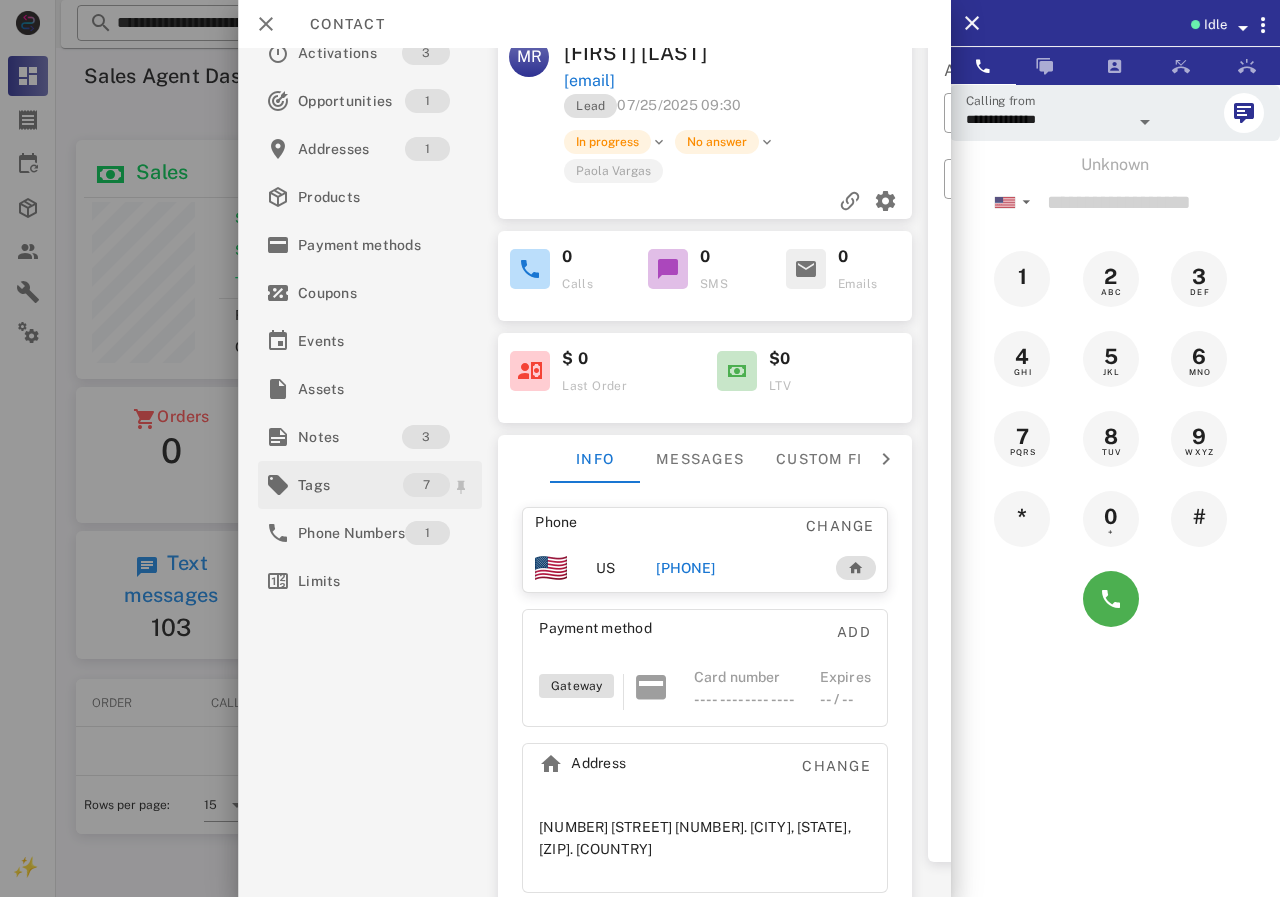 scroll, scrollTop: 35, scrollLeft: 0, axis: vertical 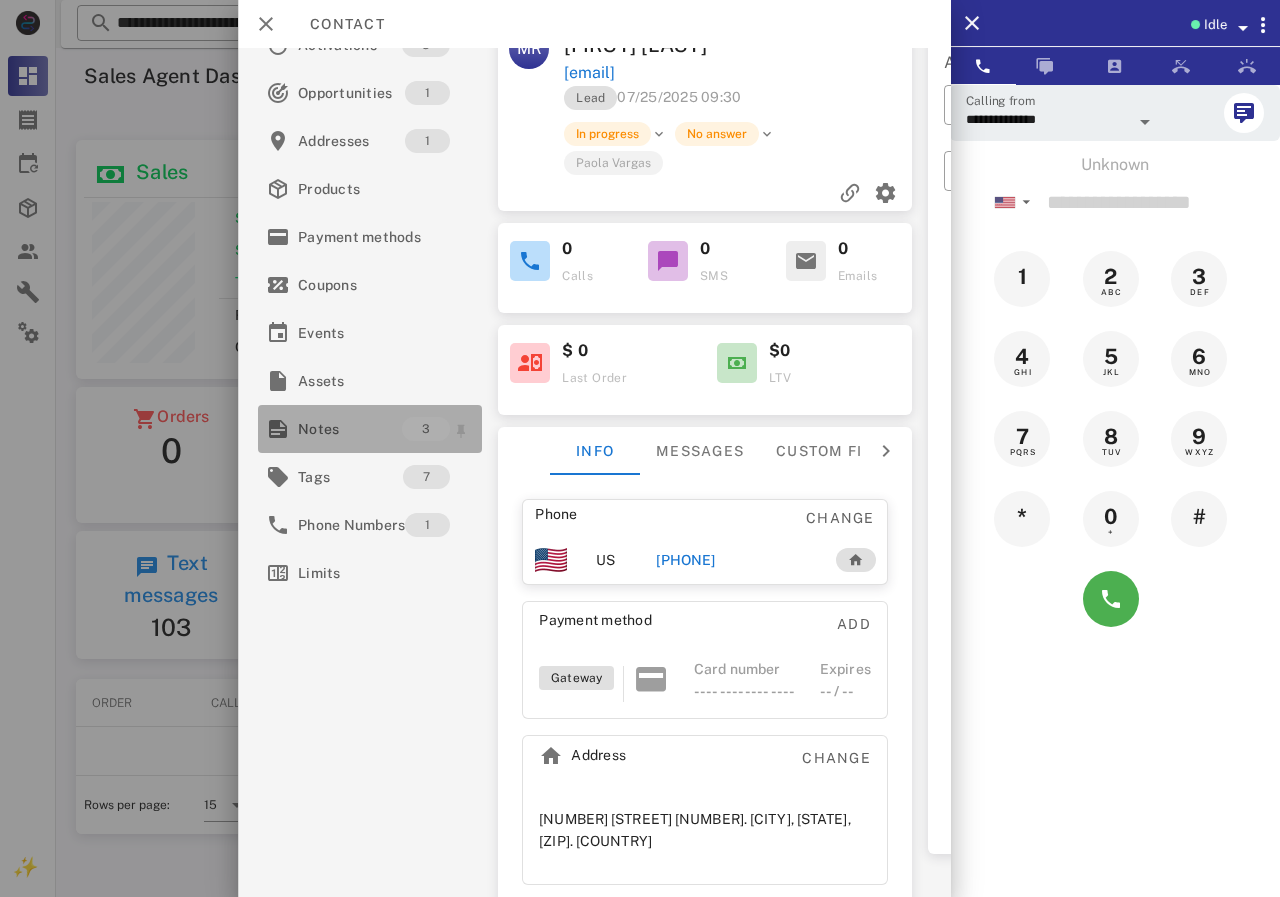 click on "Notes" at bounding box center [350, 429] 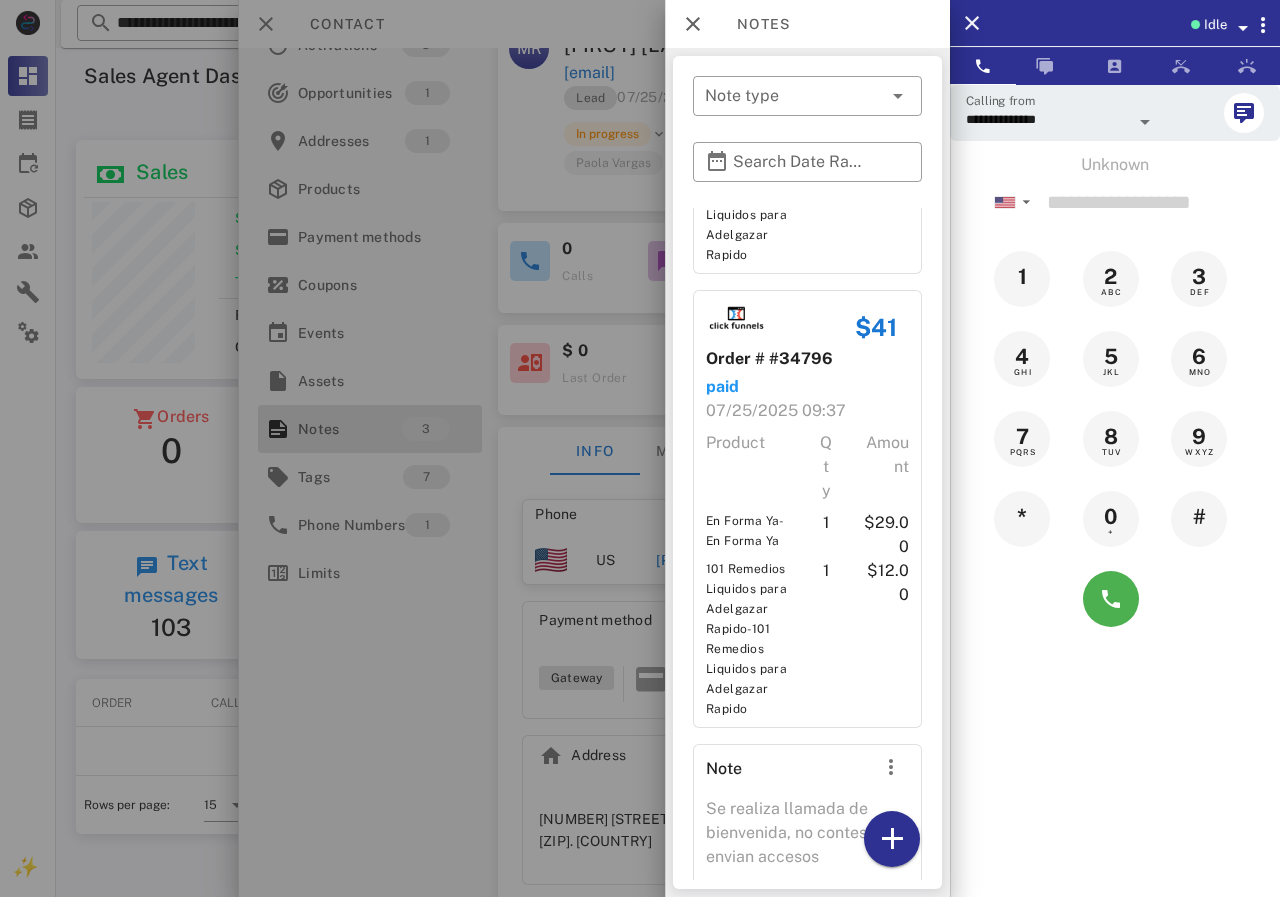 scroll, scrollTop: 472, scrollLeft: 0, axis: vertical 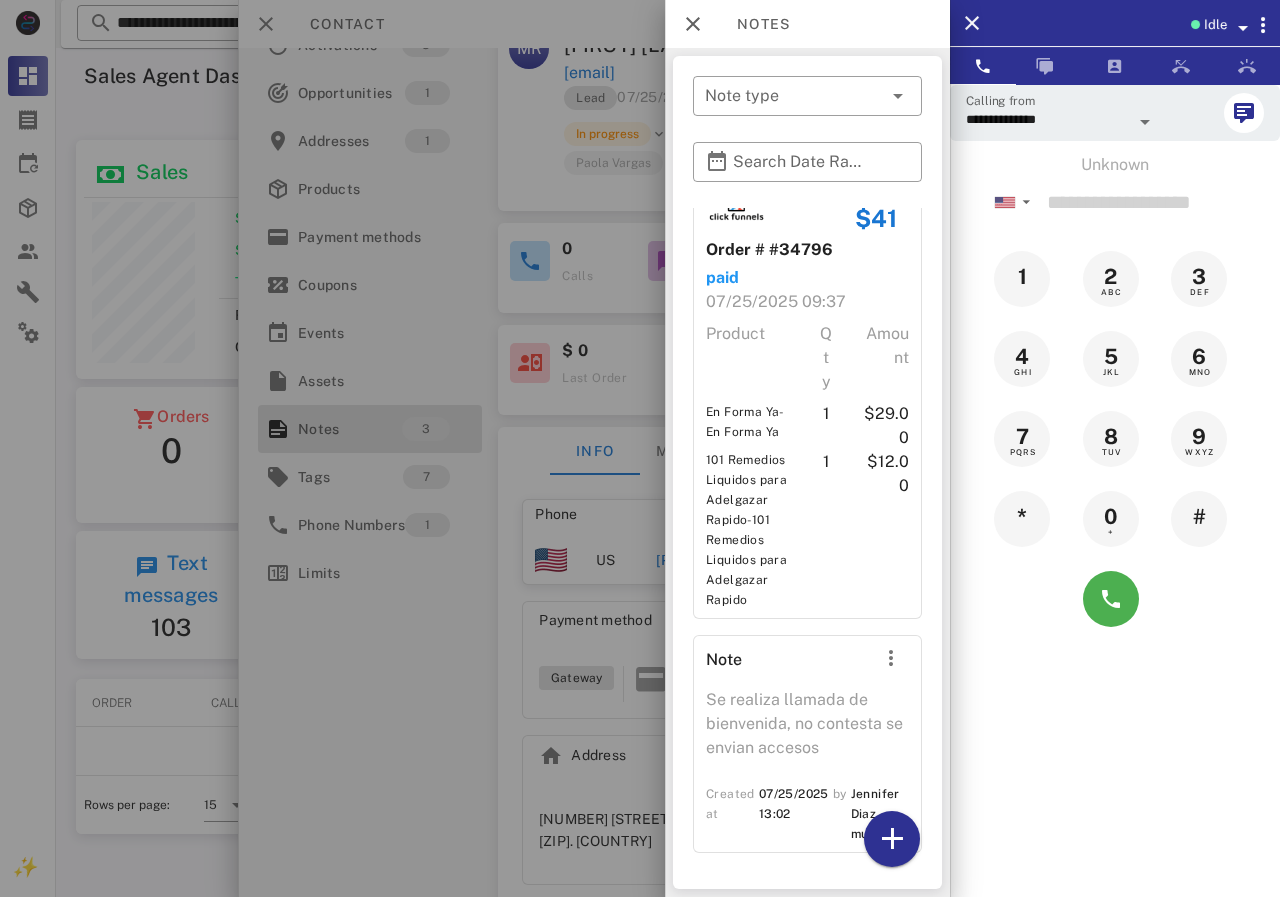 click at bounding box center (640, 448) 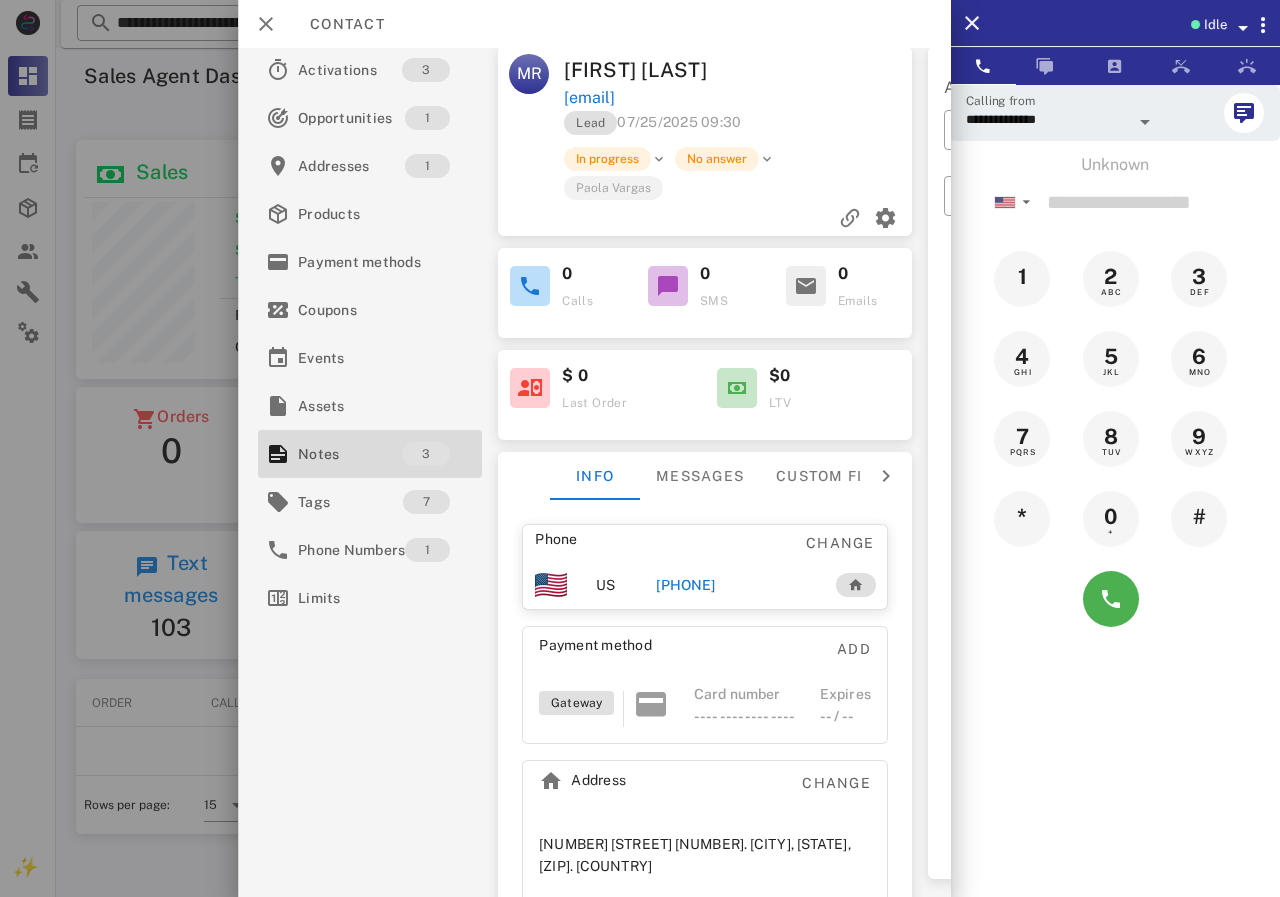 scroll, scrollTop: 0, scrollLeft: 0, axis: both 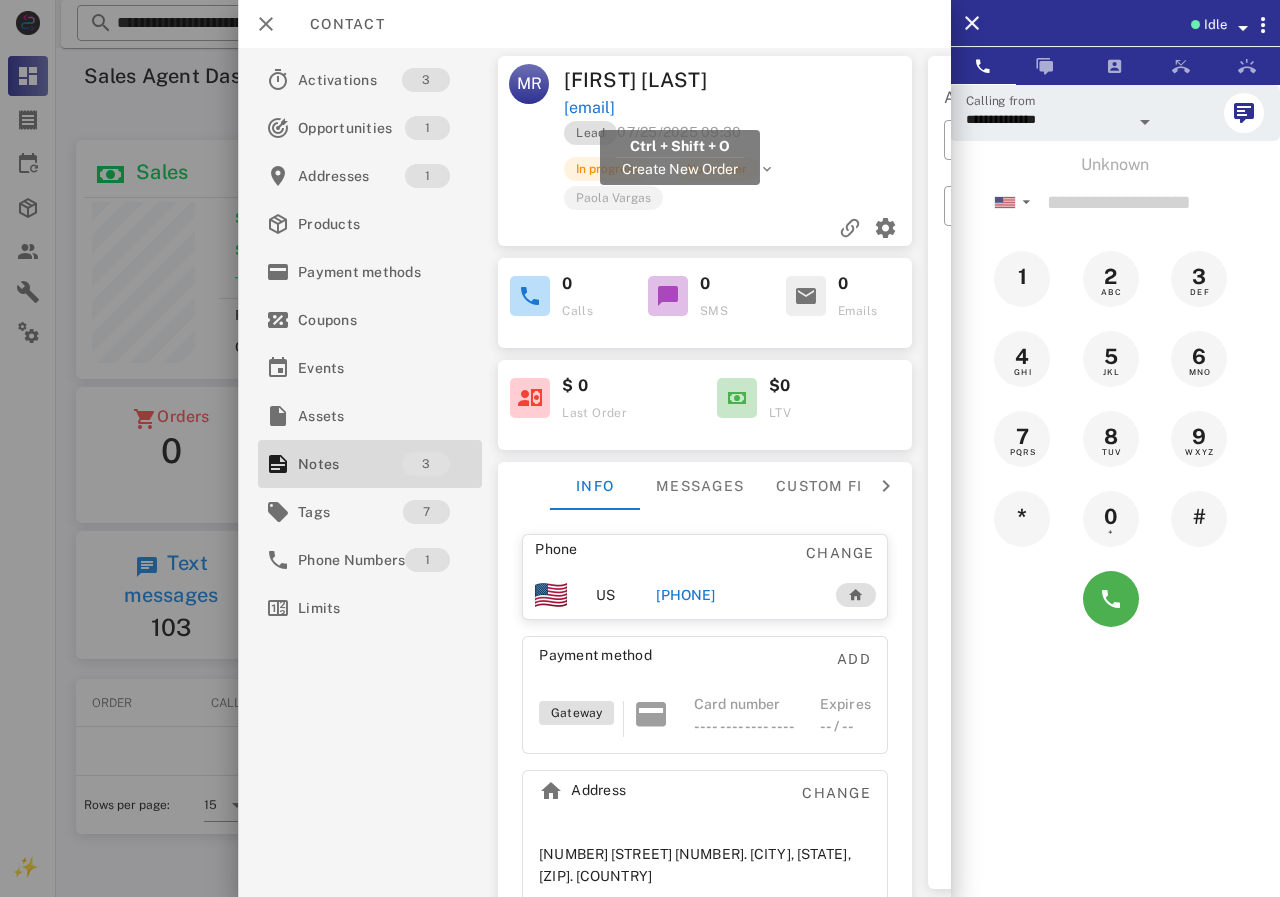 drag, startPoint x: 837, startPoint y: 115, endPoint x: 571, endPoint y: 111, distance: 266.03006 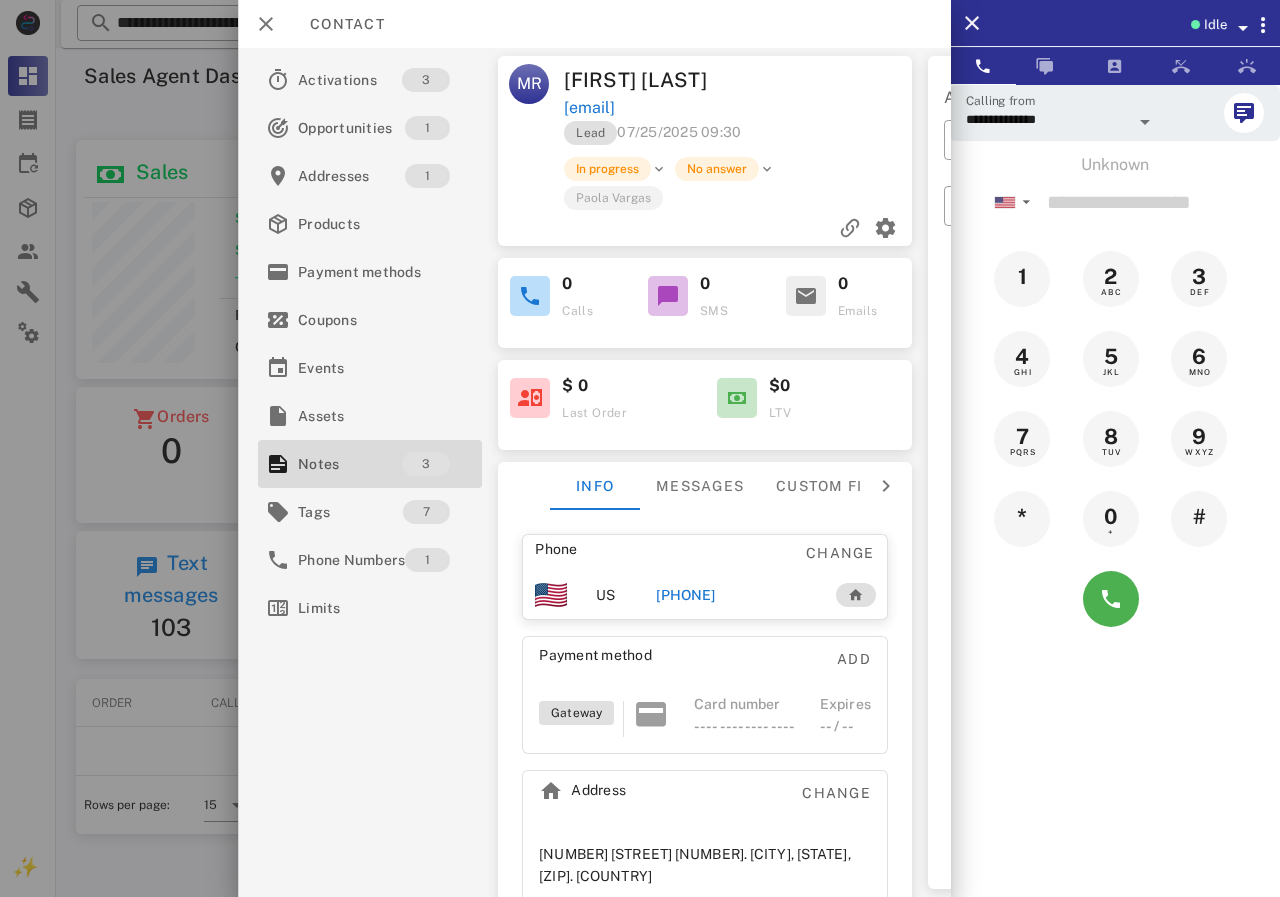 click on "reyesmarleny0409@gmail.com" at bounding box center (739, 108) 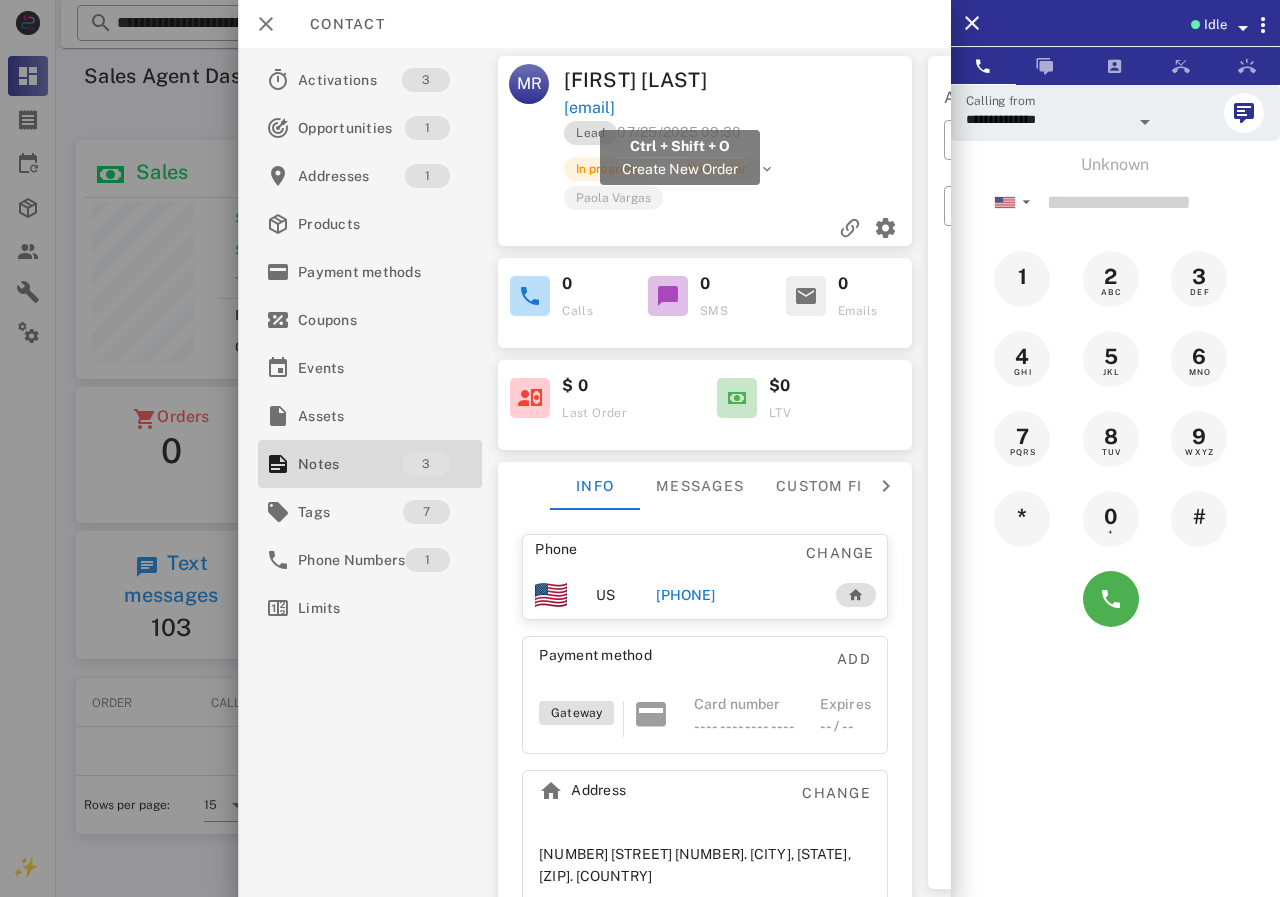drag, startPoint x: 863, startPoint y: 111, endPoint x: 565, endPoint y: 108, distance: 298.0151 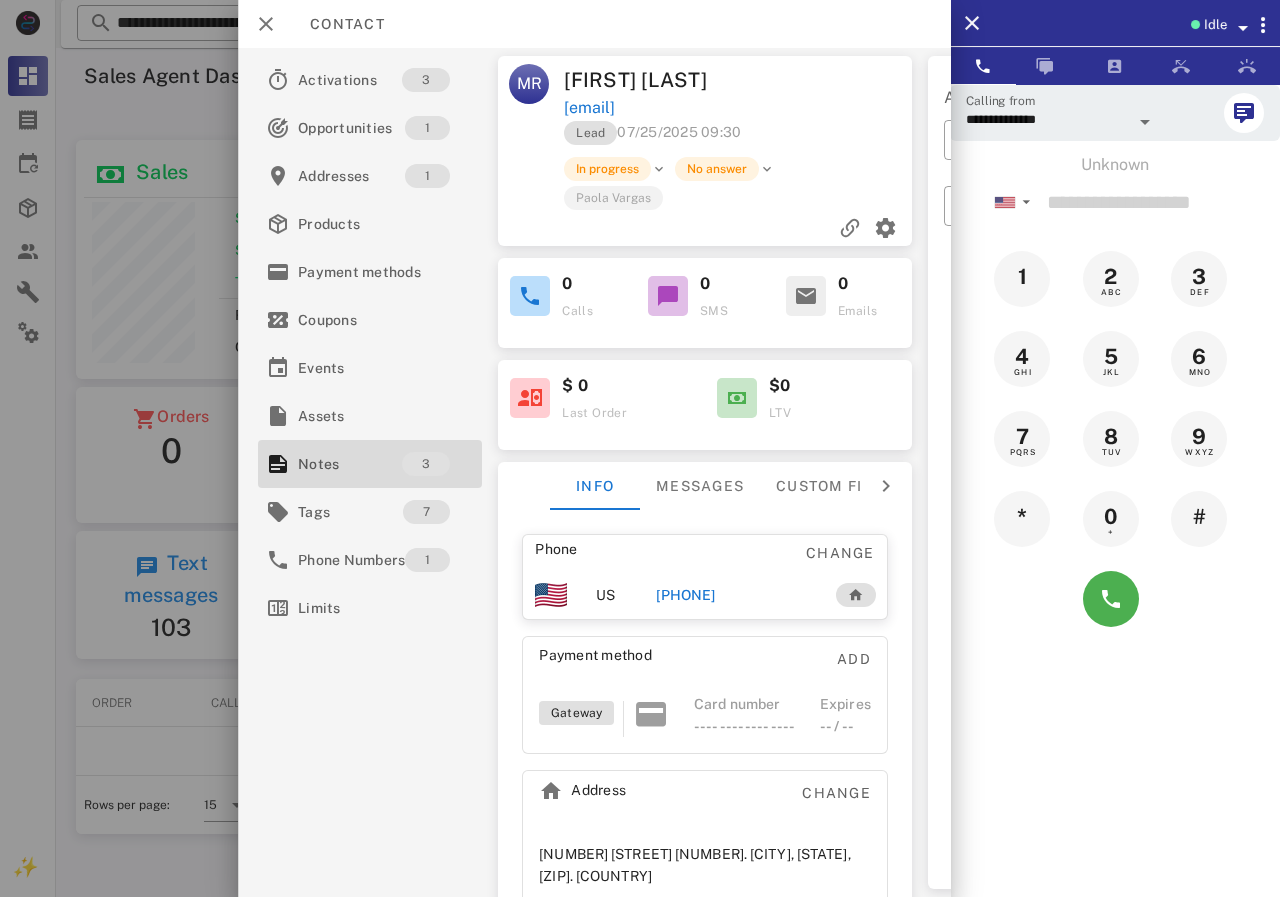 copy on "reyesmarleny0409@gmail.com" 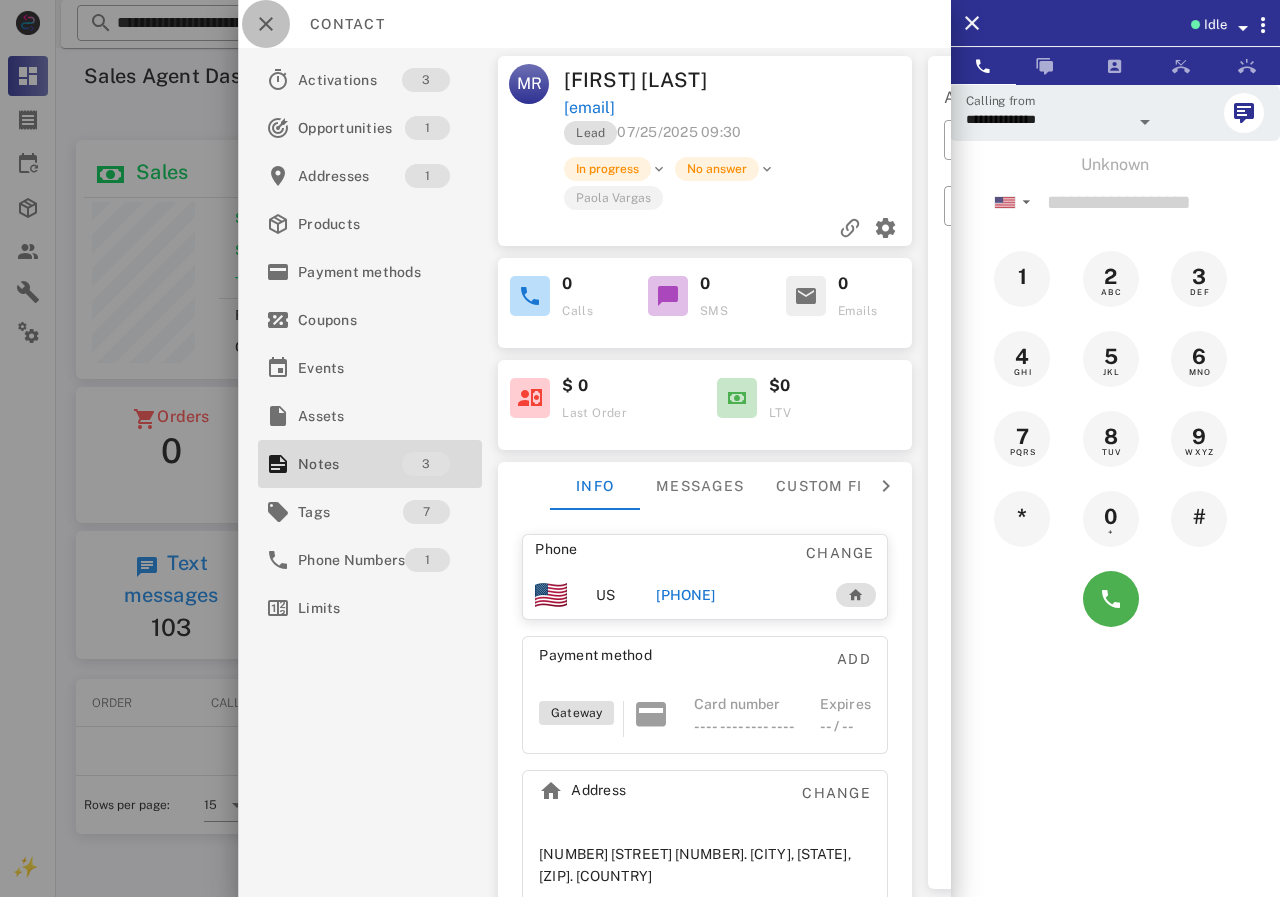 click at bounding box center (266, 24) 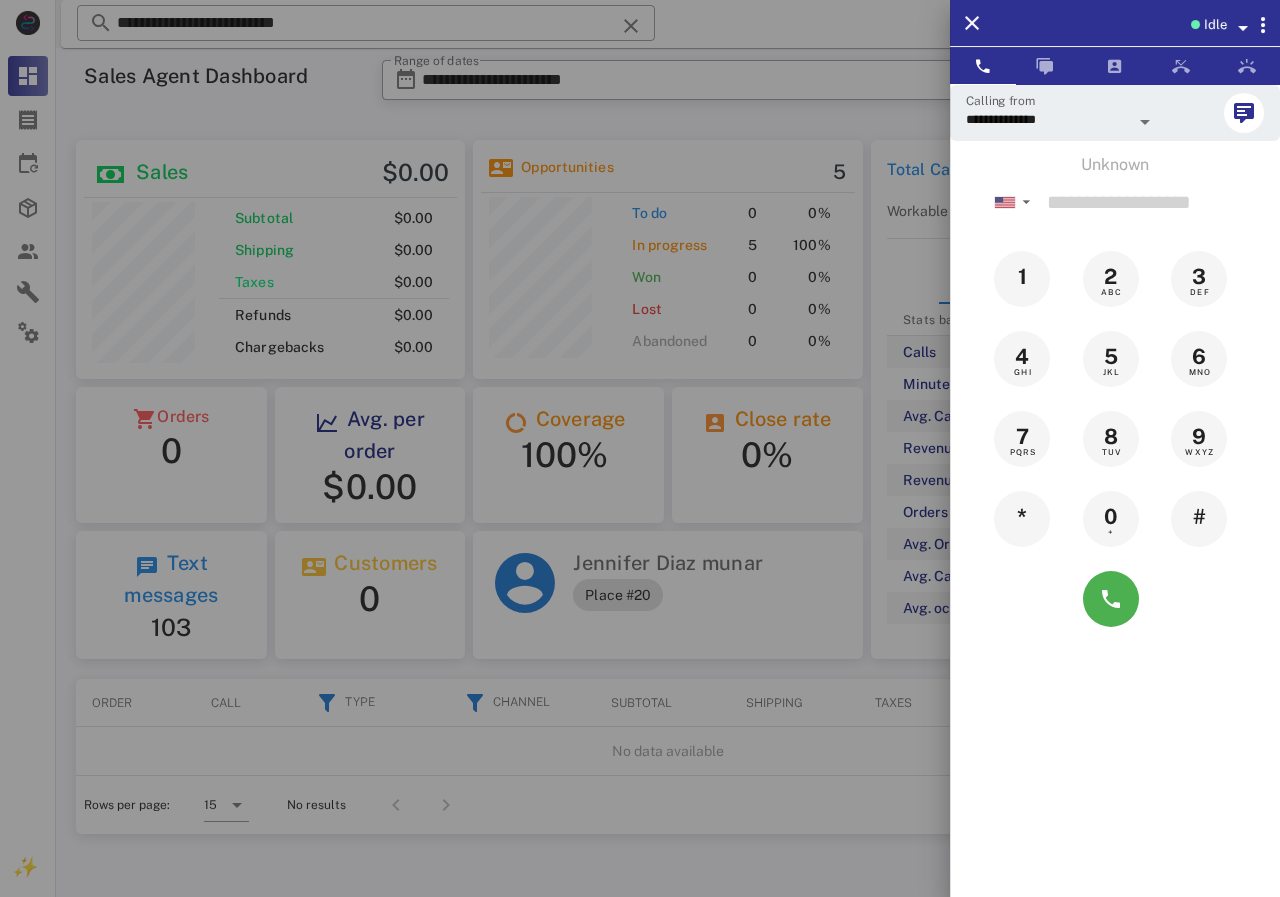 click at bounding box center (640, 448) 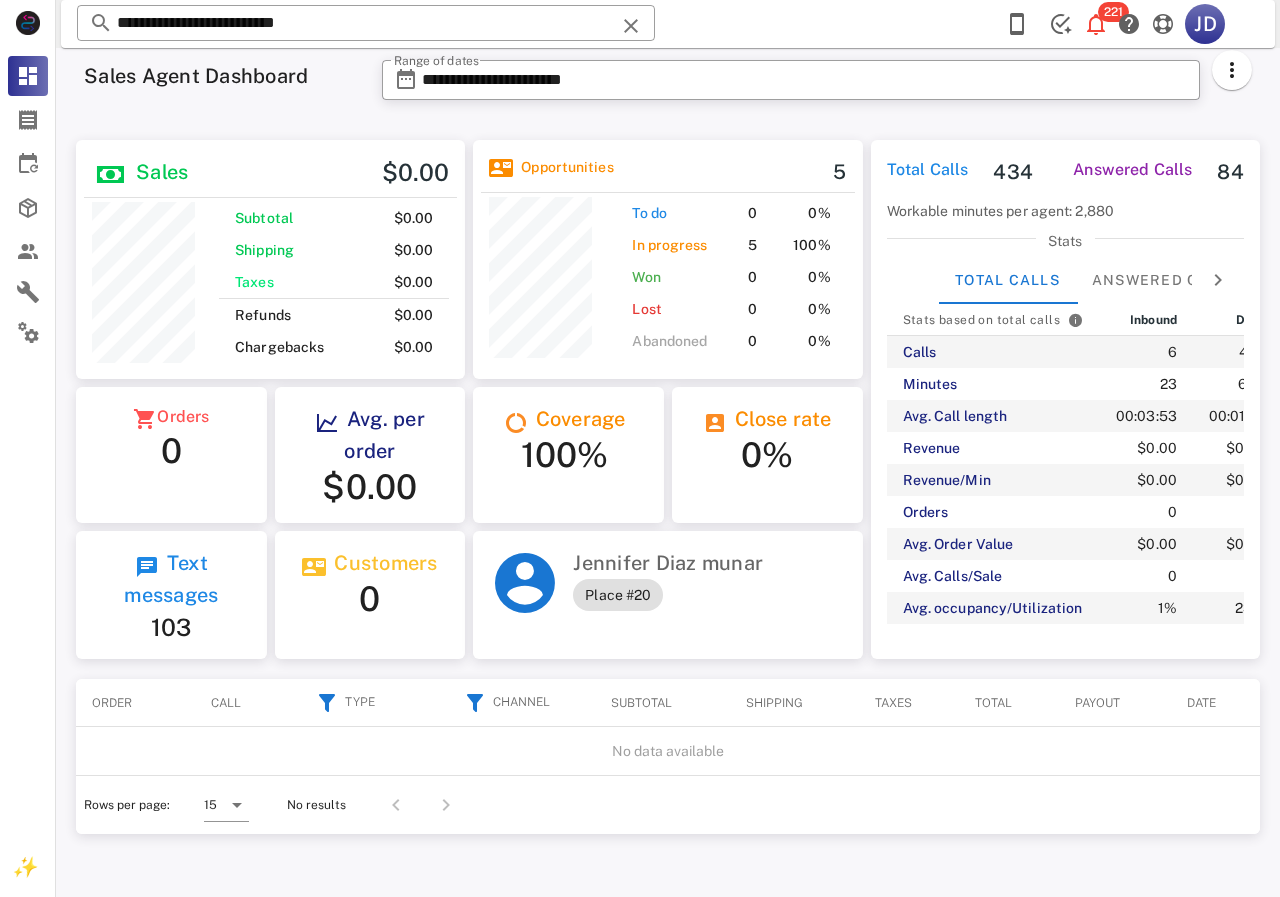drag, startPoint x: 379, startPoint y: 21, endPoint x: 76, endPoint y: 25, distance: 303.0264 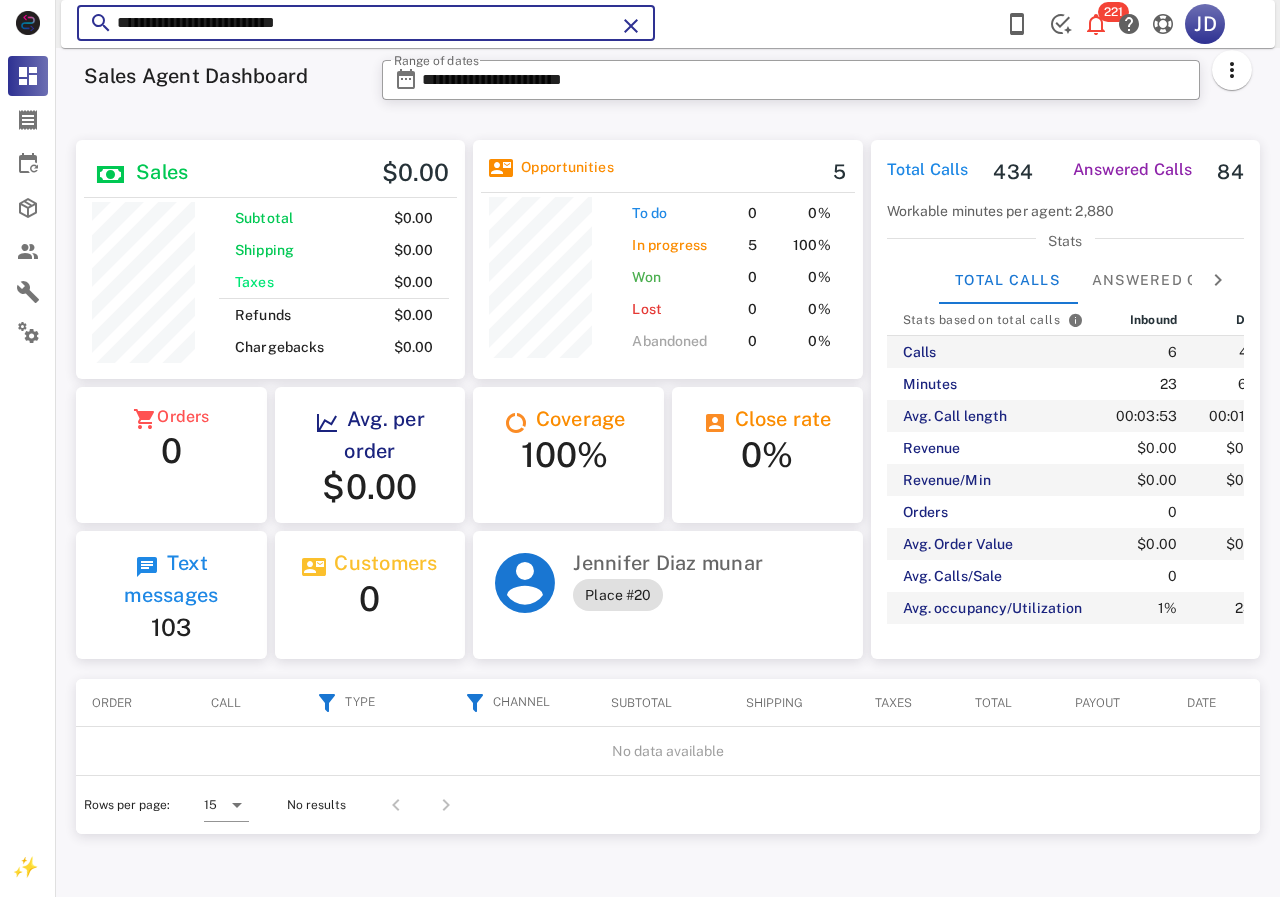 paste on "***" 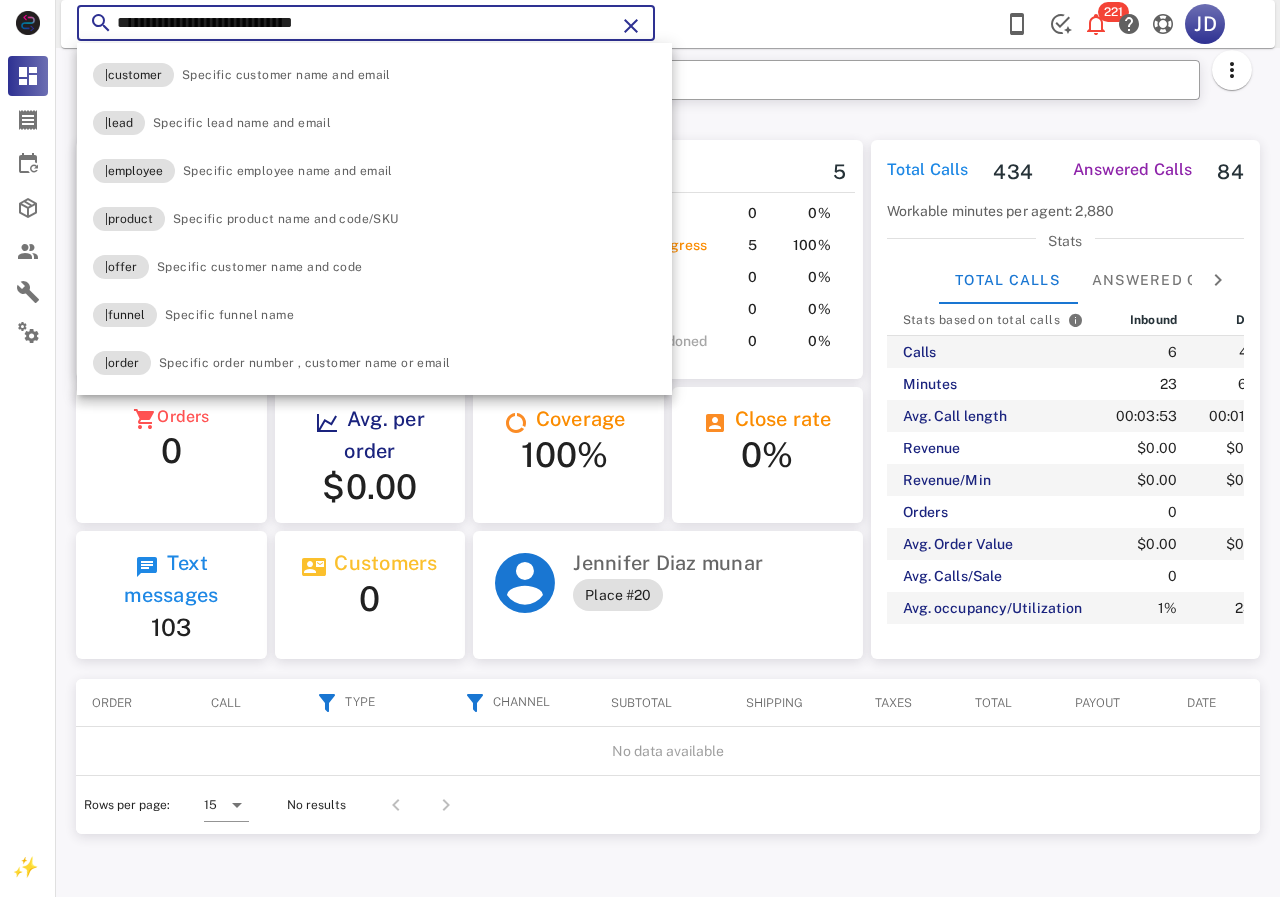 type on "**********" 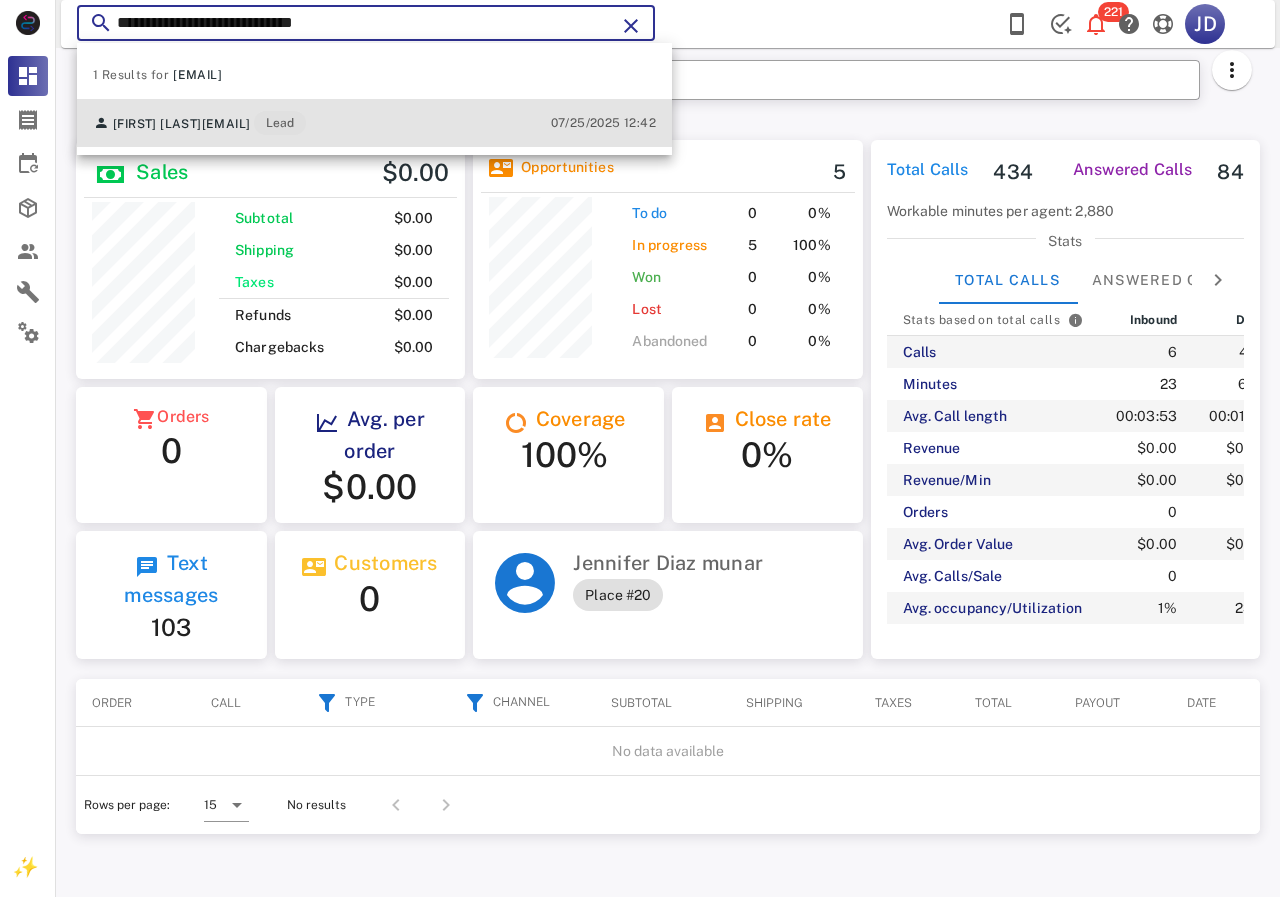 click on "Veronica Perez   veronicaperez20111@icloud.com   Lead" at bounding box center [199, 123] 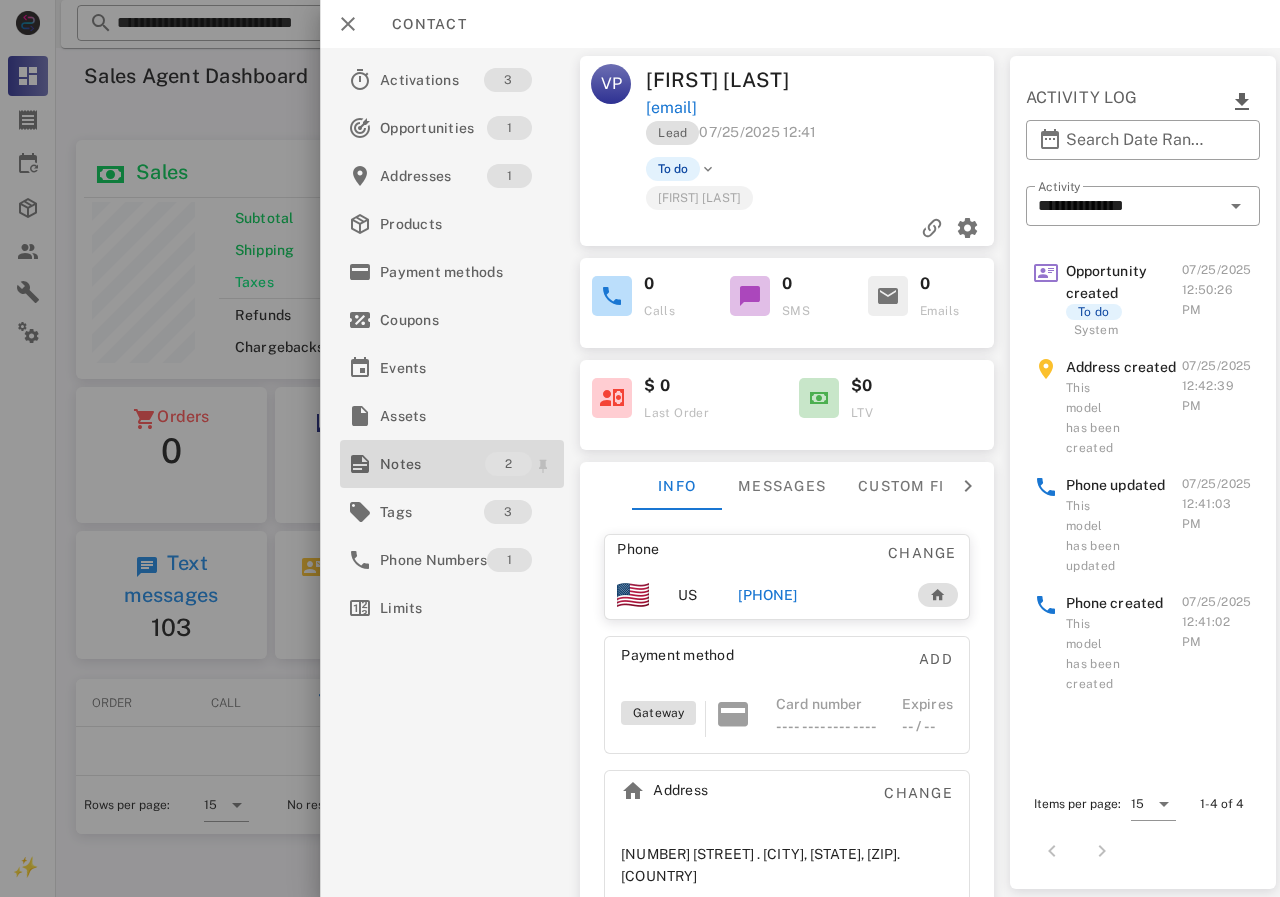 click on "Notes" at bounding box center (432, 464) 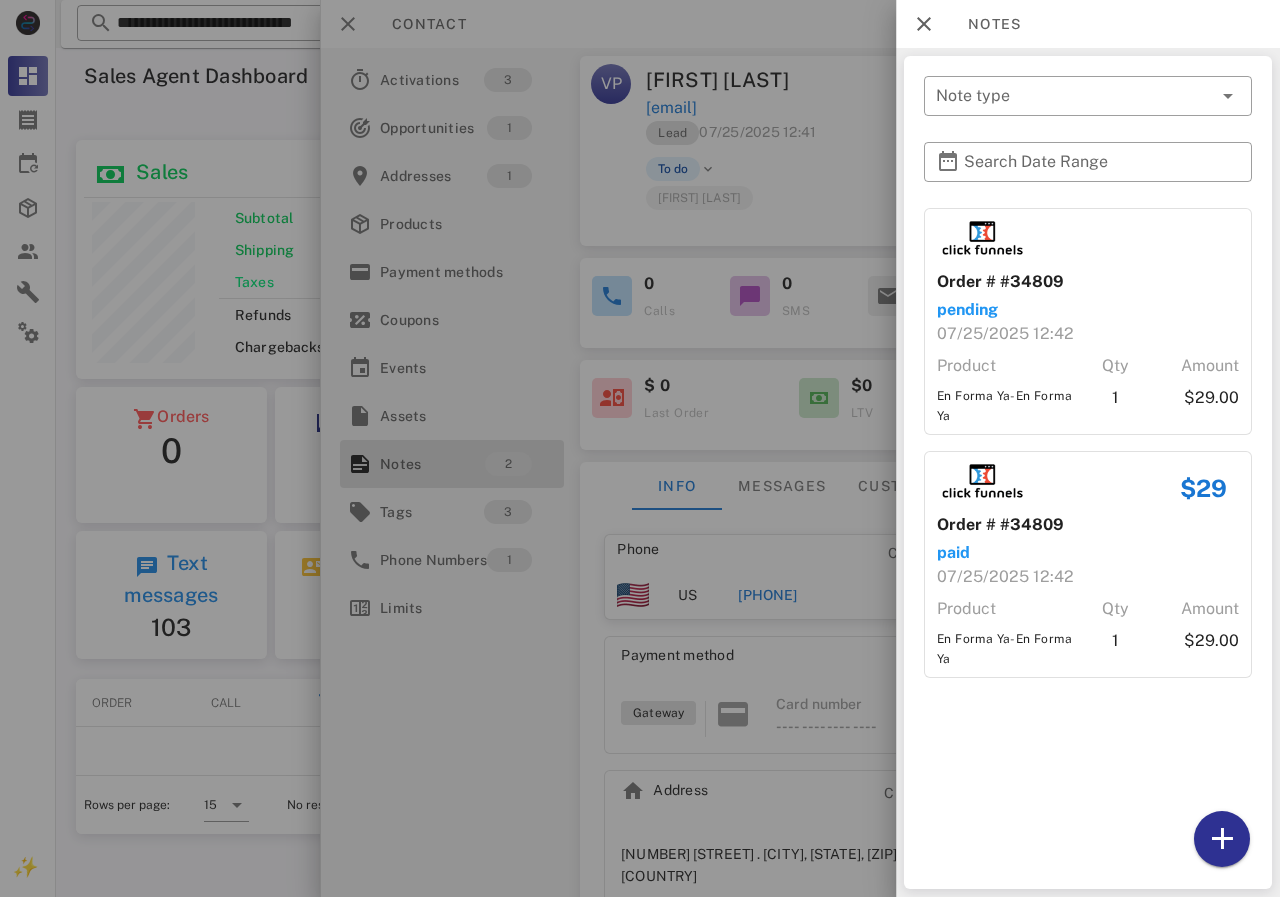 click at bounding box center [640, 448] 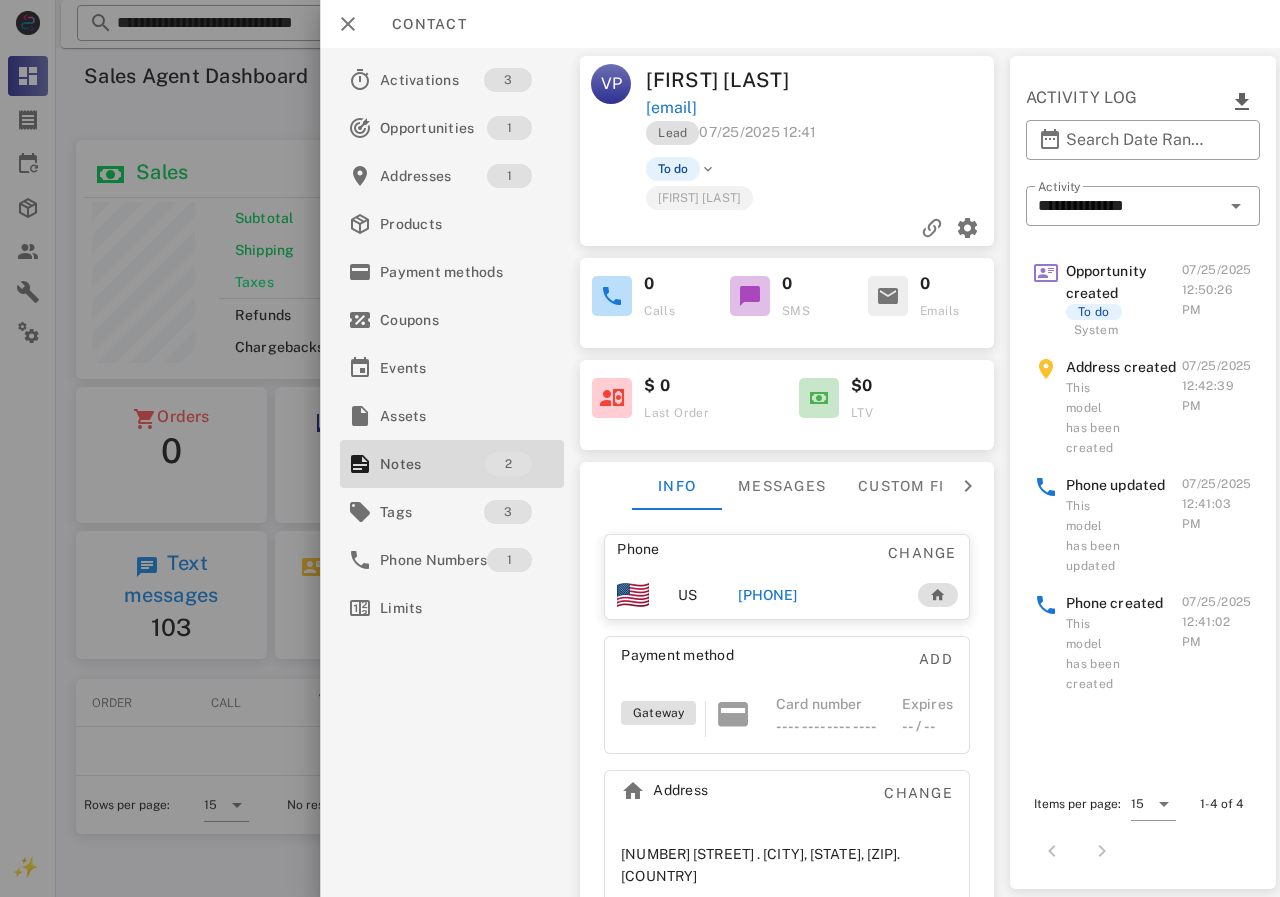 click on "+19518700680" at bounding box center (767, 595) 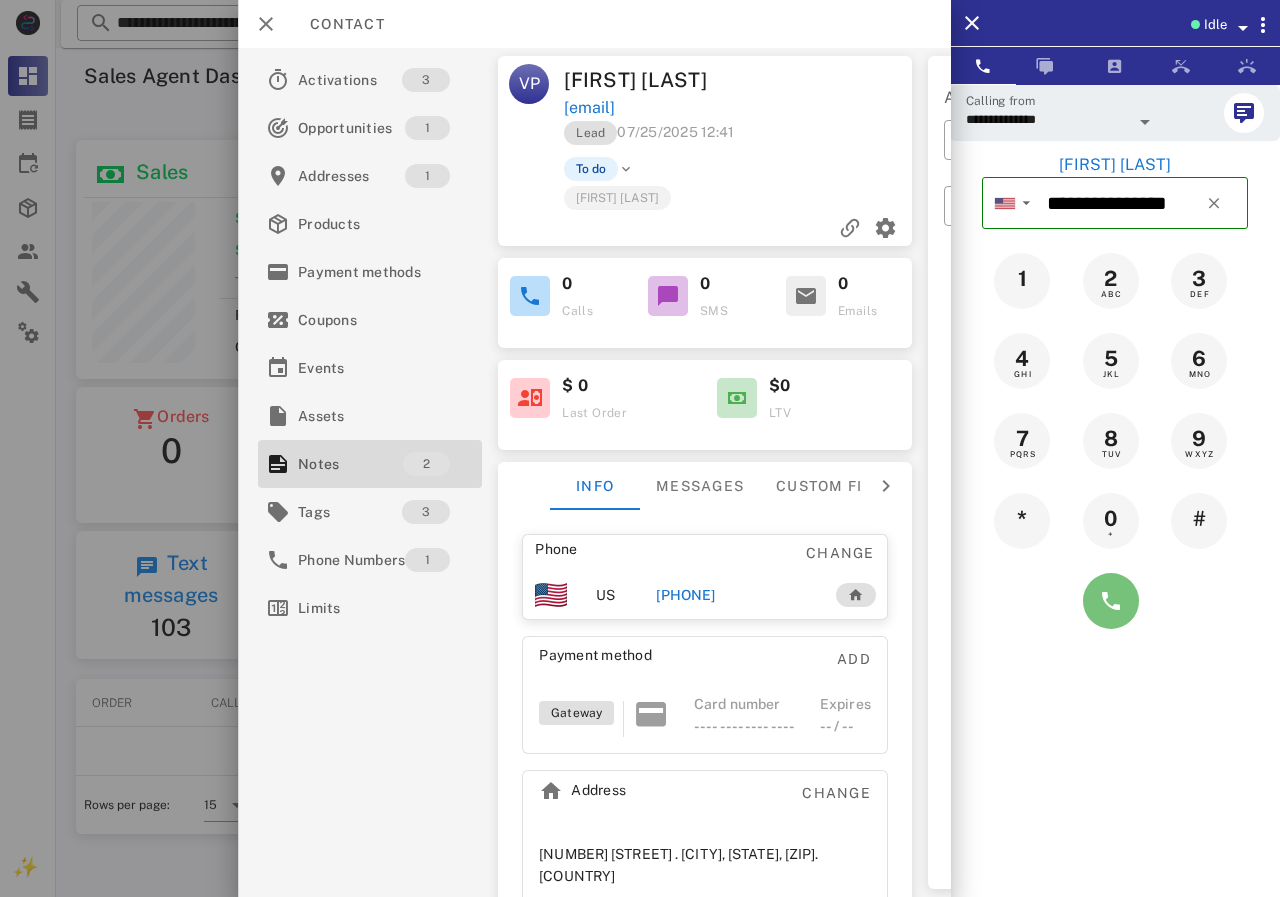 click at bounding box center [1111, 601] 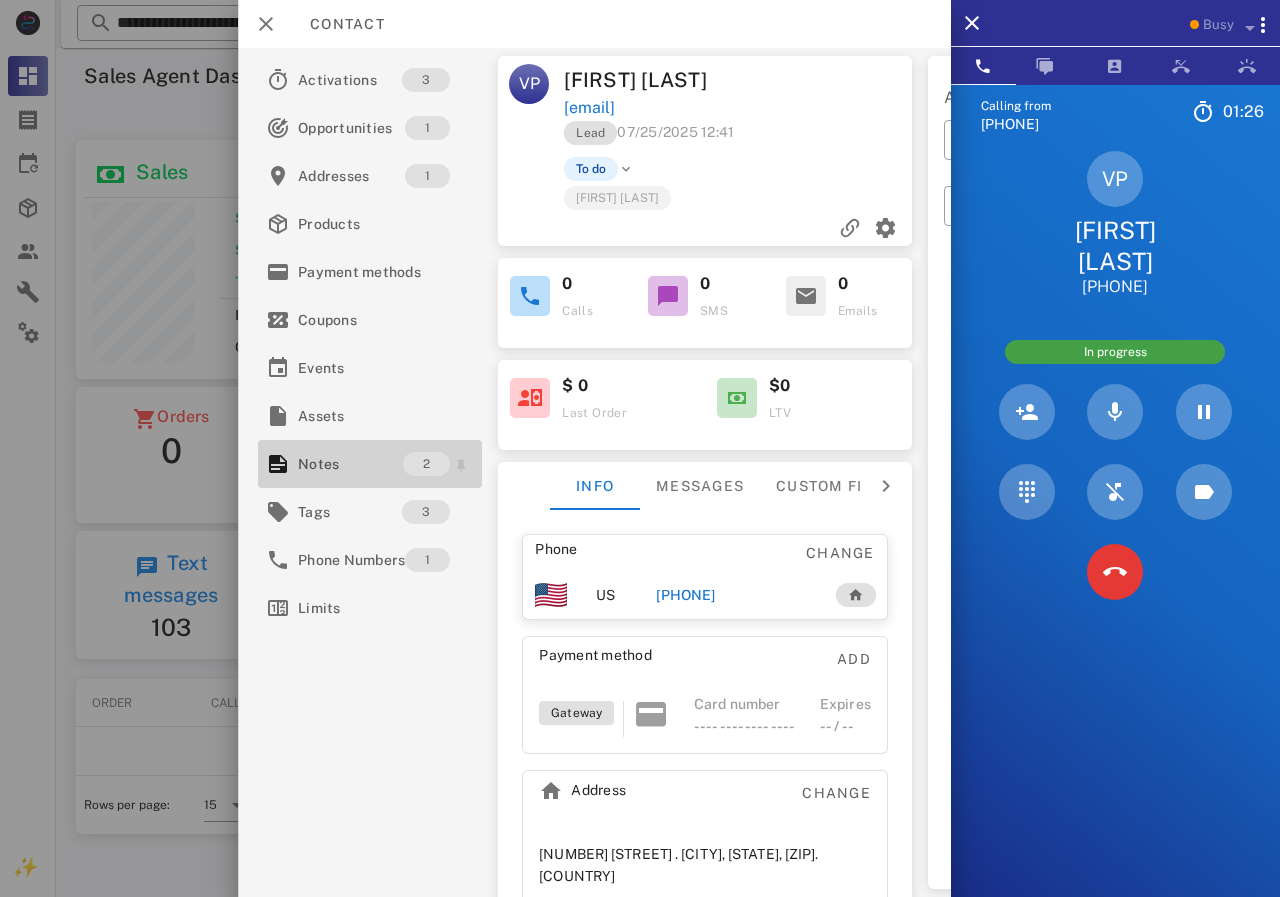click on "Notes" at bounding box center [350, 464] 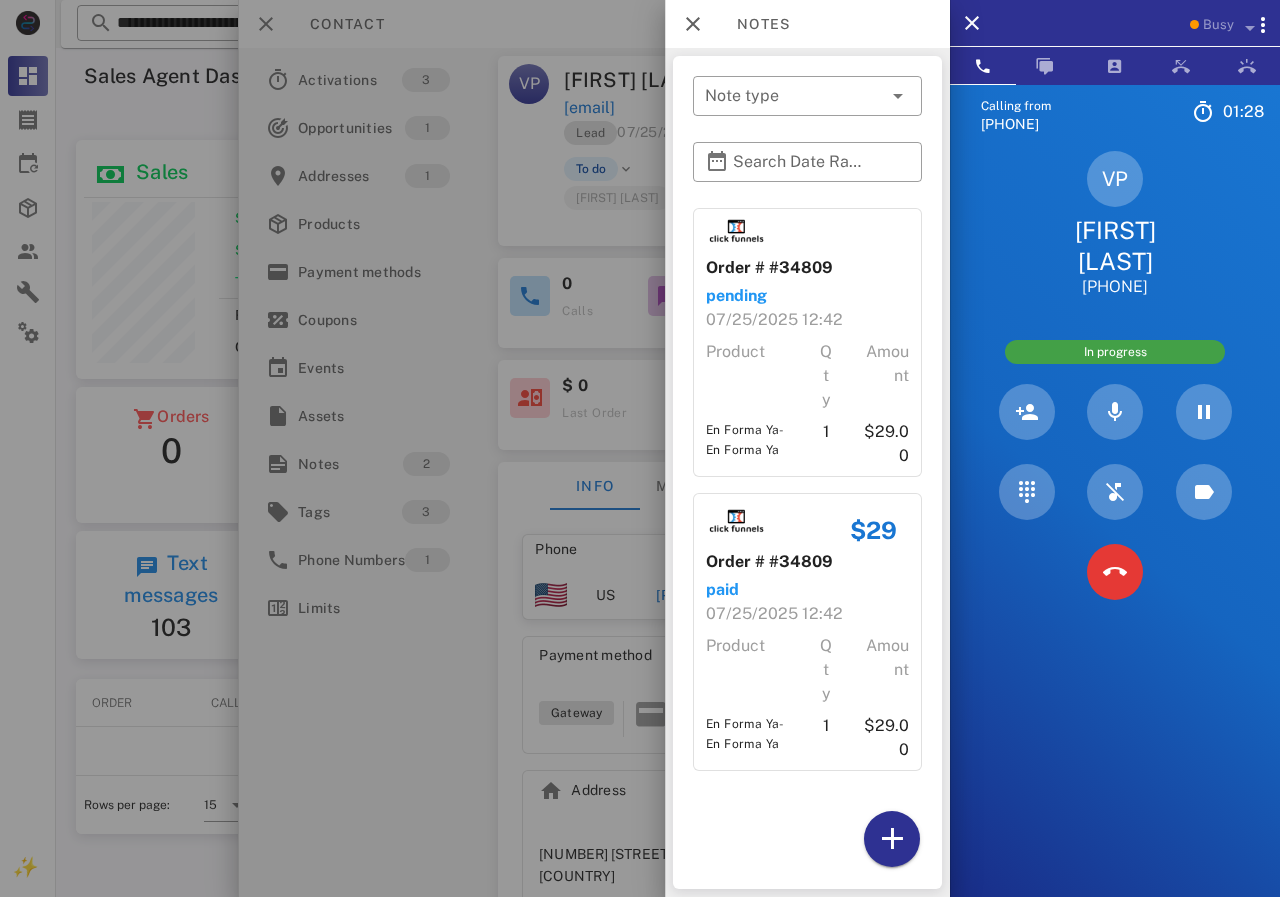 click at bounding box center (640, 448) 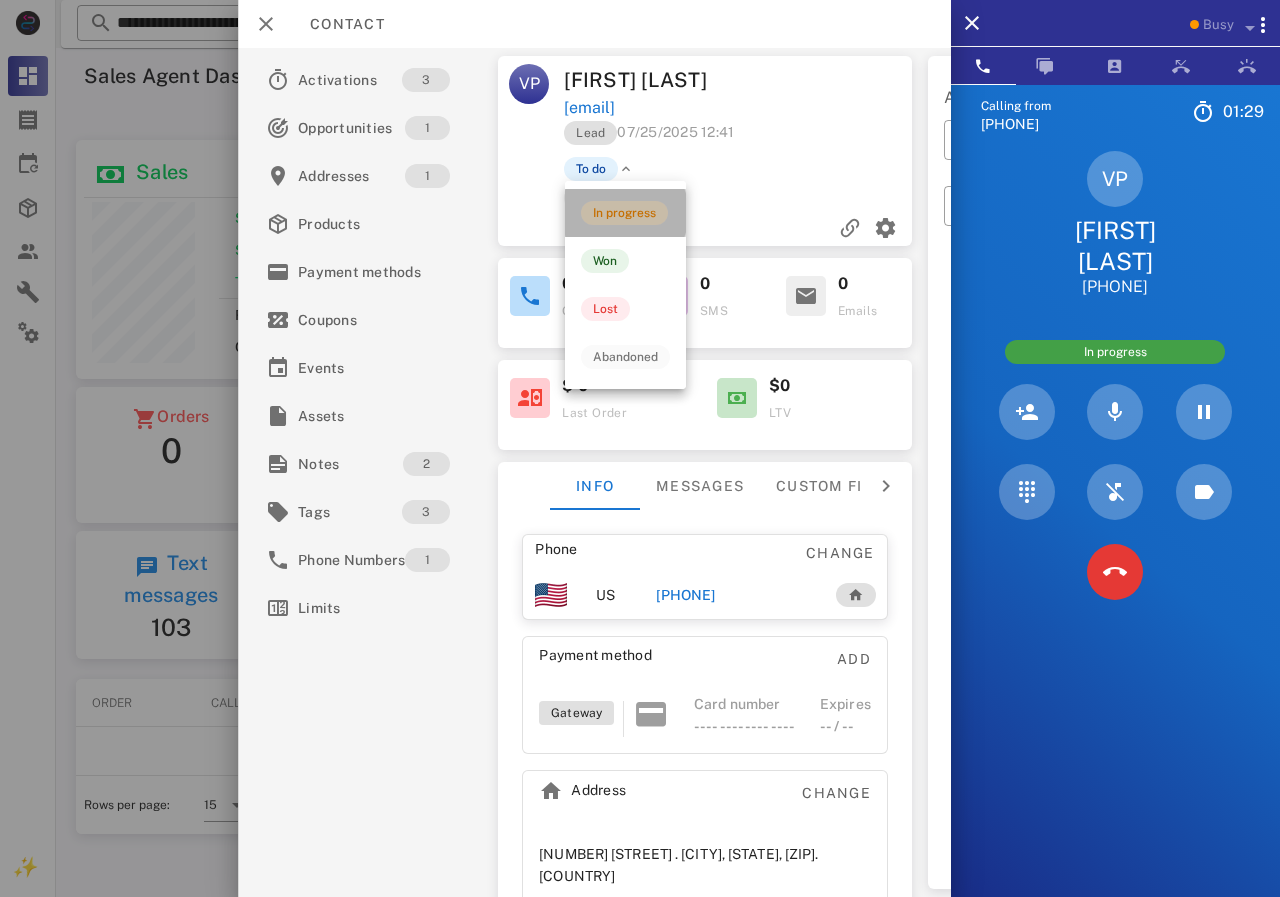 click on "In progress" at bounding box center (624, 213) 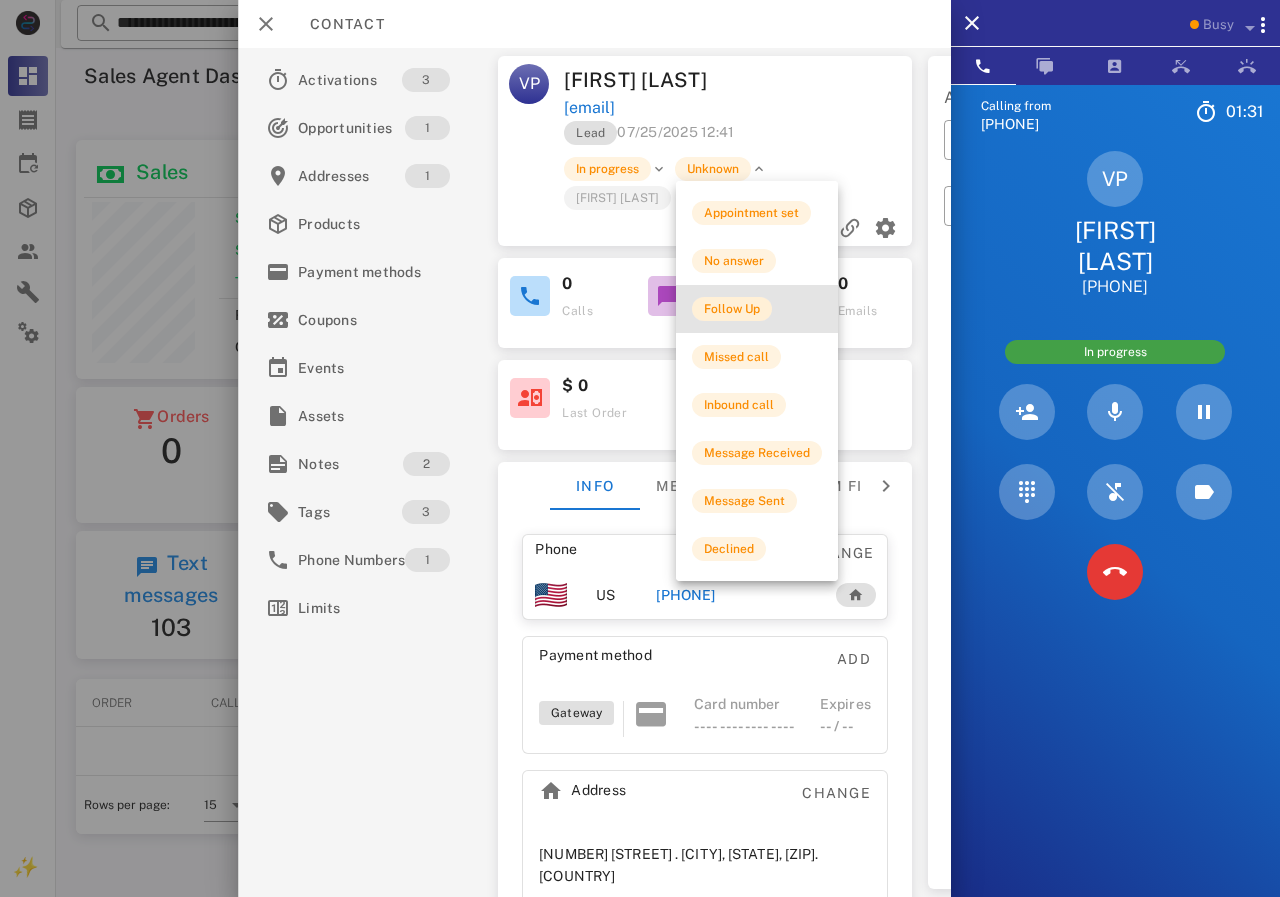click on "Follow Up" at bounding box center [732, 309] 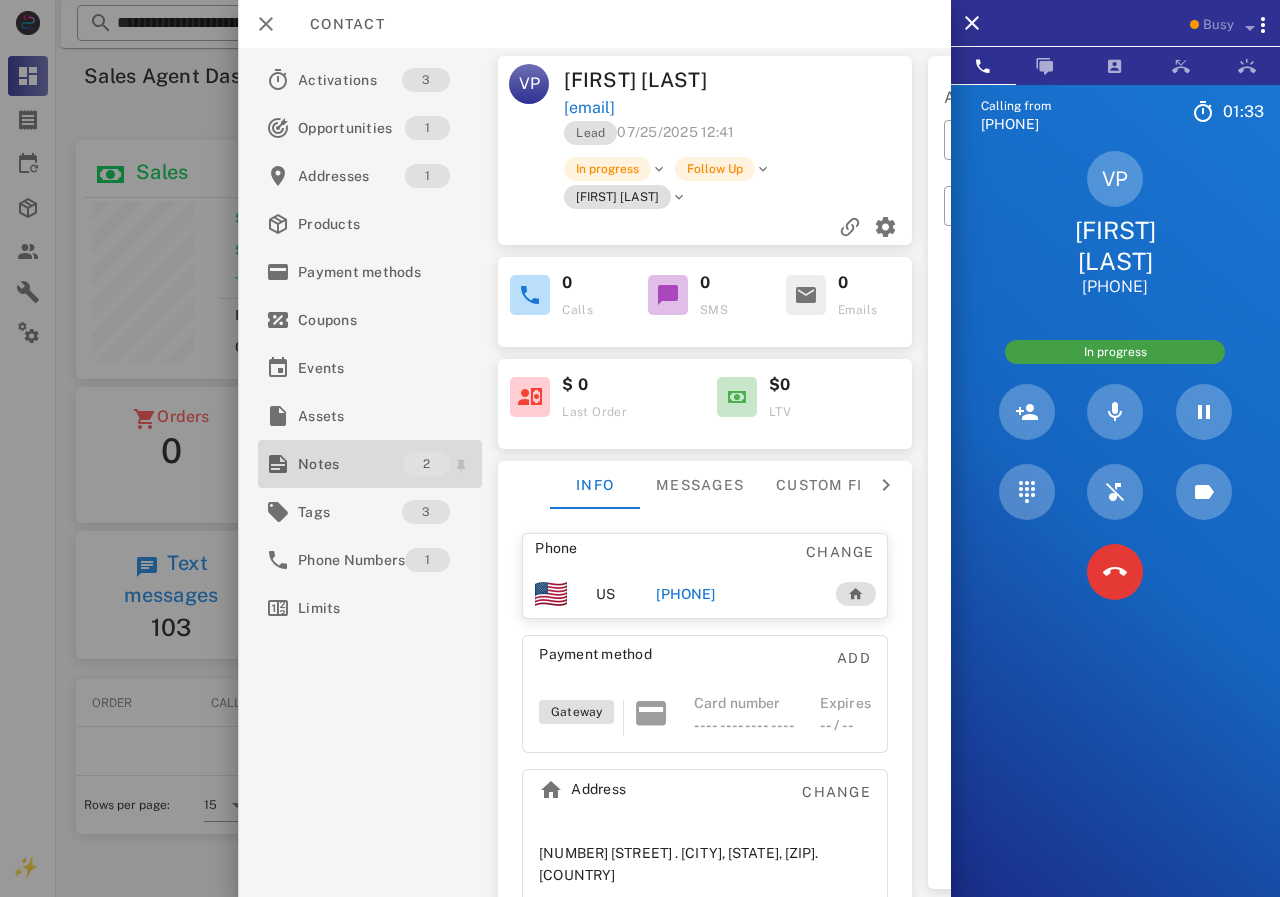 click on "Notes" at bounding box center [350, 464] 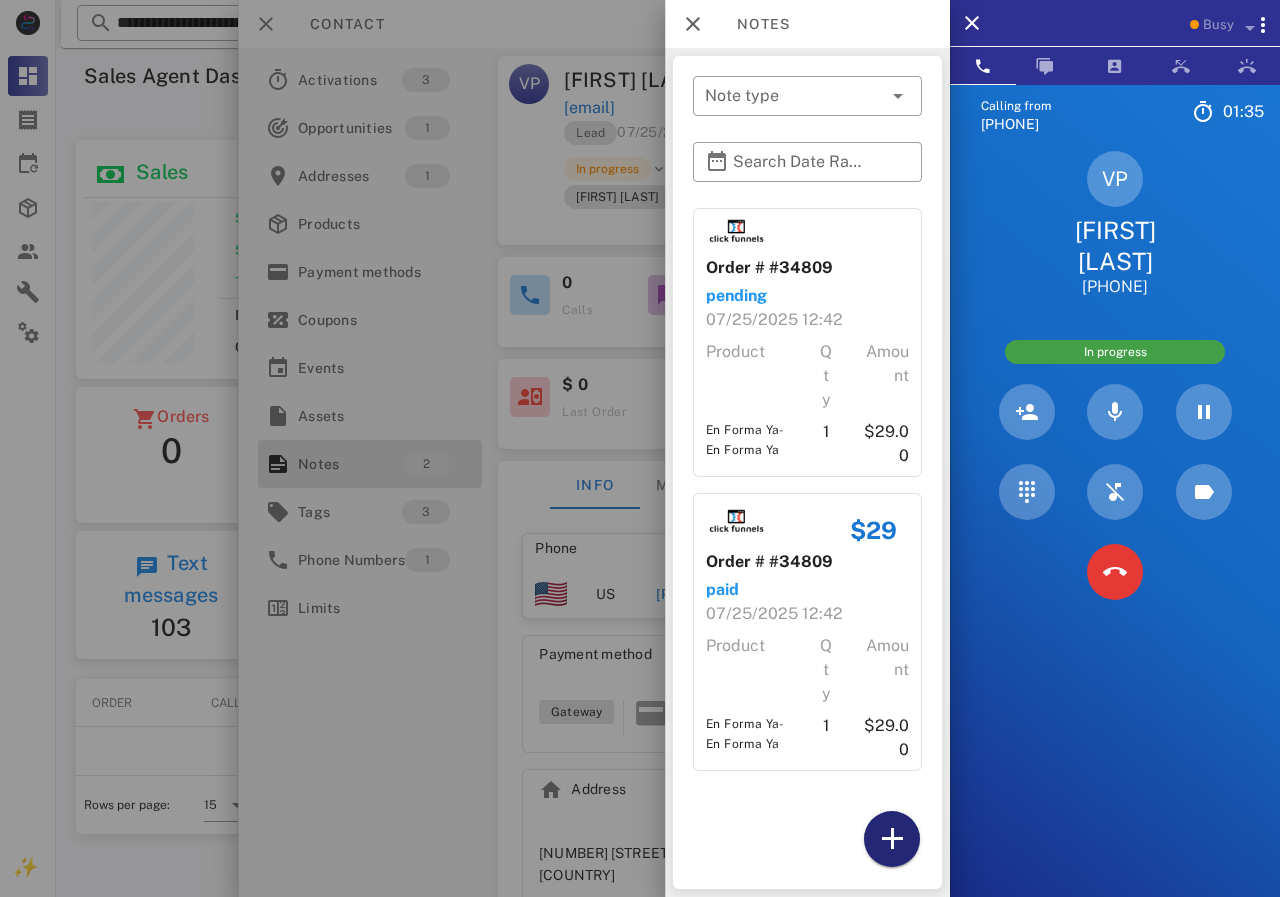 drag, startPoint x: 895, startPoint y: 820, endPoint x: 899, endPoint y: 789, distance: 31.257 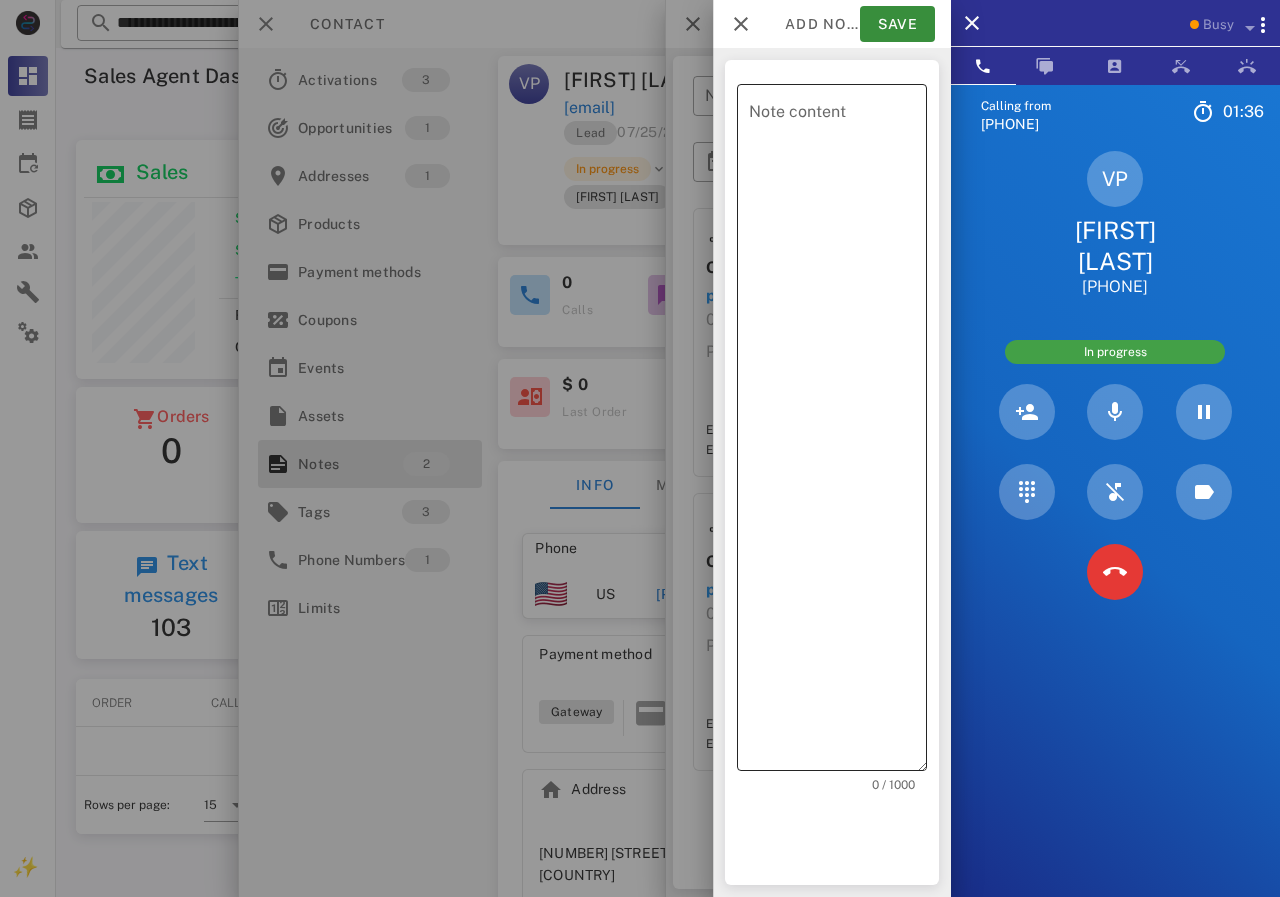 click on "Note content" at bounding box center [838, 432] 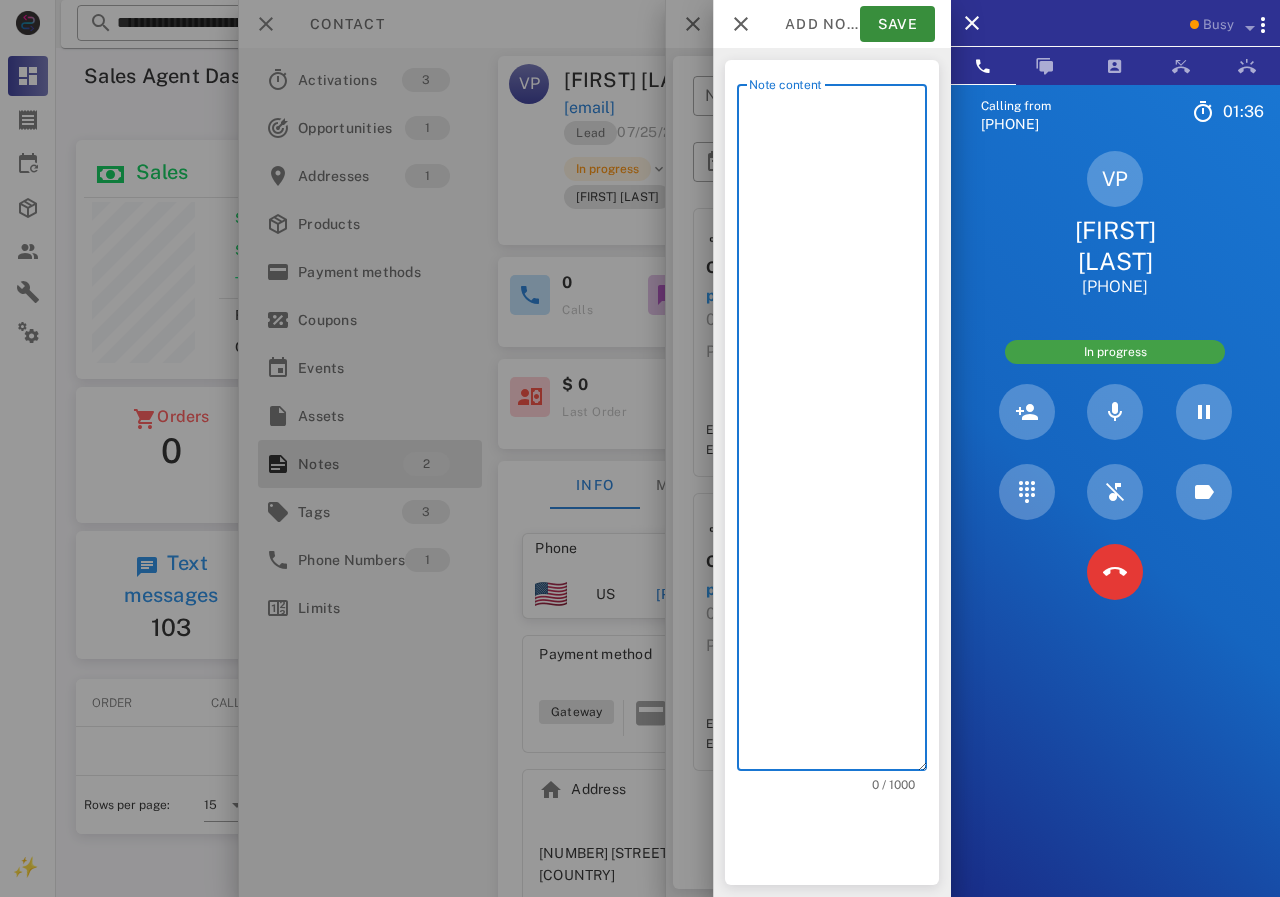 scroll, scrollTop: 240, scrollLeft: 390, axis: both 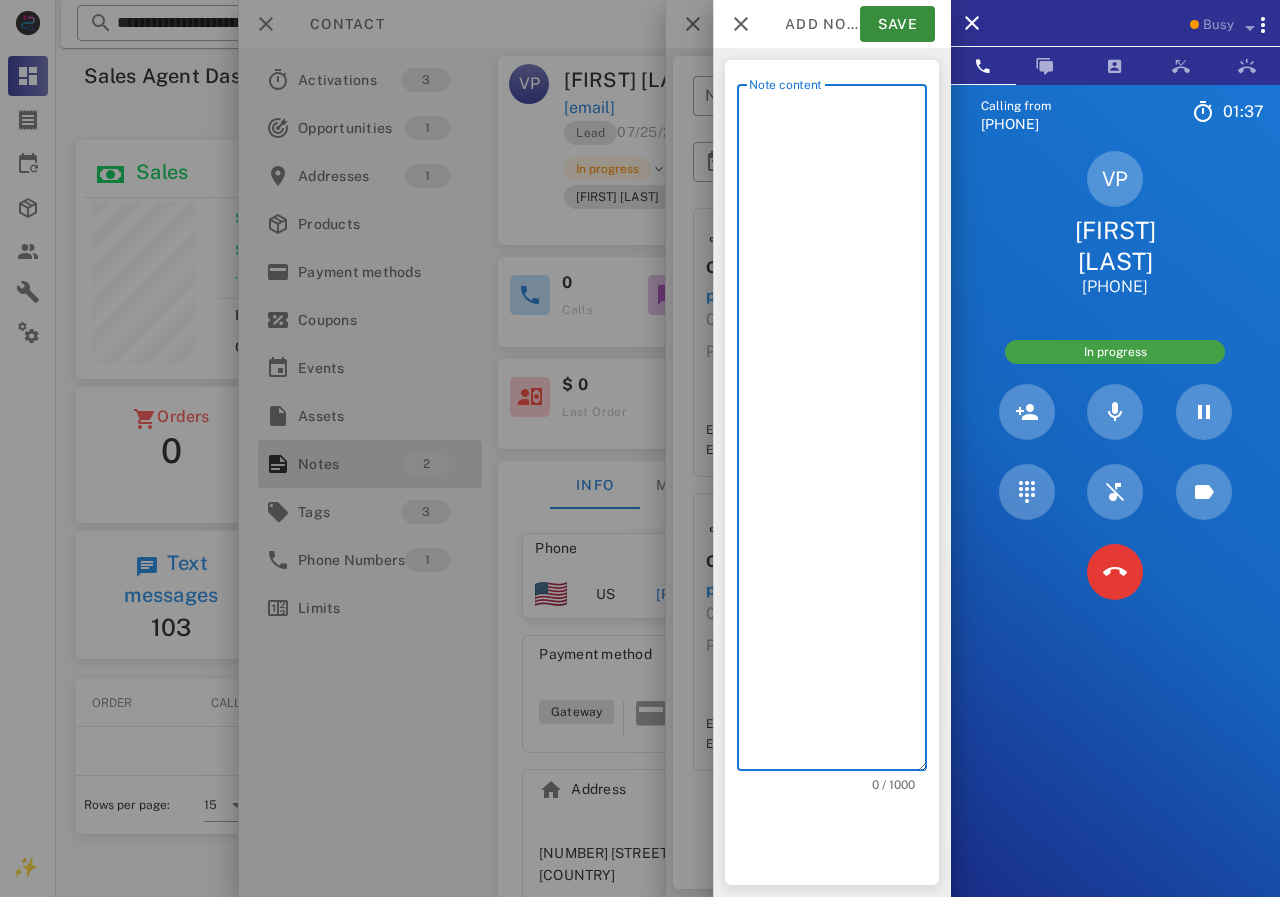 click on "Note content" at bounding box center (838, 432) 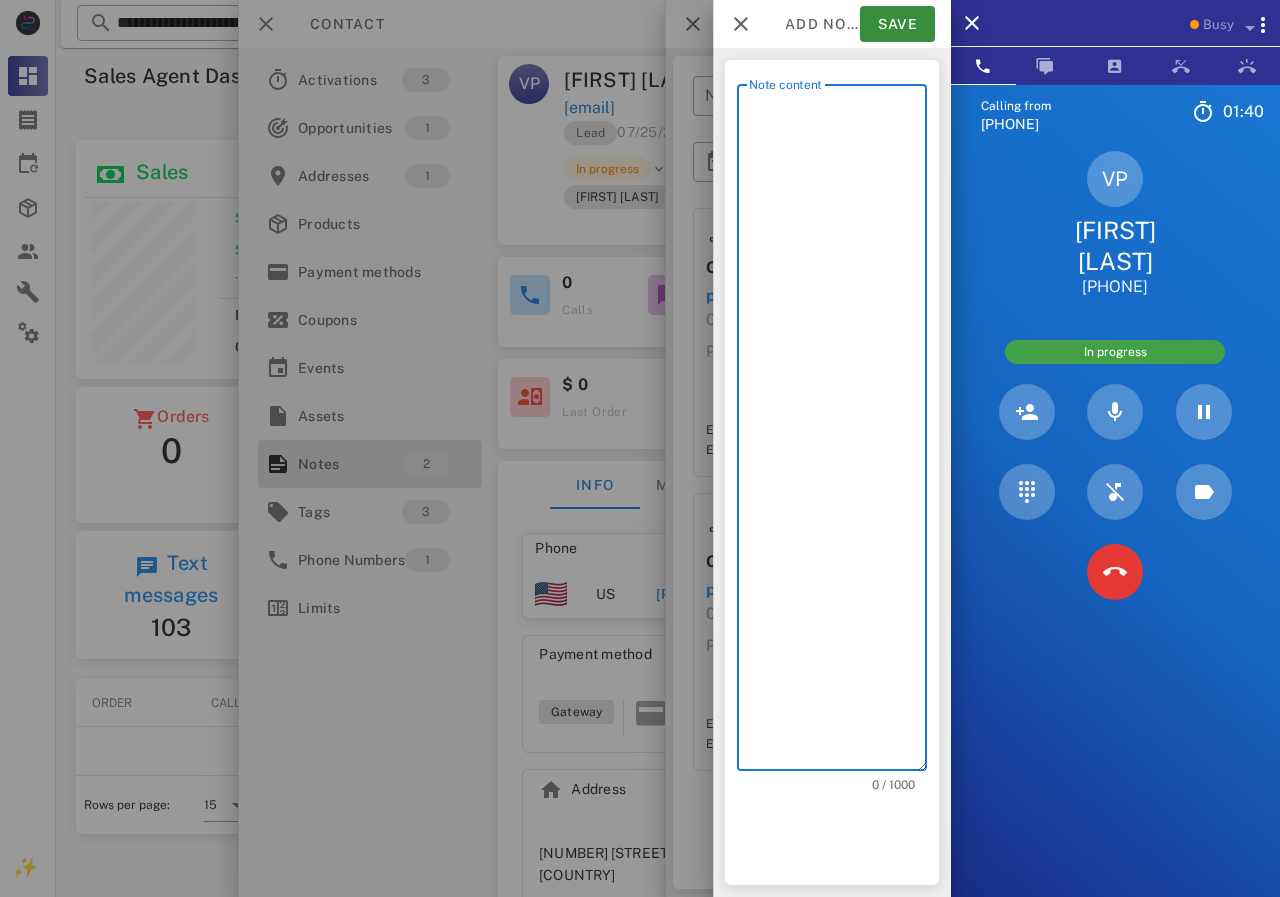 type on "**********" 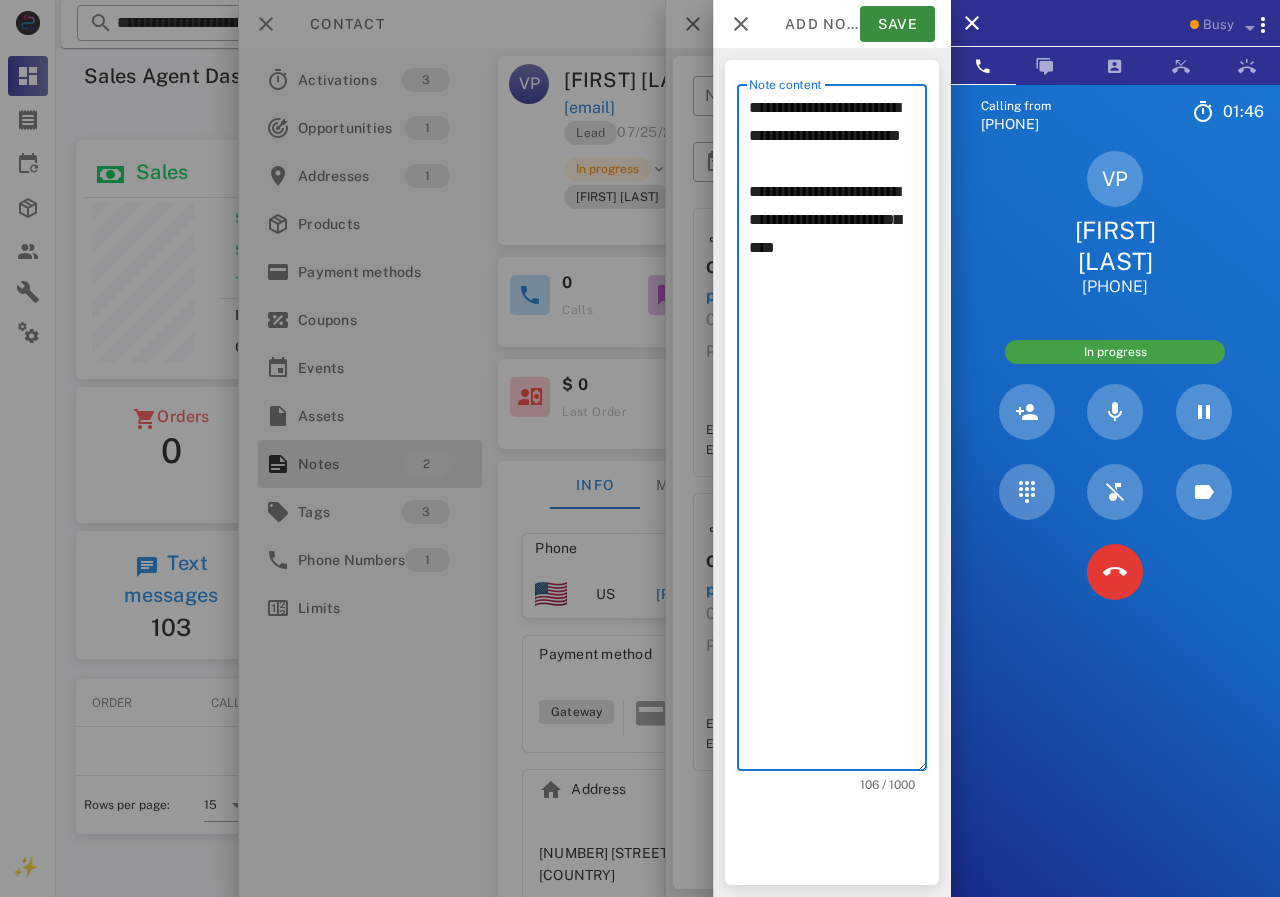 drag, startPoint x: 751, startPoint y: 215, endPoint x: 913, endPoint y: 315, distance: 190.37857 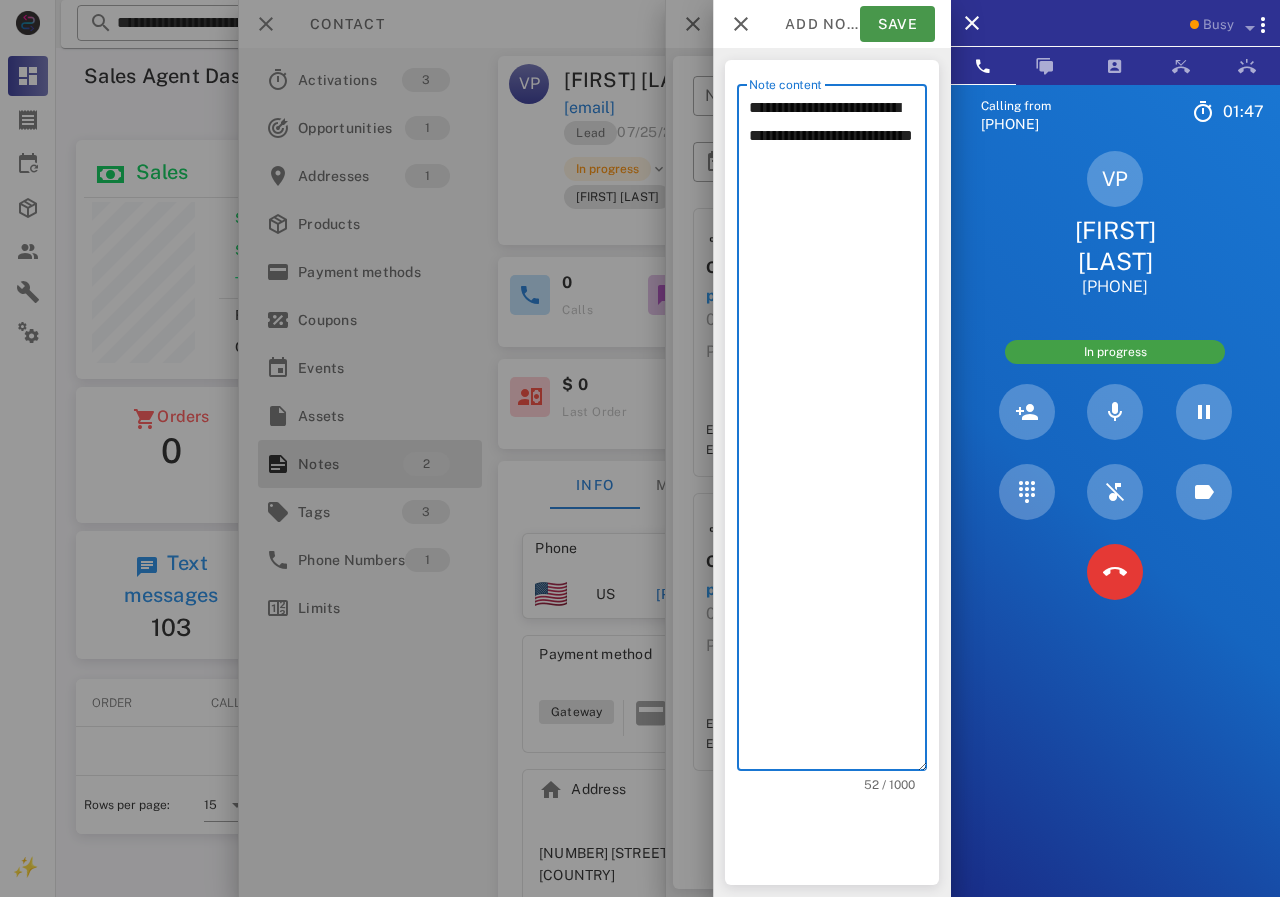 type on "**********" 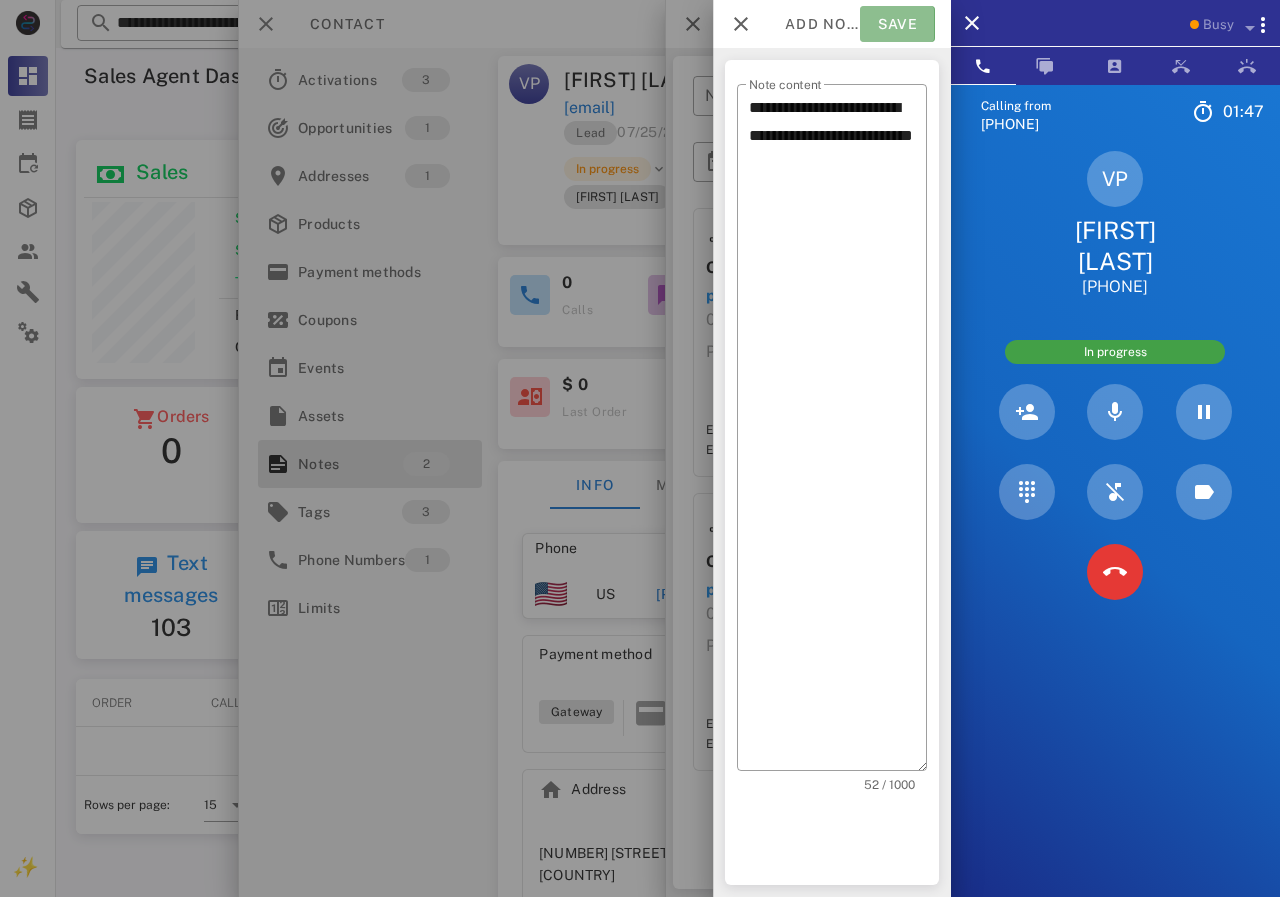 click on "Save" at bounding box center (897, 24) 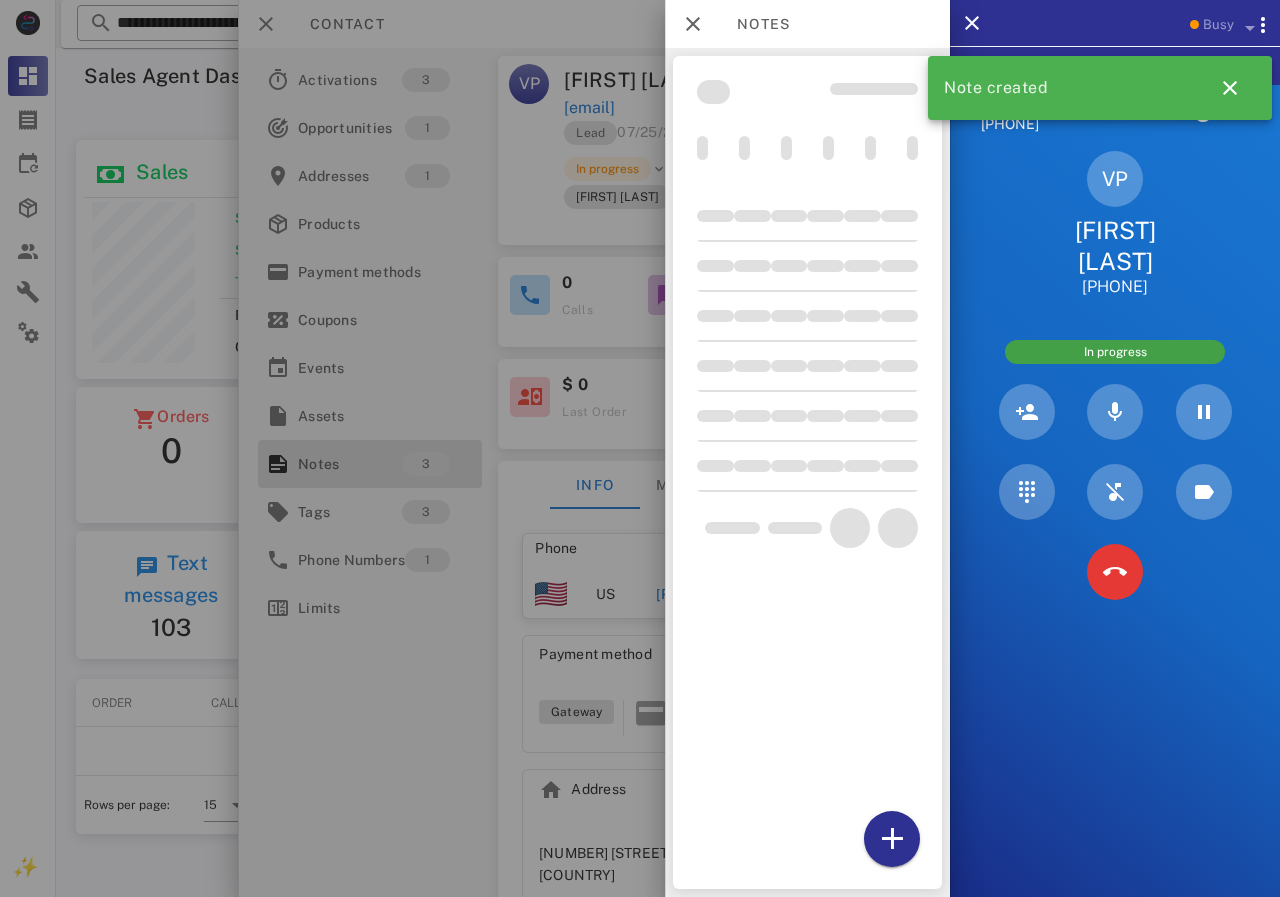 click at bounding box center [640, 448] 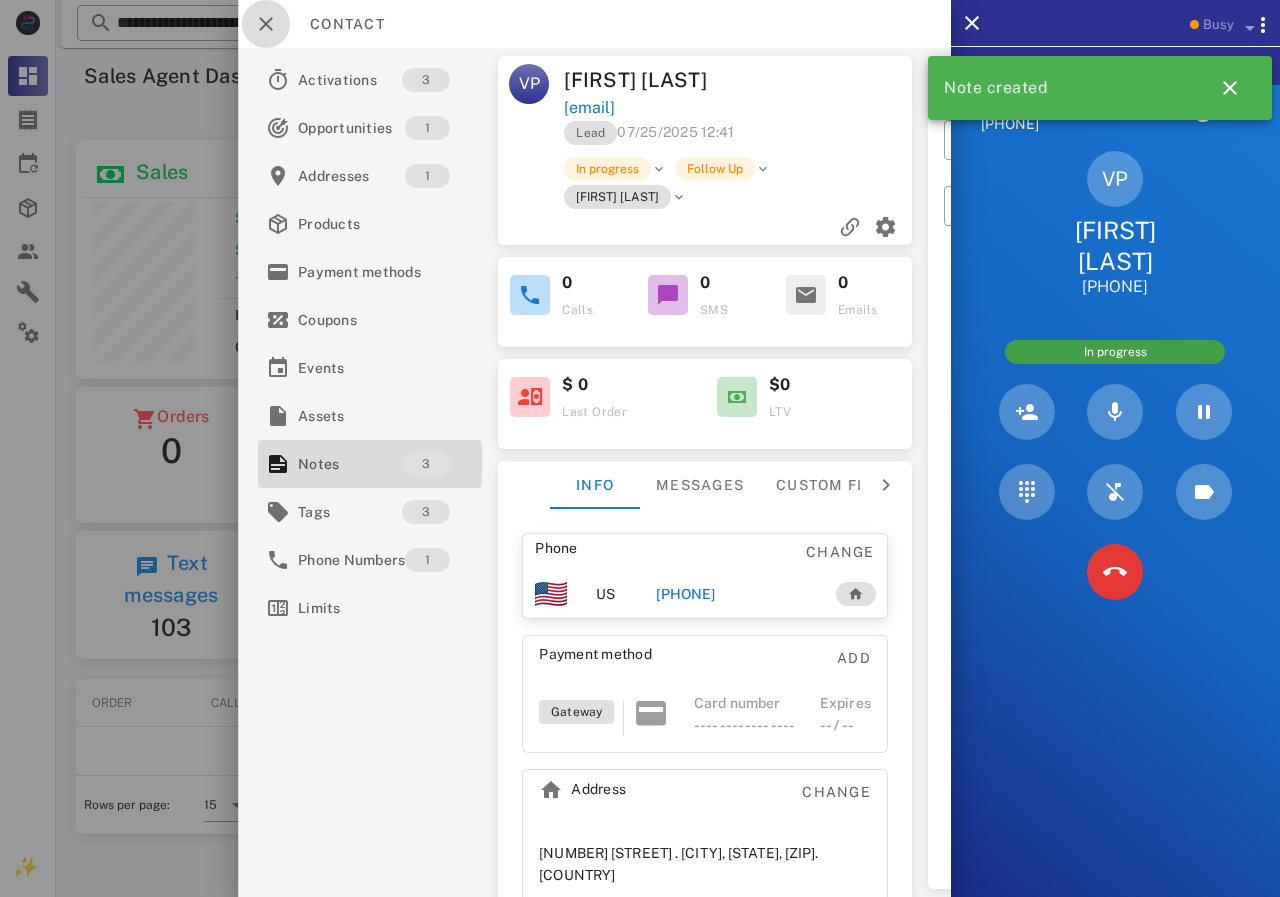 click at bounding box center [266, 24] 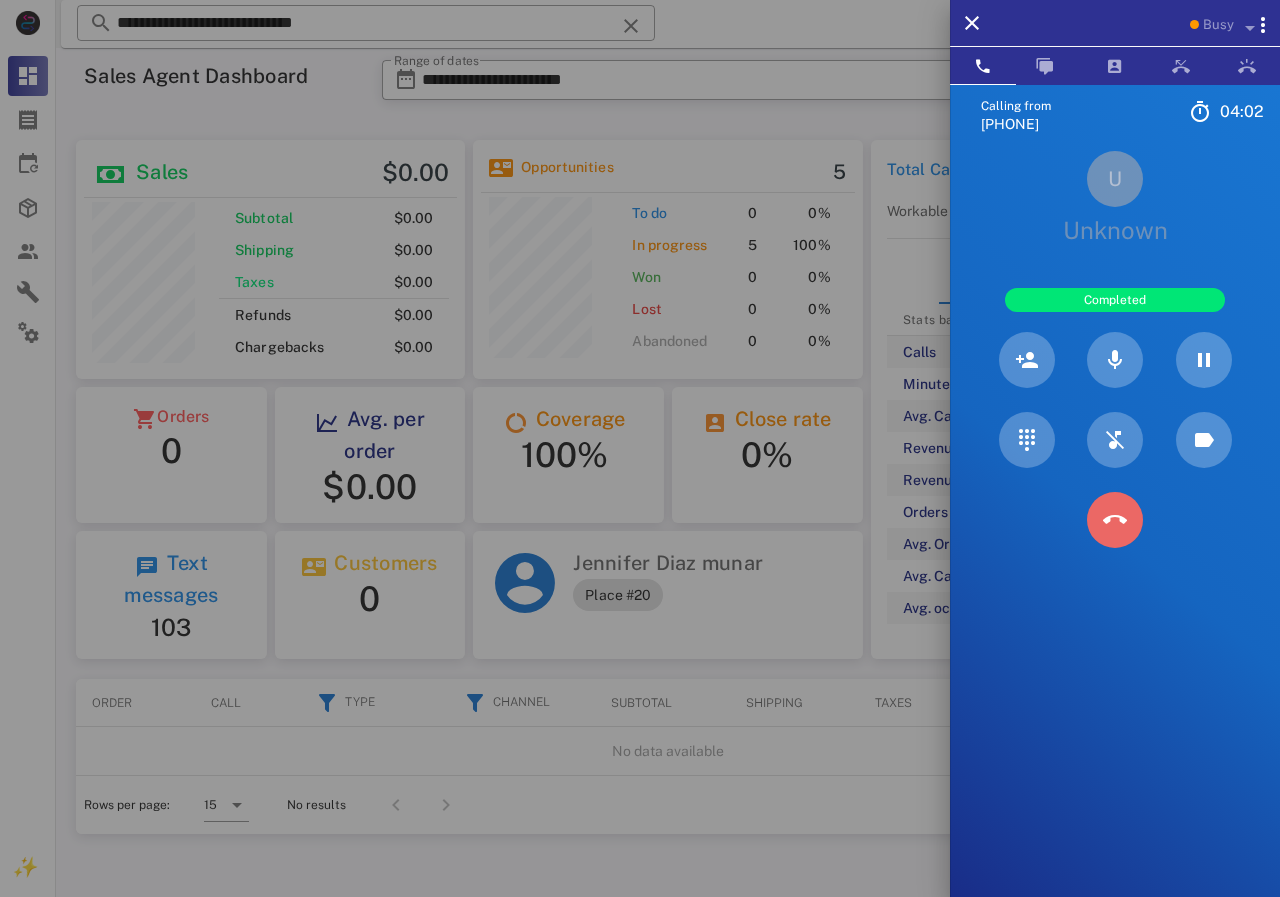 click at bounding box center (1115, 520) 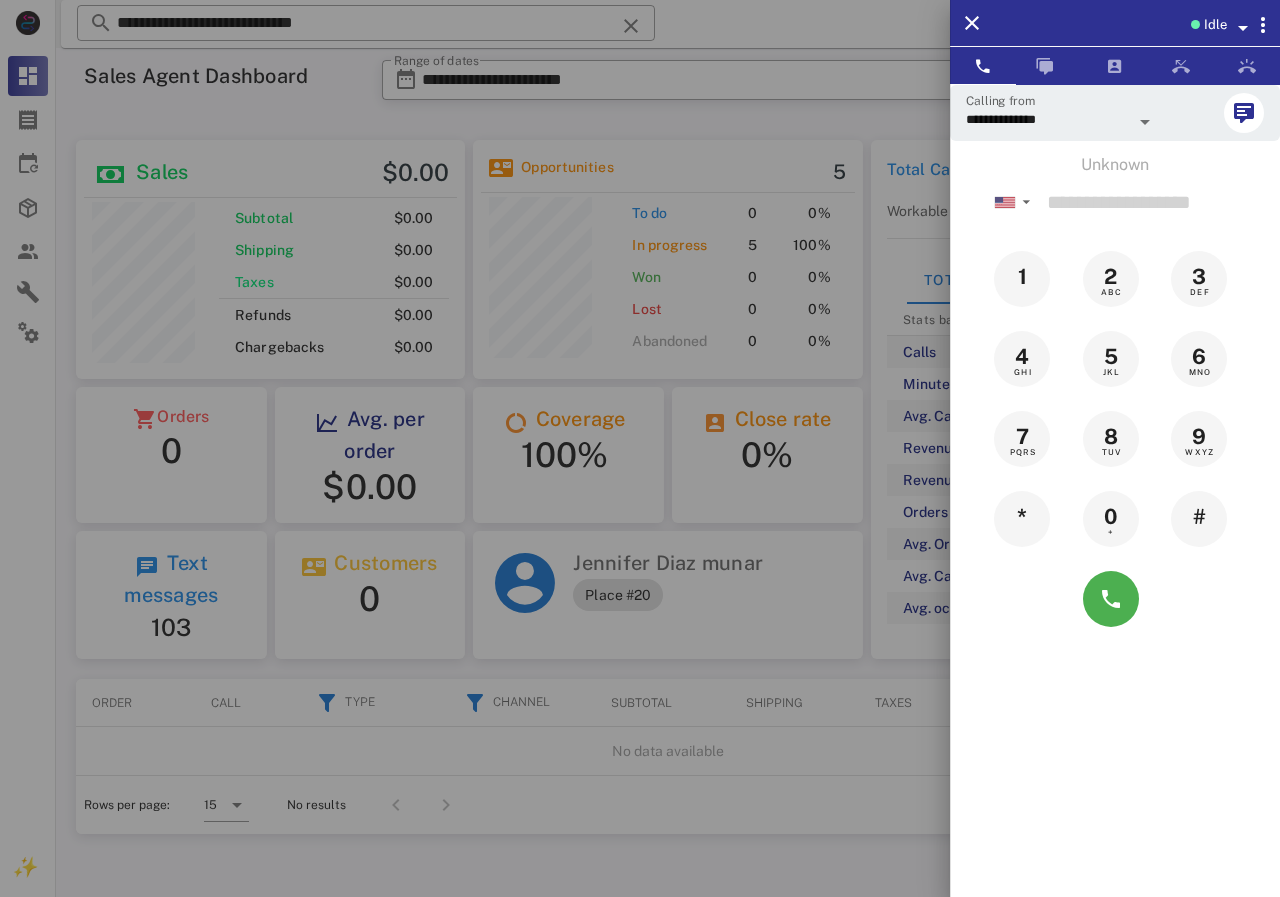 scroll, scrollTop: 999756, scrollLeft: 999611, axis: both 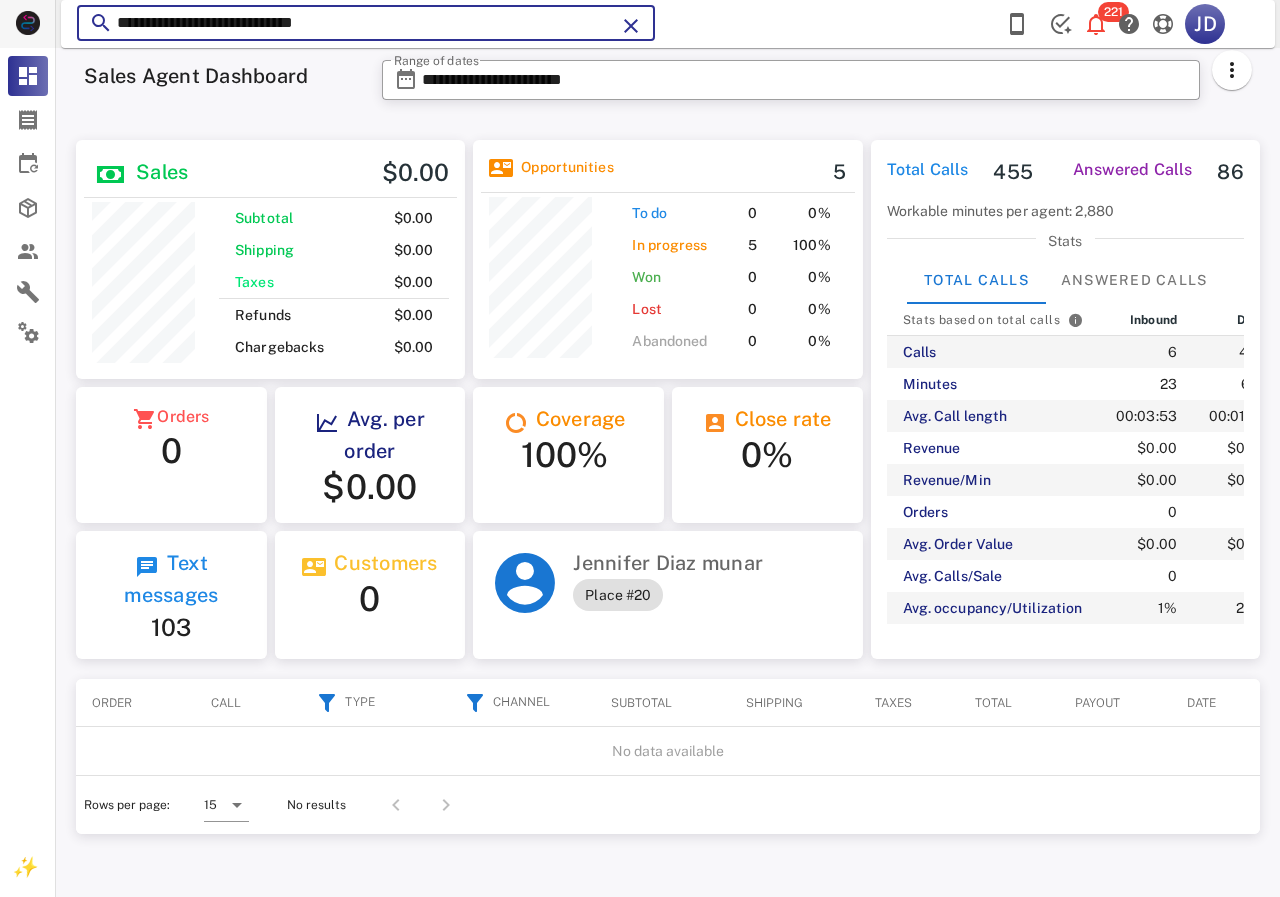 drag, startPoint x: 426, startPoint y: 31, endPoint x: 54, endPoint y: 39, distance: 372.086 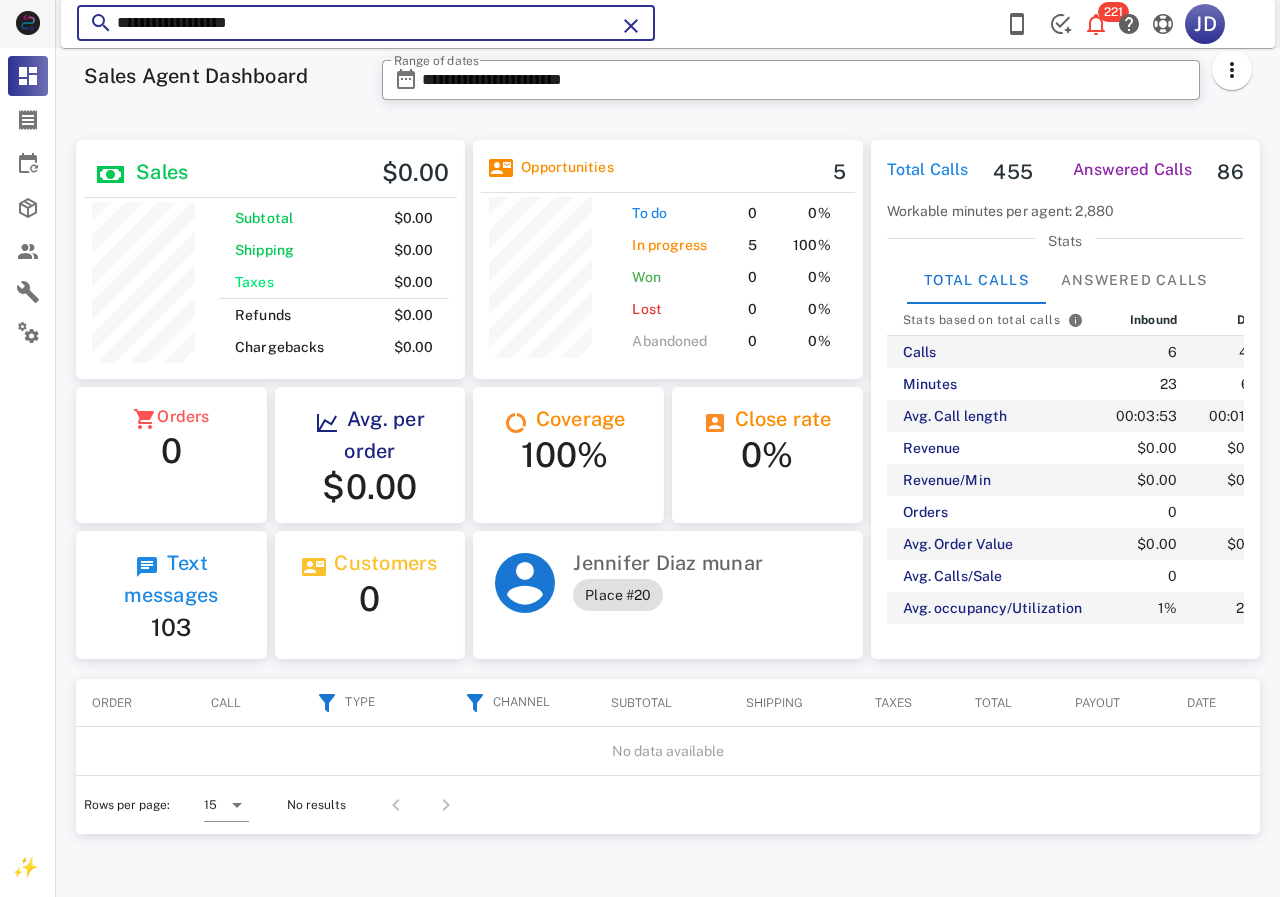 scroll, scrollTop: 250, scrollLeft: 319, axis: both 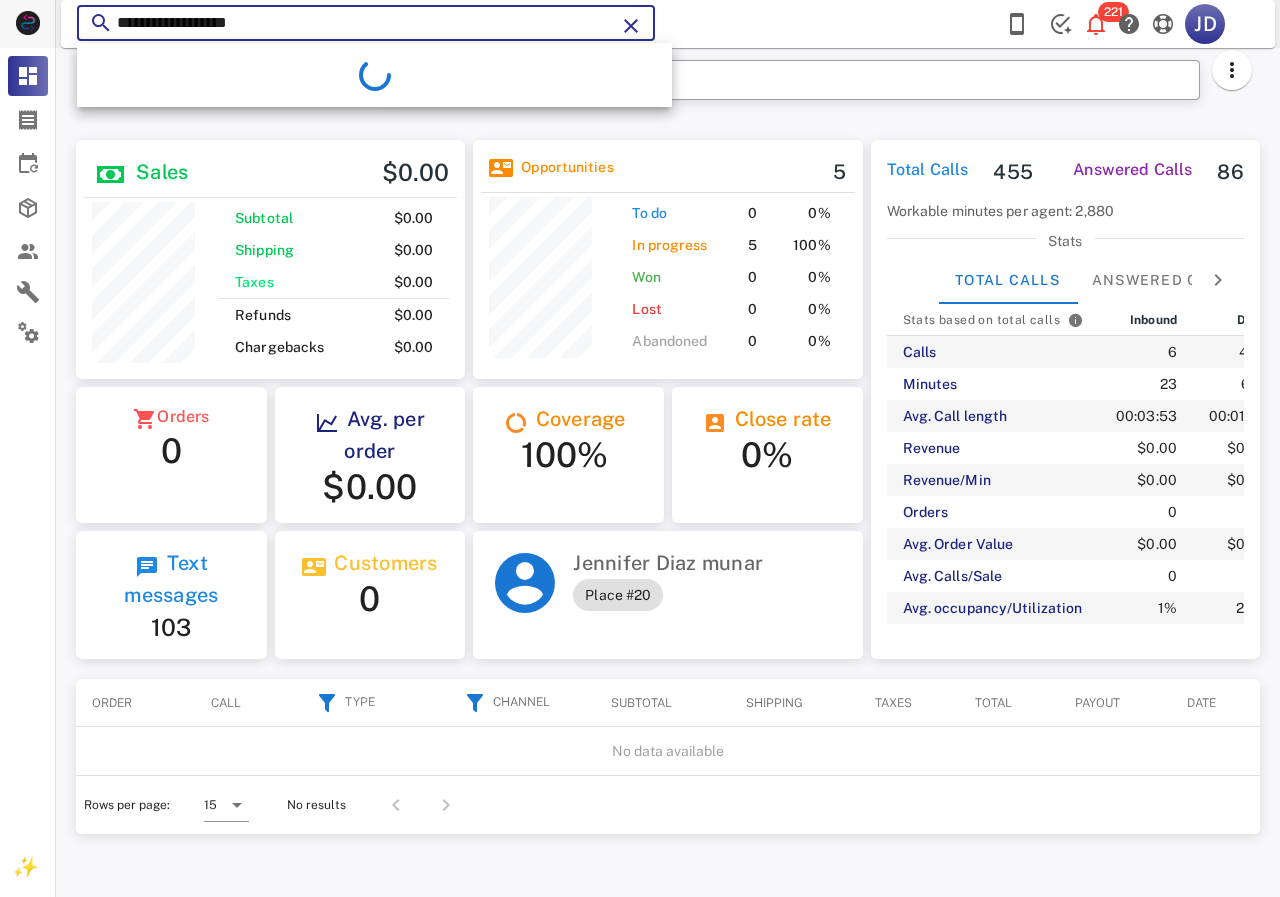 type on "**********" 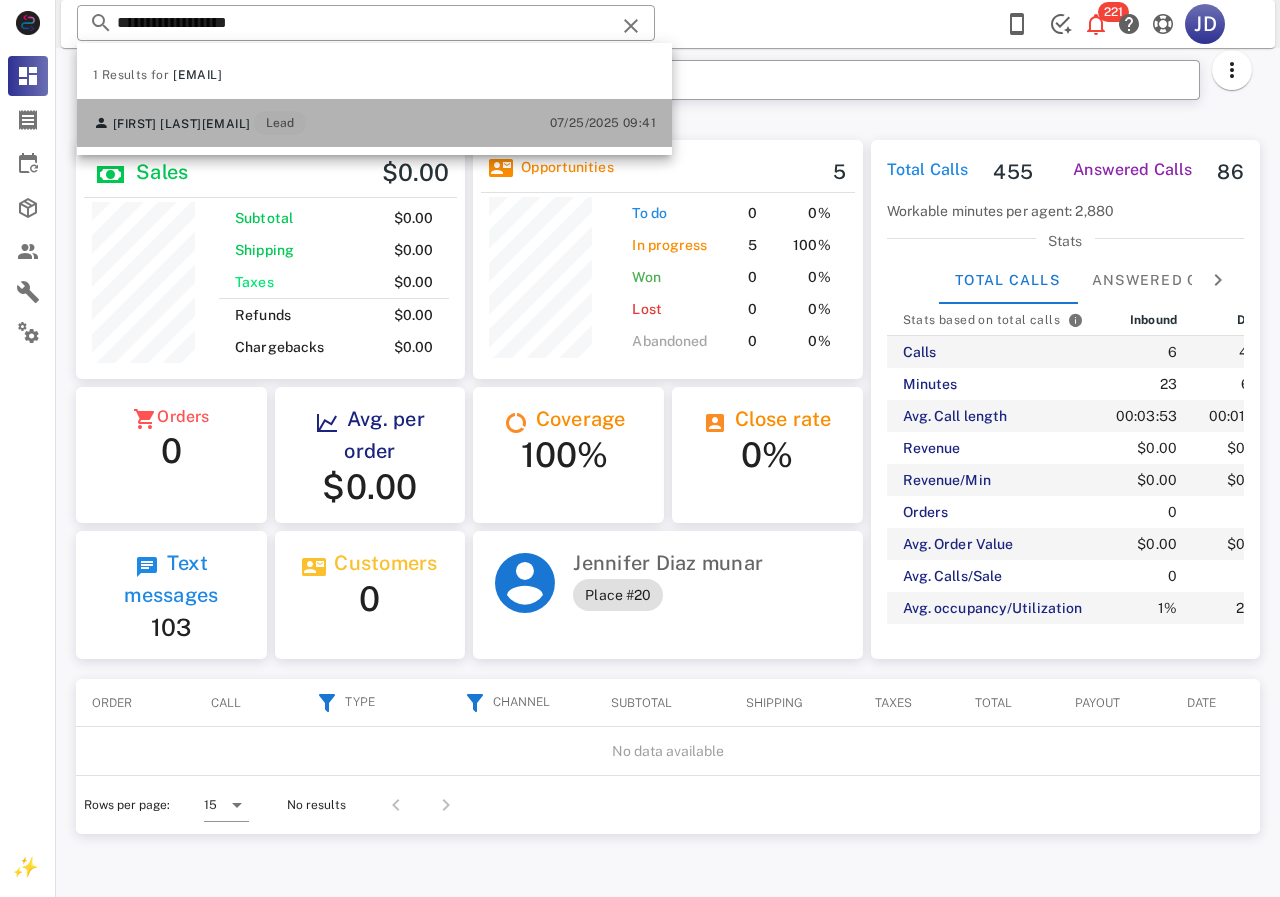 click on "begj01@hotmail.com" at bounding box center [226, 124] 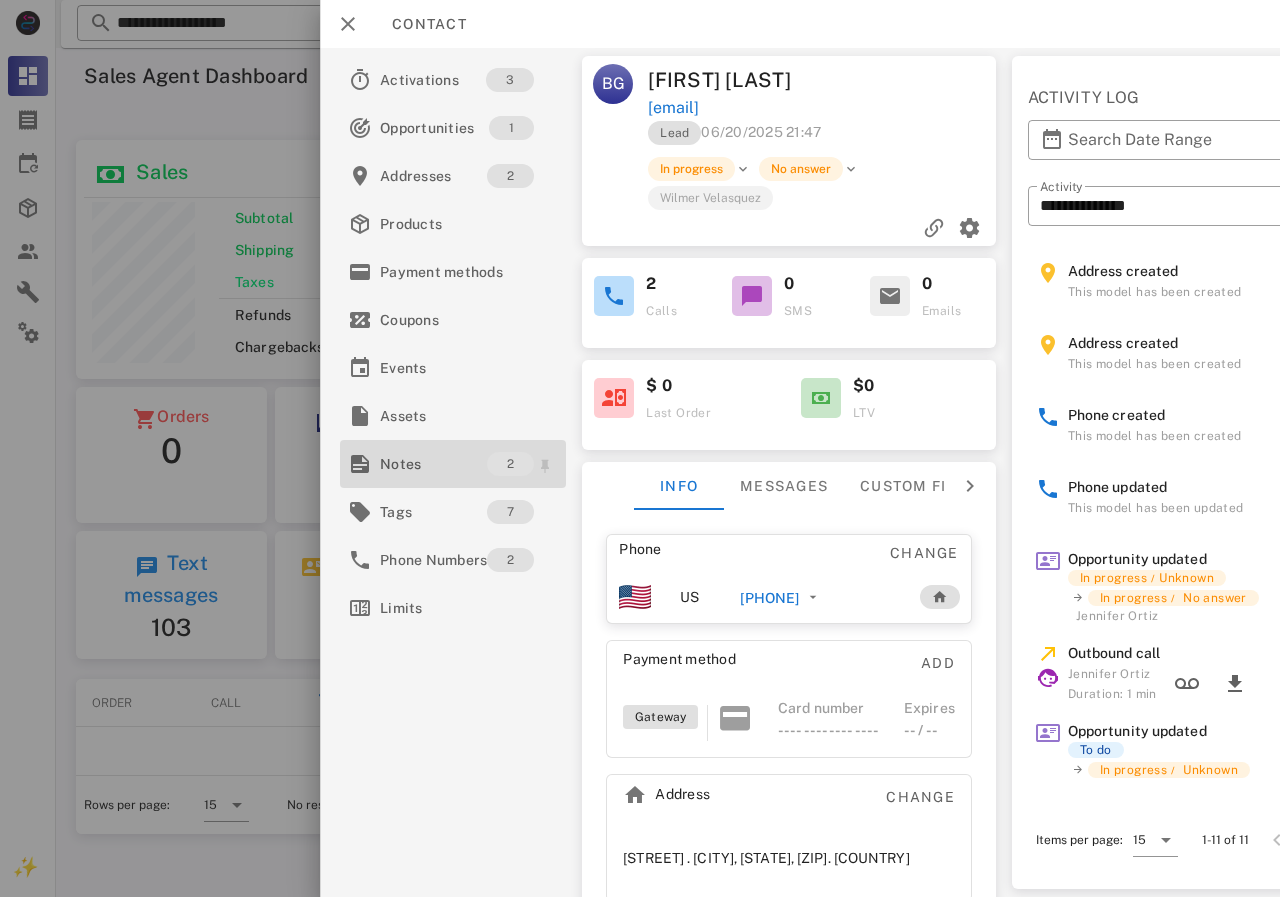 click on "Notes" at bounding box center [433, 464] 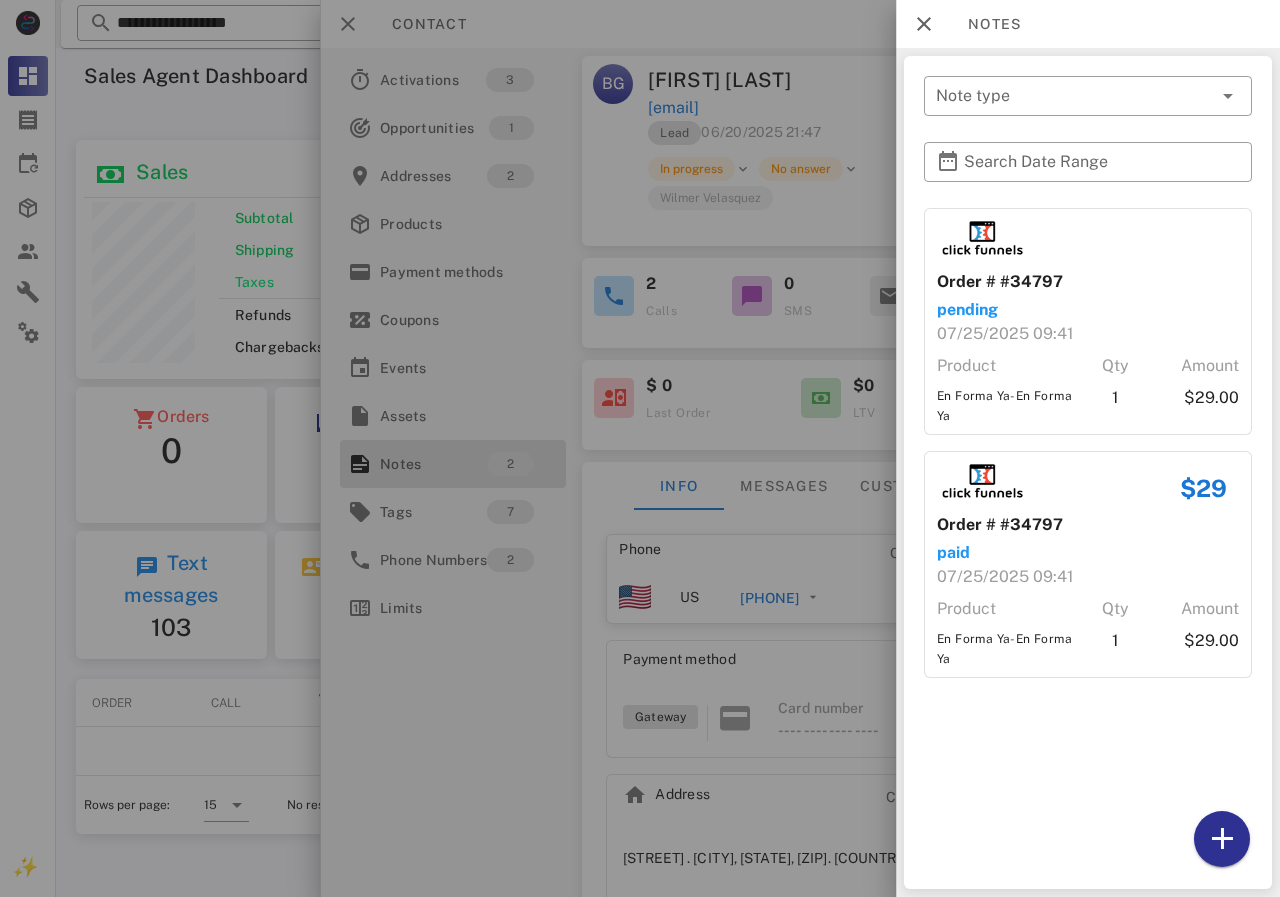 click at bounding box center (640, 448) 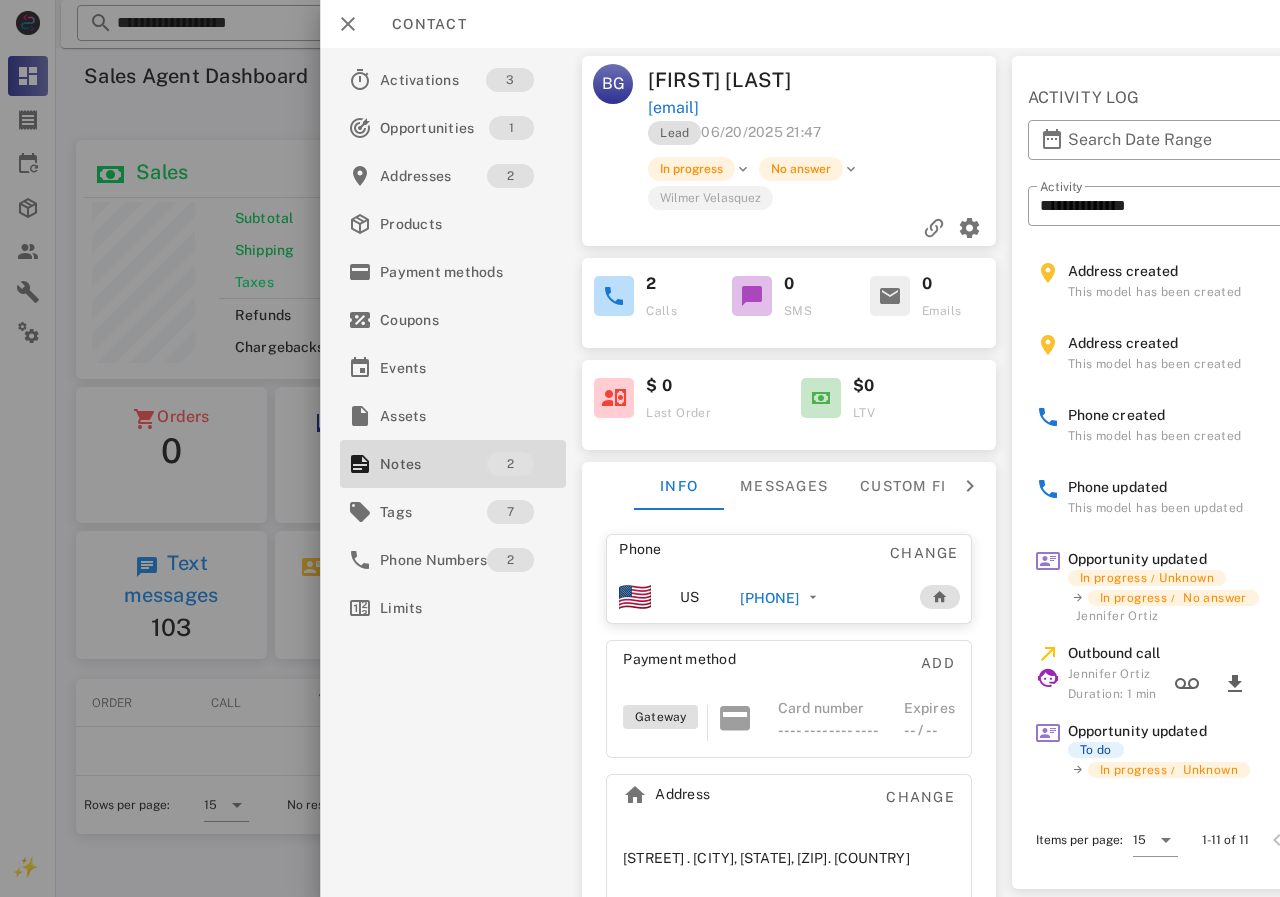 click on "+523334182602" at bounding box center [769, 598] 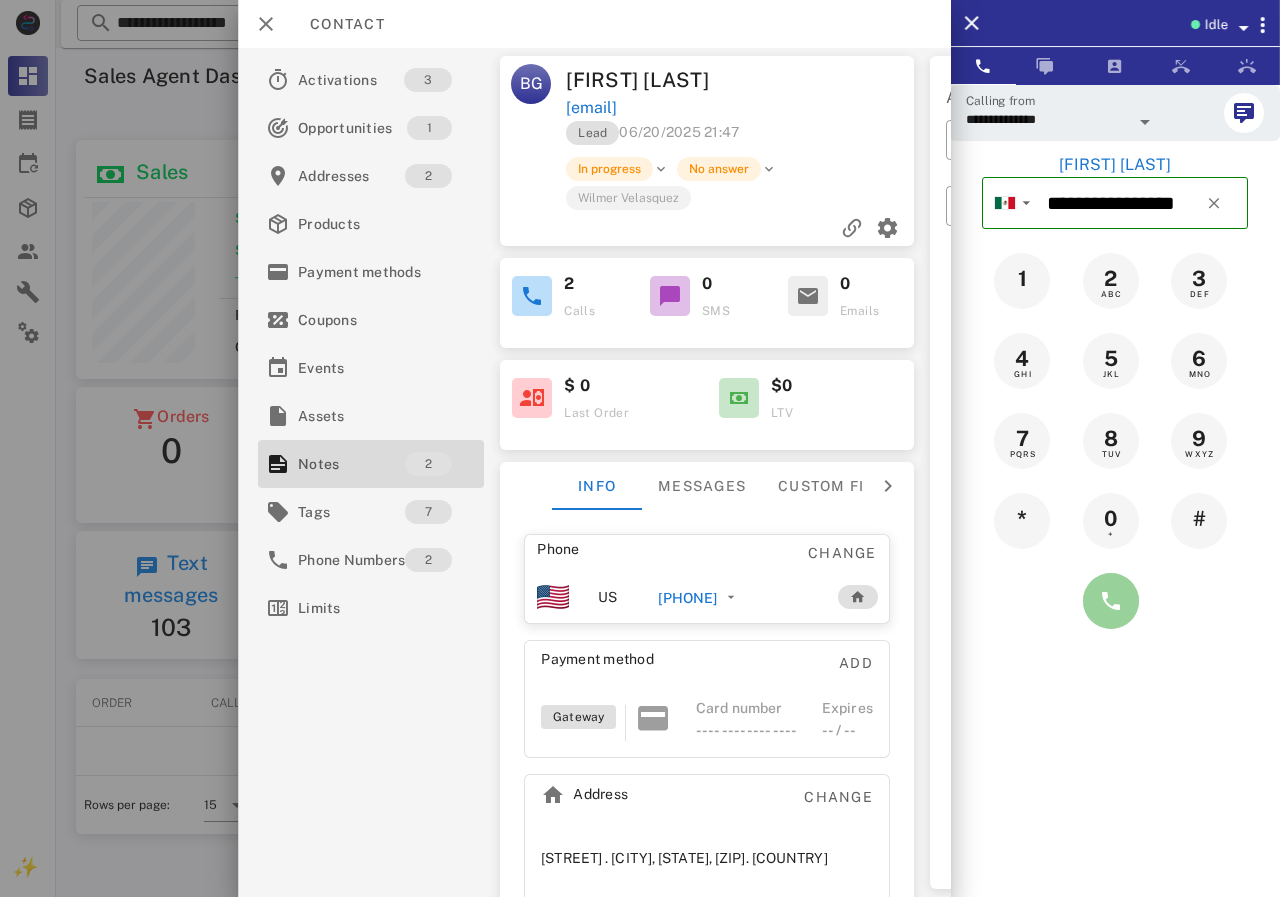 click at bounding box center (1111, 601) 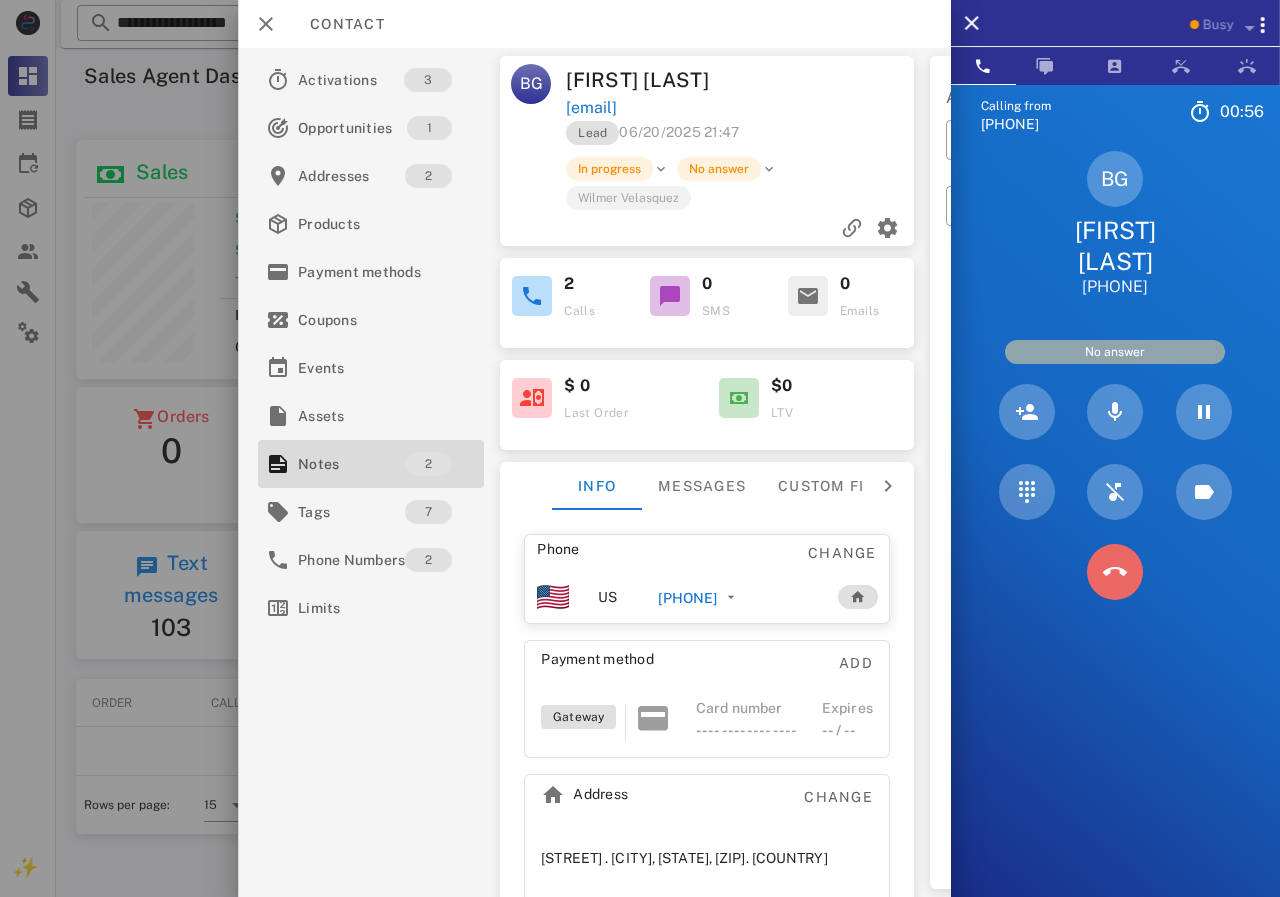 click at bounding box center (1115, 572) 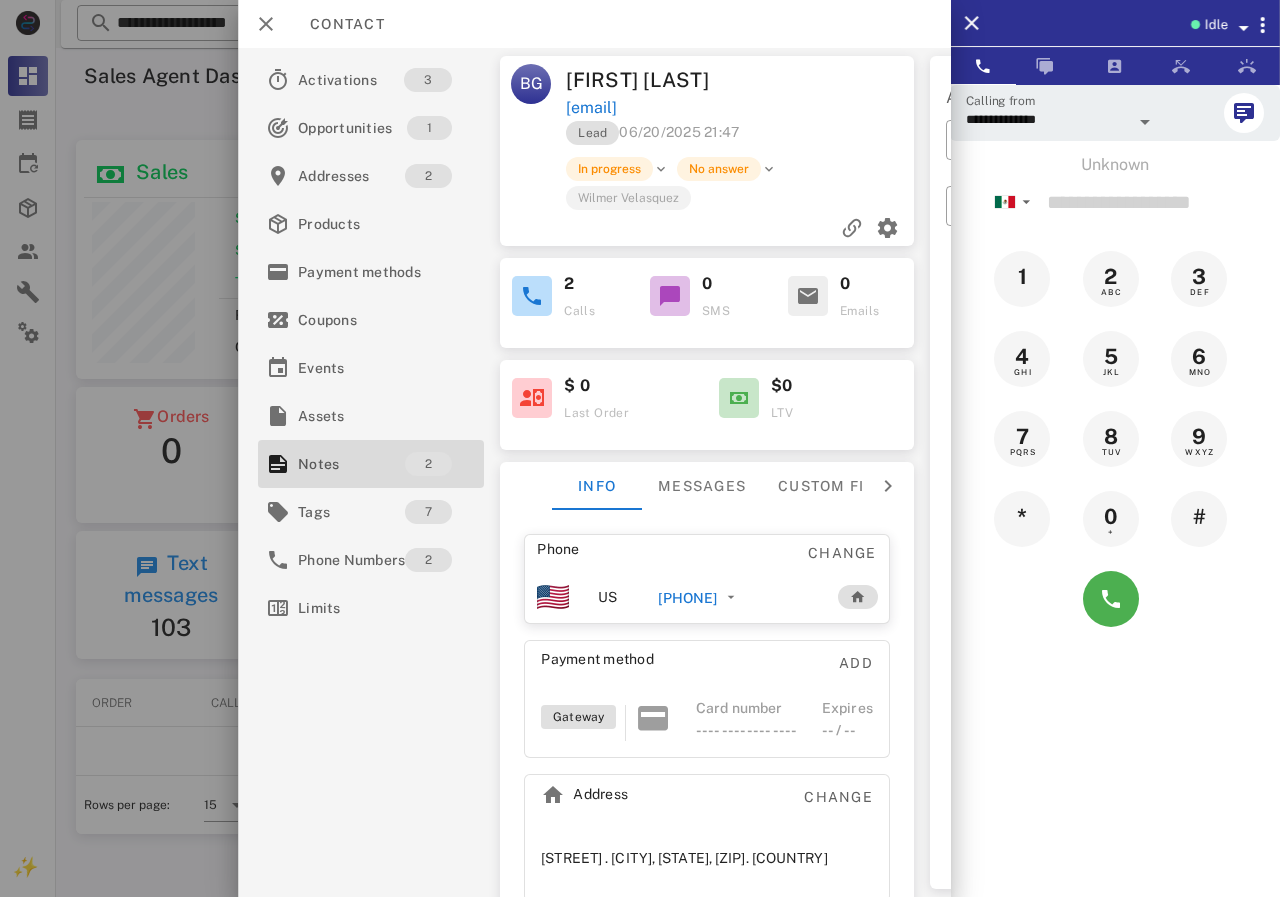 click on "+523334182602" at bounding box center [687, 598] 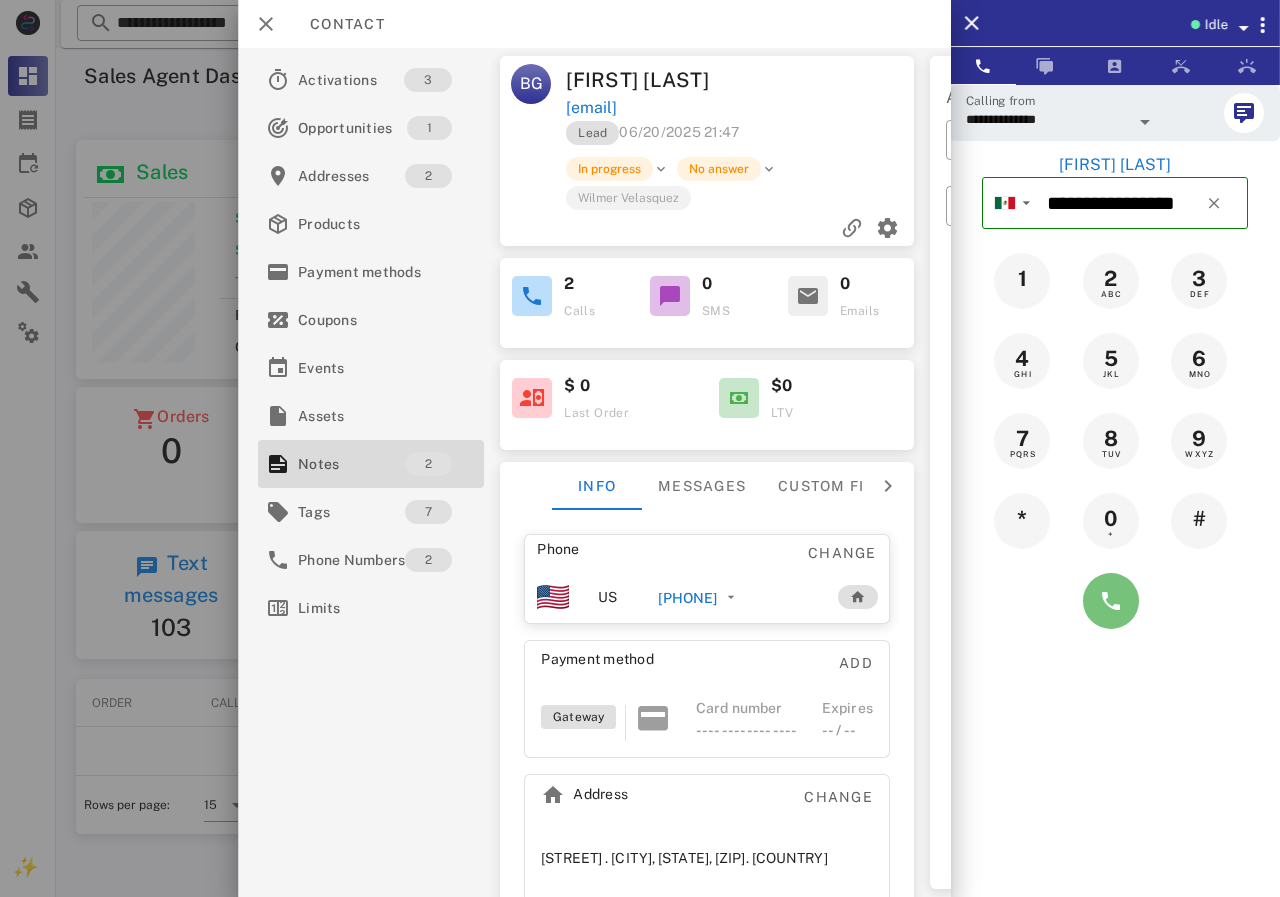 click at bounding box center [1111, 601] 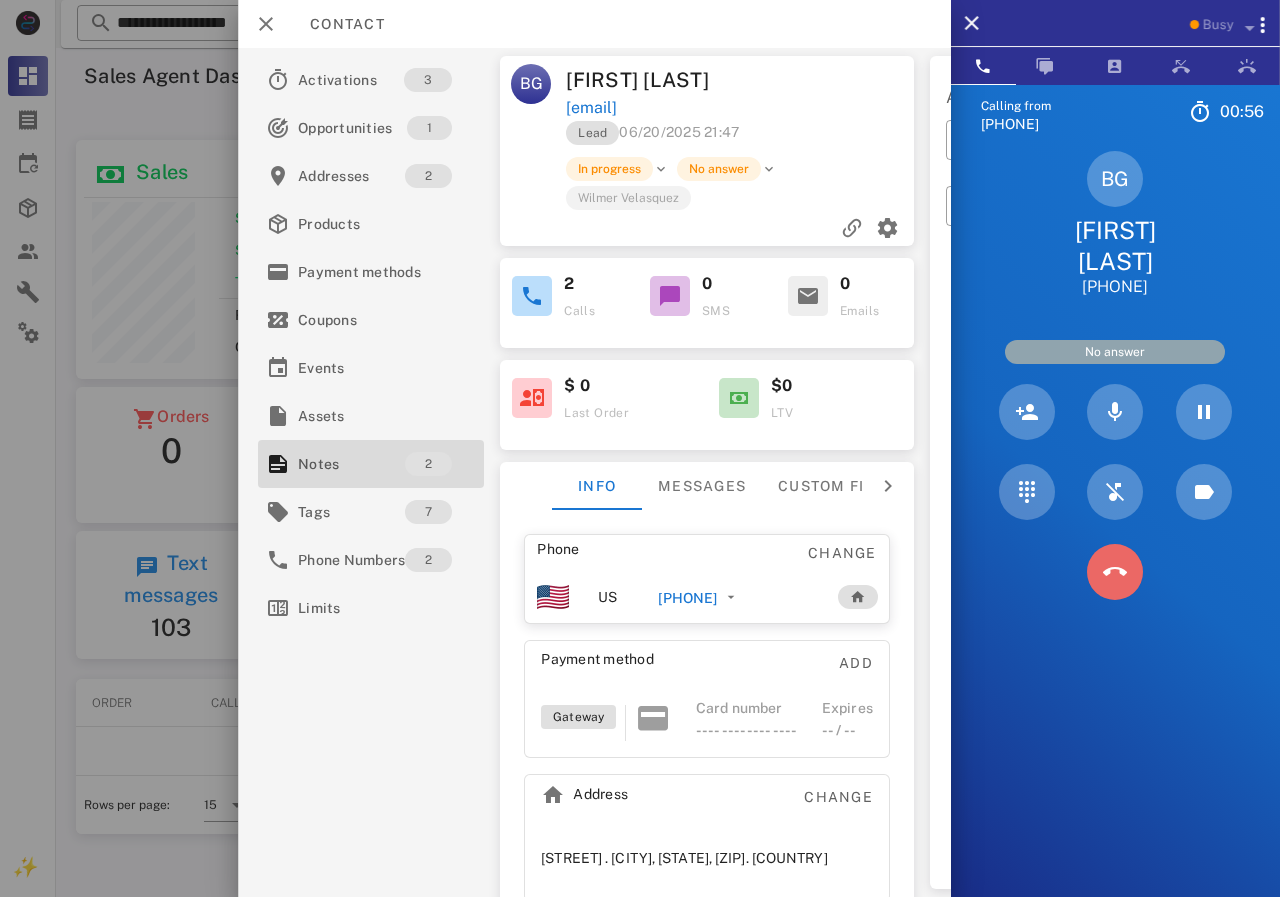 click at bounding box center [1115, 572] 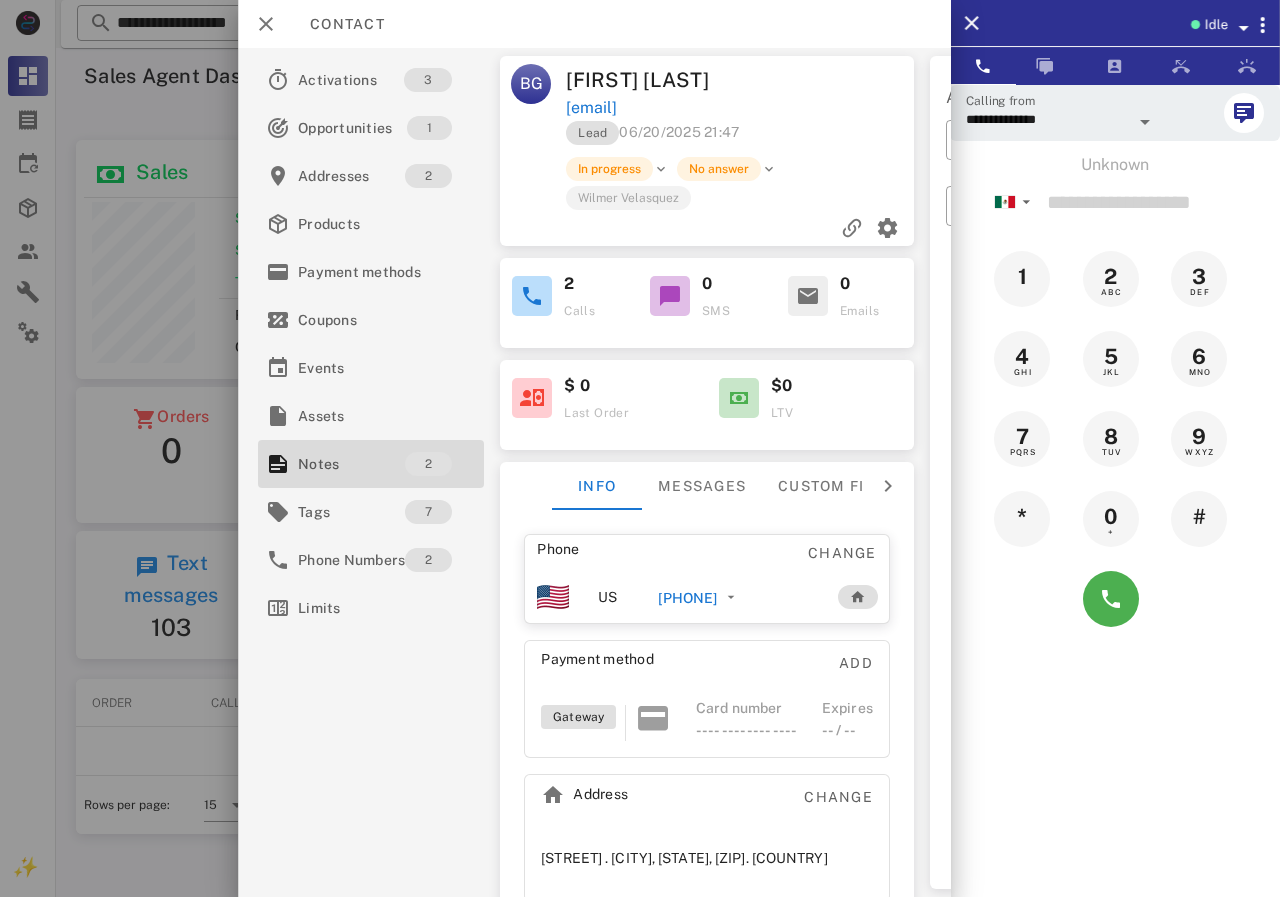 click on "+523334182602" at bounding box center [701, 597] 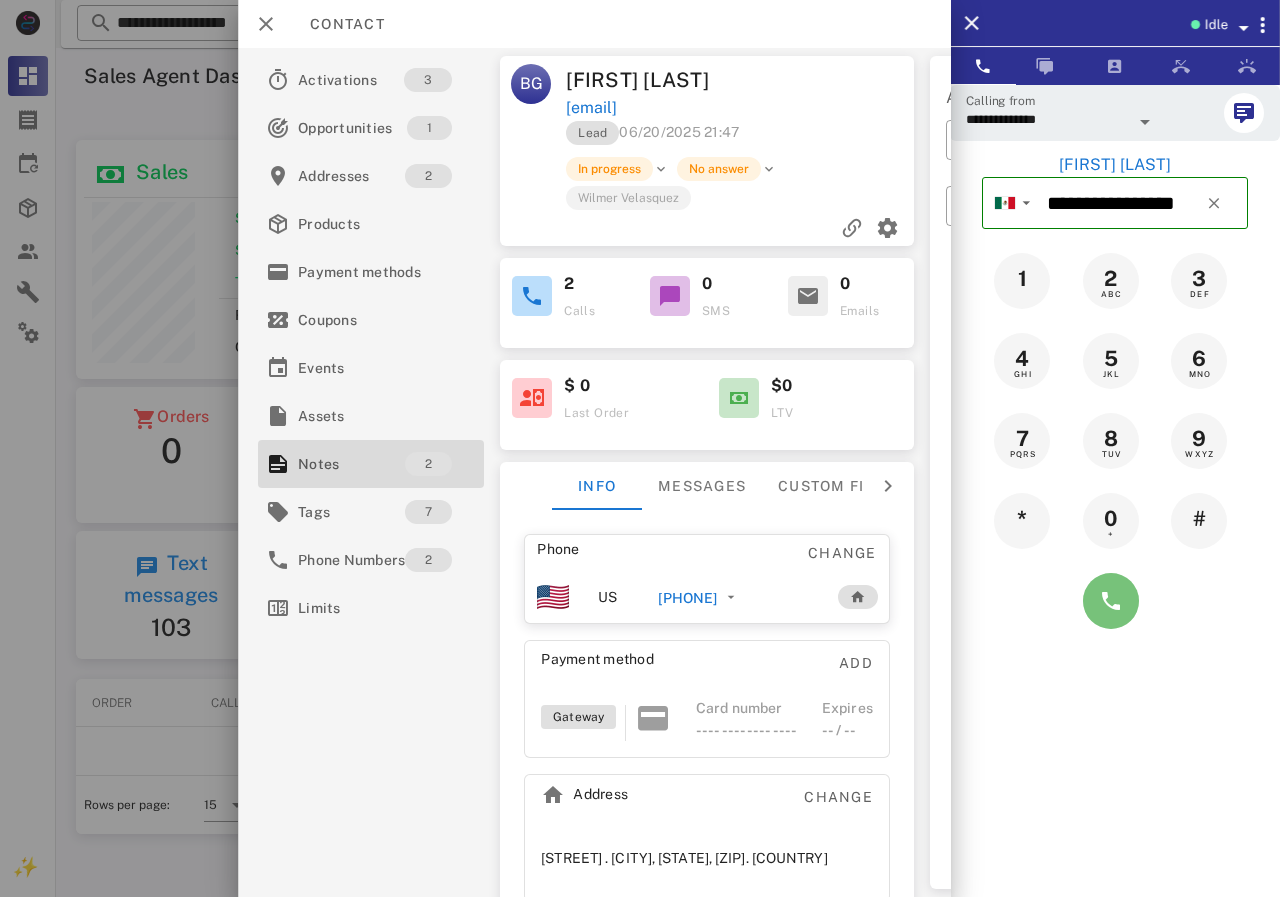 click at bounding box center (1111, 601) 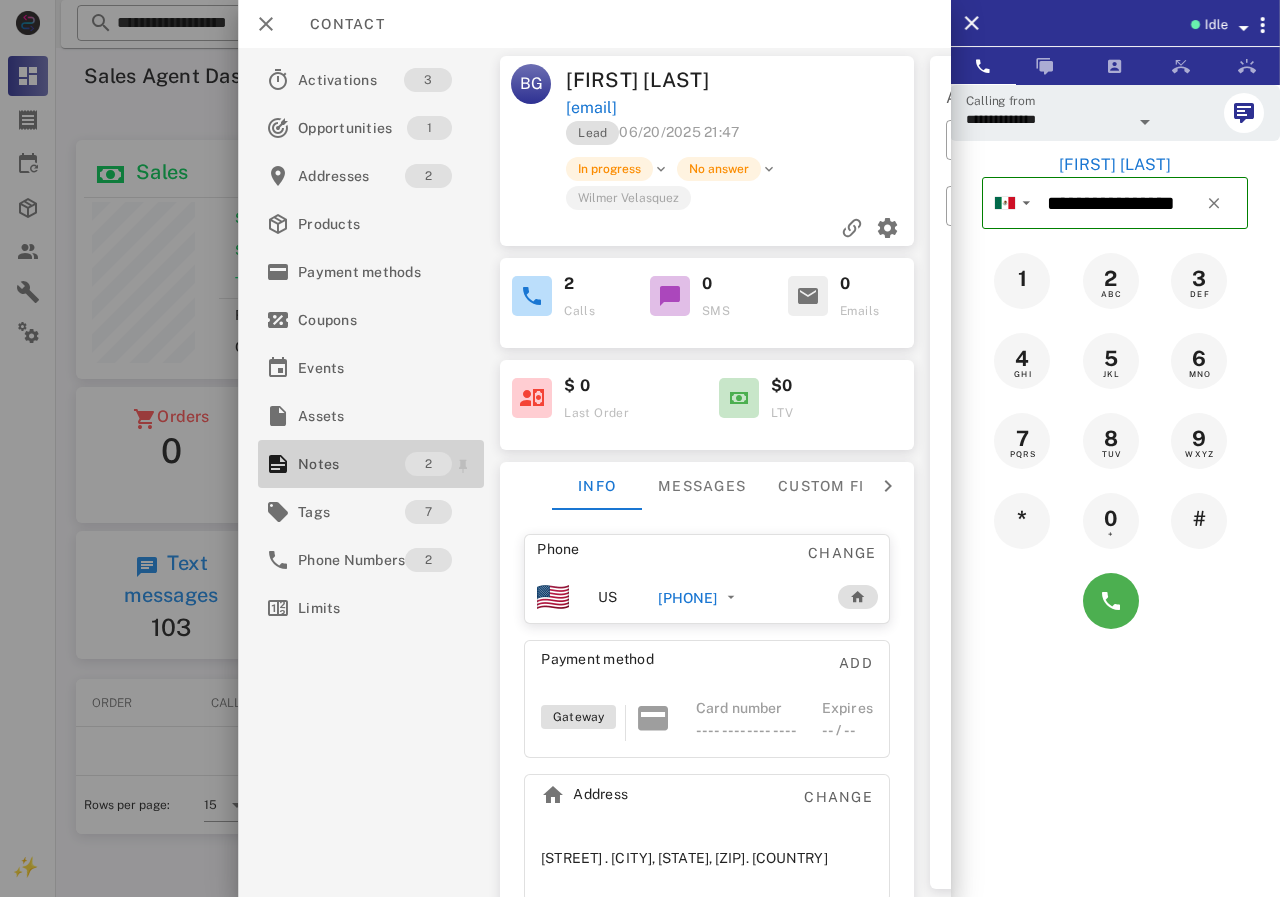 click on "Notes" at bounding box center [351, 464] 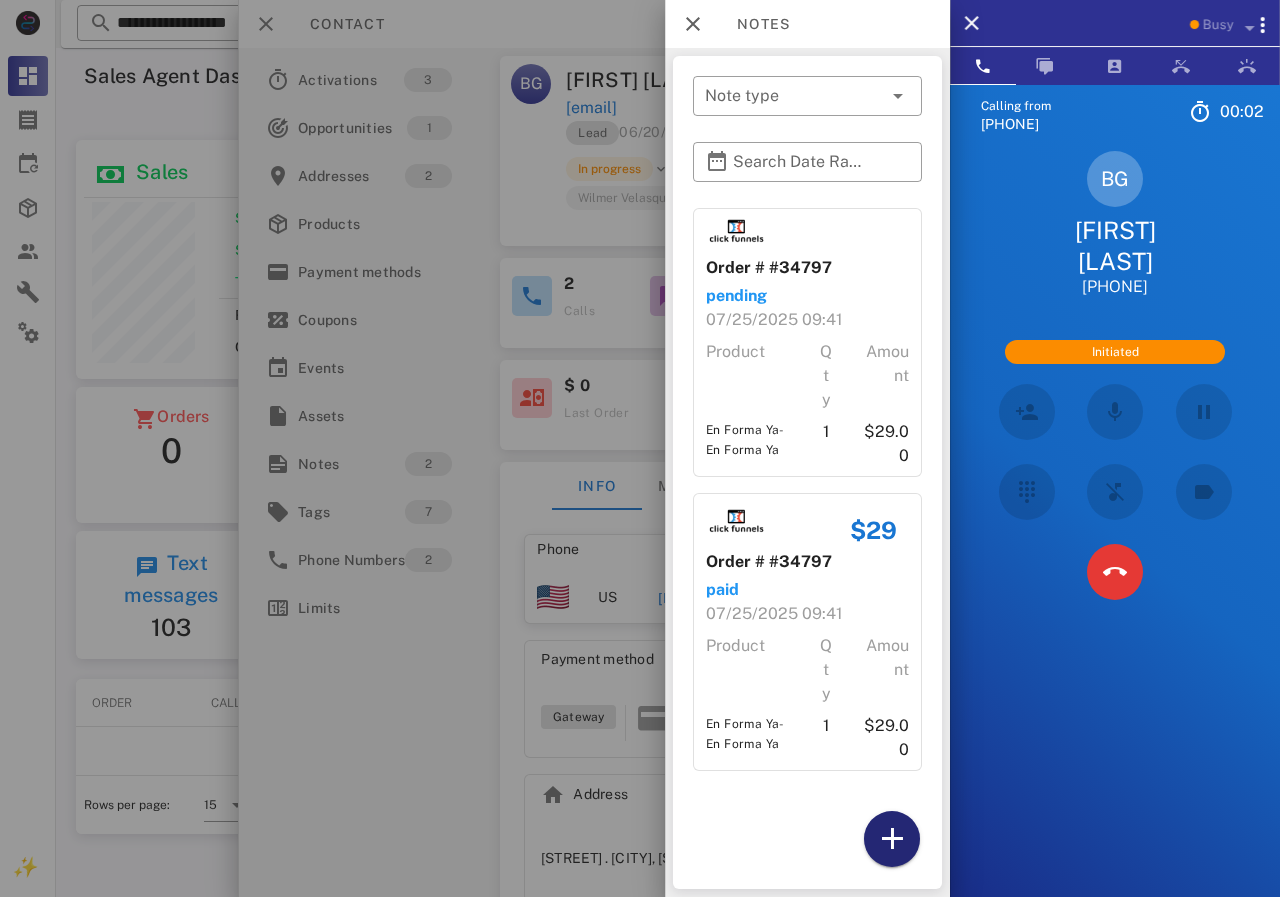 click at bounding box center (892, 839) 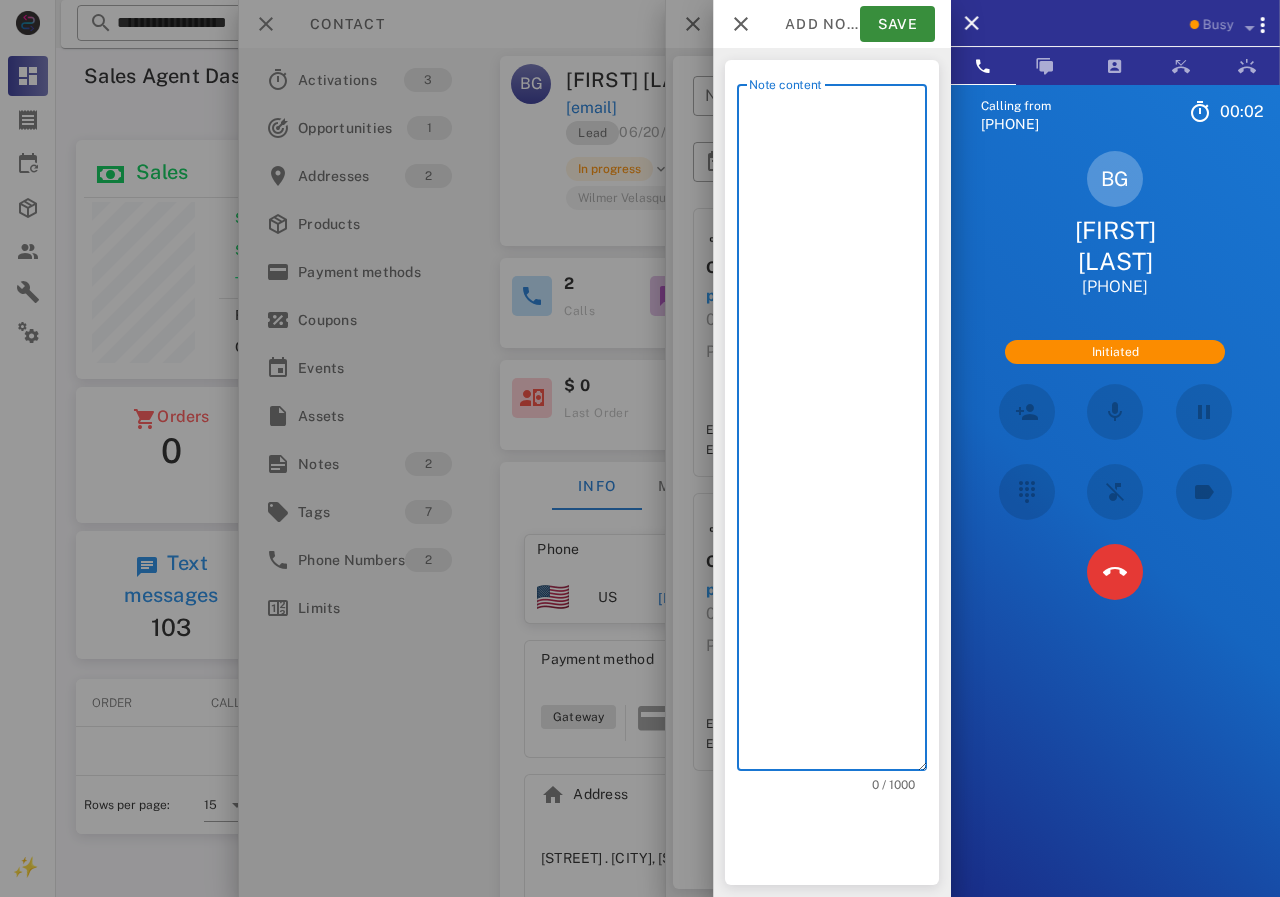 scroll, scrollTop: 240, scrollLeft: 390, axis: both 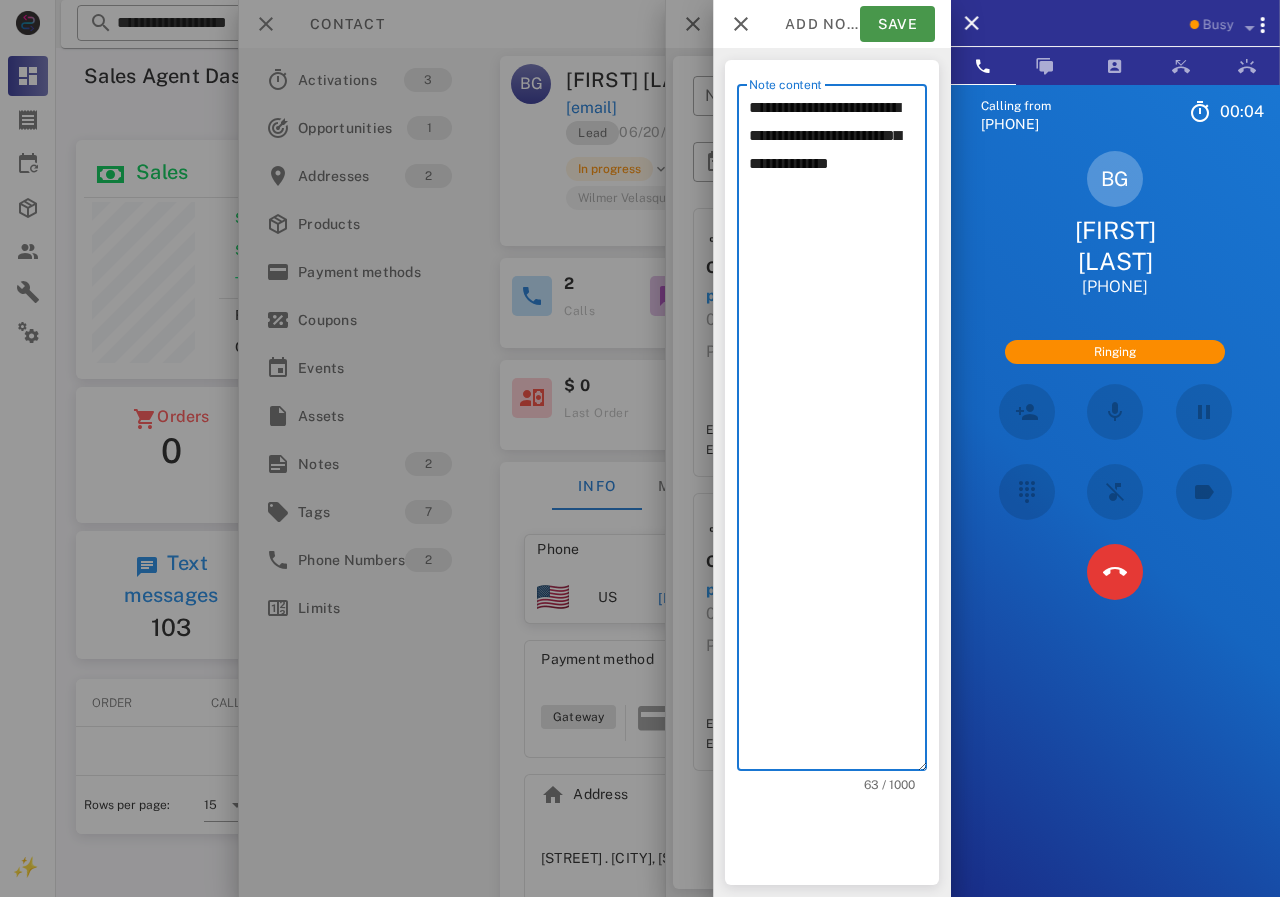 type on "**********" 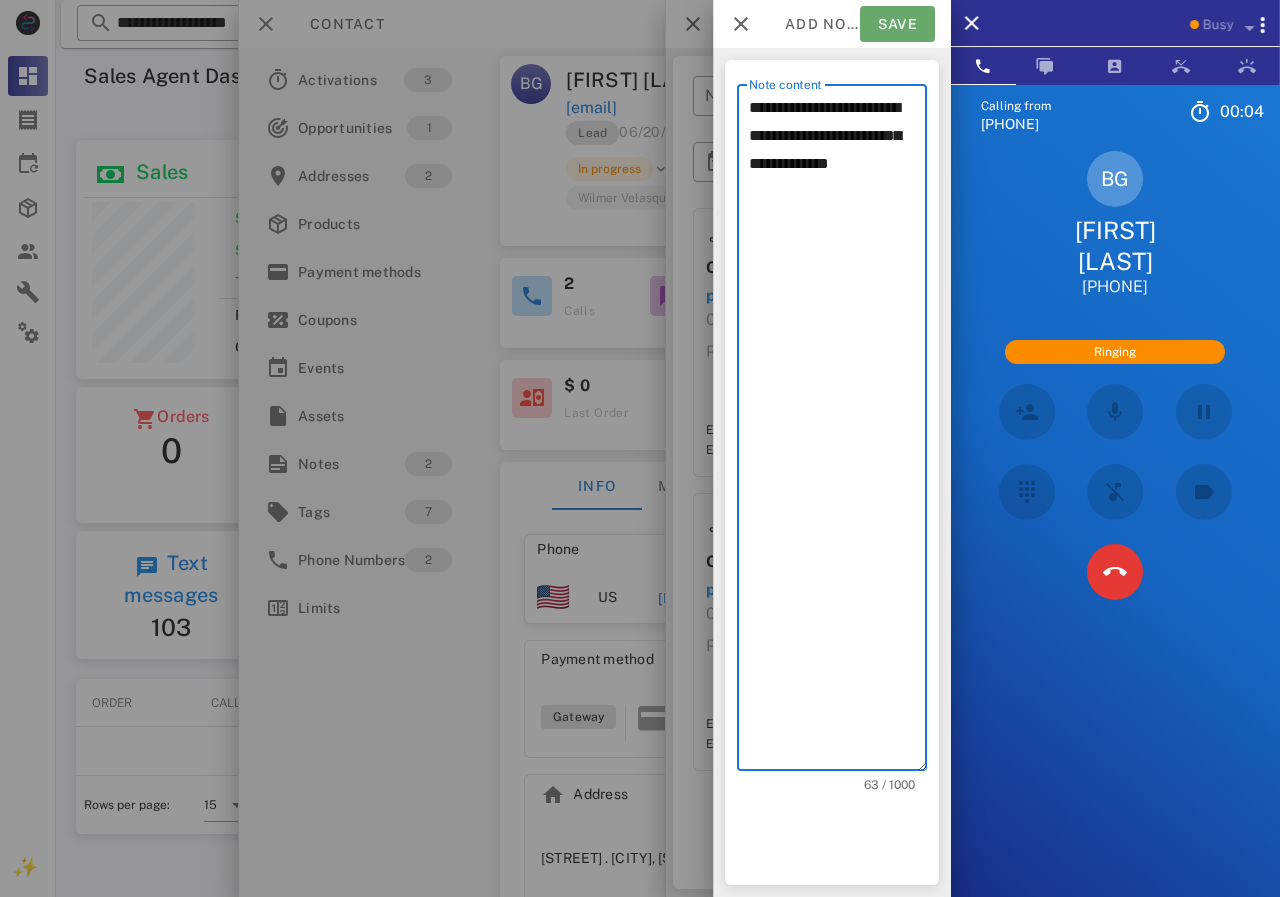 click on "Save" at bounding box center [897, 24] 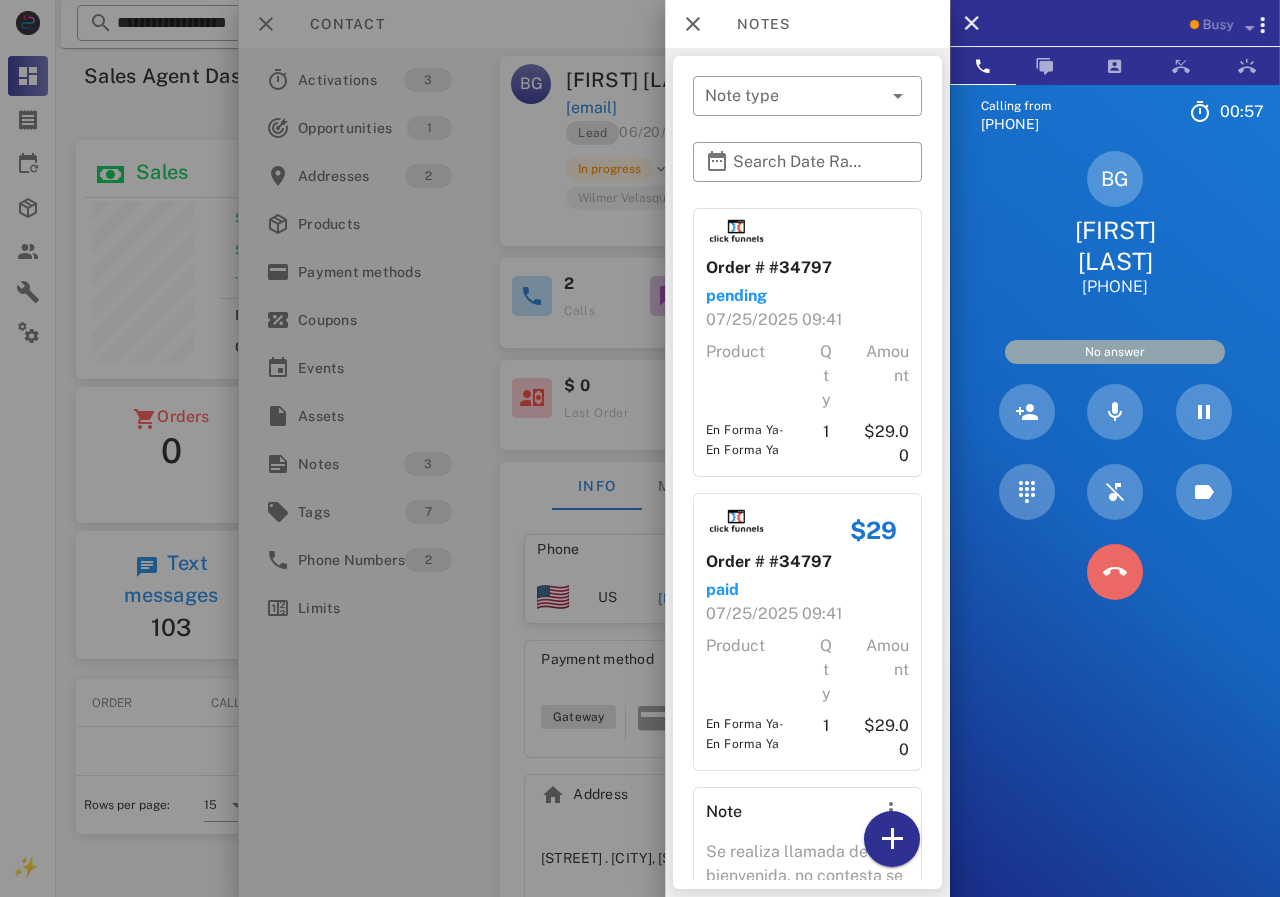 click at bounding box center (1115, 572) 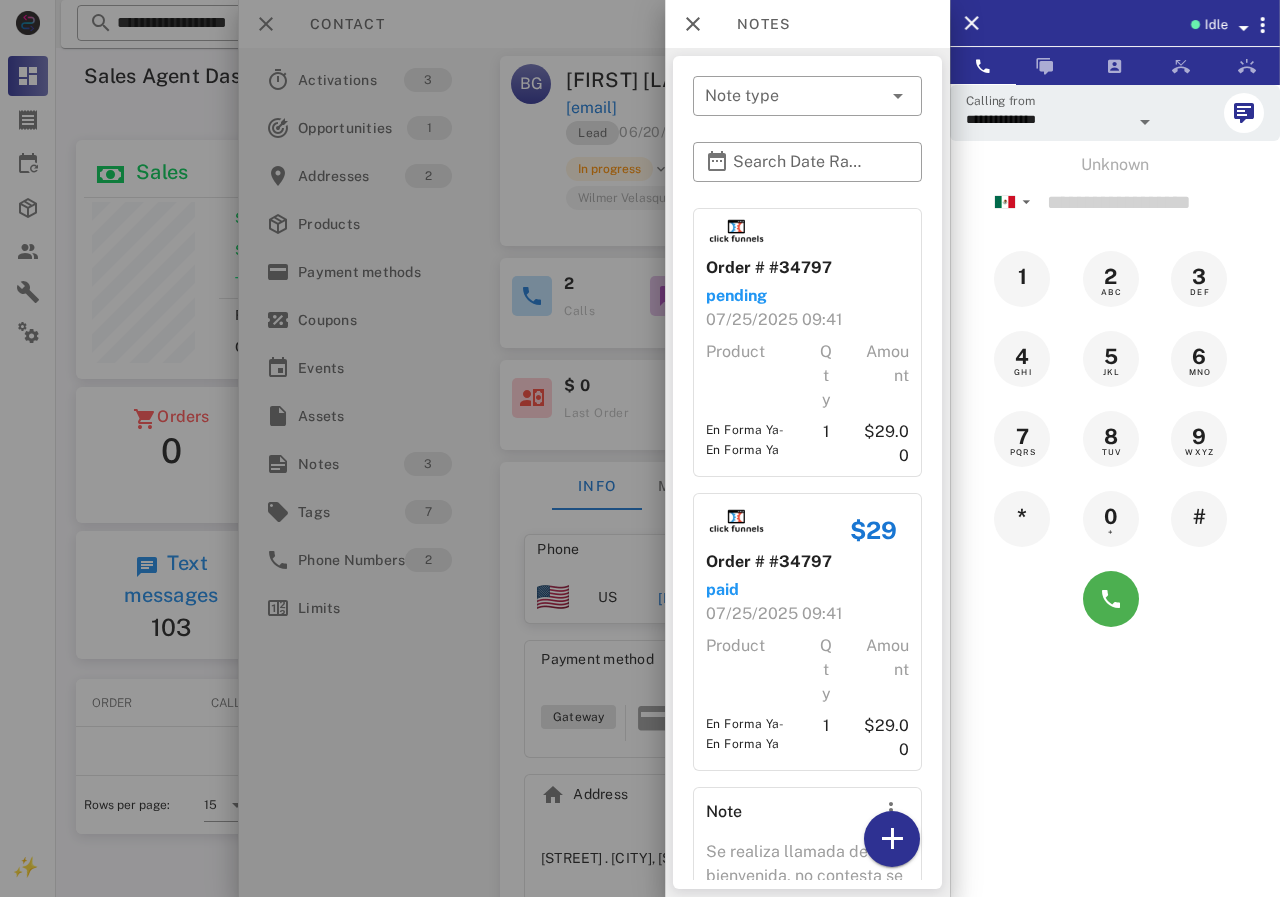 click at bounding box center [640, 448] 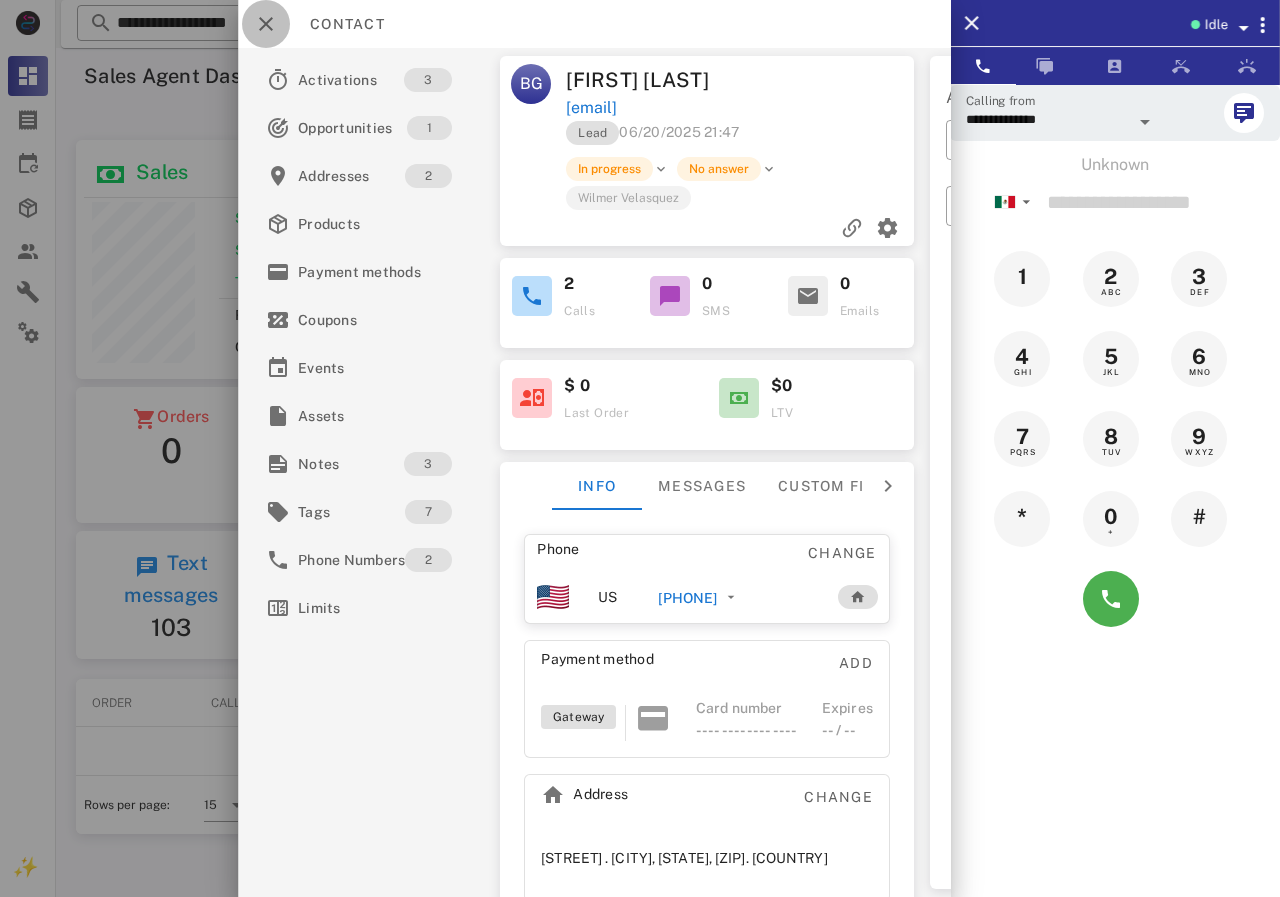 click at bounding box center [266, 24] 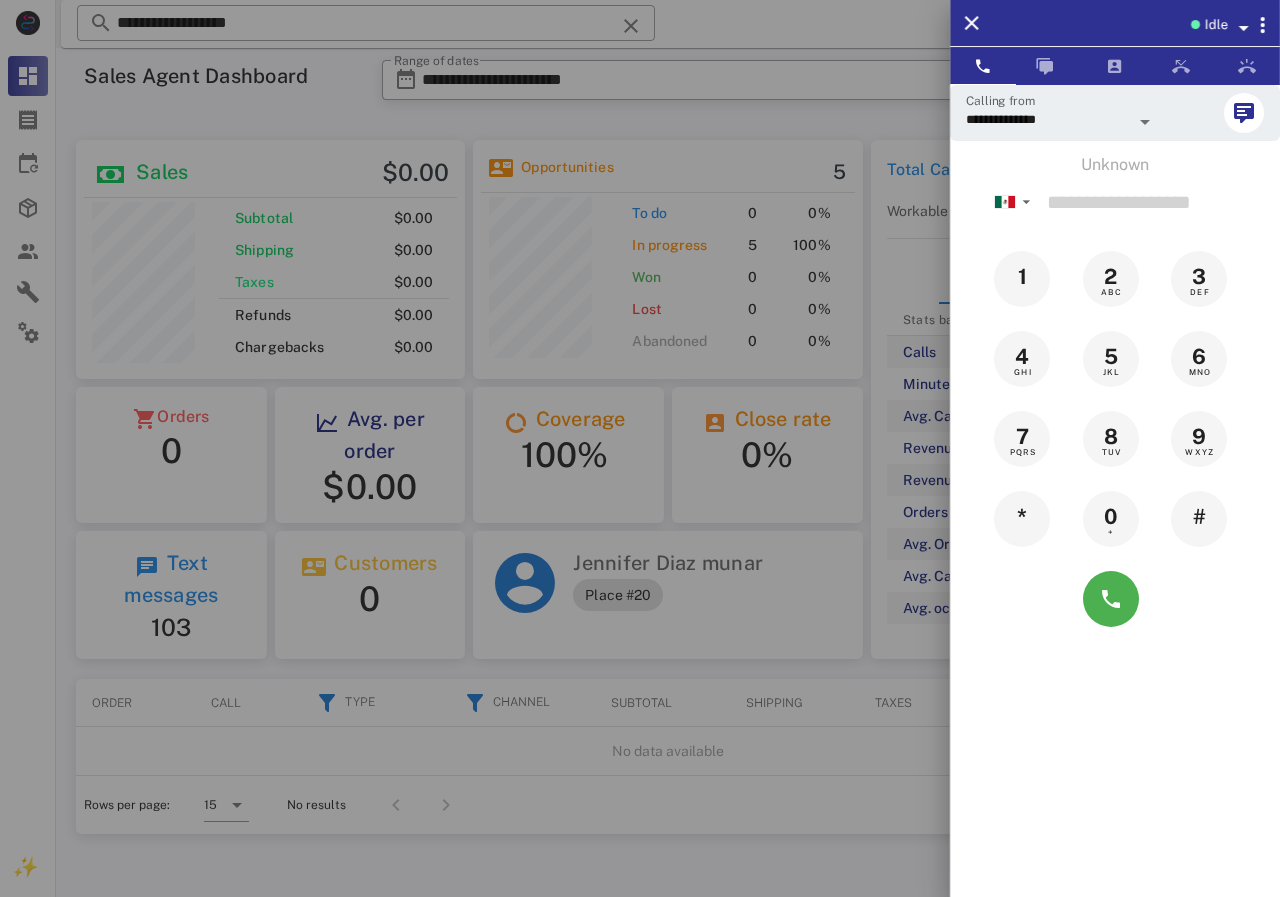 click at bounding box center [640, 448] 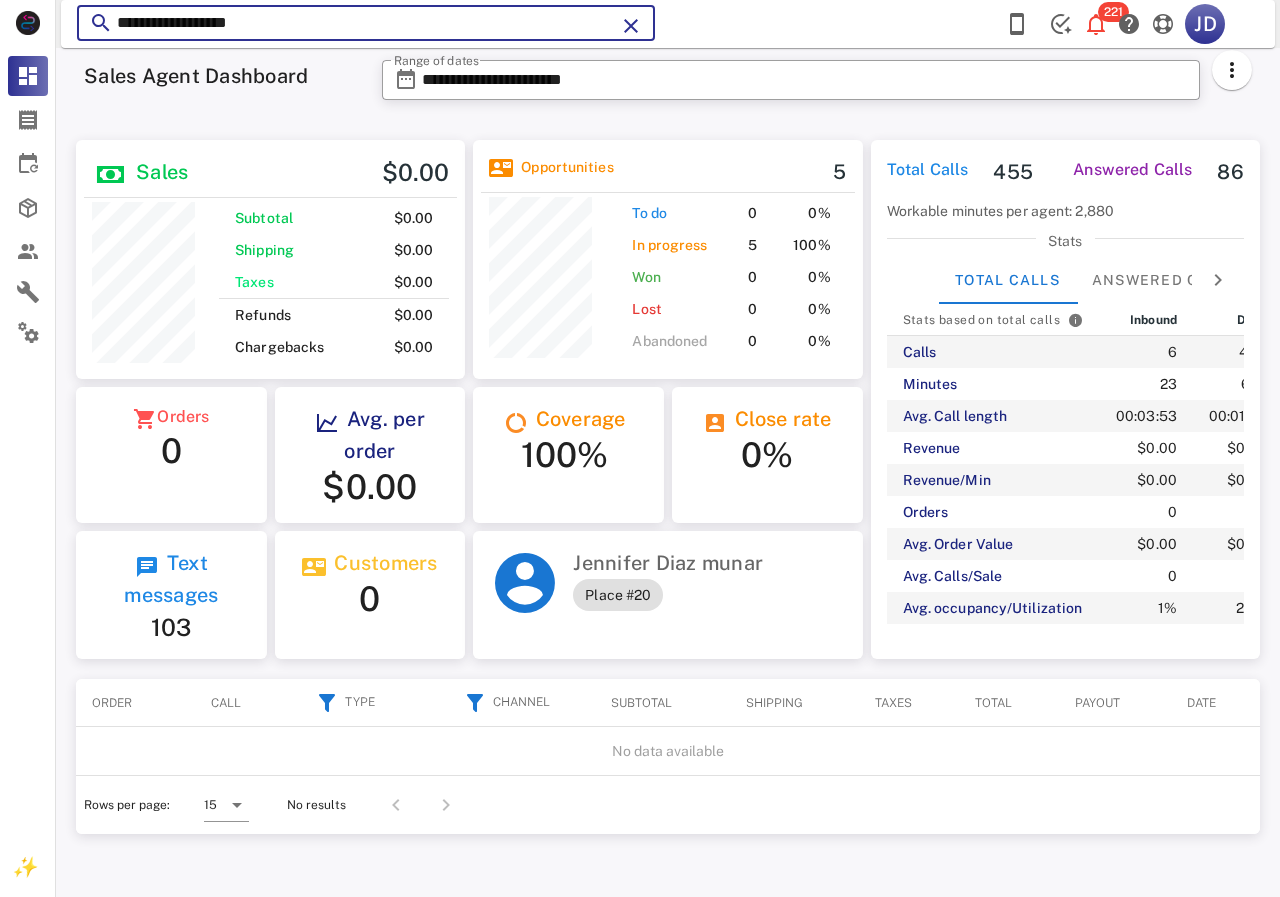 drag, startPoint x: 318, startPoint y: 36, endPoint x: 92, endPoint y: 37, distance: 226.00221 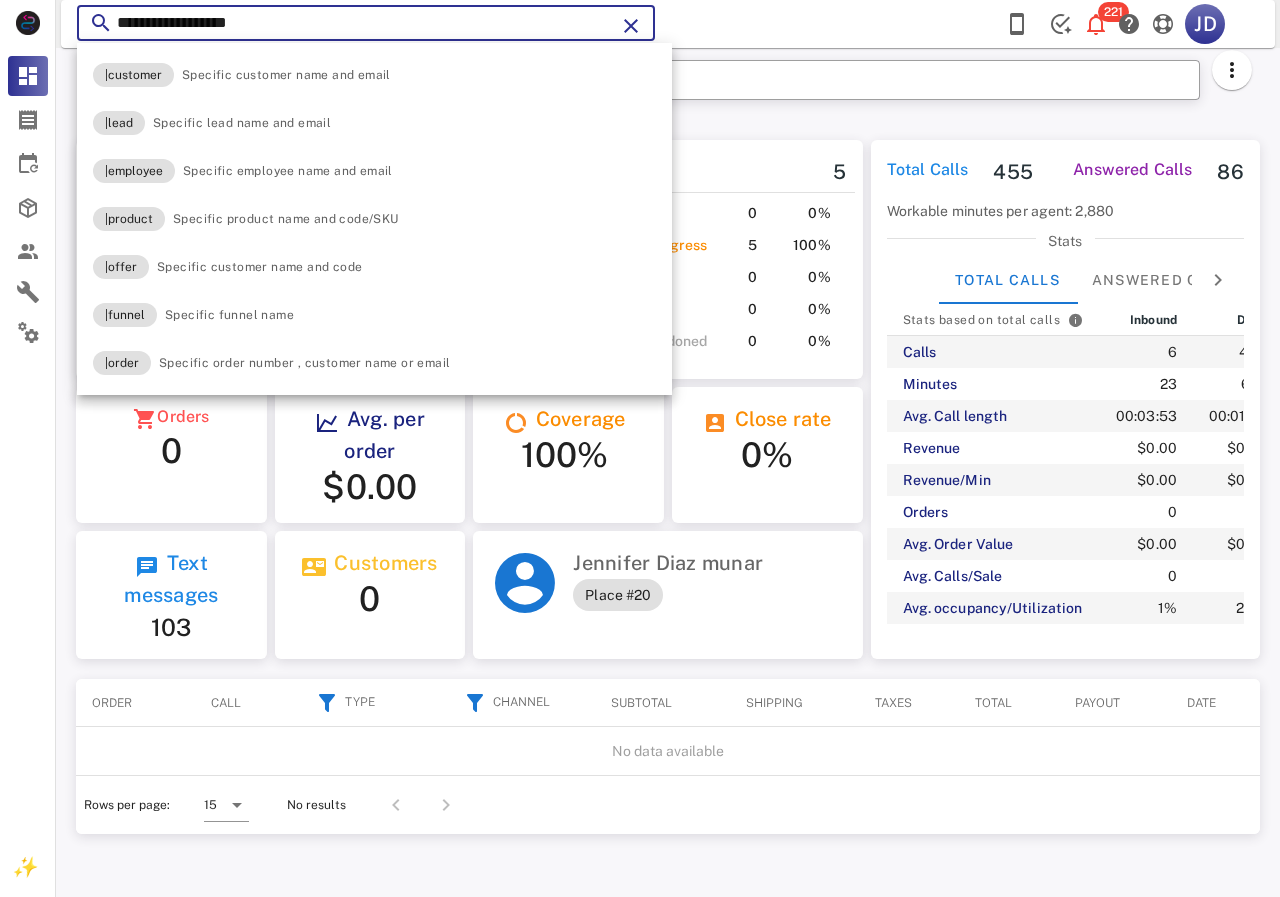 paste on "*****" 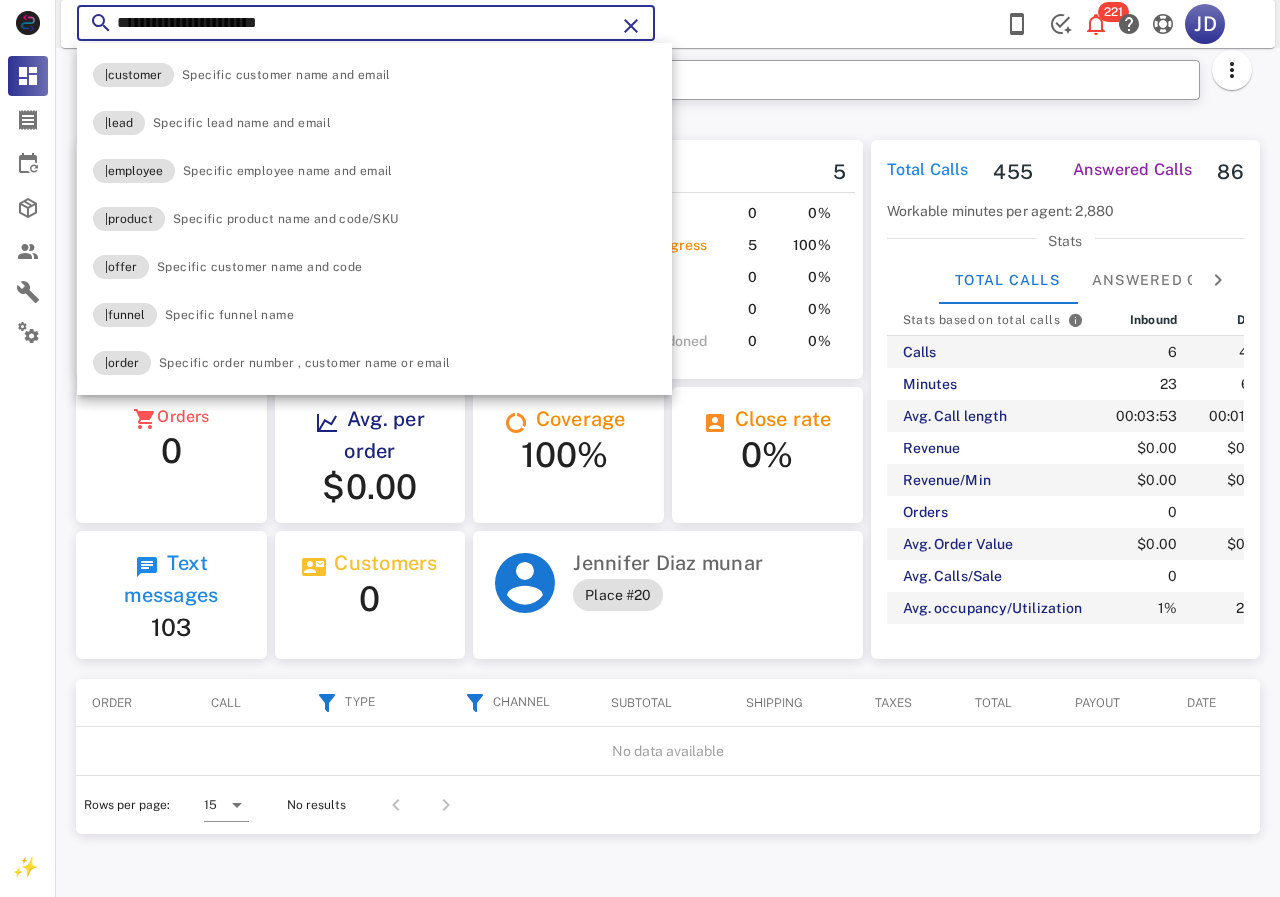 type on "**********" 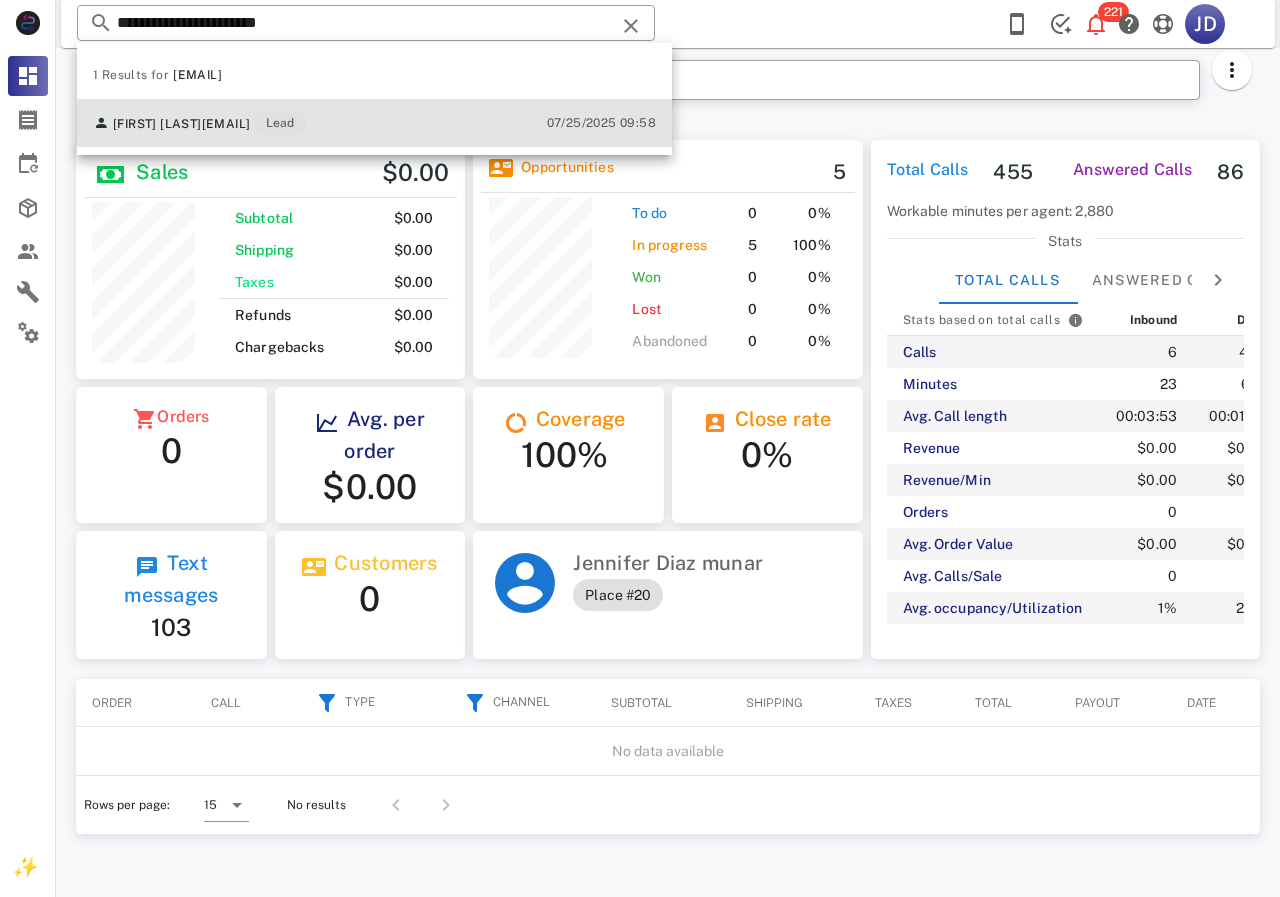 click on "Miguelina Almanzar" at bounding box center (157, 124) 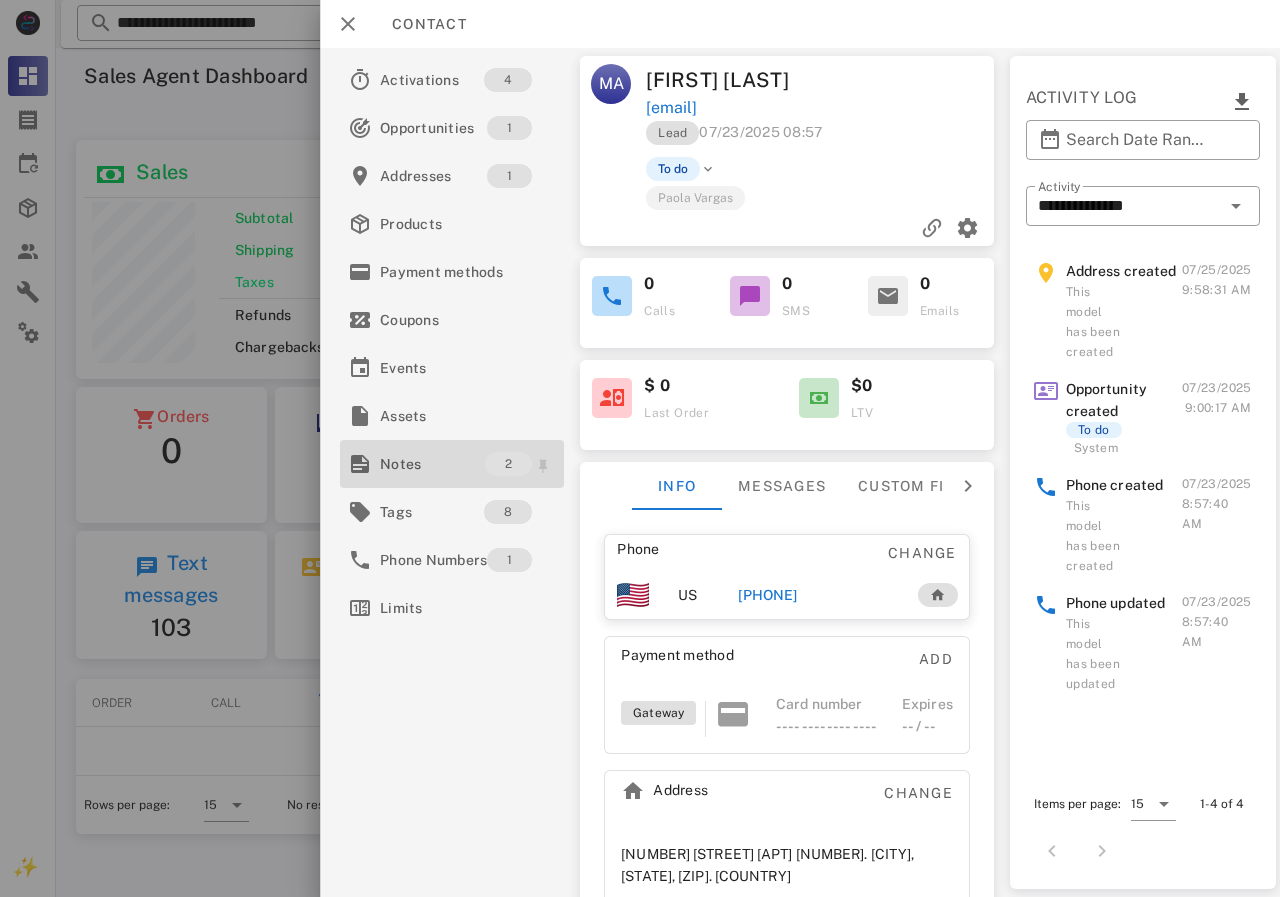 click on "Notes" at bounding box center (432, 464) 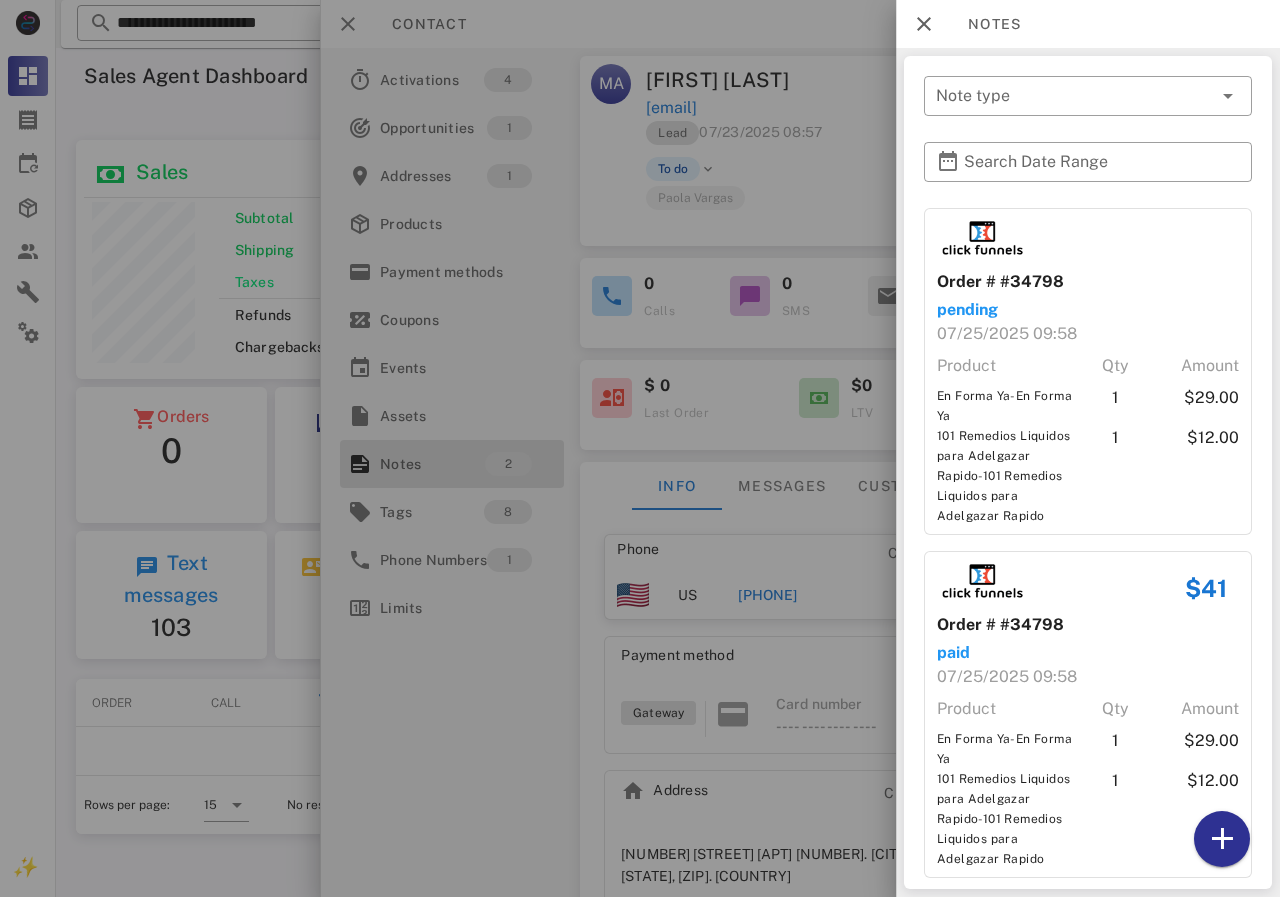scroll, scrollTop: 23, scrollLeft: 0, axis: vertical 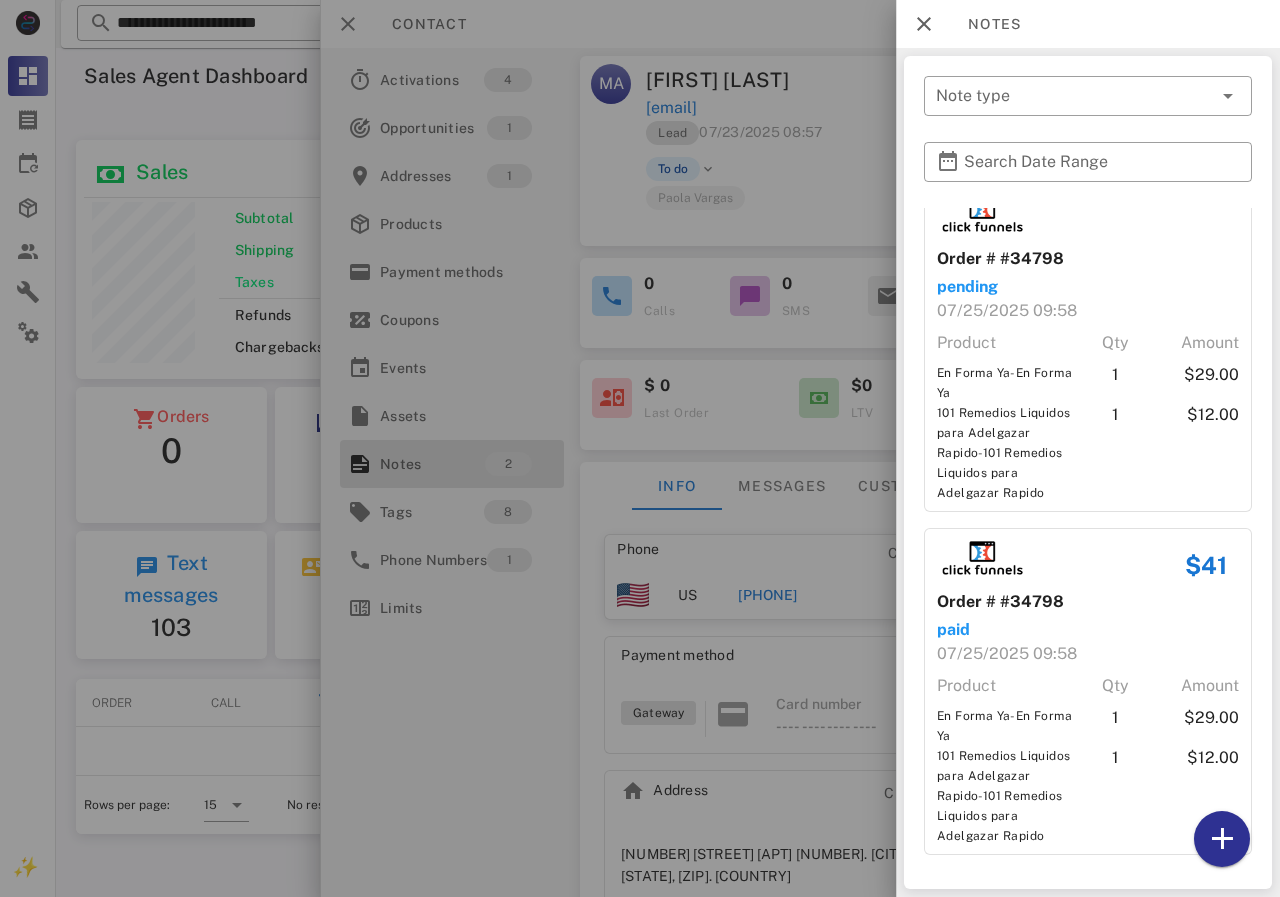 drag, startPoint x: 735, startPoint y: 411, endPoint x: 762, endPoint y: 493, distance: 86.33076 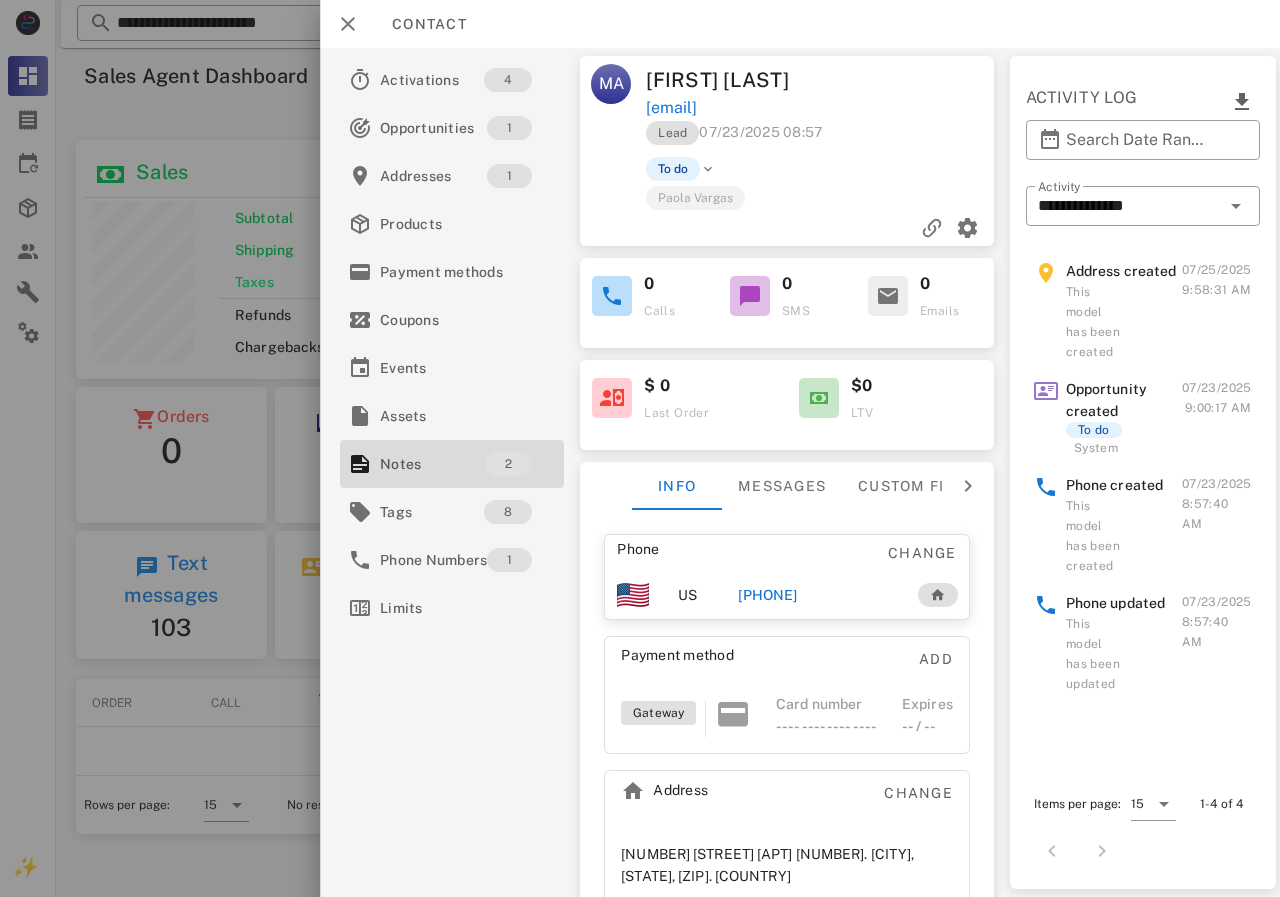 click on "+19293889937" at bounding box center (767, 595) 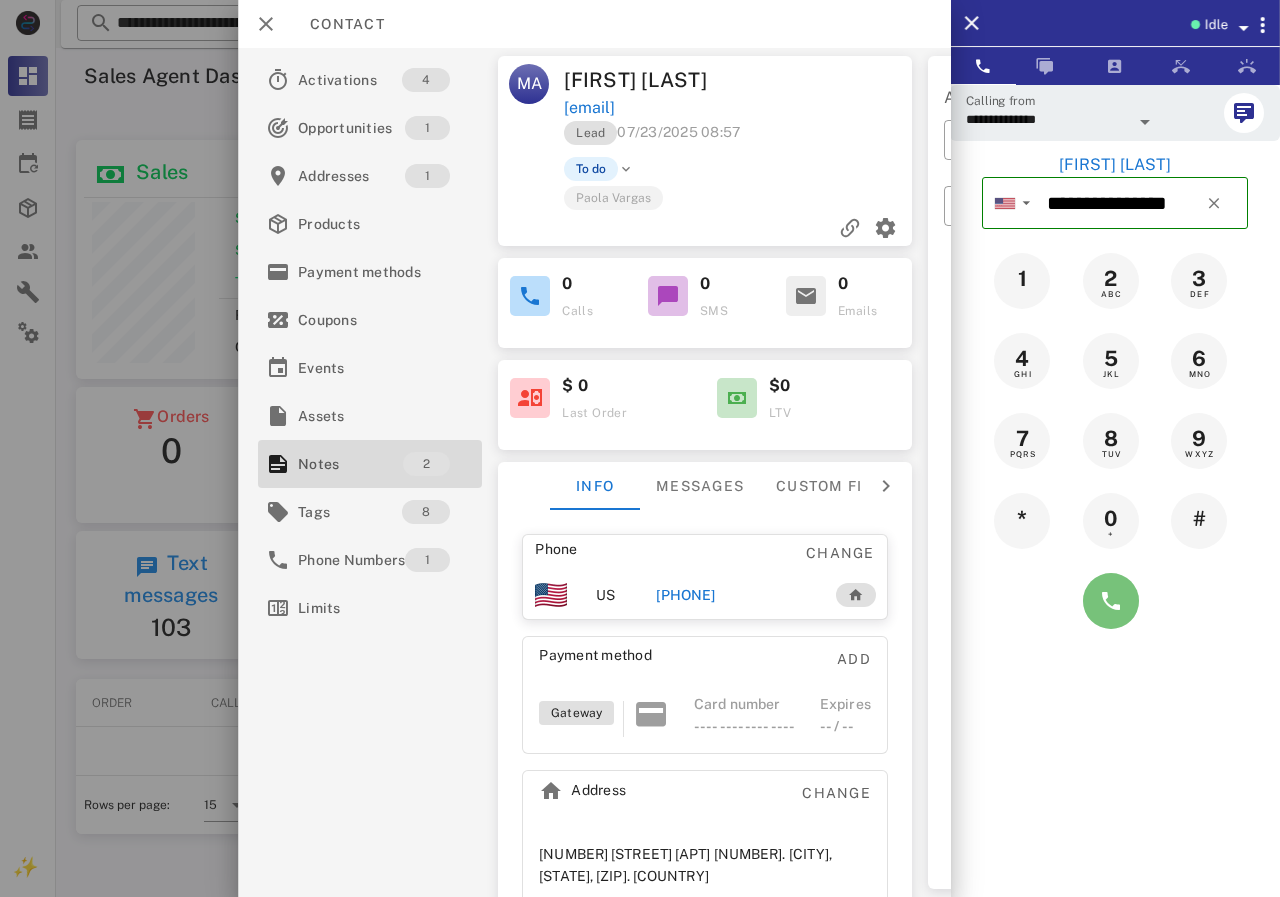 click at bounding box center [1111, 601] 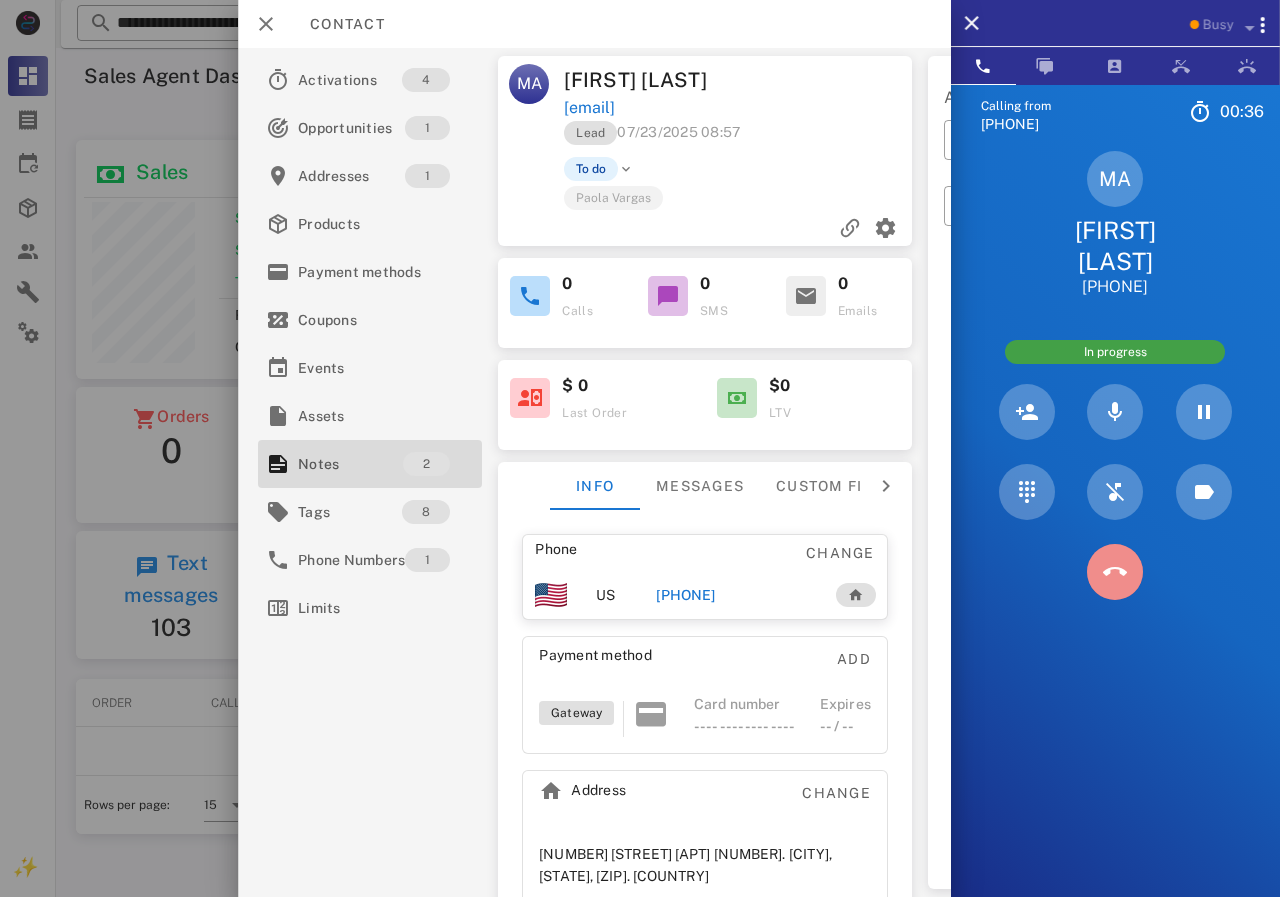 click at bounding box center (1115, 572) 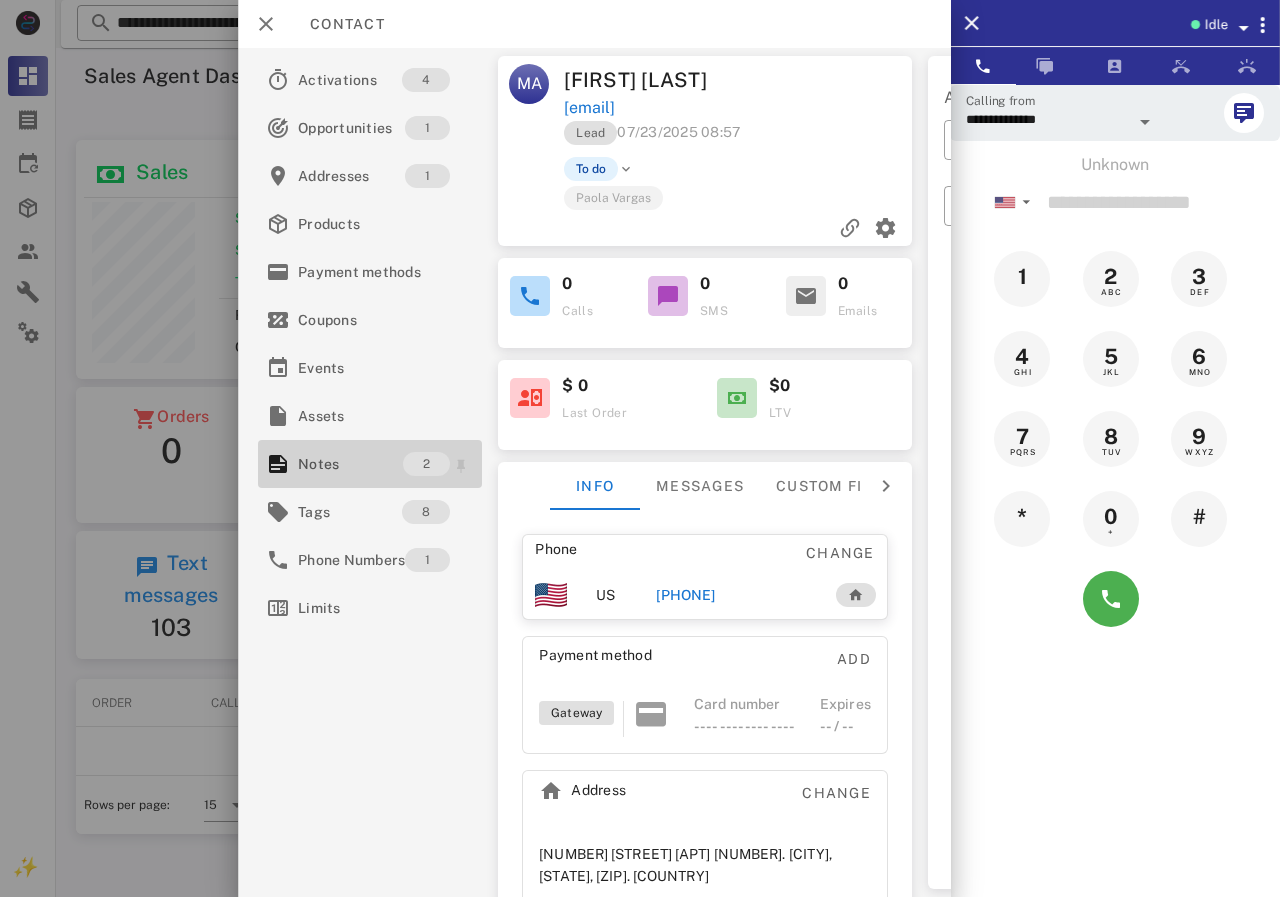click on "Notes" at bounding box center (350, 464) 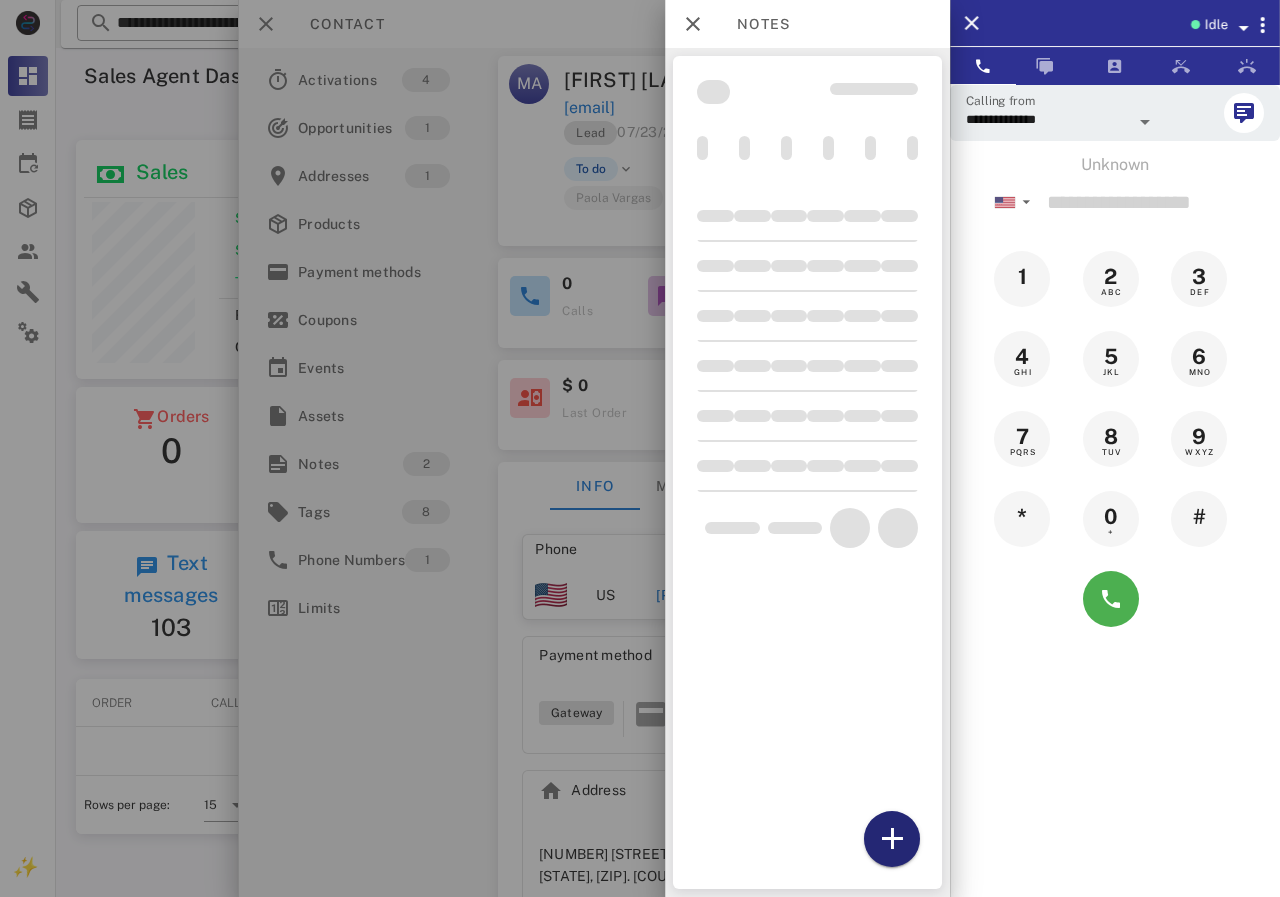 click at bounding box center (892, 839) 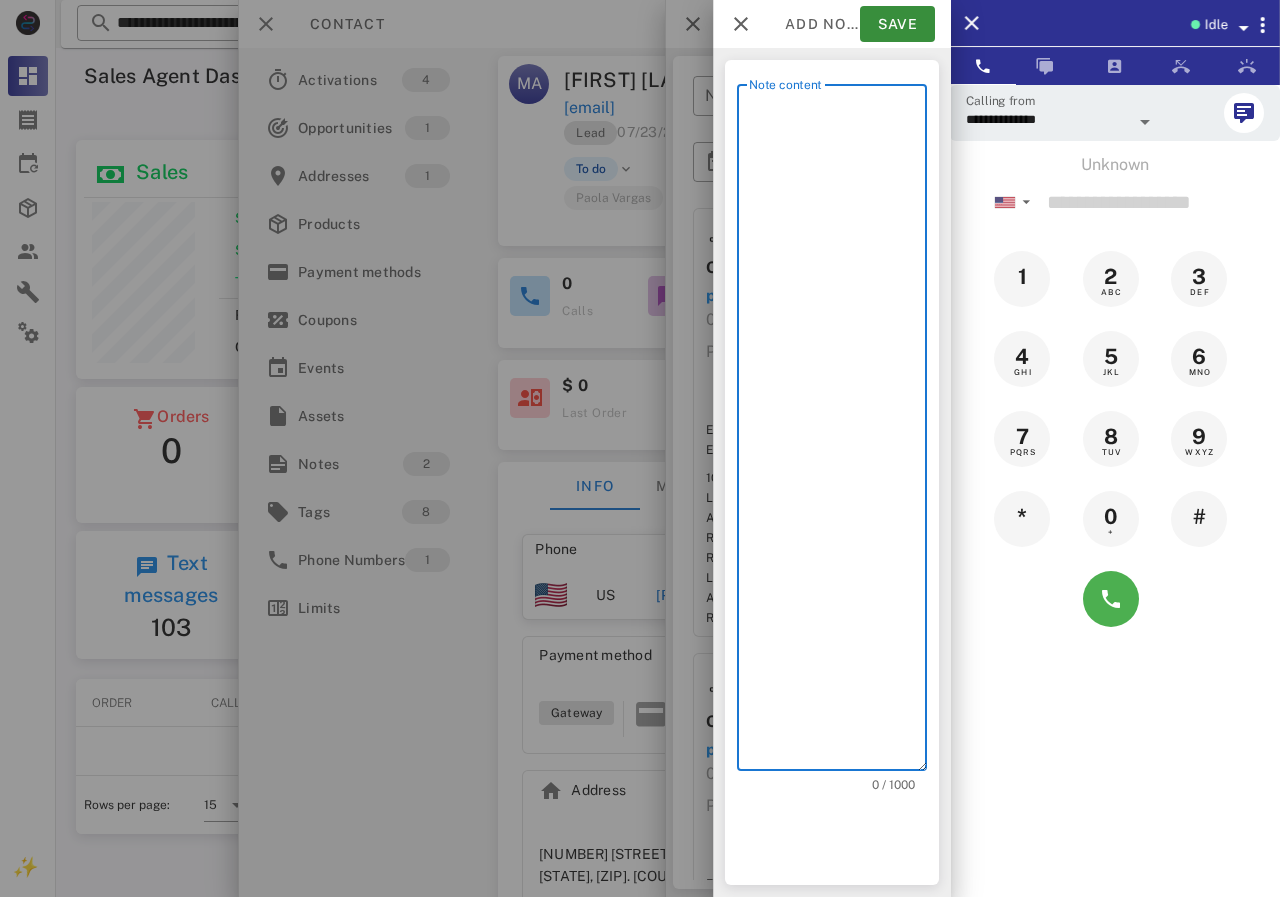 click on "Note content" at bounding box center [838, 432] 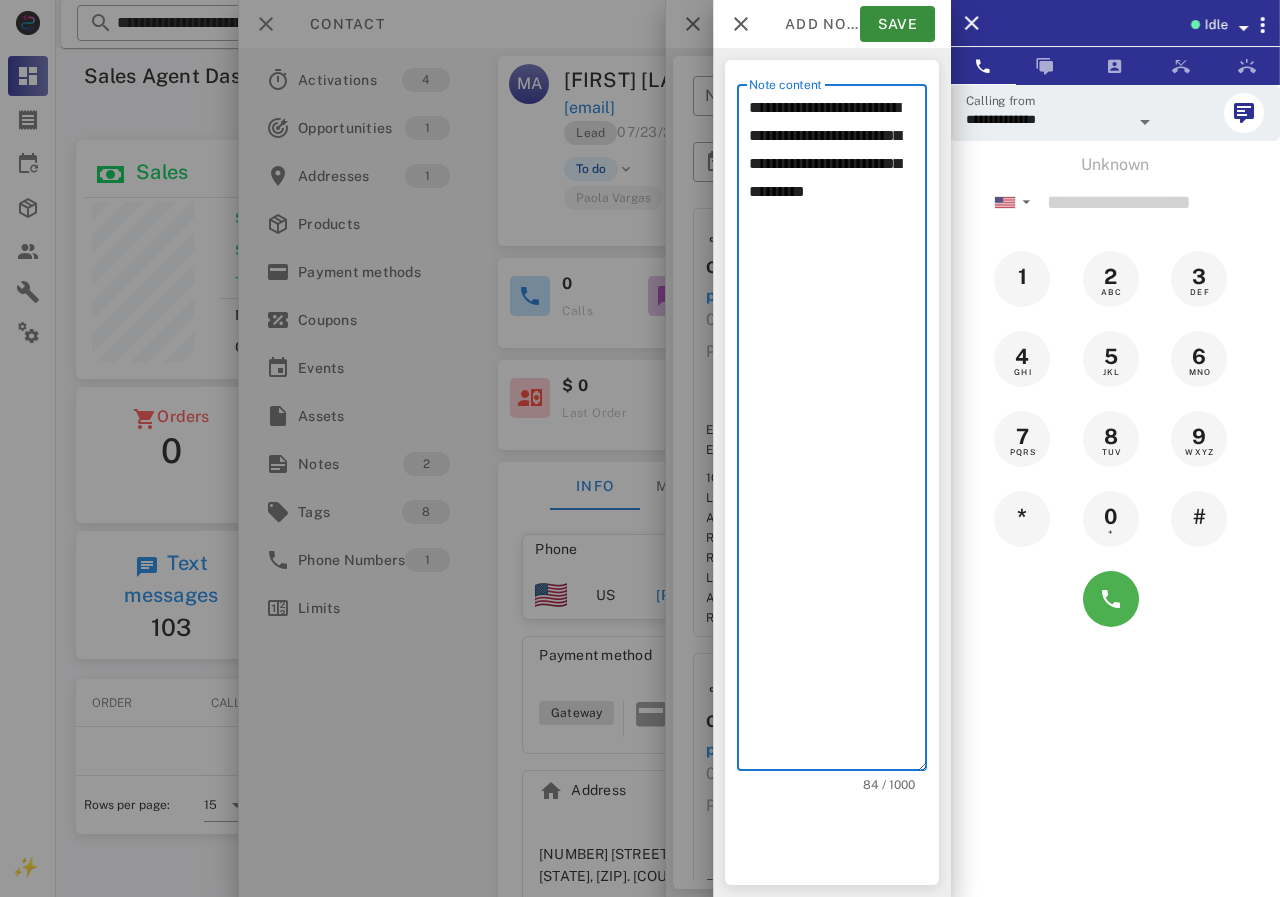 click on "**********" at bounding box center [838, 432] 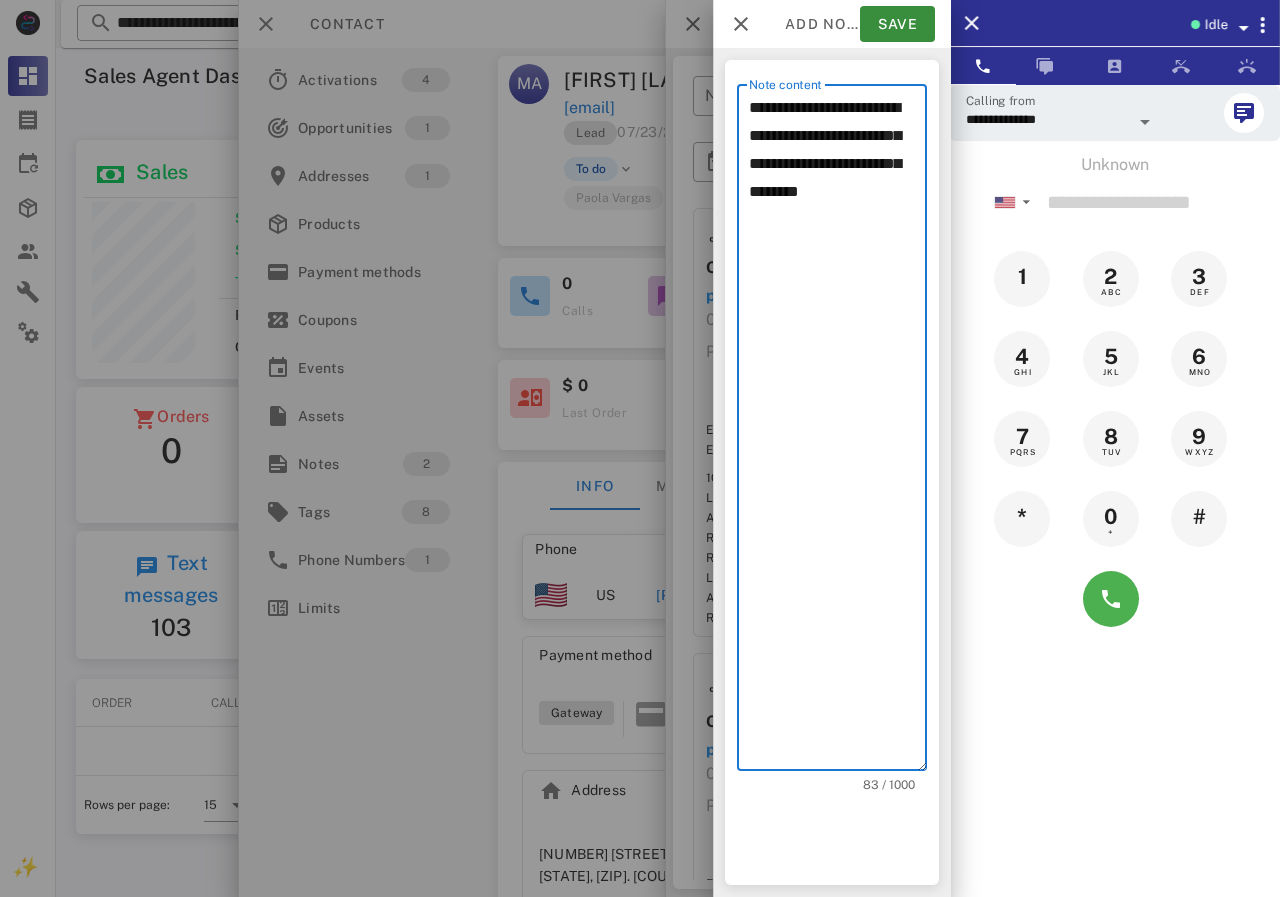 click on "**********" at bounding box center [838, 432] 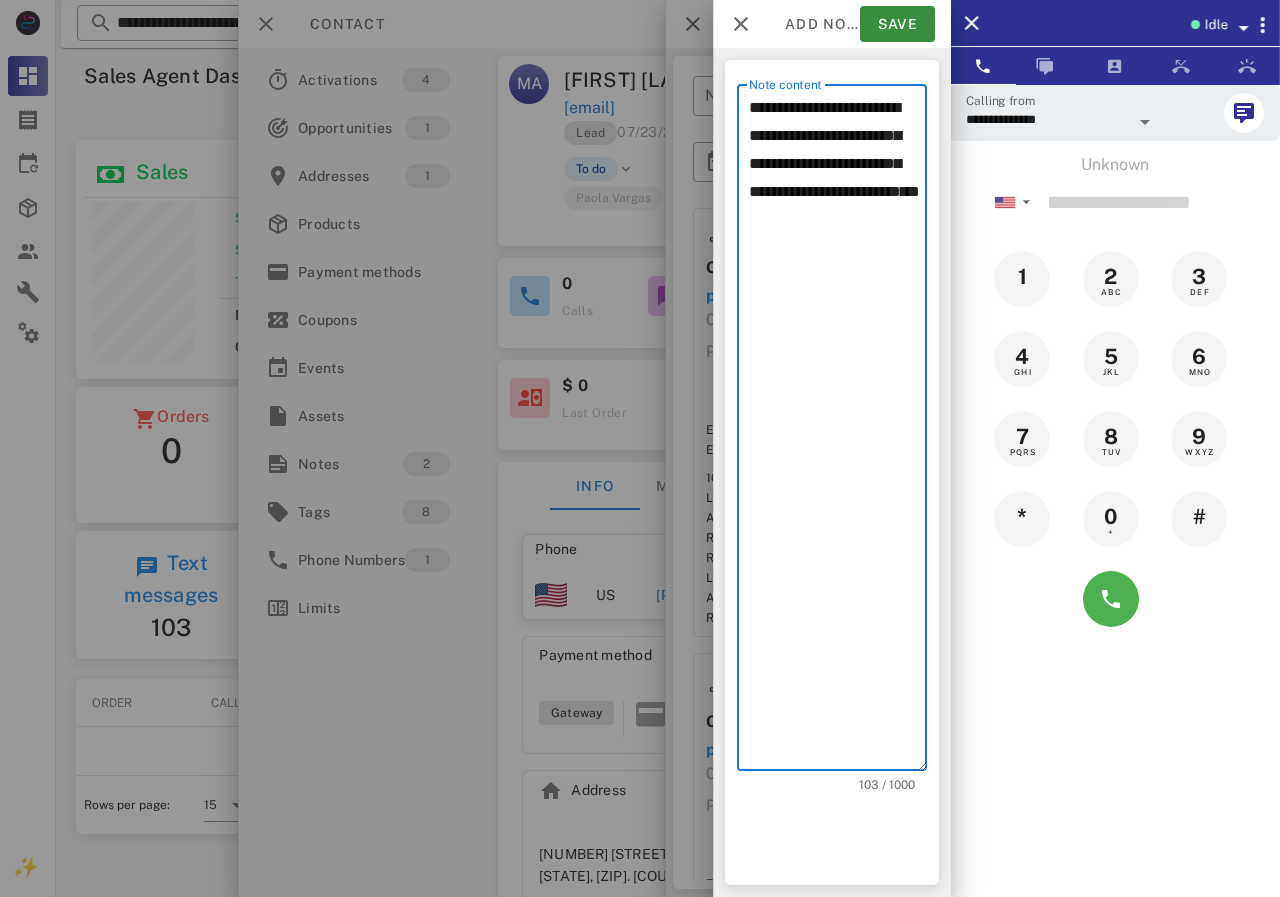 click on "**********" at bounding box center [838, 432] 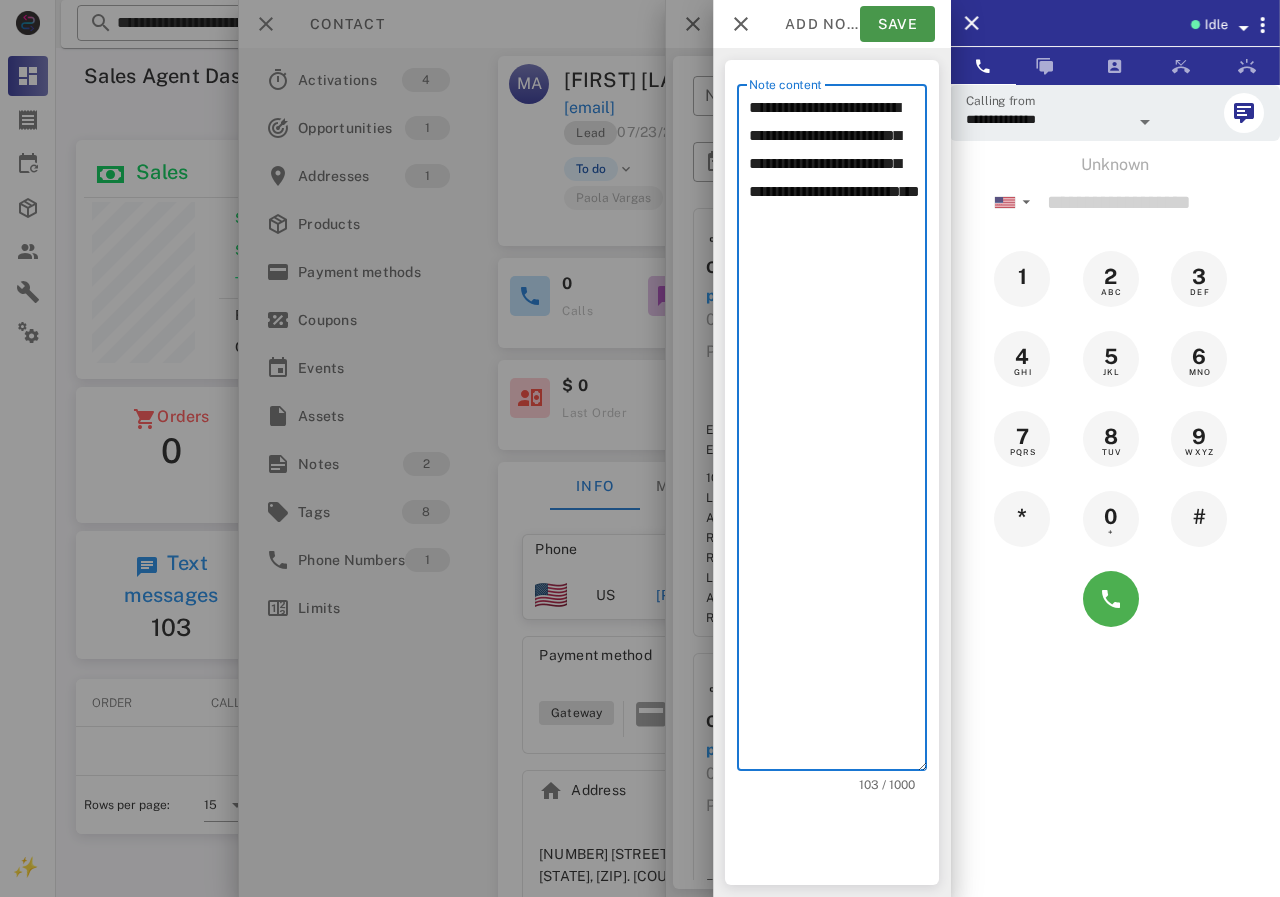 type on "**********" 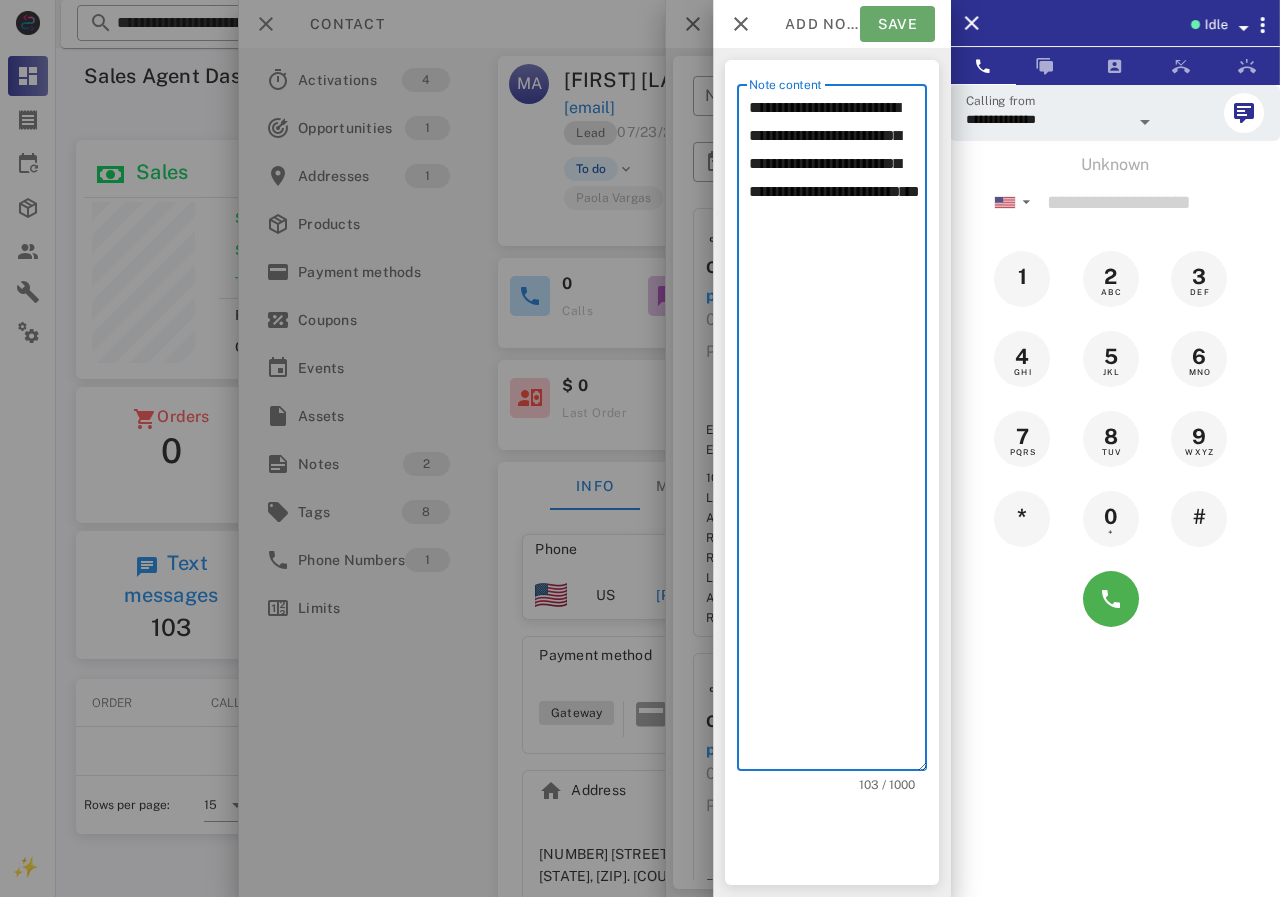 click on "Save" at bounding box center [897, 24] 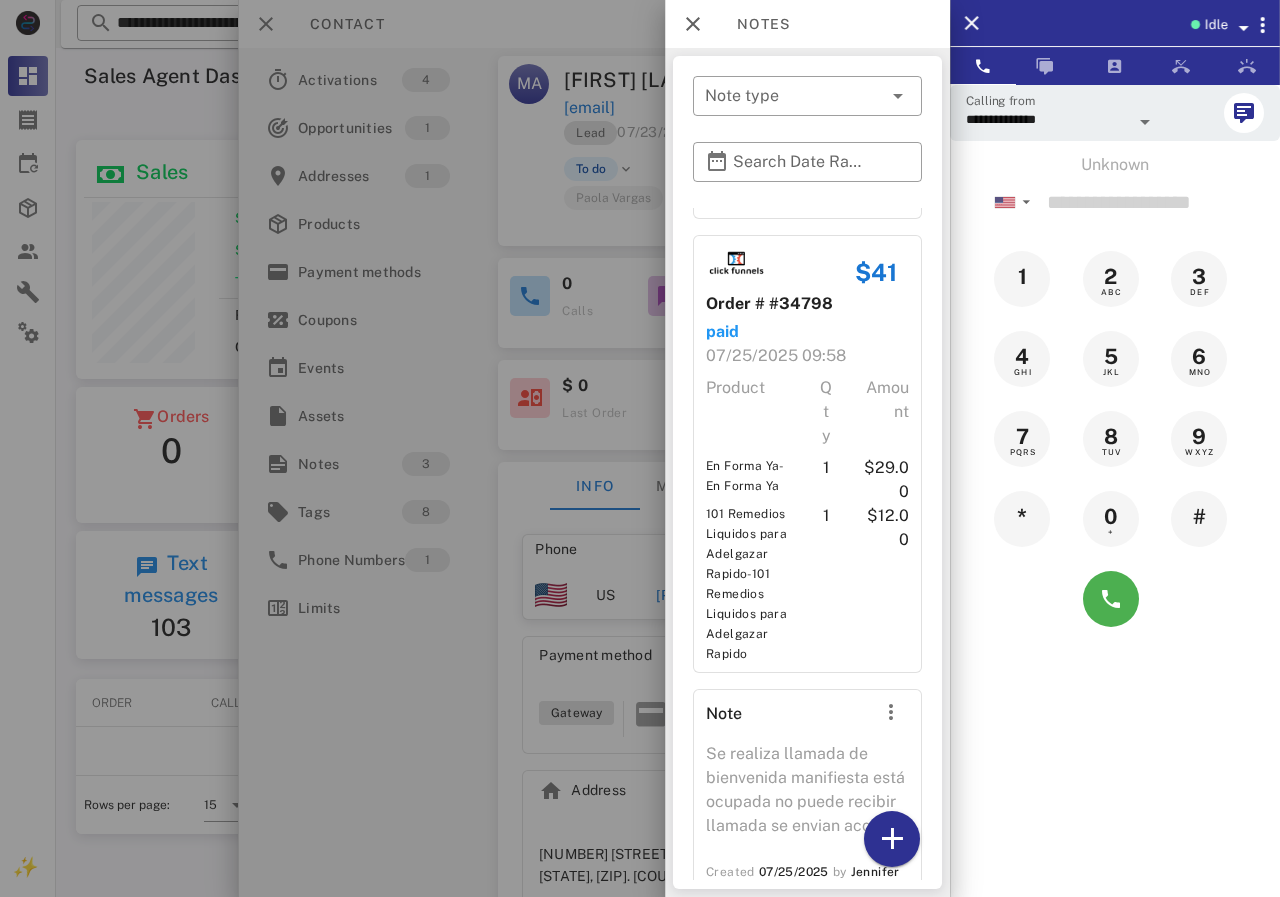 scroll, scrollTop: 520, scrollLeft: 0, axis: vertical 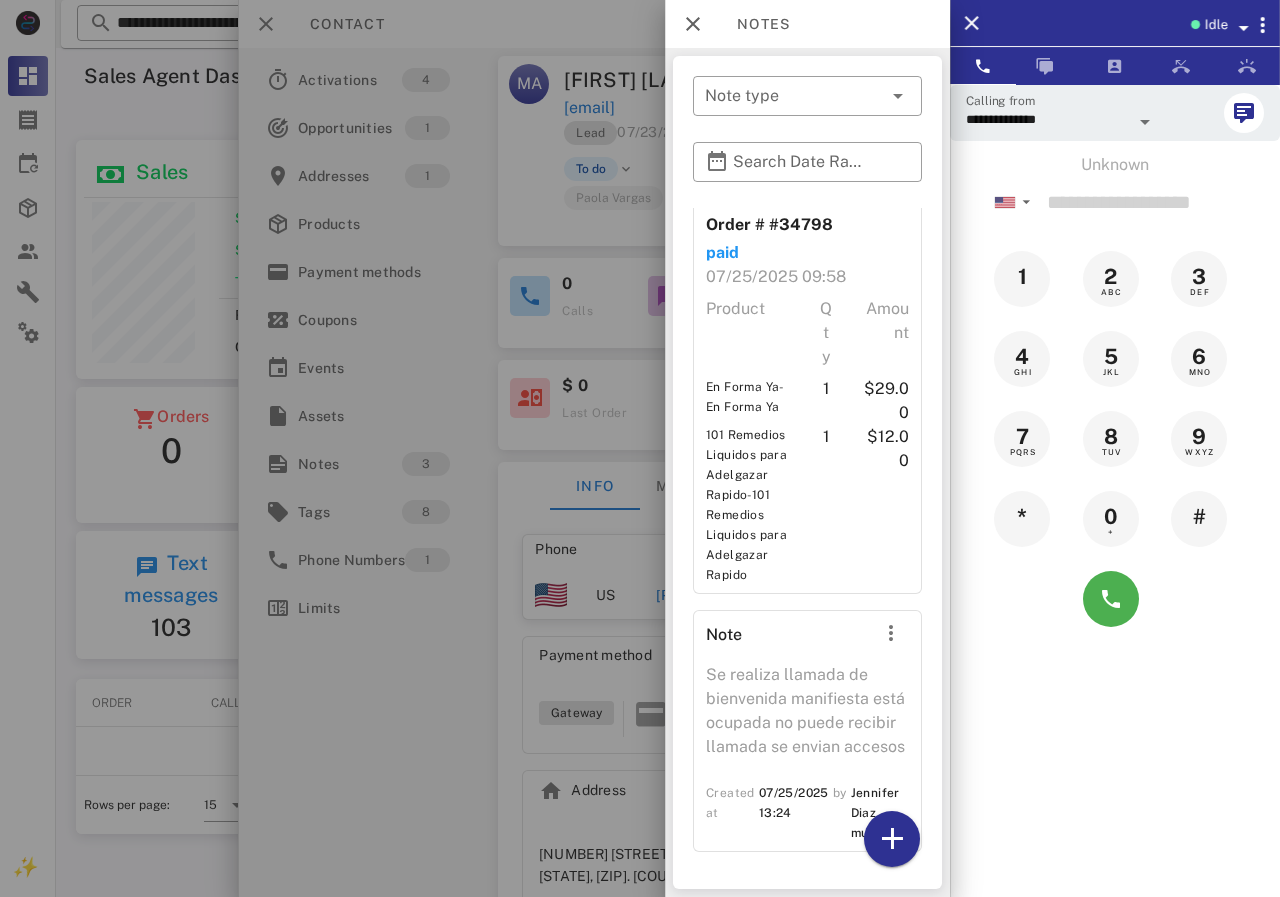 click at bounding box center [640, 448] 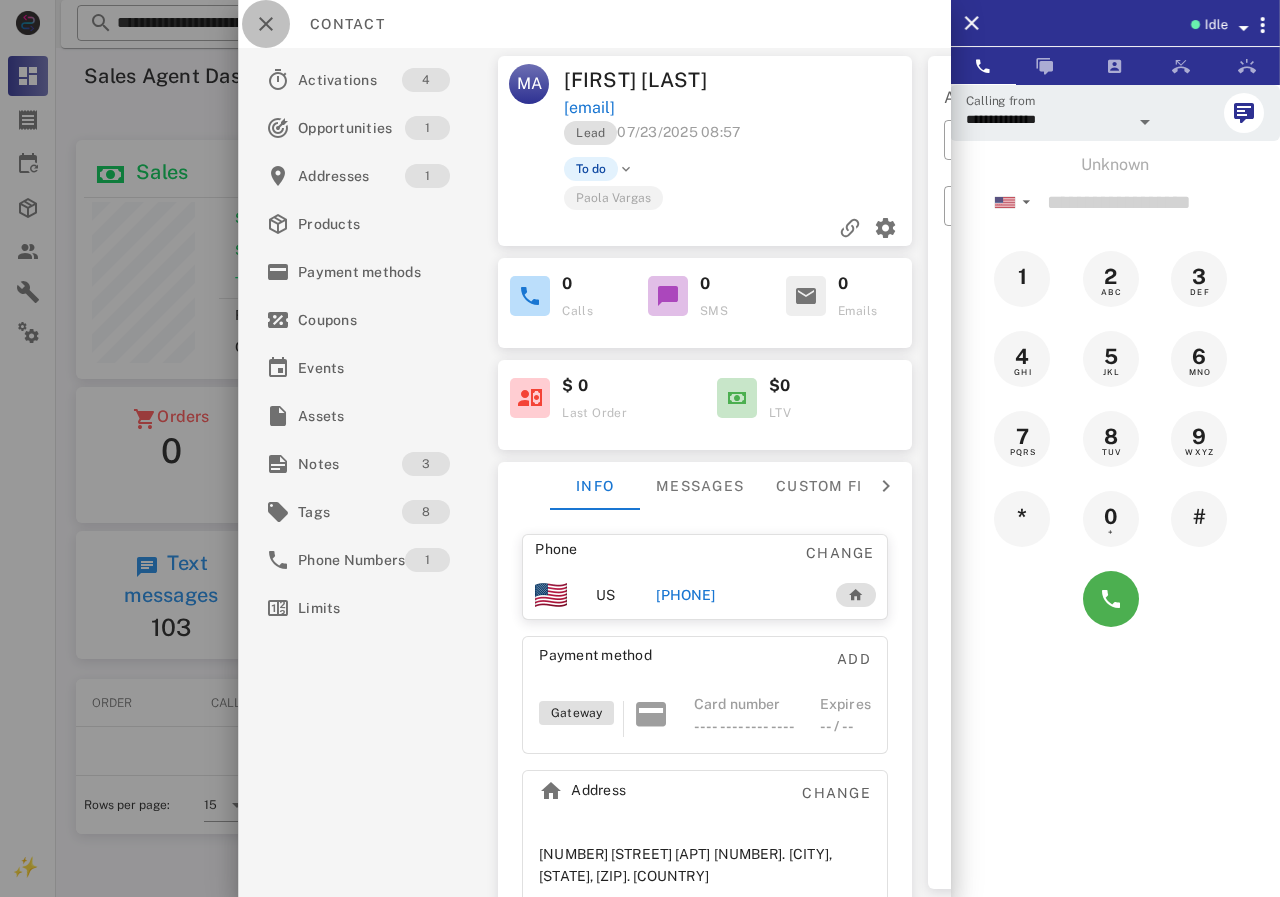 click at bounding box center (266, 24) 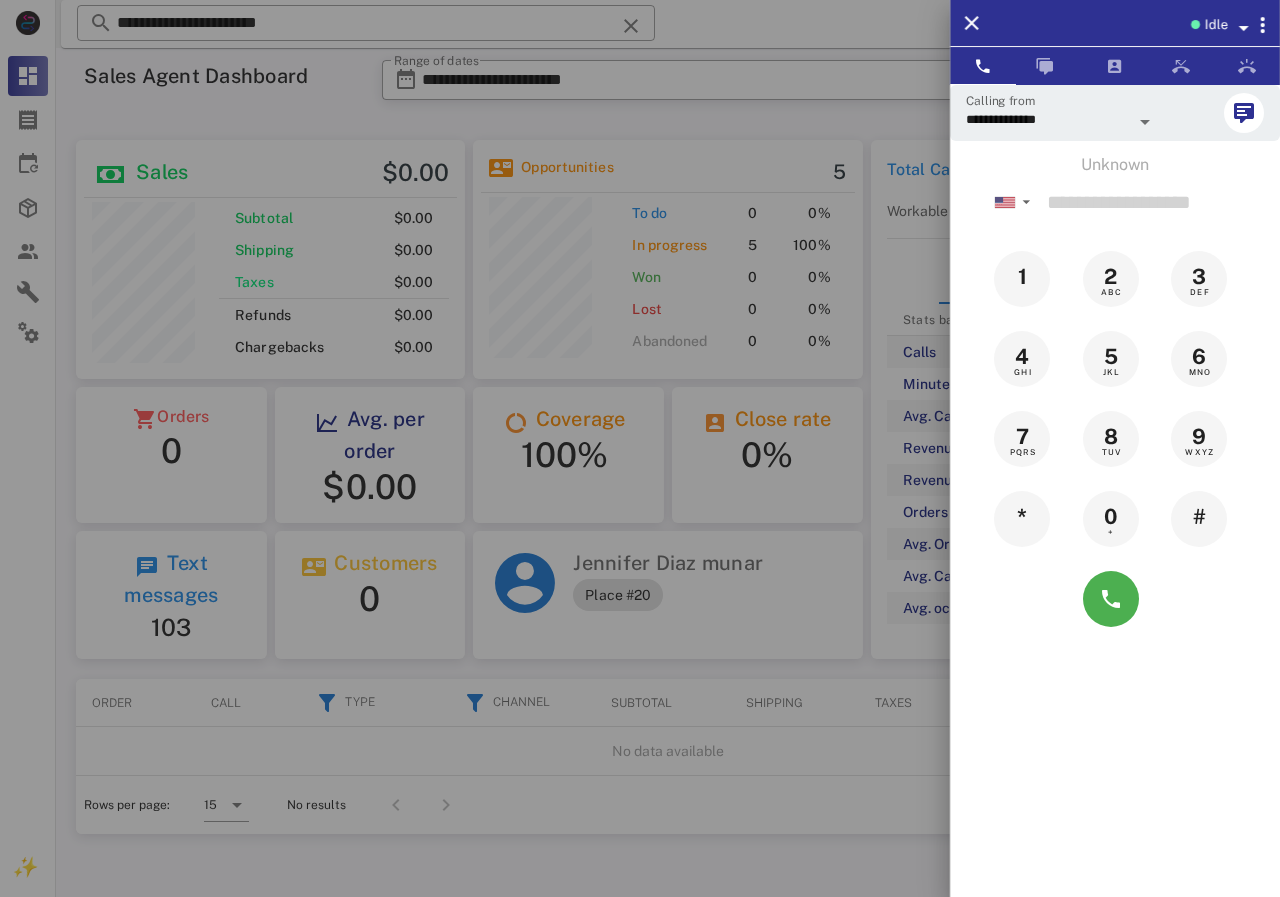 click at bounding box center (640, 448) 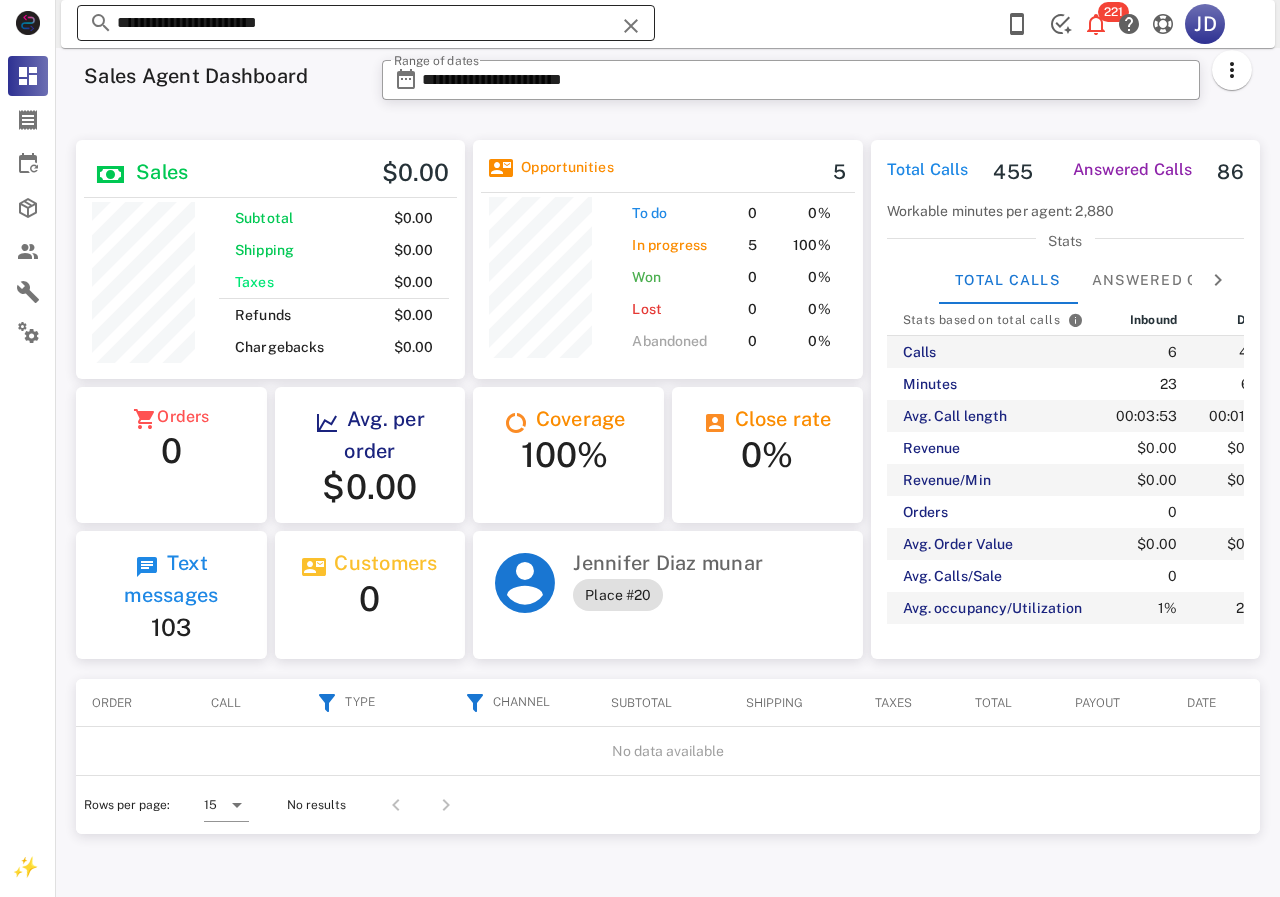 drag, startPoint x: 419, startPoint y: 25, endPoint x: 188, endPoint y: 28, distance: 231.01949 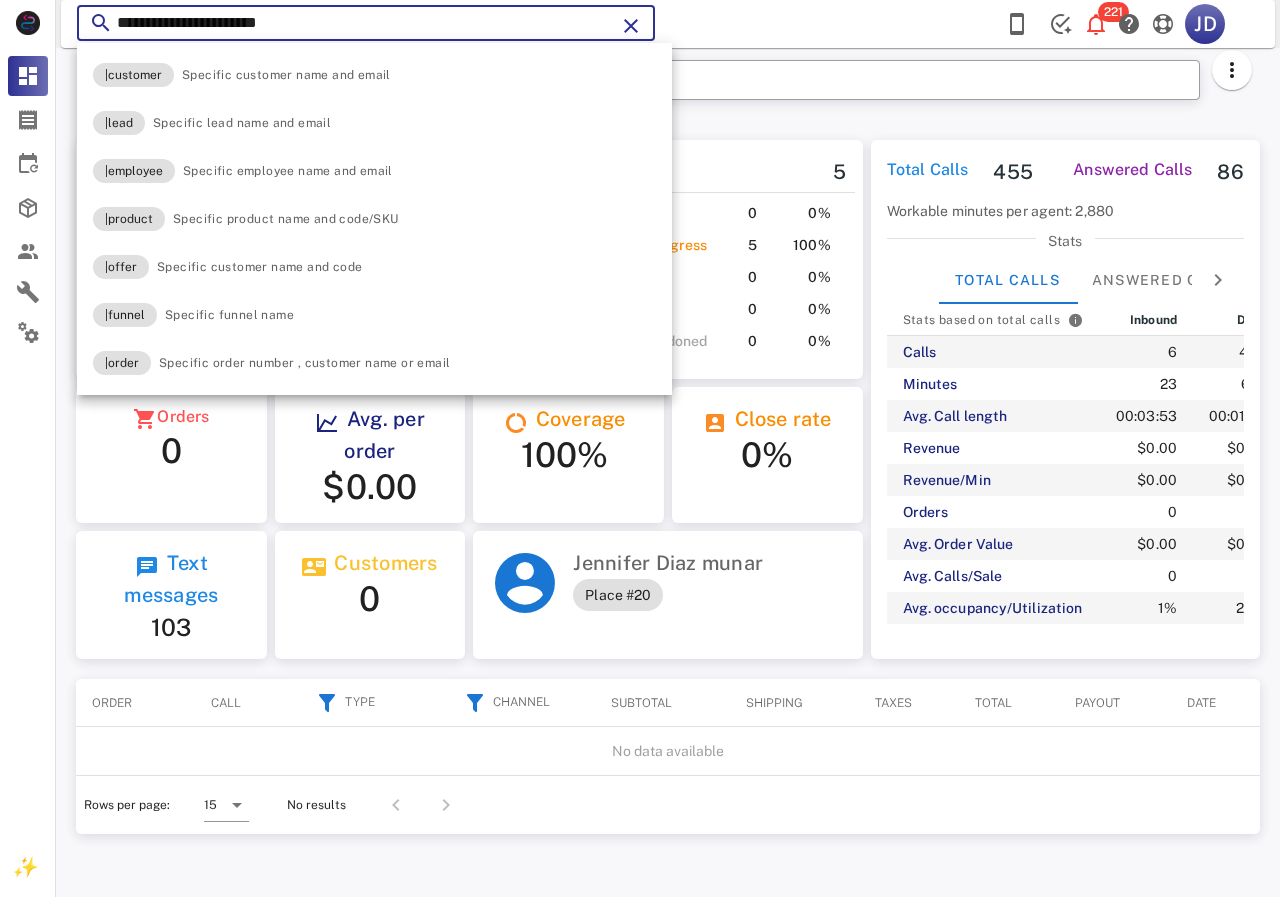 click on "**********" at bounding box center [366, 23] 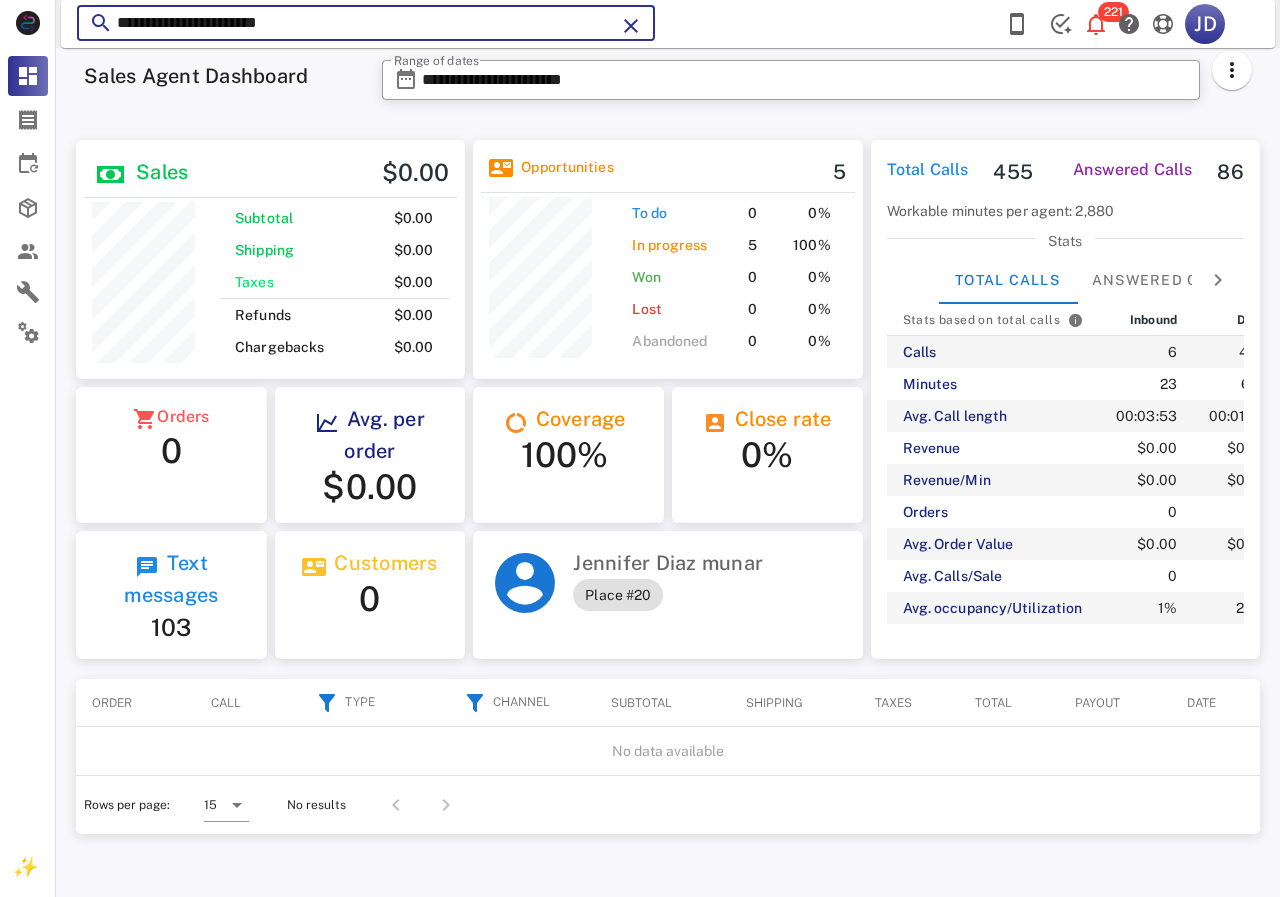 click at bounding box center [631, 26] 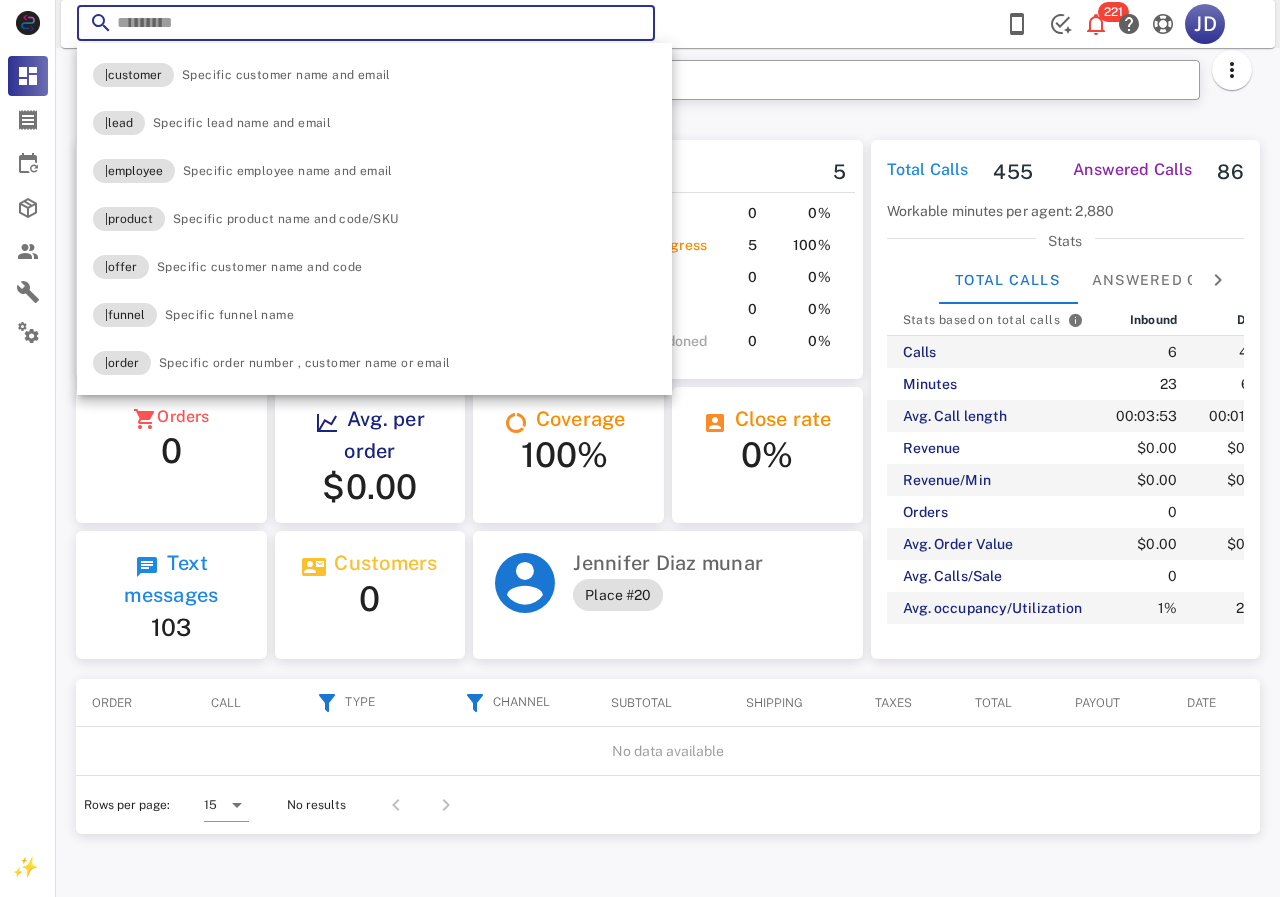 click at bounding box center [366, 23] 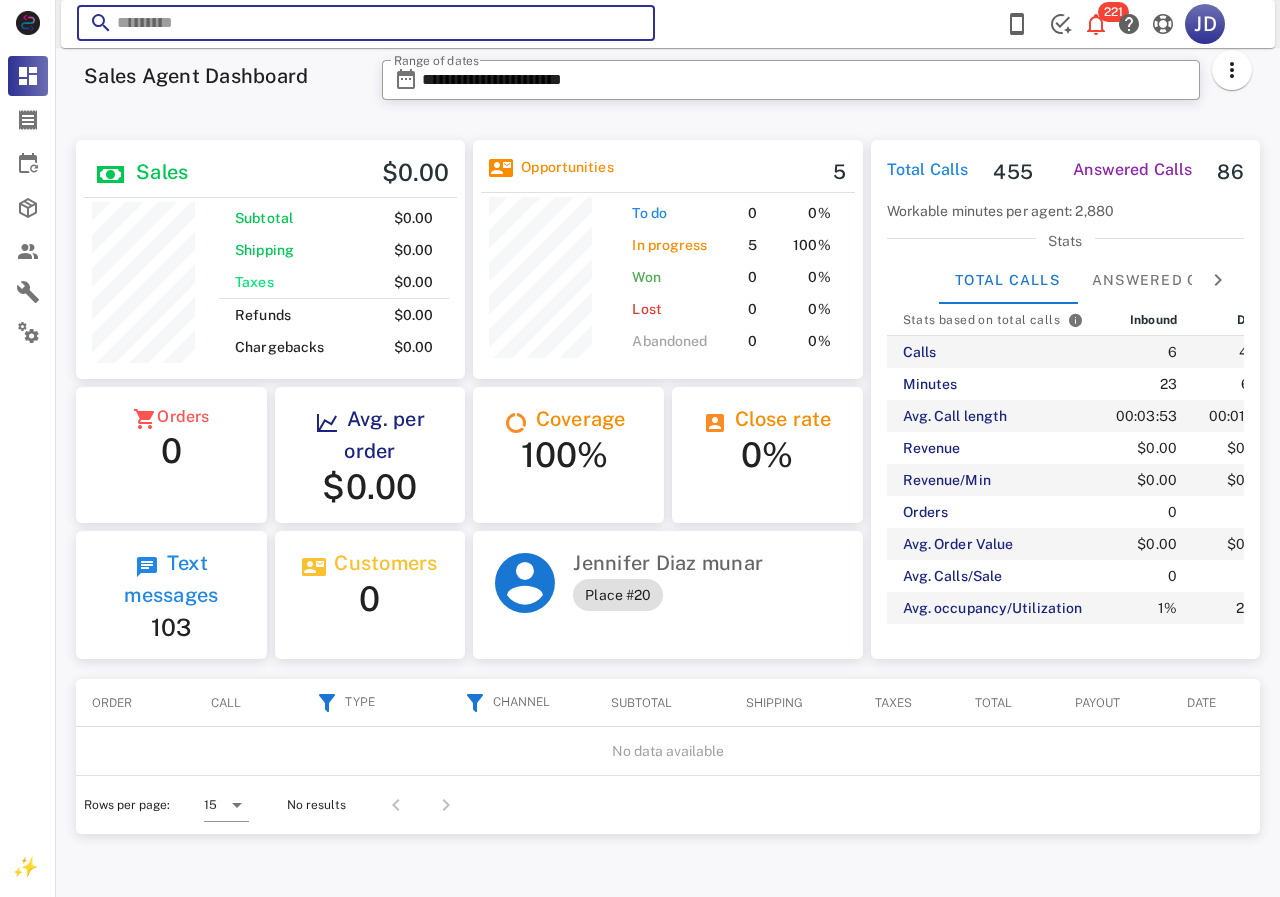 paste on "**********" 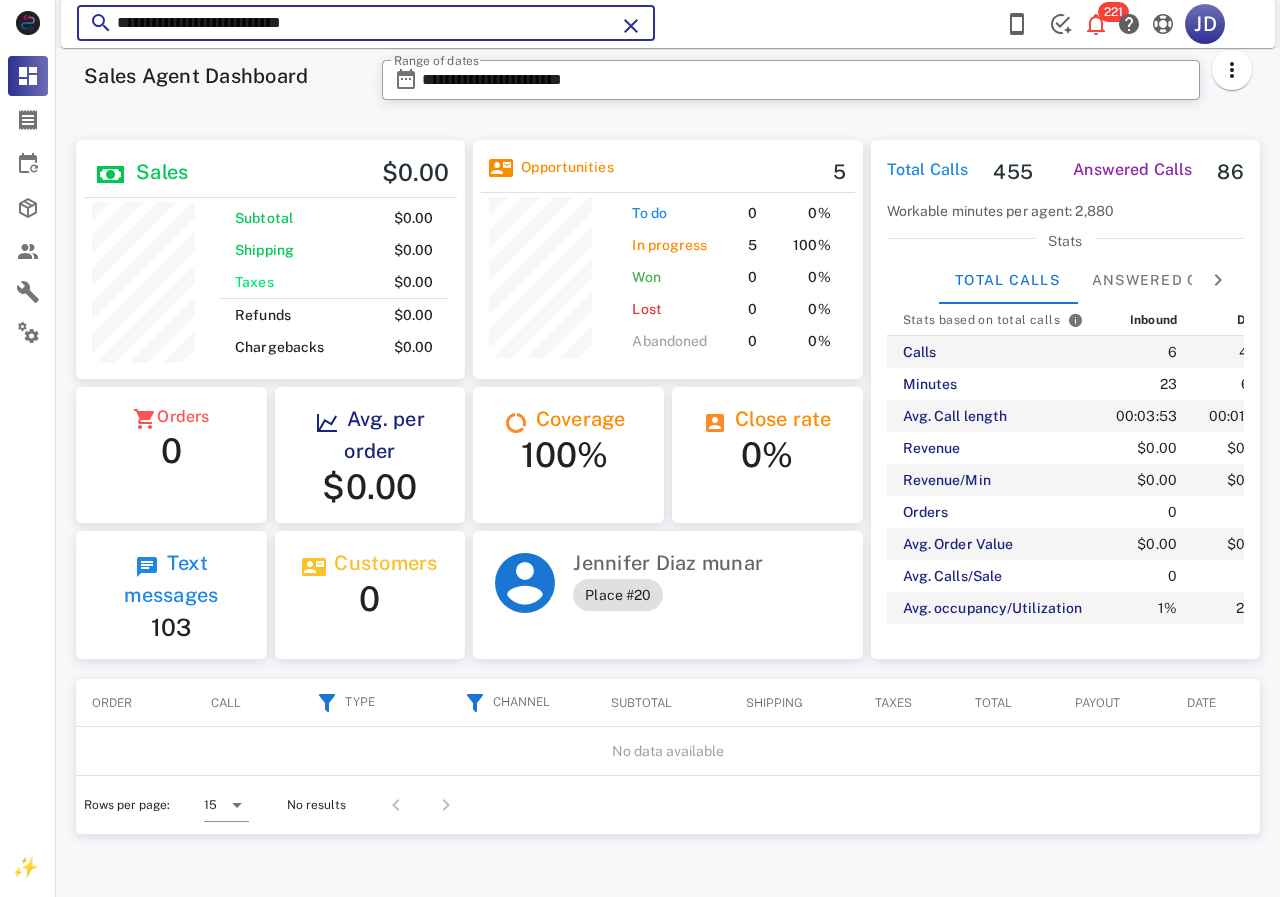 type on "**********" 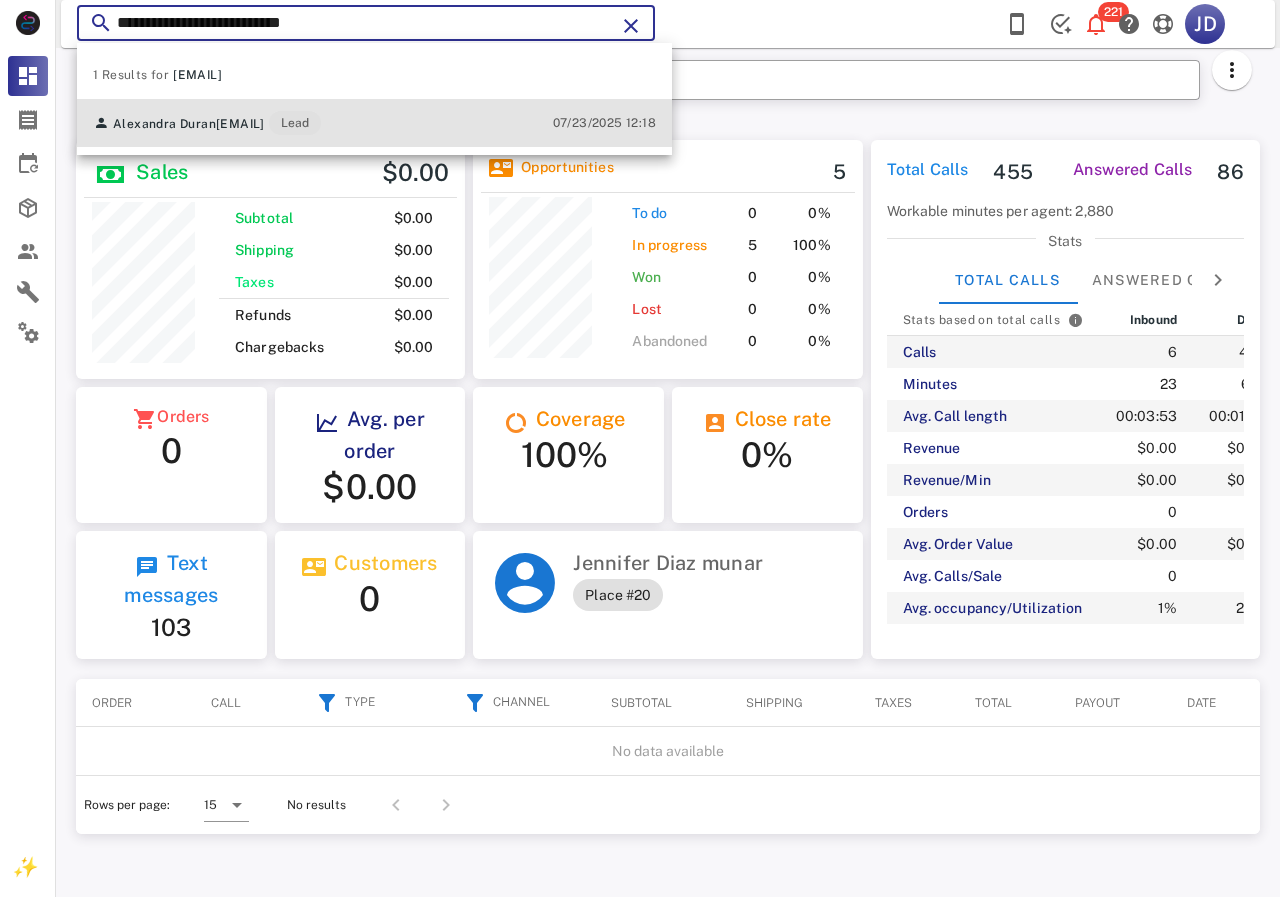 click on "[EMAIL]" at bounding box center (240, 124) 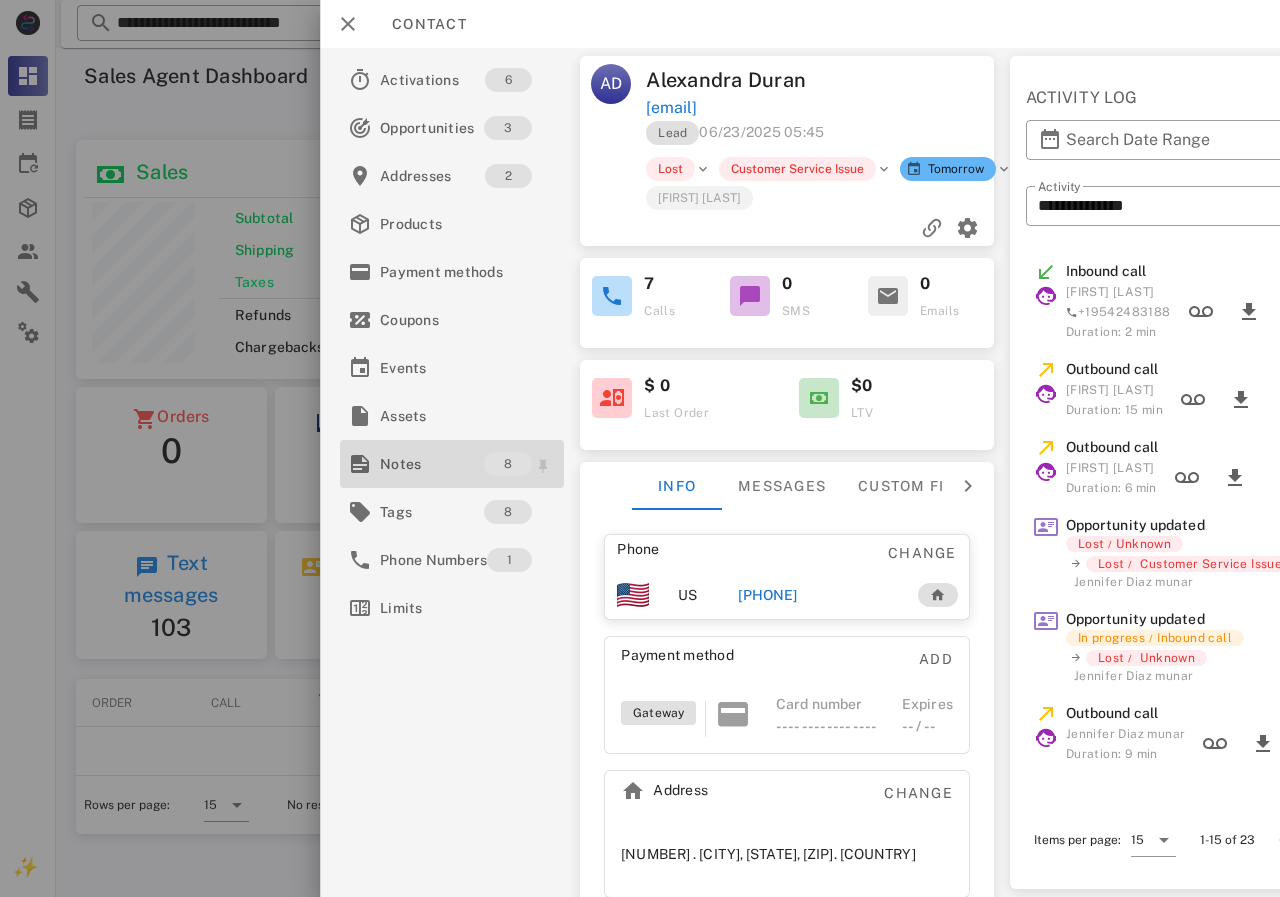 click on "Notes" at bounding box center [432, 464] 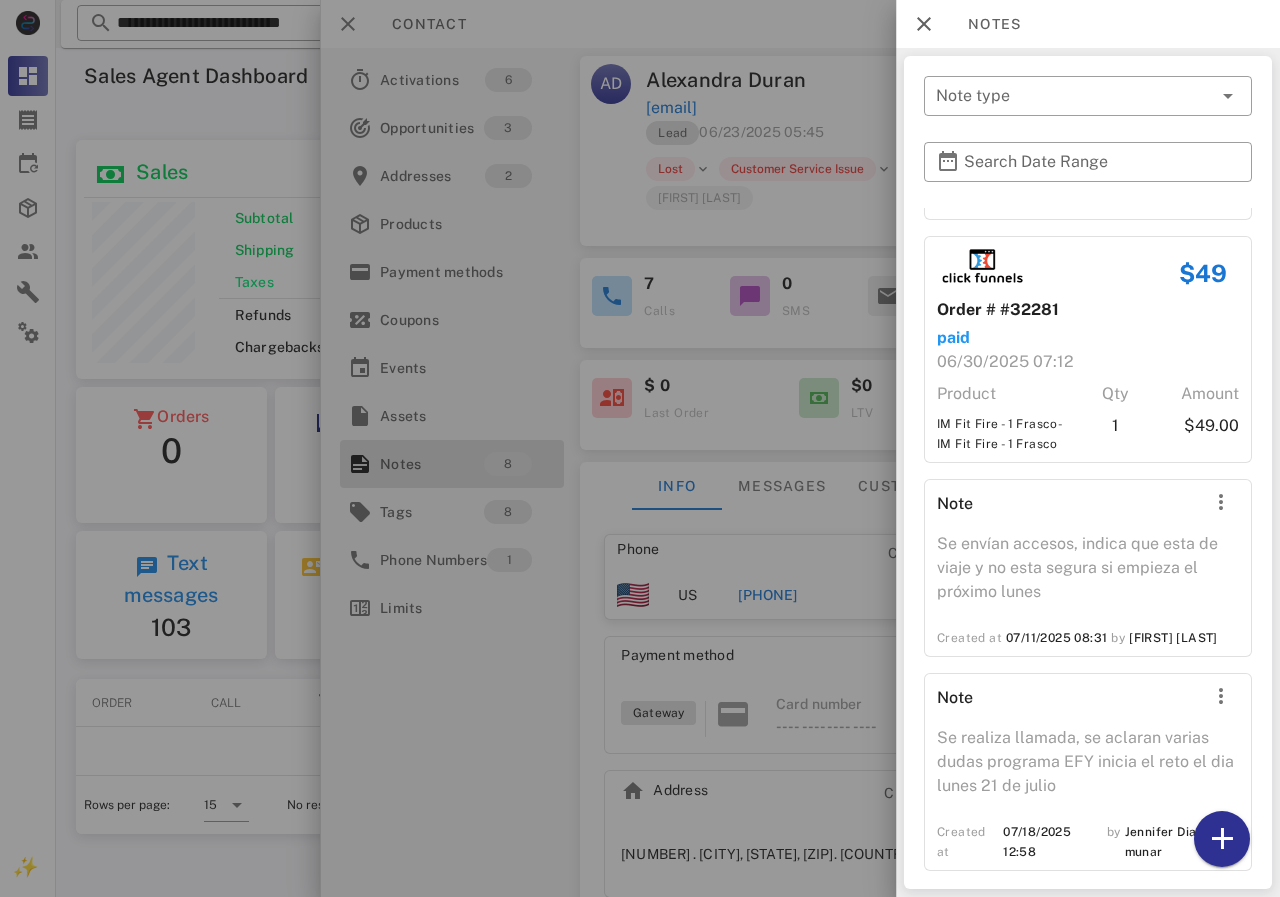 scroll, scrollTop: 1078, scrollLeft: 0, axis: vertical 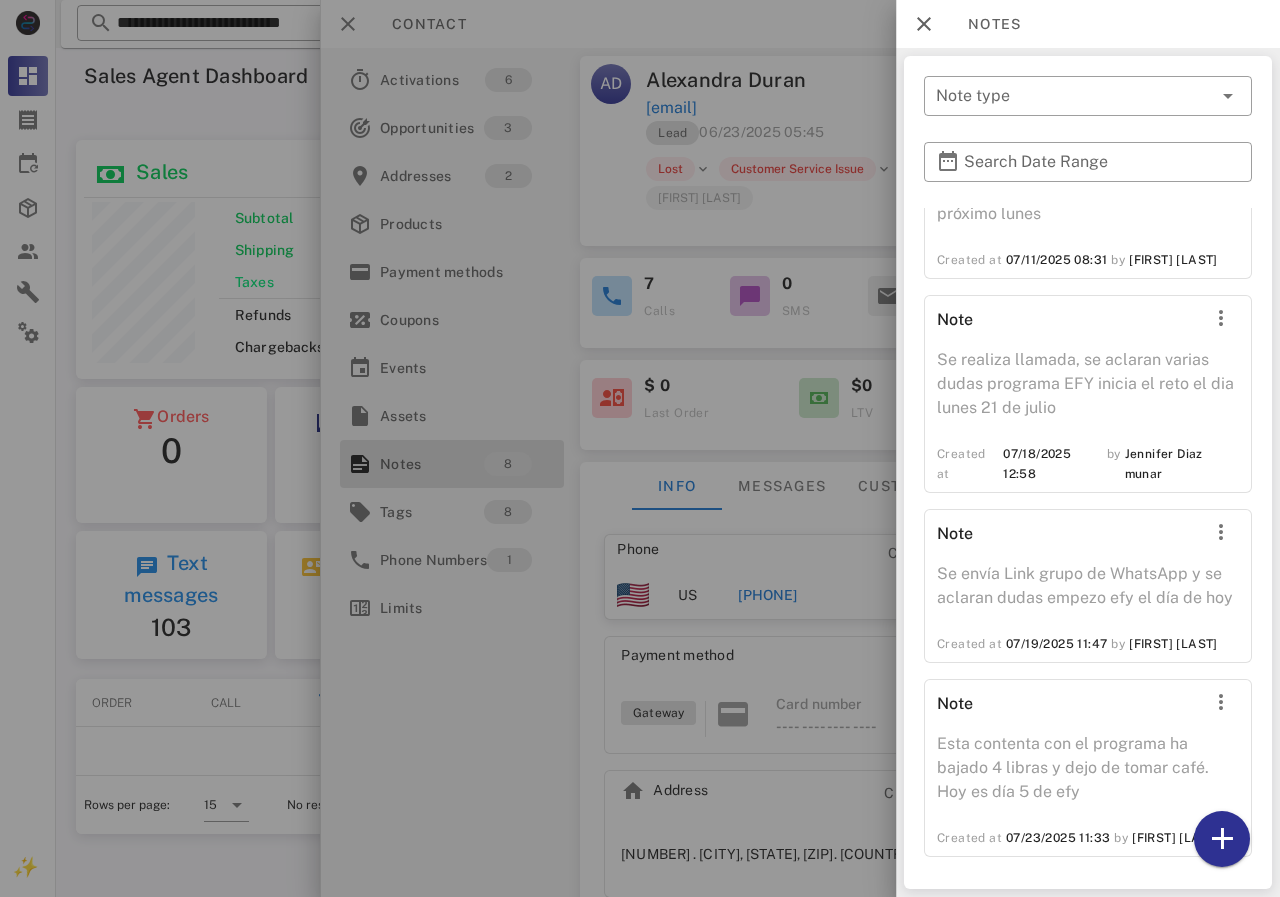 drag, startPoint x: 761, startPoint y: 538, endPoint x: 787, endPoint y: 572, distance: 42.80187 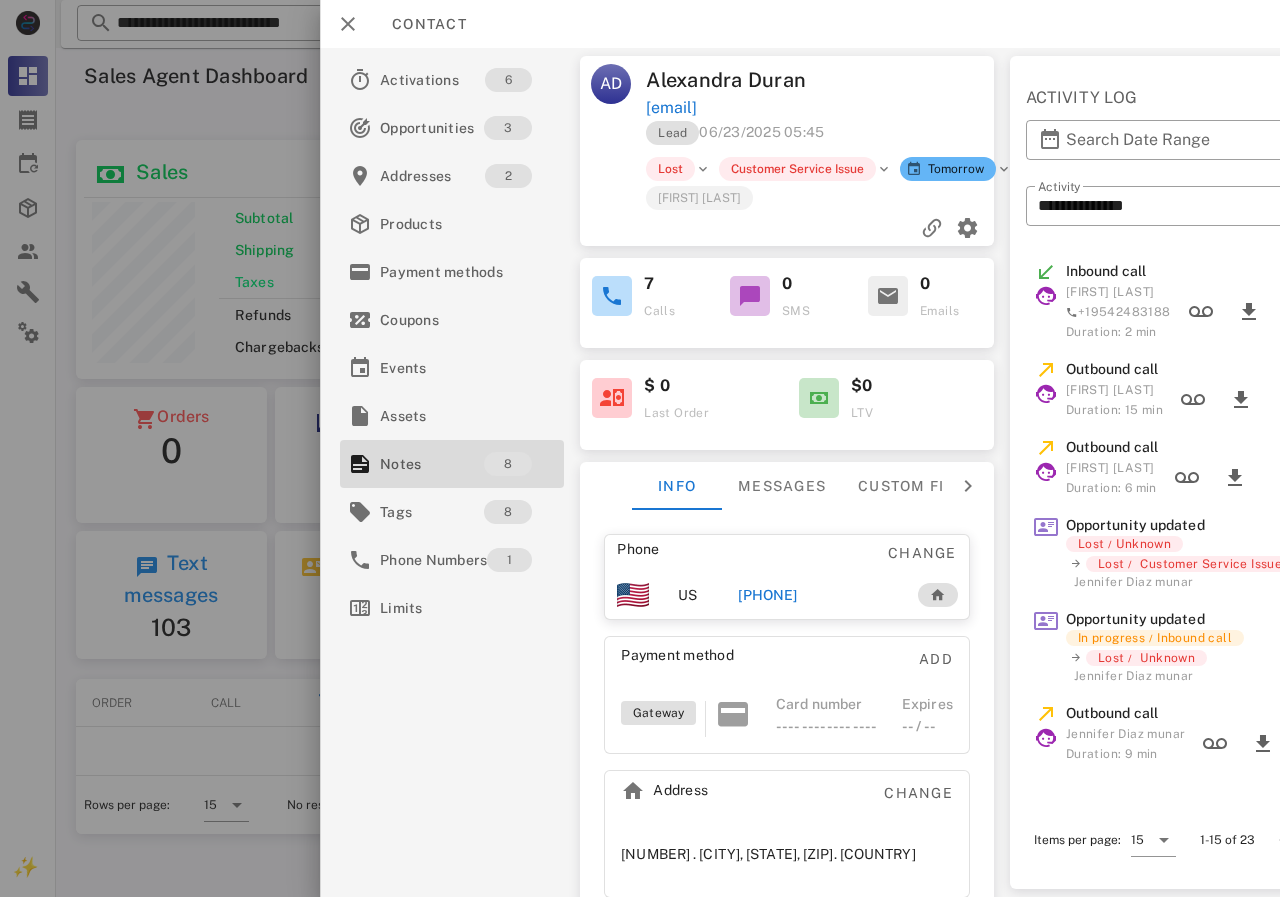 click on "[PHONE]" at bounding box center (767, 595) 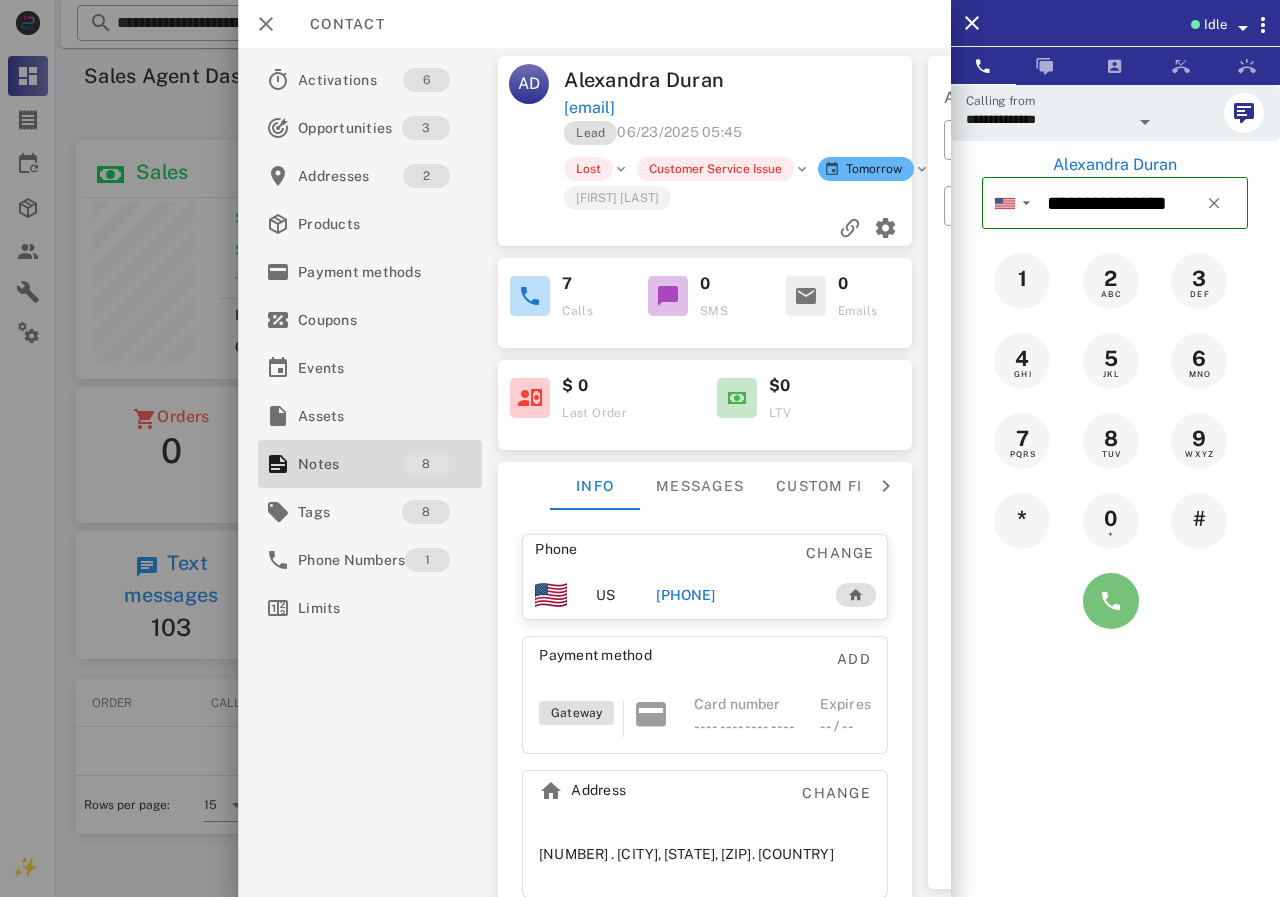 click at bounding box center [1111, 601] 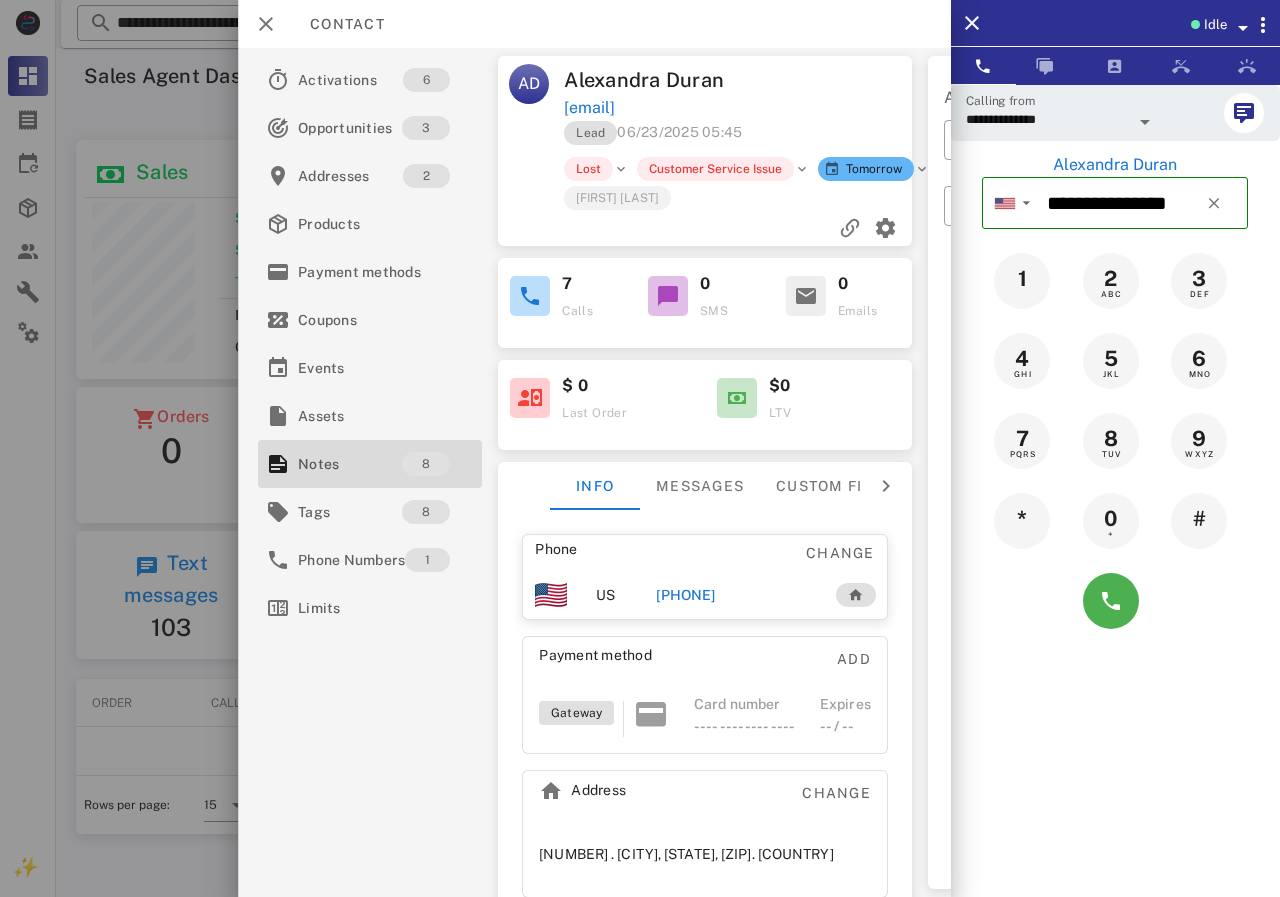 click on "[PHONE]" at bounding box center (735, 595) 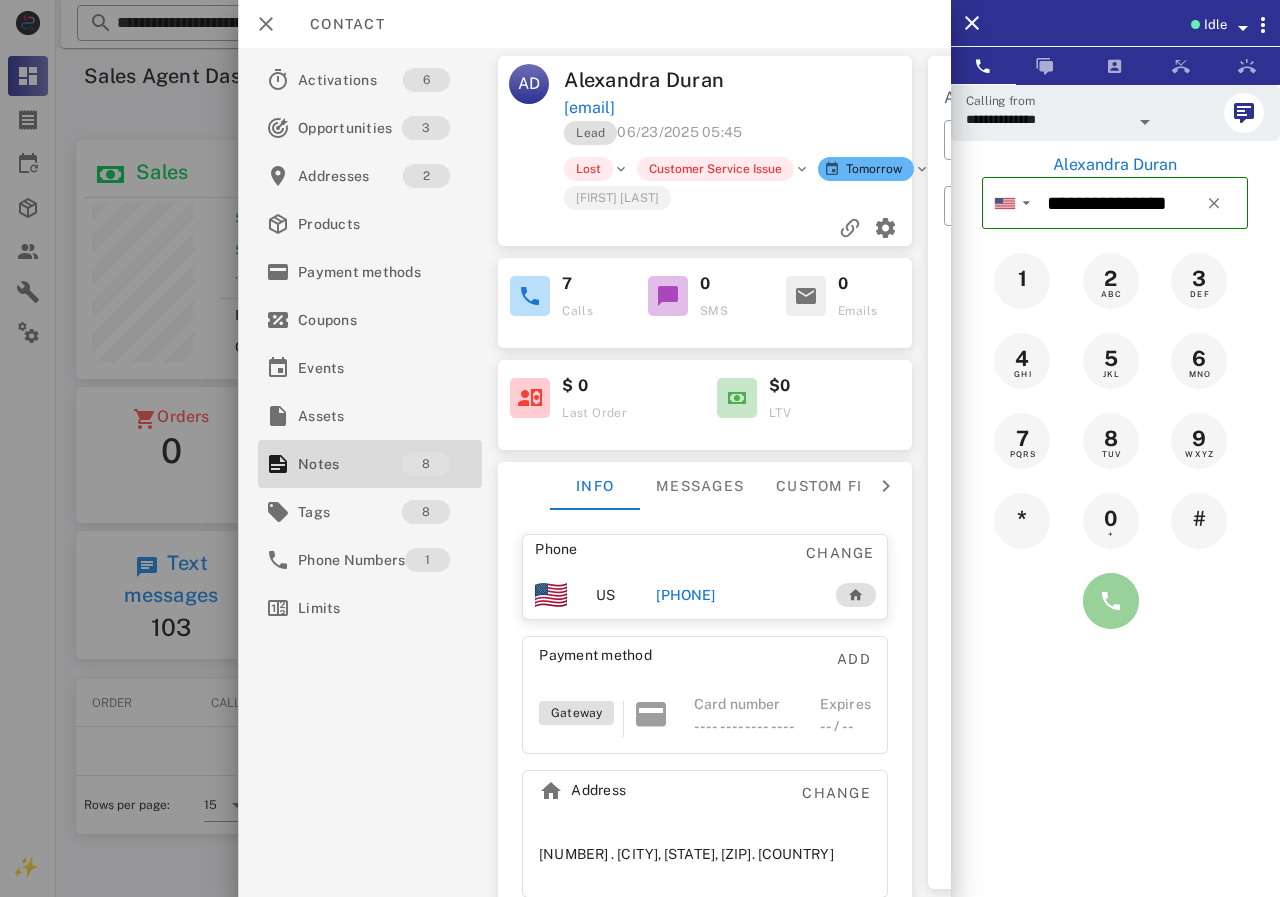 click at bounding box center [1111, 601] 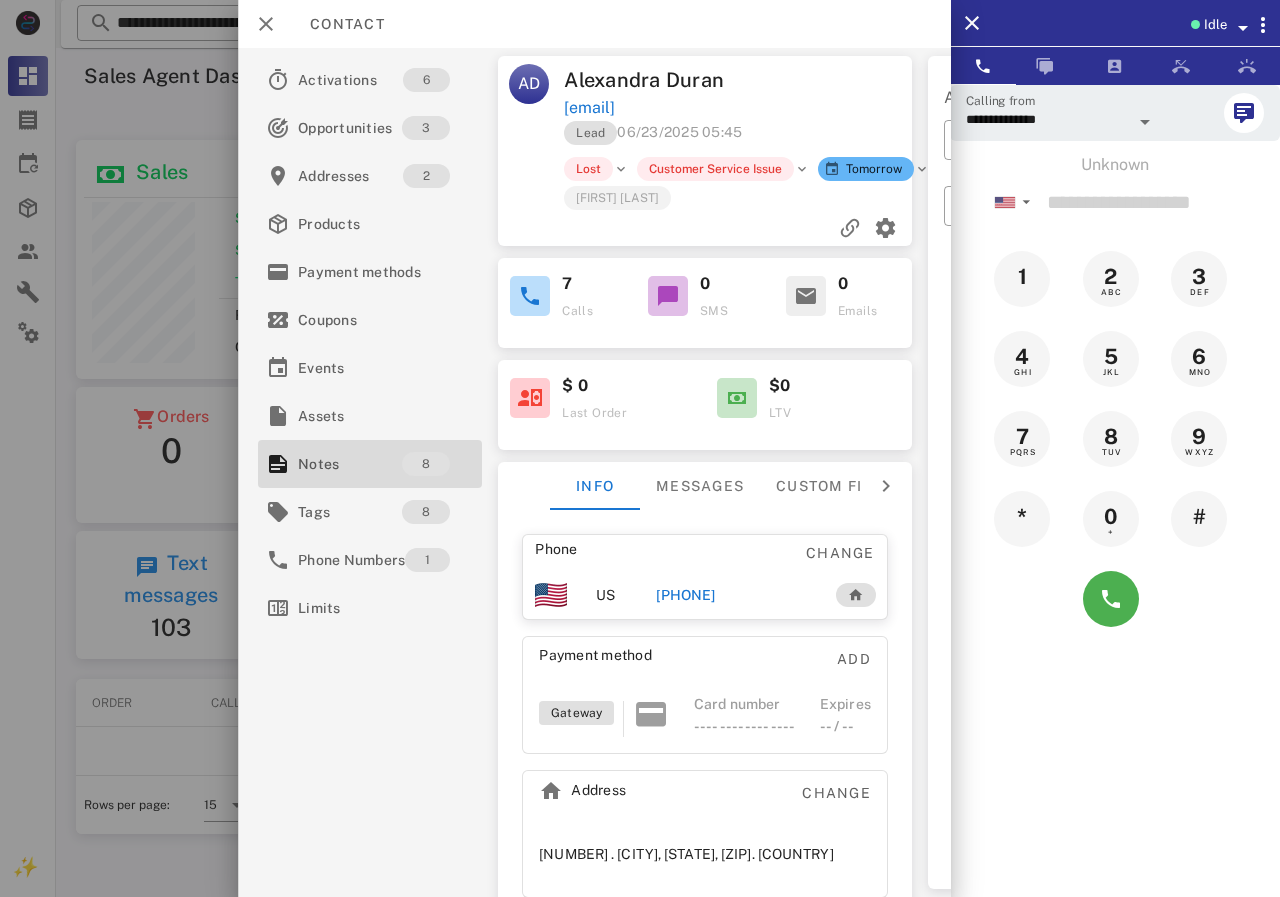 click on "[PHONE]" at bounding box center [685, 595] 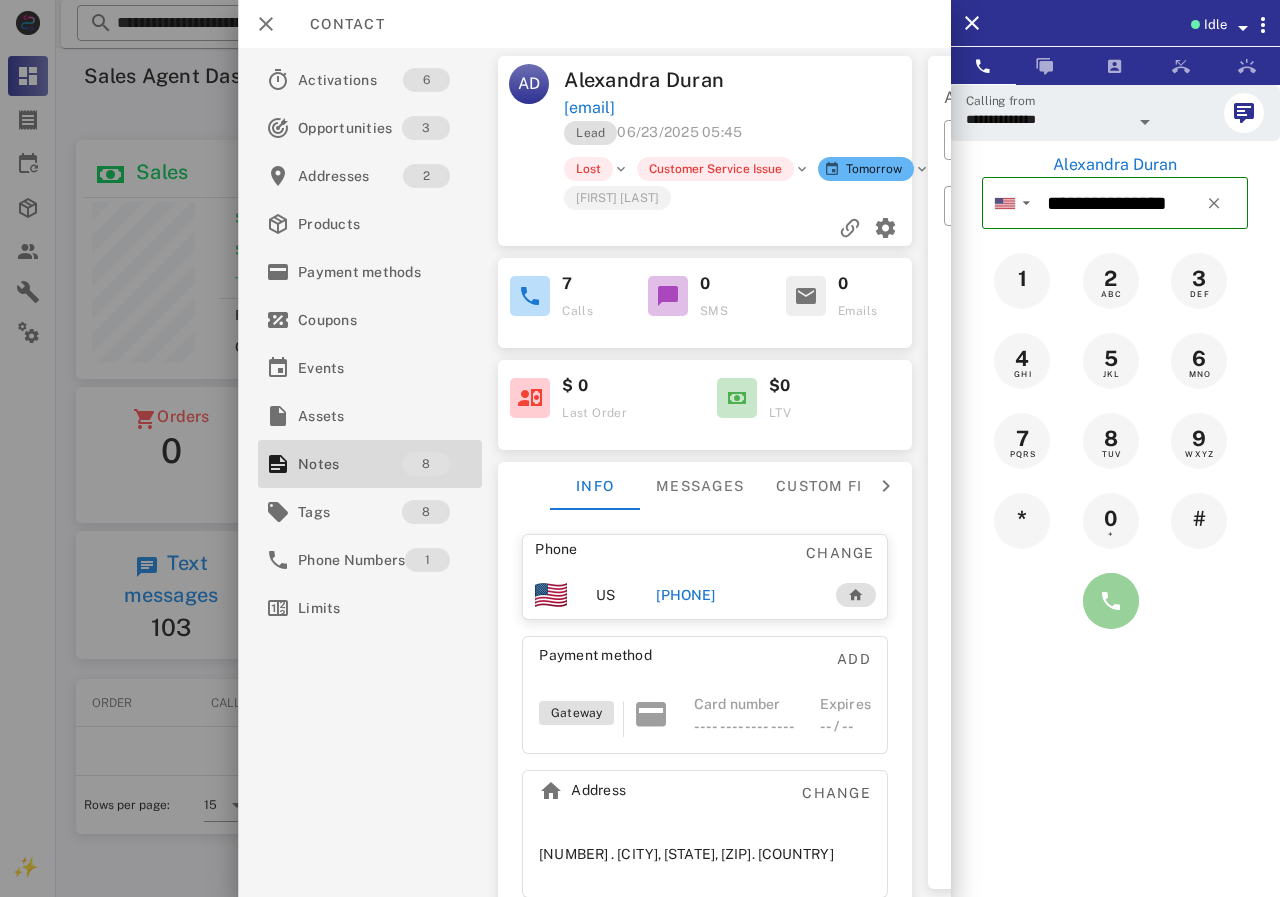 click at bounding box center [1111, 601] 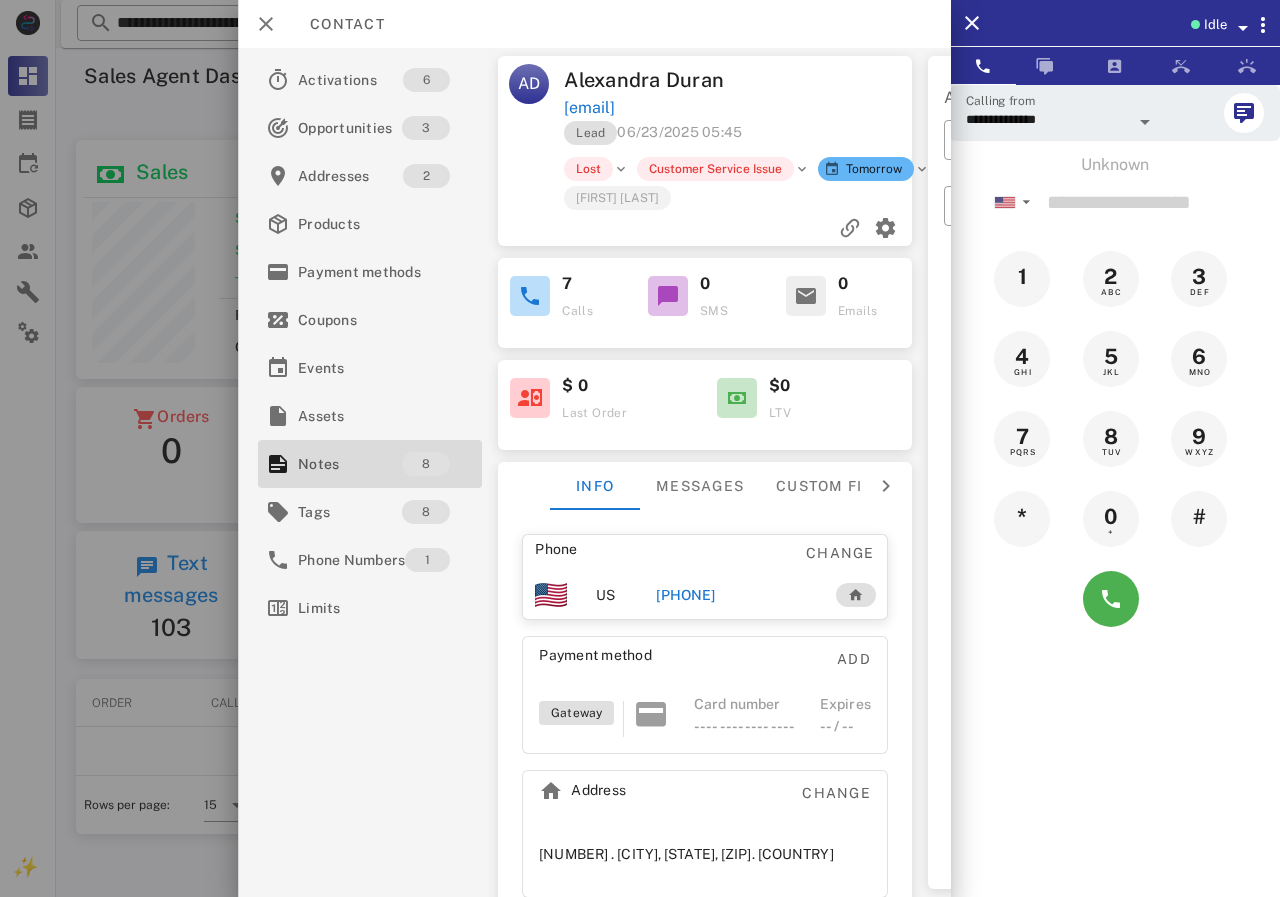click on "[PHONE]" at bounding box center [685, 595] 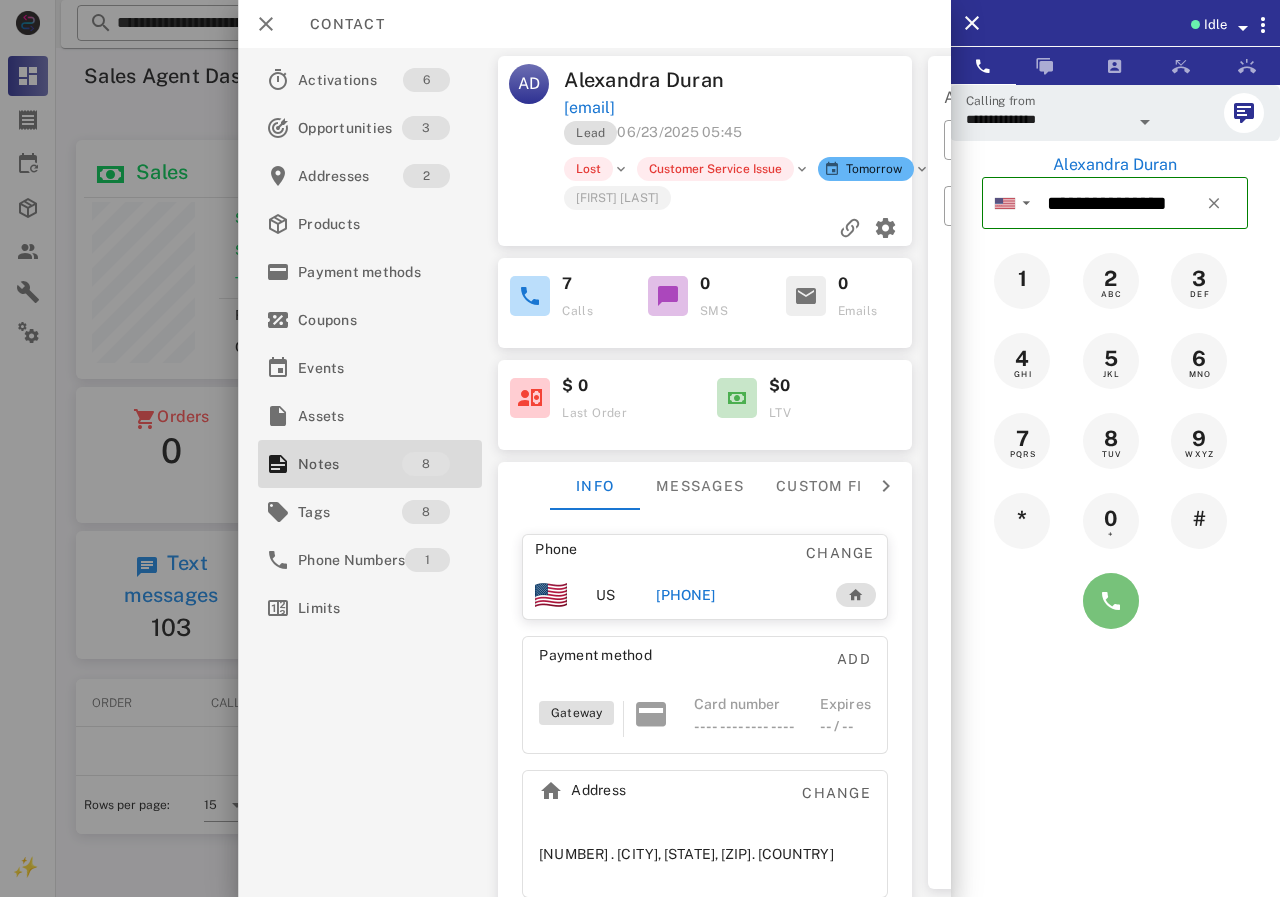click at bounding box center (1111, 601) 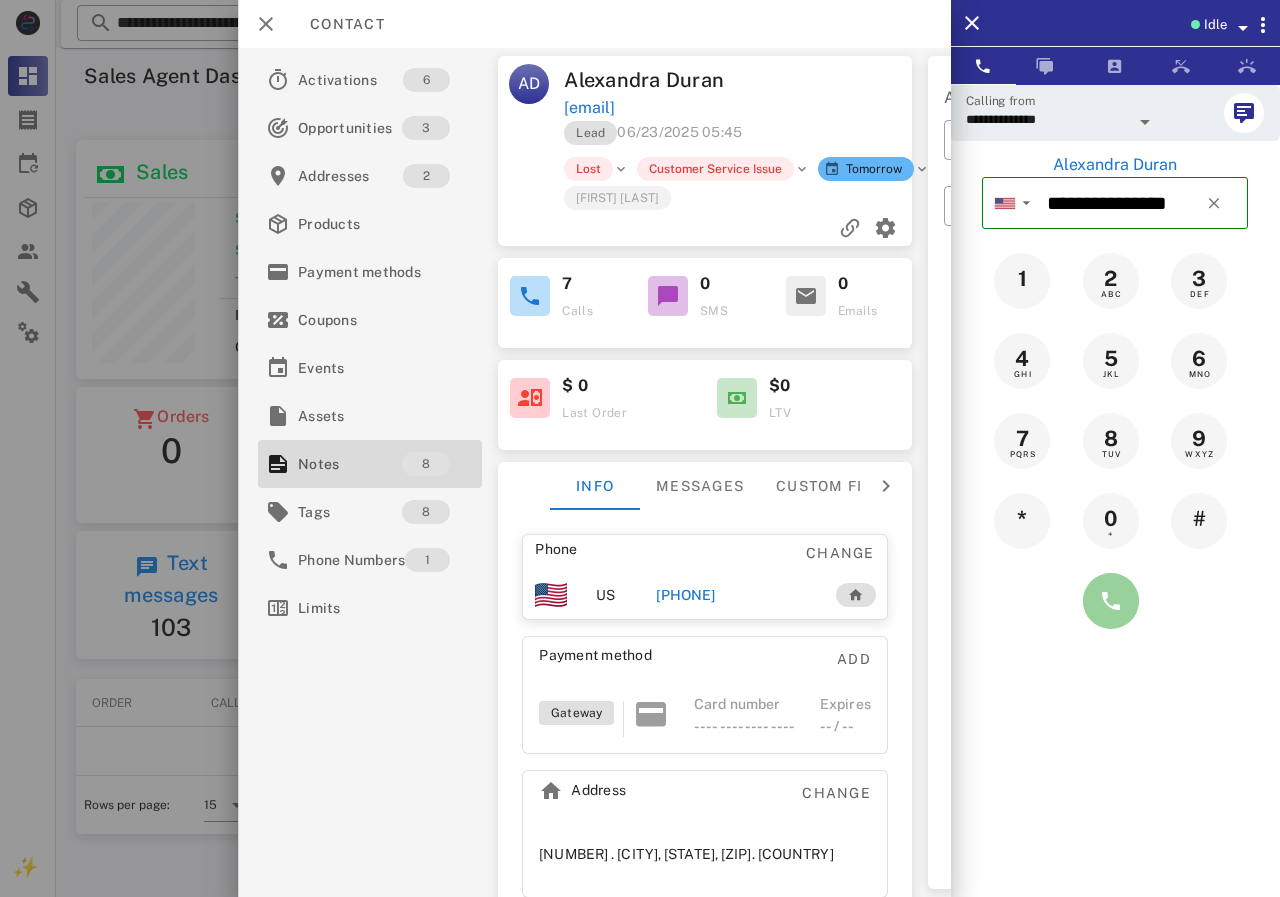 click at bounding box center [1111, 601] 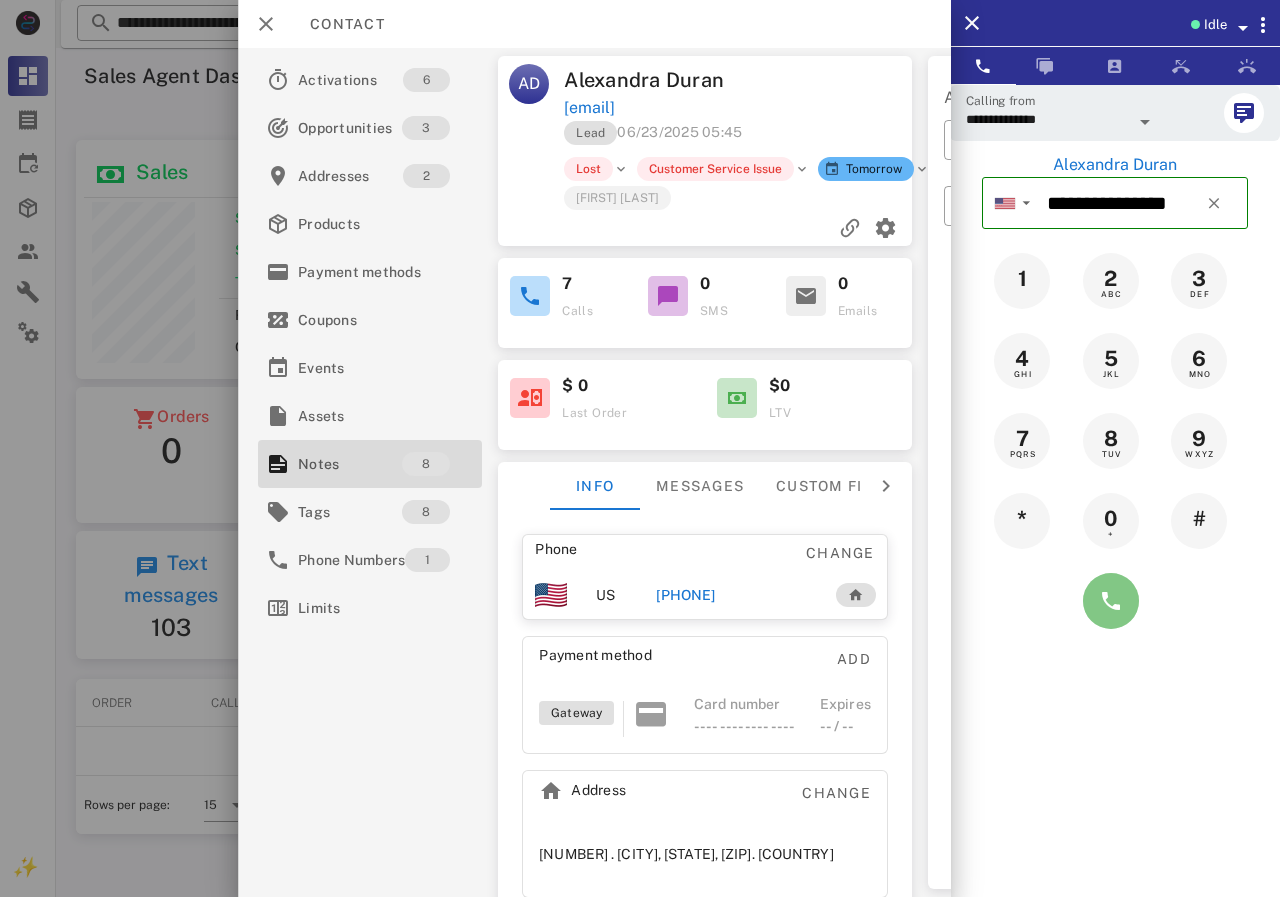 click at bounding box center (1115, 601) 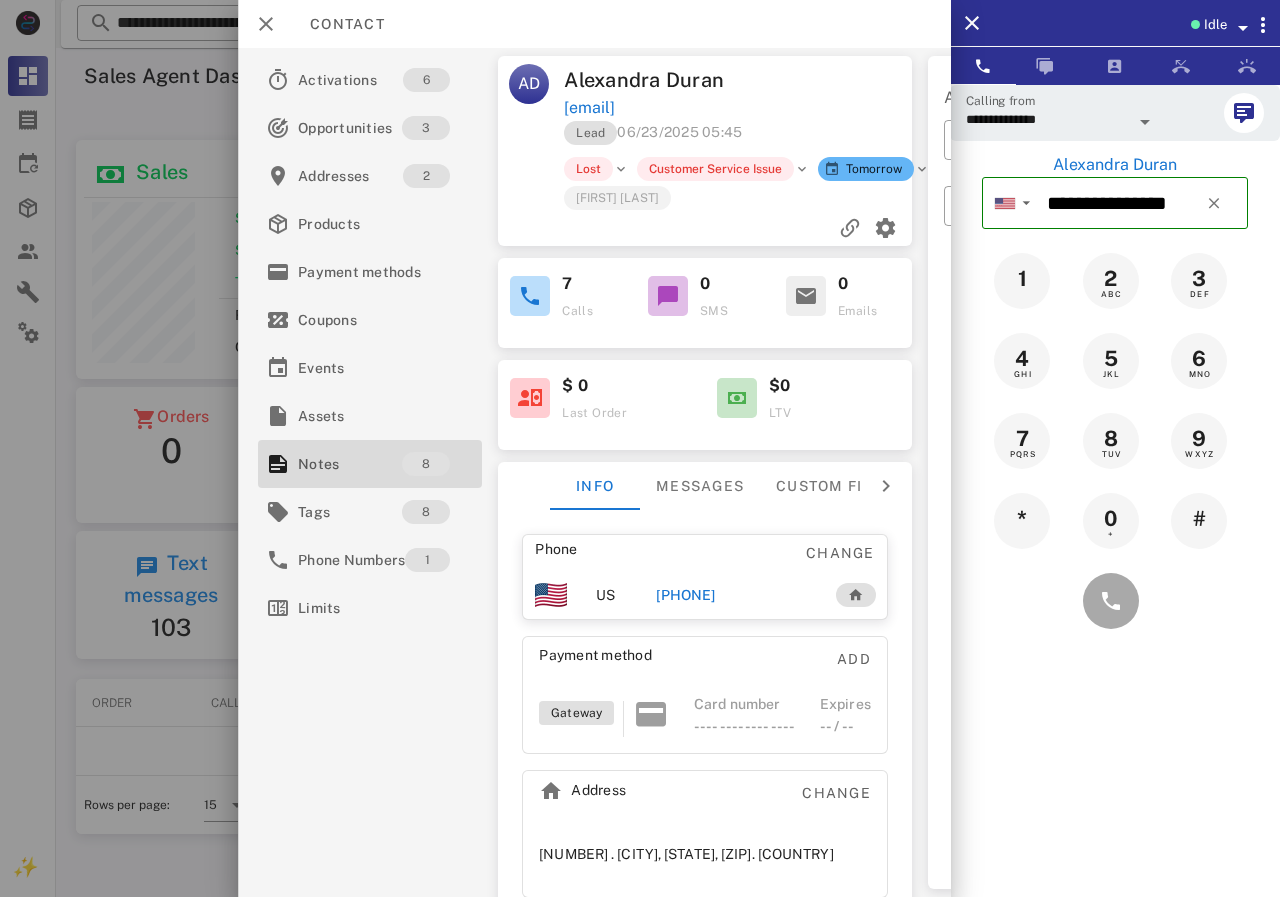 click at bounding box center [1115, 601] 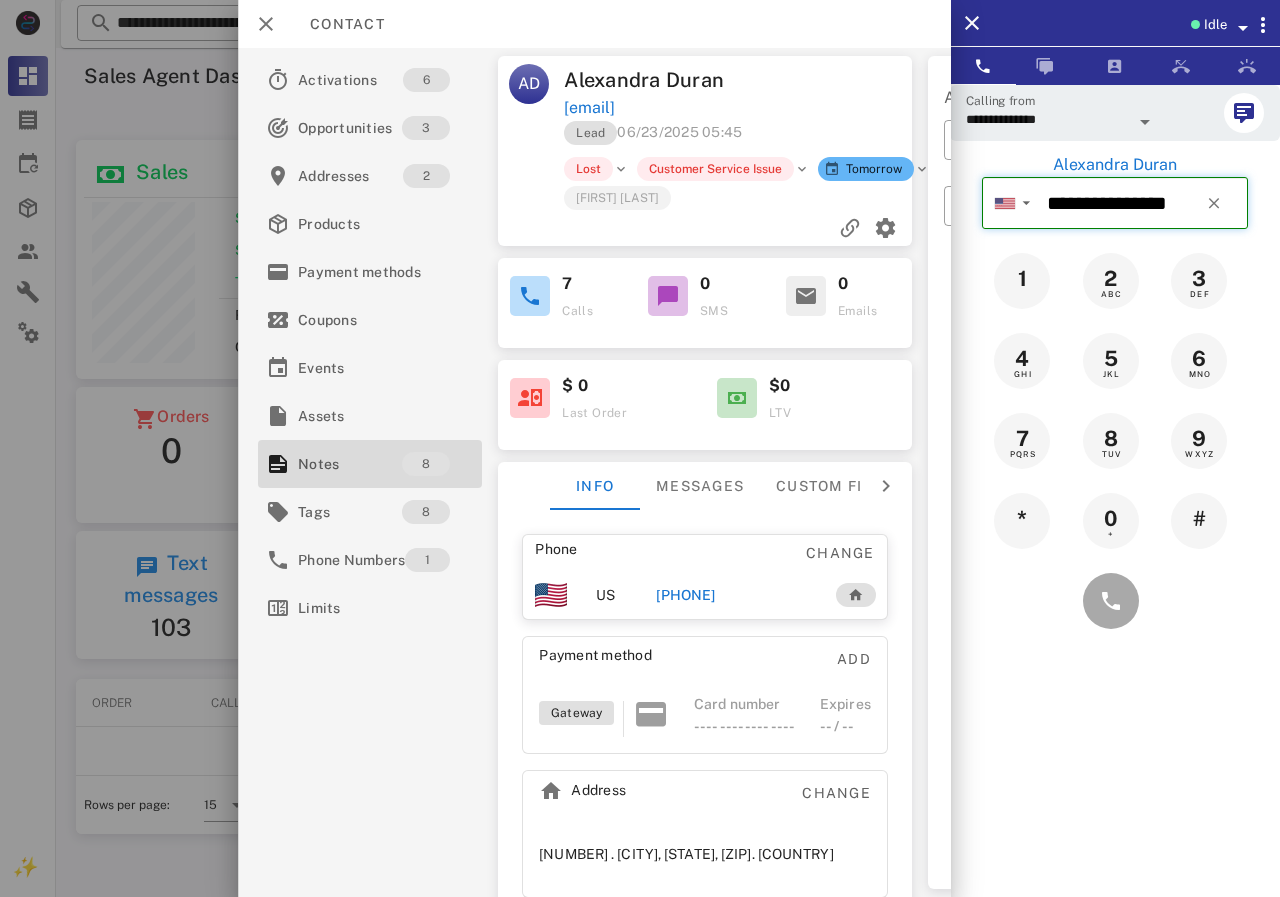 type 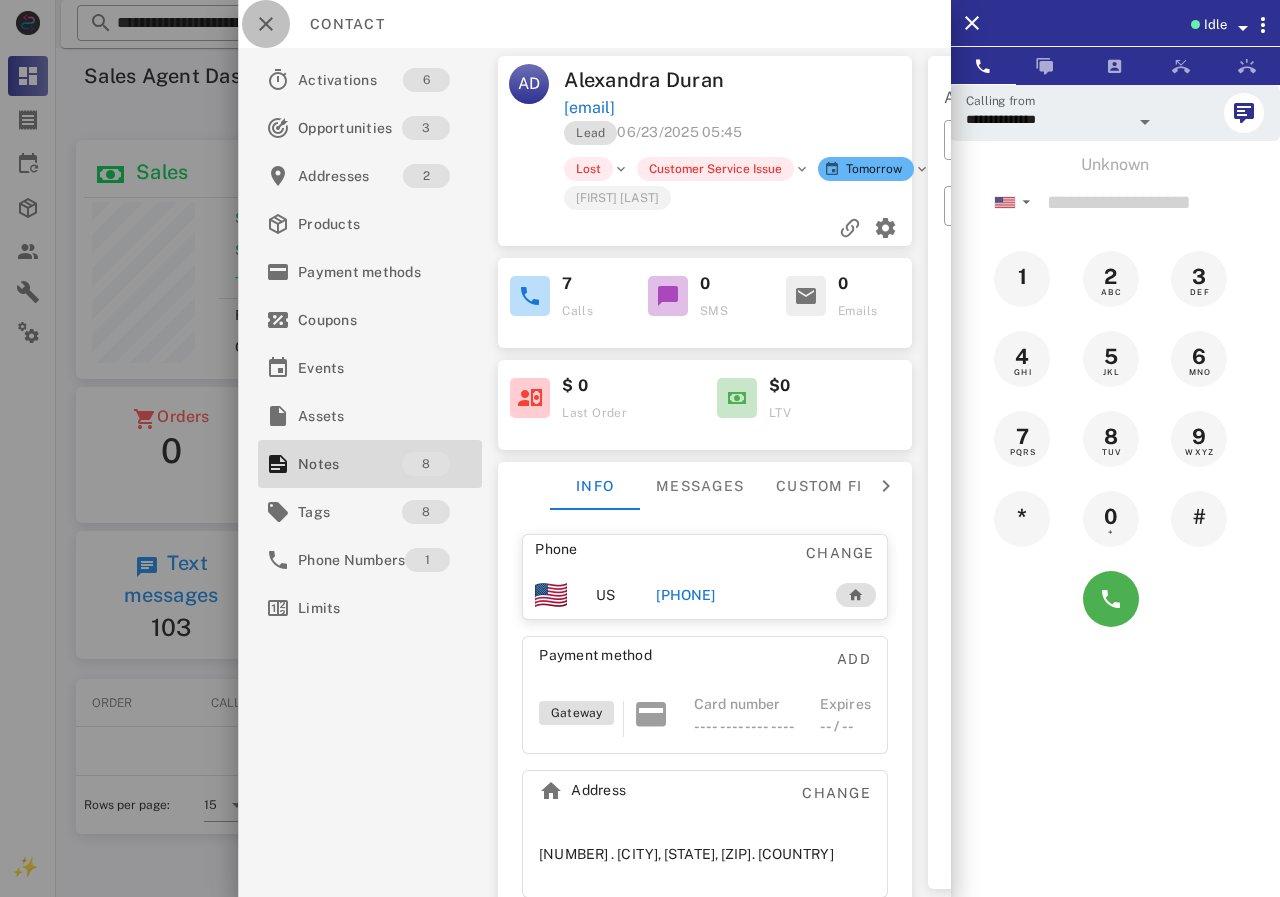 click at bounding box center [266, 24] 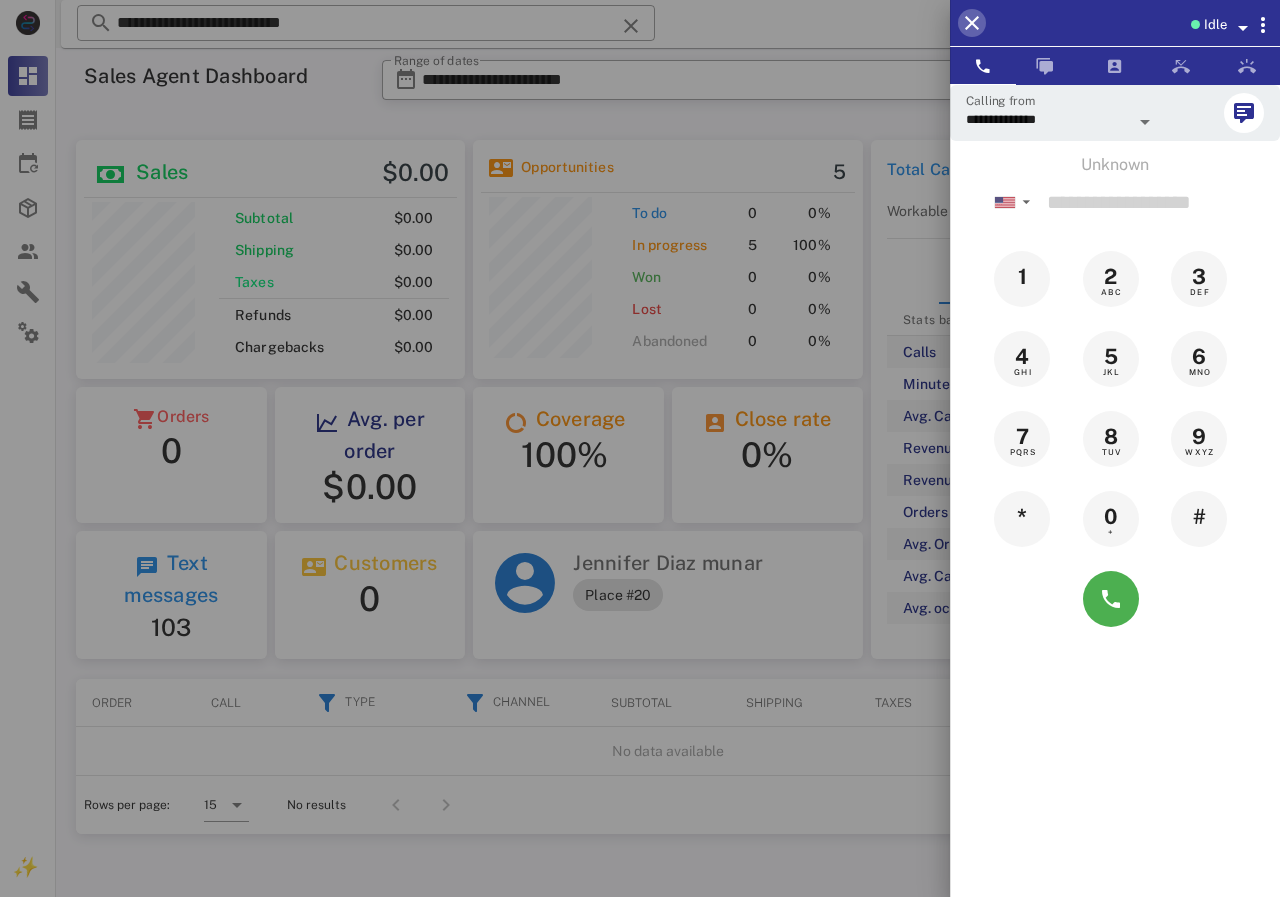 click at bounding box center (972, 23) 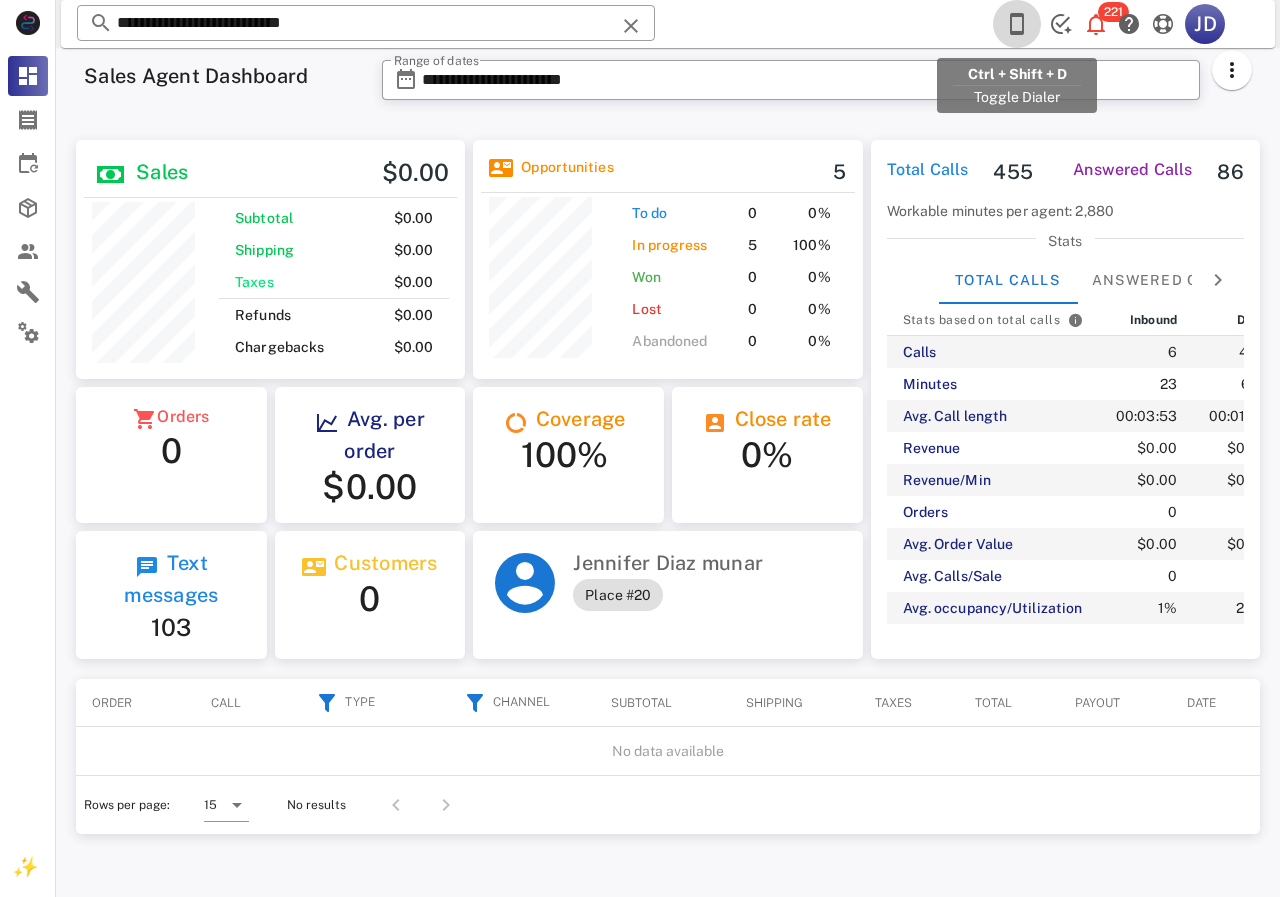 click at bounding box center [1017, 24] 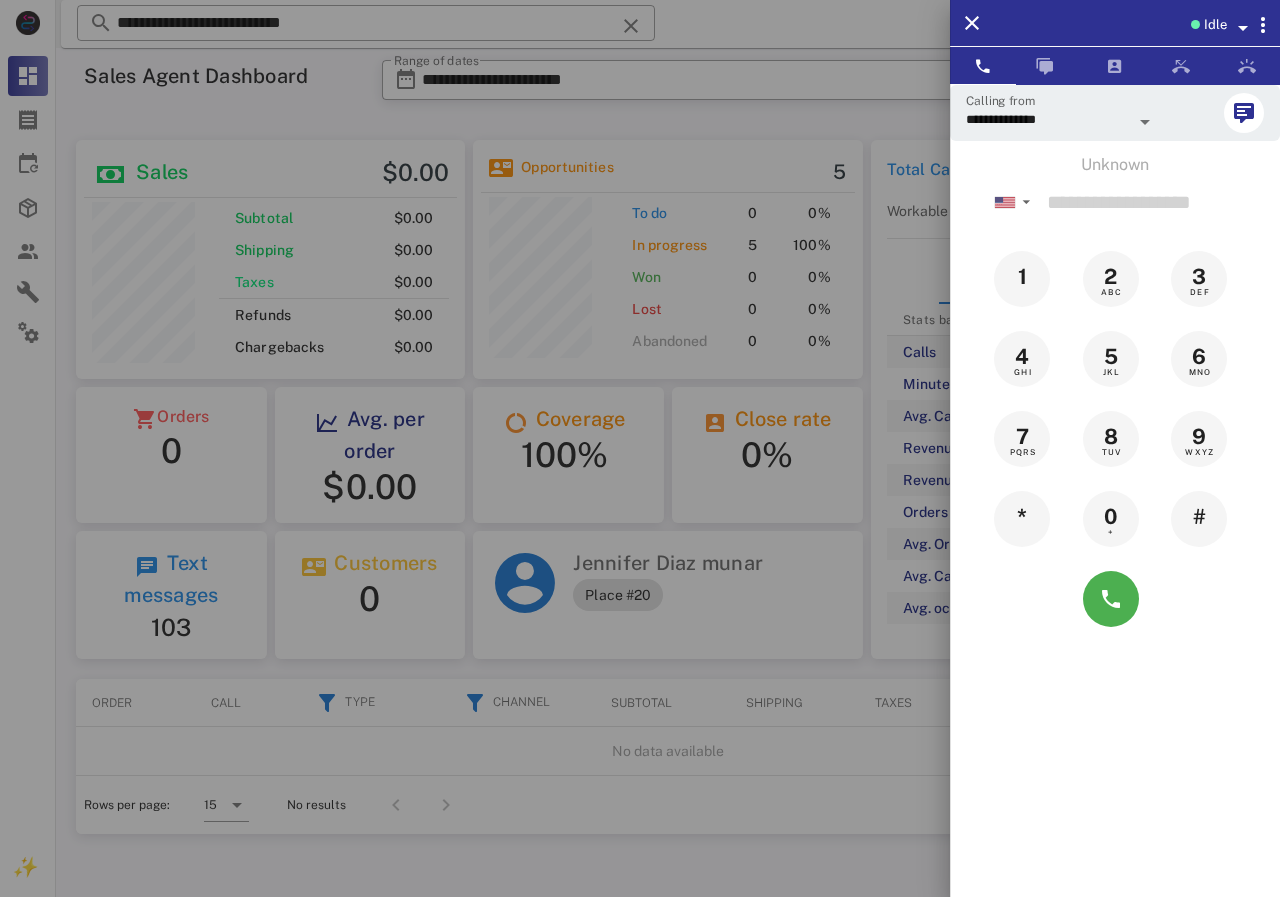 click at bounding box center (640, 448) 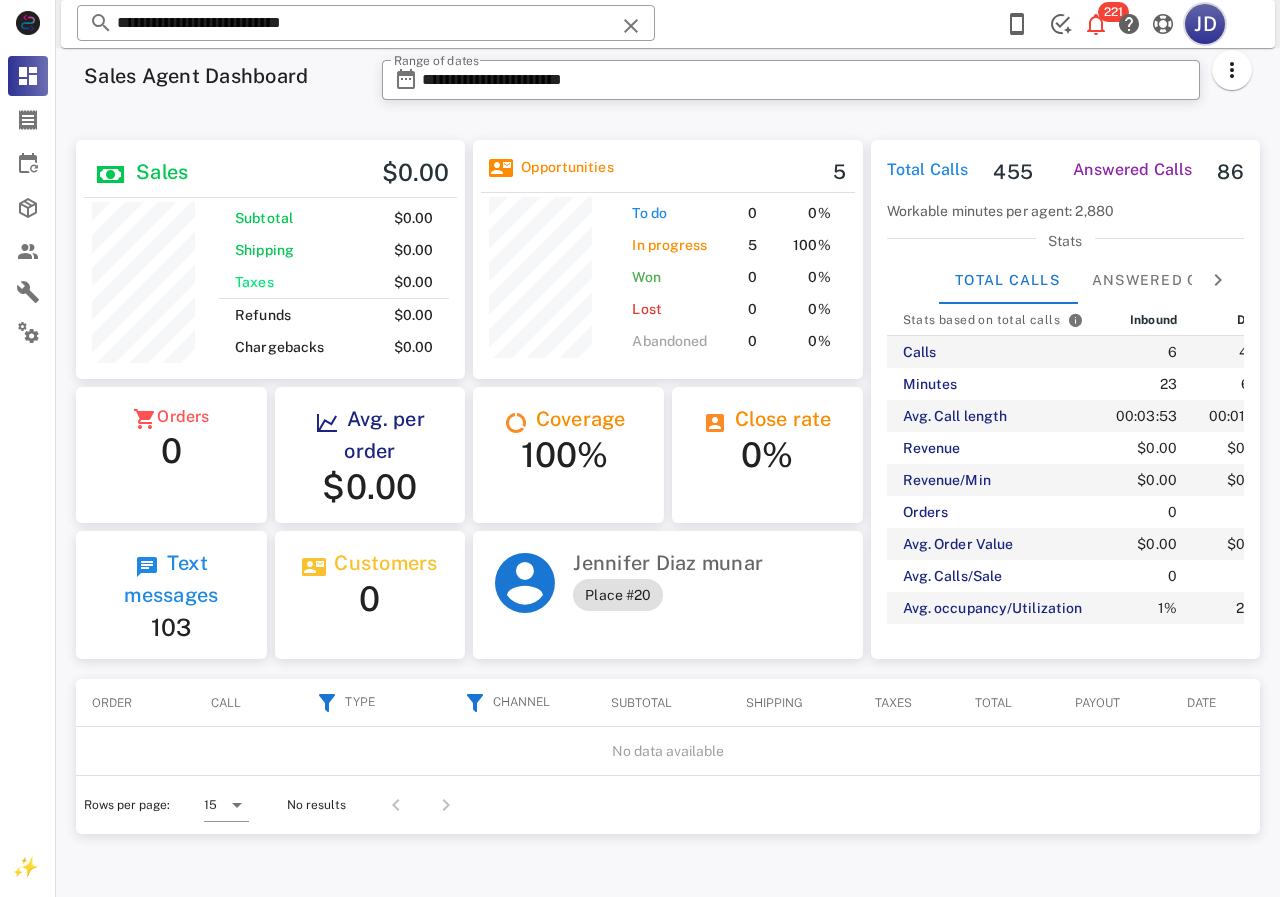 click on "JD" at bounding box center [1205, 24] 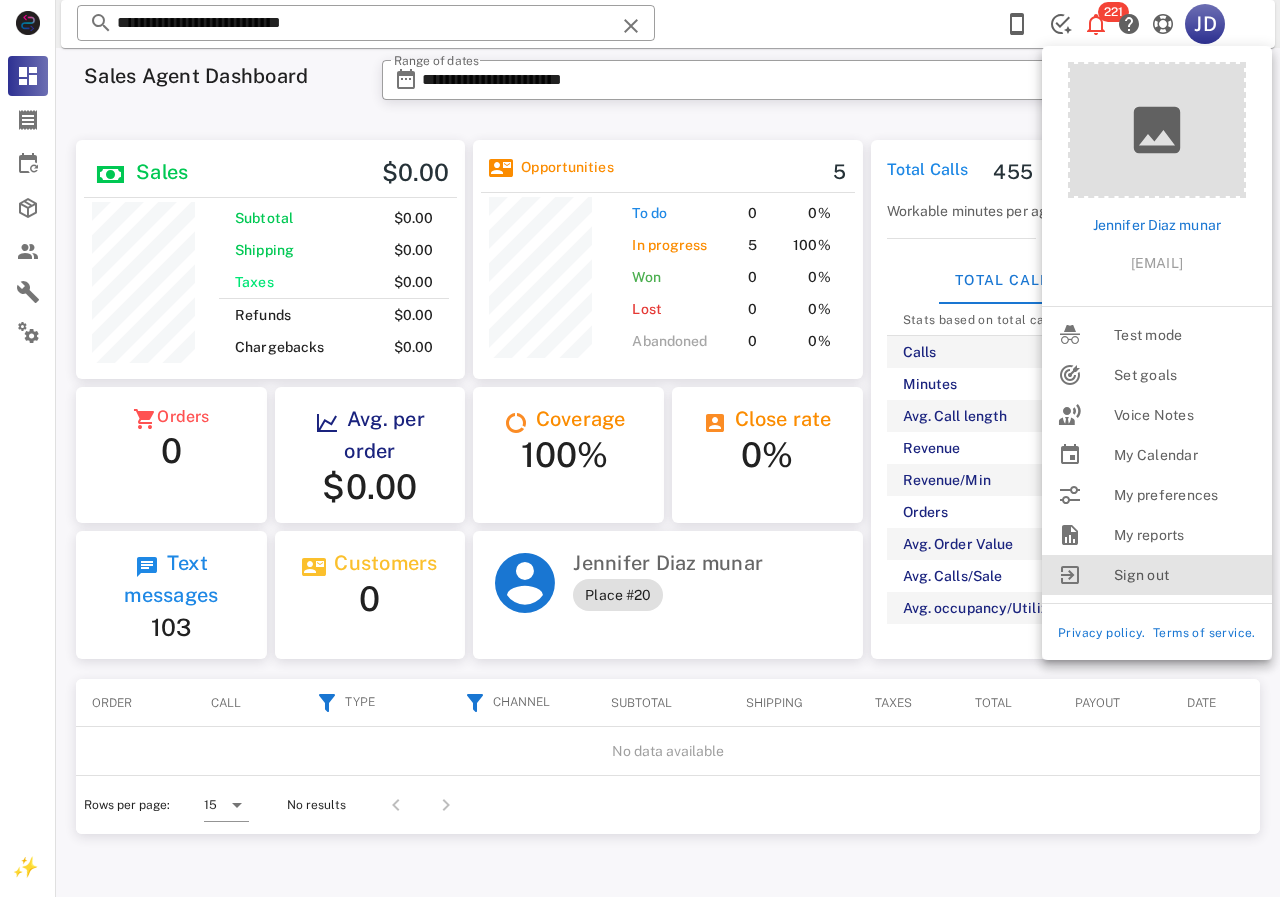 click on "Sign out" at bounding box center (1185, 575) 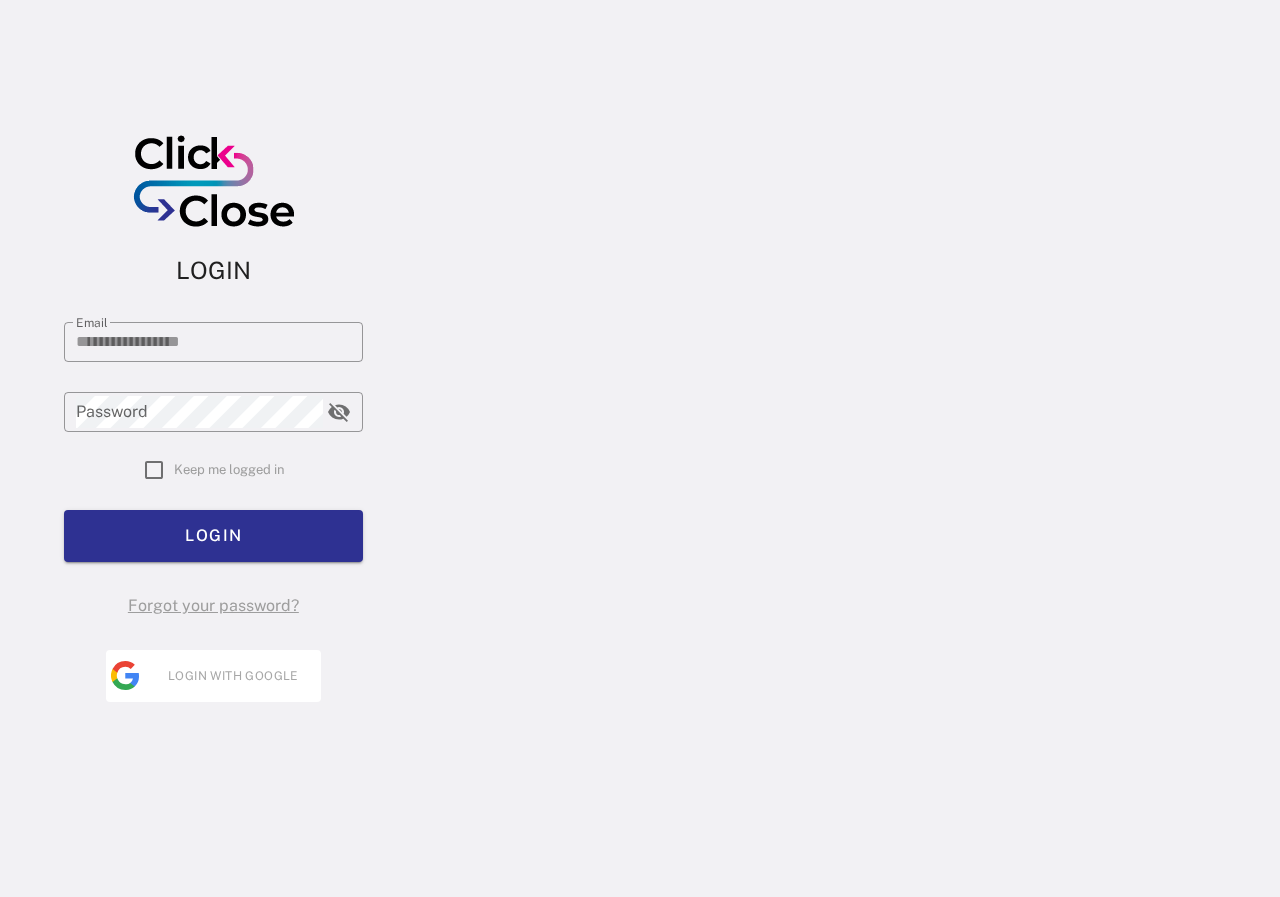 type on "**********" 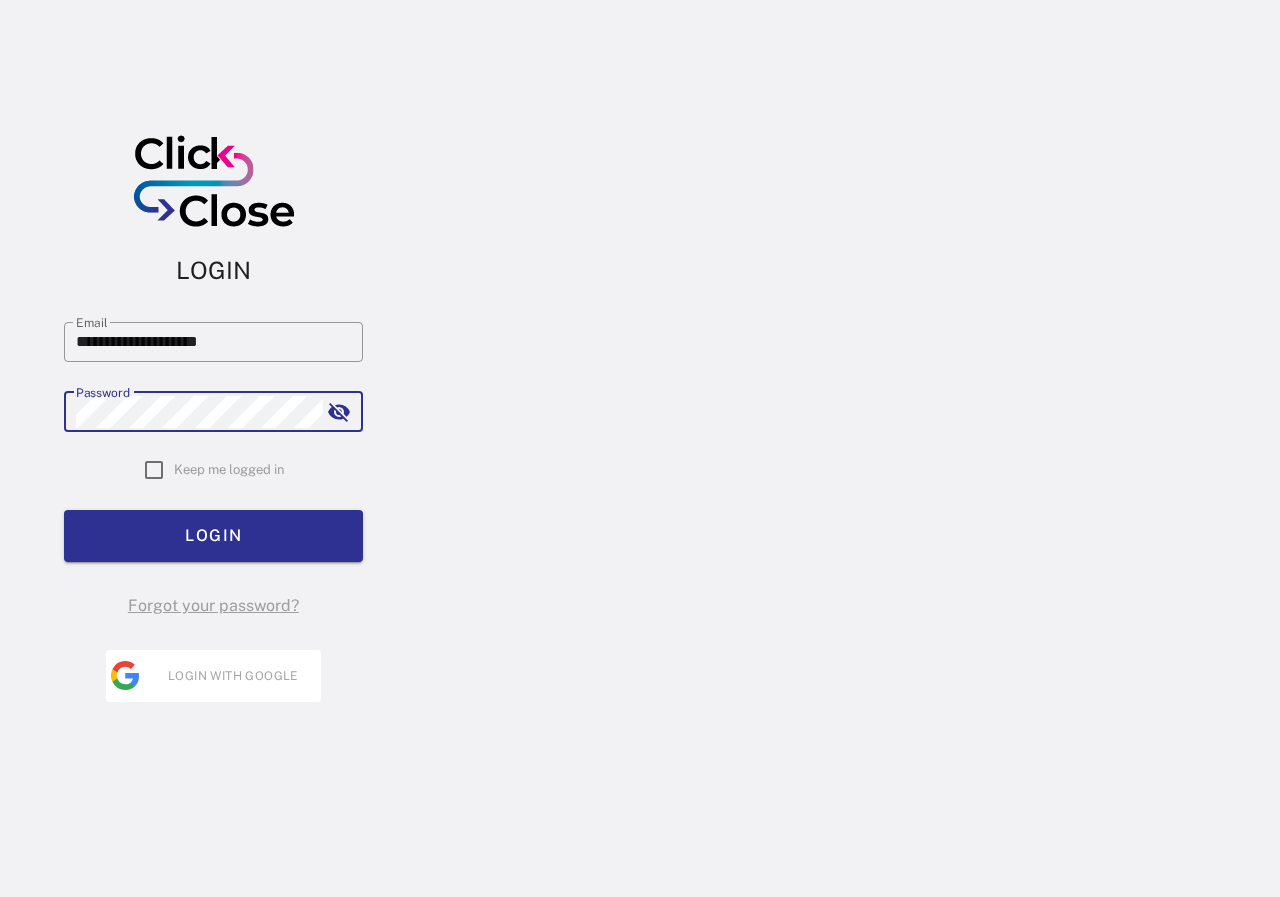 click at bounding box center [154, 470] 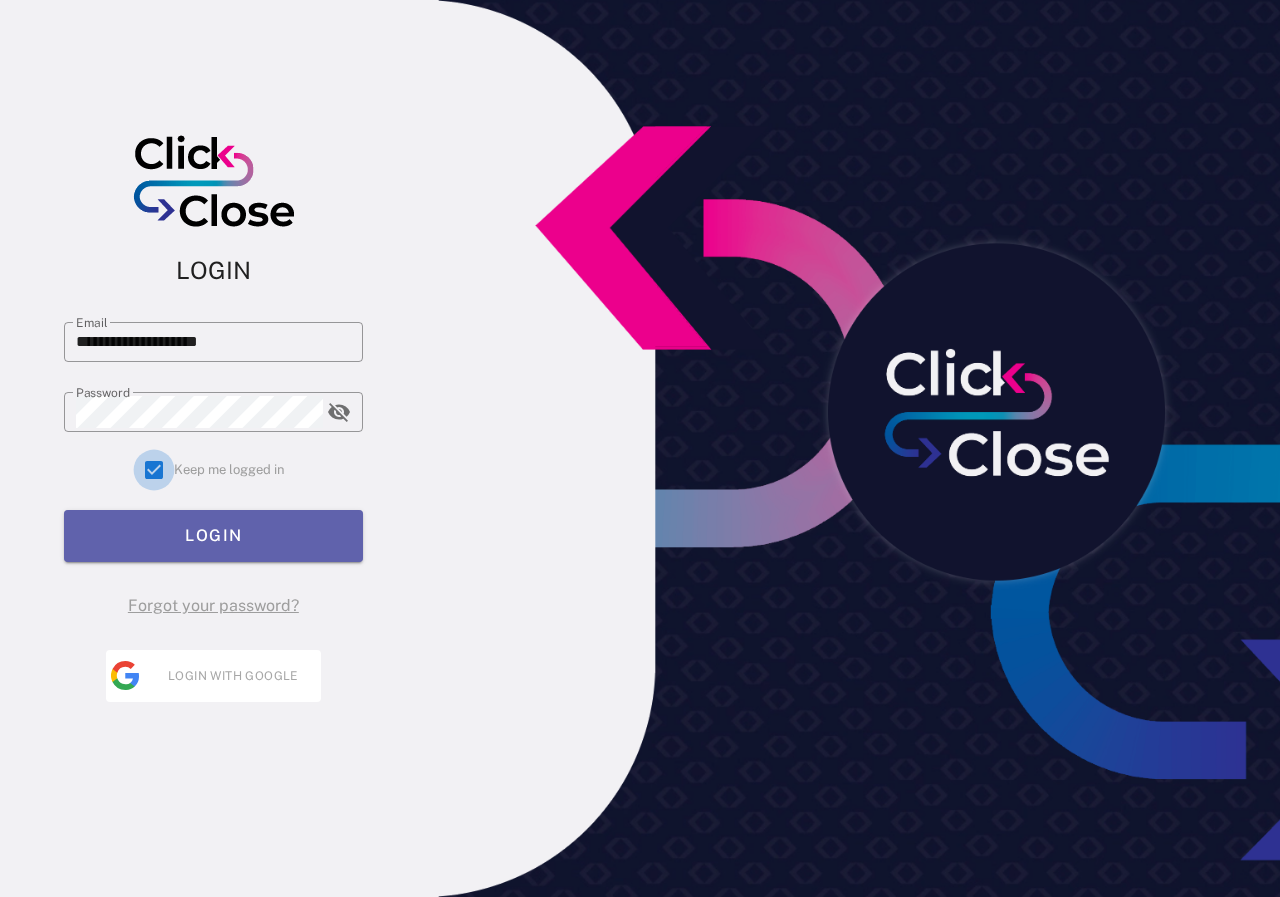 click on "LOGIN" at bounding box center (213, 536) 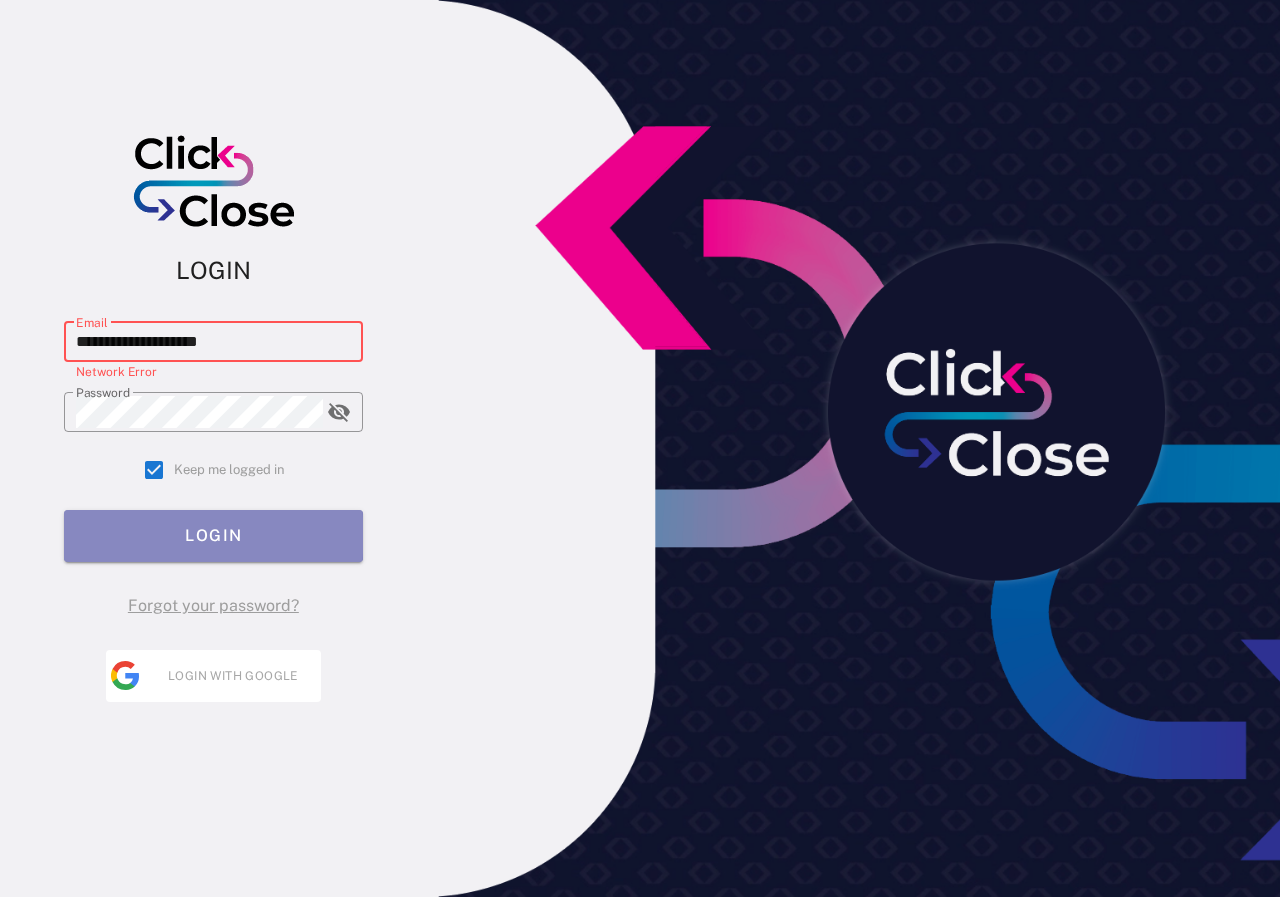 click on "LOGIN" at bounding box center (213, 535) 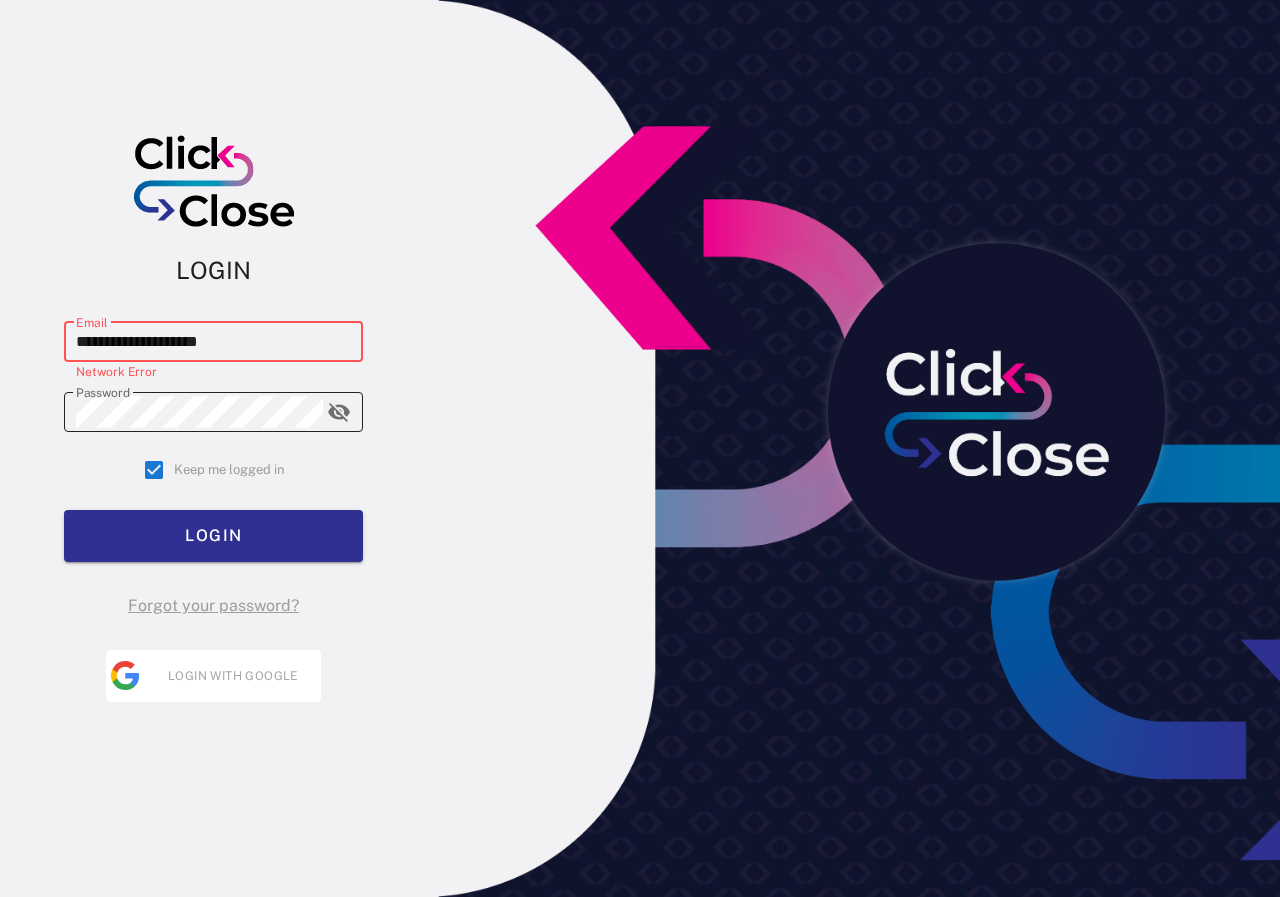 click at bounding box center [339, 412] 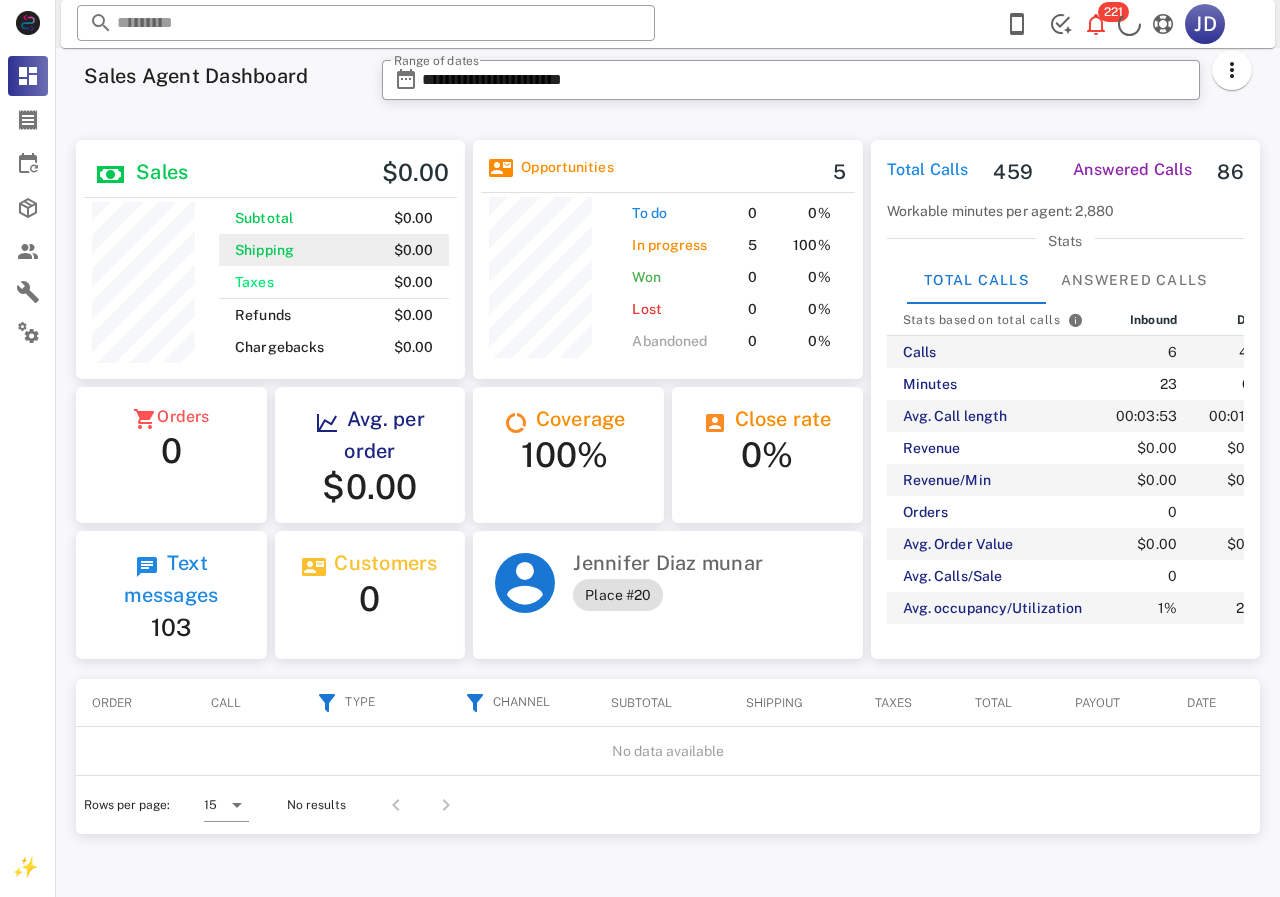 scroll, scrollTop: 0, scrollLeft: 0, axis: both 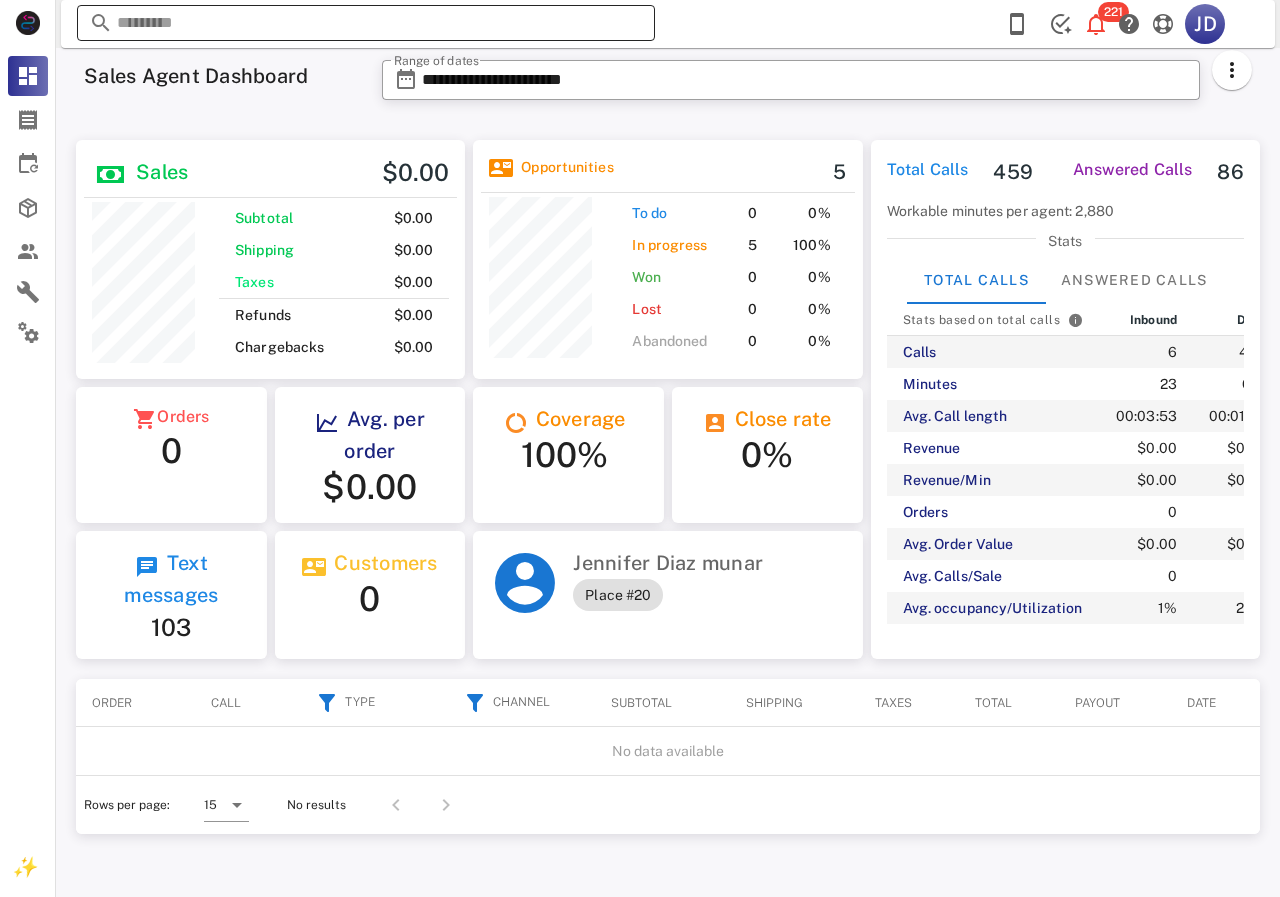 click at bounding box center [366, 23] 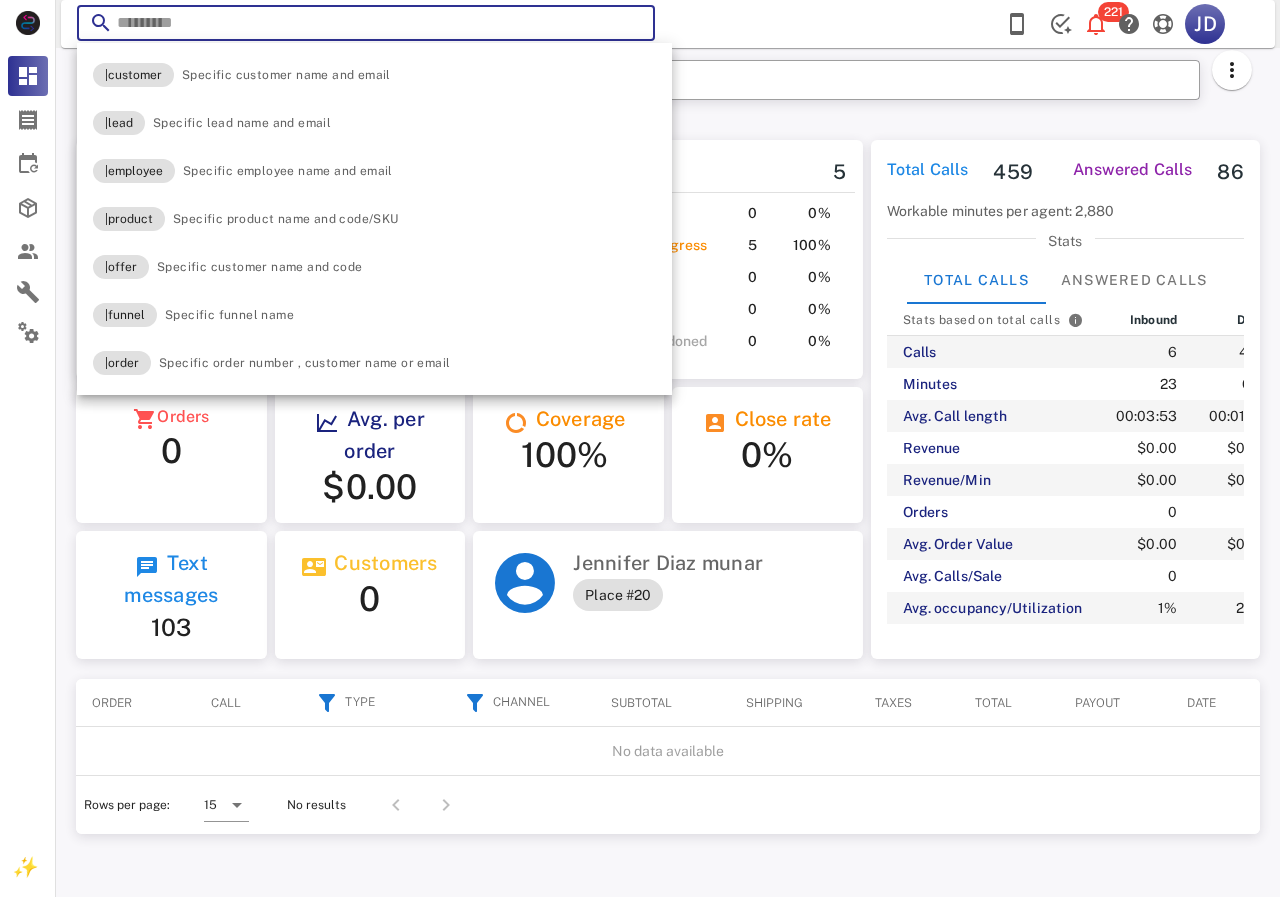paste on "**********" 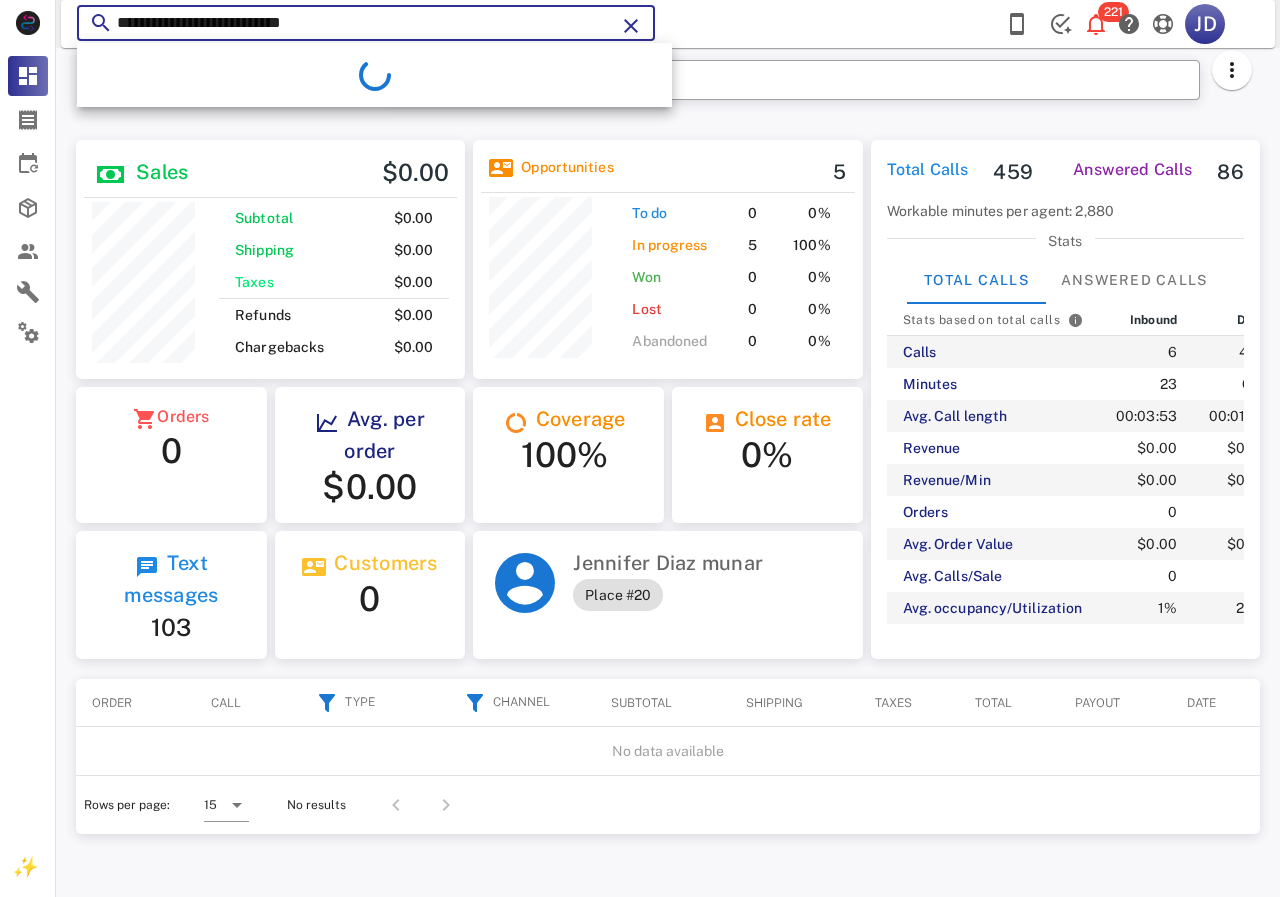 type on "**********" 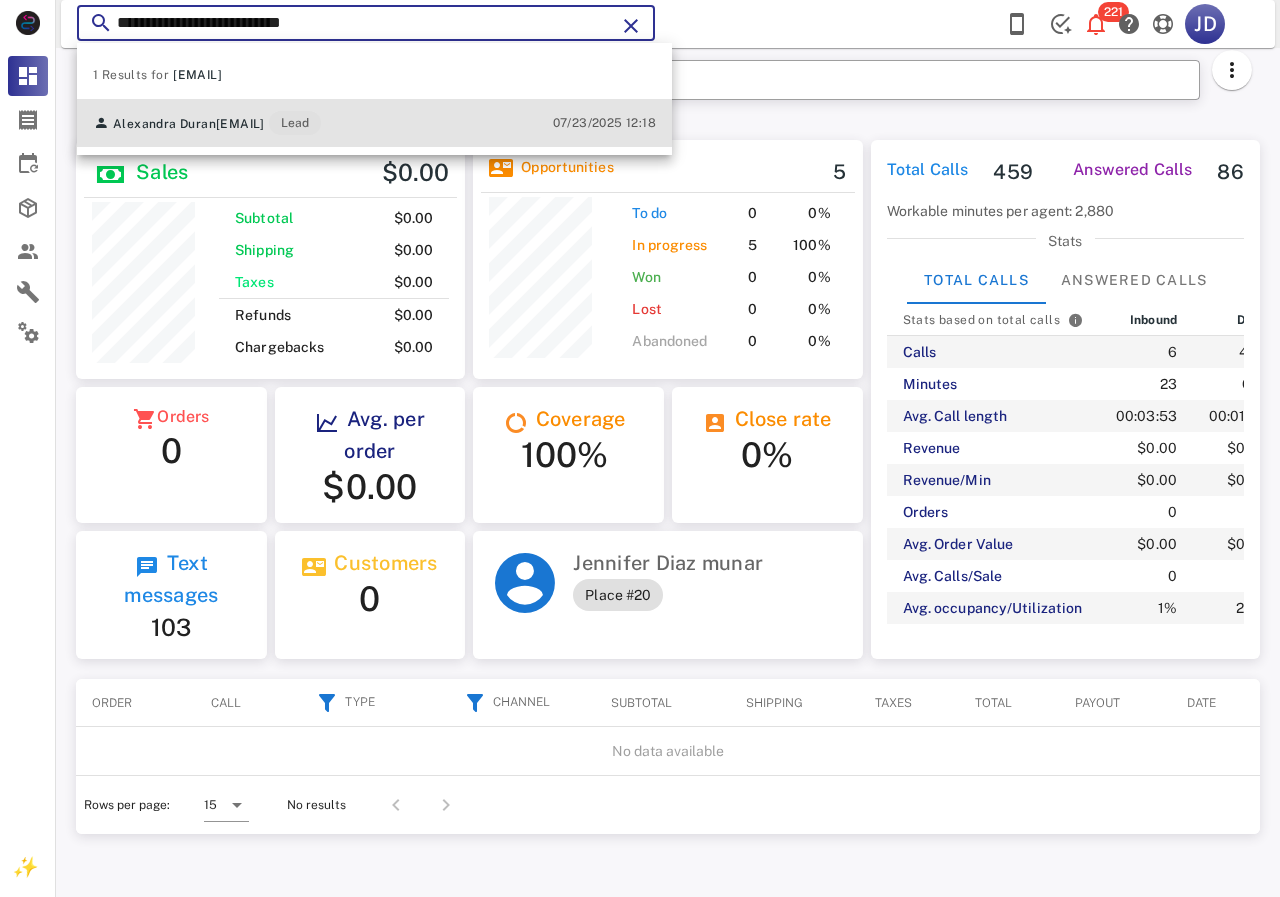 click on "[FIRST] [LAST]   [EMAIL]   Lead" at bounding box center (207, 123) 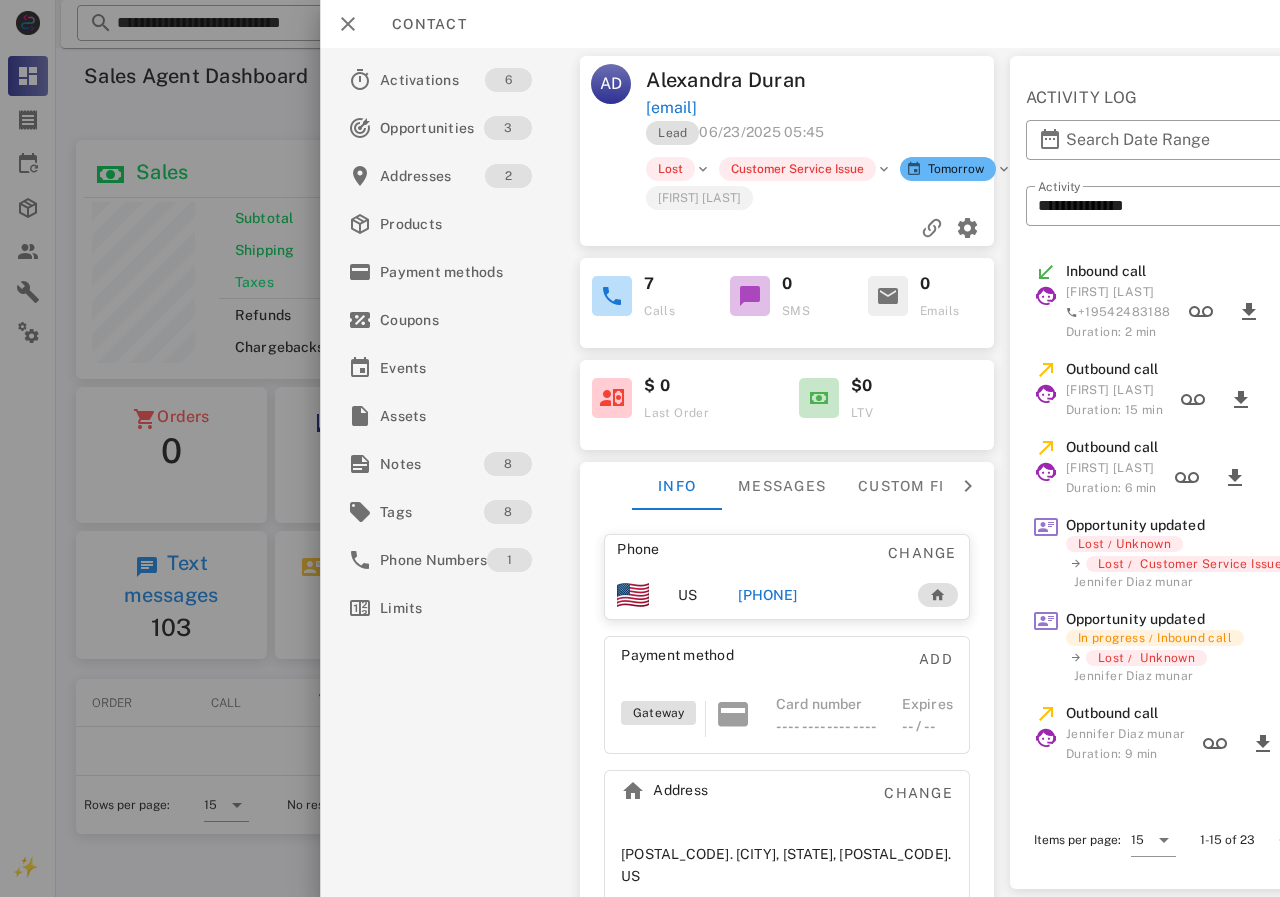 click on "[PHONE]" at bounding box center [767, 595] 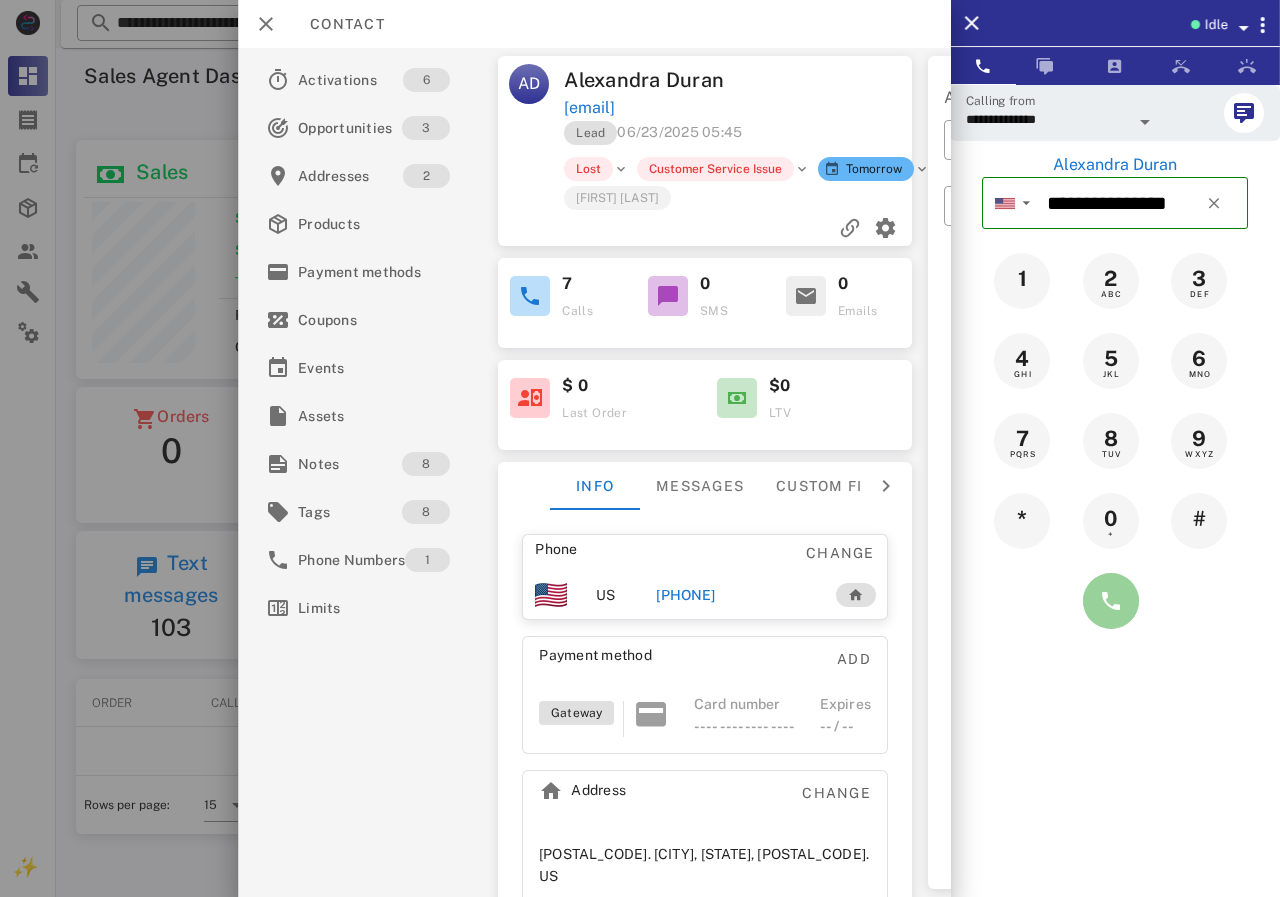 click at bounding box center (1111, 601) 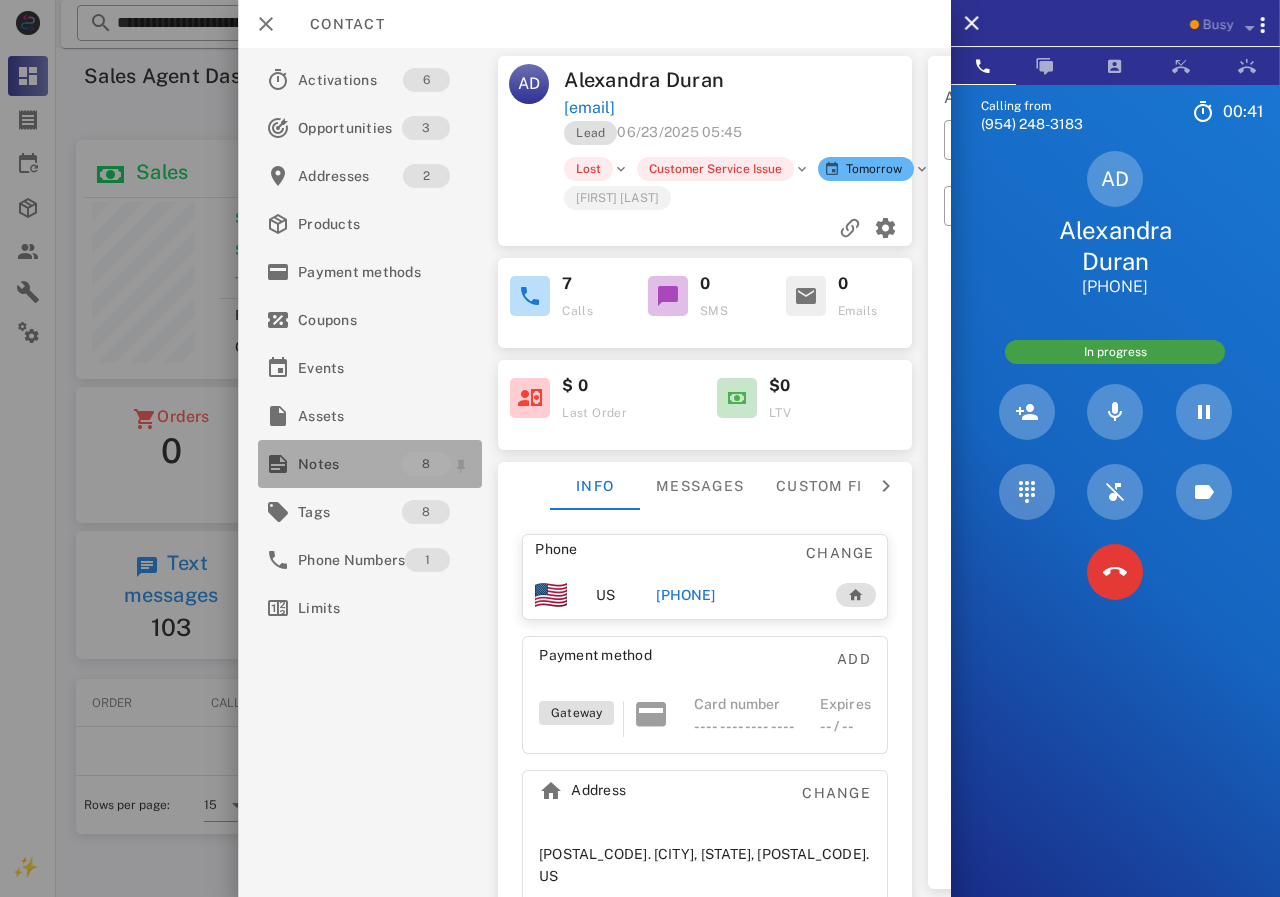 click on "Notes" at bounding box center [350, 464] 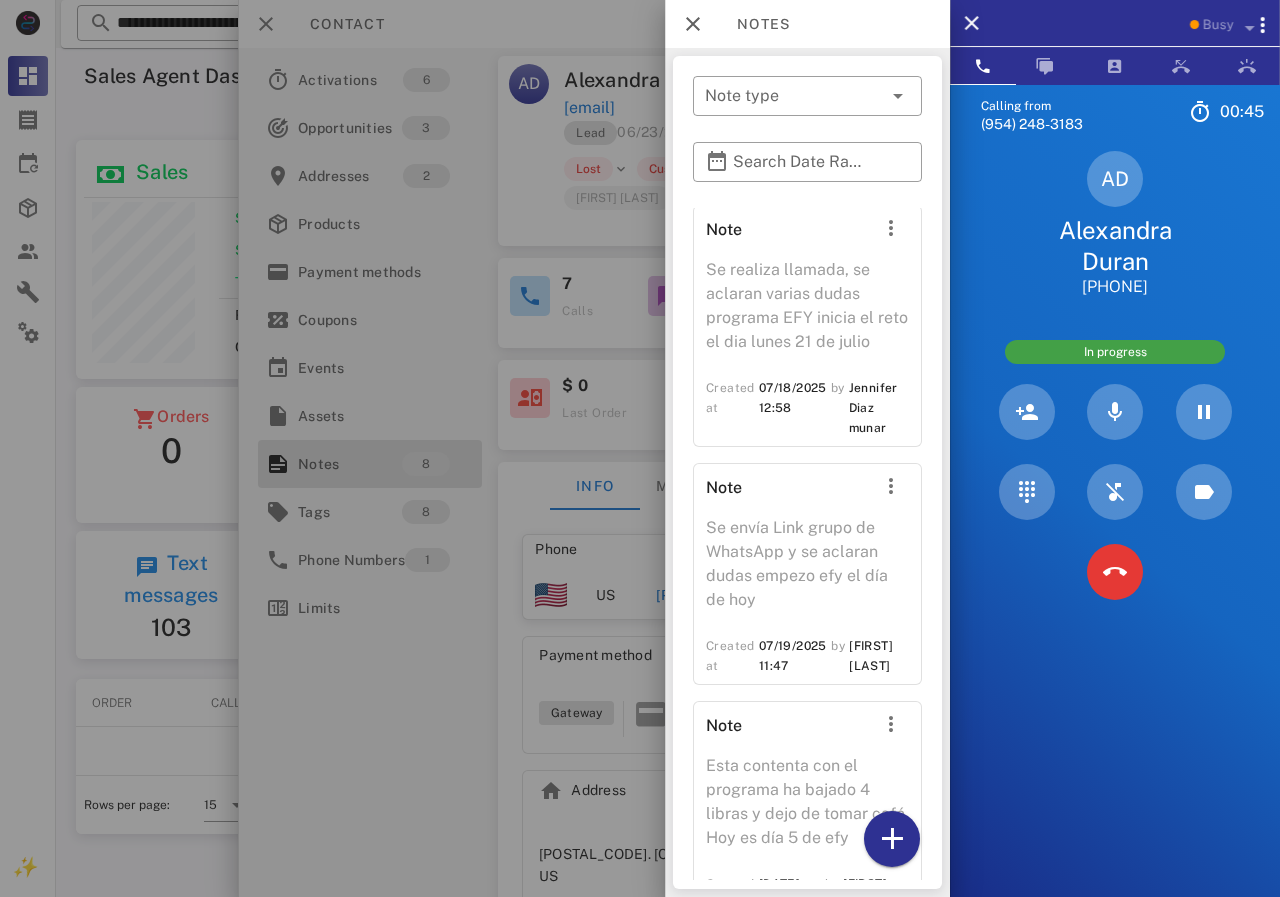 scroll, scrollTop: 1516, scrollLeft: 0, axis: vertical 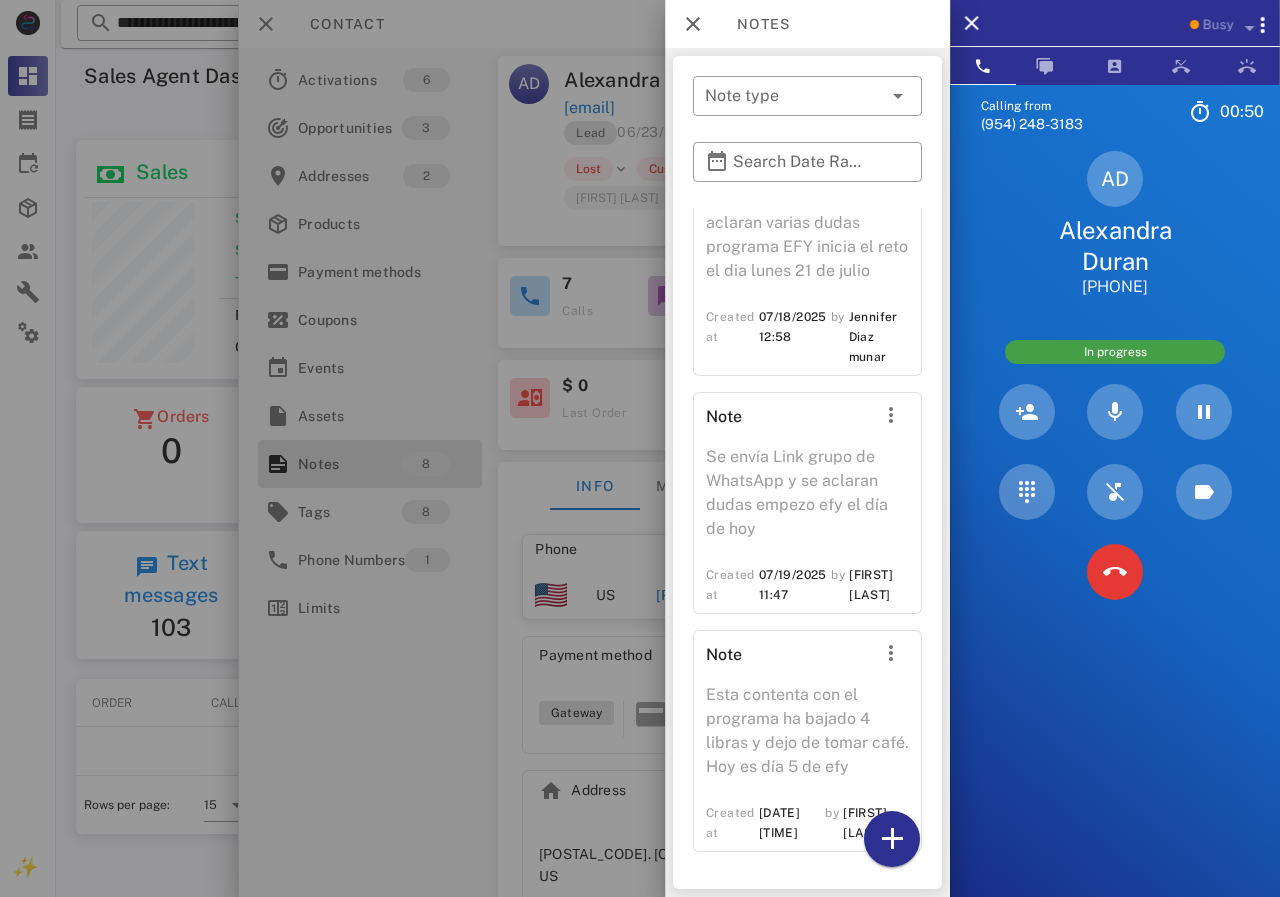 click at bounding box center [640, 448] 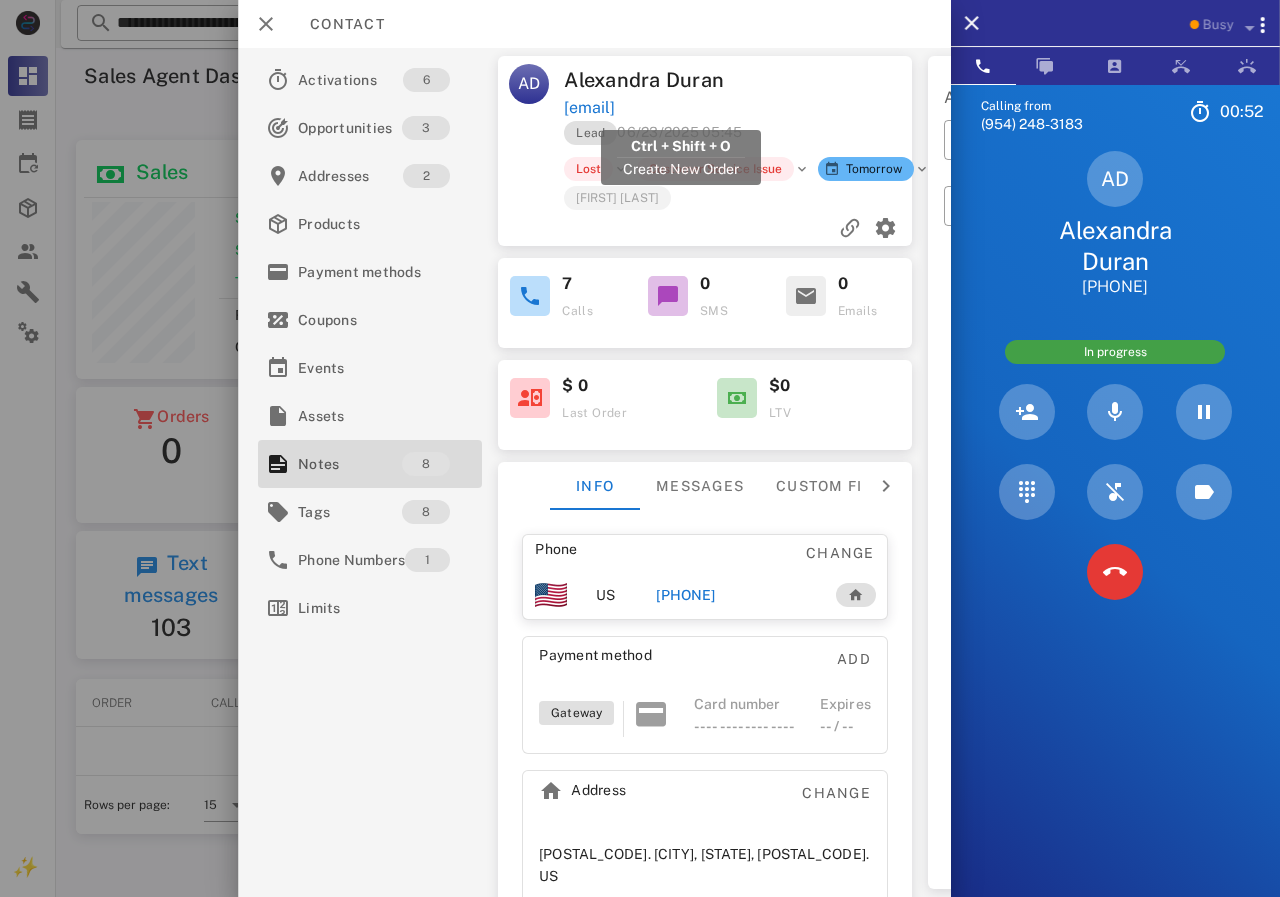 drag, startPoint x: 817, startPoint y: 107, endPoint x: 564, endPoint y: 111, distance: 253.03162 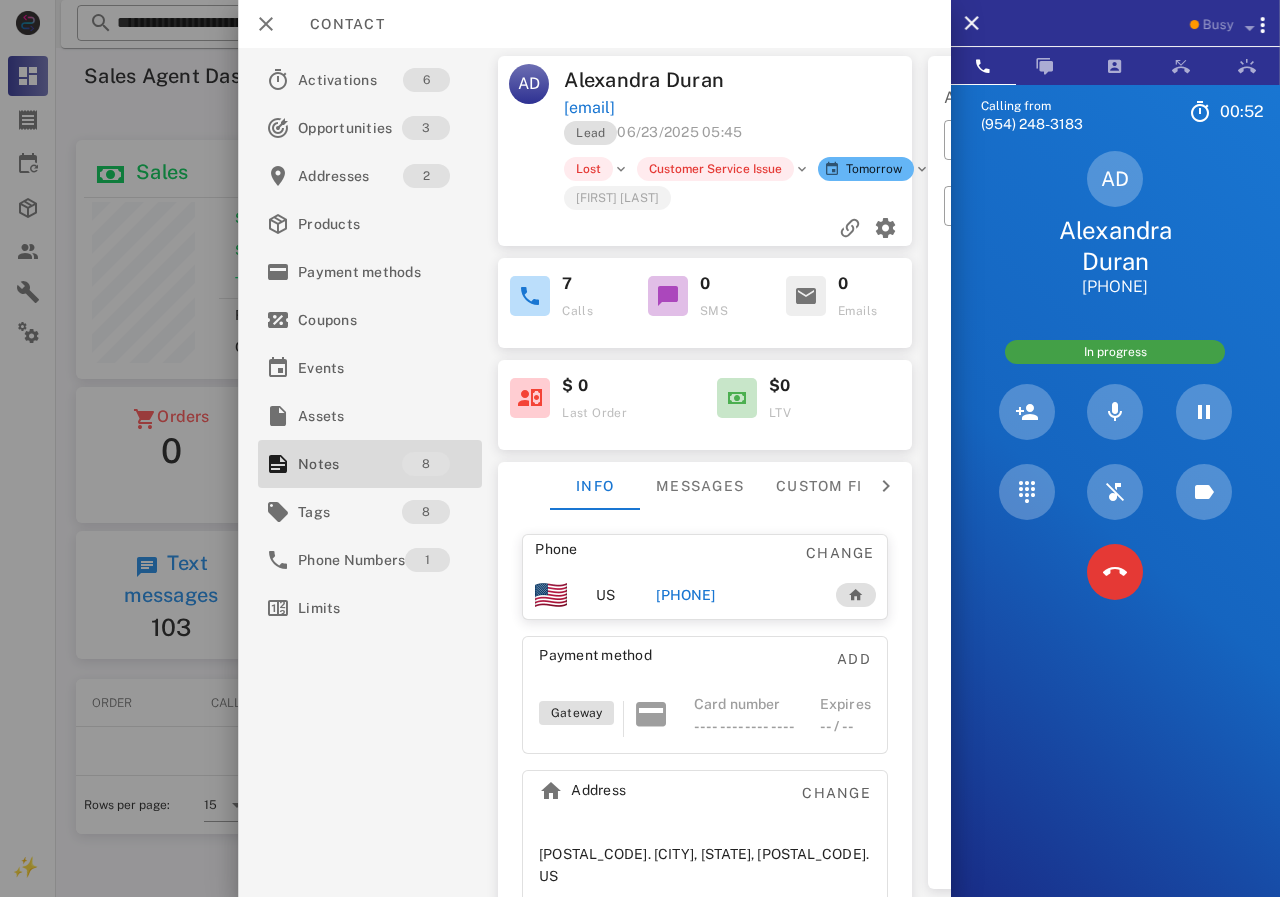 copy on "[FIRST] [LAST]  [EMAIL]" 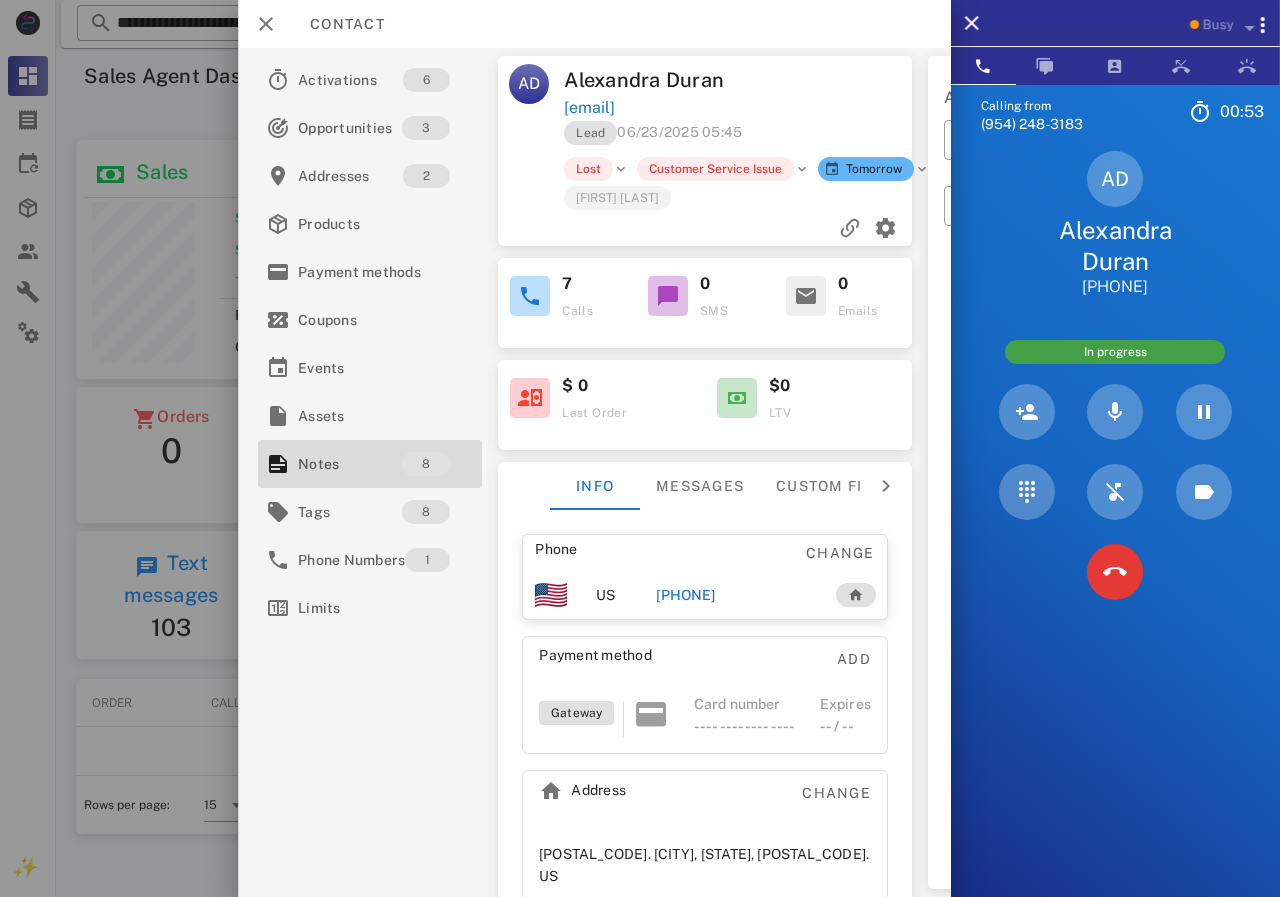 click on "AD [FIRST] [LAST]  [EMAIL]   Lead   [DATE] [TIME]   Lost   Customer Service Issue   Tomorrow   [FIRST] [LAST]" at bounding box center [705, 151] 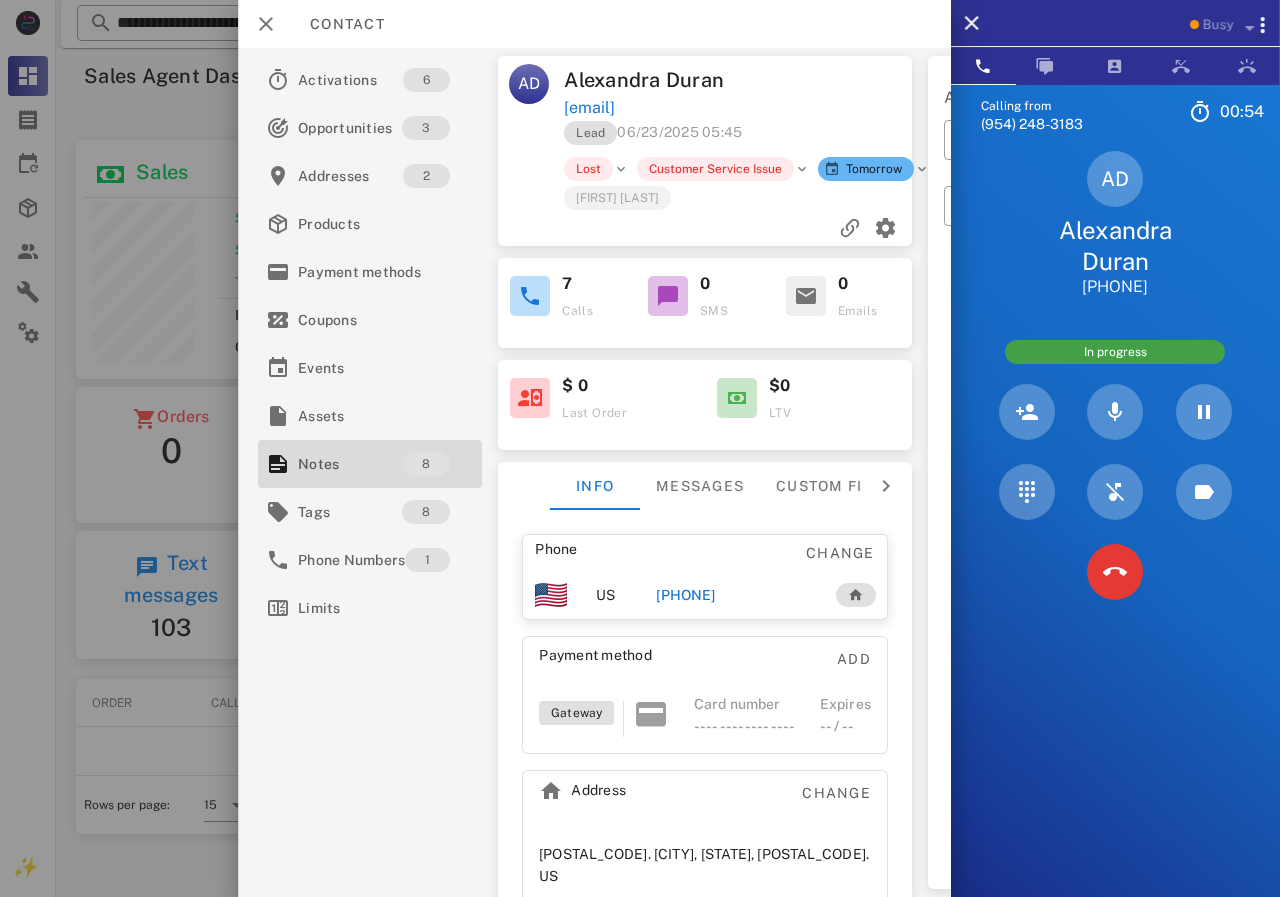 drag, startPoint x: 844, startPoint y: 107, endPoint x: 562, endPoint y: 106, distance: 282.00177 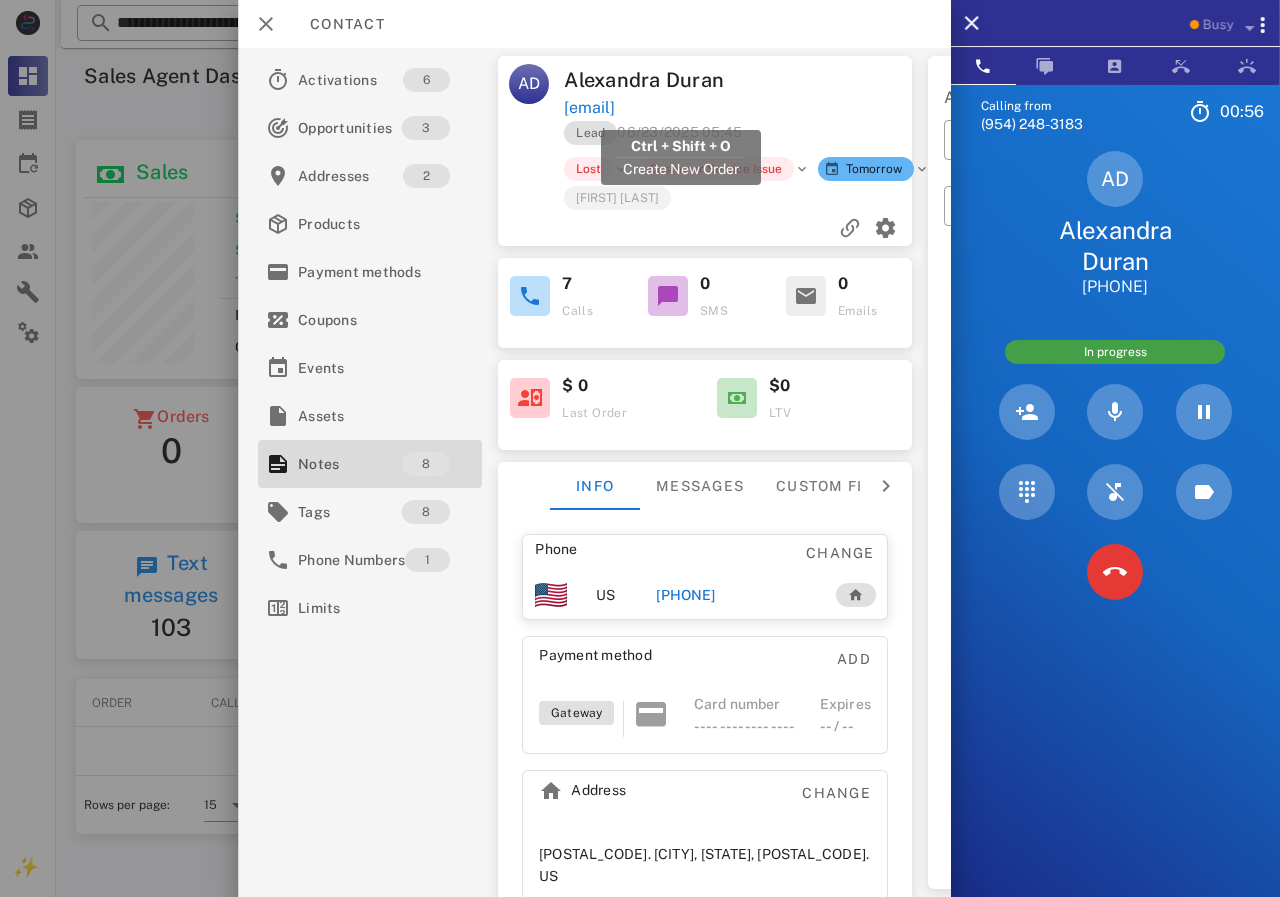 drag, startPoint x: 857, startPoint y: 113, endPoint x: 567, endPoint y: 102, distance: 290.20856 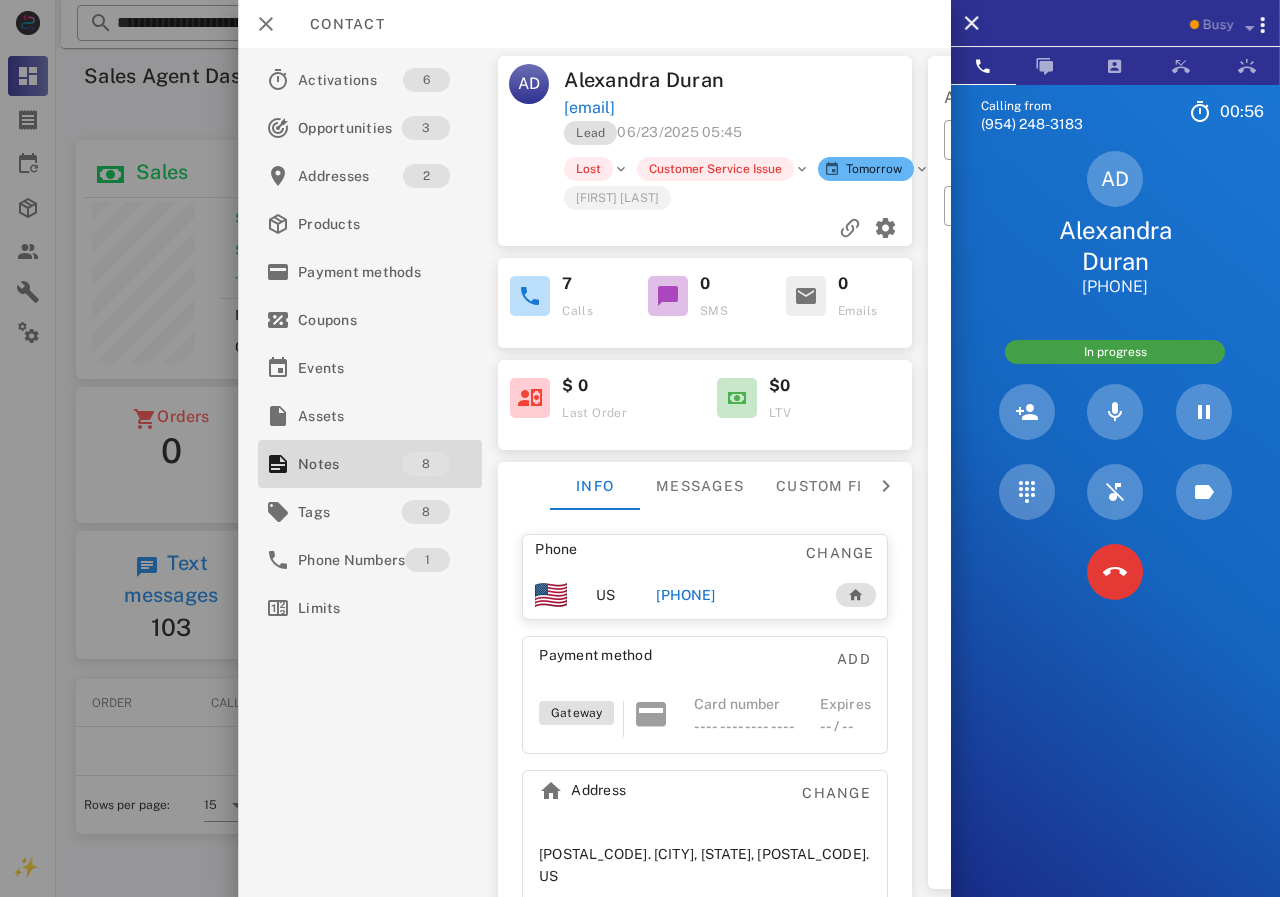 copy on "[EMAIL]" 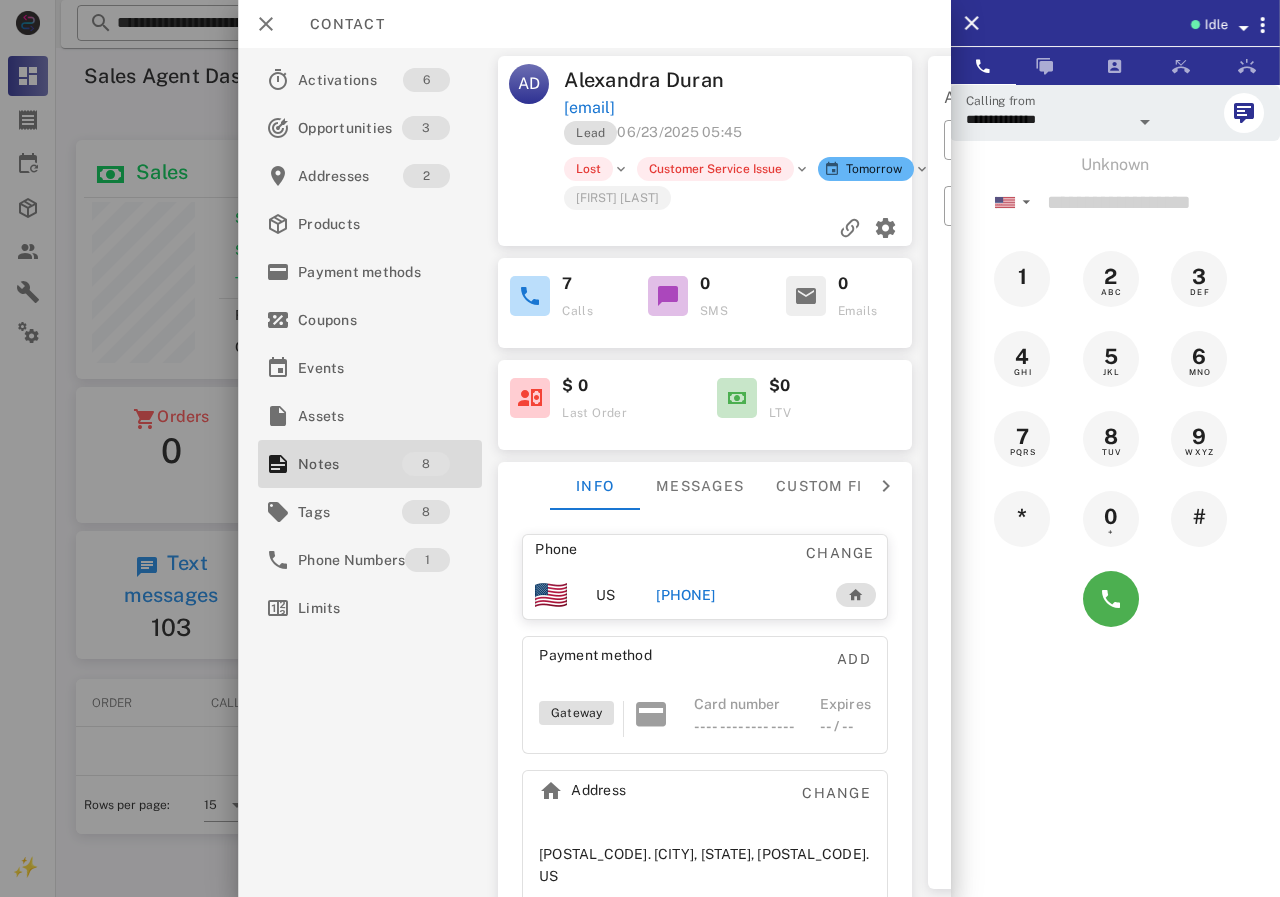 click on "[PHONE]" at bounding box center (685, 595) 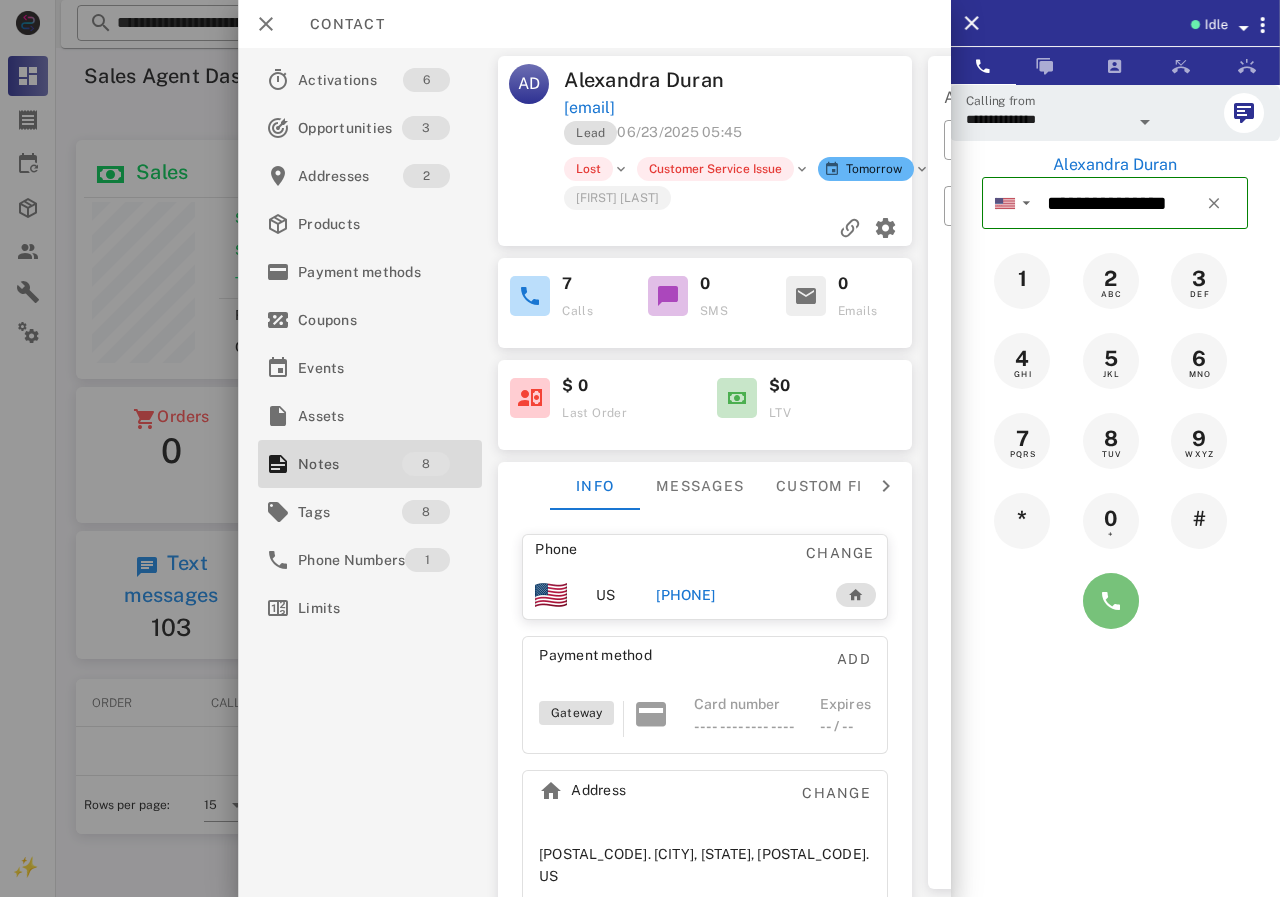 click at bounding box center (1111, 601) 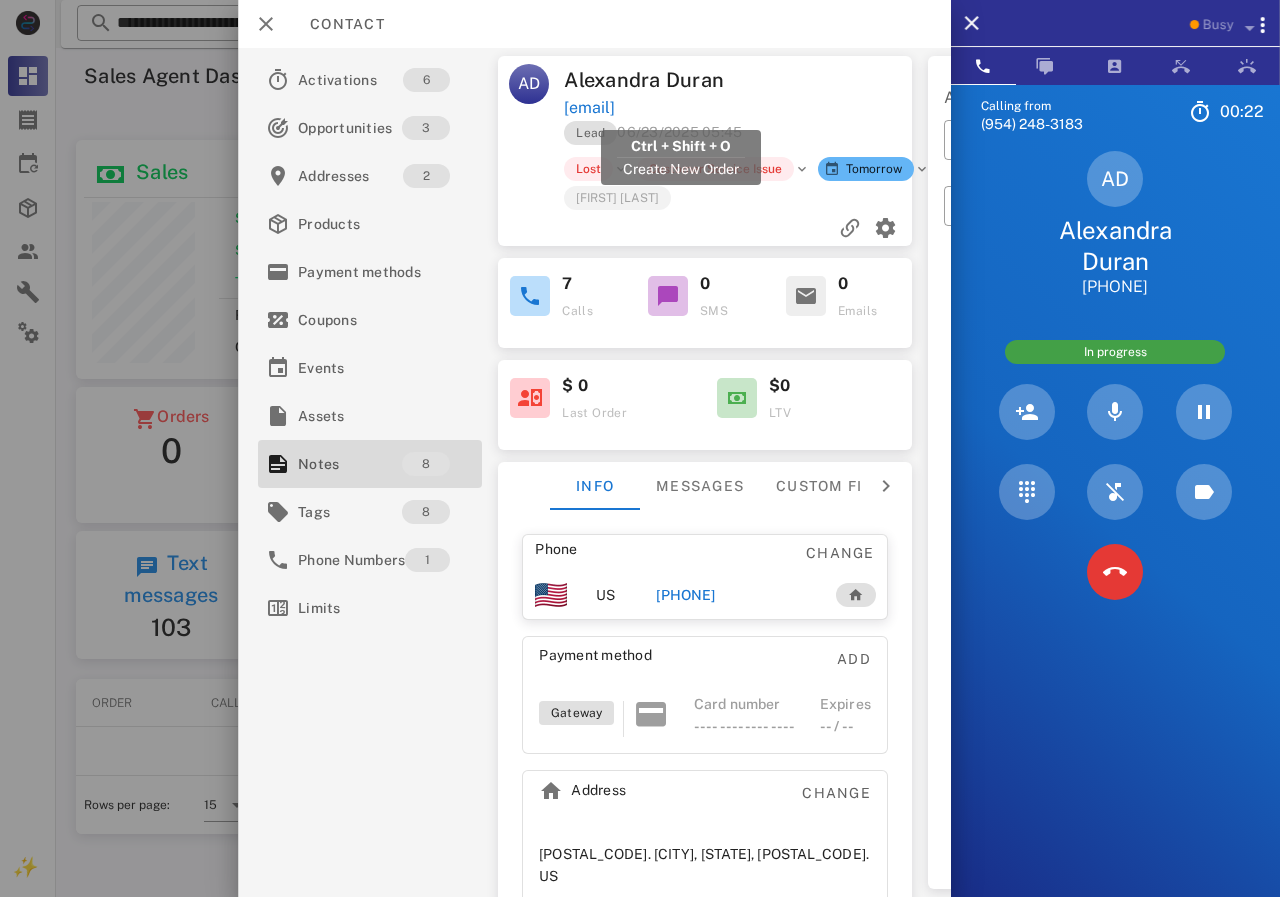 drag, startPoint x: 825, startPoint y: 110, endPoint x: 565, endPoint y: 111, distance: 260.00192 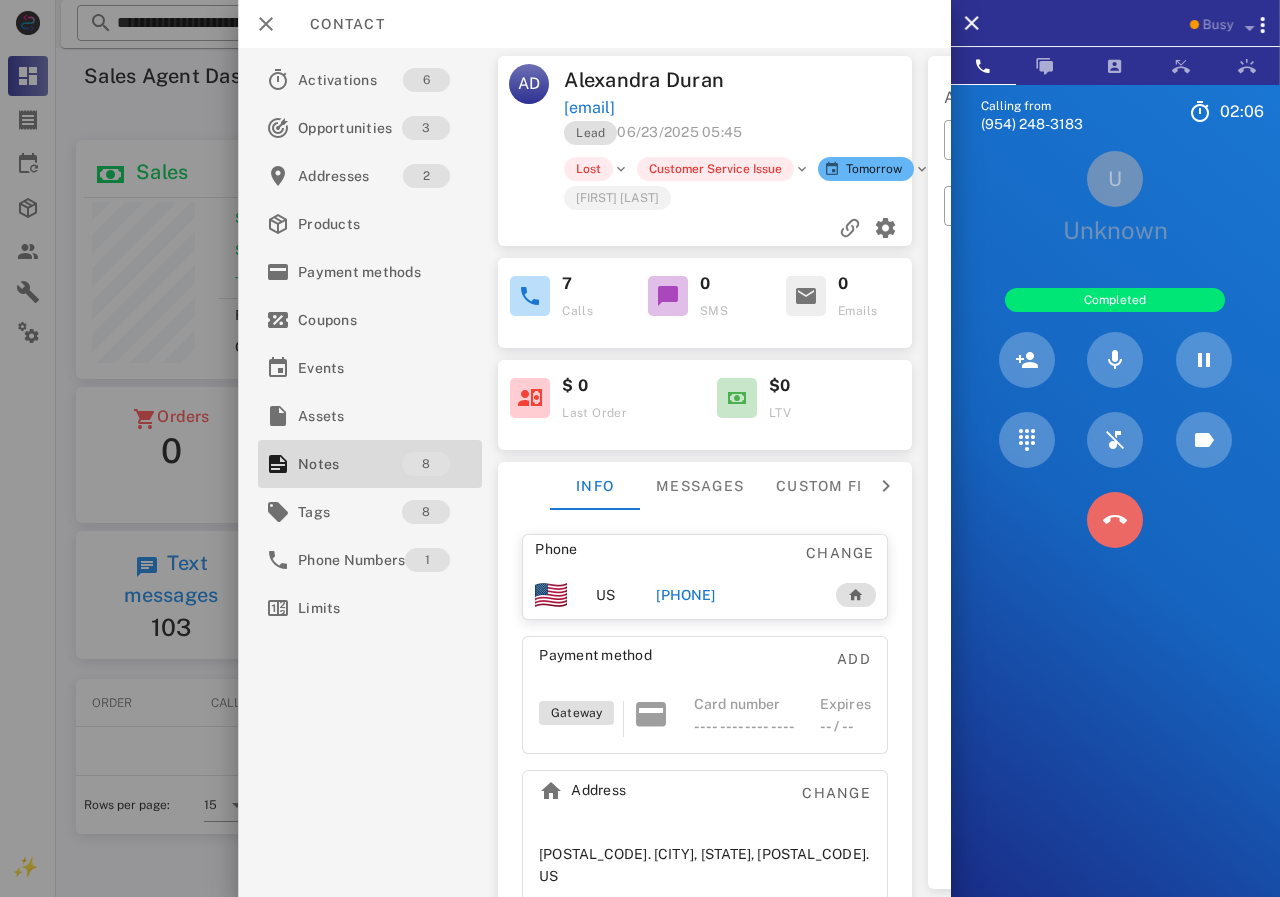 click at bounding box center (1115, 520) 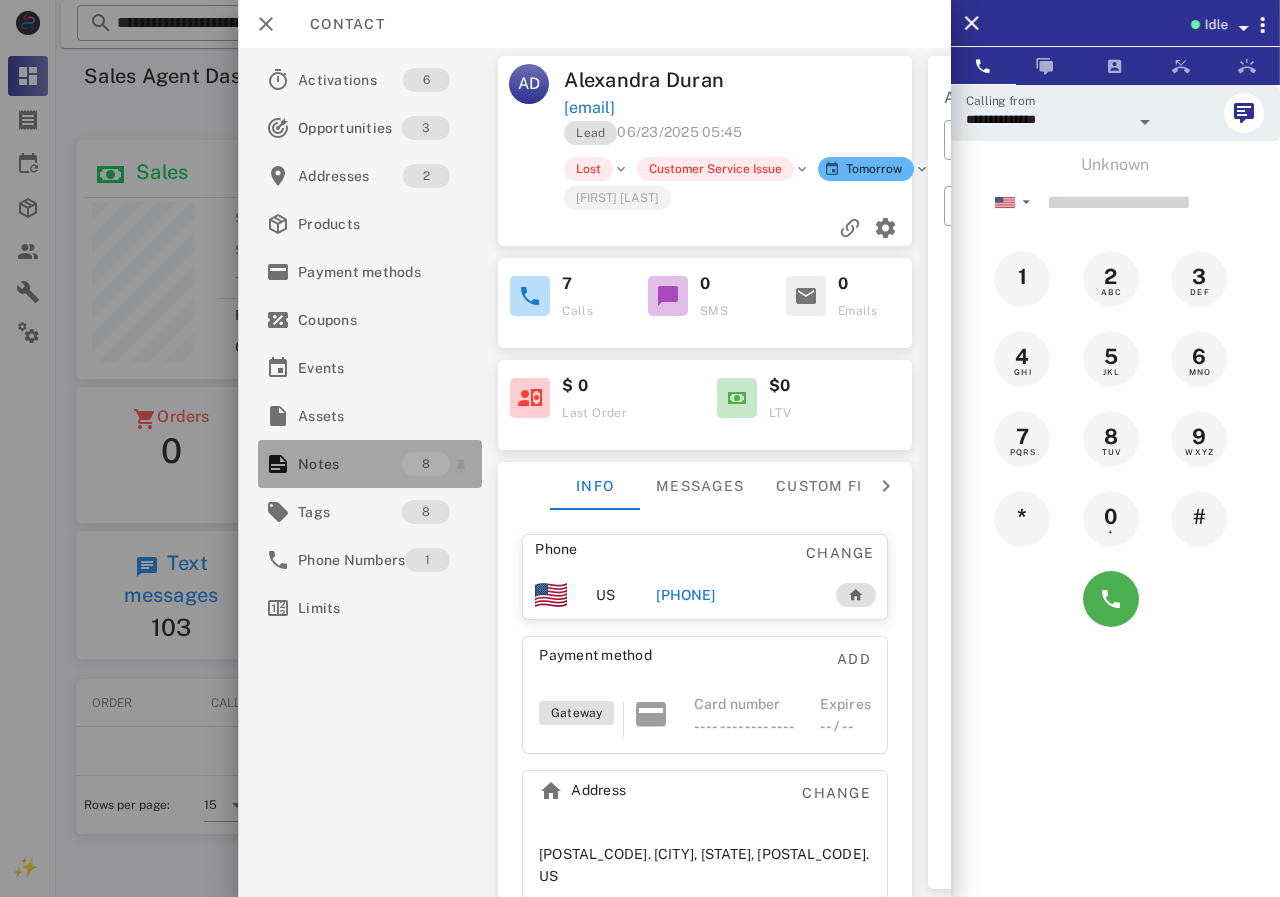 click on "Notes" at bounding box center [350, 464] 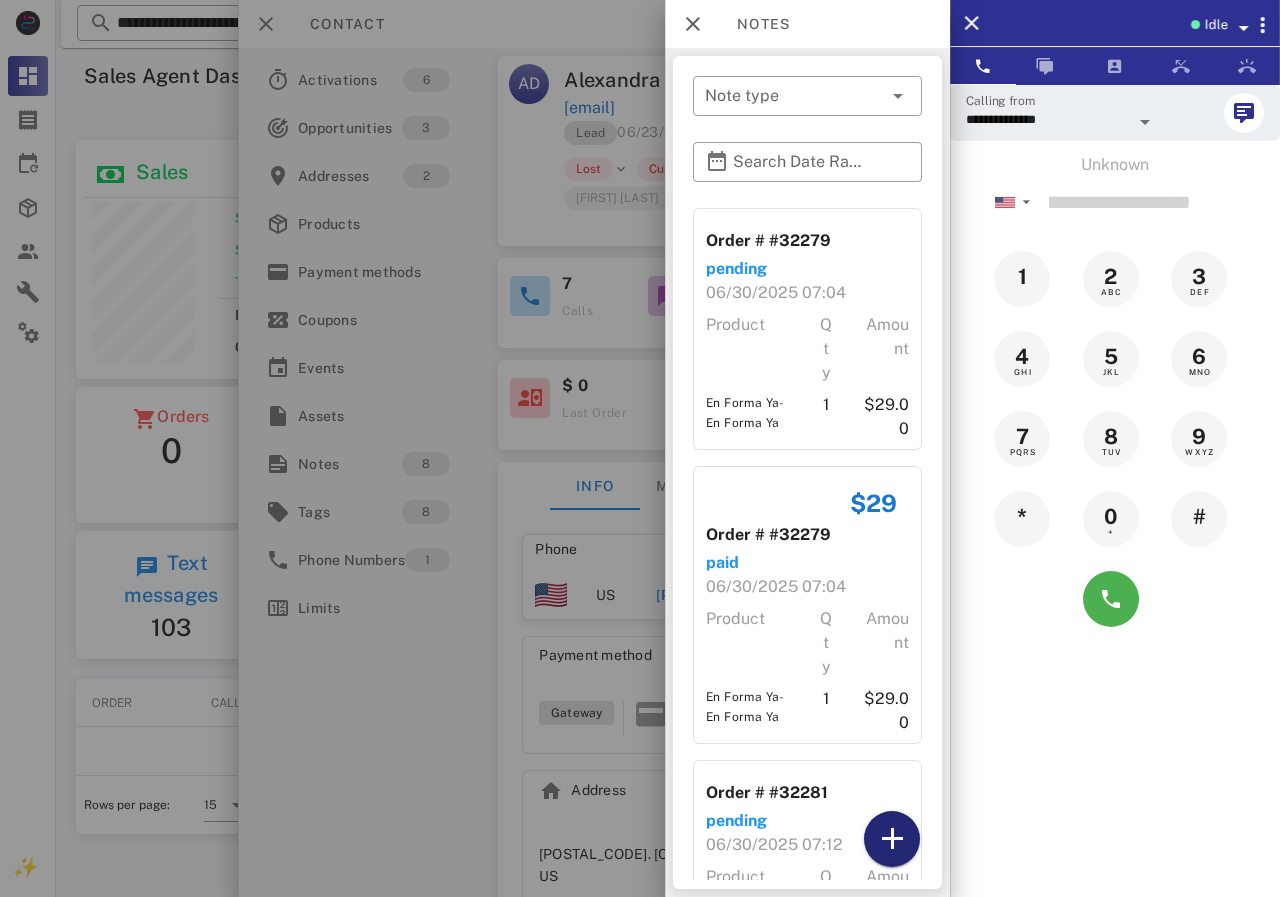 click at bounding box center (892, 839) 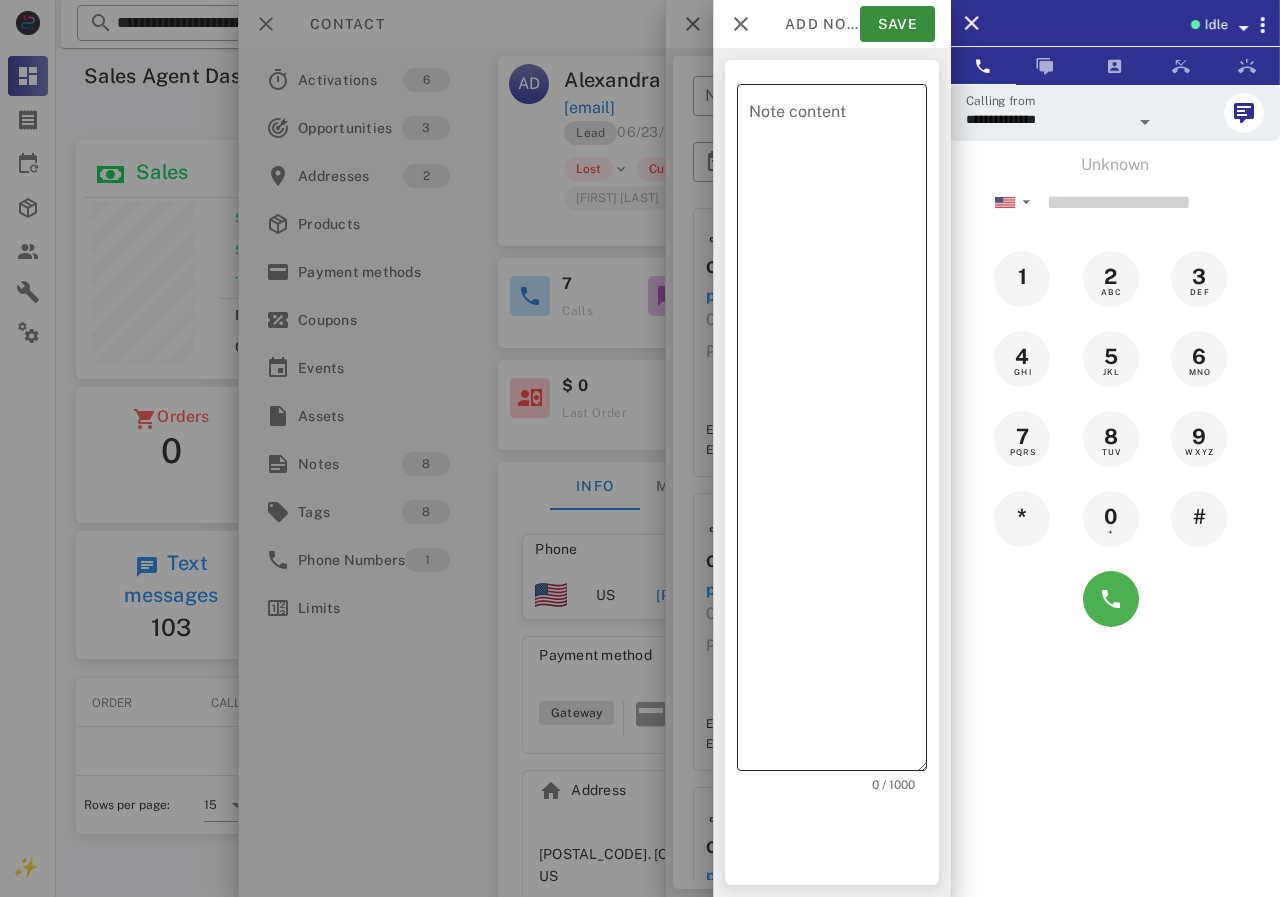 click on "Note content" at bounding box center (838, 432) 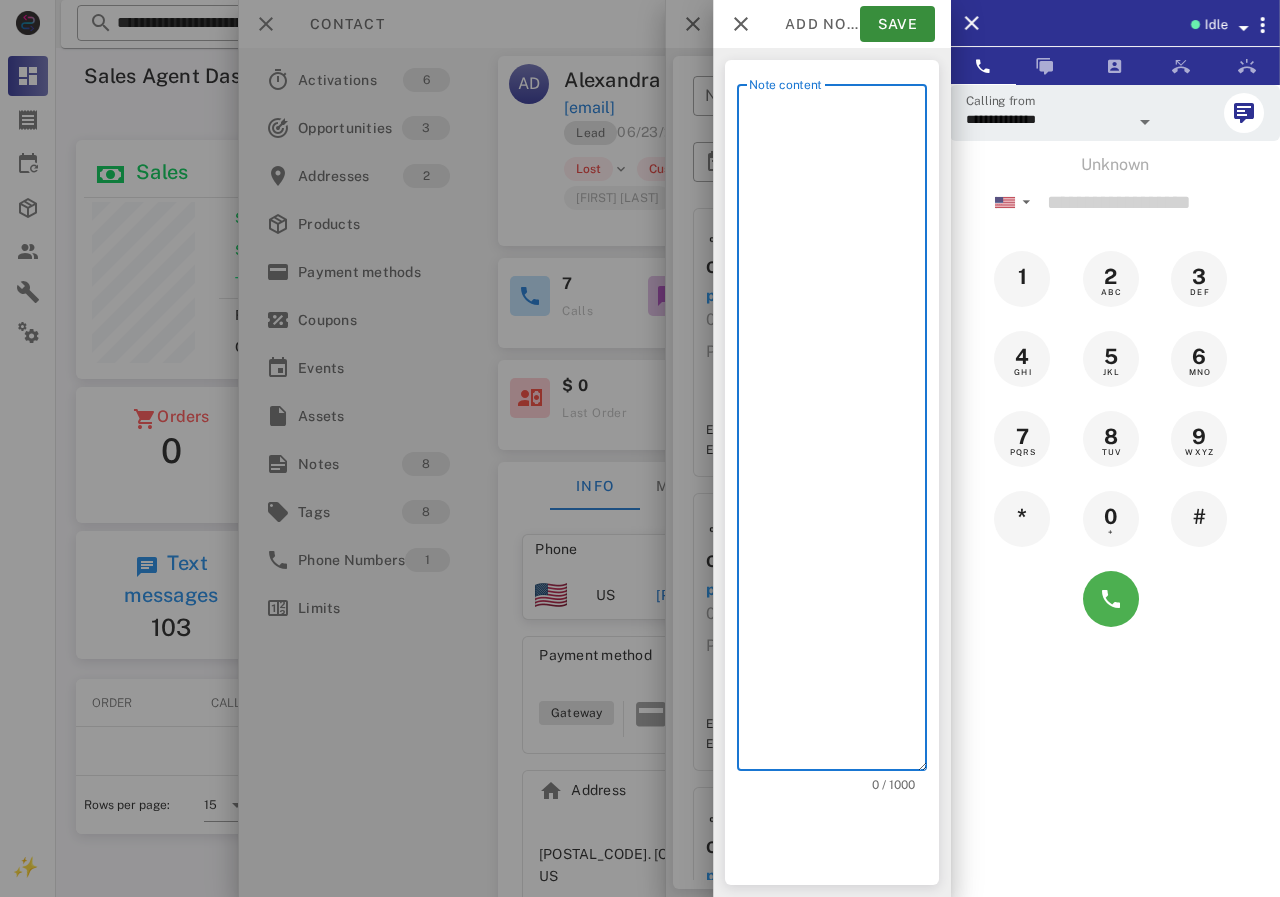 scroll, scrollTop: 240, scrollLeft: 390, axis: both 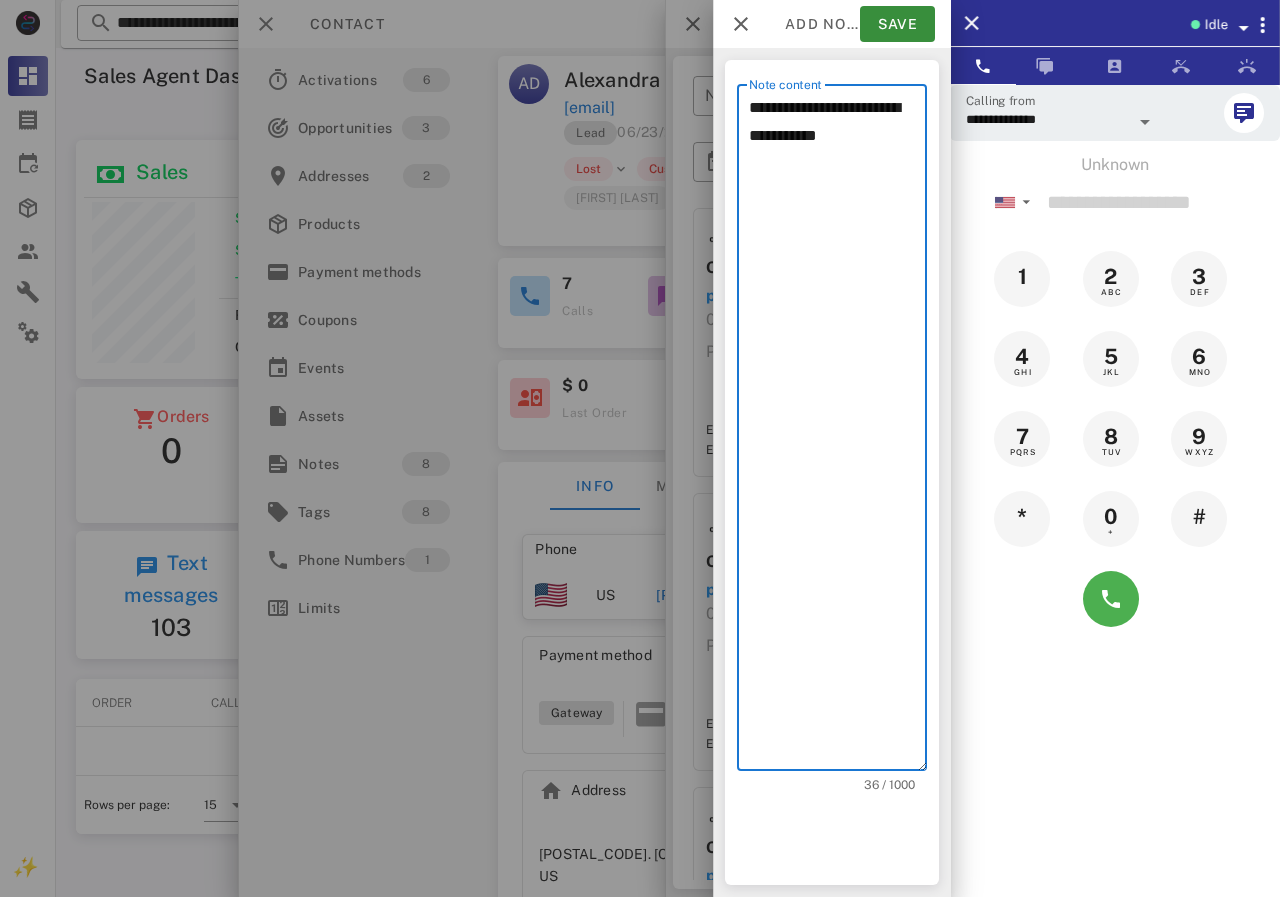 click on "**********" at bounding box center [838, 432] 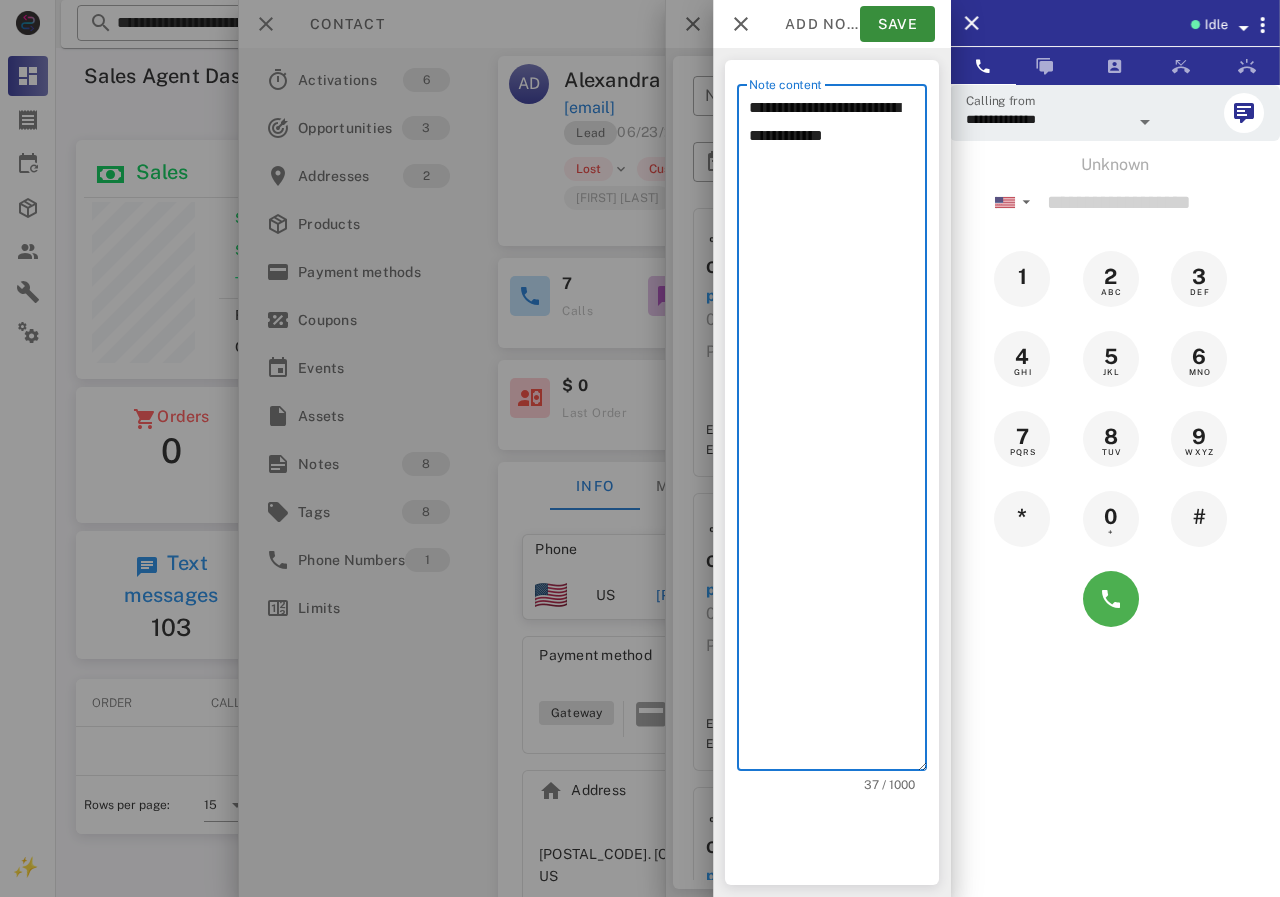 click on "**********" at bounding box center [838, 432] 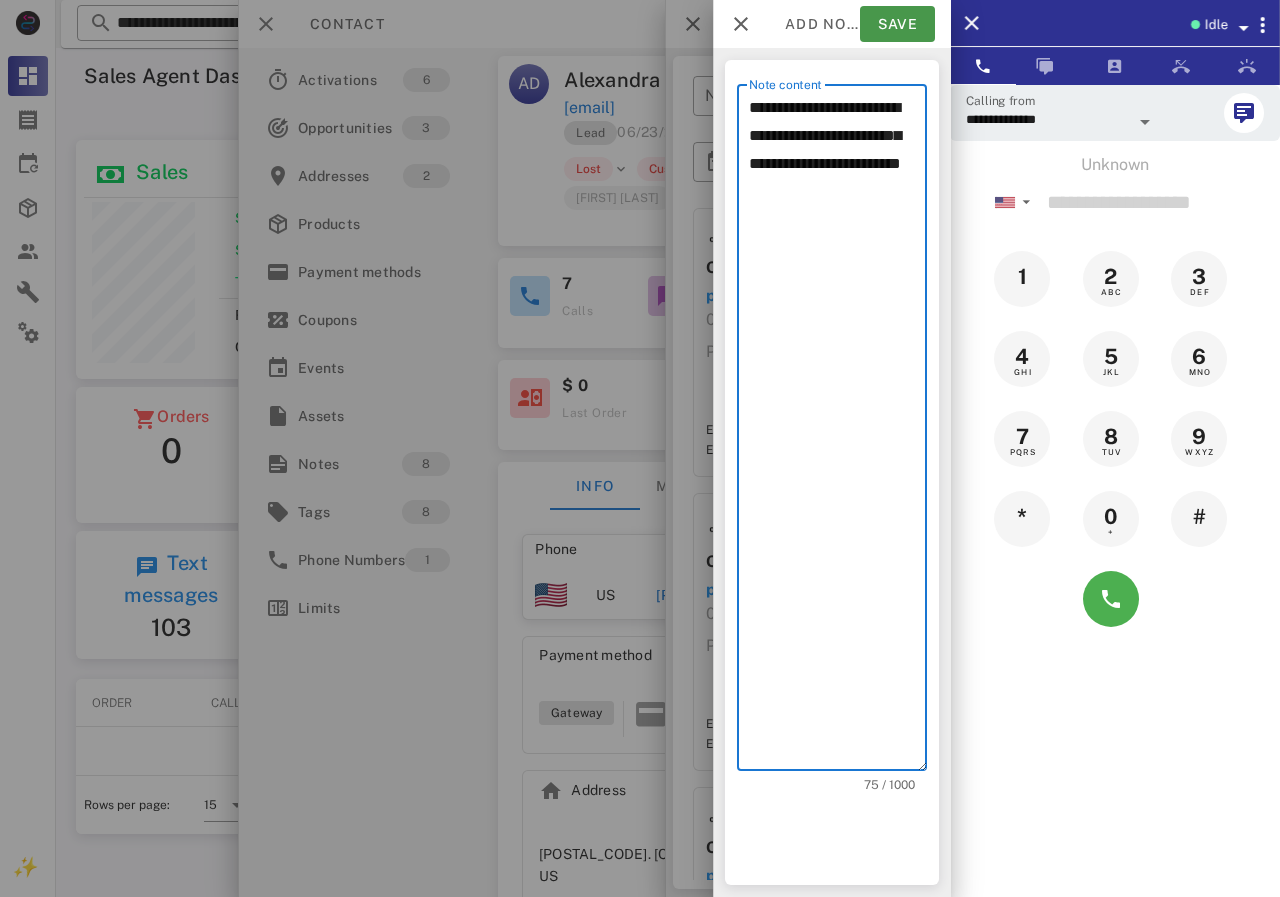 type on "**********" 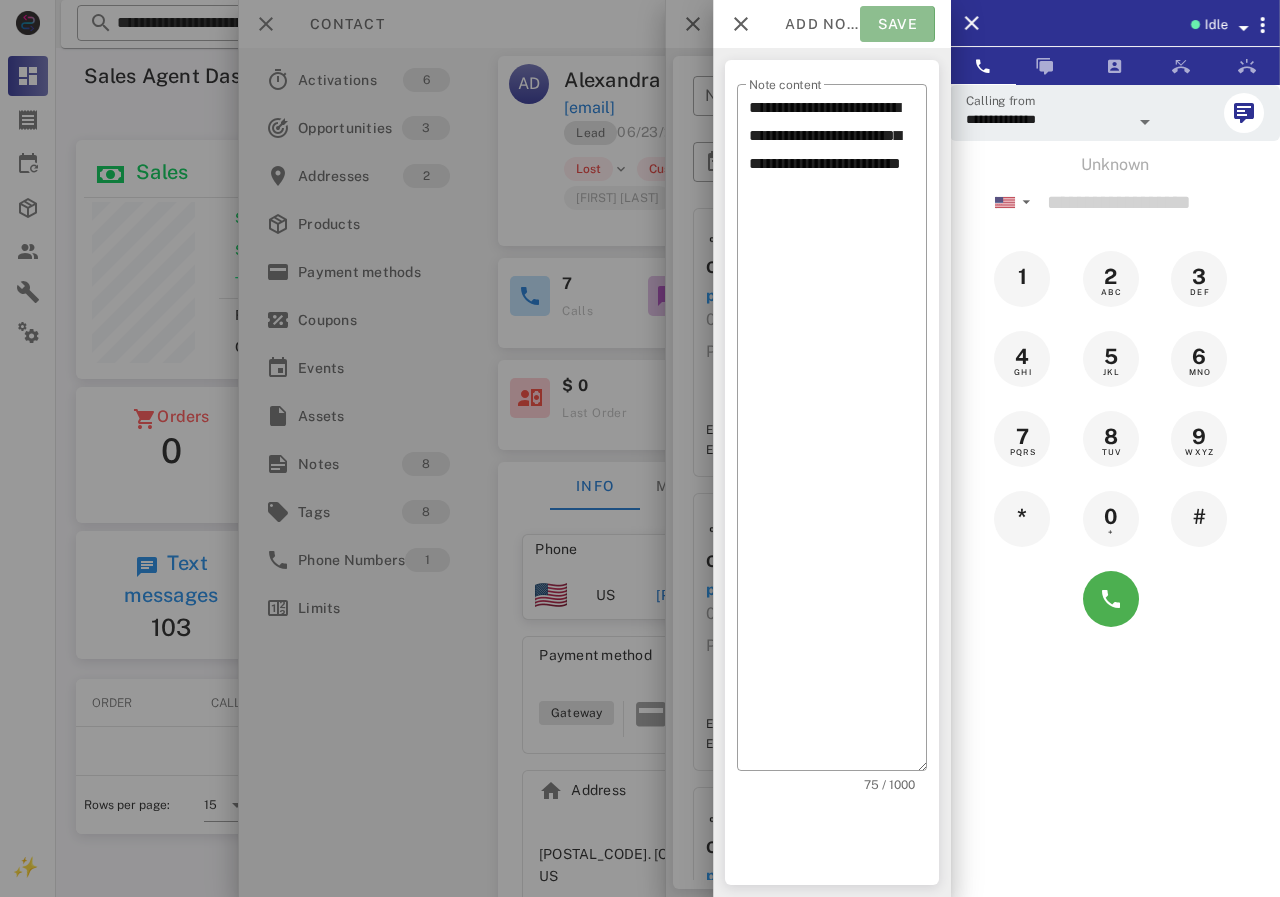 click on "Save" at bounding box center [897, 24] 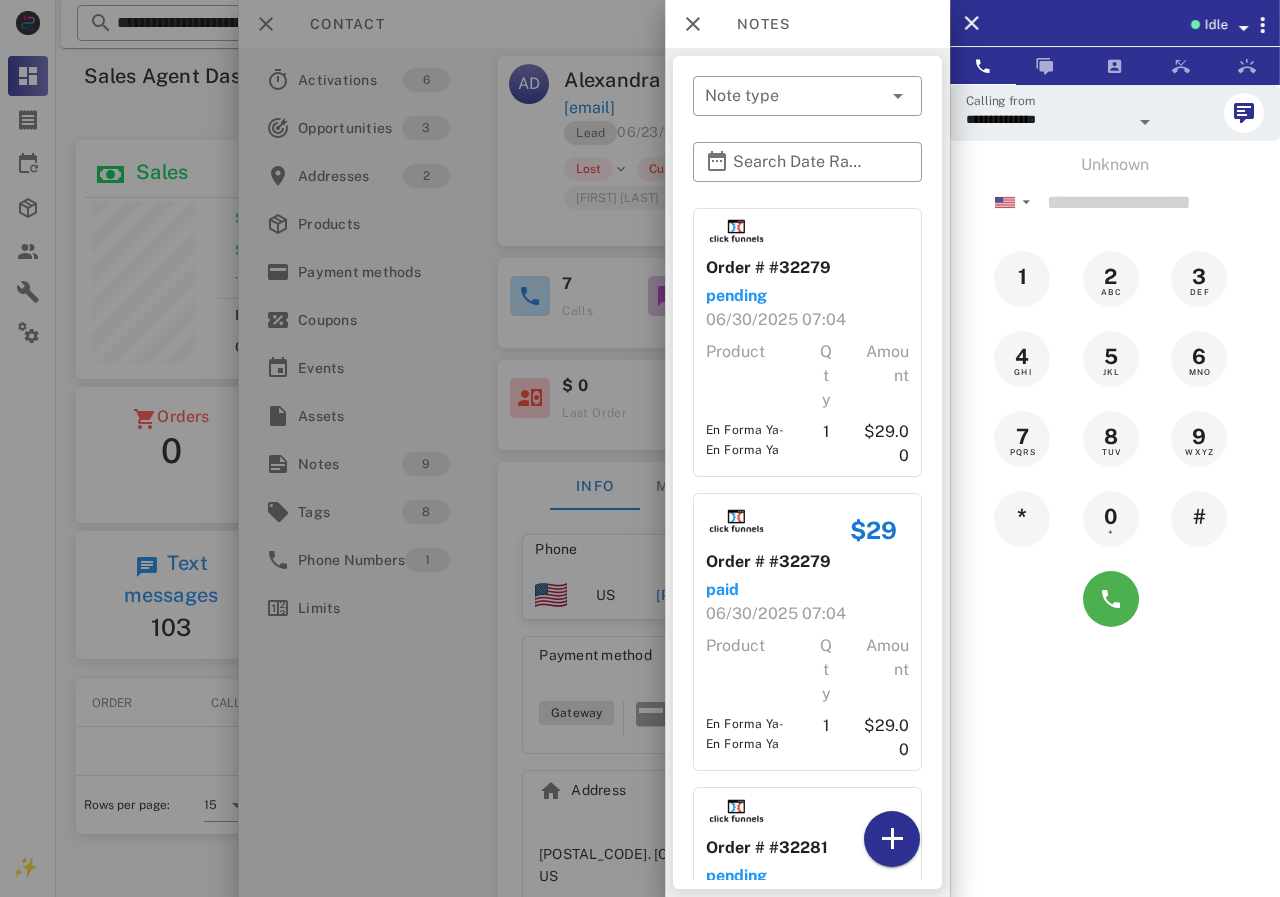 click at bounding box center (640, 448) 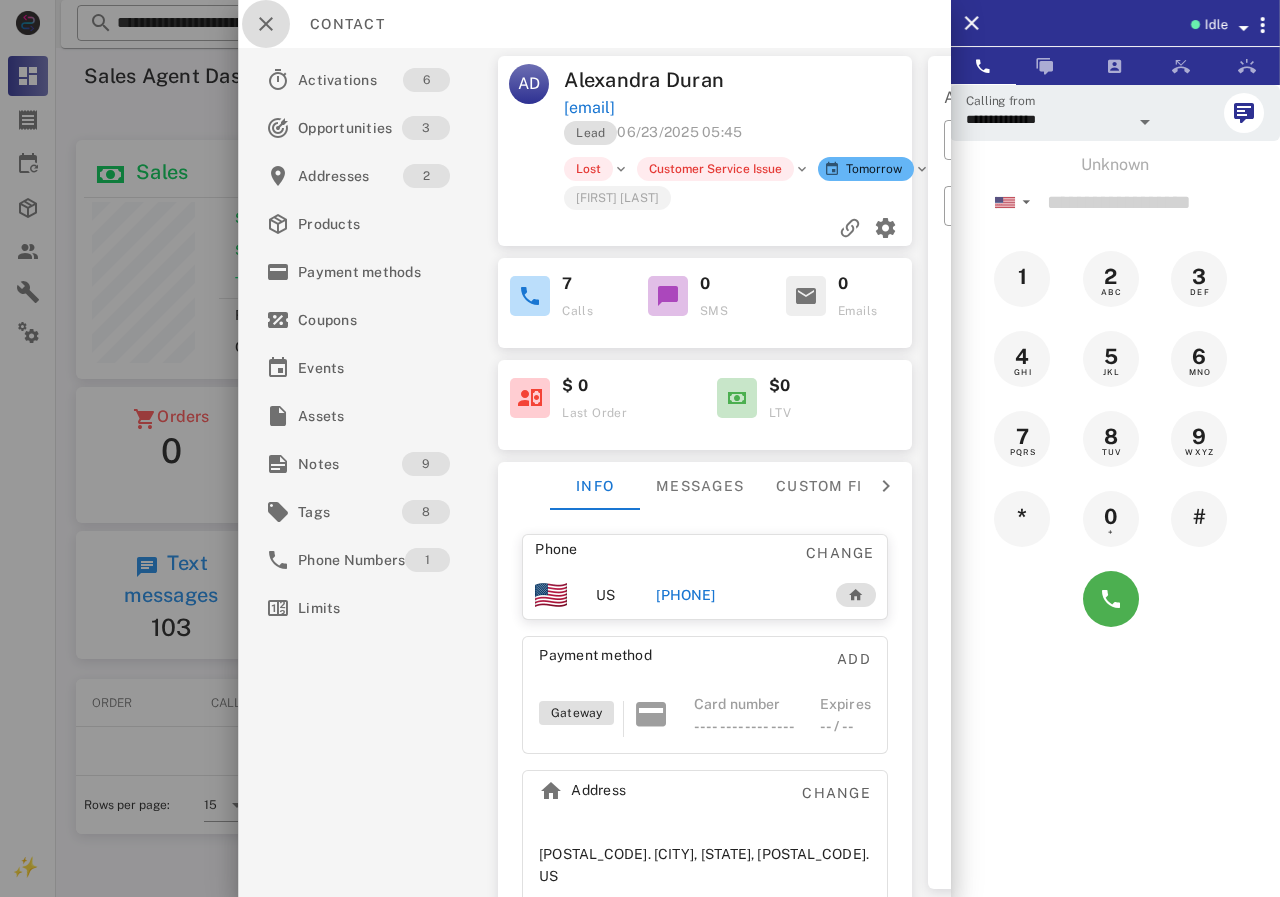 click at bounding box center [266, 24] 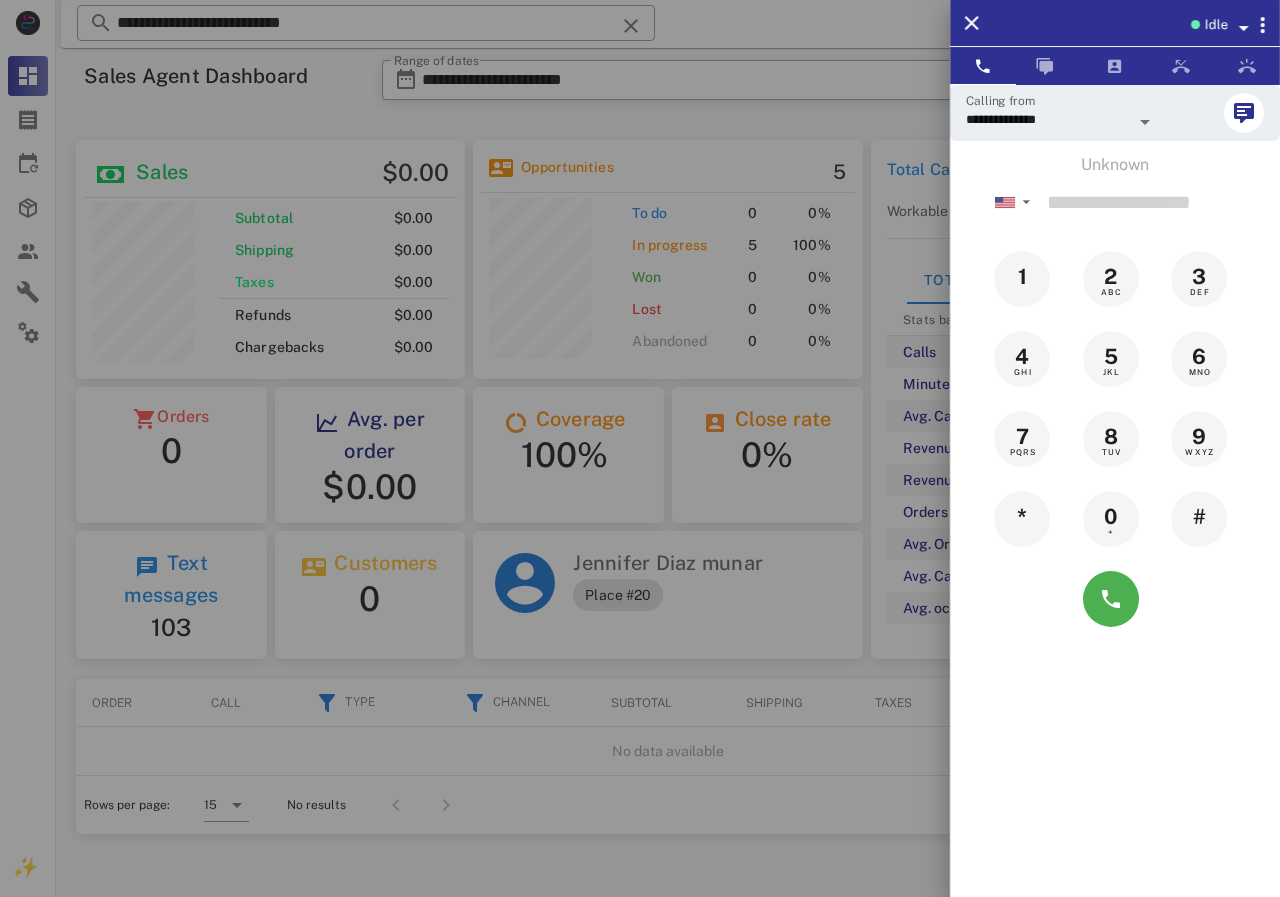 click at bounding box center [640, 448] 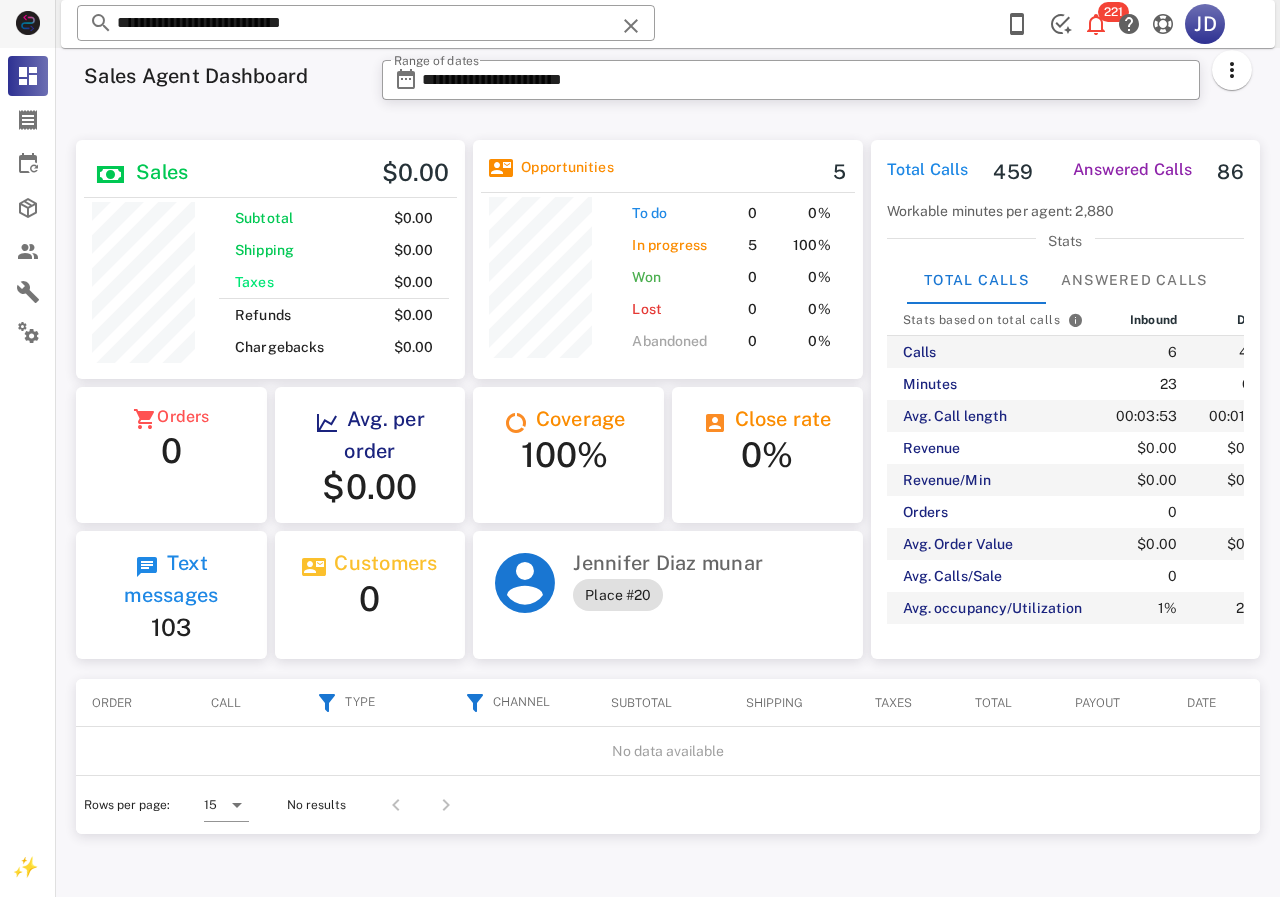 drag, startPoint x: 419, startPoint y: 23, endPoint x: 26, endPoint y: 23, distance: 393 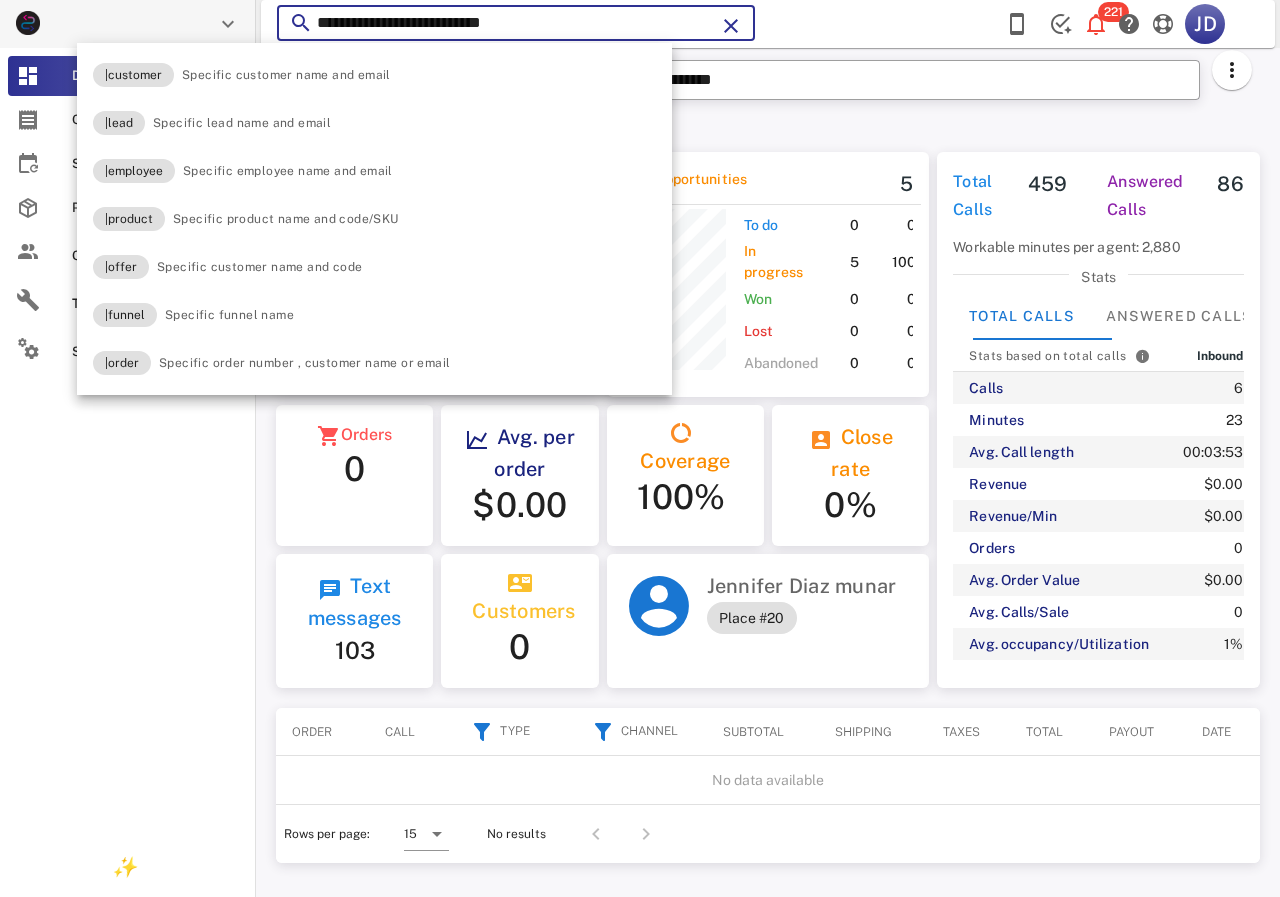 scroll, scrollTop: 240, scrollLeft: 332, axis: both 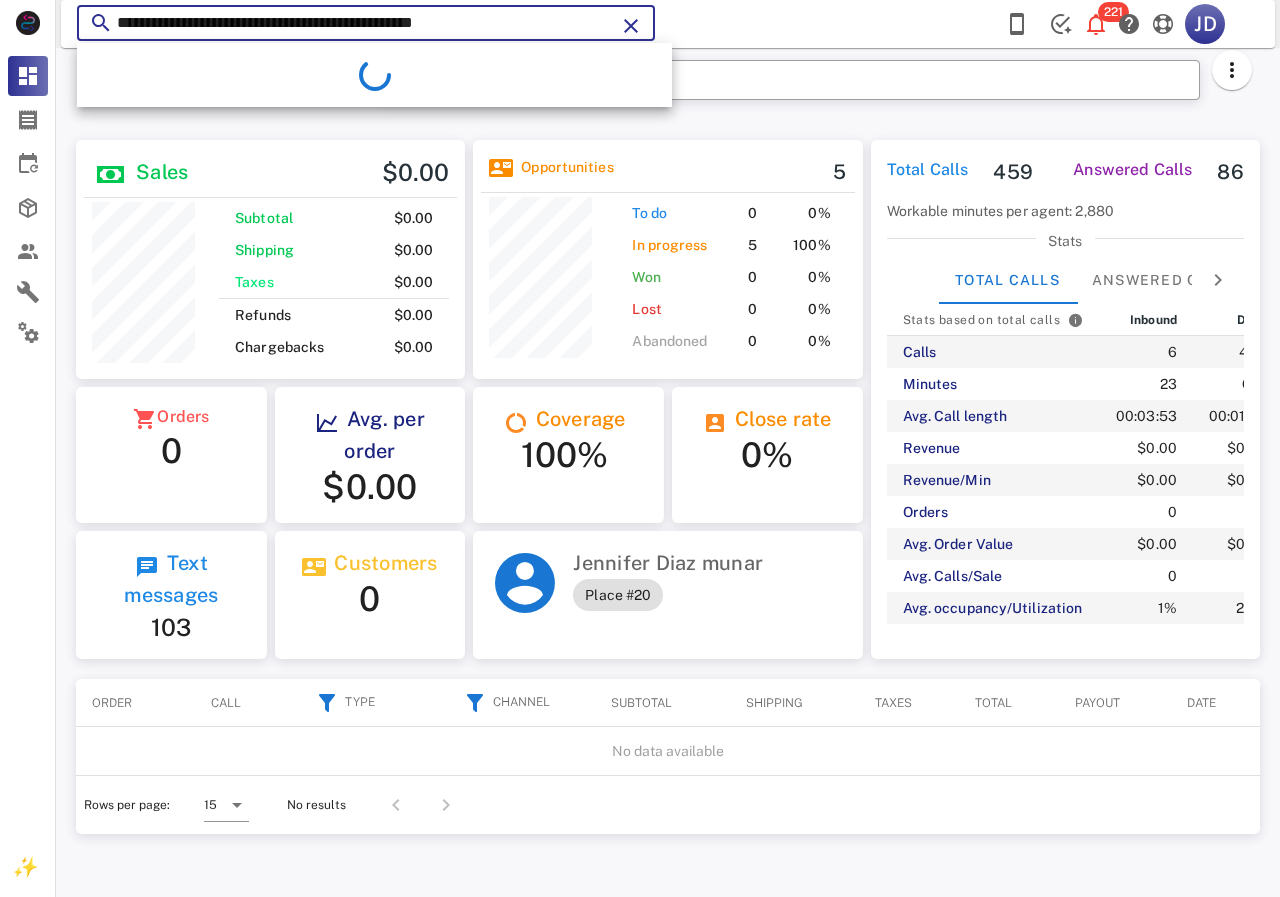 click at bounding box center [631, 26] 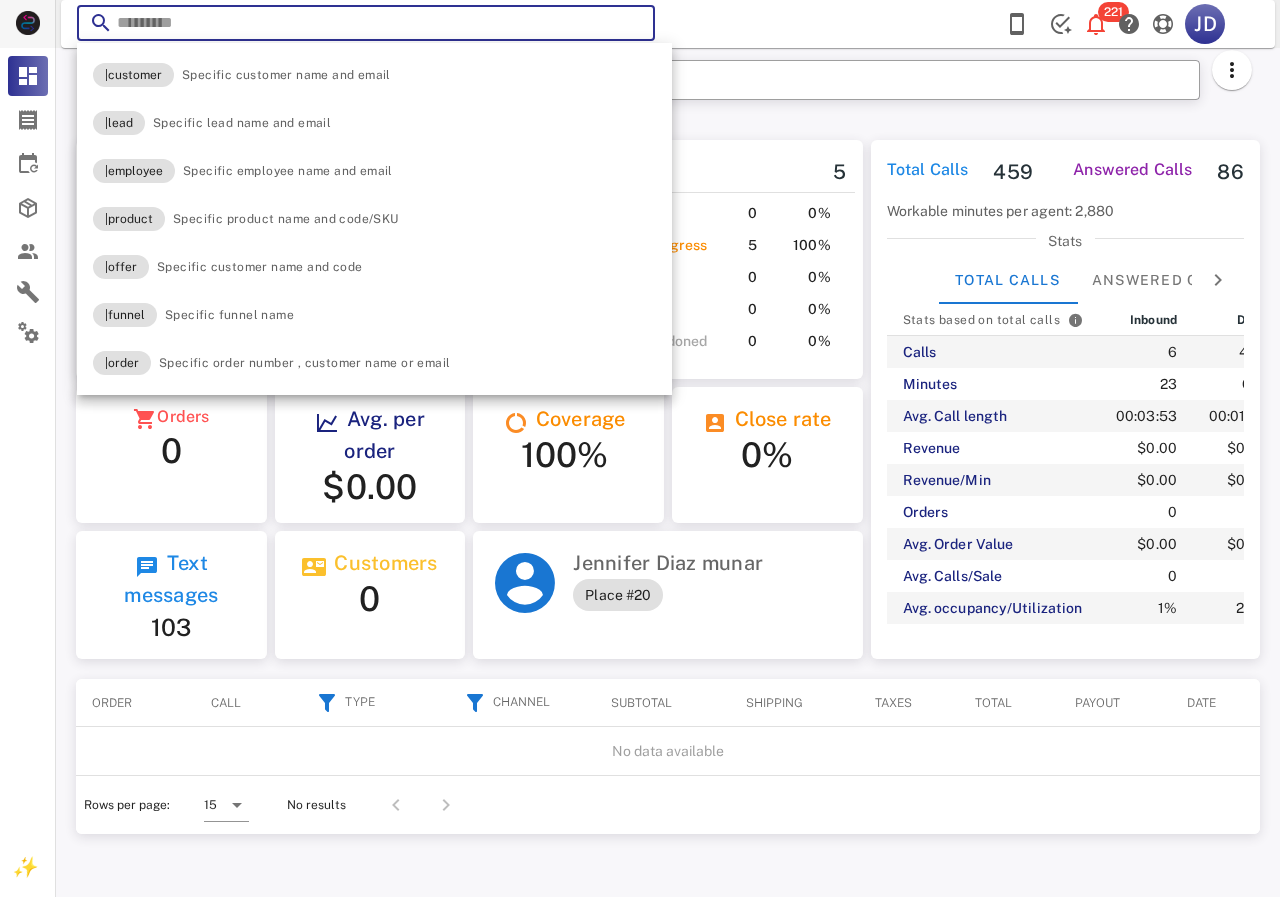 drag, startPoint x: 527, startPoint y: 20, endPoint x: 43, endPoint y: 20, distance: 484 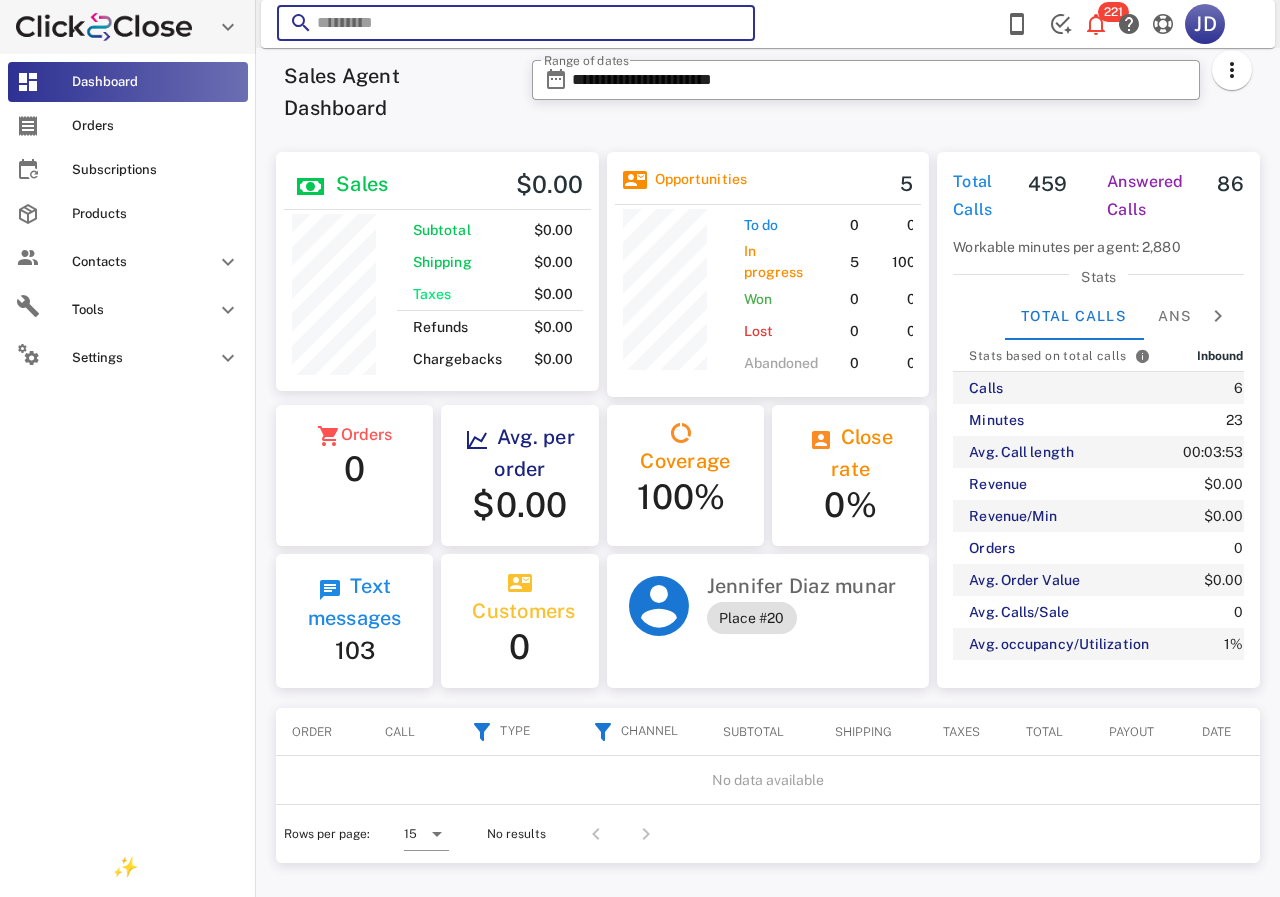 scroll, scrollTop: 250, scrollLeft: 320, axis: both 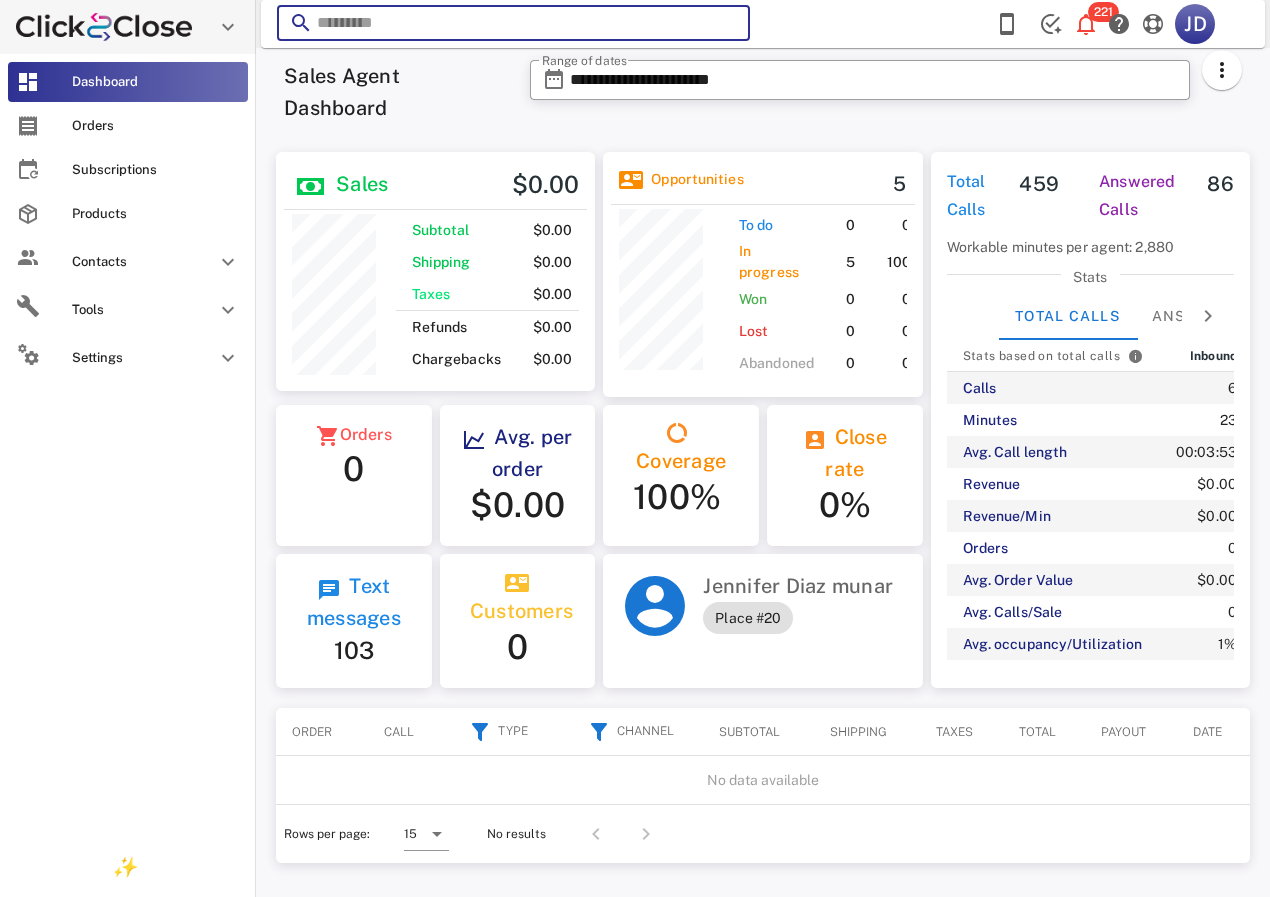 paste on "**********" 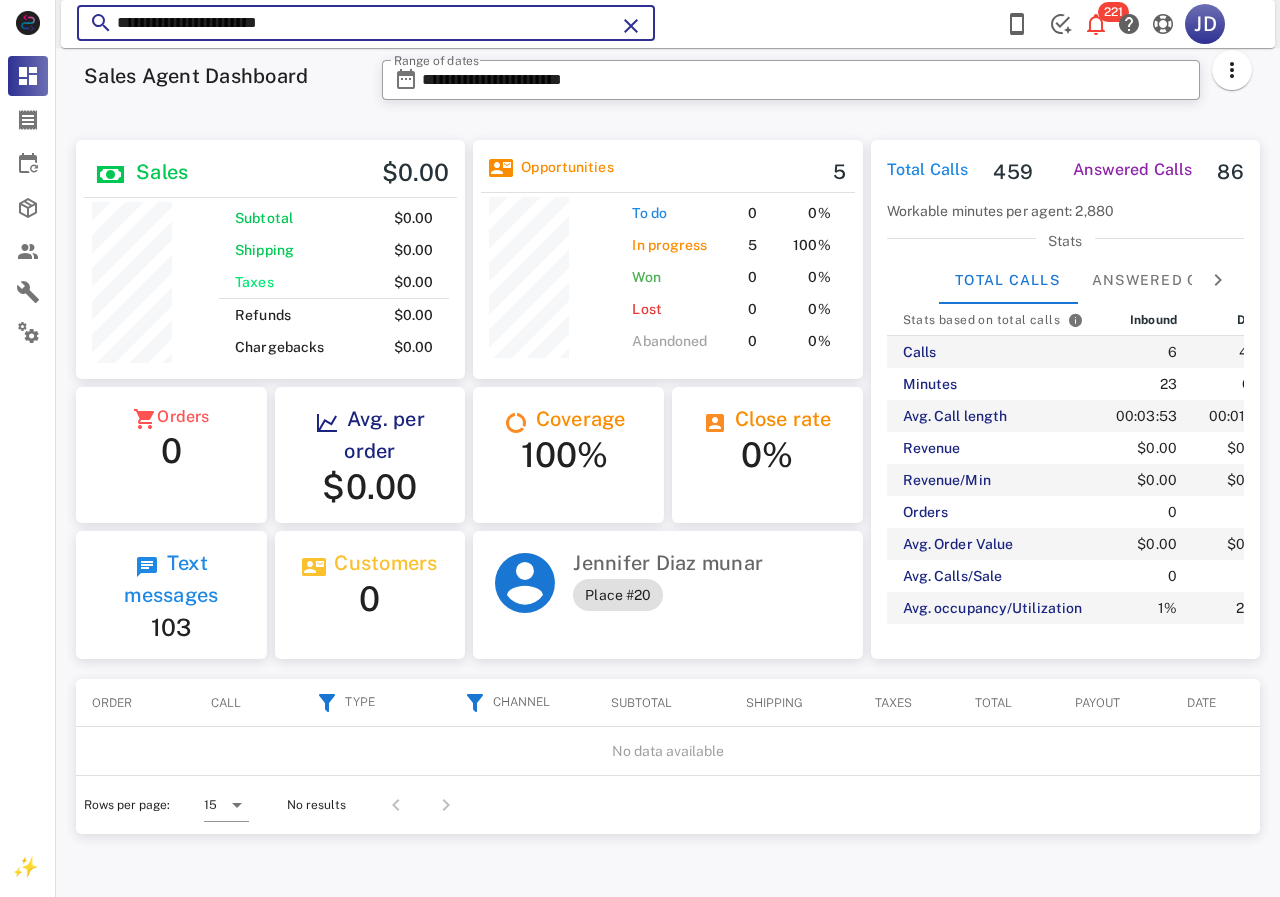 scroll, scrollTop: 999761, scrollLeft: 999611, axis: both 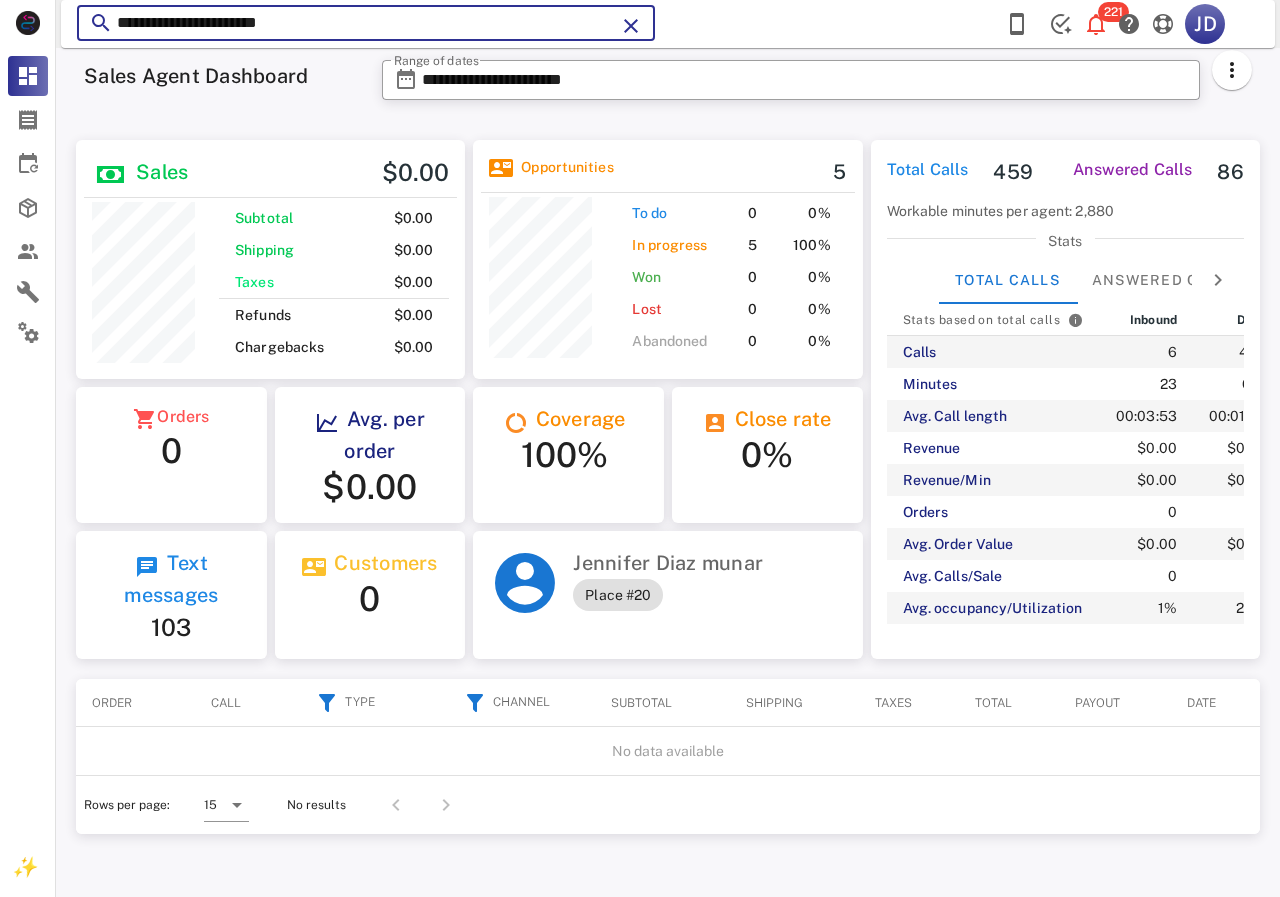 type on "**********" 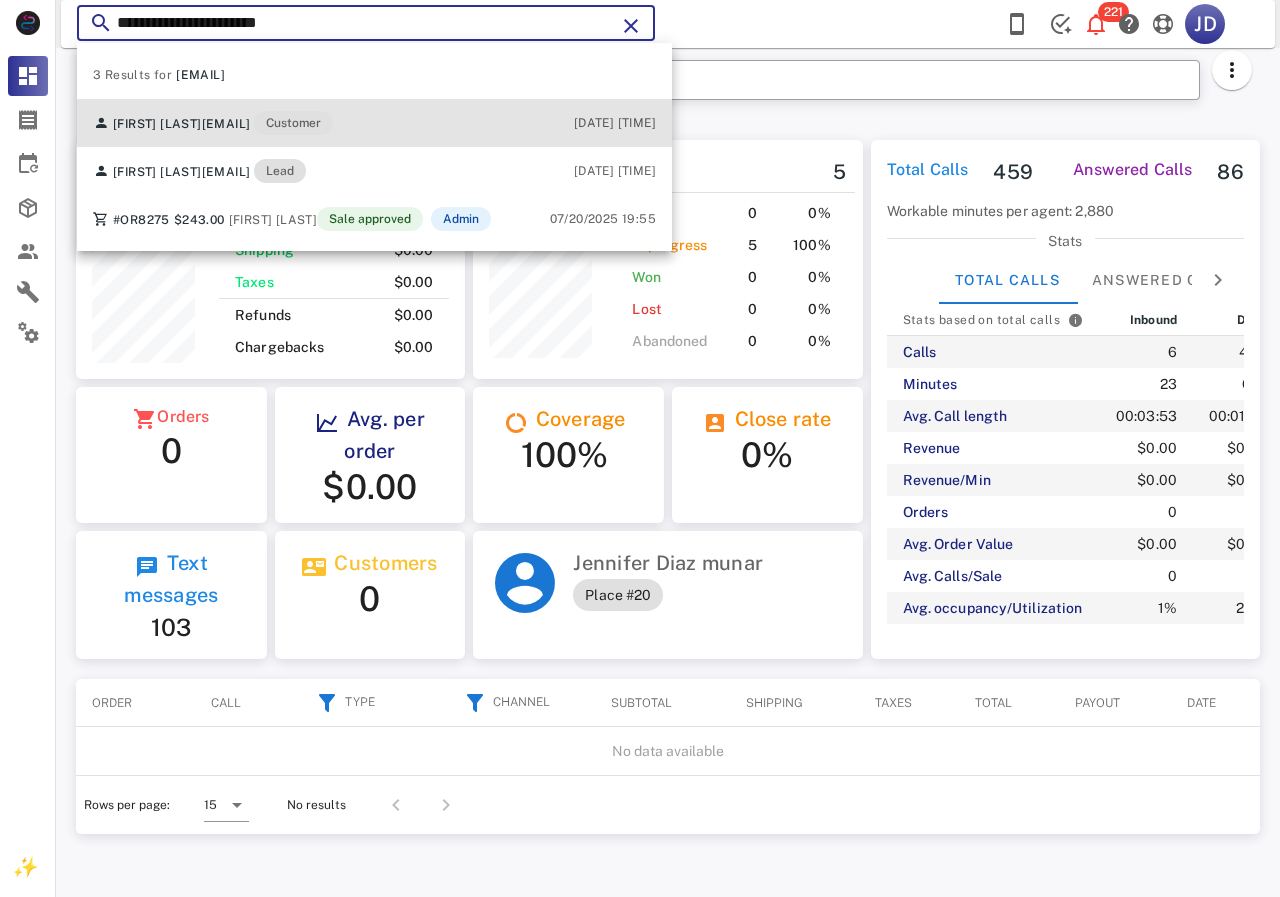click on "[FIRST] [LAST]" at bounding box center [157, 124] 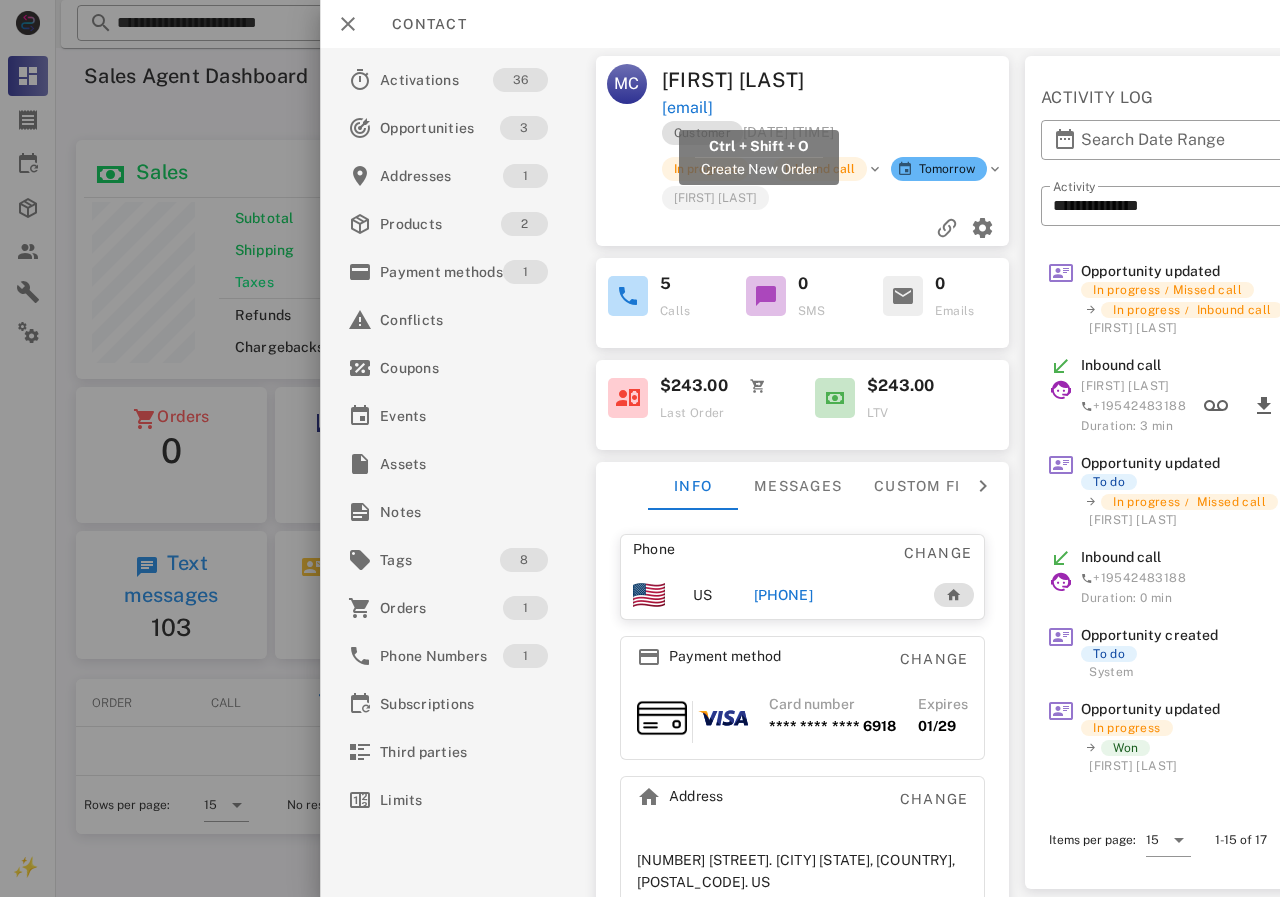 drag, startPoint x: 886, startPoint y: 111, endPoint x: 662, endPoint y: 112, distance: 224.00223 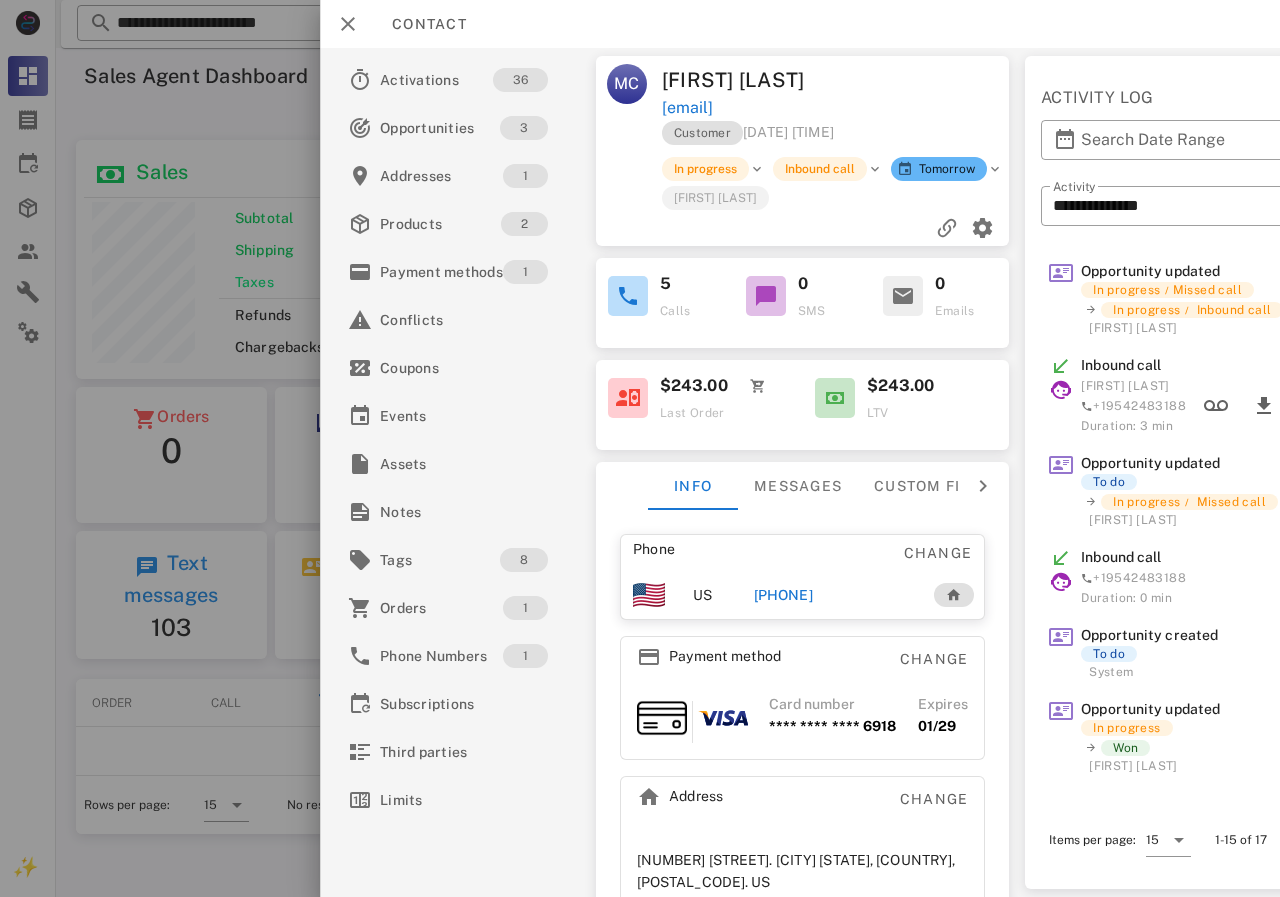 copy on "[EMAIL]" 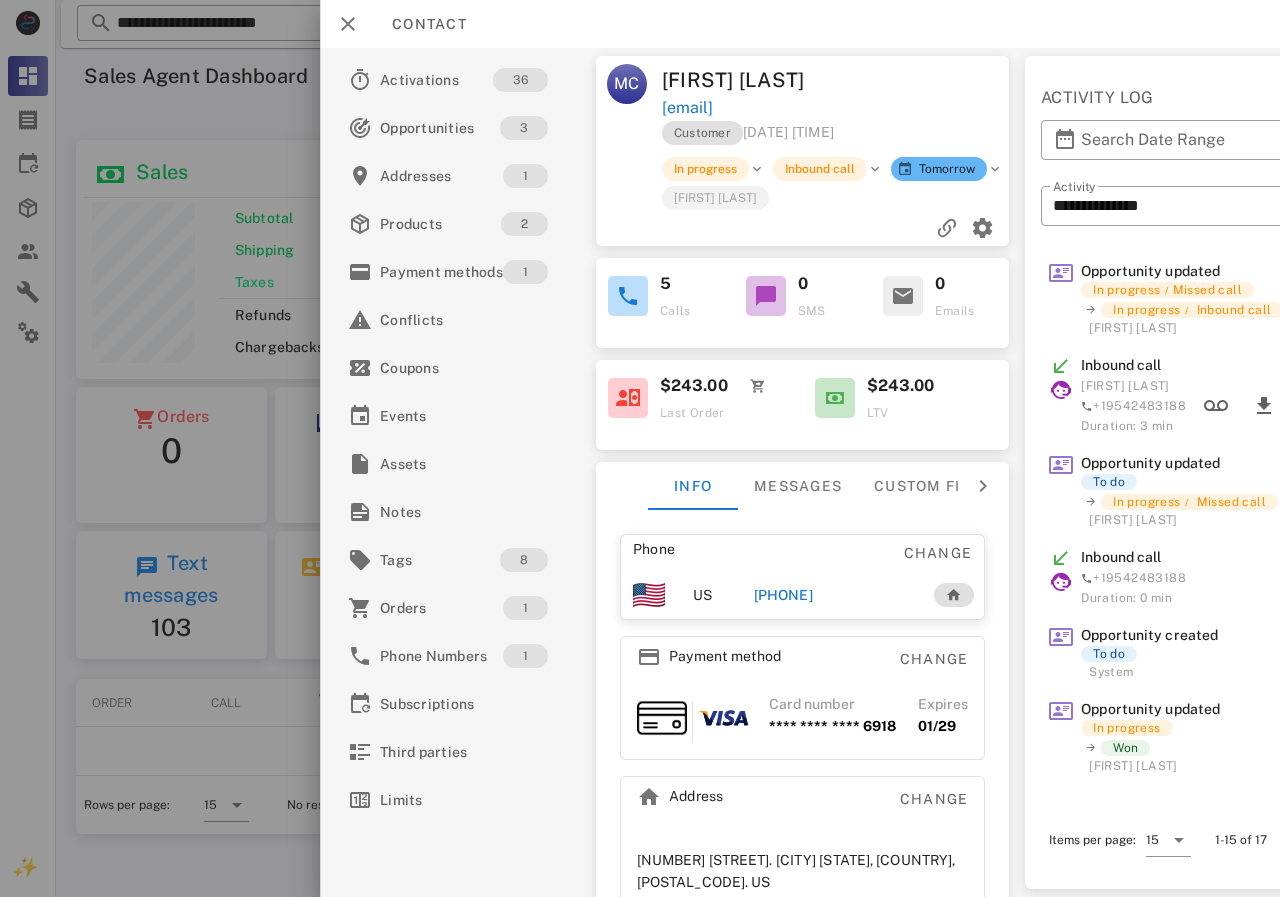 click on "[PHONE]" at bounding box center (783, 595) 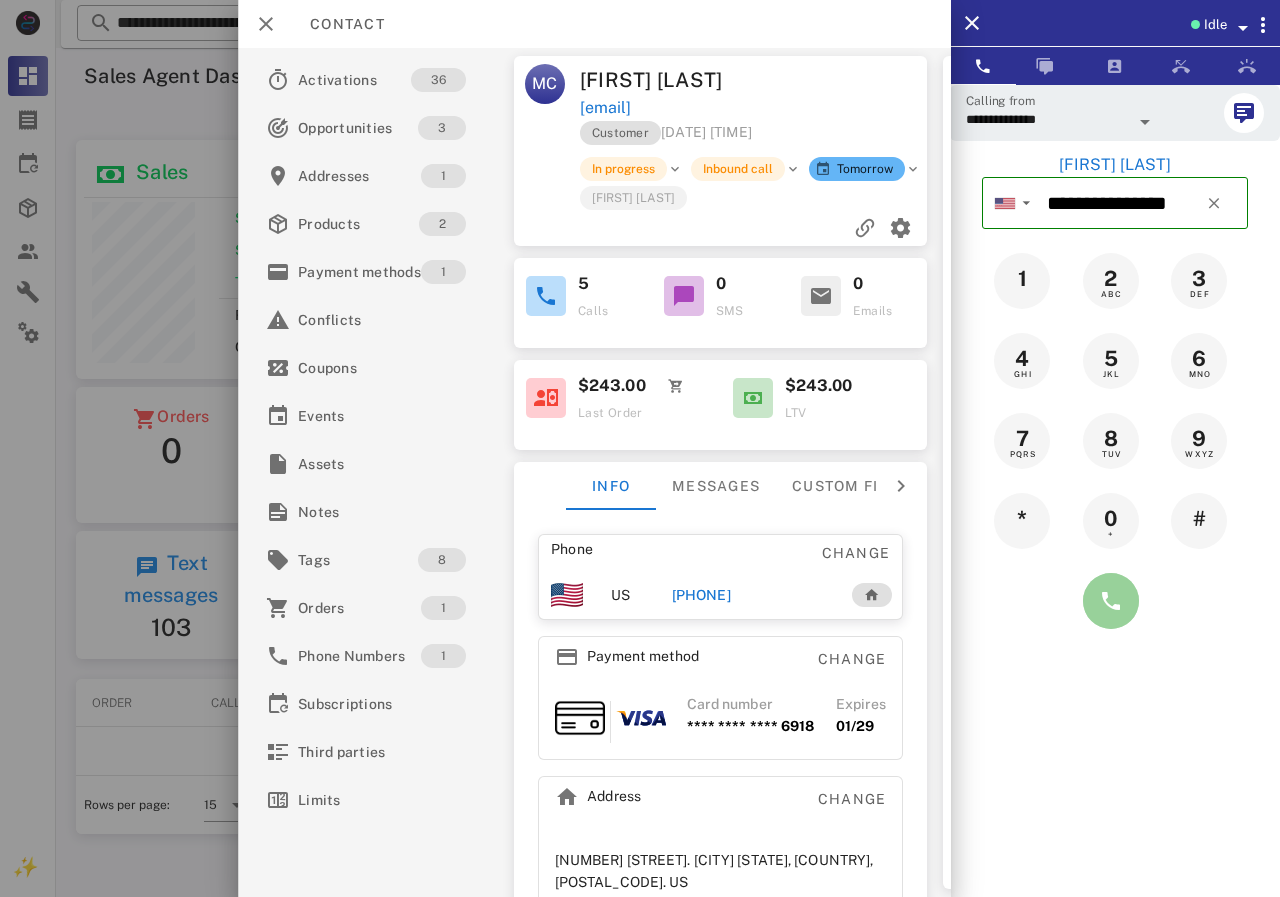 click at bounding box center (1111, 601) 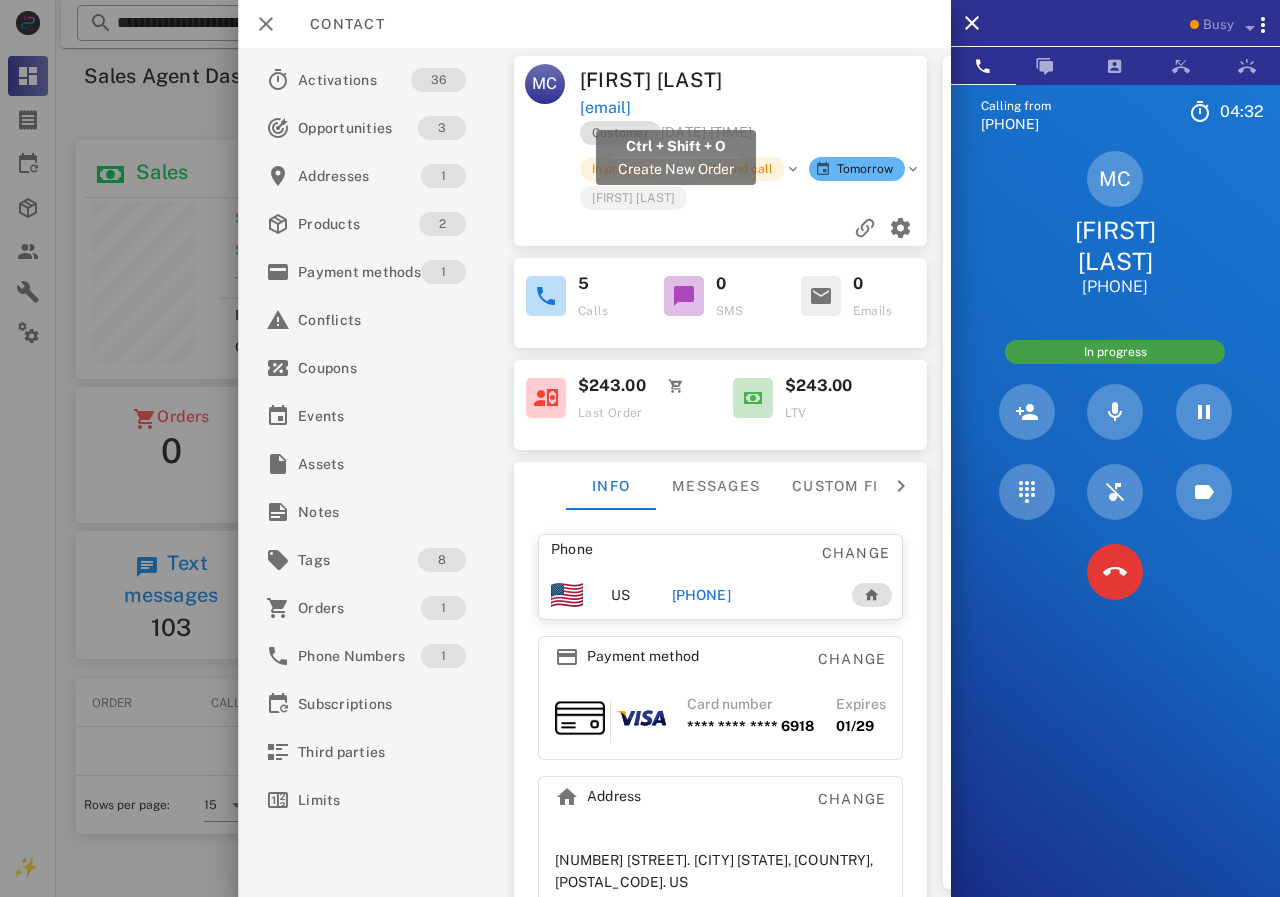 drag, startPoint x: 807, startPoint y: 110, endPoint x: 579, endPoint y: 111, distance: 228.0022 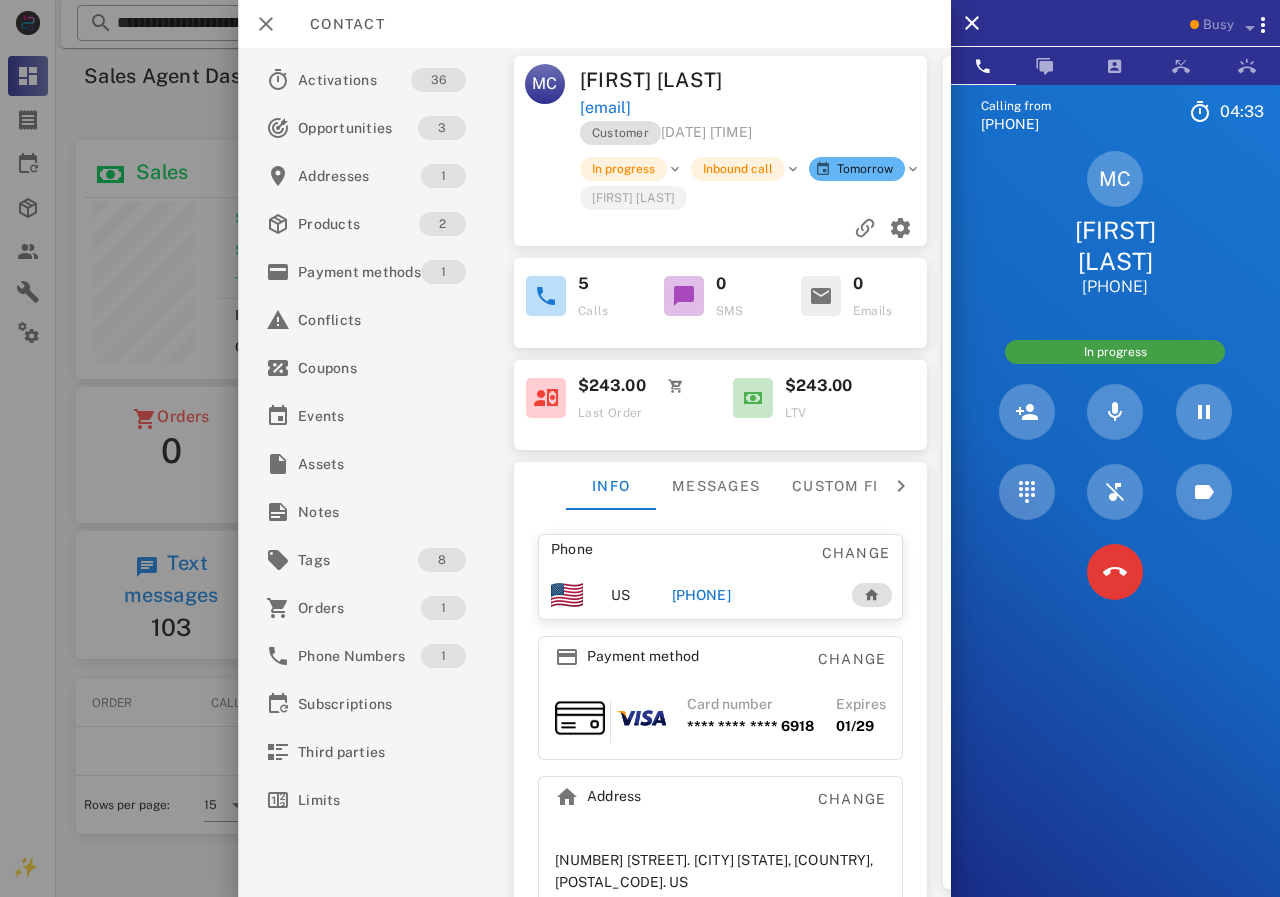 copy on "[EMAIL]" 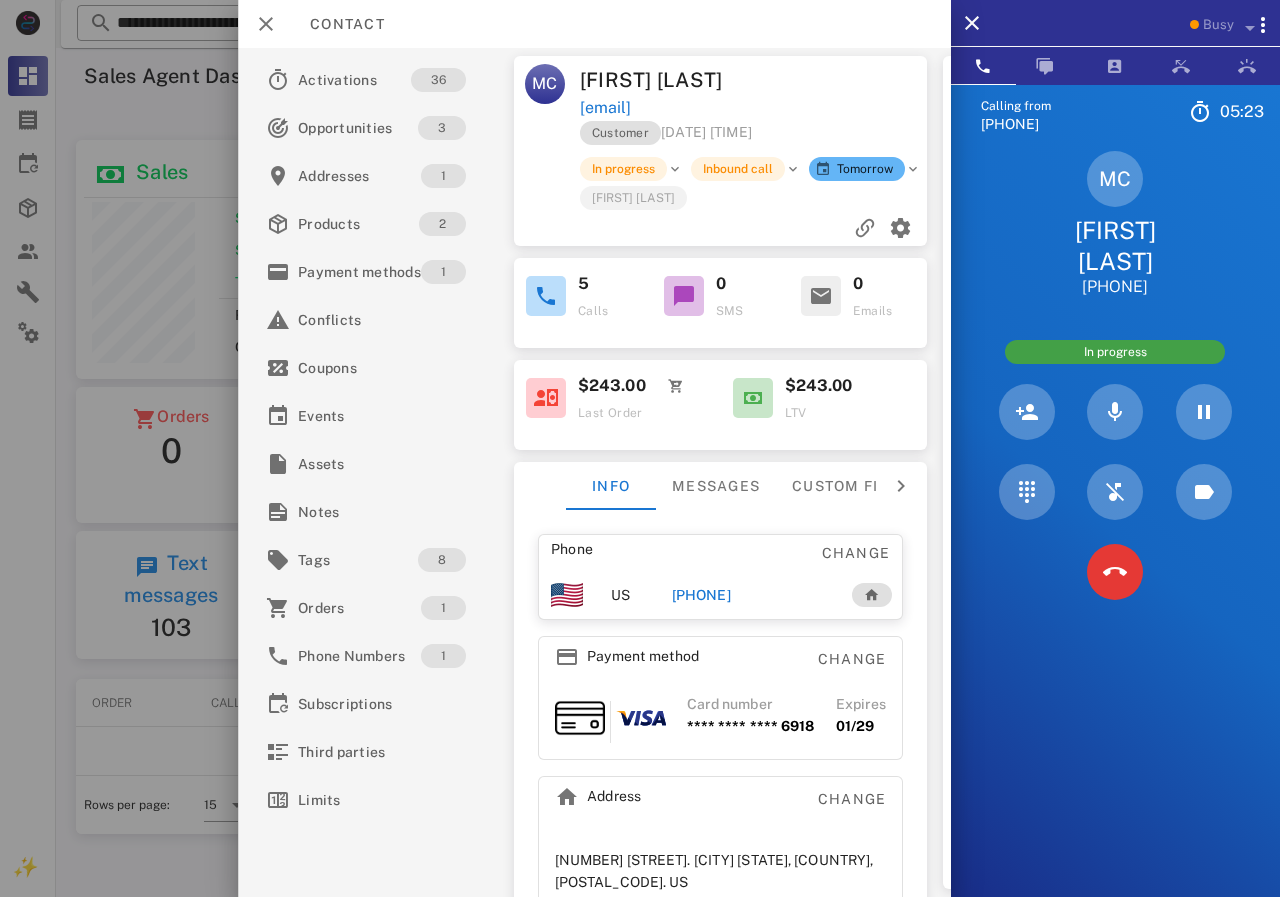 click at bounding box center [843, 80] 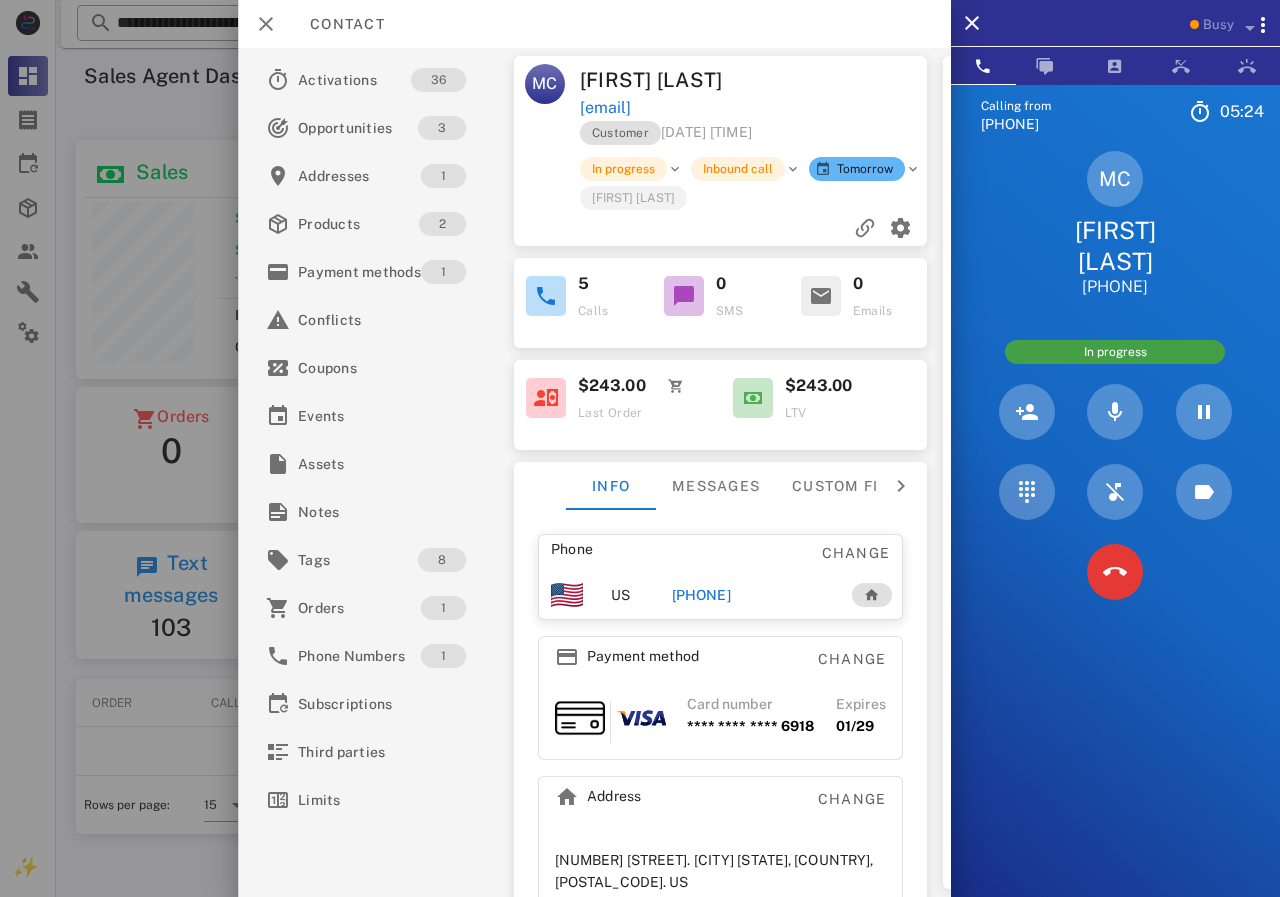 drag, startPoint x: 796, startPoint y: 101, endPoint x: 680, endPoint y: 92, distance: 116.34862 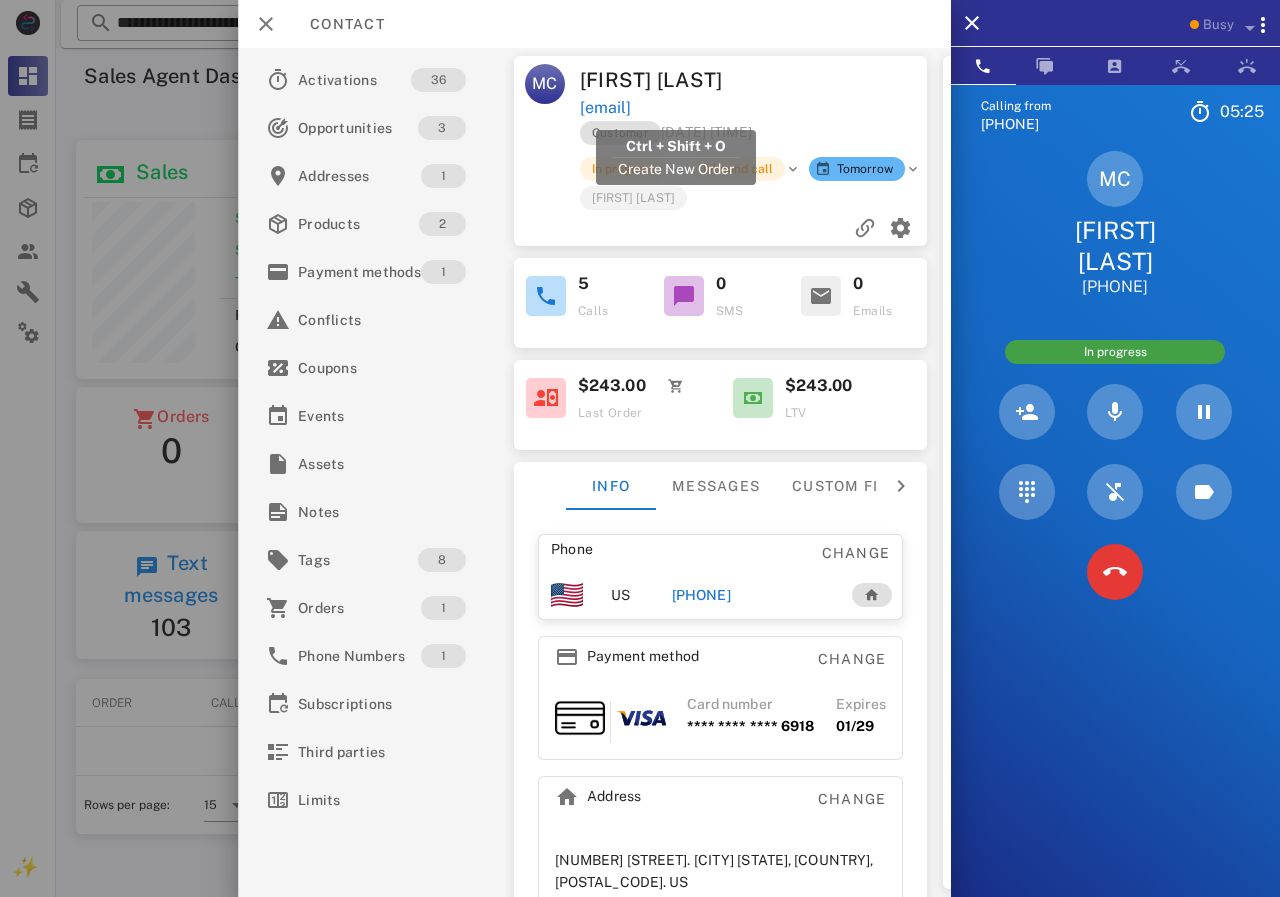 drag, startPoint x: 807, startPoint y: 115, endPoint x: 579, endPoint y: 100, distance: 228.49289 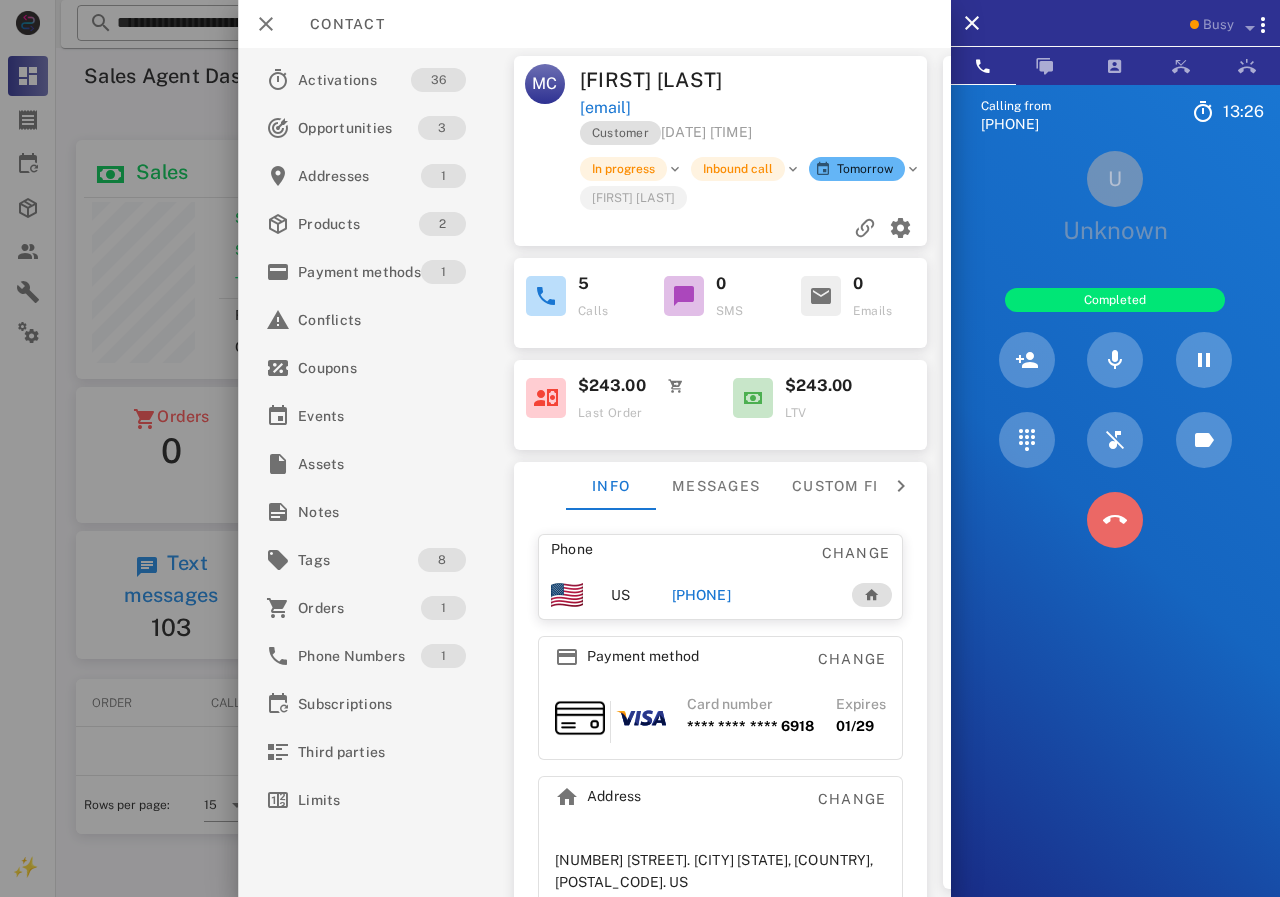click at bounding box center [1115, 520] 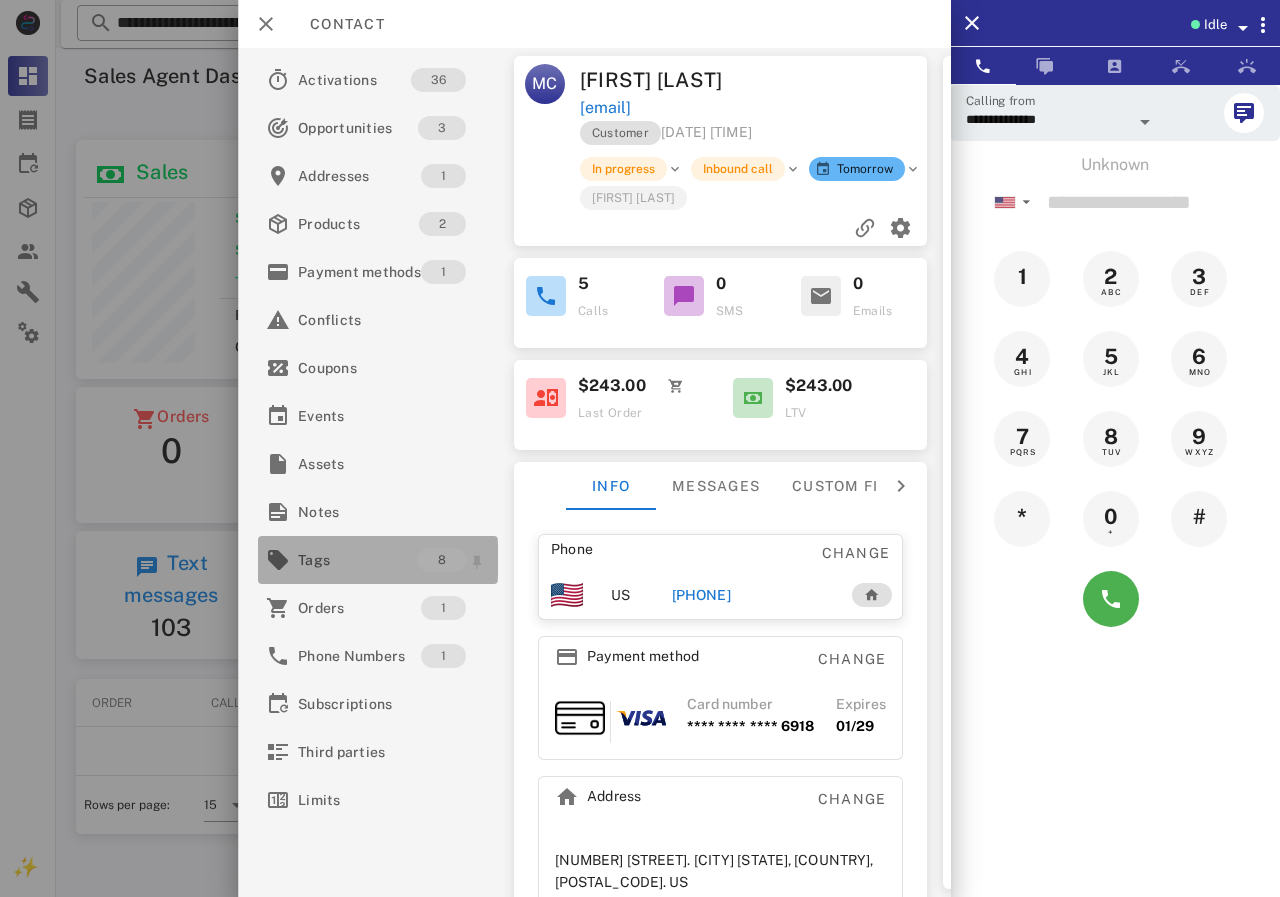 click on "Tags" at bounding box center (358, 560) 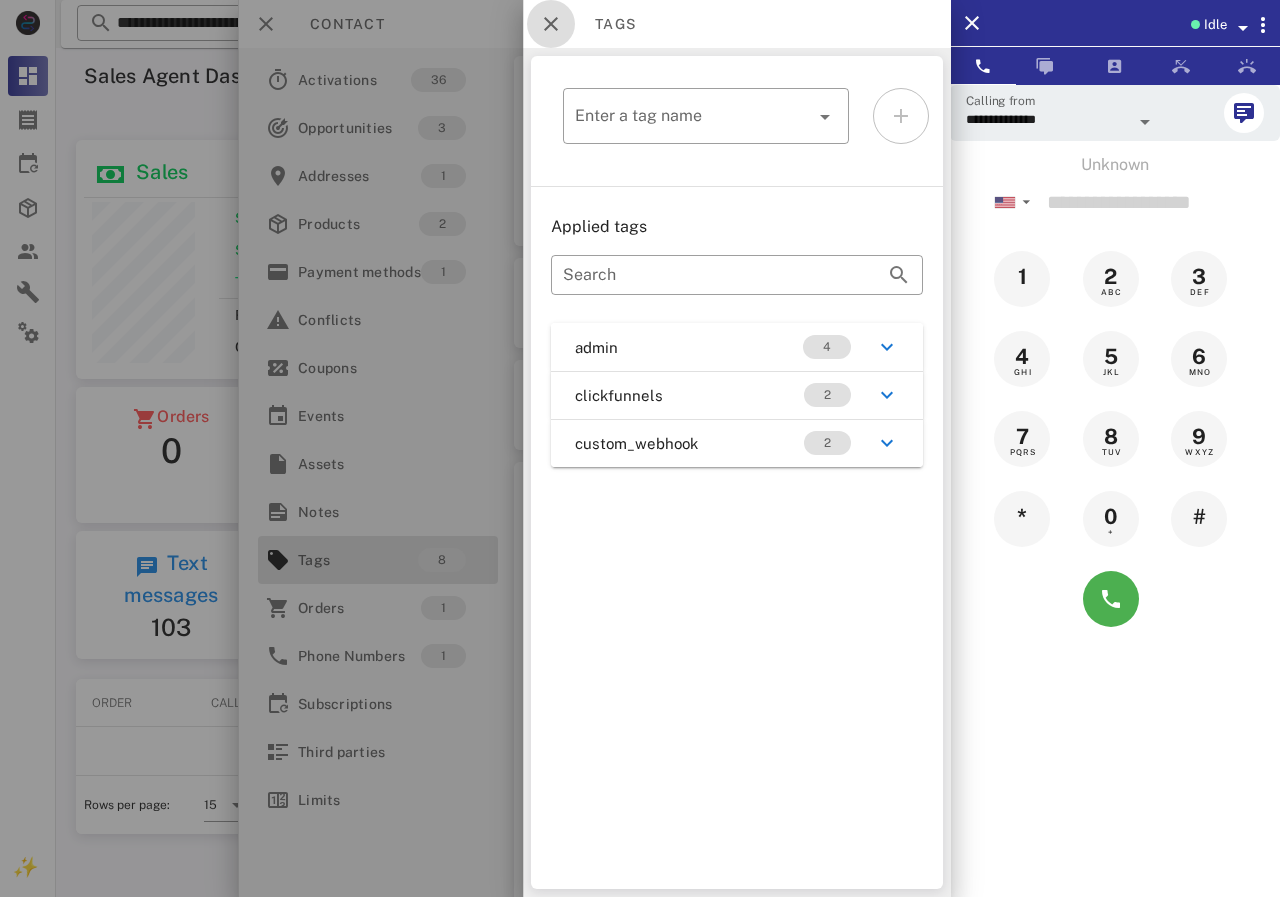 click at bounding box center (551, 24) 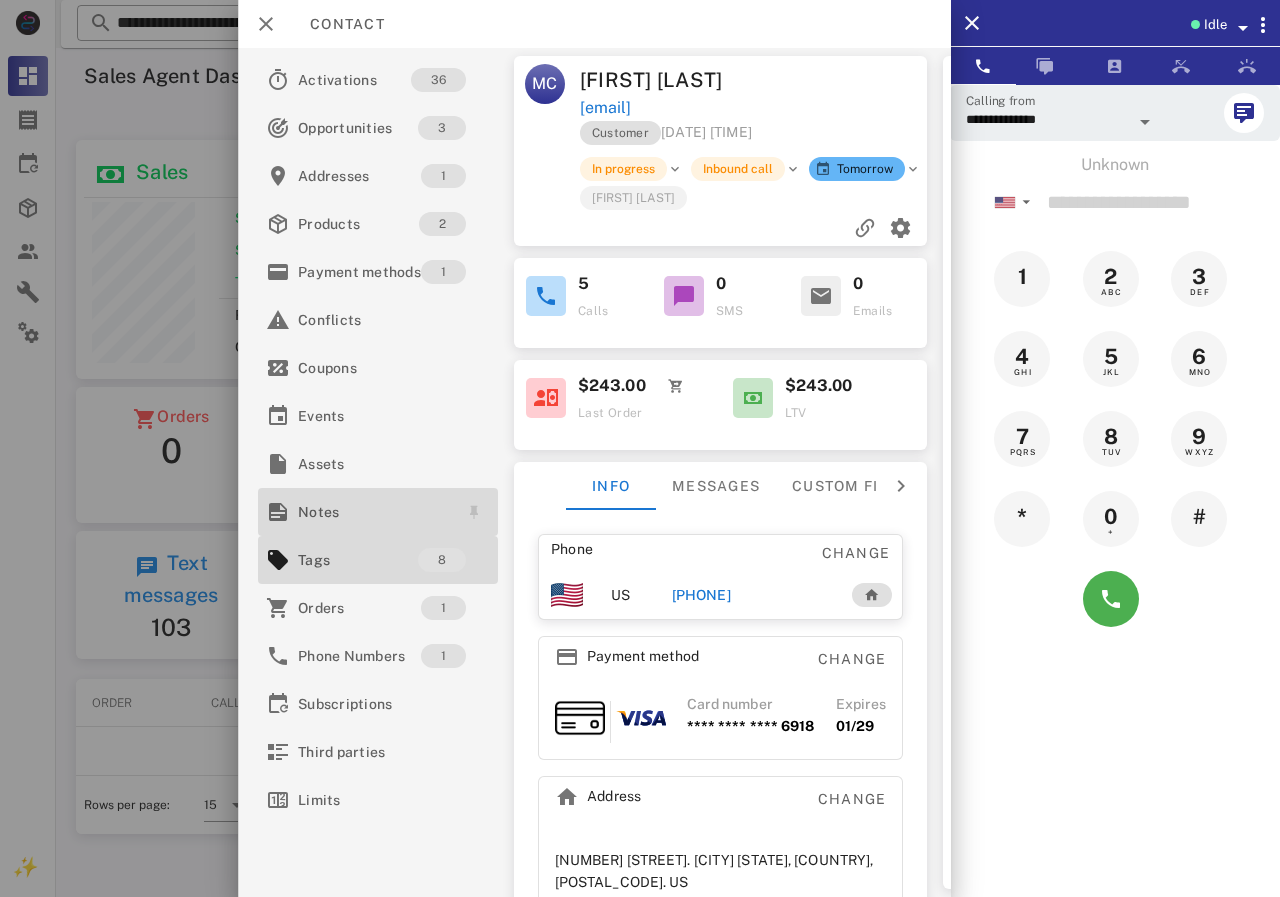 click on "Notes" at bounding box center (374, 512) 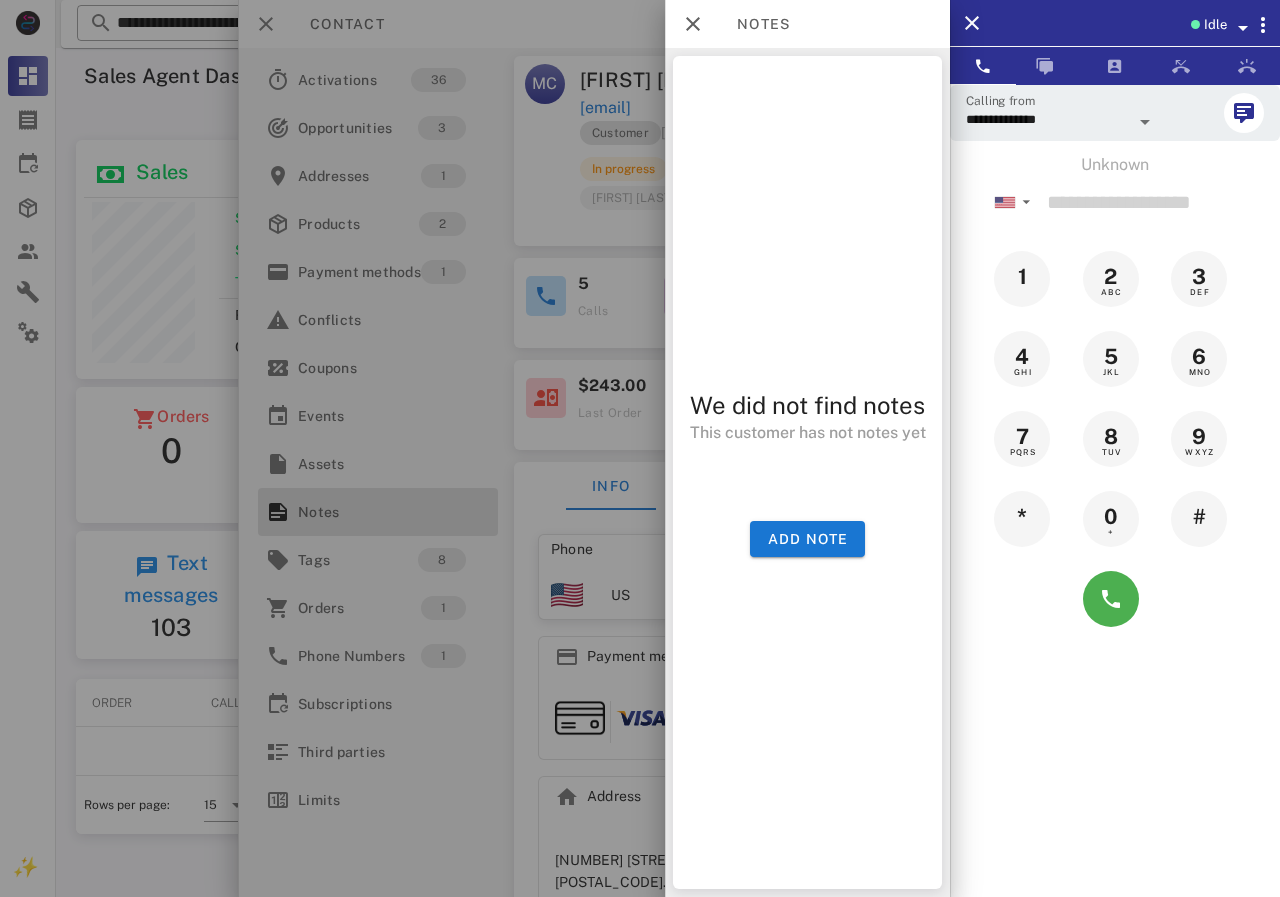 click at bounding box center [640, 448] 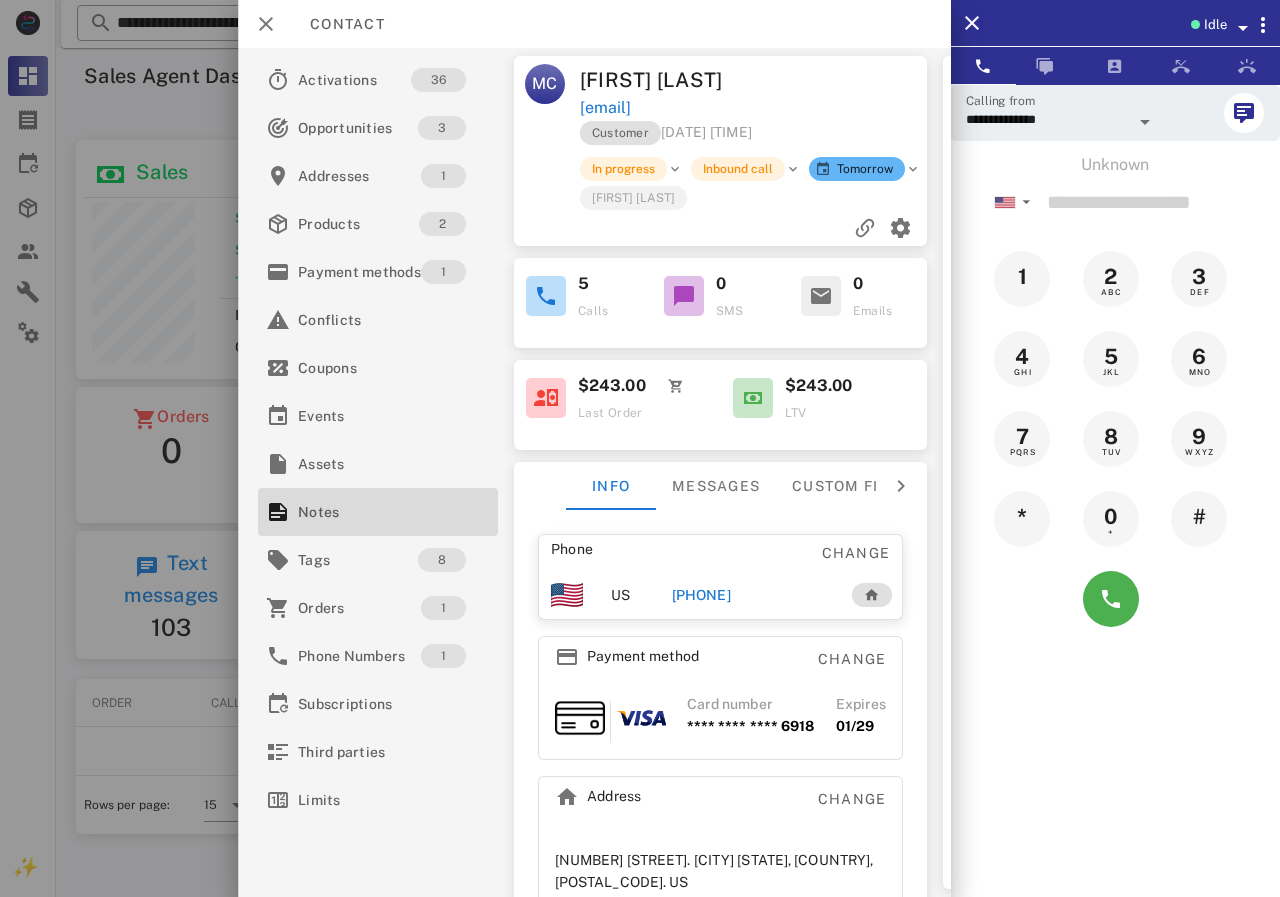 drag, startPoint x: 797, startPoint y: 97, endPoint x: 577, endPoint y: 102, distance: 220.05681 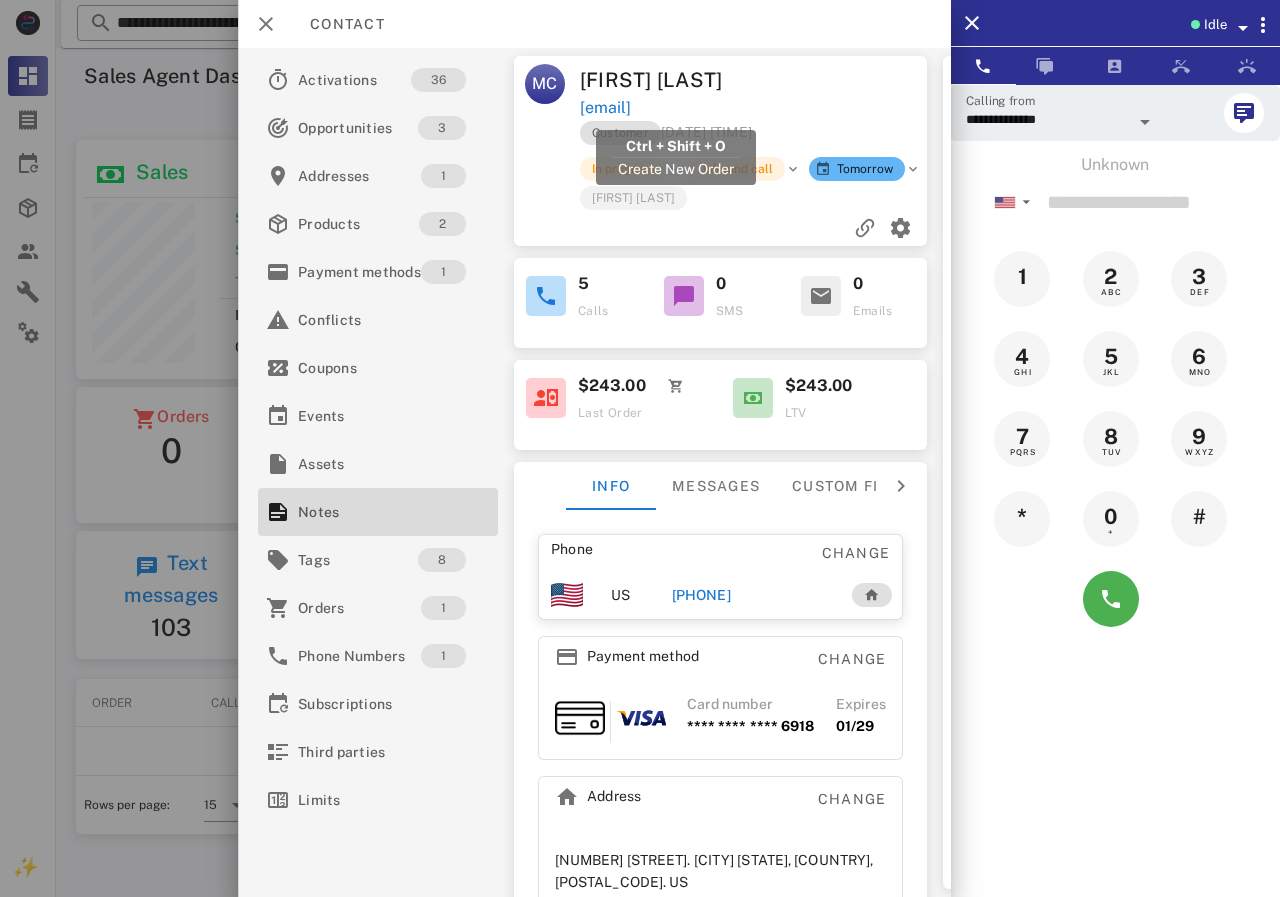 drag, startPoint x: 812, startPoint y: 112, endPoint x: 579, endPoint y: 108, distance: 233.03433 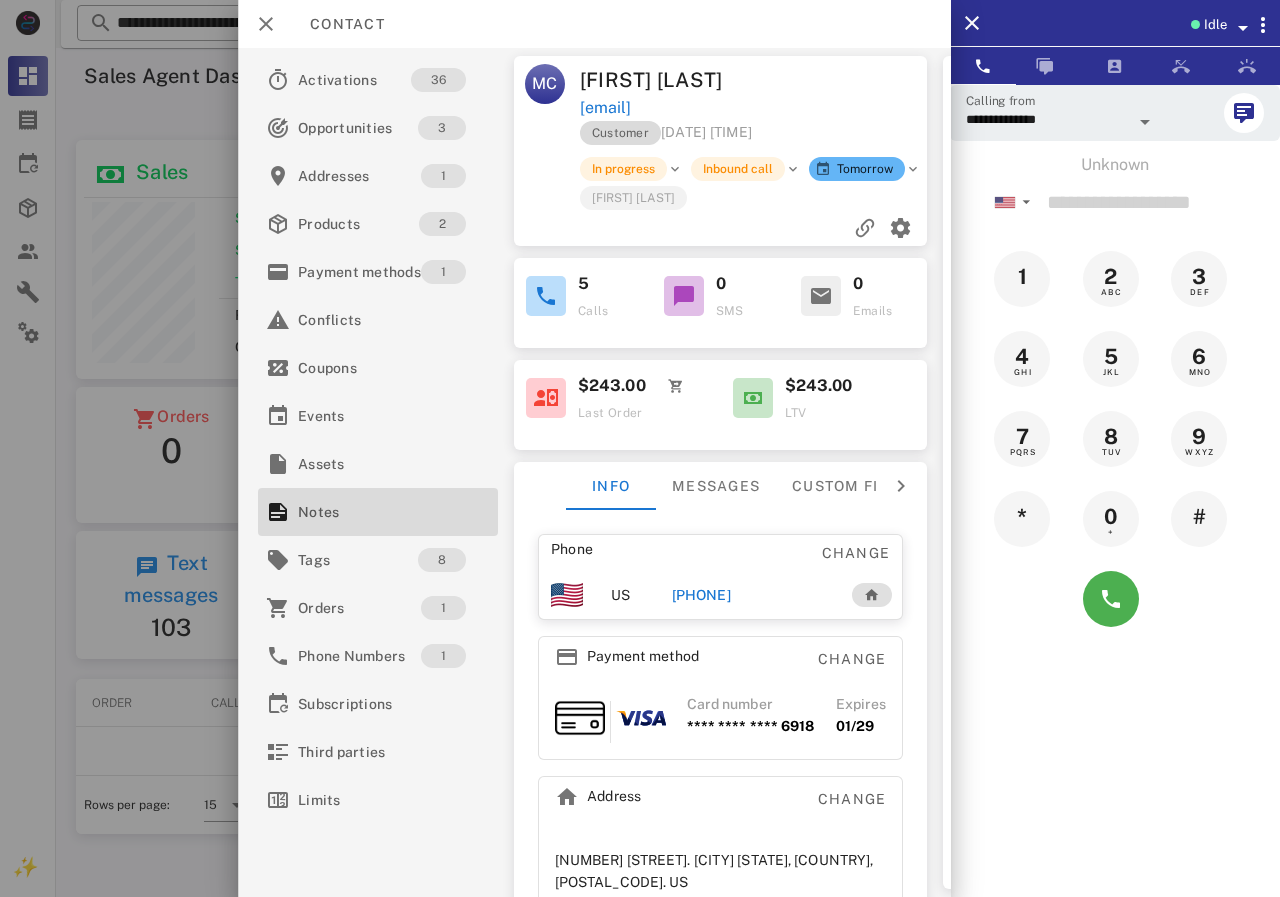copy on "[EMAIL]" 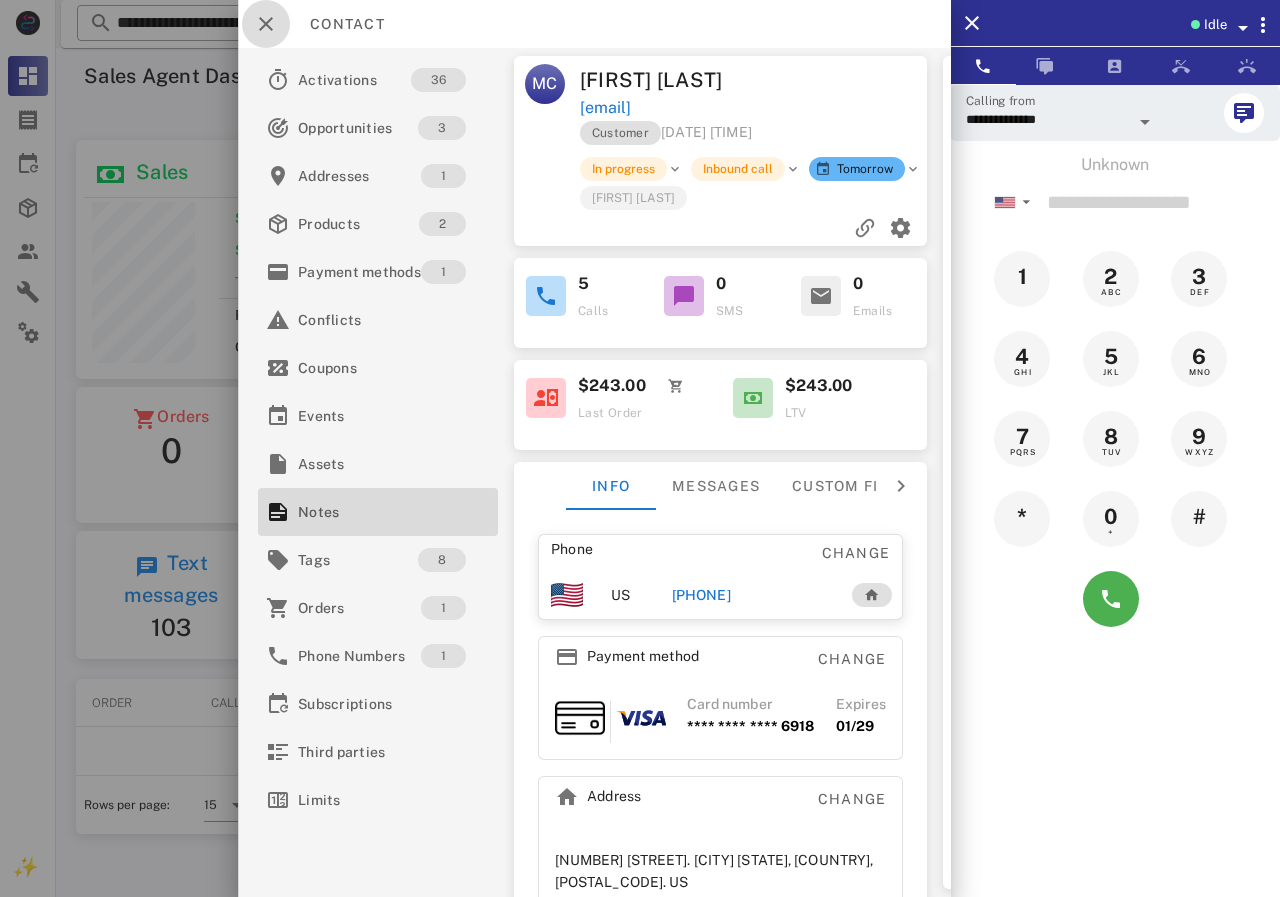 click at bounding box center (266, 24) 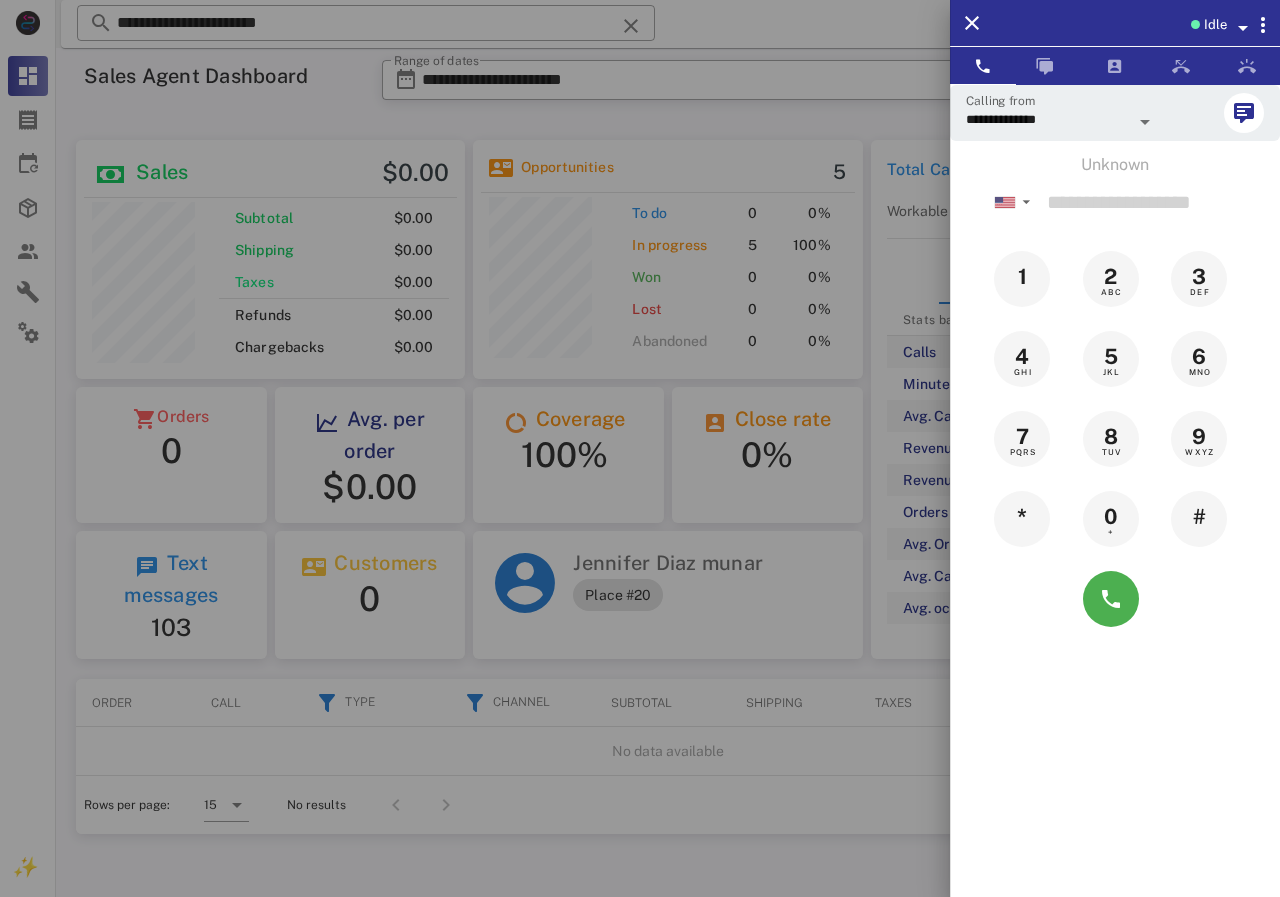 drag, startPoint x: 363, startPoint y: 28, endPoint x: 133, endPoint y: 38, distance: 230.21729 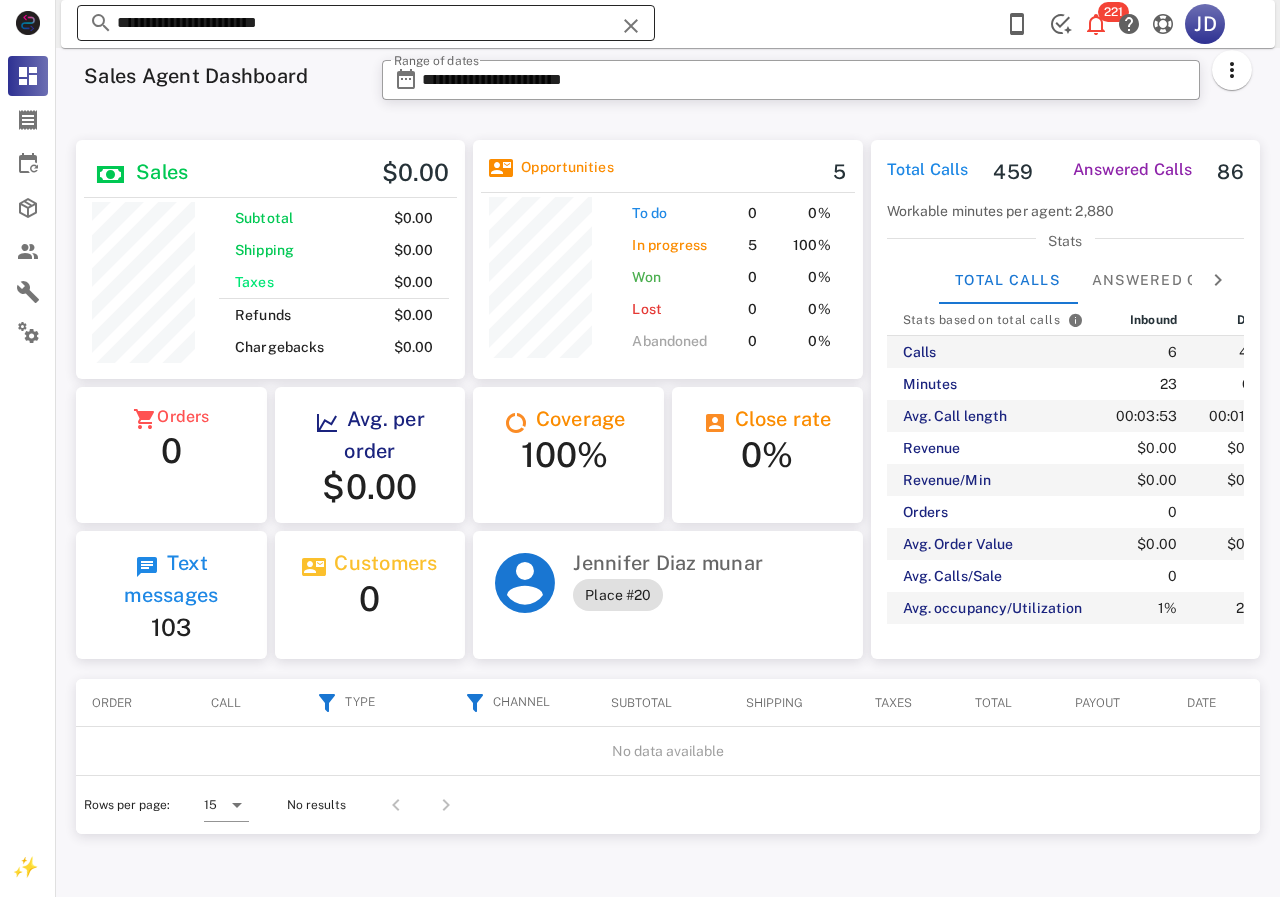 click on "**********" at bounding box center [366, 23] 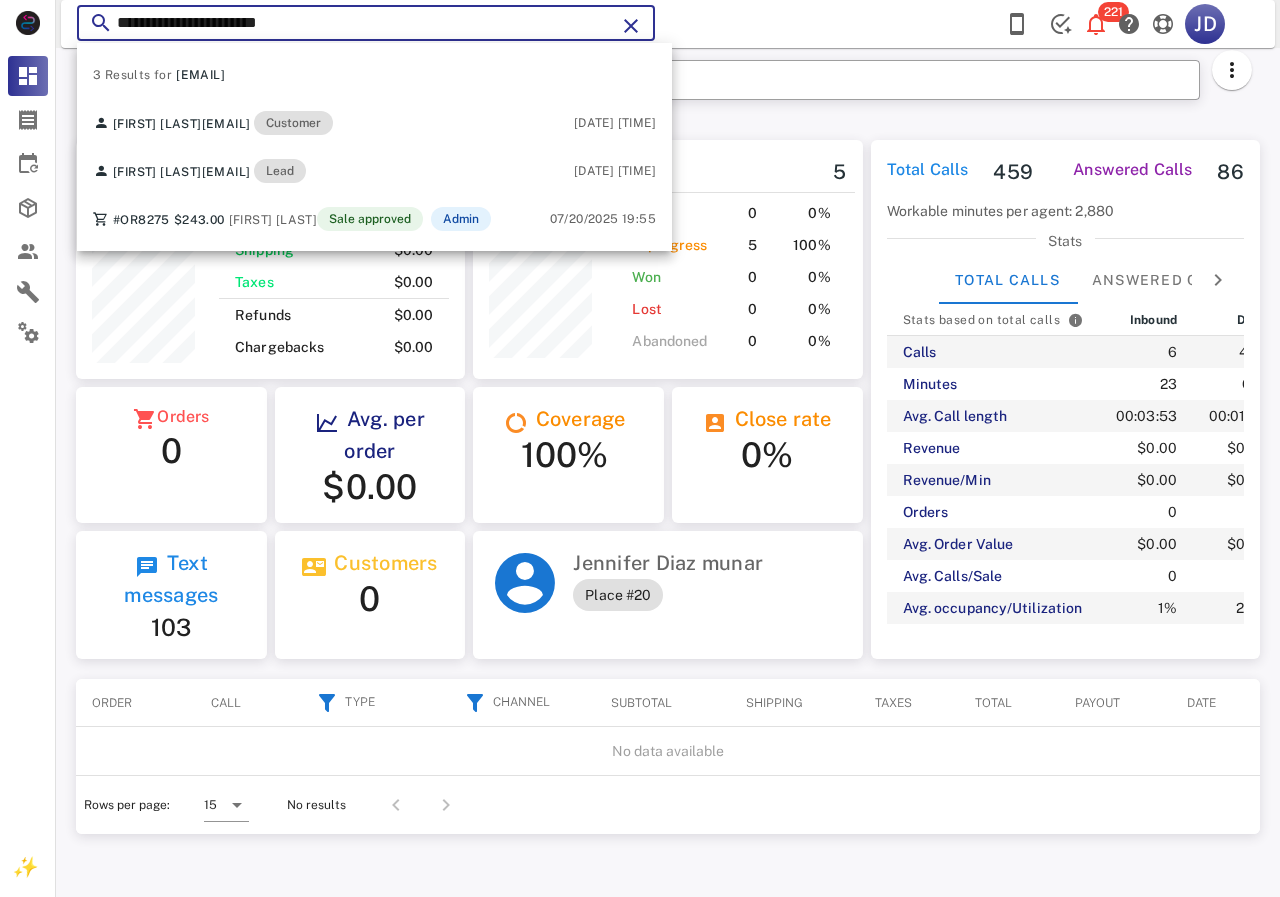 drag, startPoint x: 359, startPoint y: 20, endPoint x: 116, endPoint y: 20, distance: 243 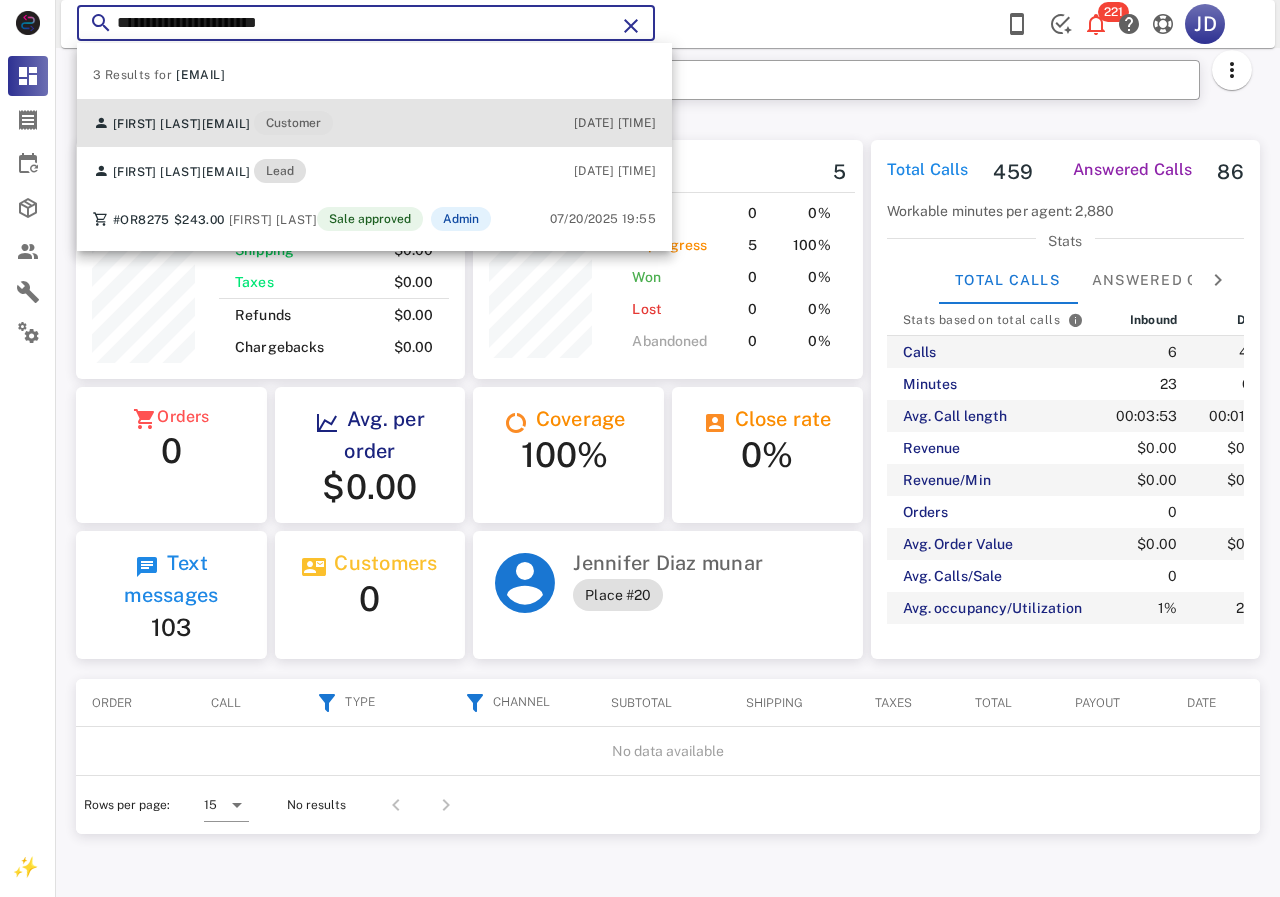 click on "[EMAIL]" at bounding box center (226, 124) 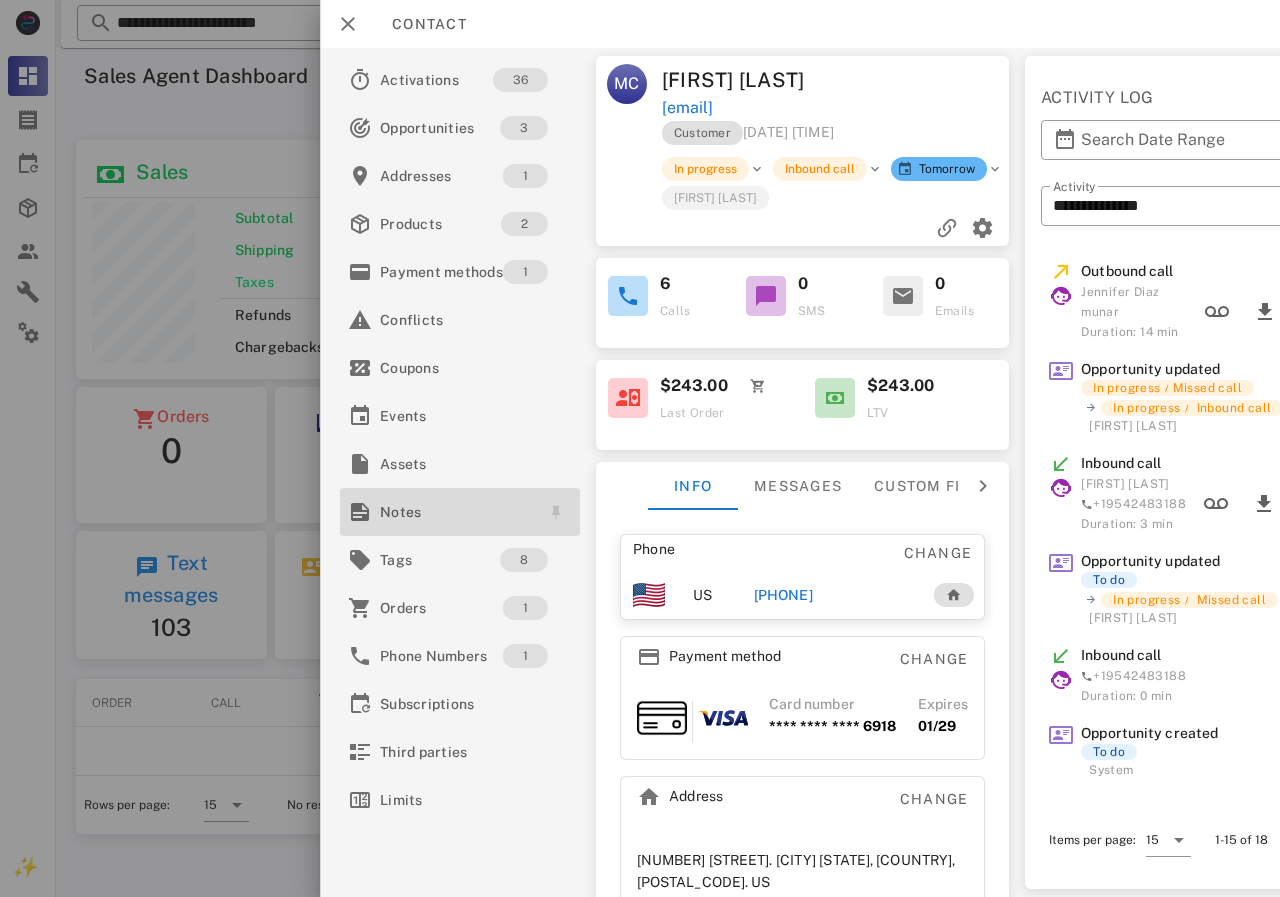click on "Notes" at bounding box center [456, 512] 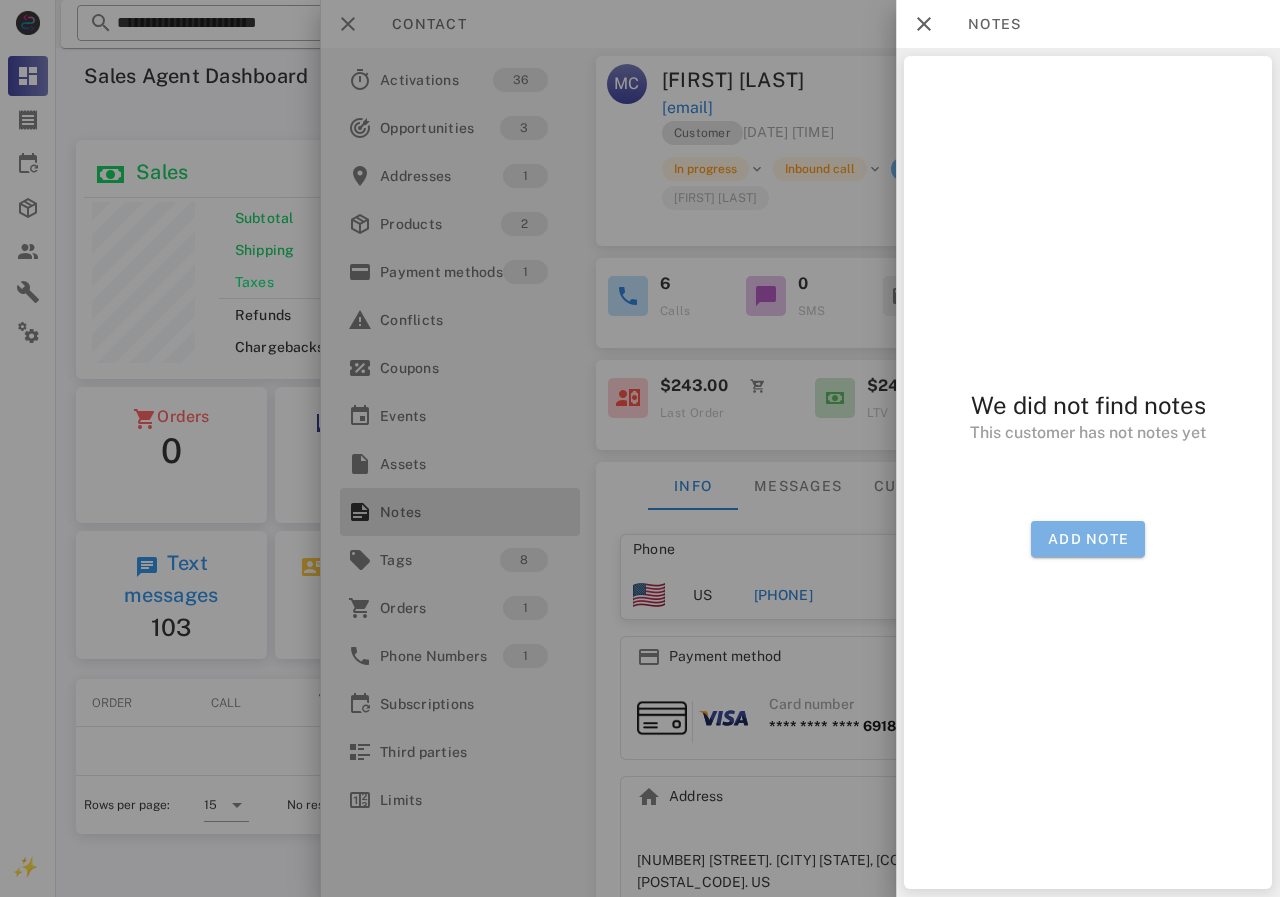 click on "Add note" at bounding box center (1088, 539) 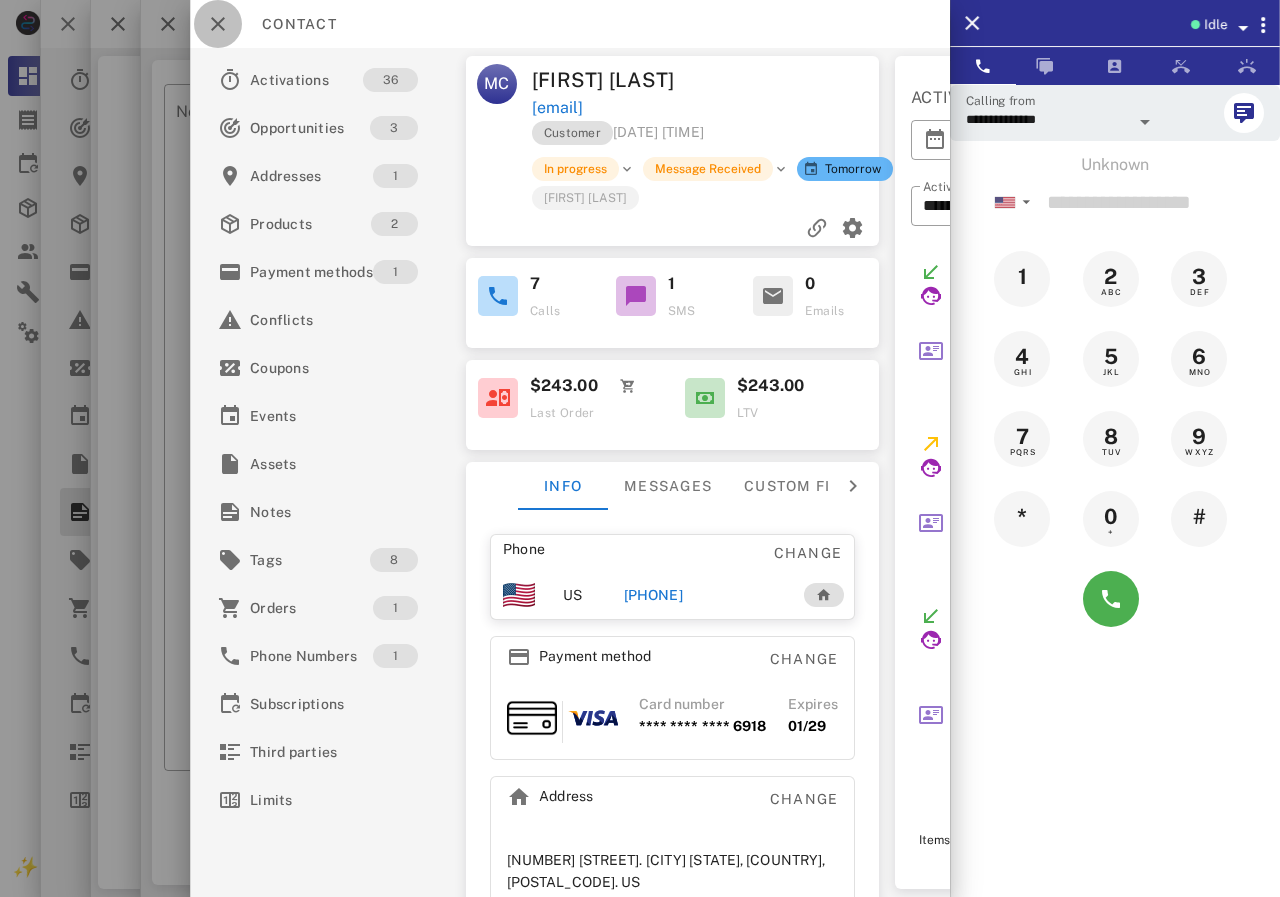 click at bounding box center (218, 24) 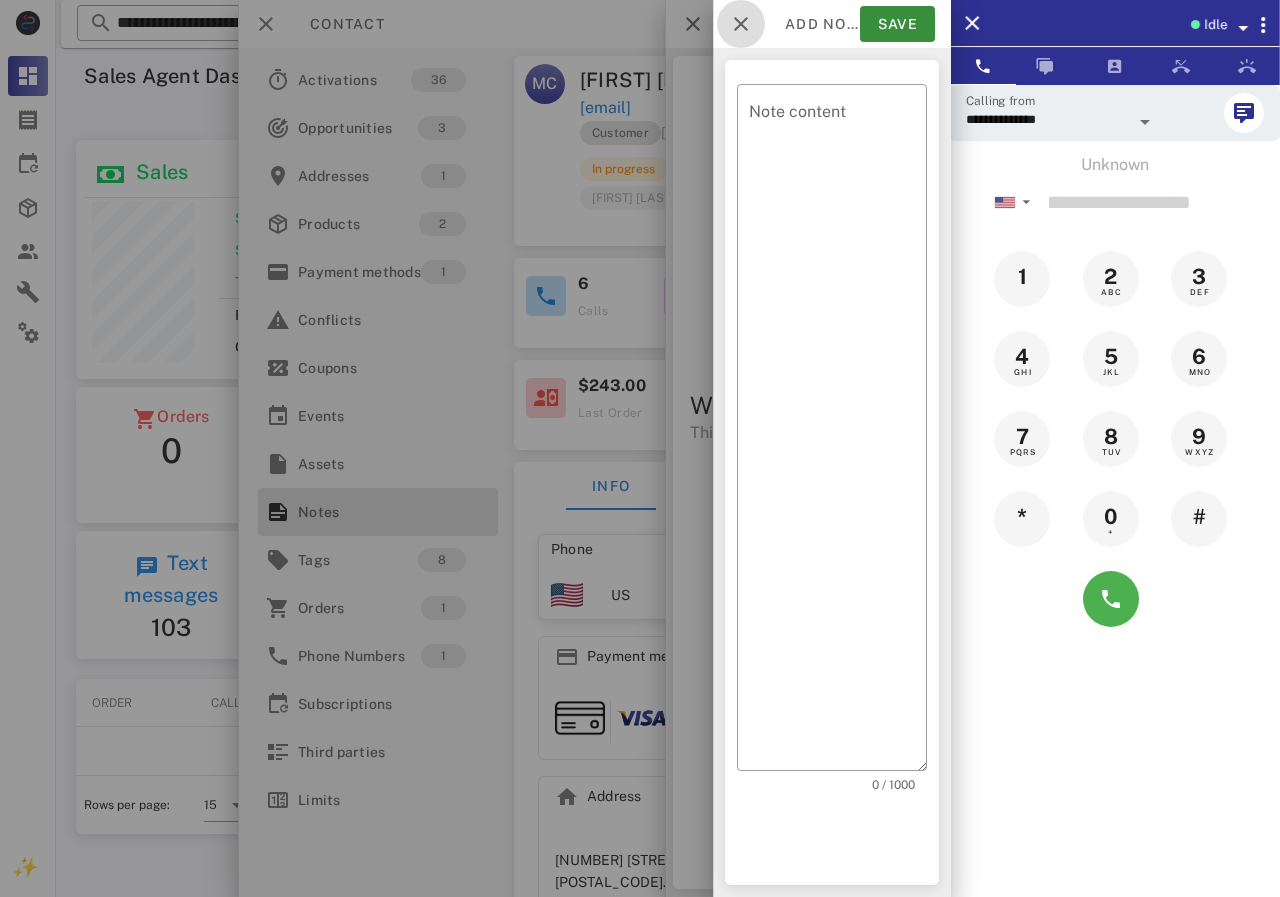 click at bounding box center [741, 24] 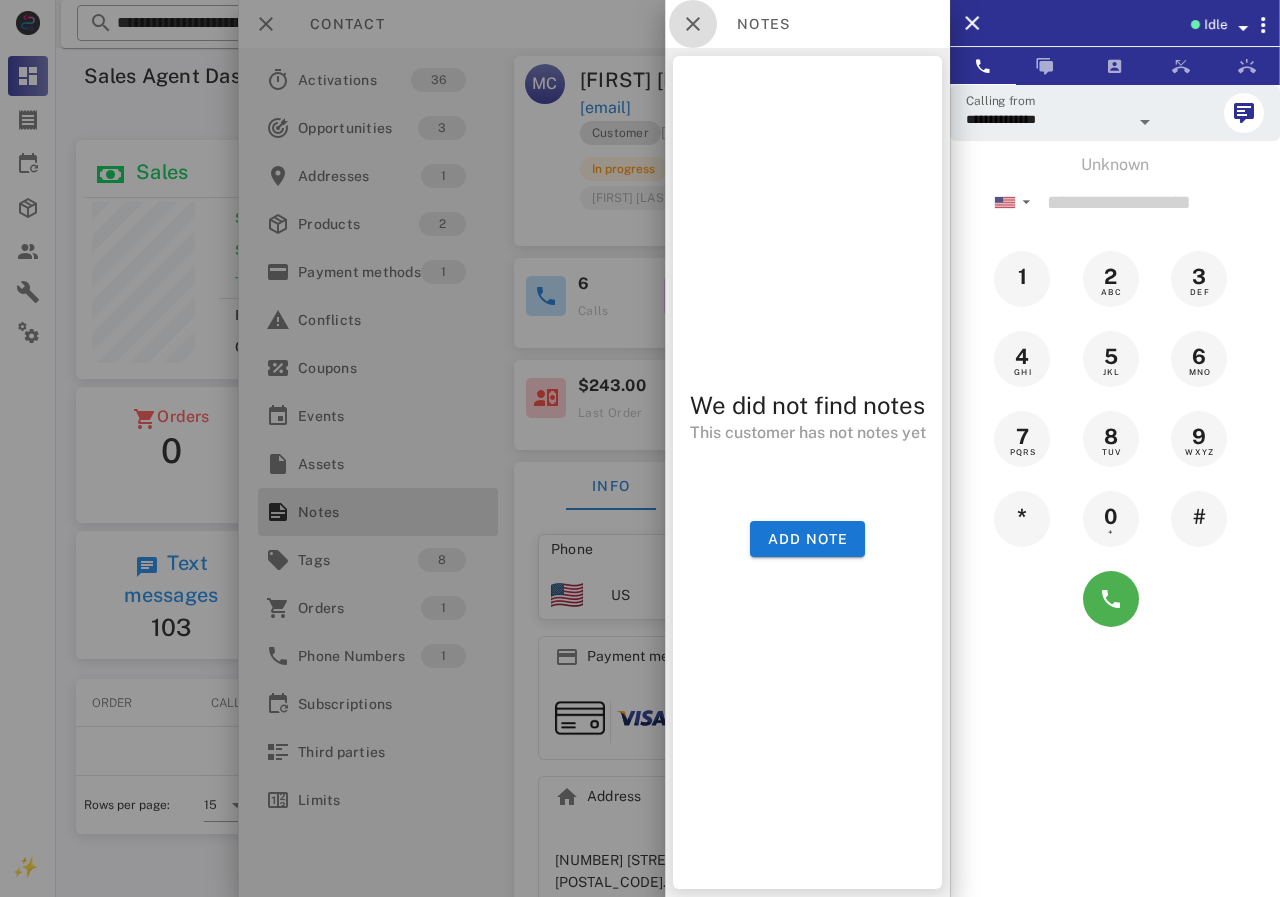 click at bounding box center [693, 24] 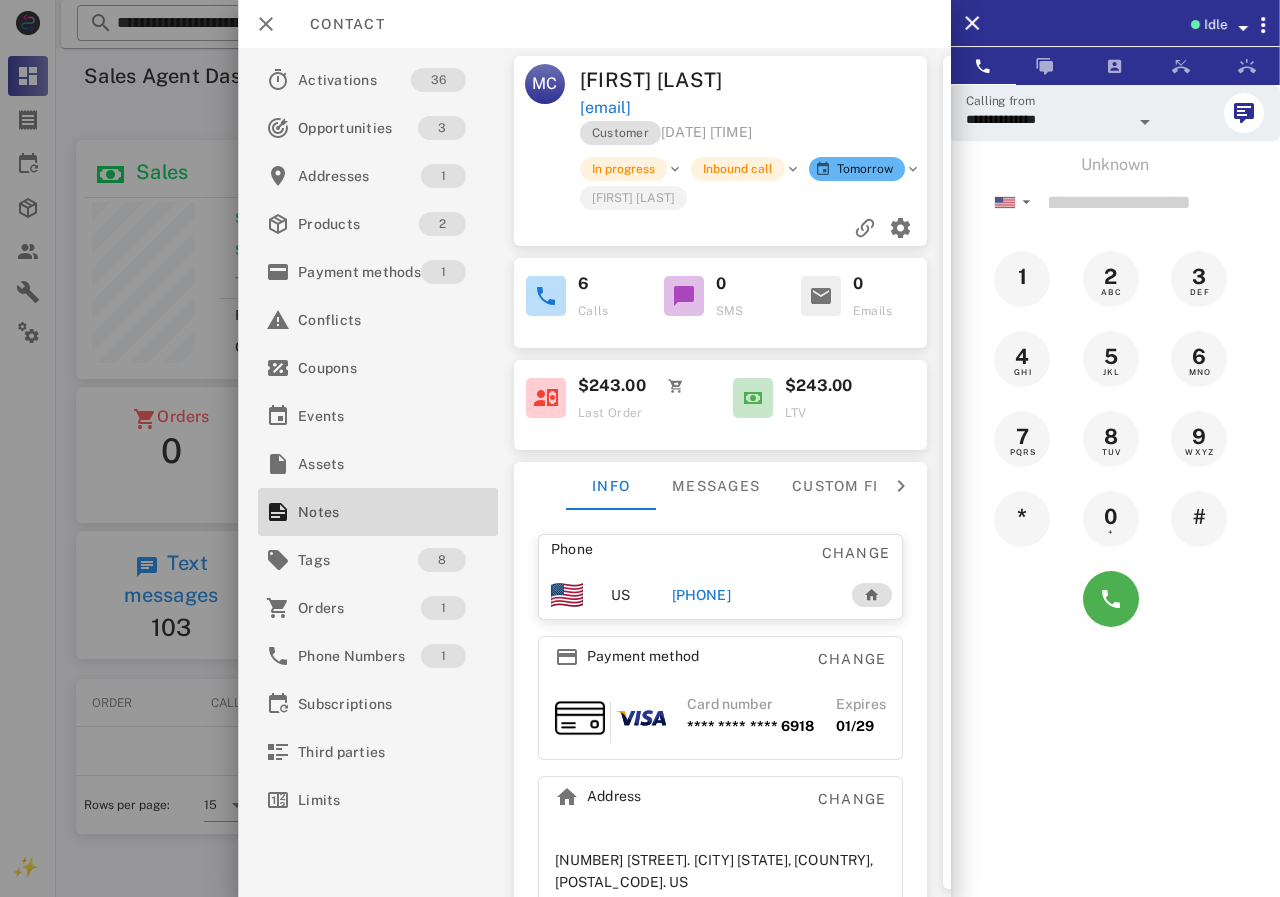 click at bounding box center (640, 448) 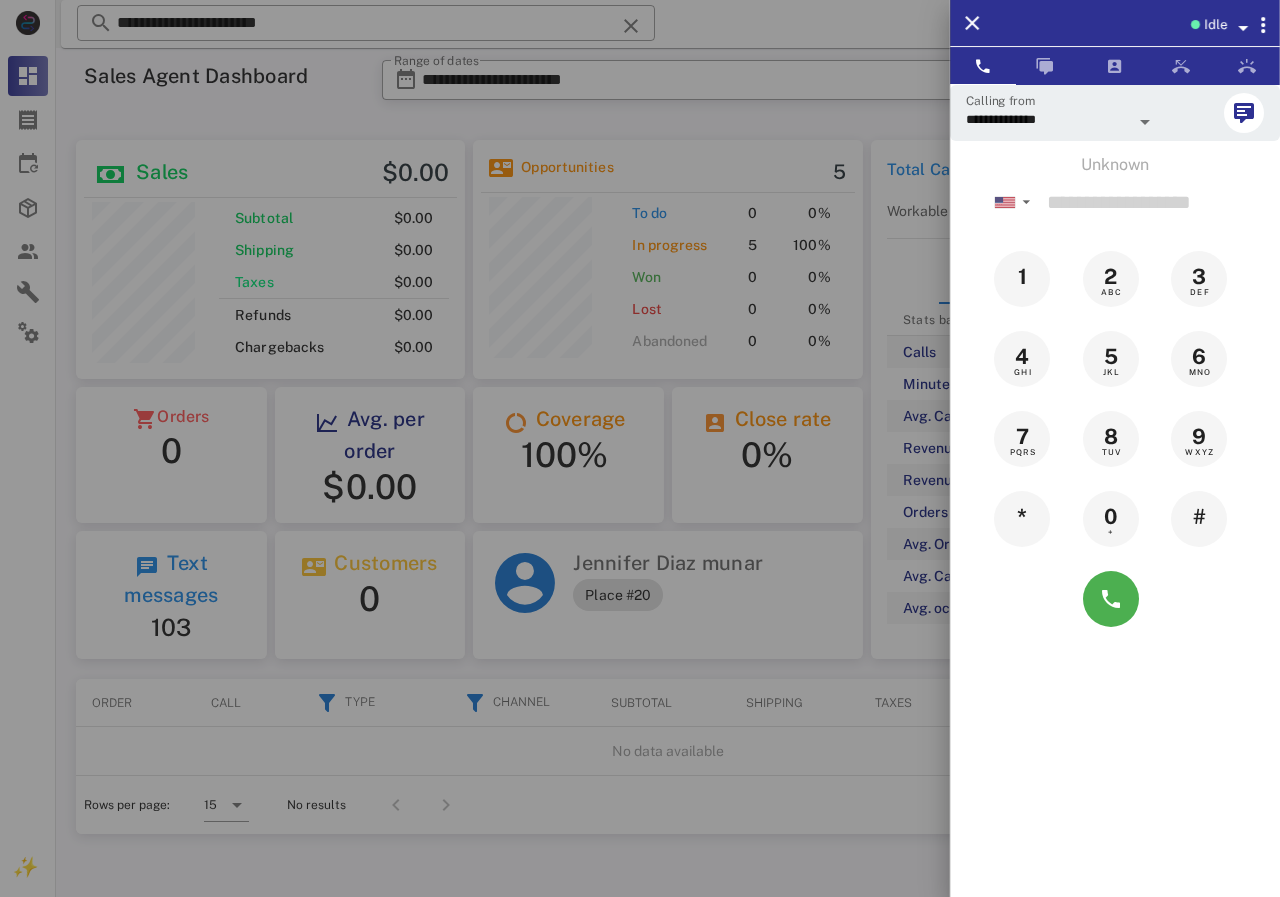 click at bounding box center [640, 448] 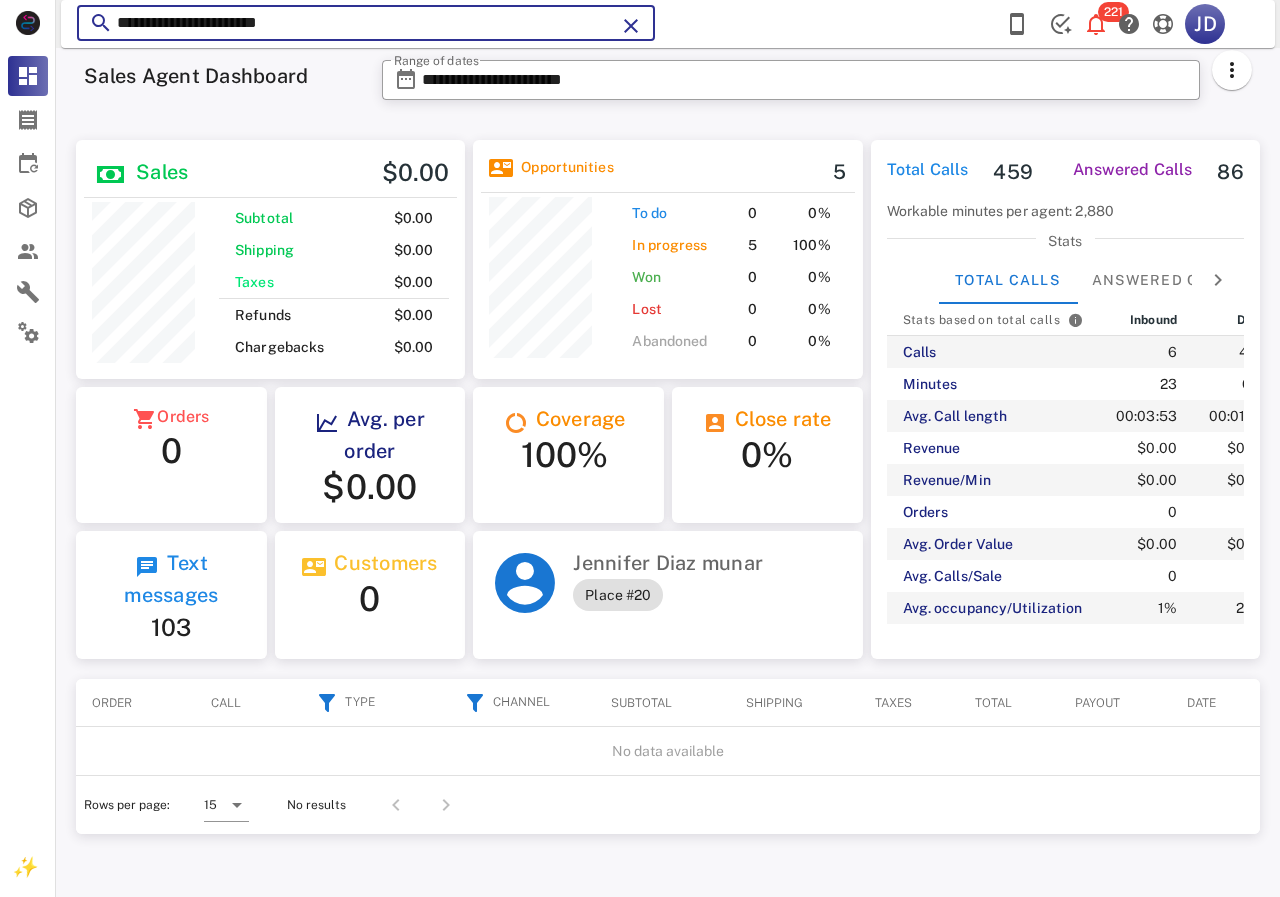 click on "**********" at bounding box center (366, 23) 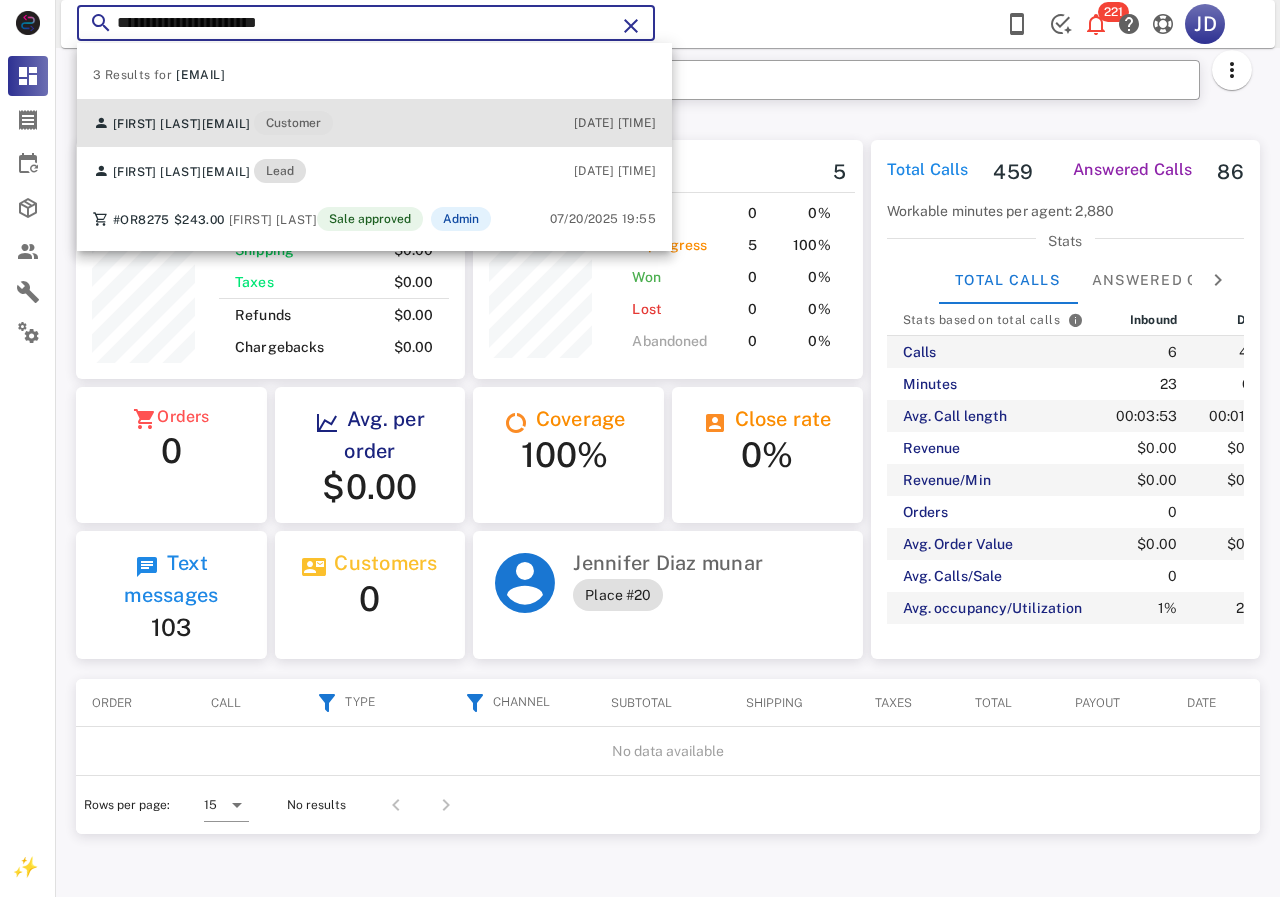 click on "[EMAIL]" at bounding box center (226, 124) 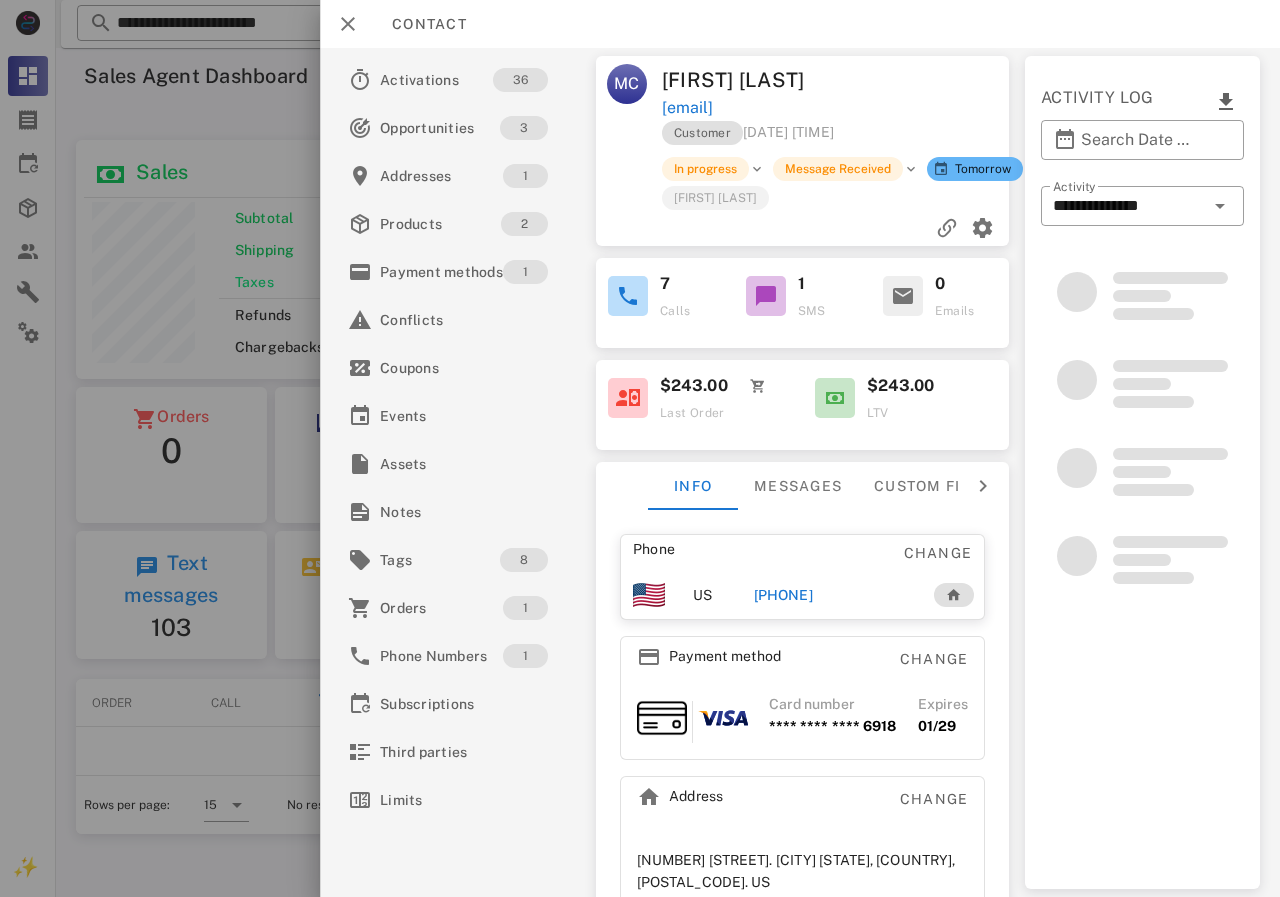 click on "[PHONE]" at bounding box center [783, 595] 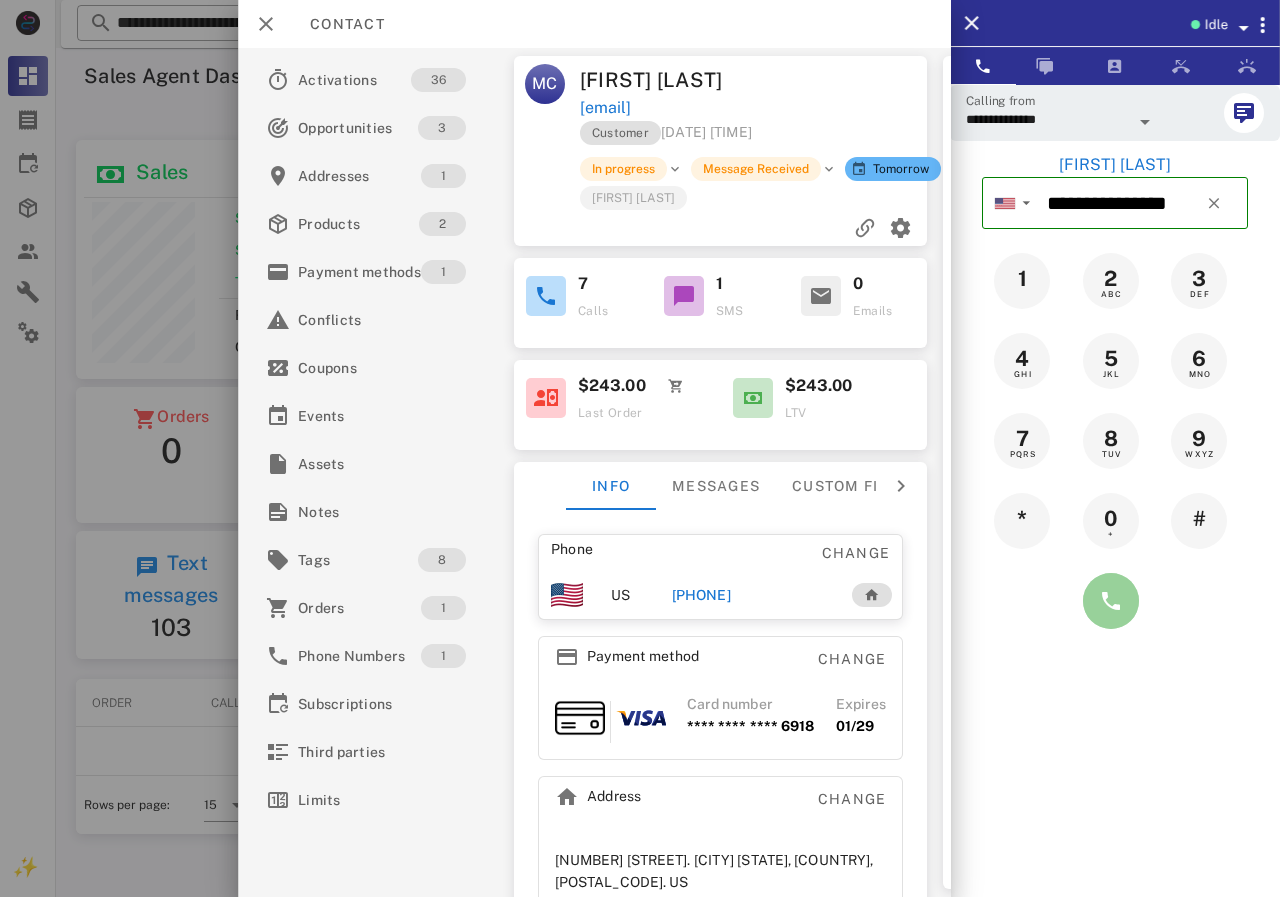 click at bounding box center [1111, 601] 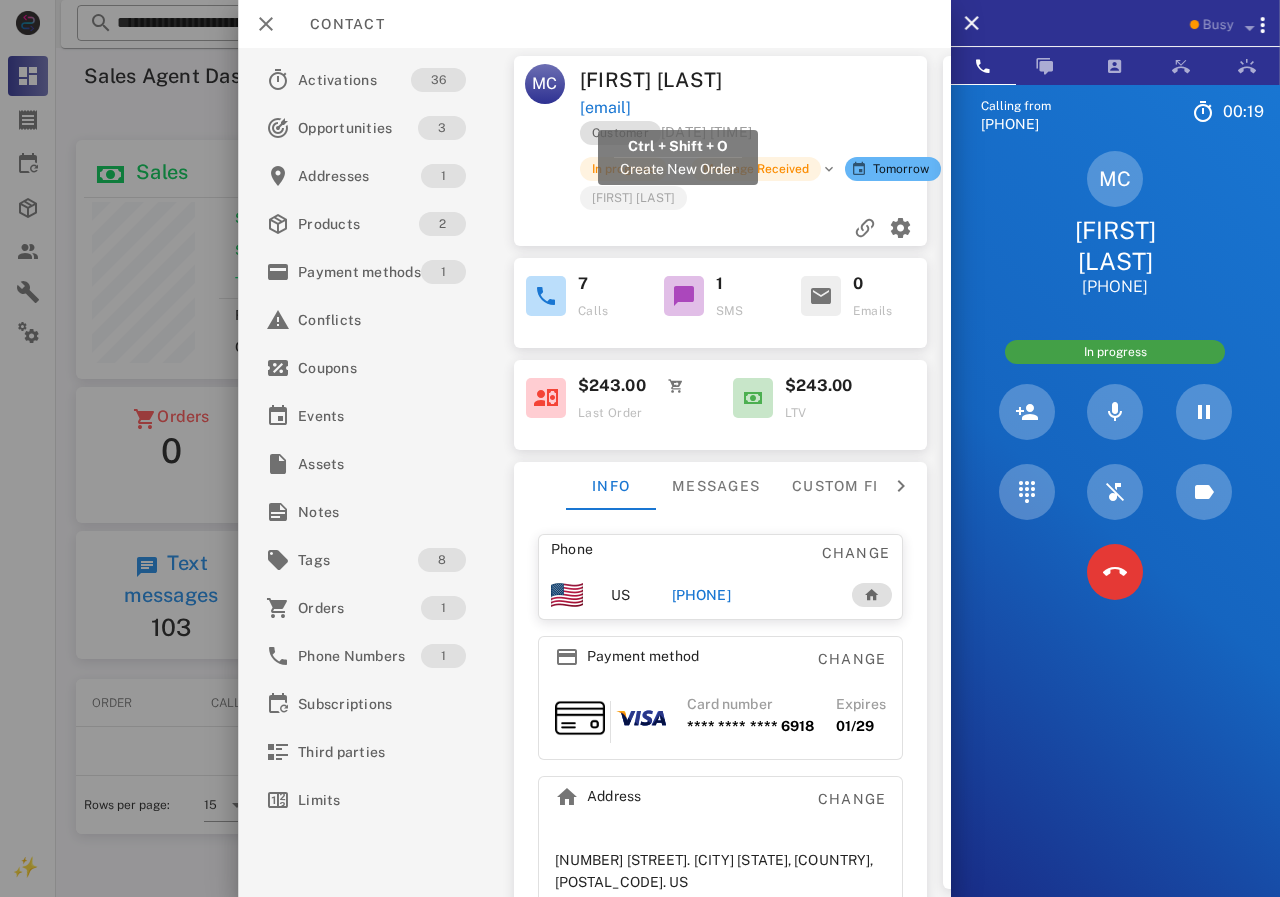 drag, startPoint x: 816, startPoint y: 111, endPoint x: 580, endPoint y: 107, distance: 236.03389 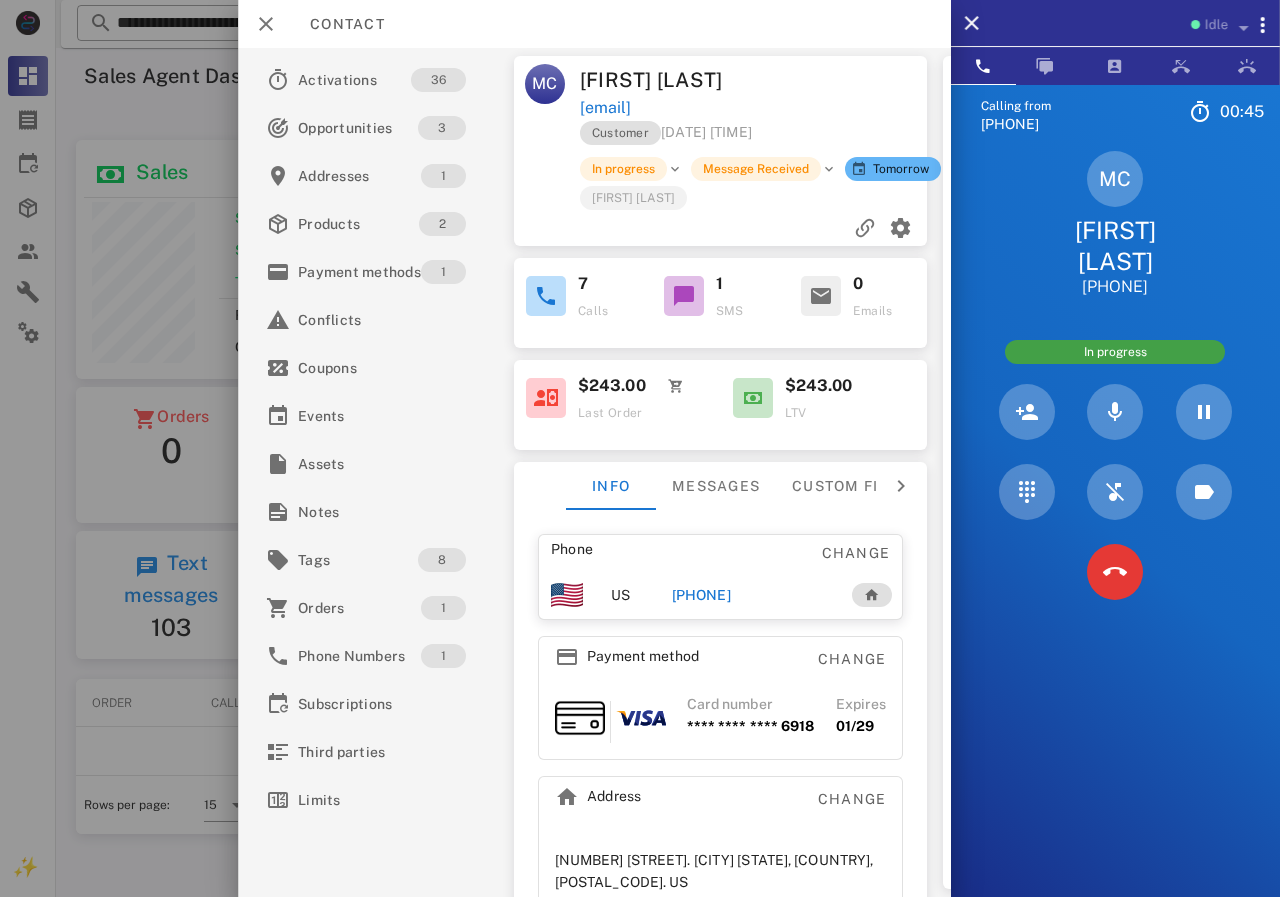 click on "[EMAIL]" at bounding box center [754, 108] 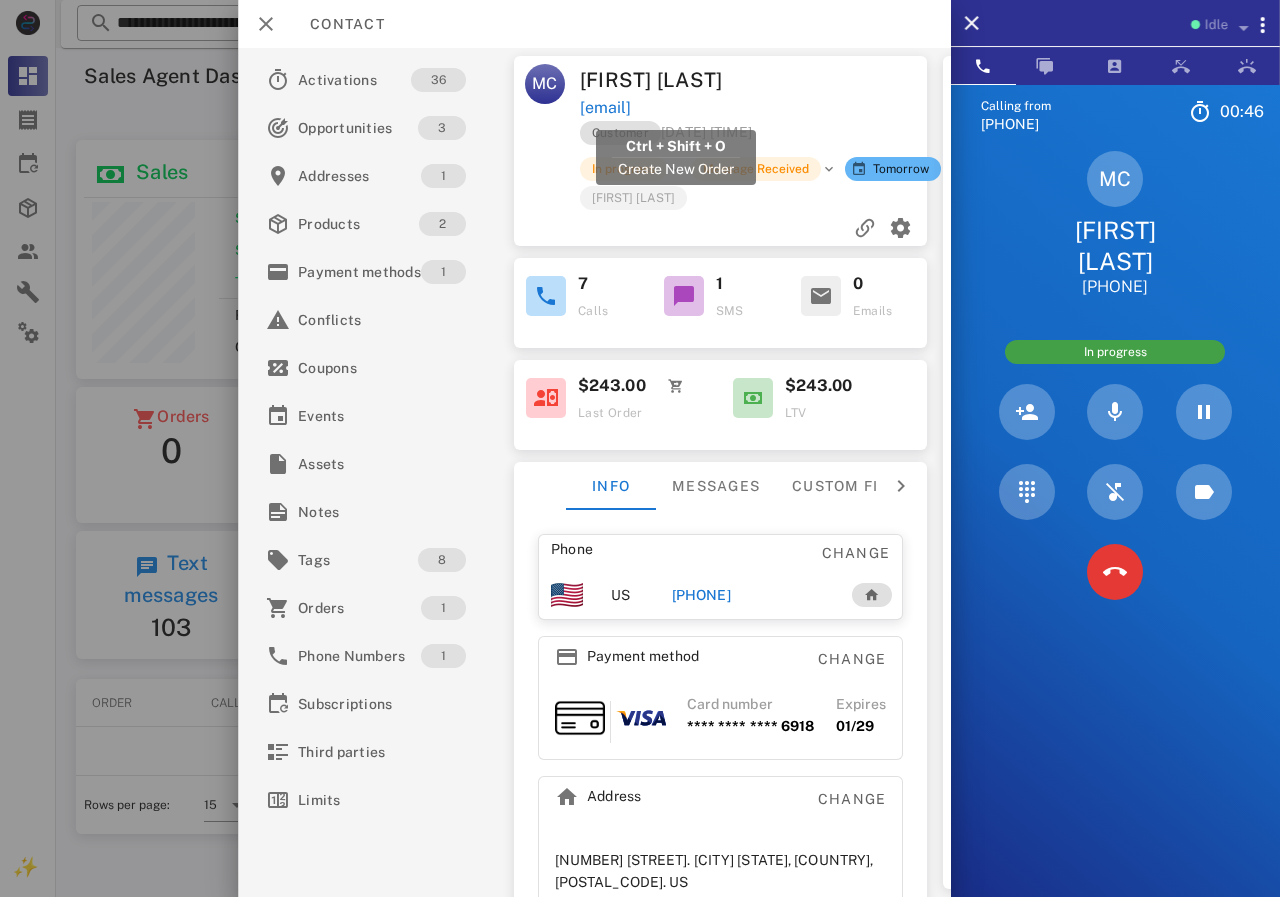 drag, startPoint x: 818, startPoint y: 107, endPoint x: 579, endPoint y: 117, distance: 239.2091 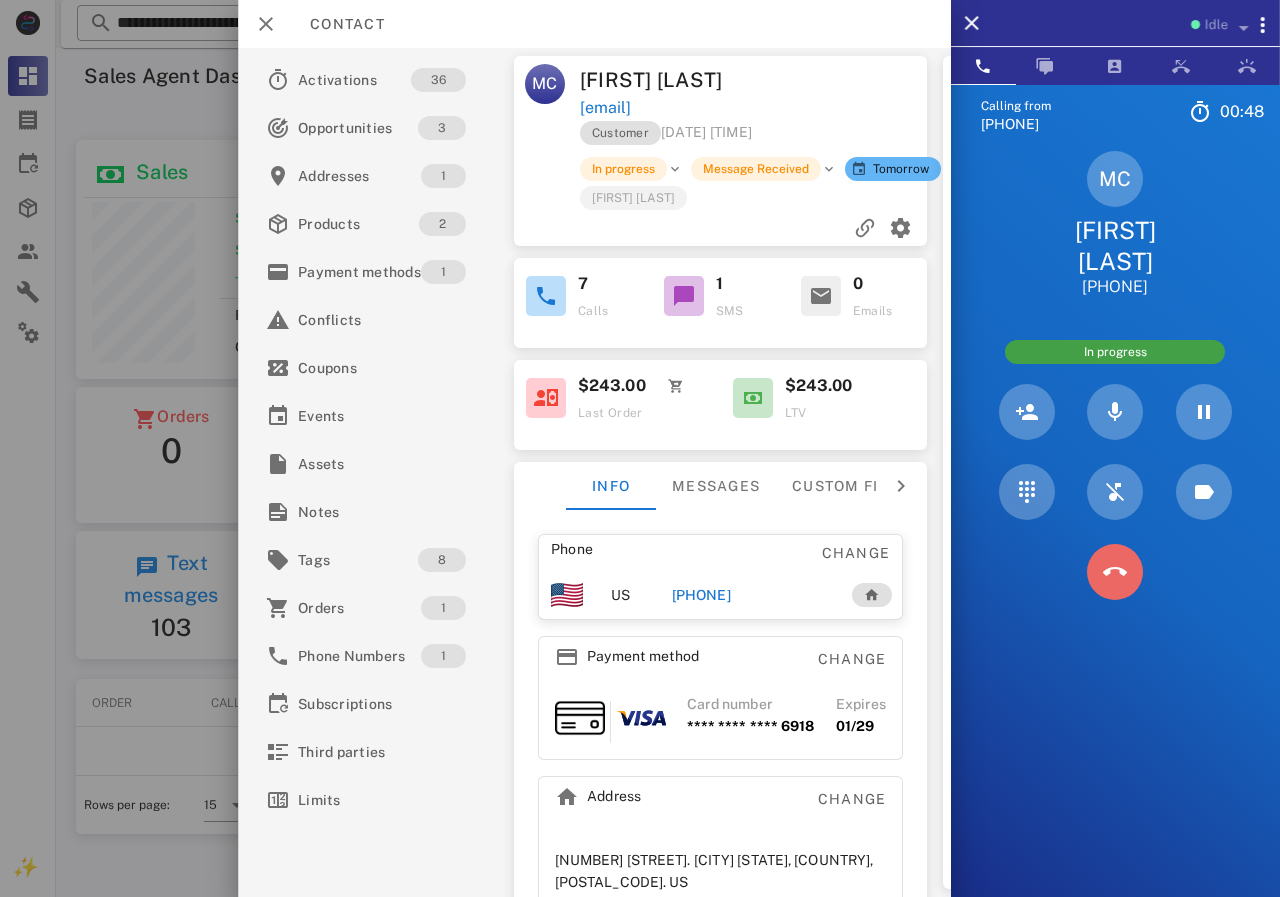 click at bounding box center [1115, 572] 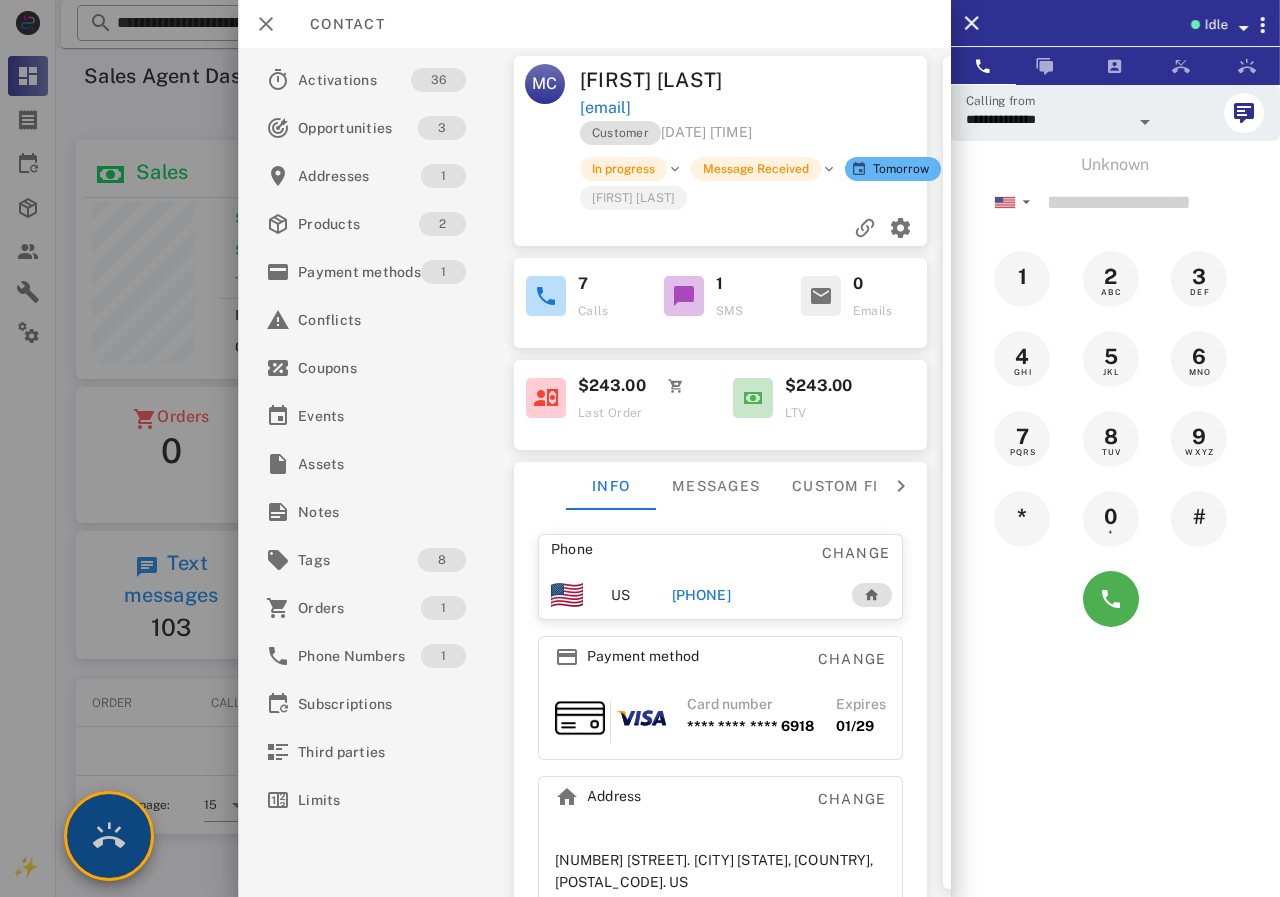 click at bounding box center (109, 836) 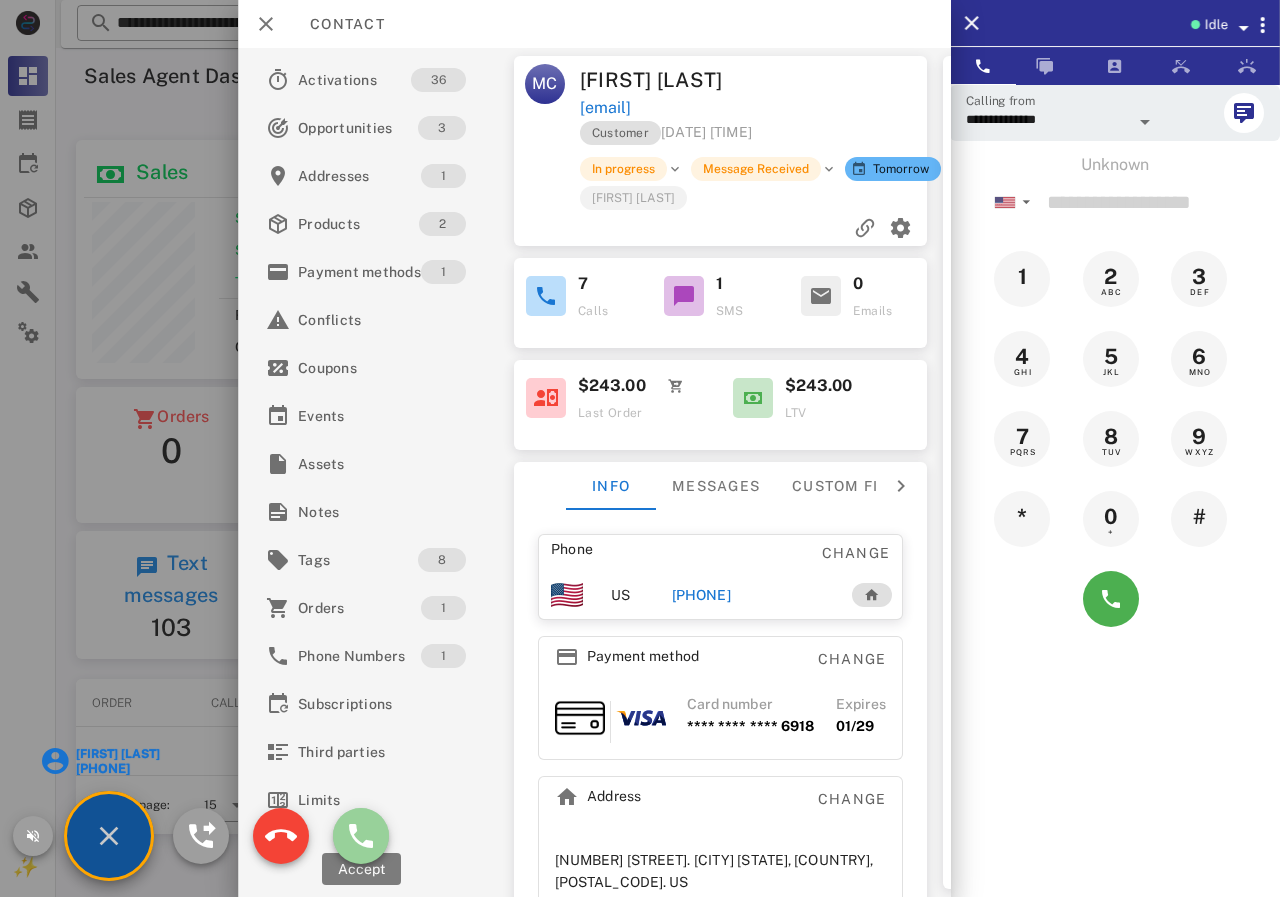 click at bounding box center (361, 836) 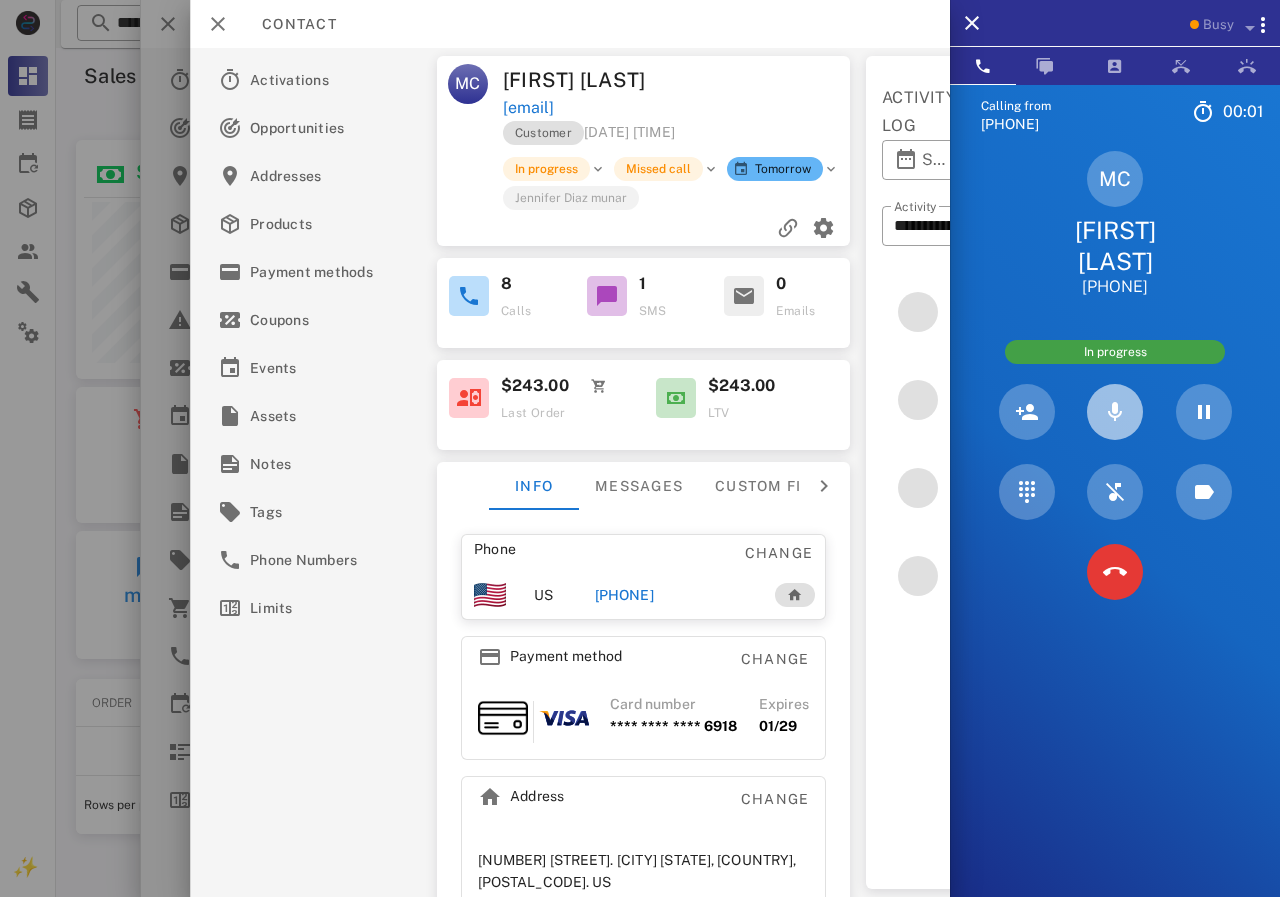 click at bounding box center (1115, 412) 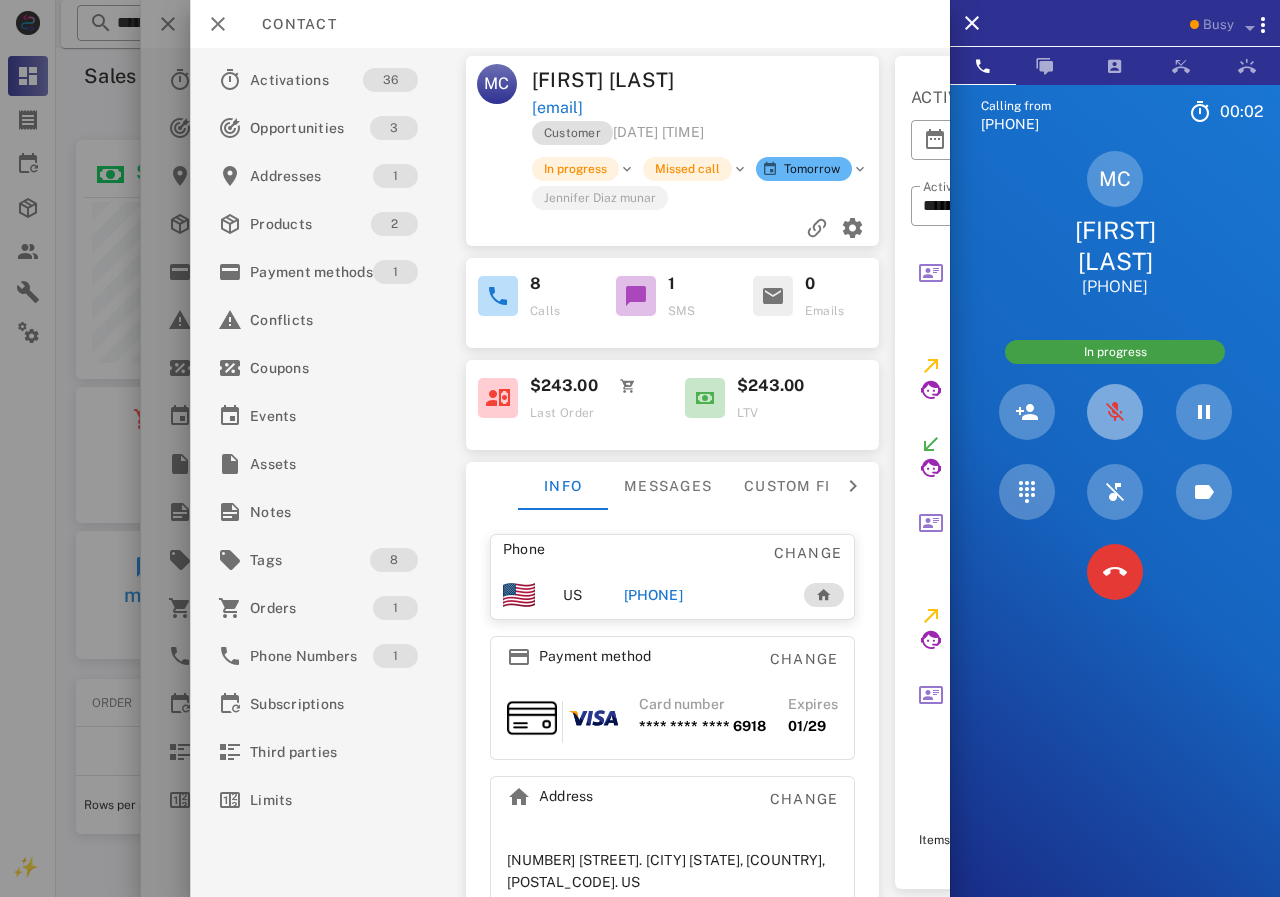 click at bounding box center (1115, 412) 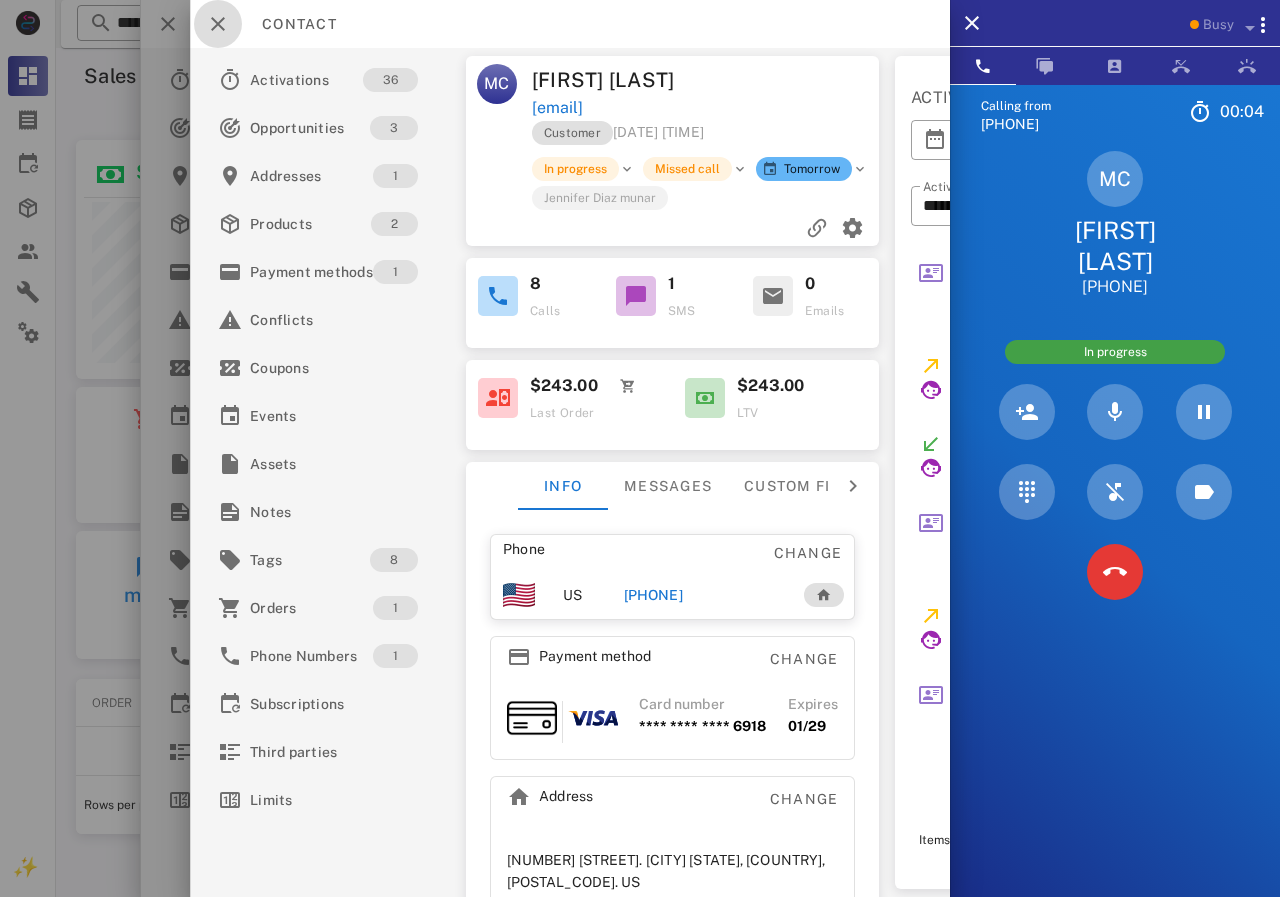 click at bounding box center (218, 24) 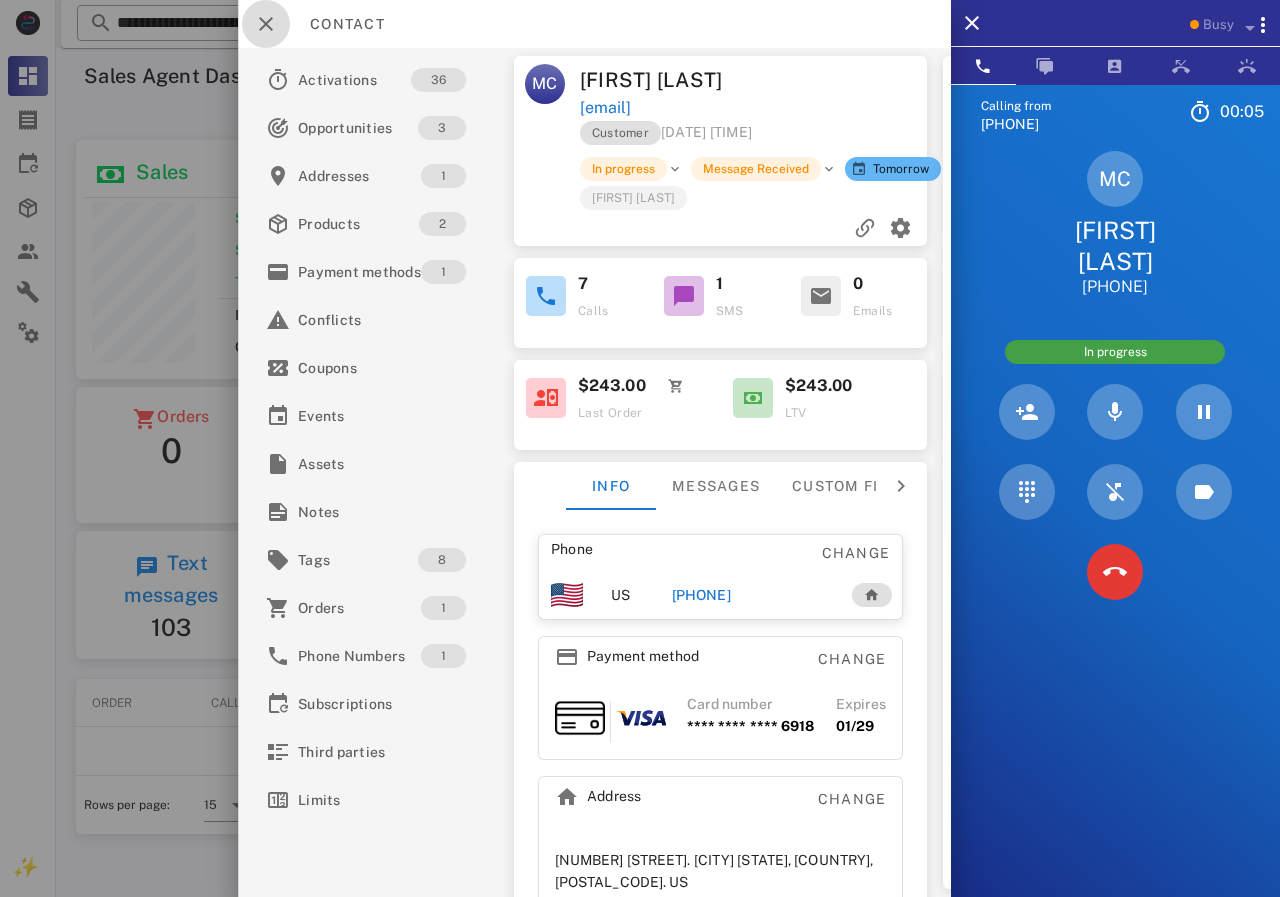 click at bounding box center (266, 24) 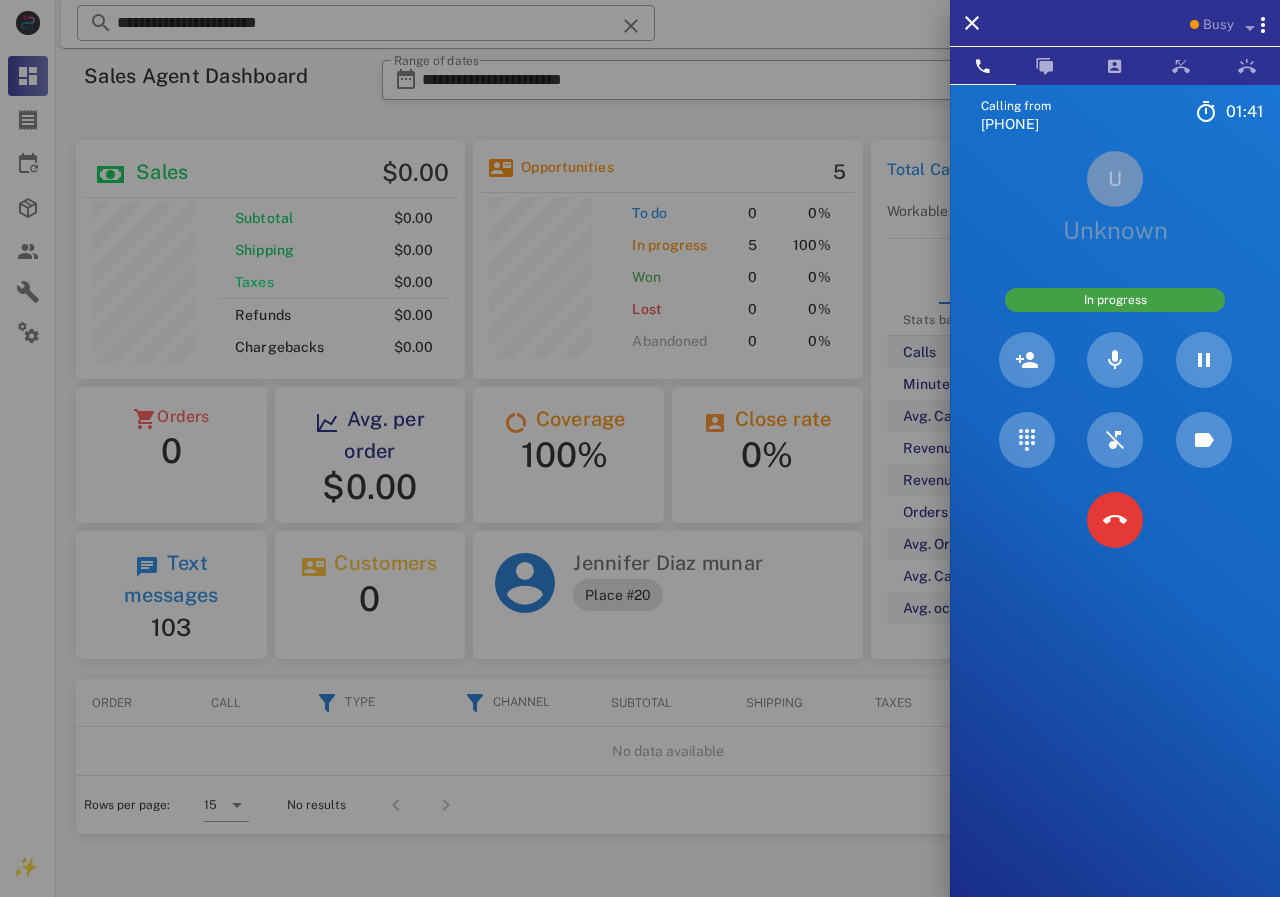click on "Calling from [PHONE] [TIME]  Unknown      ▼     Andorra
+376
Argentina
+54
Aruba
+297
Australia
+61
Belgium (België)
+32
Bolivia
+591
Brazil (Brasil)
+55
Canada
+1
Chile
+56
Colombia
+57
Costa Rica
+506
Dominican Republic (República Dominicana)
+1
Ecuador
+593
El Salvador
+503
France
+33
Germany (Deutschland)
+49
Guadeloupe
+590
Guatemala
+502
Honduras
+504
Iceland (Ísland)
+354
India (भारत)
+91
Israel (‫ישראל‬‎)
+972
Italy (Italia)     Japan (日本)" at bounding box center [1115, 533] 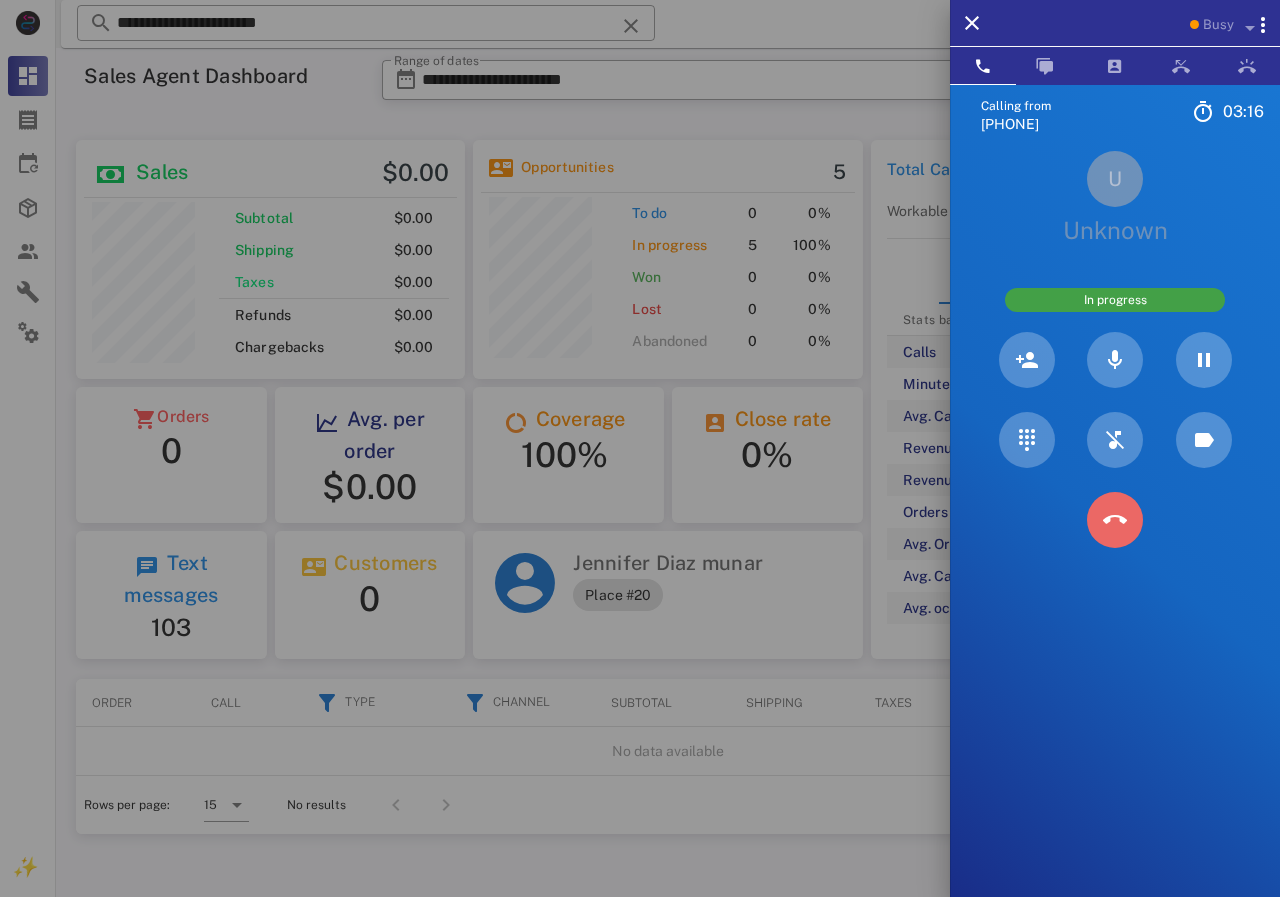 click at bounding box center (1115, 520) 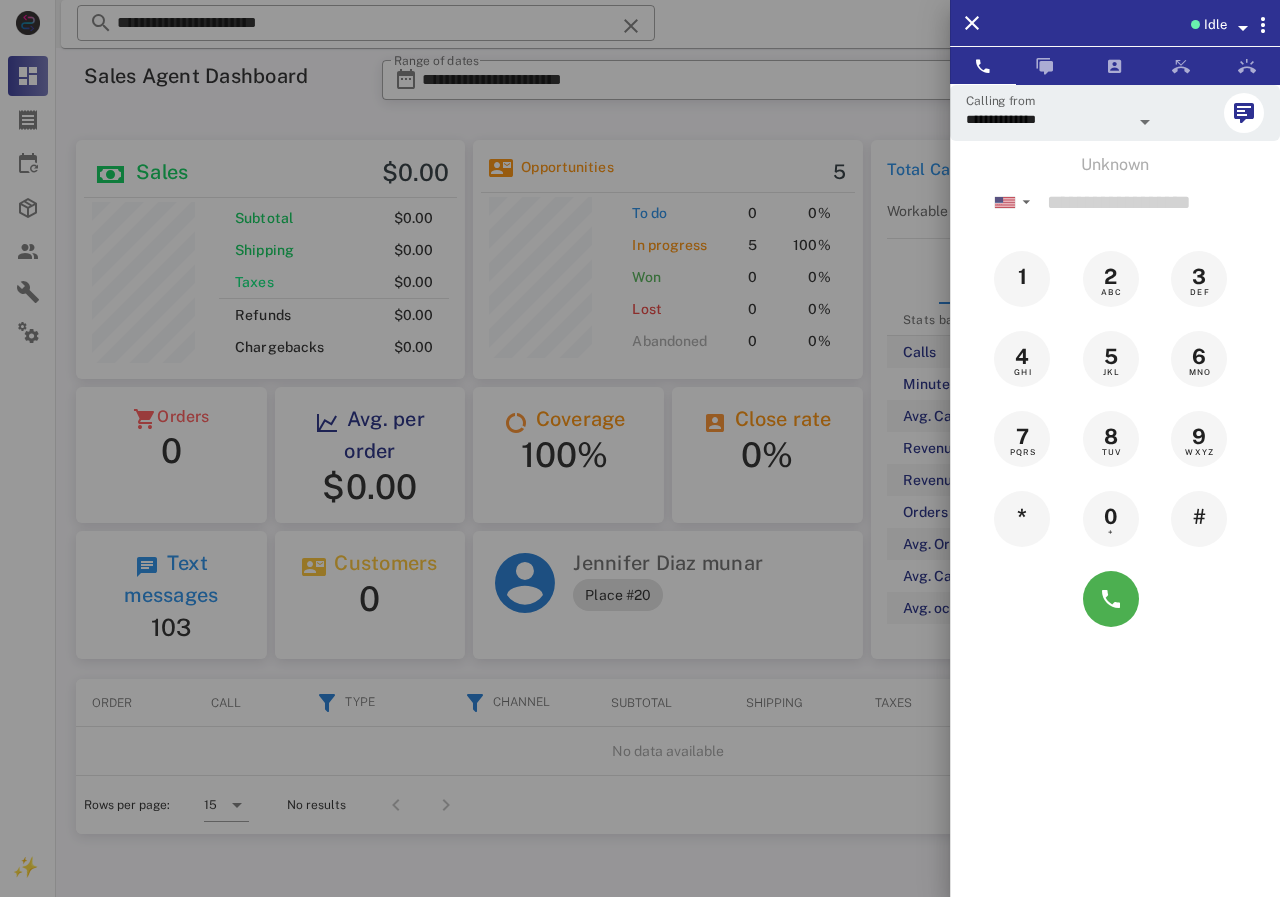 click at bounding box center (640, 448) 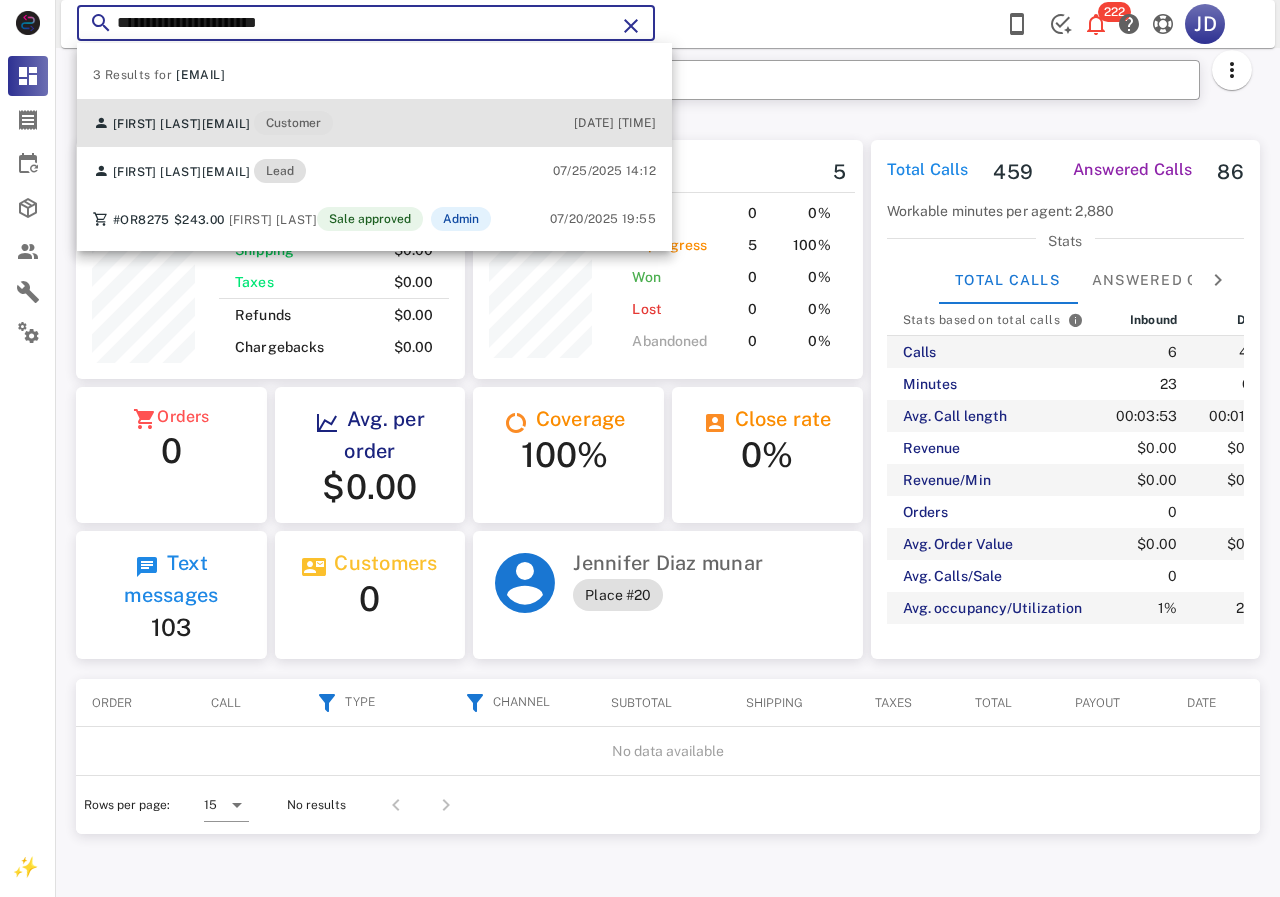 click on "[EMAIL]" at bounding box center (226, 124) 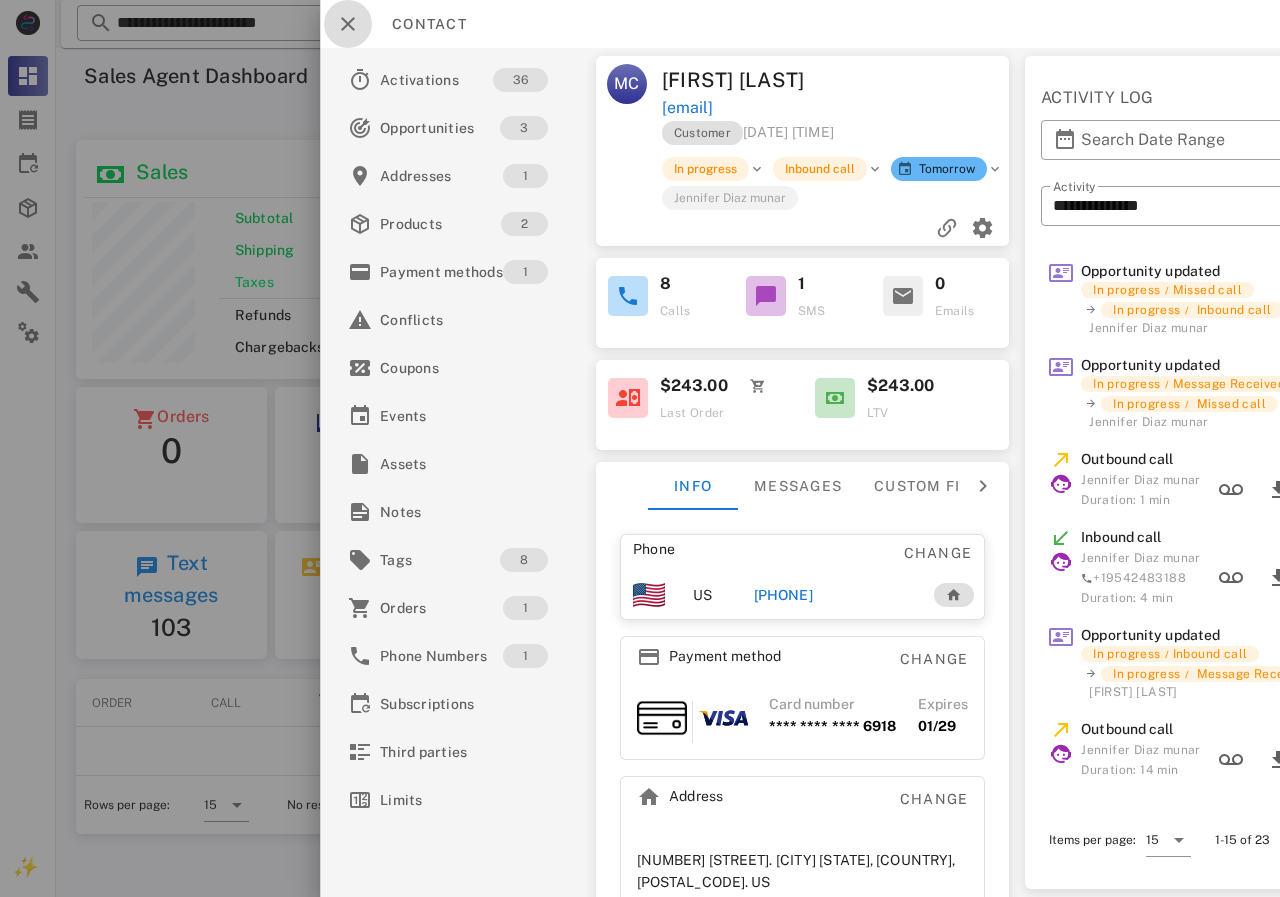 click at bounding box center [348, 24] 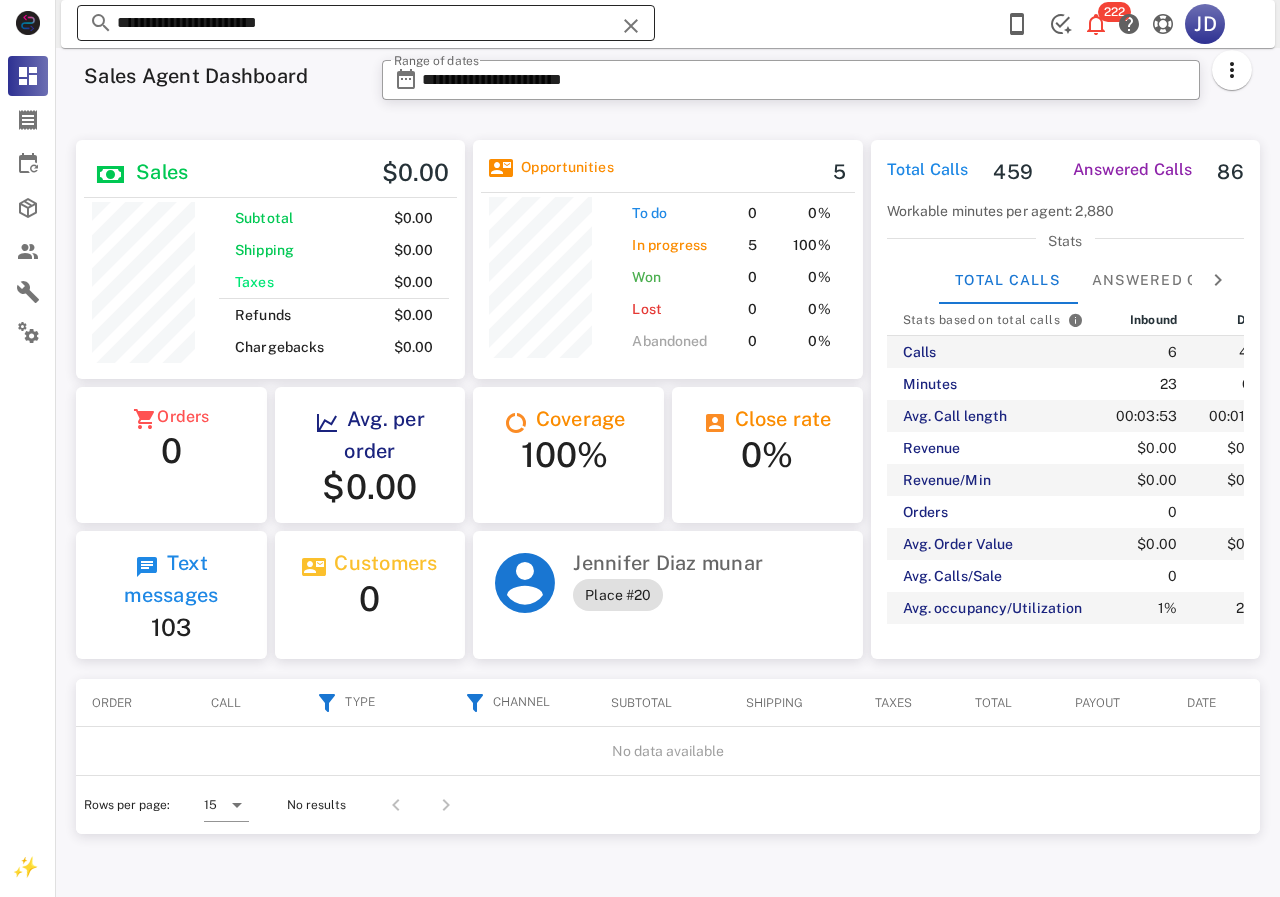 click on "**********" at bounding box center [366, 23] 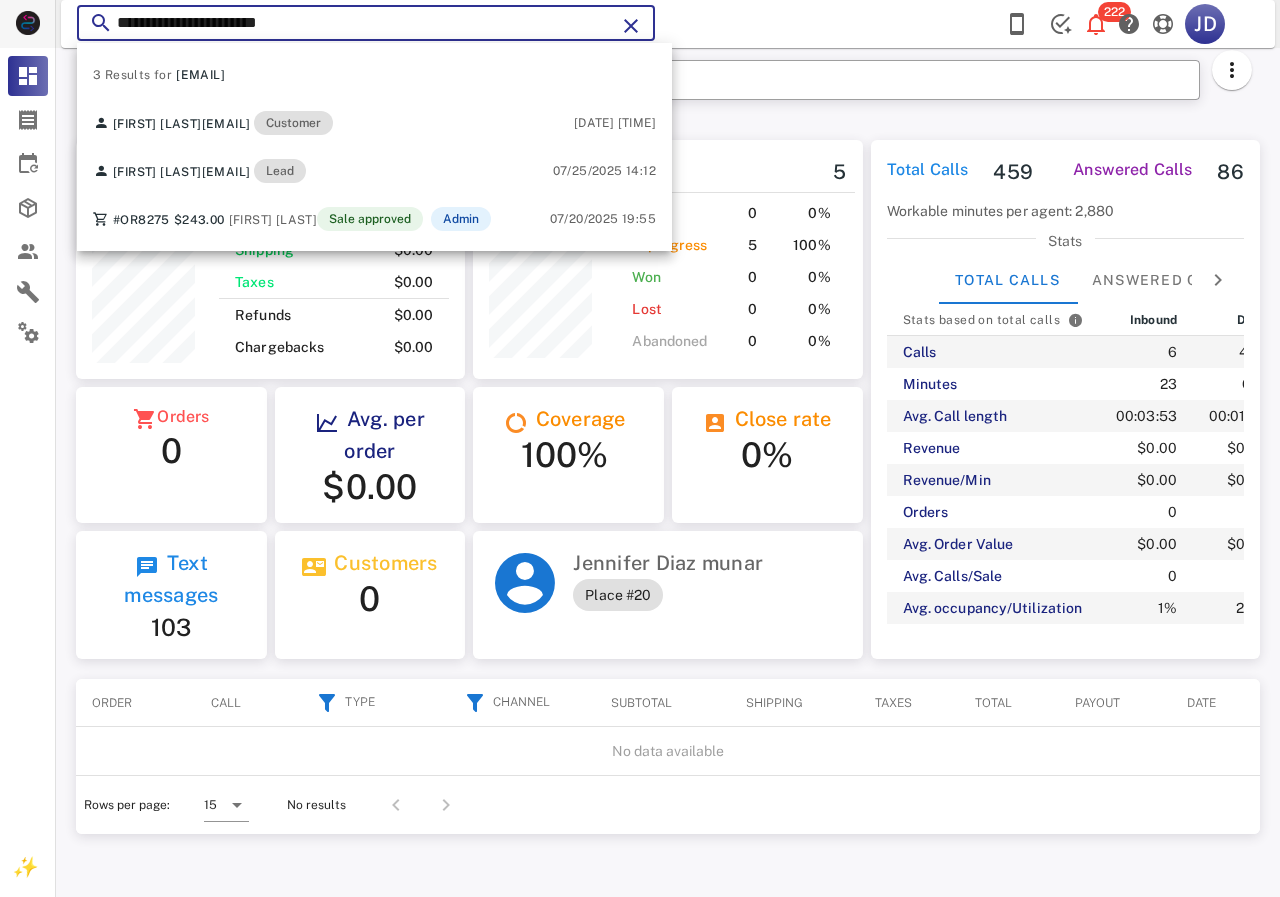 drag, startPoint x: 305, startPoint y: 23, endPoint x: 1, endPoint y: 25, distance: 304.0066 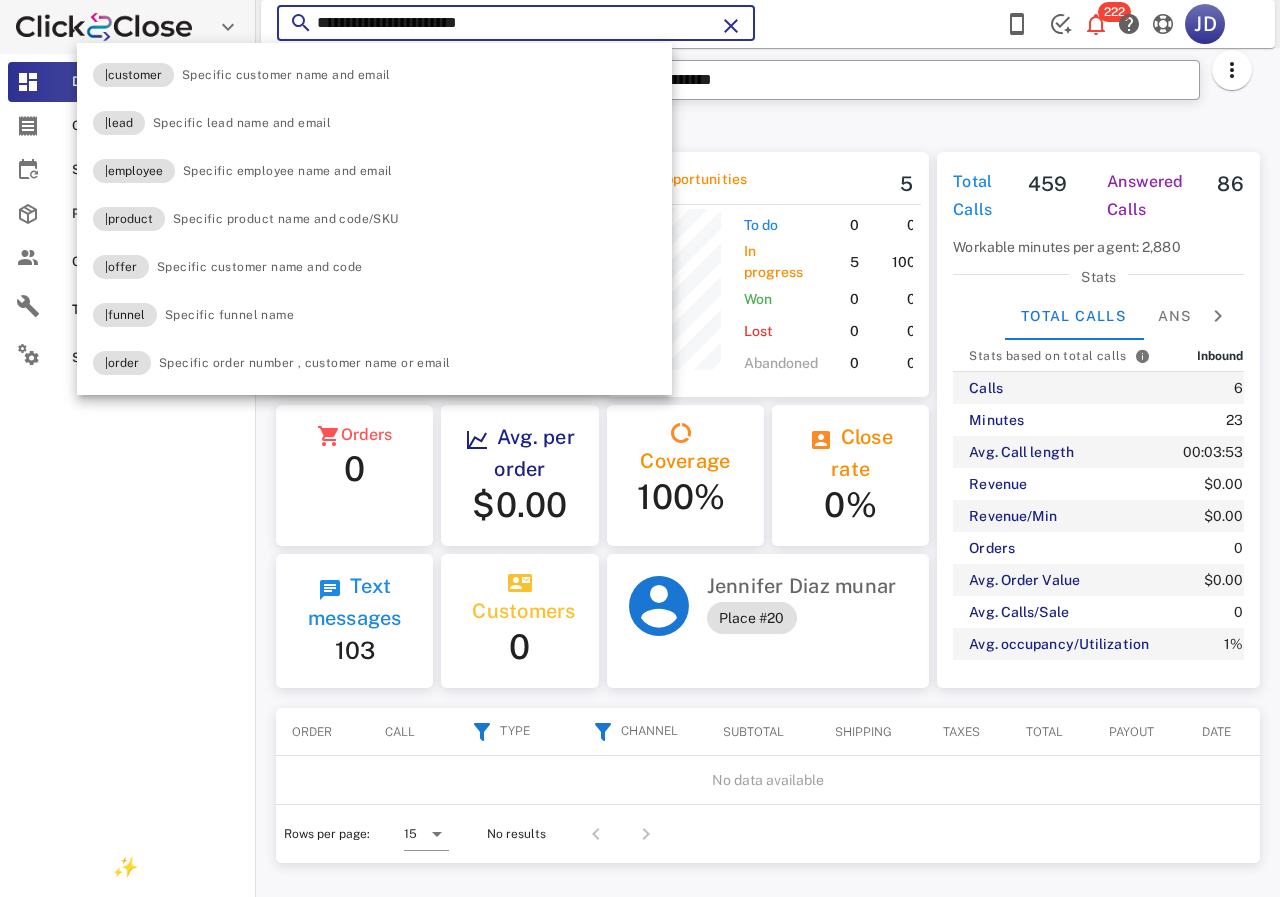 paste on "*****" 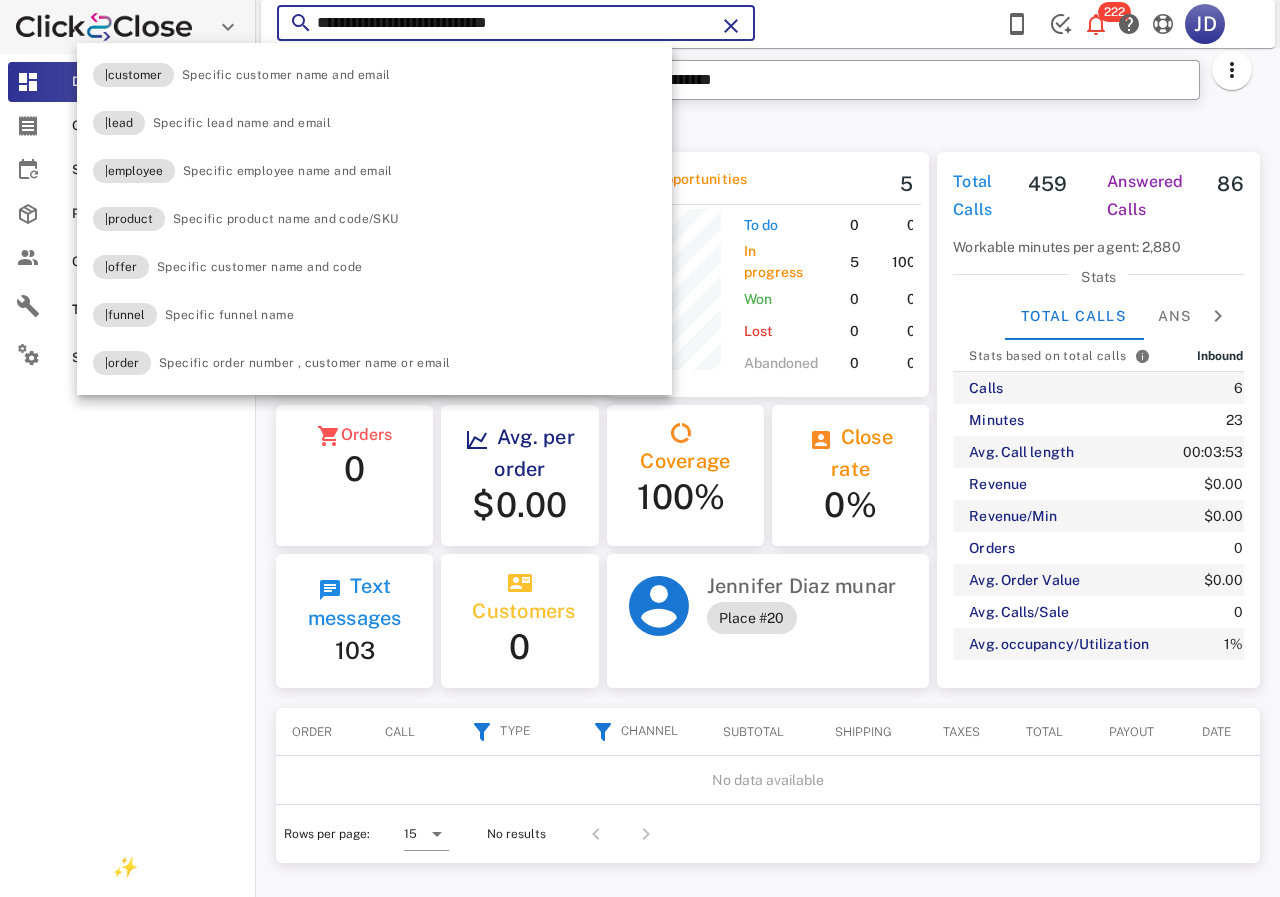 scroll, scrollTop: 250, scrollLeft: 320, axis: both 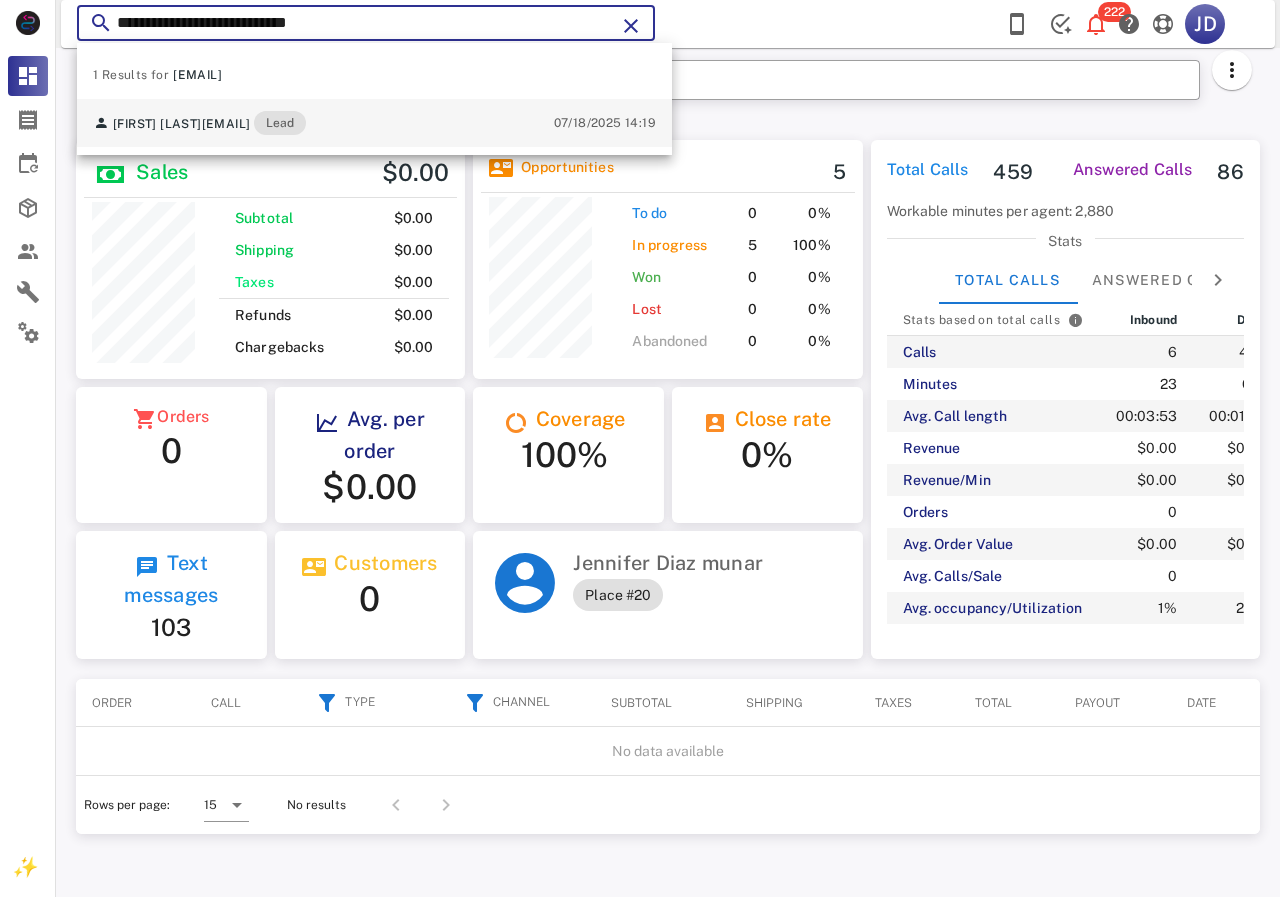 type on "**********" 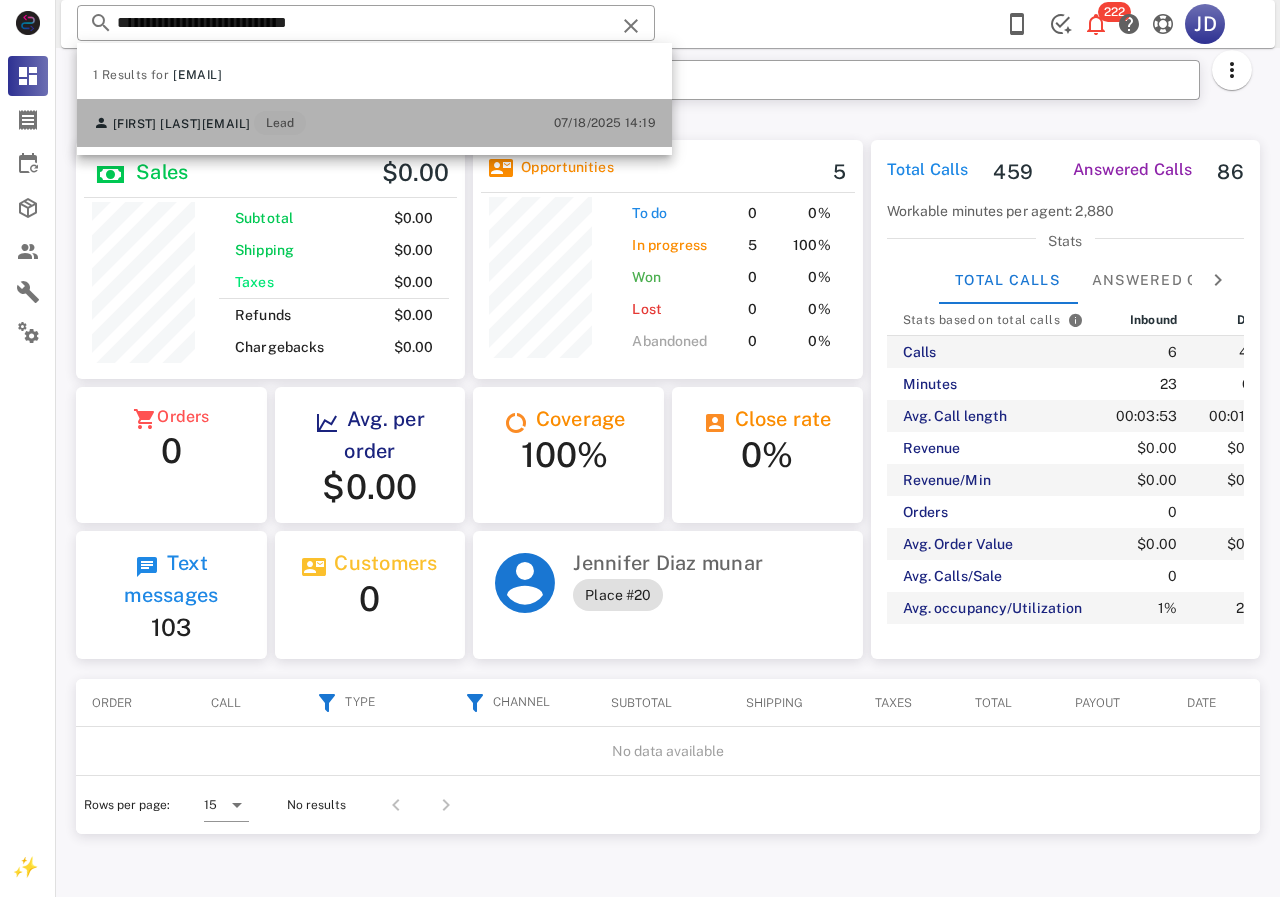 click on "[FIRST] [LAST]   [EMAIL]   Lead" at bounding box center [199, 123] 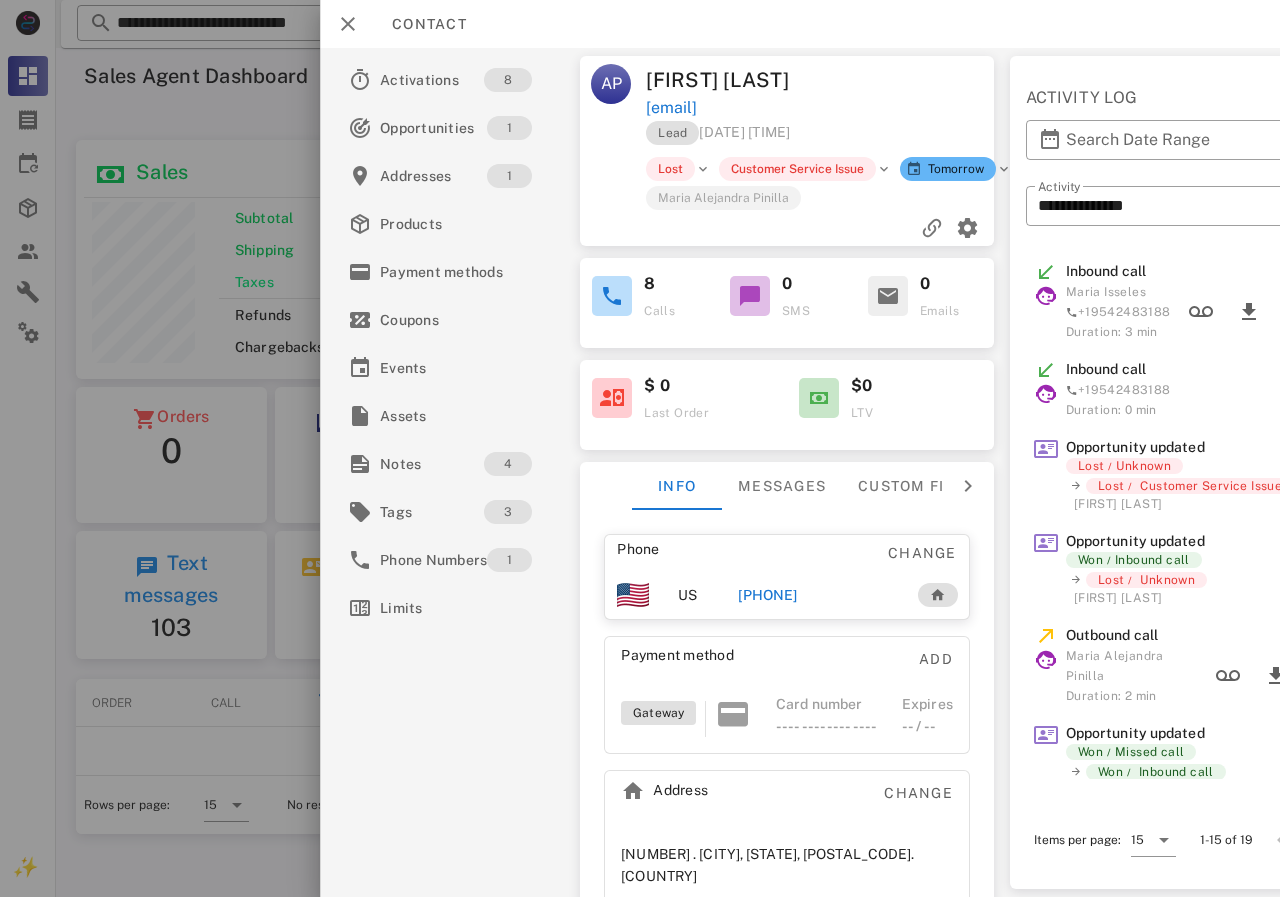 click on "[PHONE]" at bounding box center [767, 595] 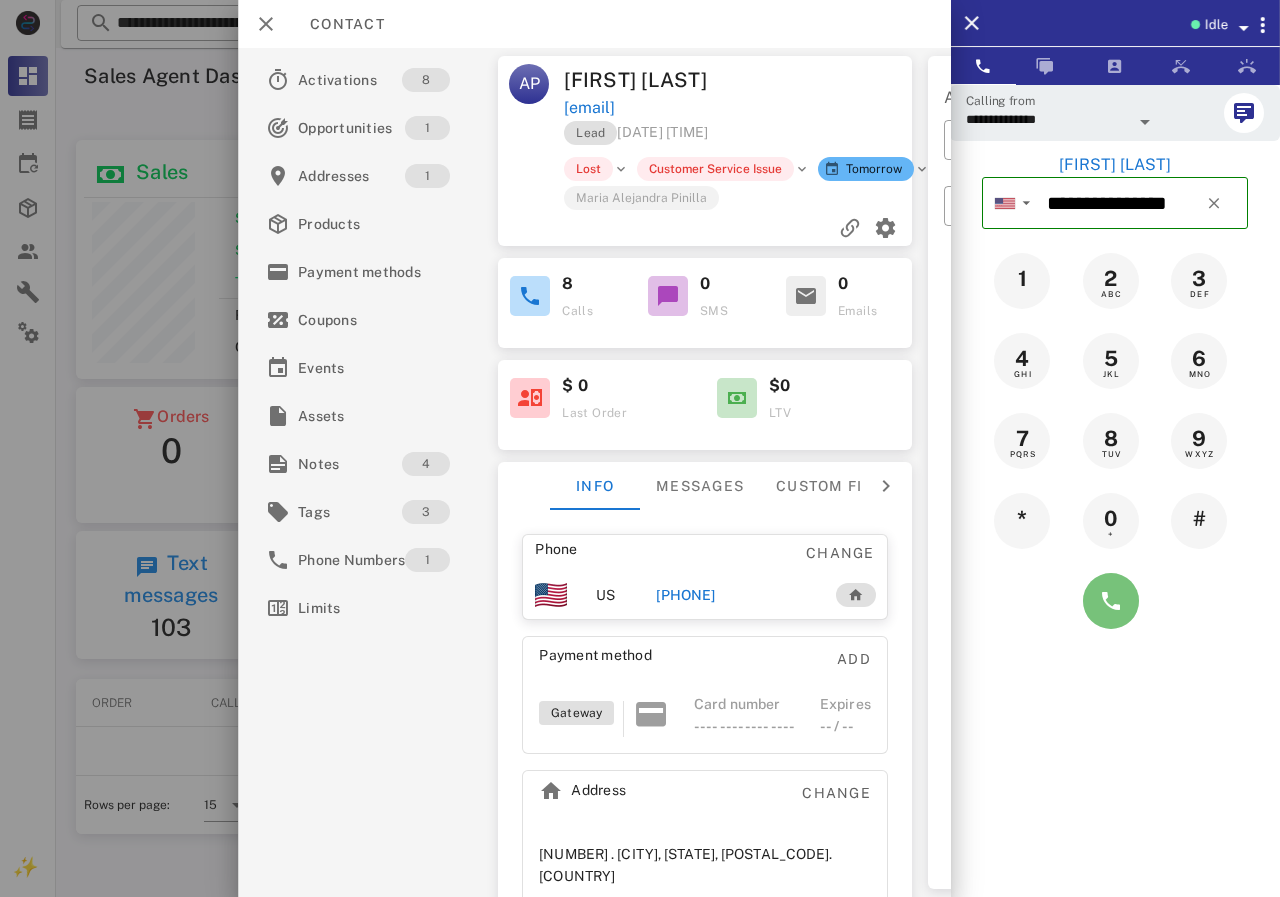 click at bounding box center (1111, 601) 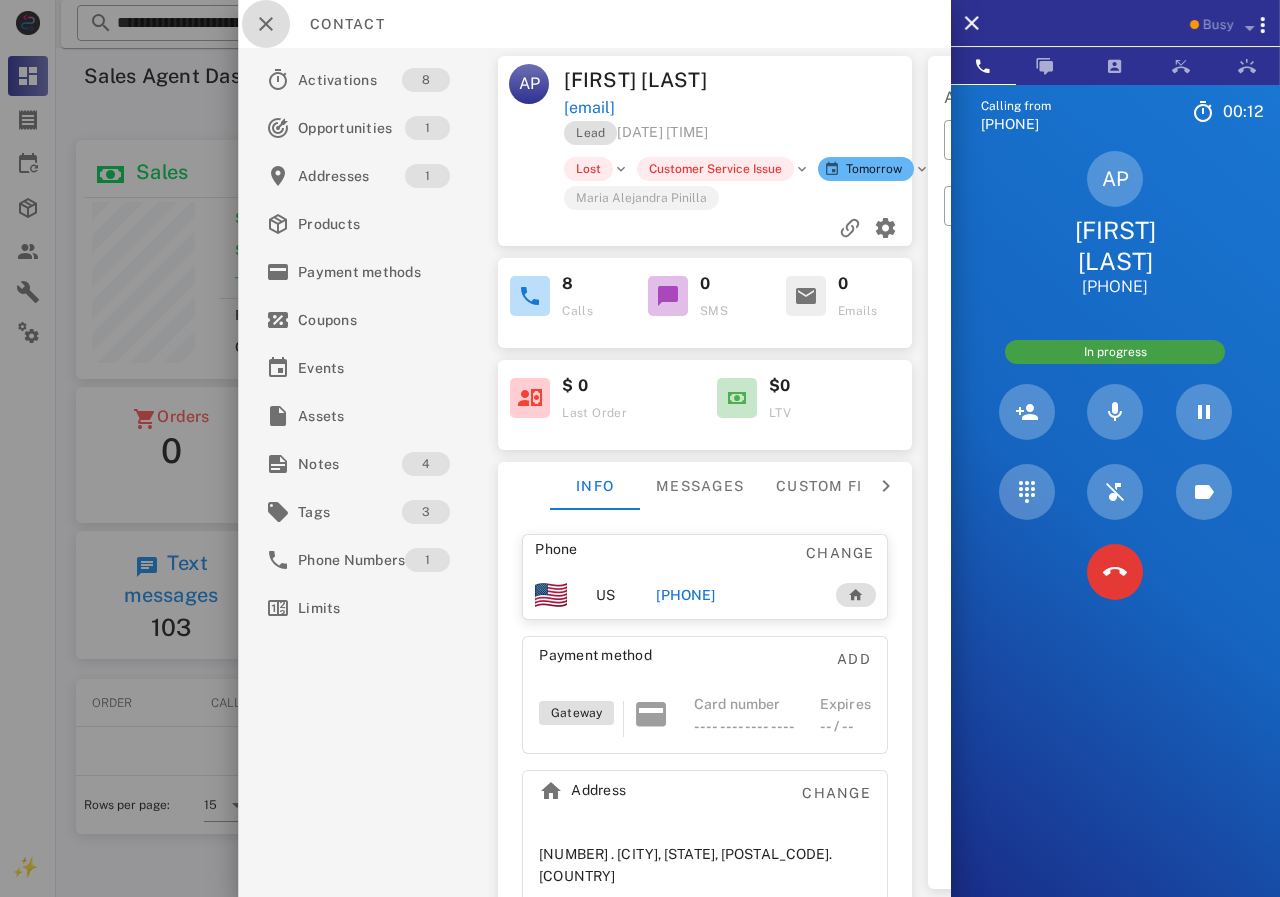 click at bounding box center [266, 24] 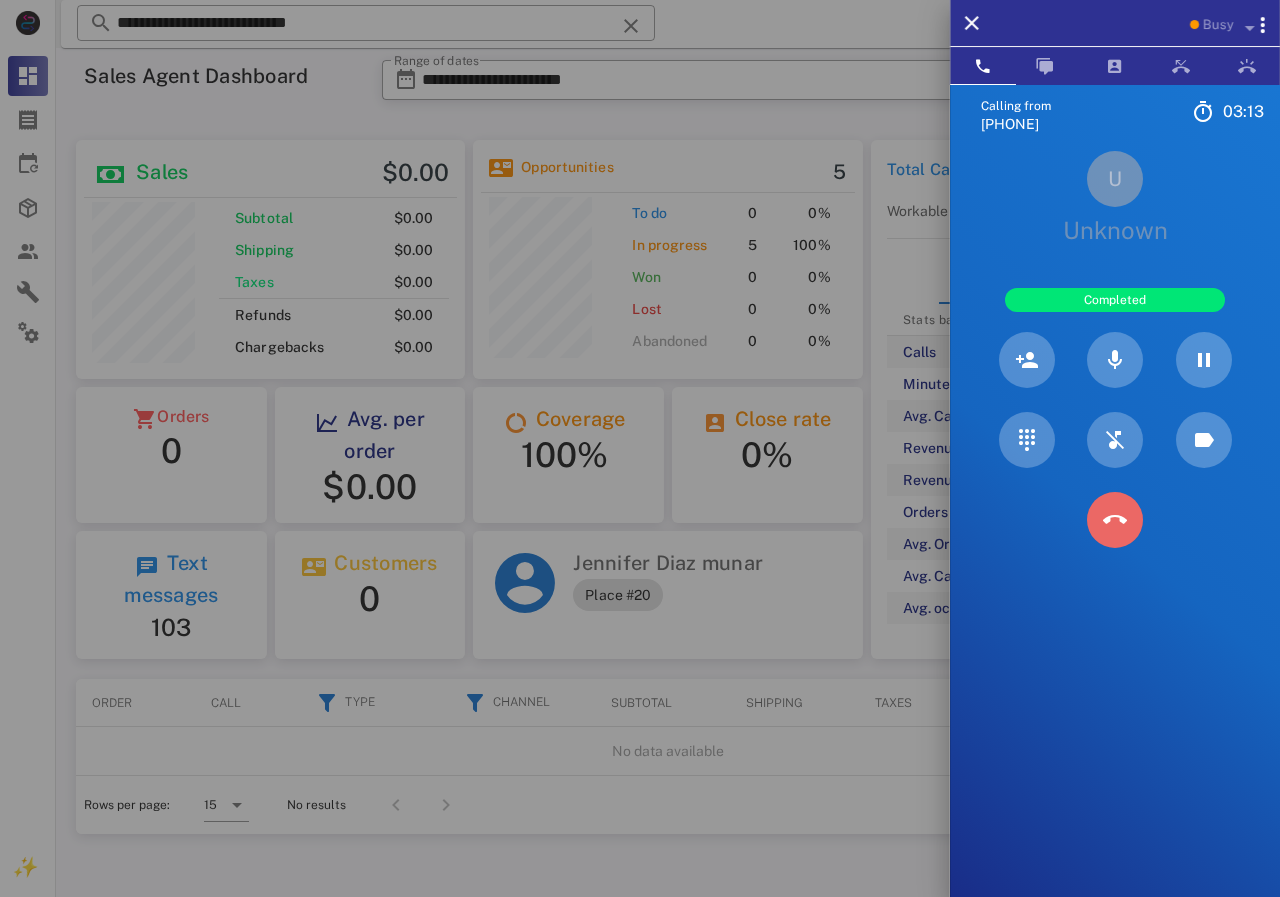 click at bounding box center [1115, 520] 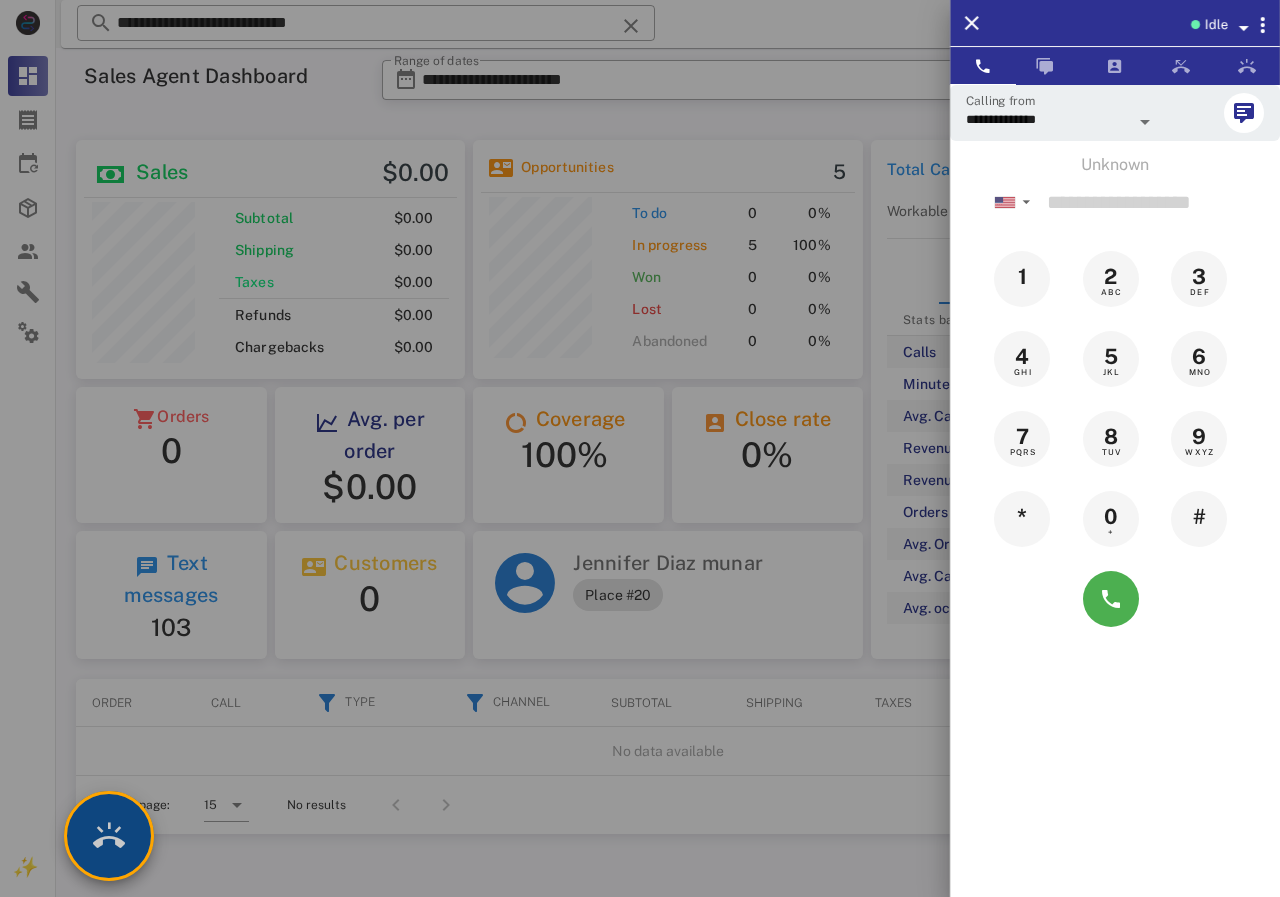 click at bounding box center [109, 836] 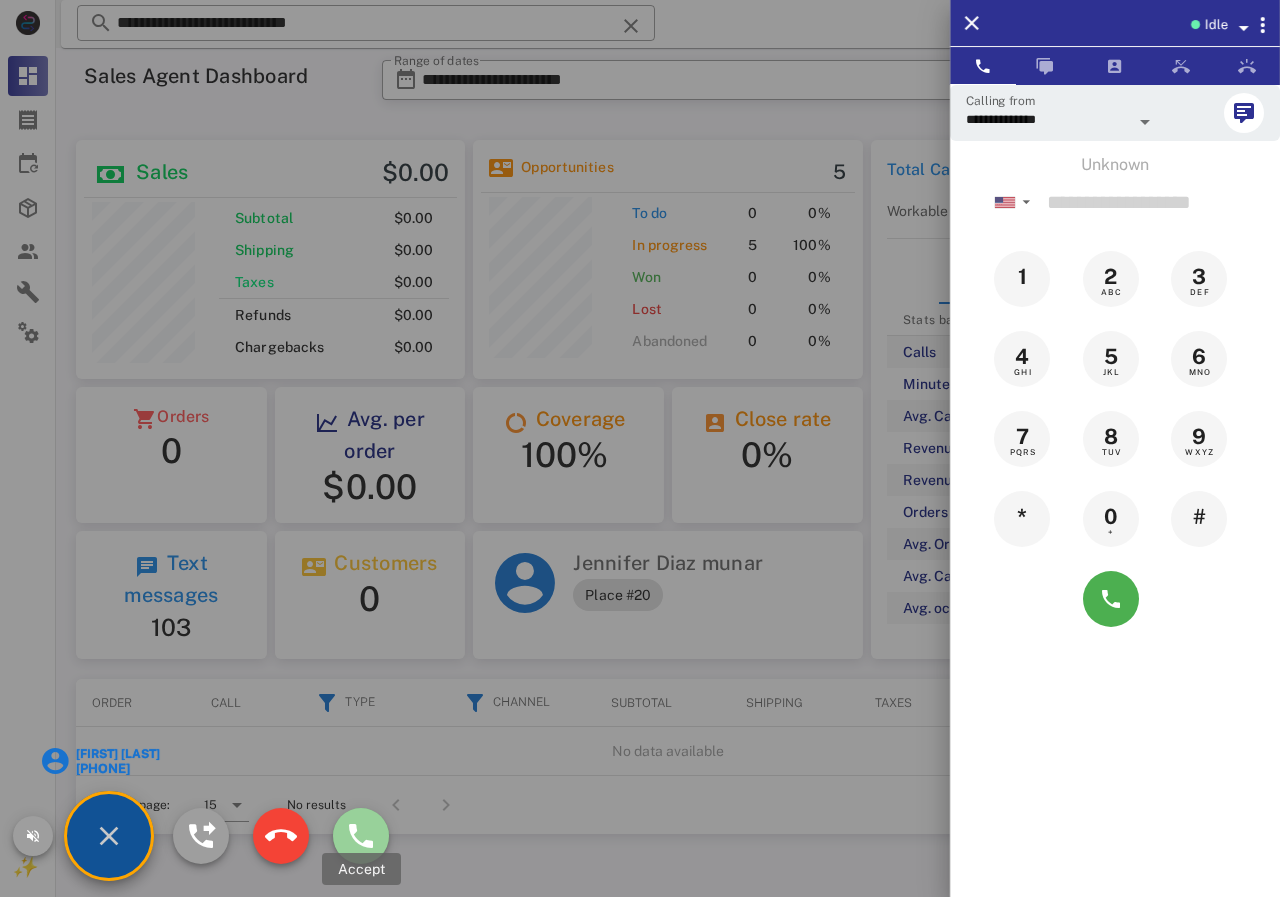 click at bounding box center (361, 836) 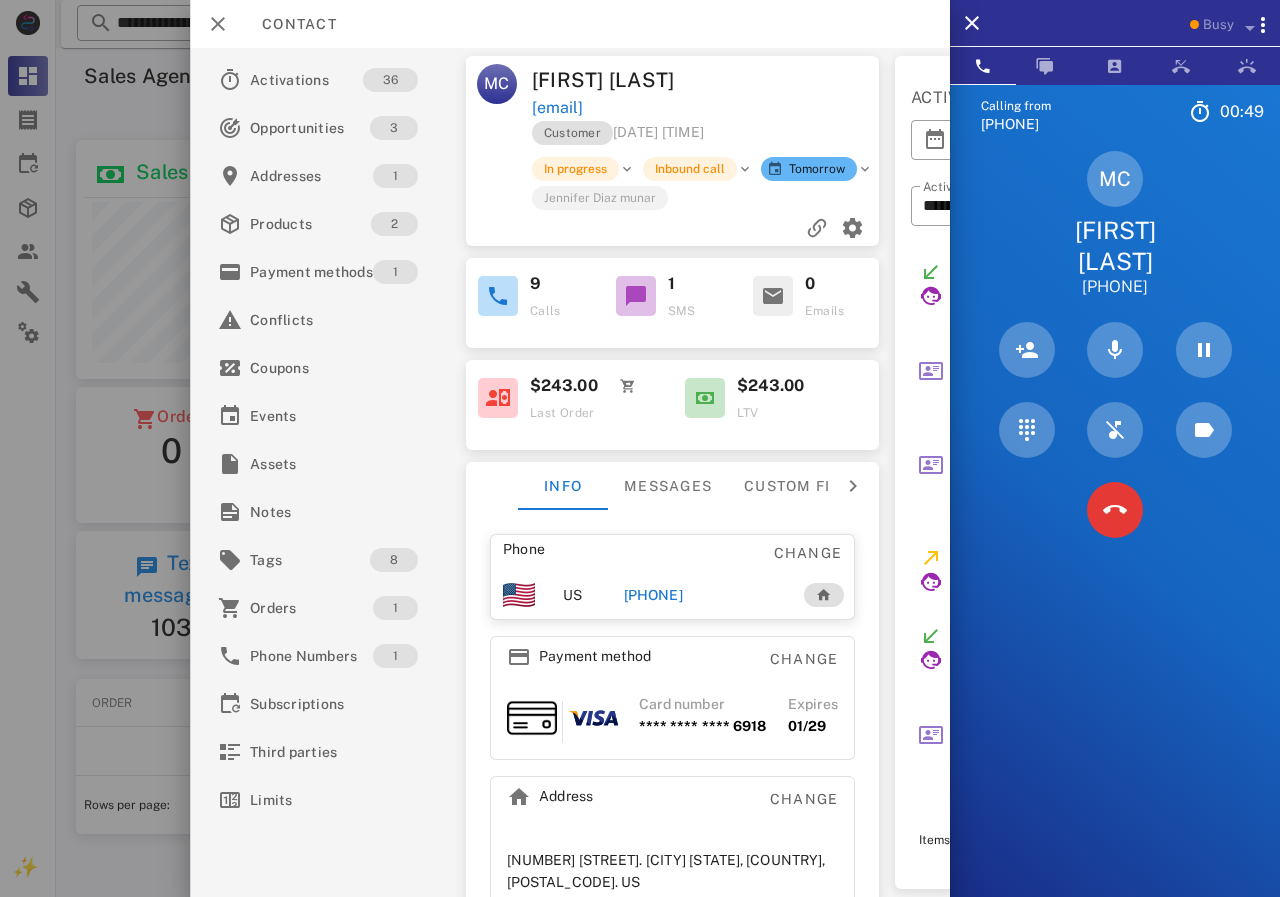 click at bounding box center (640, 448) 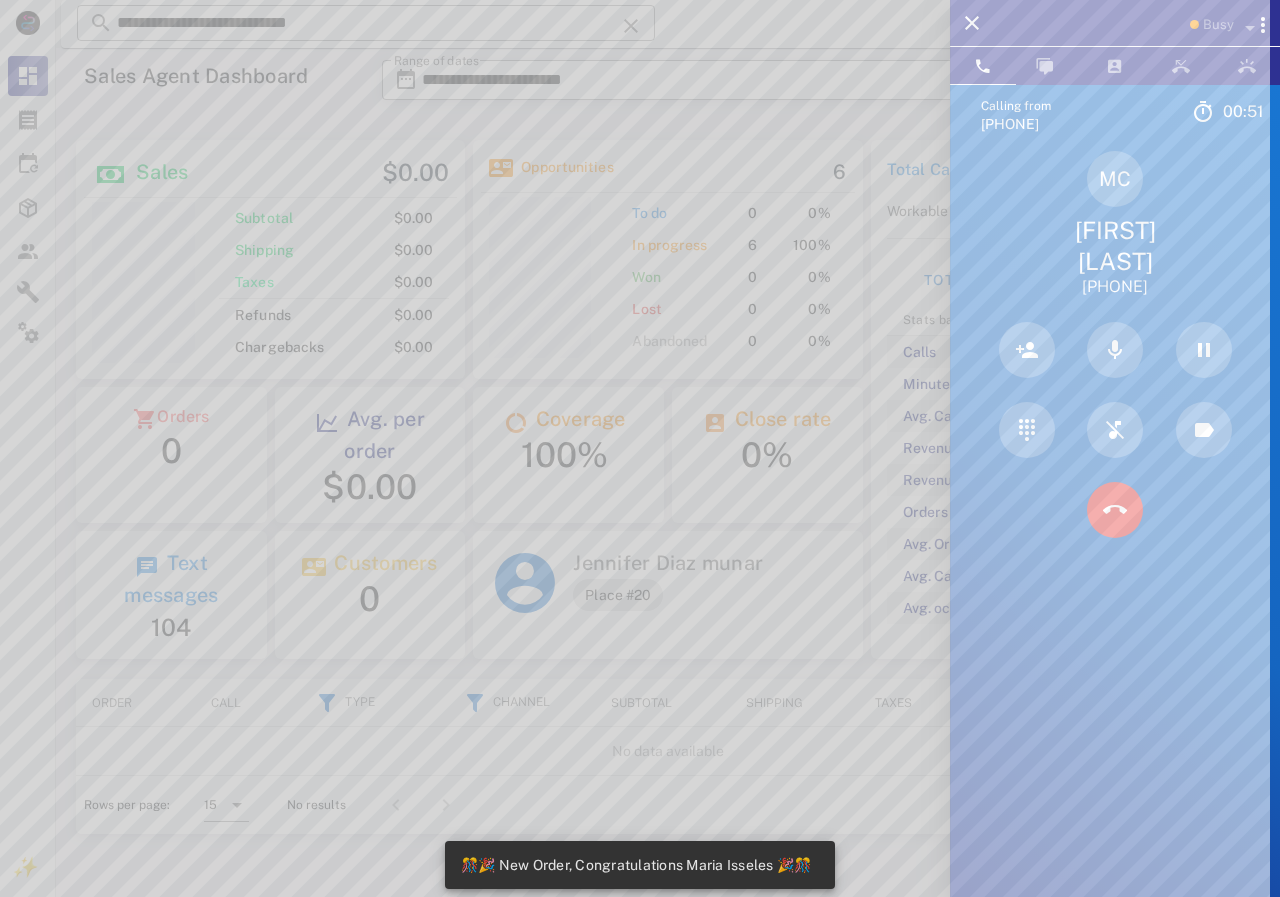 scroll, scrollTop: 999756, scrollLeft: 999611, axis: both 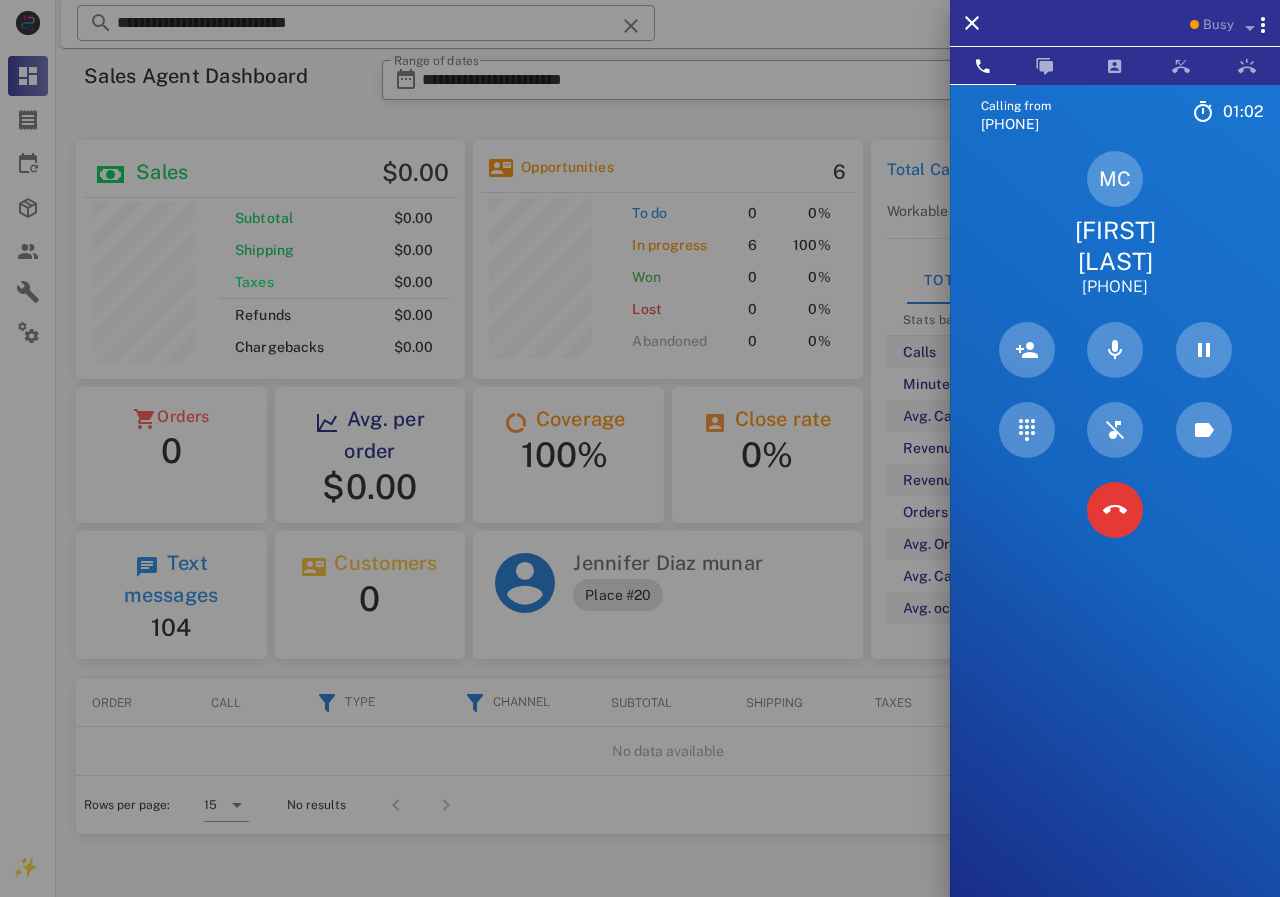 click at bounding box center (640, 448) 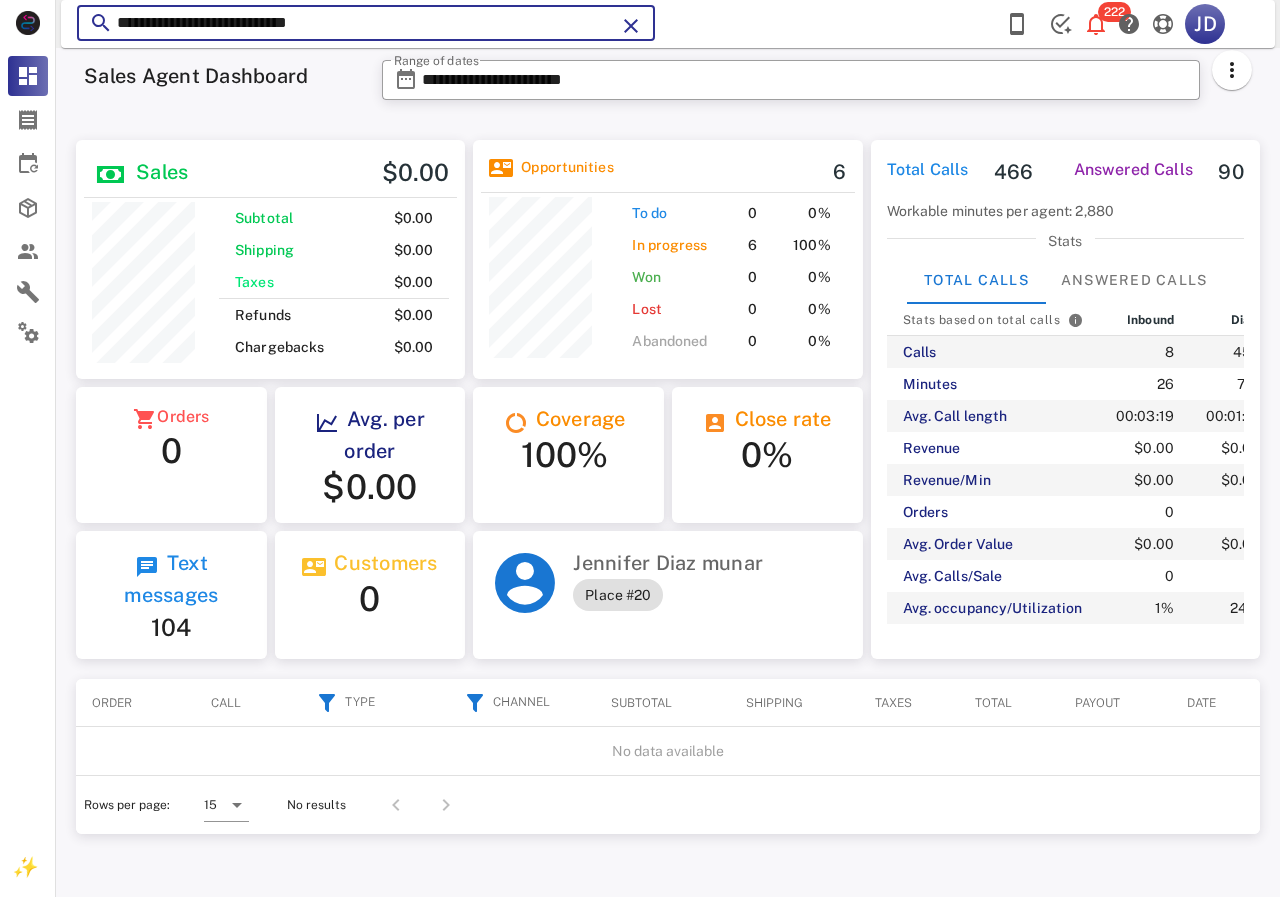drag, startPoint x: 387, startPoint y: 31, endPoint x: 189, endPoint y: 35, distance: 198.0404 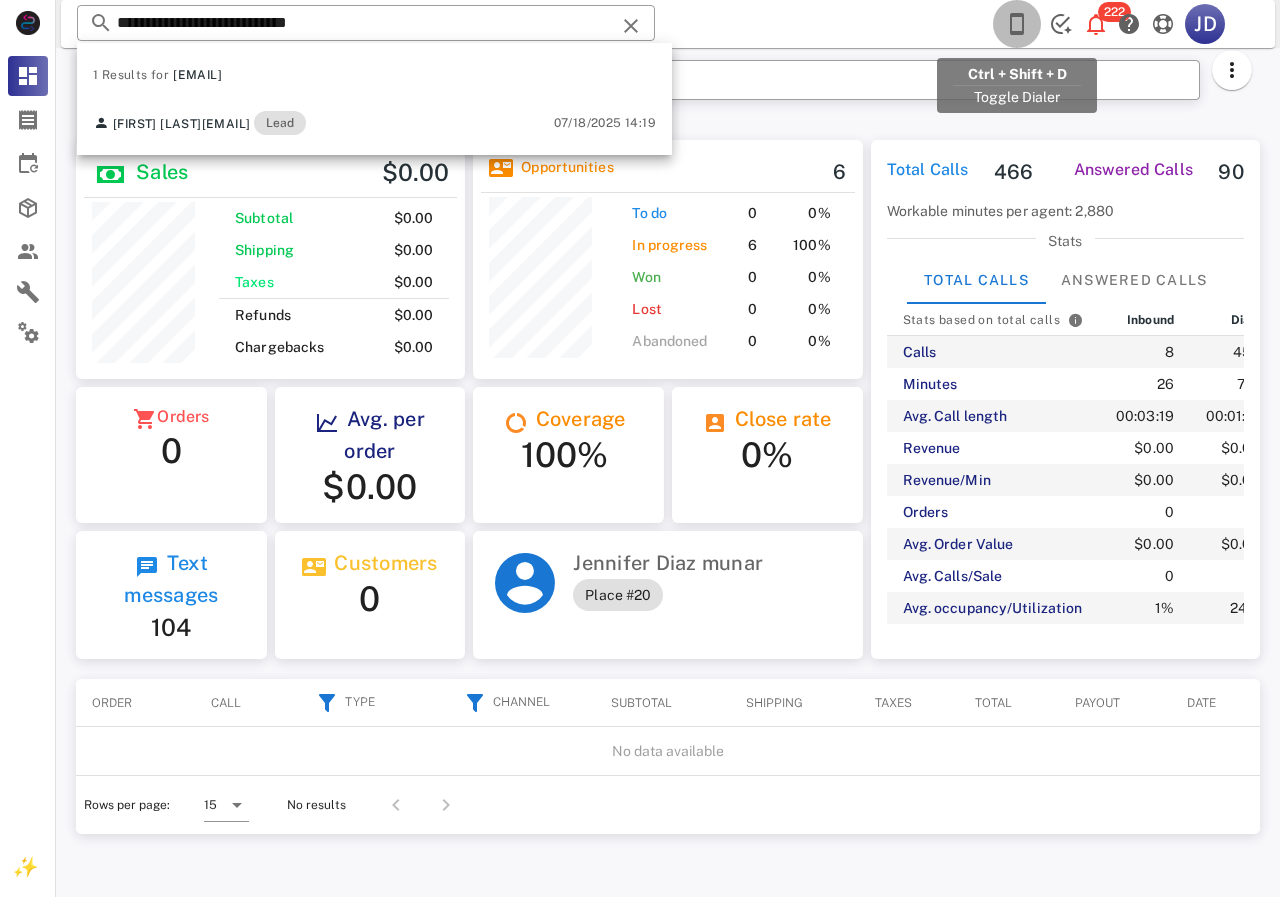 click at bounding box center [1017, 24] 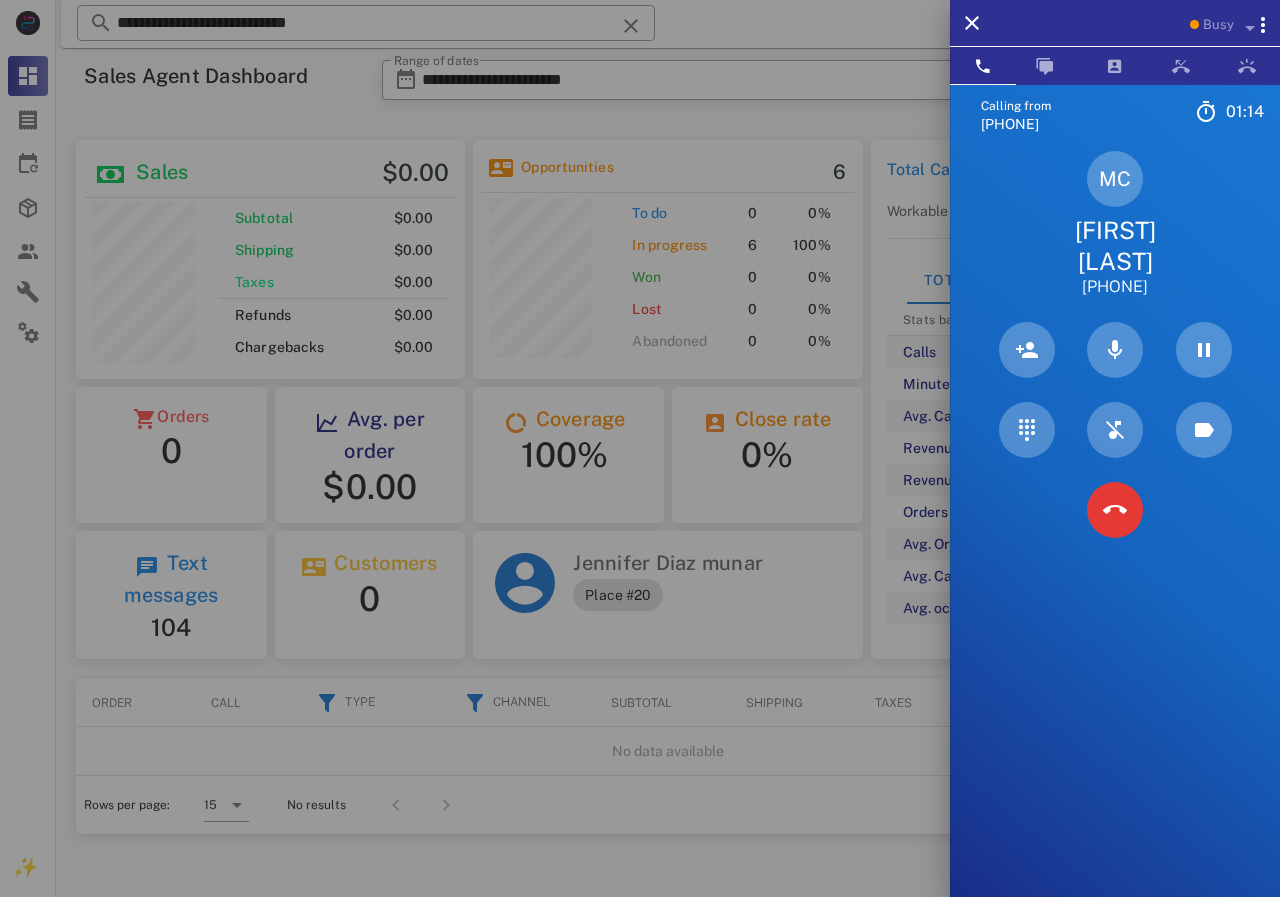 drag, startPoint x: 1083, startPoint y: 218, endPoint x: 1200, endPoint y: 252, distance: 121.84006 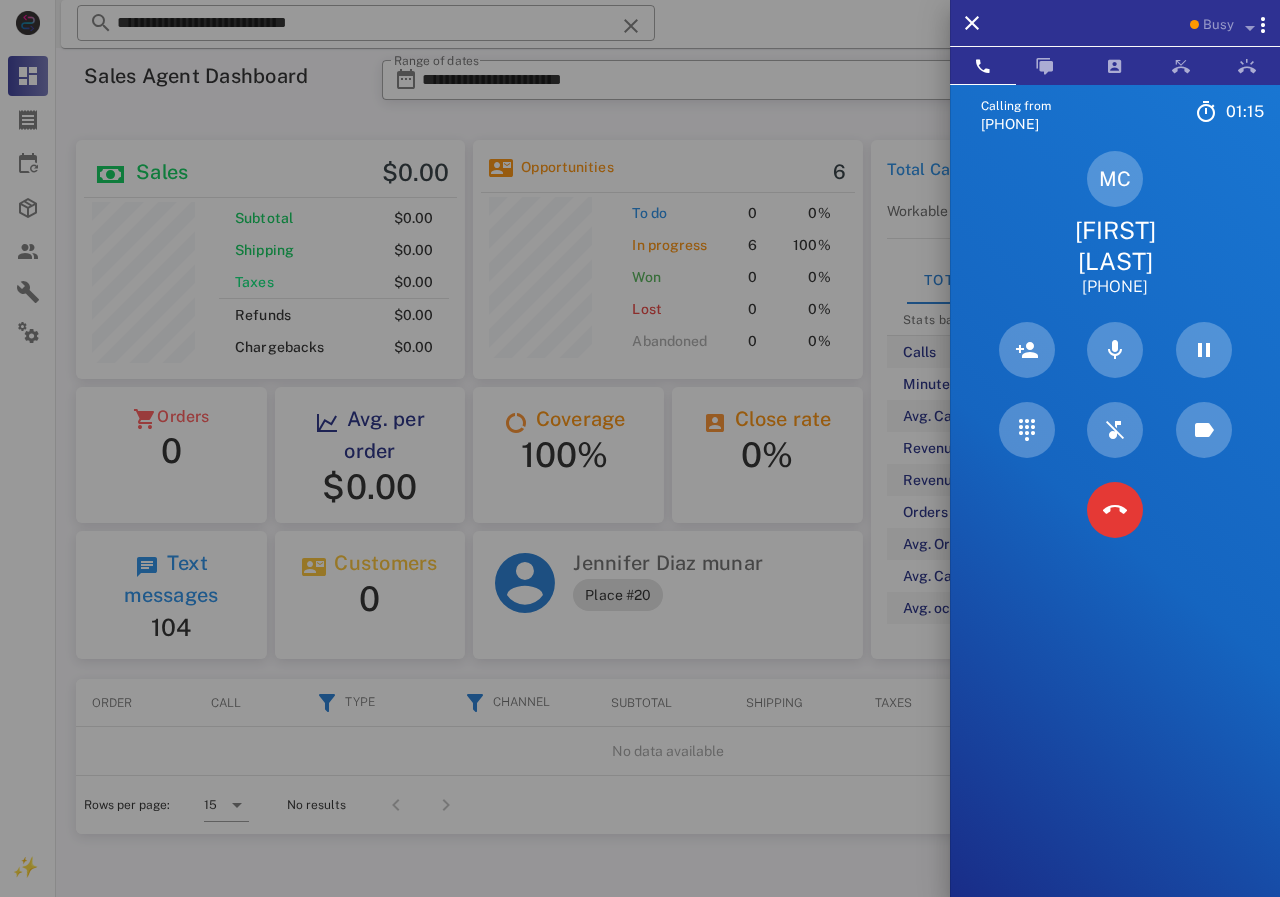 click on "MC" at bounding box center (1115, 179) 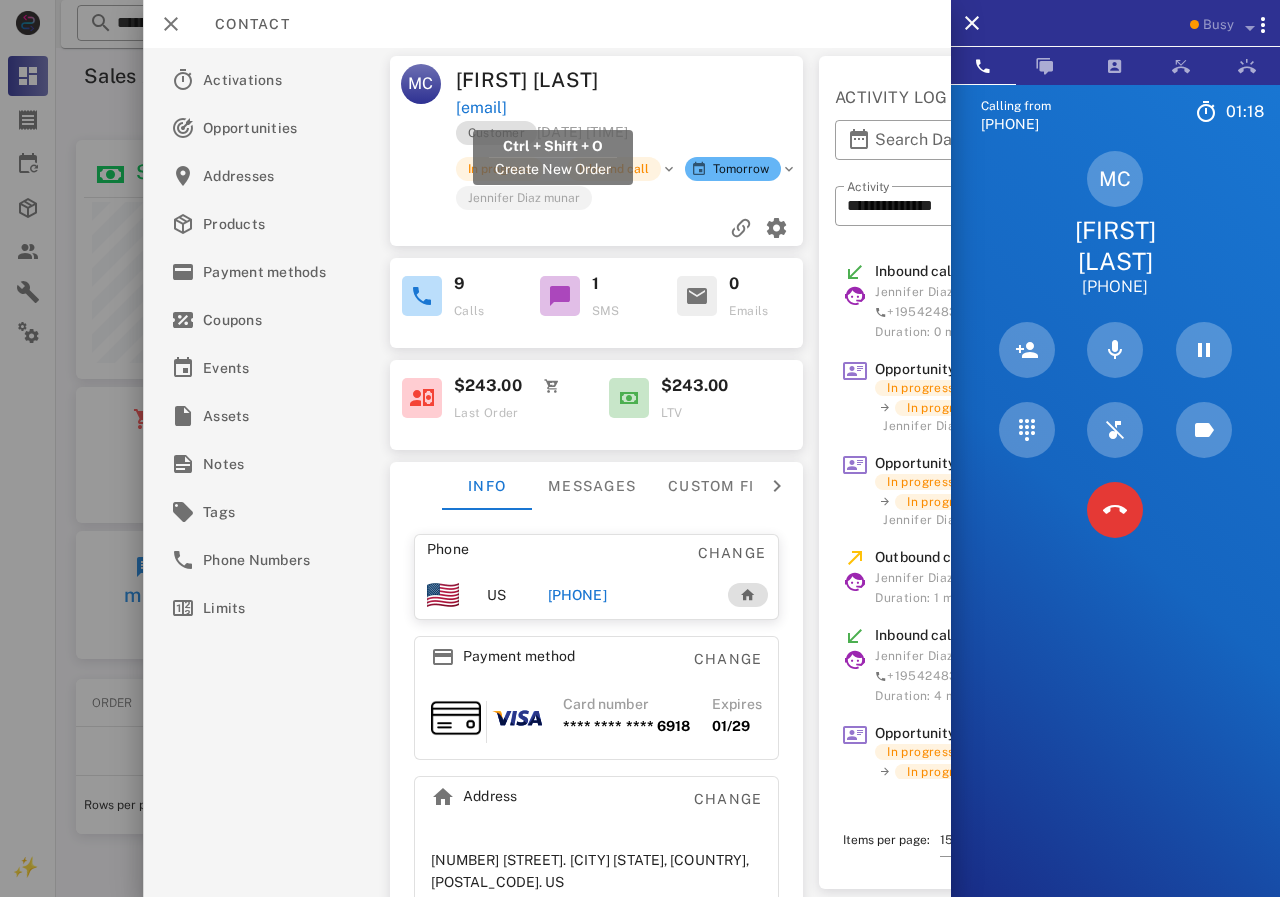 drag, startPoint x: 680, startPoint y: 108, endPoint x: 454, endPoint y: 108, distance: 226 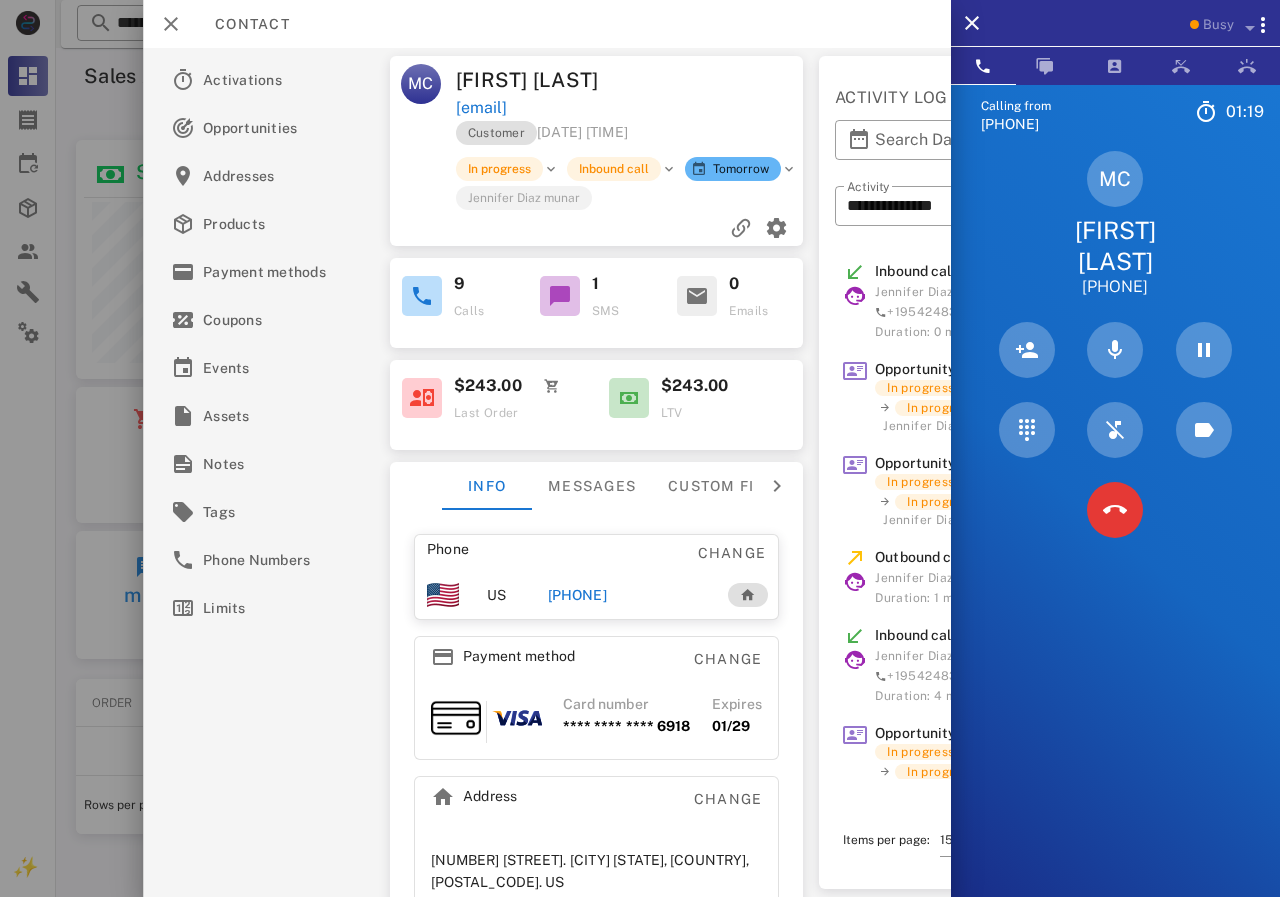 copy on "[FIRST] [LAST]   [EMAIL]" 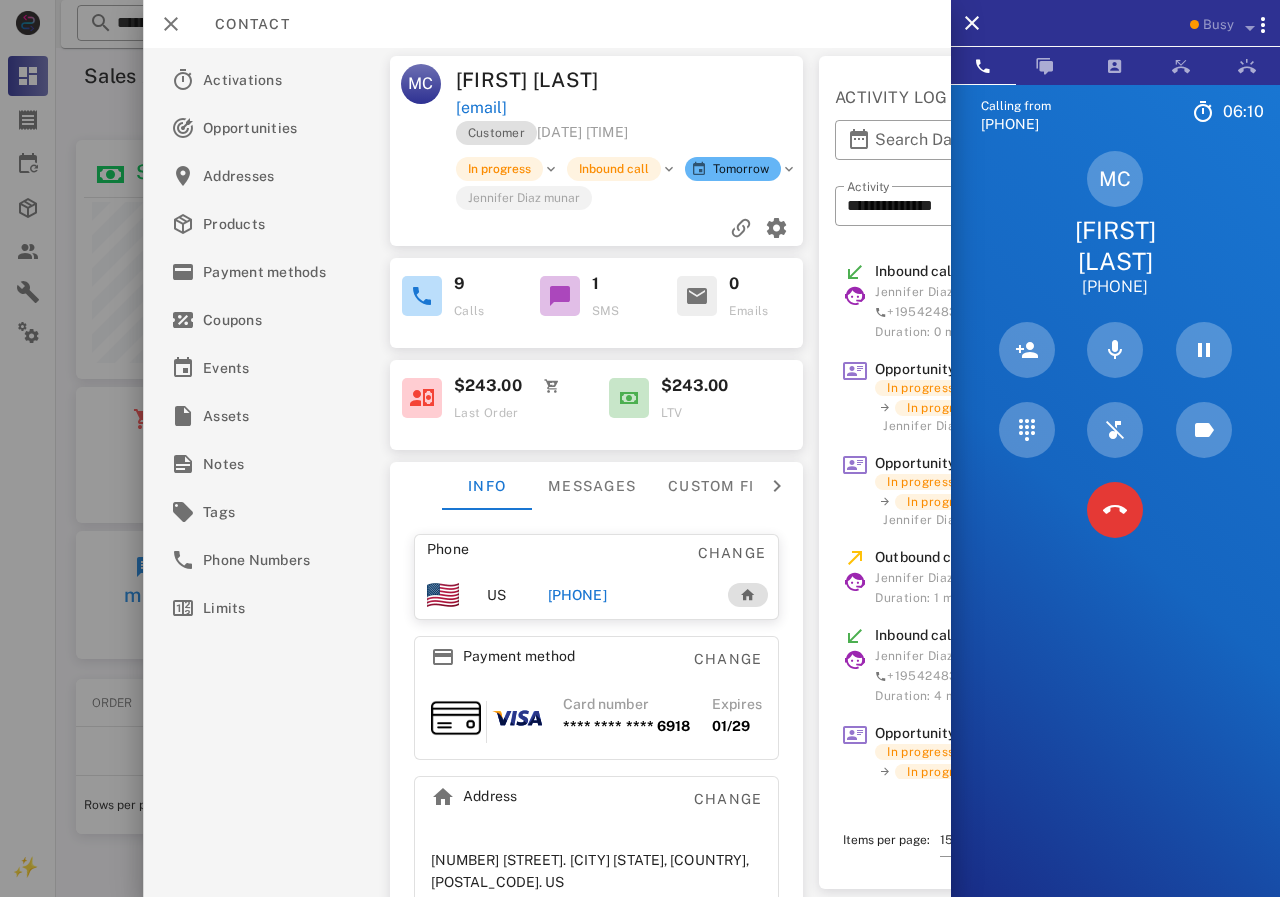 click on "[EMAIL]" at bounding box center [630, 108] 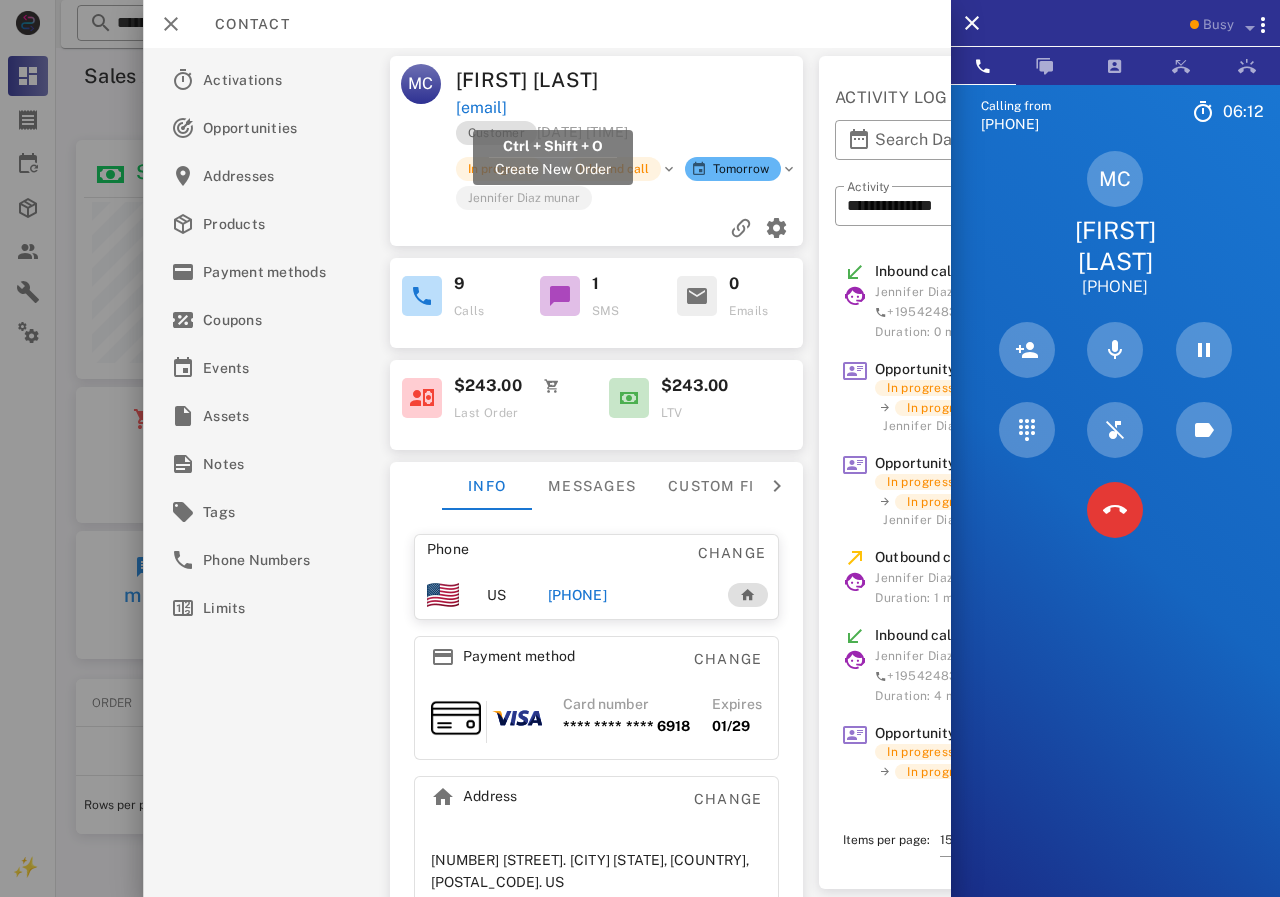 drag, startPoint x: 707, startPoint y: 104, endPoint x: 457, endPoint y: 118, distance: 250.3917 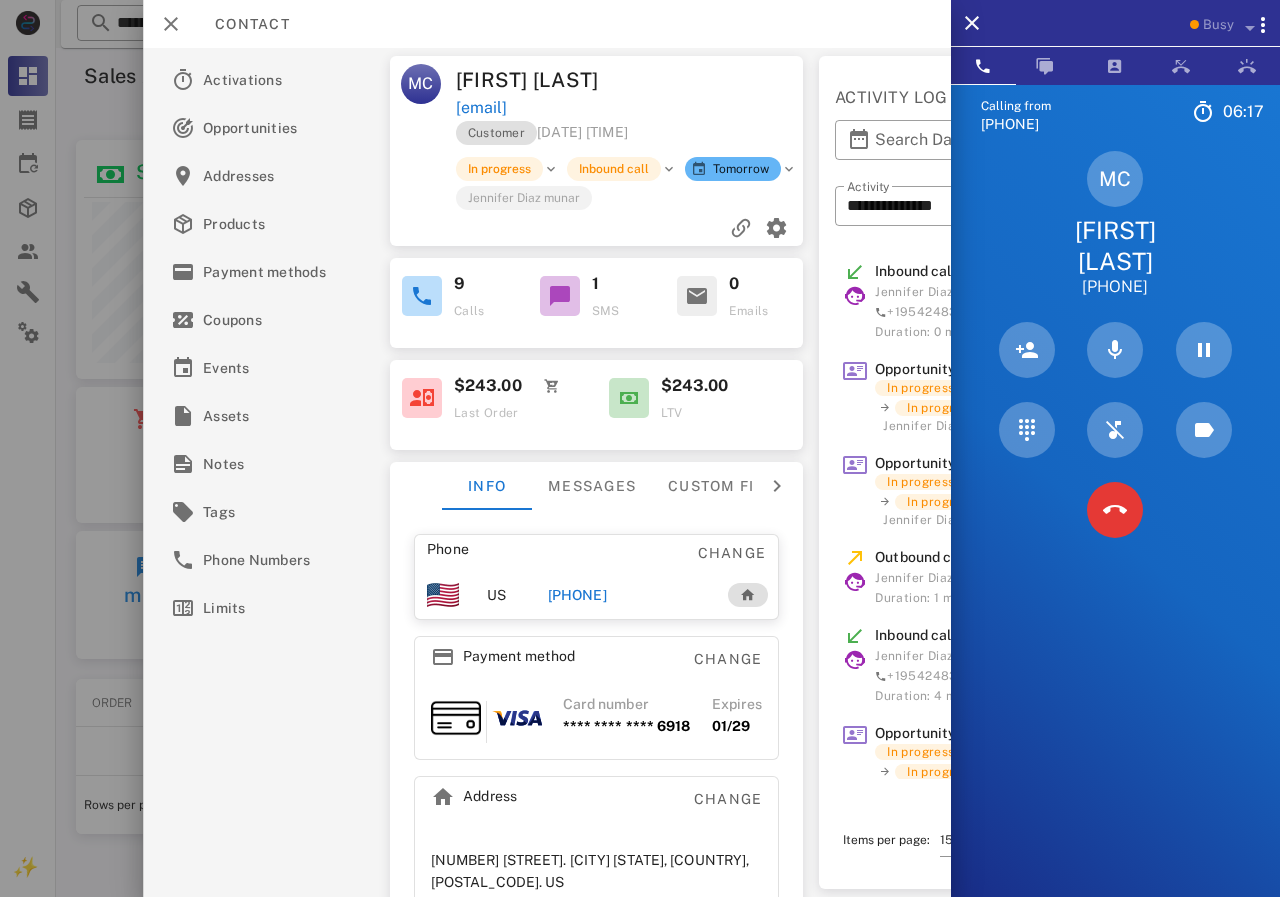 click on "[EMAIL]" at bounding box center (630, 108) 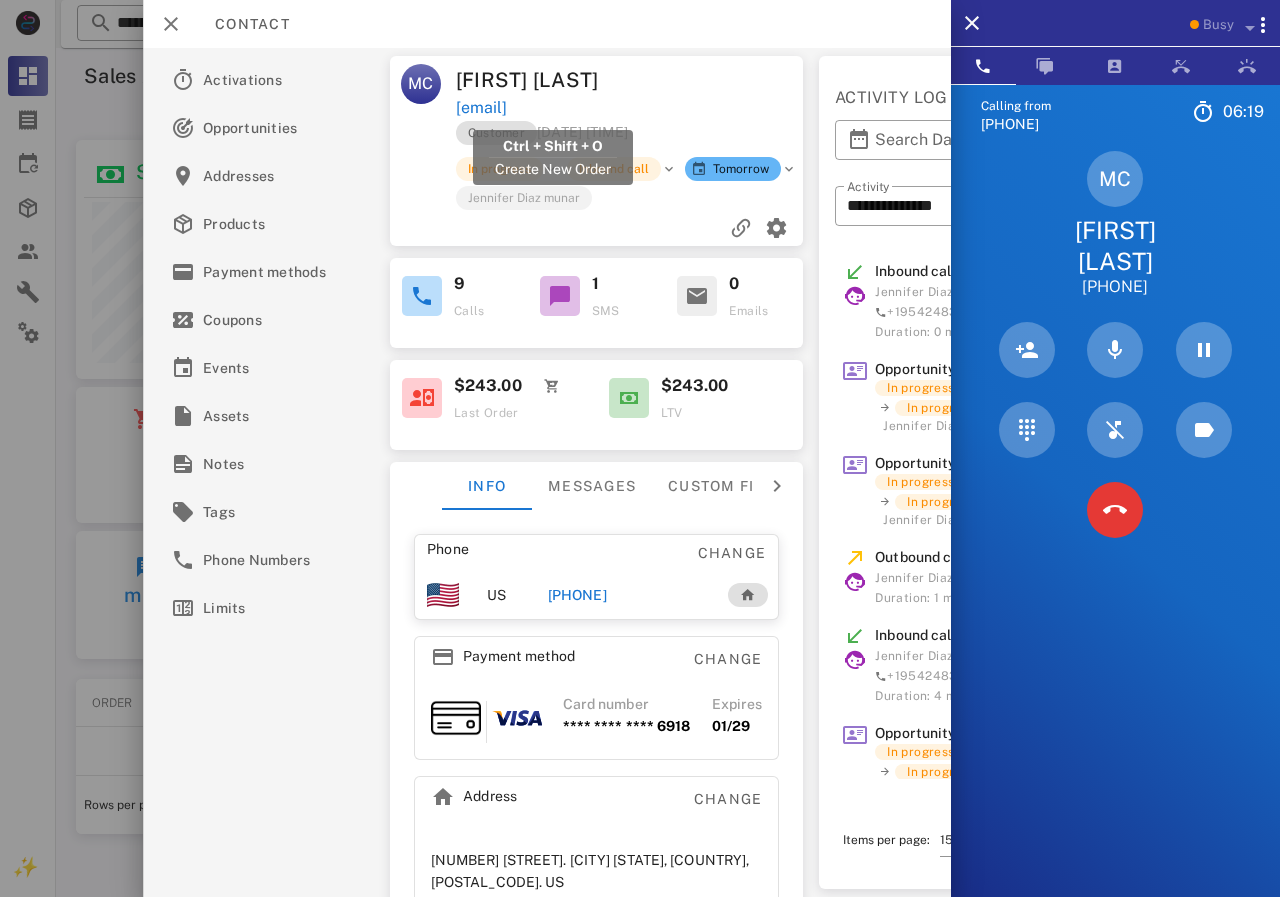 drag, startPoint x: 717, startPoint y: 107, endPoint x: 455, endPoint y: 112, distance: 262.0477 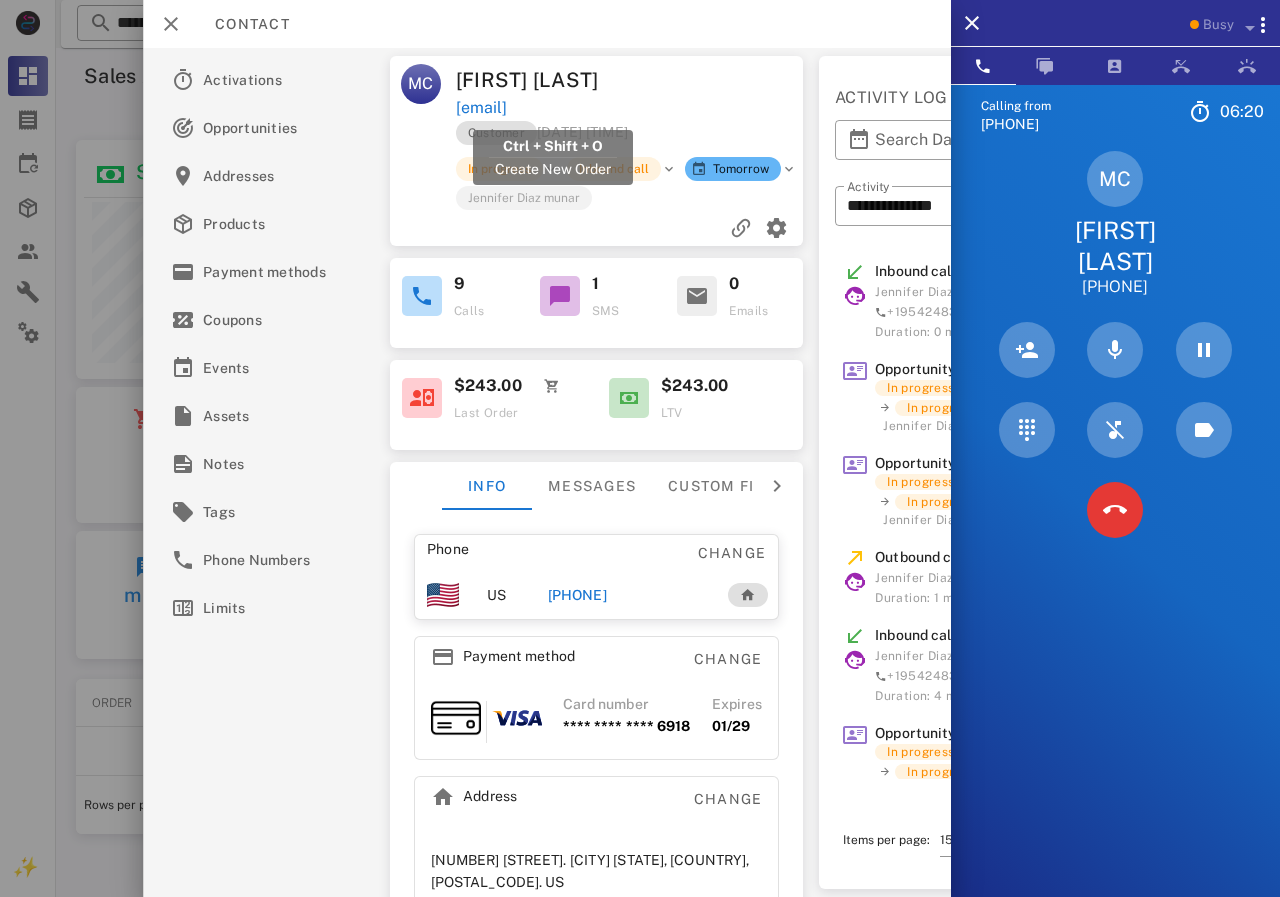 copy on "[EMAIL]" 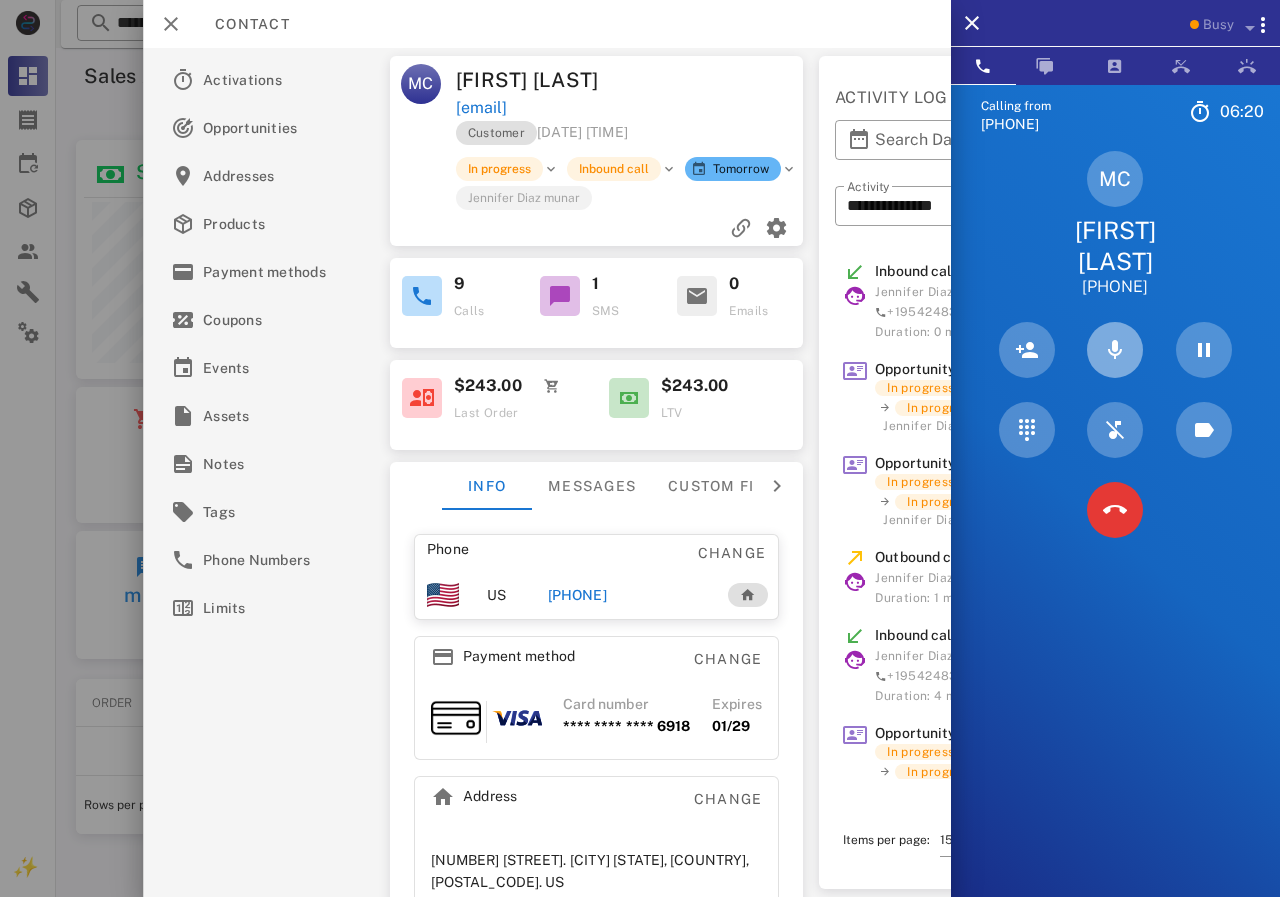 click at bounding box center [1115, 350] 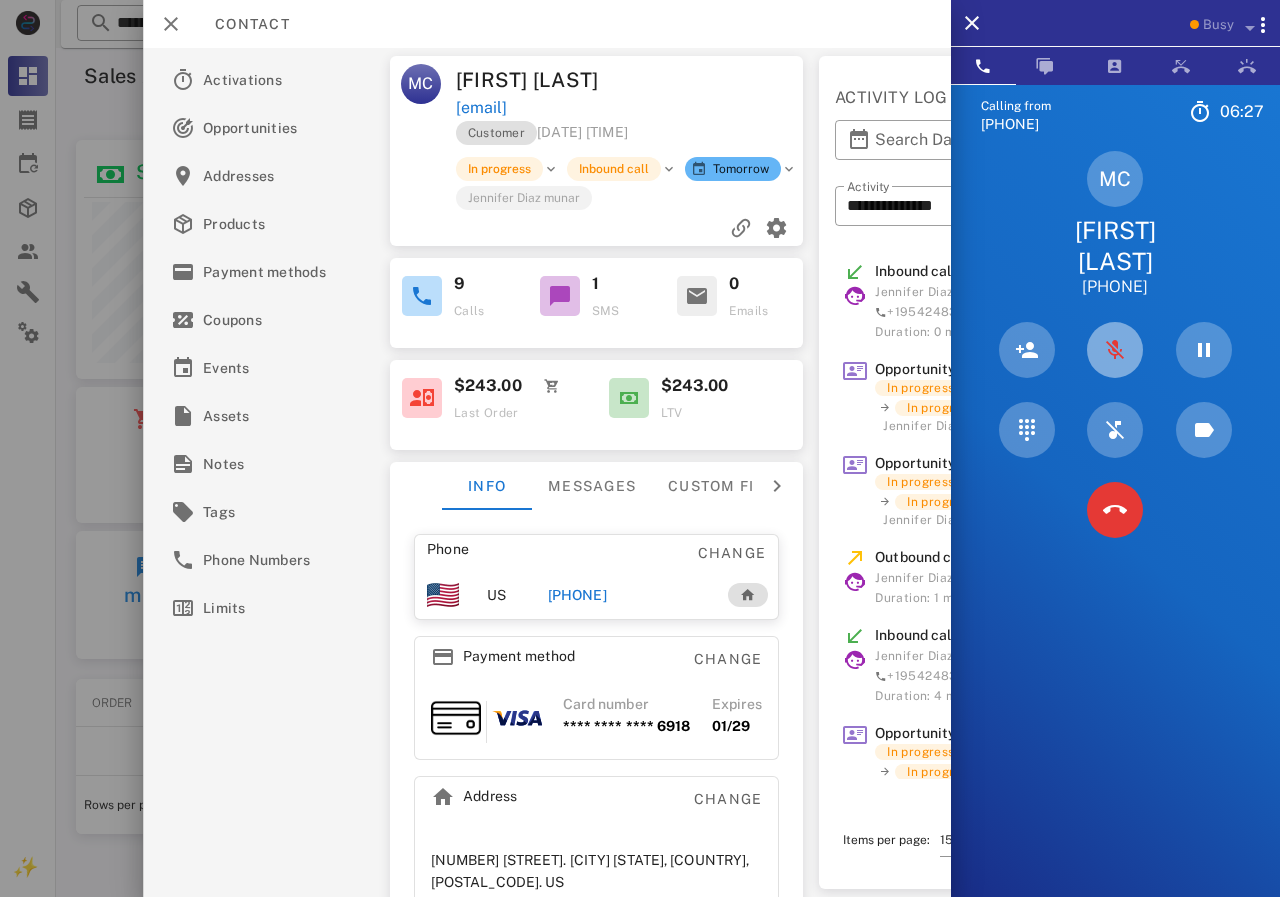 click at bounding box center (1115, 350) 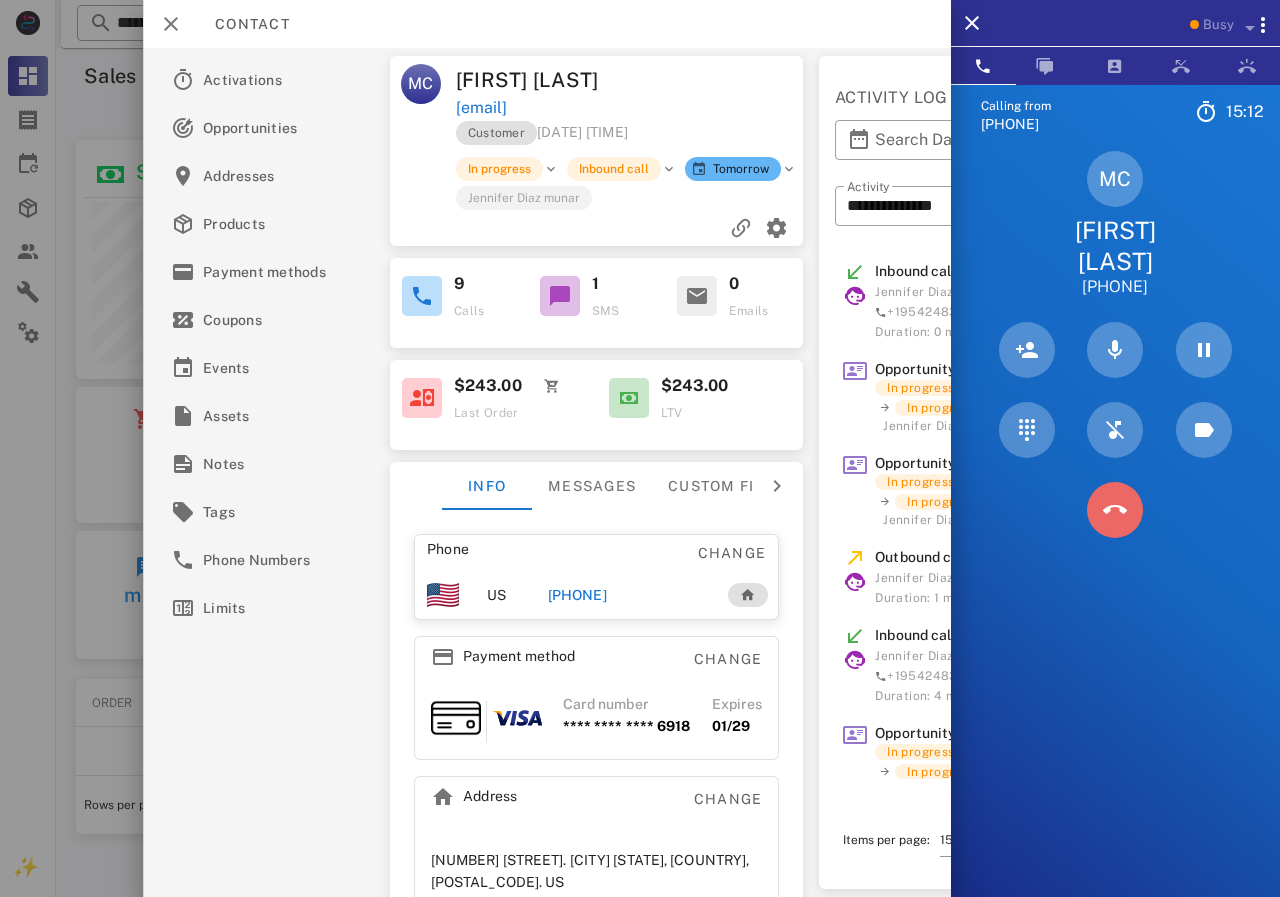 click at bounding box center [1115, 510] 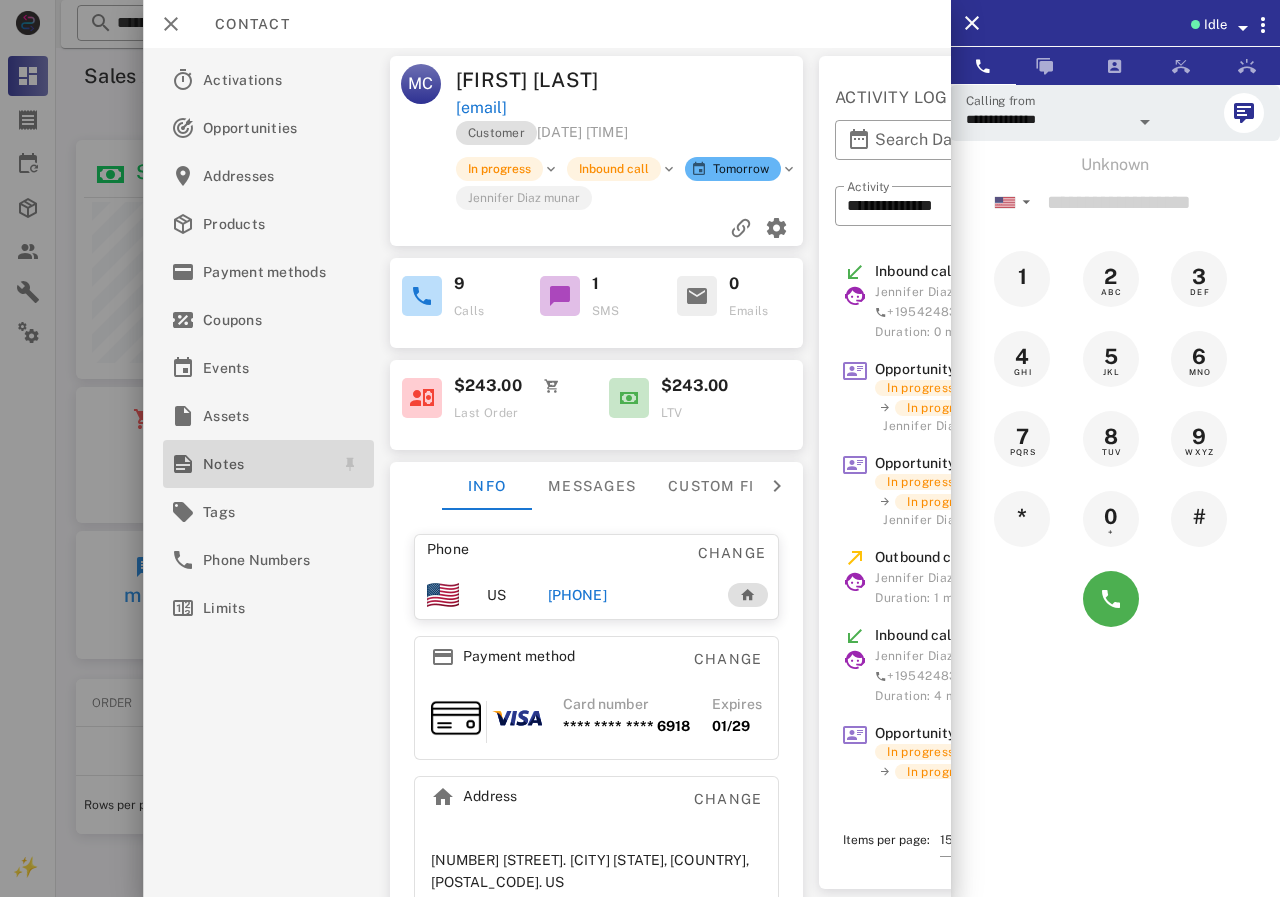 click on "Notes" at bounding box center (264, 464) 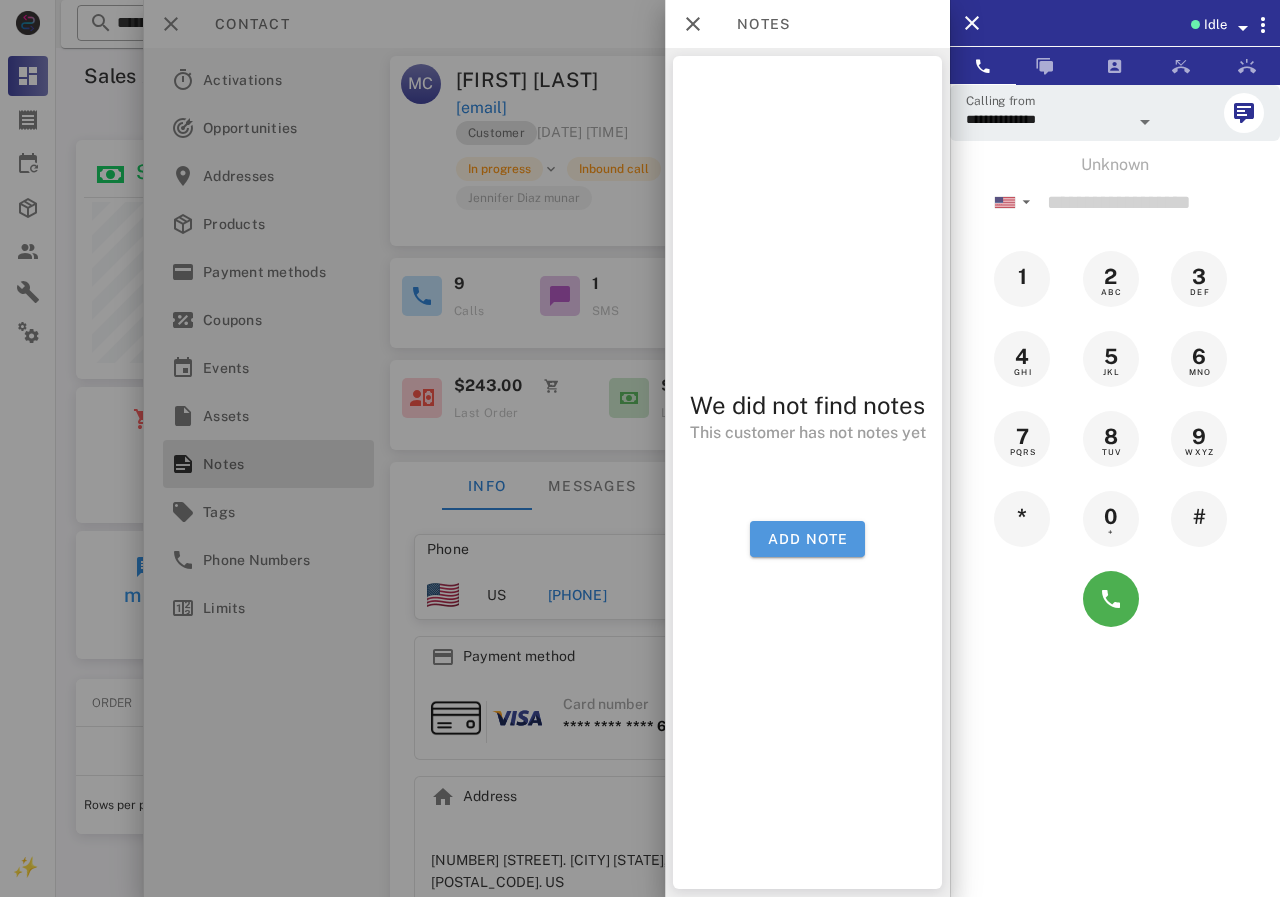click on "Add note" at bounding box center [807, 539] 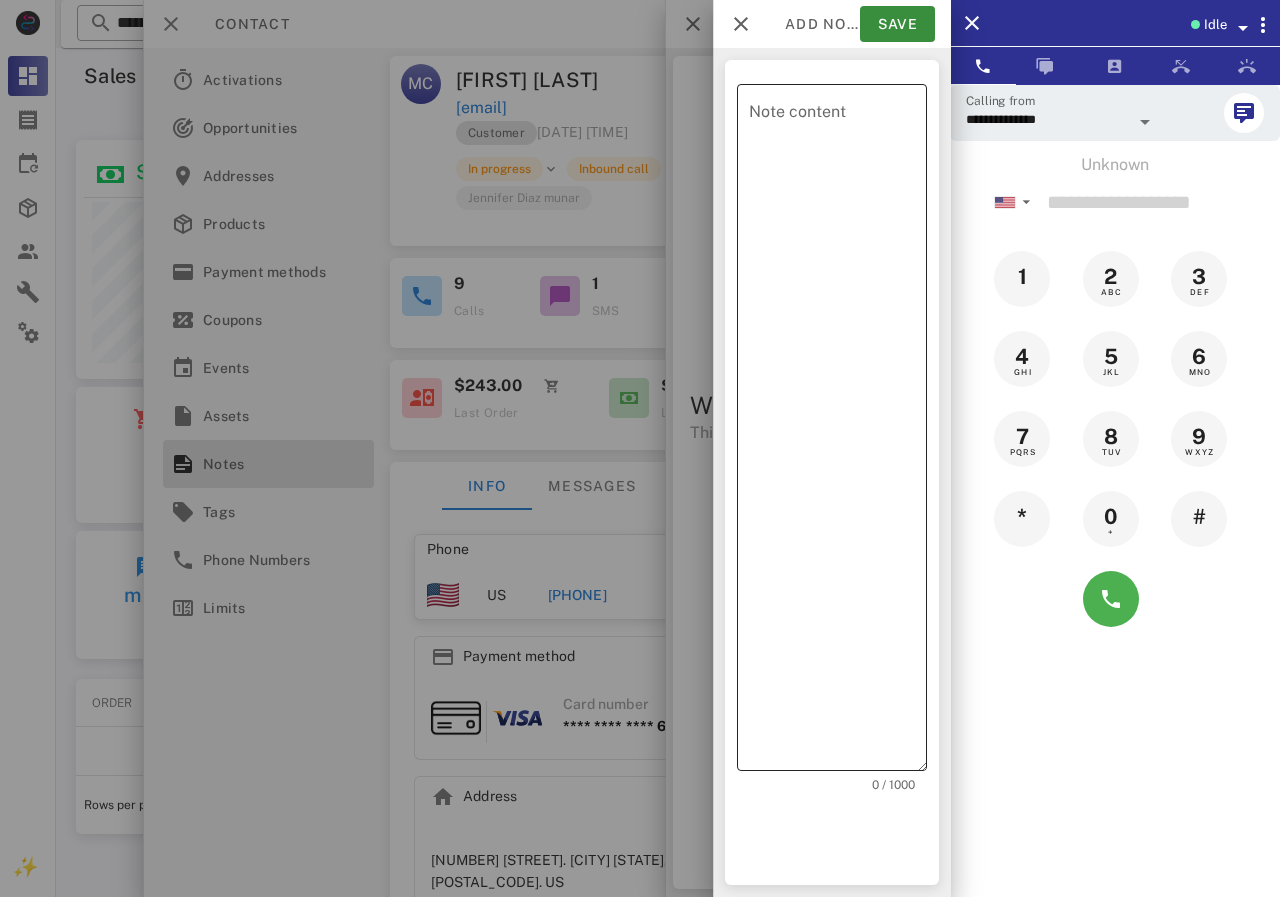 click on "Note content" at bounding box center (838, 432) 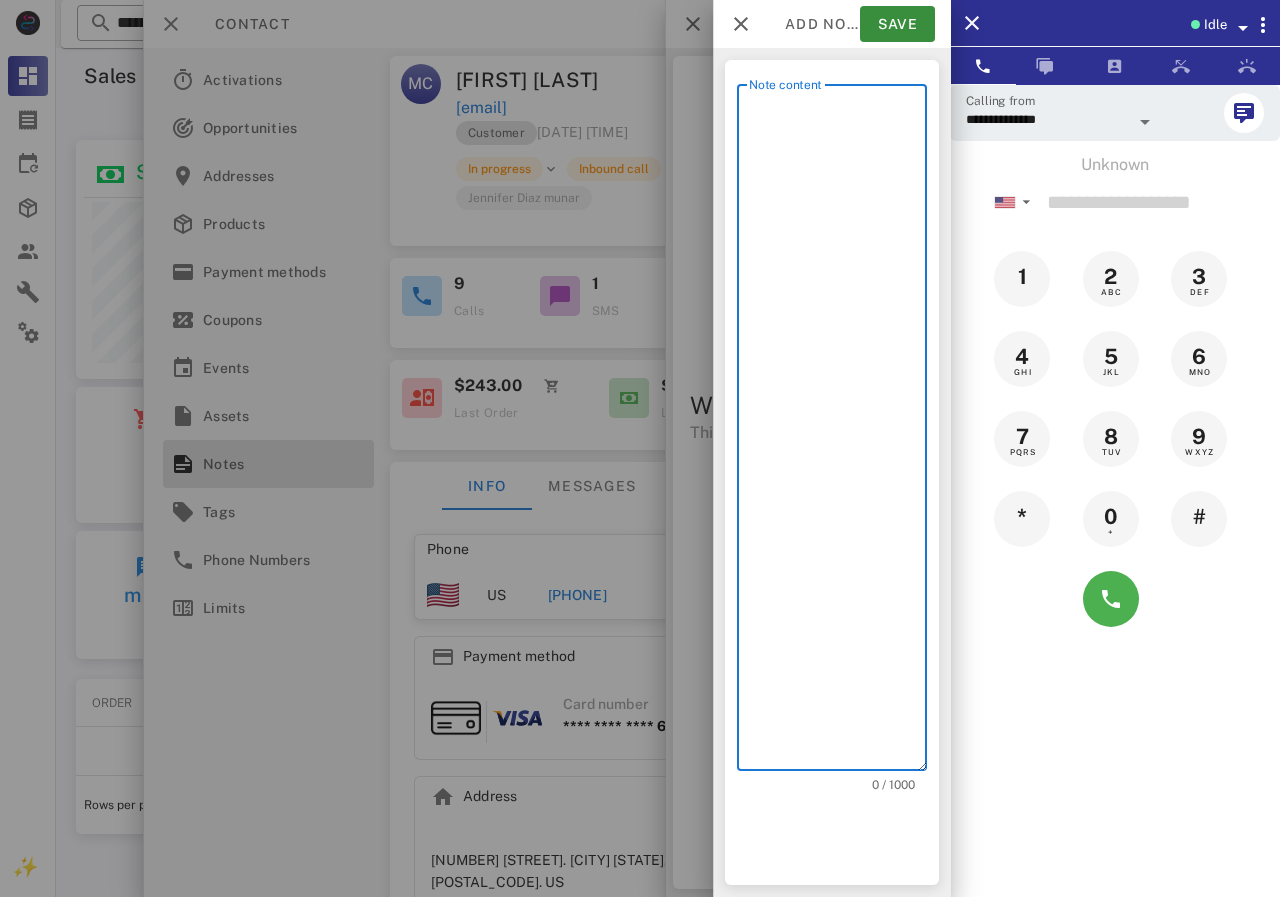 scroll, scrollTop: 240, scrollLeft: 390, axis: both 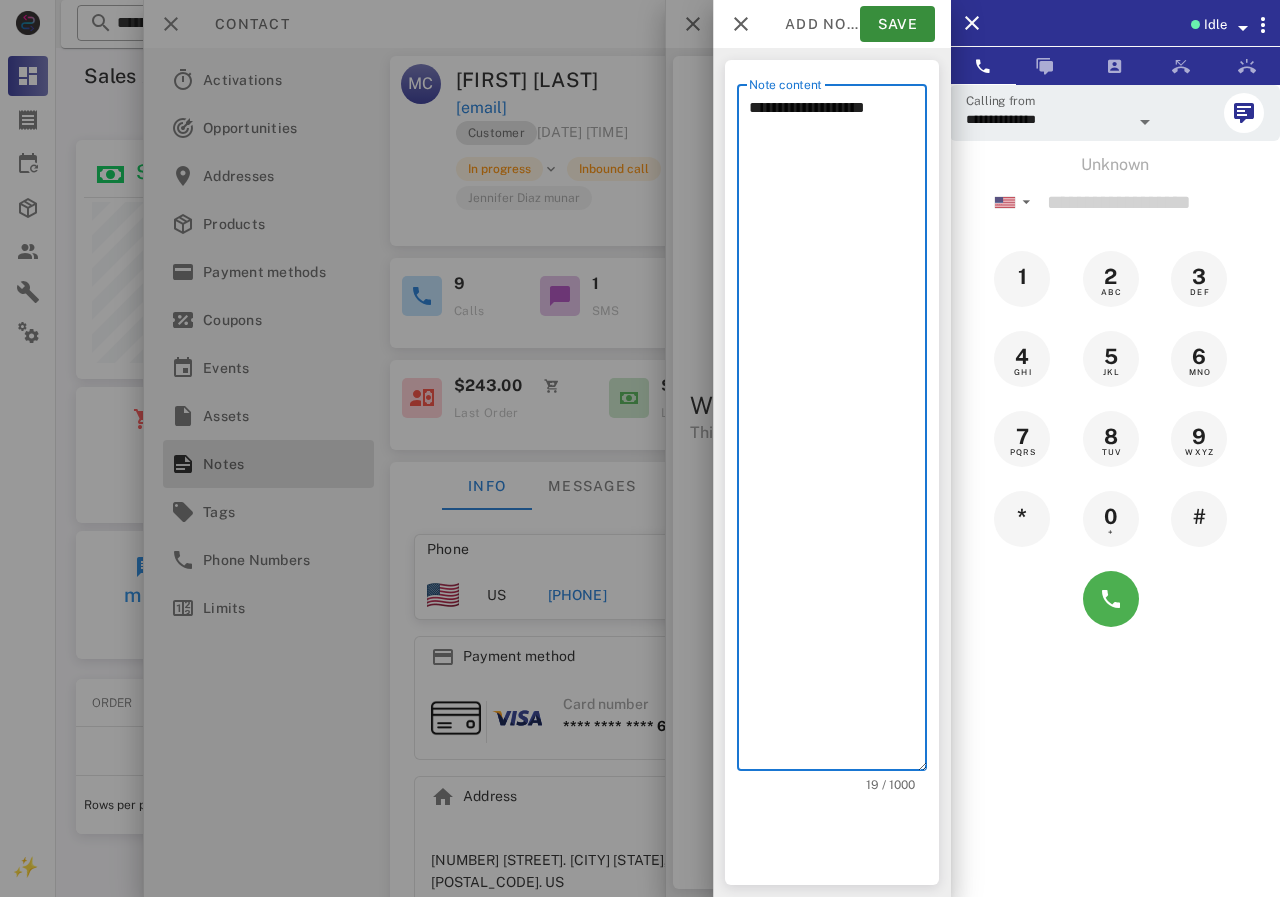 click on "**********" at bounding box center (838, 432) 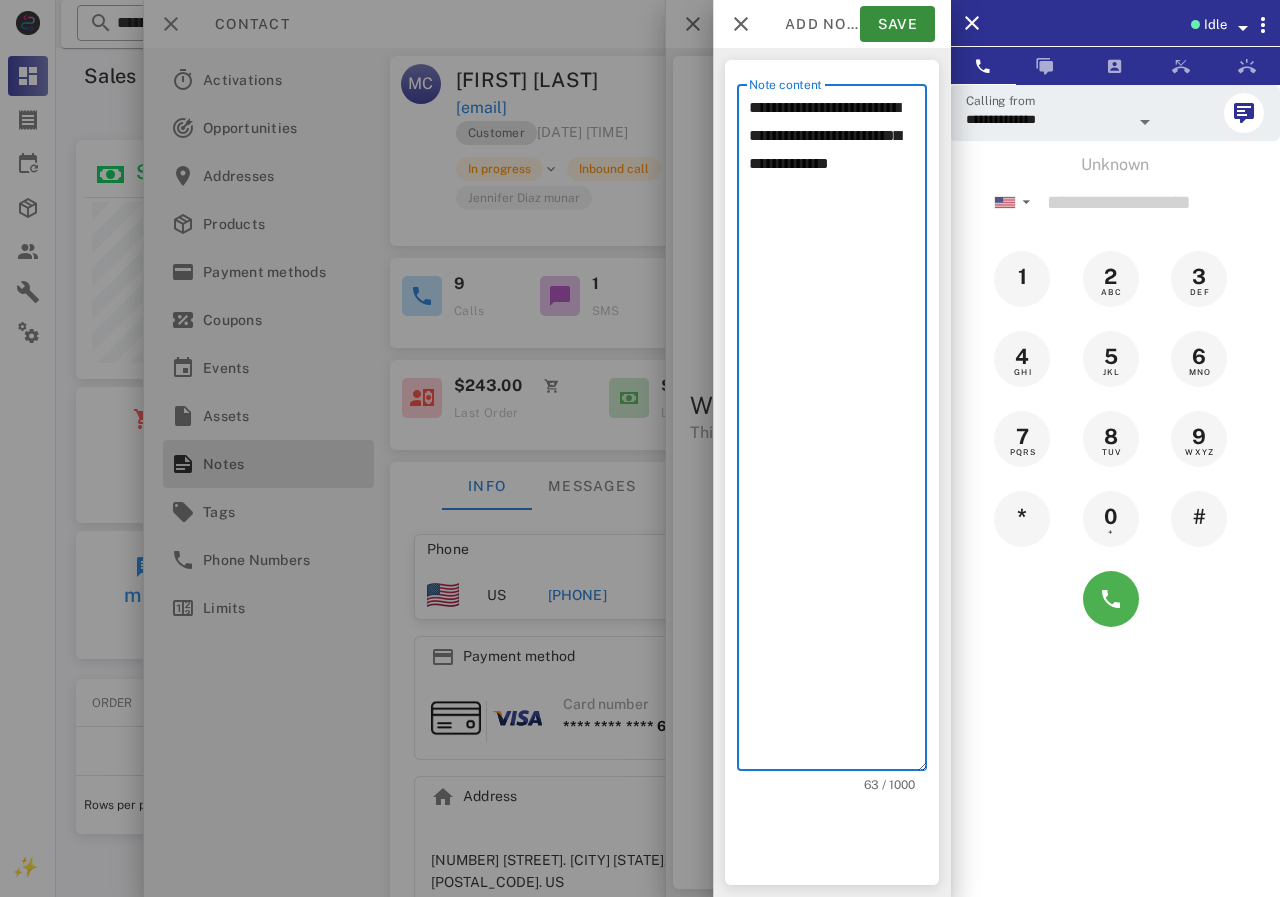 paste on "**********" 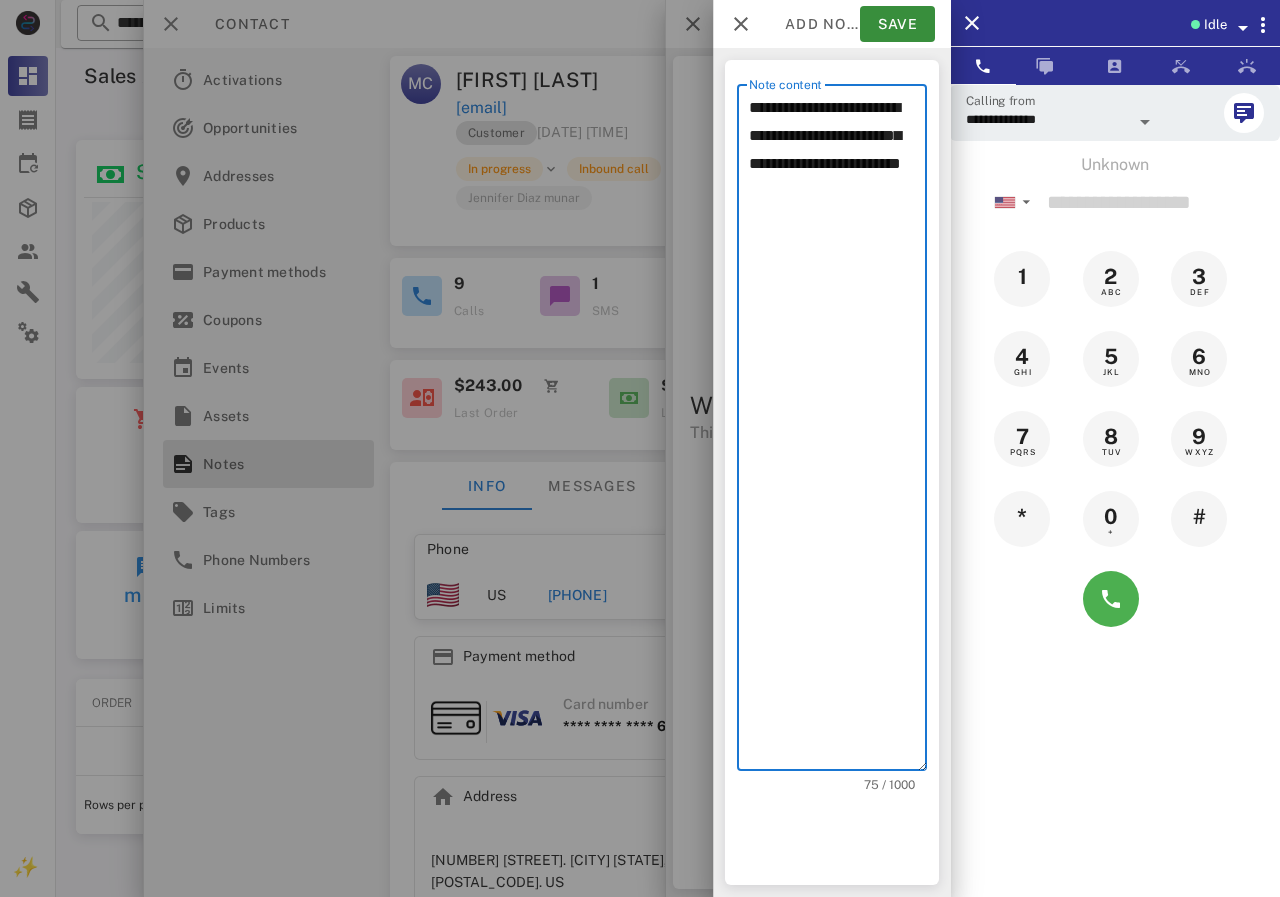 drag, startPoint x: 816, startPoint y: 189, endPoint x: 914, endPoint y: 190, distance: 98.005104 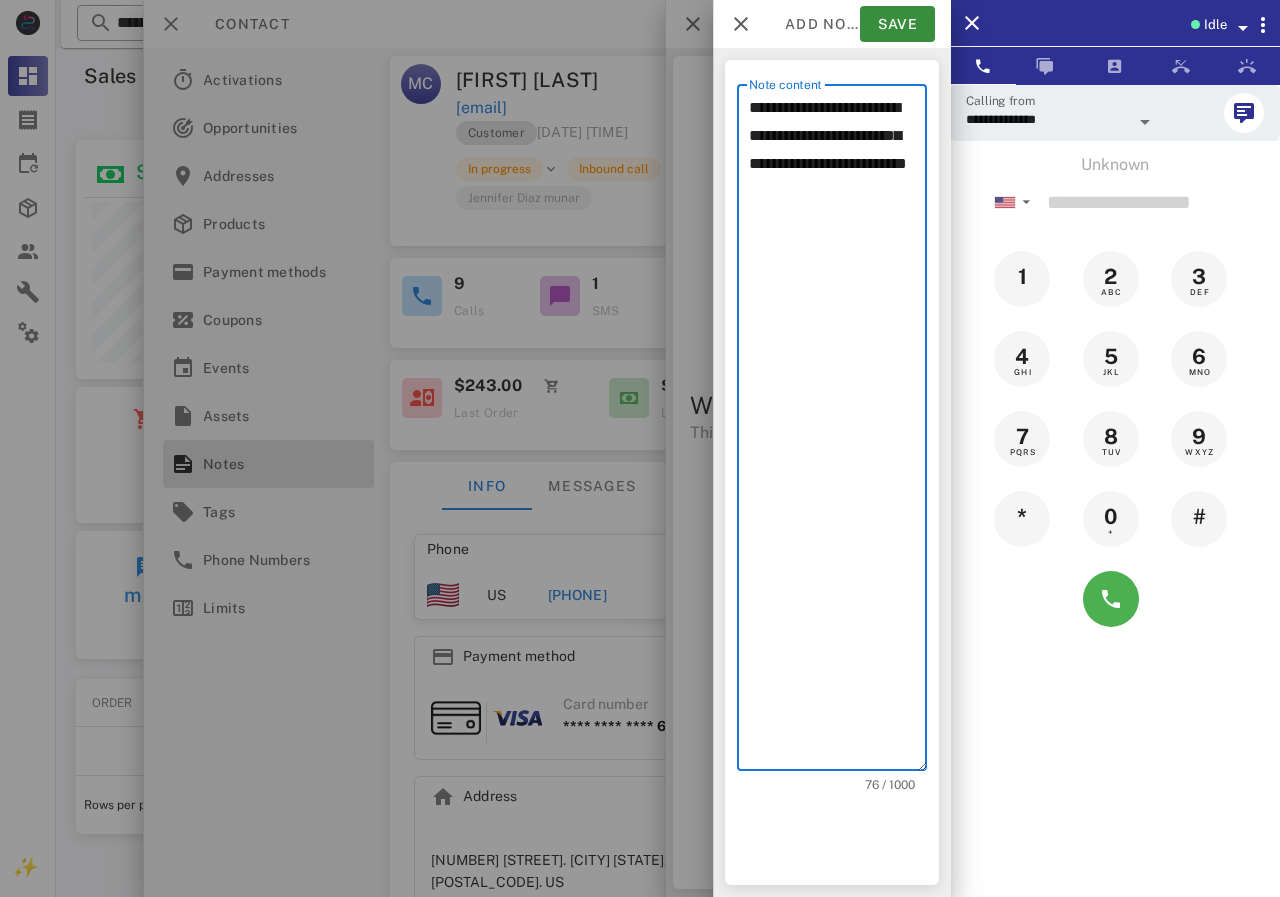paste on "**********" 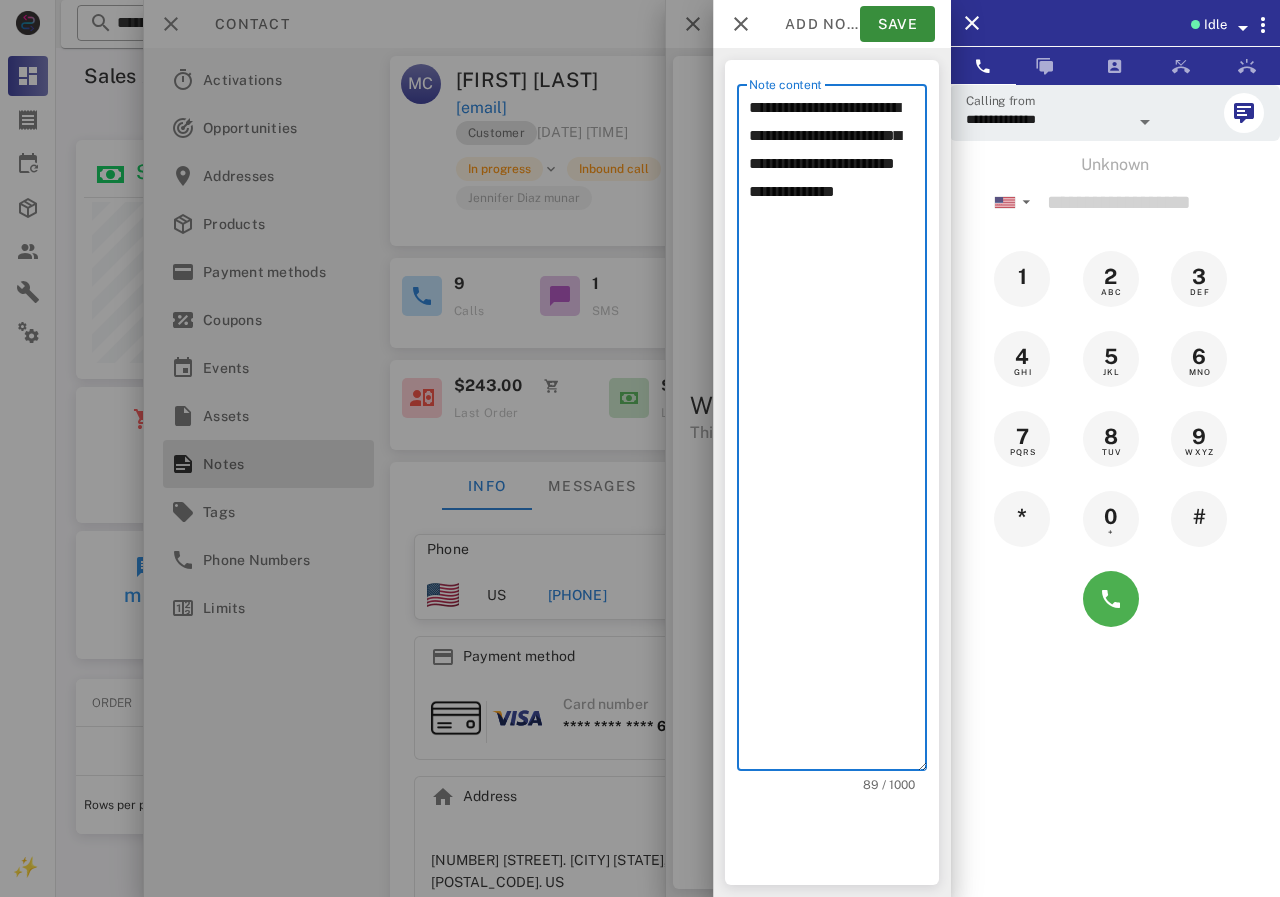 paste on "**********" 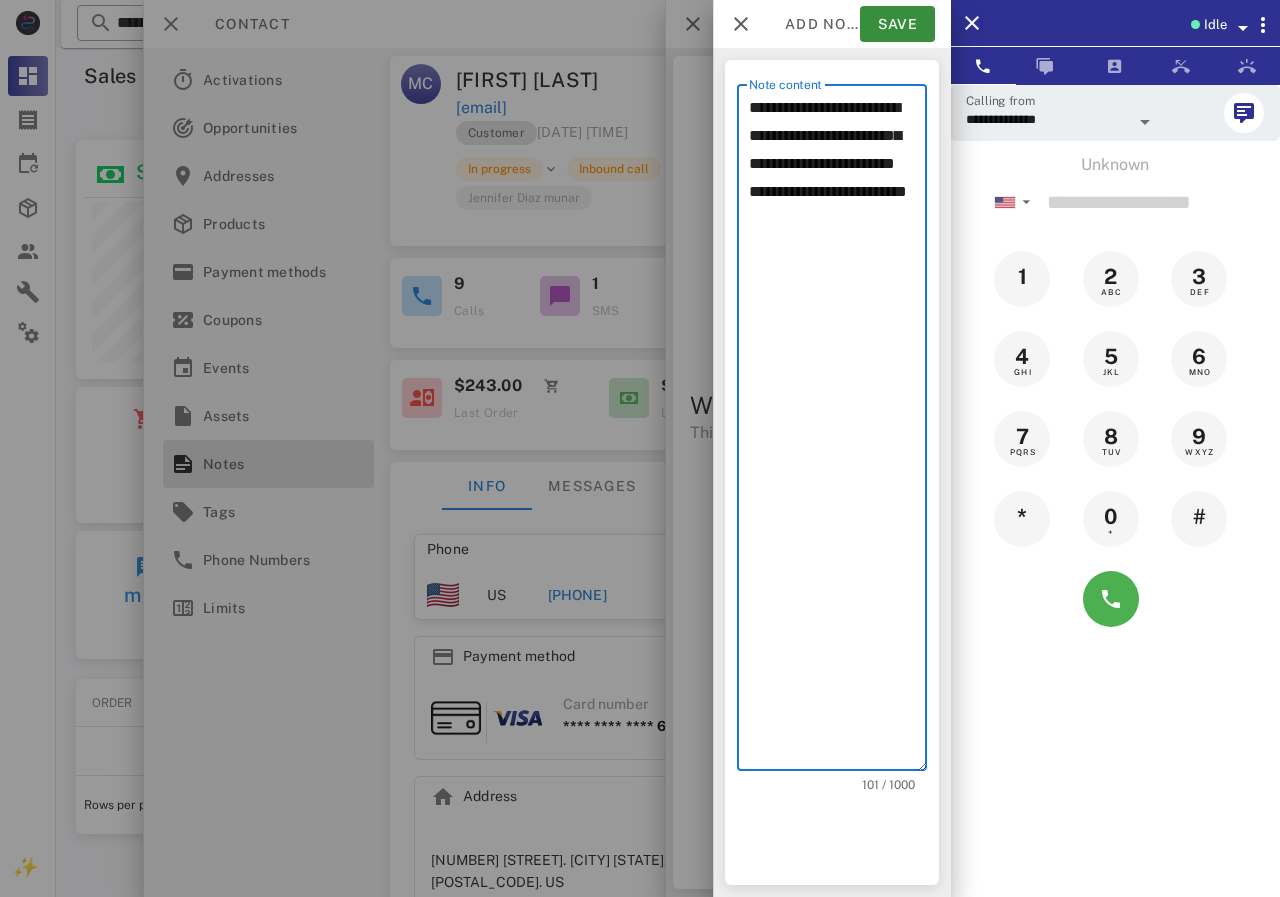 drag, startPoint x: 807, startPoint y: 251, endPoint x: 738, endPoint y: 241, distance: 69.72087 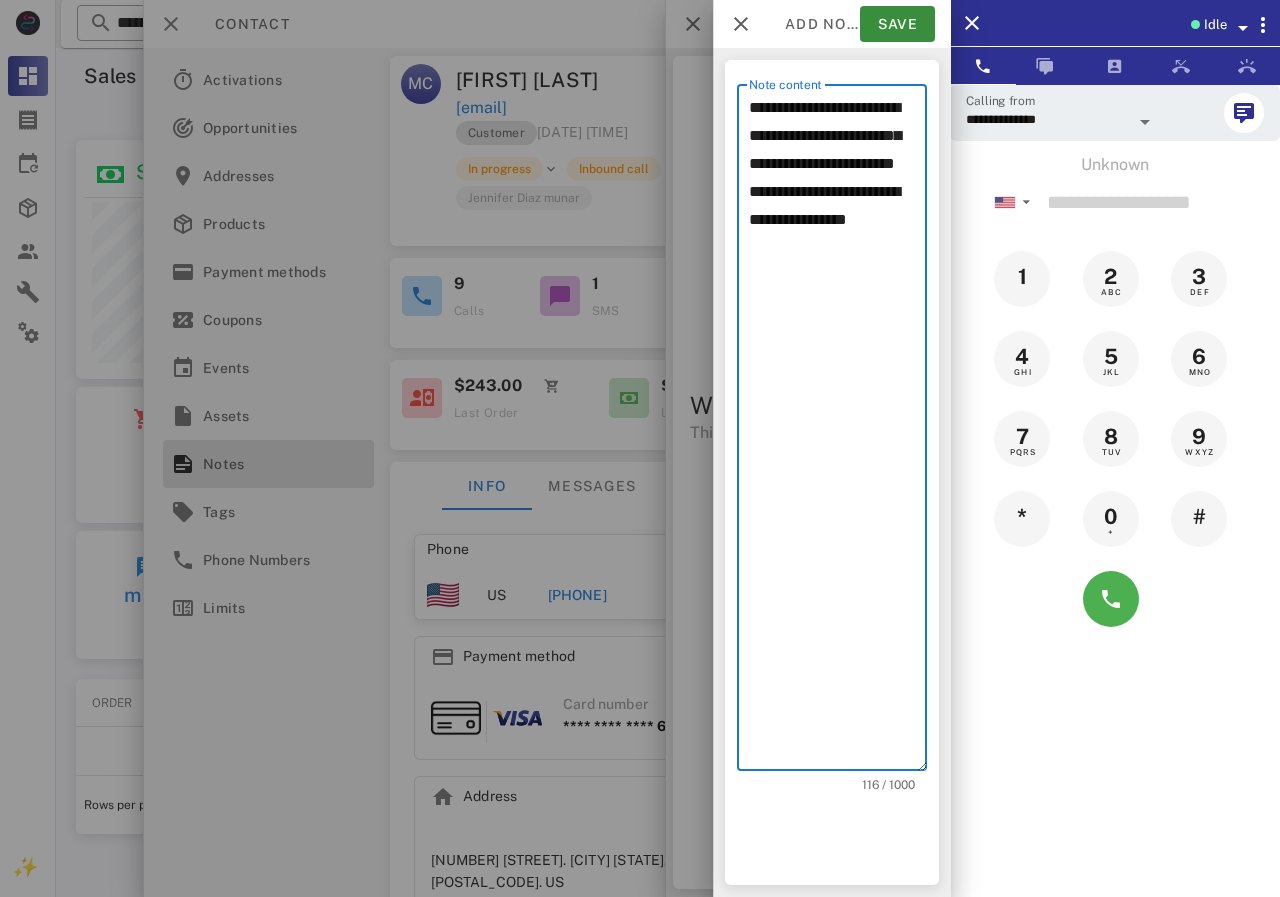 click on "**********" at bounding box center (838, 432) 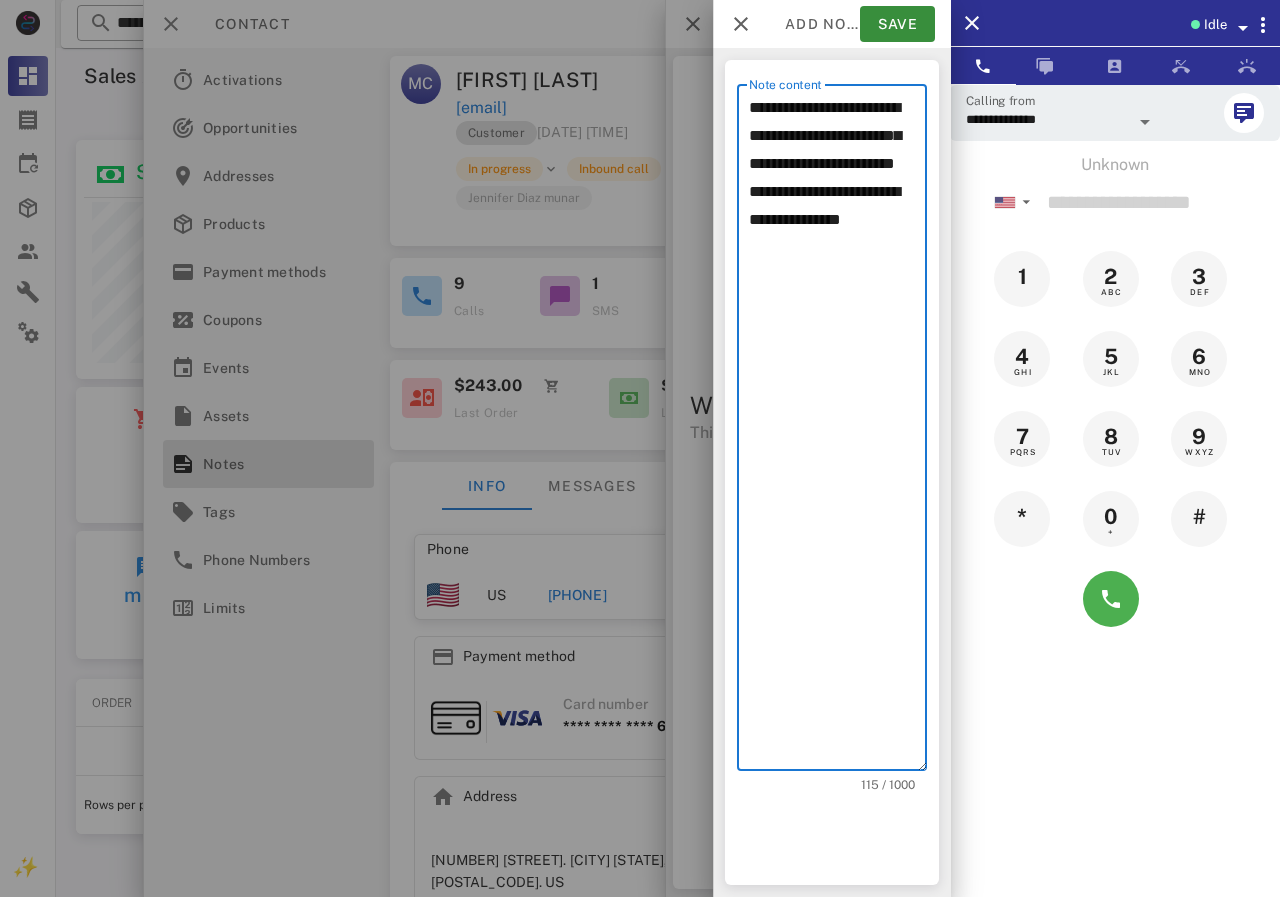 click on "**********" at bounding box center [838, 432] 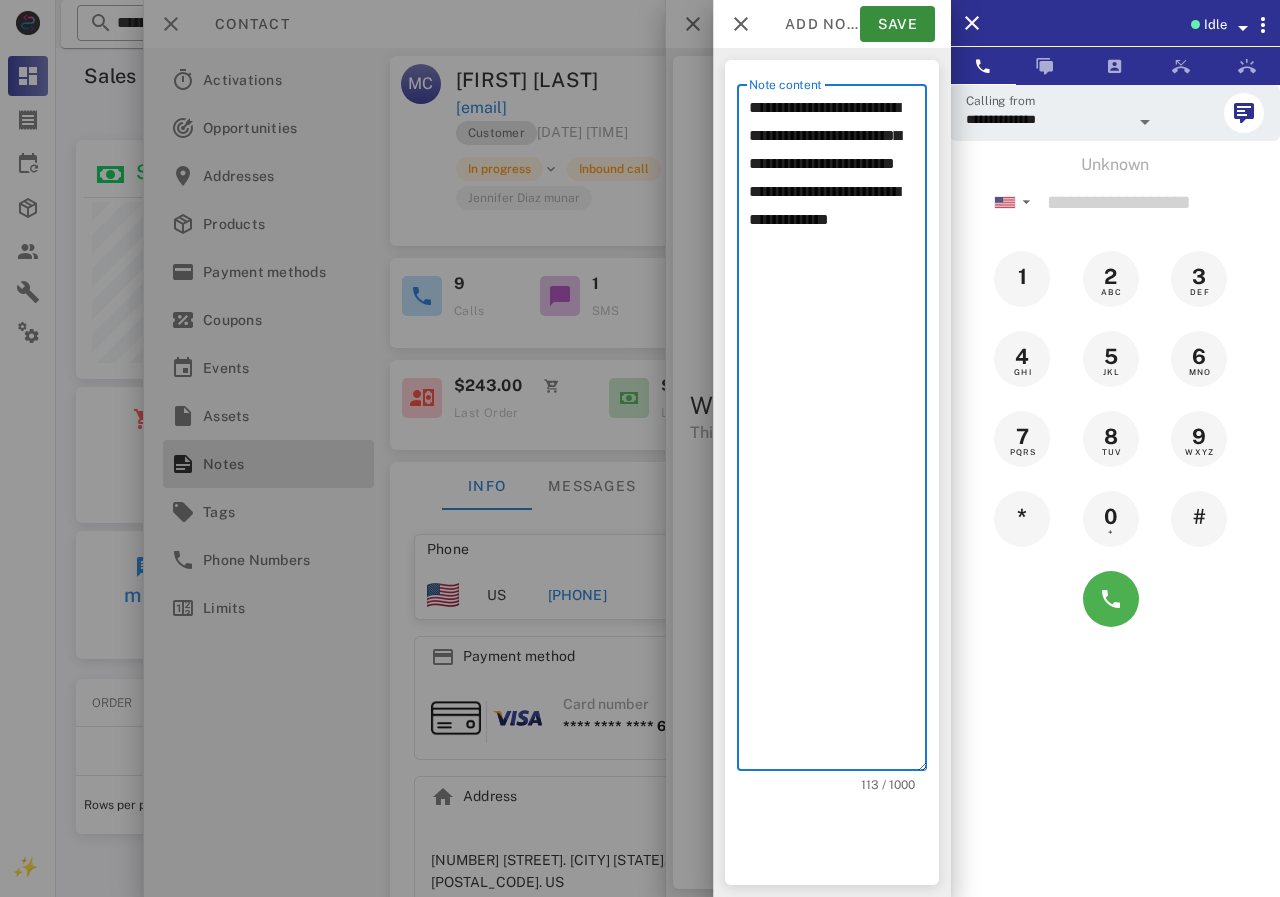 drag, startPoint x: 800, startPoint y: 277, endPoint x: 747, endPoint y: 281, distance: 53.15073 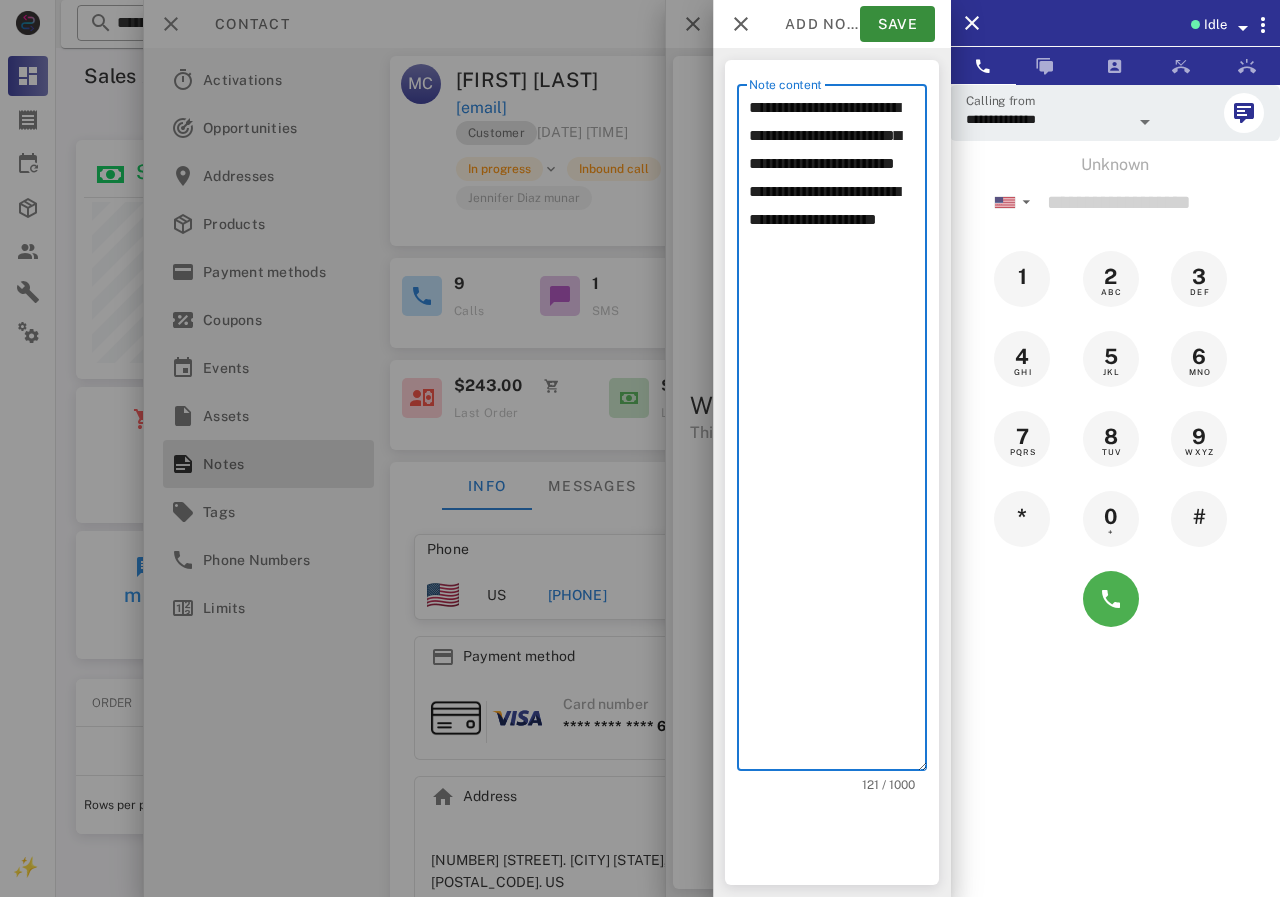 click on "**********" at bounding box center [838, 432] 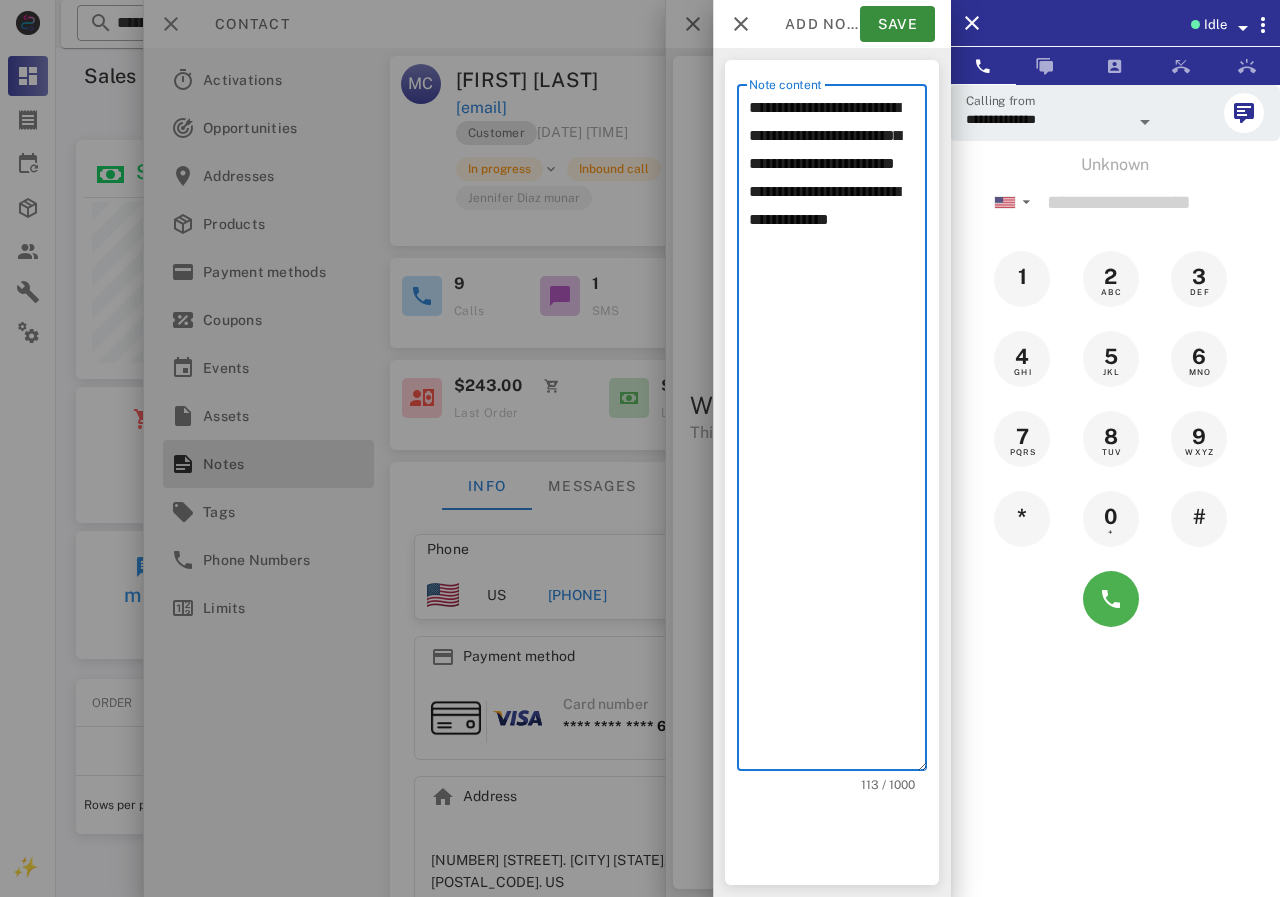 click on "**********" at bounding box center [838, 432] 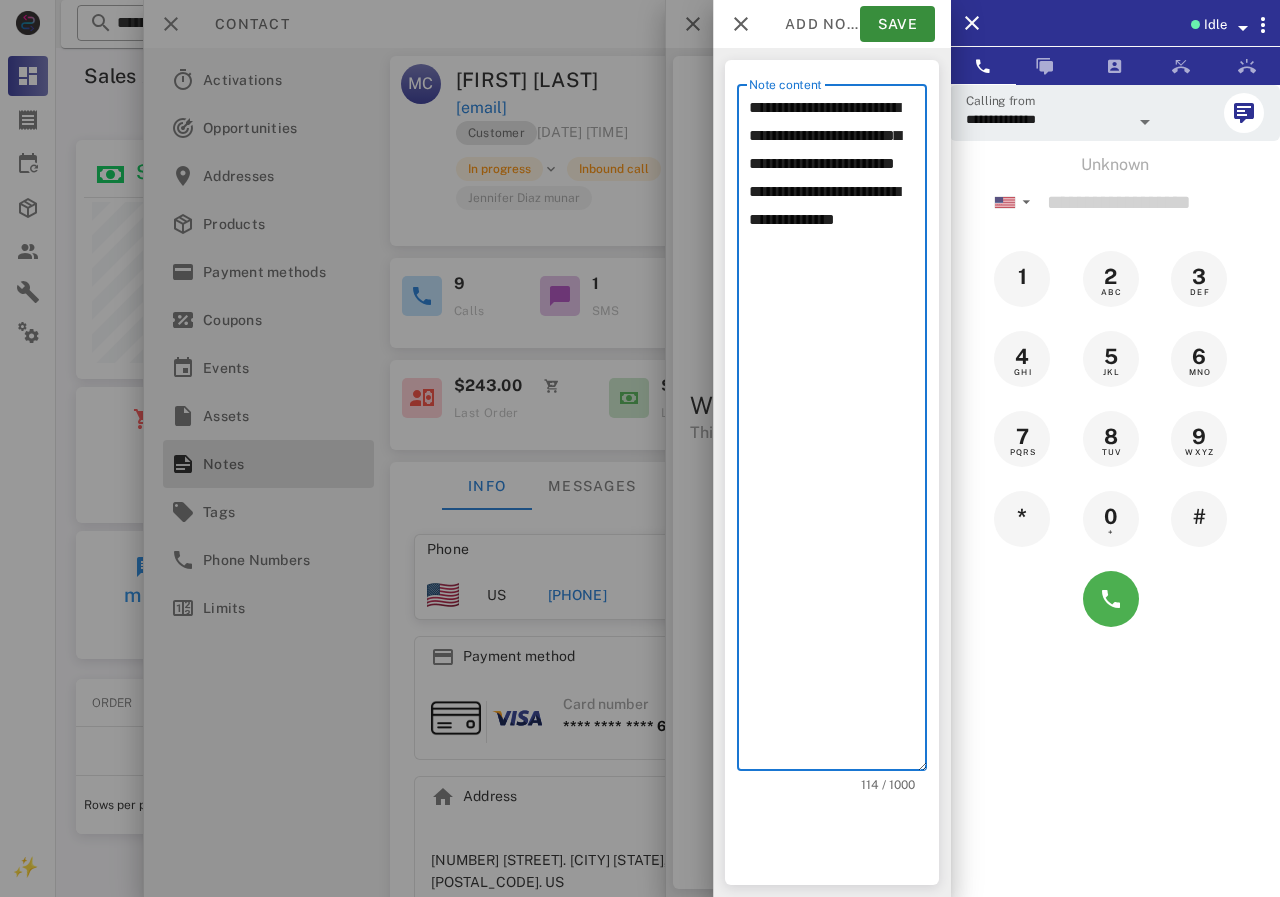 paste on "*******" 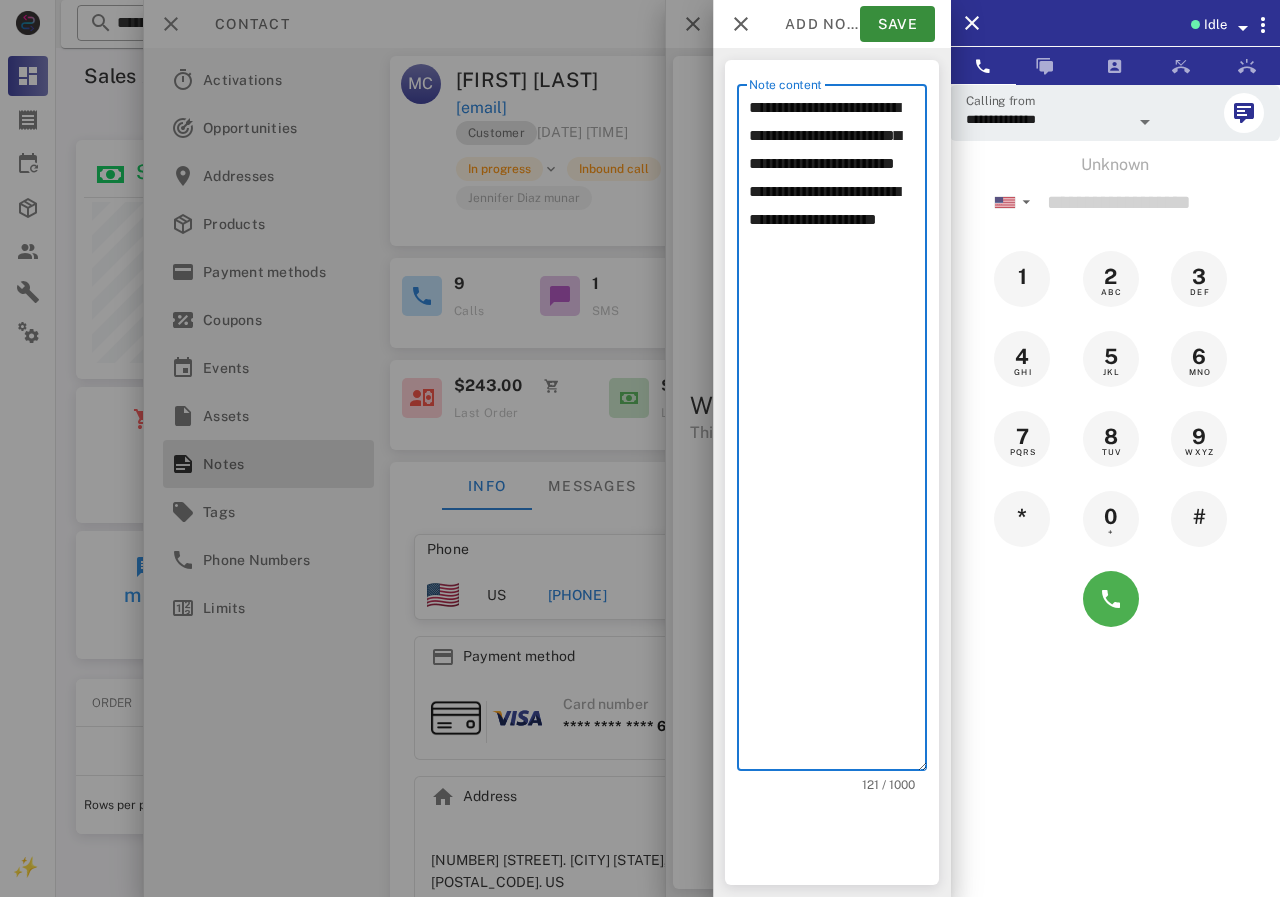 click on "**********" at bounding box center (838, 432) 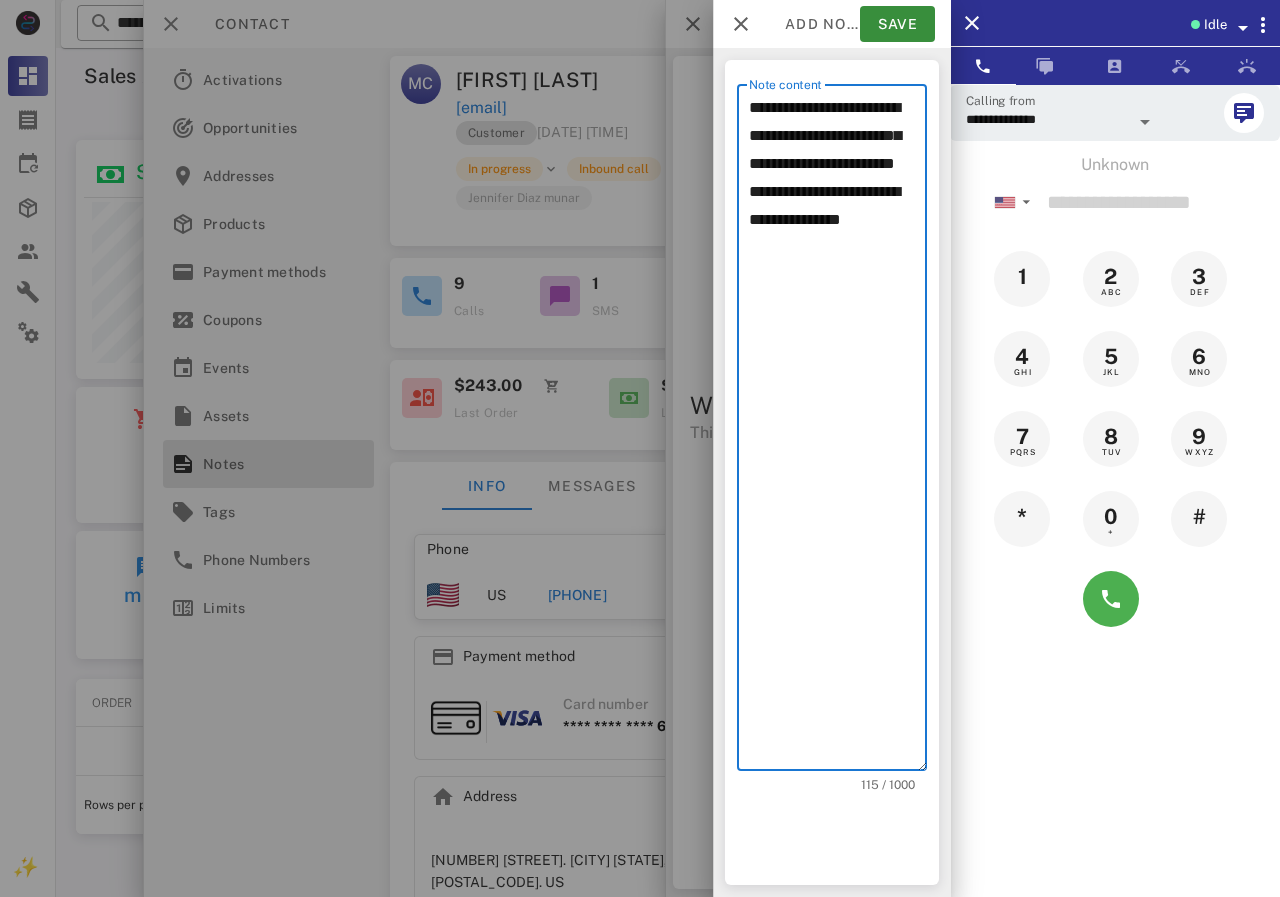 click on "**********" at bounding box center [838, 432] 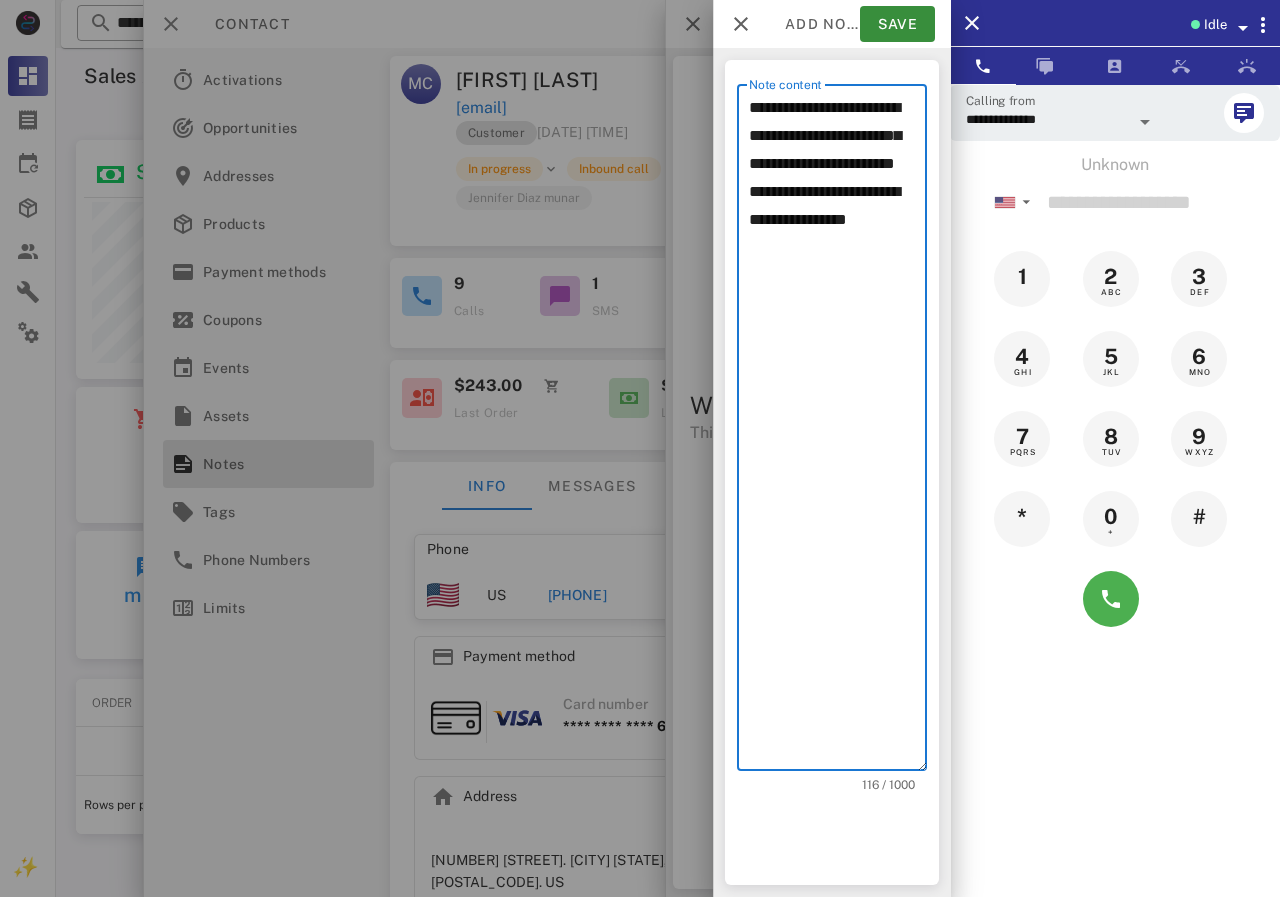 drag, startPoint x: 817, startPoint y: 249, endPoint x: 897, endPoint y: 248, distance: 80.00625 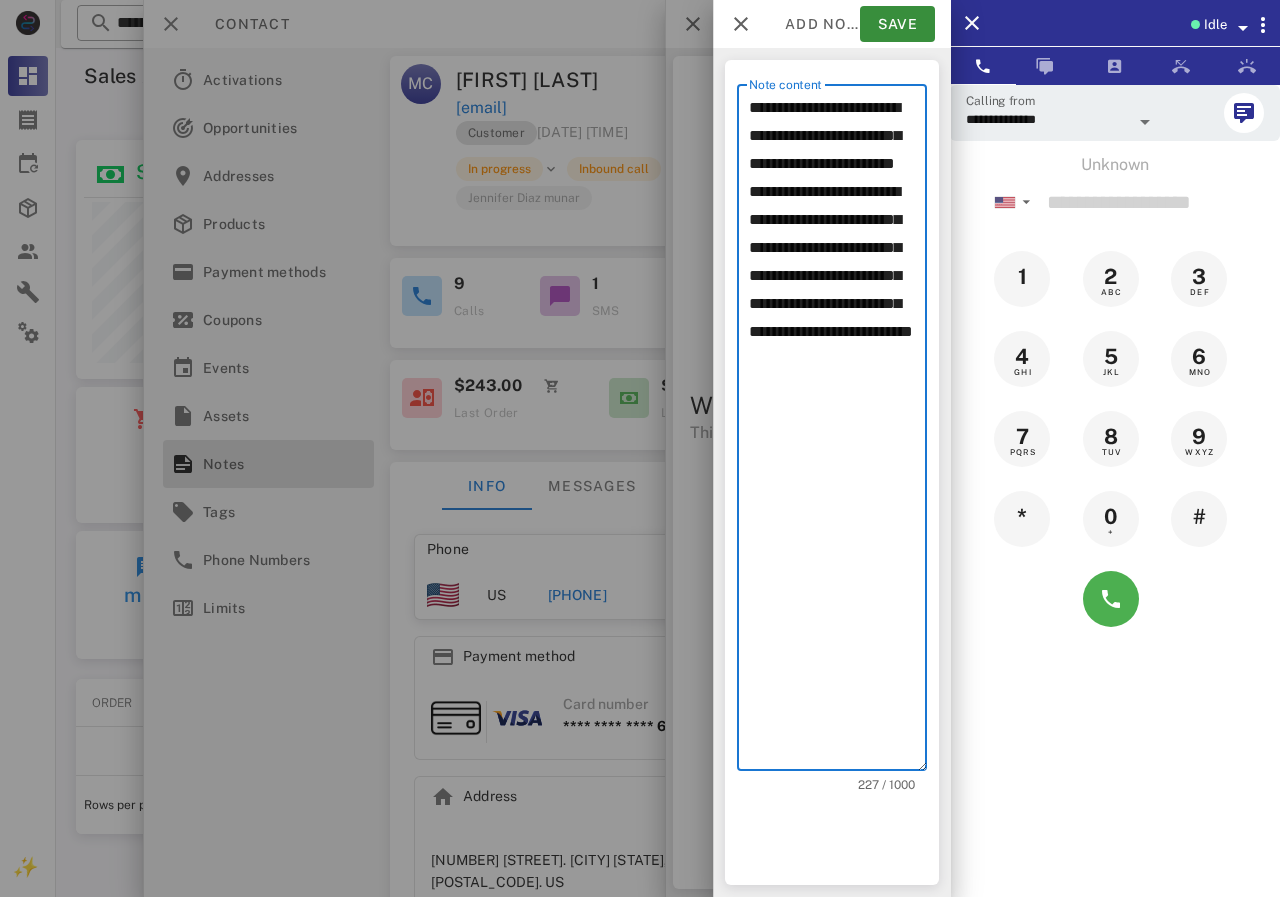 click on "**********" at bounding box center (838, 432) 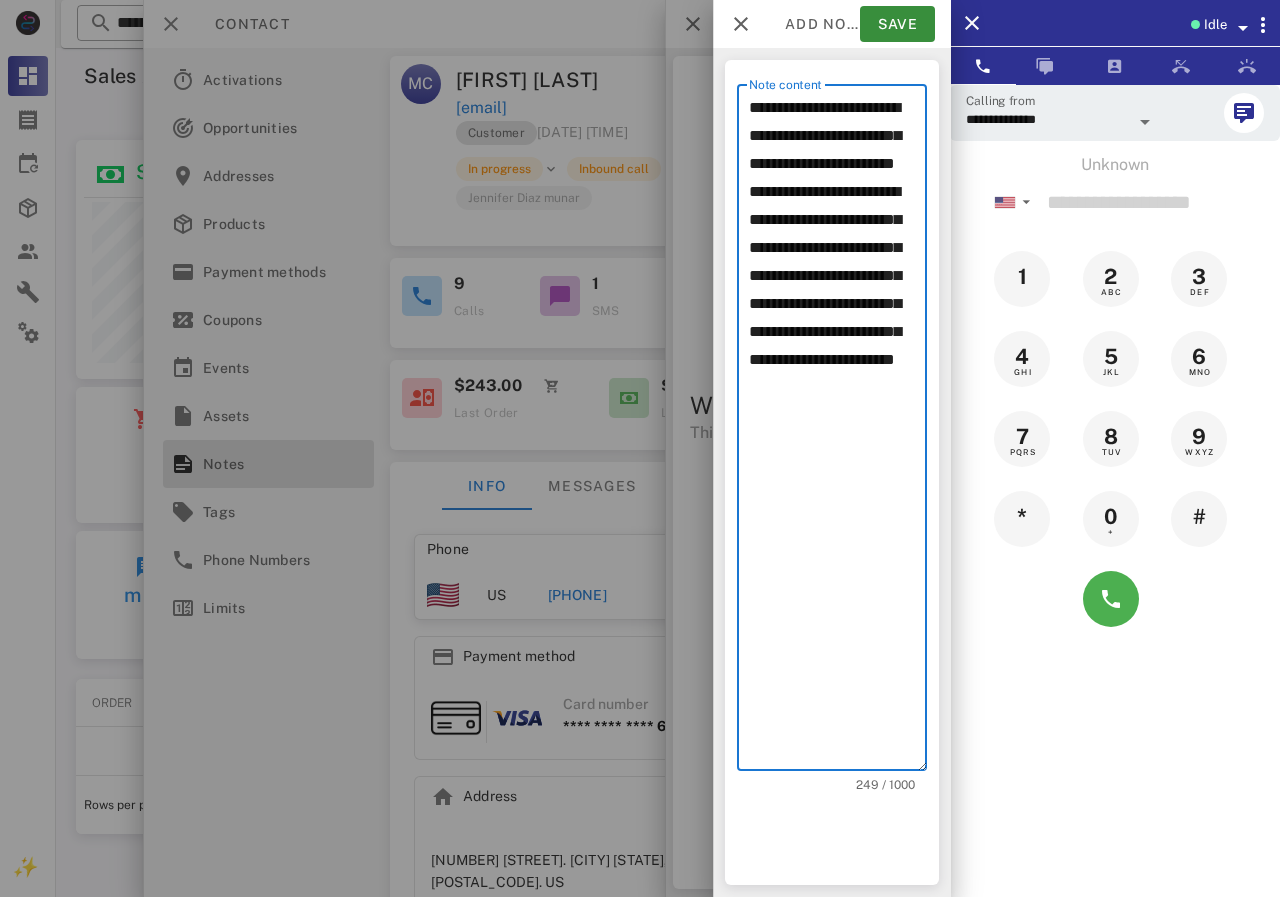 click on "**********" at bounding box center (838, 432) 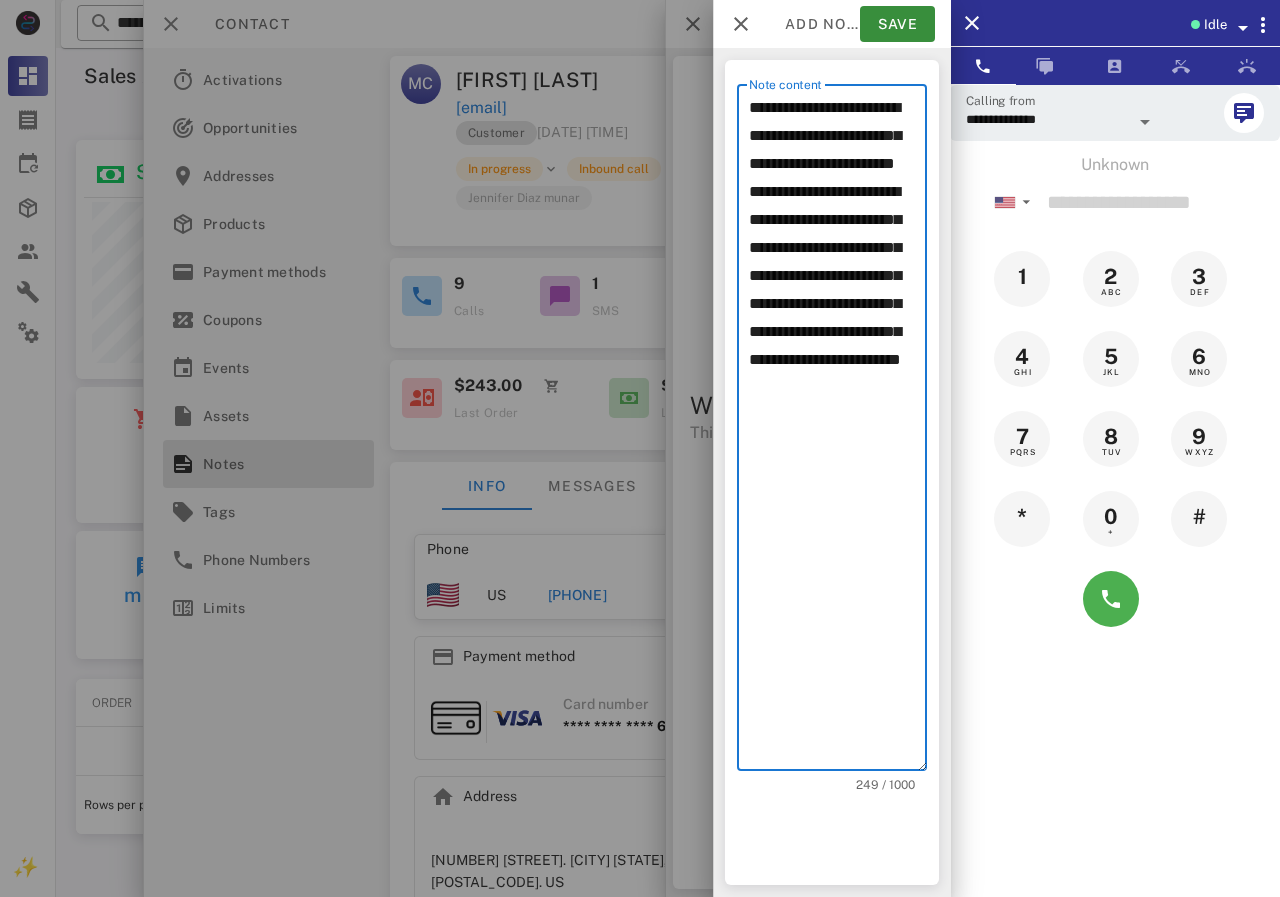 scroll, scrollTop: 240, scrollLeft: 390, axis: both 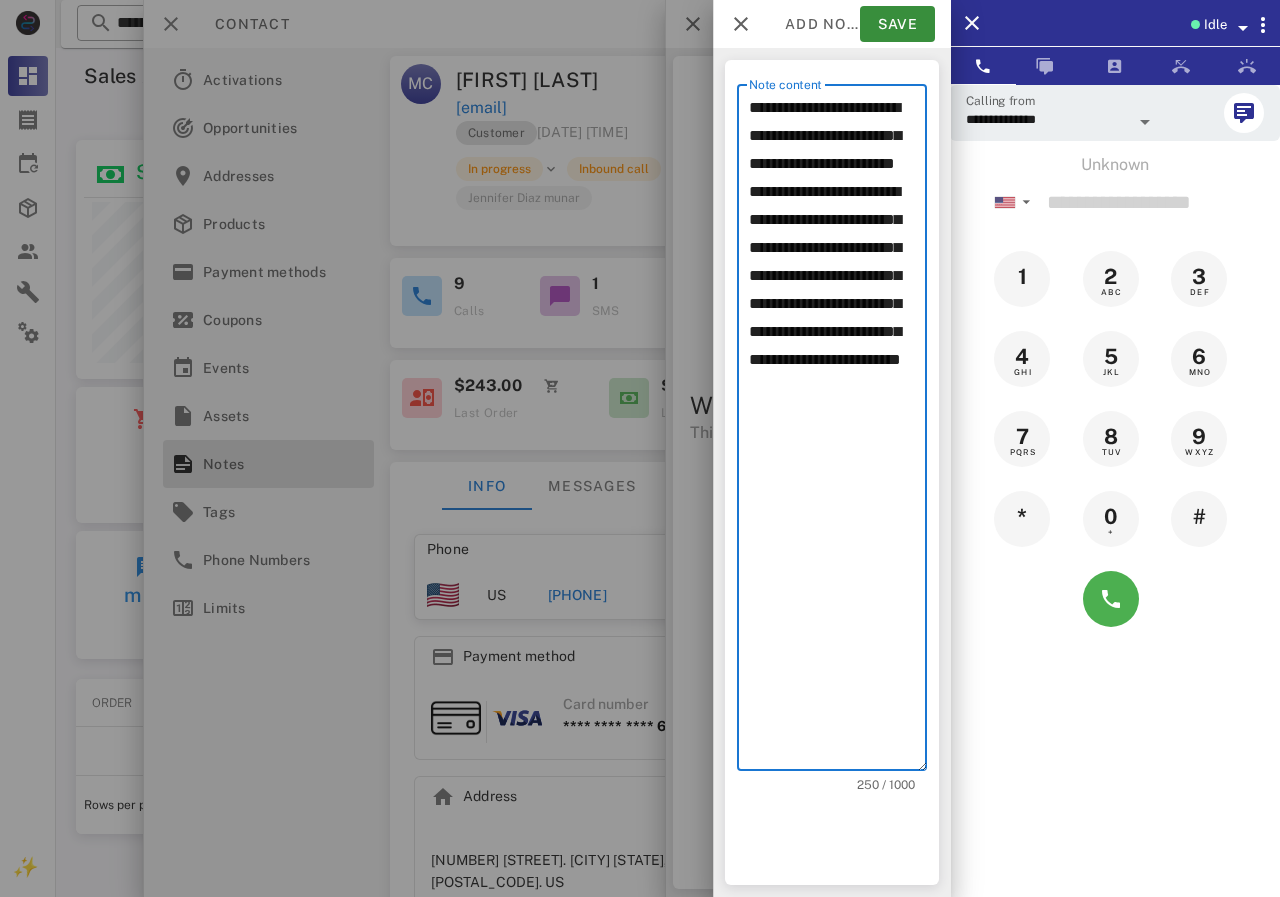 click on "**********" at bounding box center (838, 432) 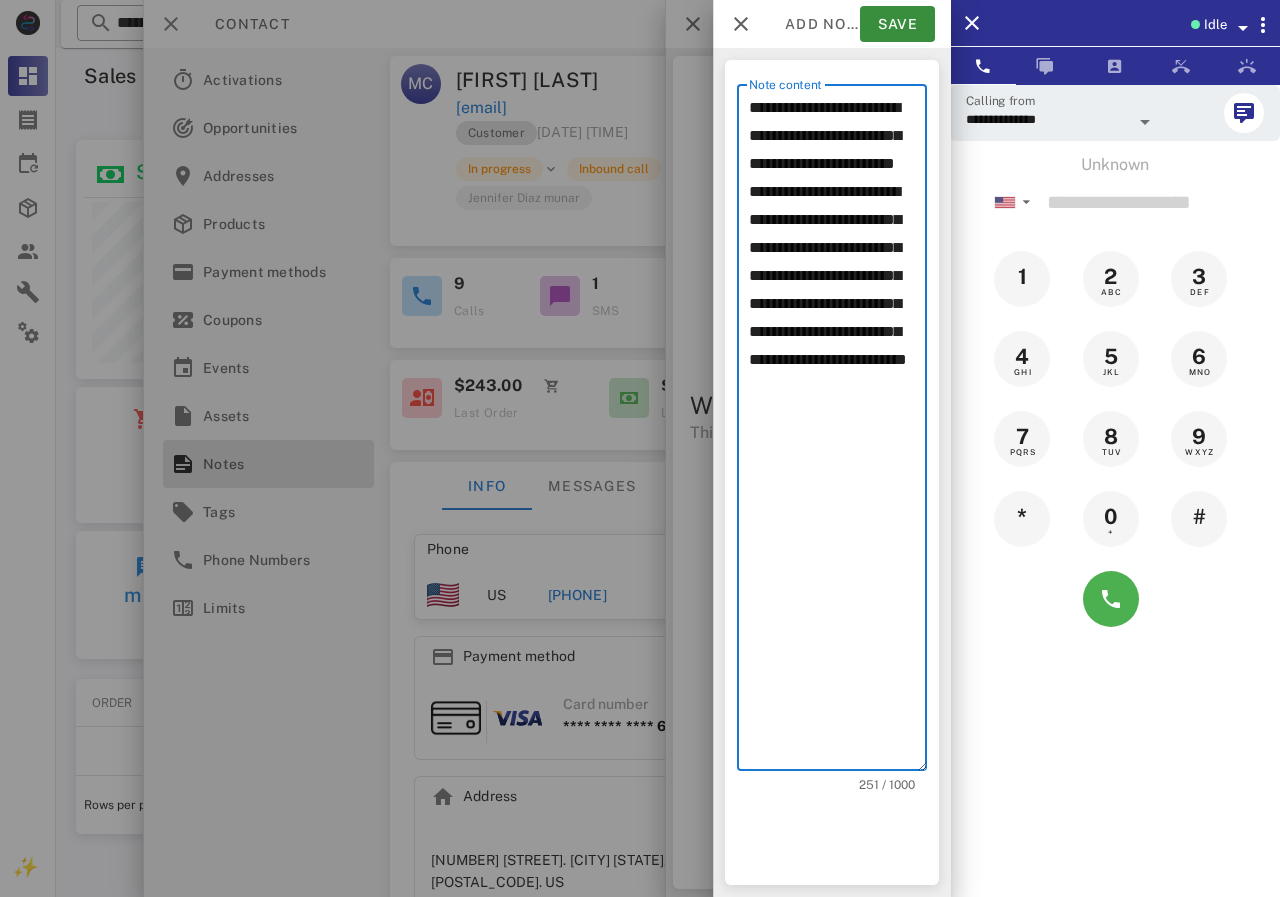 click on "**********" at bounding box center (838, 432) 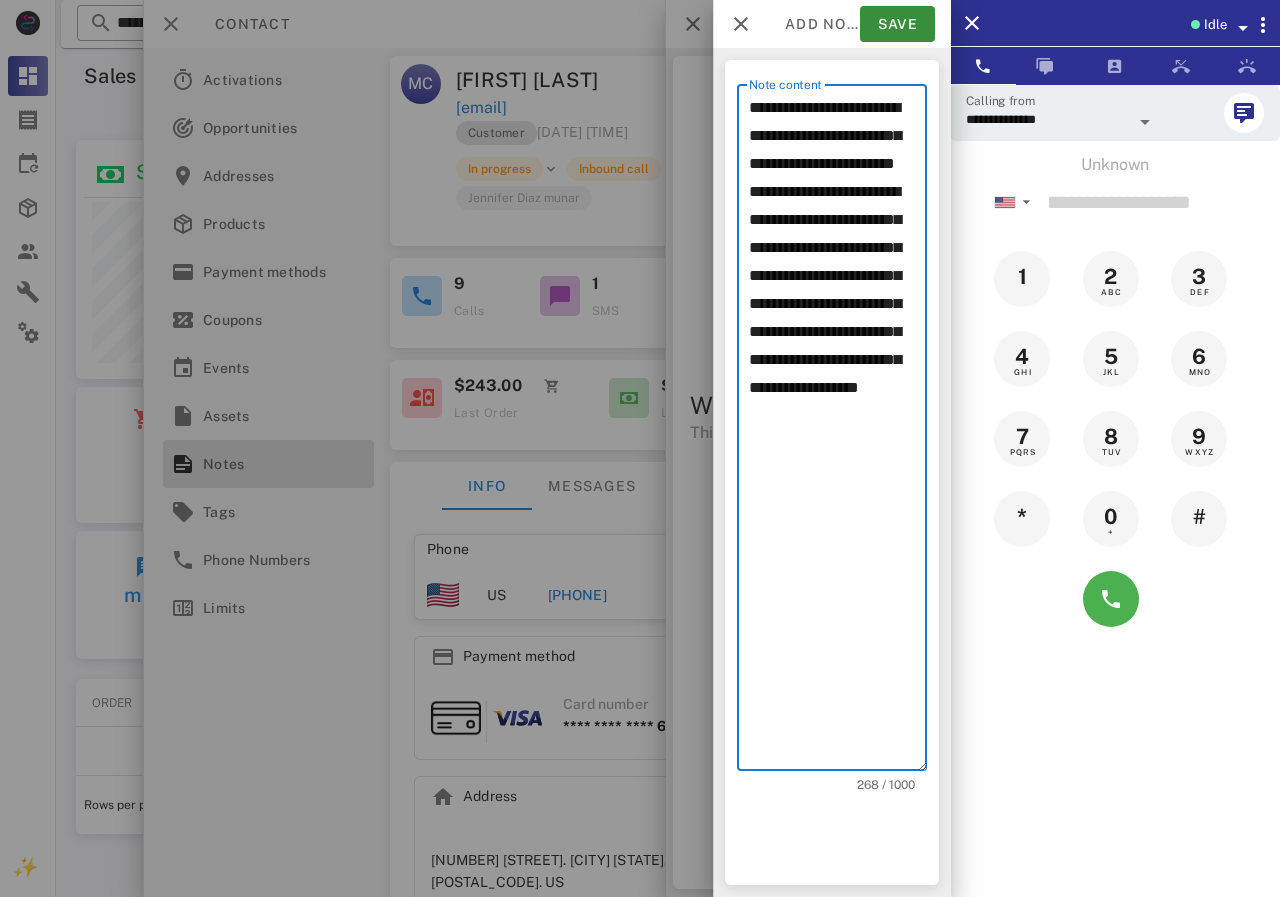 click on "**********" at bounding box center [838, 432] 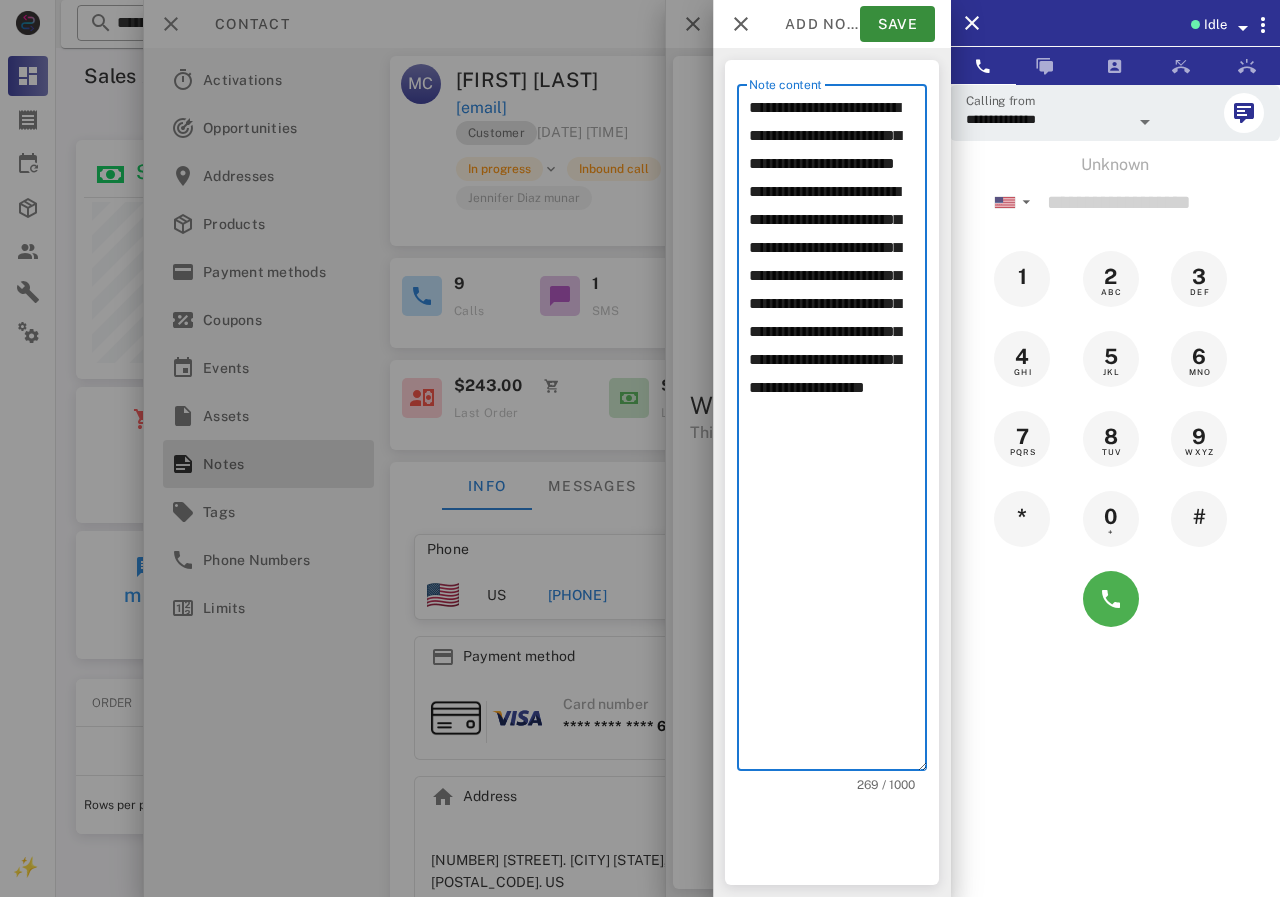 click on "**********" at bounding box center [838, 432] 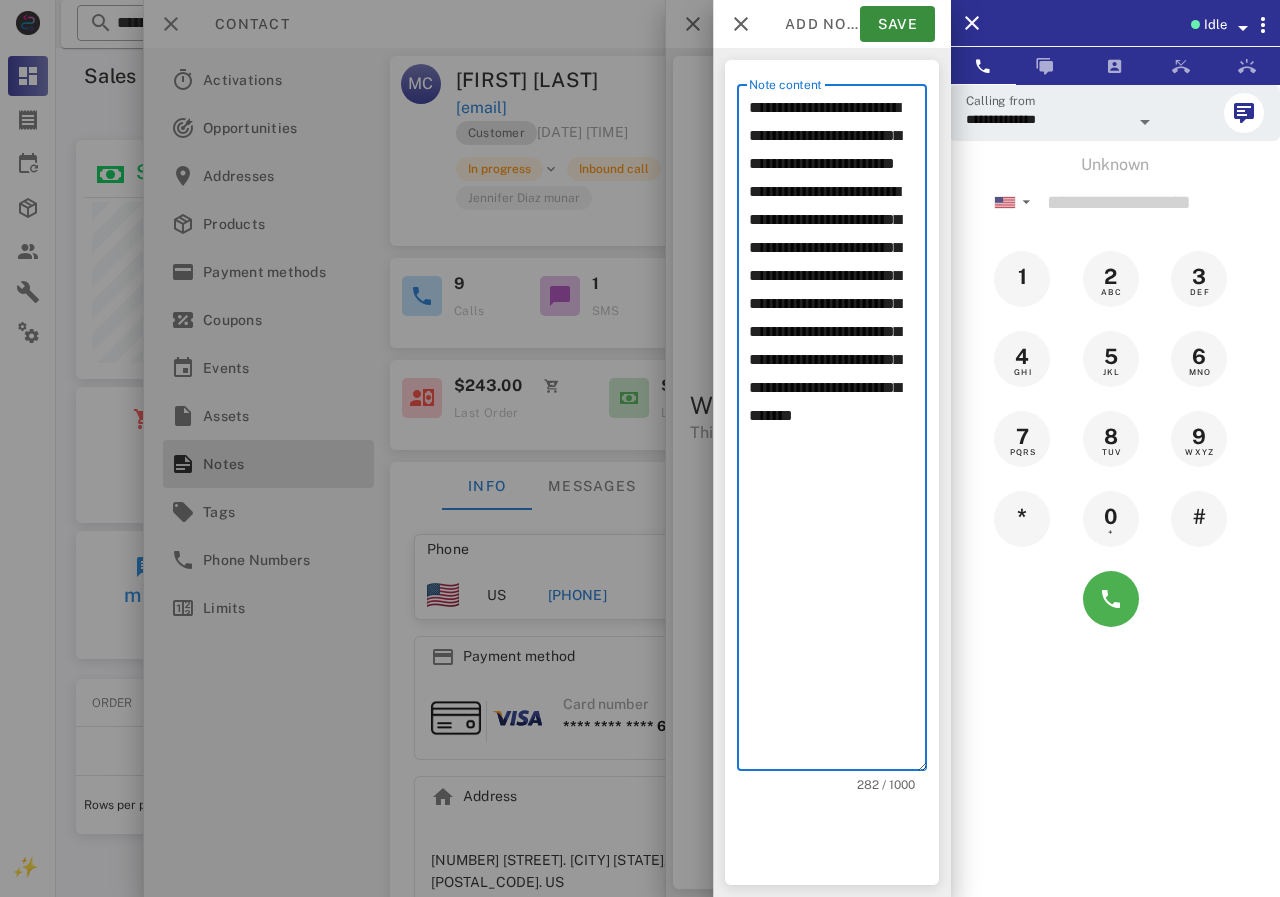 drag, startPoint x: 844, startPoint y: 501, endPoint x: 907, endPoint y: 500, distance: 63.007935 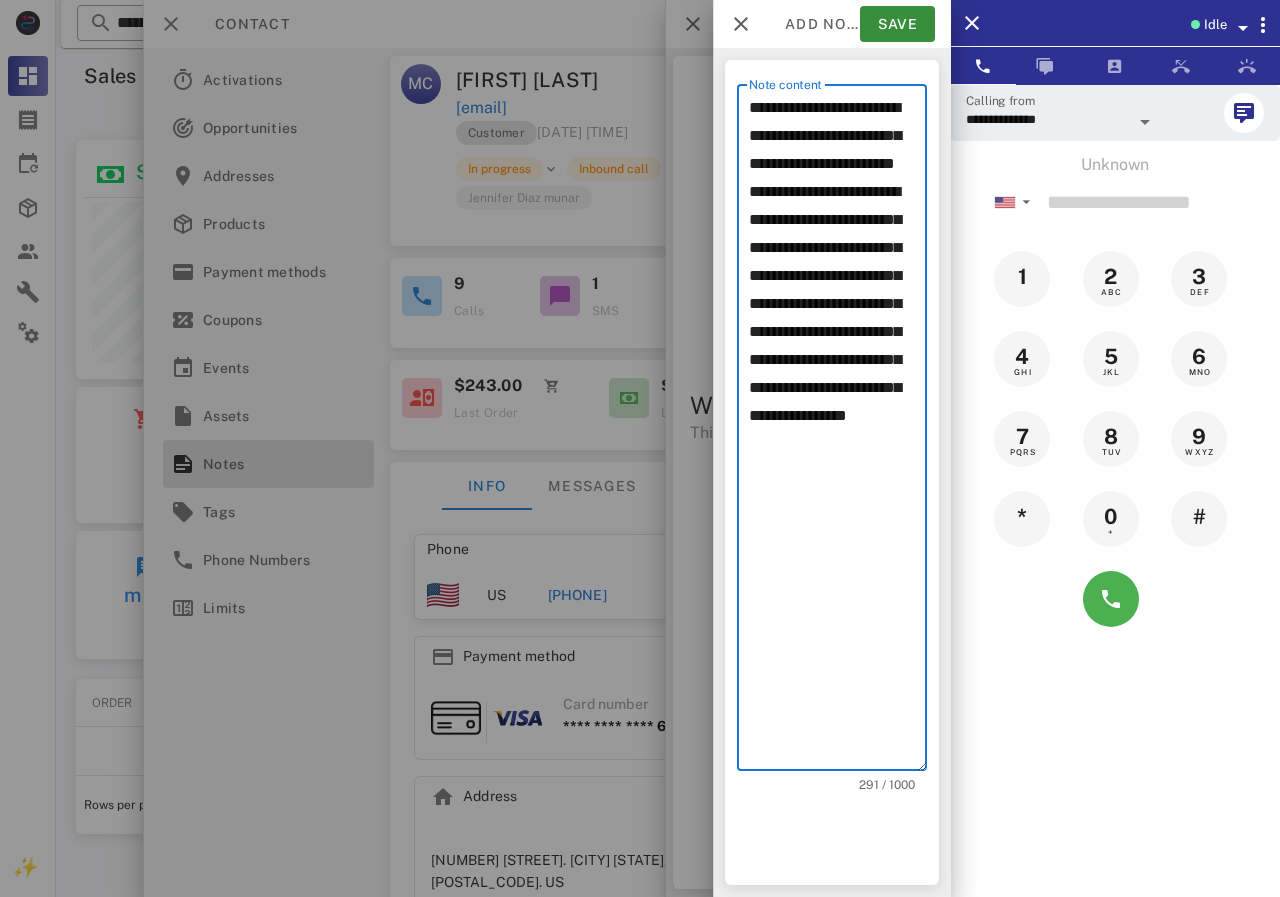 click on "**********" at bounding box center [838, 432] 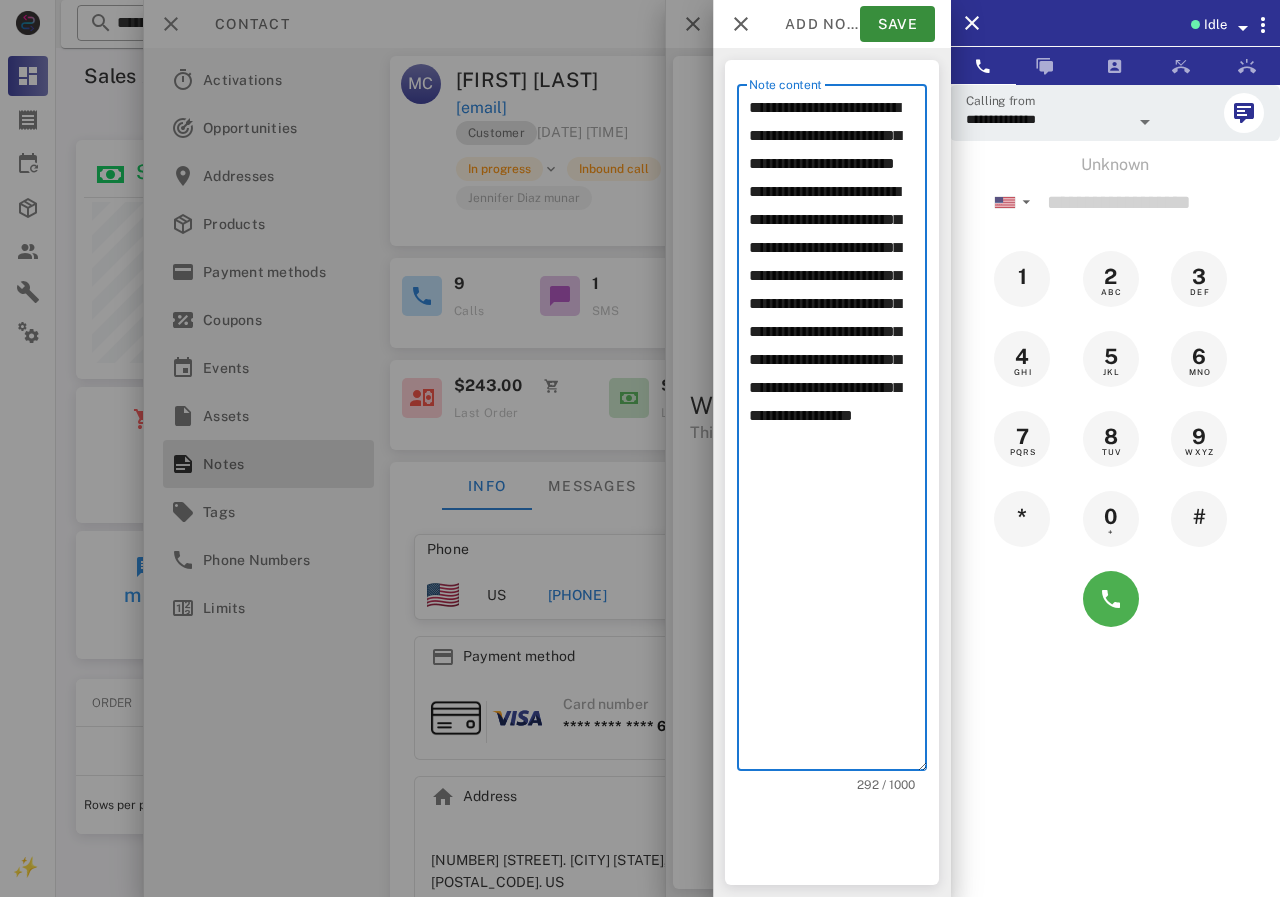 click on "**********" at bounding box center [838, 432] 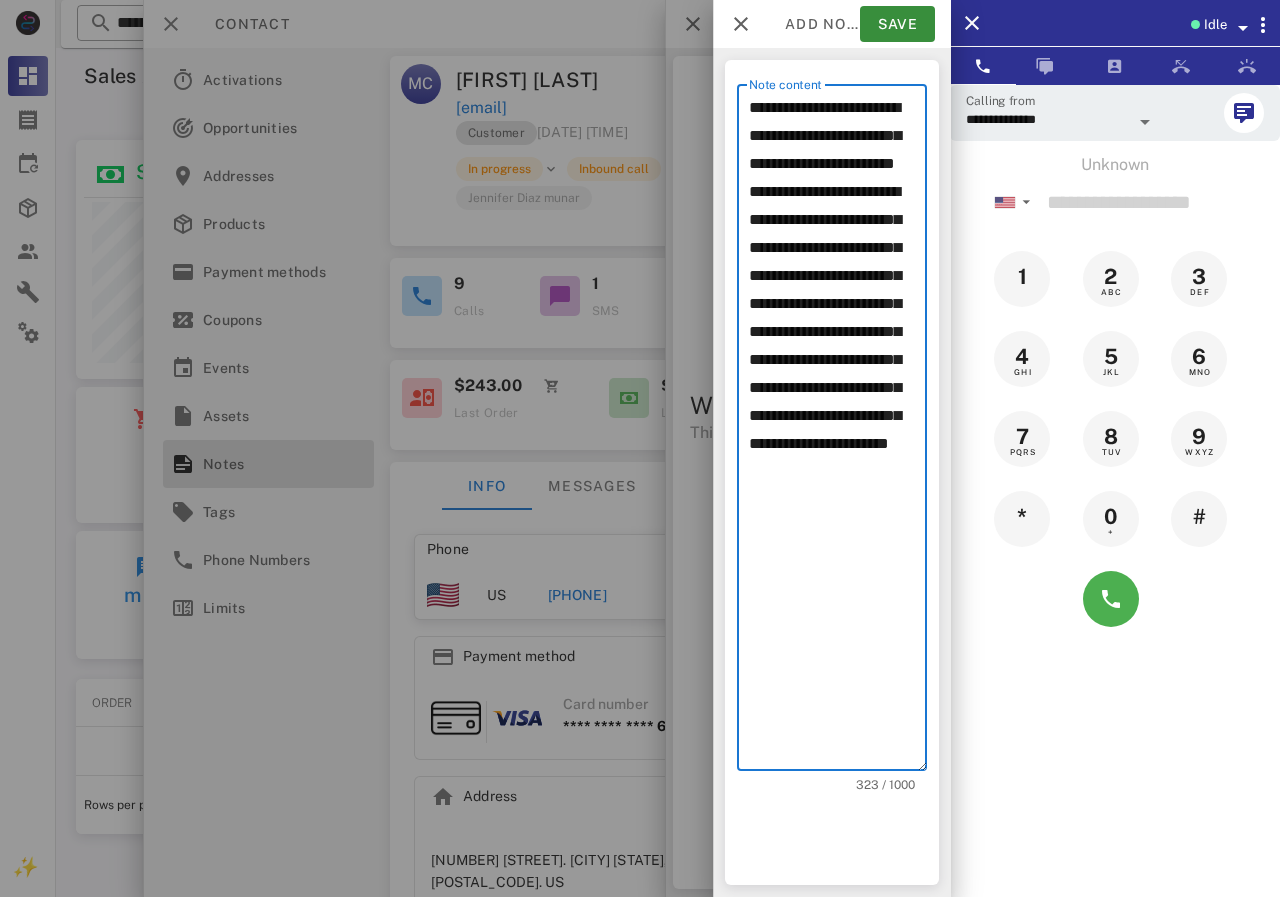 drag, startPoint x: 759, startPoint y: 534, endPoint x: 867, endPoint y: 521, distance: 108.779594 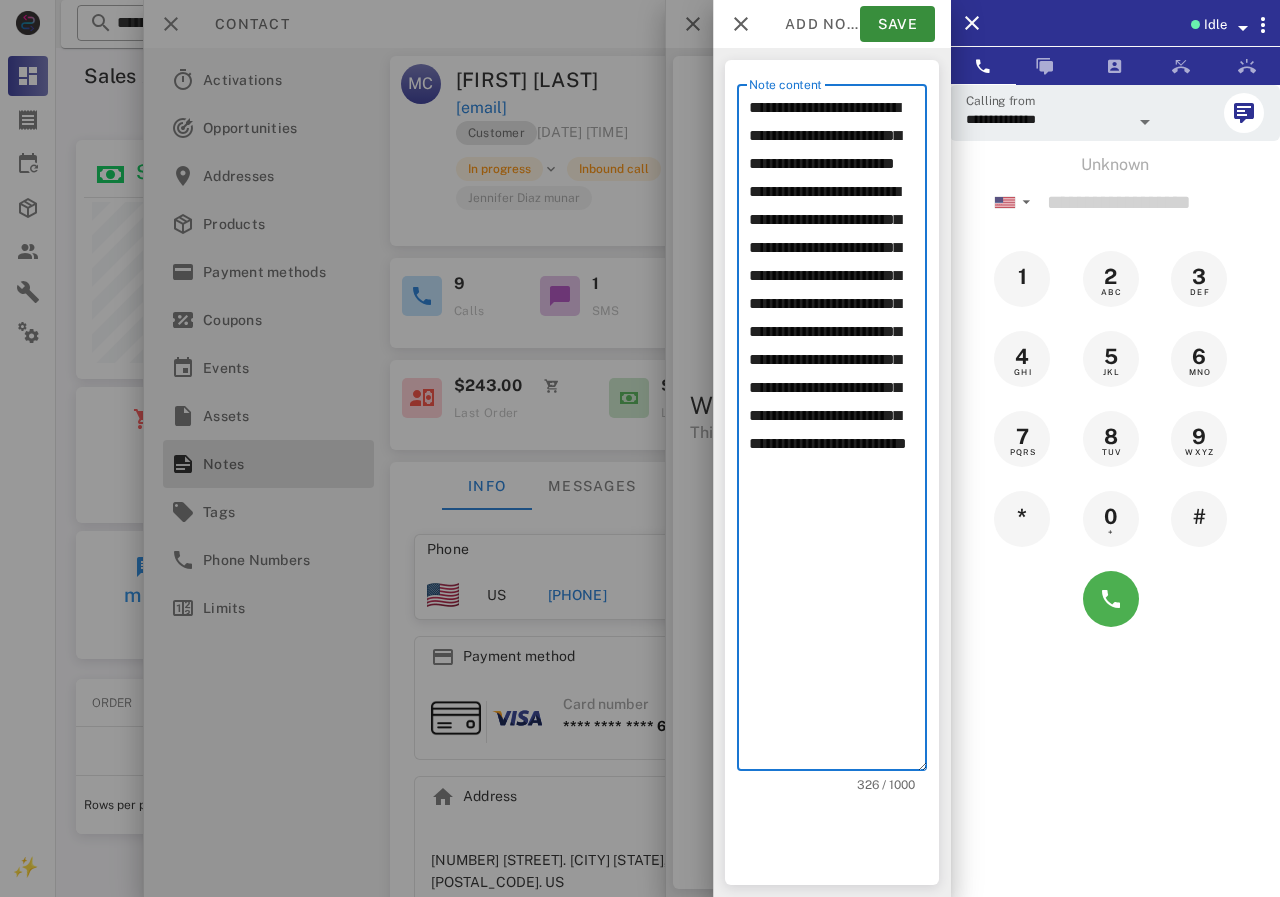 paste on "**********" 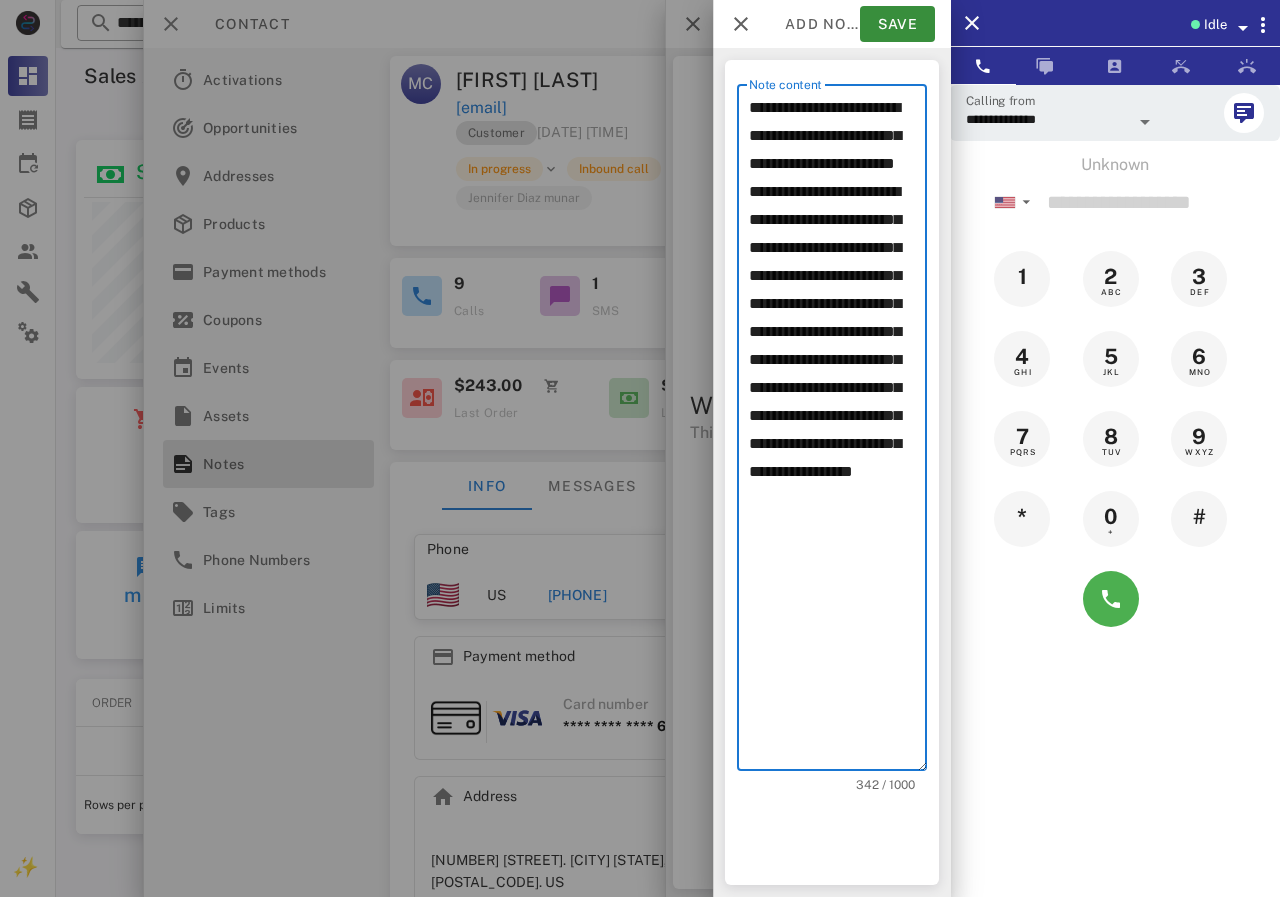 click on "**********" at bounding box center (838, 432) 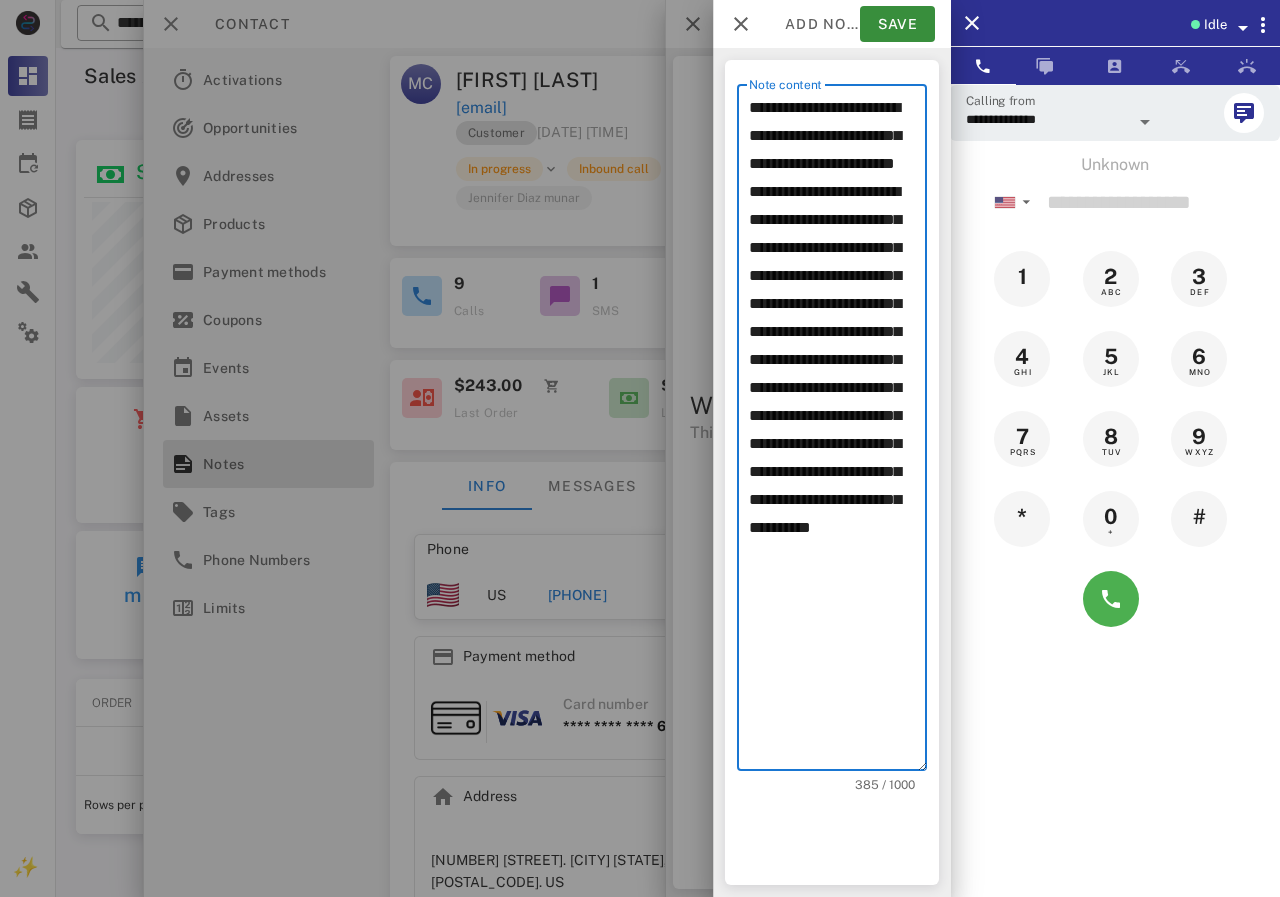 click on "**********" at bounding box center [838, 432] 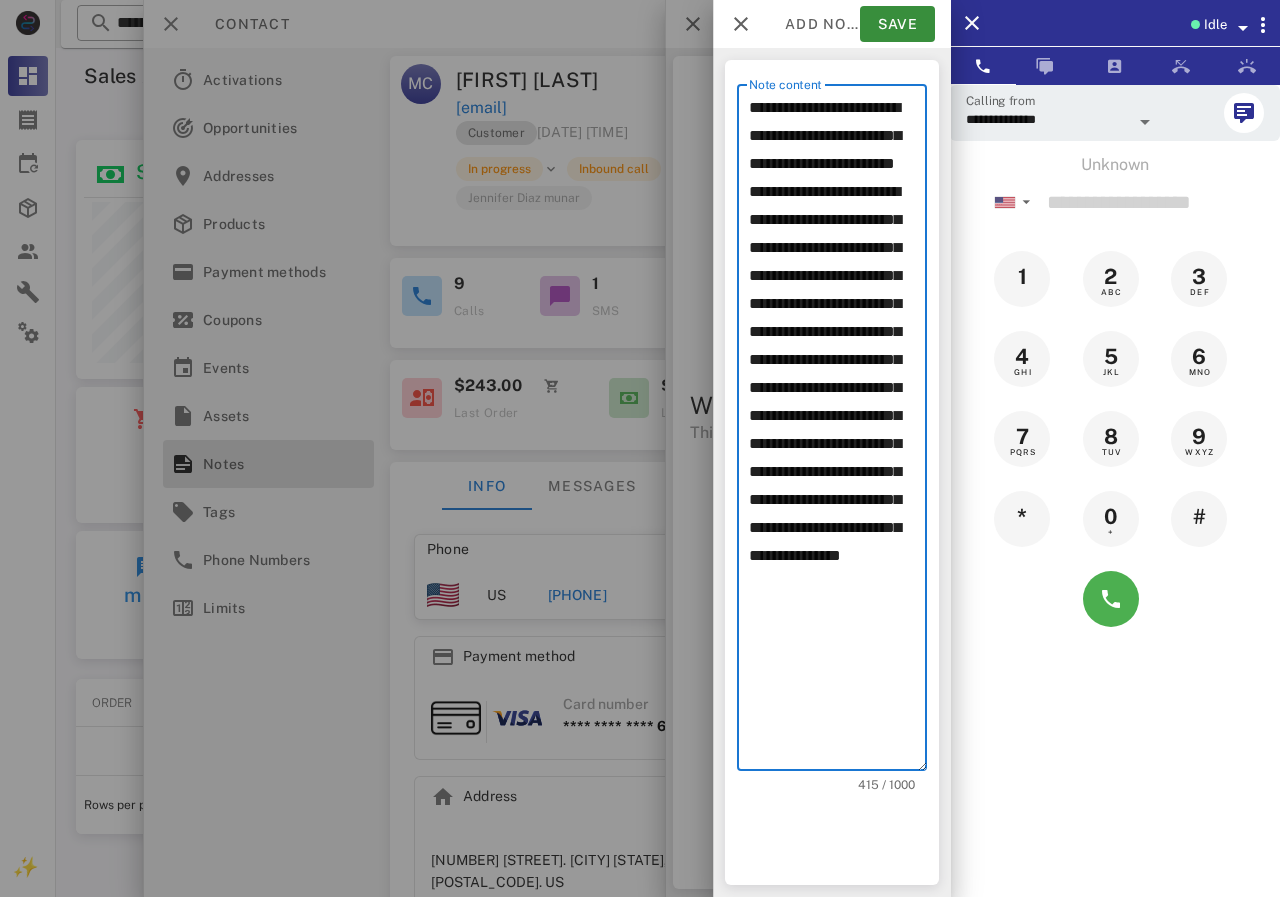 click on "**********" at bounding box center [838, 432] 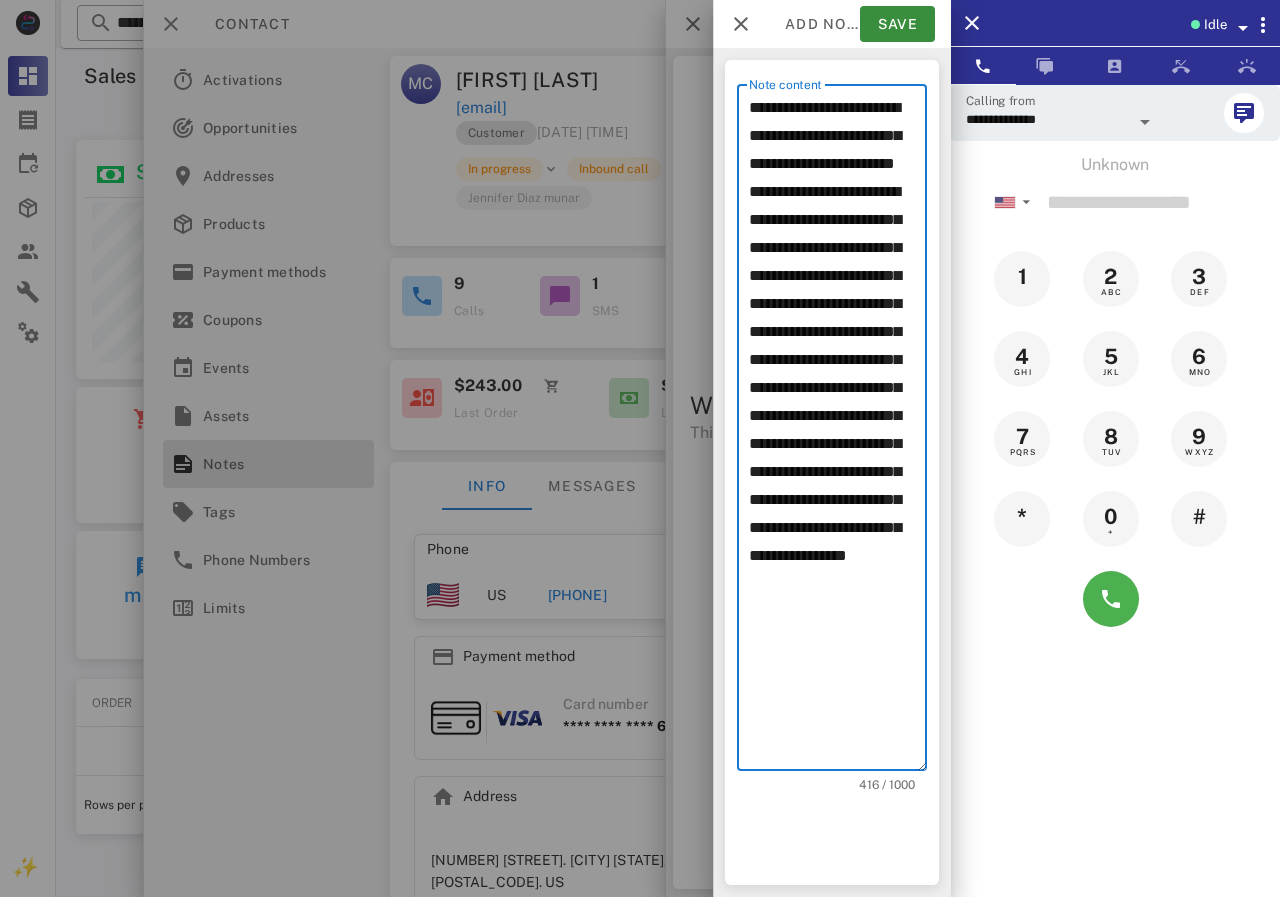 click on "**********" at bounding box center (838, 432) 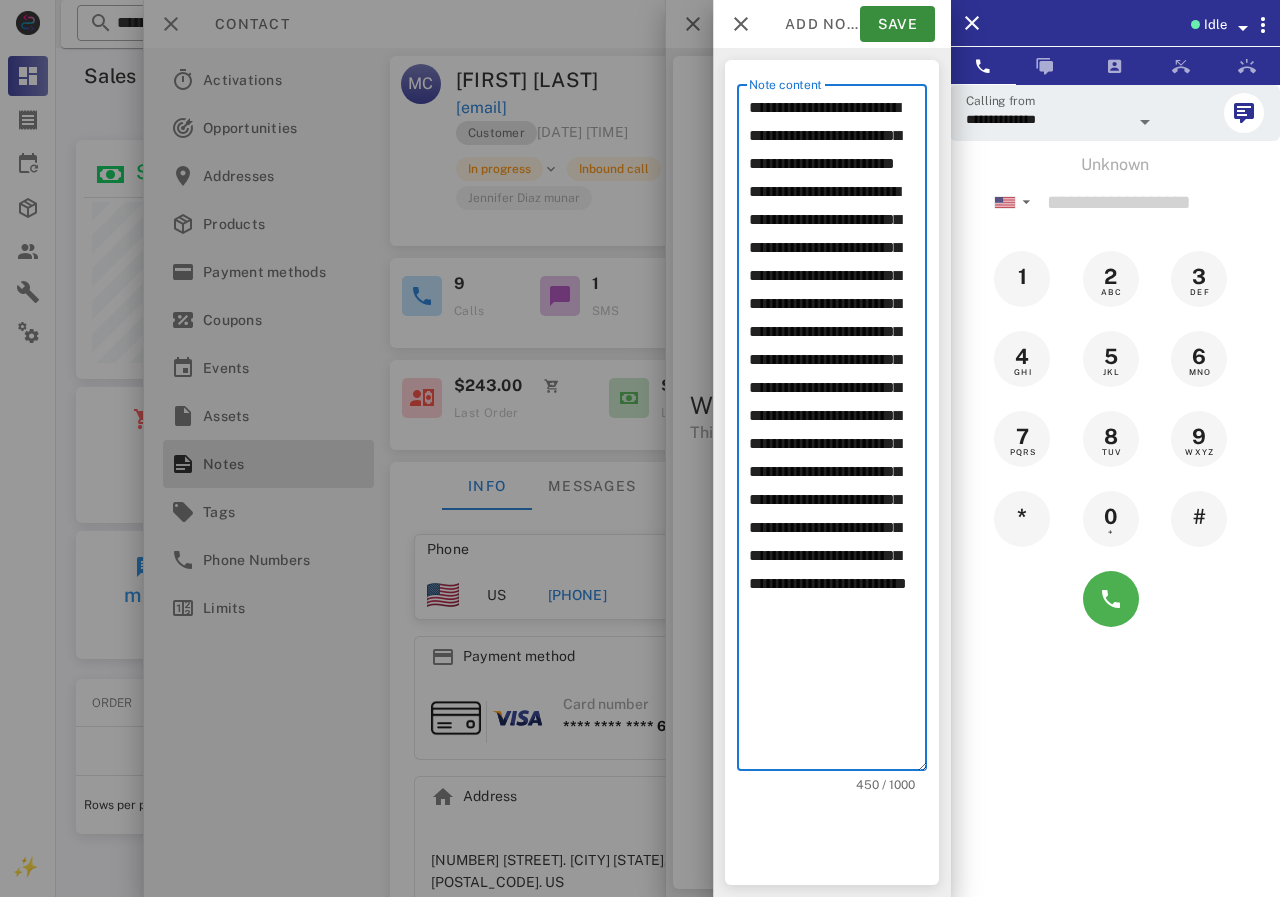 scroll, scrollTop: 46, scrollLeft: 0, axis: vertical 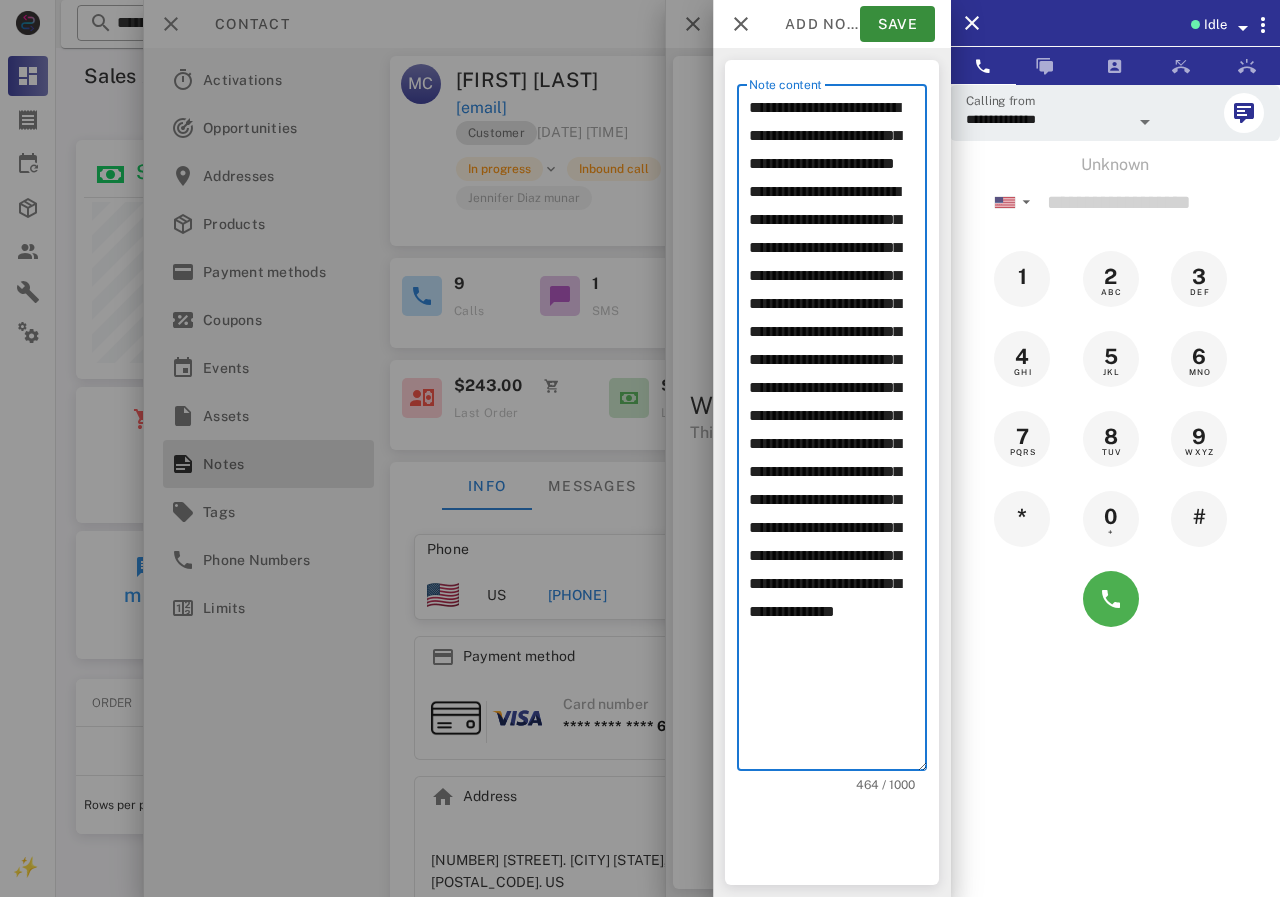 click on "**********" at bounding box center [838, 432] 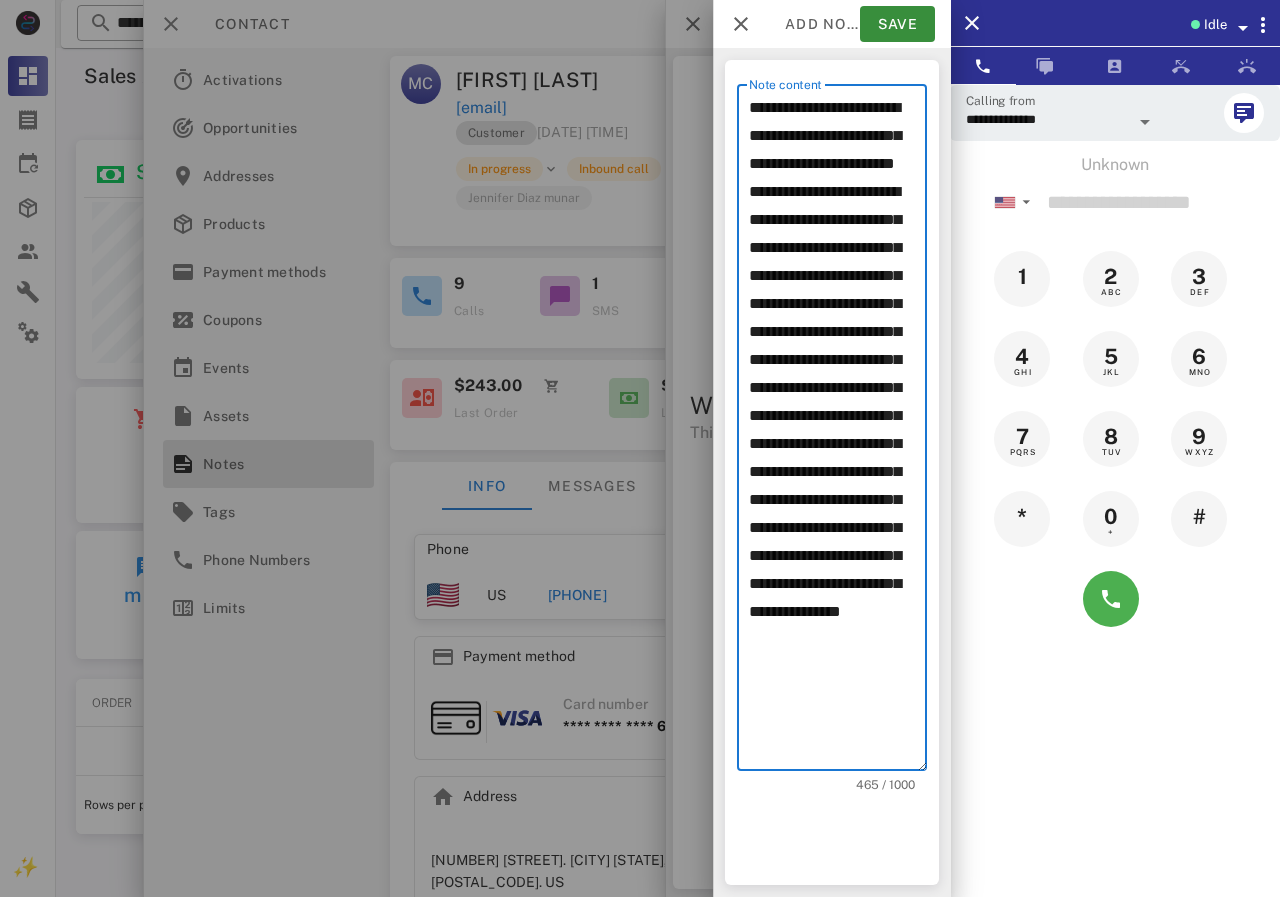 click on "**********" at bounding box center (838, 432) 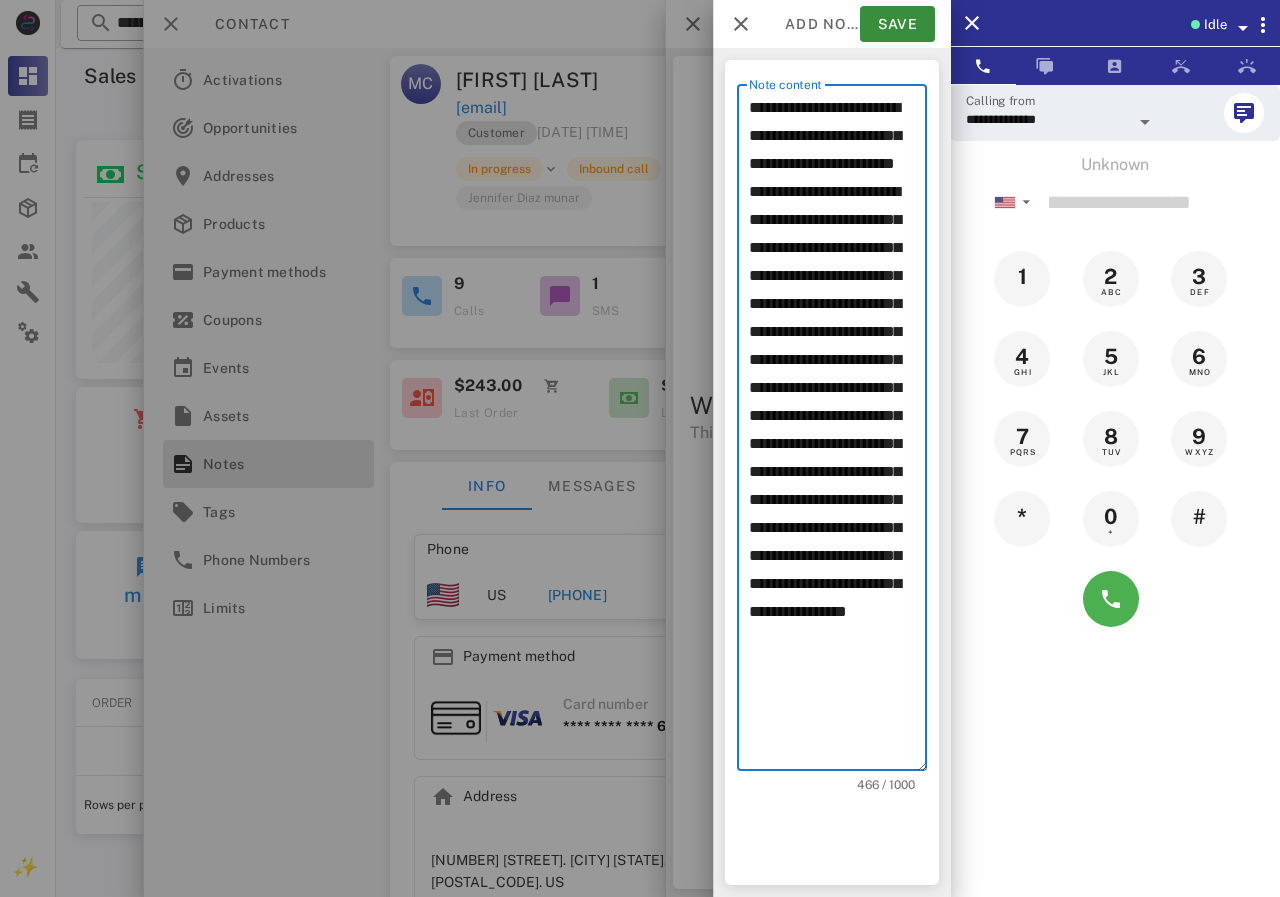 click on "**********" at bounding box center [838, 432] 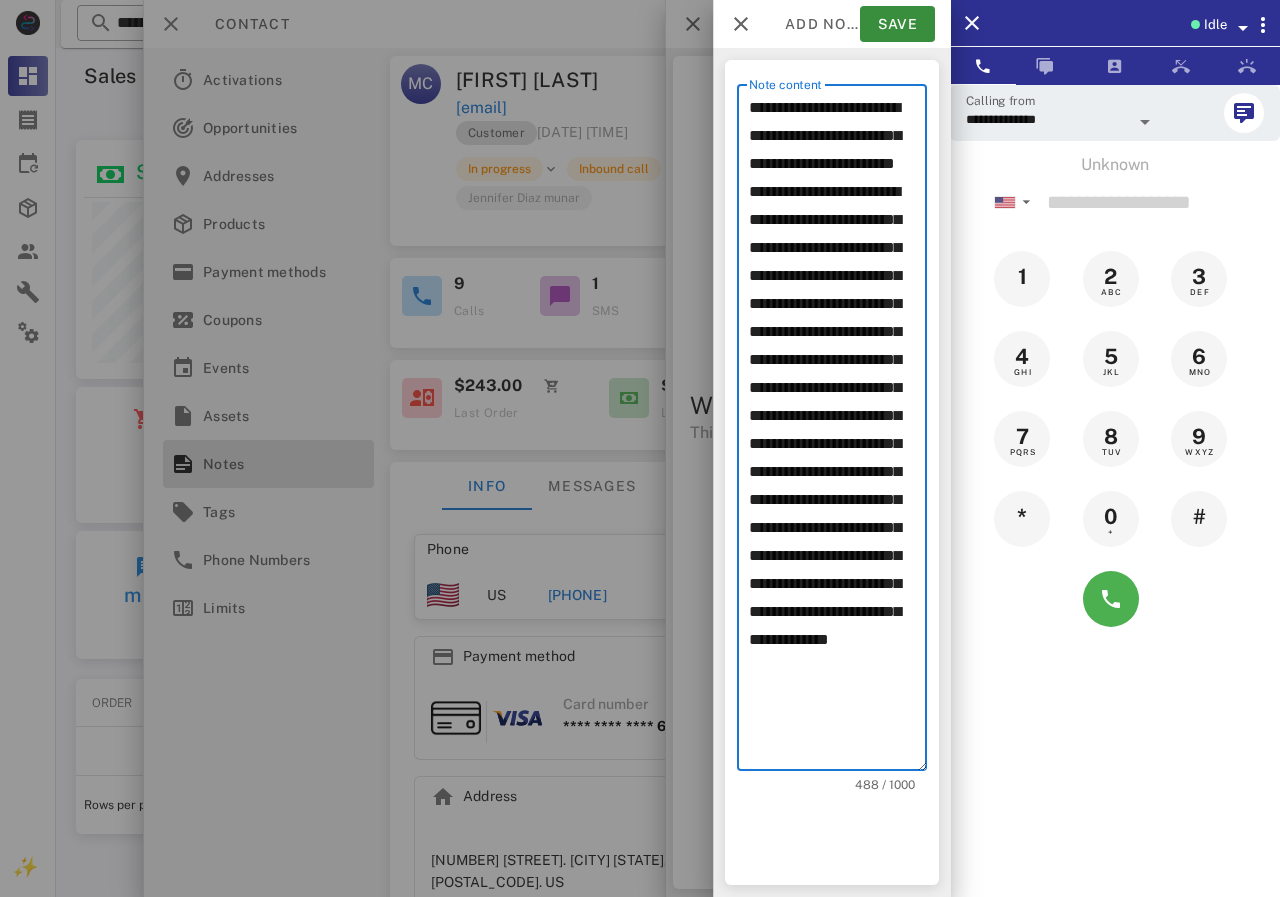 scroll, scrollTop: 102, scrollLeft: 0, axis: vertical 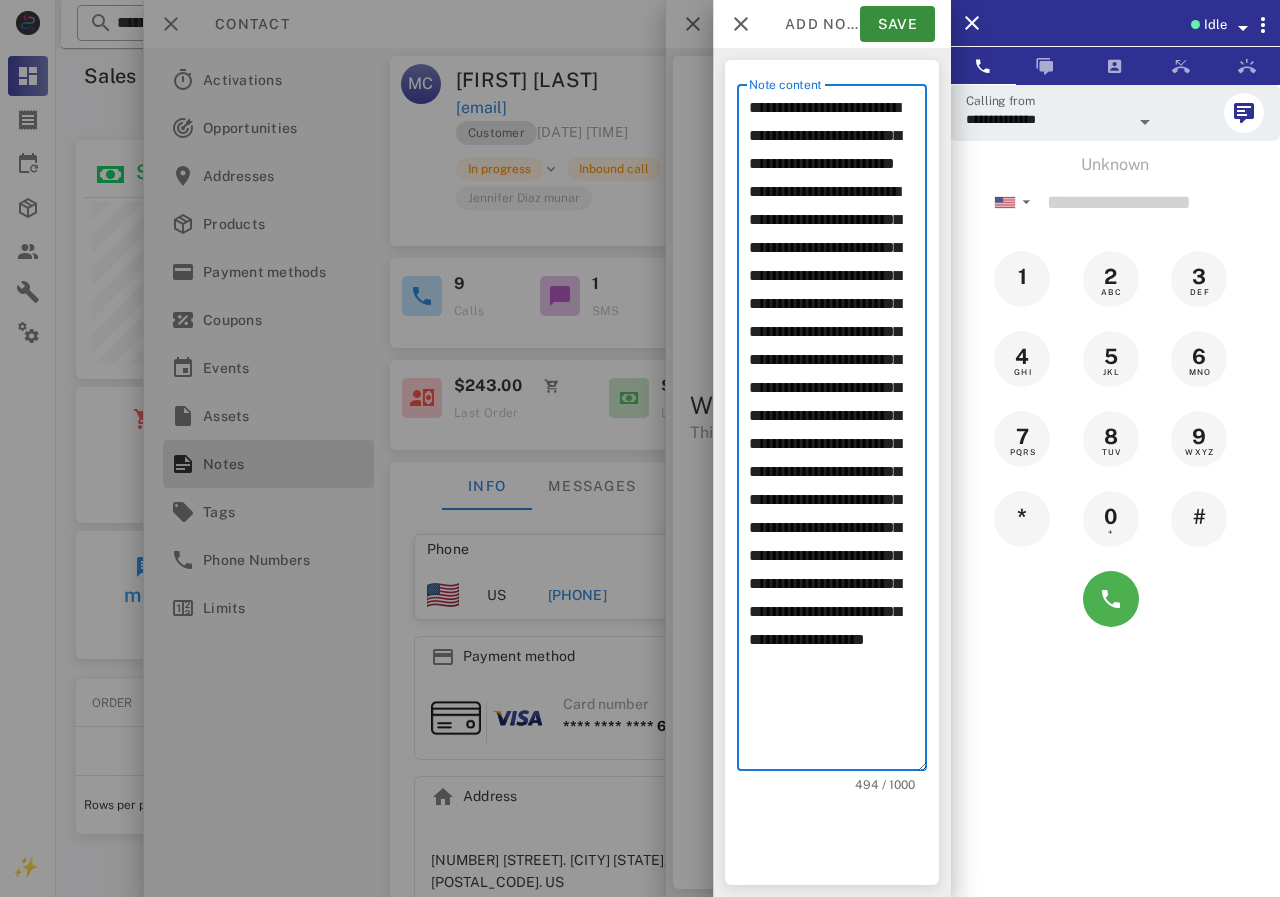 click on "**********" at bounding box center (838, 432) 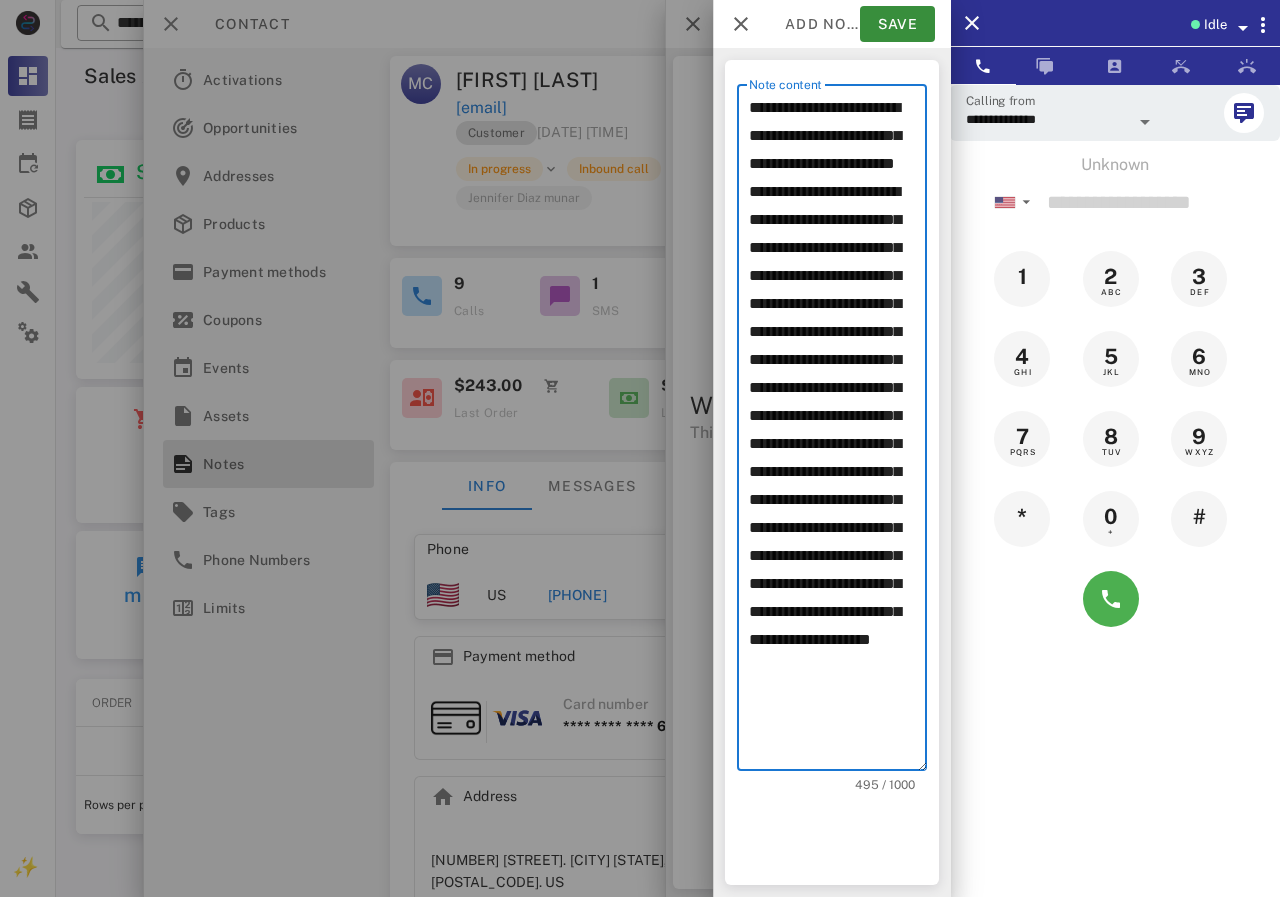 click on "**********" at bounding box center [838, 432] 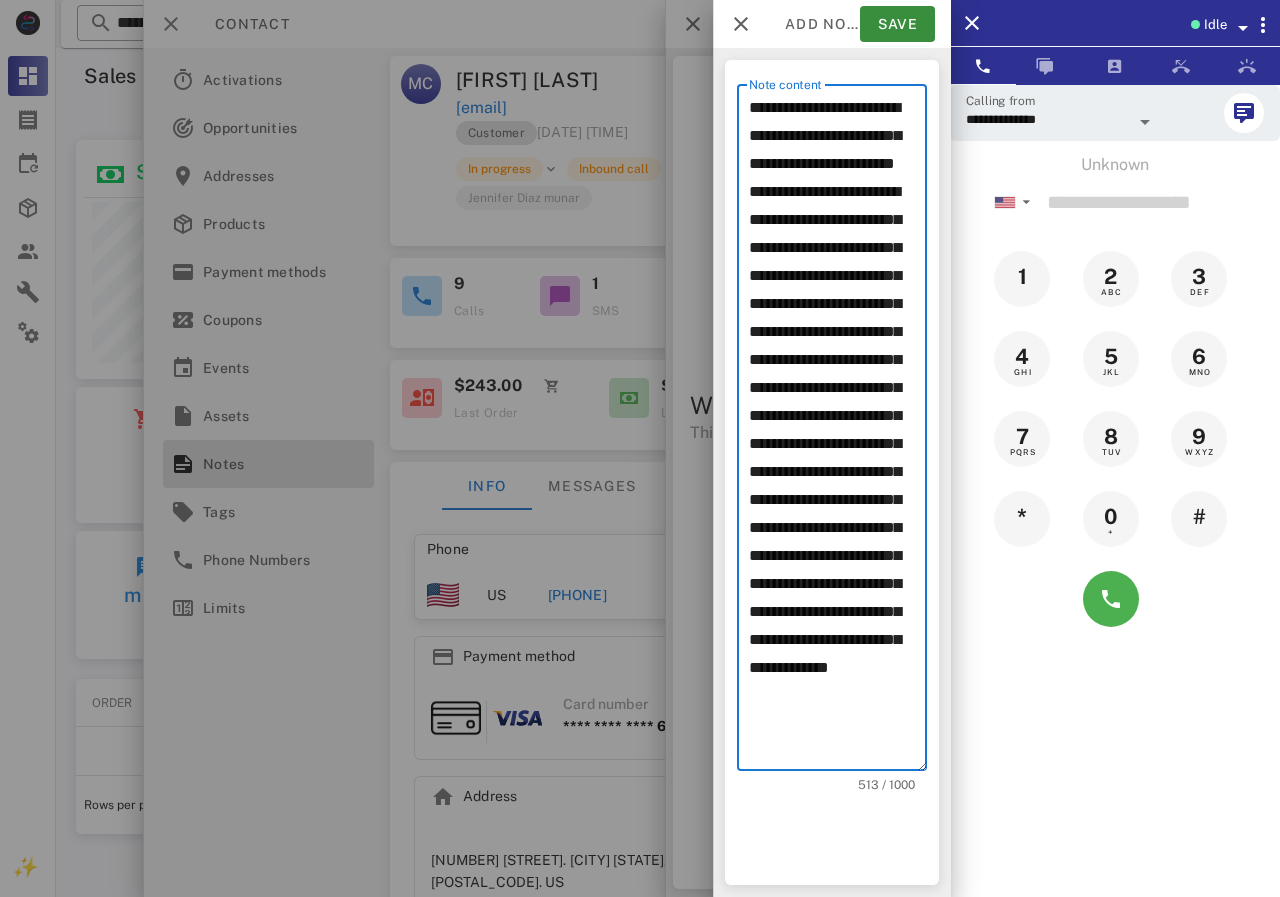 scroll, scrollTop: 0, scrollLeft: 0, axis: both 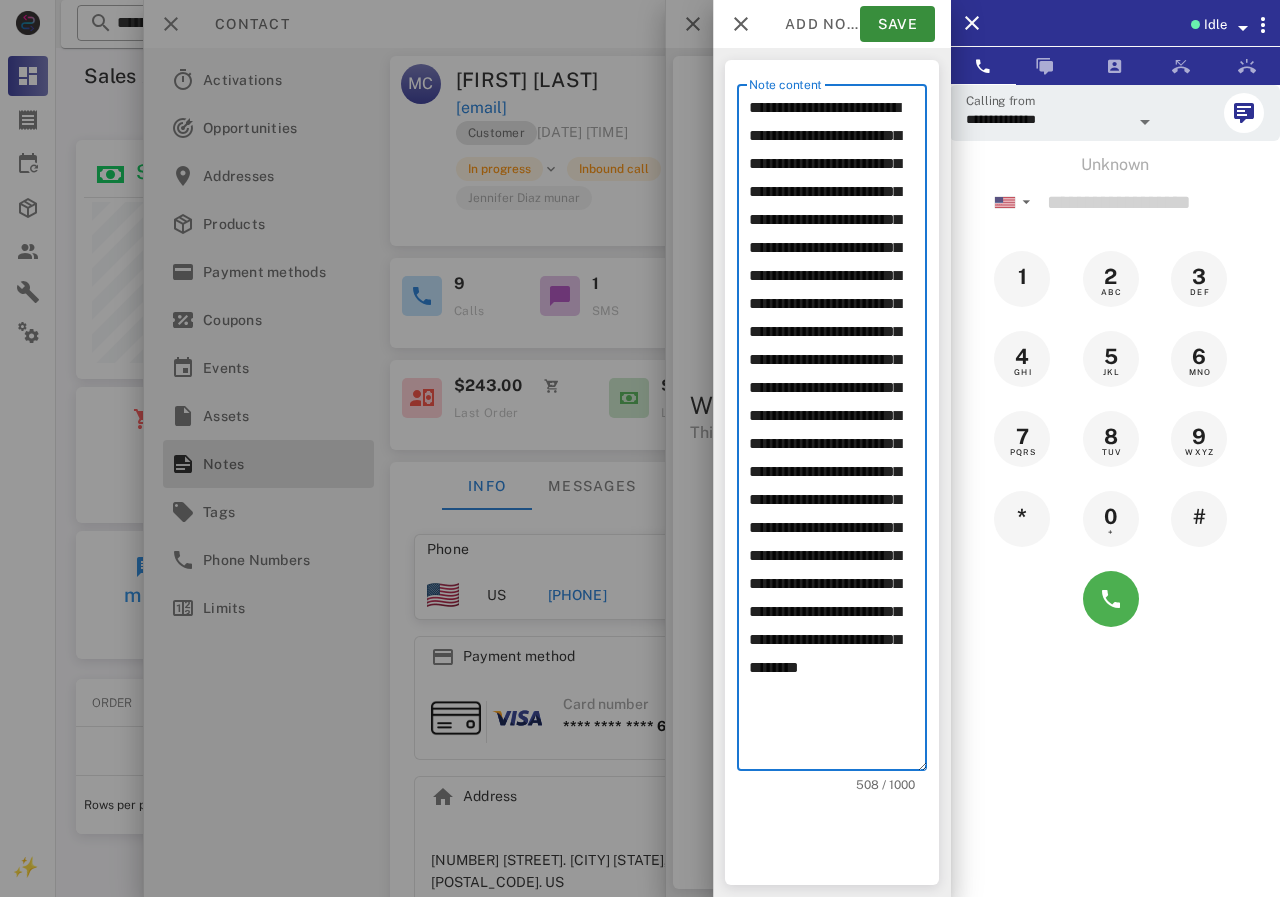 drag, startPoint x: 795, startPoint y: 253, endPoint x: 750, endPoint y: 254, distance: 45.01111 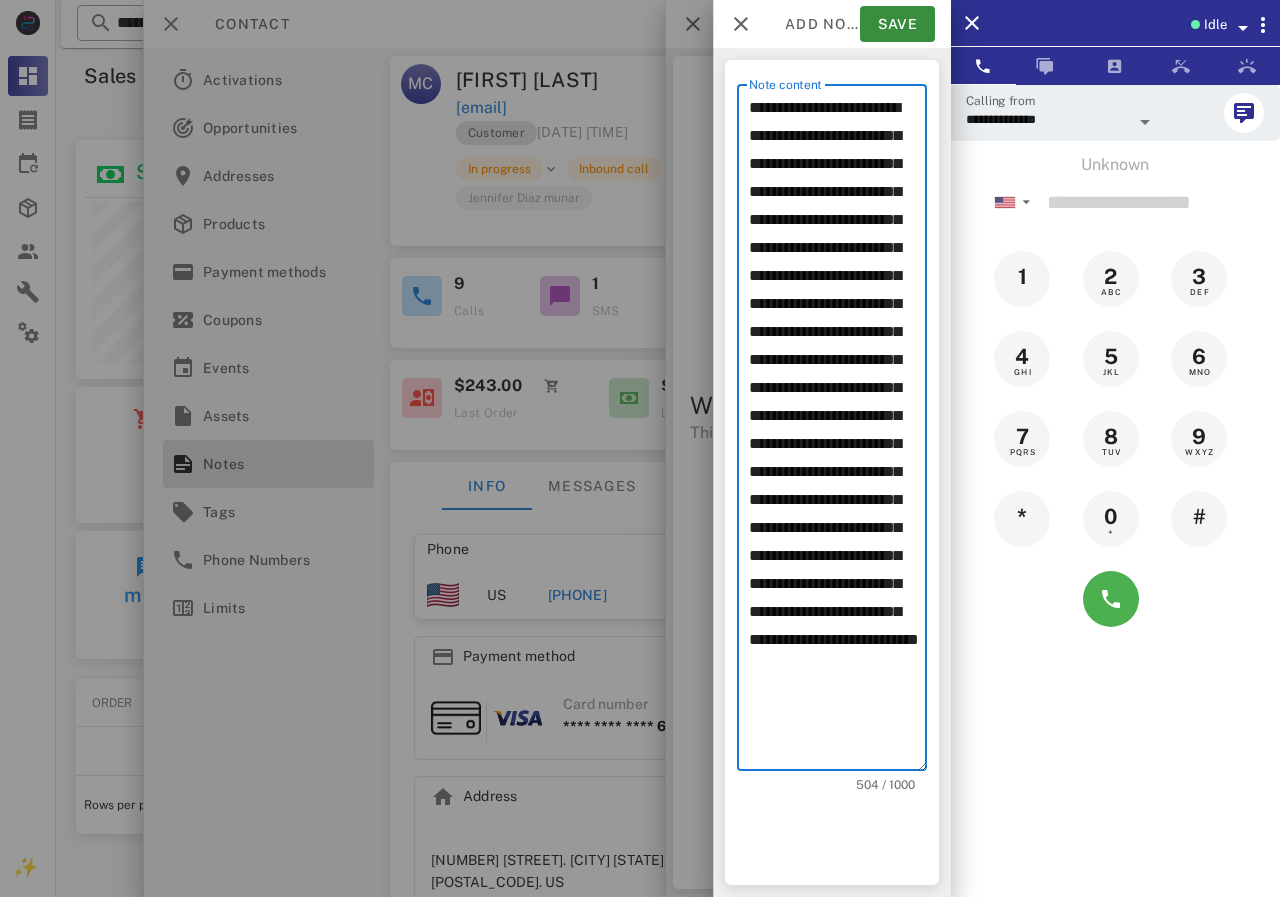 drag, startPoint x: 815, startPoint y: 250, endPoint x: 874, endPoint y: 250, distance: 59 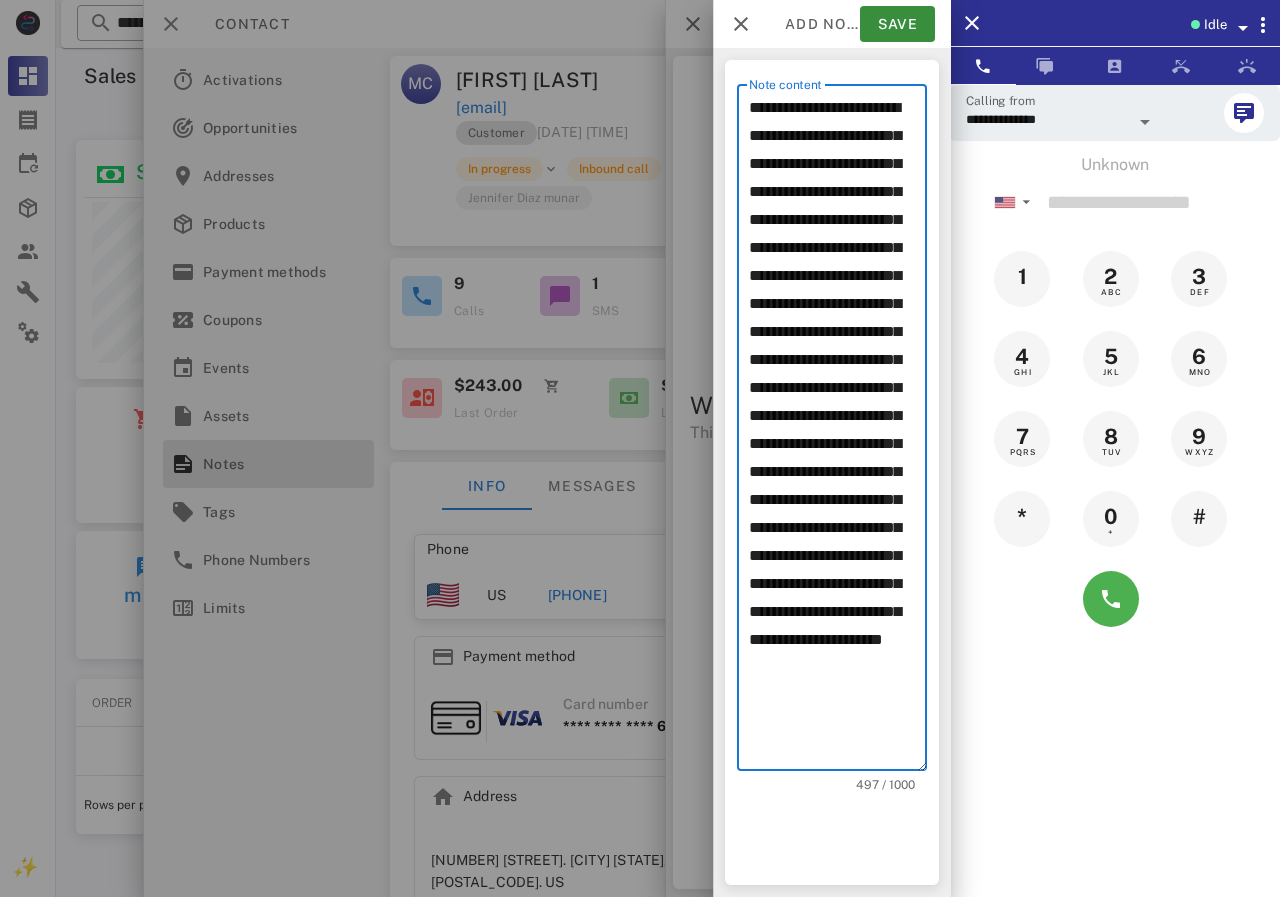 drag, startPoint x: 794, startPoint y: 281, endPoint x: 716, endPoint y: 283, distance: 78.025635 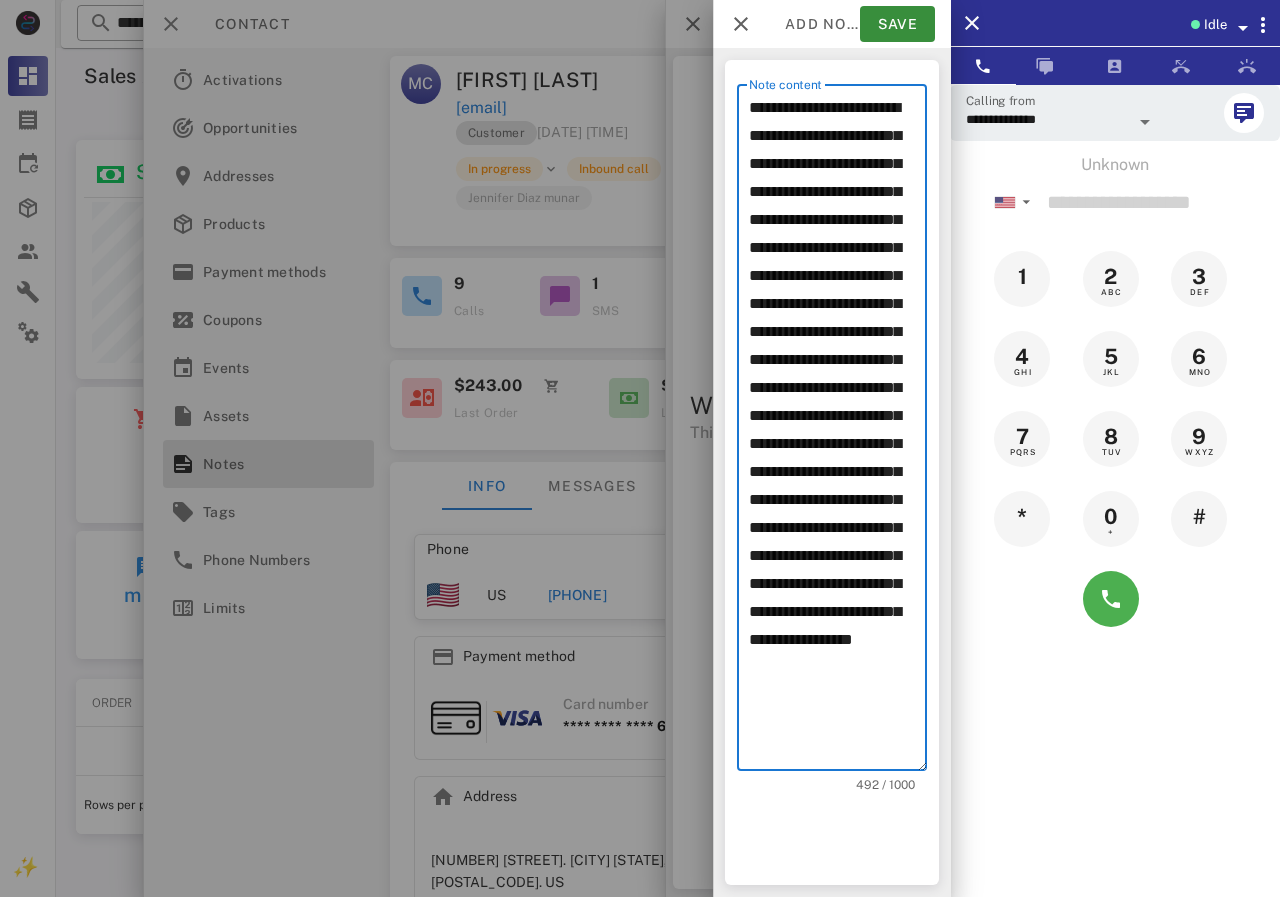 drag, startPoint x: 802, startPoint y: 221, endPoint x: 750, endPoint y: 226, distance: 52.23983 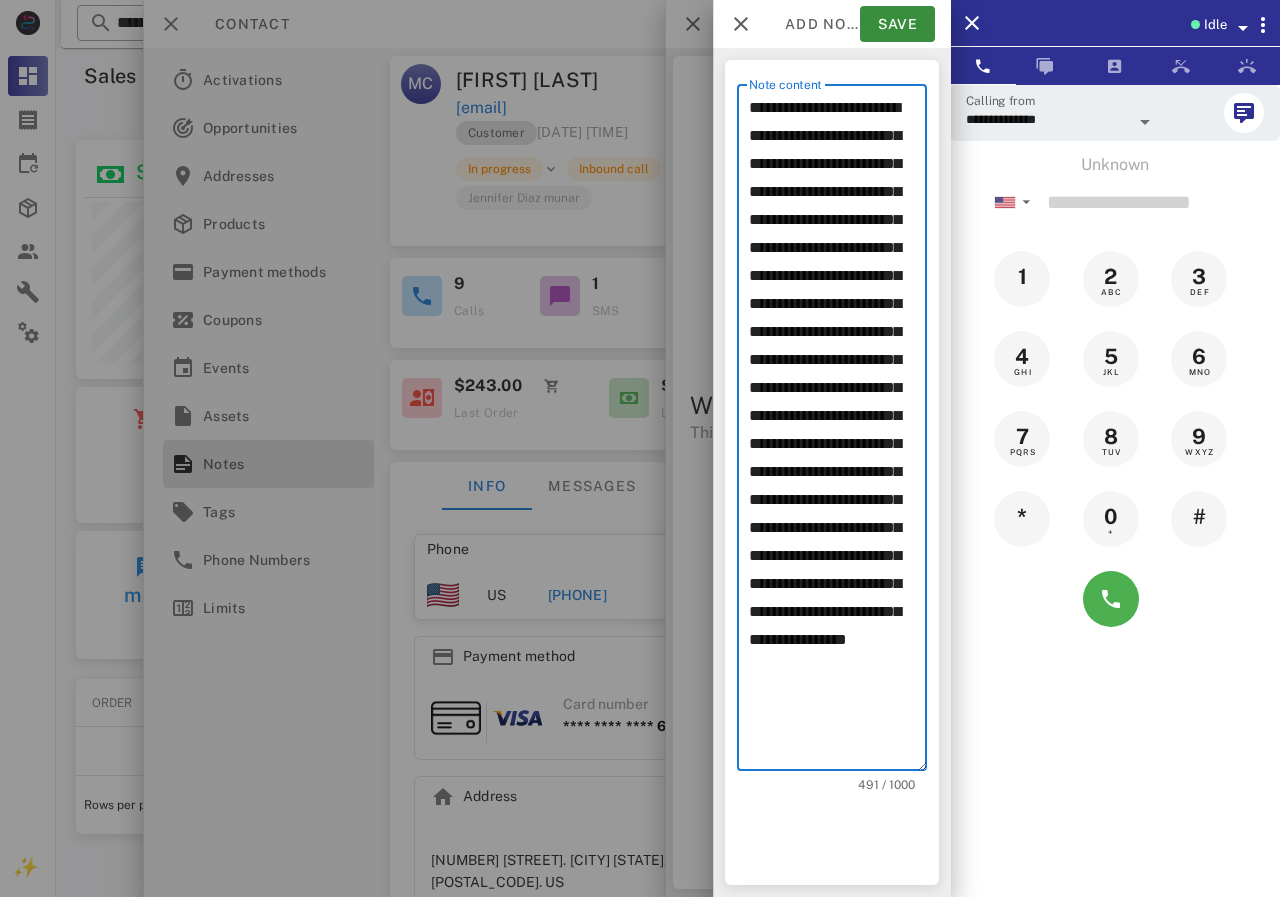 click on "**********" at bounding box center [838, 432] 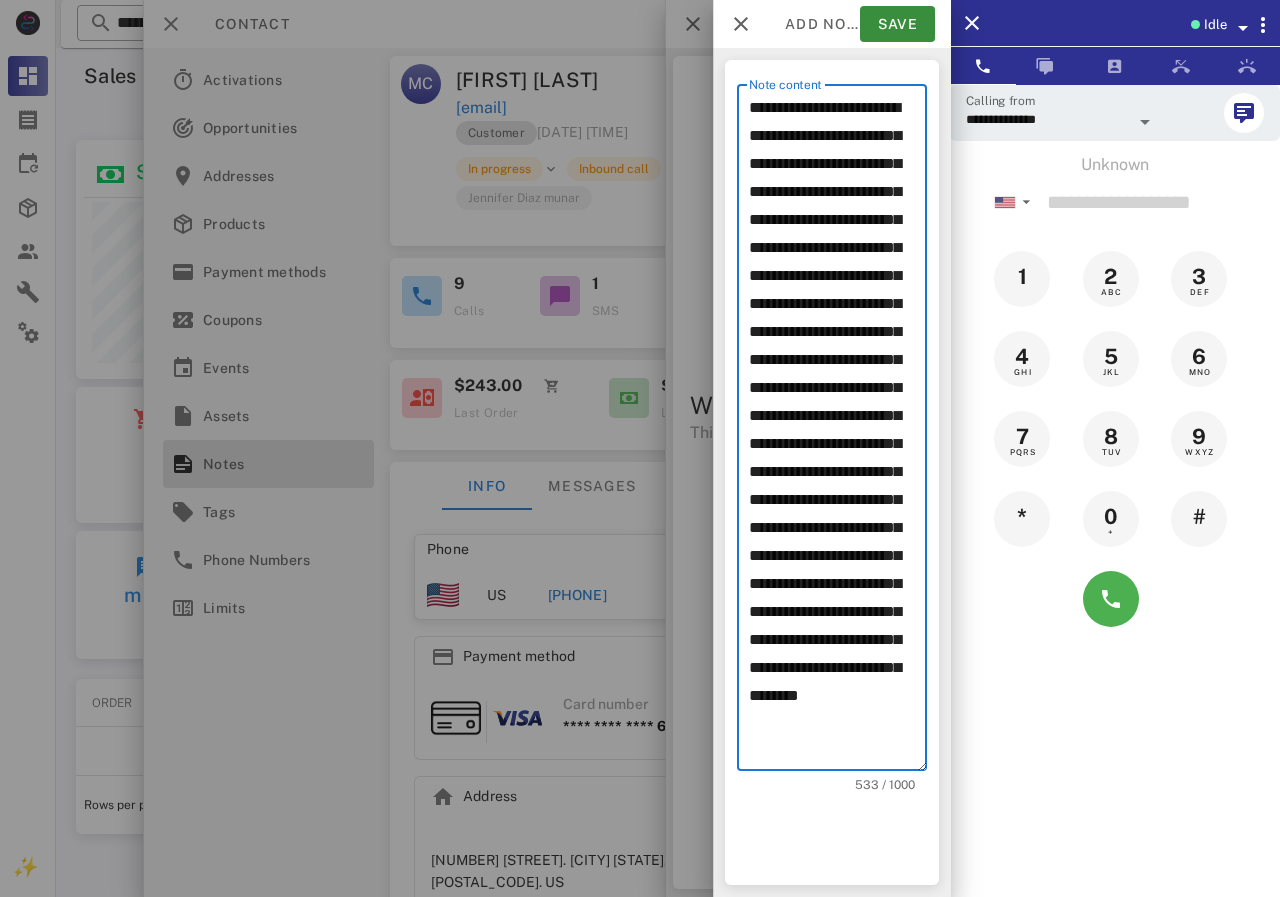 click on "**********" at bounding box center (838, 432) 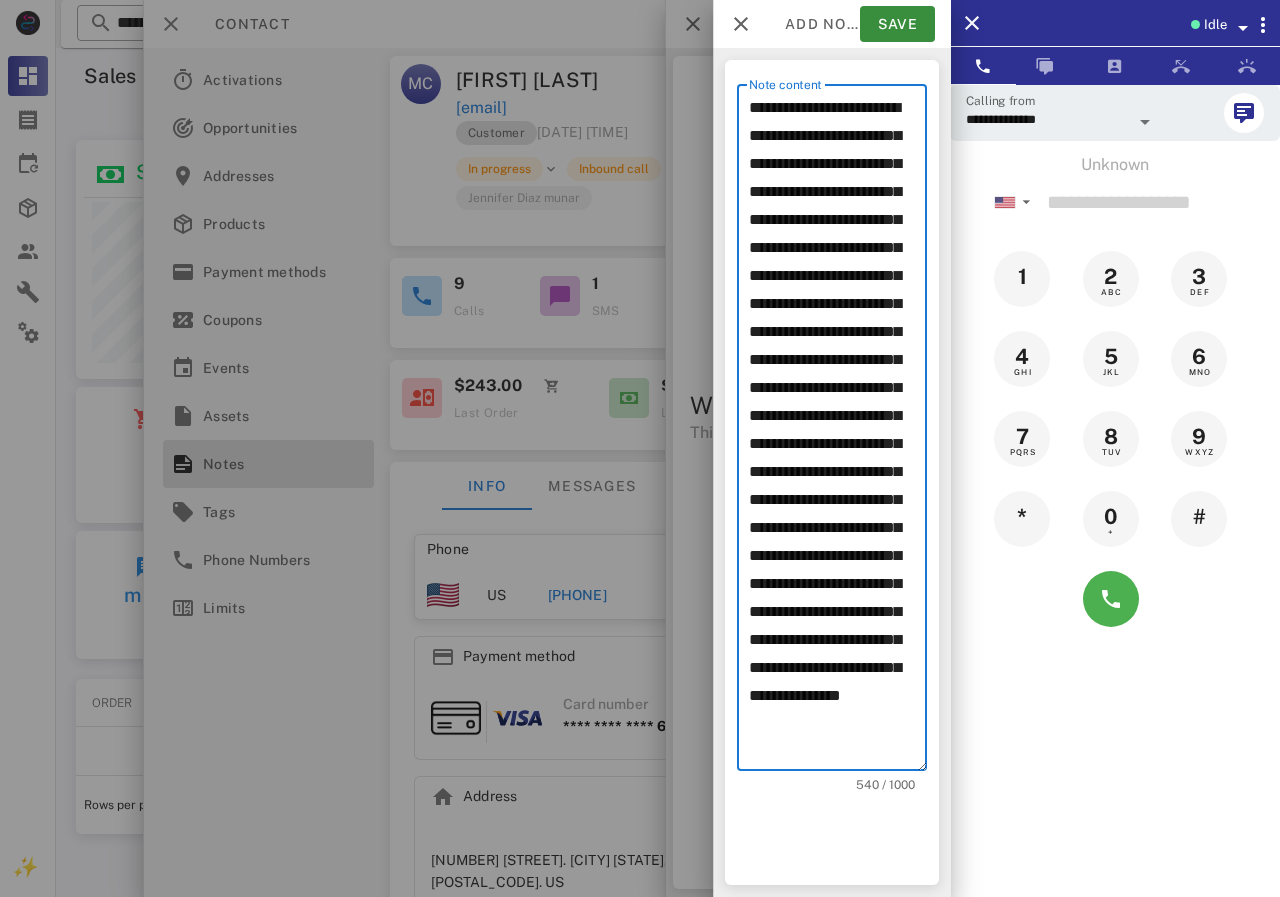 drag, startPoint x: 785, startPoint y: 424, endPoint x: 882, endPoint y: 424, distance: 97 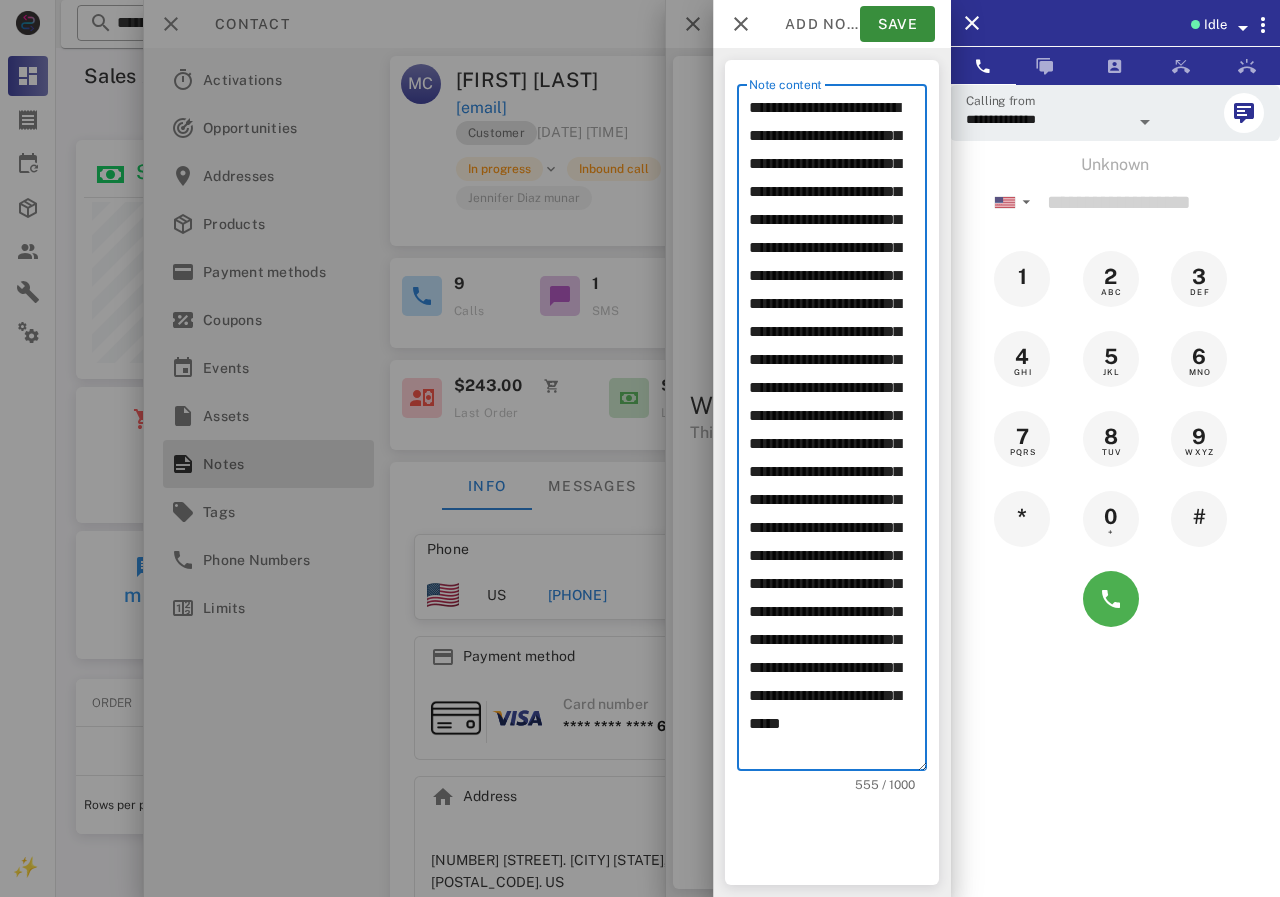 scroll, scrollTop: 158, scrollLeft: 0, axis: vertical 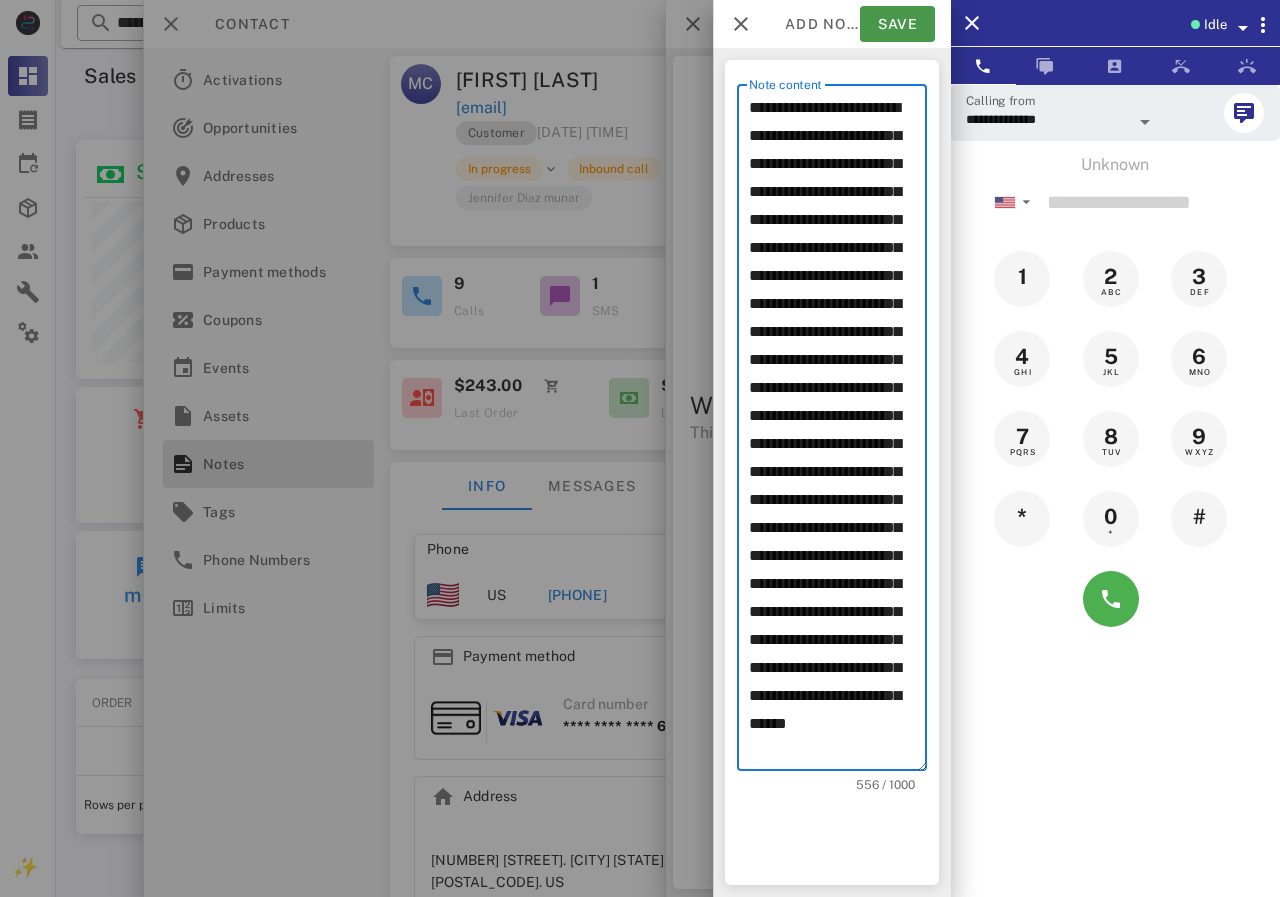 type on "**********" 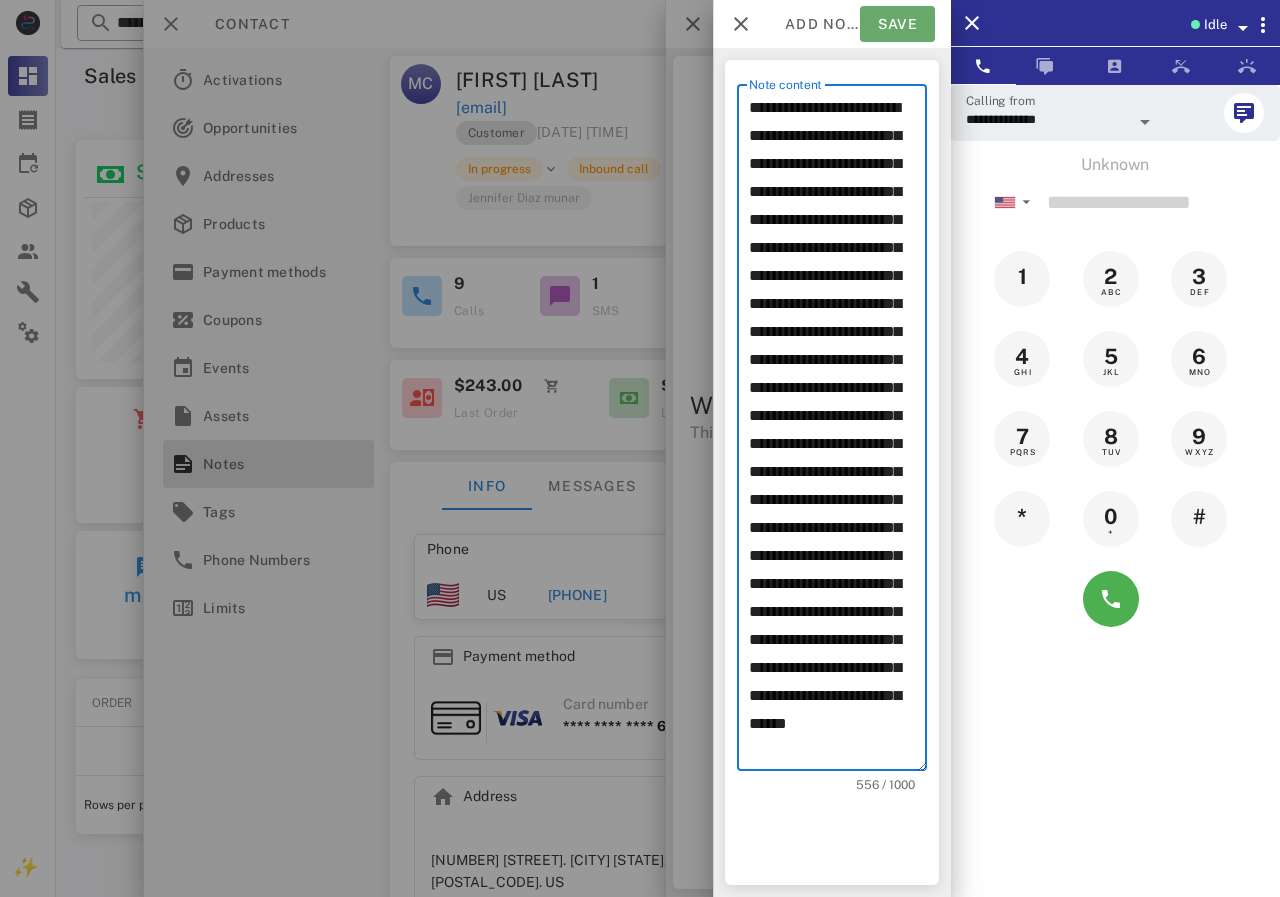 click on "Save" at bounding box center (897, 24) 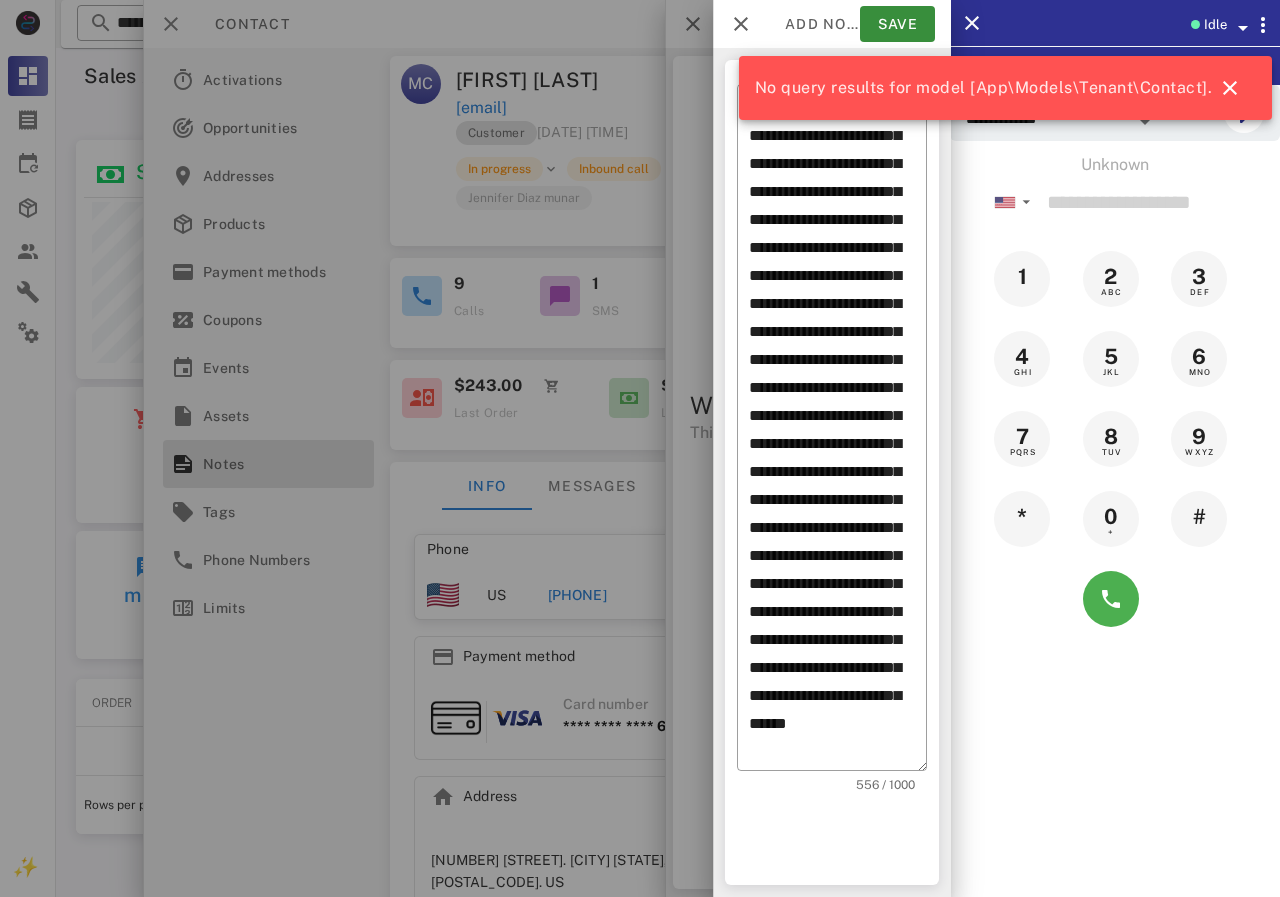 click on "**********" at bounding box center (832, 472) 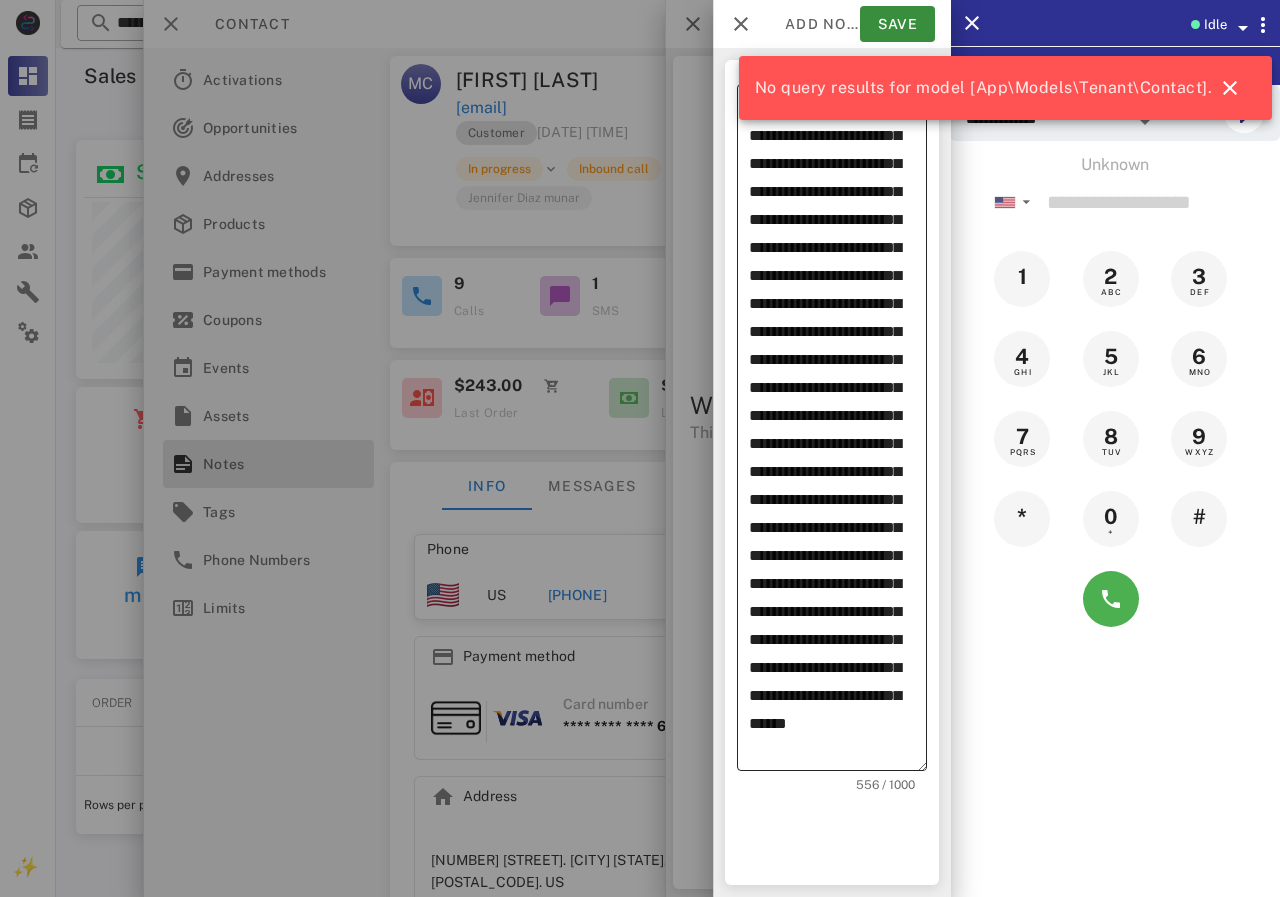 click on "**********" at bounding box center [838, 432] 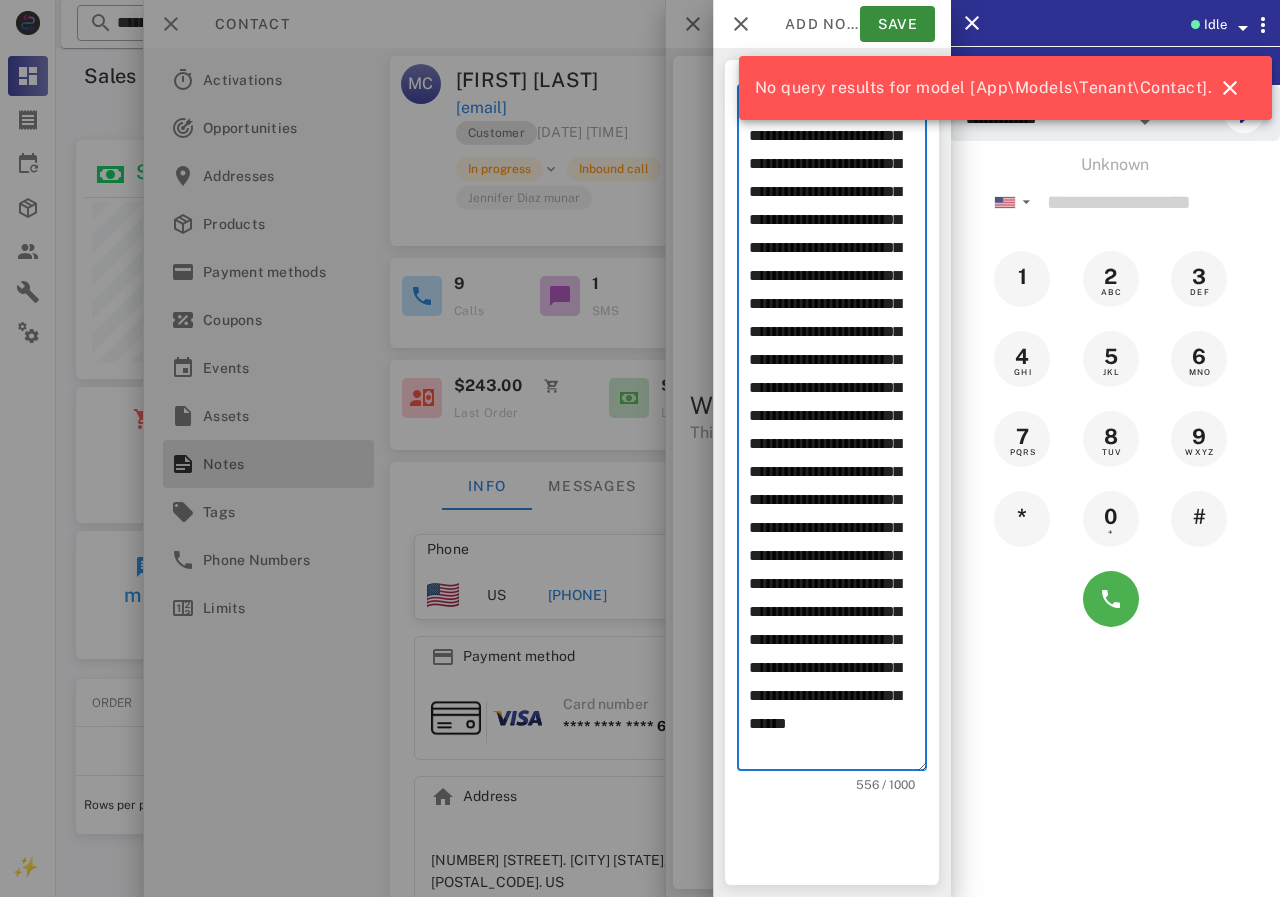 scroll, scrollTop: 0, scrollLeft: 0, axis: both 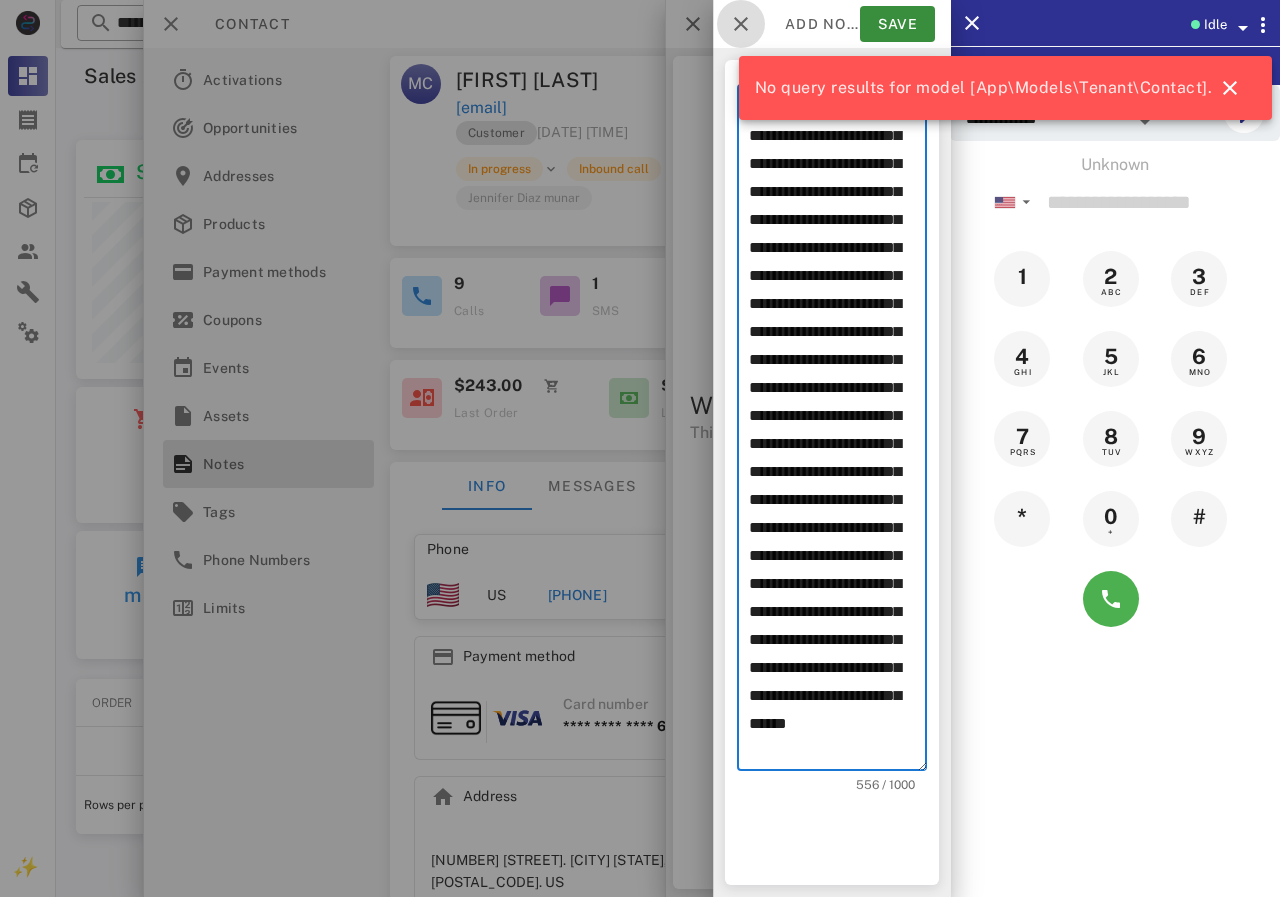click at bounding box center [741, 24] 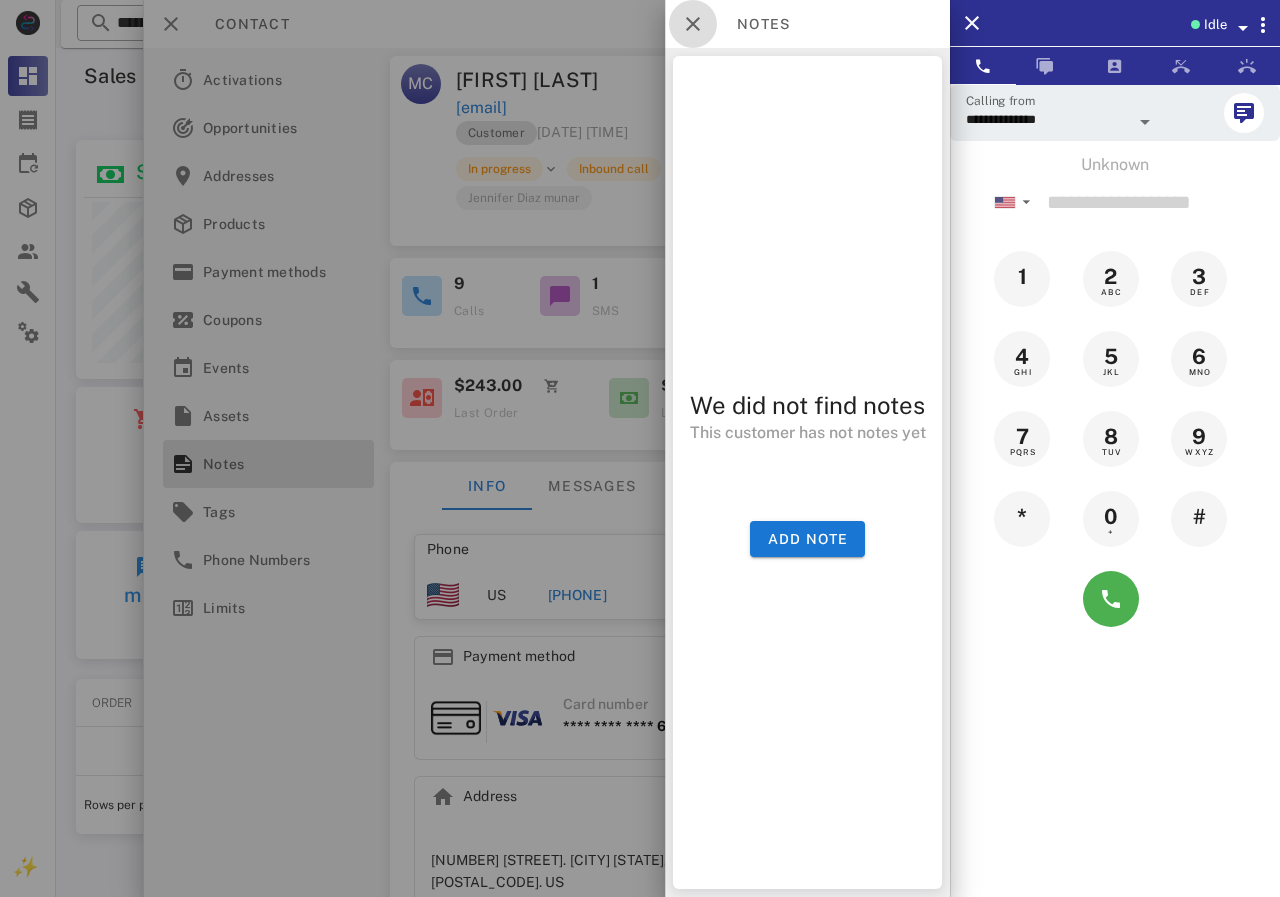 click at bounding box center (693, 24) 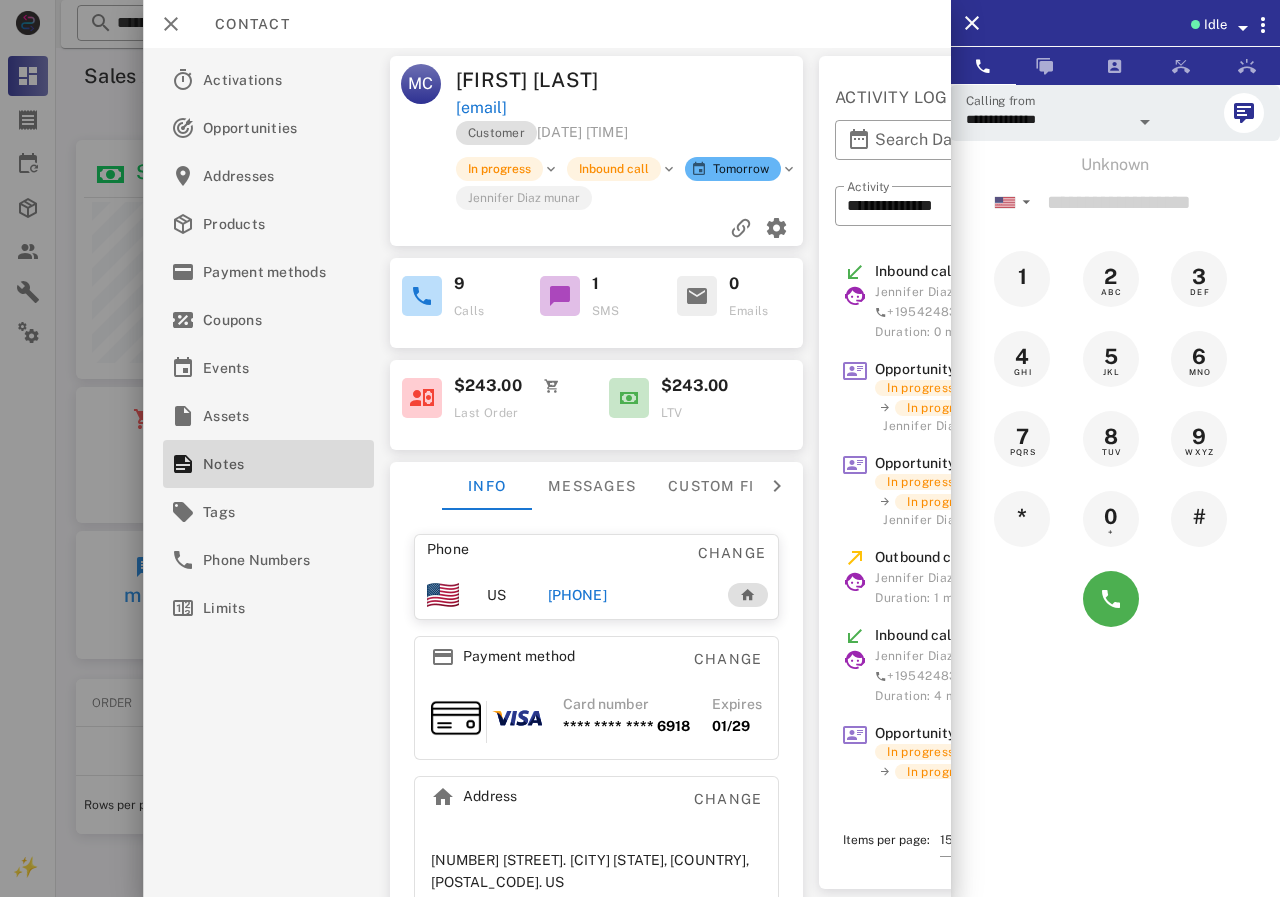 click on "[EMAIL]" at bounding box center (630, 108) 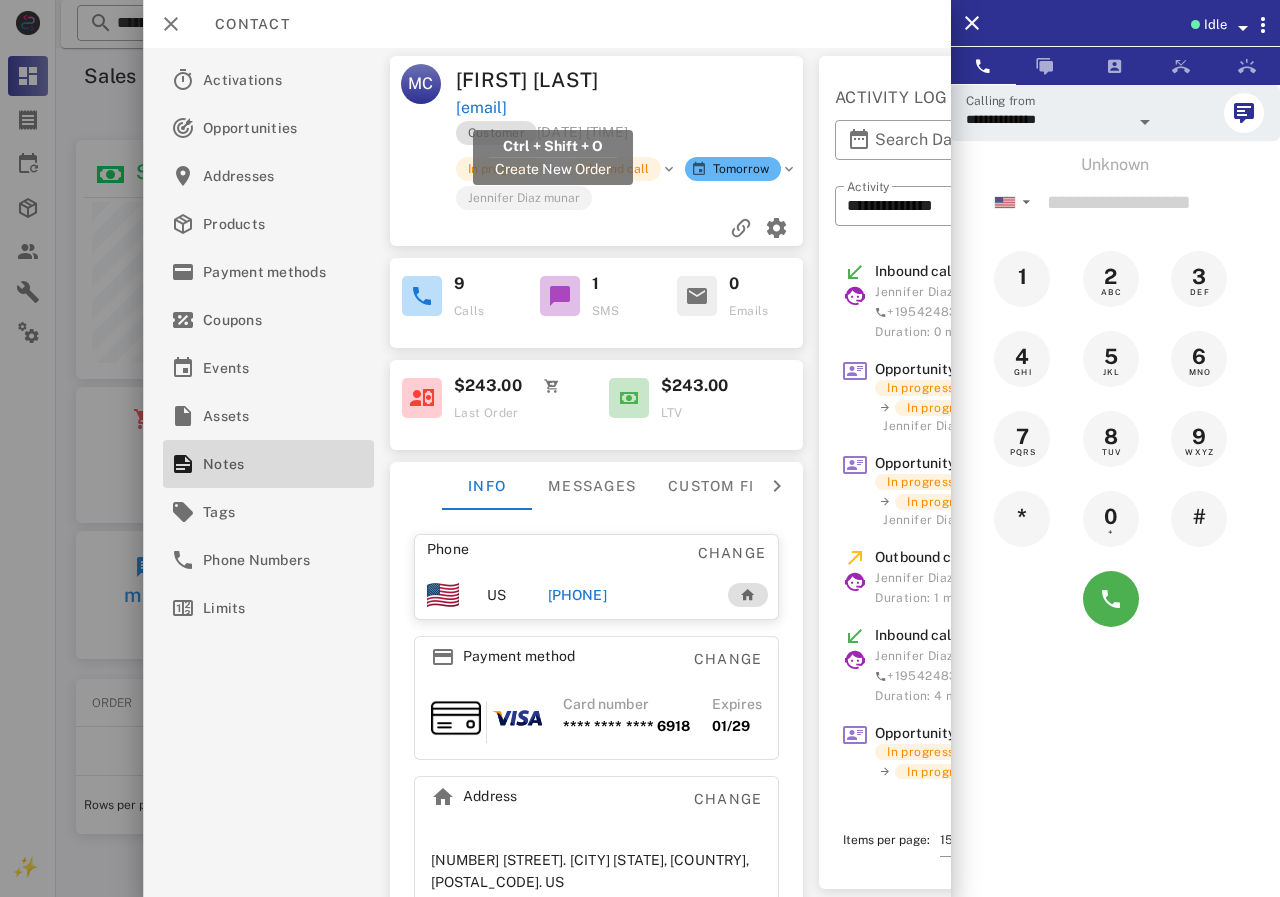 drag, startPoint x: 678, startPoint y: 105, endPoint x: 455, endPoint y: 106, distance: 223.00224 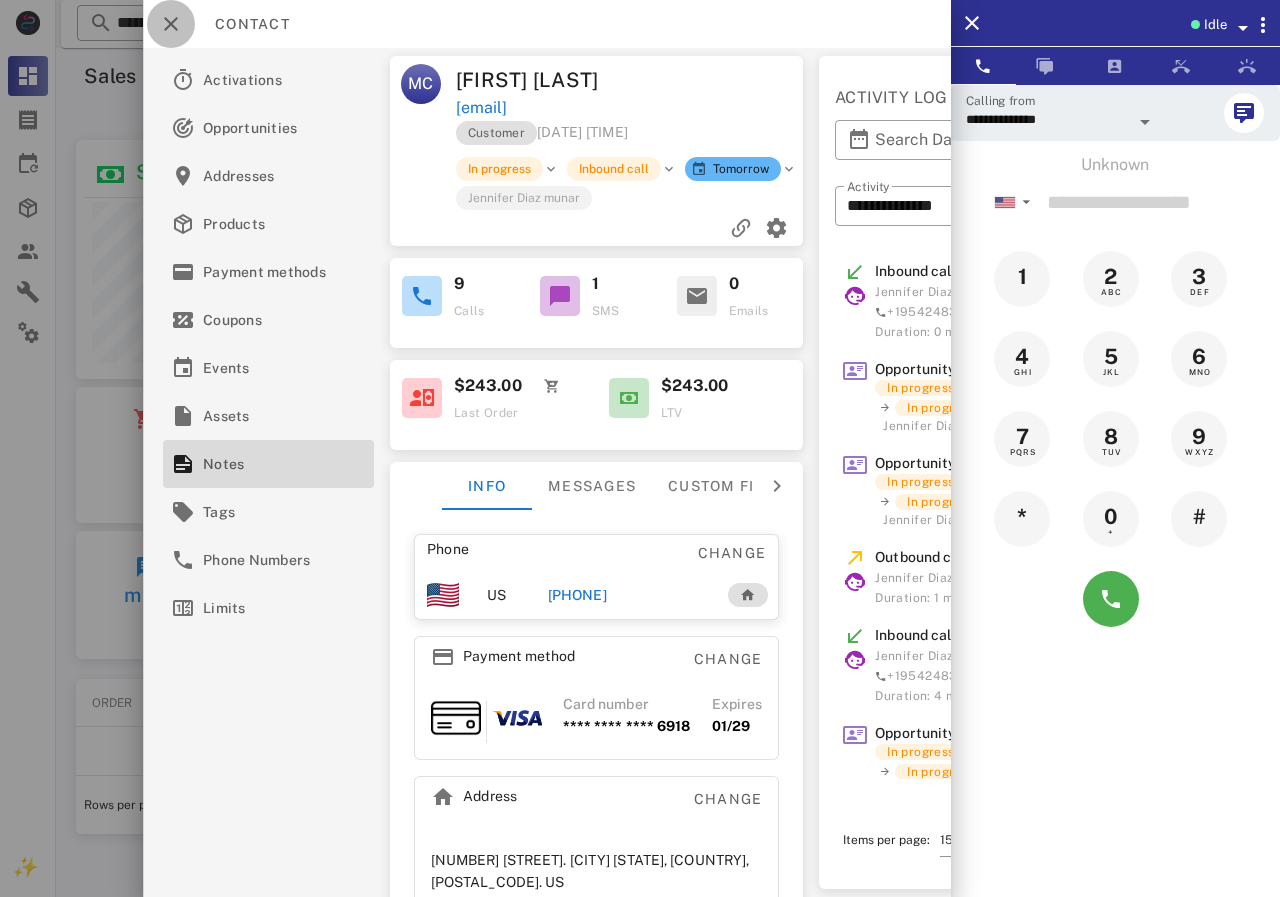 click at bounding box center [171, 24] 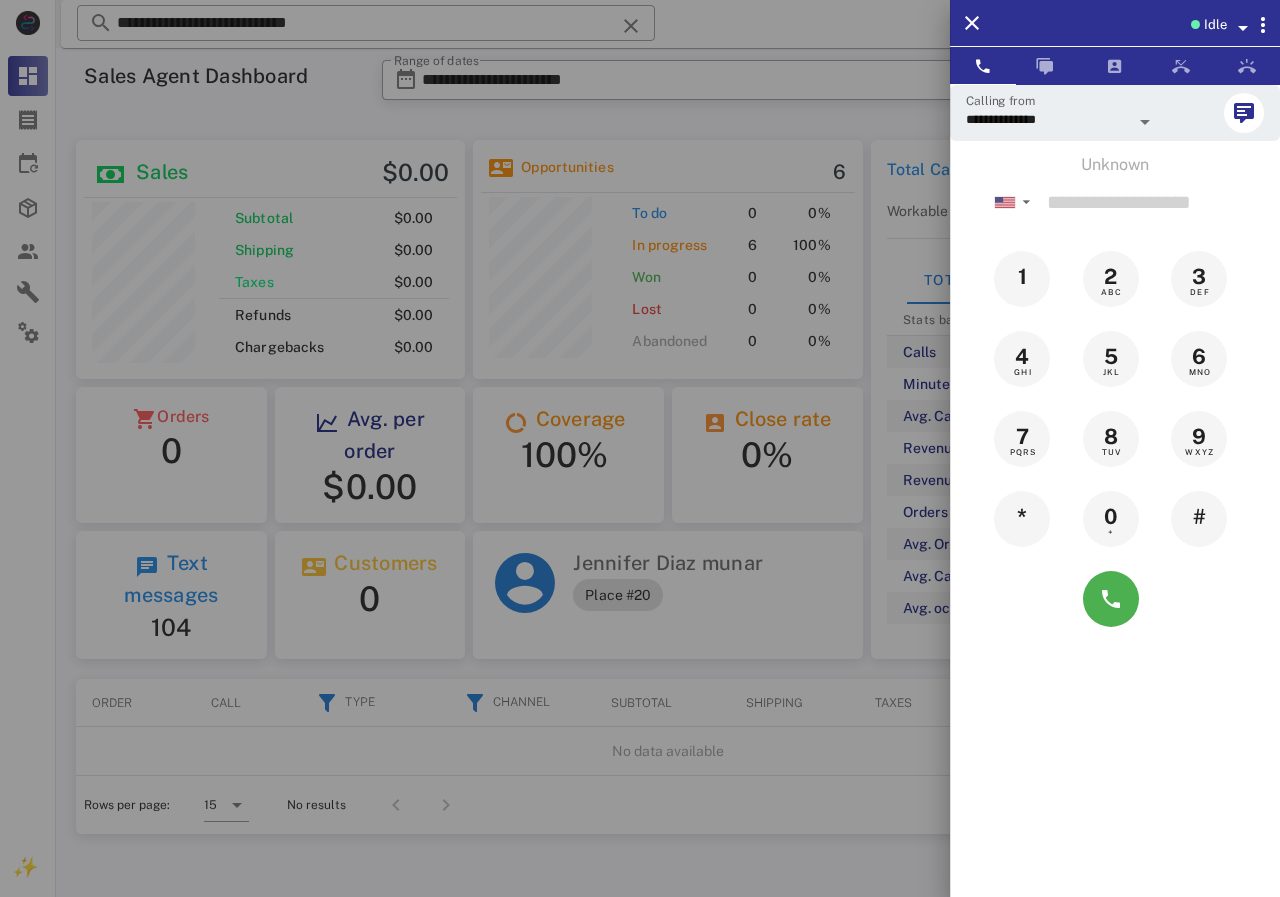 click at bounding box center [640, 448] 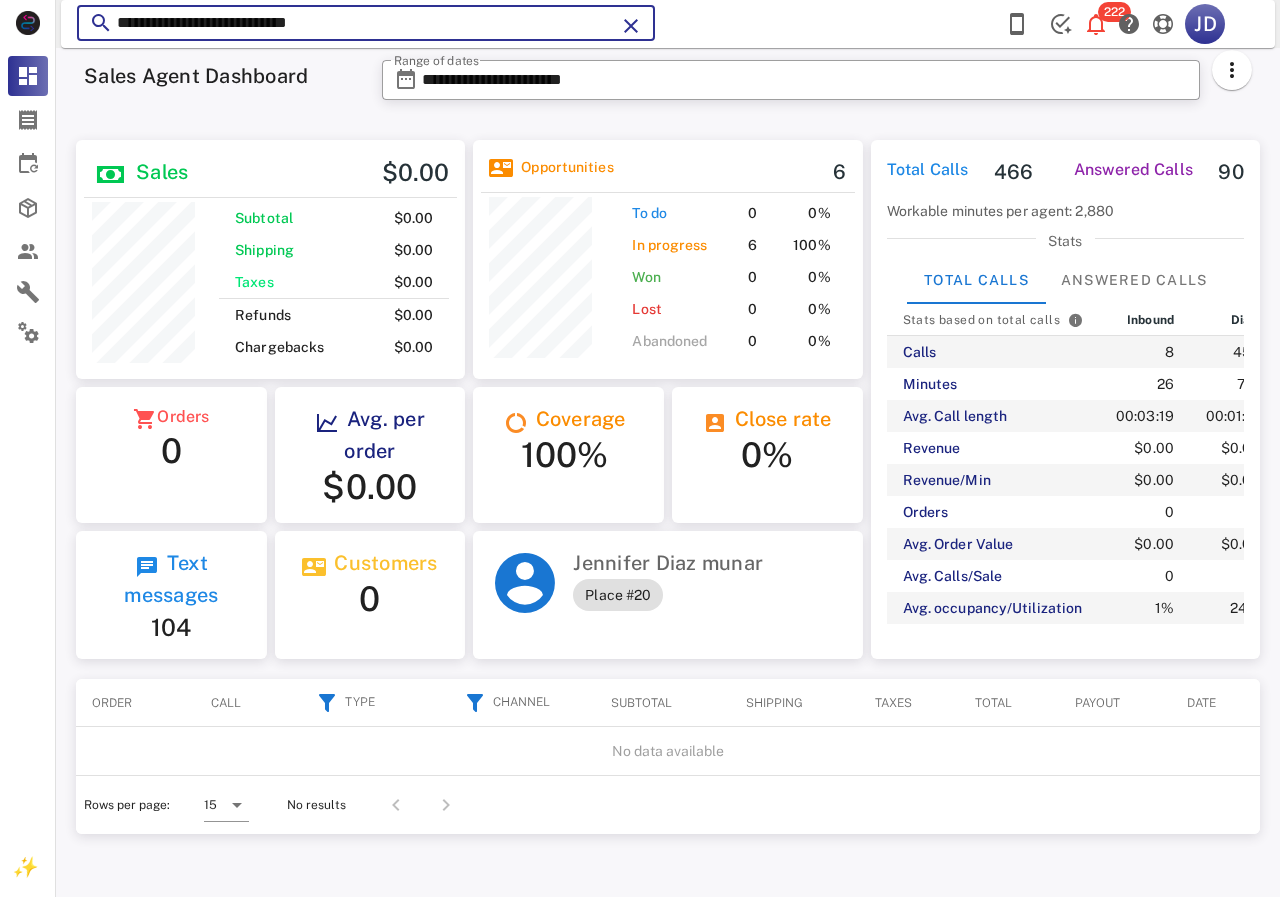 drag, startPoint x: 379, startPoint y: 16, endPoint x: 74, endPoint y: 36, distance: 305.65503 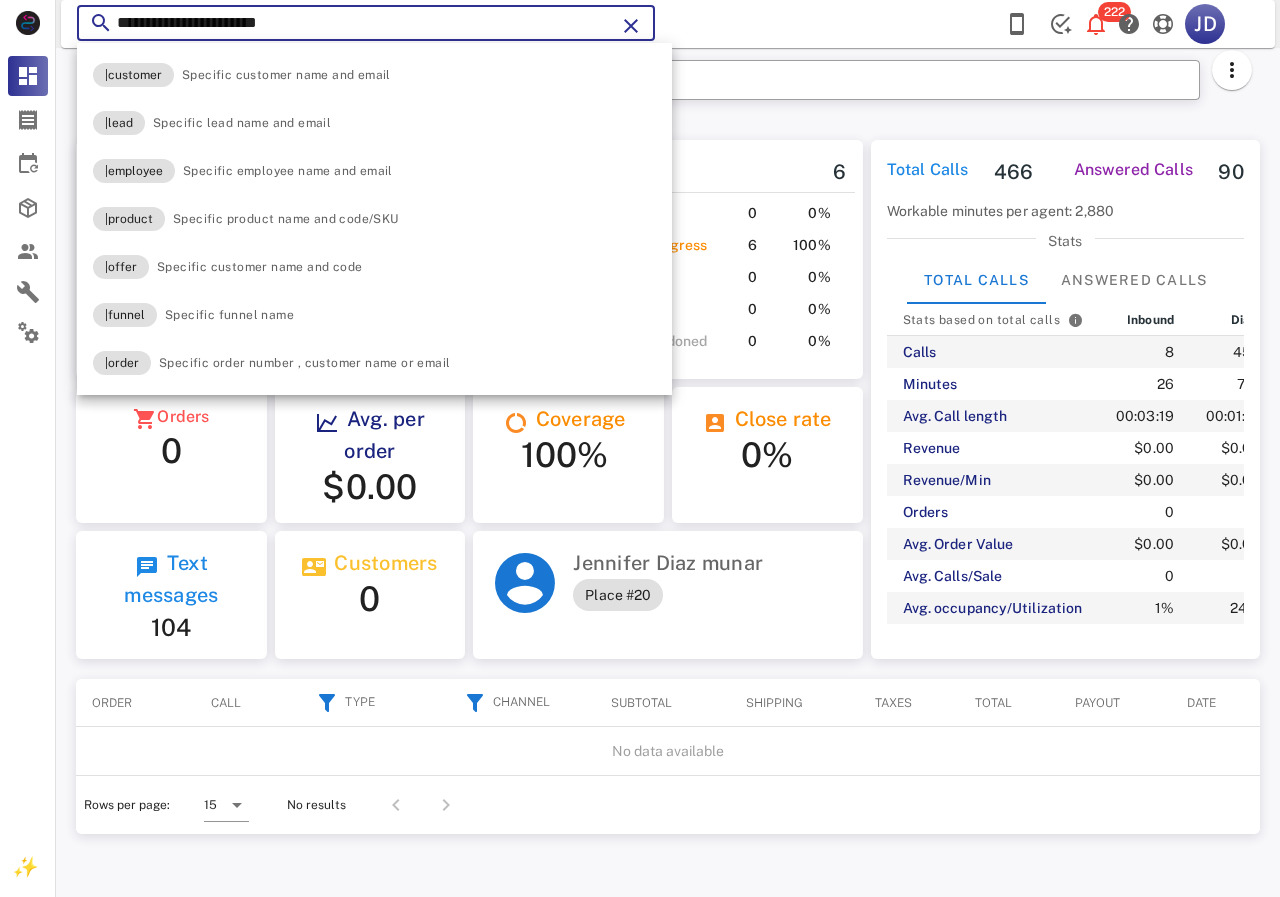 type on "**********" 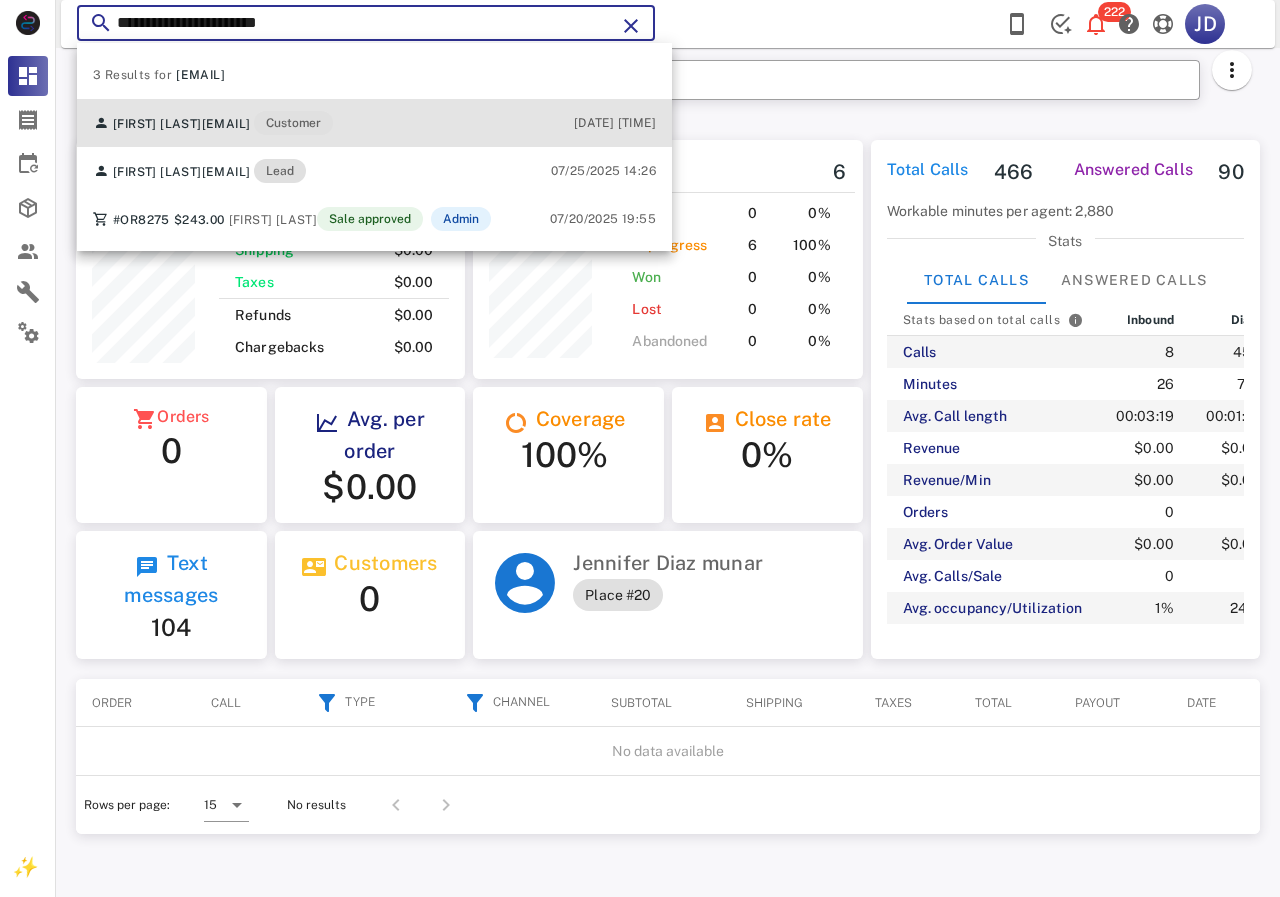 click on "[FIRST] [LAST]   [EMAIL]   Customer   [DATE] [TIME]" at bounding box center [374, 123] 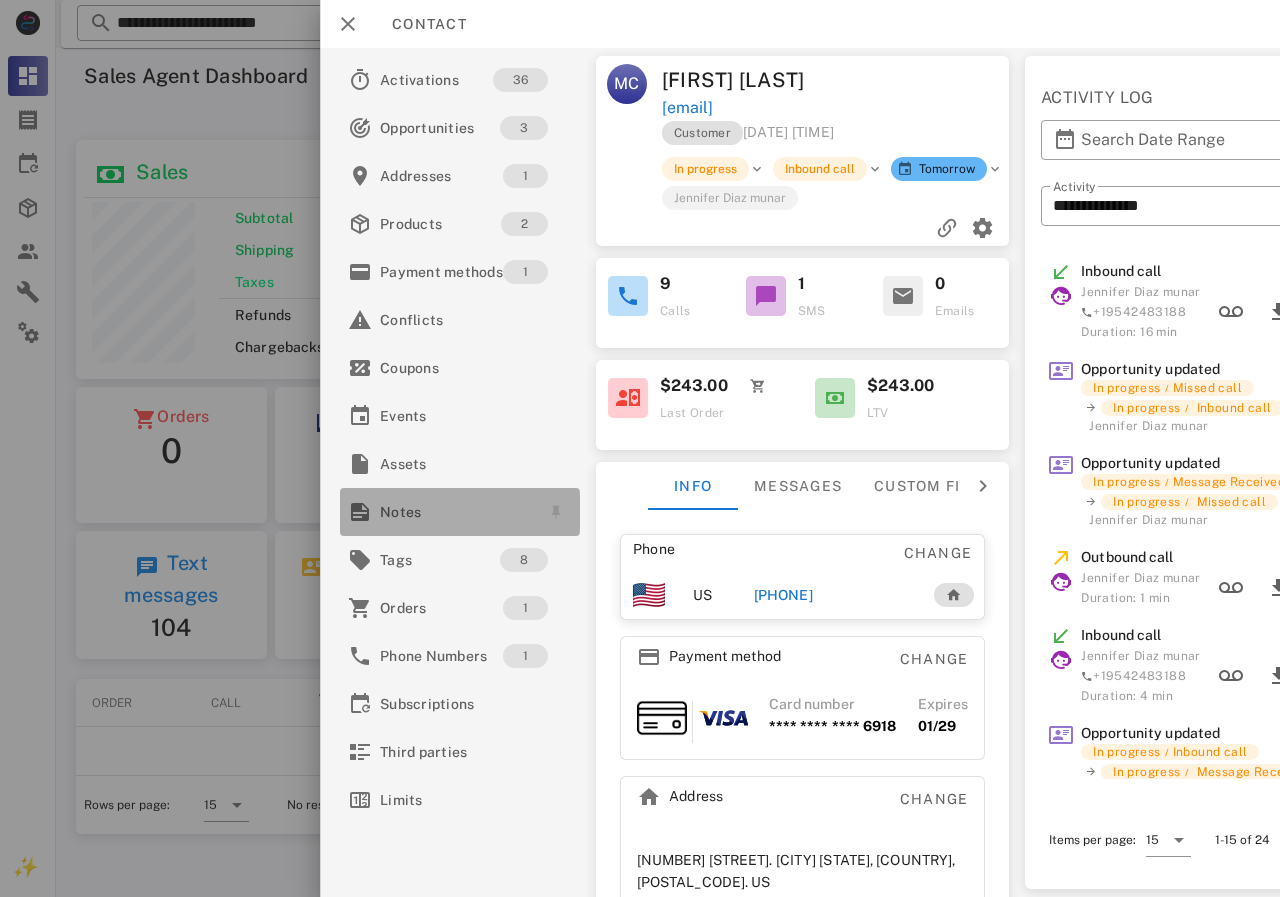 click on "Notes" at bounding box center (456, 512) 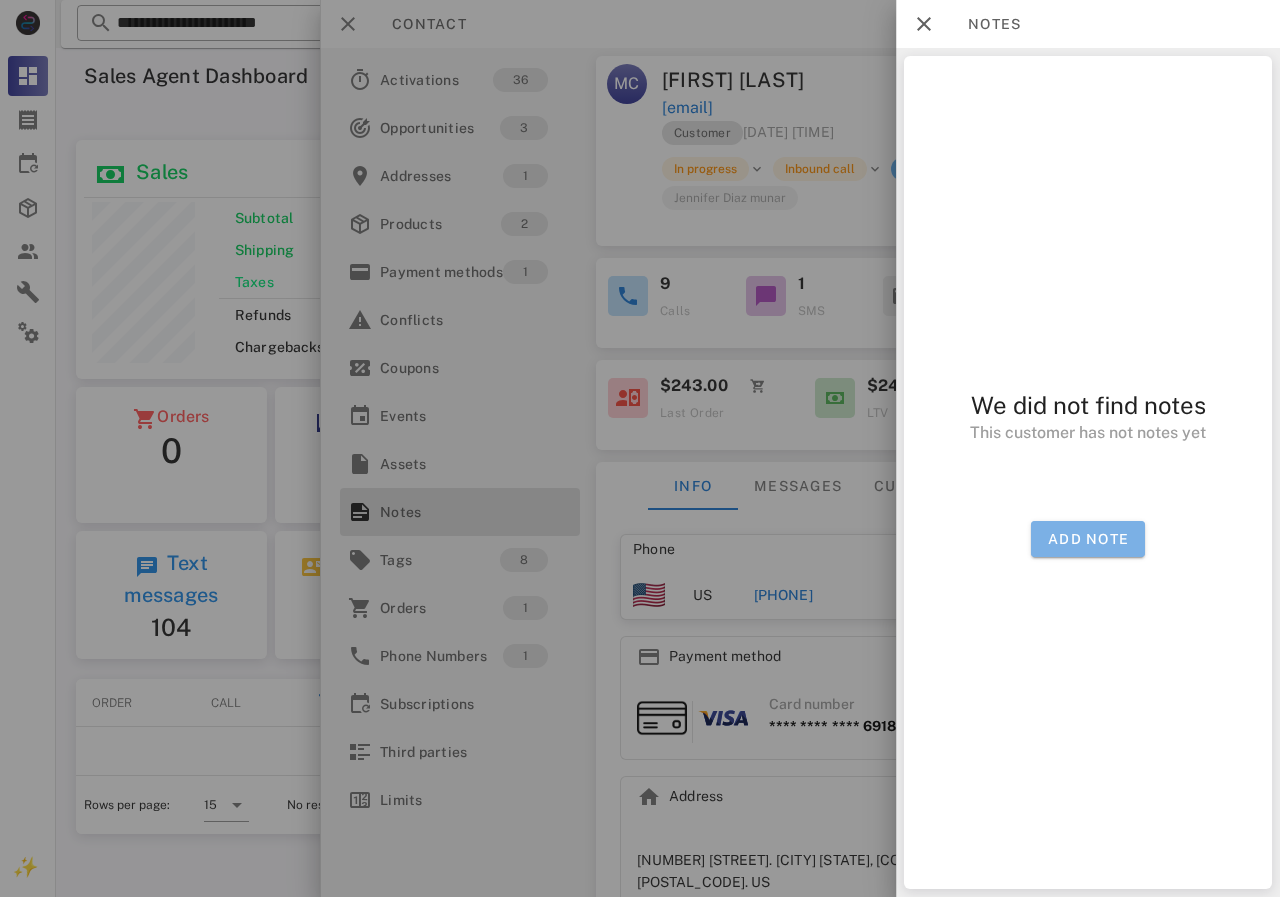 click on "Add note" at bounding box center [1088, 539] 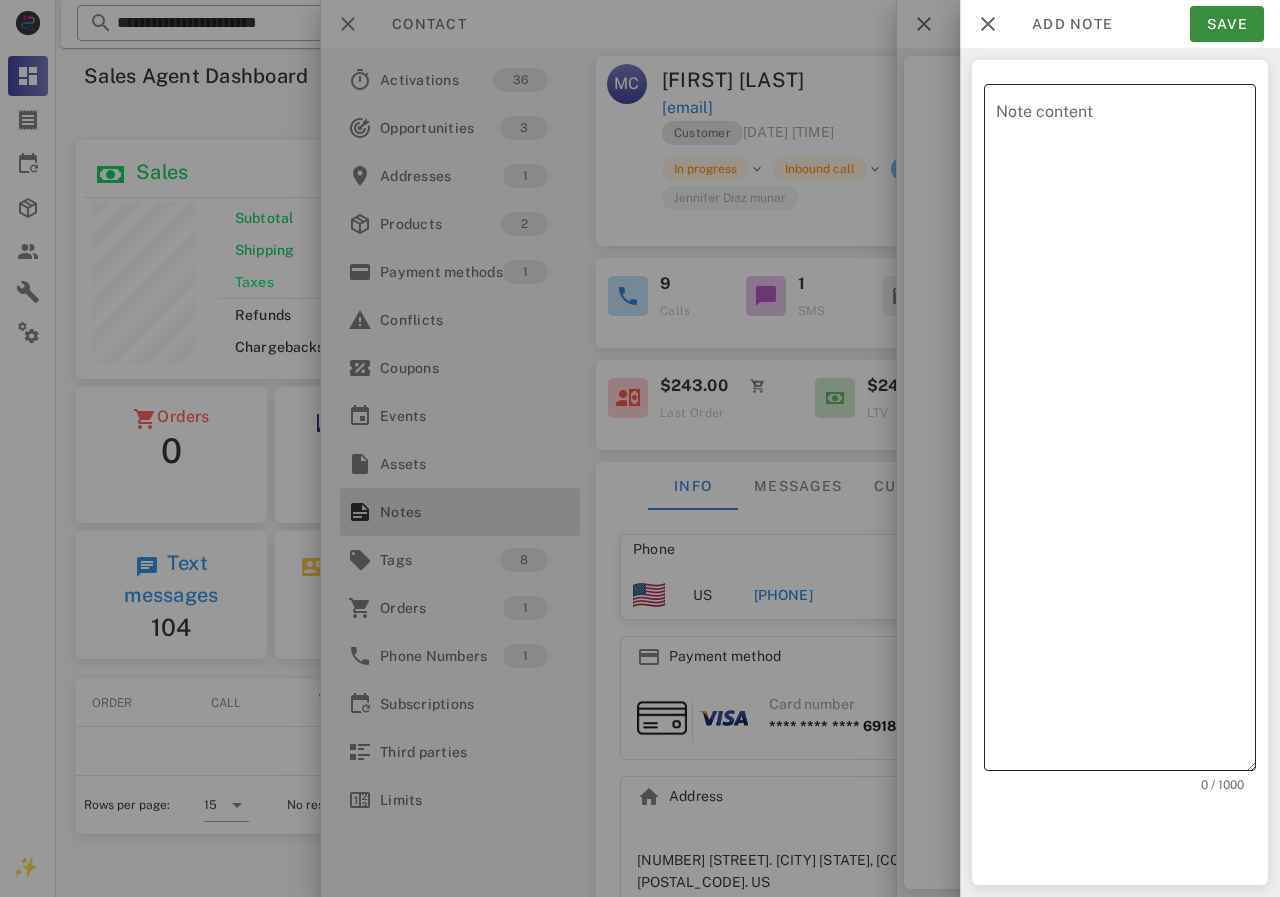 click on "Note content" at bounding box center [1126, 432] 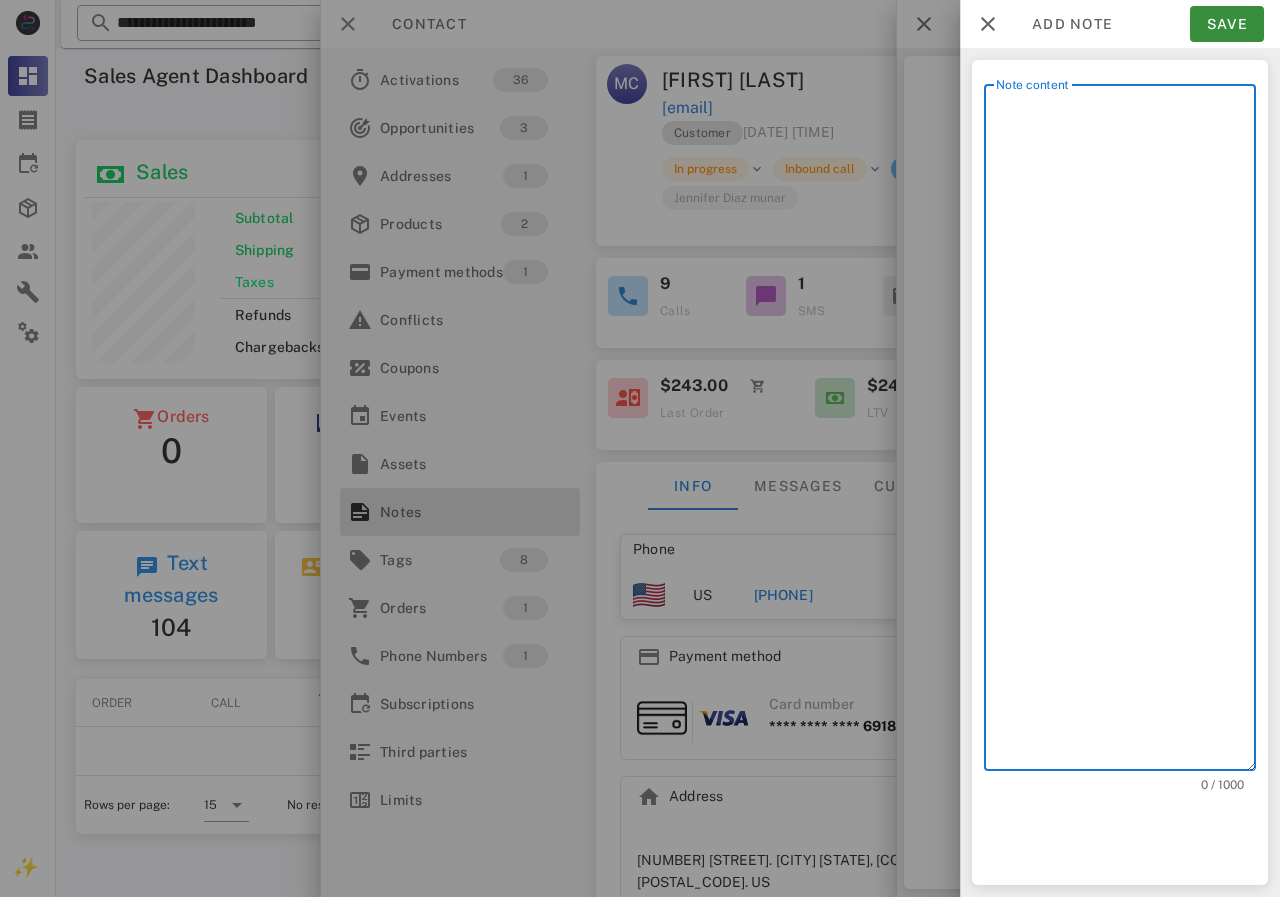paste on "**********" 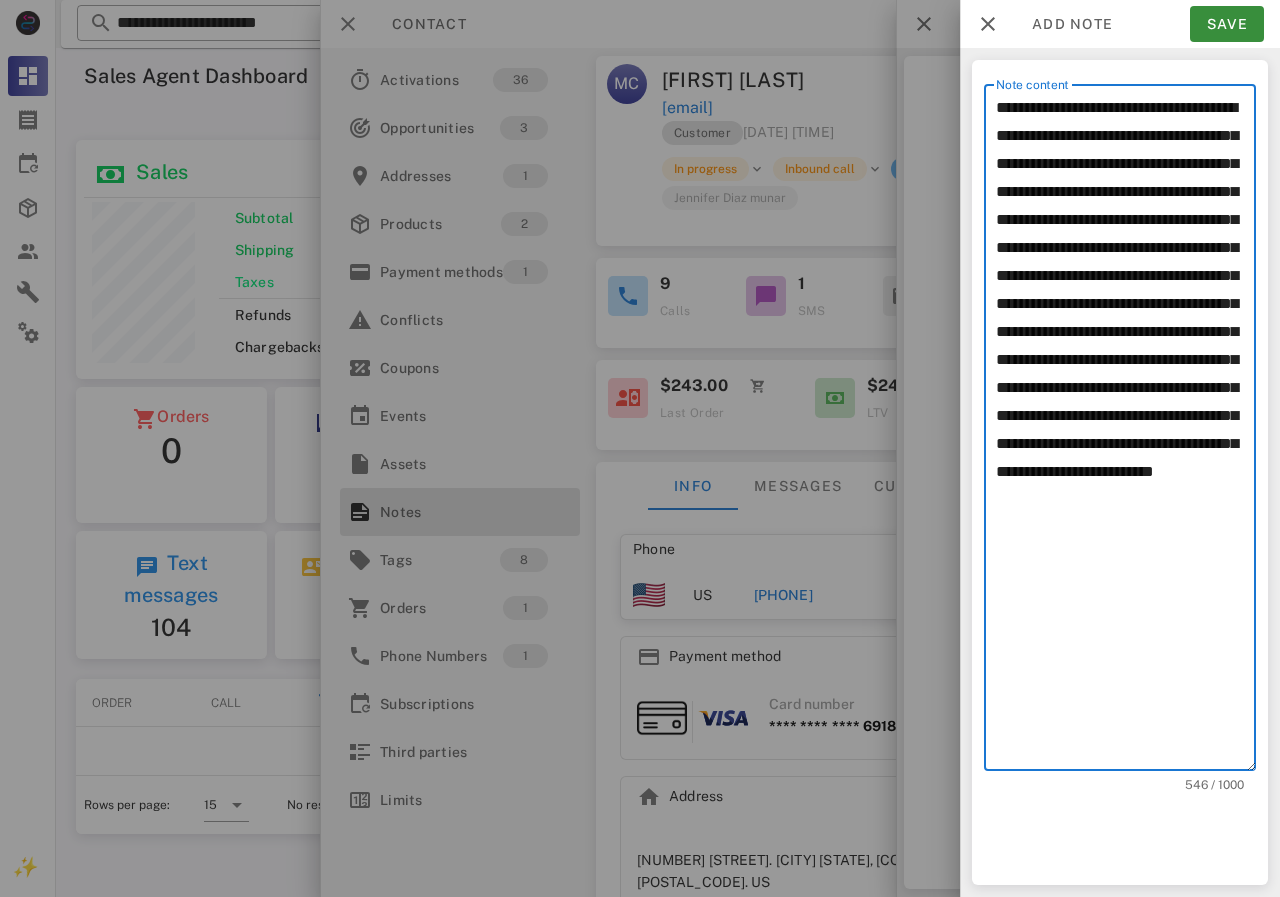 scroll, scrollTop: 240, scrollLeft: 390, axis: both 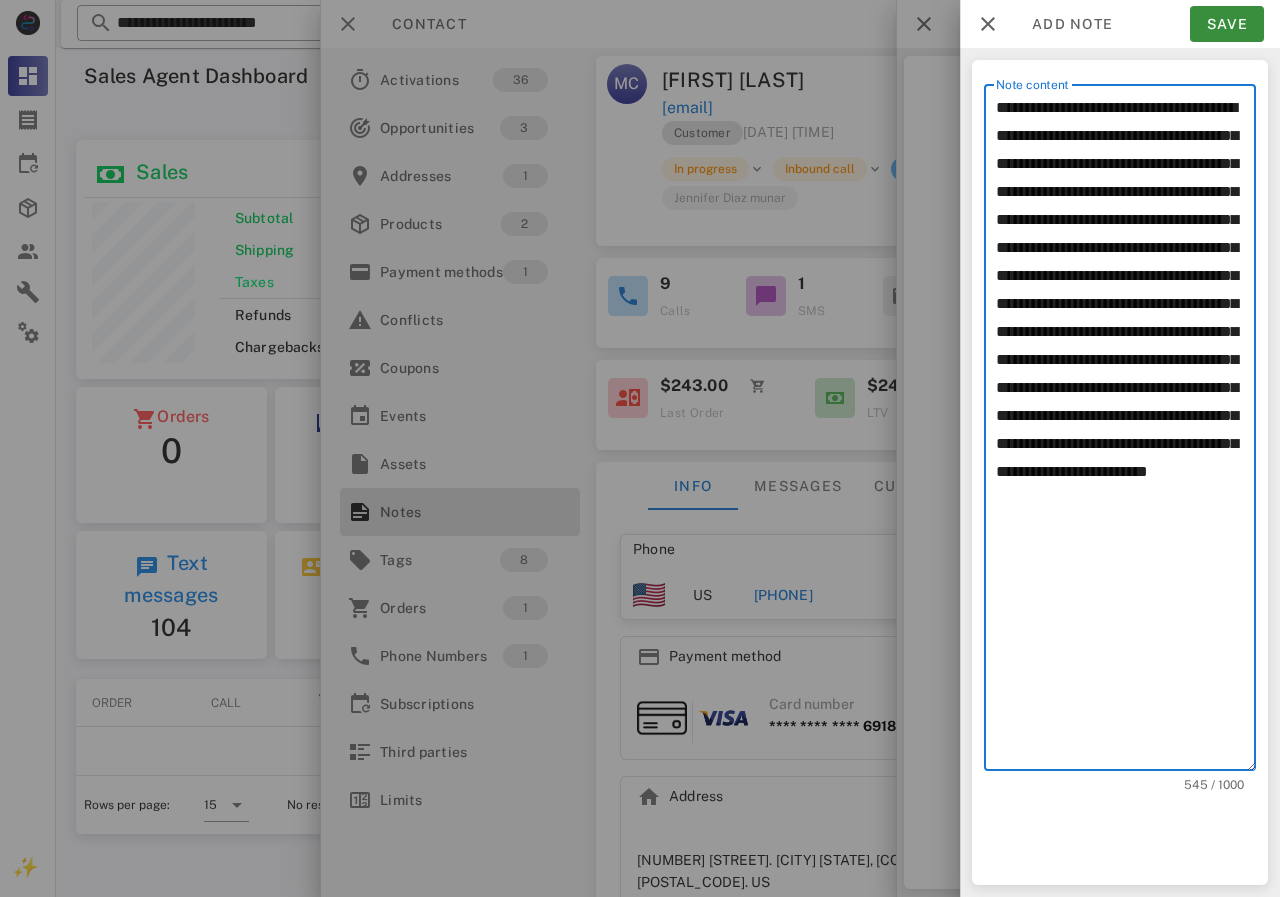click on "**********" at bounding box center [1126, 432] 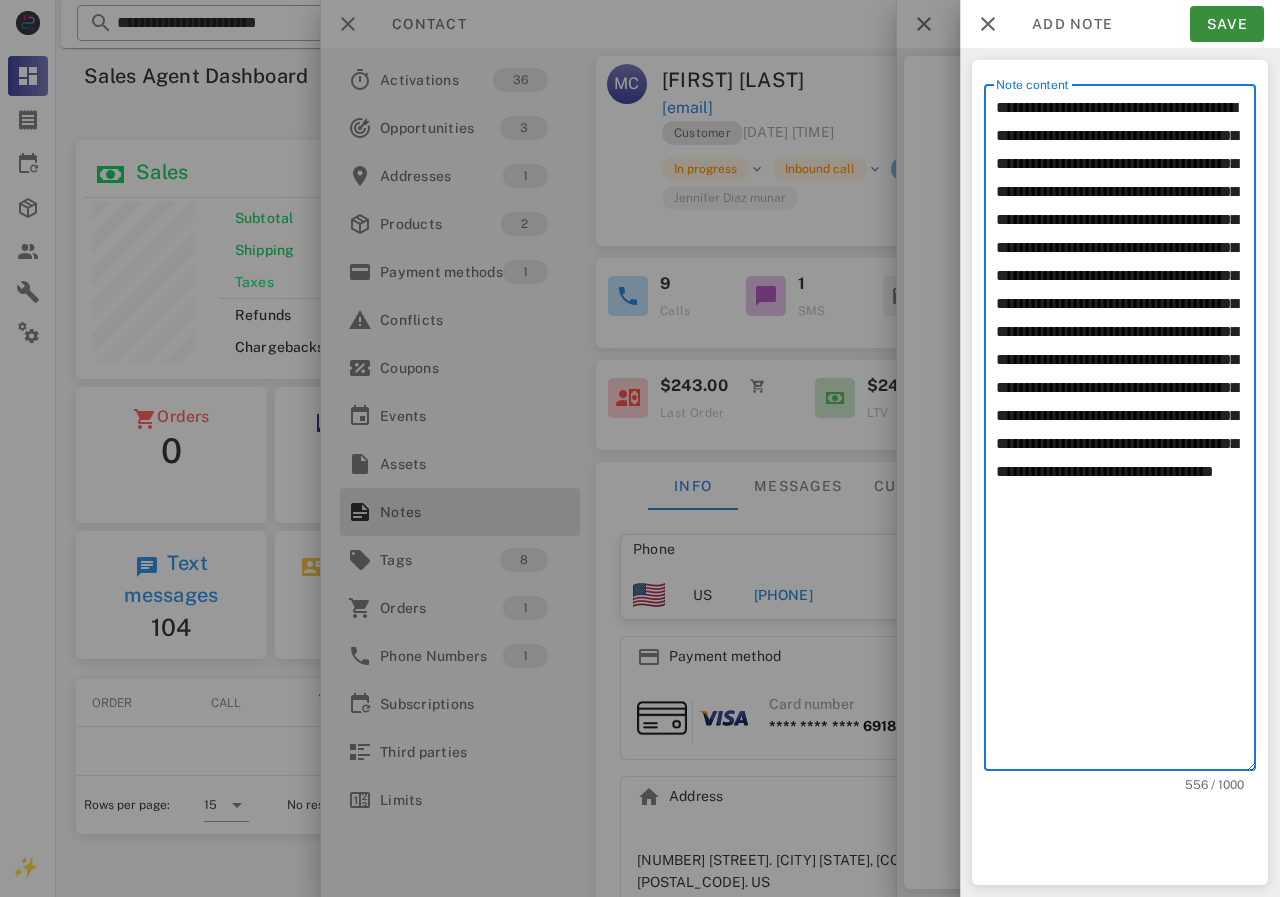 click on "**********" at bounding box center [1126, 432] 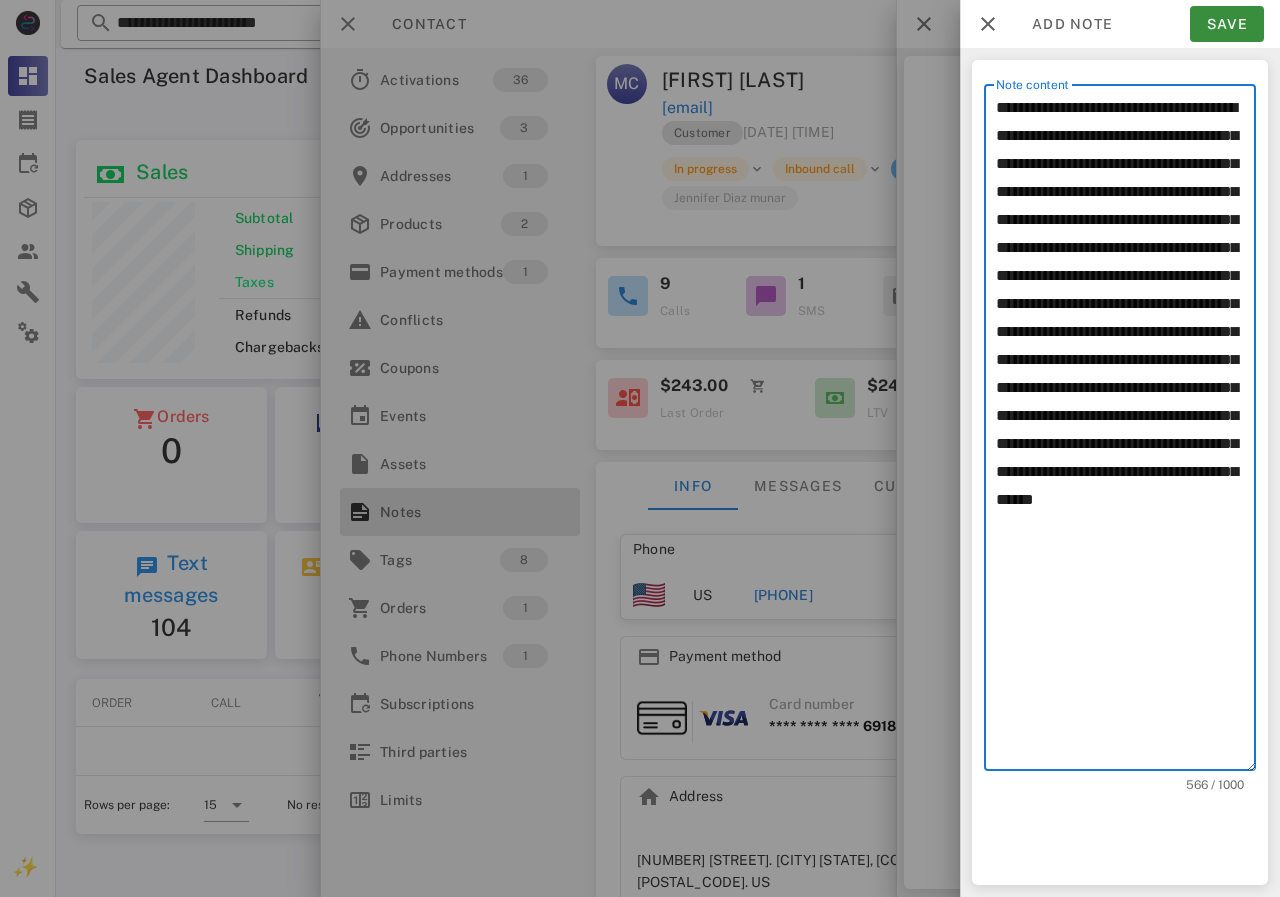 drag, startPoint x: 1060, startPoint y: 278, endPoint x: 1135, endPoint y: 280, distance: 75.026665 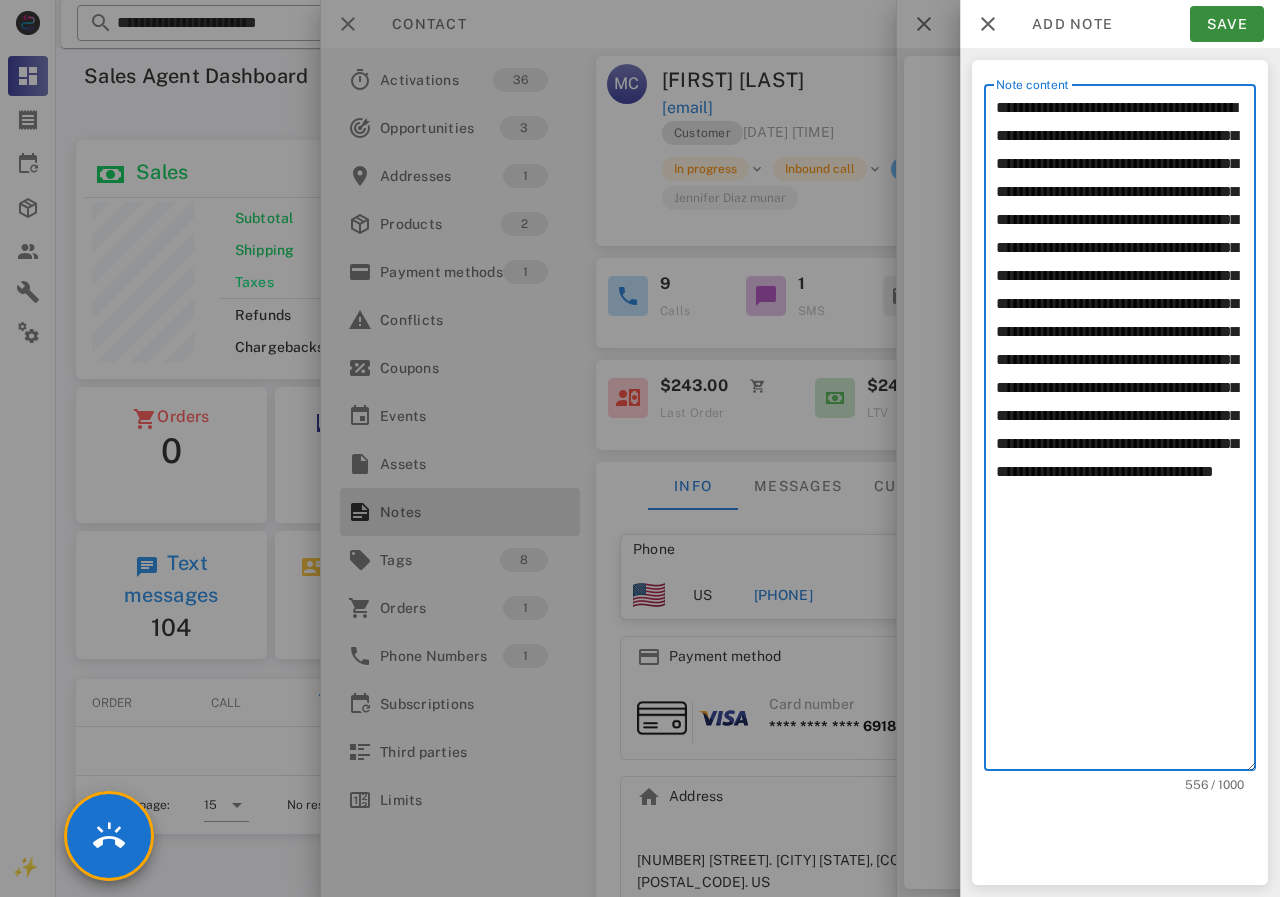 type on "**********" 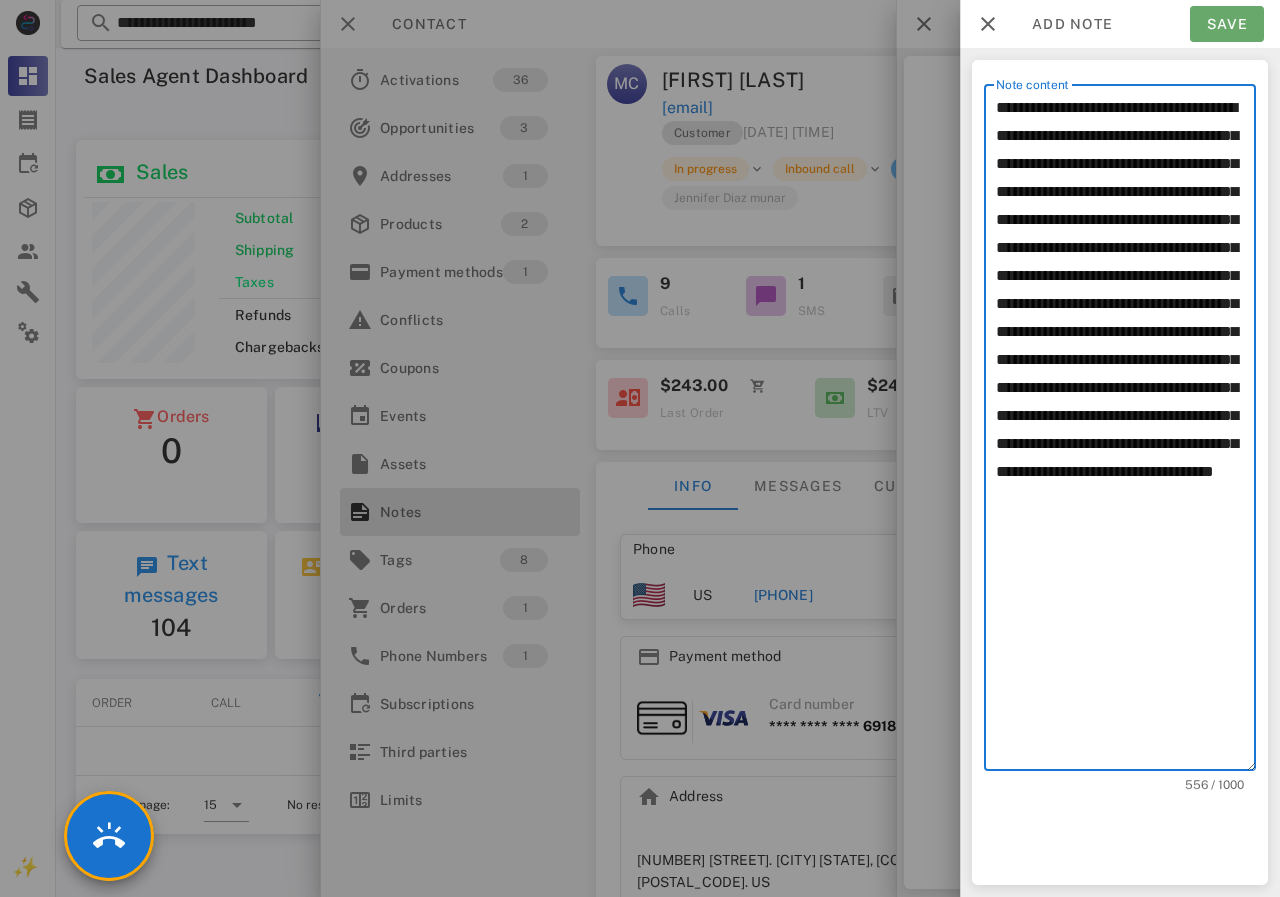 click on "Save" at bounding box center [1227, 24] 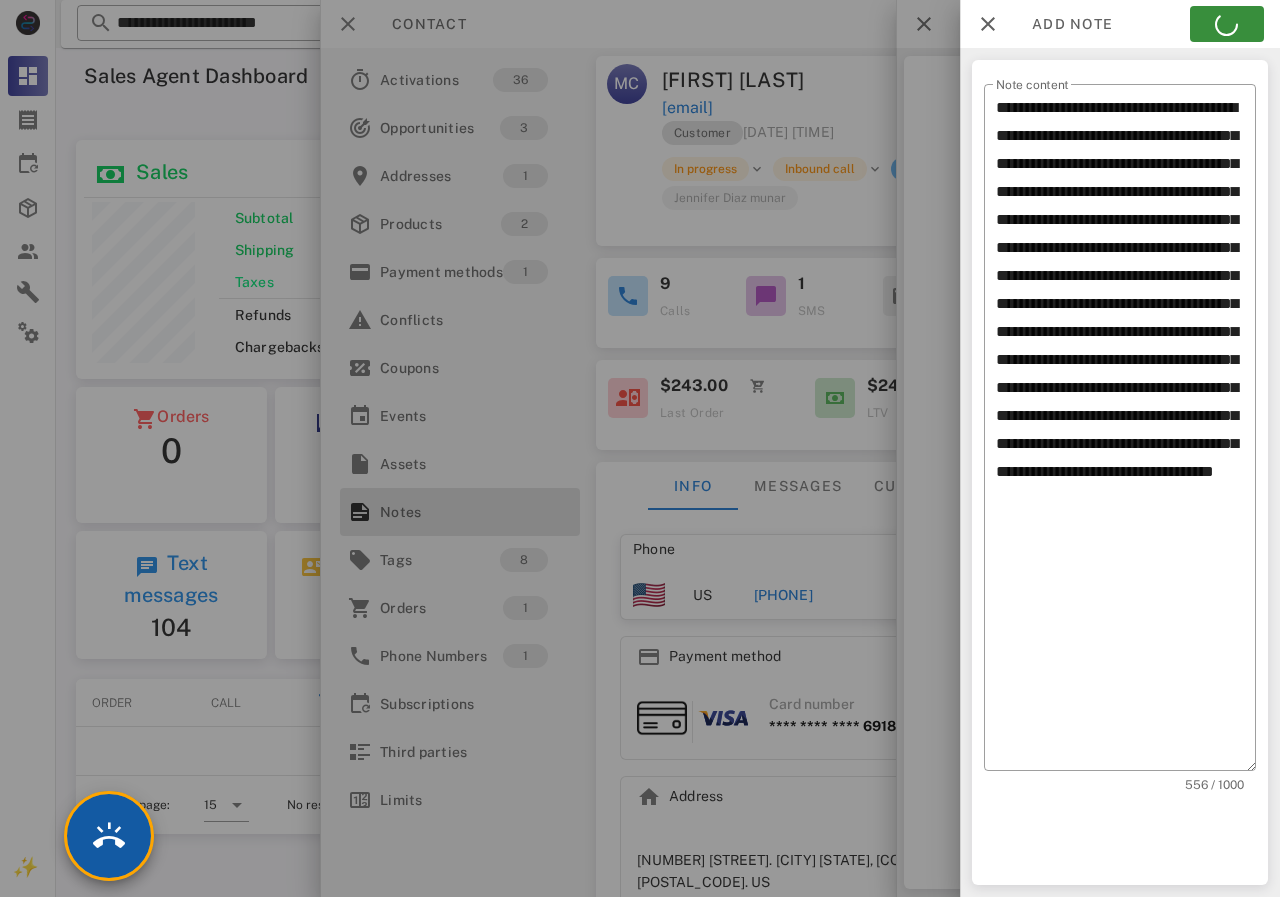 click at bounding box center [109, 836] 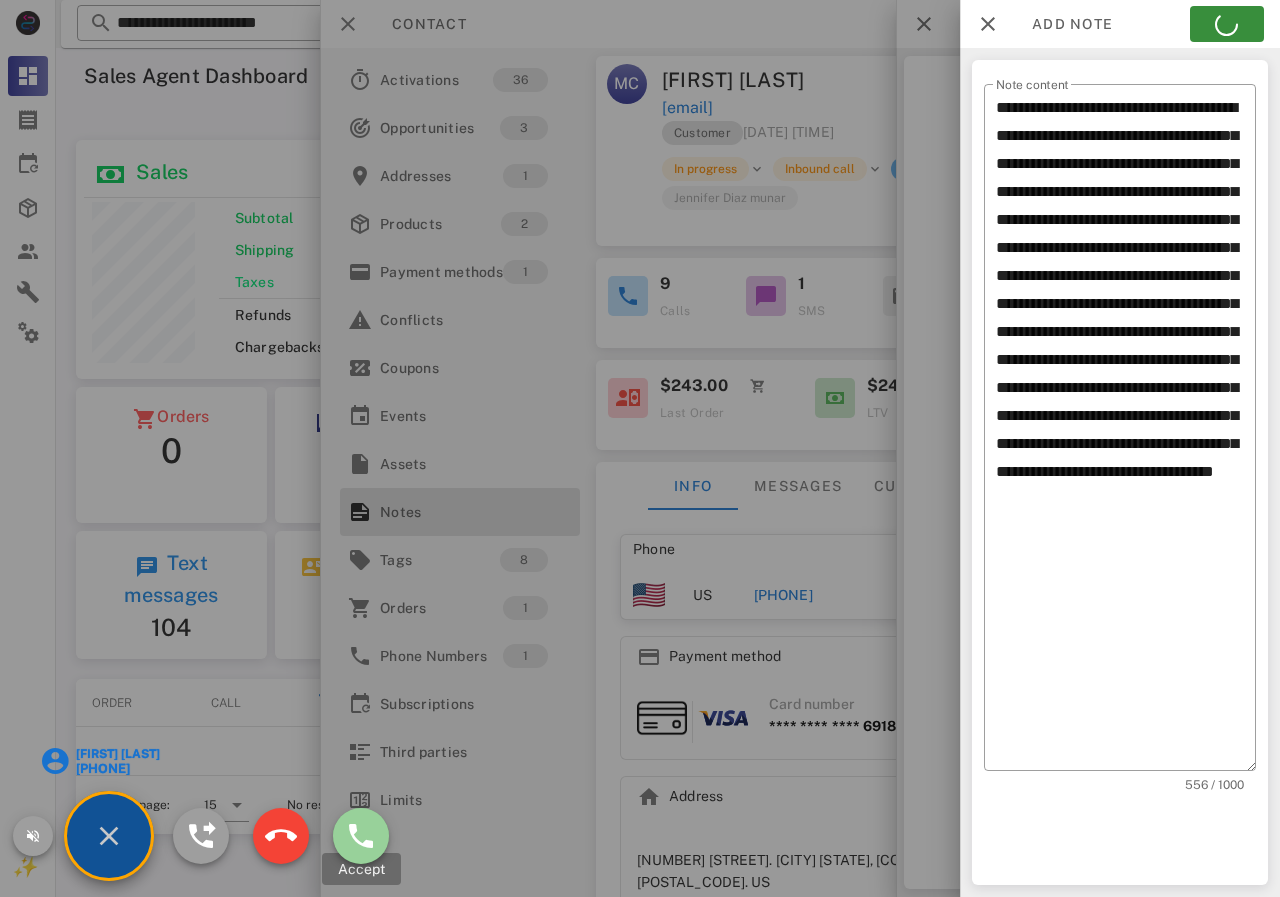 click at bounding box center [361, 836] 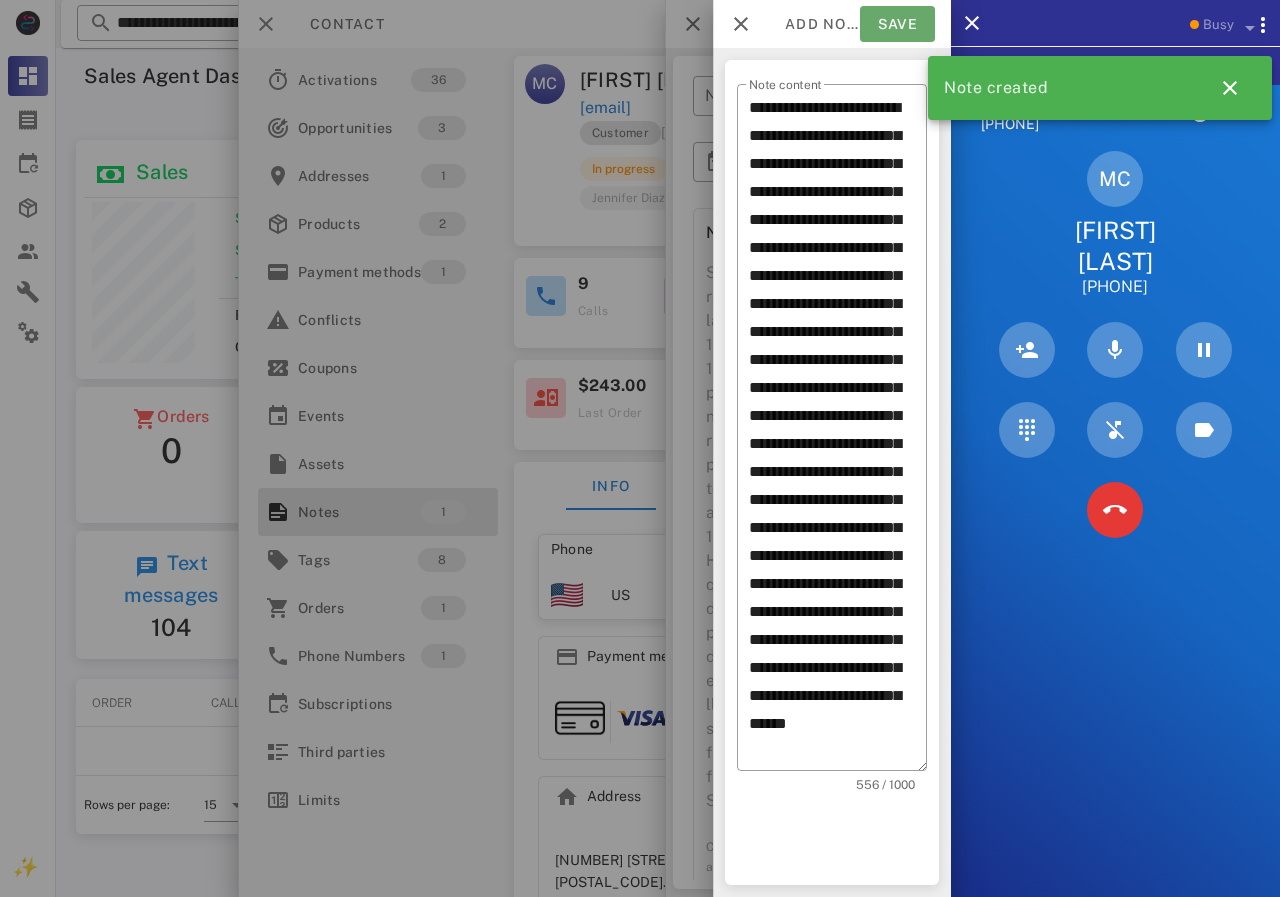 click on "Save" at bounding box center (897, 24) 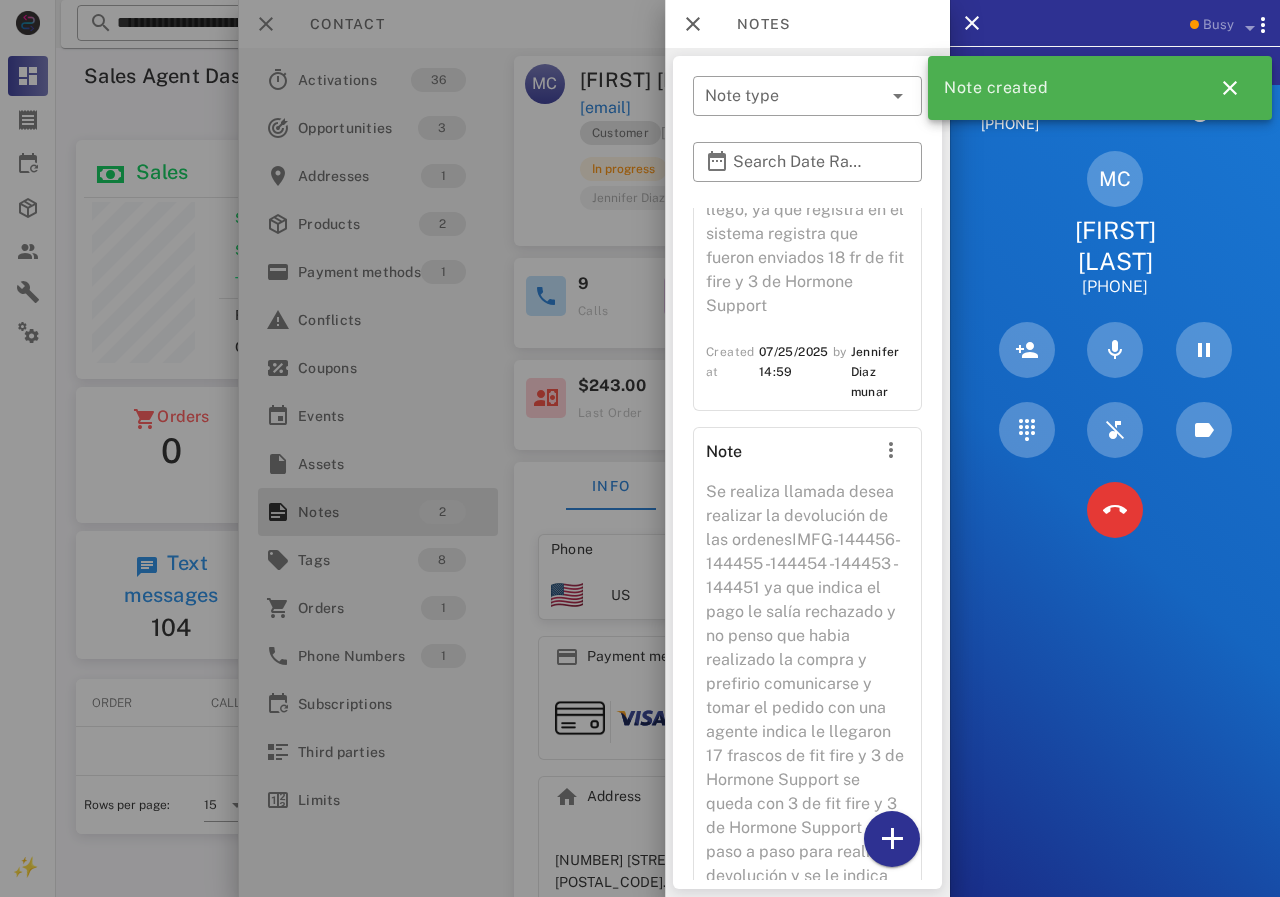 scroll, scrollTop: 768, scrollLeft: 0, axis: vertical 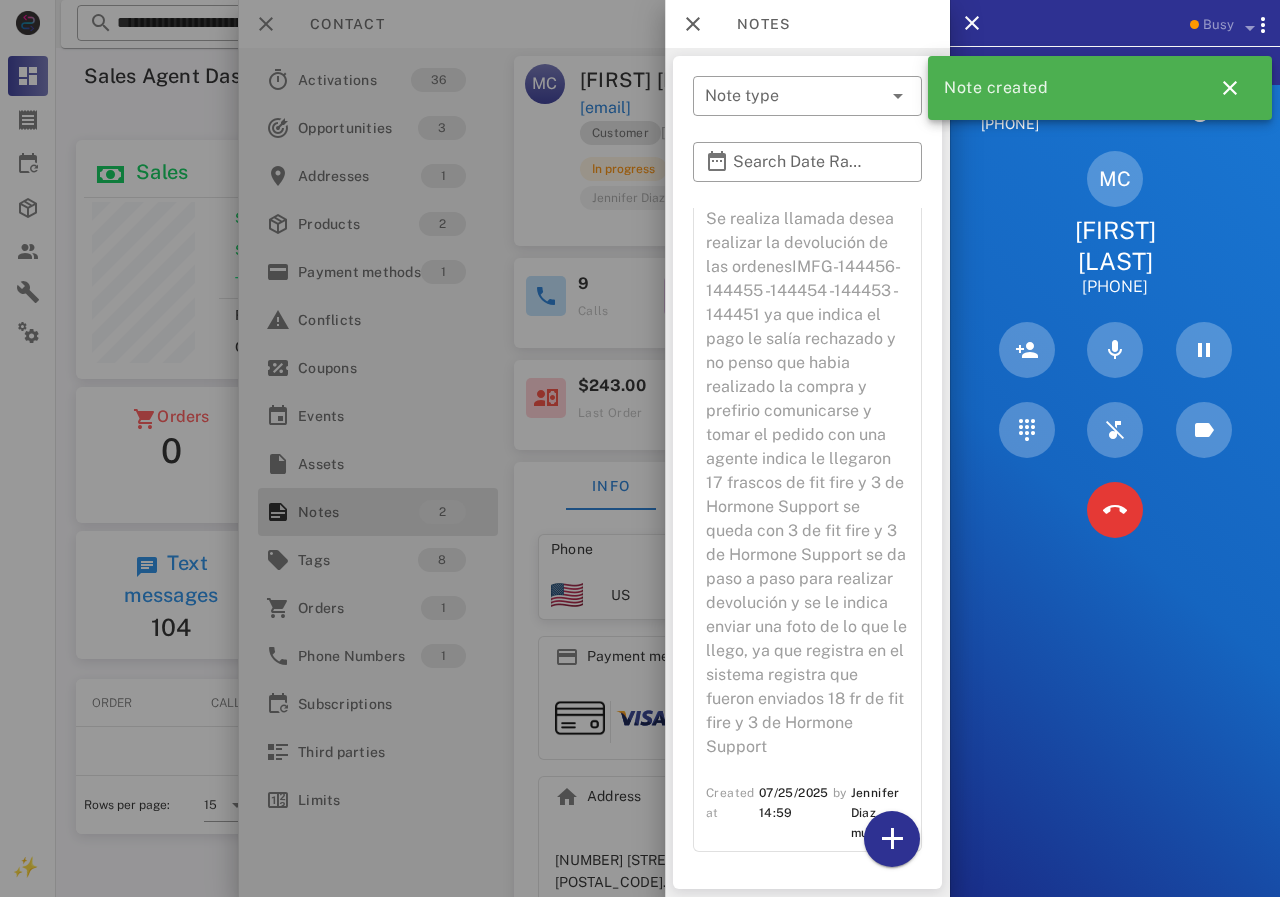click at bounding box center (640, 448) 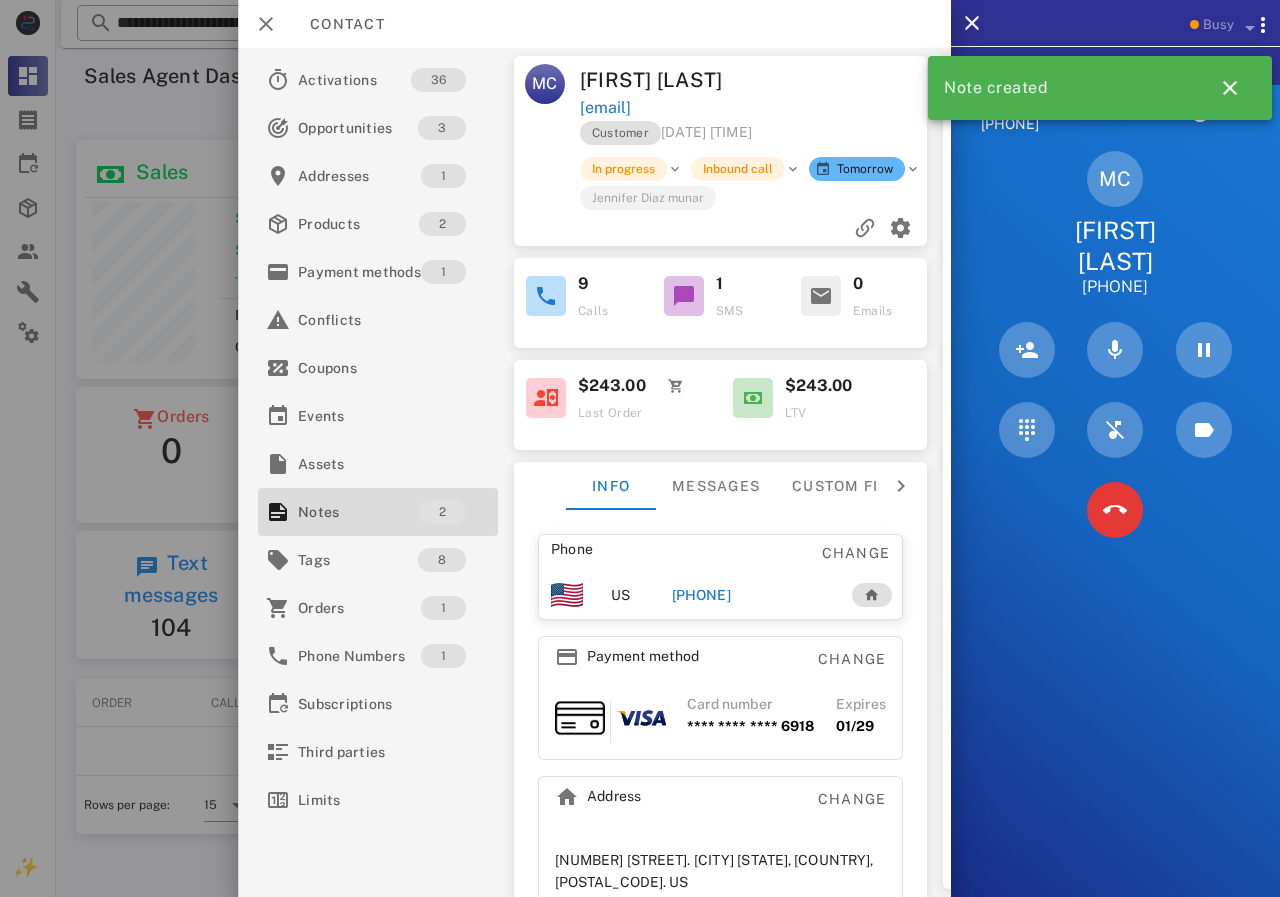 drag, startPoint x: 675, startPoint y: 600, endPoint x: 774, endPoint y: 598, distance: 99.0202 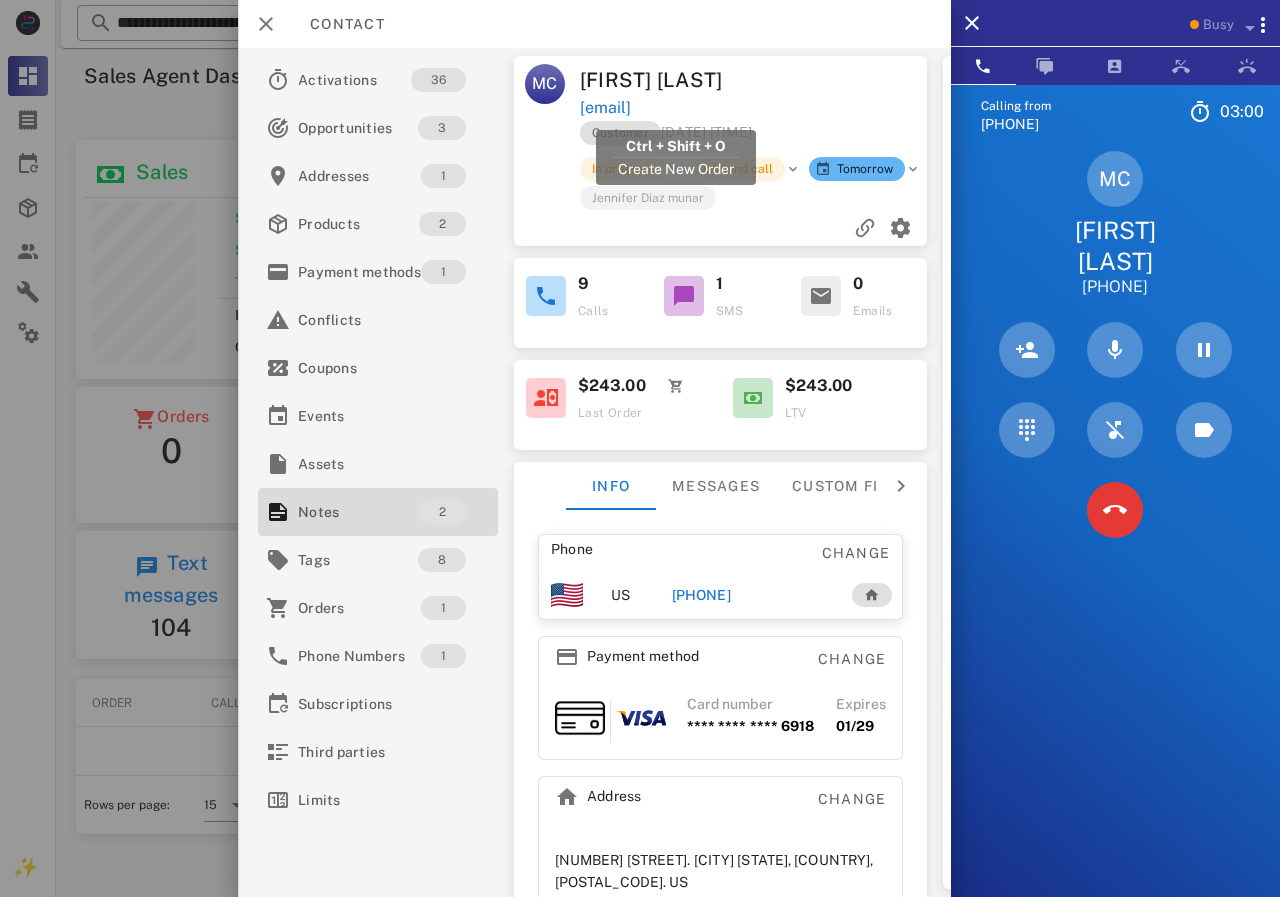 drag, startPoint x: 791, startPoint y: 115, endPoint x: 579, endPoint y: 105, distance: 212.23572 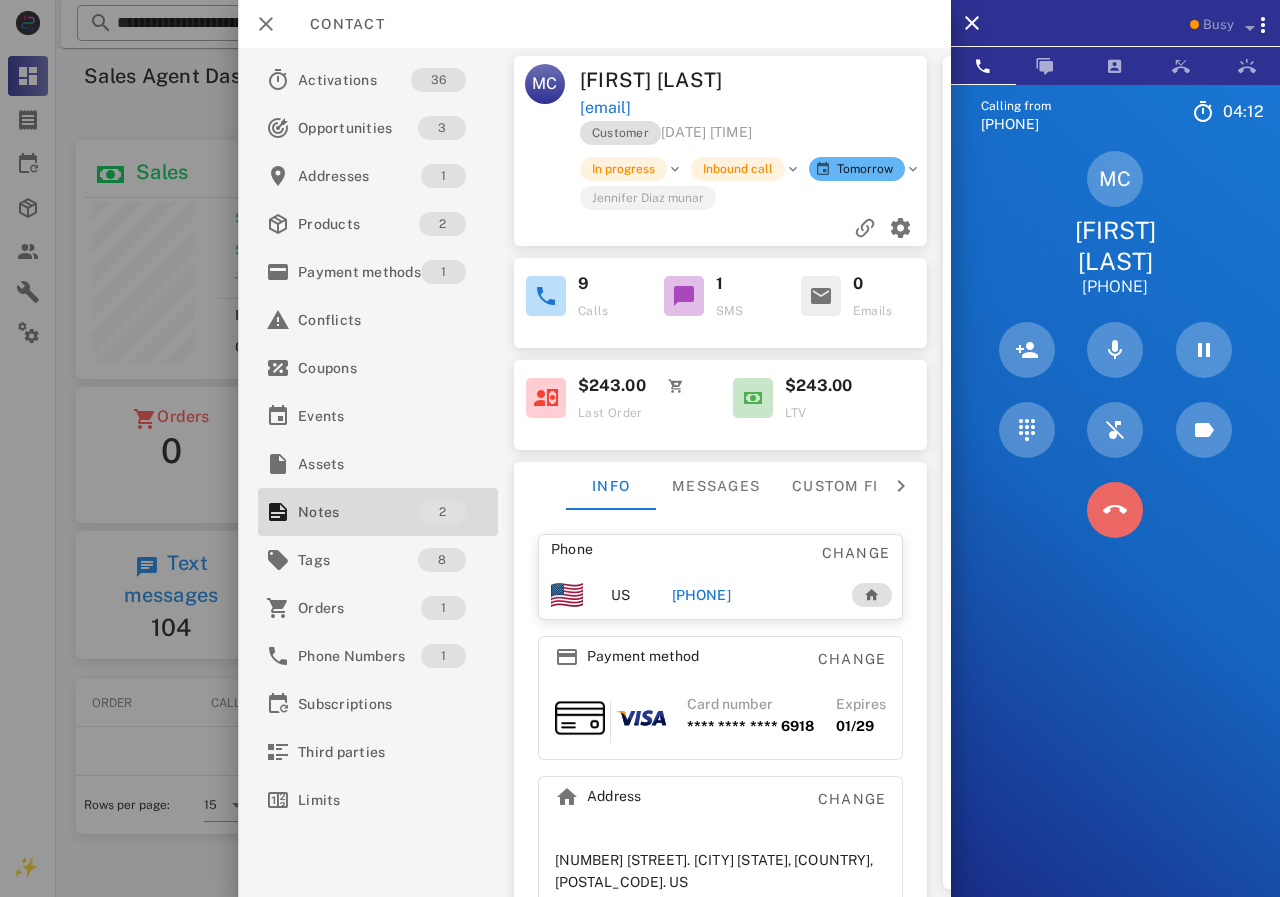 drag, startPoint x: 1119, startPoint y: 506, endPoint x: 1049, endPoint y: 522, distance: 71.80529 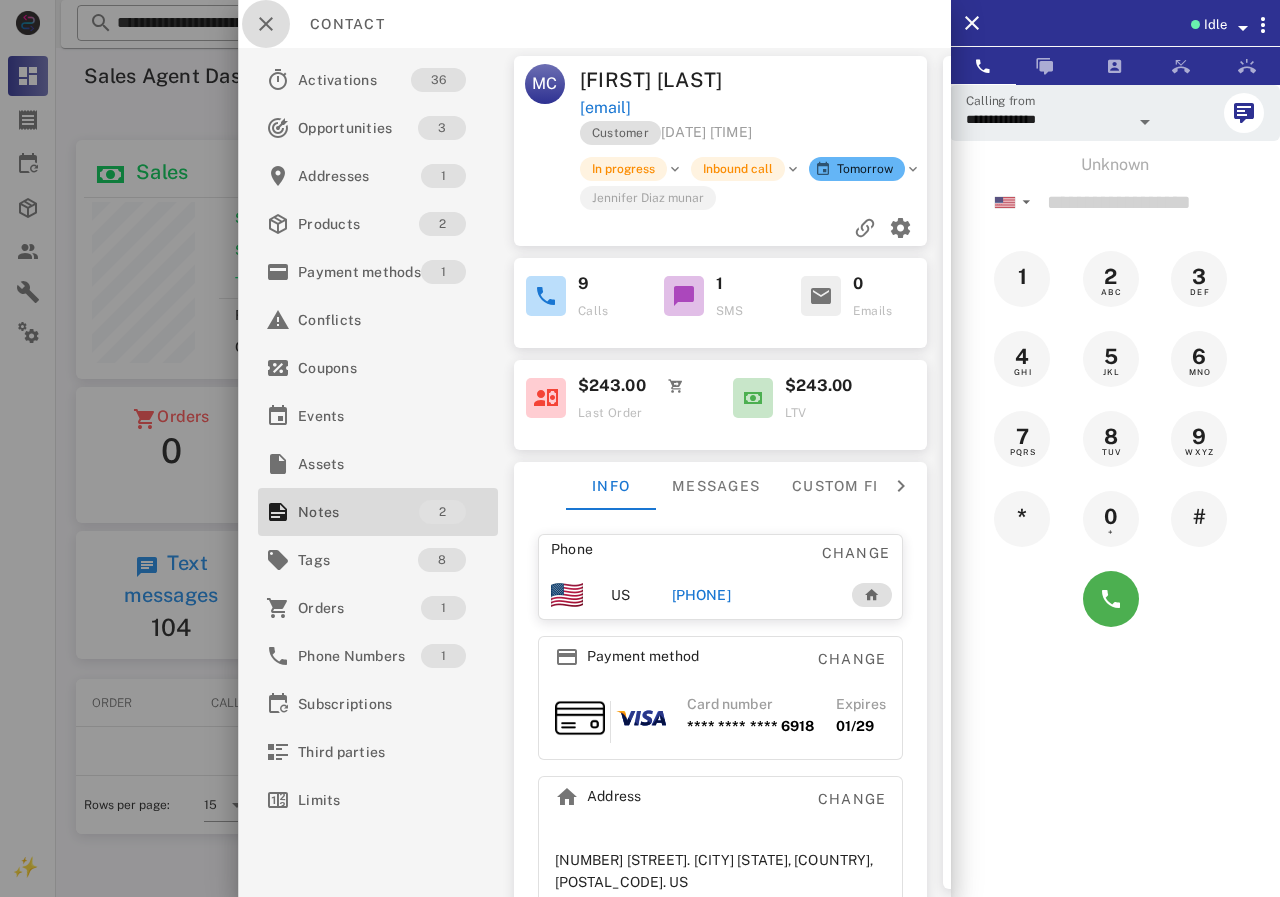 click at bounding box center [266, 24] 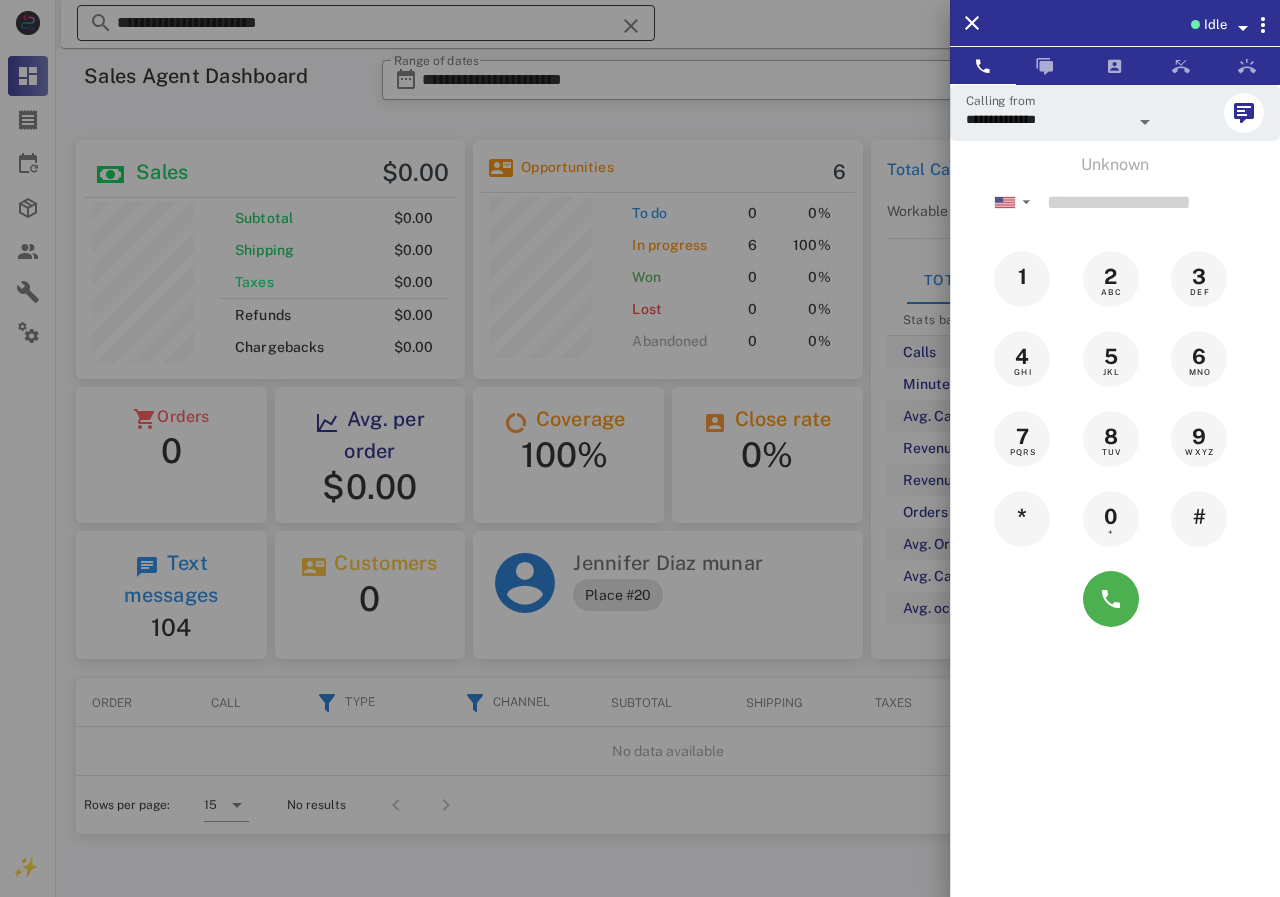 drag, startPoint x: 307, startPoint y: 25, endPoint x: 346, endPoint y: 22, distance: 39.115215 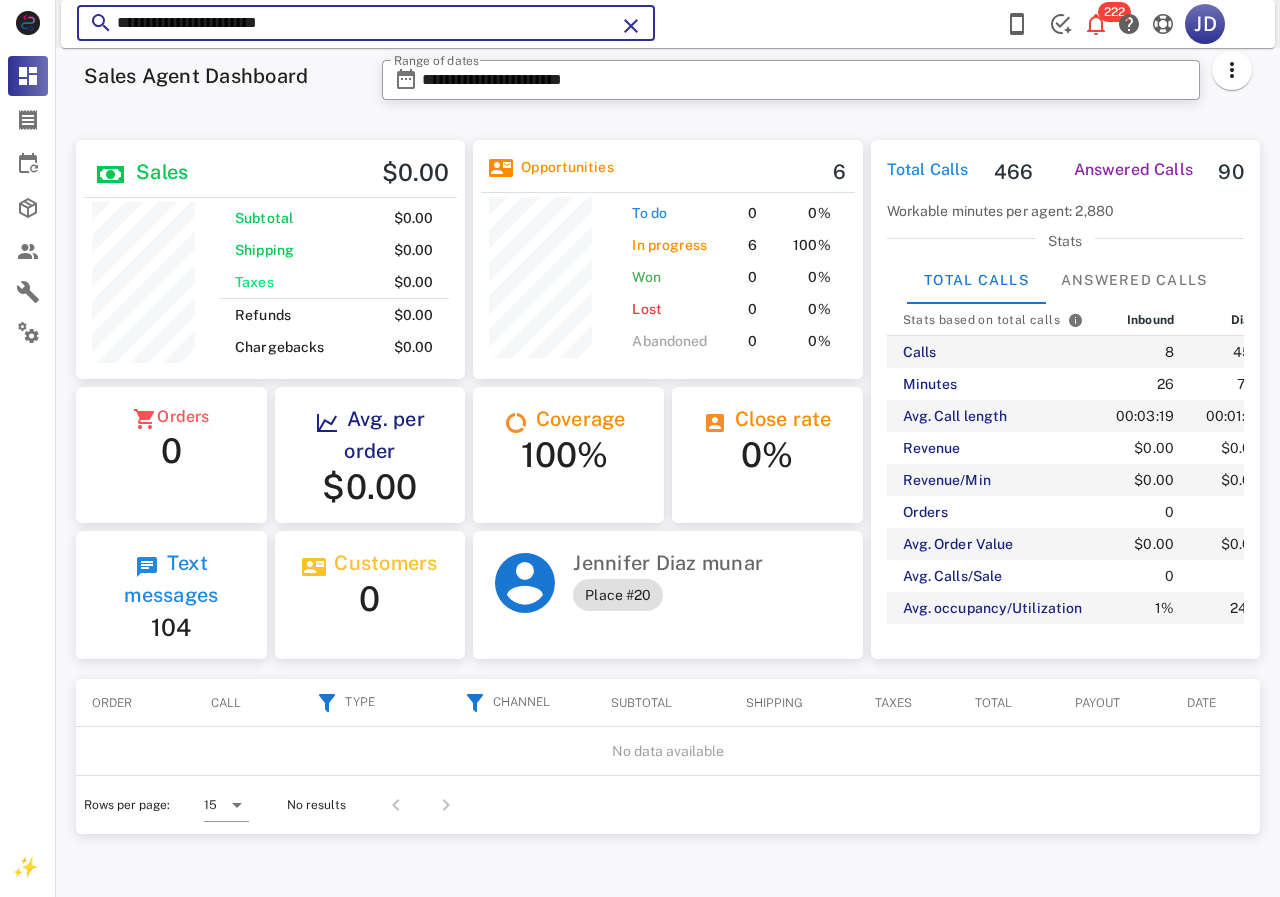 drag, startPoint x: 346, startPoint y: 22, endPoint x: 116, endPoint y: 0, distance: 231.04977 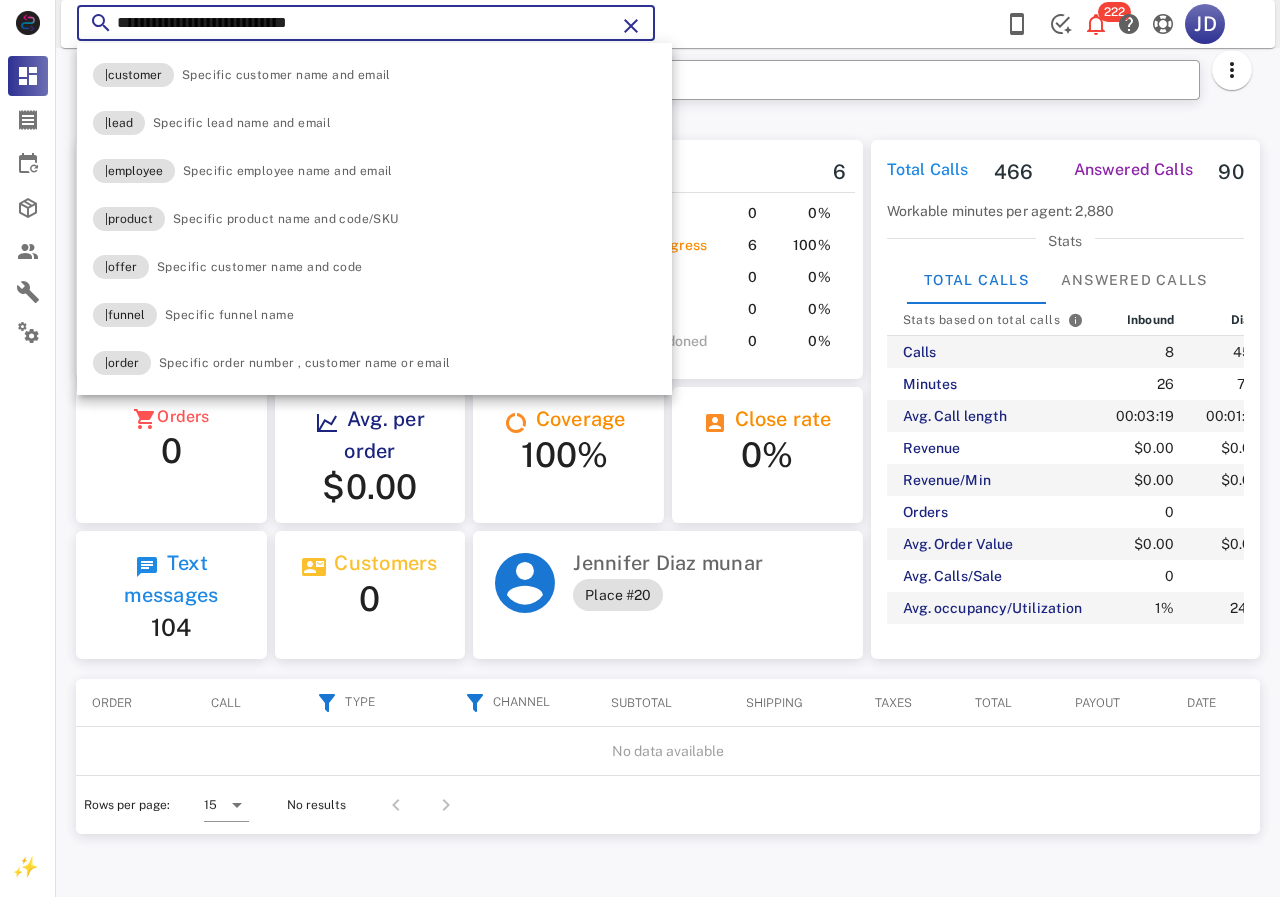 type on "**********" 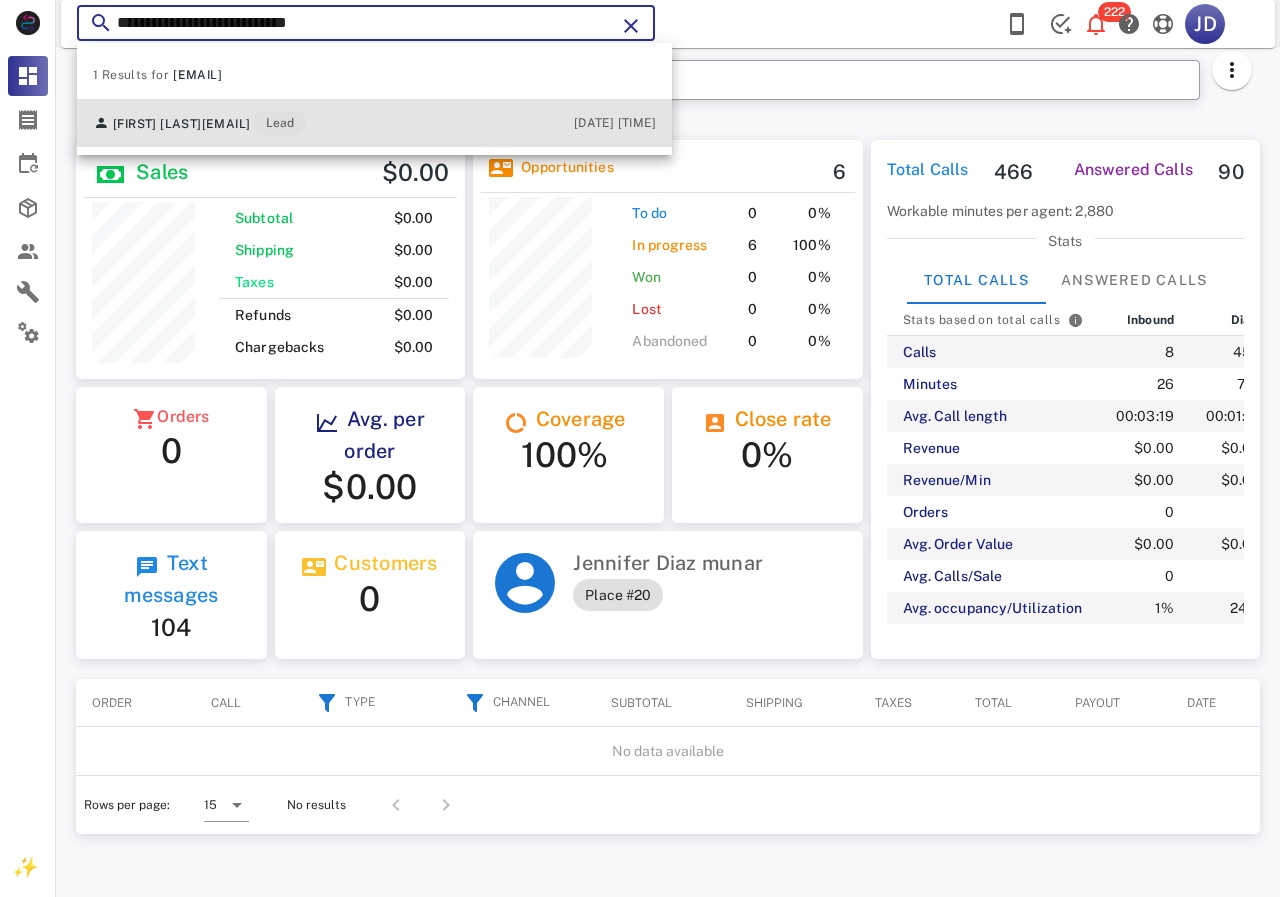 click on "[EMAIL]" at bounding box center (226, 124) 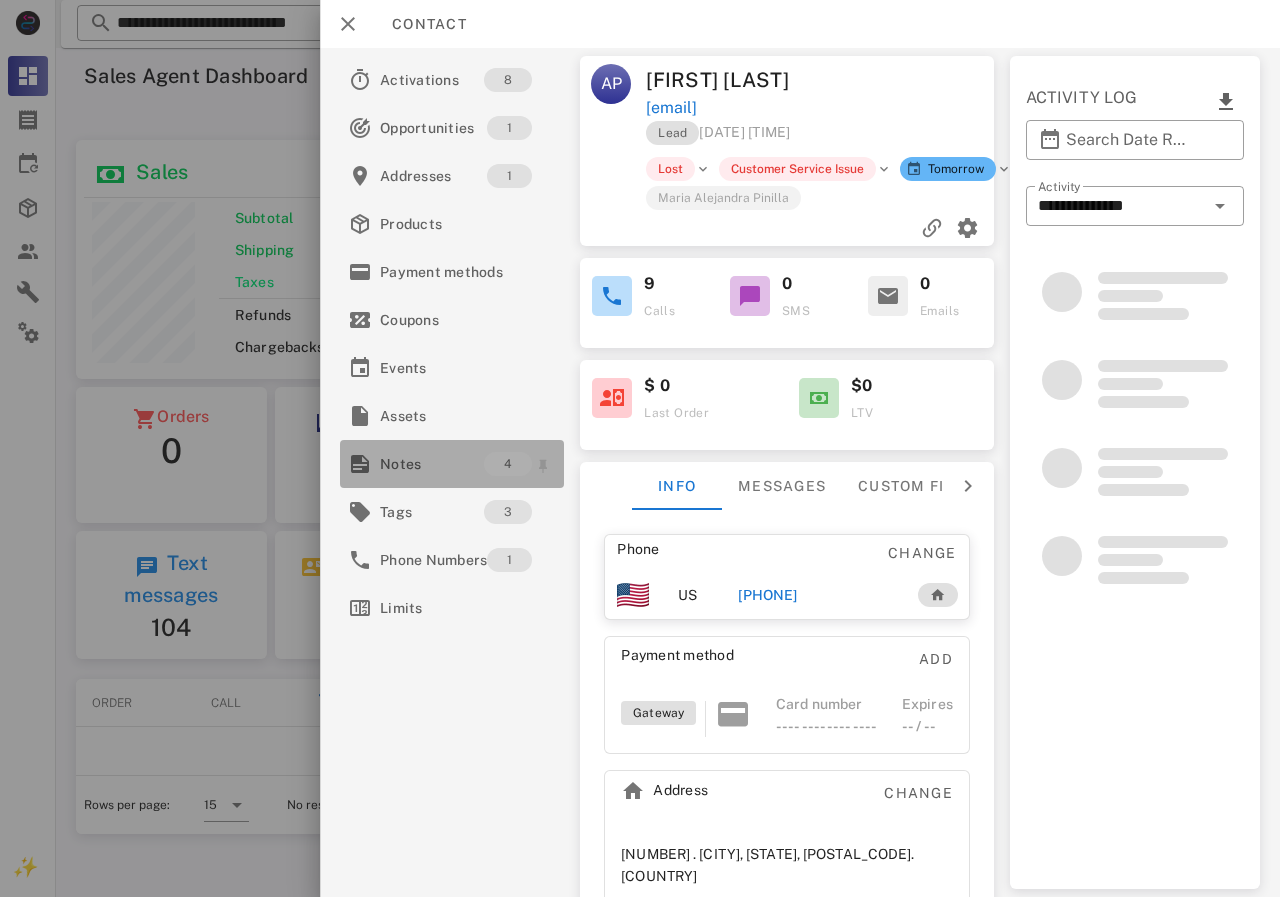 click on "Notes" at bounding box center (432, 464) 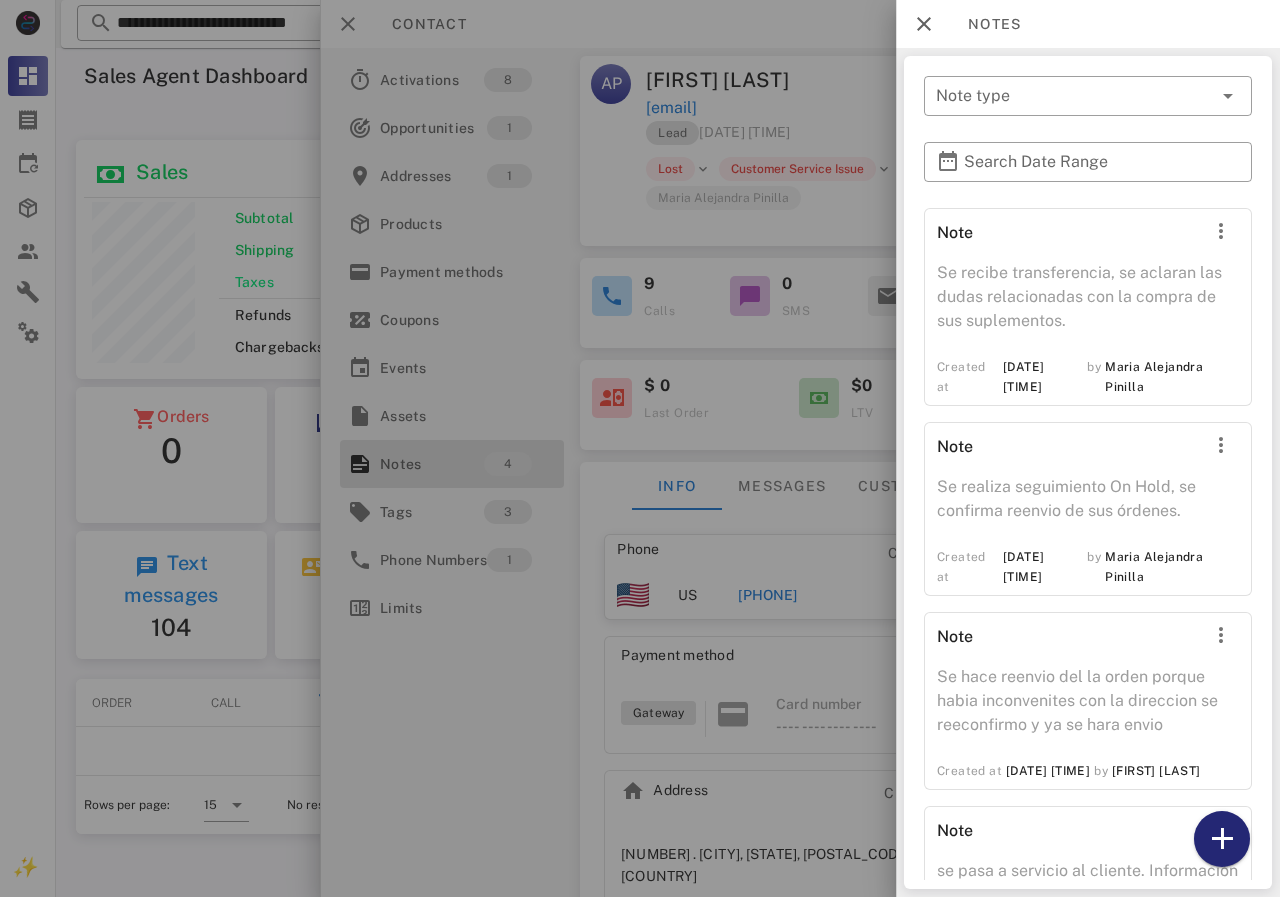 click at bounding box center (1222, 839) 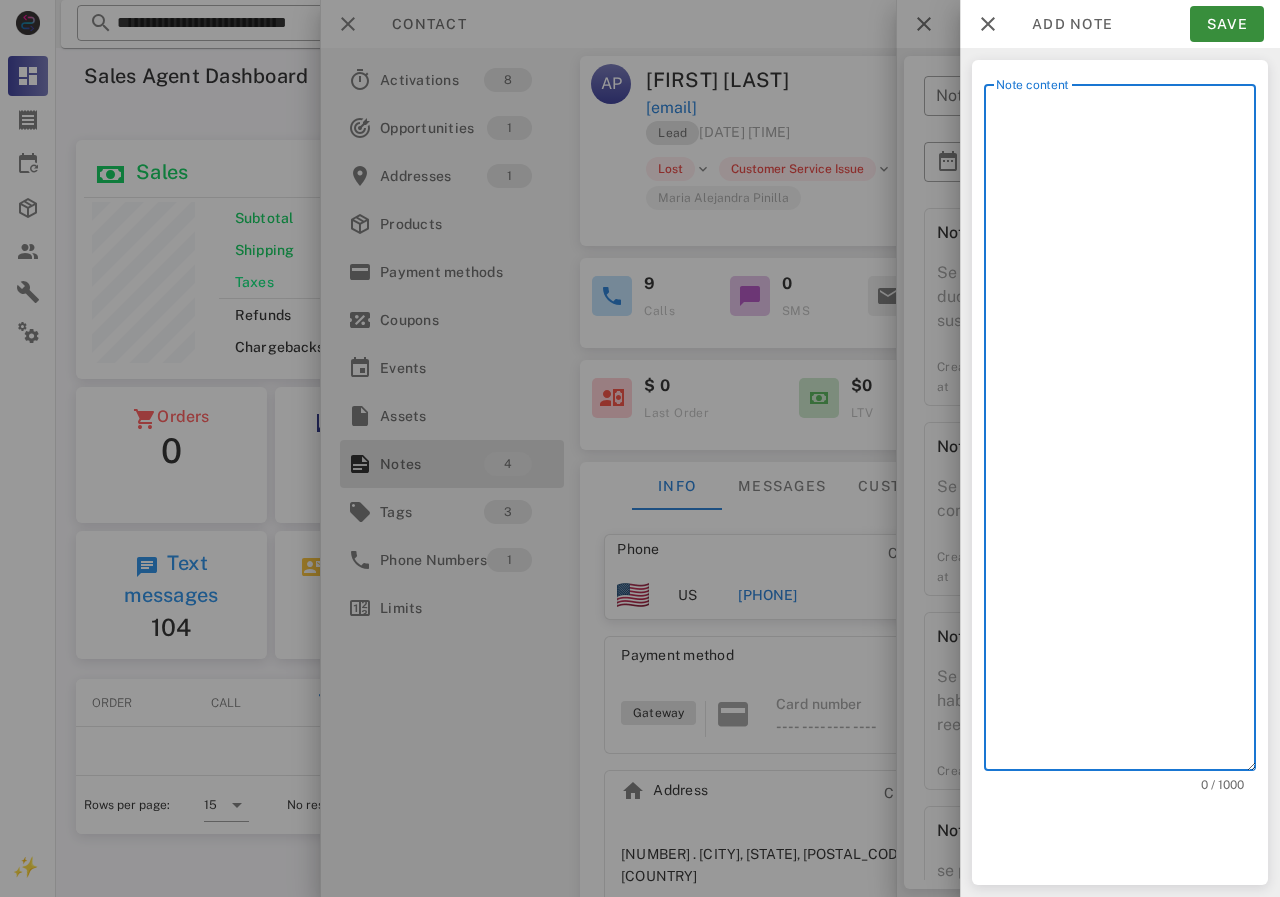 click on "Note content" at bounding box center (1126, 432) 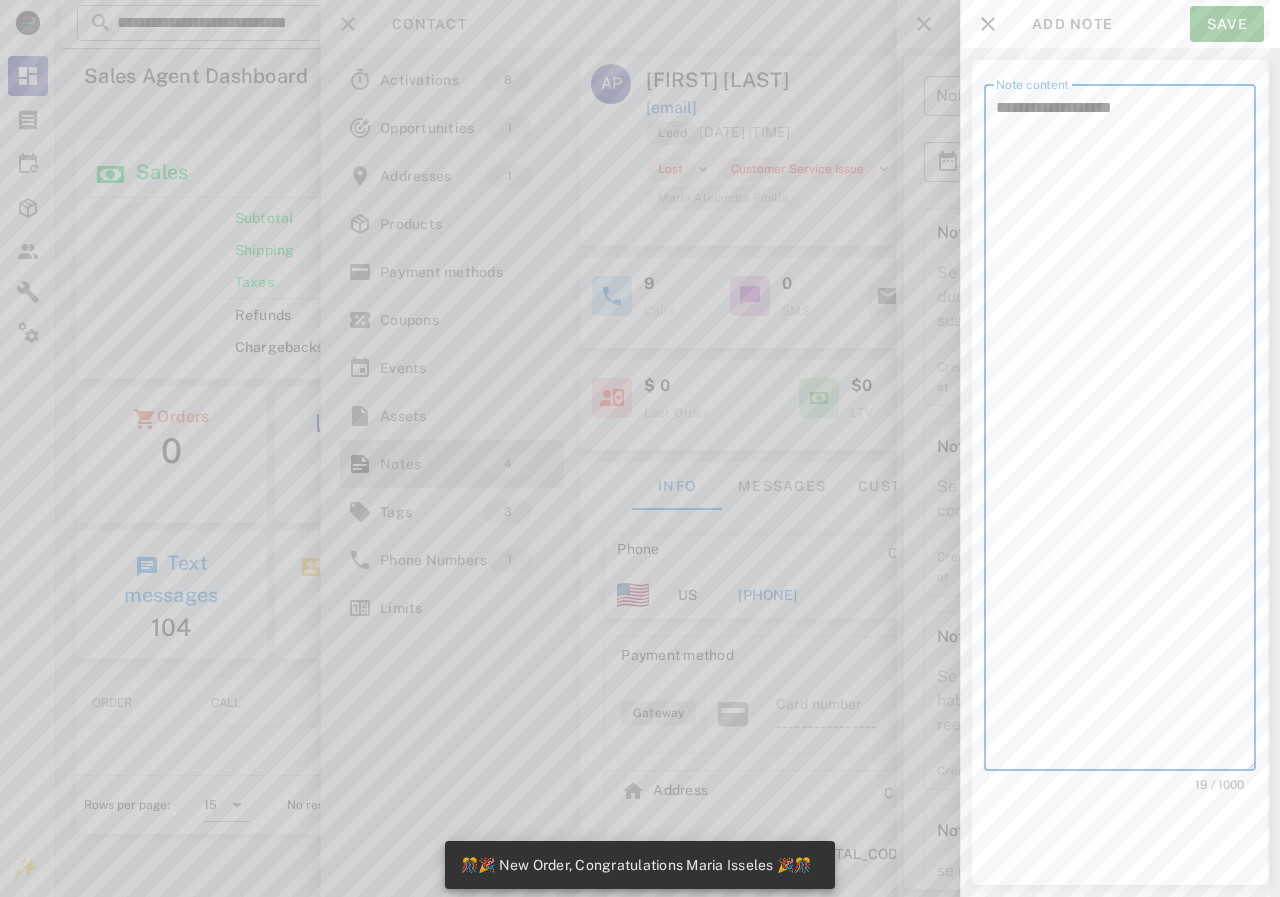 scroll, scrollTop: 999761, scrollLeft: 999611, axis: both 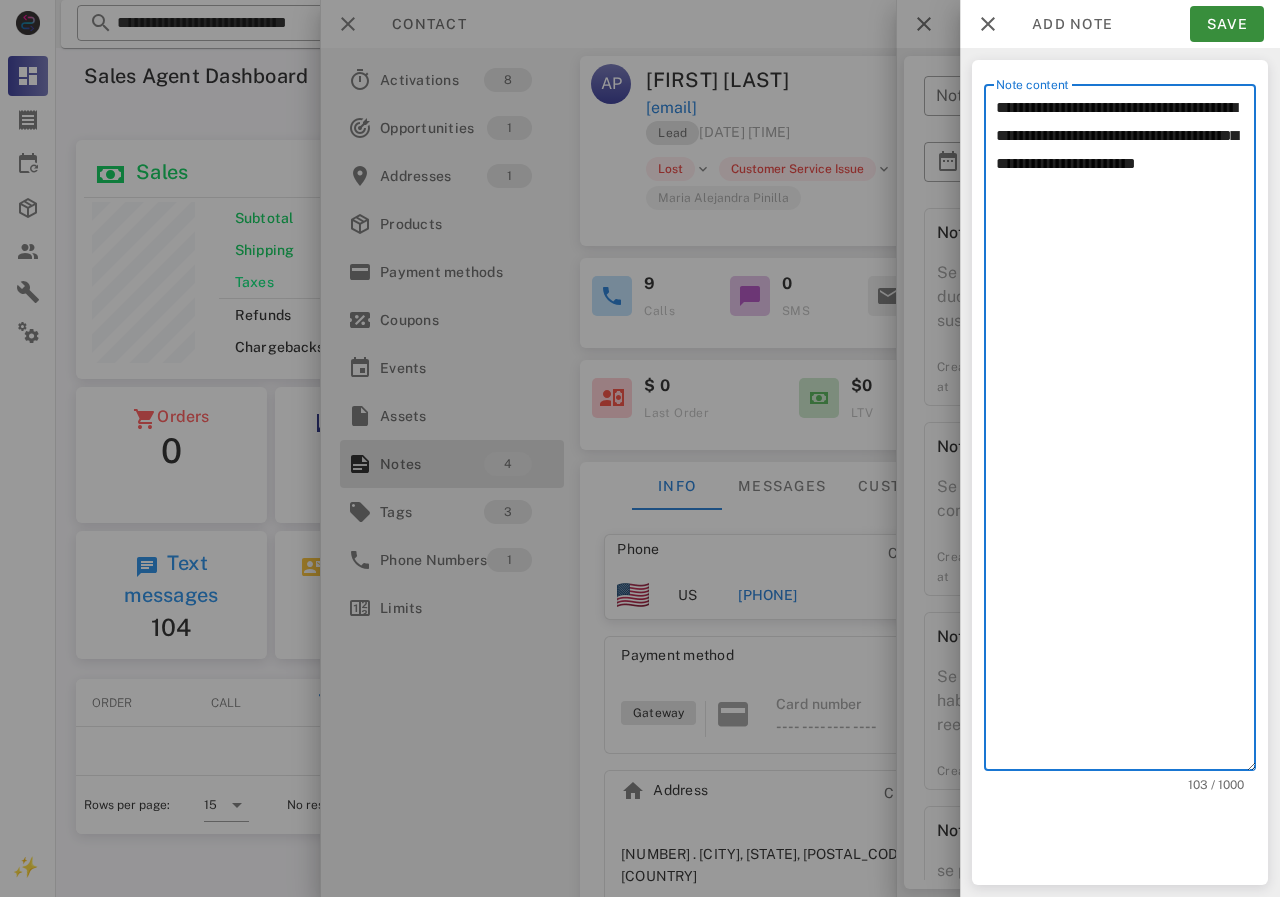 paste on "**********" 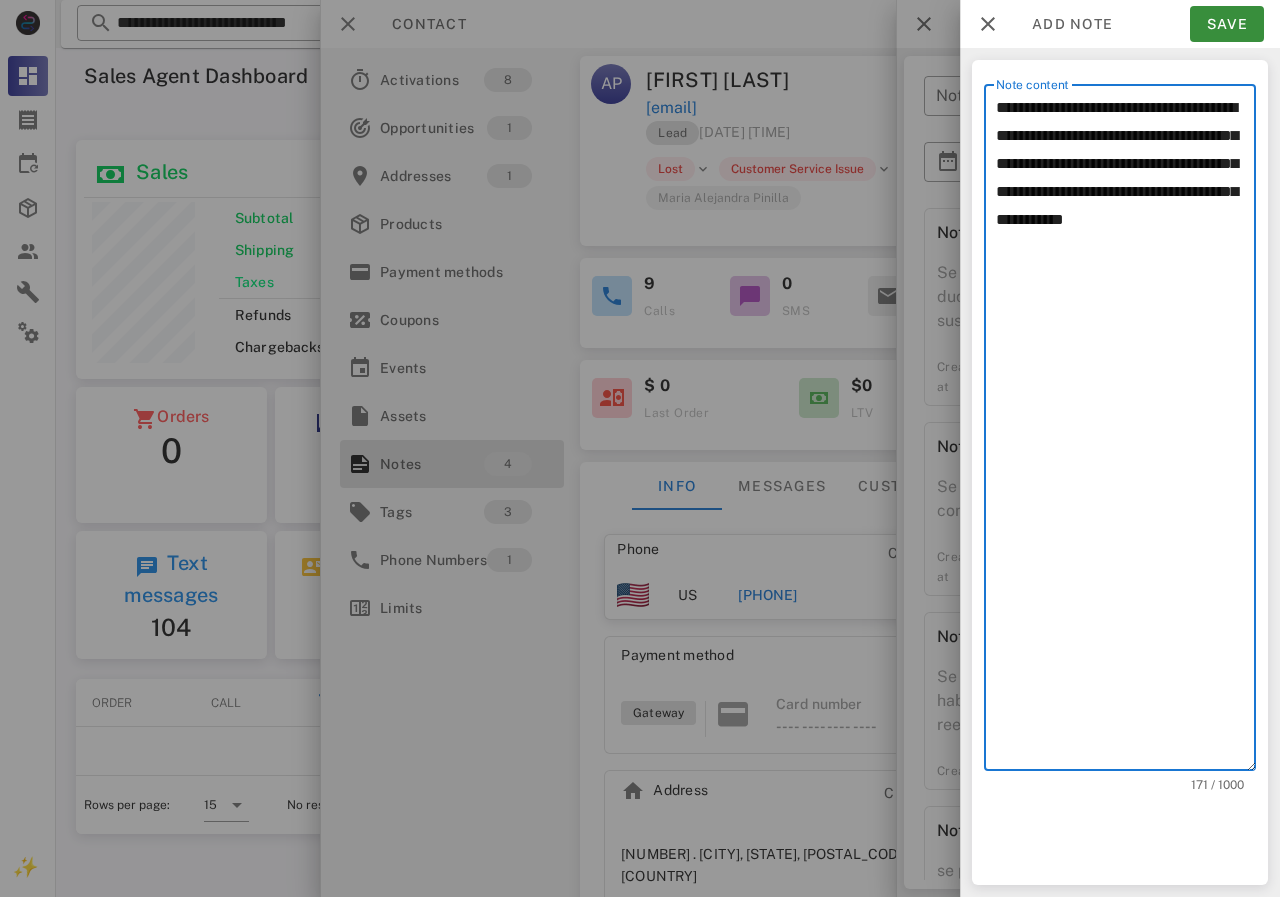 click on "**********" at bounding box center [1126, 432] 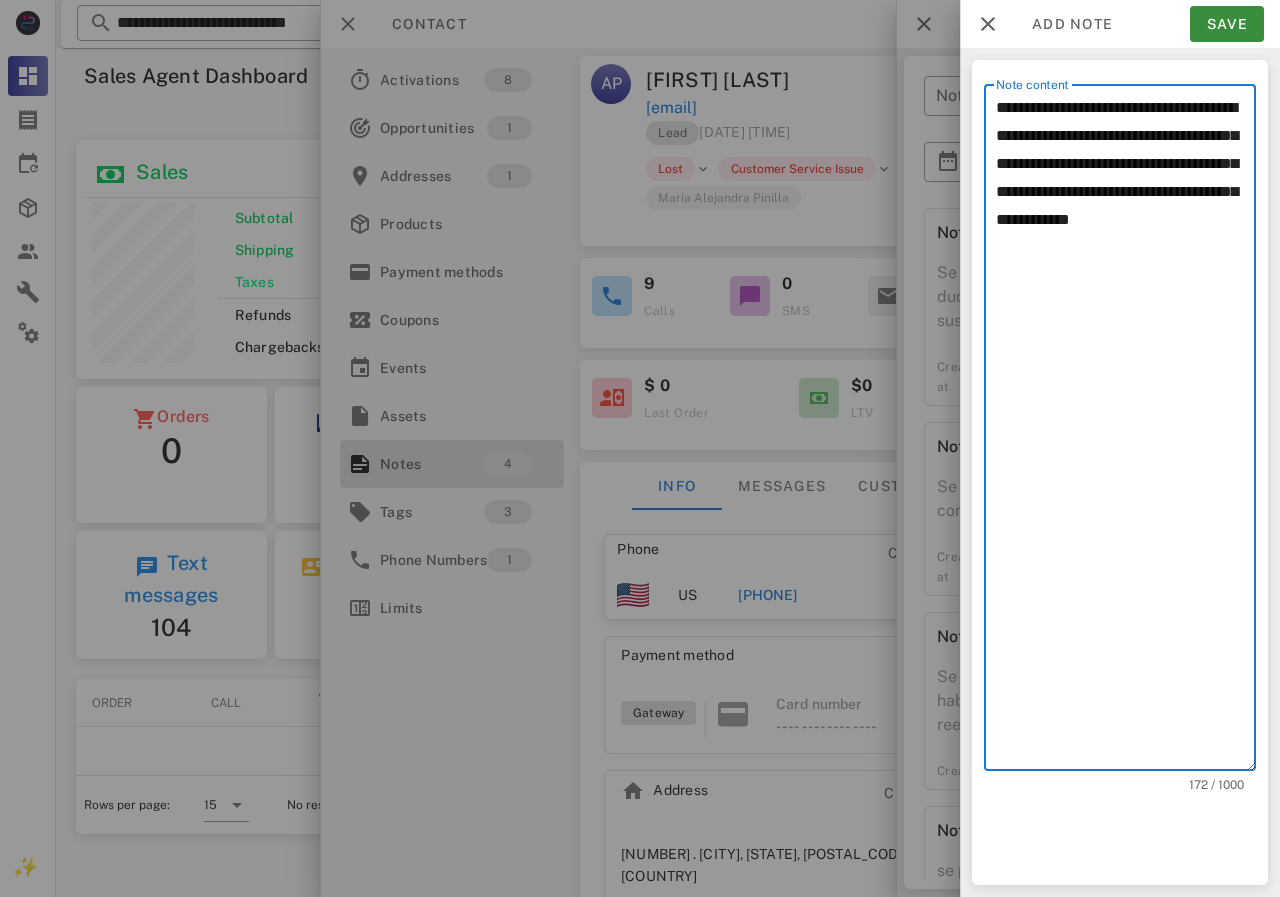 click on "**********" at bounding box center [1126, 432] 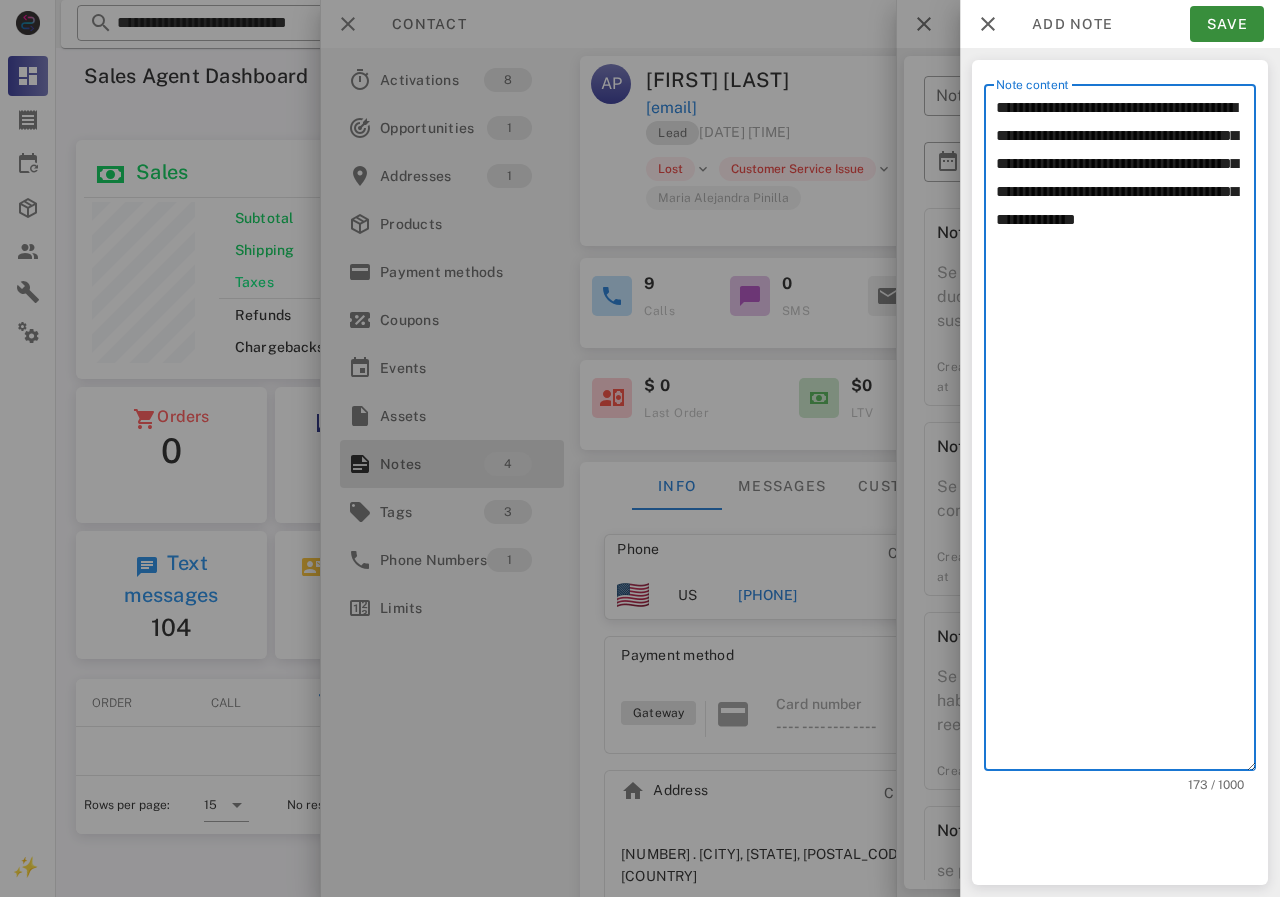click on "**********" at bounding box center (1126, 432) 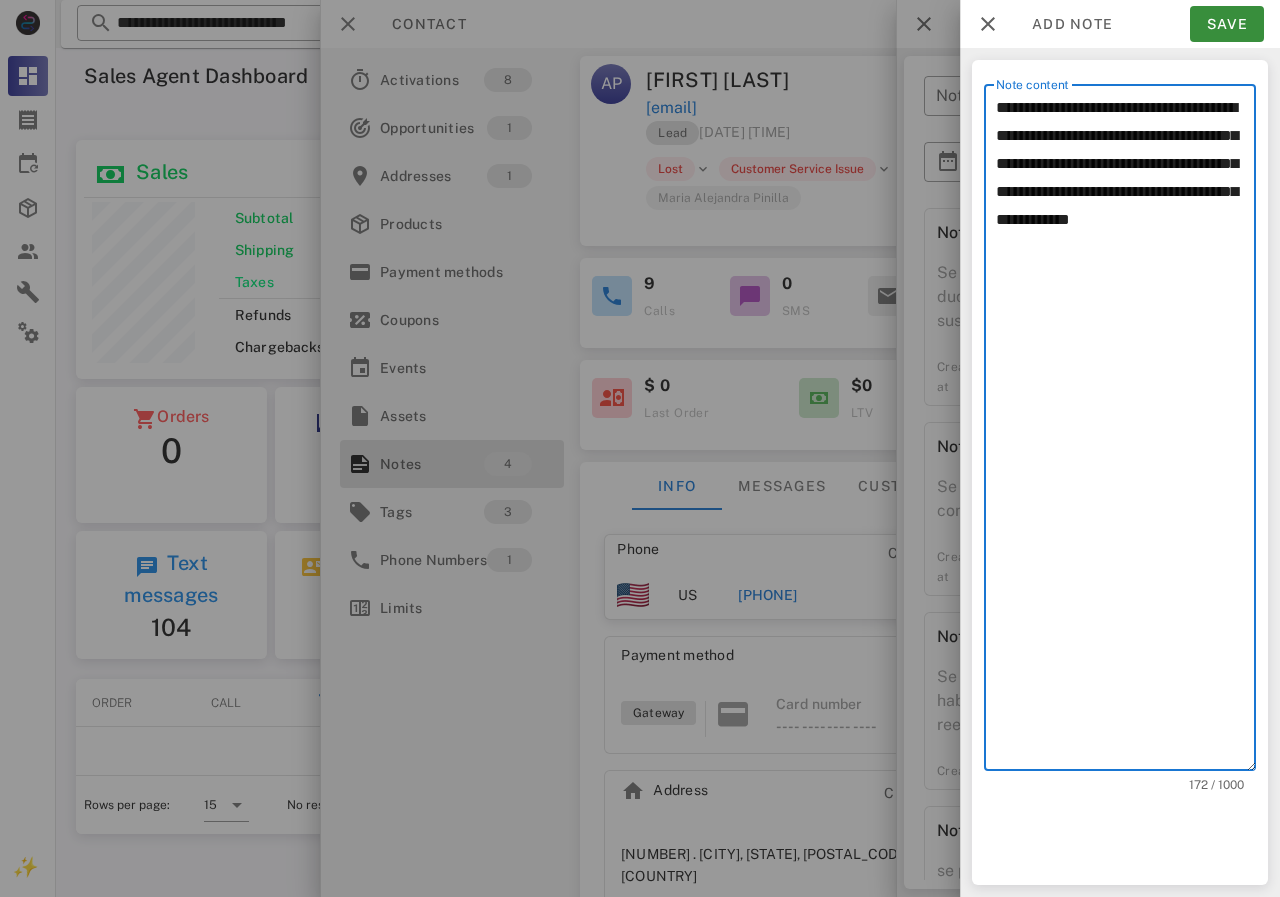 click on "**********" at bounding box center (1126, 432) 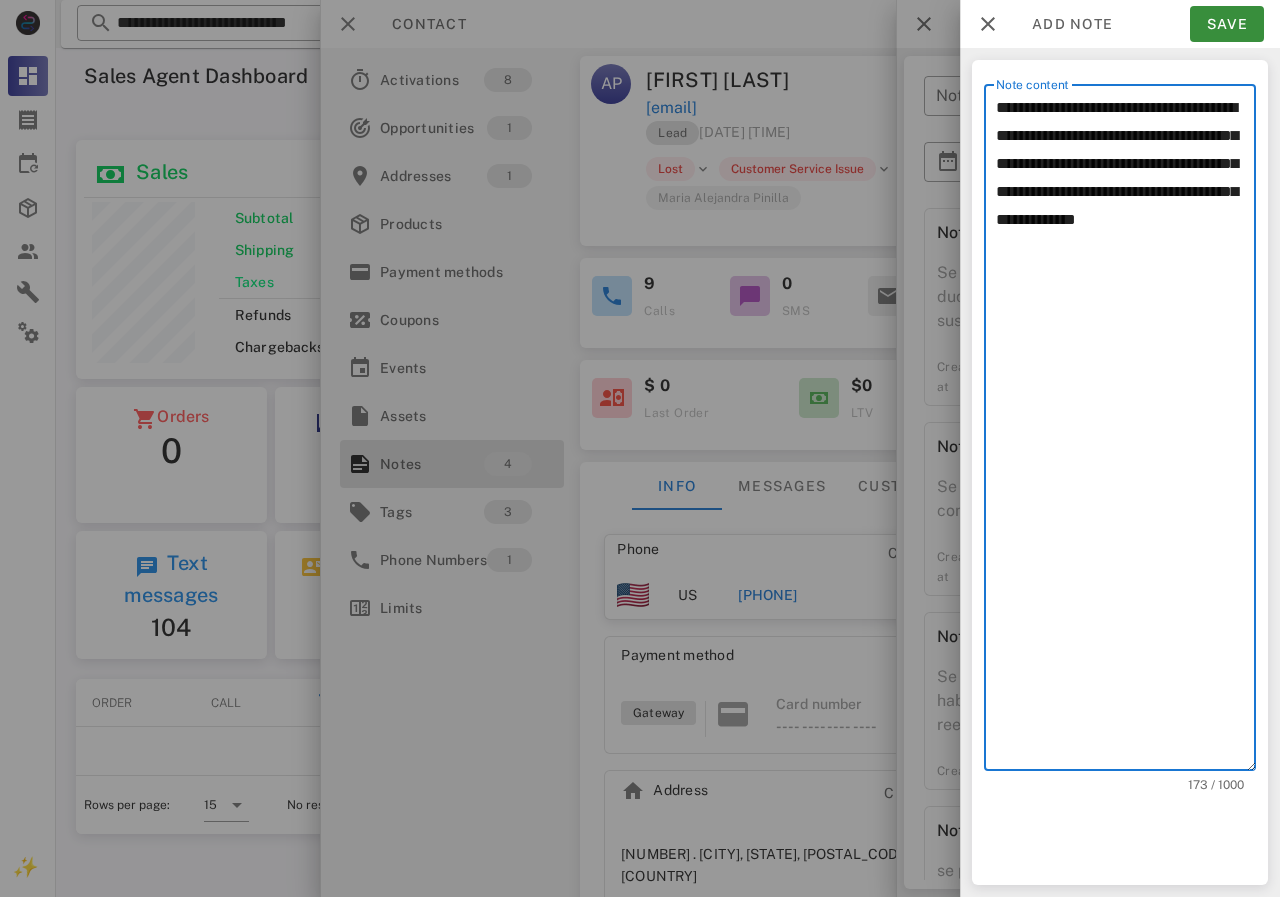 click on "**********" at bounding box center [1126, 432] 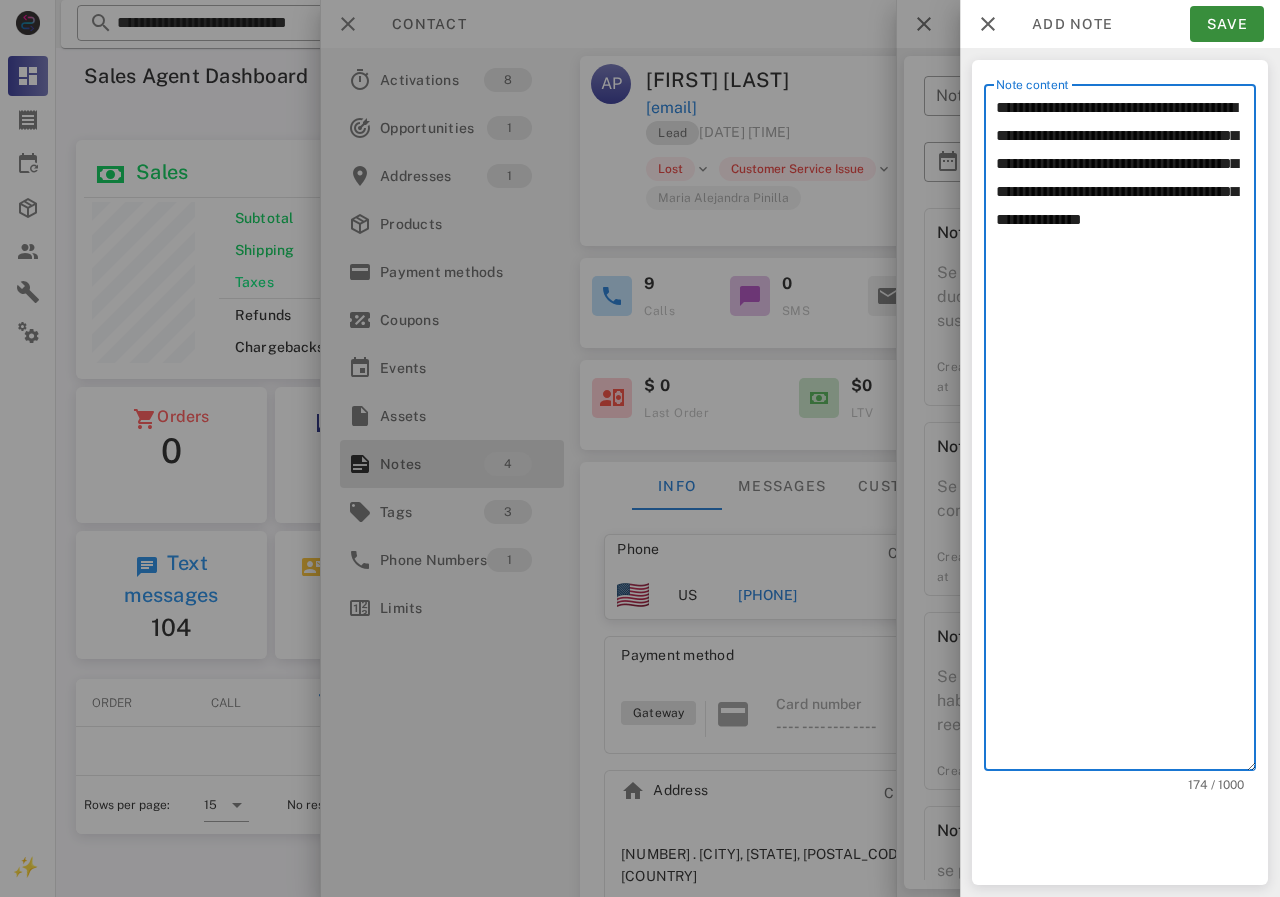 click on "**********" at bounding box center [1126, 432] 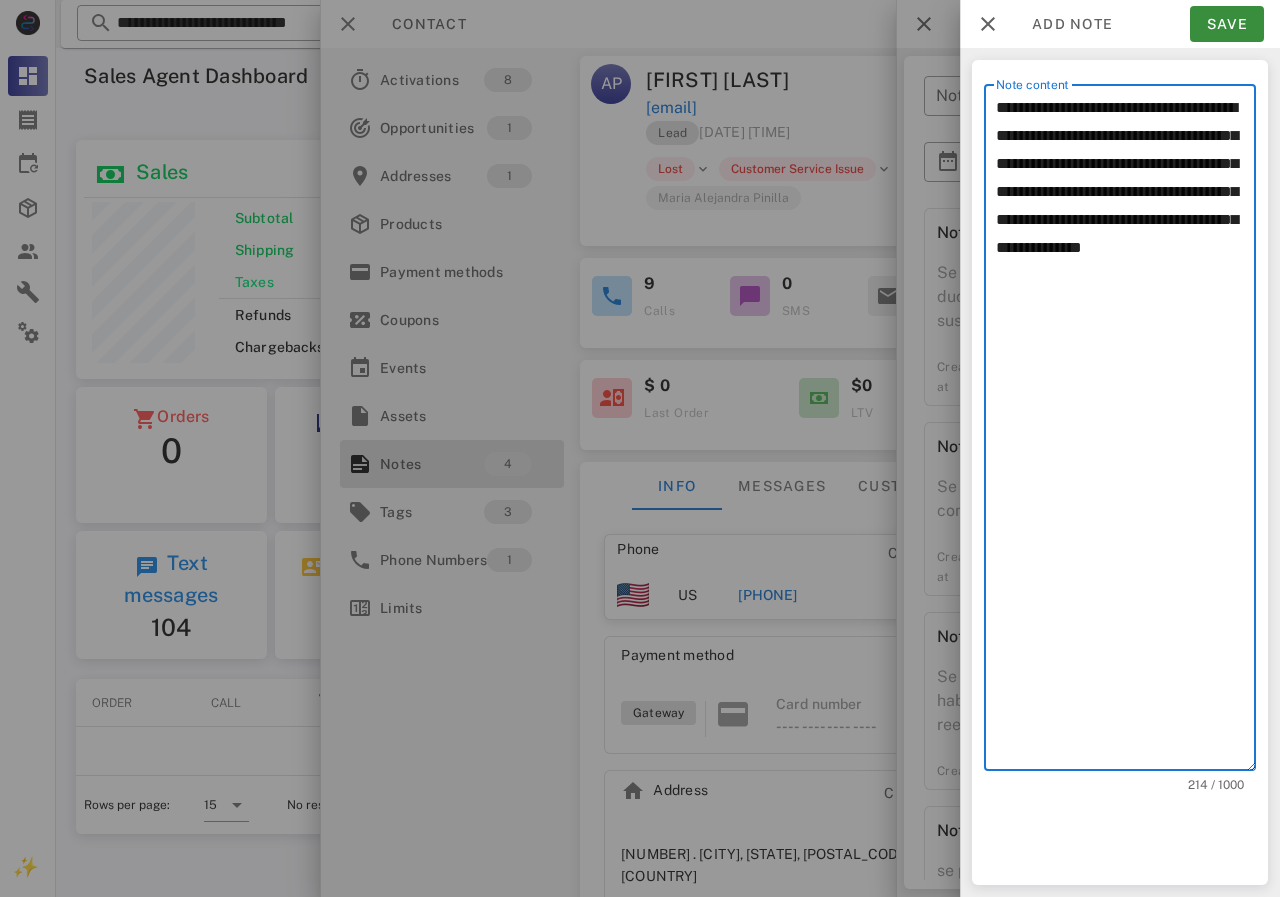 click on "**********" at bounding box center (1126, 432) 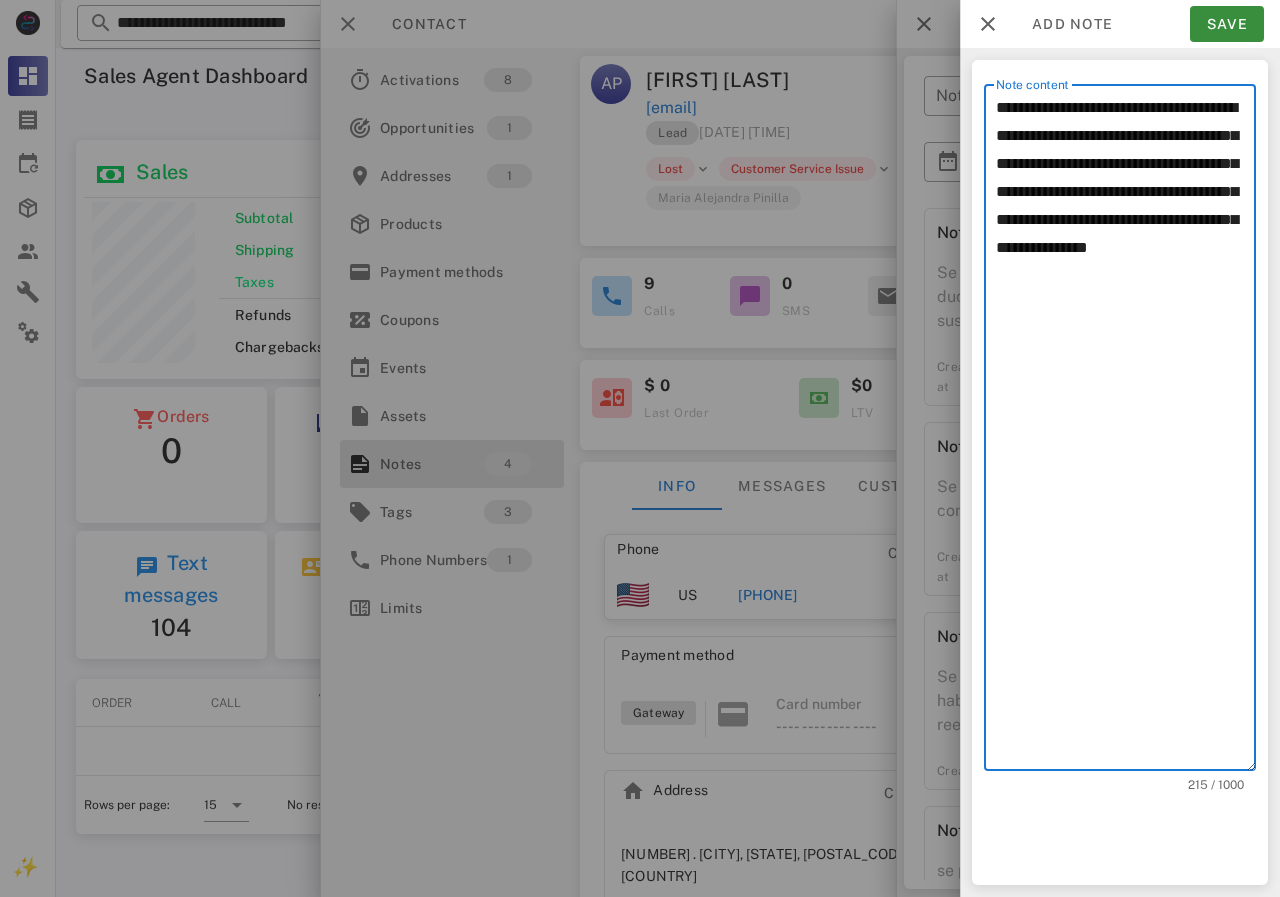 click on "**********" at bounding box center (1126, 432) 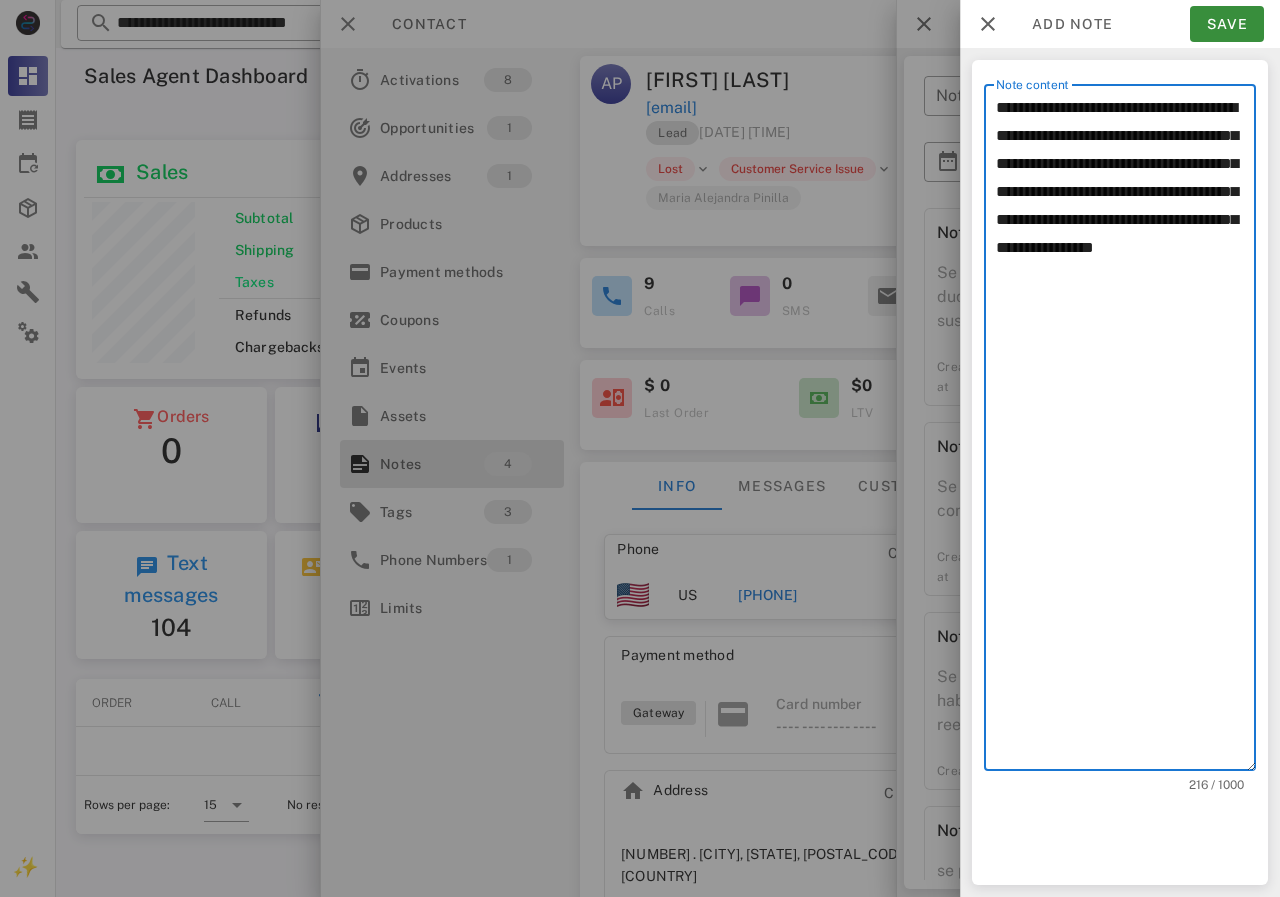 click on "**********" at bounding box center [1126, 432] 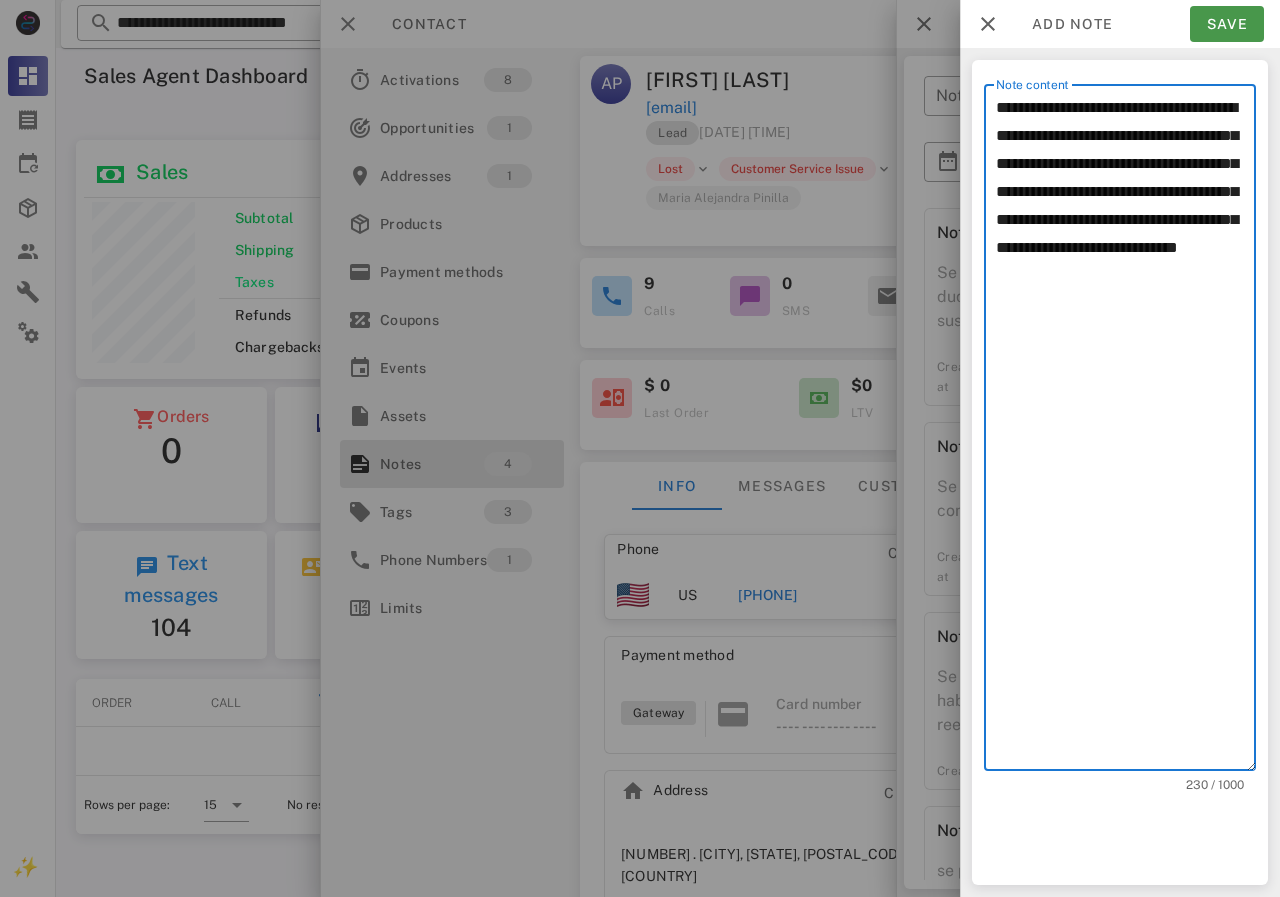 type on "**********" 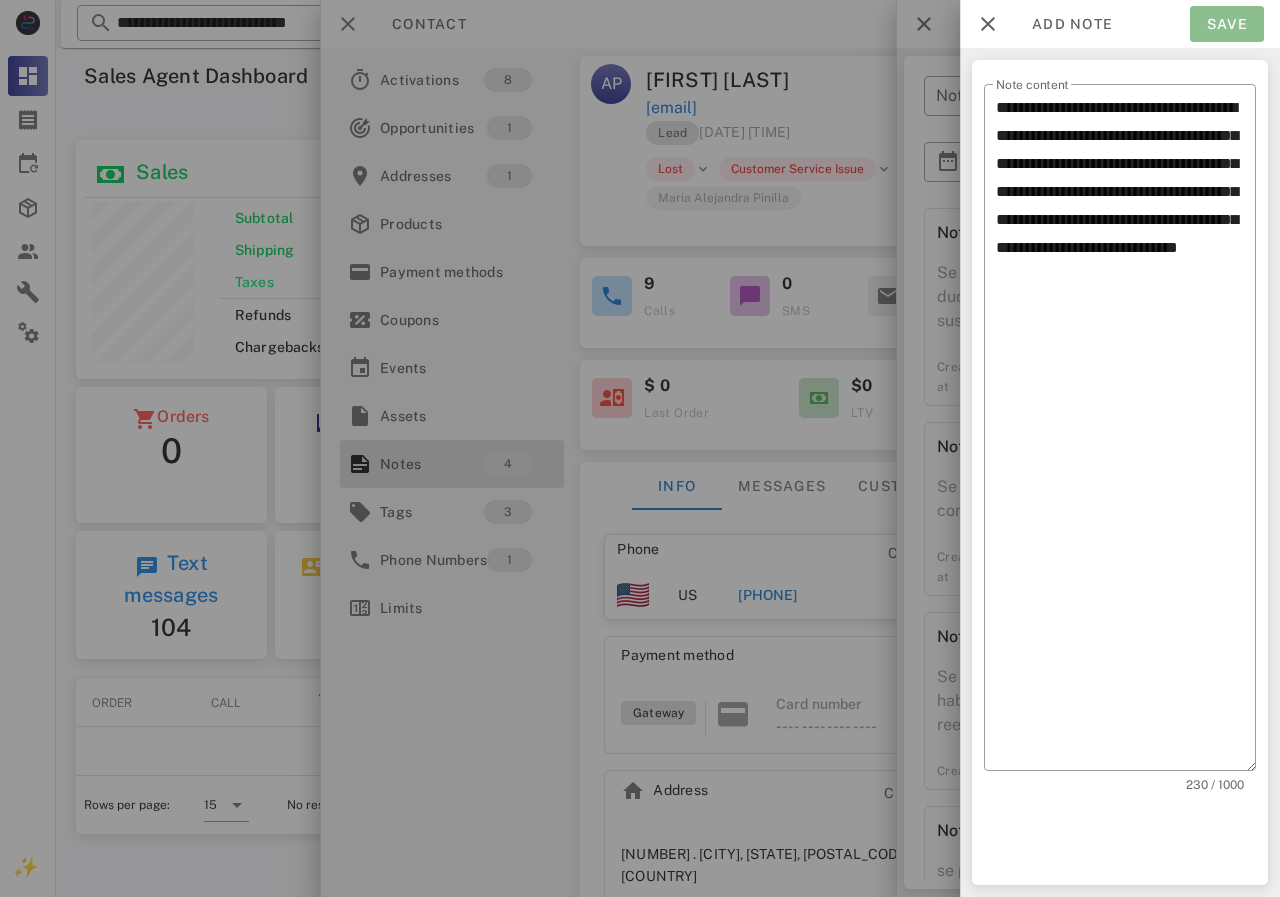 click on "Save" at bounding box center (1227, 24) 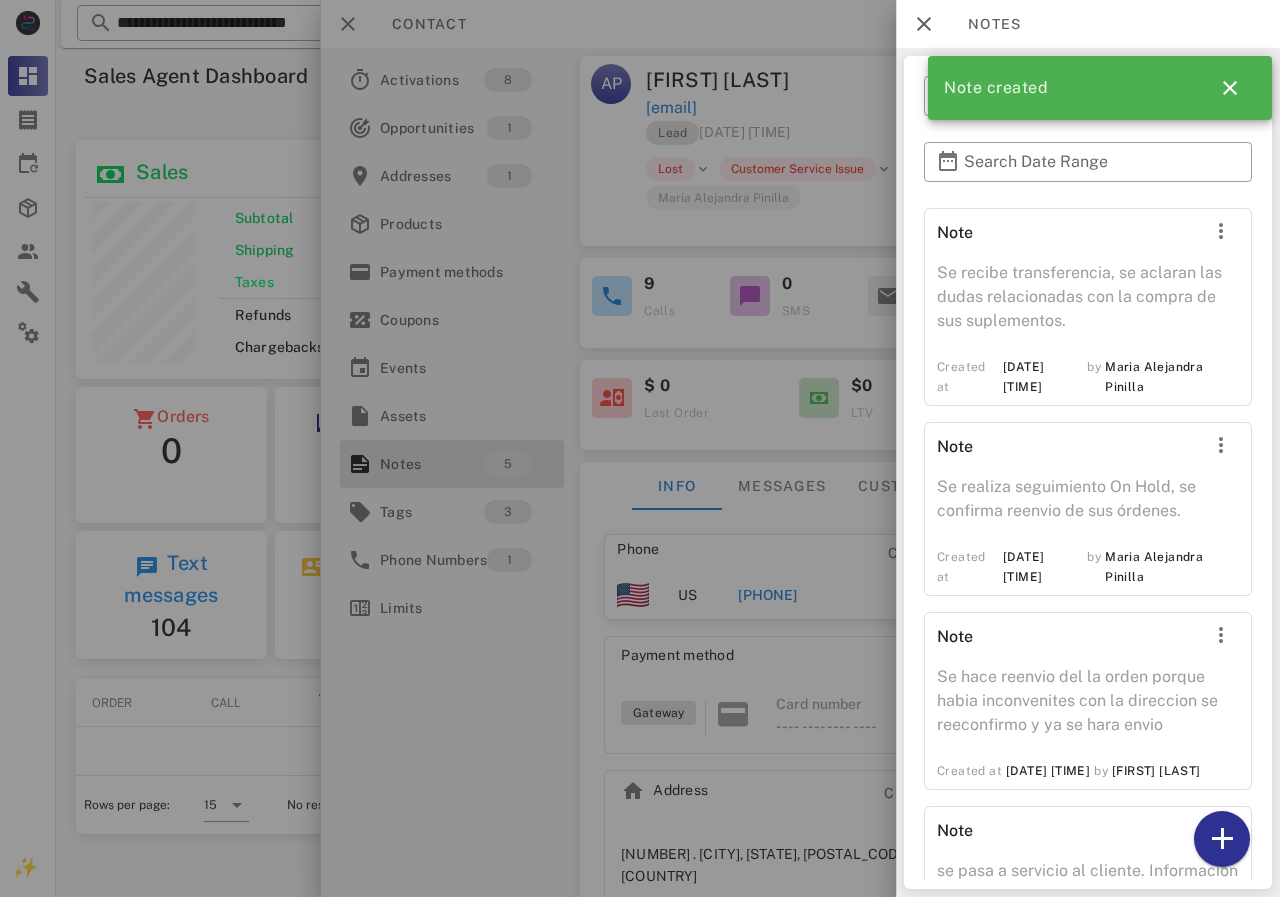 click at bounding box center (640, 448) 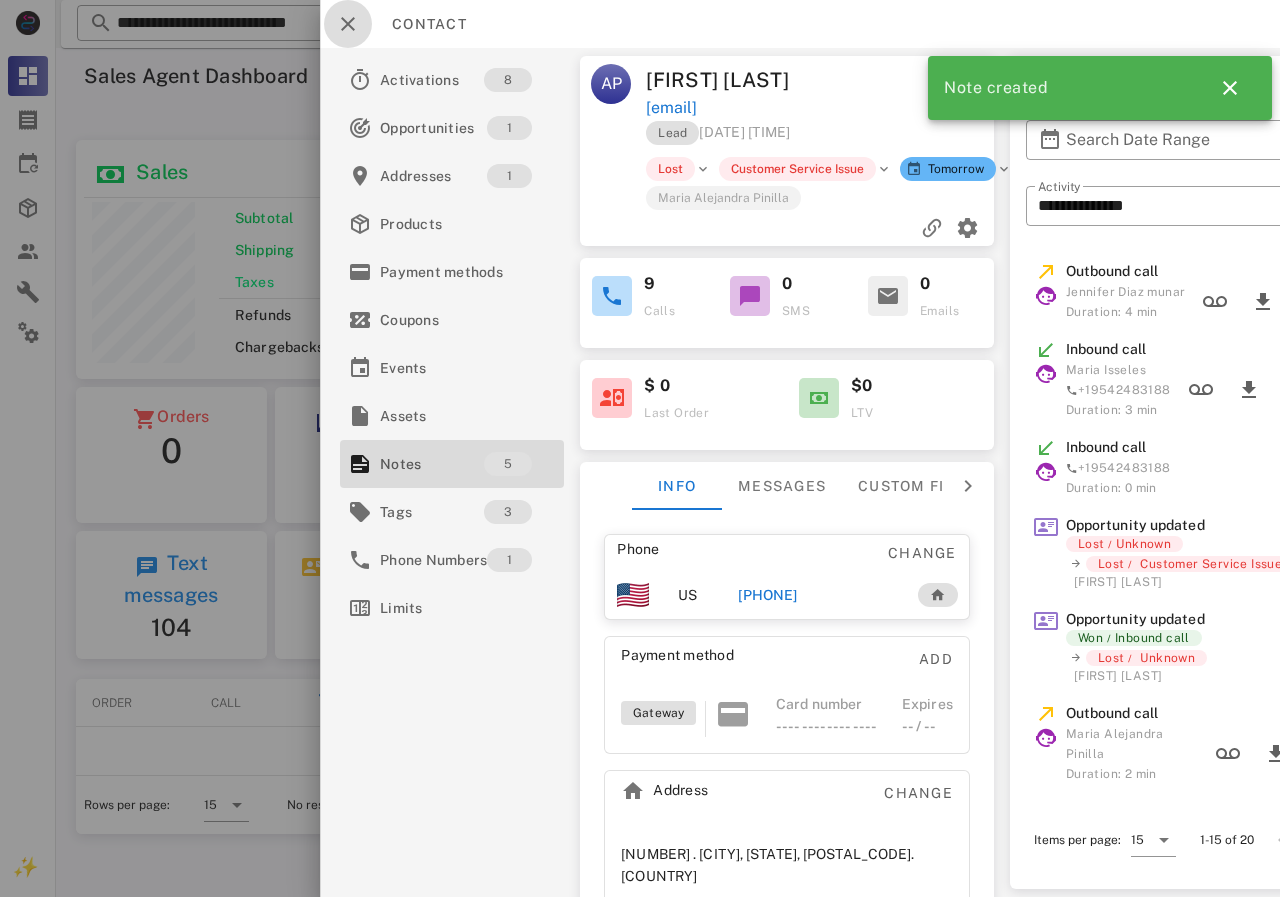 click at bounding box center (348, 24) 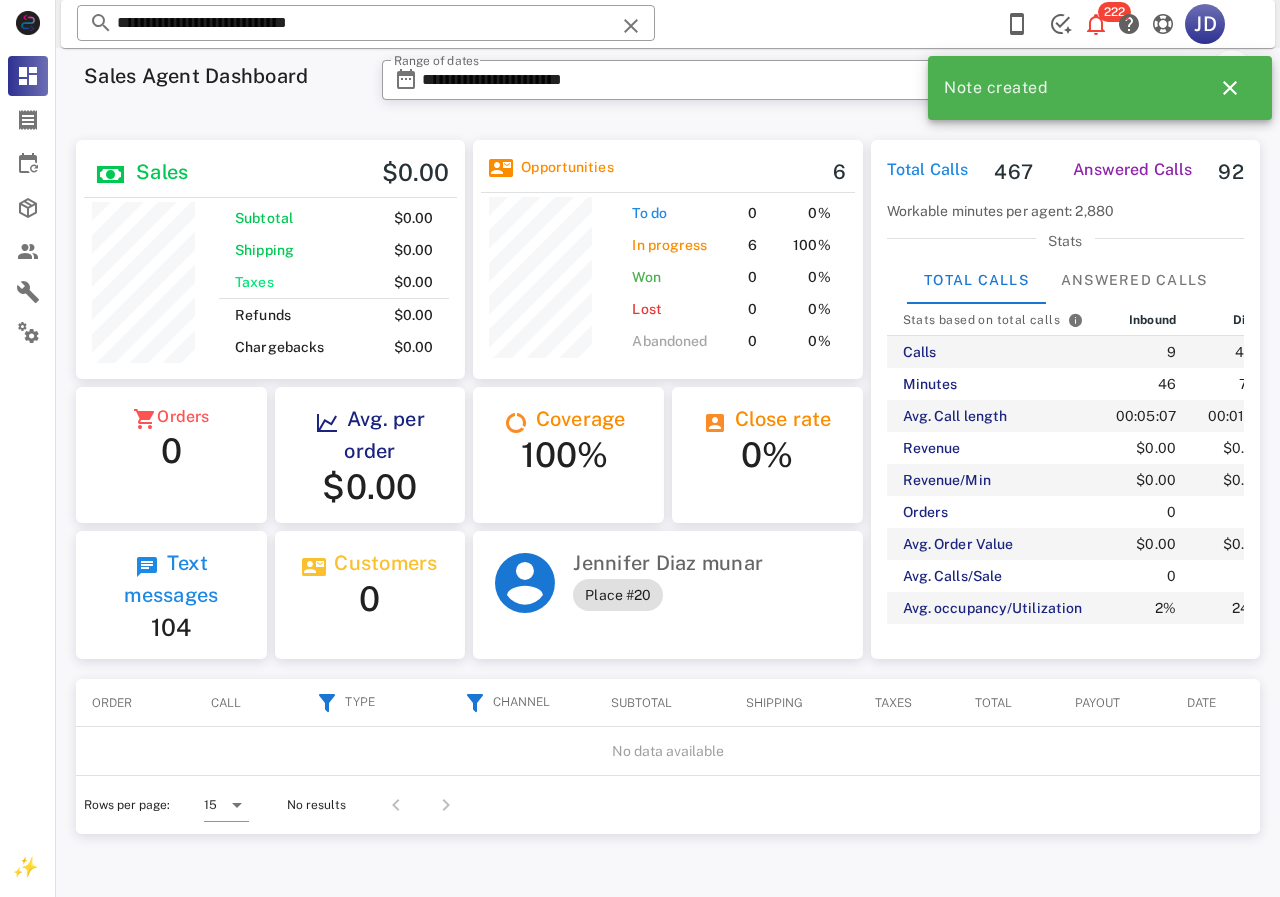 click on "**********" at bounding box center [366, 24] 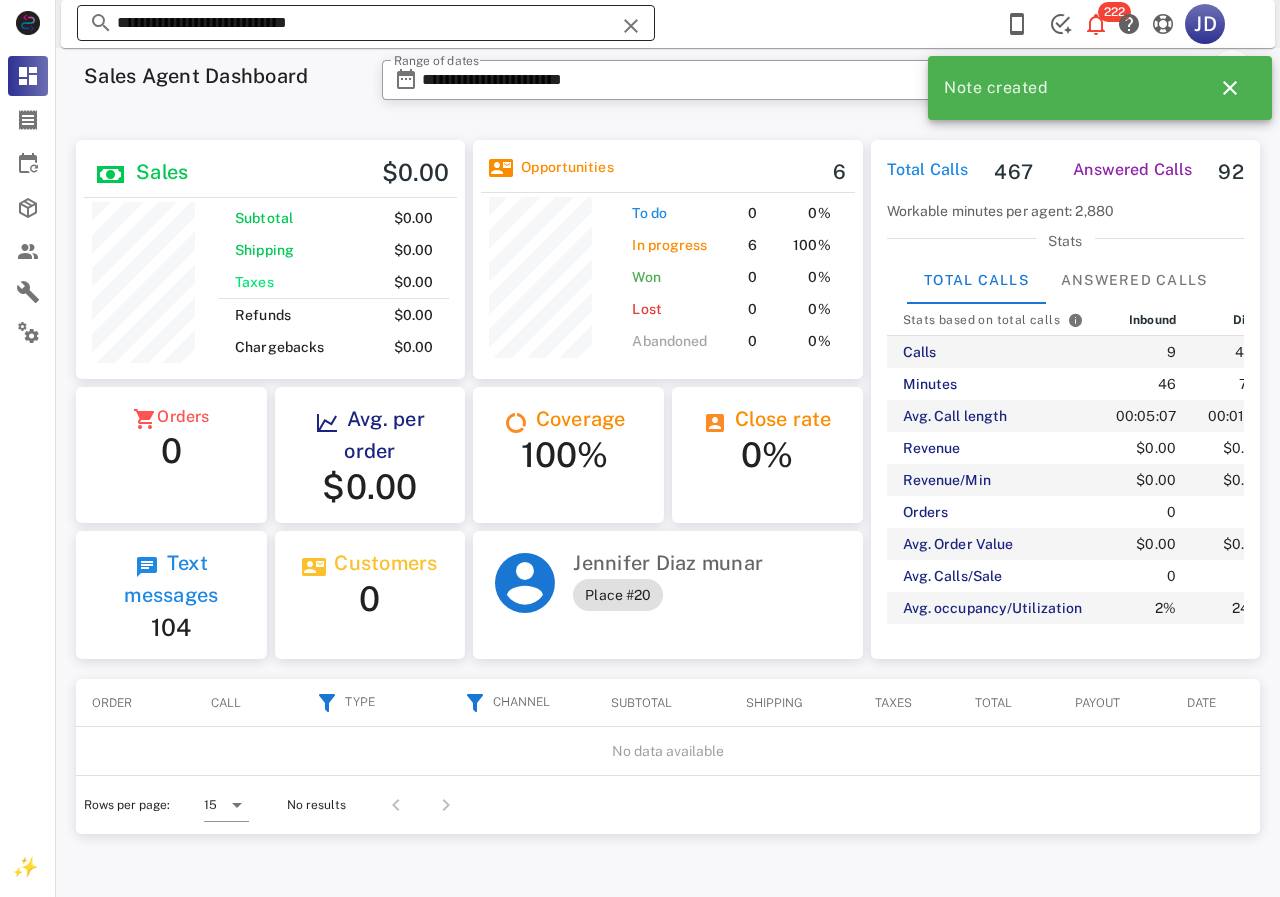 click on "**********" at bounding box center (366, 23) 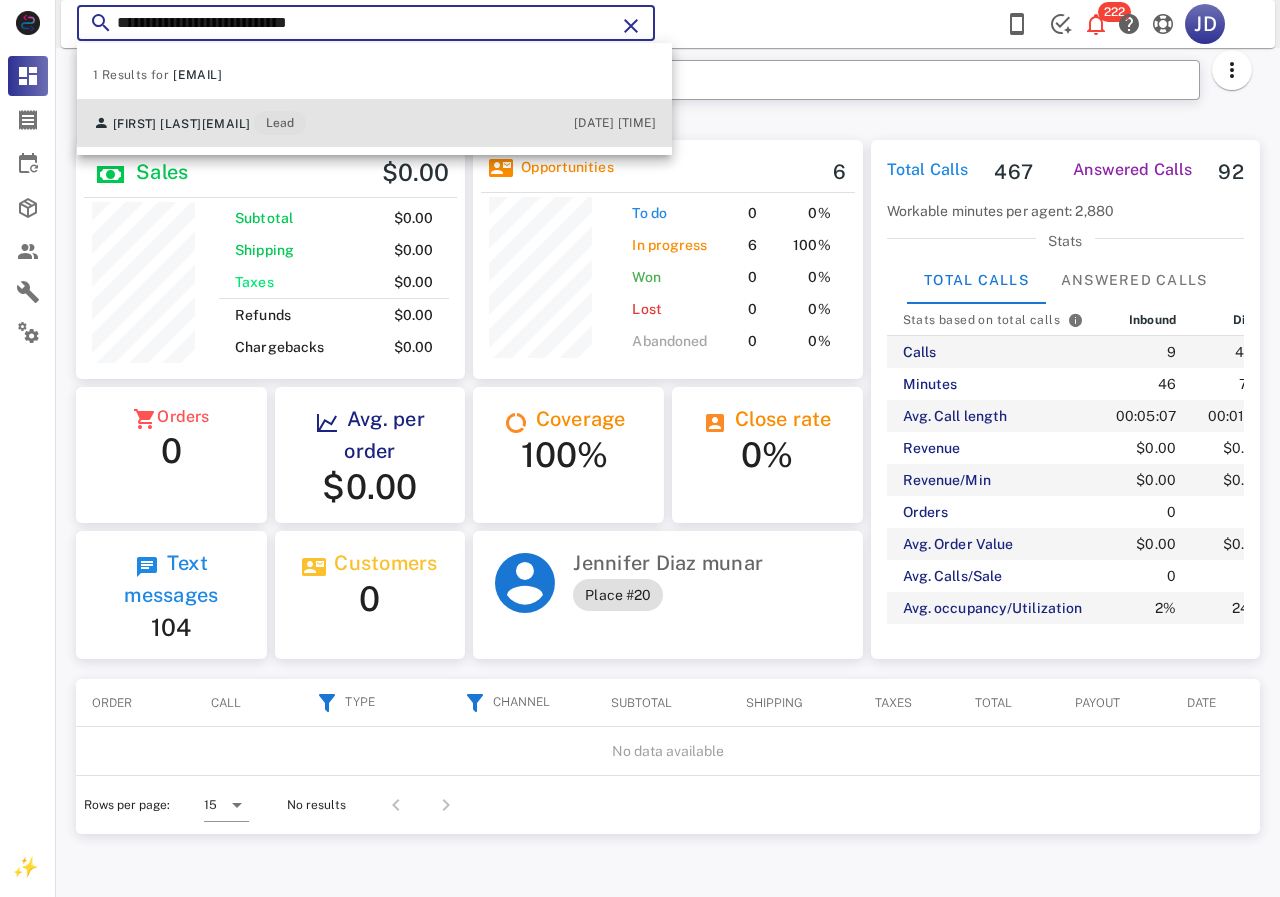click on "[EMAIL]" at bounding box center (226, 124) 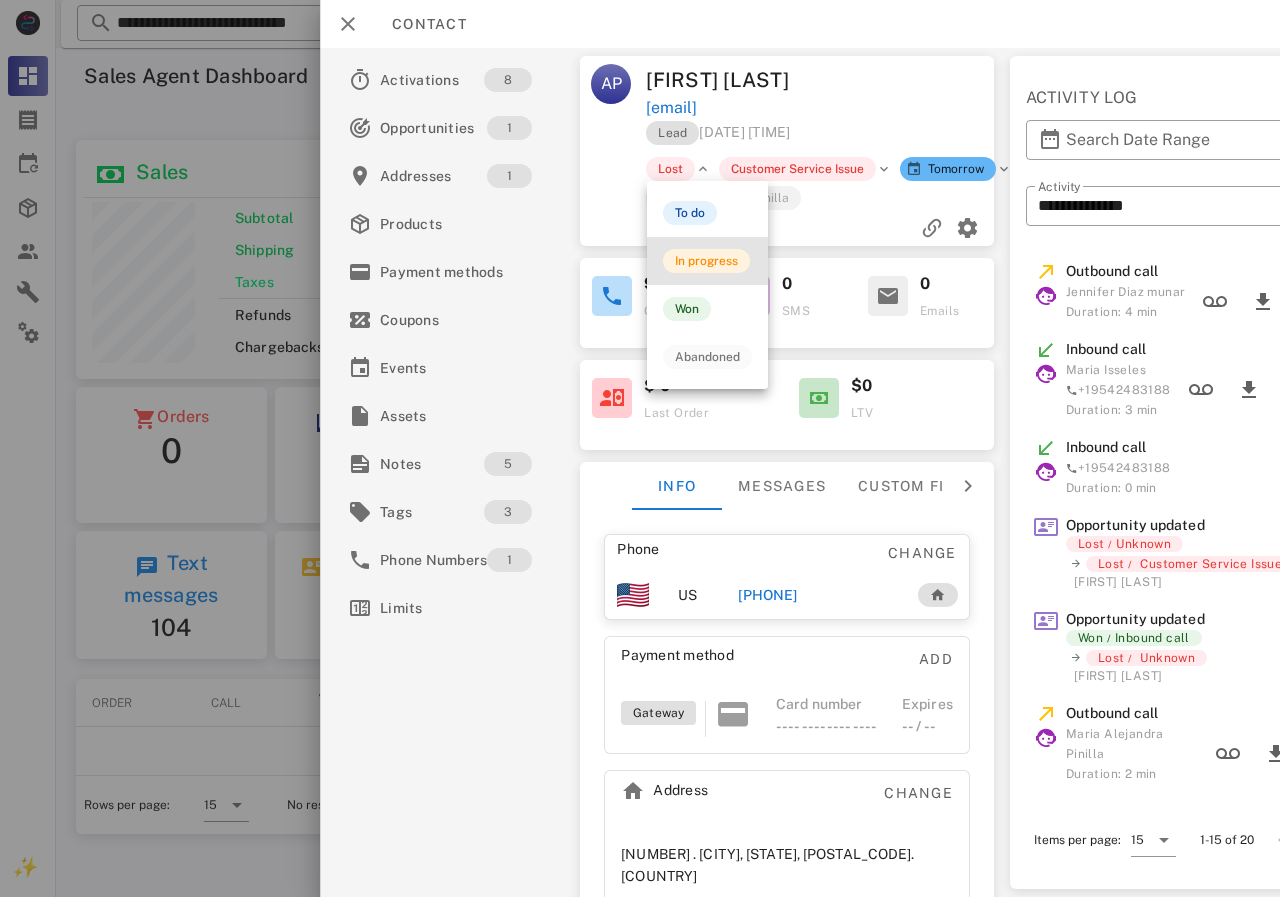 click on "In progress" at bounding box center (706, 261) 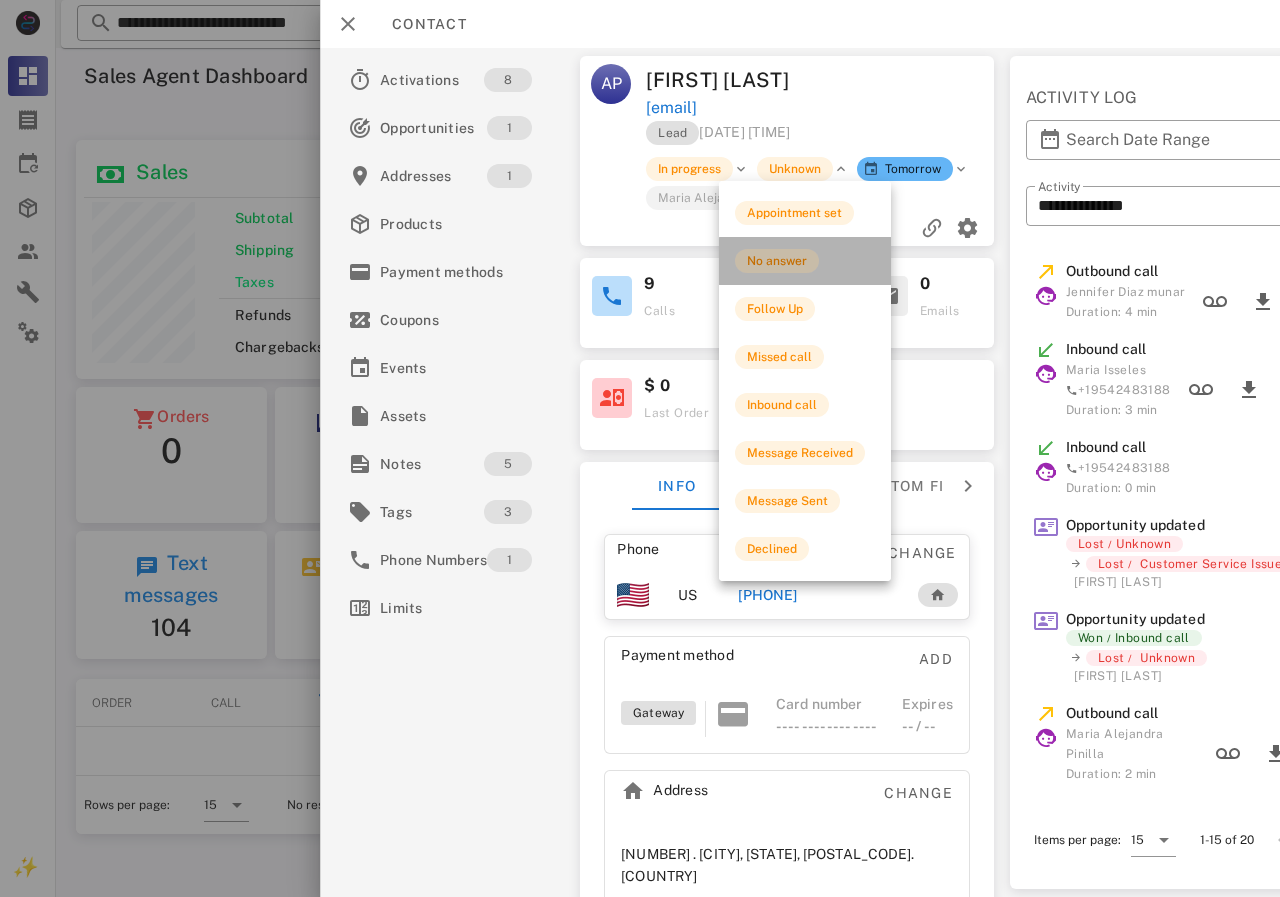 click on "No answer" at bounding box center (777, 261) 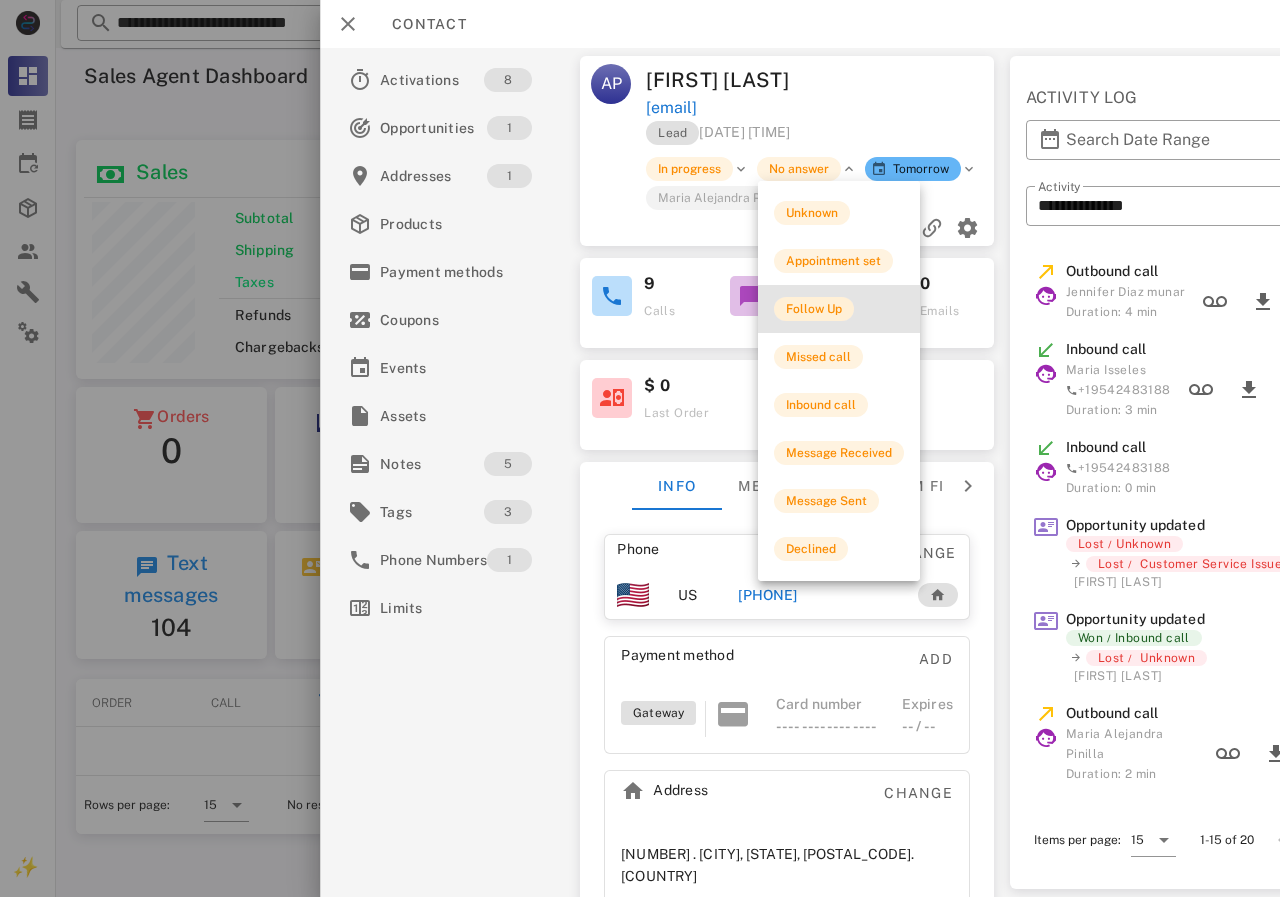 click on "Follow Up" at bounding box center [814, 309] 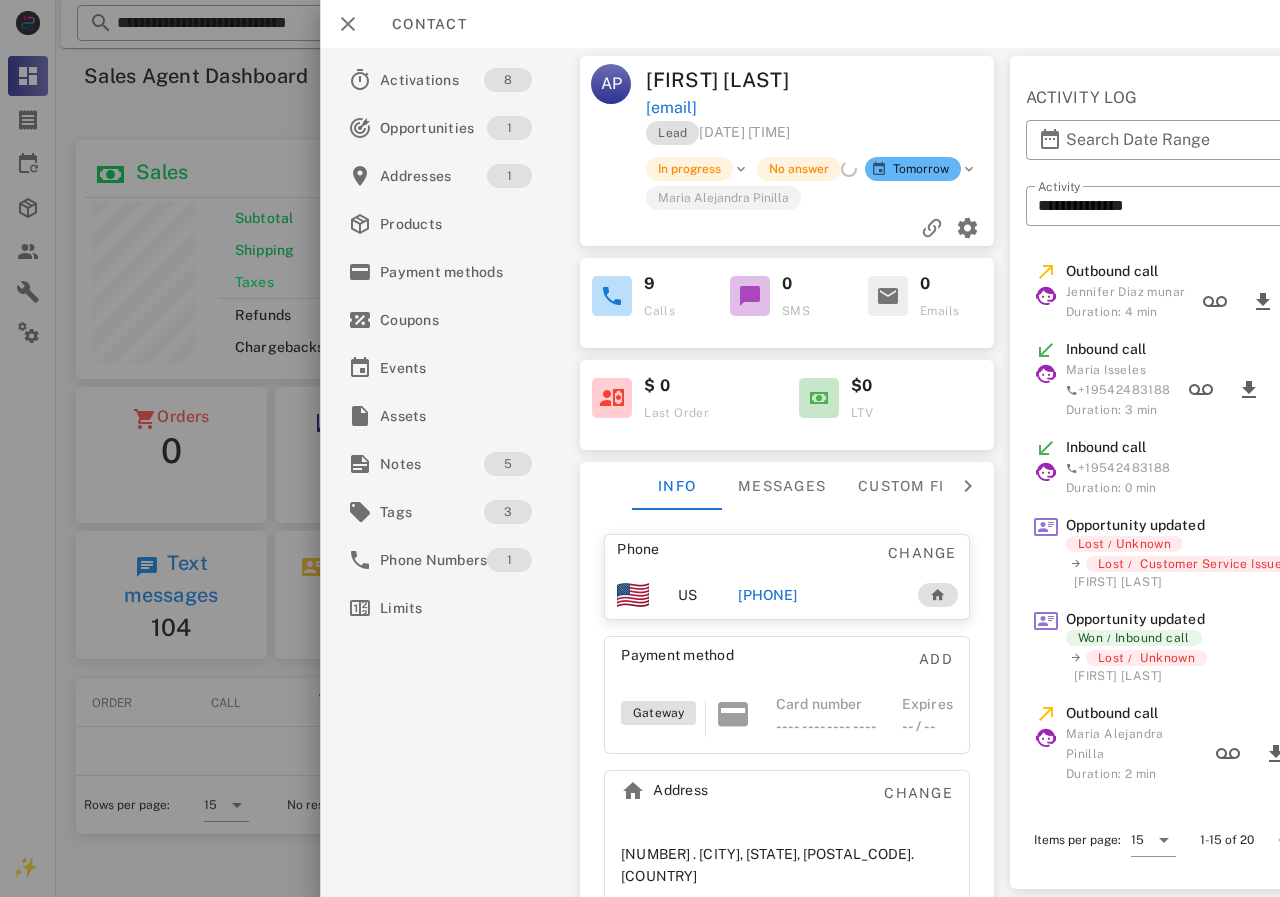 click at bounding box center (640, 448) 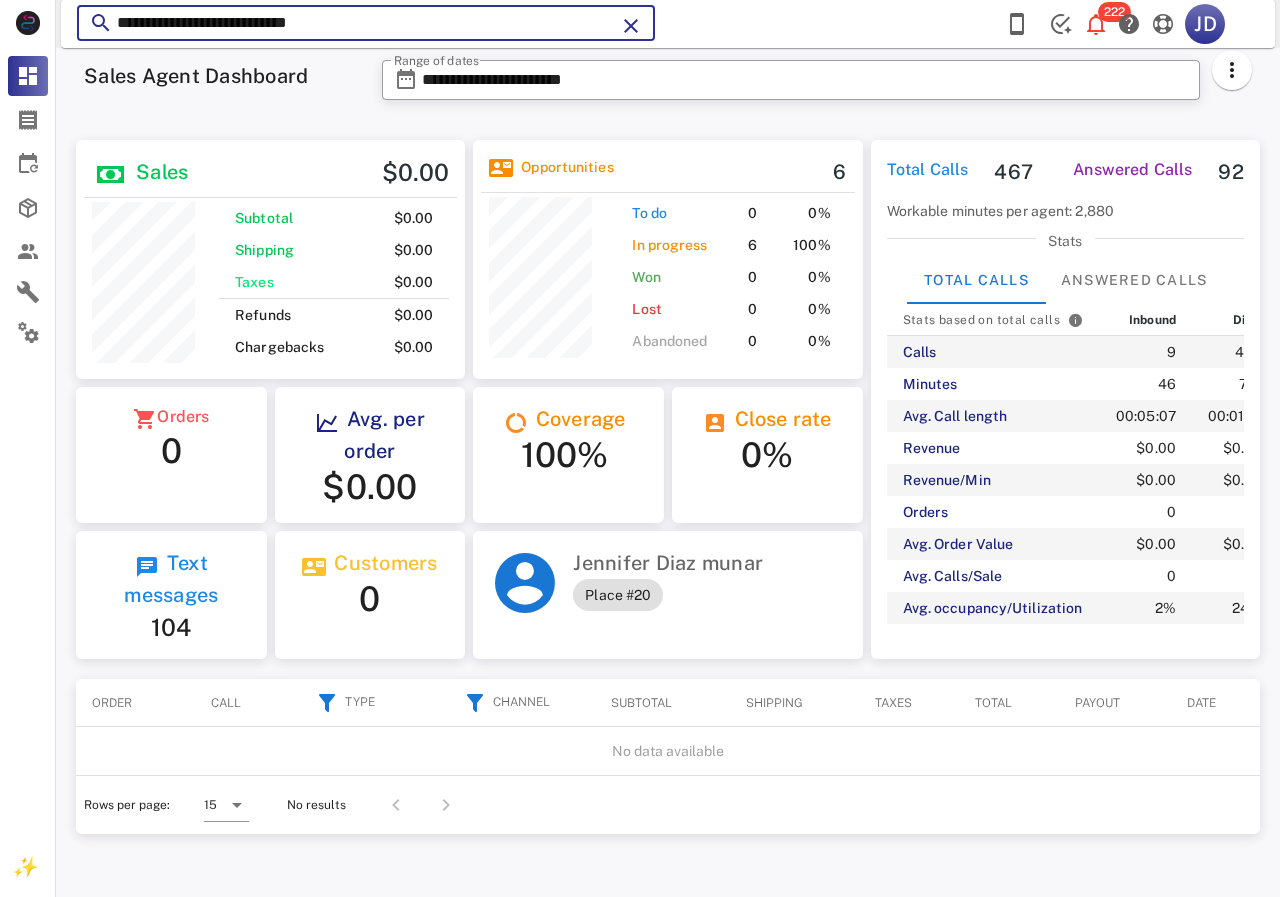 drag, startPoint x: 374, startPoint y: 23, endPoint x: 113, endPoint y: 32, distance: 261.15512 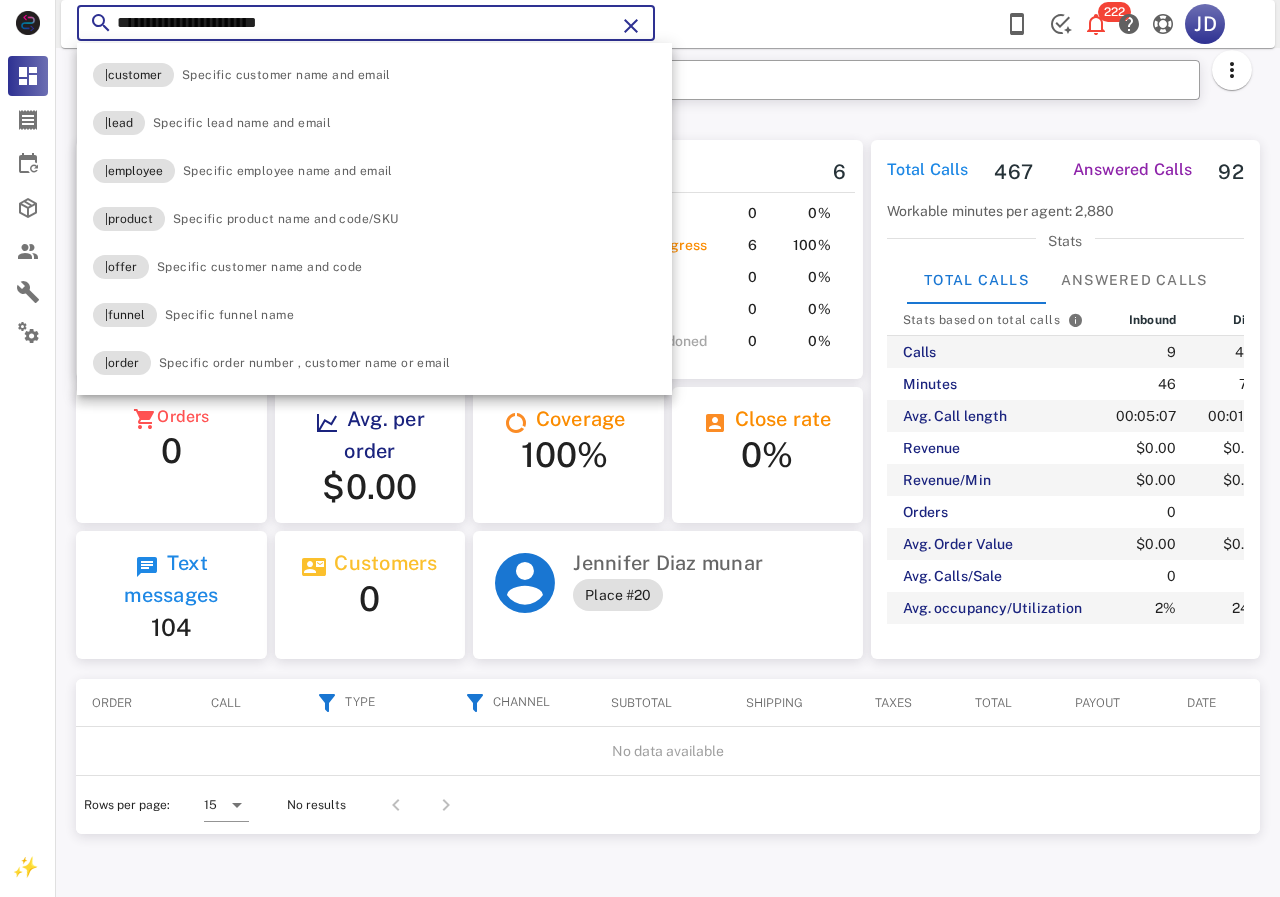 type on "**********" 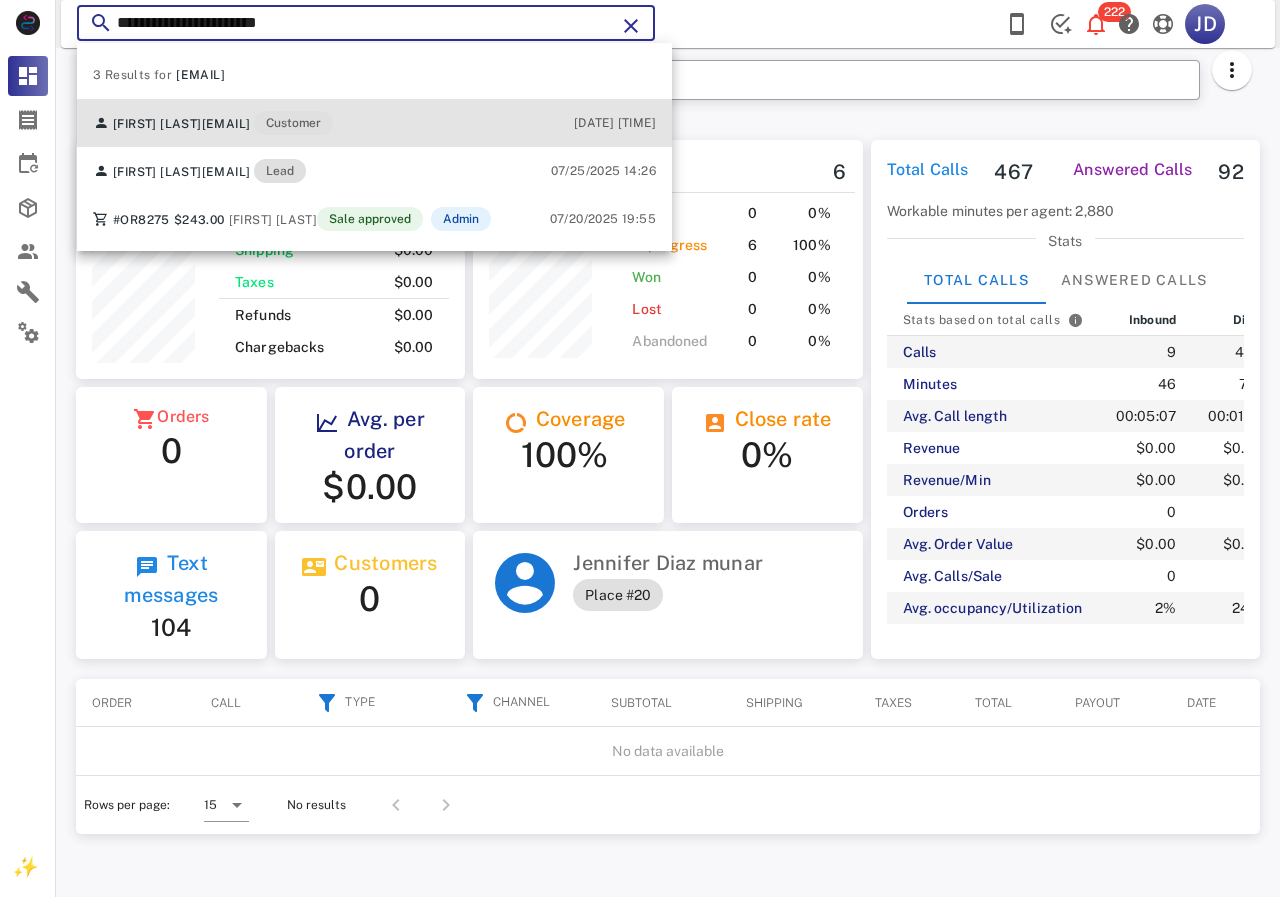 click on "[EMAIL]" at bounding box center [226, 124] 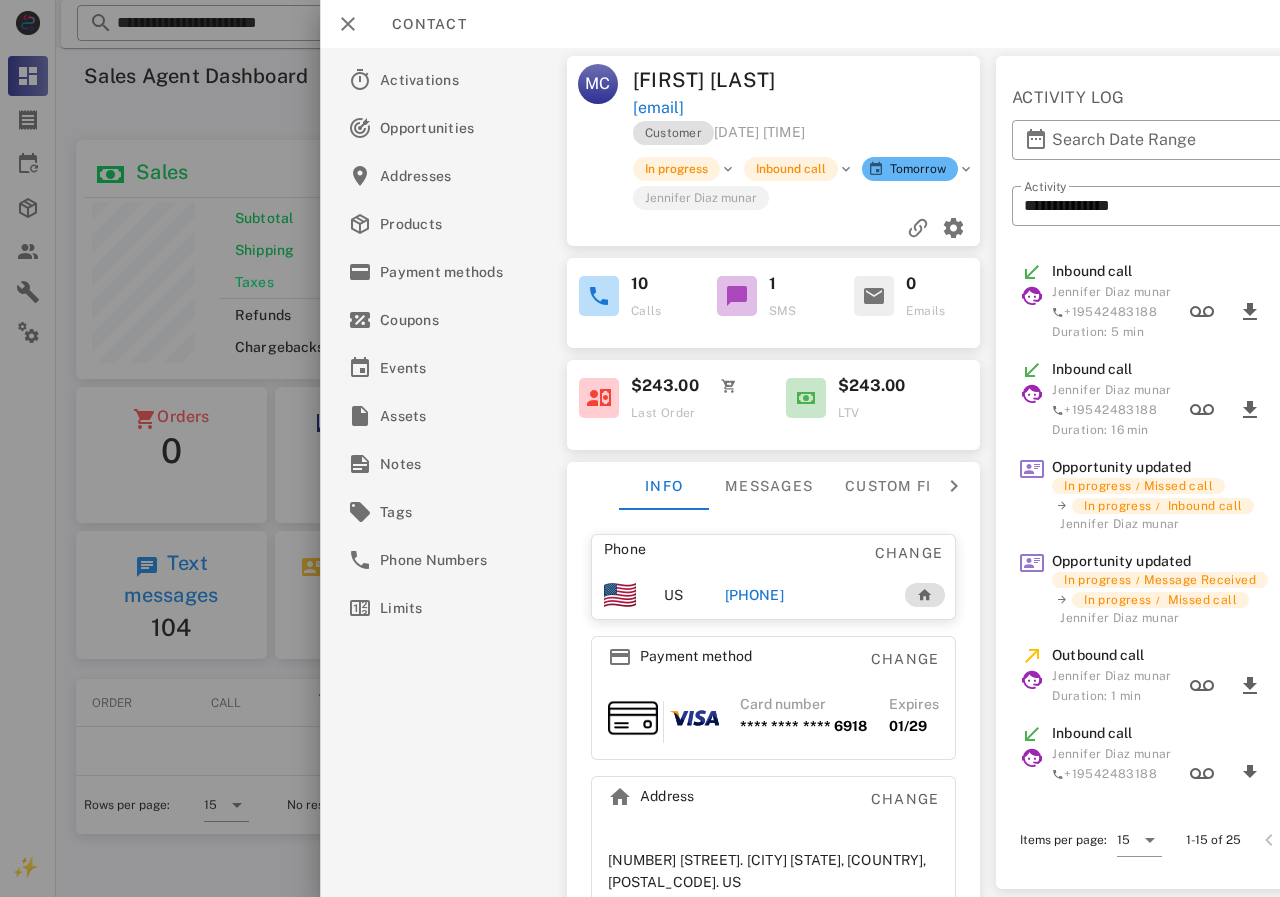 click on "[PHONE]" at bounding box center [754, 595] 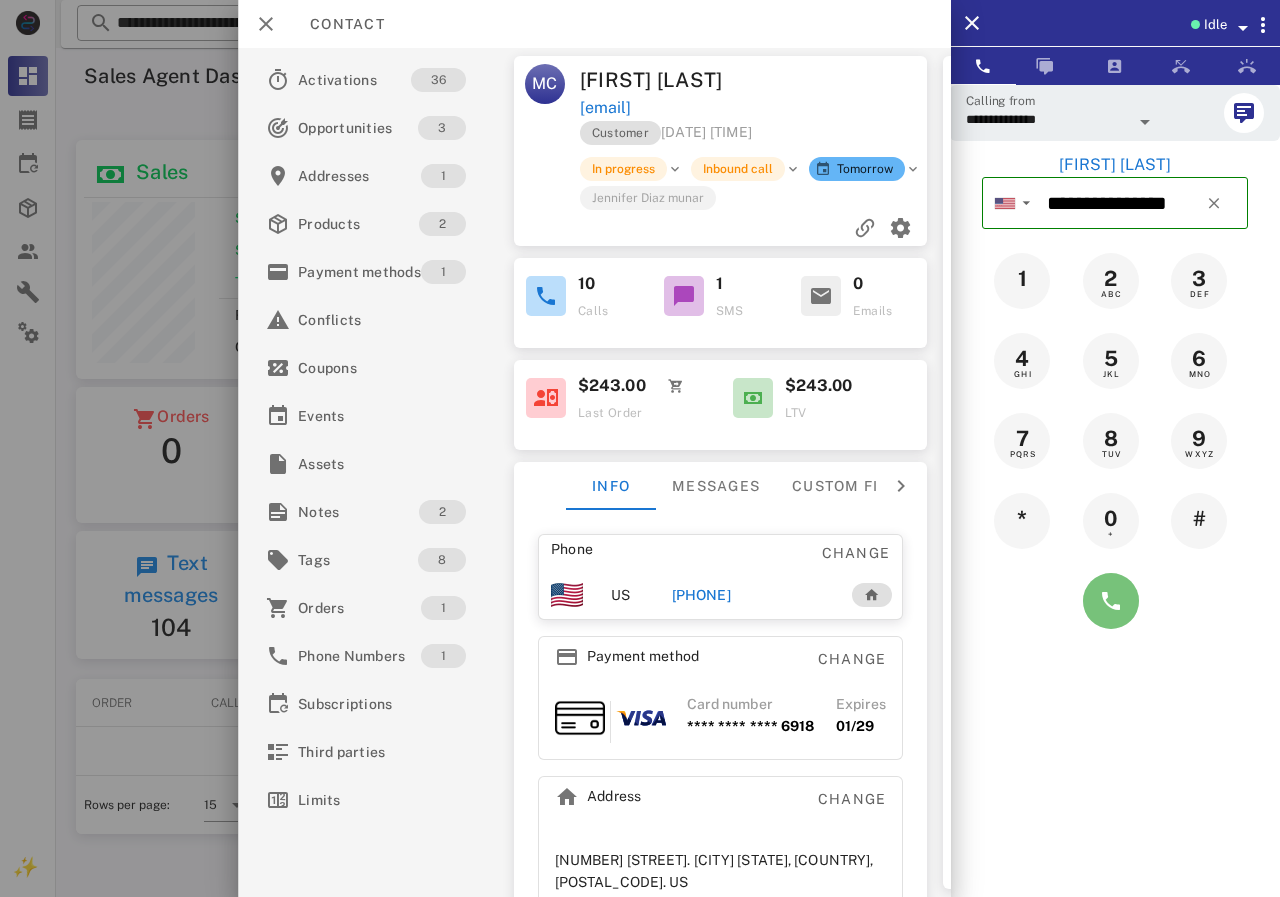 click at bounding box center (1111, 601) 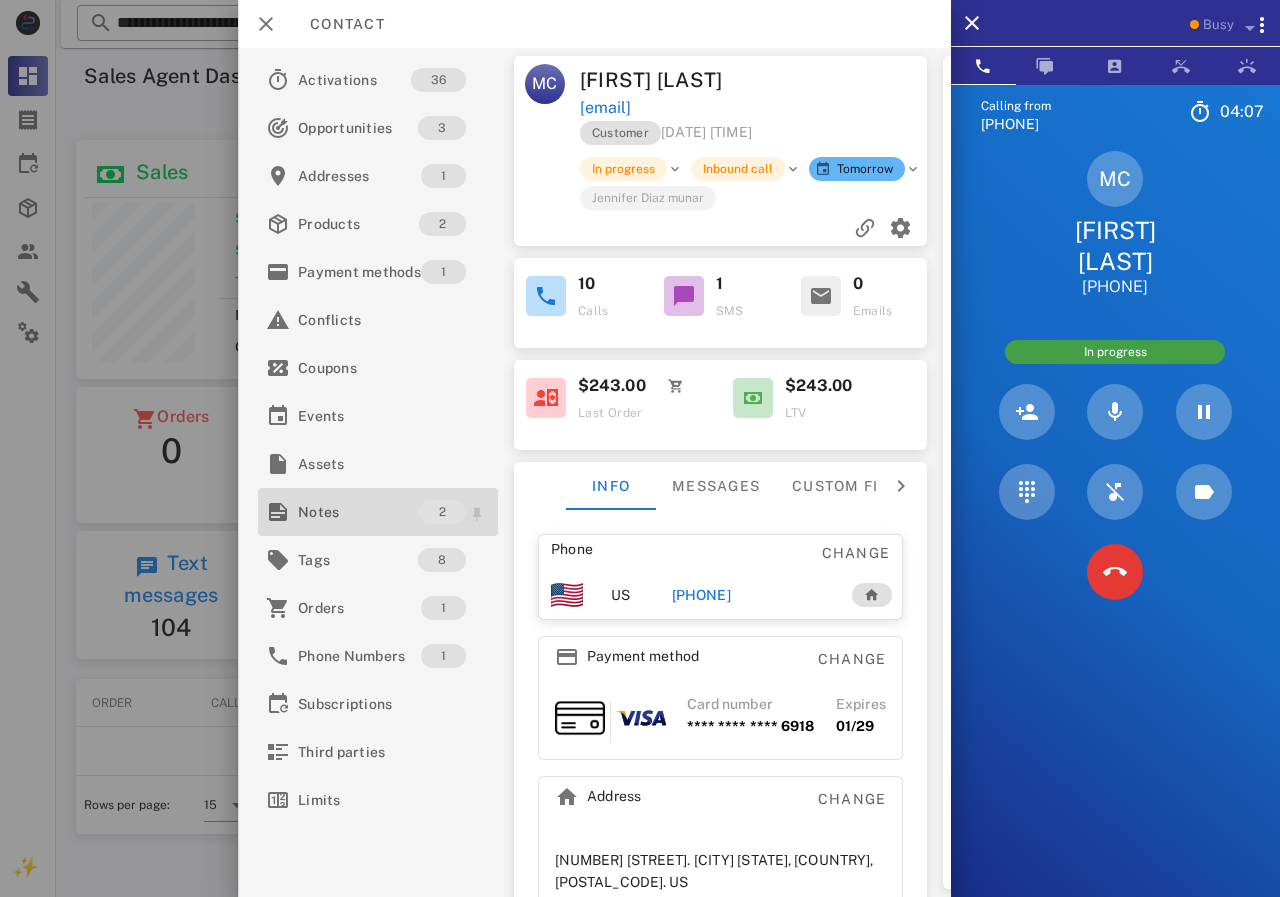 click on "Notes" at bounding box center [358, 512] 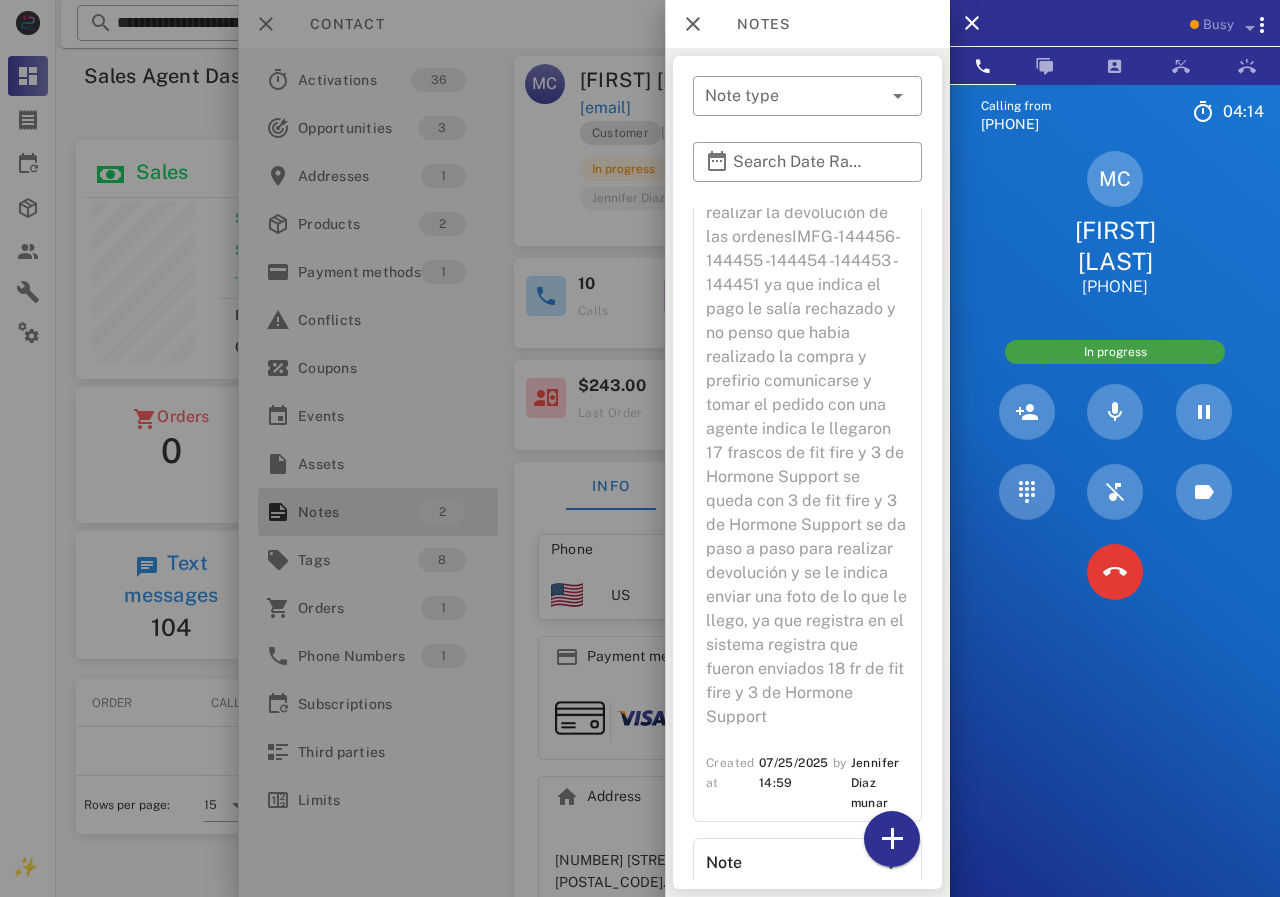 scroll, scrollTop: 0, scrollLeft: 0, axis: both 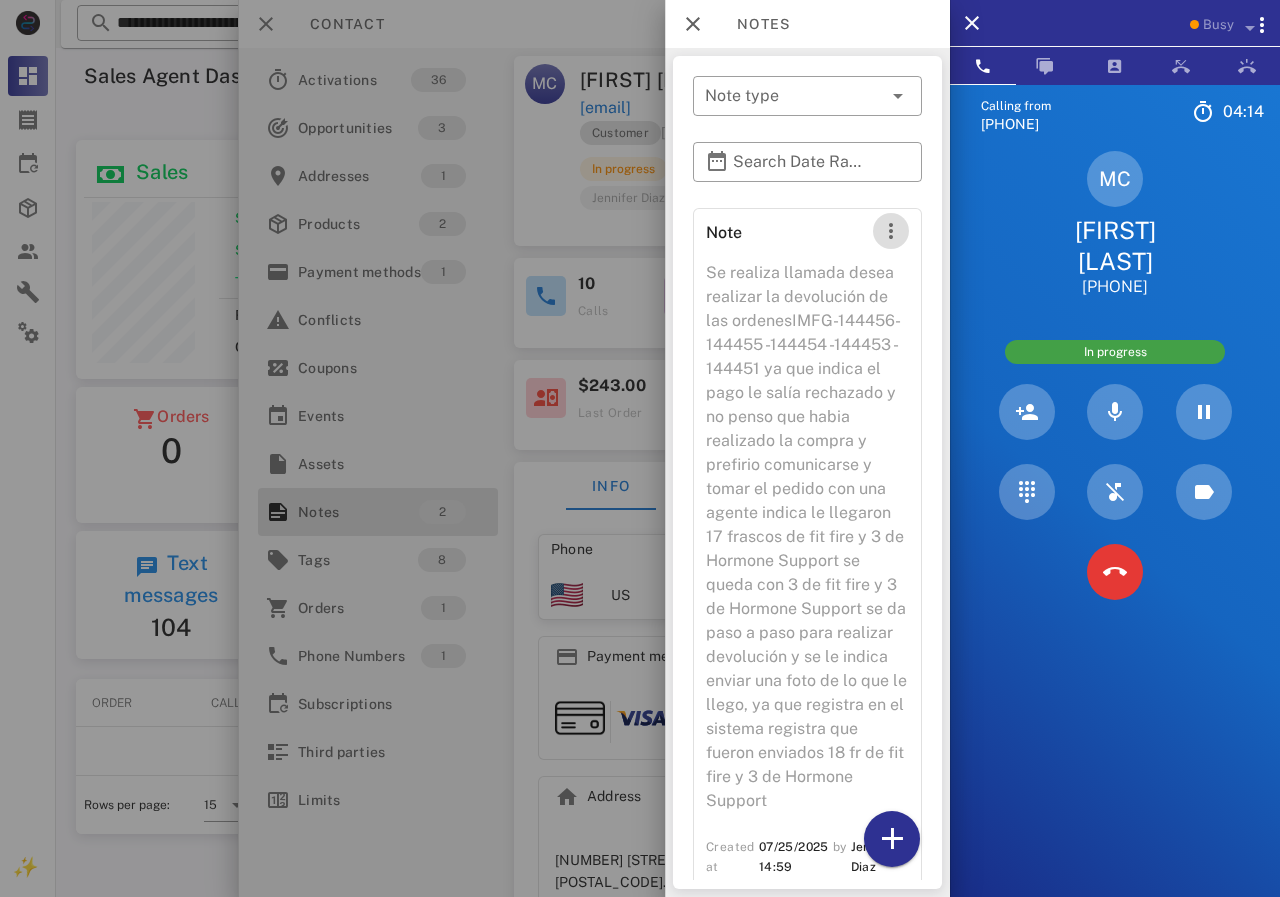 click at bounding box center (891, 231) 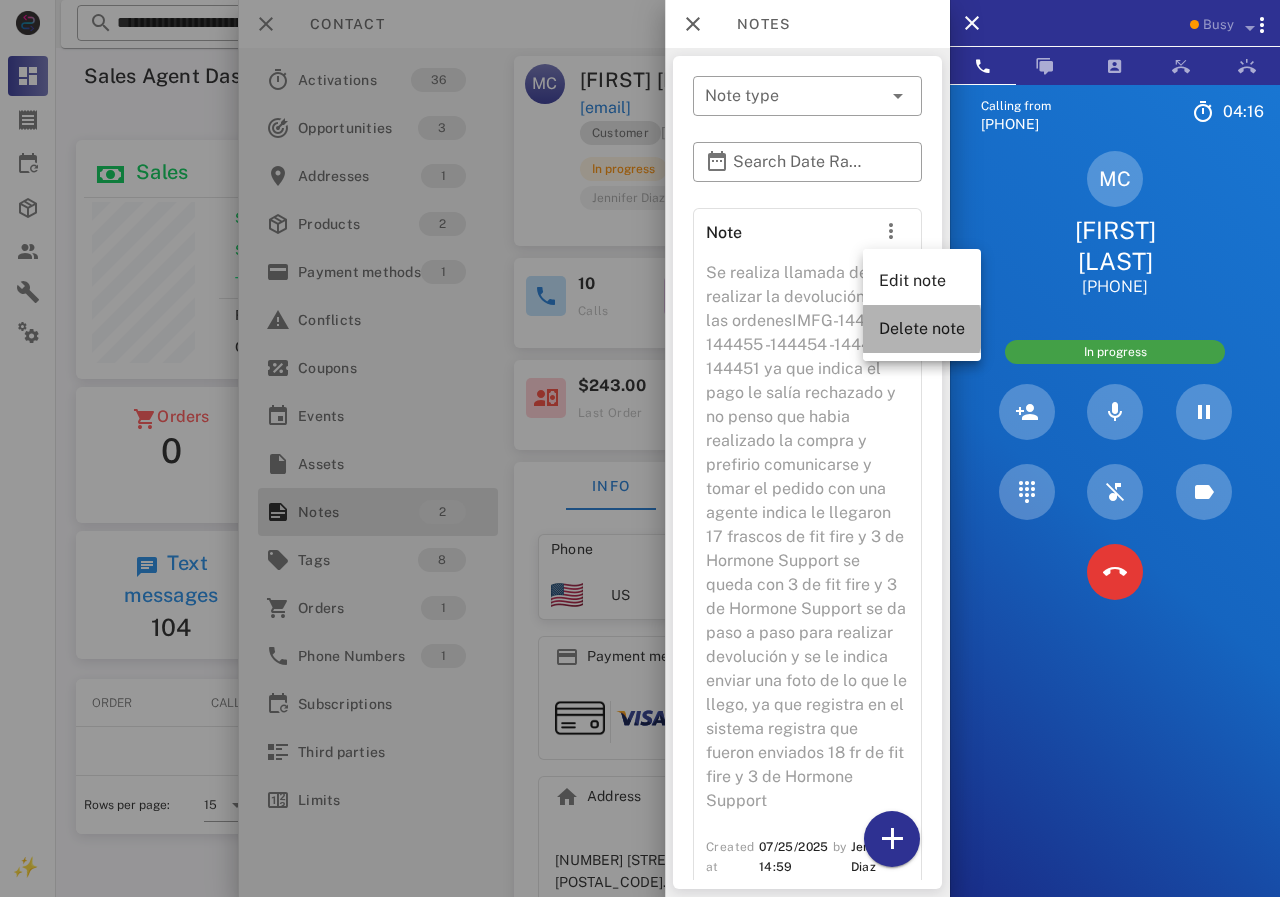 click on "Delete note" at bounding box center [922, 328] 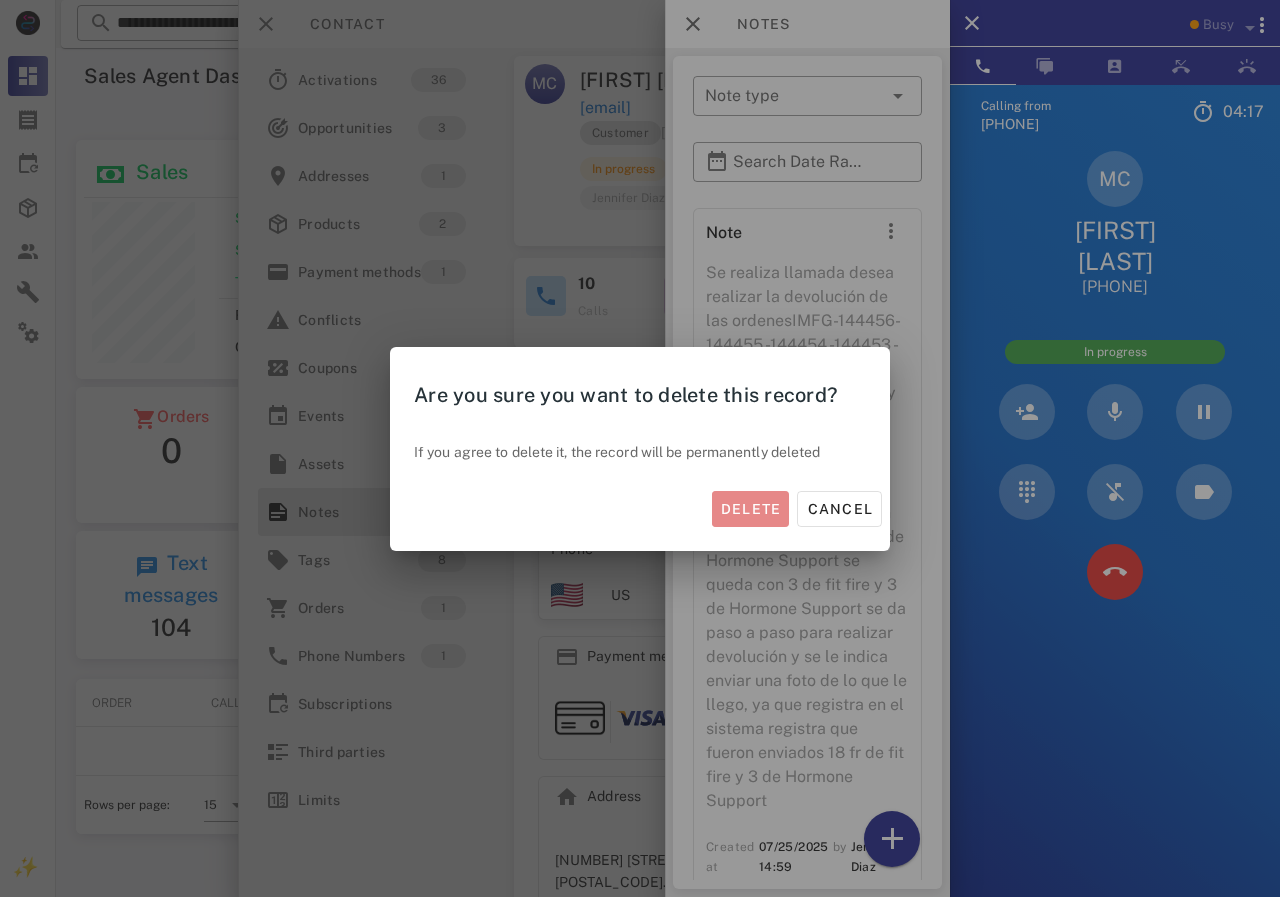 click on "Delete" at bounding box center [751, 509] 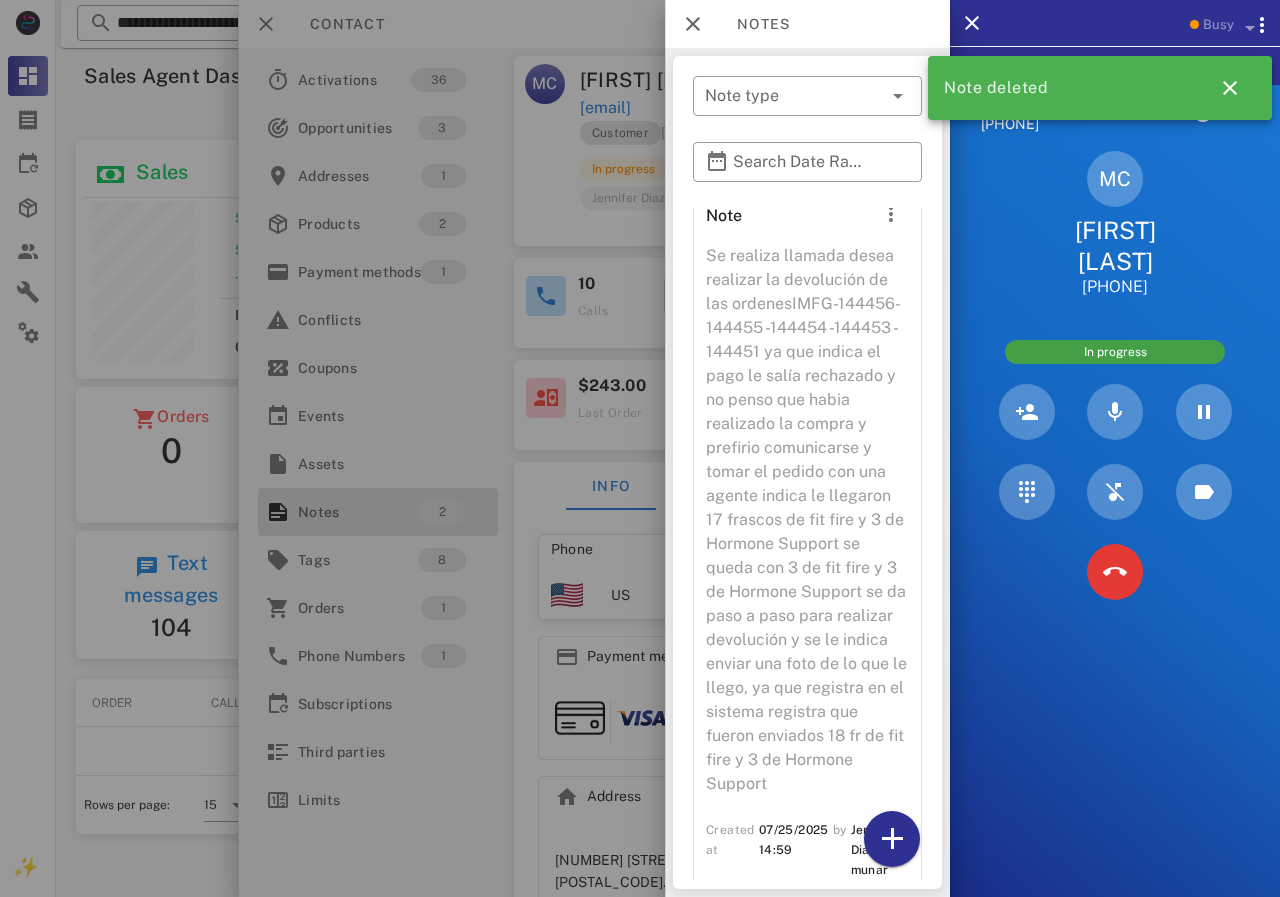 scroll, scrollTop: 0, scrollLeft: 0, axis: both 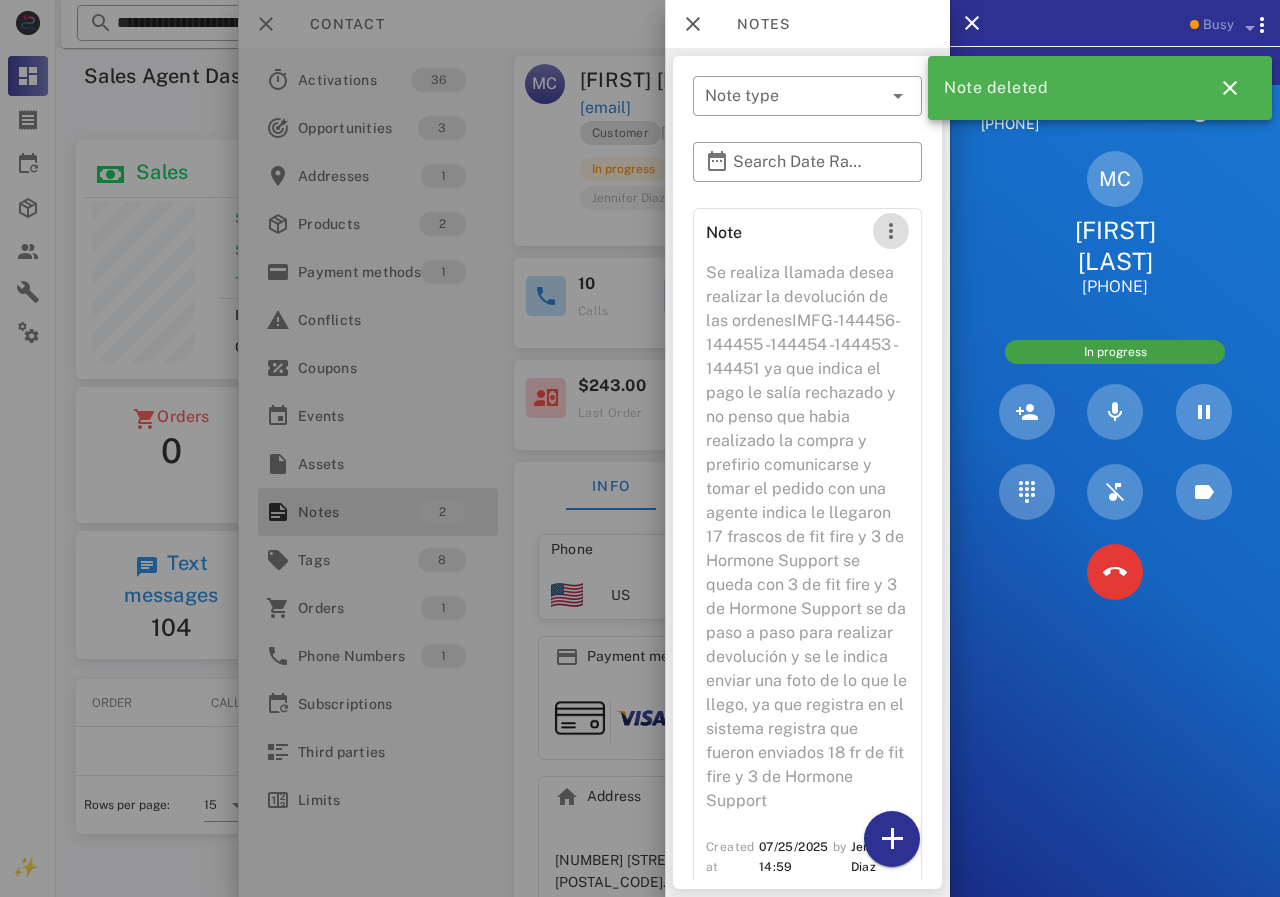 click at bounding box center [891, 231] 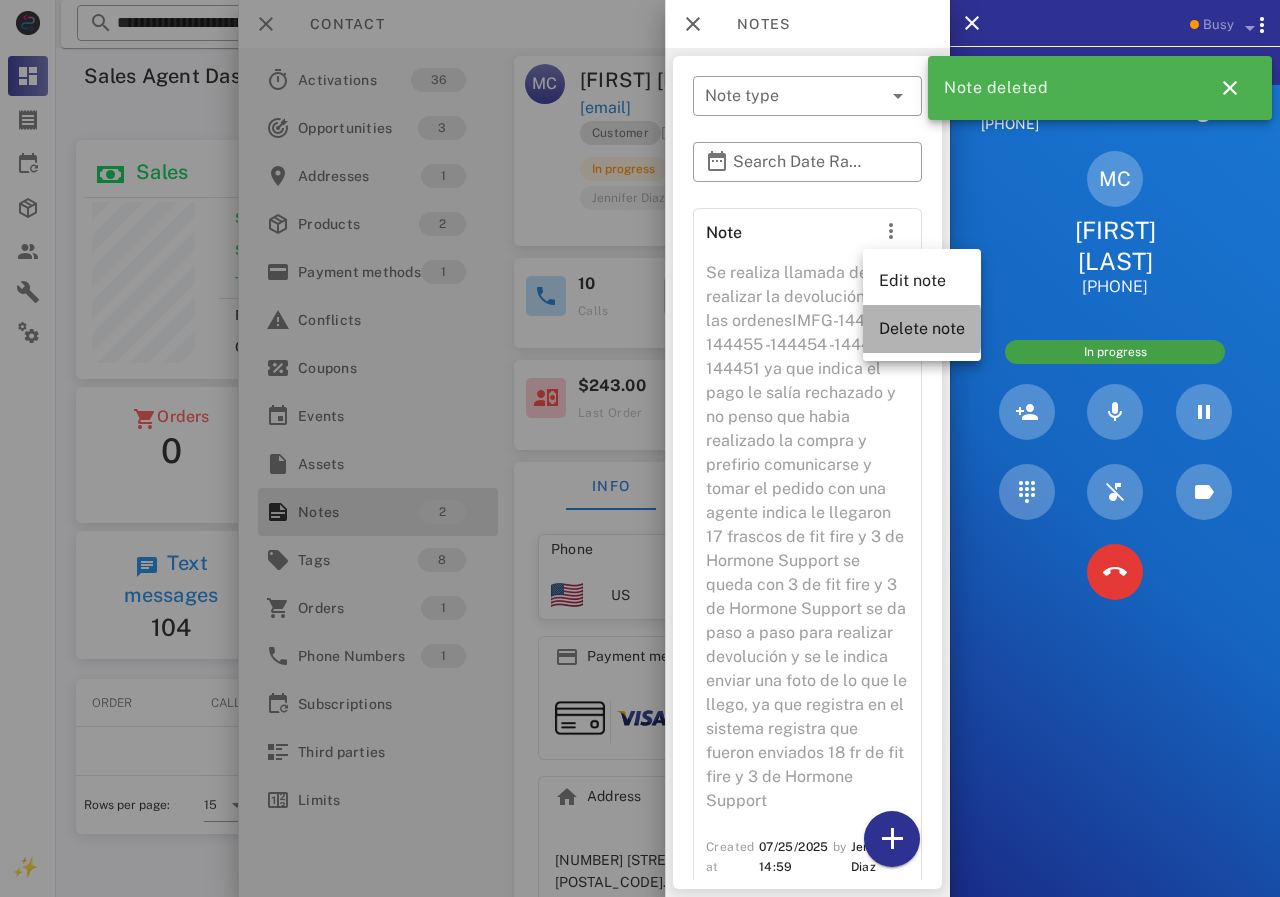 click on "Delete note" at bounding box center [922, 328] 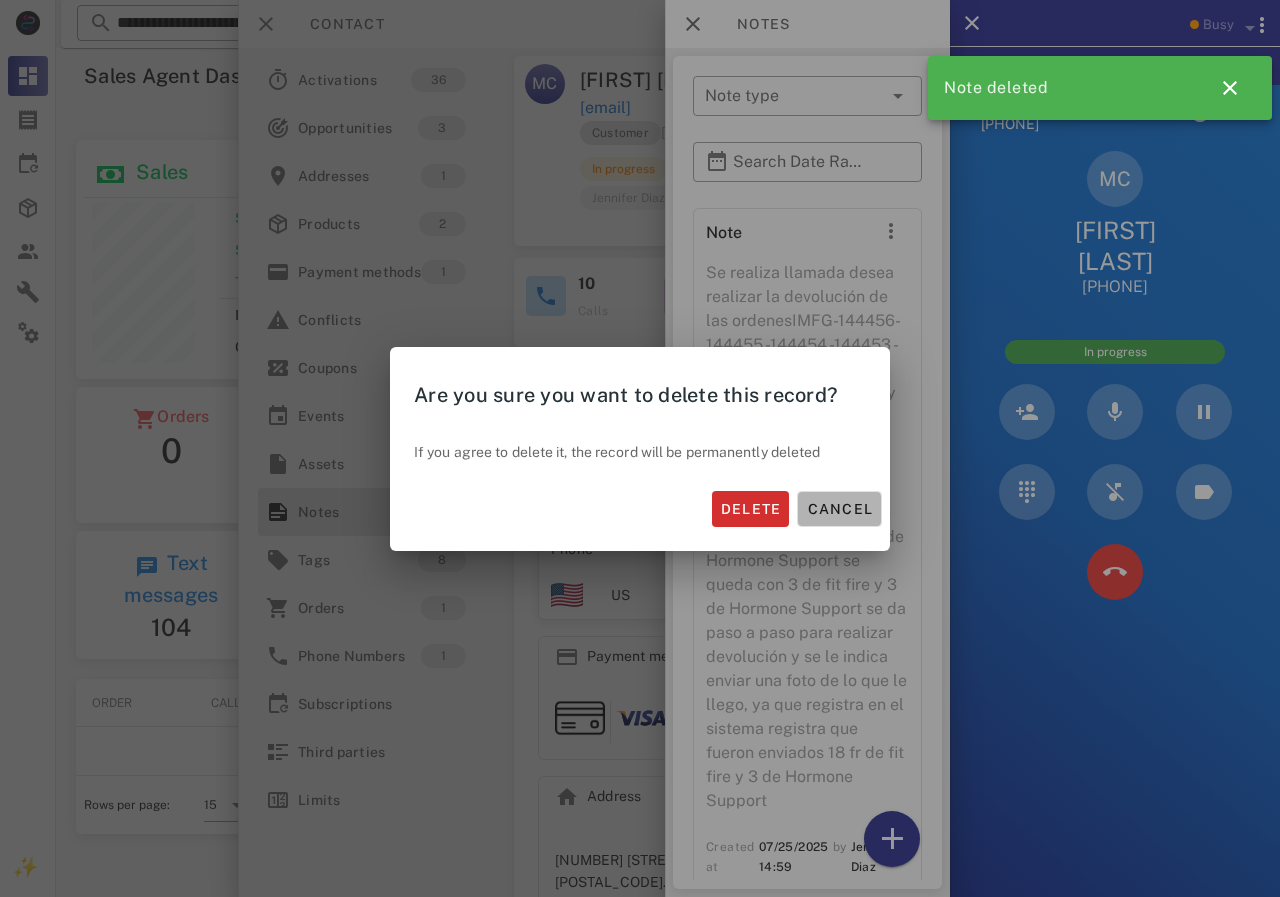 click on "Cancel" at bounding box center [839, 509] 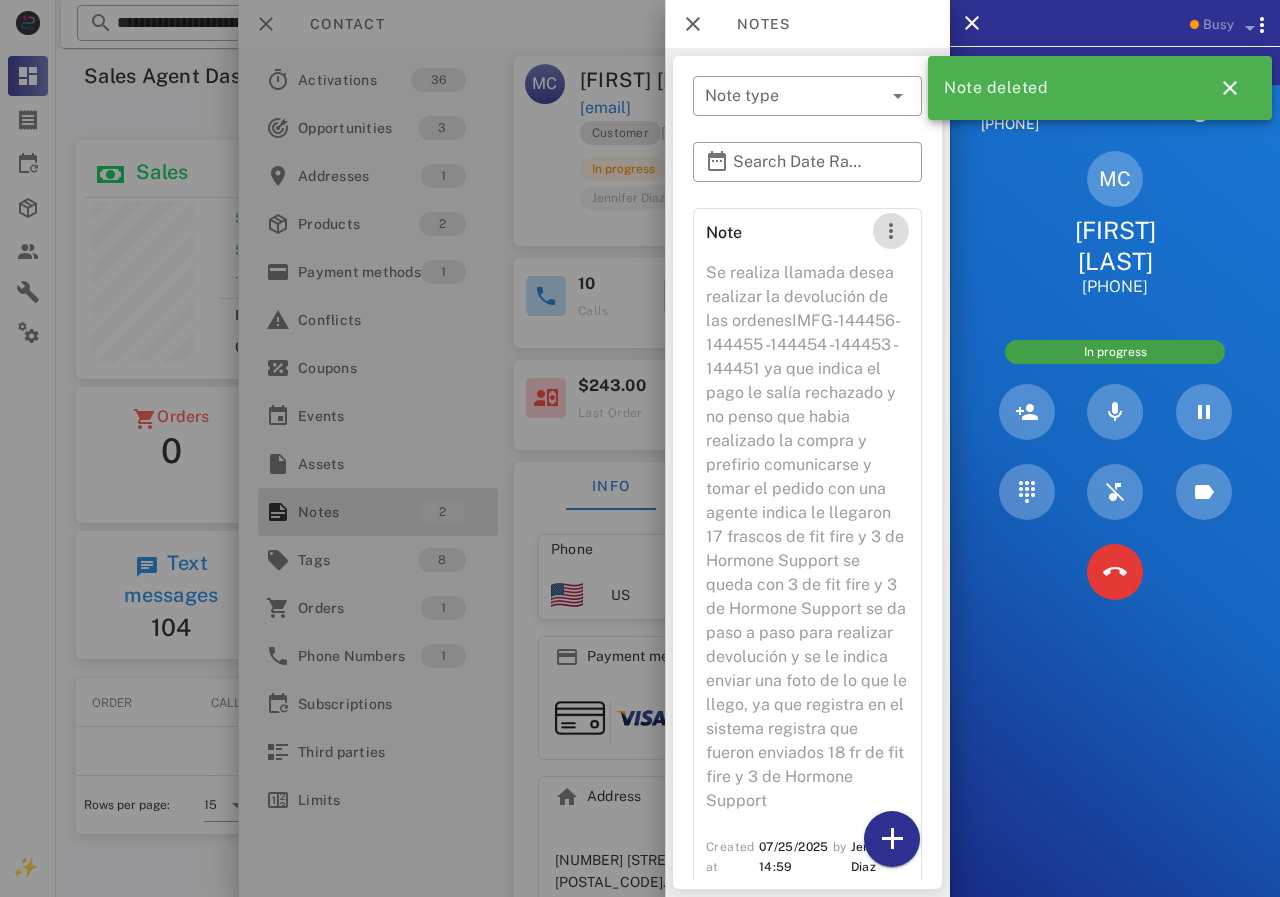 click at bounding box center [891, 231] 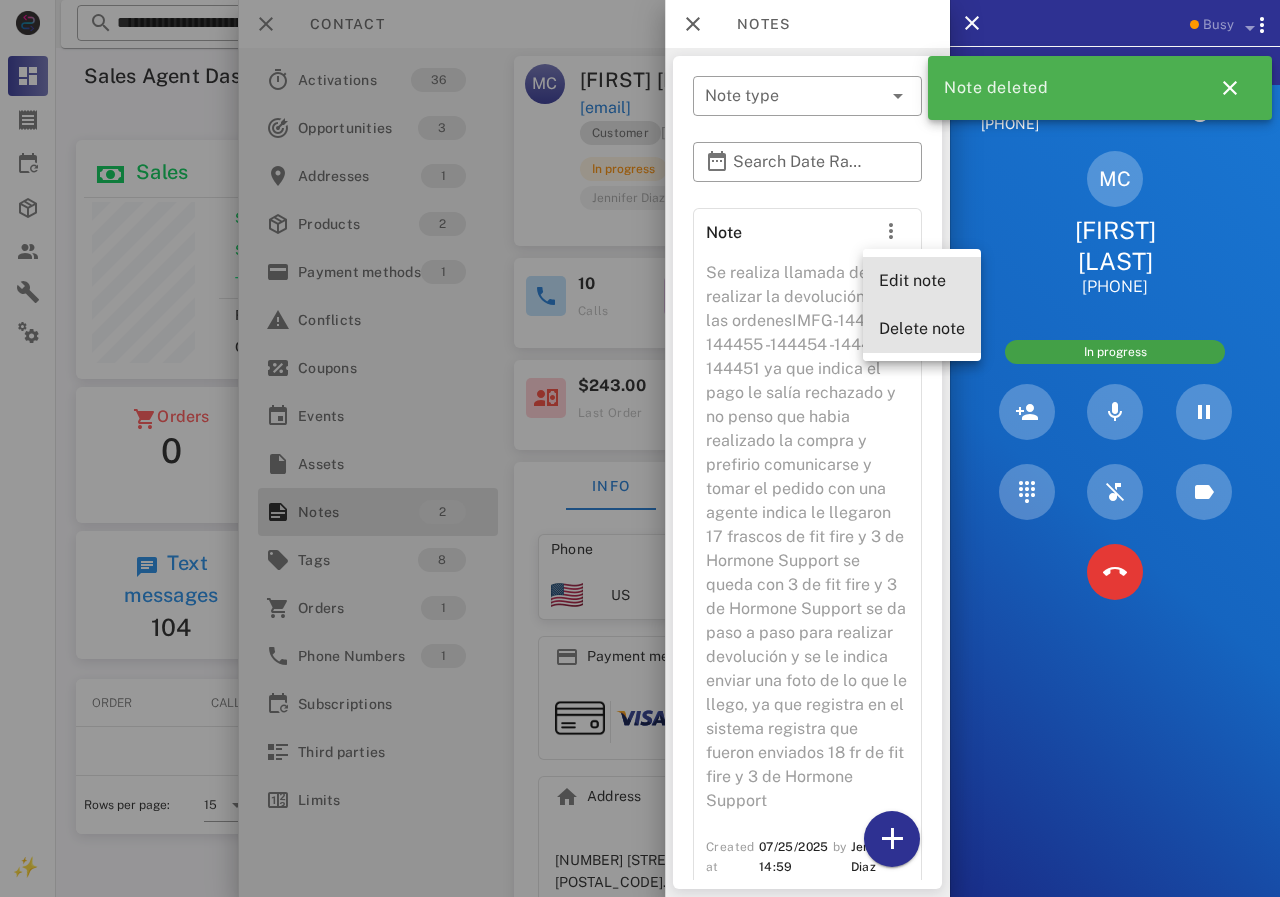 click on "Edit note" at bounding box center [922, 280] 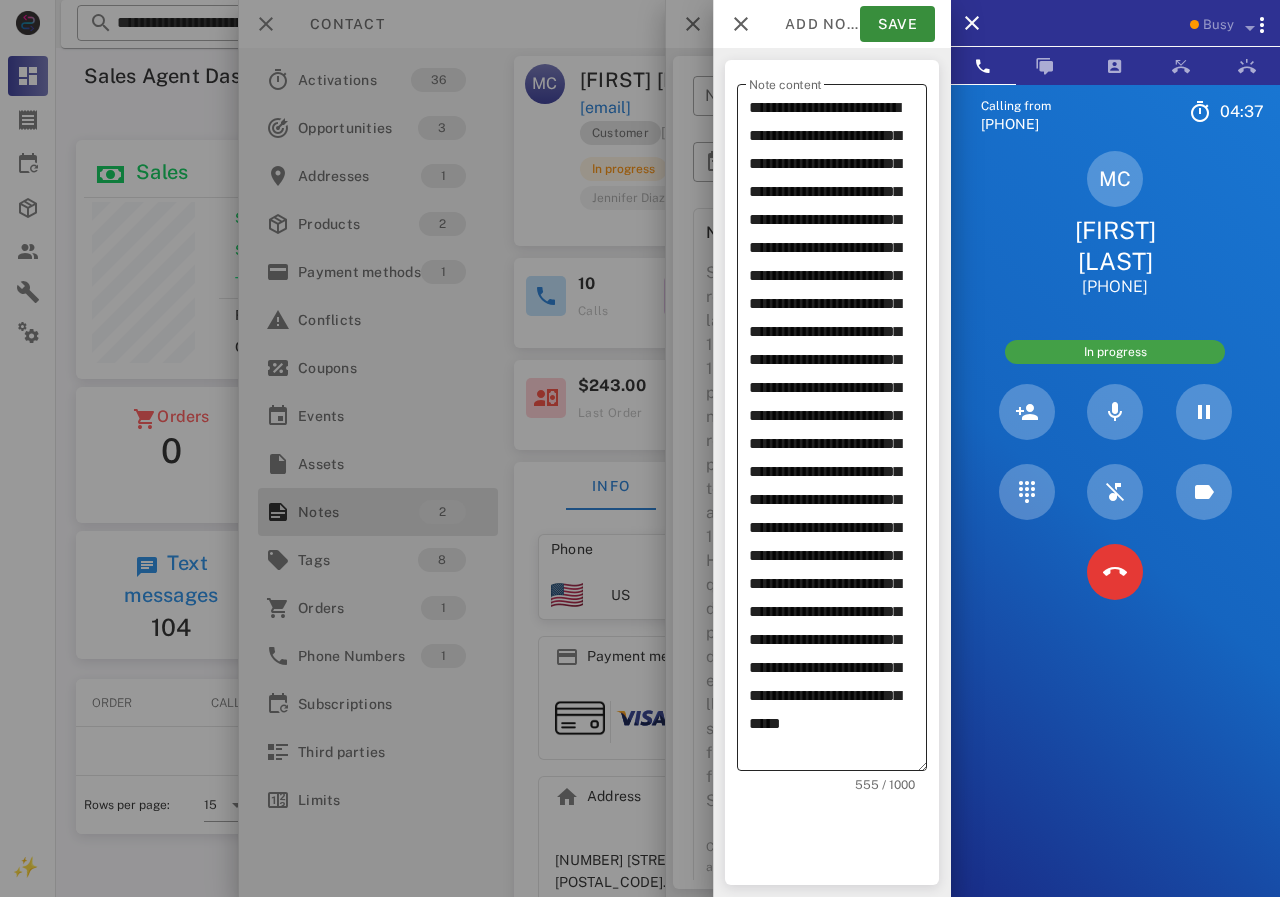 scroll, scrollTop: 0, scrollLeft: 0, axis: both 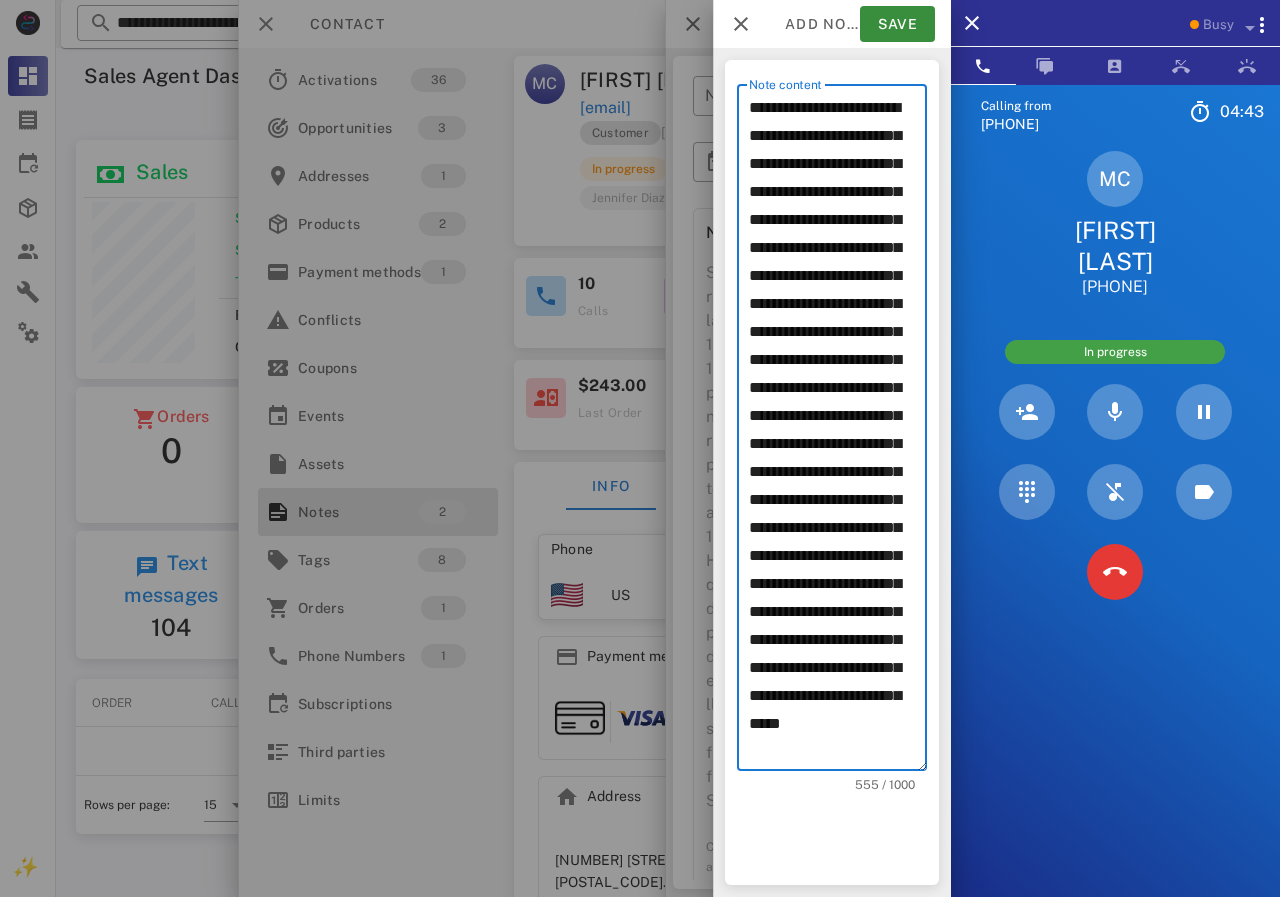 drag, startPoint x: 750, startPoint y: 530, endPoint x: 890, endPoint y: 755, distance: 265 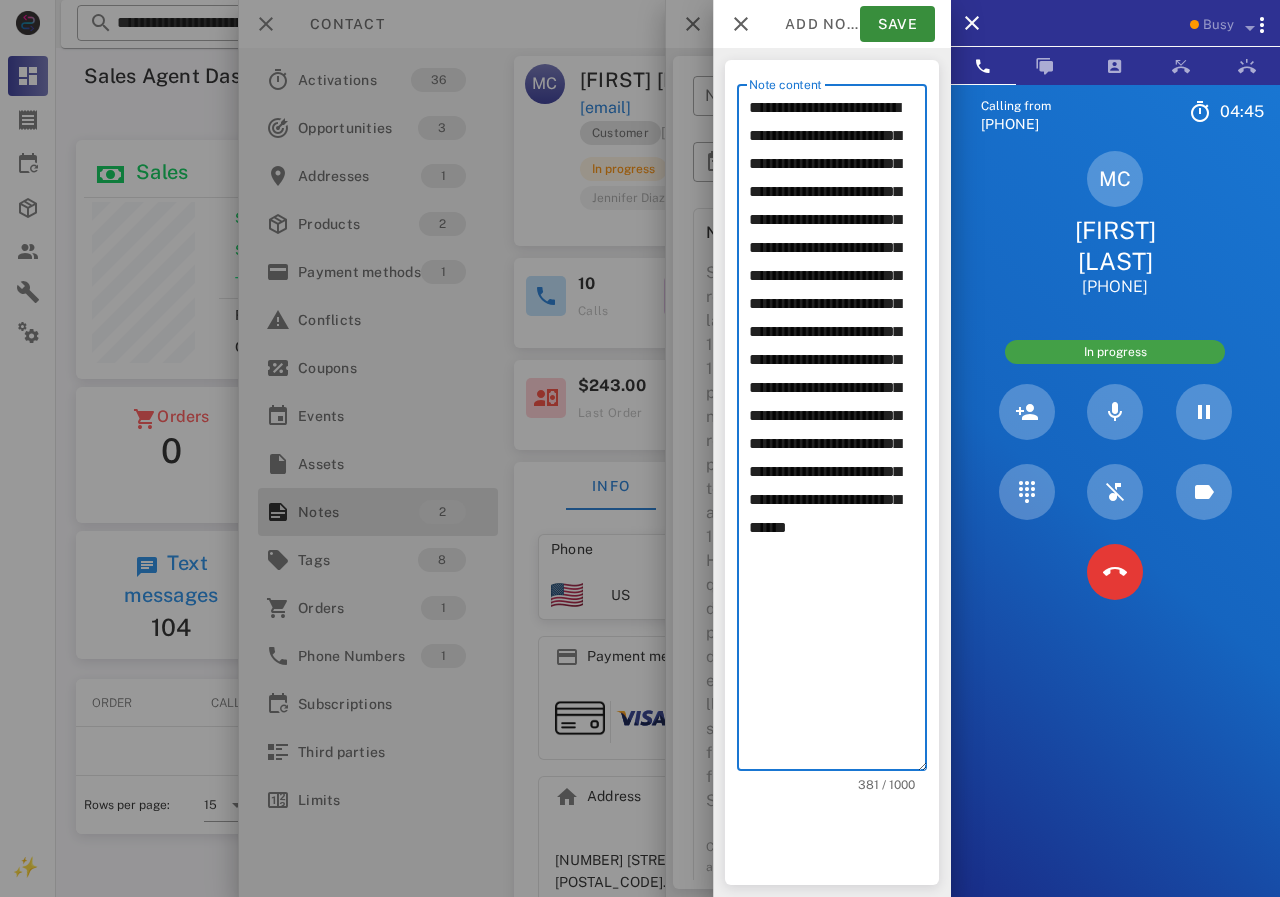click on "**********" at bounding box center (838, 432) 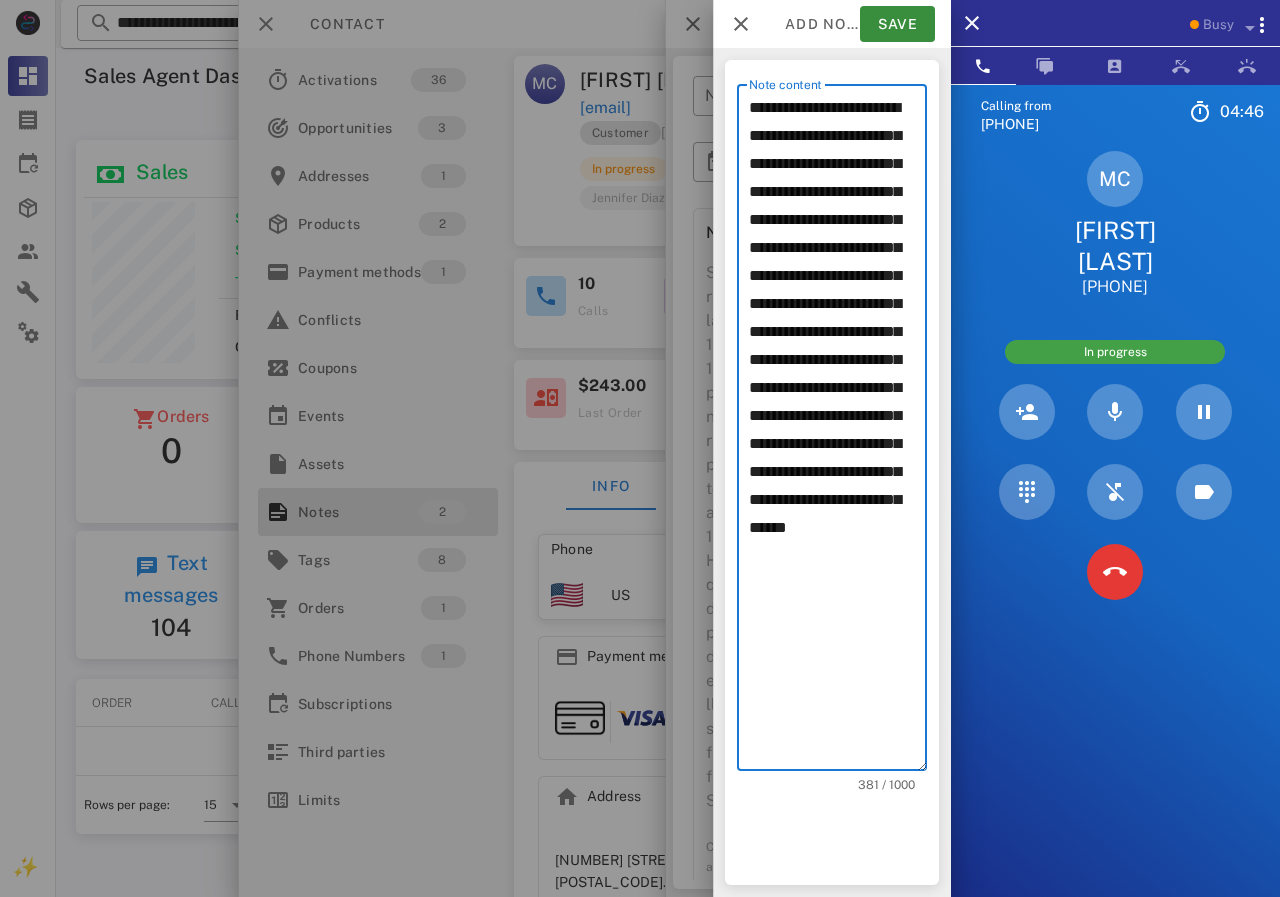 click on "*" 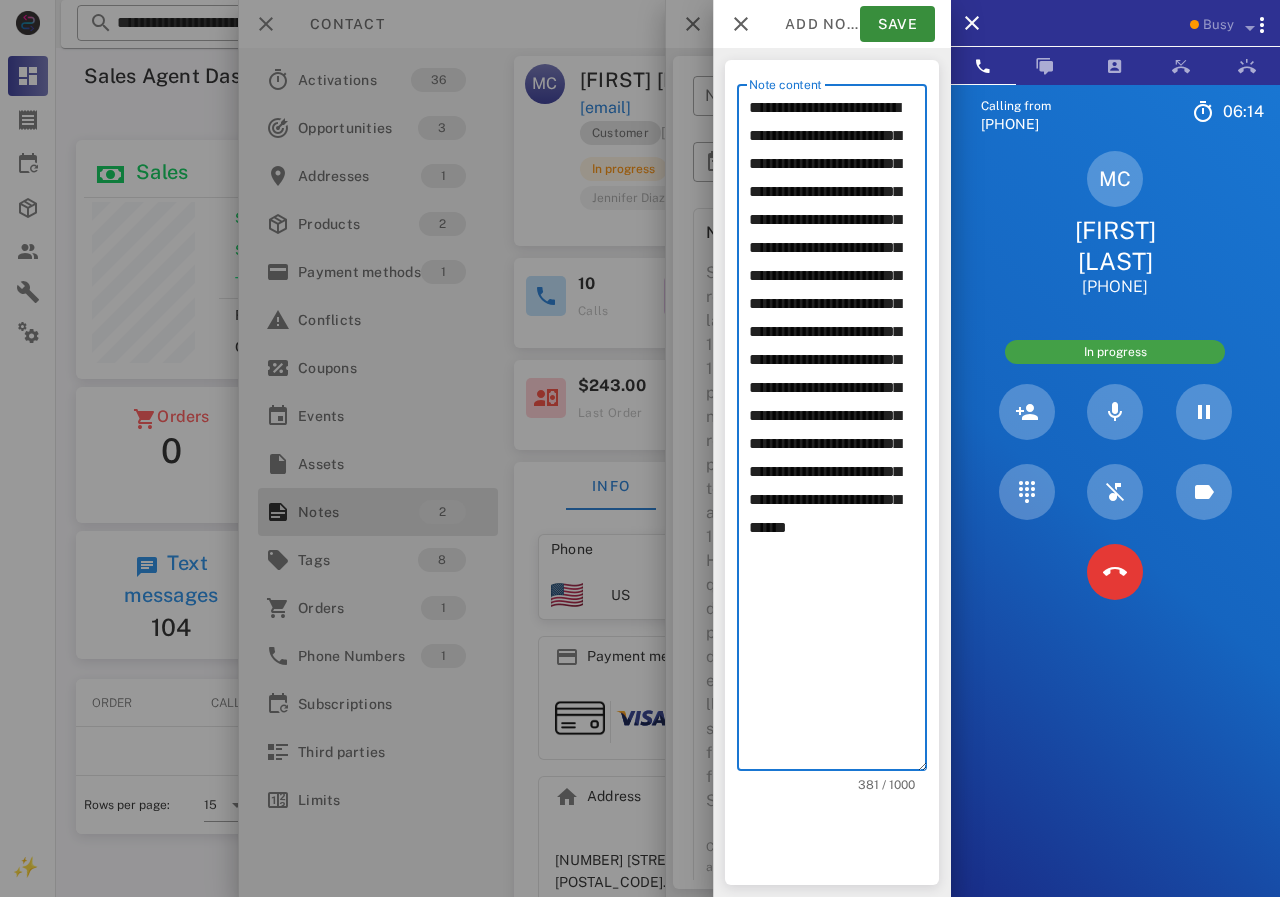 click on "**********" at bounding box center (838, 432) 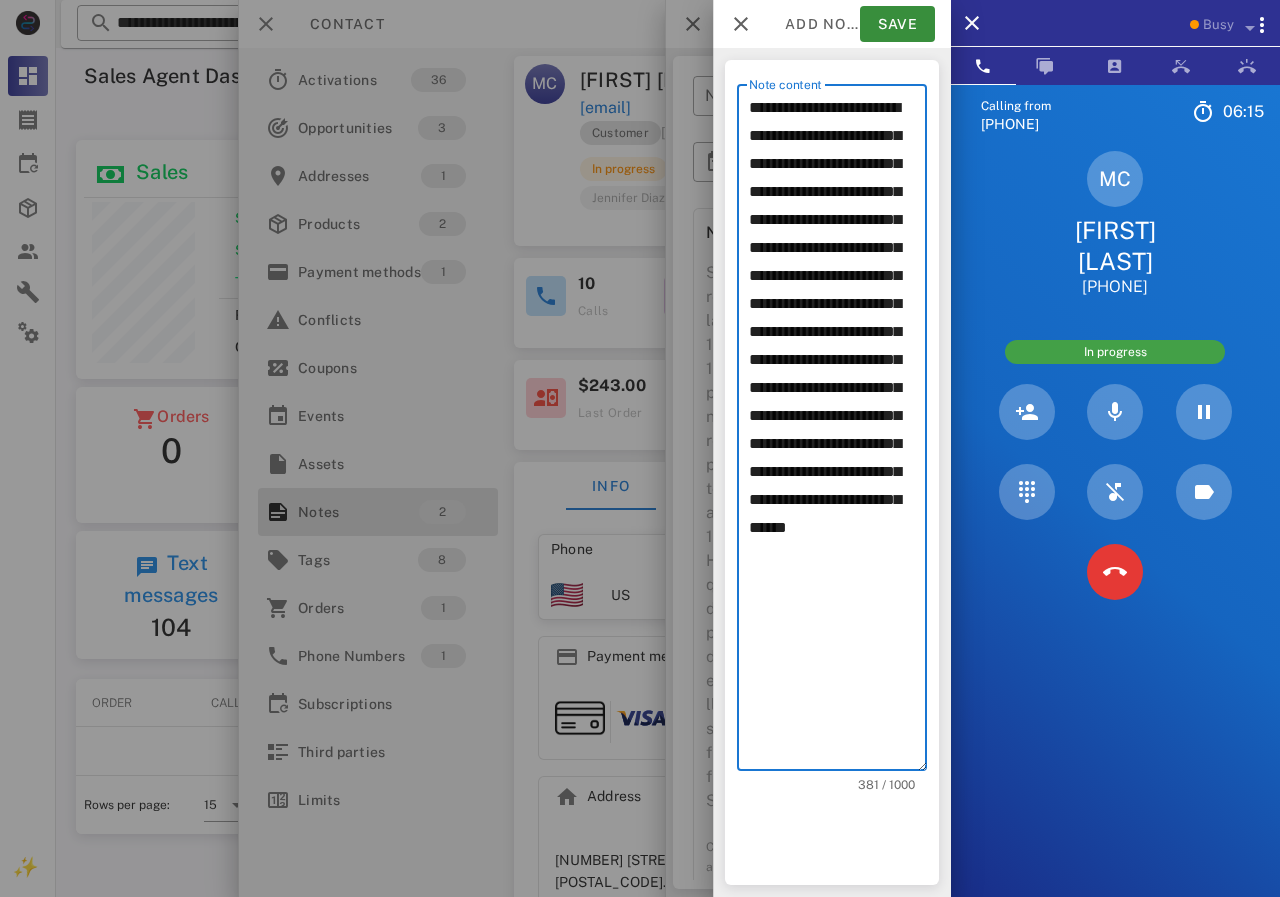 click on "*****" 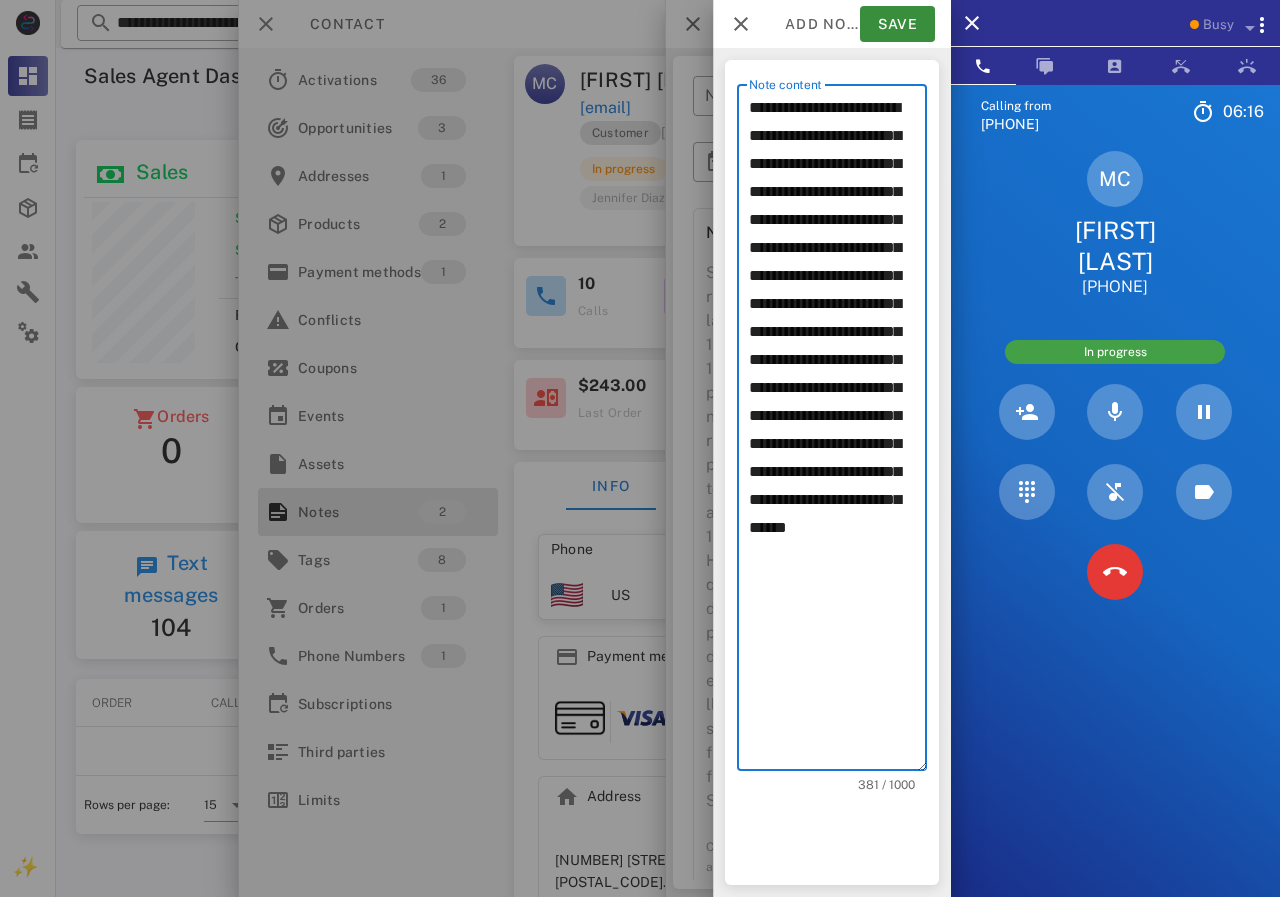 click on "******* *" 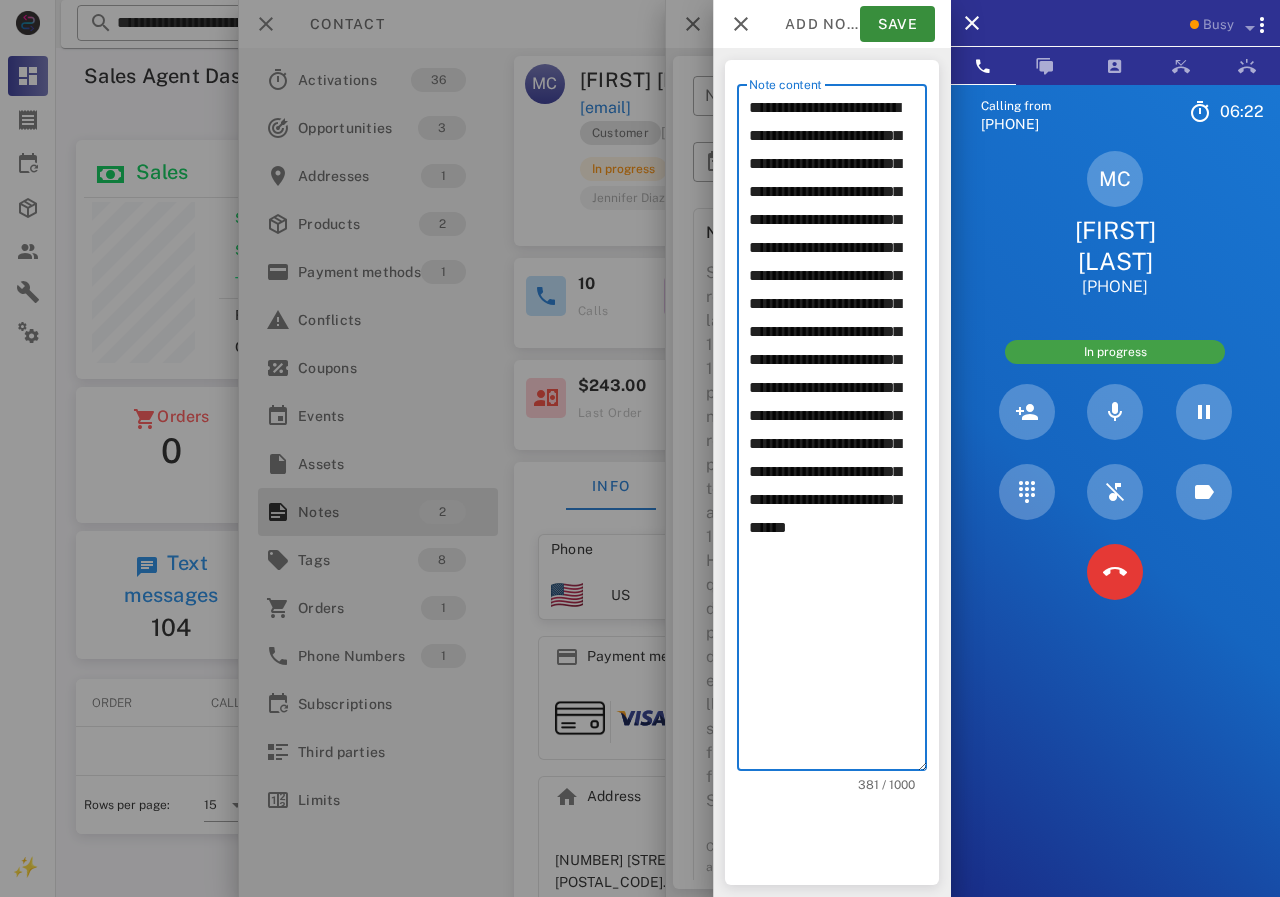 drag, startPoint x: 854, startPoint y: 471, endPoint x: 892, endPoint y: 652, distance: 184.94594 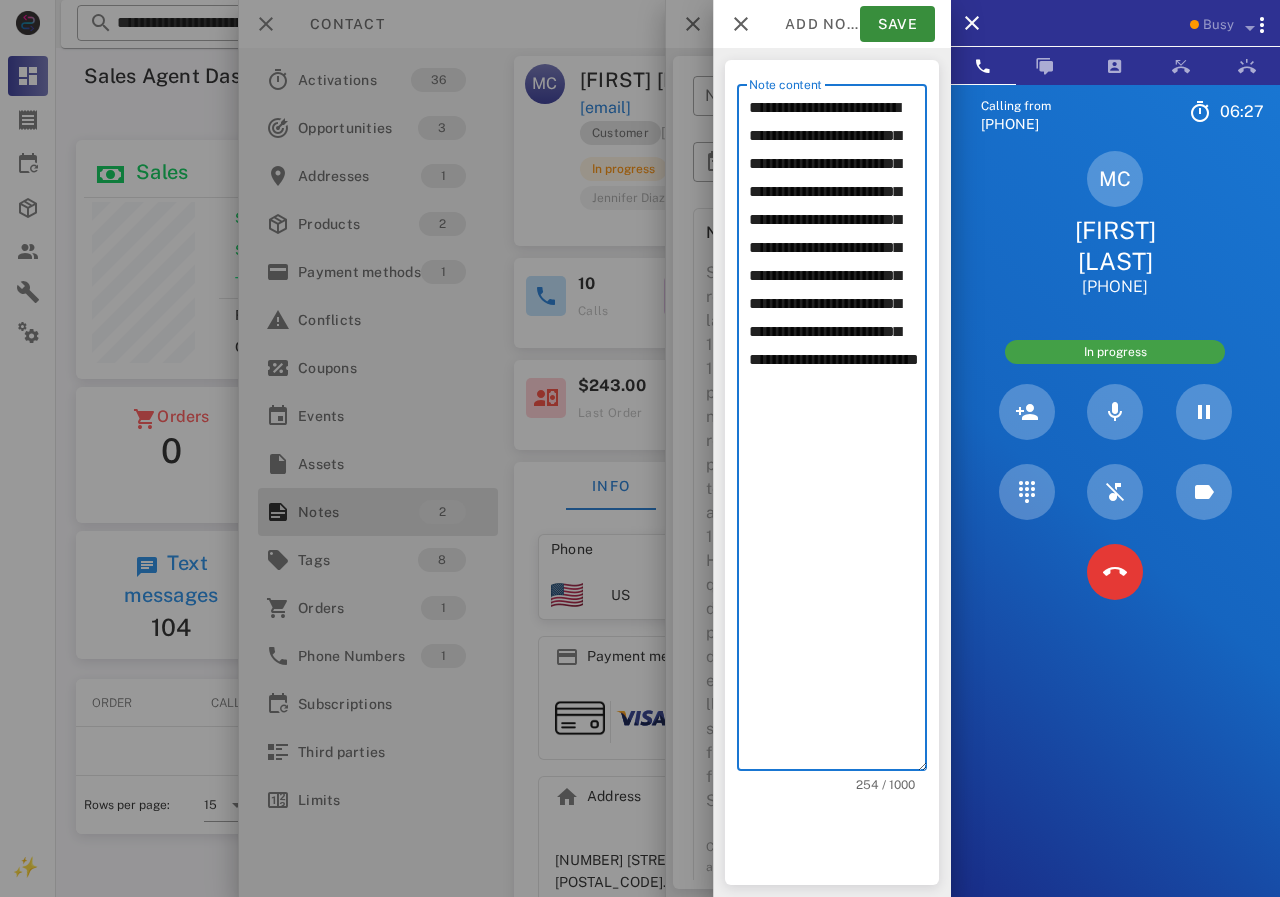click on "**********" at bounding box center (838, 432) 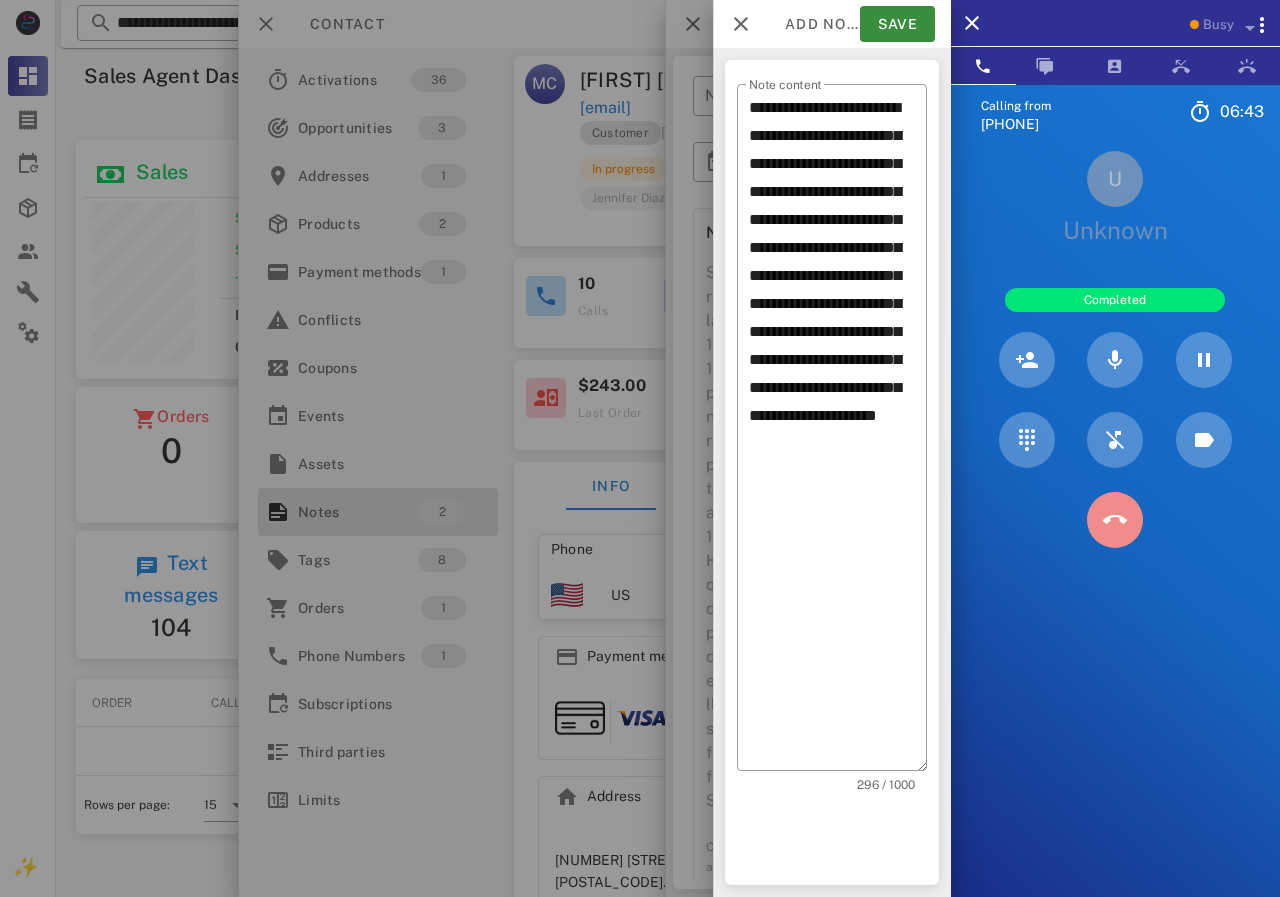 click at bounding box center [1115, 520] 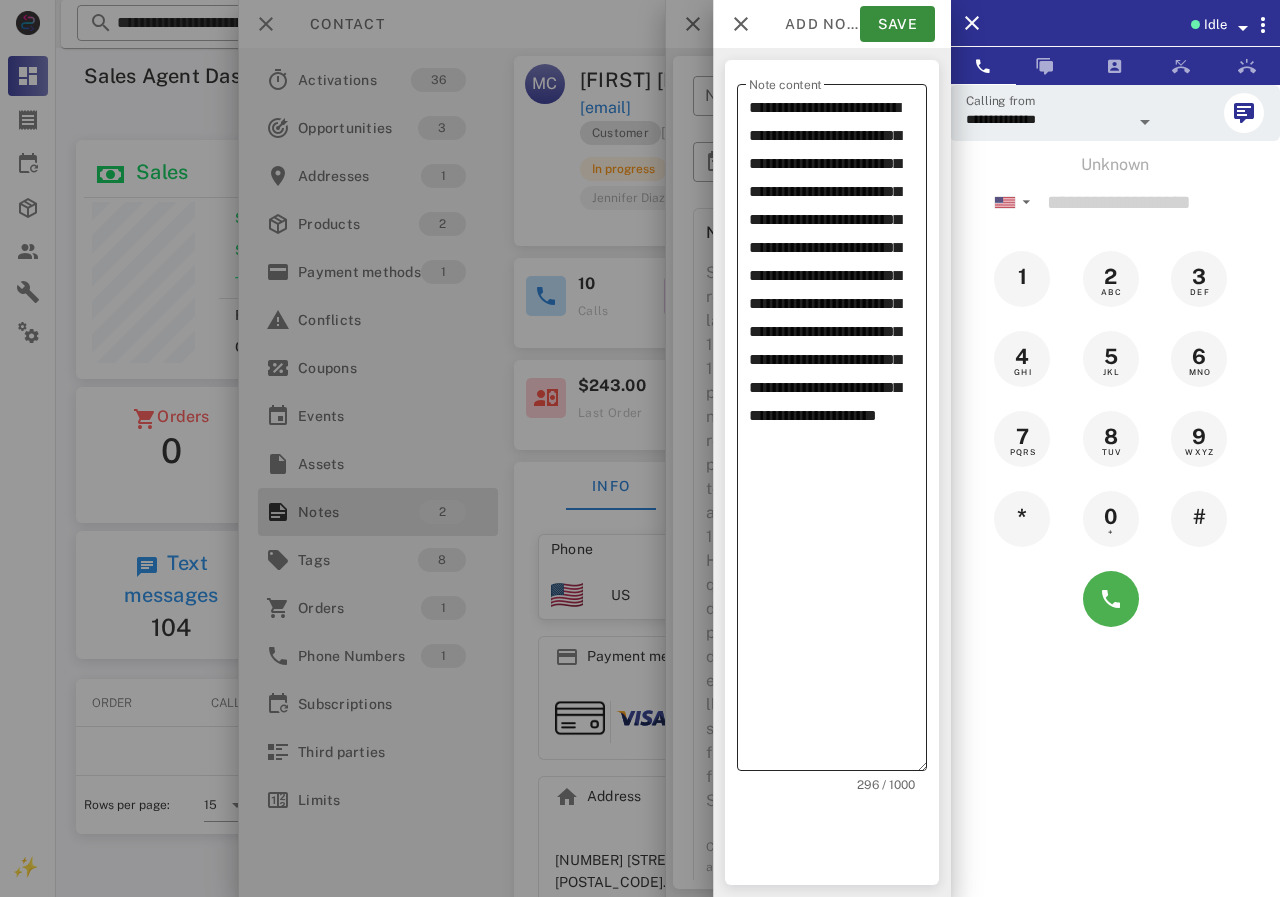 click on "**********" at bounding box center (838, 432) 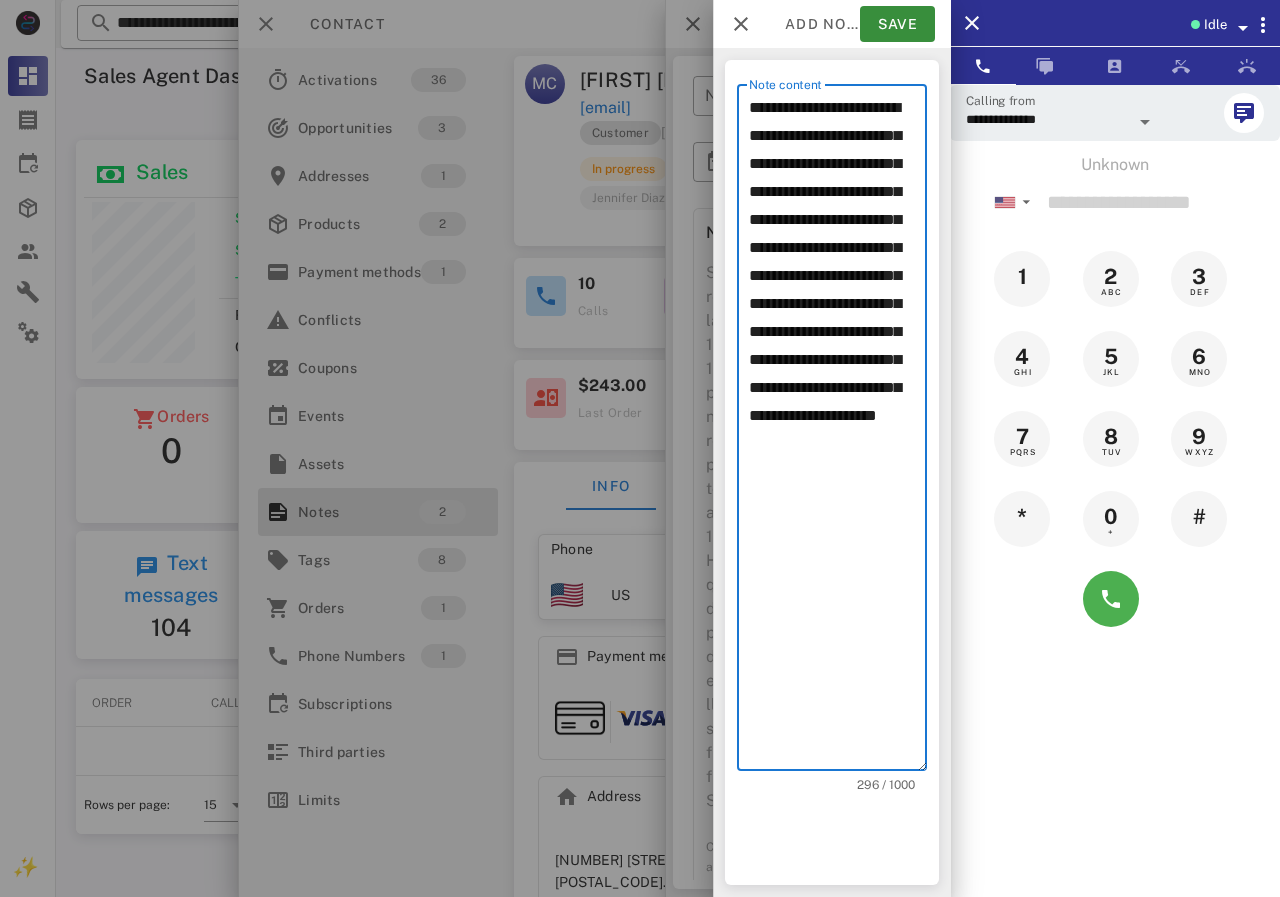 paste on "**********" 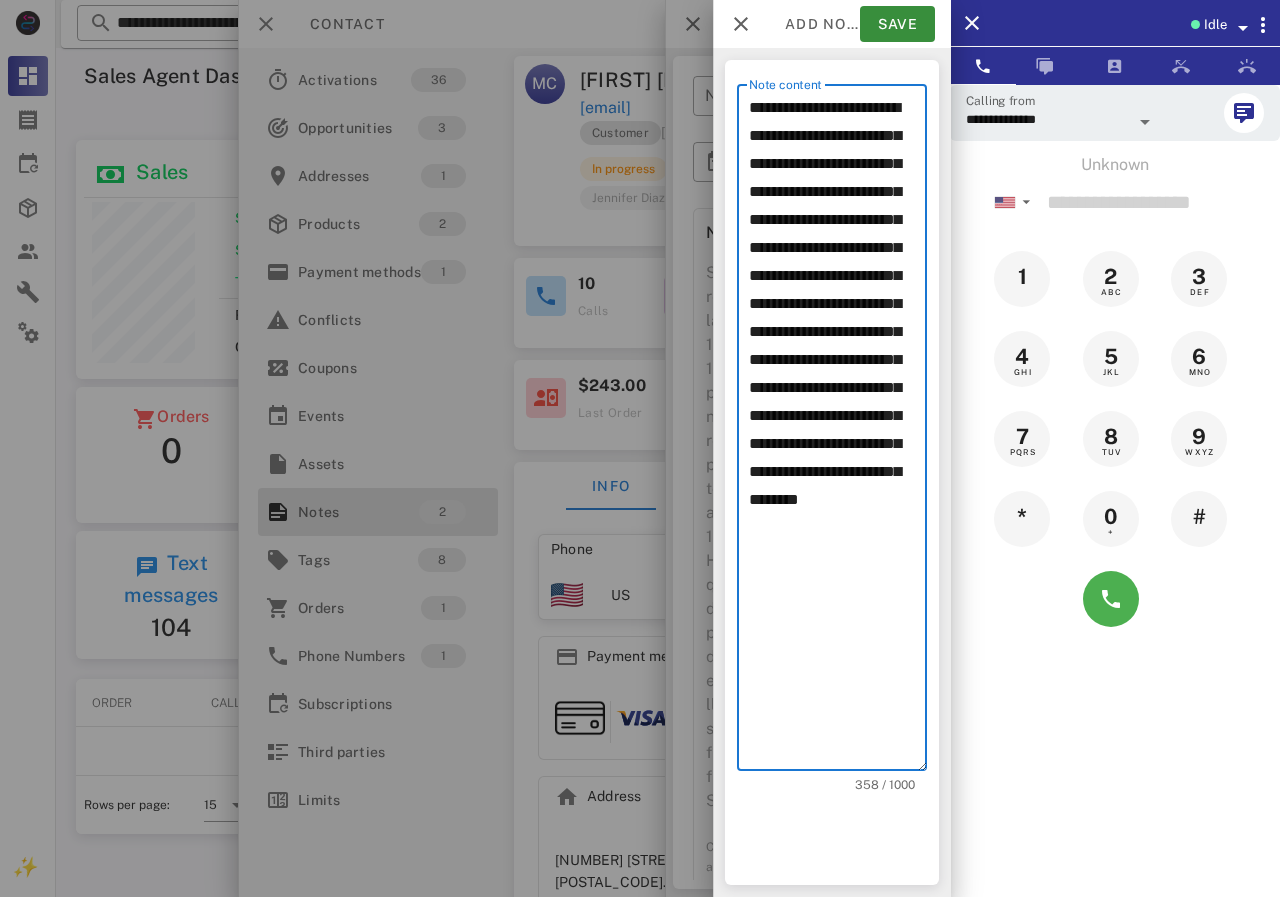drag, startPoint x: 756, startPoint y: 560, endPoint x: 880, endPoint y: 560, distance: 124 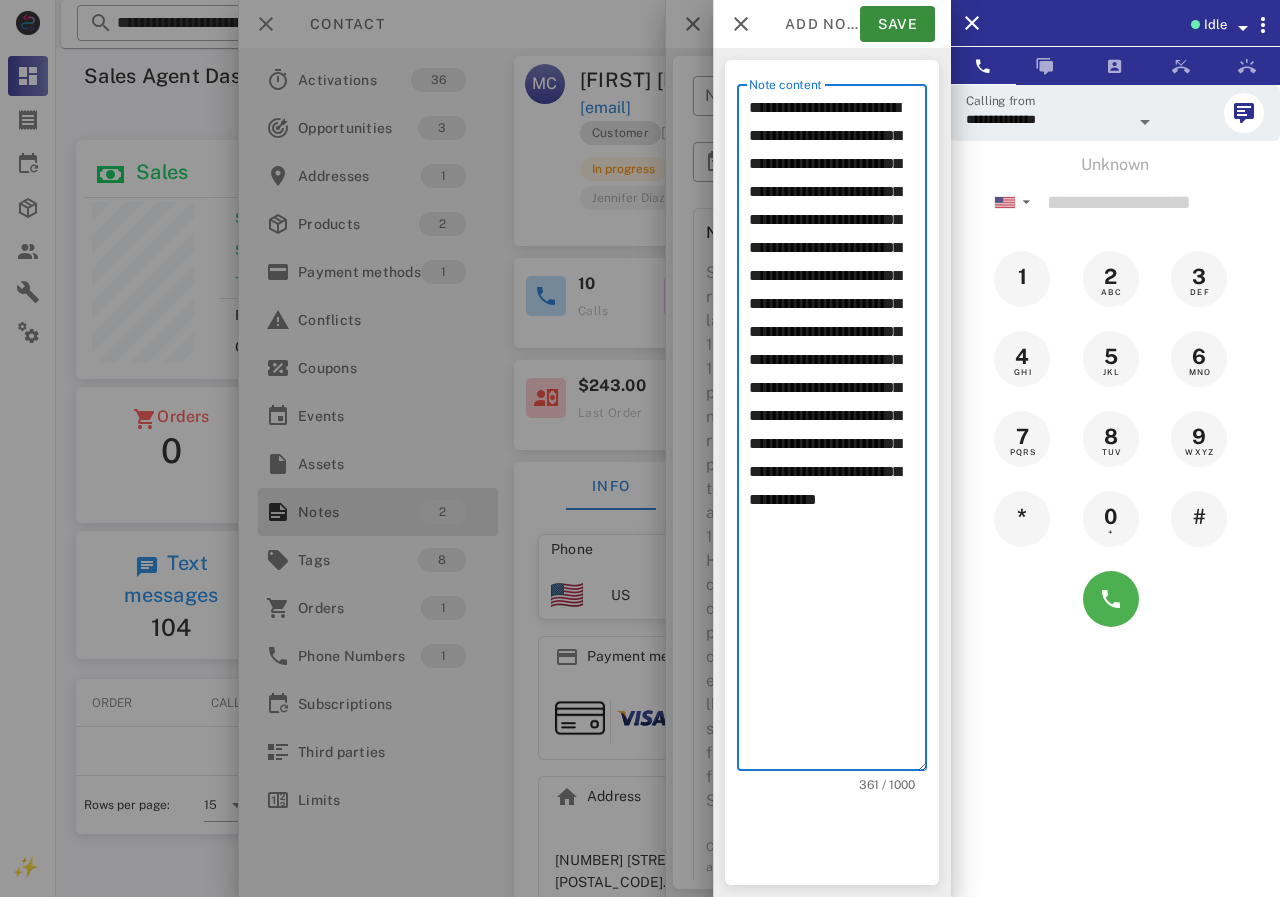 paste on "**********" 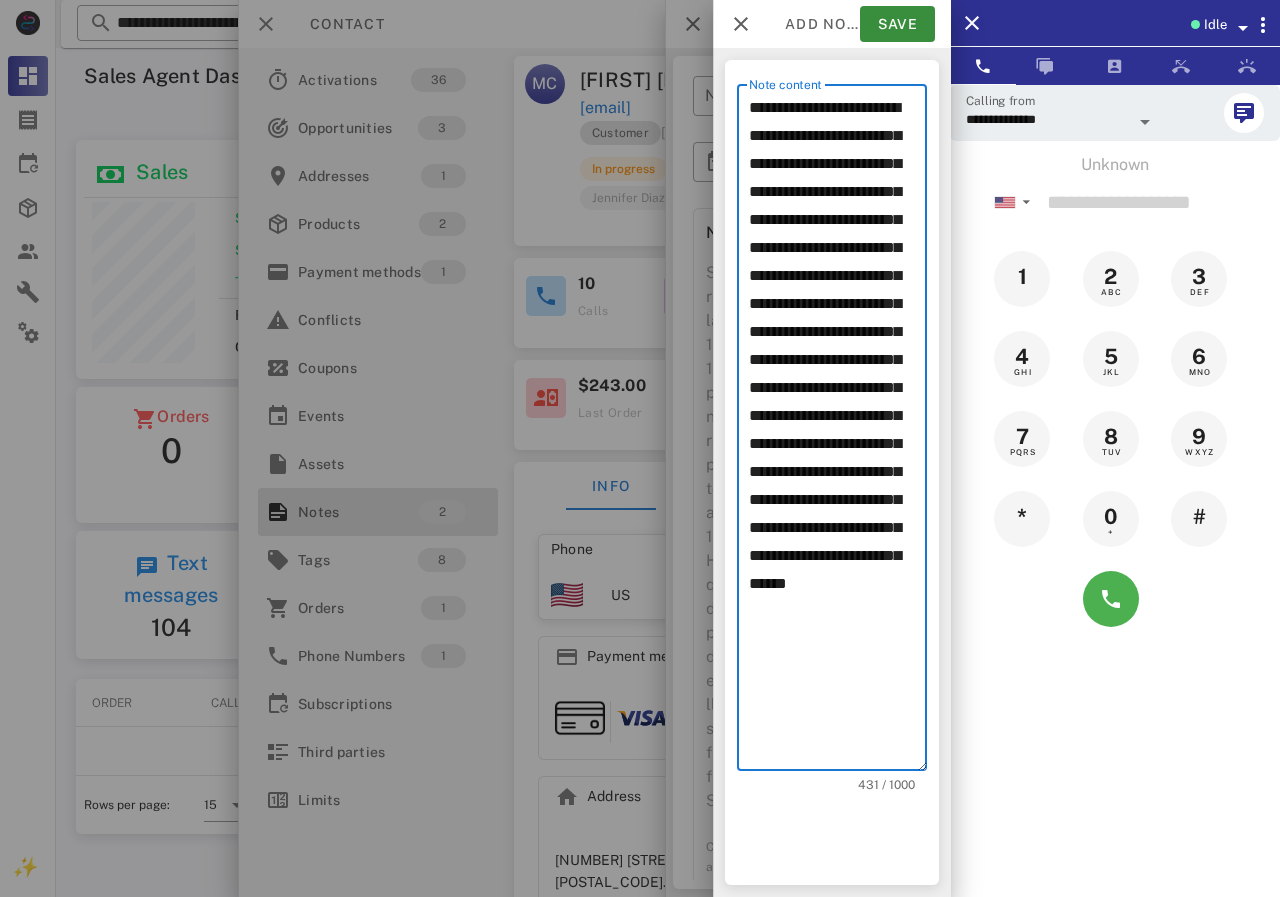 click on "**********" at bounding box center (838, 432) 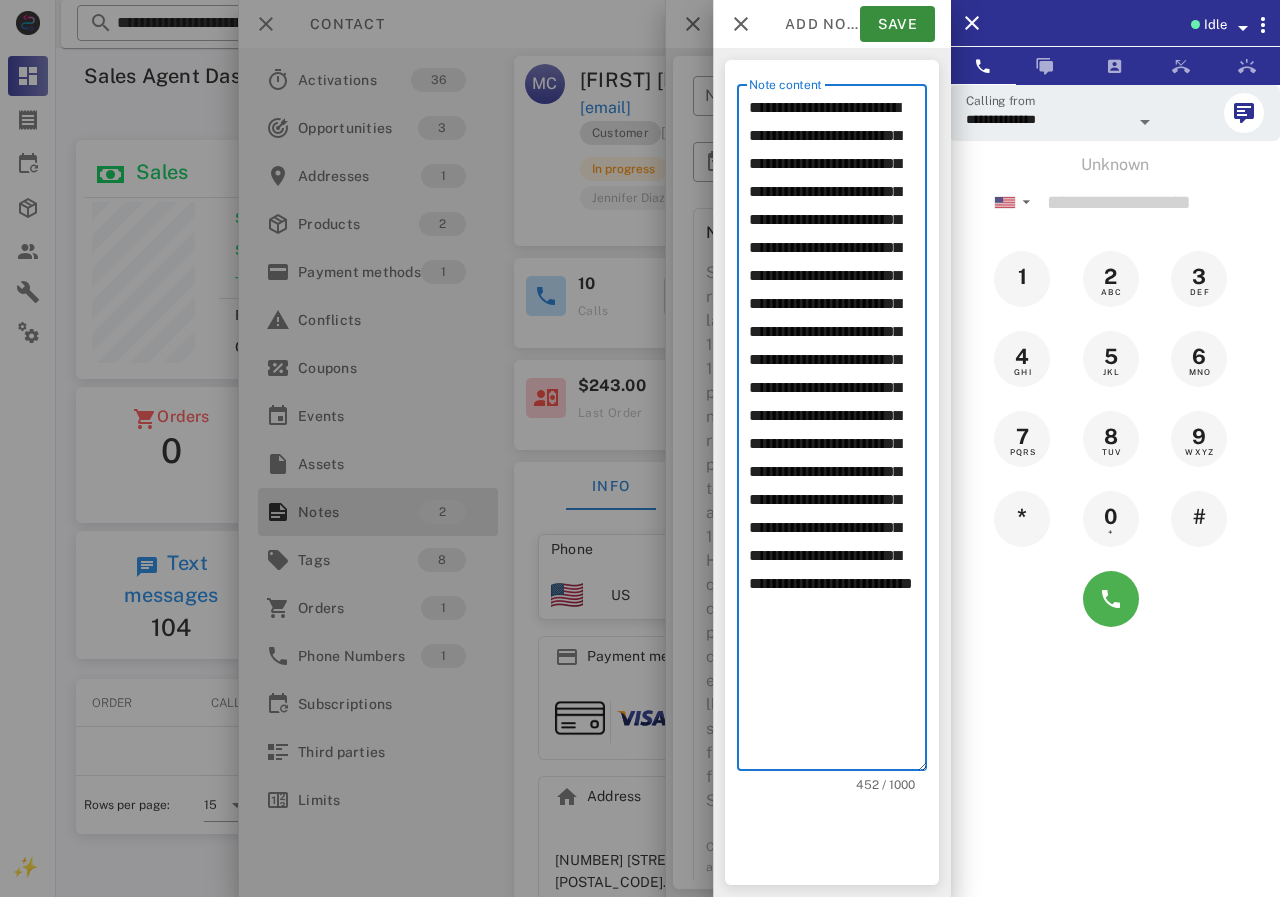 scroll, scrollTop: 23, scrollLeft: 0, axis: vertical 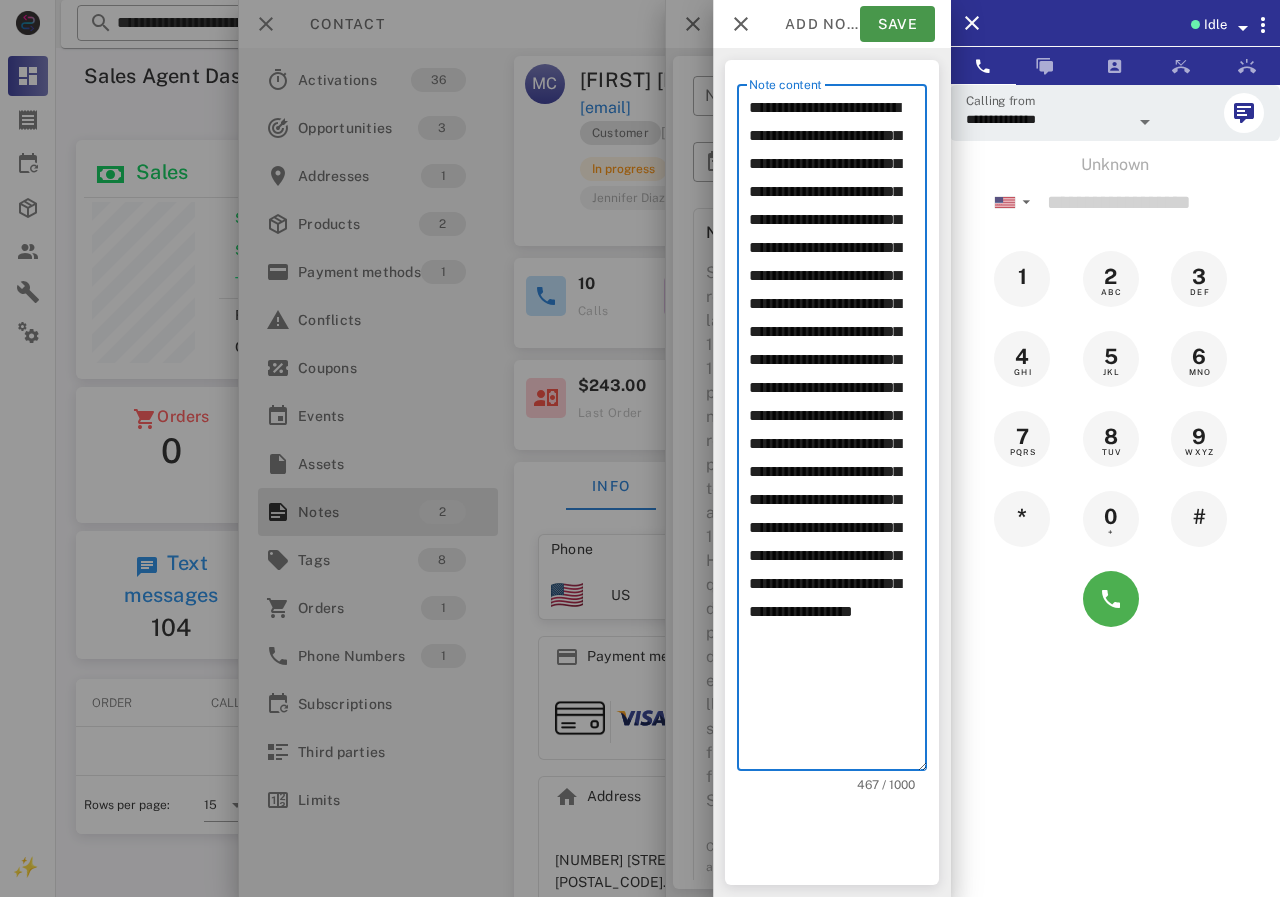type on "**********" 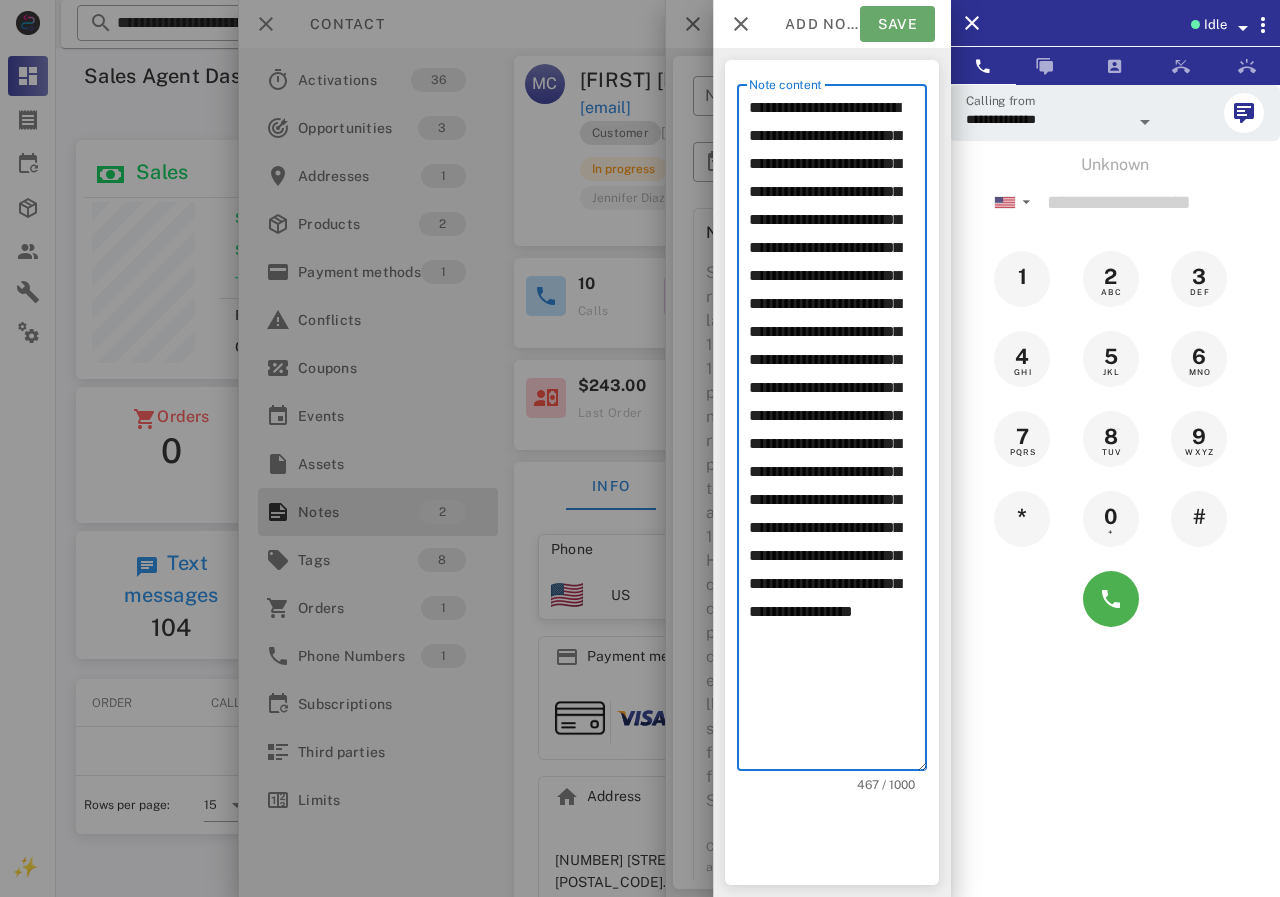 click on "Save" at bounding box center (897, 24) 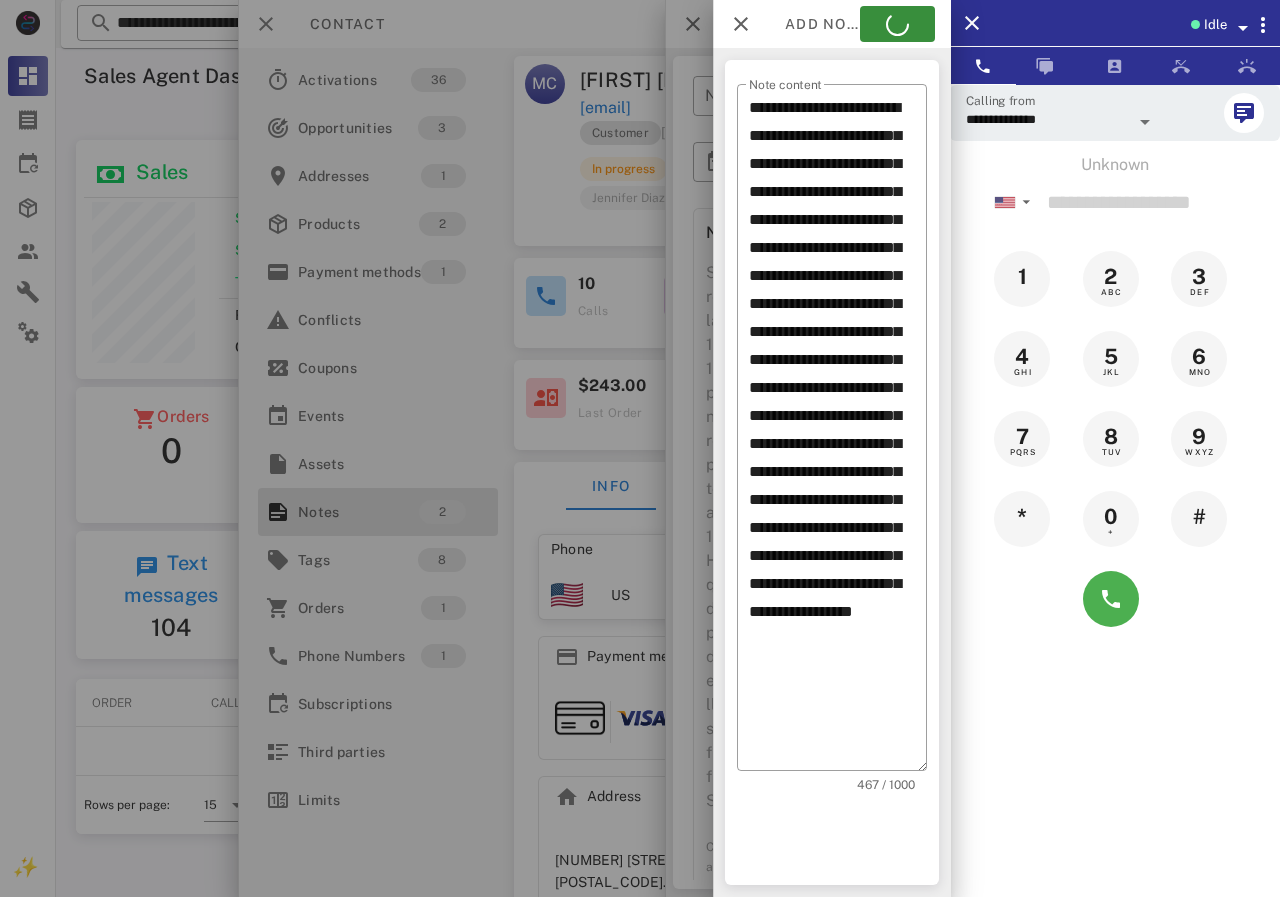 click at bounding box center (640, 448) 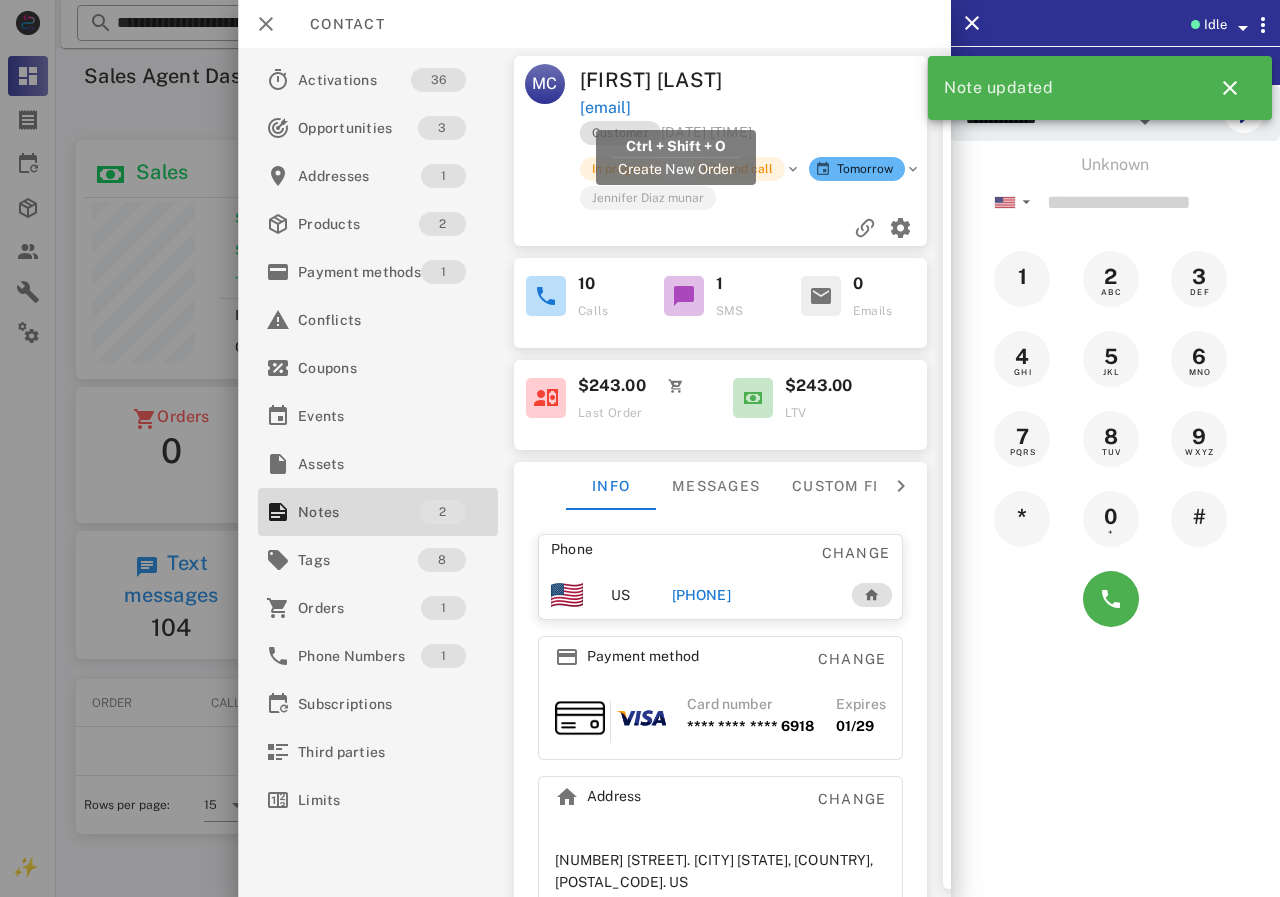 drag, startPoint x: 793, startPoint y: 105, endPoint x: 580, endPoint y: 105, distance: 213 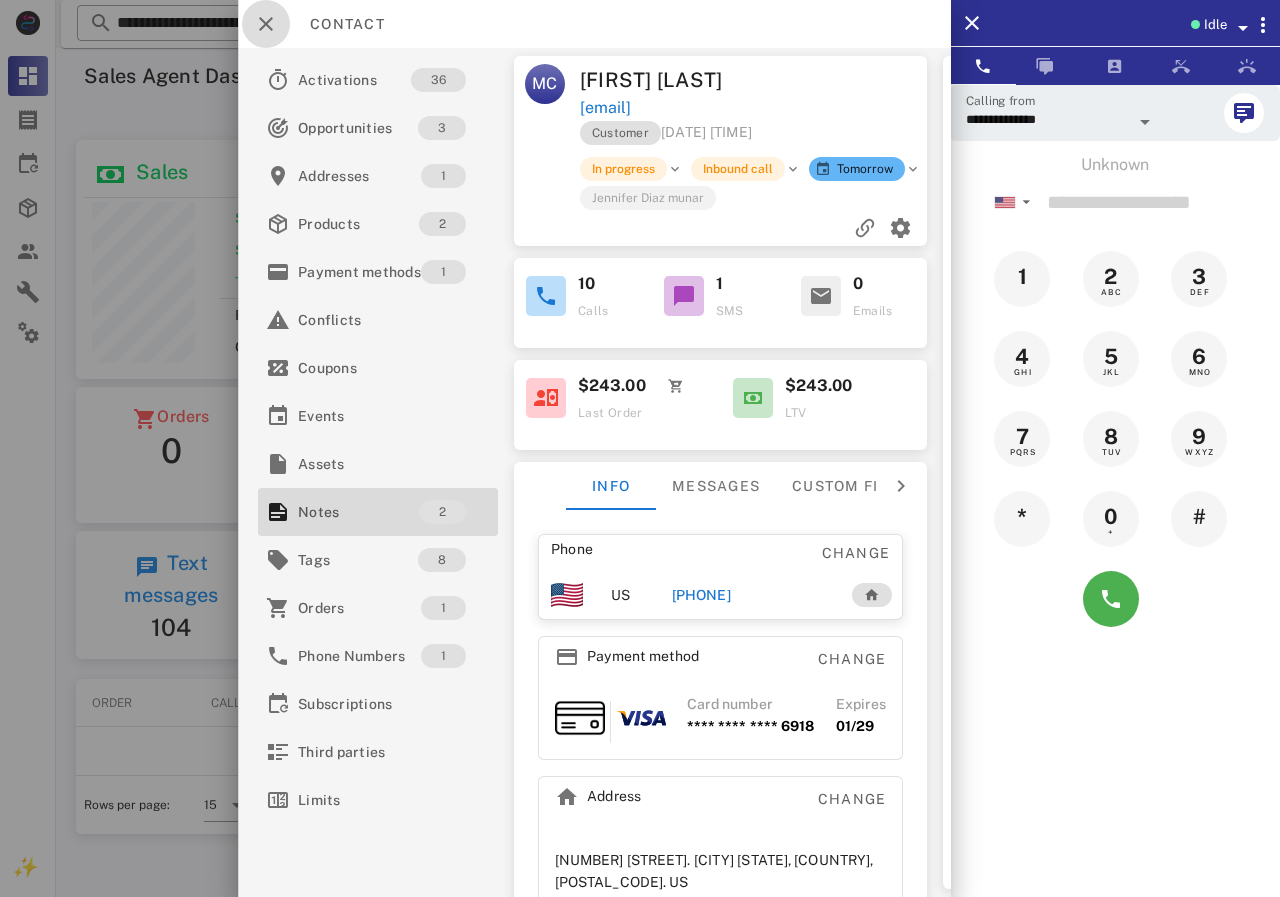 click at bounding box center [266, 24] 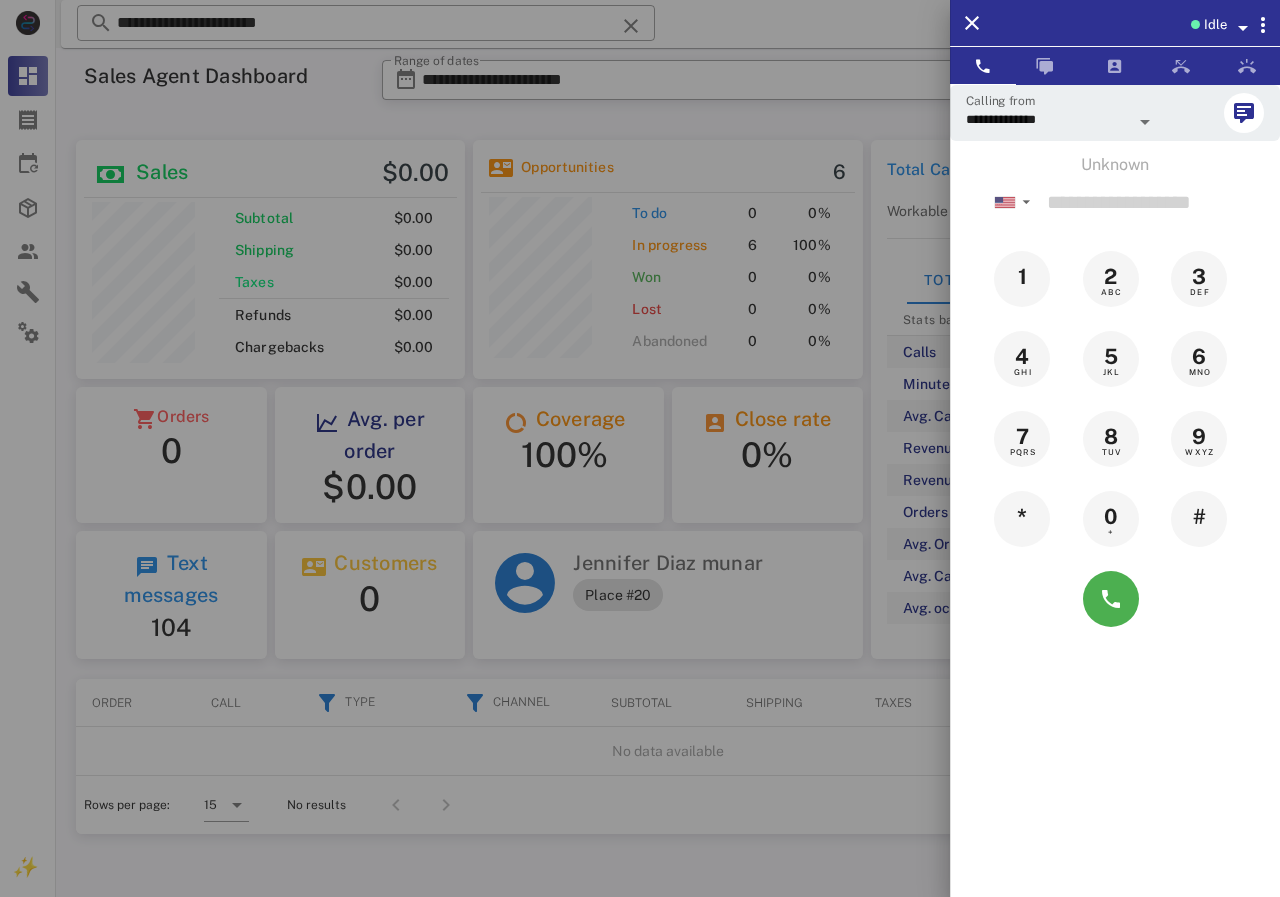 click at bounding box center (640, 448) 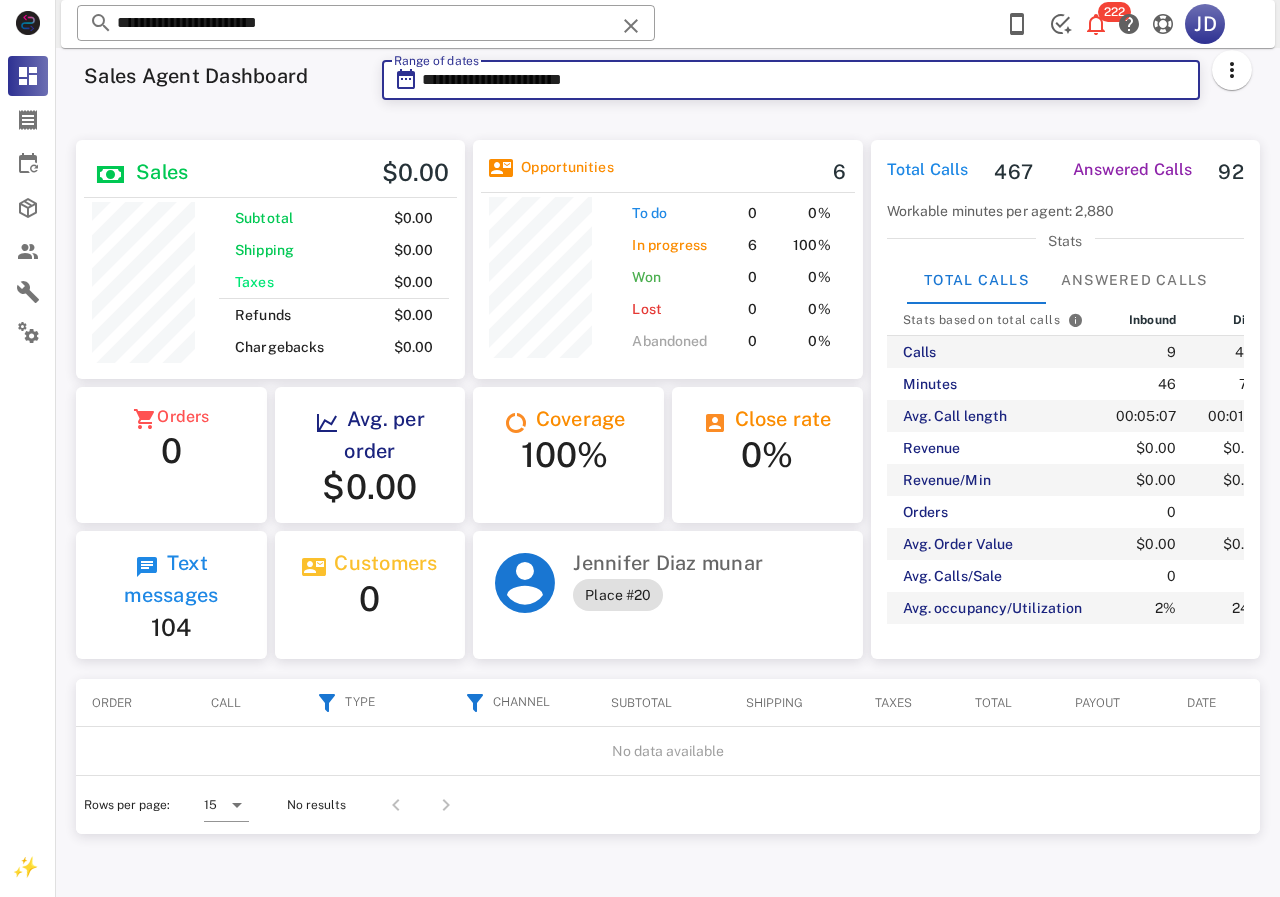 click on "**********" at bounding box center (805, 80) 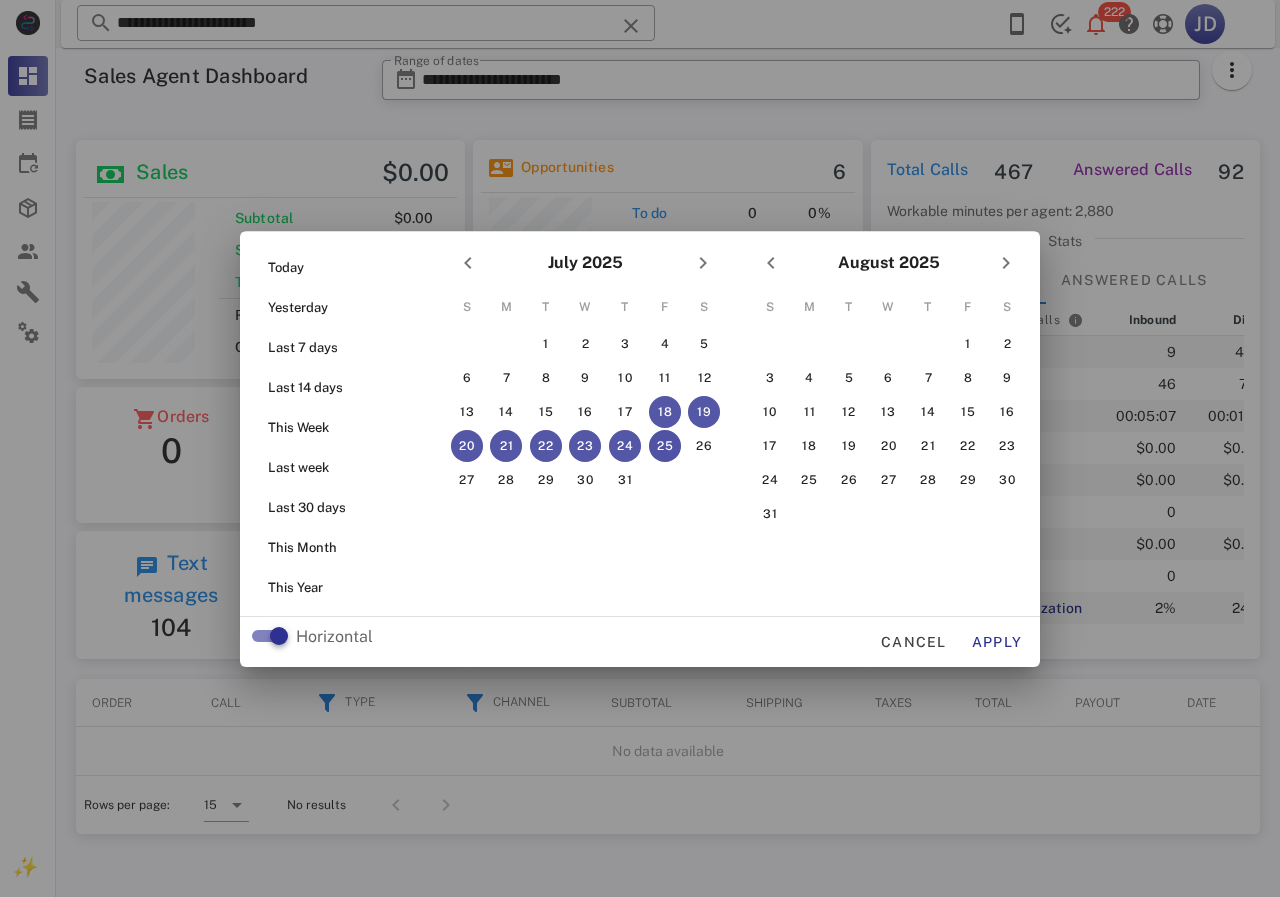 click on "25" at bounding box center [665, 446] 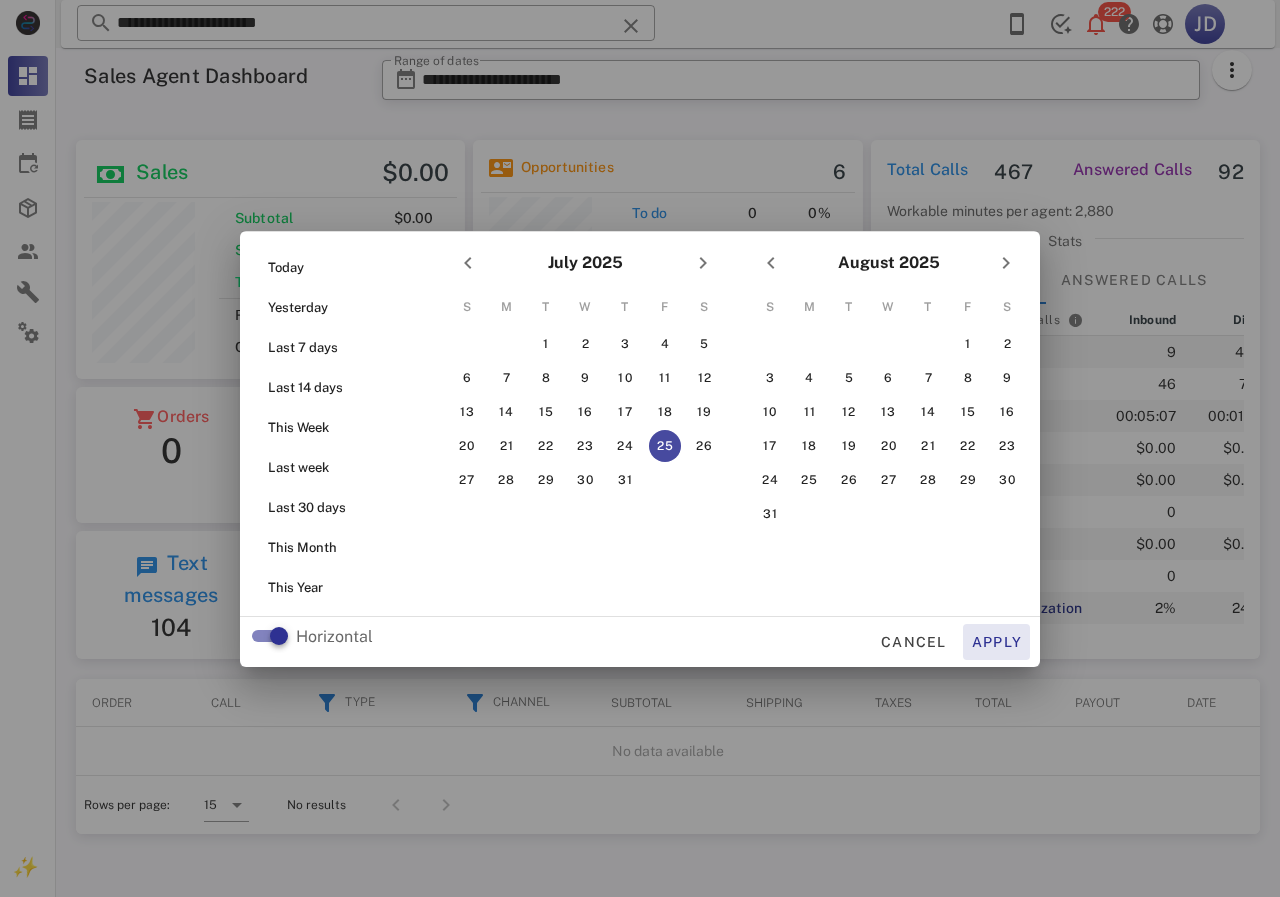 click on "Apply" at bounding box center [997, 642] 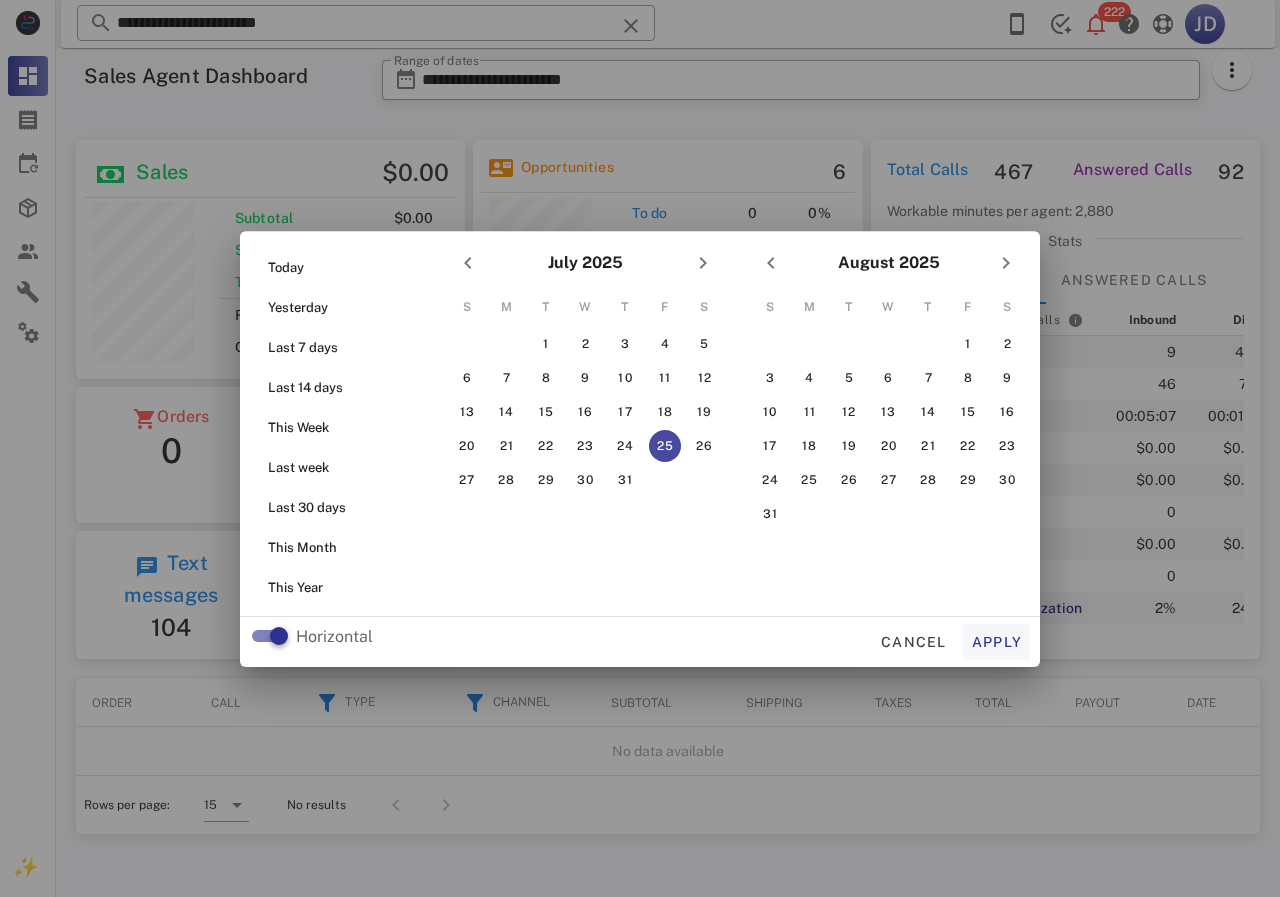 type on "**********" 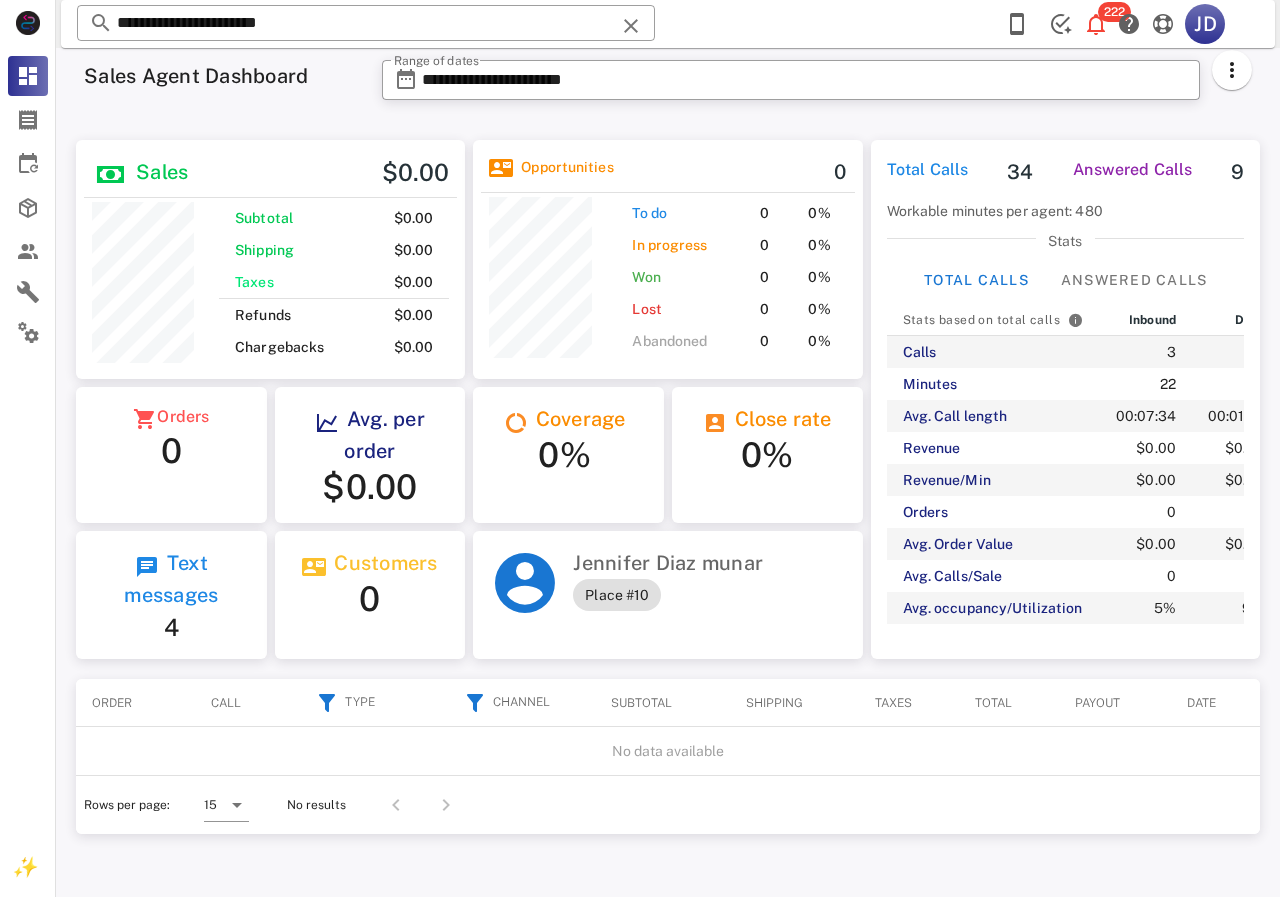 scroll, scrollTop: 999761, scrollLeft: 999611, axis: both 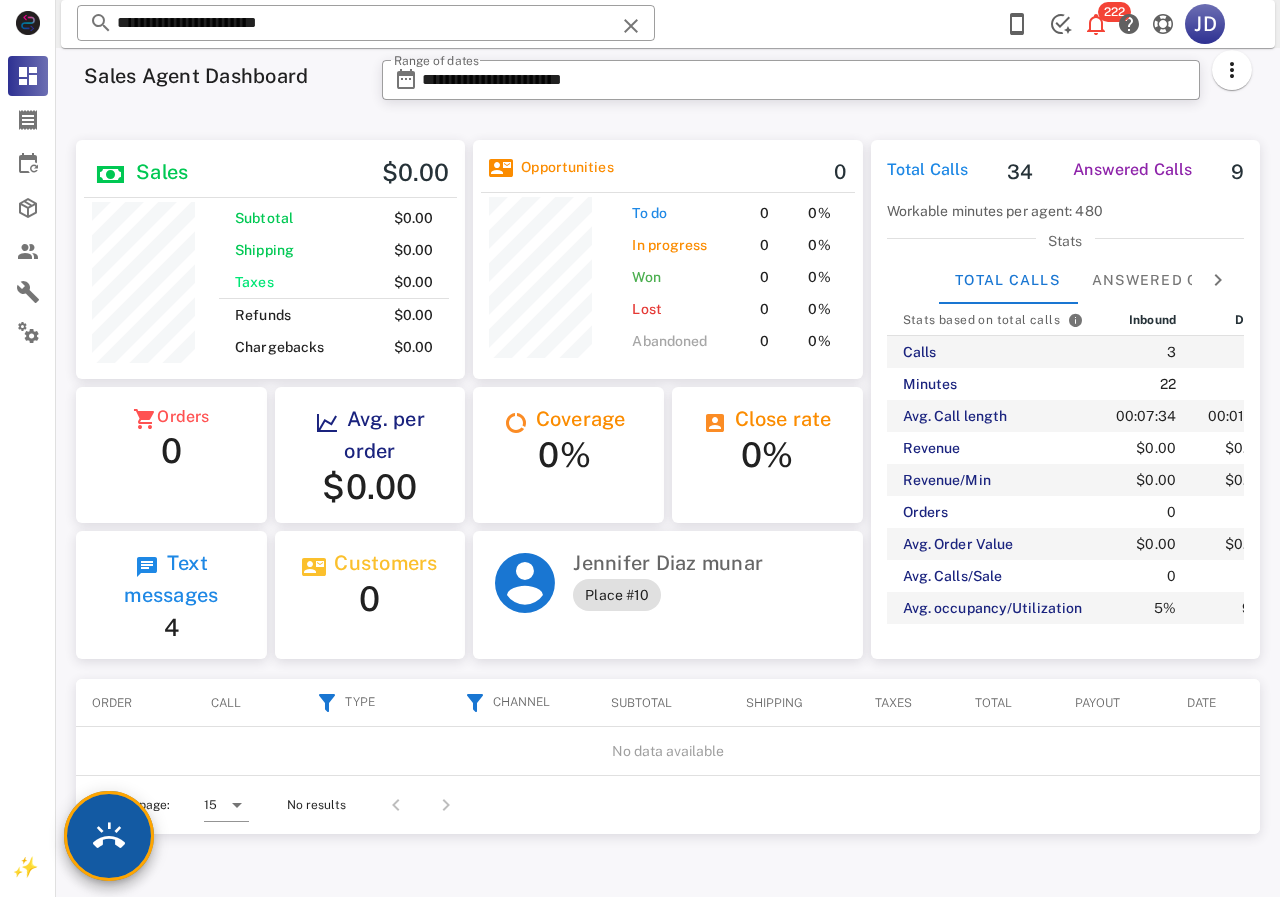 click at bounding box center (109, 836) 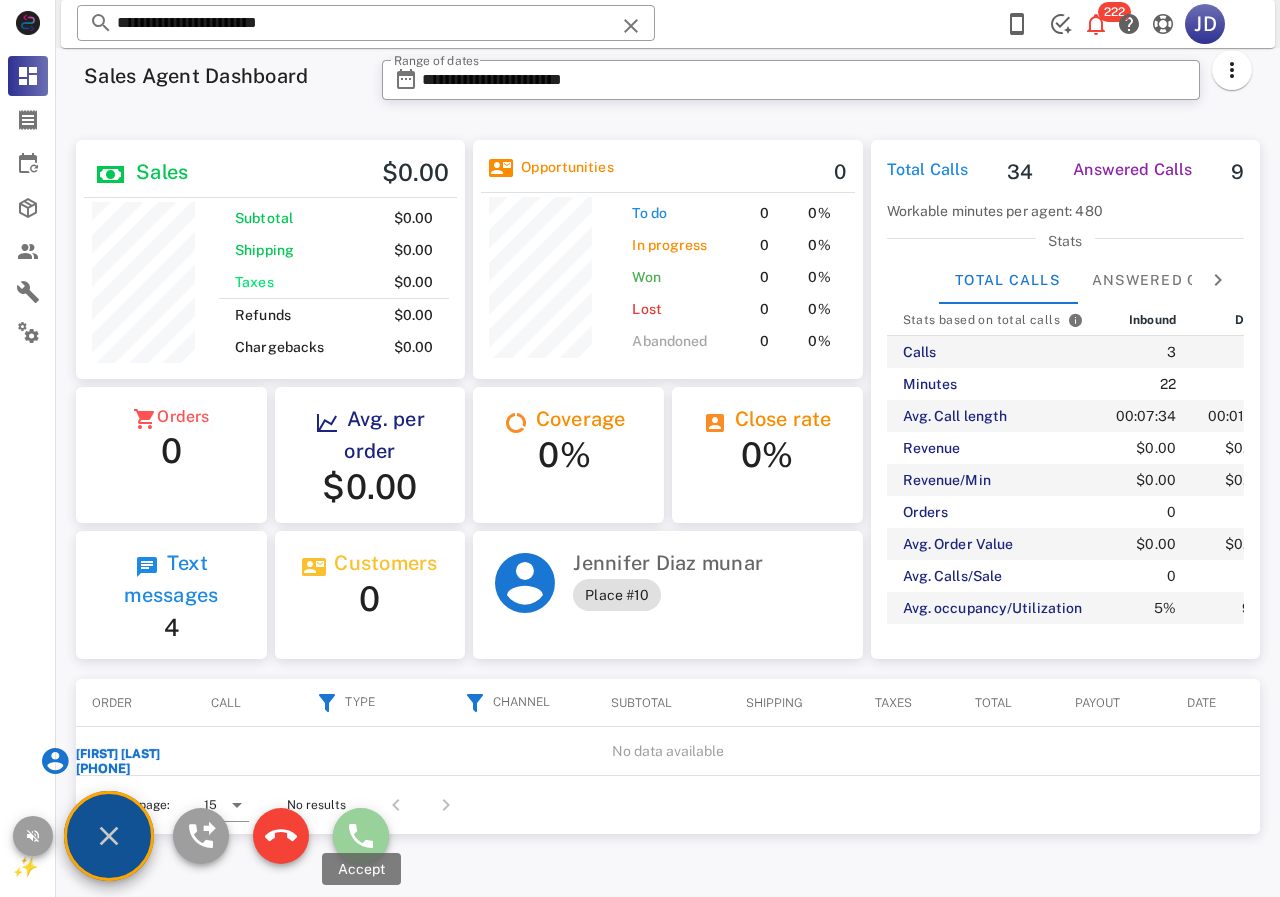 click at bounding box center [361, 836] 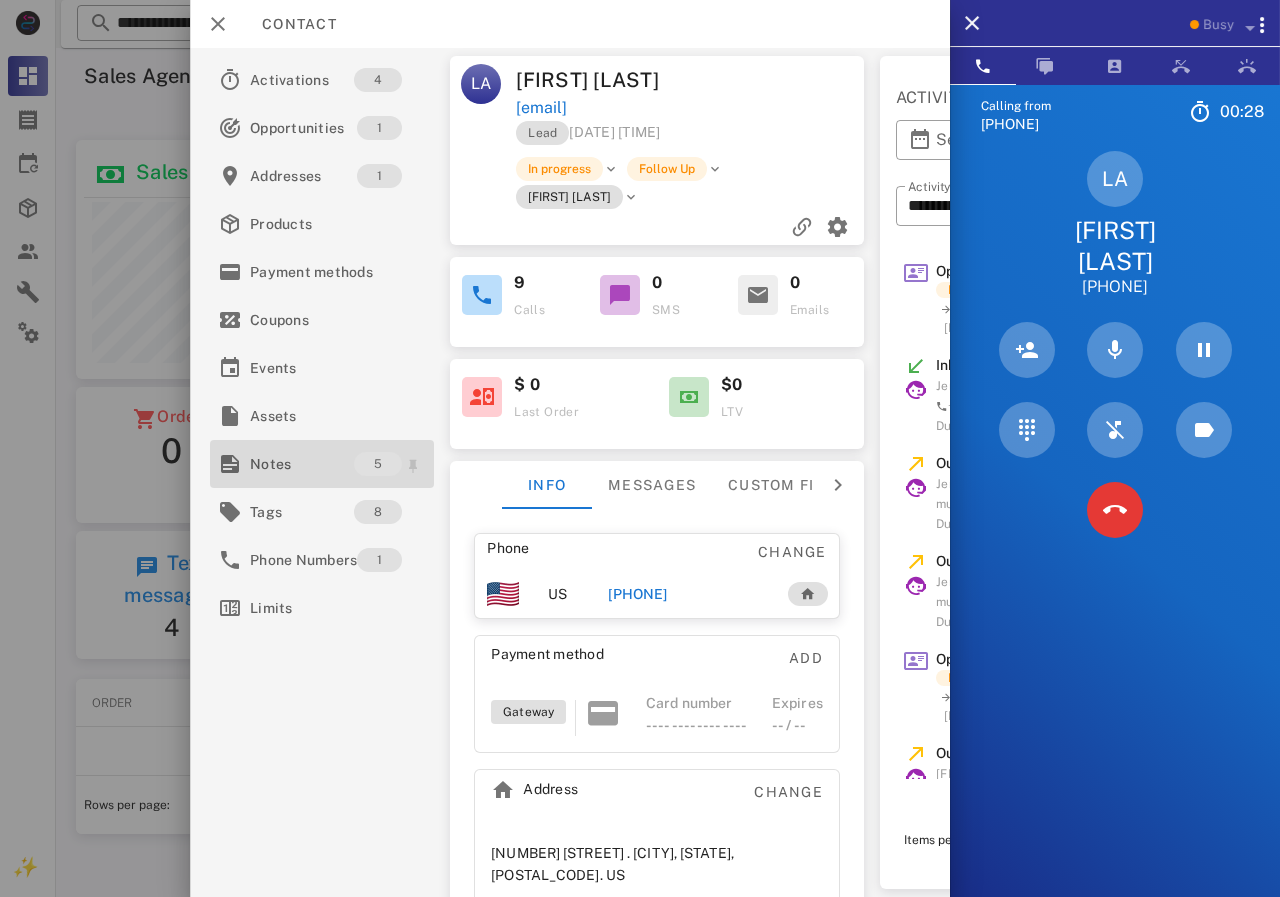 click on "Notes" at bounding box center (302, 464) 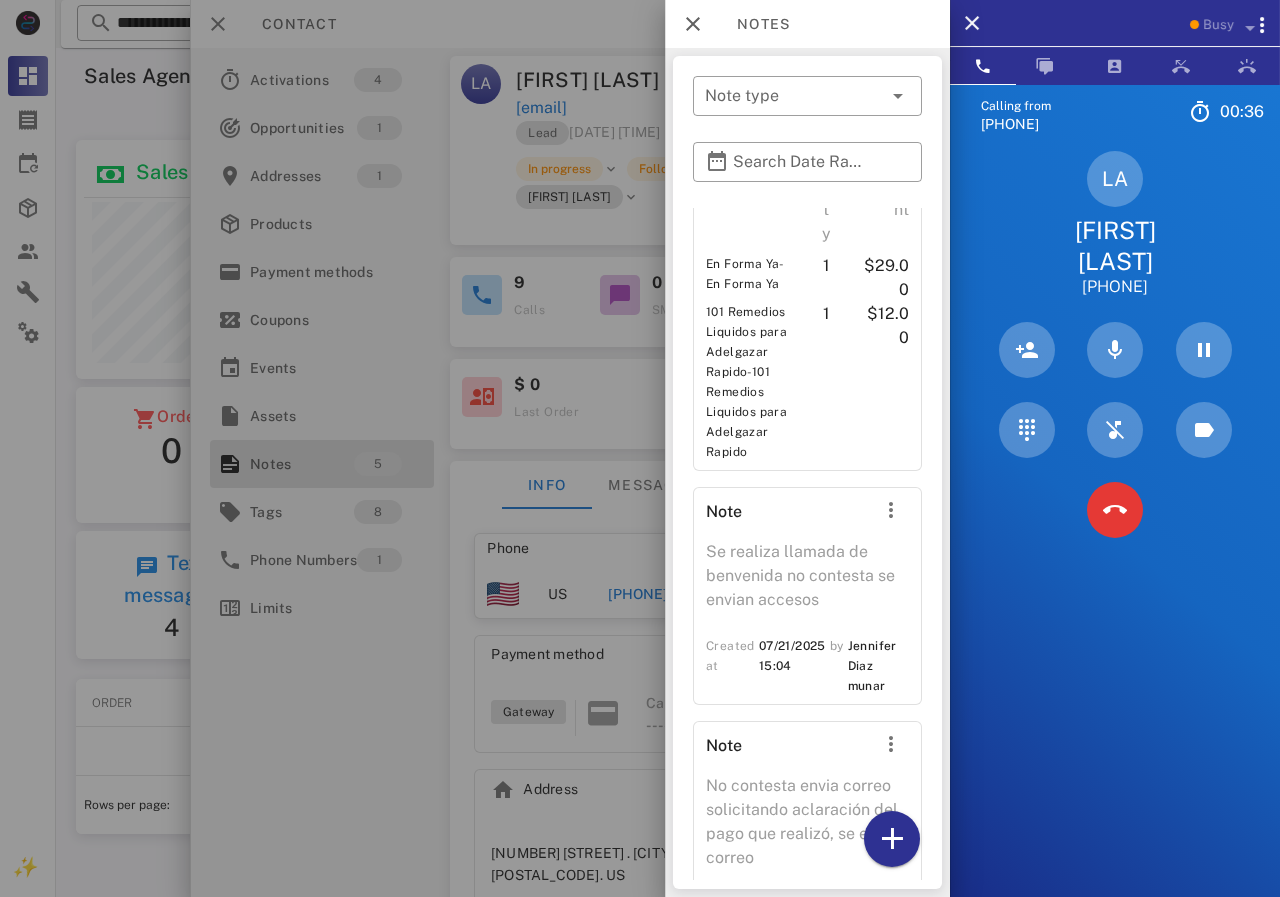 scroll, scrollTop: 520, scrollLeft: 0, axis: vertical 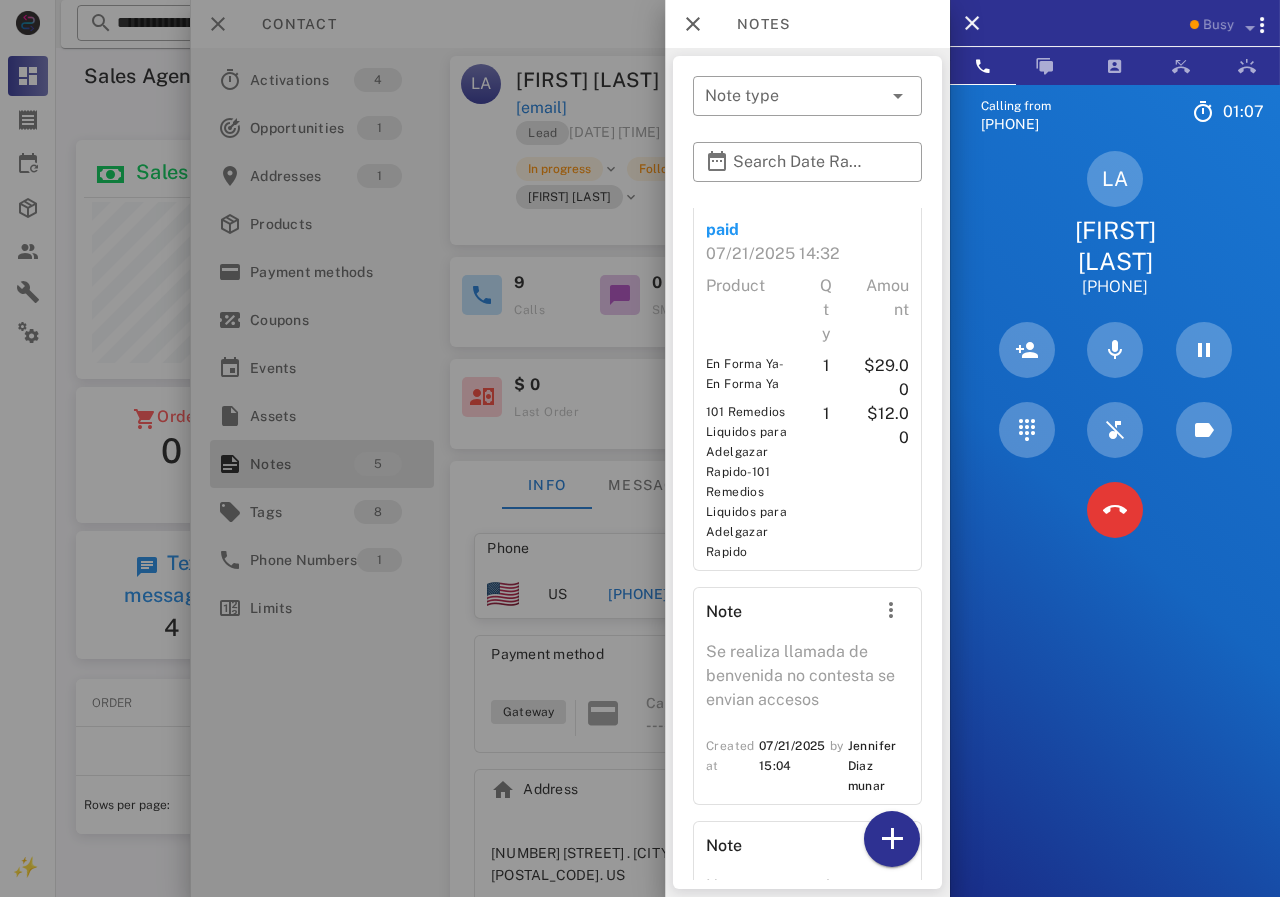 click at bounding box center (640, 448) 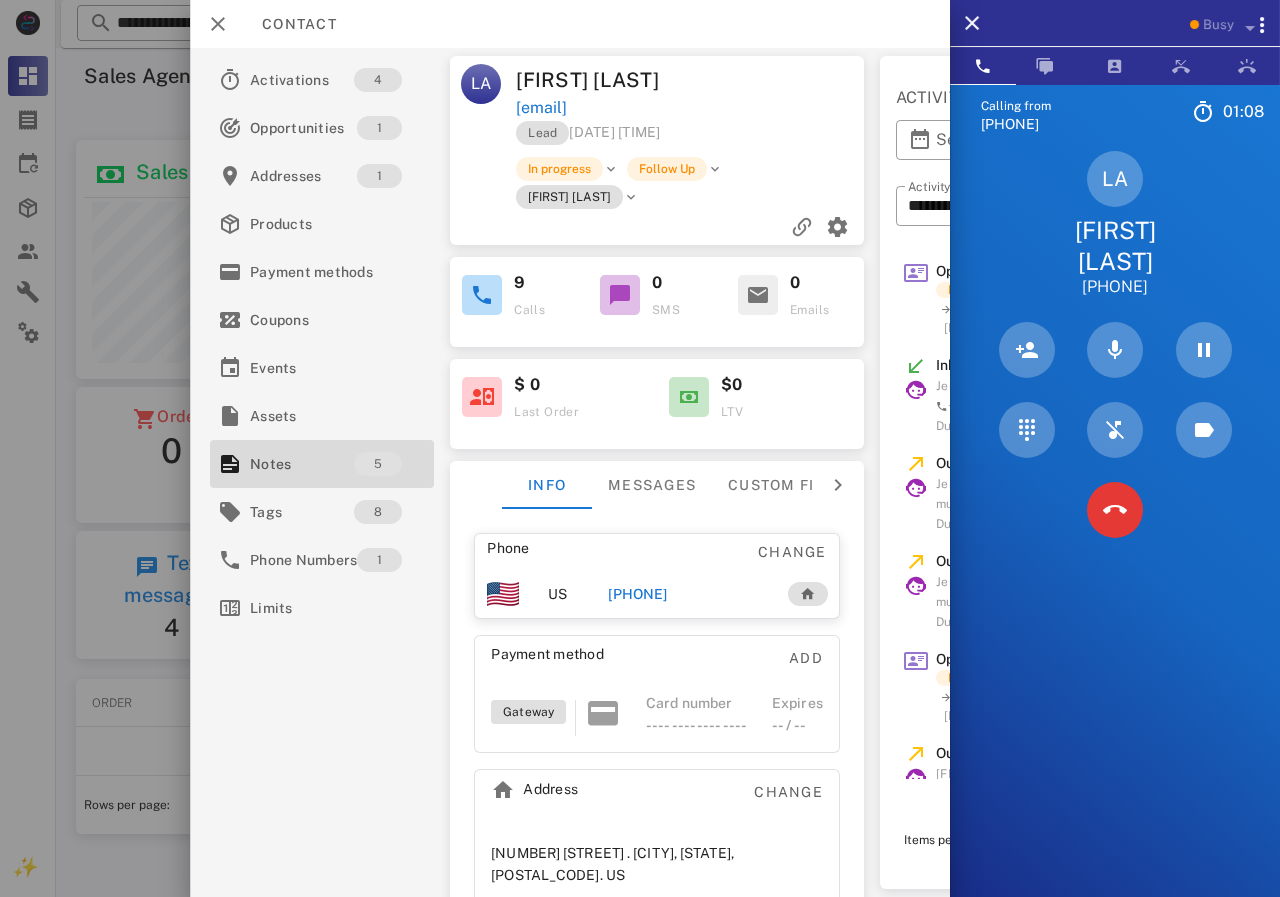 drag, startPoint x: 731, startPoint y: 104, endPoint x: 516, endPoint y: 103, distance: 215.00232 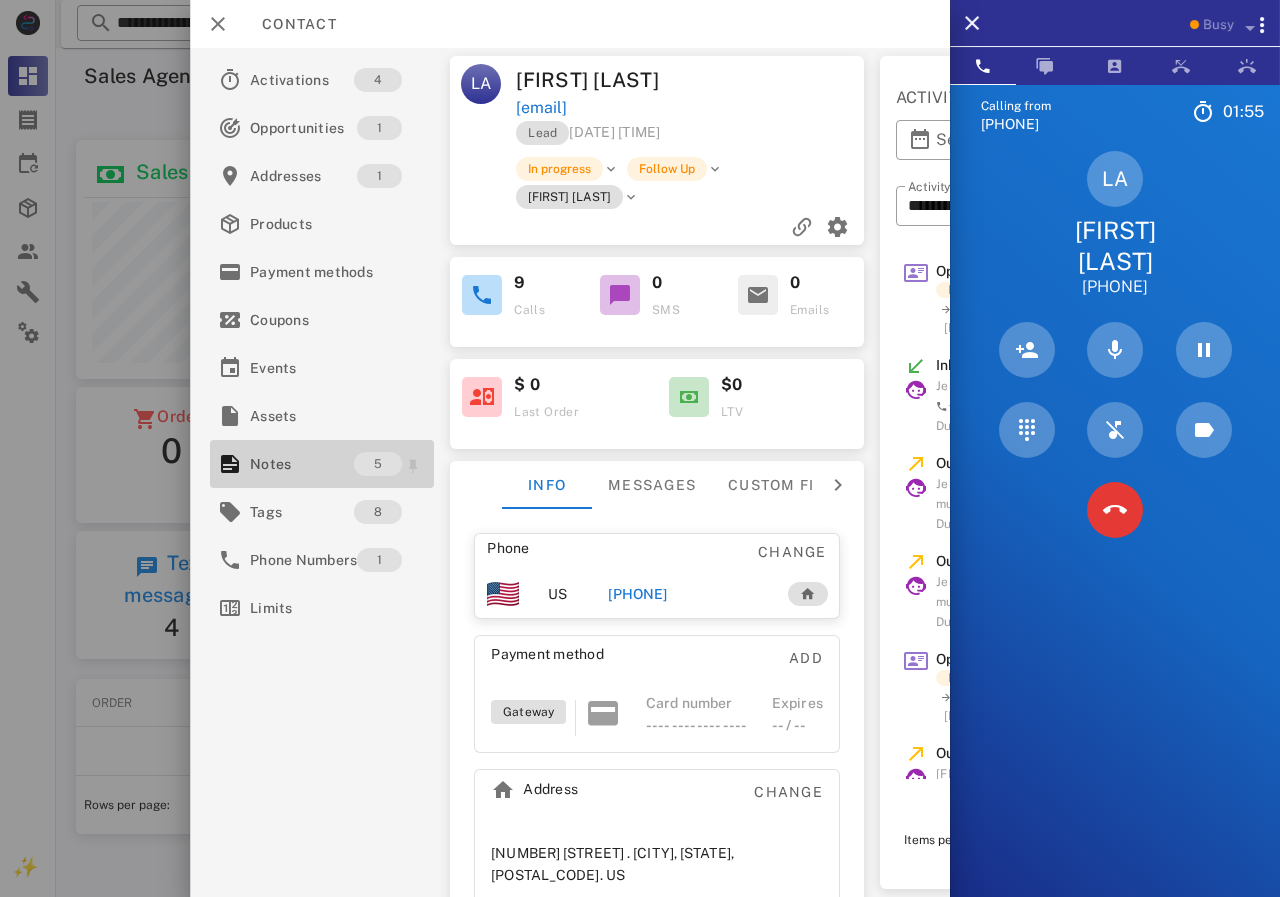 click on "Notes" at bounding box center (302, 464) 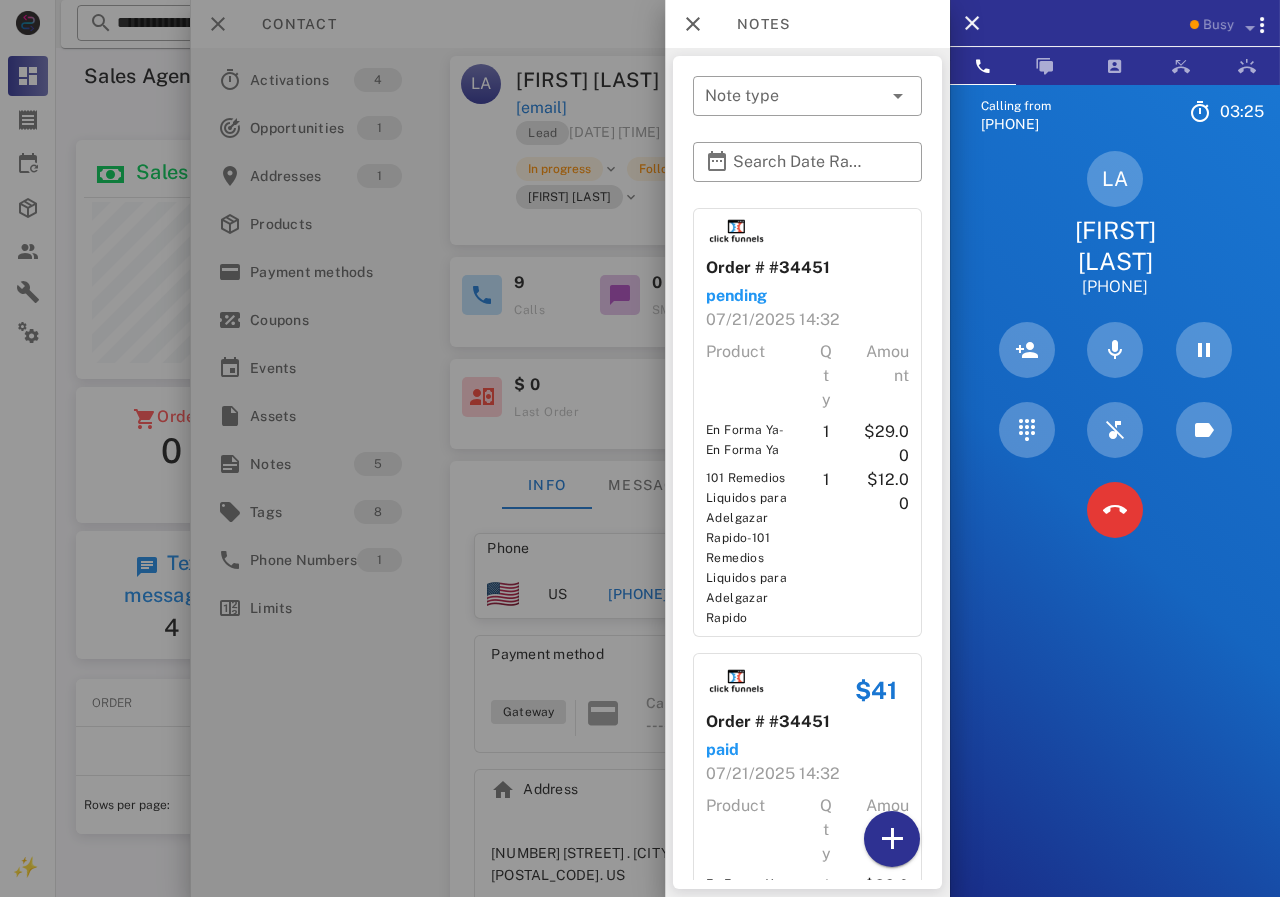 click at bounding box center [640, 448] 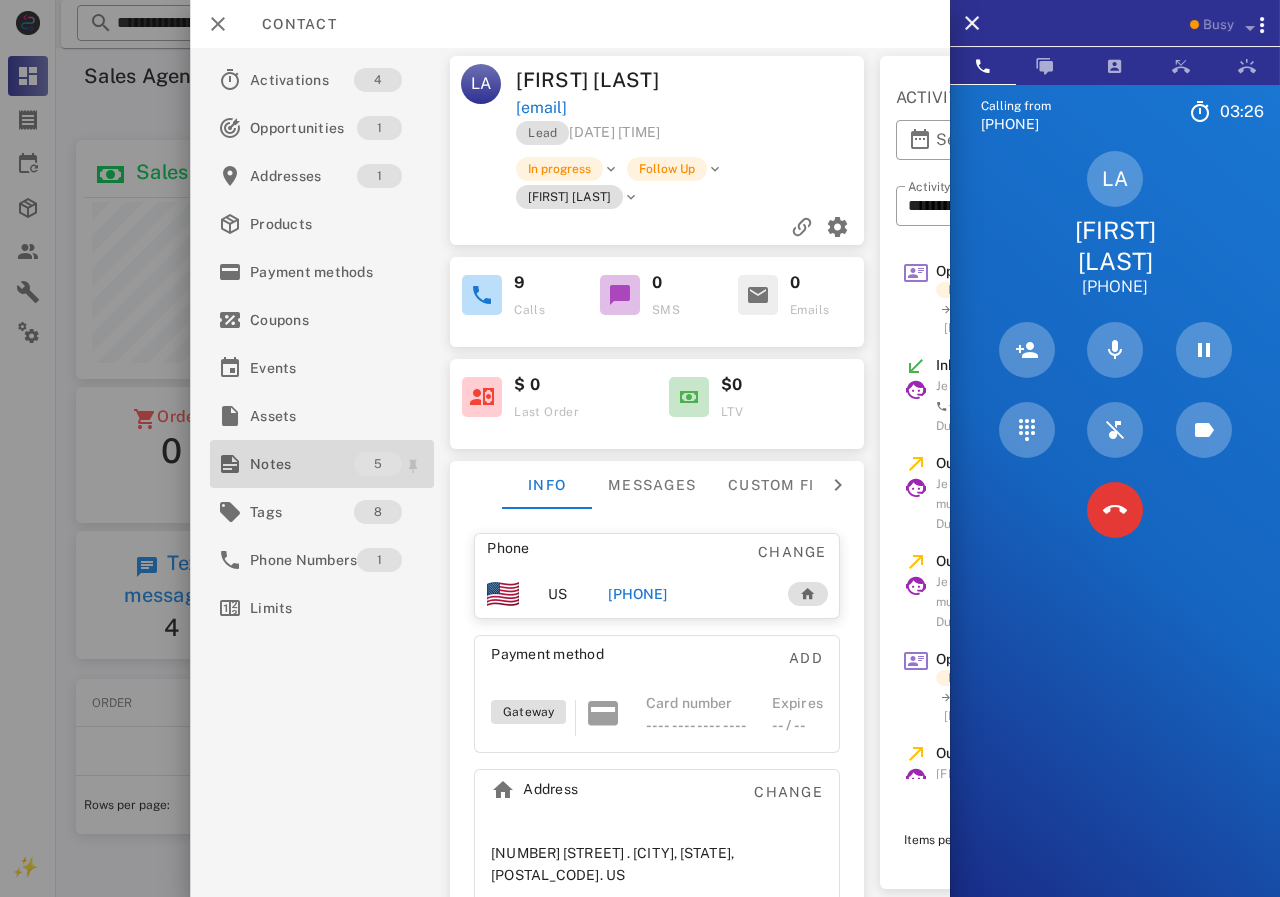 click on "Notes" at bounding box center [302, 464] 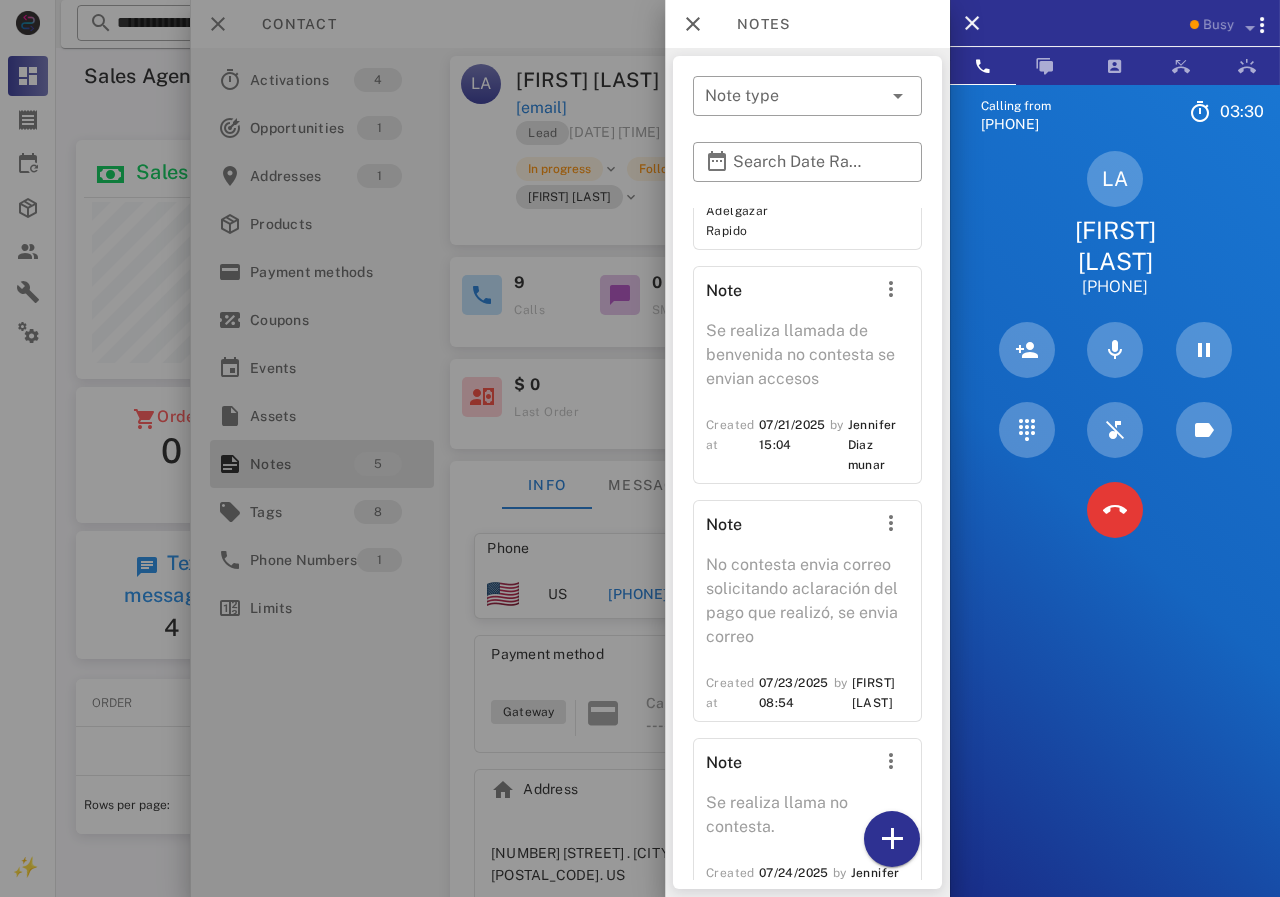 scroll, scrollTop: 920, scrollLeft: 0, axis: vertical 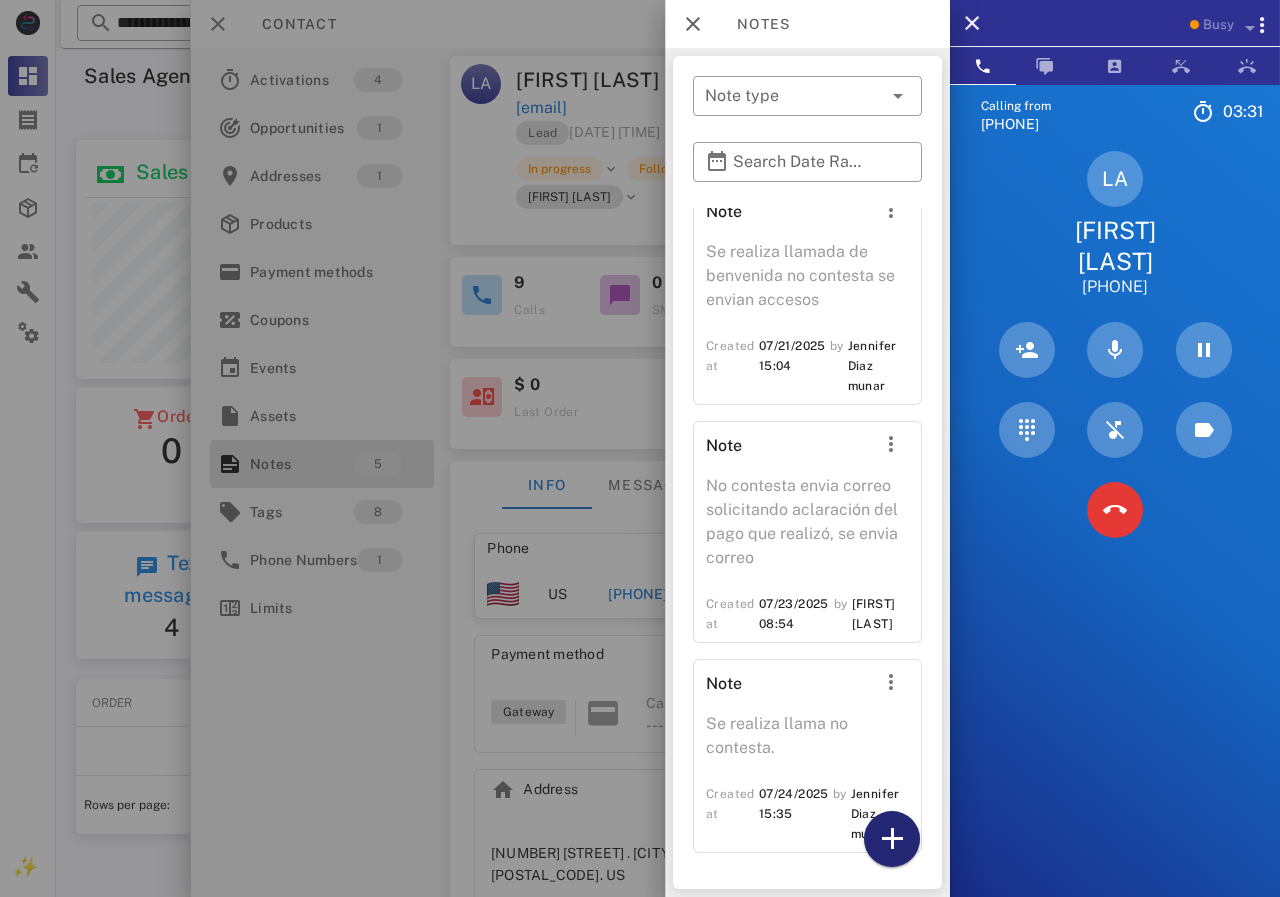 click at bounding box center (892, 839) 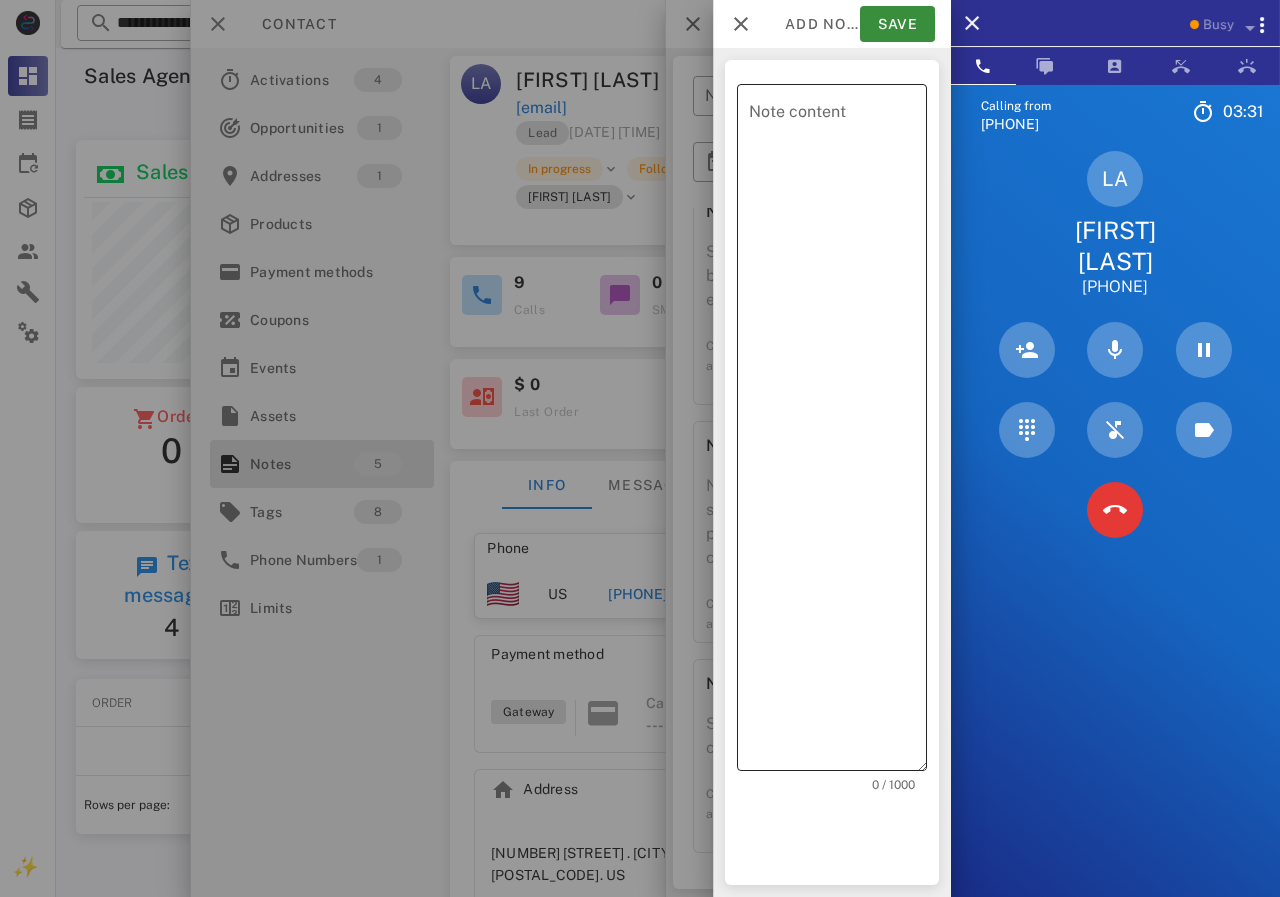 click on "Note content" at bounding box center [838, 432] 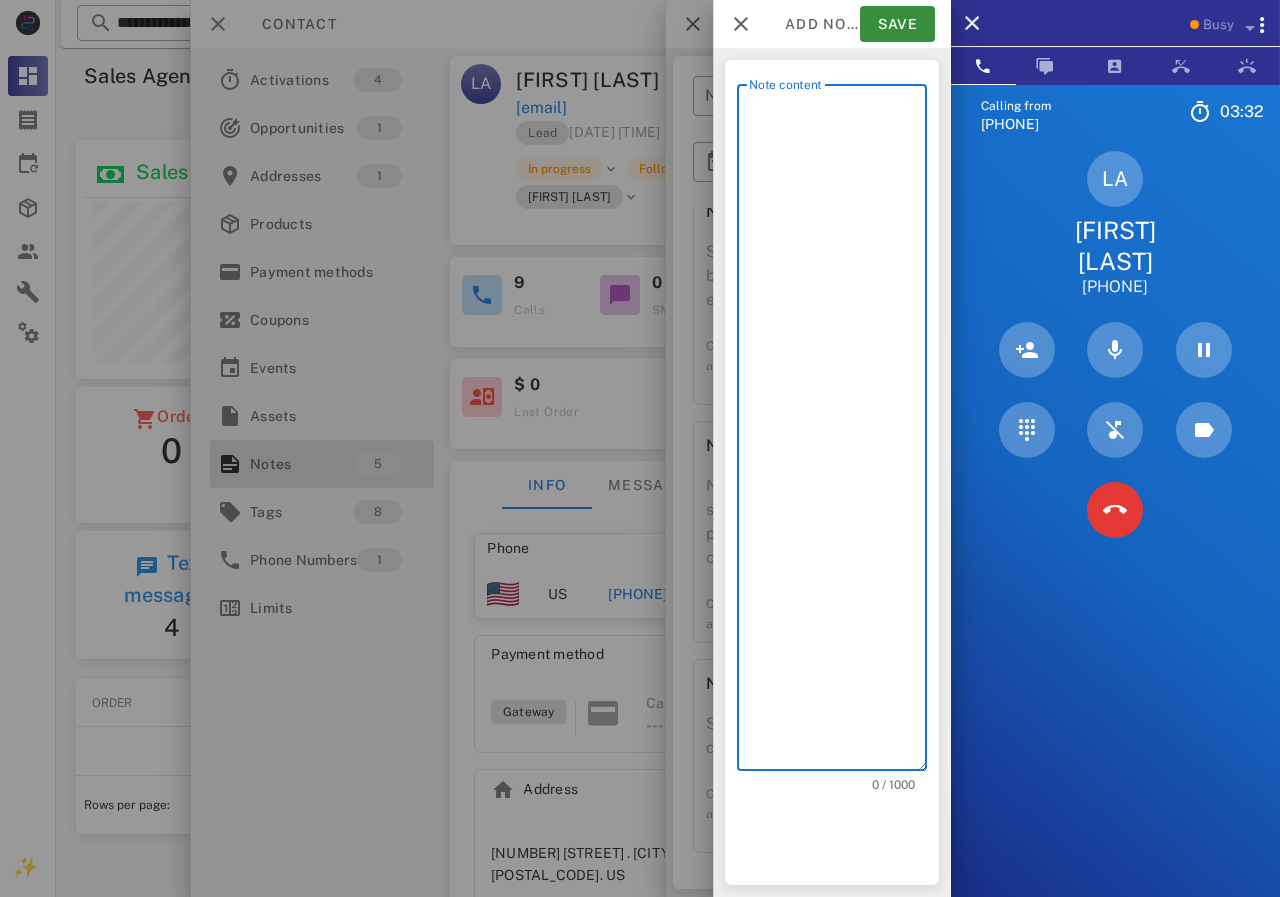 scroll, scrollTop: 240, scrollLeft: 390, axis: both 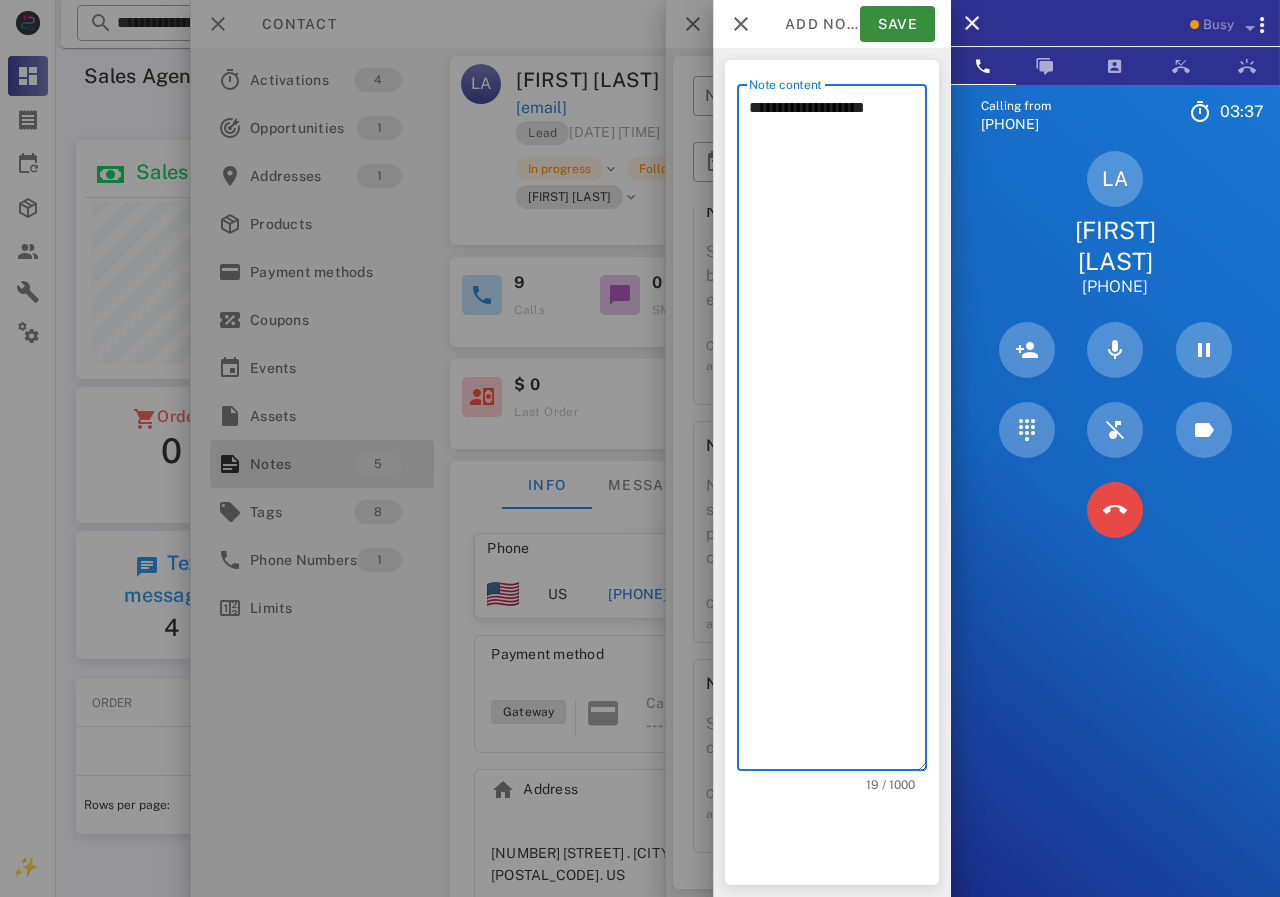 type on "**********" 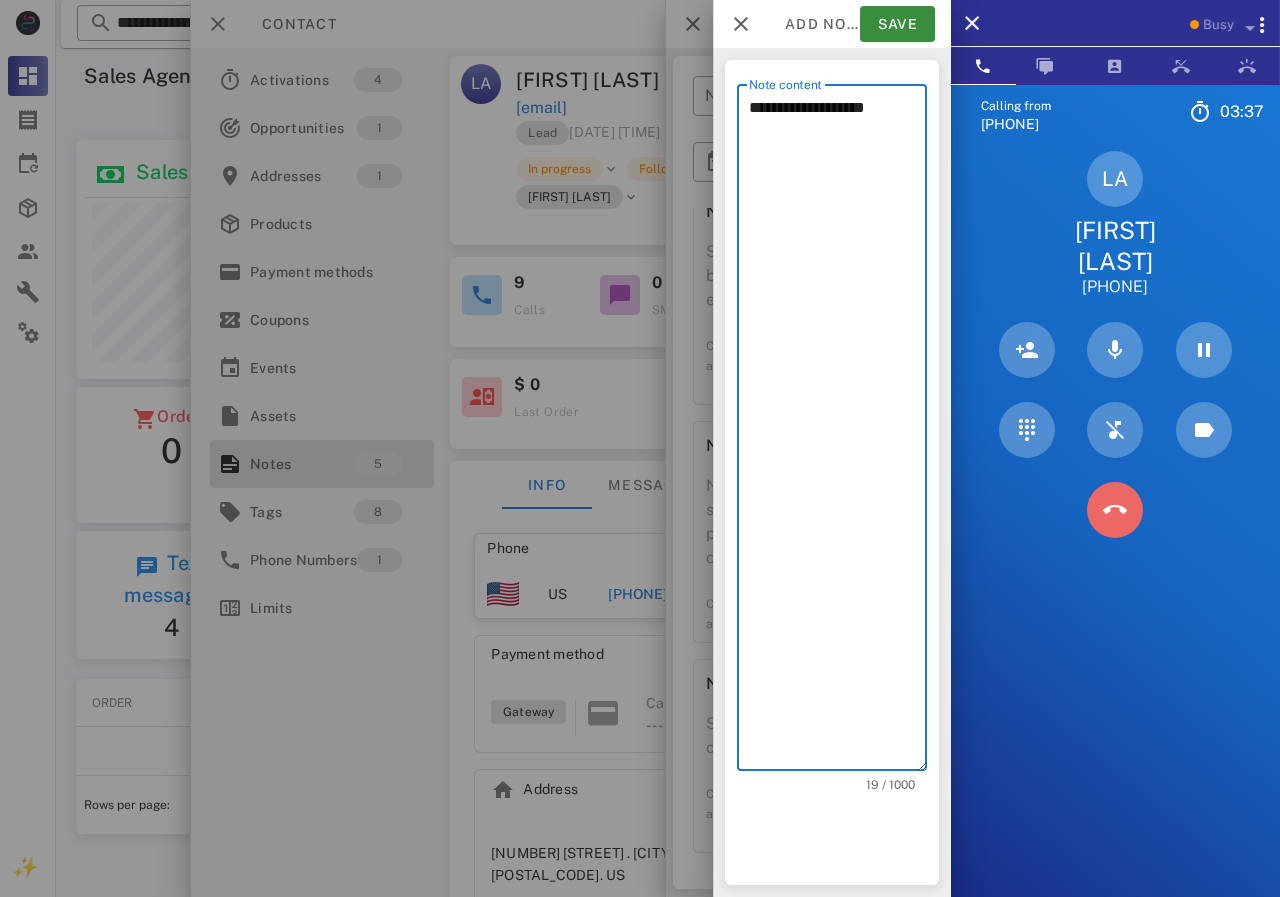 click at bounding box center [1115, 510] 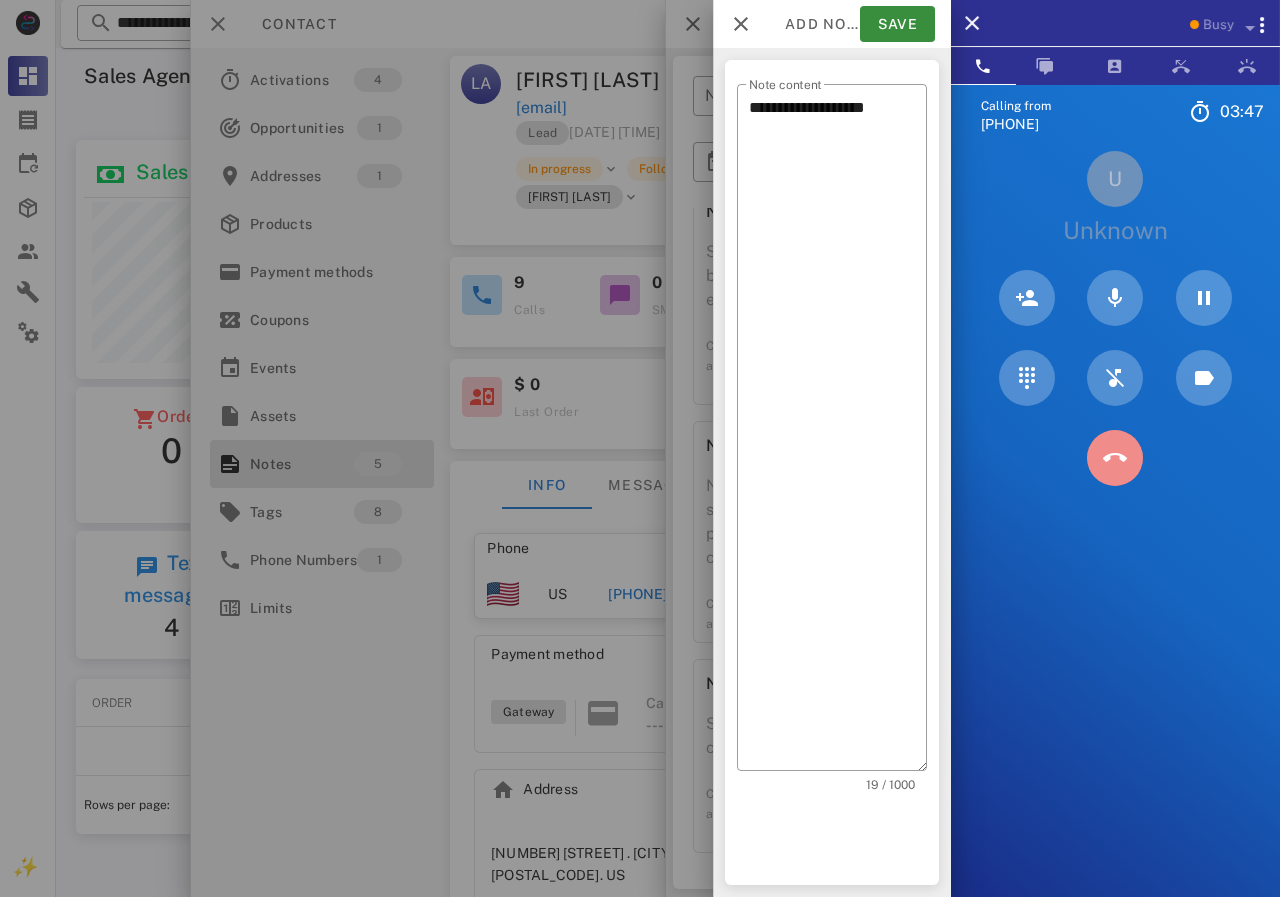 click at bounding box center (1115, 458) 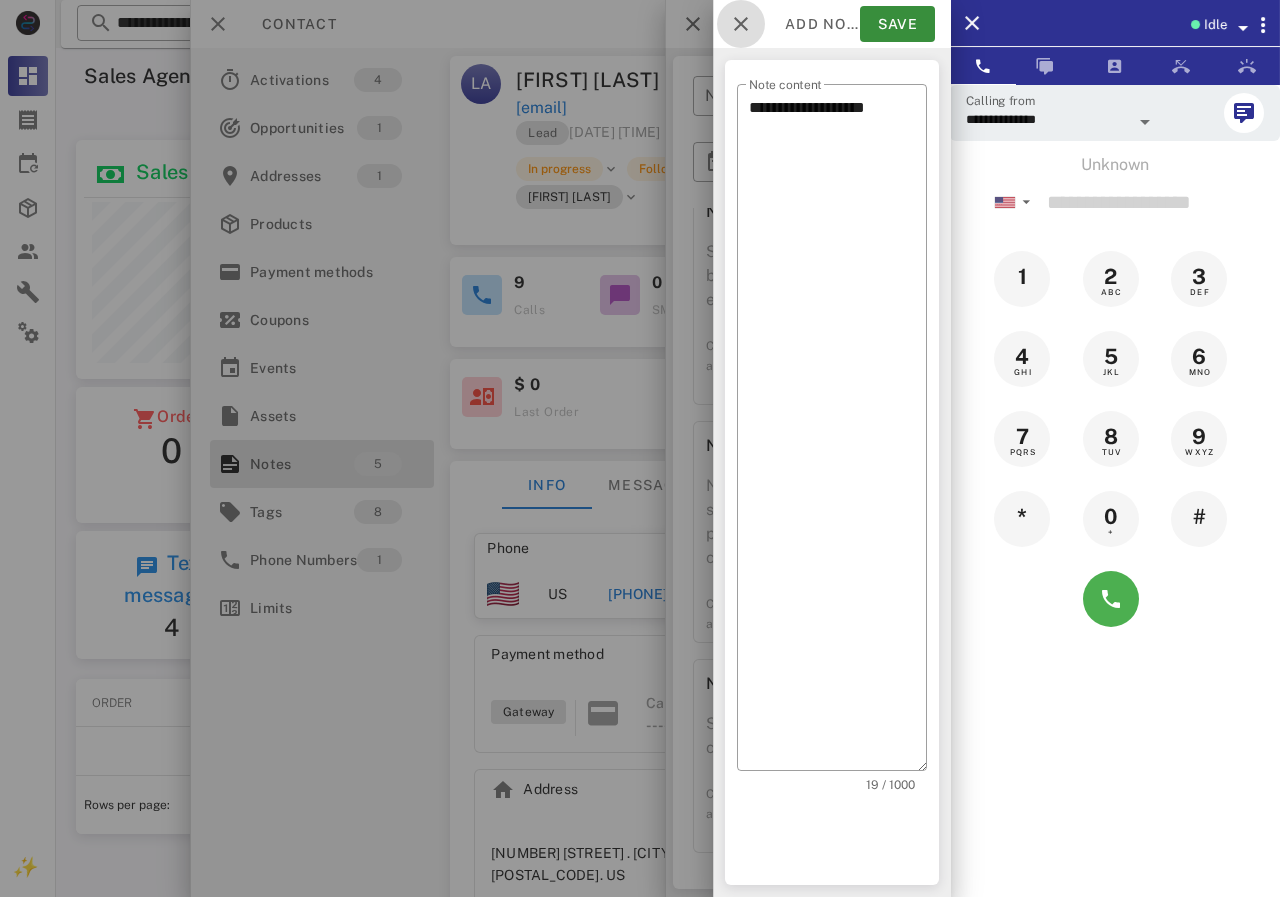 click at bounding box center (741, 24) 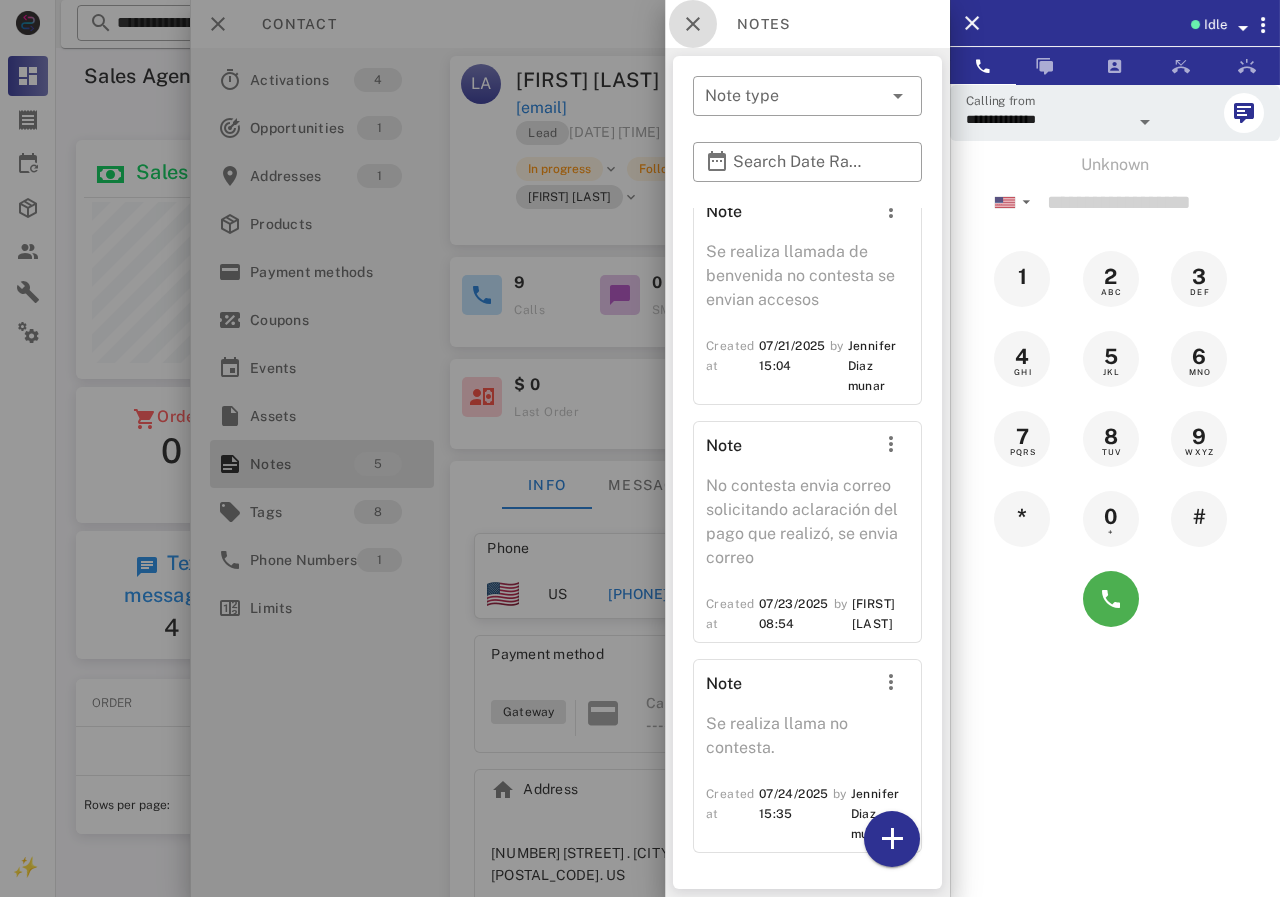 click at bounding box center (693, 24) 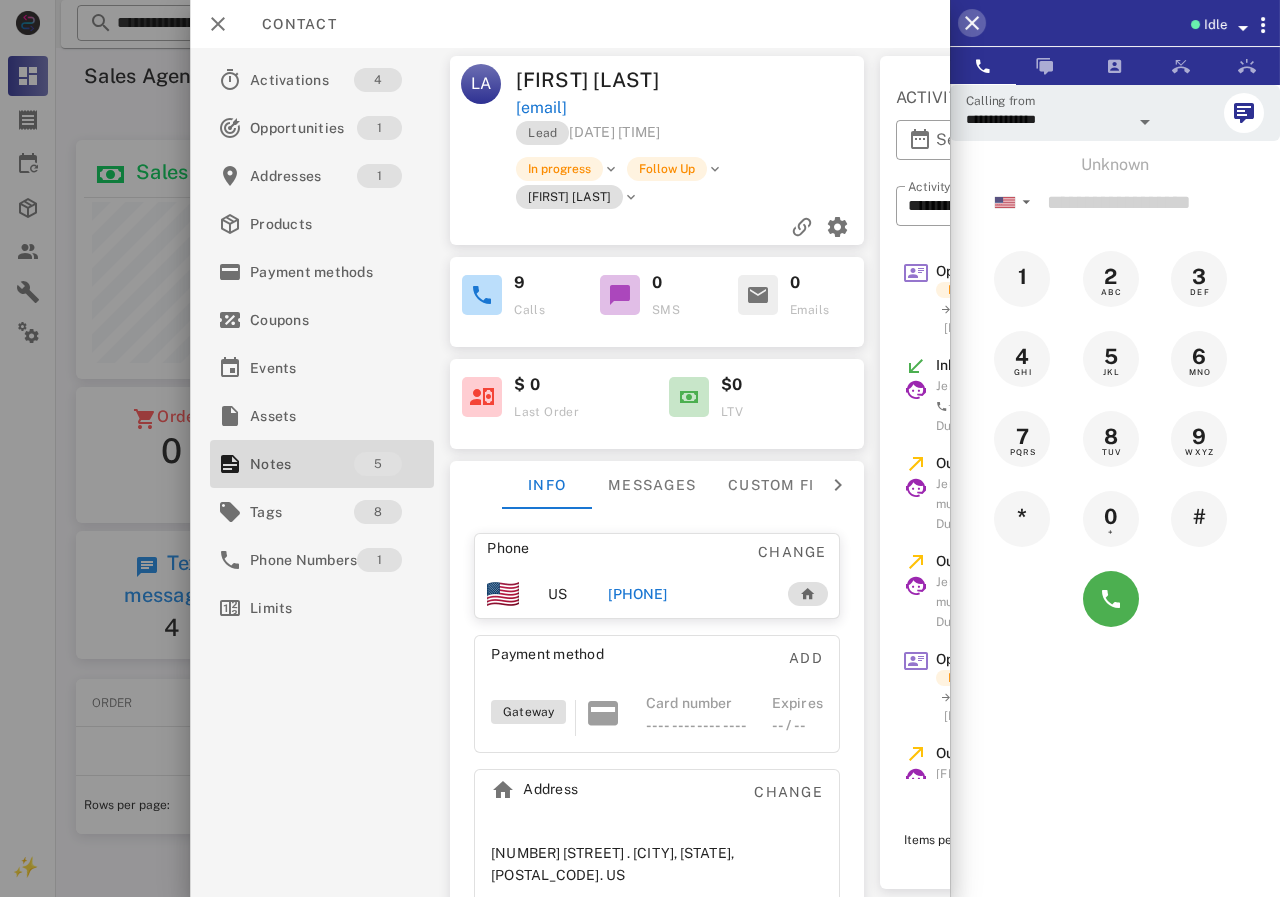 click at bounding box center (972, 23) 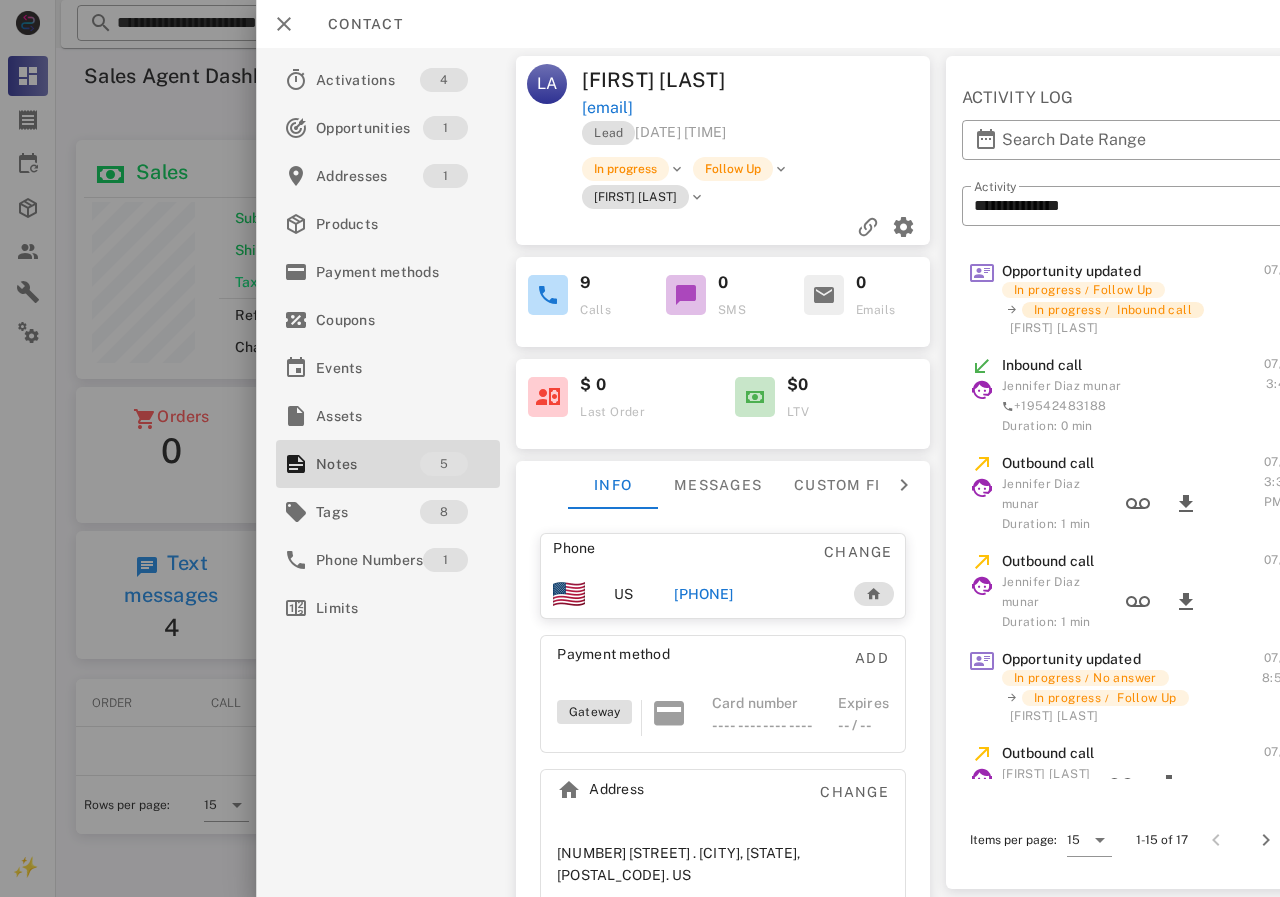 click on "Inbound call" at bounding box center [1154, 310] 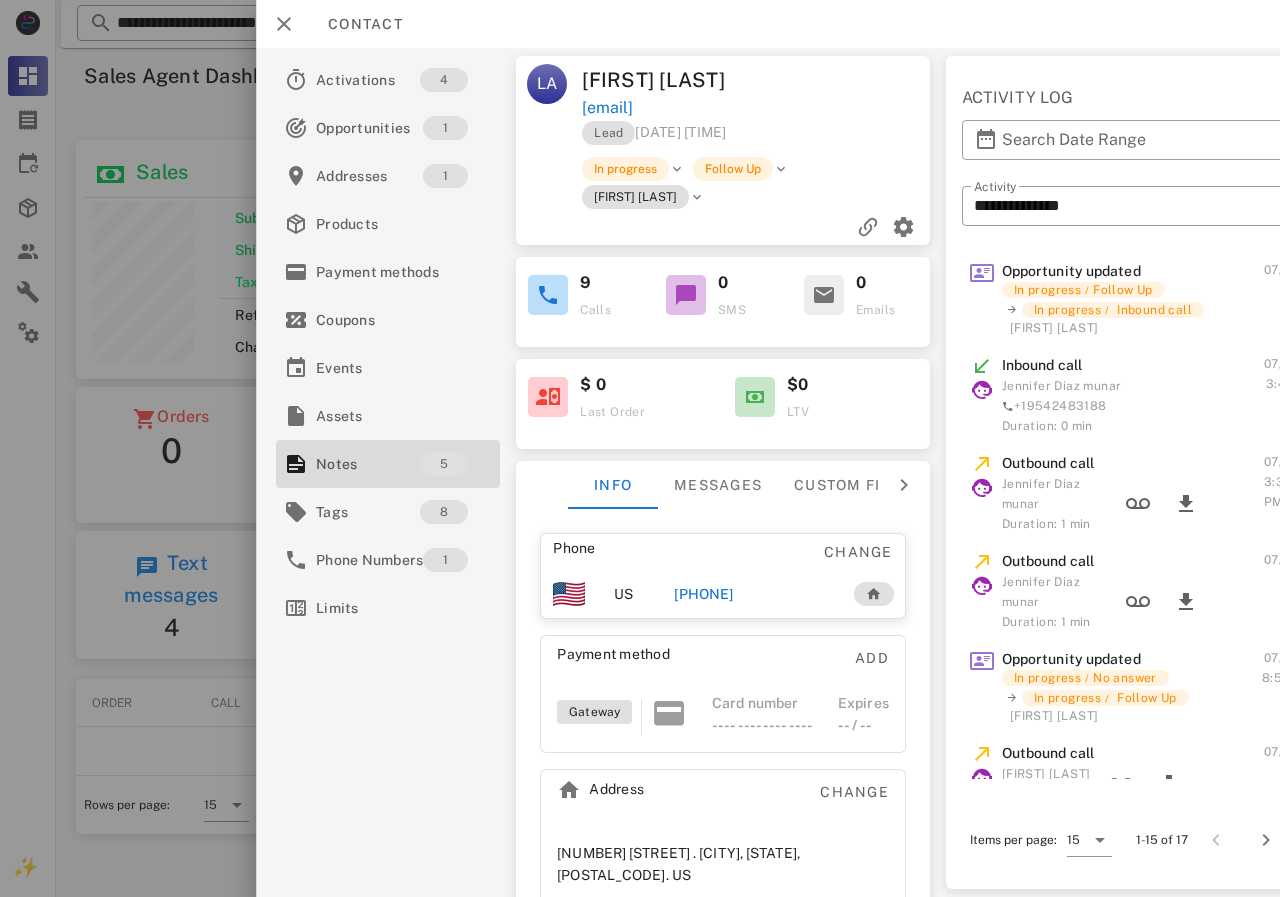 click on "Opportunity updated" at bounding box center (1071, 271) 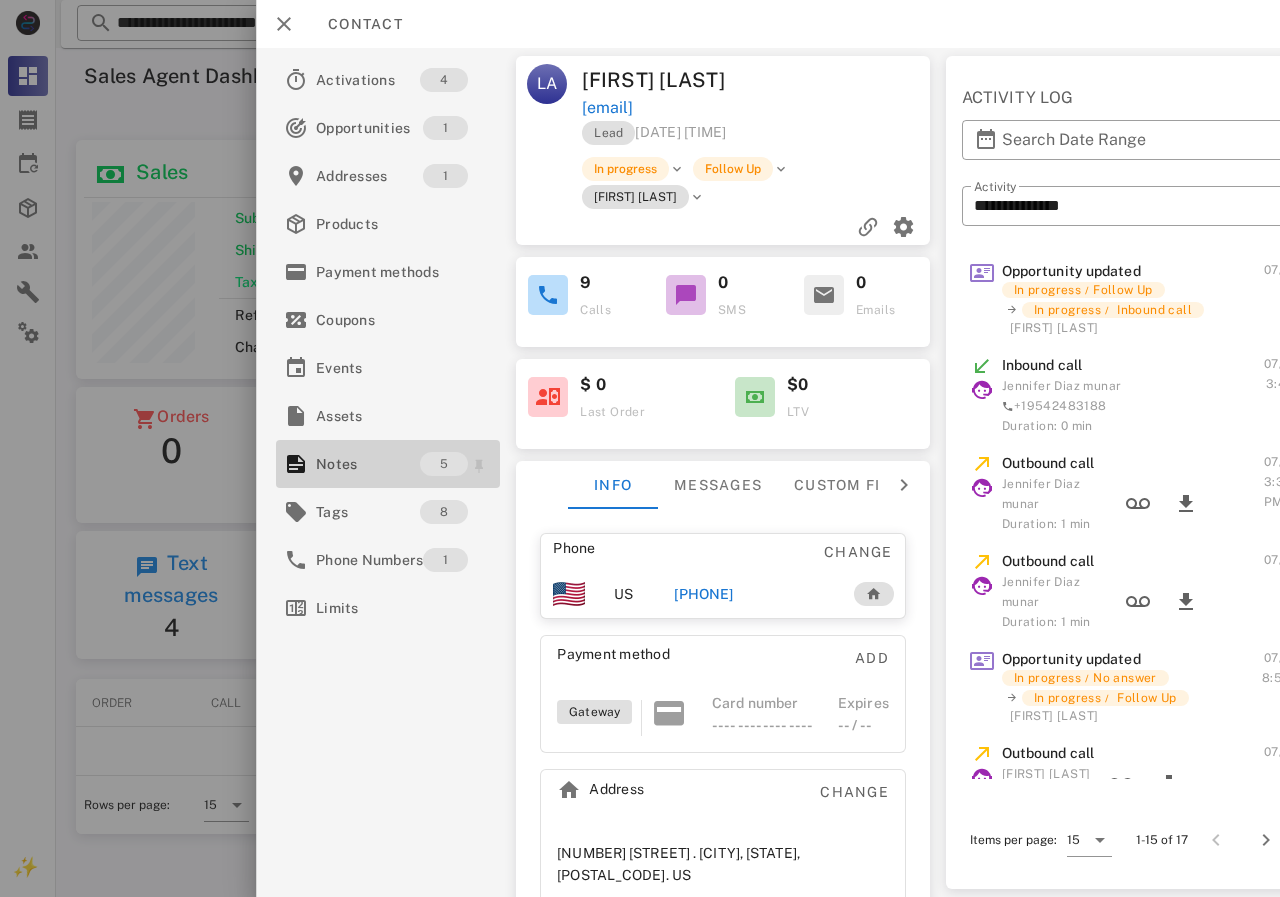 click on "Notes" at bounding box center (368, 464) 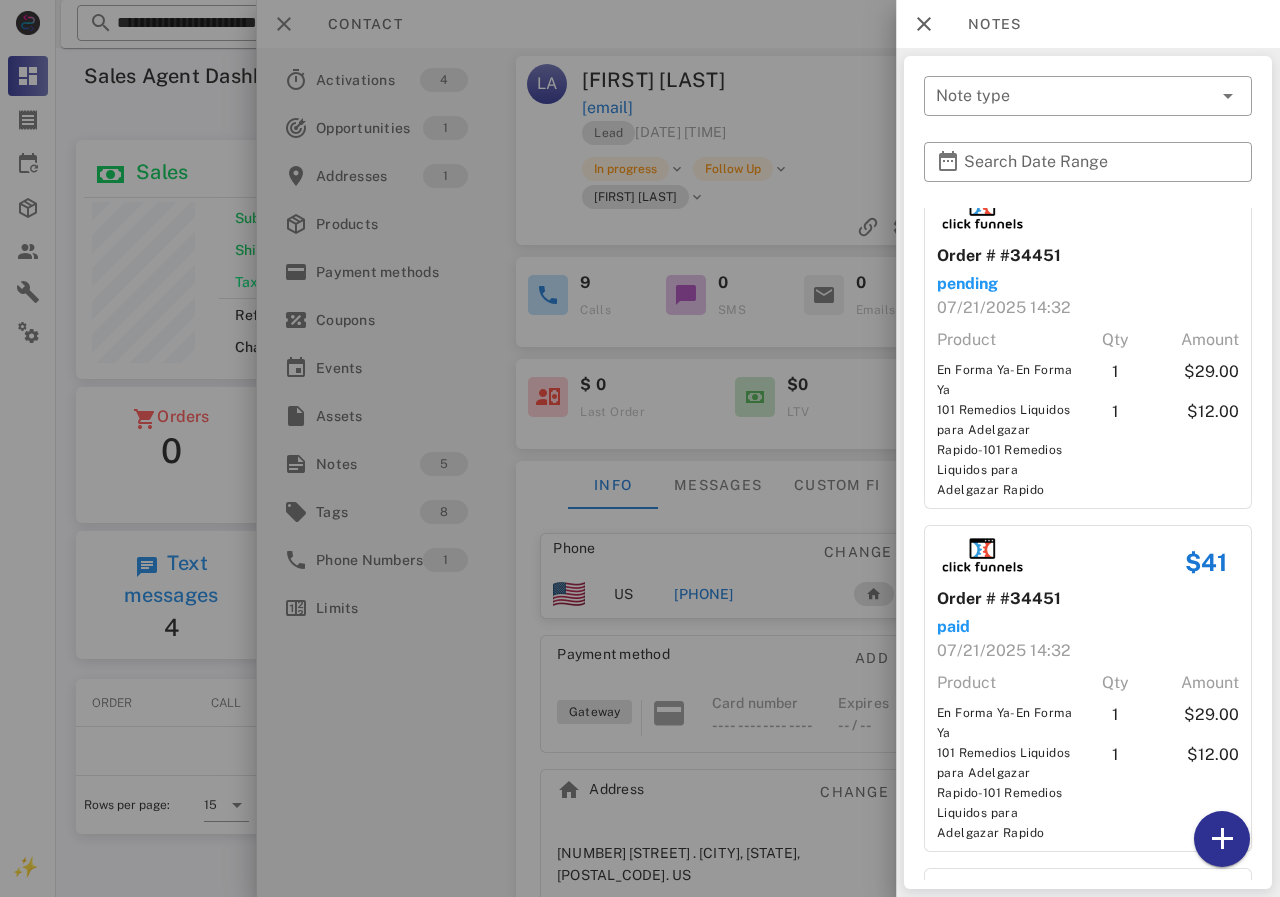 scroll, scrollTop: 0, scrollLeft: 0, axis: both 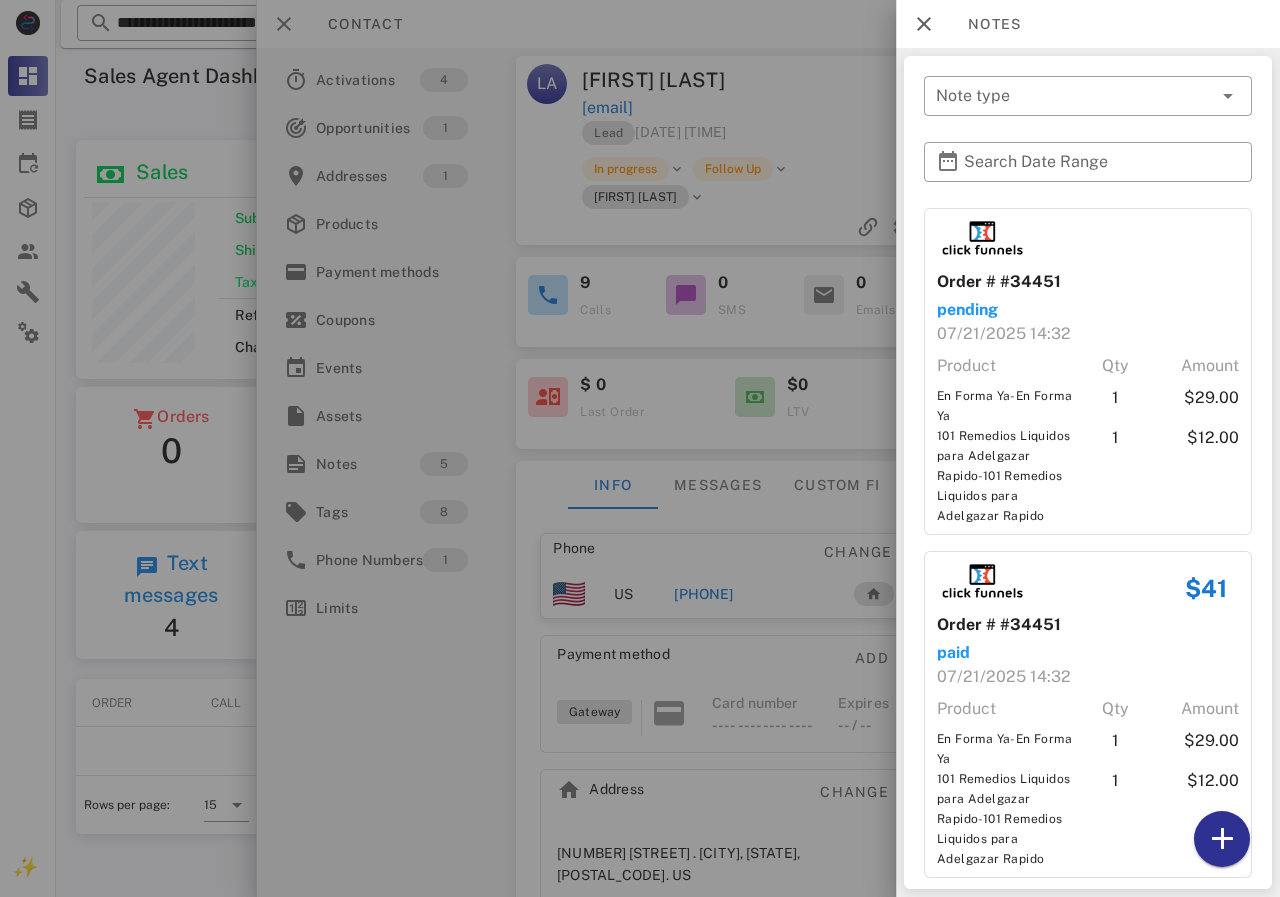 click at bounding box center (640, 448) 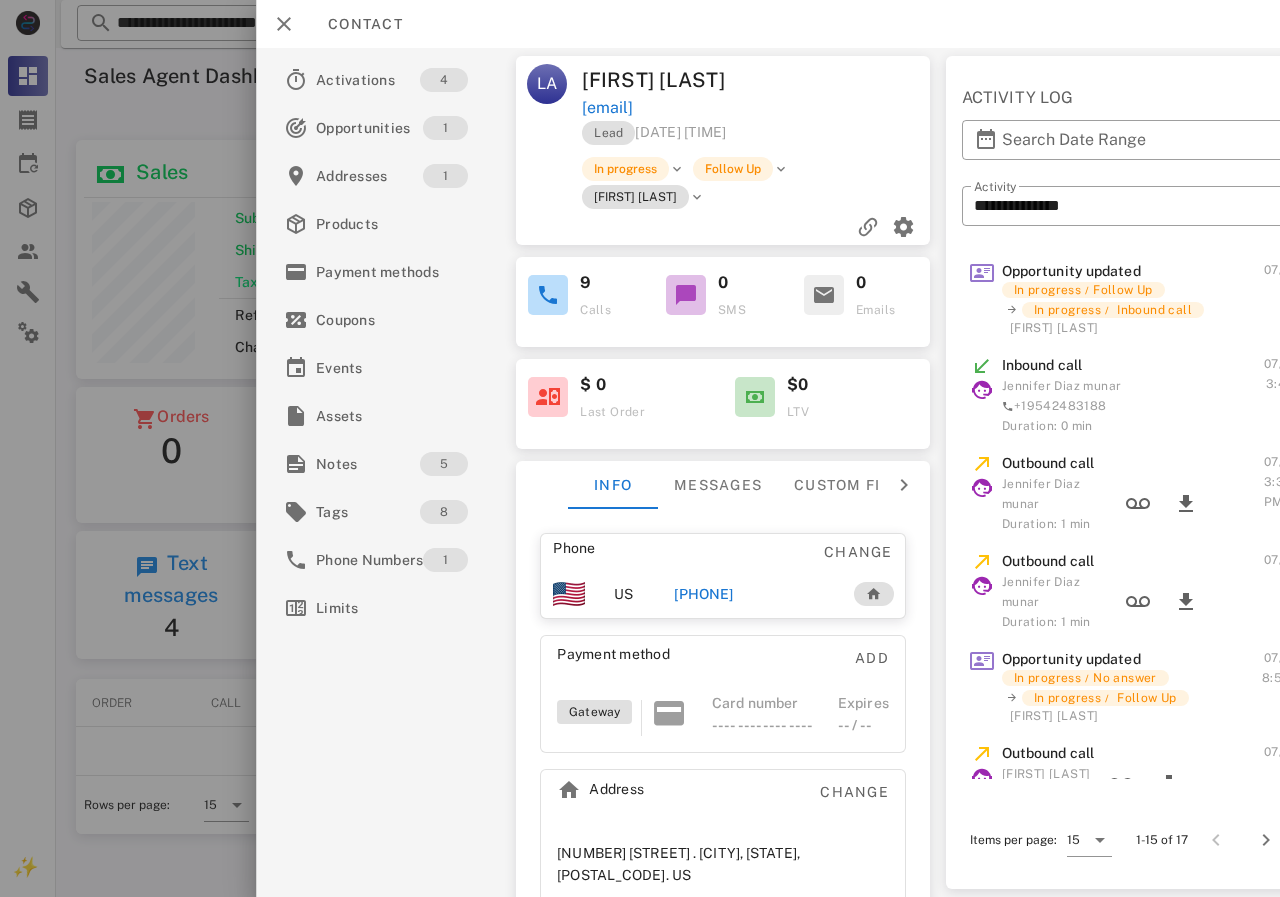 click at bounding box center [1012, 310] 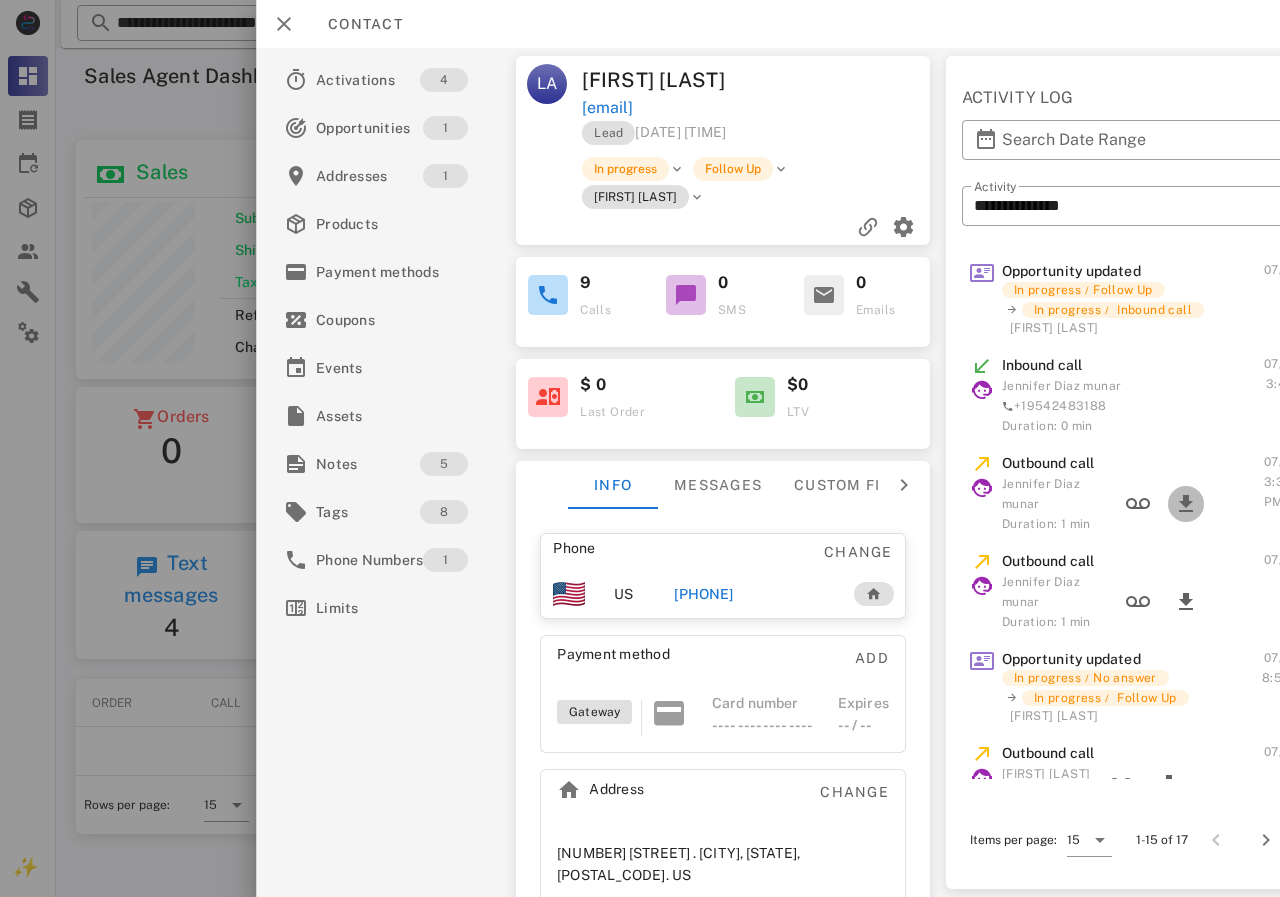 click at bounding box center [1186, 504] 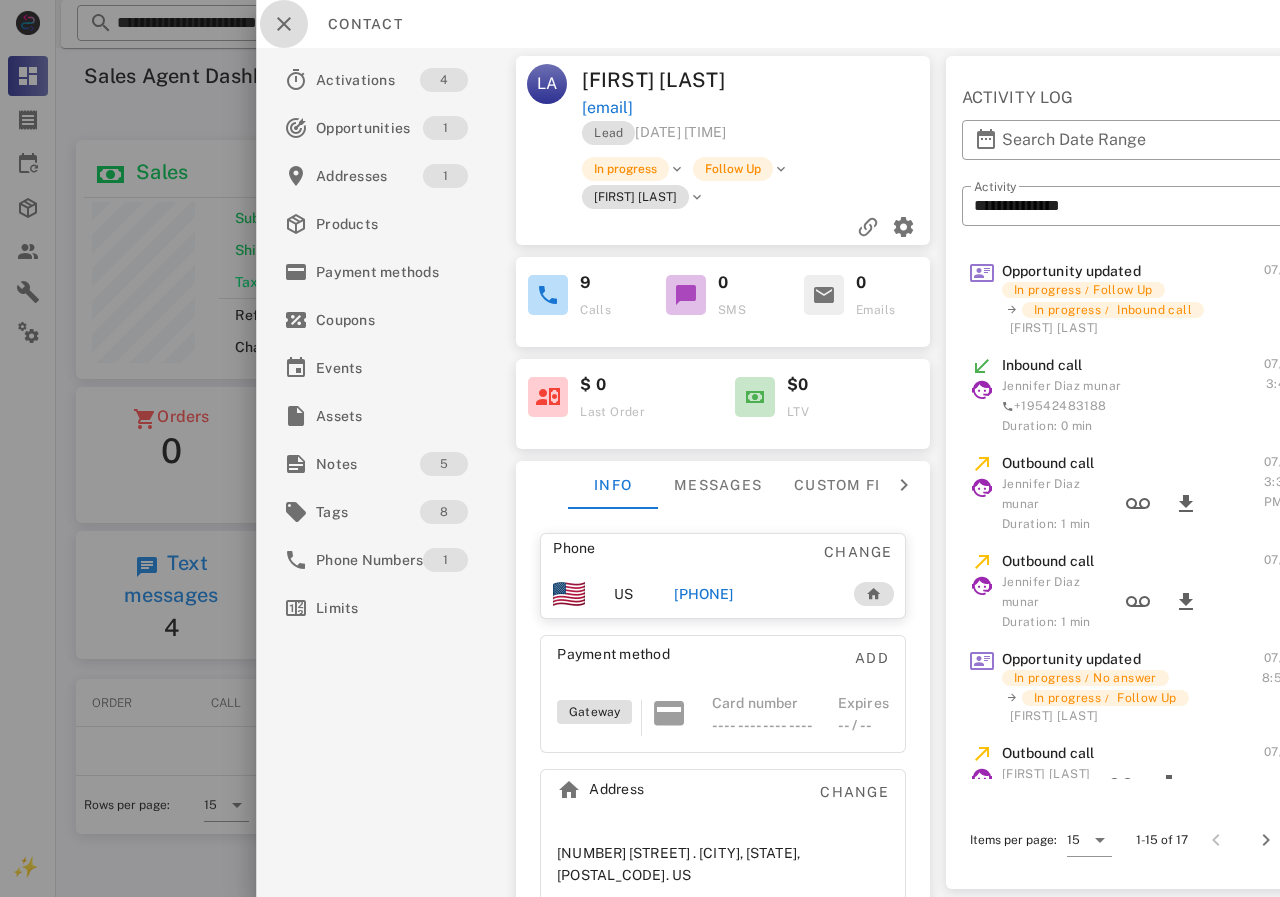 click at bounding box center [284, 24] 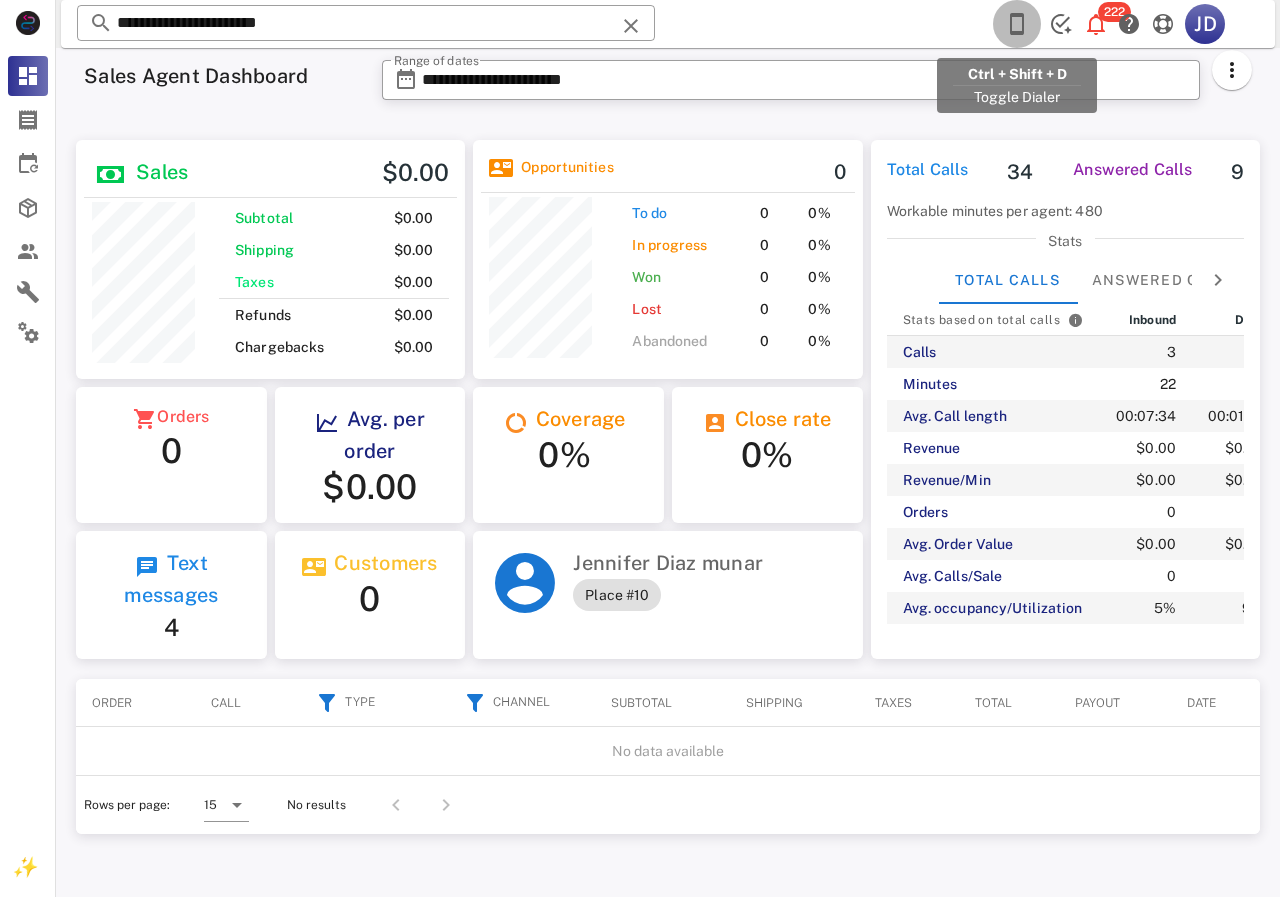click at bounding box center [1017, 24] 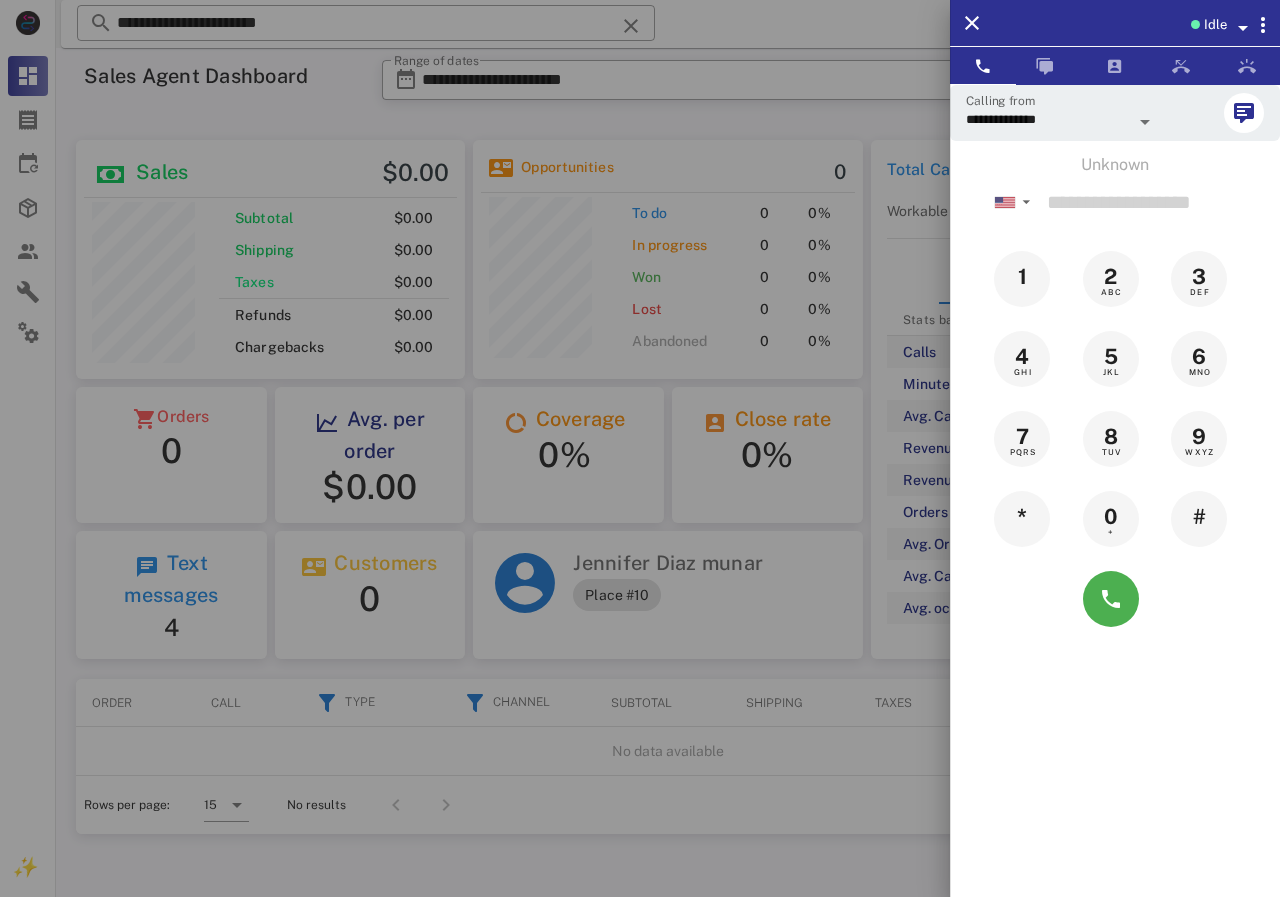 click at bounding box center (640, 448) 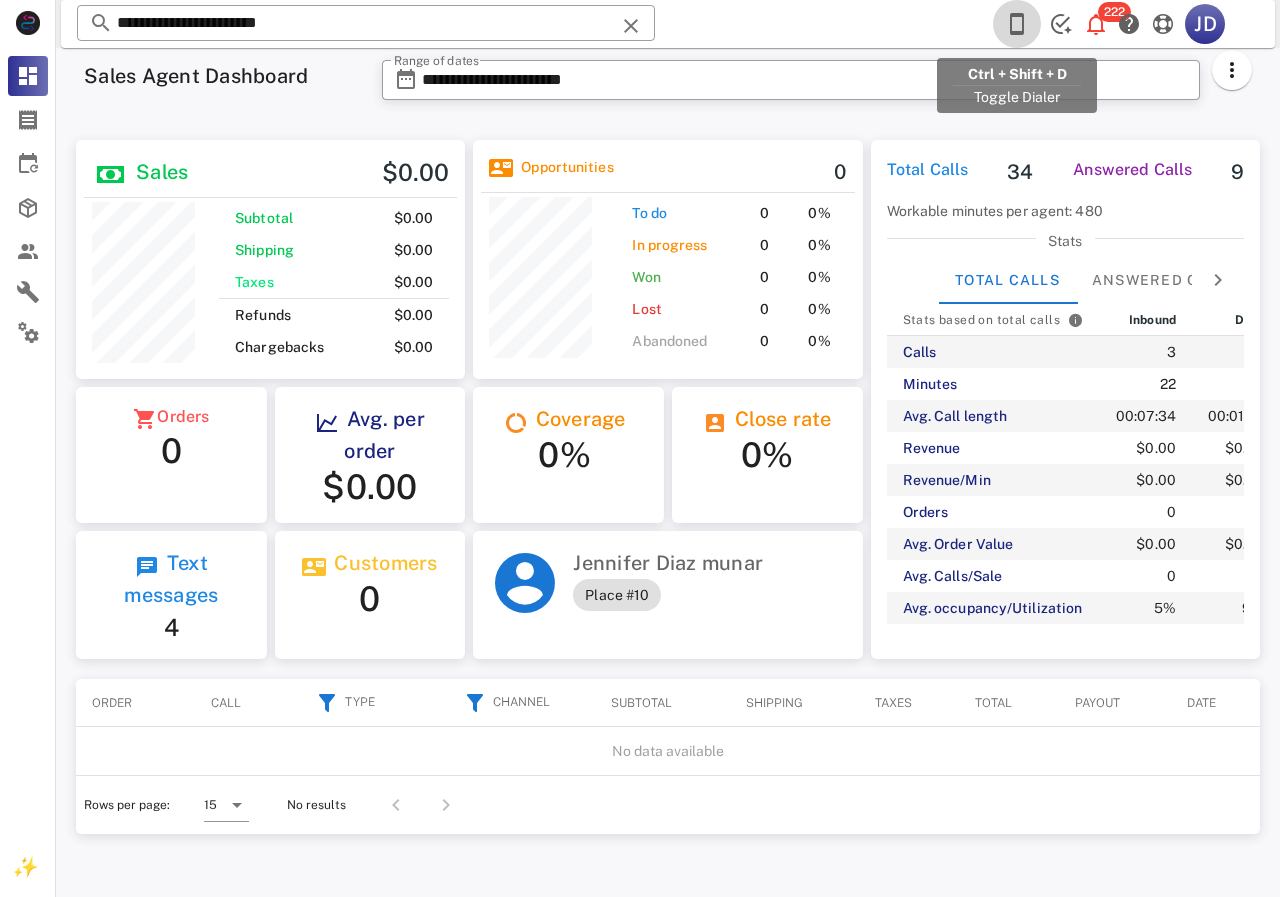 click at bounding box center (1017, 24) 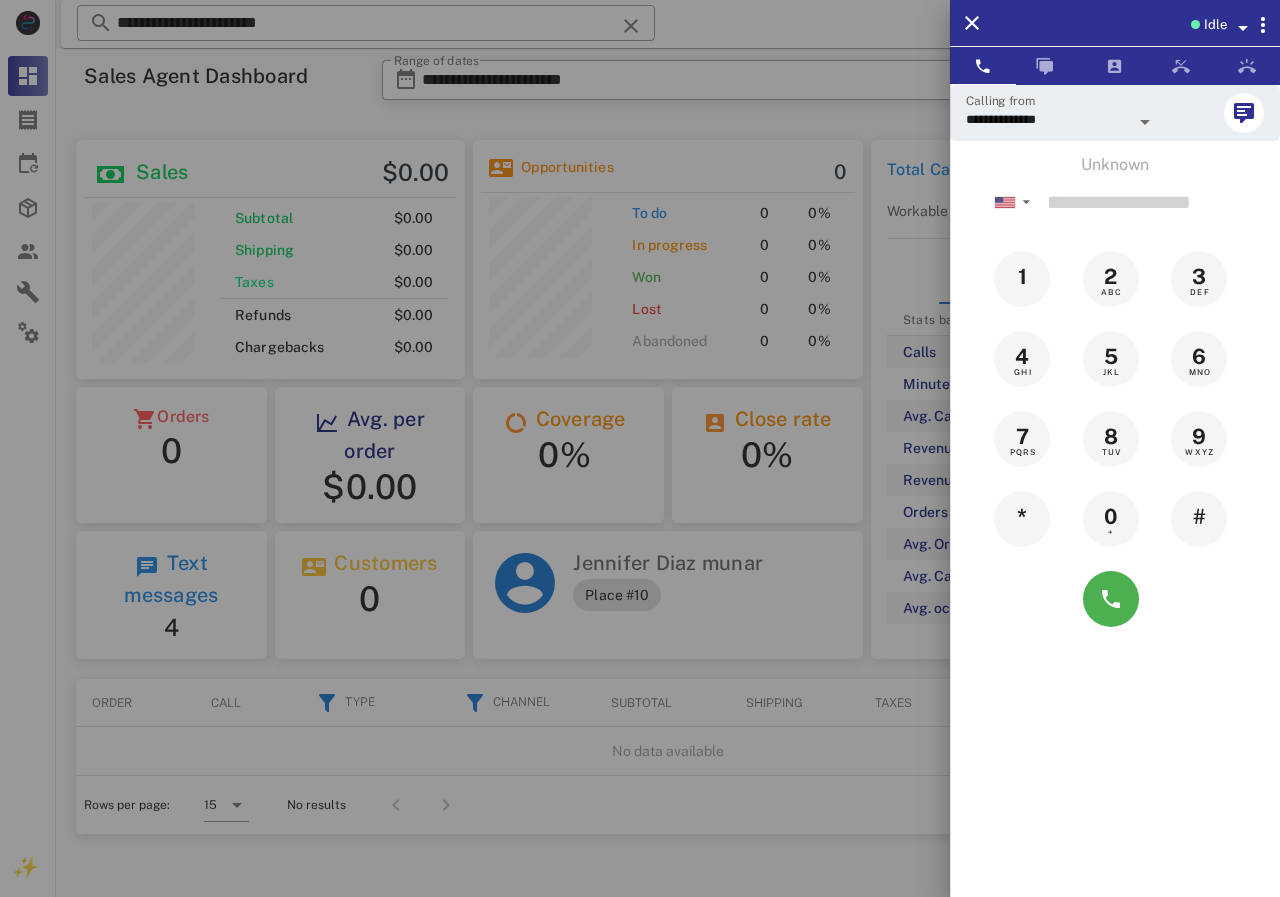 click at bounding box center (640, 448) 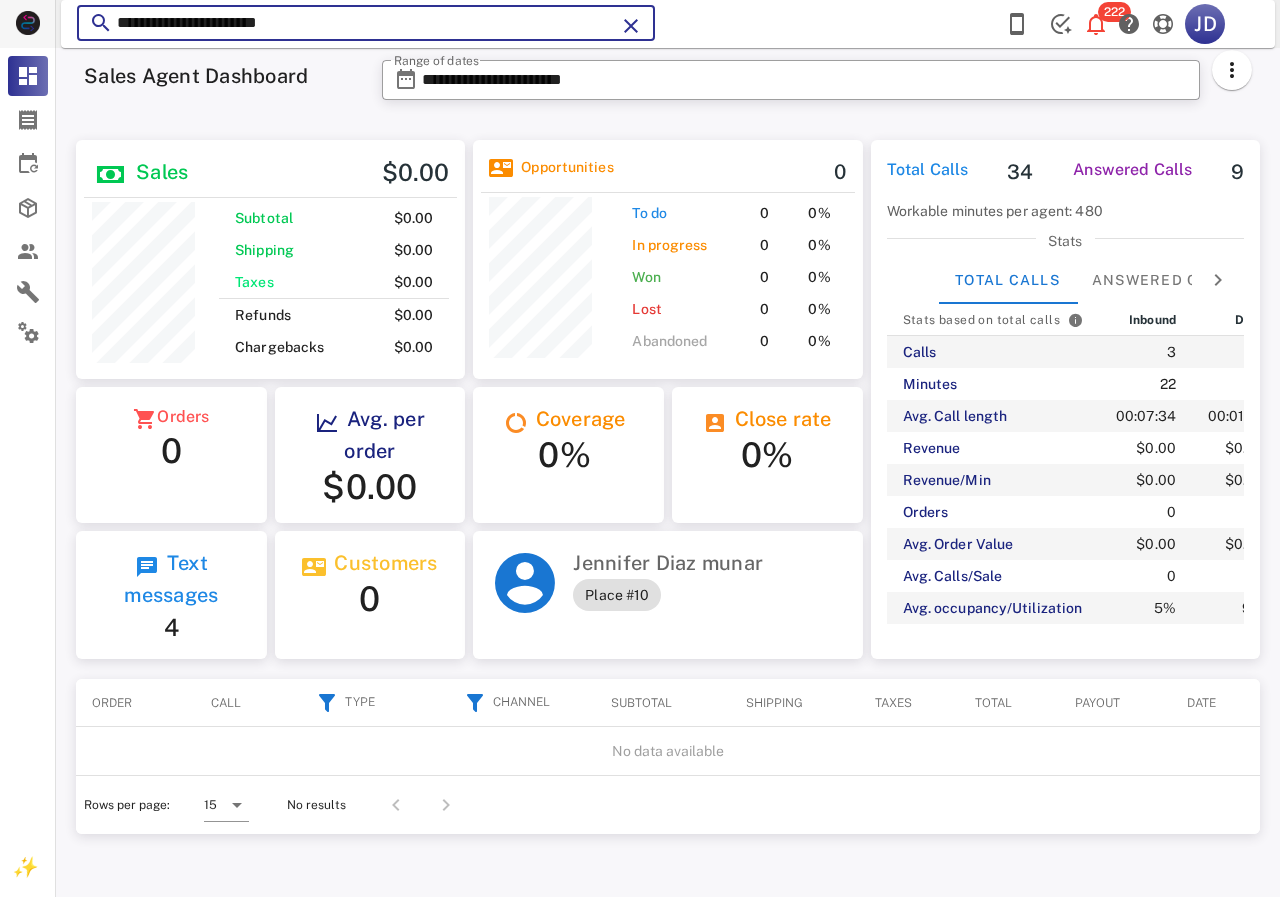 drag, startPoint x: 143, startPoint y: 30, endPoint x: 0, endPoint y: 31, distance: 143.0035 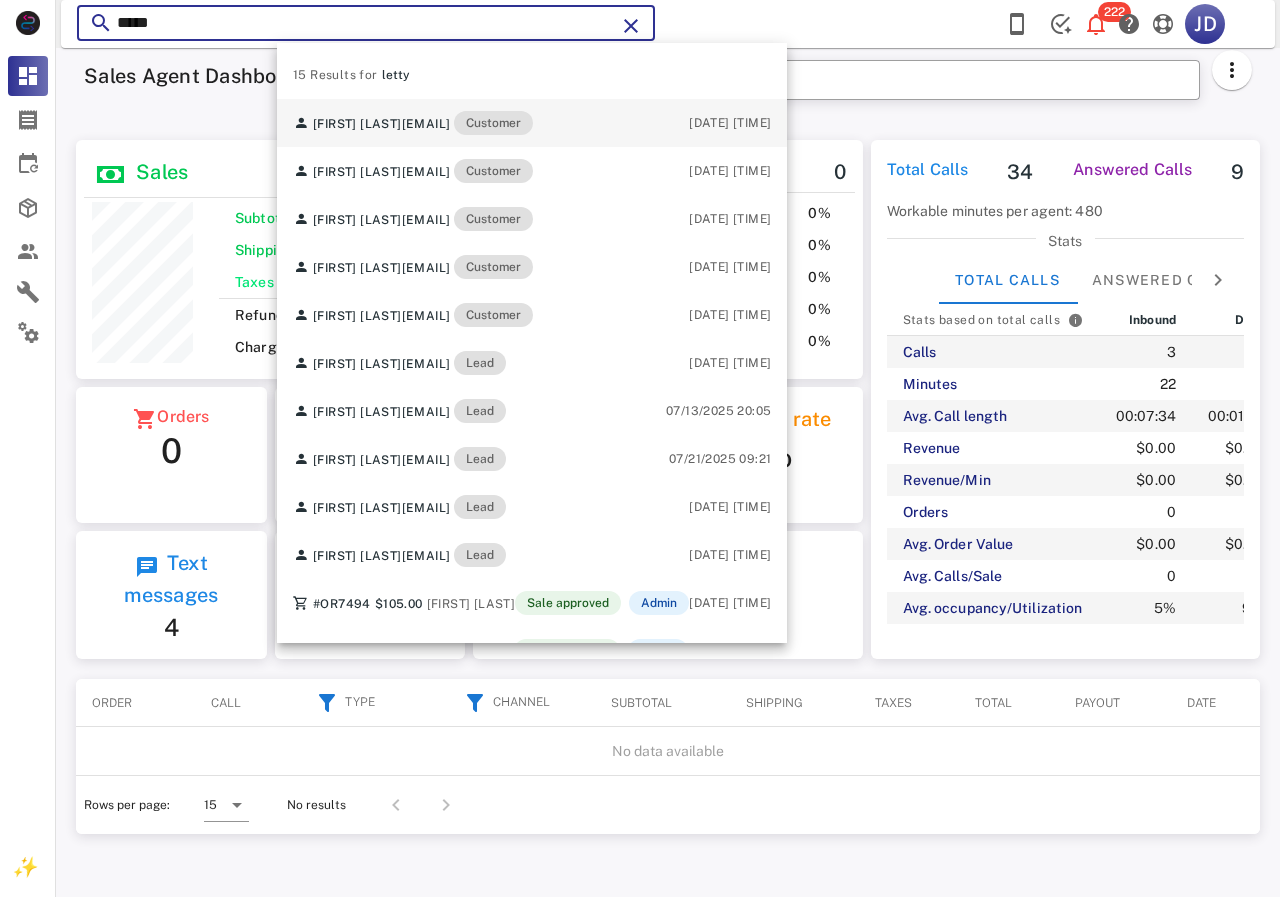scroll, scrollTop: 999761, scrollLeft: 999611, axis: both 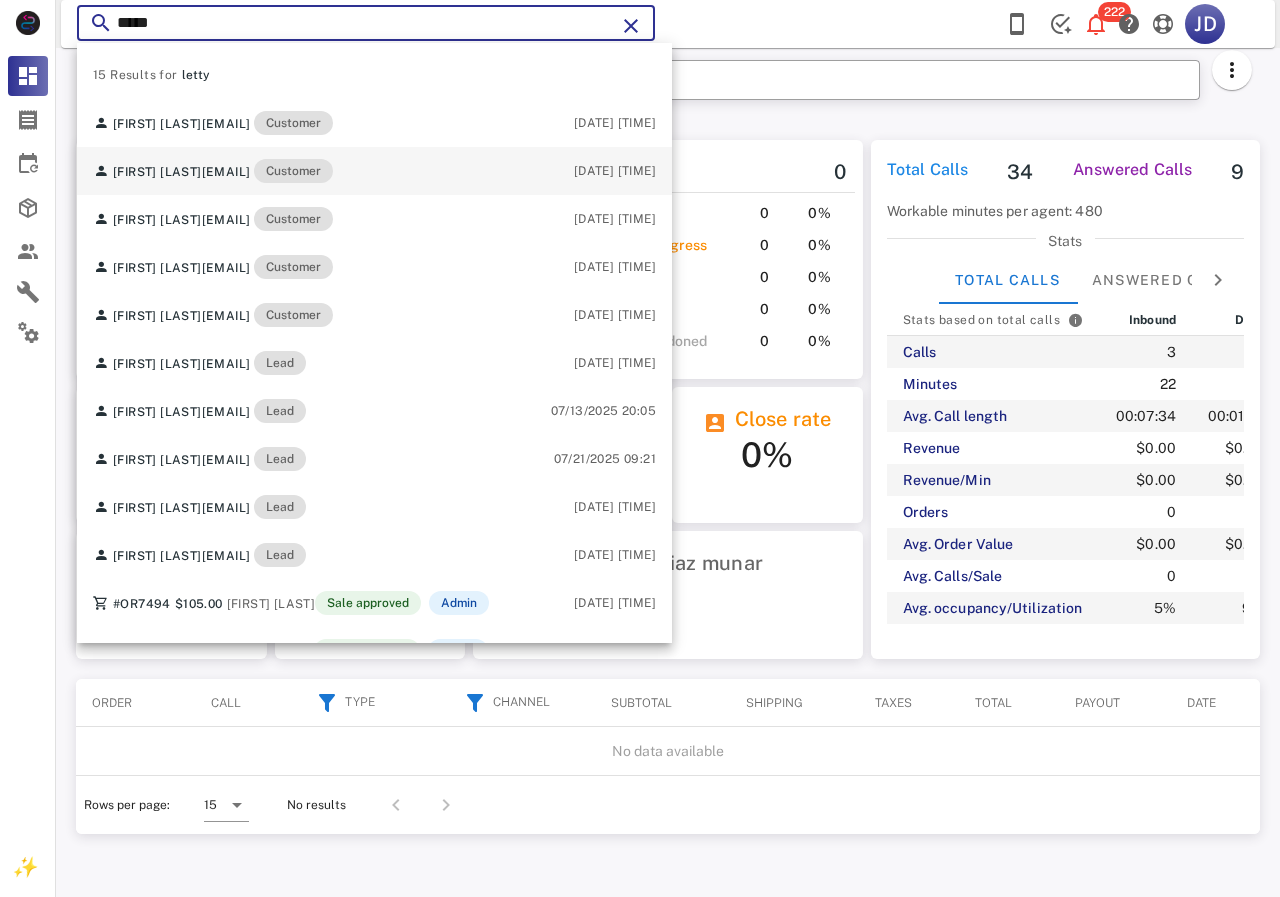 type on "*****" 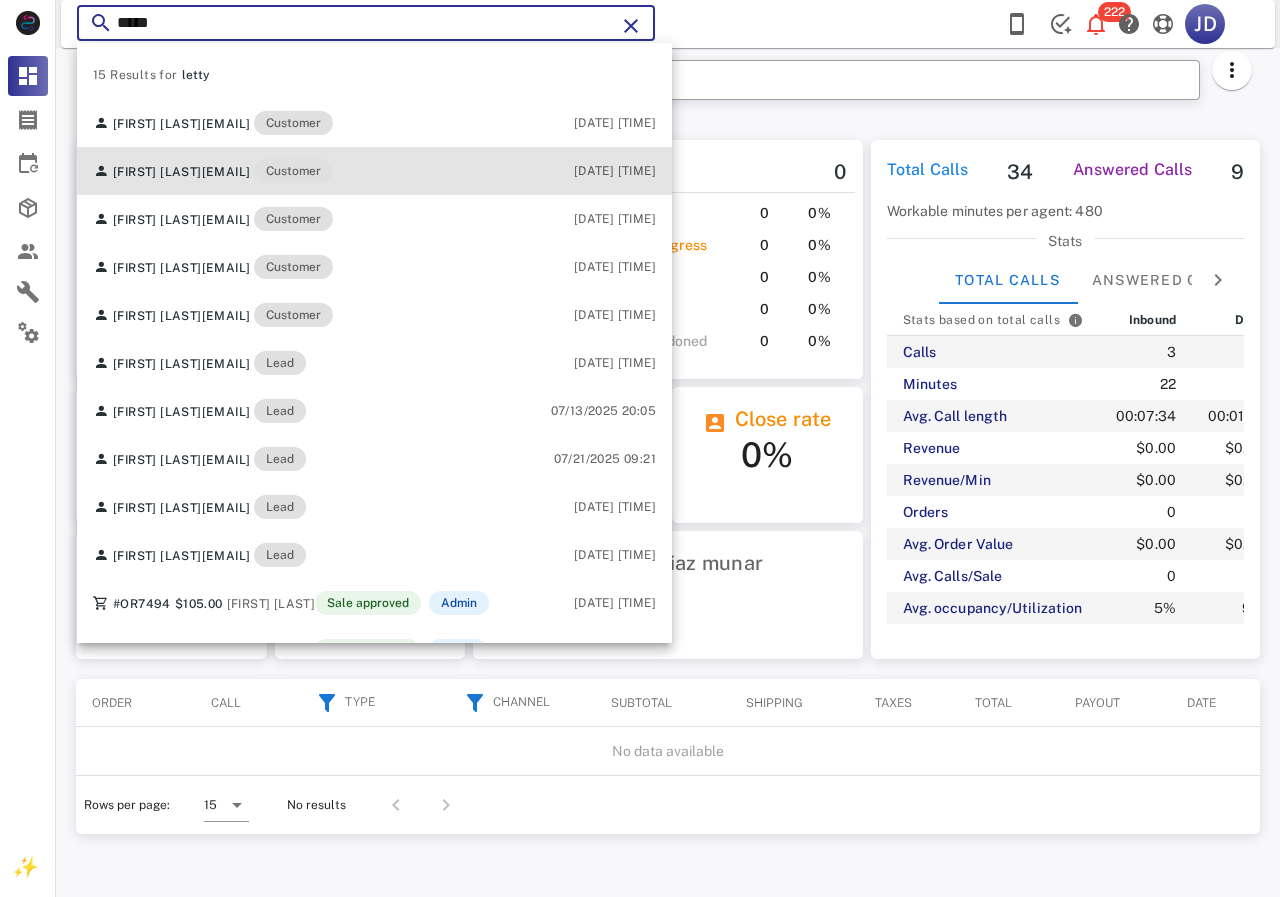 click on "[EMAIL]" at bounding box center (226, 172) 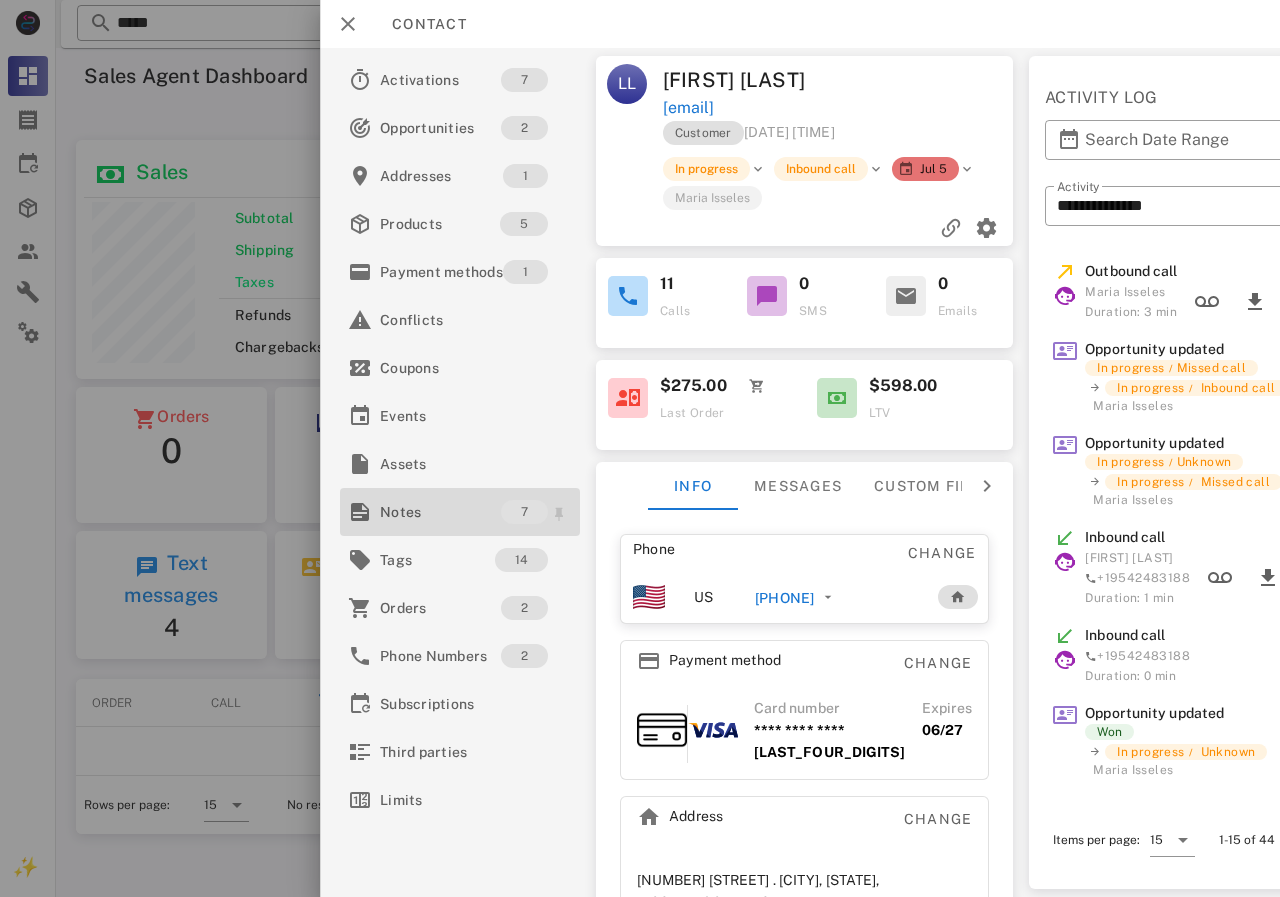 click on "Notes" at bounding box center [440, 512] 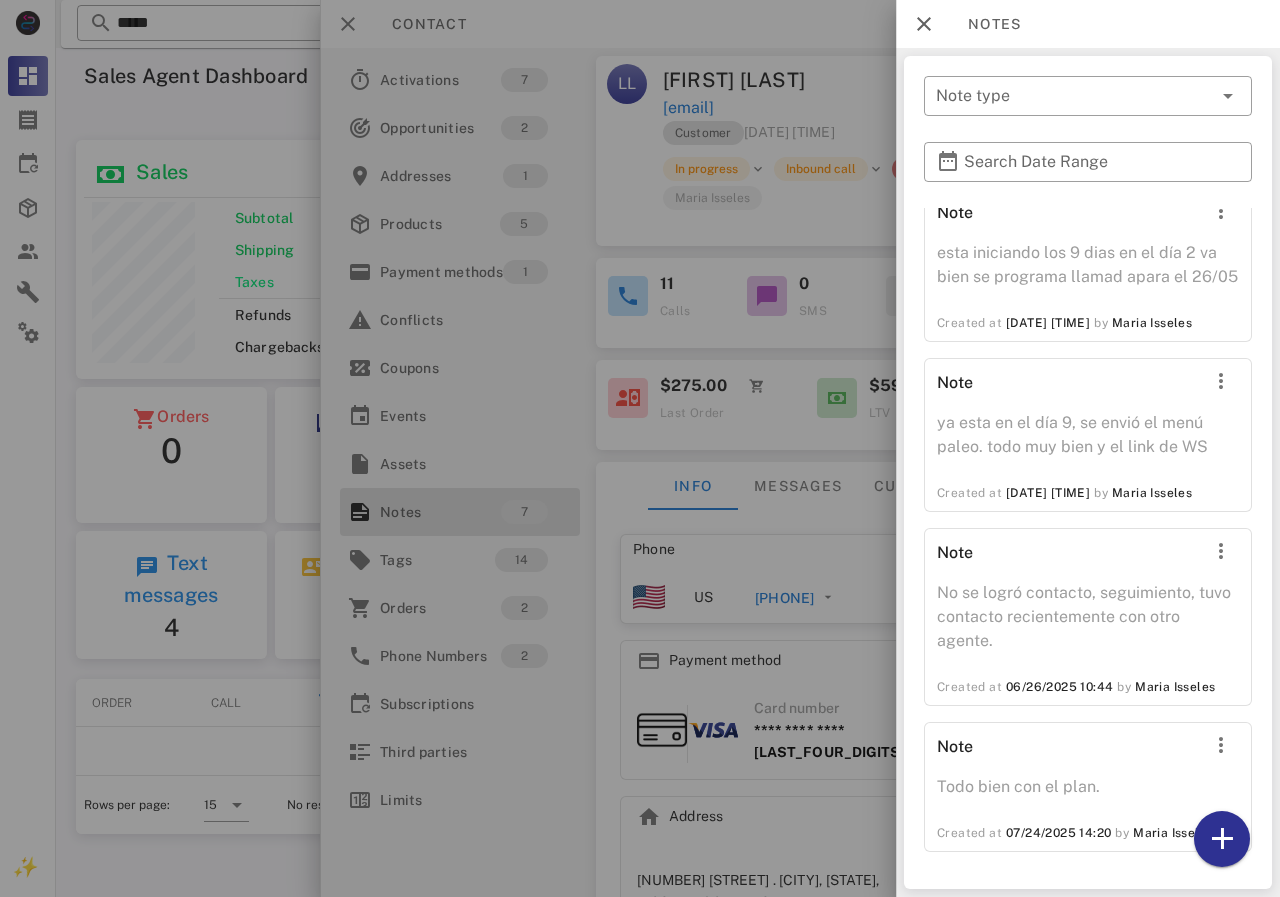scroll, scrollTop: 450, scrollLeft: 0, axis: vertical 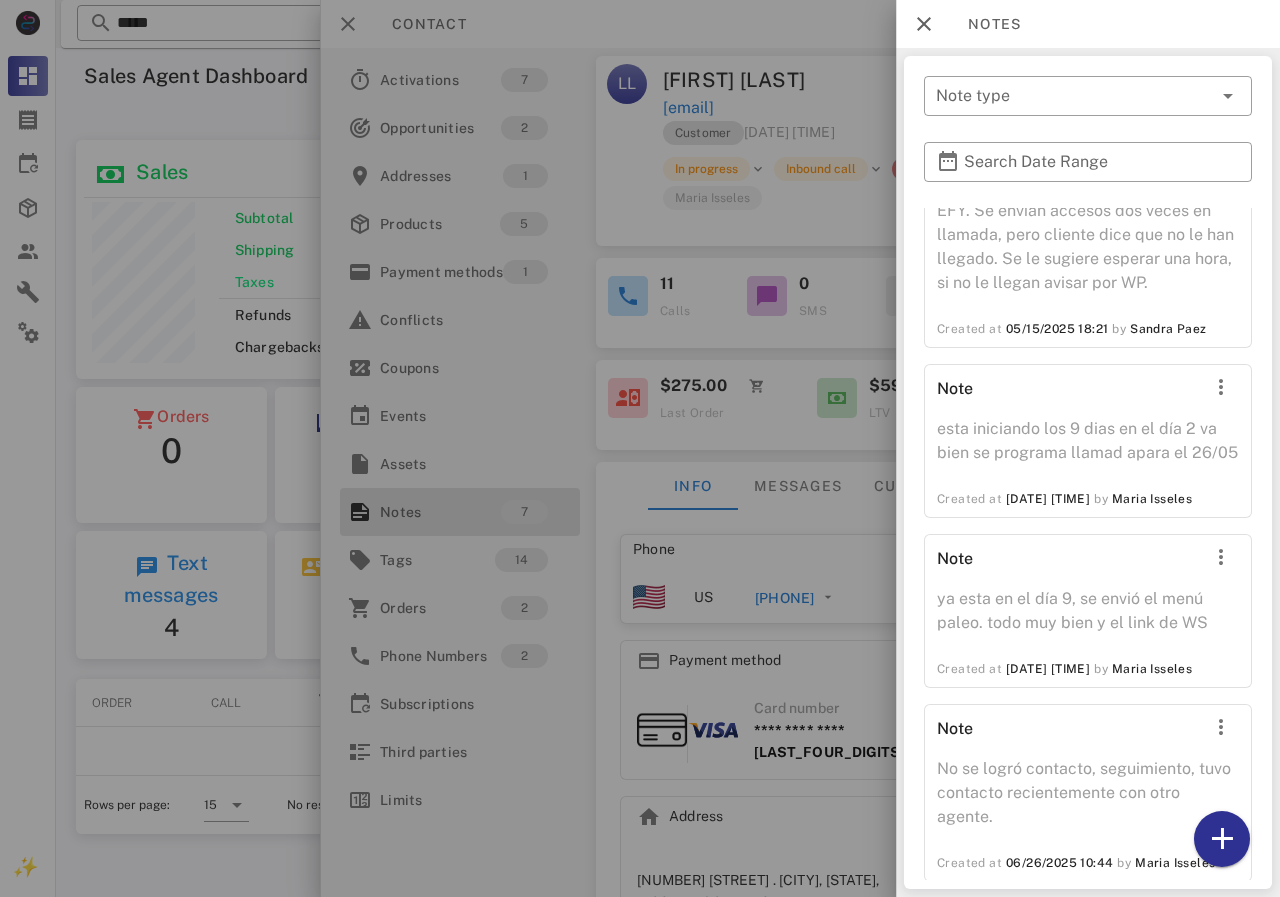 click at bounding box center [640, 448] 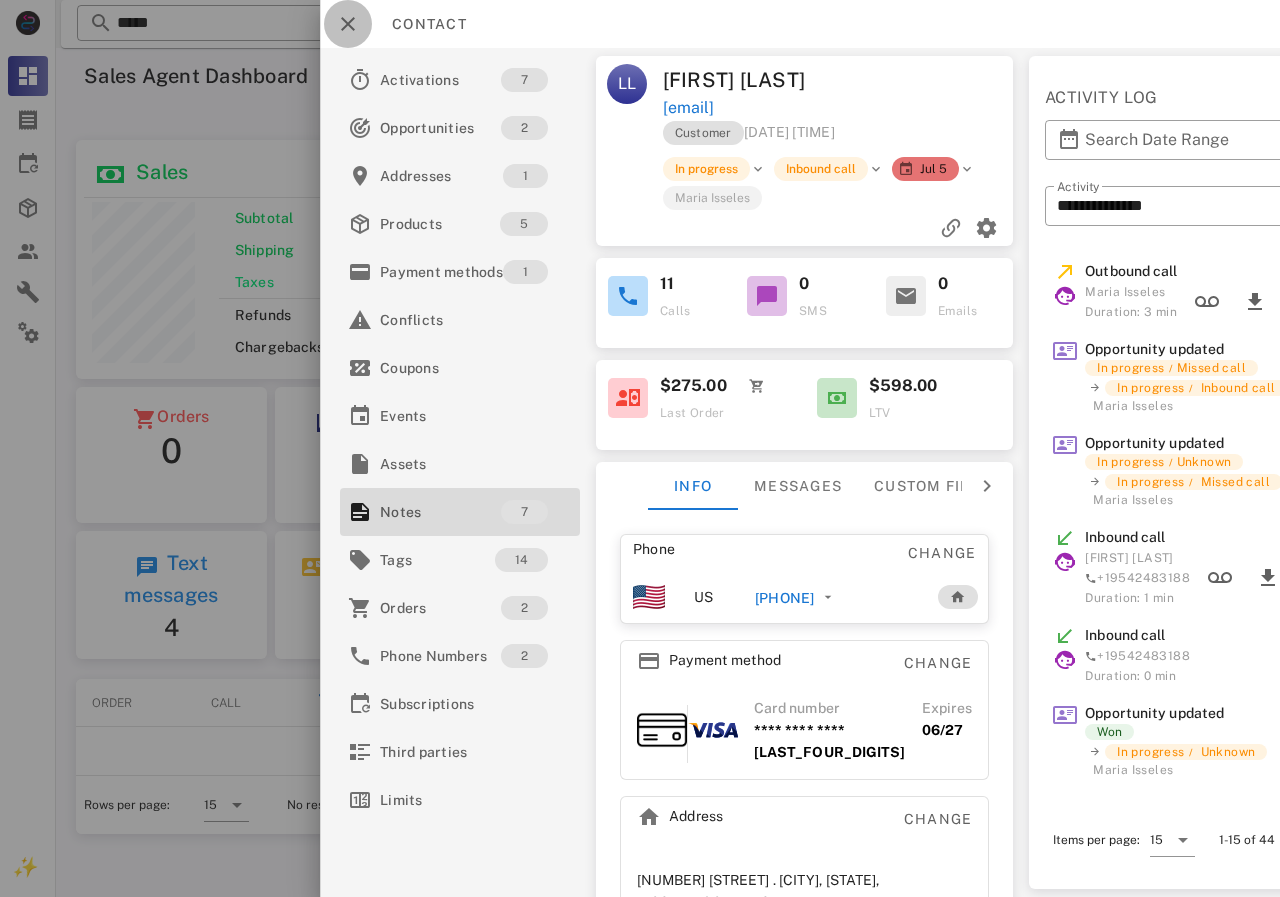 click at bounding box center (348, 24) 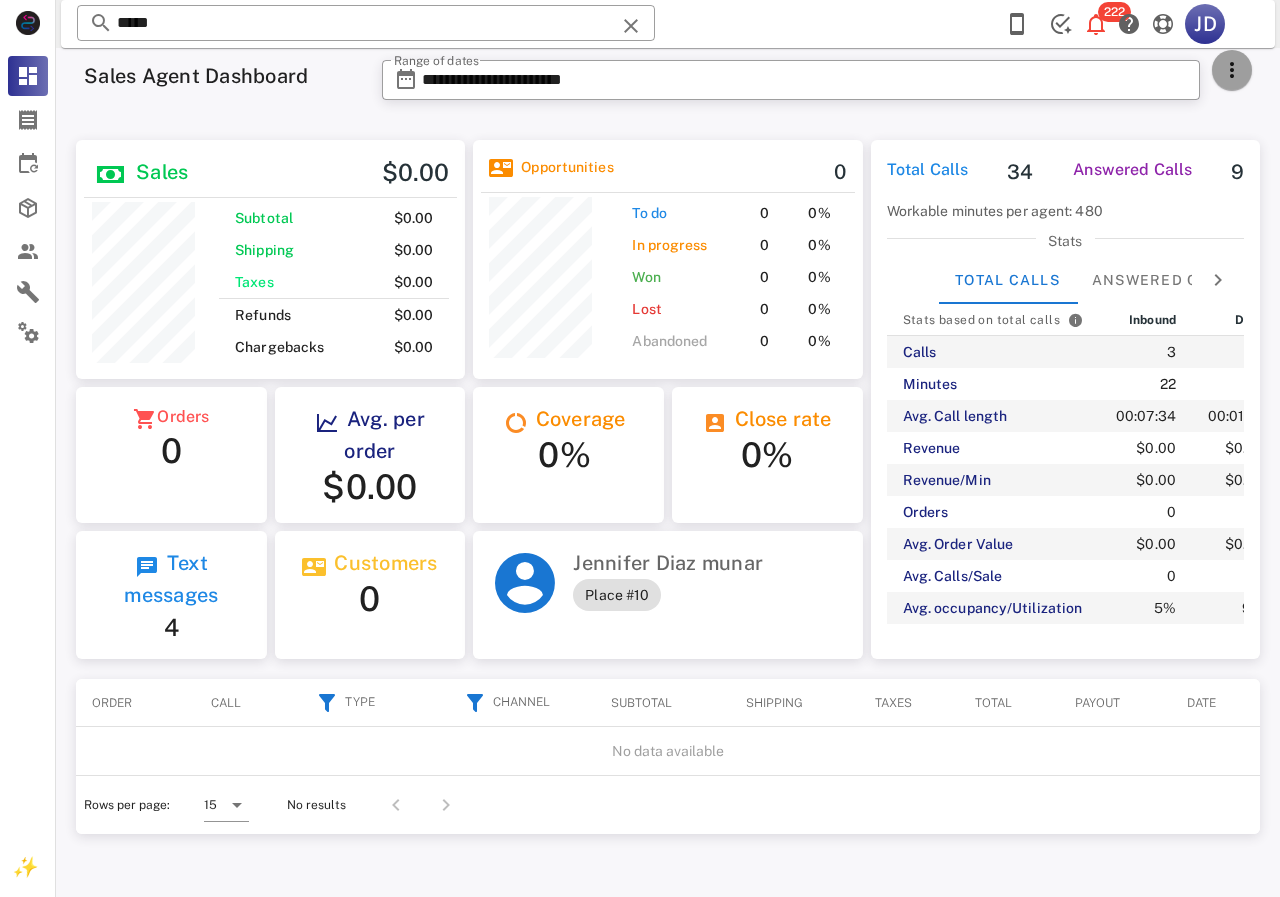 click at bounding box center (1232, 70) 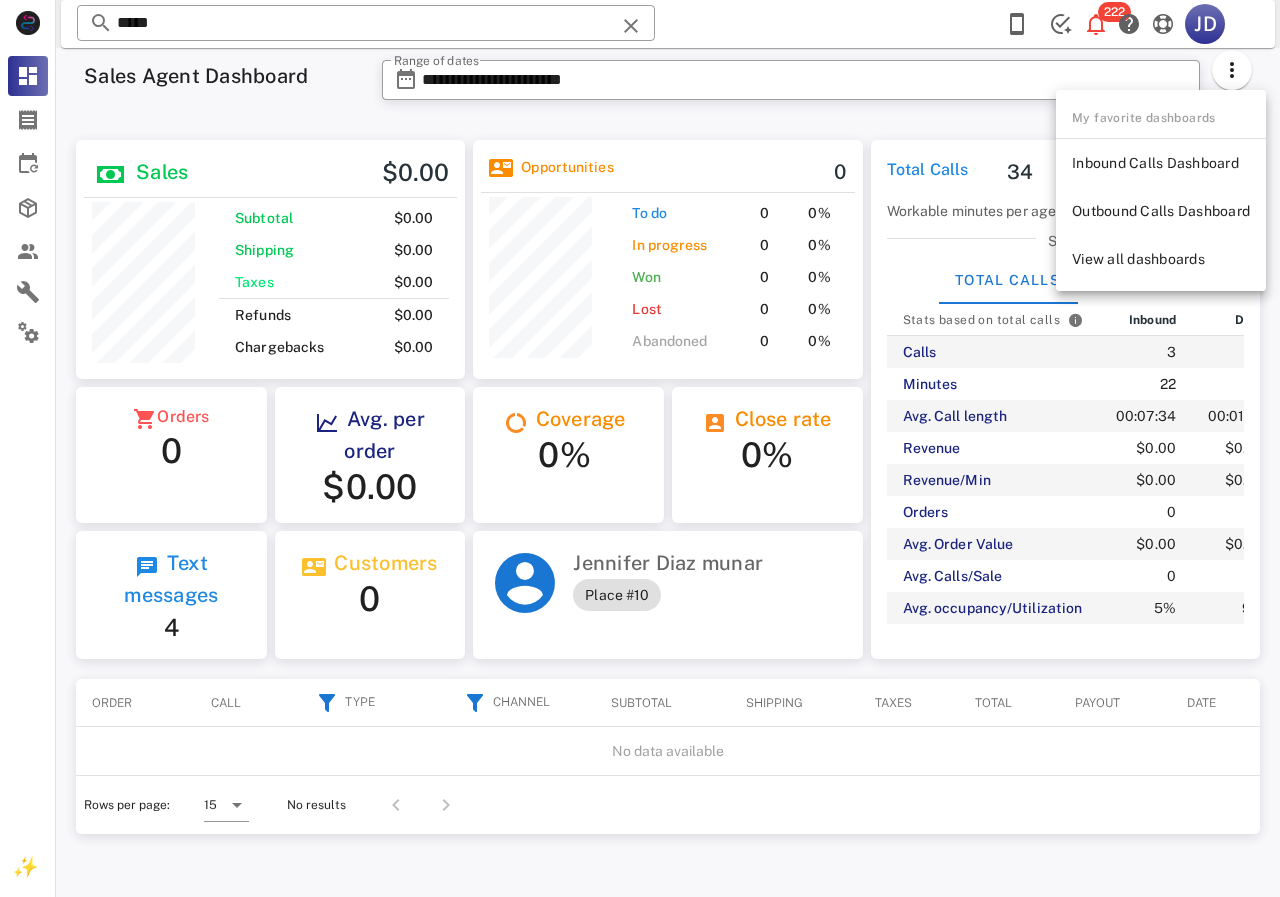 click on "Total Calls   34   Answered Calls   9   Workable minutes per agent: 480  Stats  Total Calls   Answered Calls   Stats based on total calls  Inbound Dials Total  Calls   3   31   34   Minutes   22   44   67   Avg. Call length   00:07:34   00:01:26   00:01:59   Revenue   $0.00   $0.00   $0.00   Revenue/Min   $0.00   $0.00   $0.00   Orders   0   0   0   Avg. Order Value   $0.00   $0.00   $0.00   Avg. Calls/Sale   0   0   0   Avg. occupancy/Utilization   5%   9%   14%" at bounding box center [1065, 399] 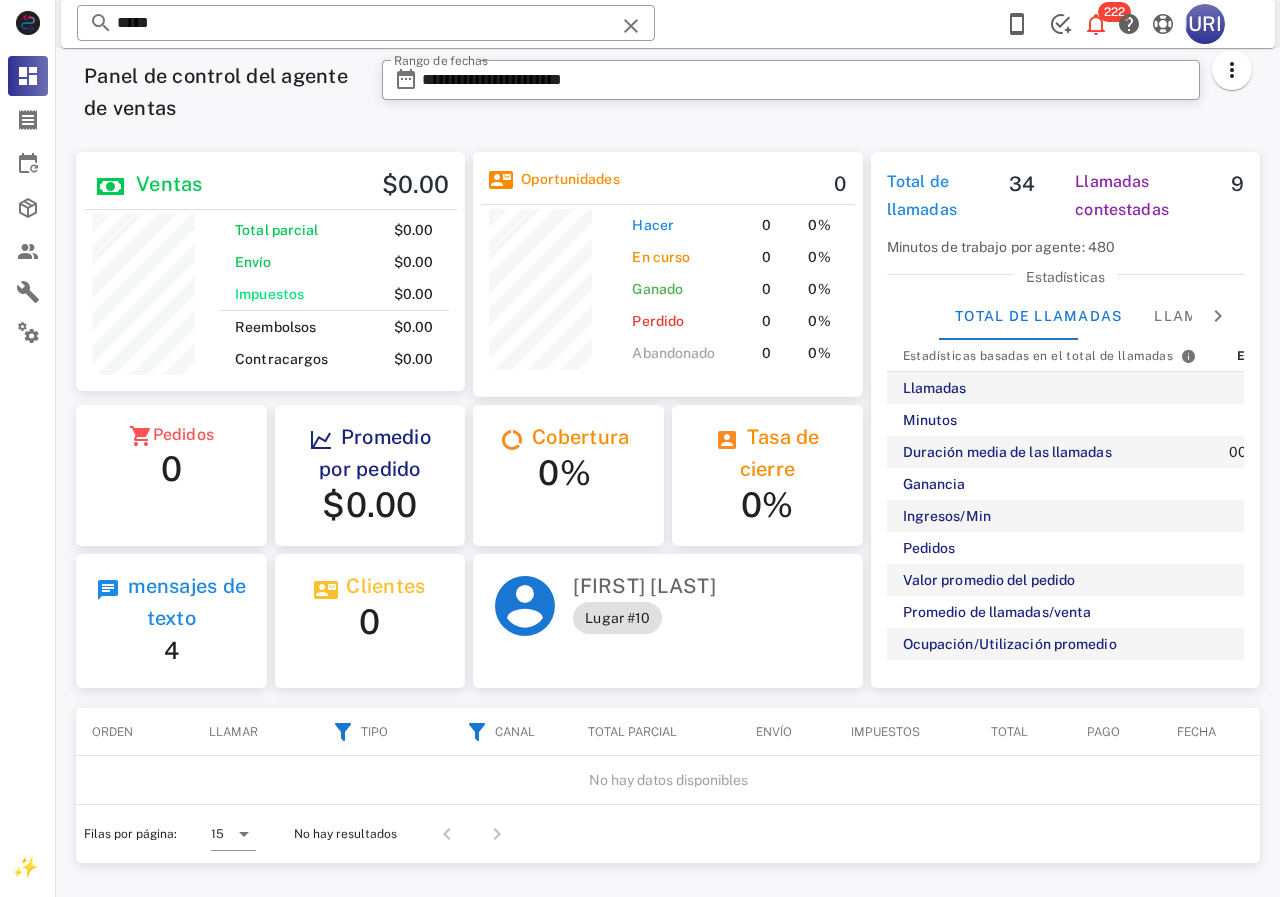 scroll, scrollTop: 999752, scrollLeft: 999611, axis: both 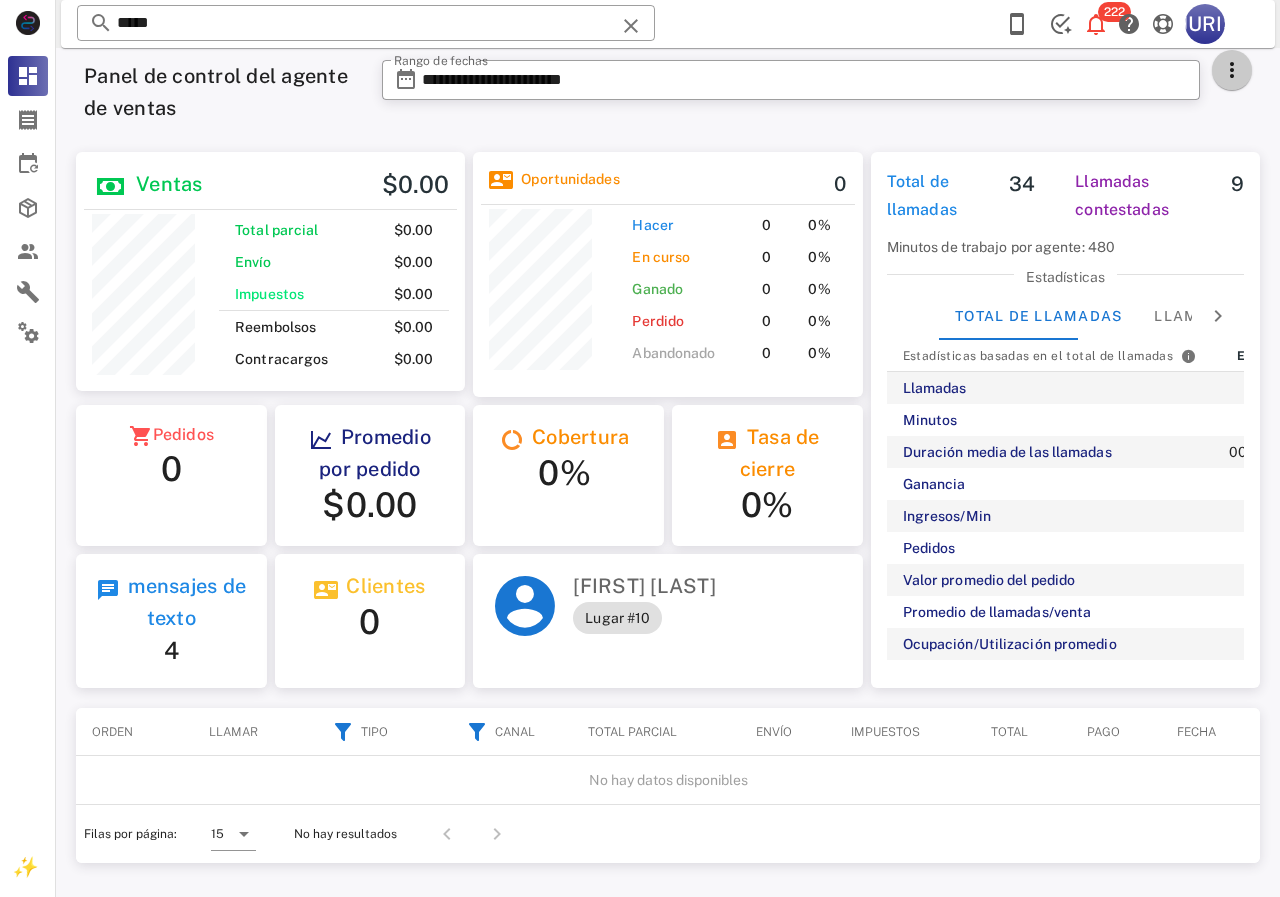 click at bounding box center [1232, 70] 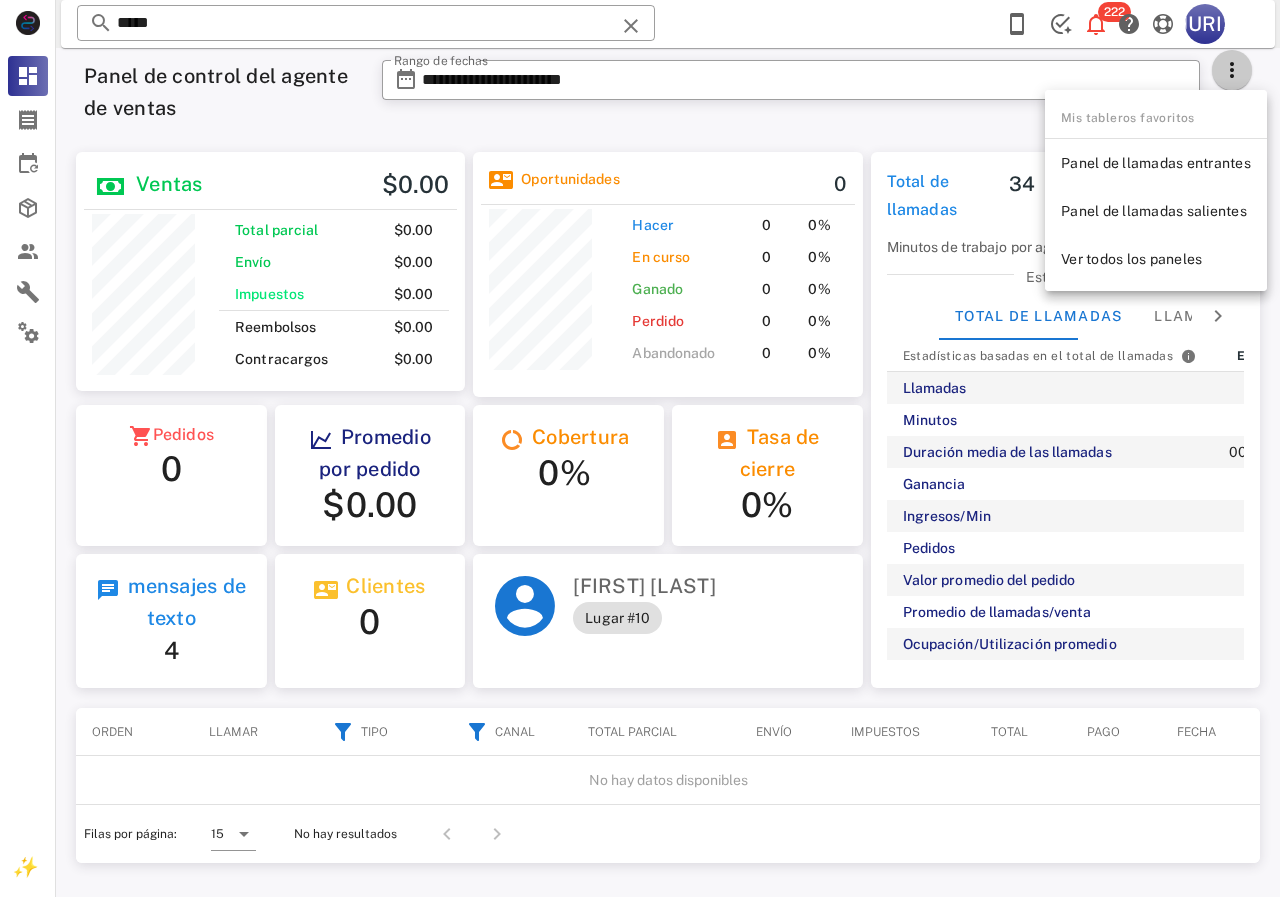 click at bounding box center [1232, 70] 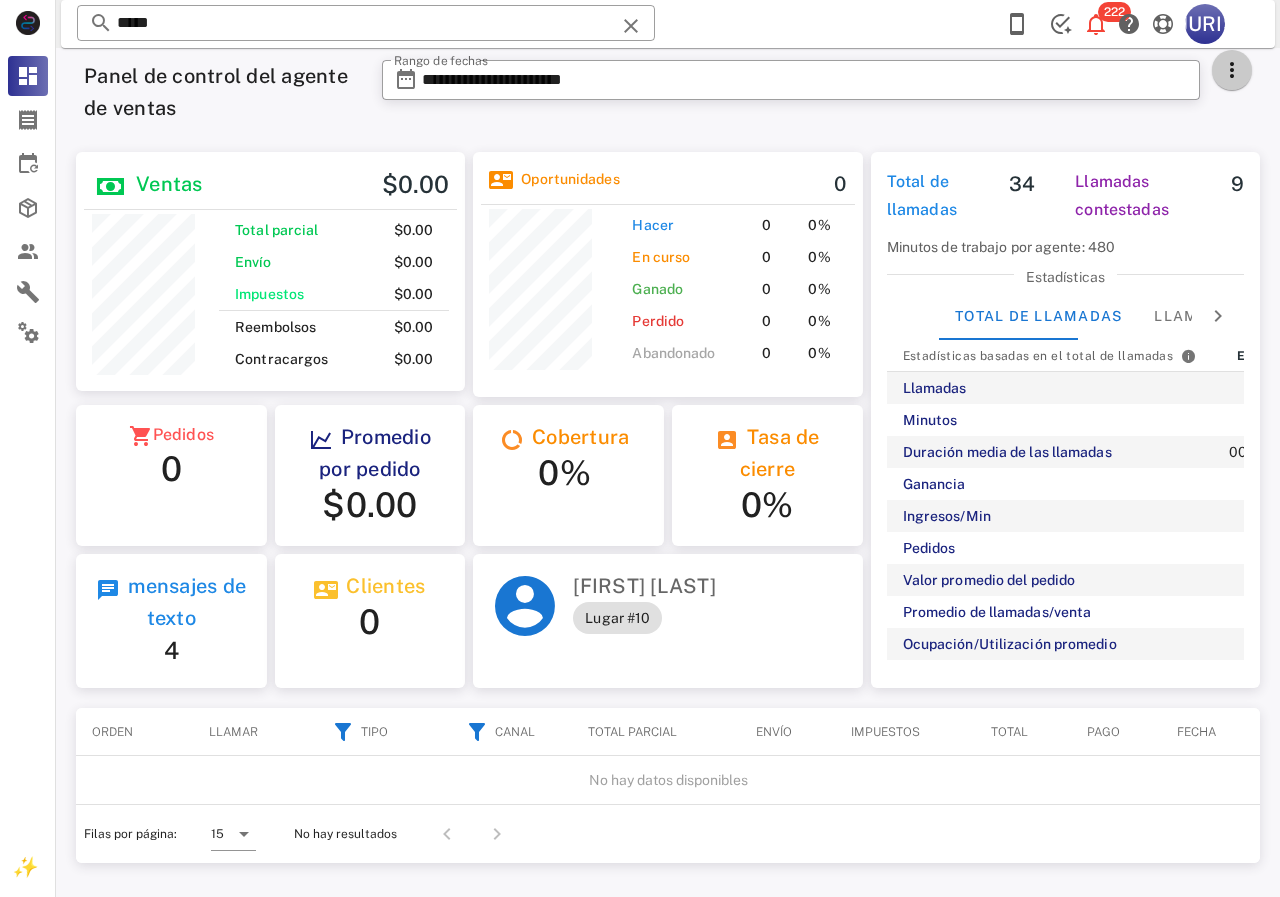 click at bounding box center (1232, 70) 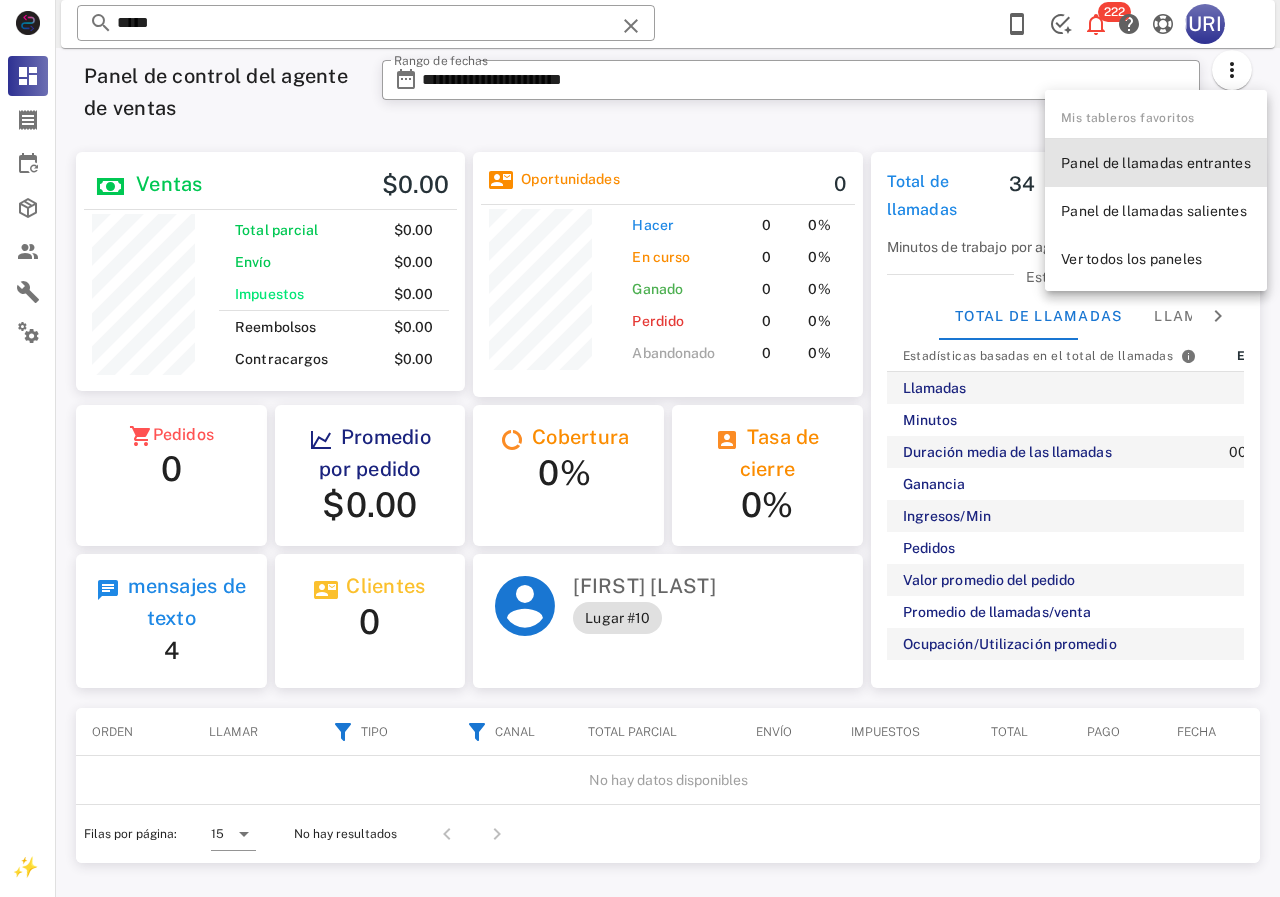 click on "Panel de llamadas entrantes" at bounding box center (1156, 163) 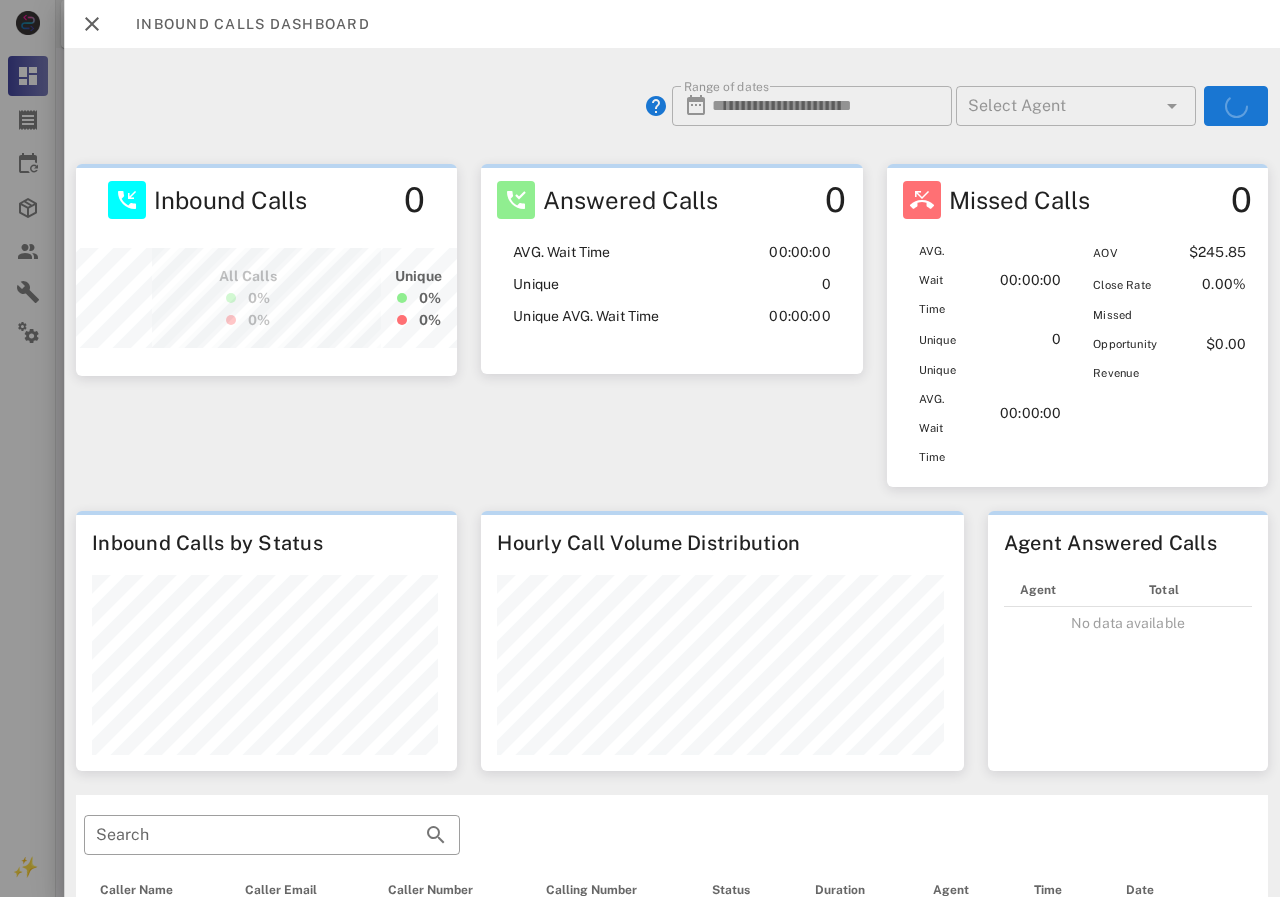scroll, scrollTop: 999788, scrollLeft: 999622, axis: both 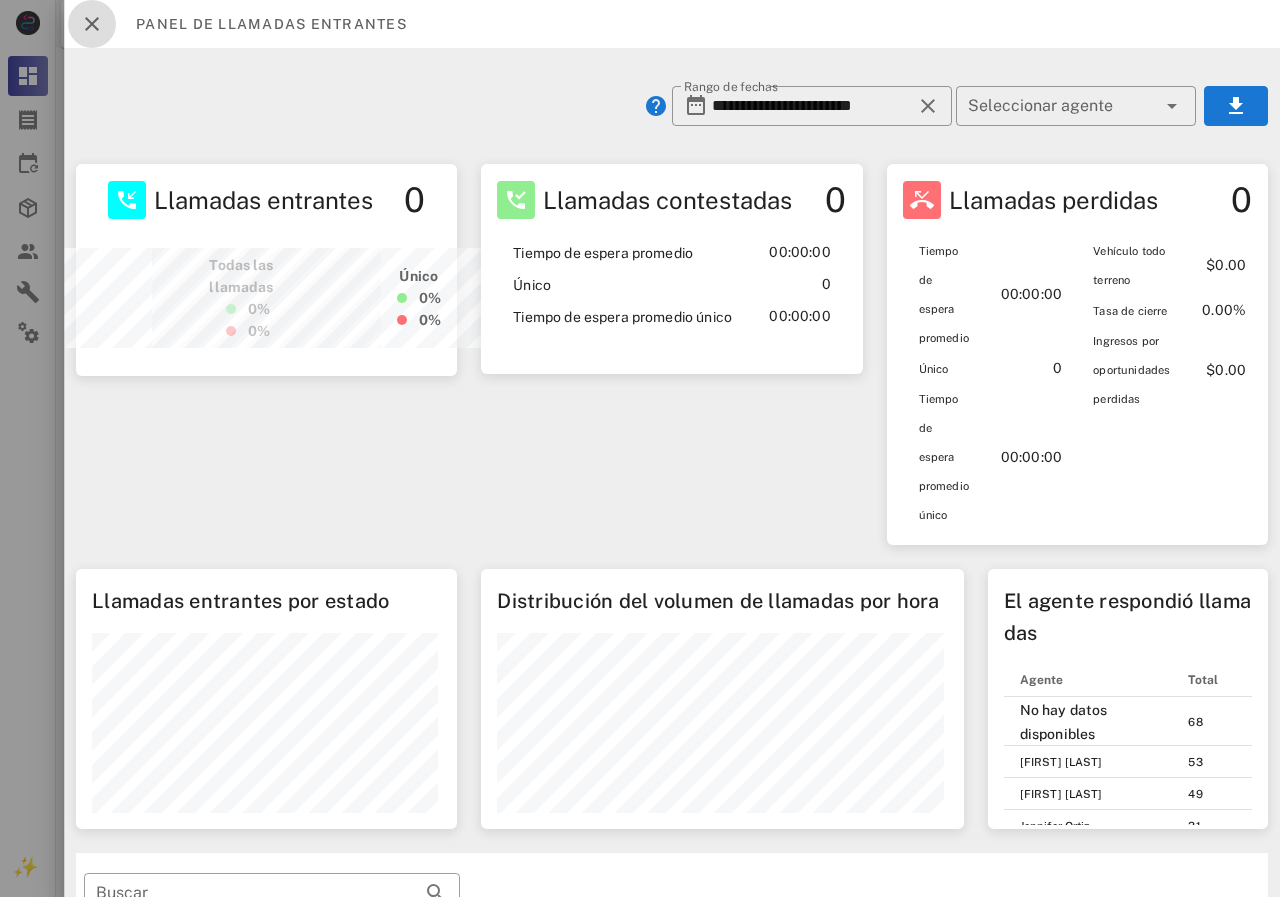 click at bounding box center [92, 24] 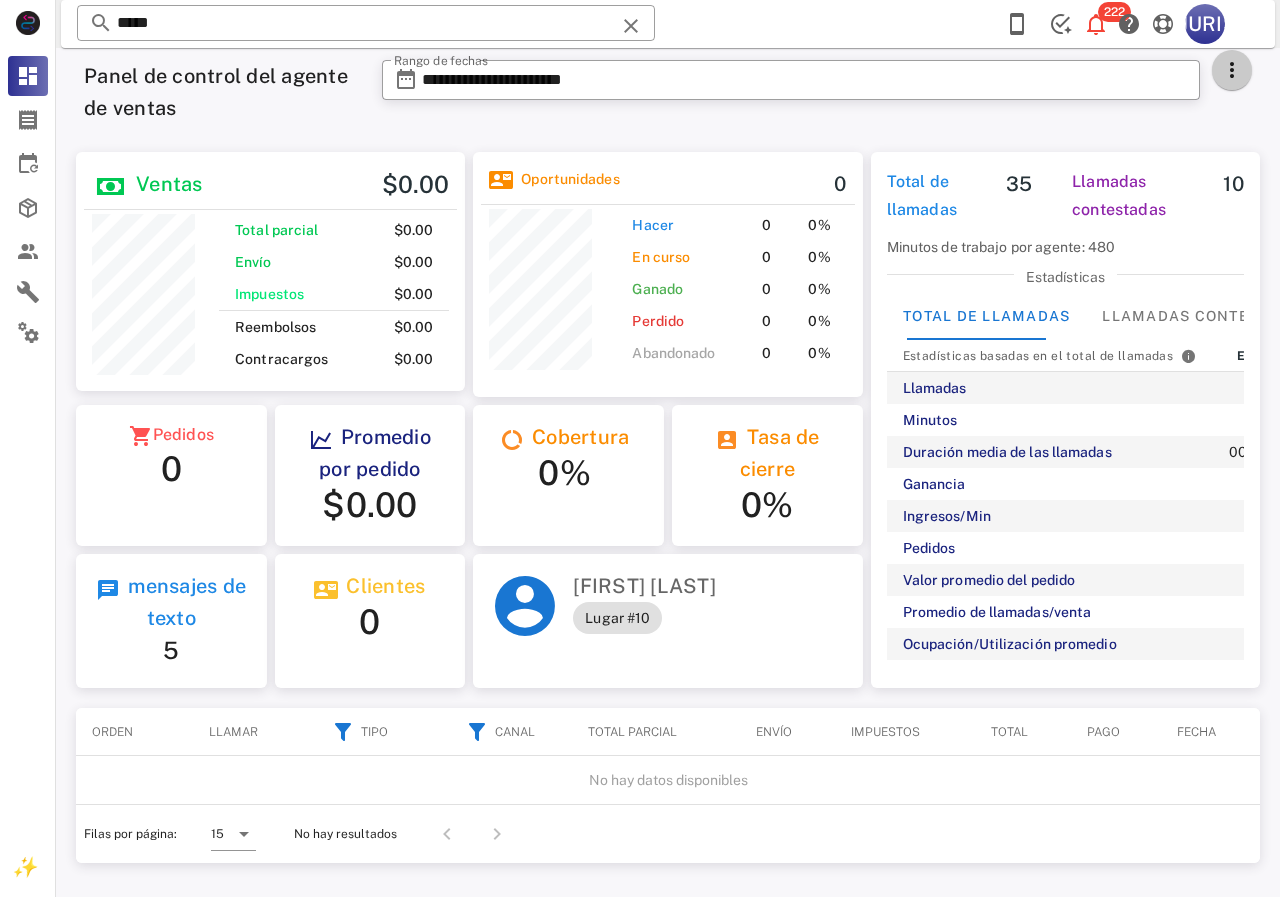 click at bounding box center (1232, 70) 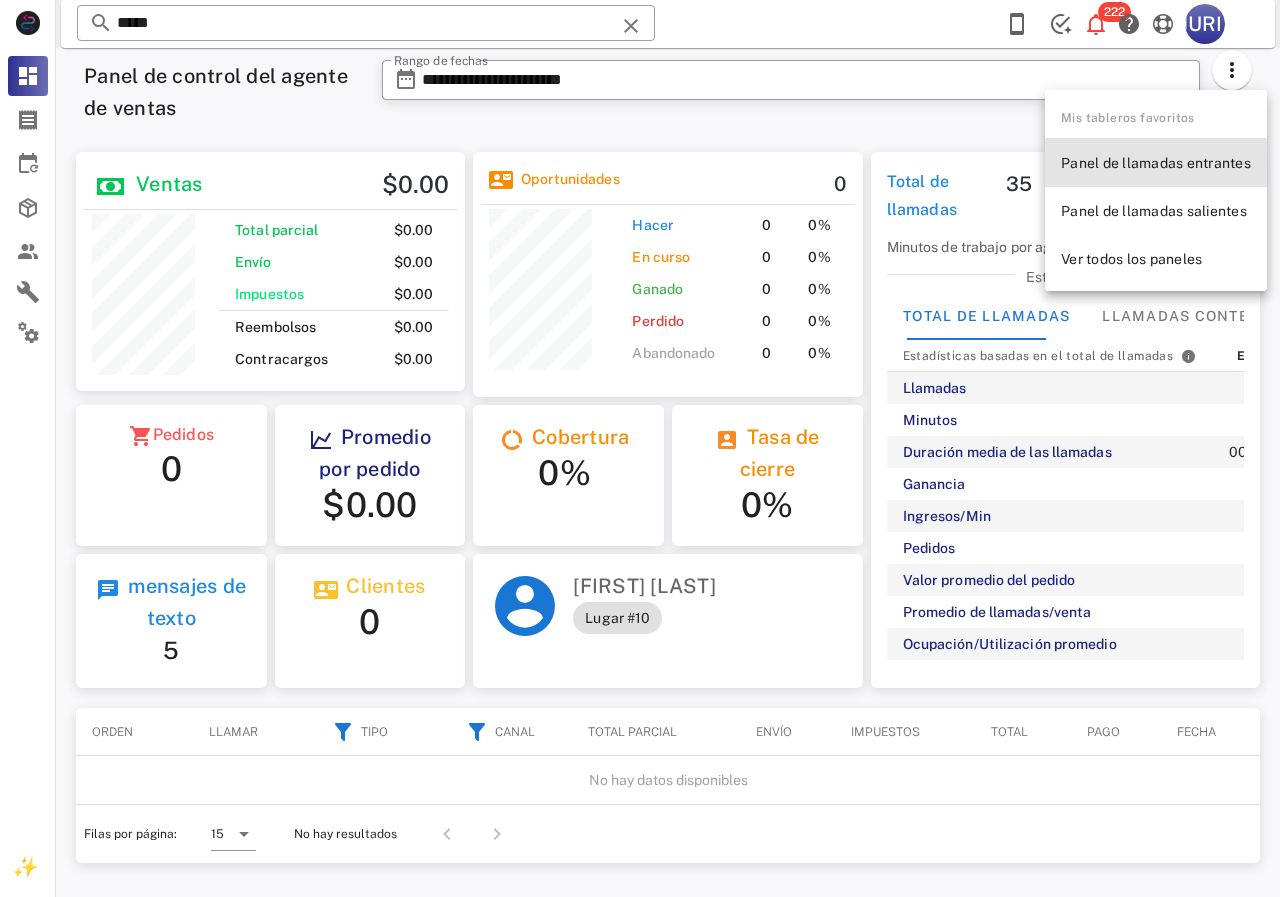 click on "Panel de llamadas entrantes" at bounding box center (1156, 163) 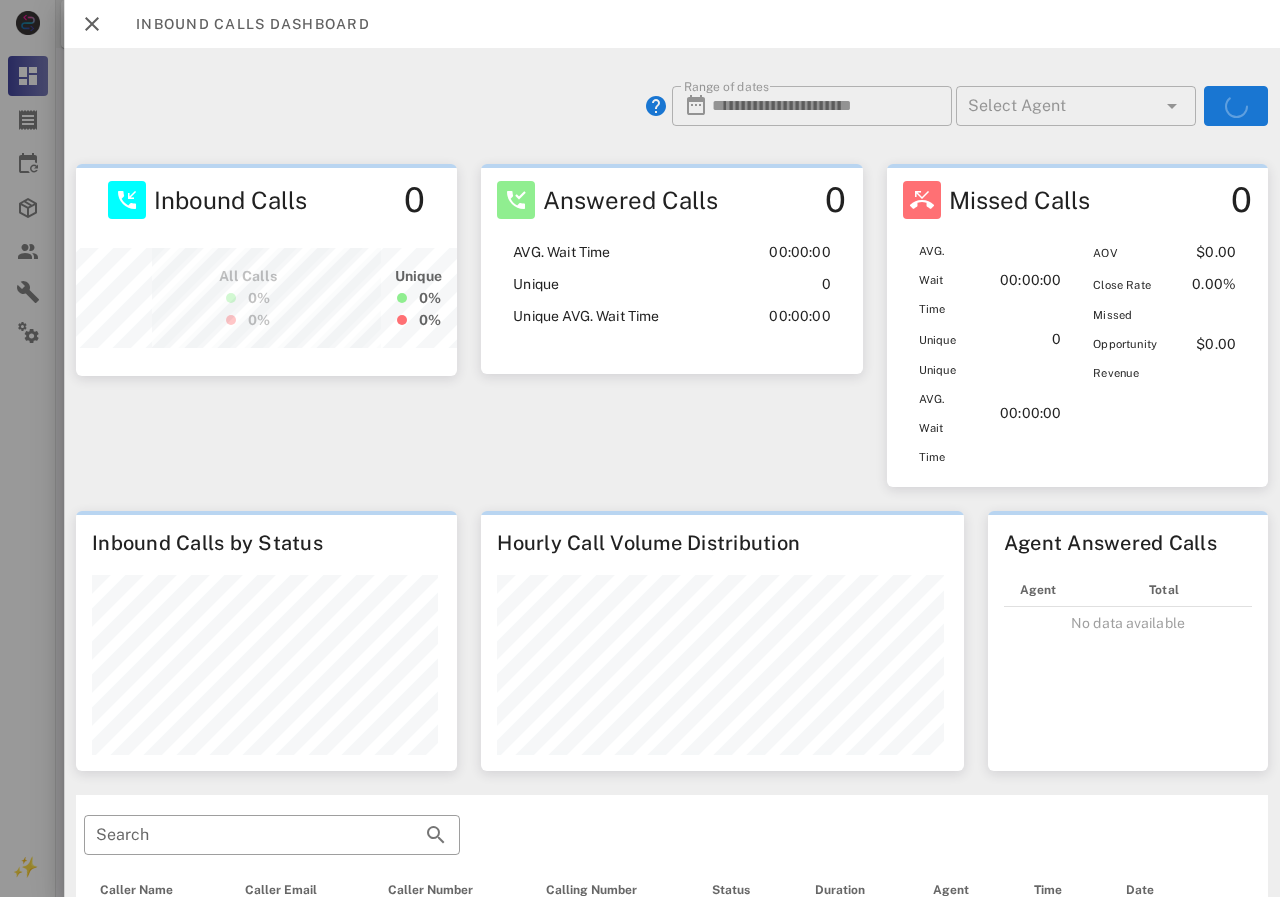 scroll, scrollTop: 999740, scrollLeft: 999622, axis: both 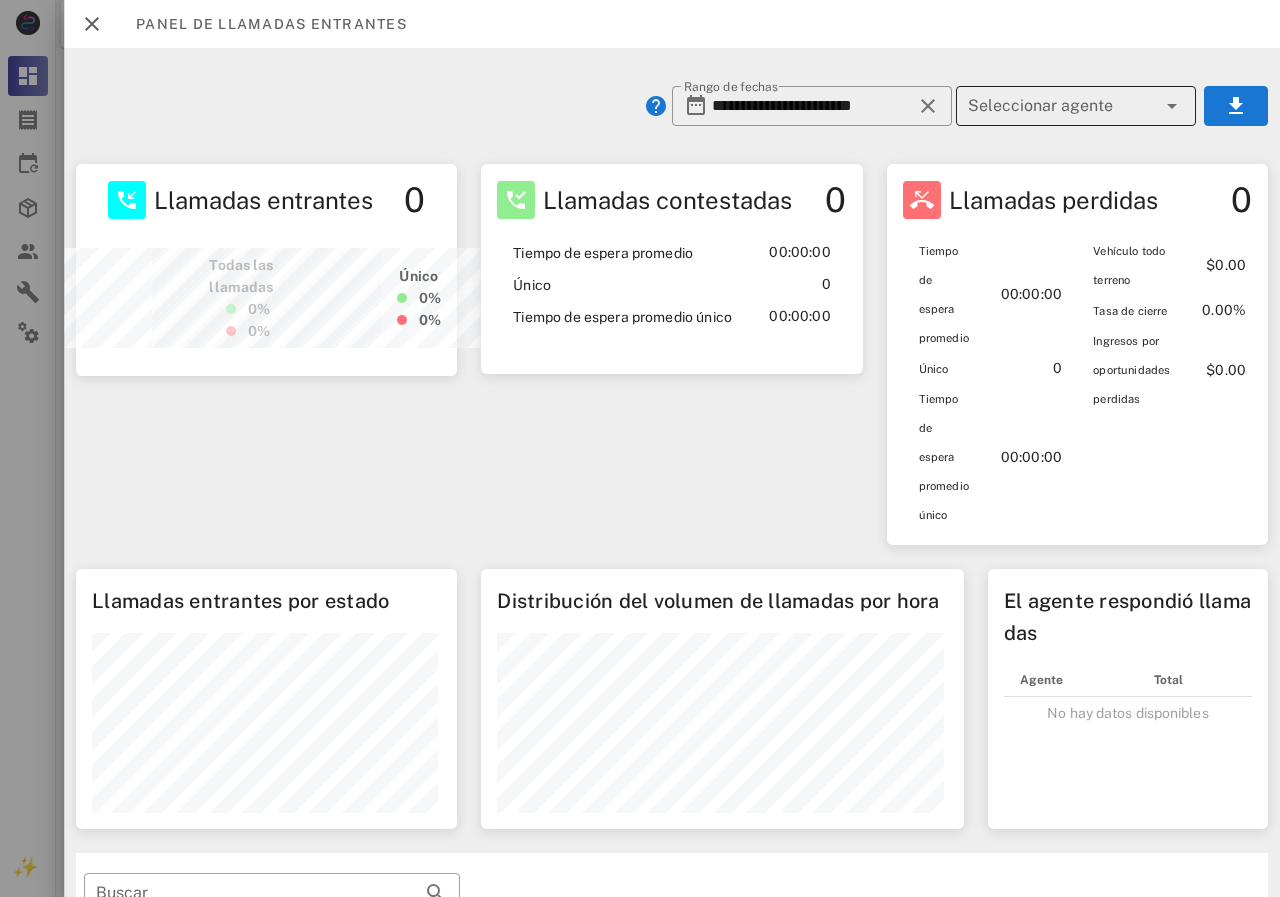 click on "Seleccionar agente" at bounding box center [1048, 106] 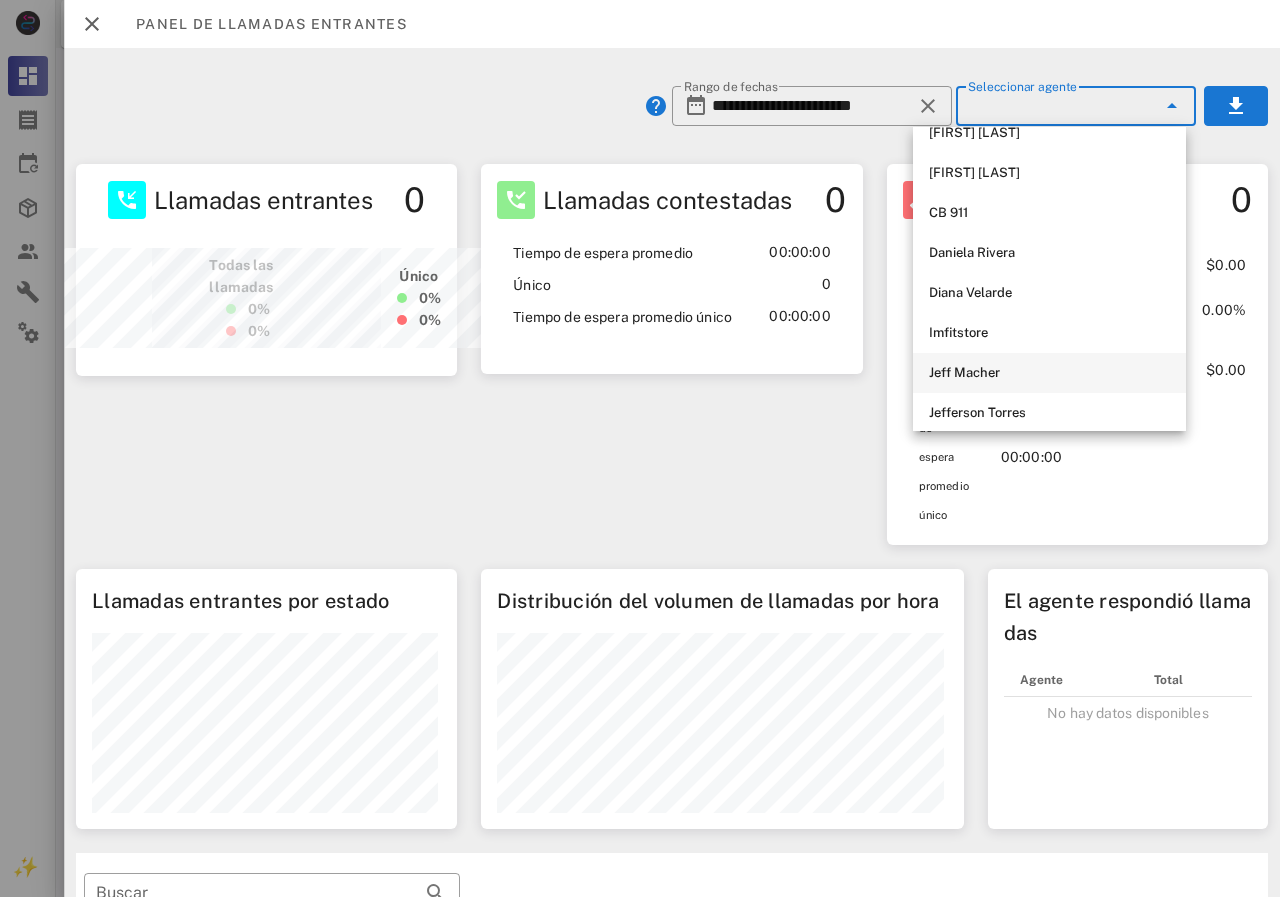 scroll, scrollTop: 200, scrollLeft: 0, axis: vertical 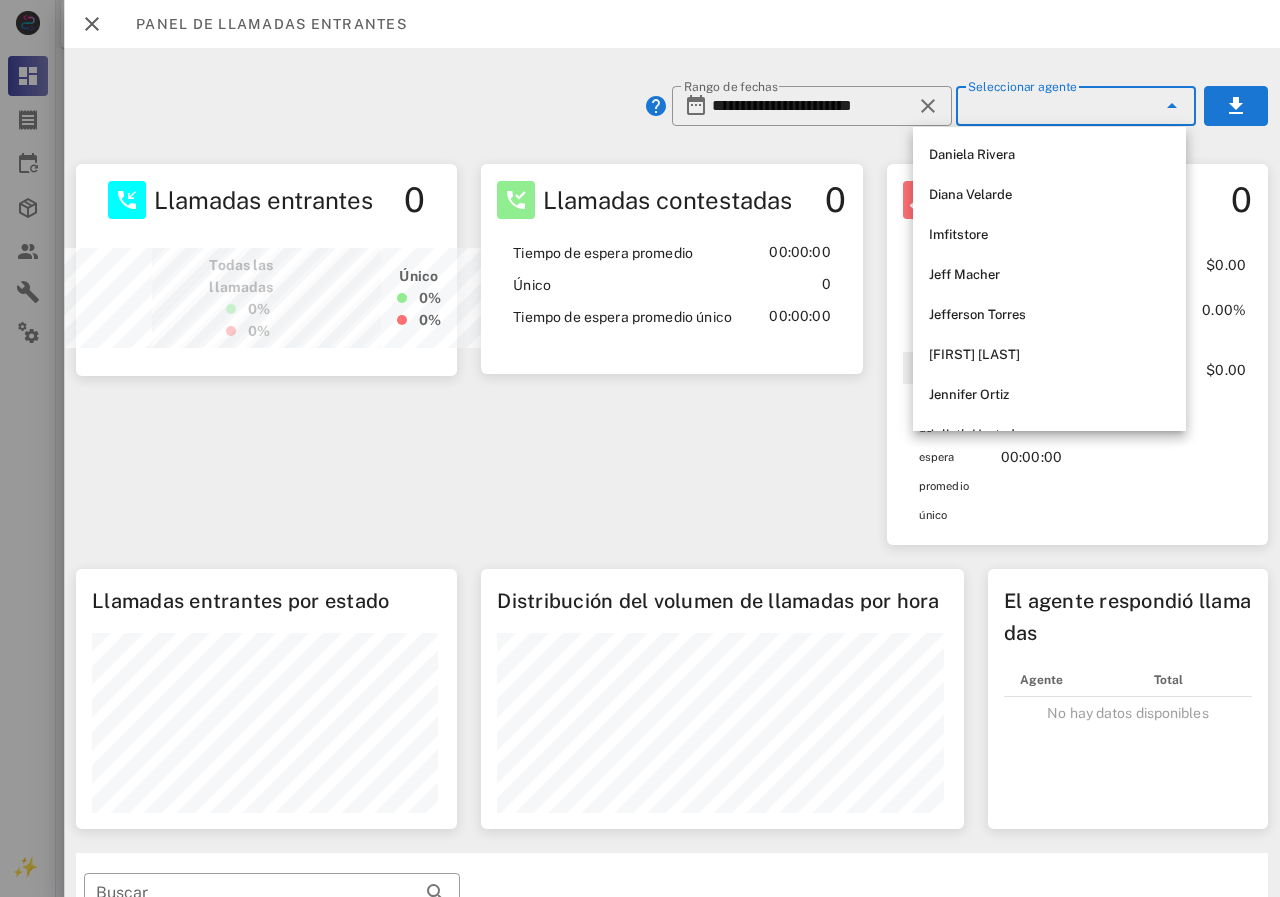 click on "[FIRST] [LAST]" at bounding box center [974, 354] 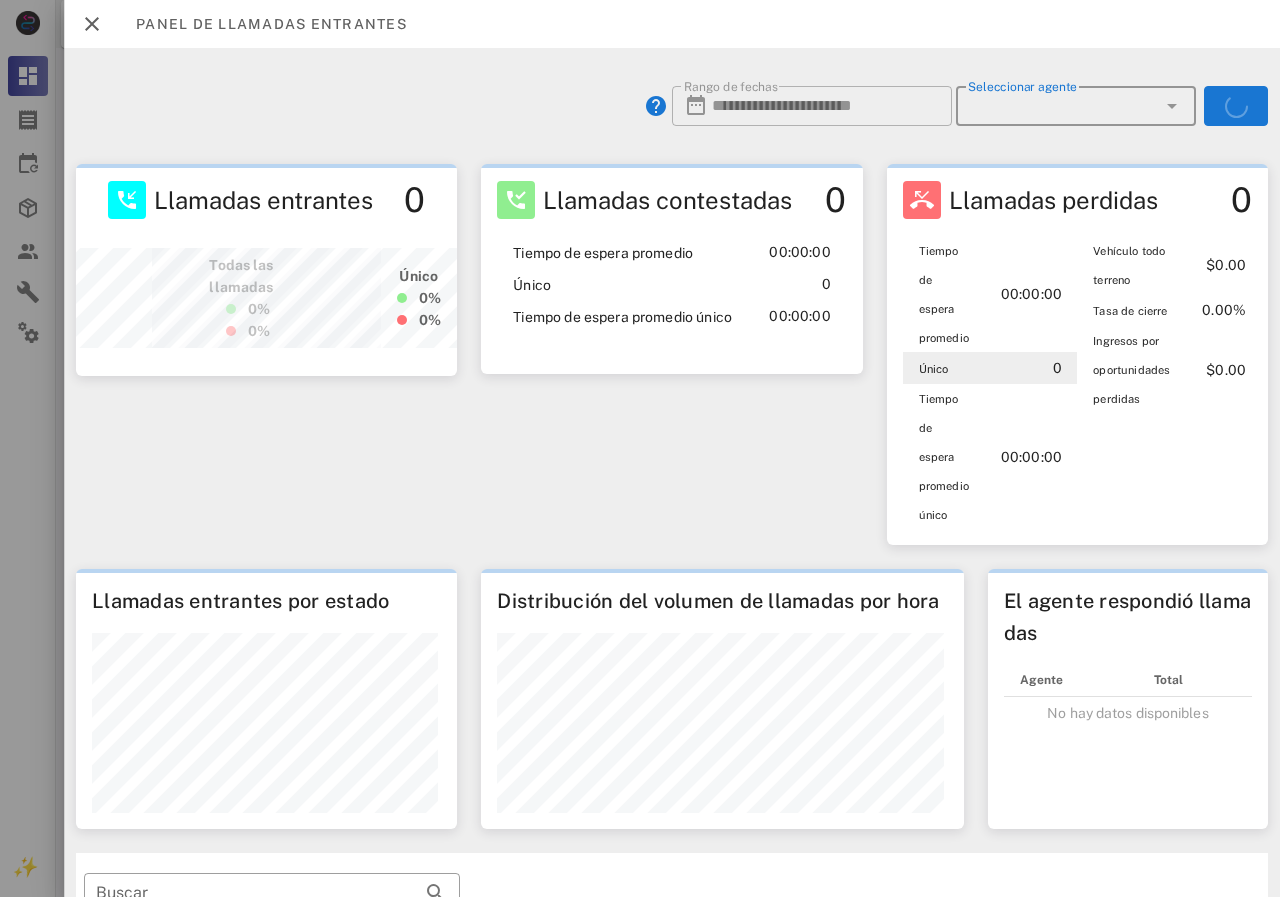 type on "**********" 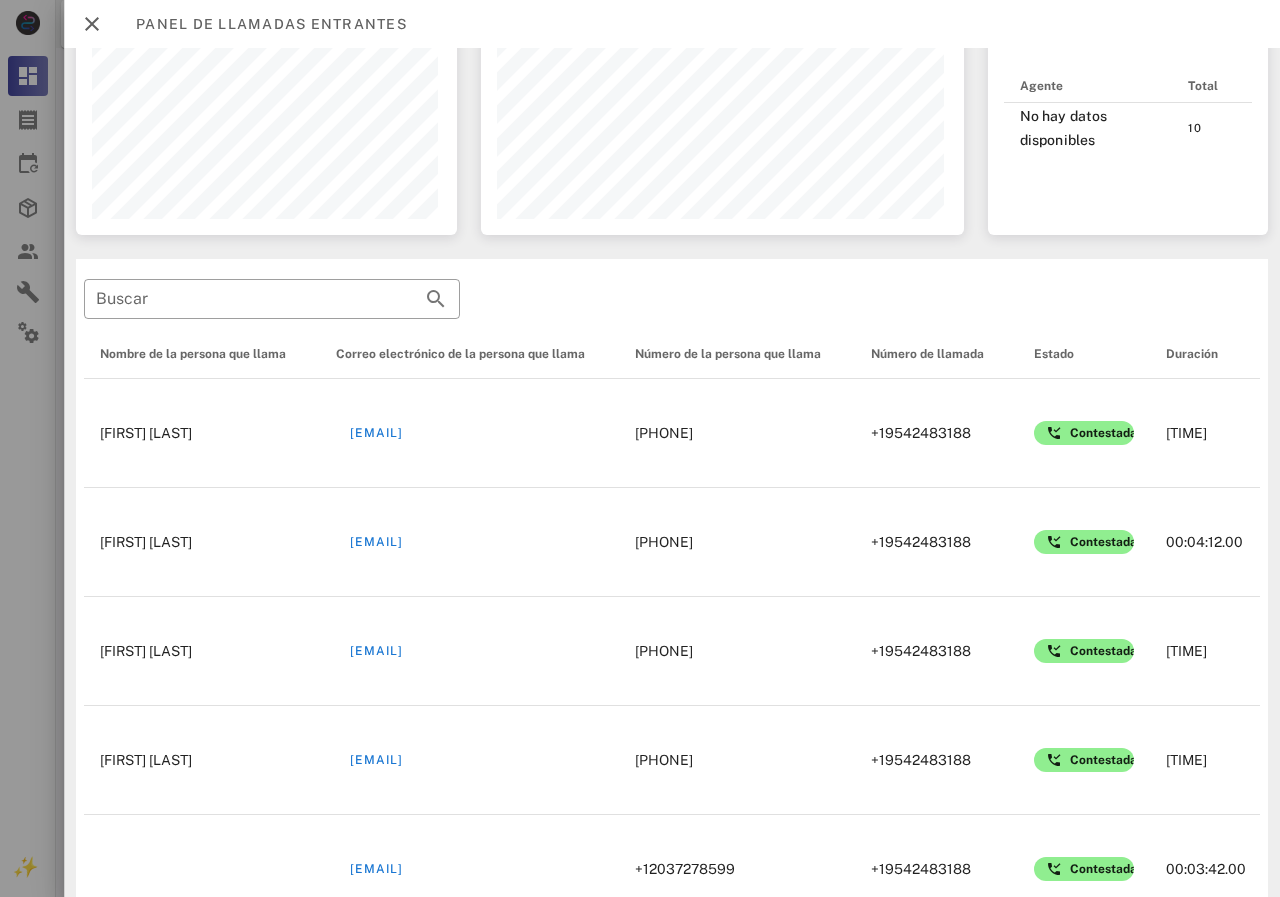 scroll, scrollTop: 600, scrollLeft: 0, axis: vertical 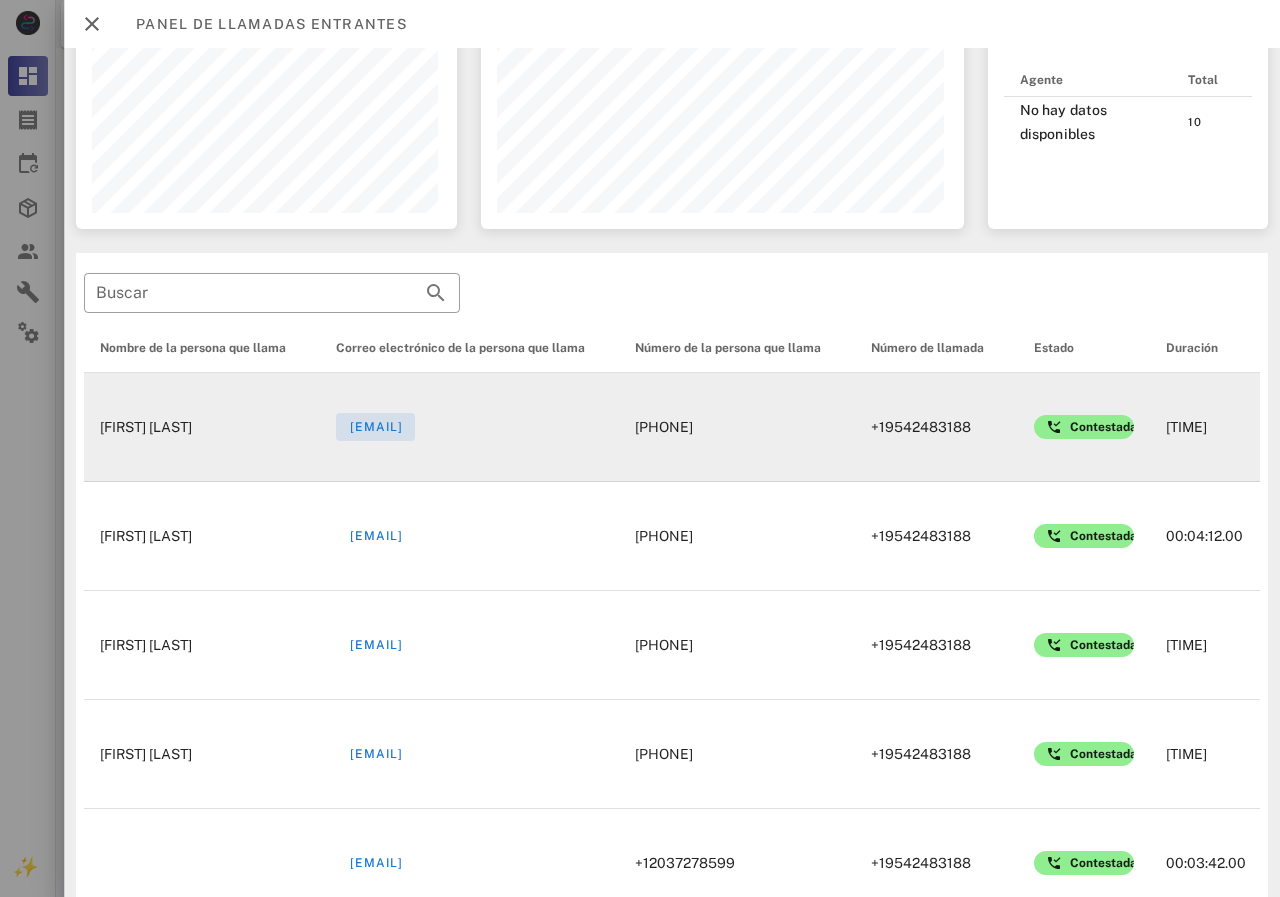 click on "[EMAIL]" at bounding box center [377, 427] 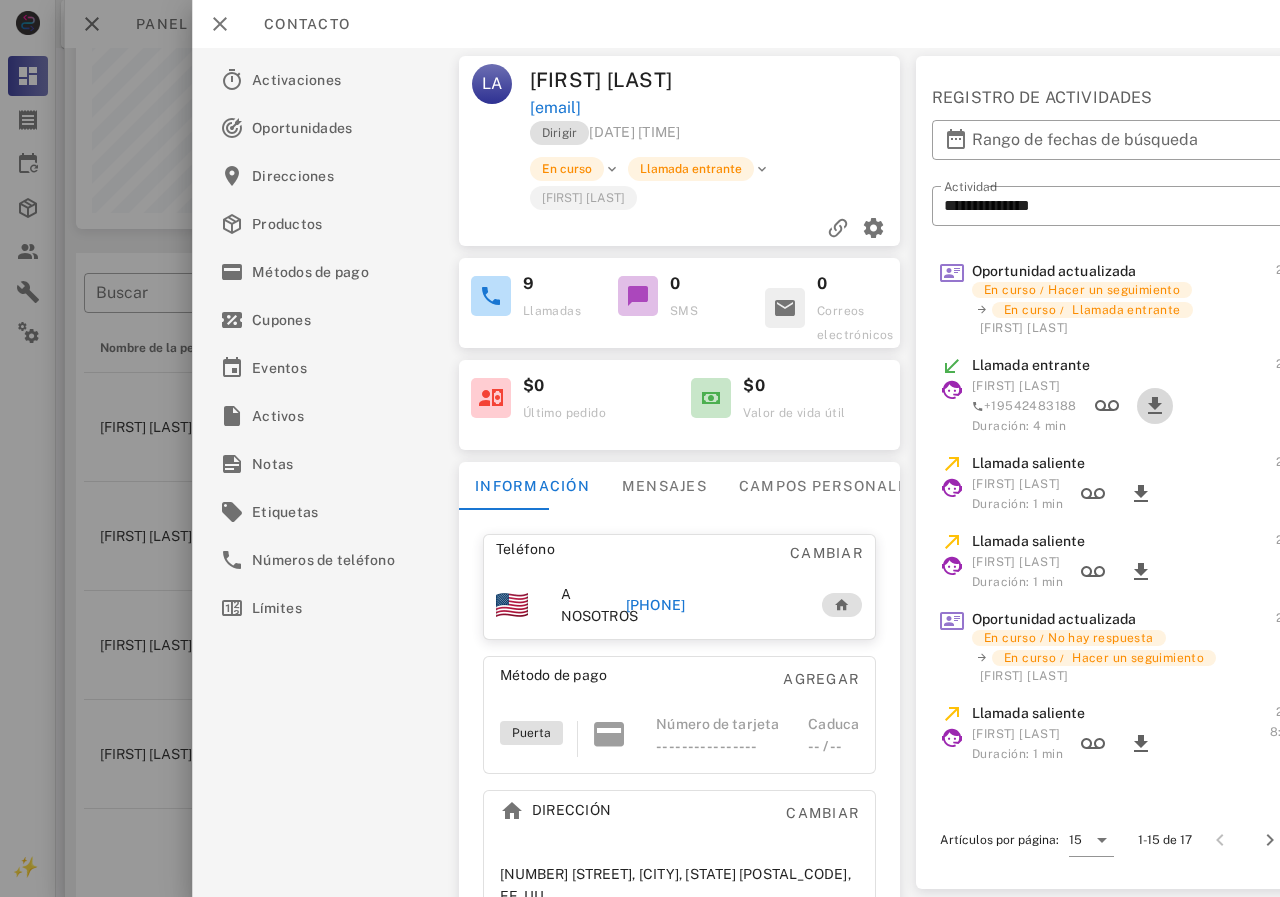 click at bounding box center (1155, 406) 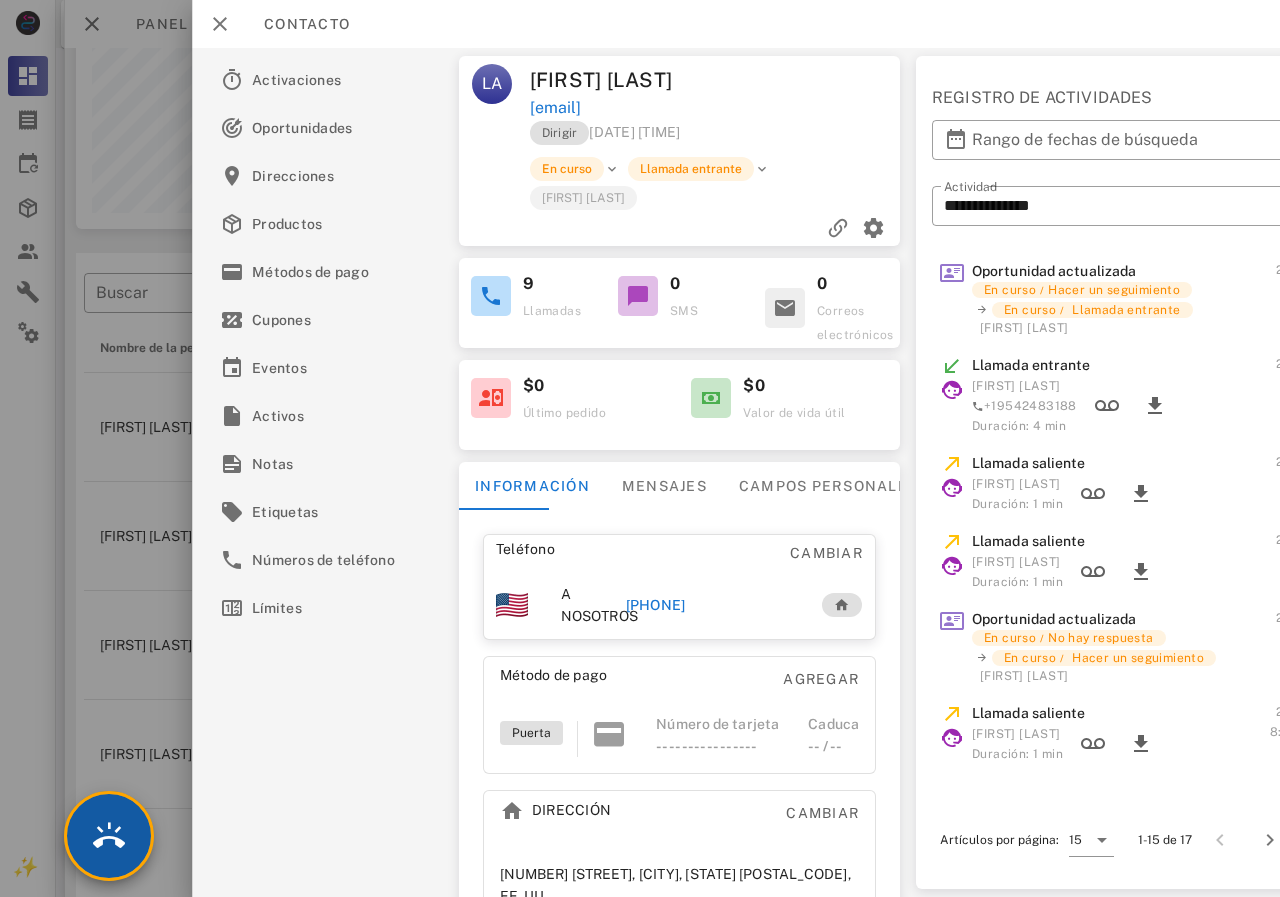 click at bounding box center (109, 836) 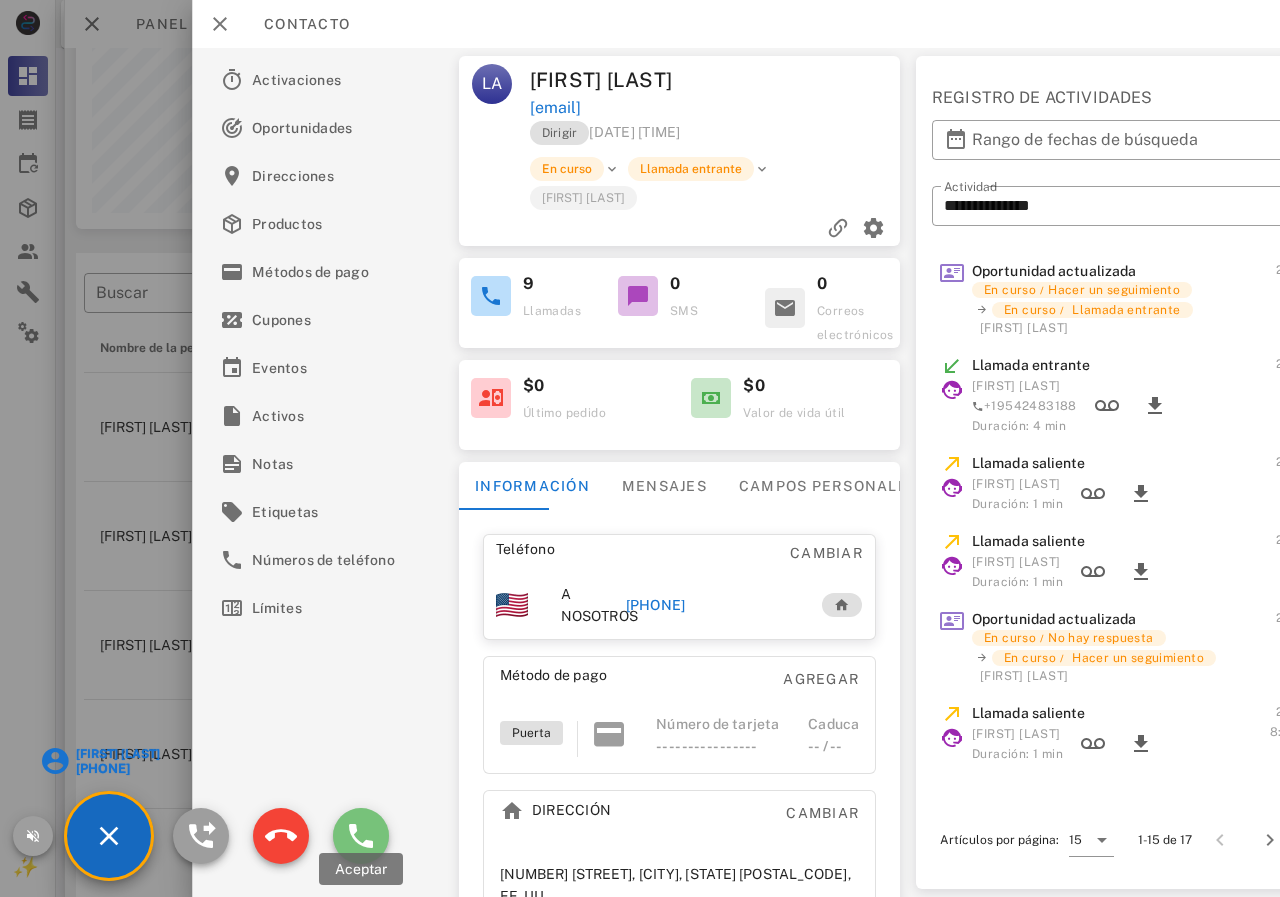 click at bounding box center [361, 836] 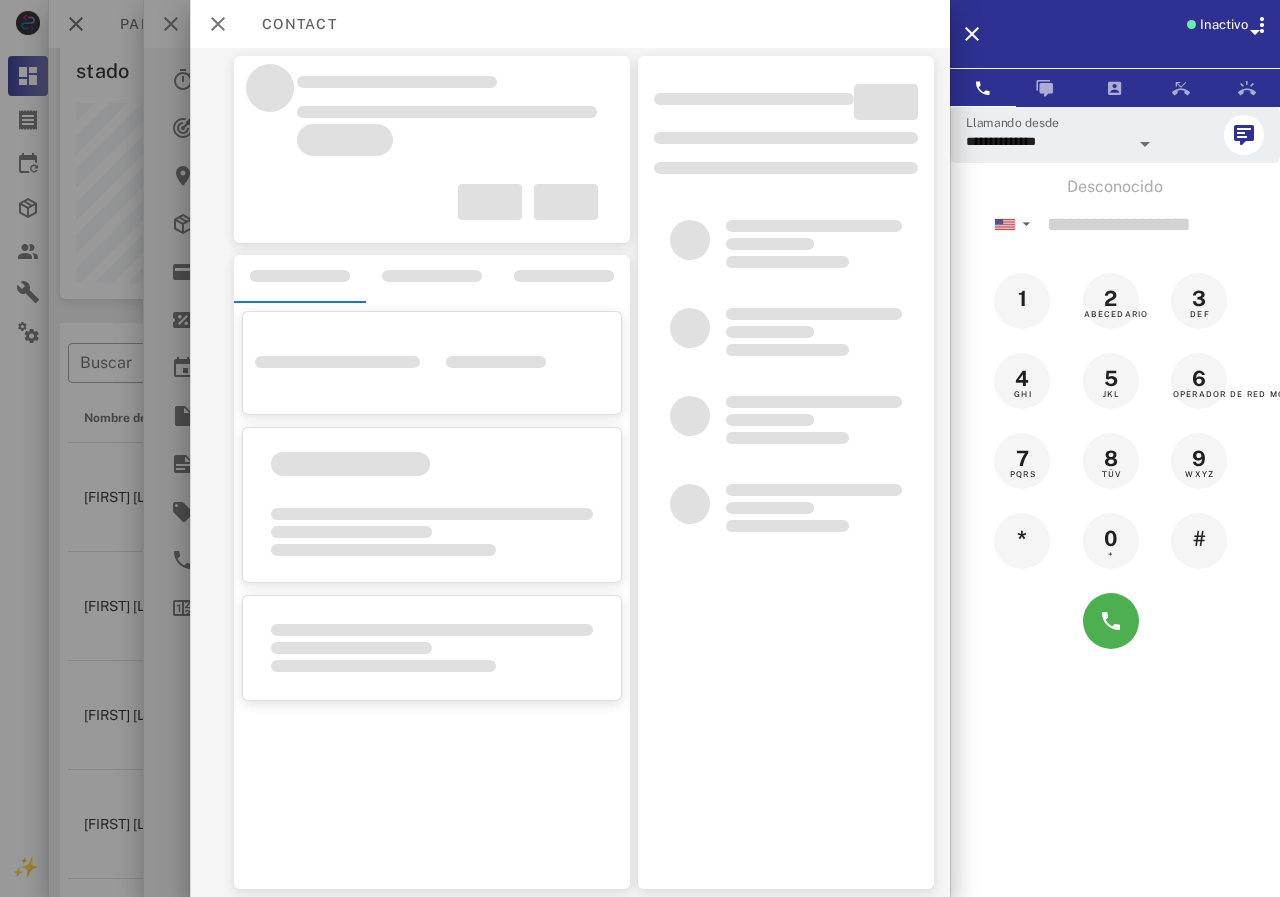 scroll, scrollTop: 999686, scrollLeft: 999727, axis: both 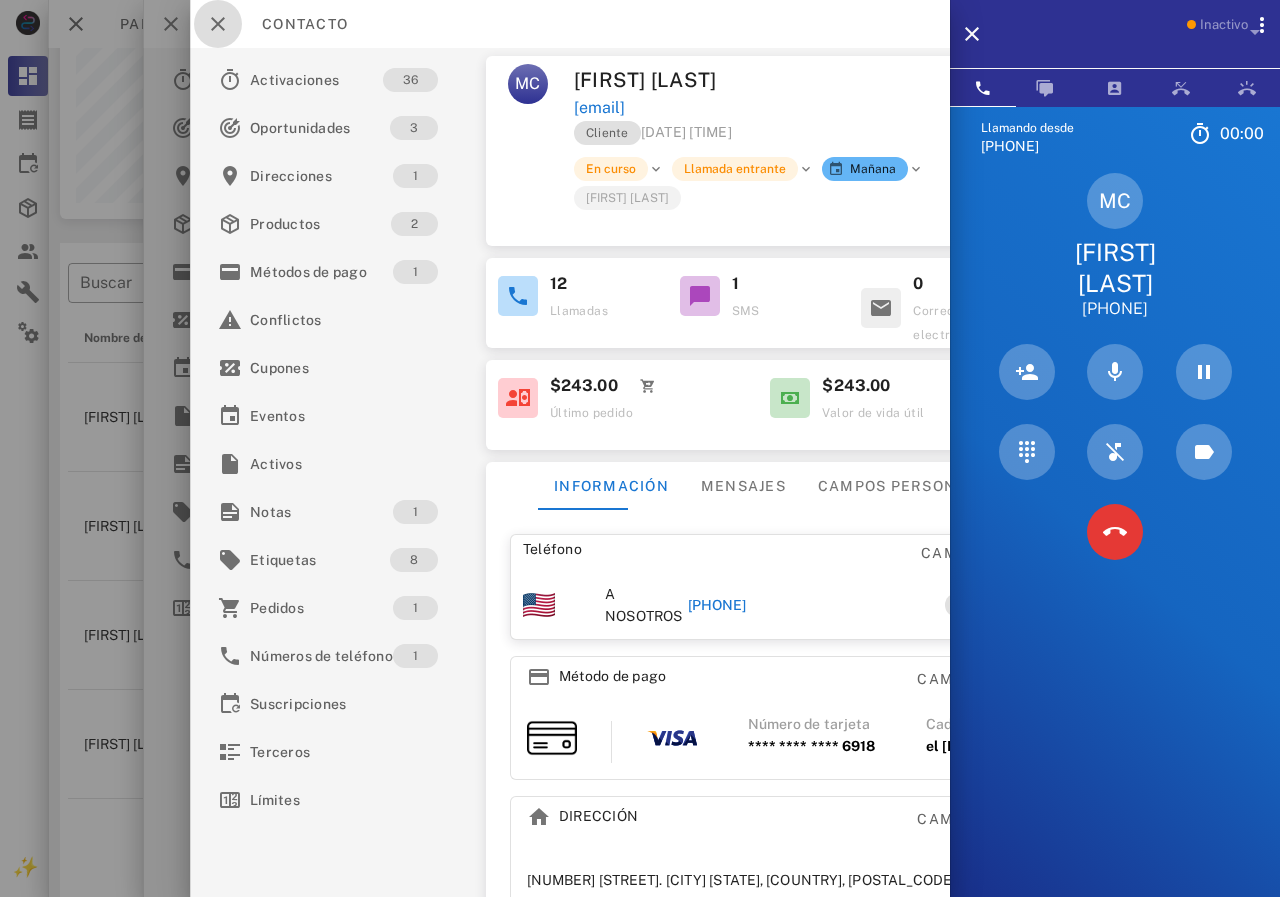 click at bounding box center (218, 24) 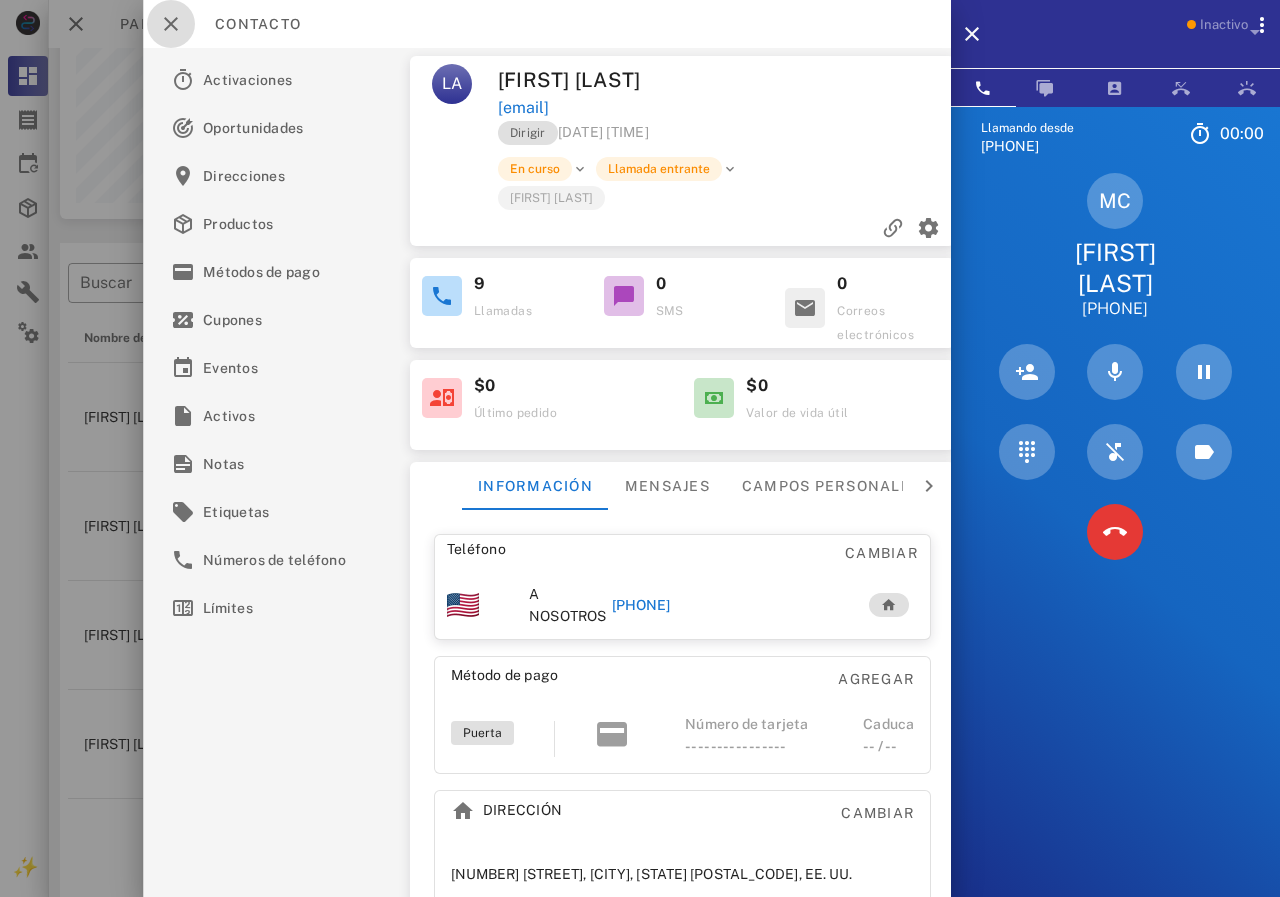 click at bounding box center (171, 24) 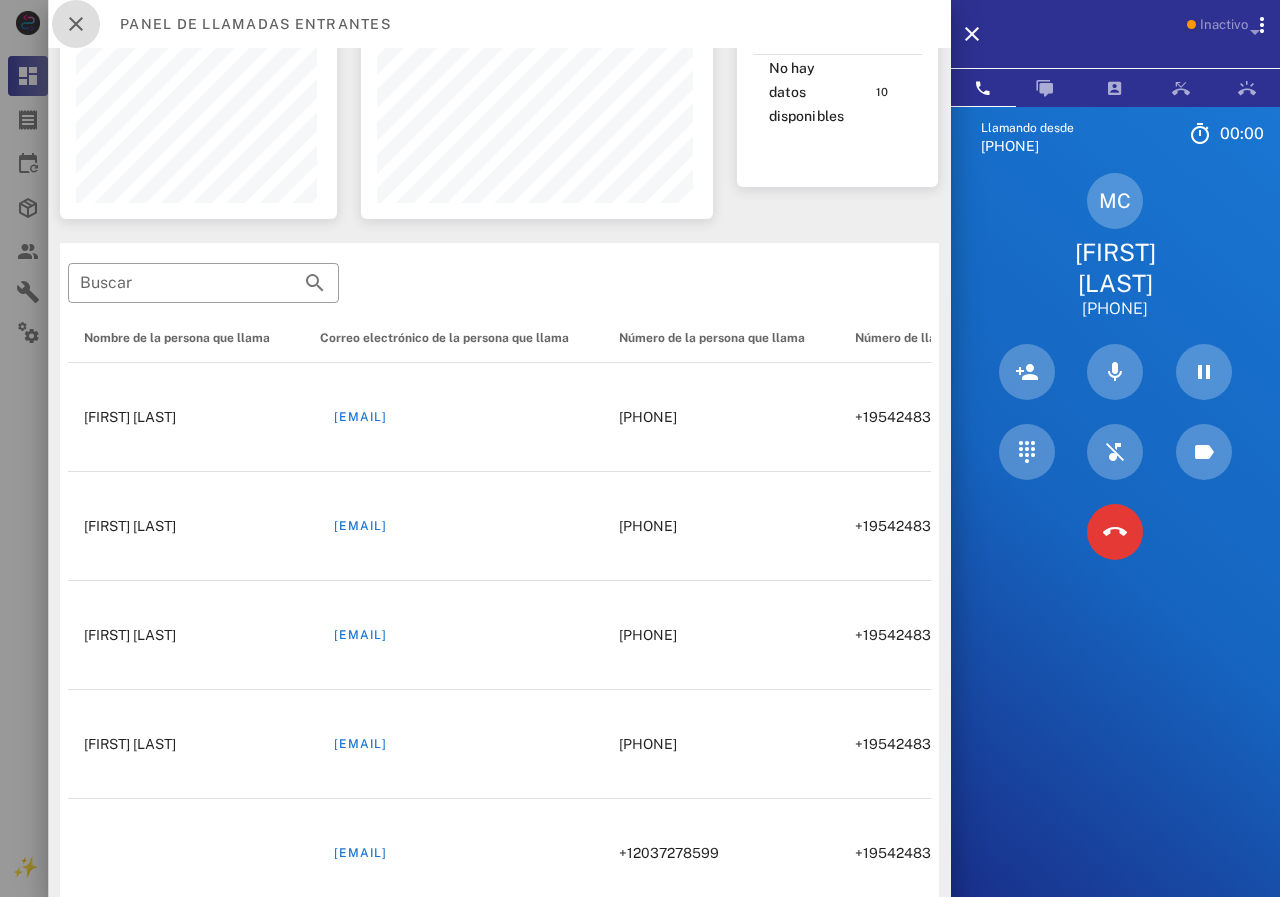 click at bounding box center [76, 24] 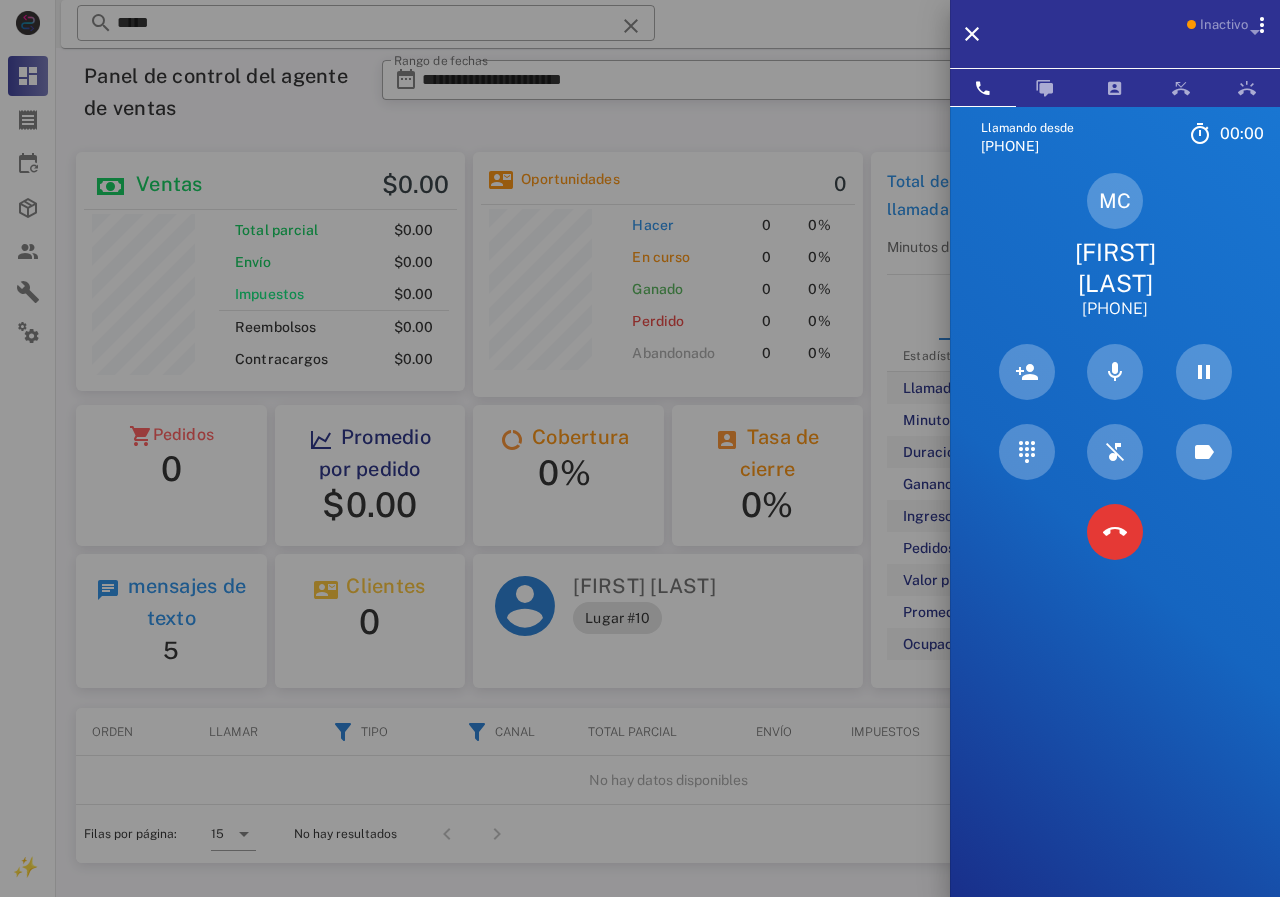 click on "[FIRST] [LAST]" at bounding box center [1115, 267] 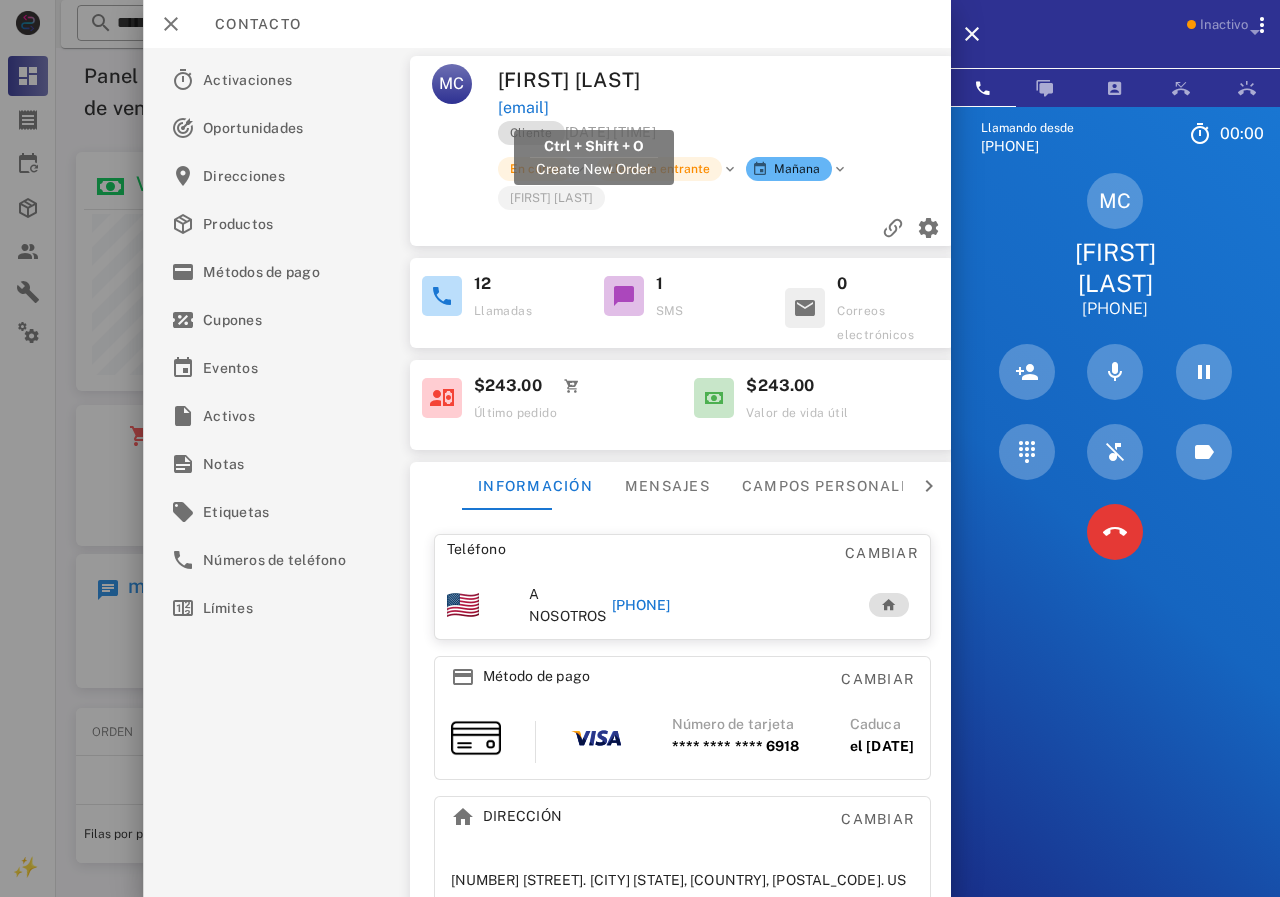 drag, startPoint x: 638, startPoint y: 108, endPoint x: 706, endPoint y: 102, distance: 68.26419 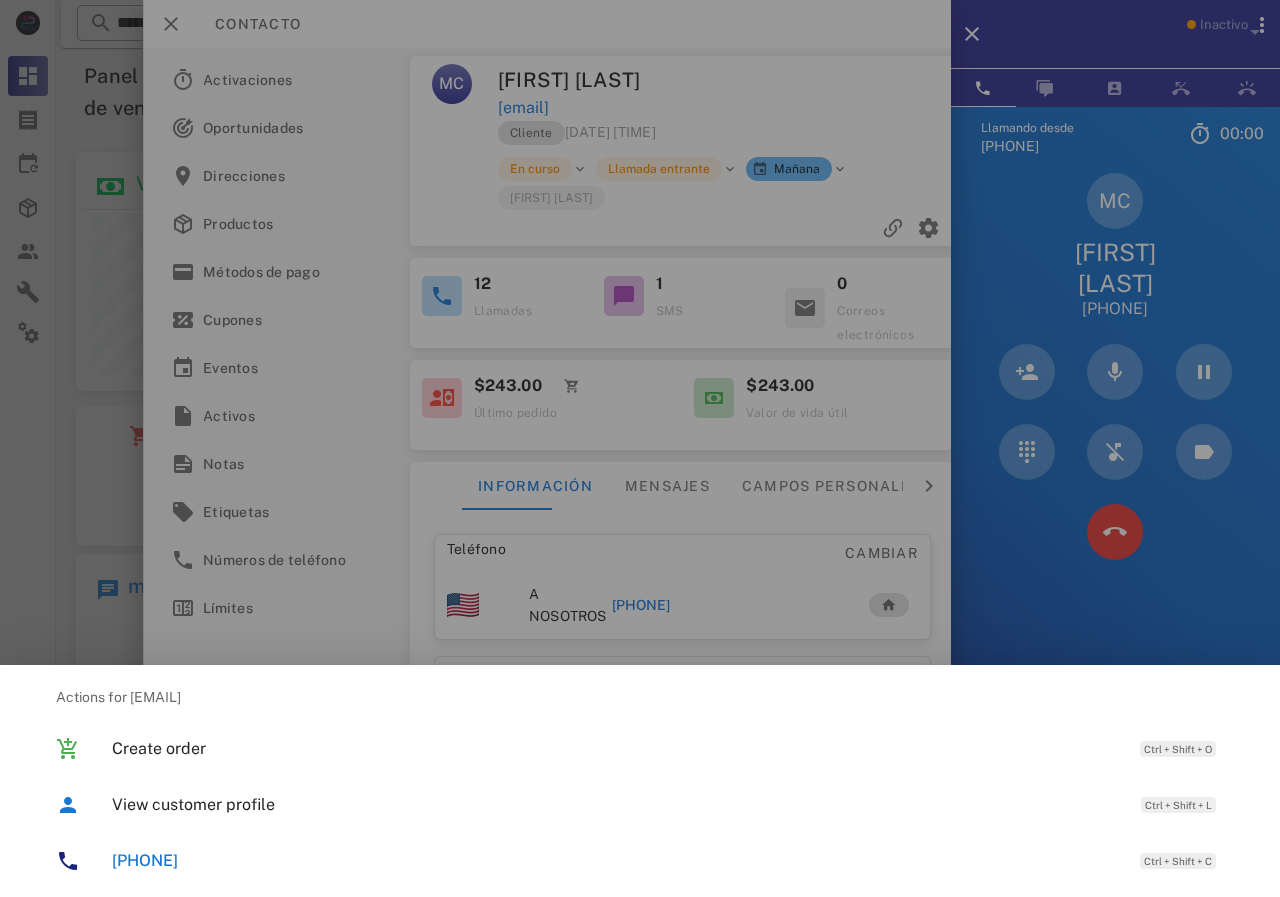 click at bounding box center [640, 448] 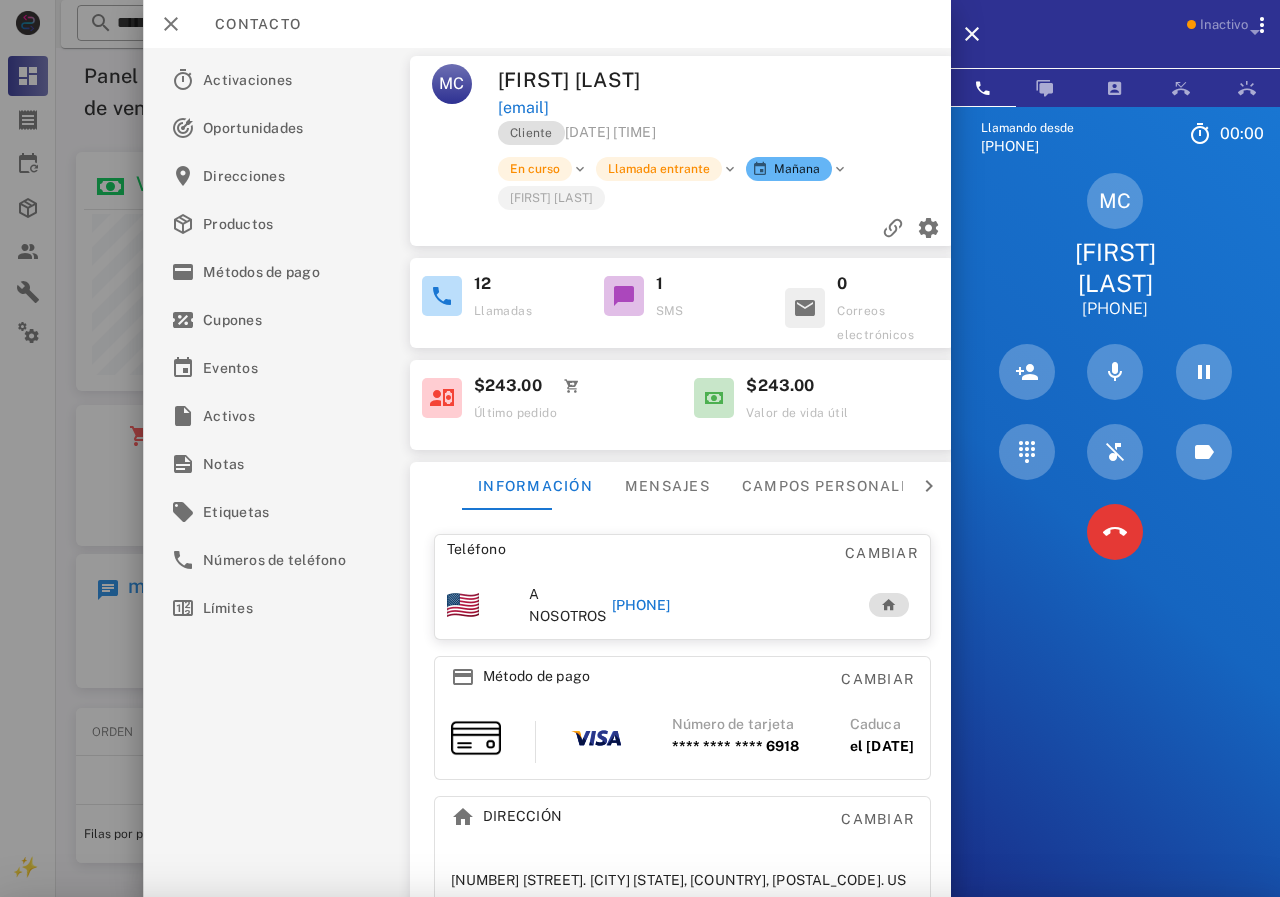 click on "[EMAIL]" at bounding box center (727, 108) 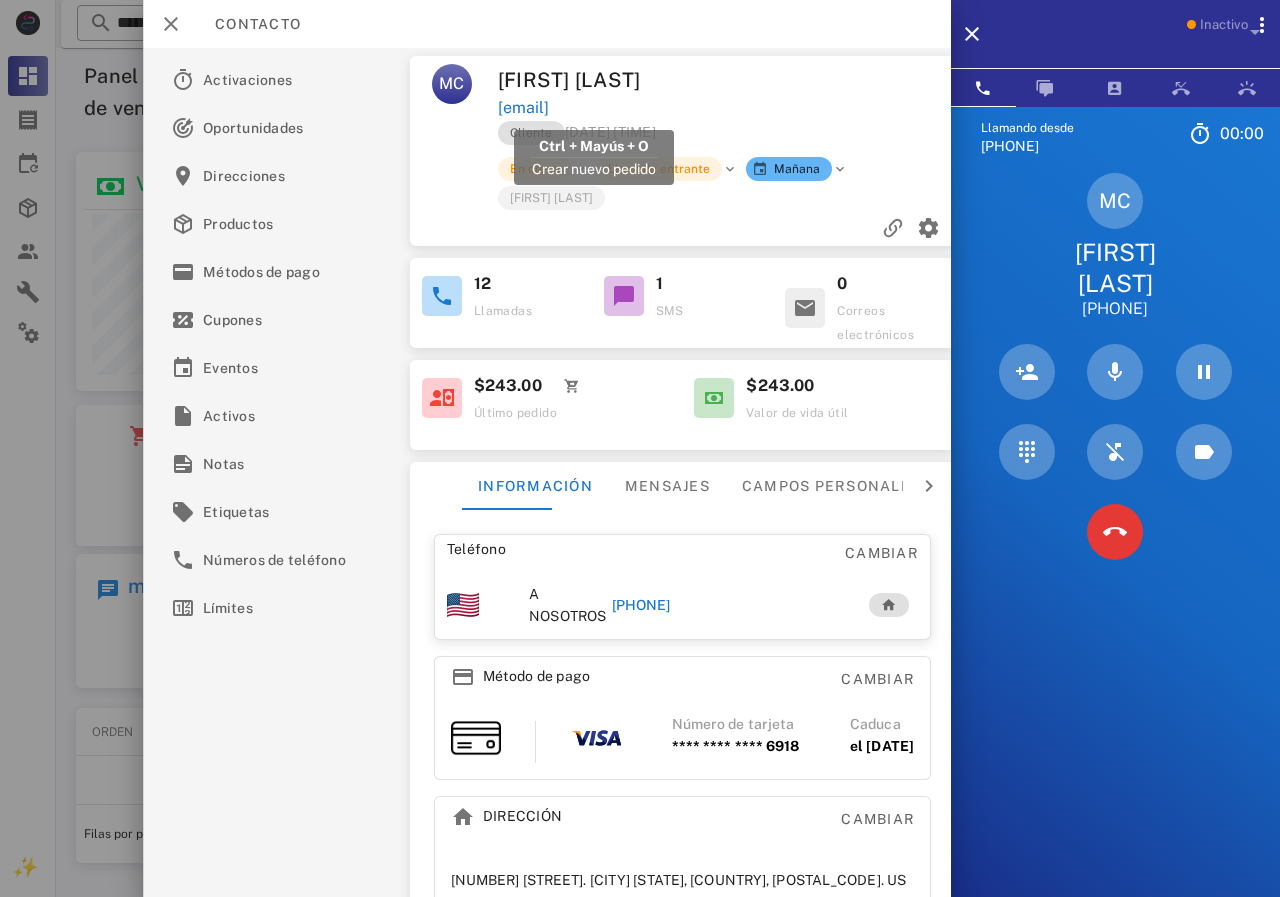 drag, startPoint x: 720, startPoint y: 108, endPoint x: 496, endPoint y: 108, distance: 224 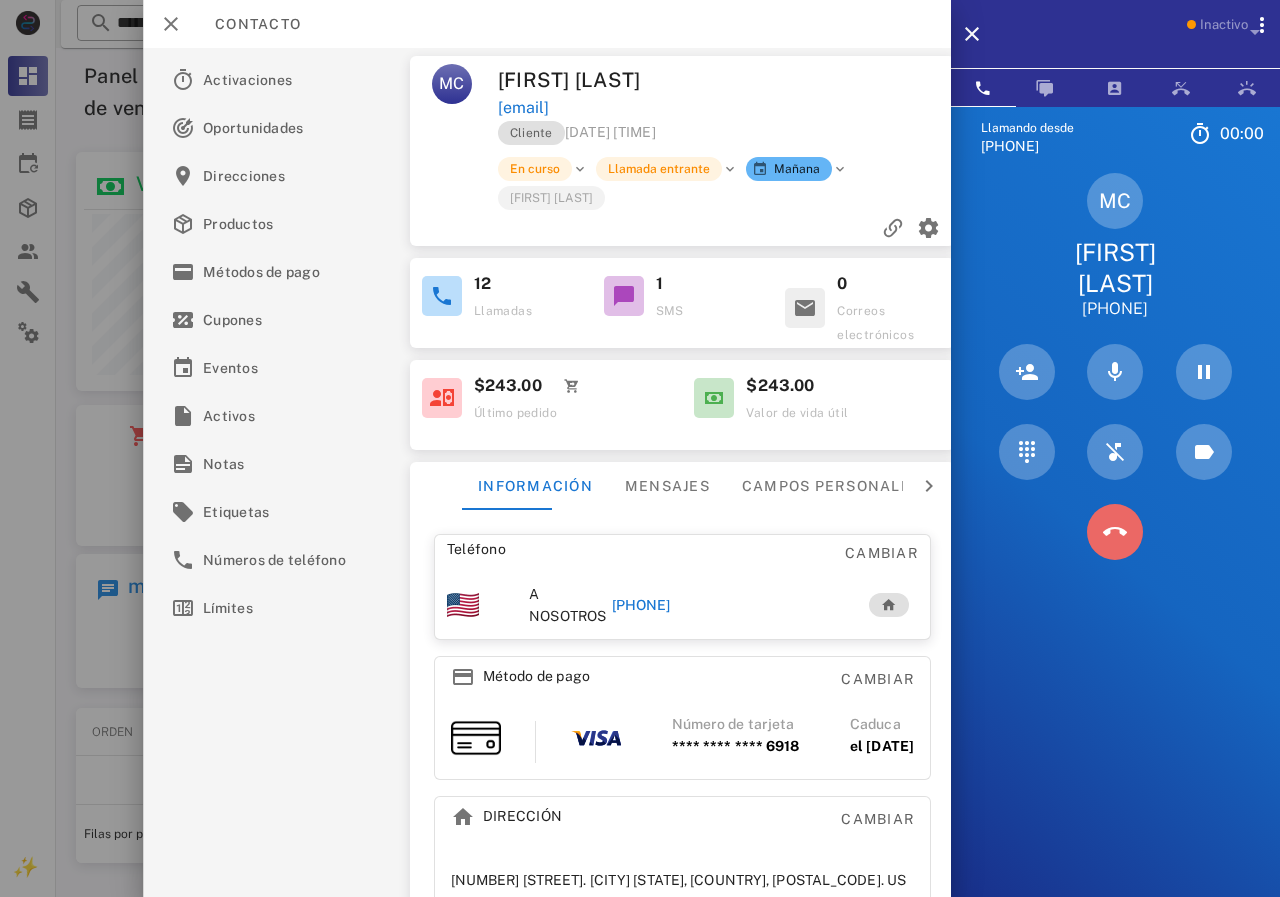 click at bounding box center [1115, 532] 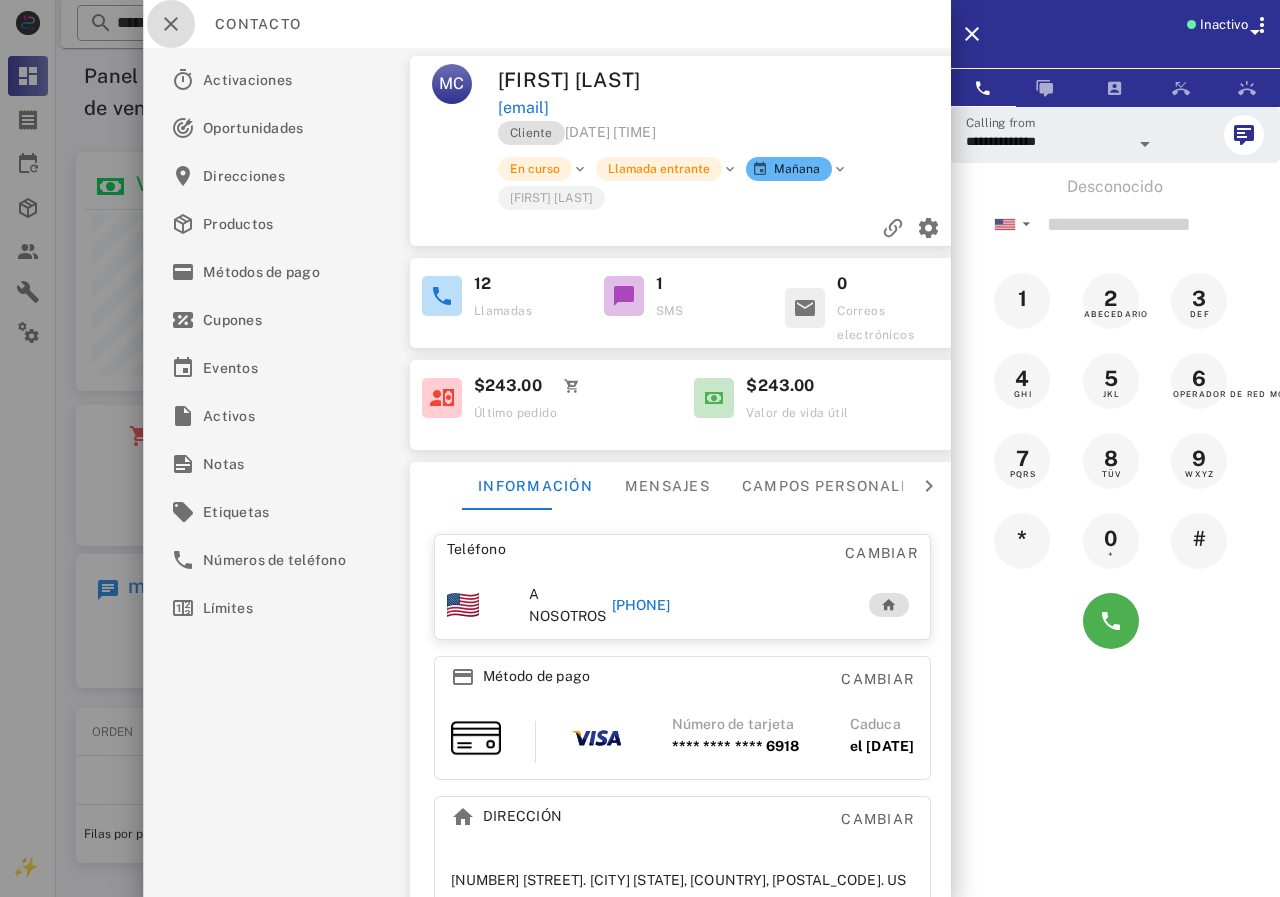 click at bounding box center (171, 24) 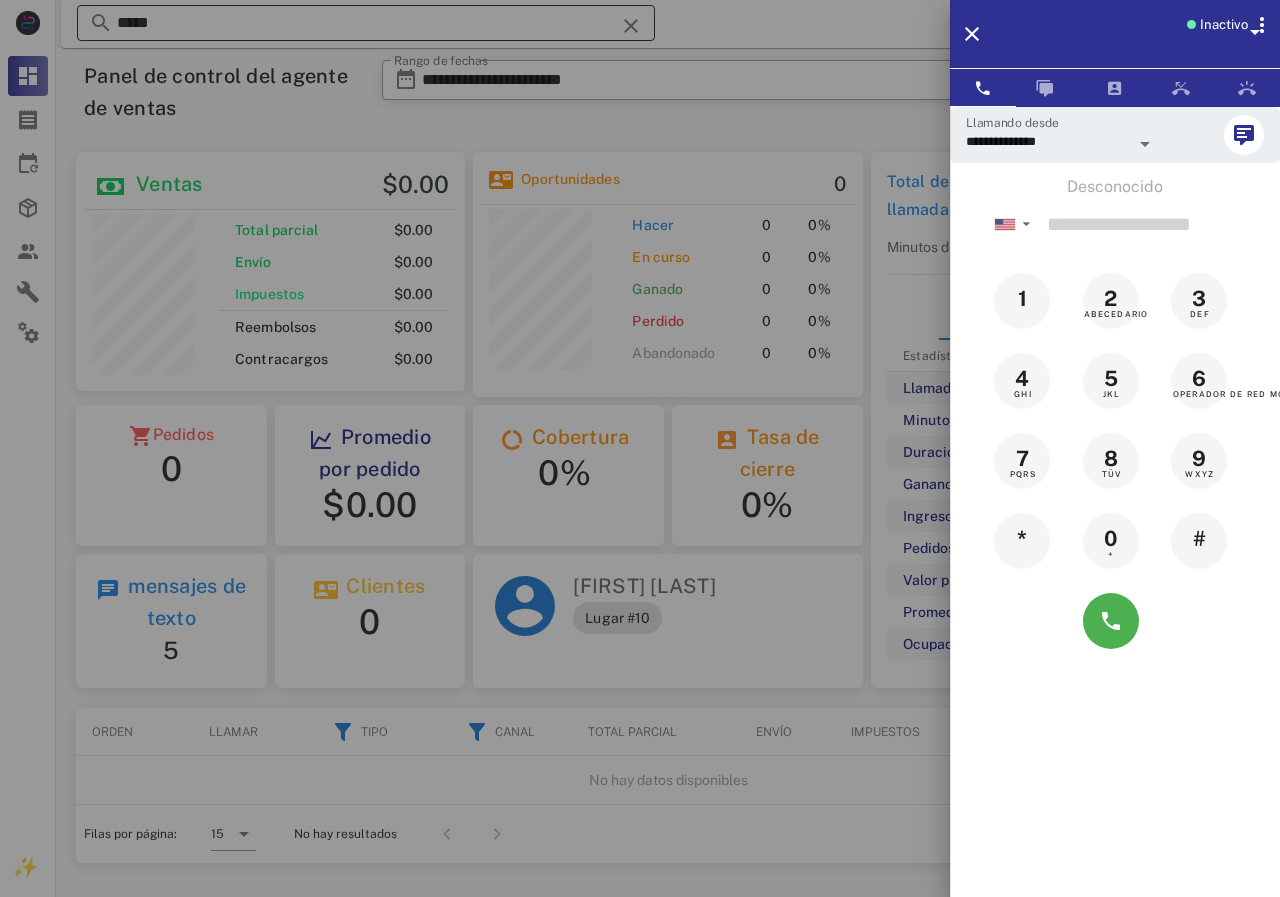 click at bounding box center [640, 448] 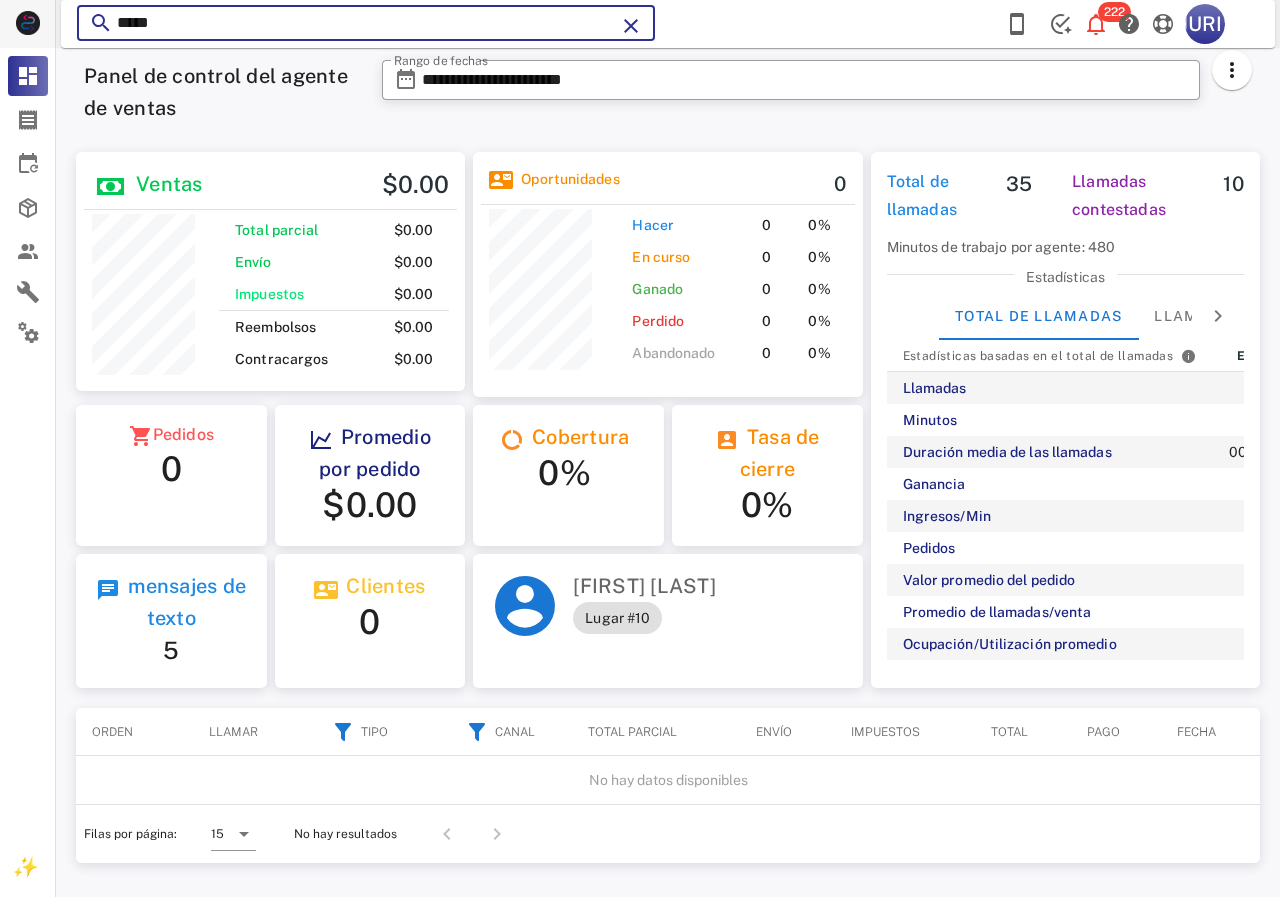 drag, startPoint x: 459, startPoint y: 21, endPoint x: 39, endPoint y: 21, distance: 420 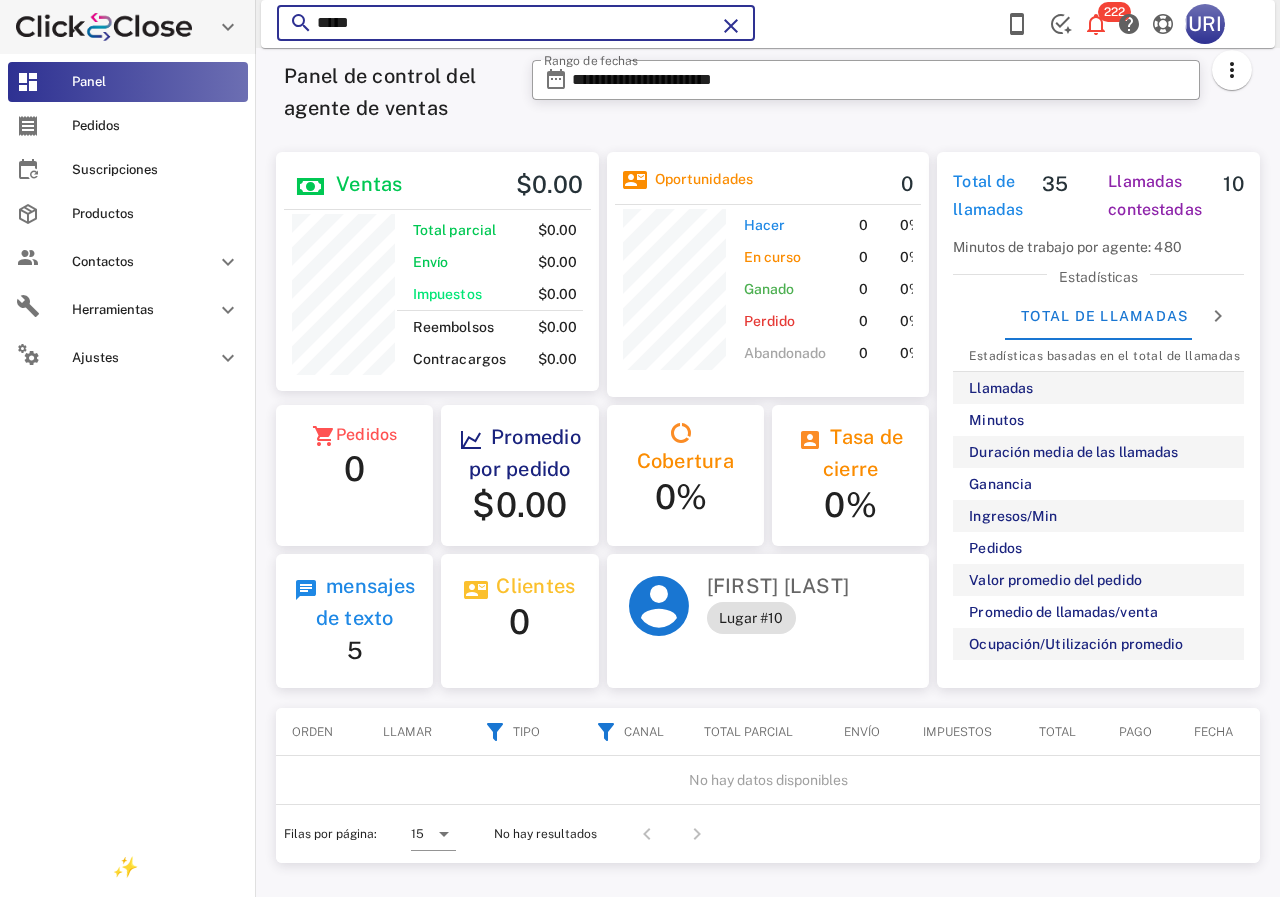 scroll, scrollTop: 250, scrollLeft: 322, axis: both 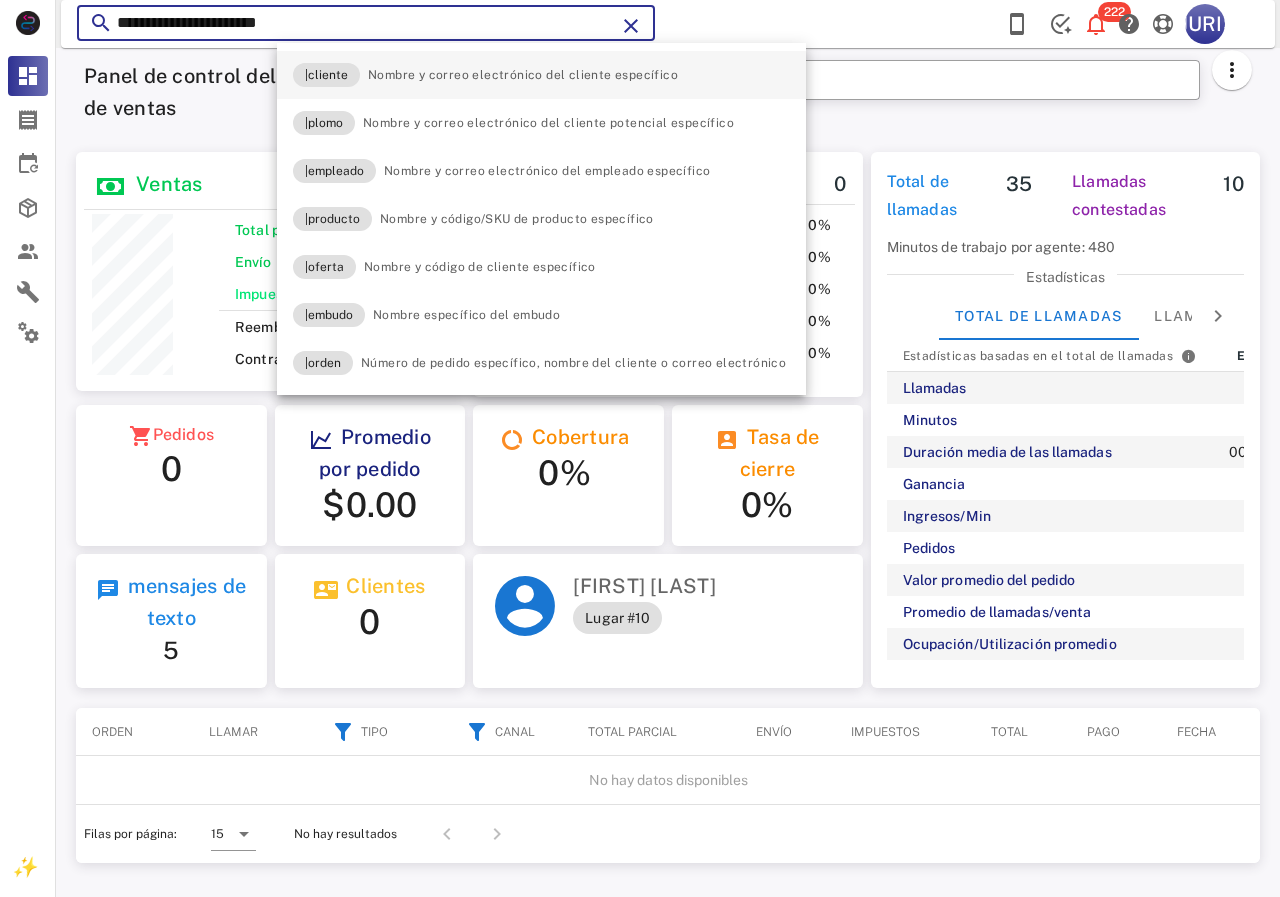 type on "**********" 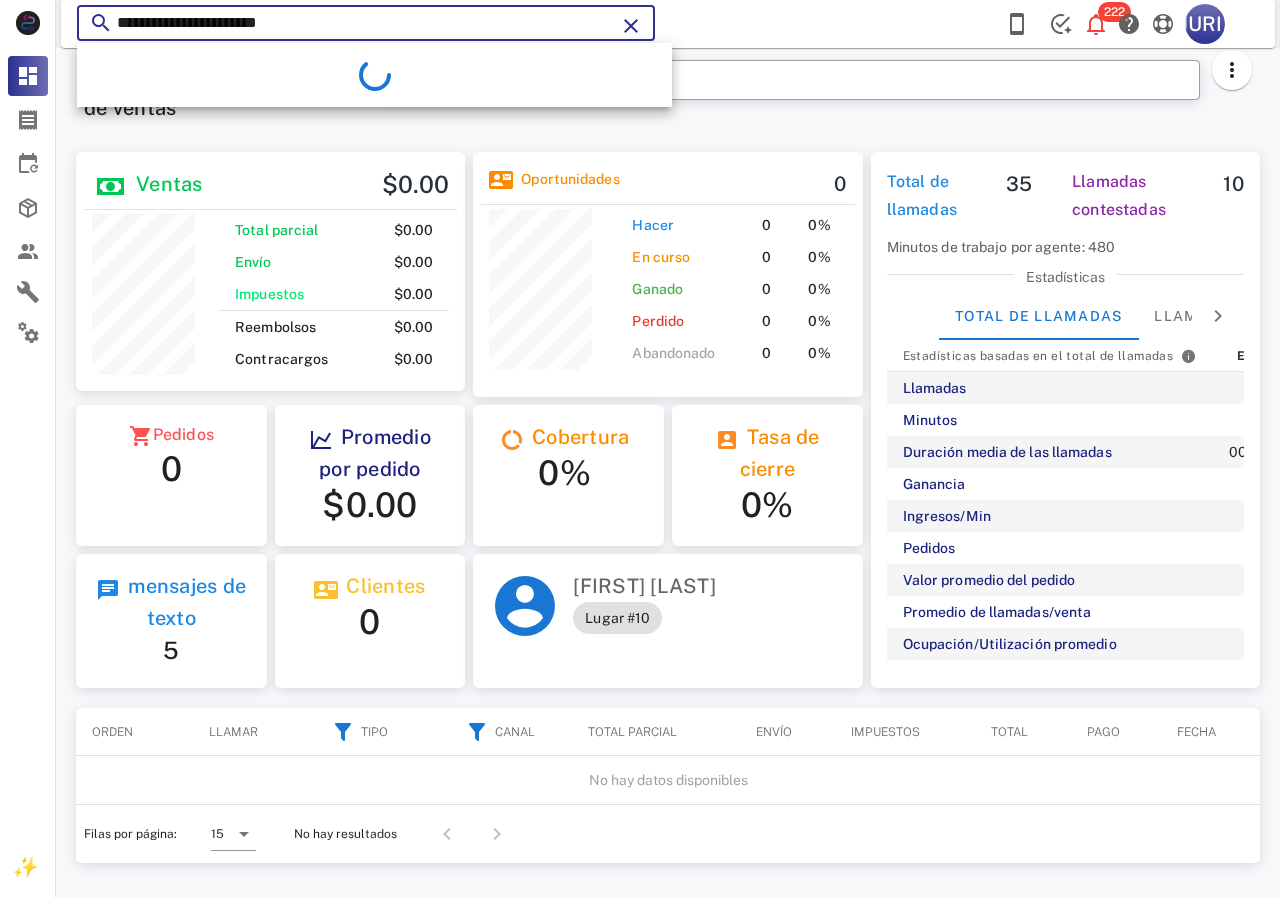 scroll, scrollTop: 999761, scrollLeft: 999611, axis: both 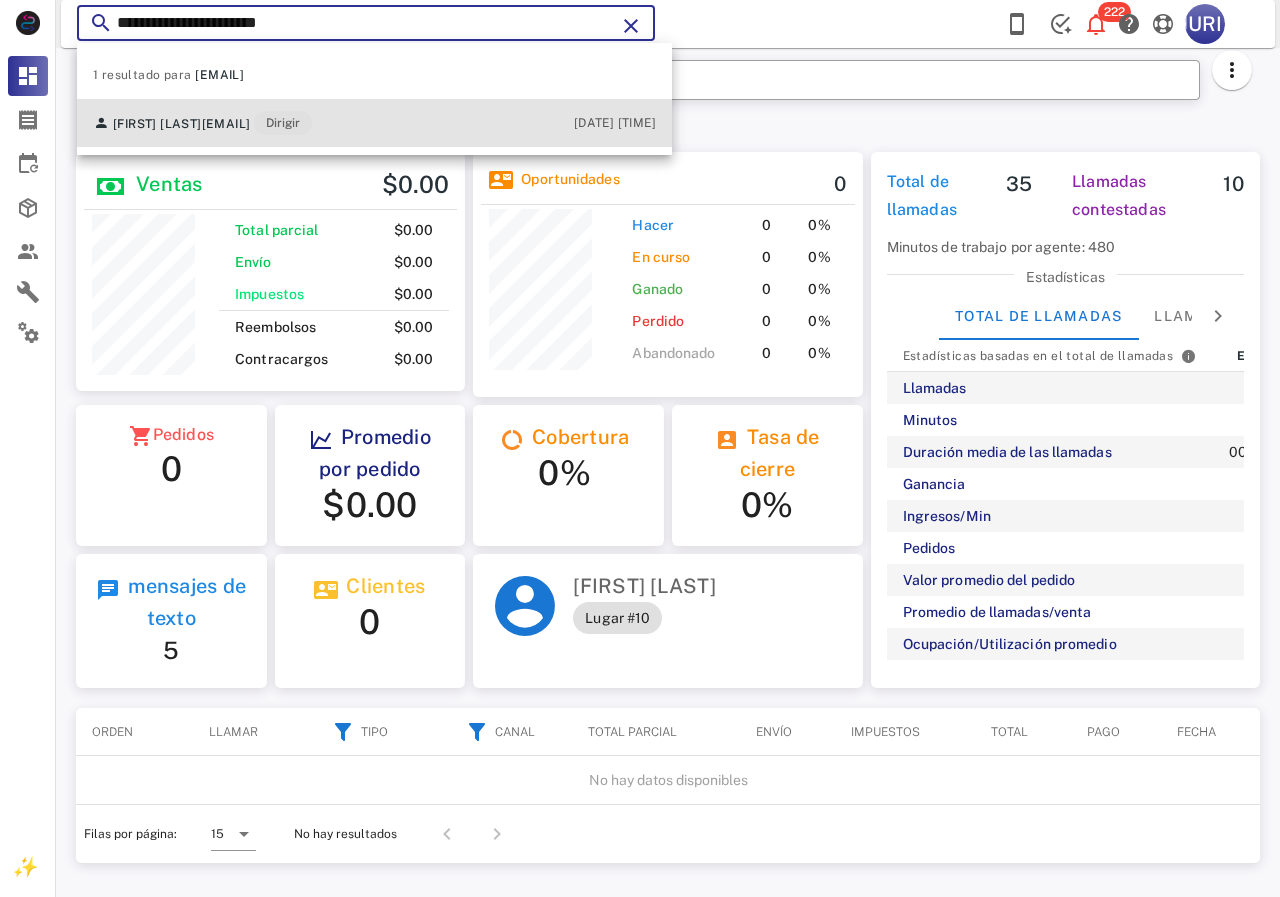 click on "[EMAIL]" at bounding box center (226, 124) 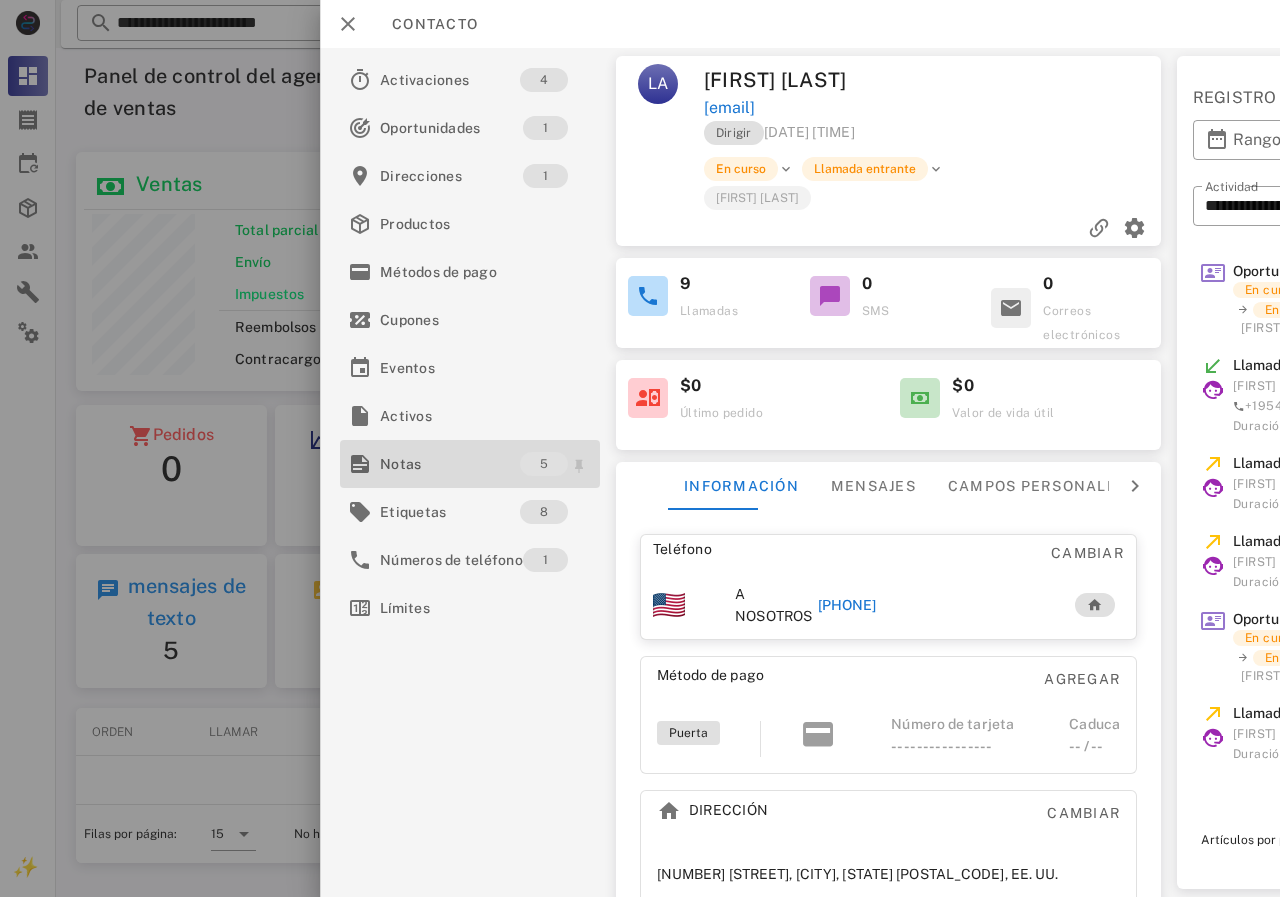 click on "Notas" at bounding box center [450, 464] 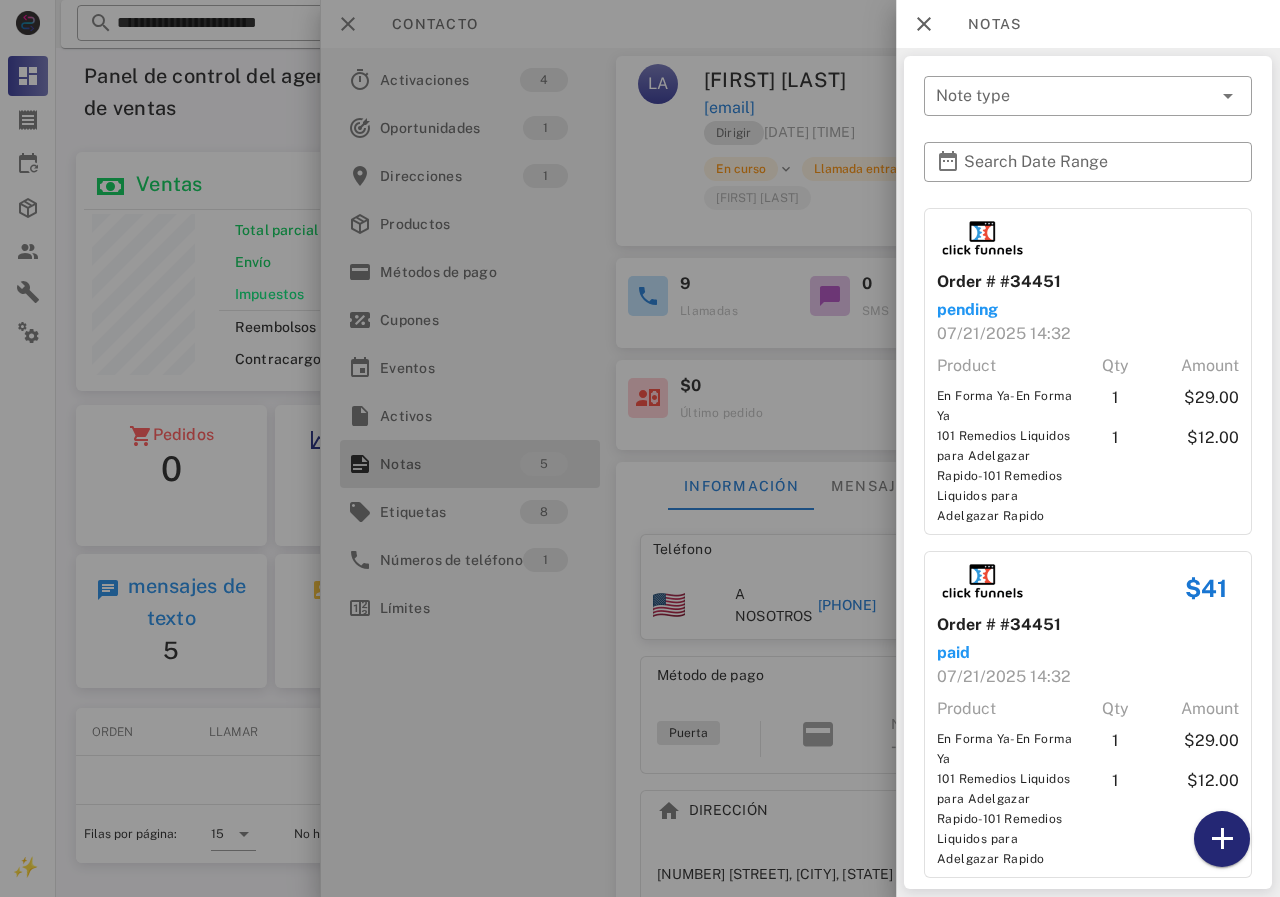 click at bounding box center [1222, 839] 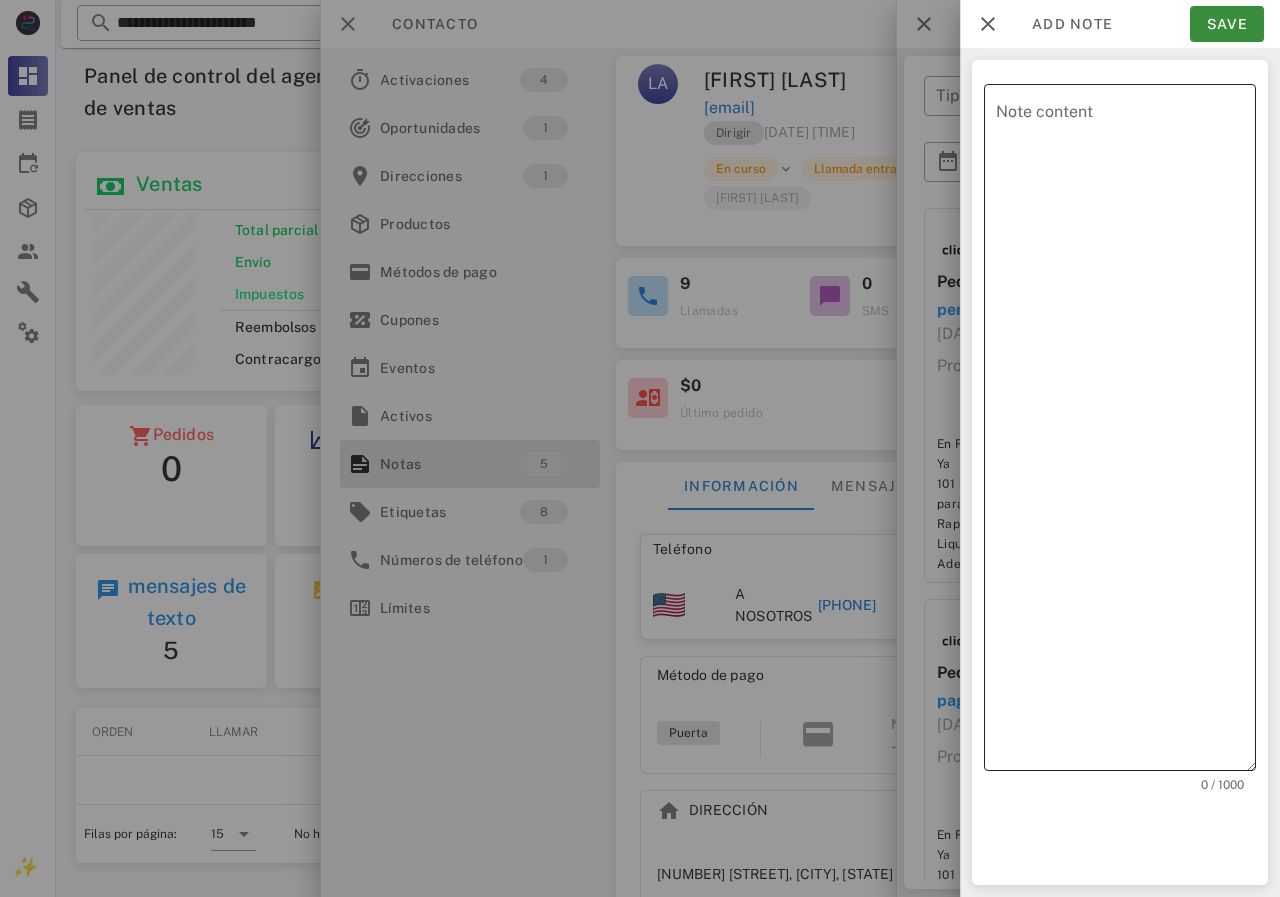 click on "Note content" at bounding box center (1126, 432) 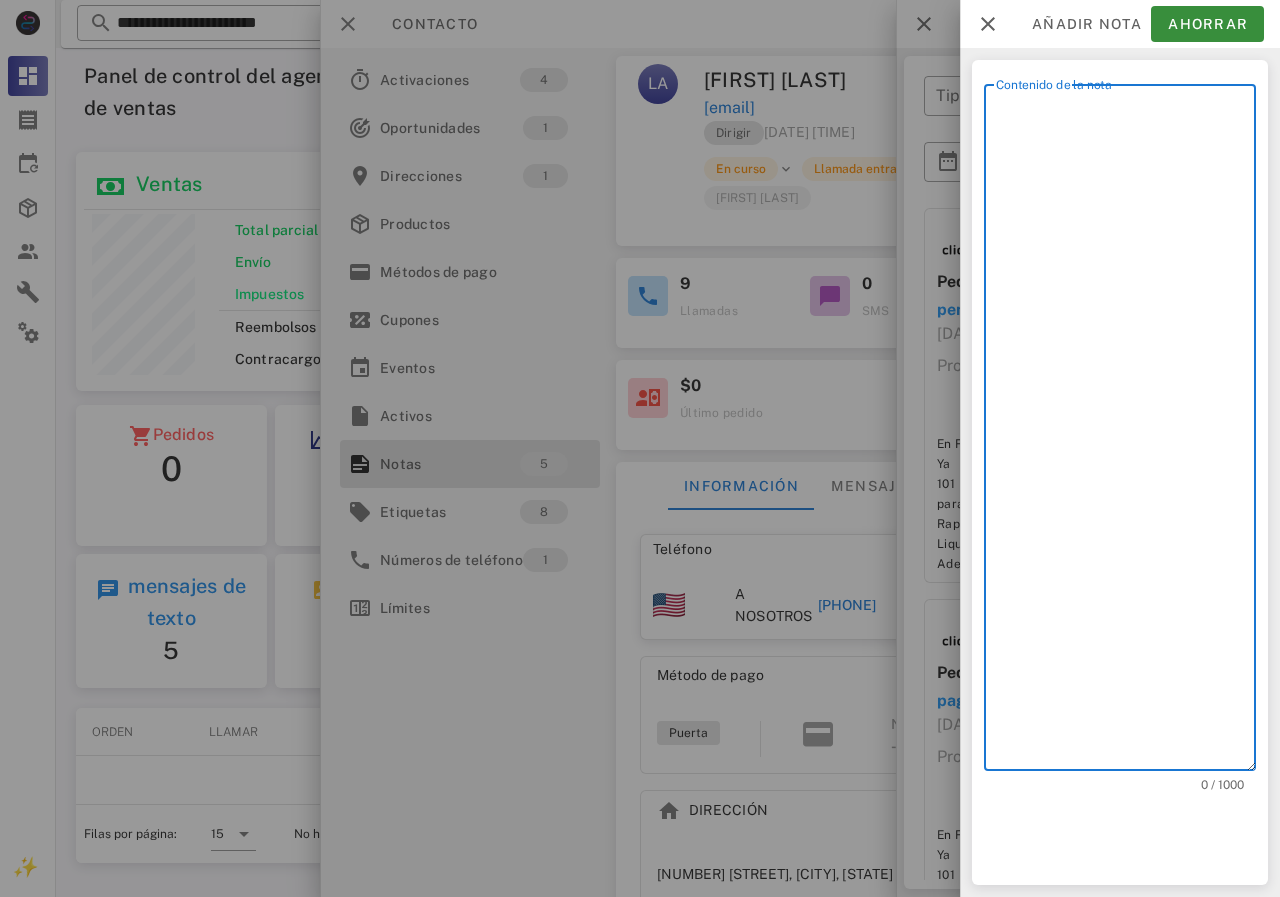 scroll, scrollTop: 240, scrollLeft: 390, axis: both 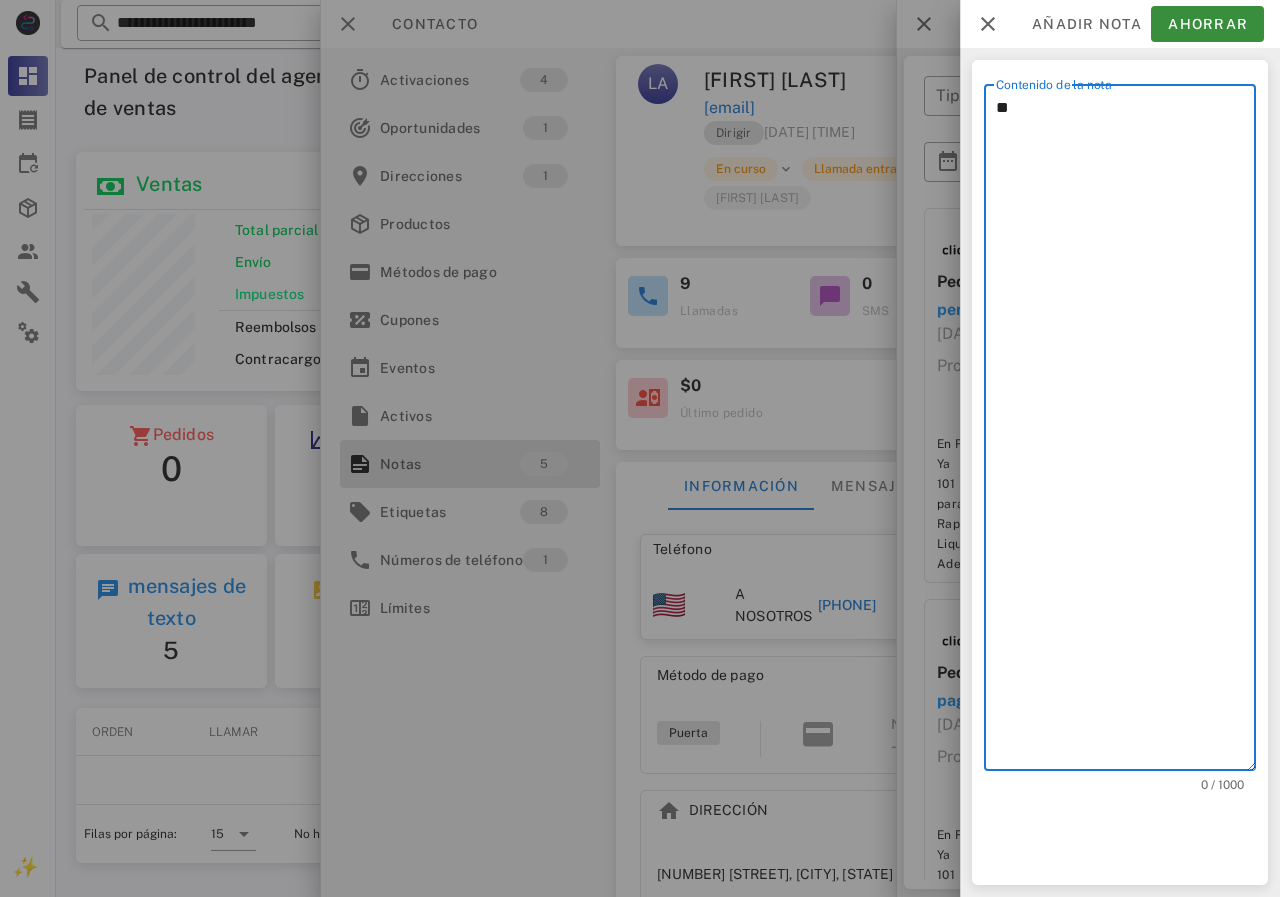 type on "*" 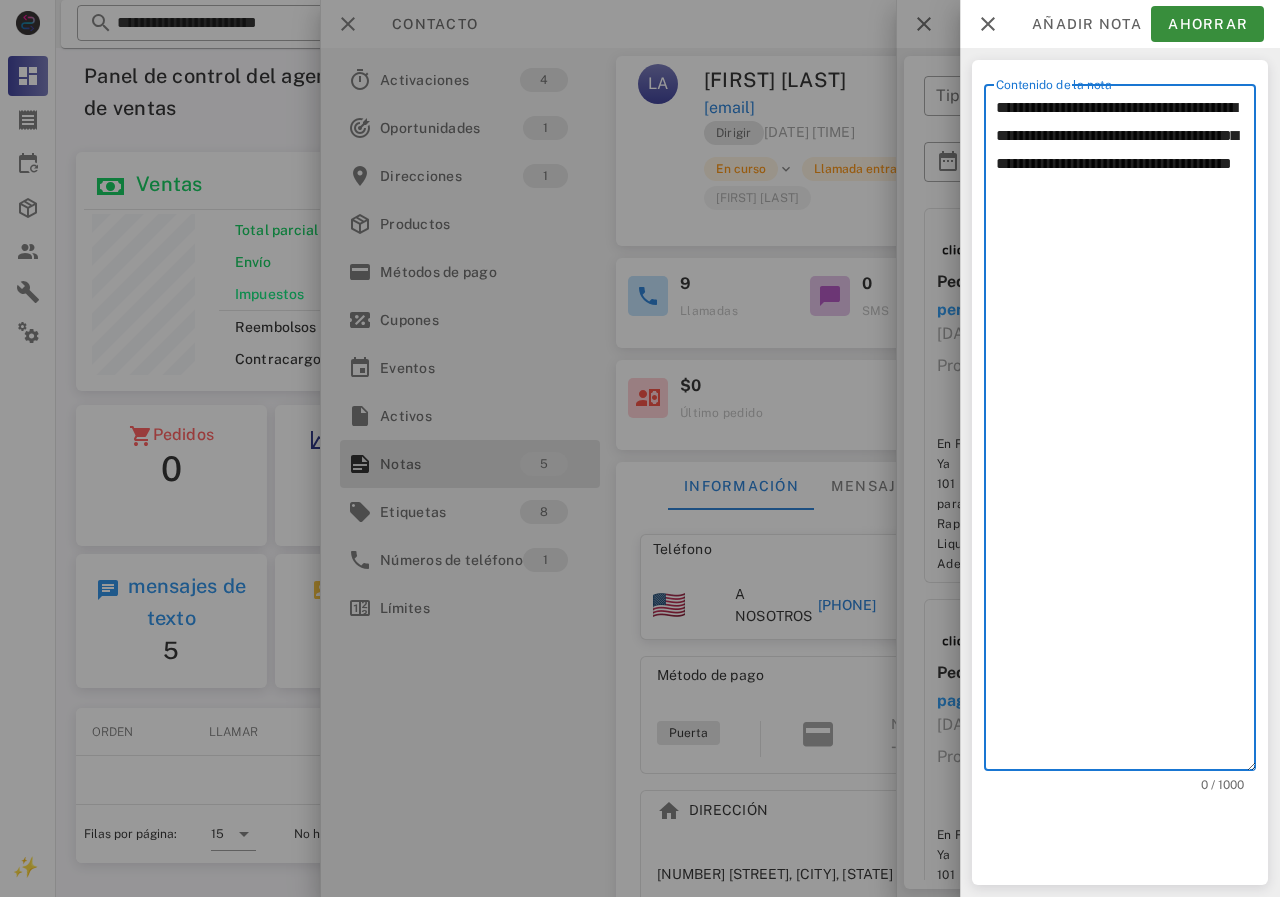 click on "**********" at bounding box center (1126, 432) 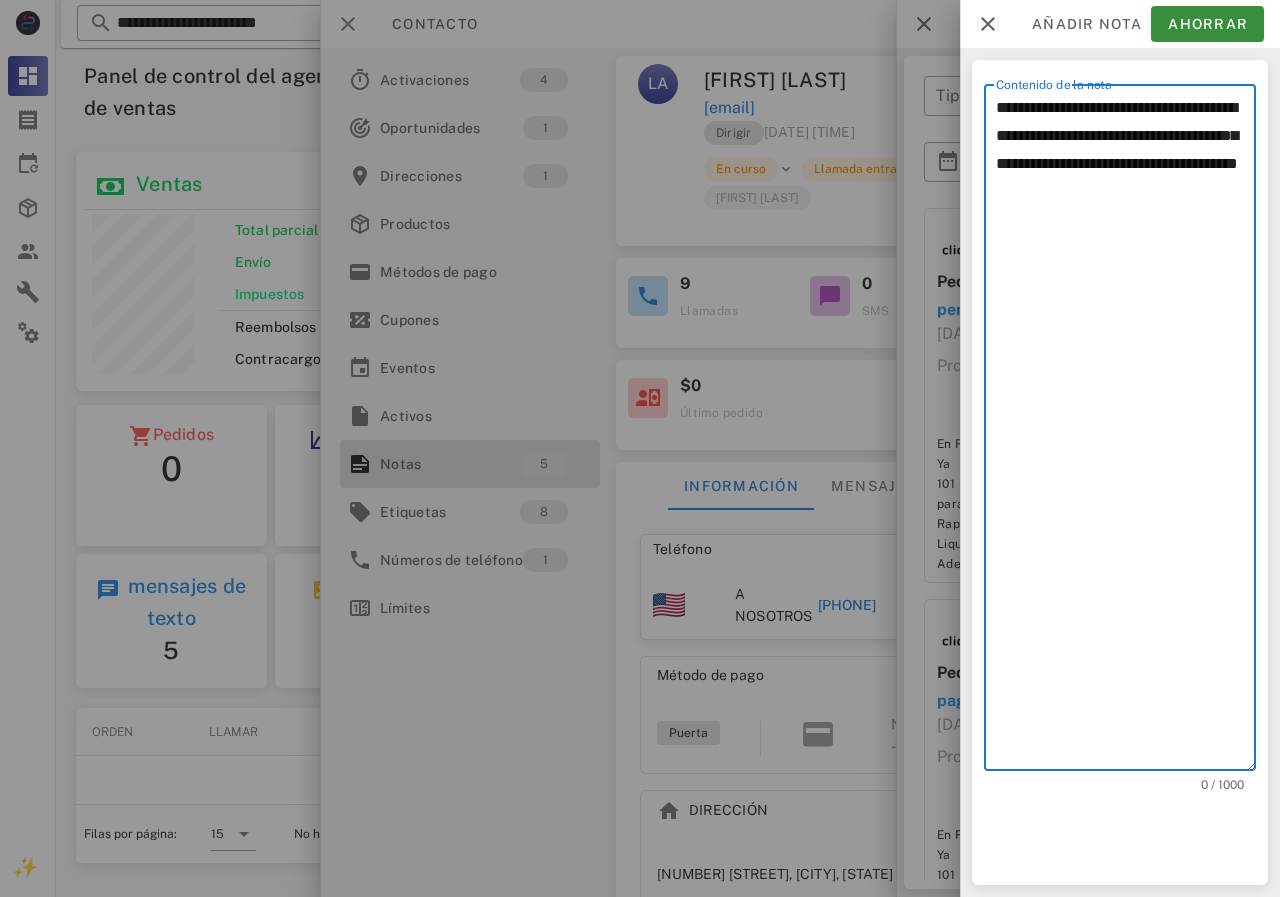 click on "**********" at bounding box center (1126, 432) 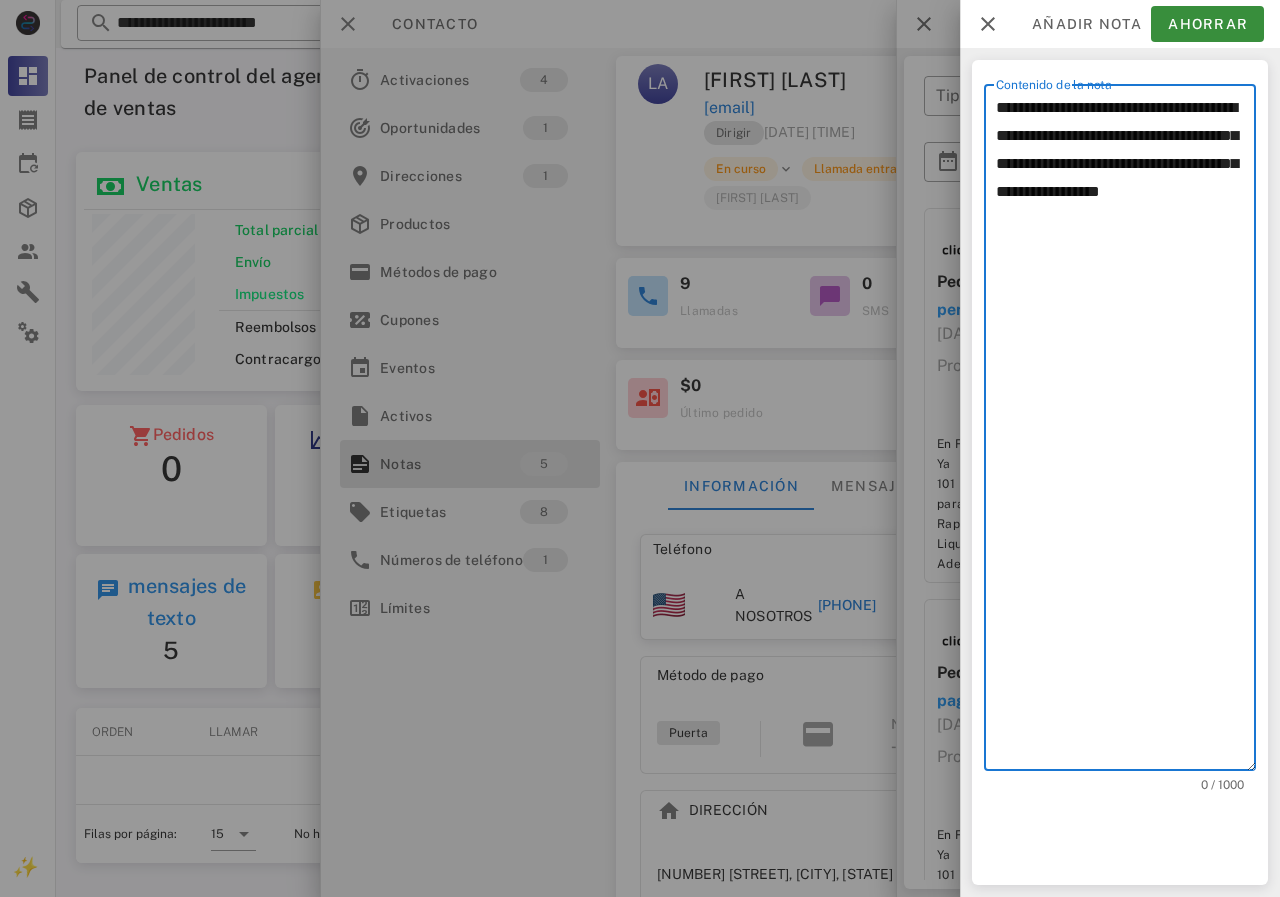 click on "**********" at bounding box center [1126, 432] 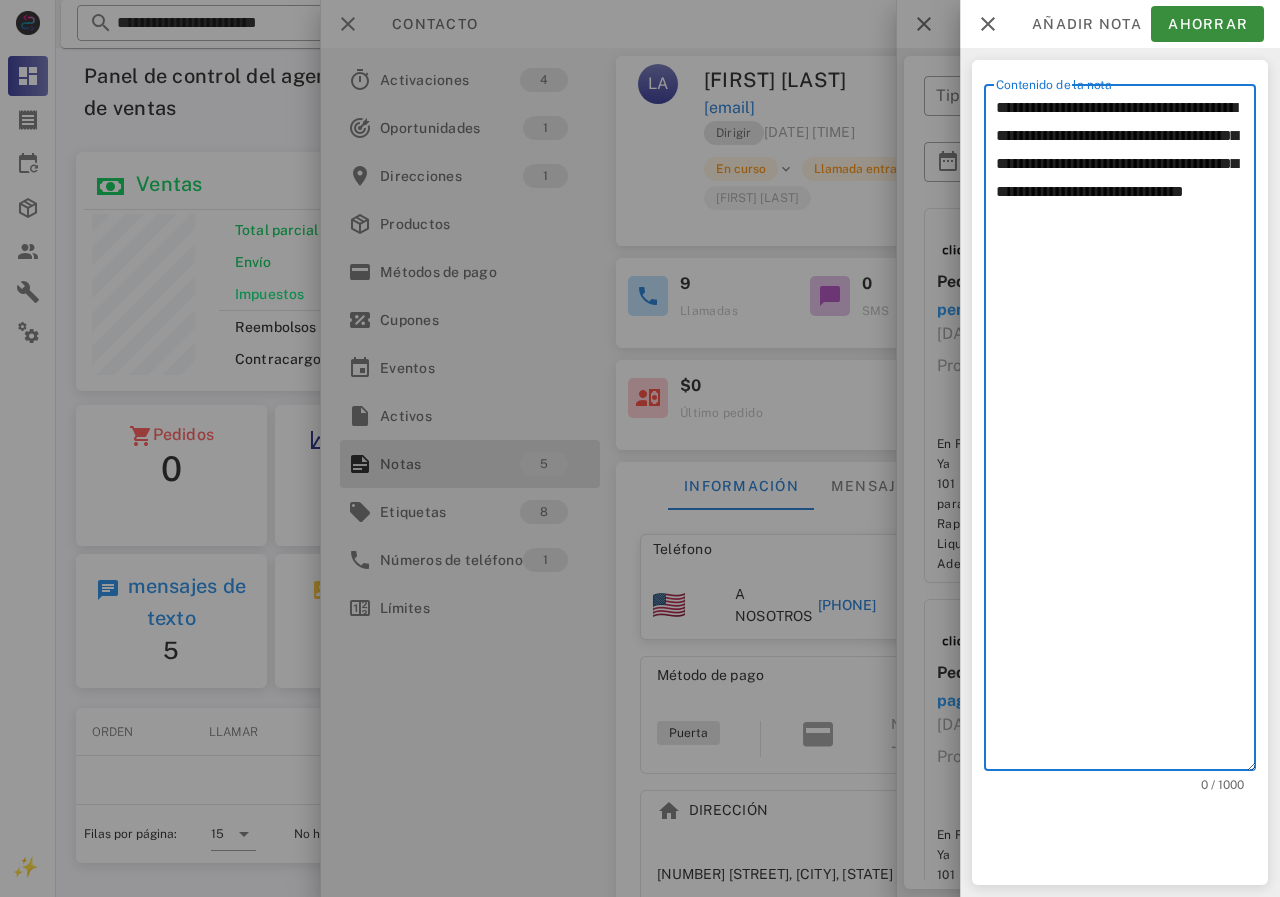 click on "**********" at bounding box center (1126, 432) 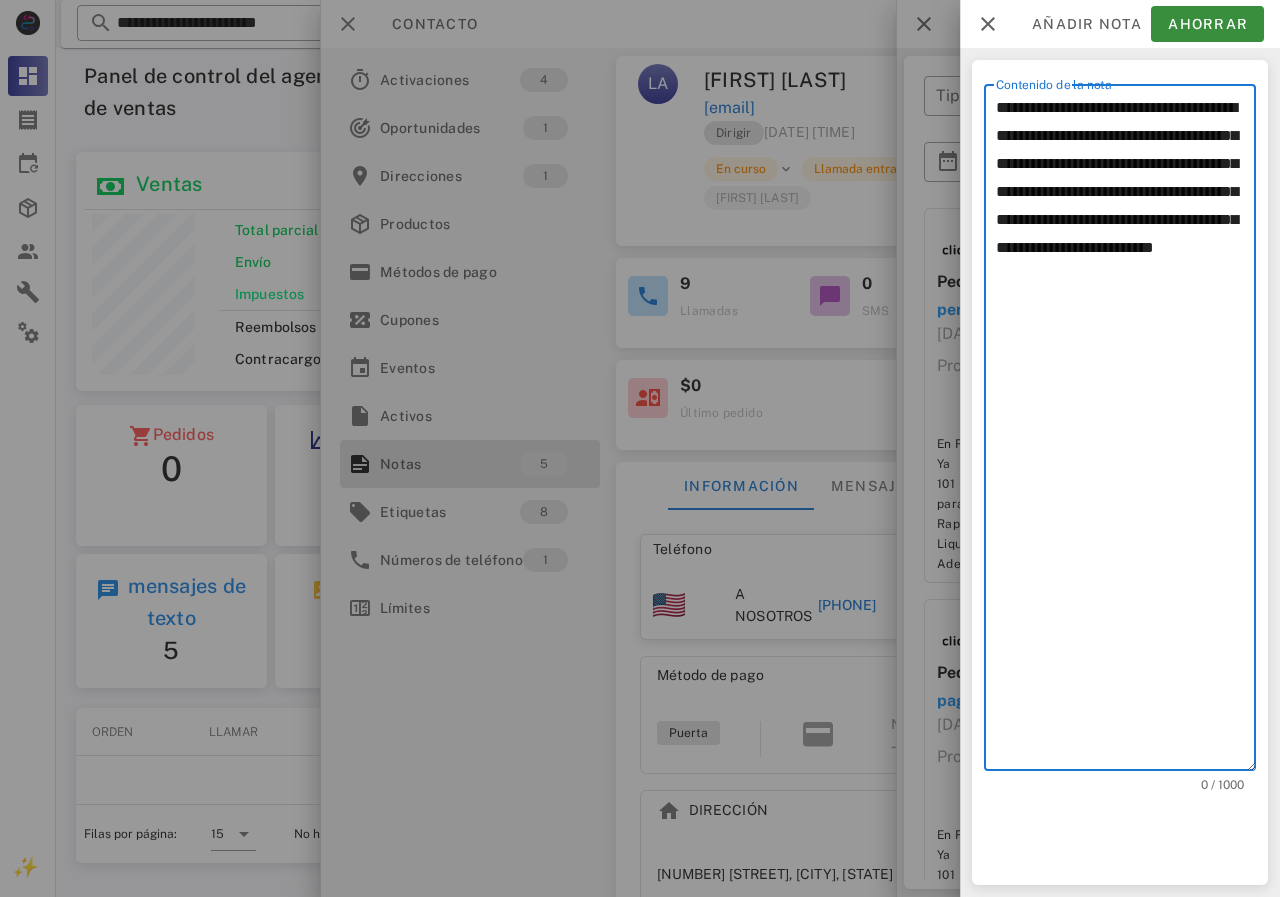 click on "**********" at bounding box center (1126, 432) 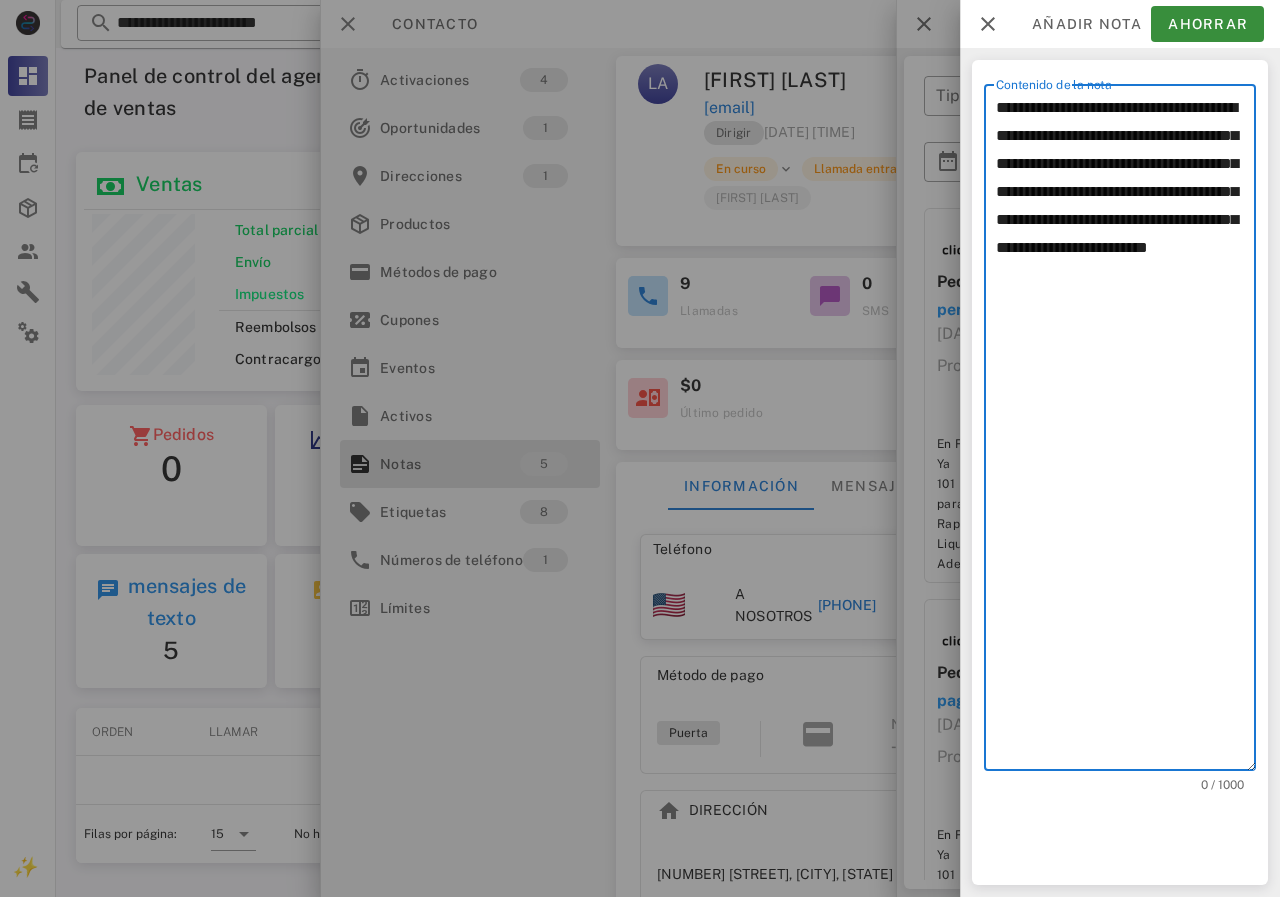 click on "**********" at bounding box center [1126, 432] 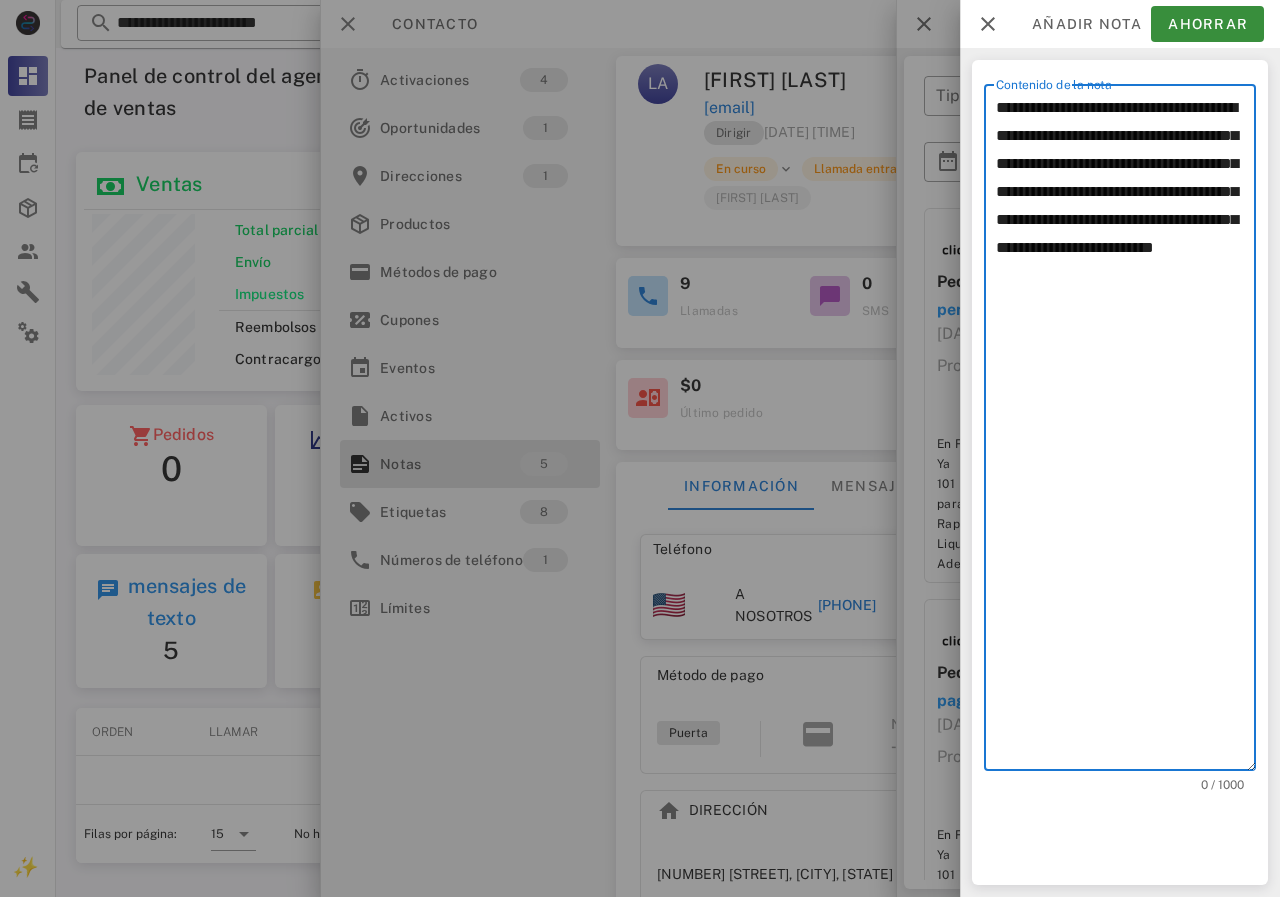 scroll, scrollTop: 249, scrollLeft: 390, axis: both 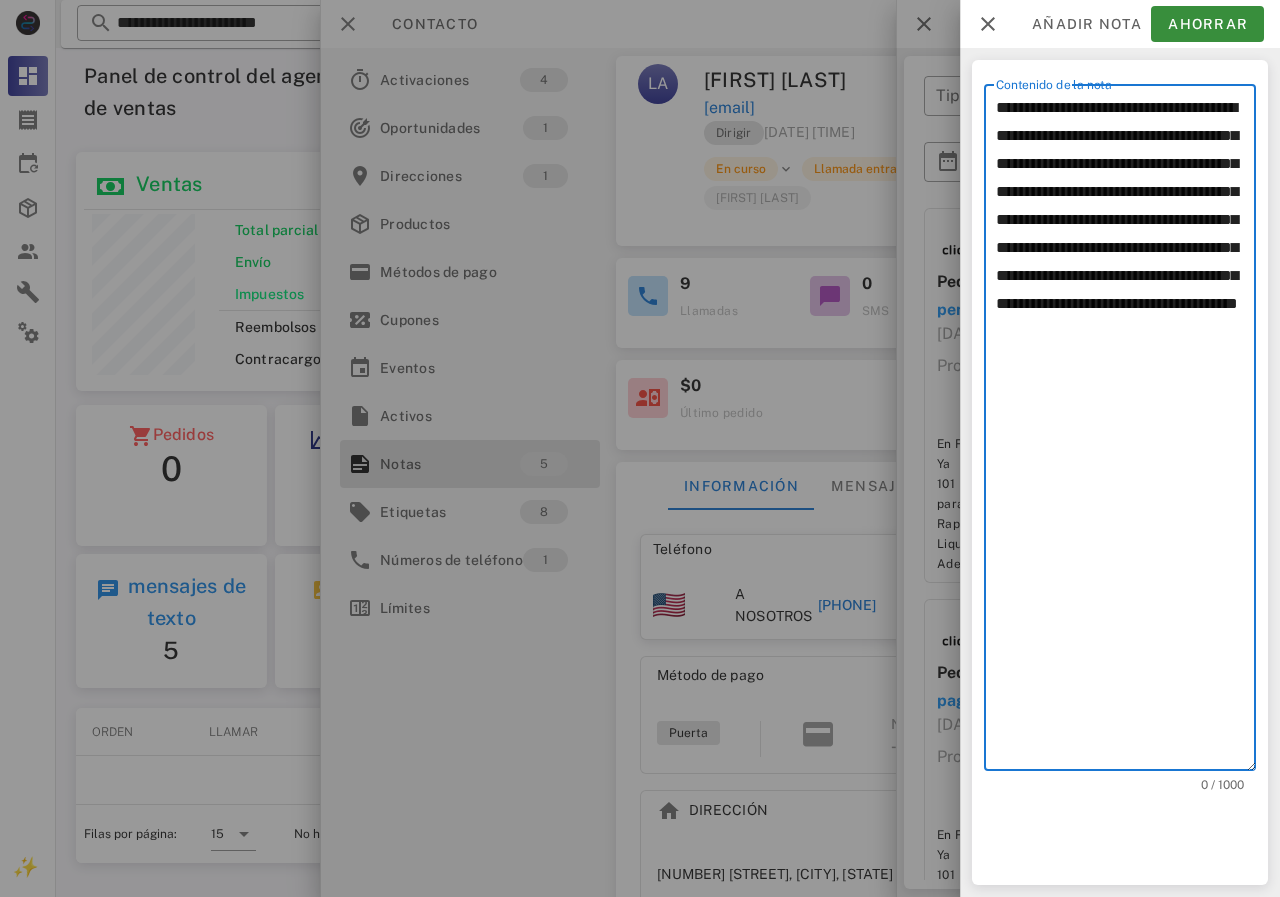 click on "**********" at bounding box center (1126, 432) 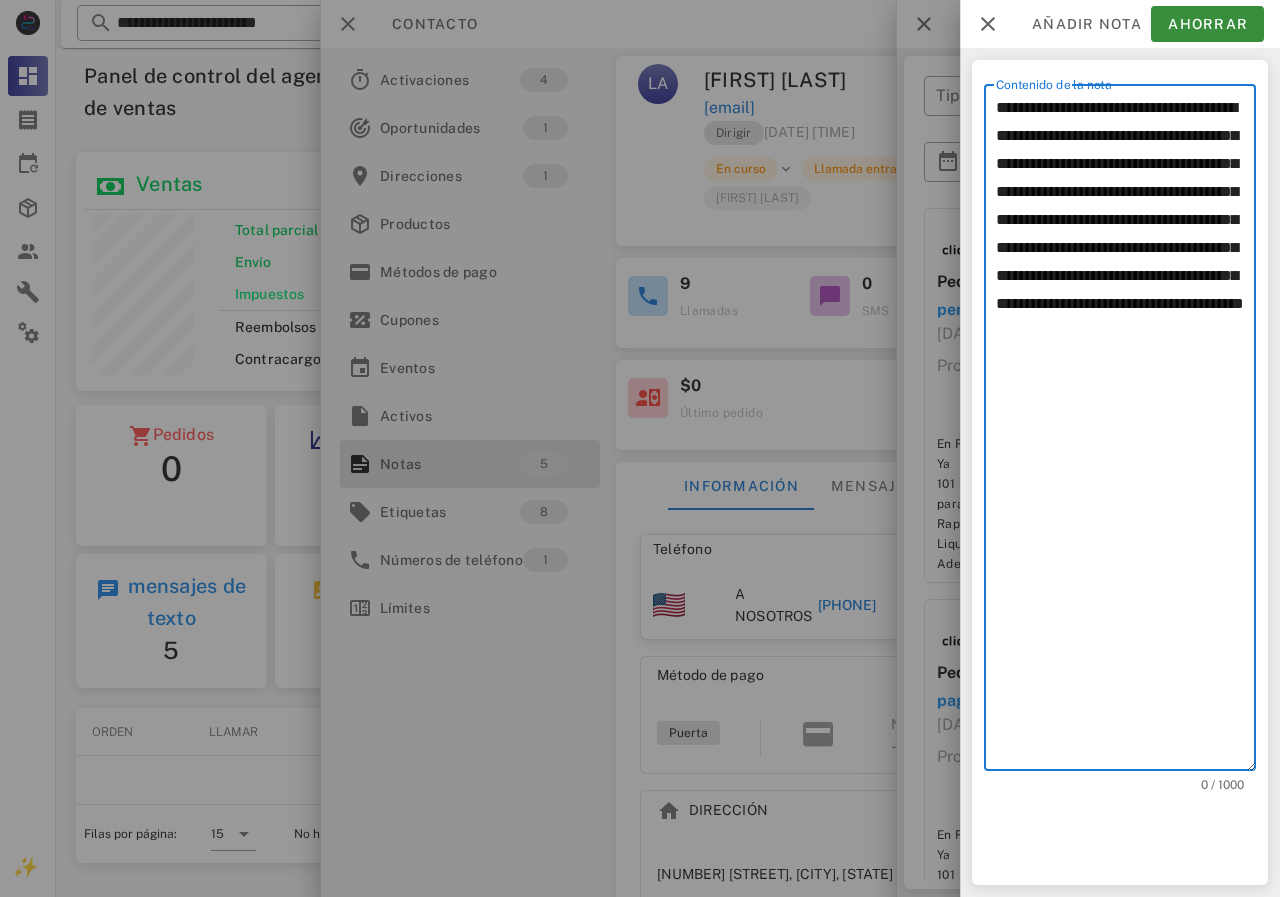 click on "**********" at bounding box center [1126, 432] 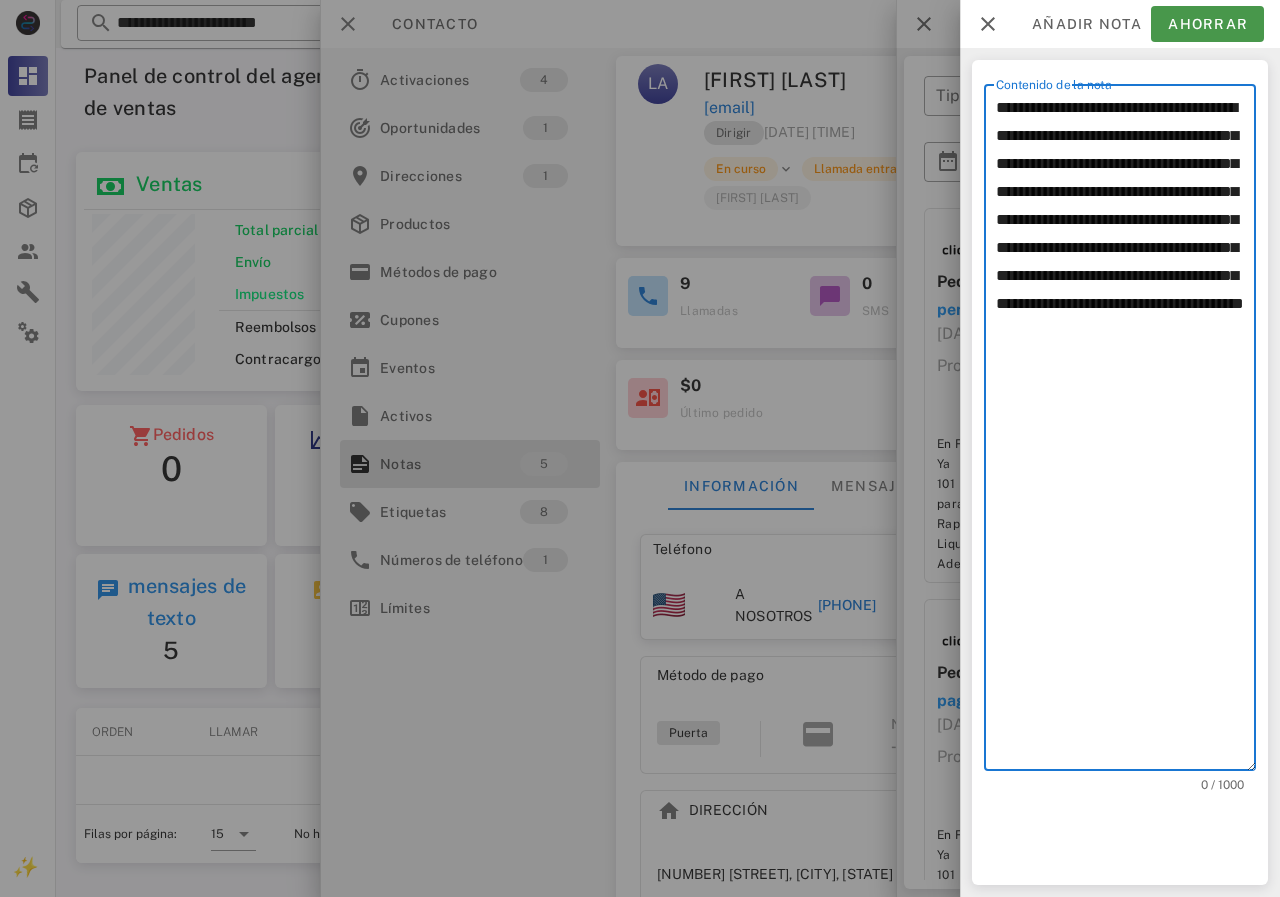 type on "**********" 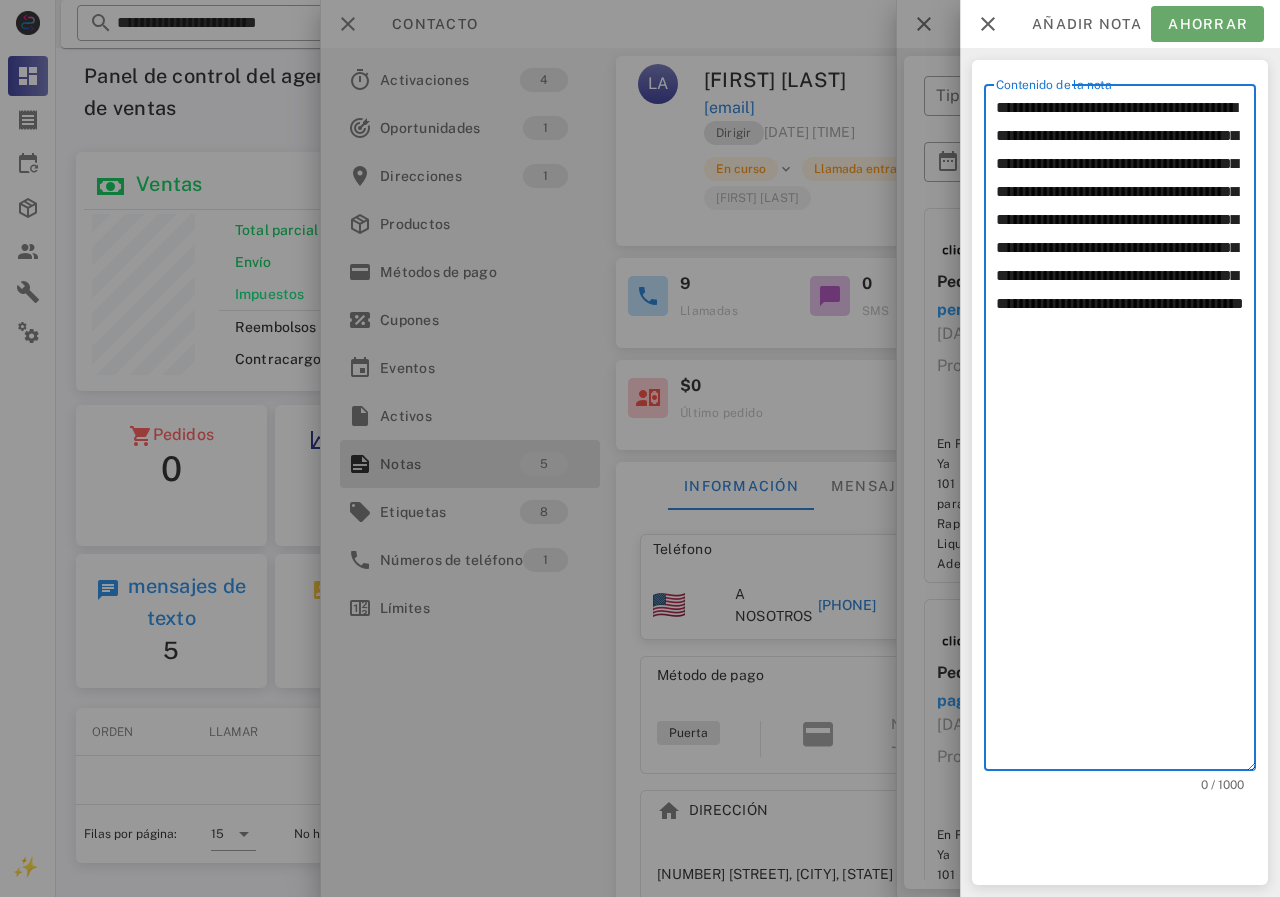 click on "Ahorrar" at bounding box center (1208, 24) 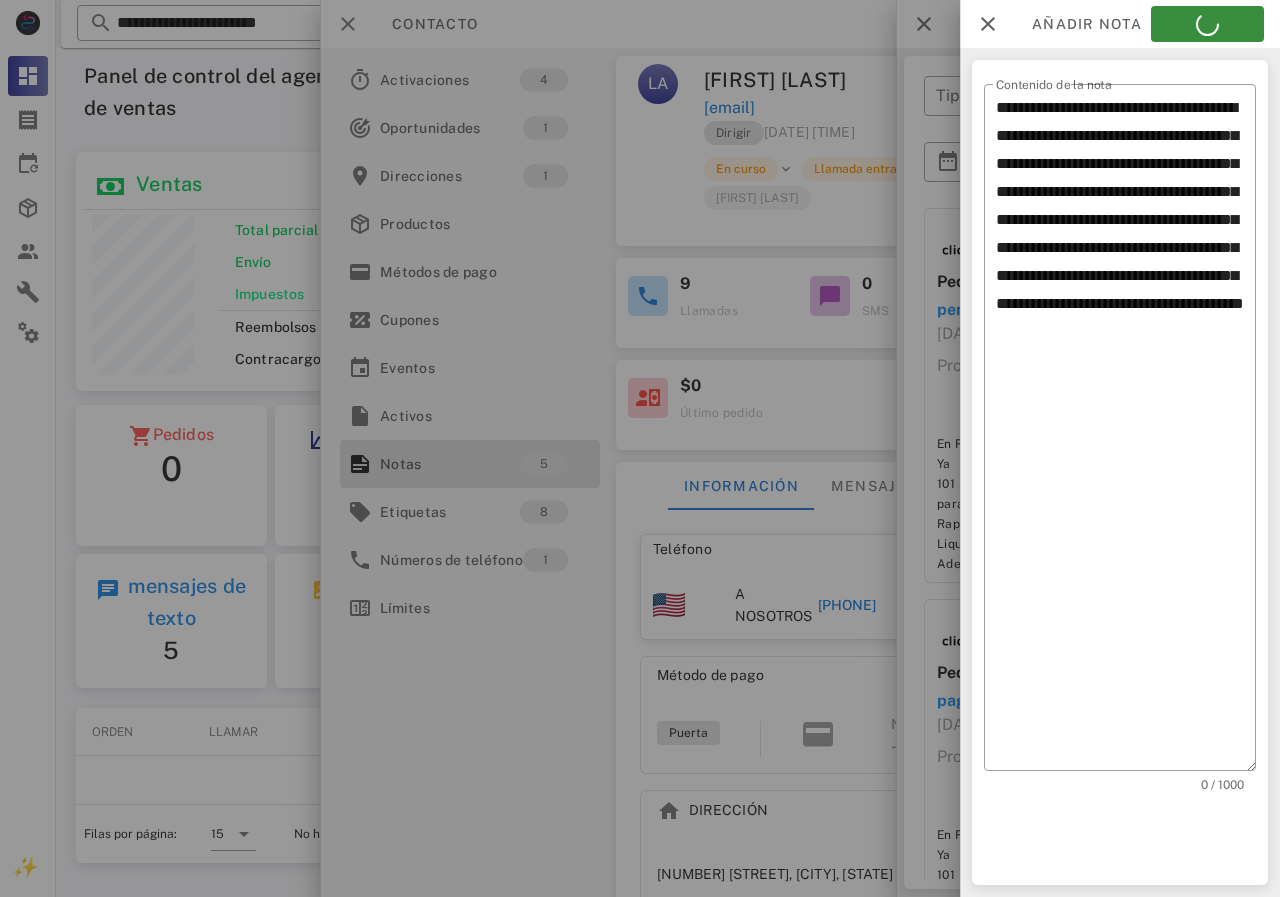 click at bounding box center (640, 448) 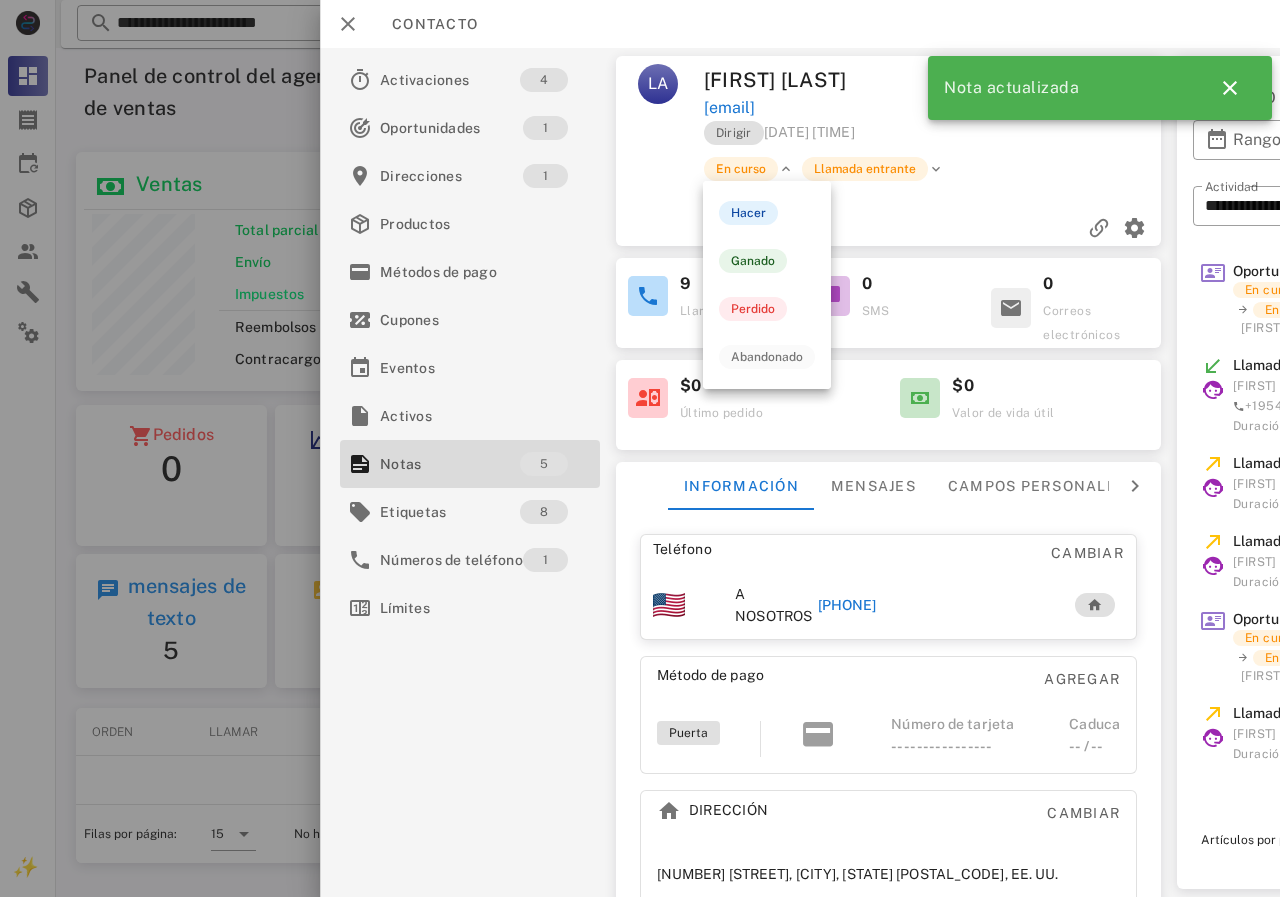 drag, startPoint x: 754, startPoint y: 235, endPoint x: 927, endPoint y: 200, distance: 176.50496 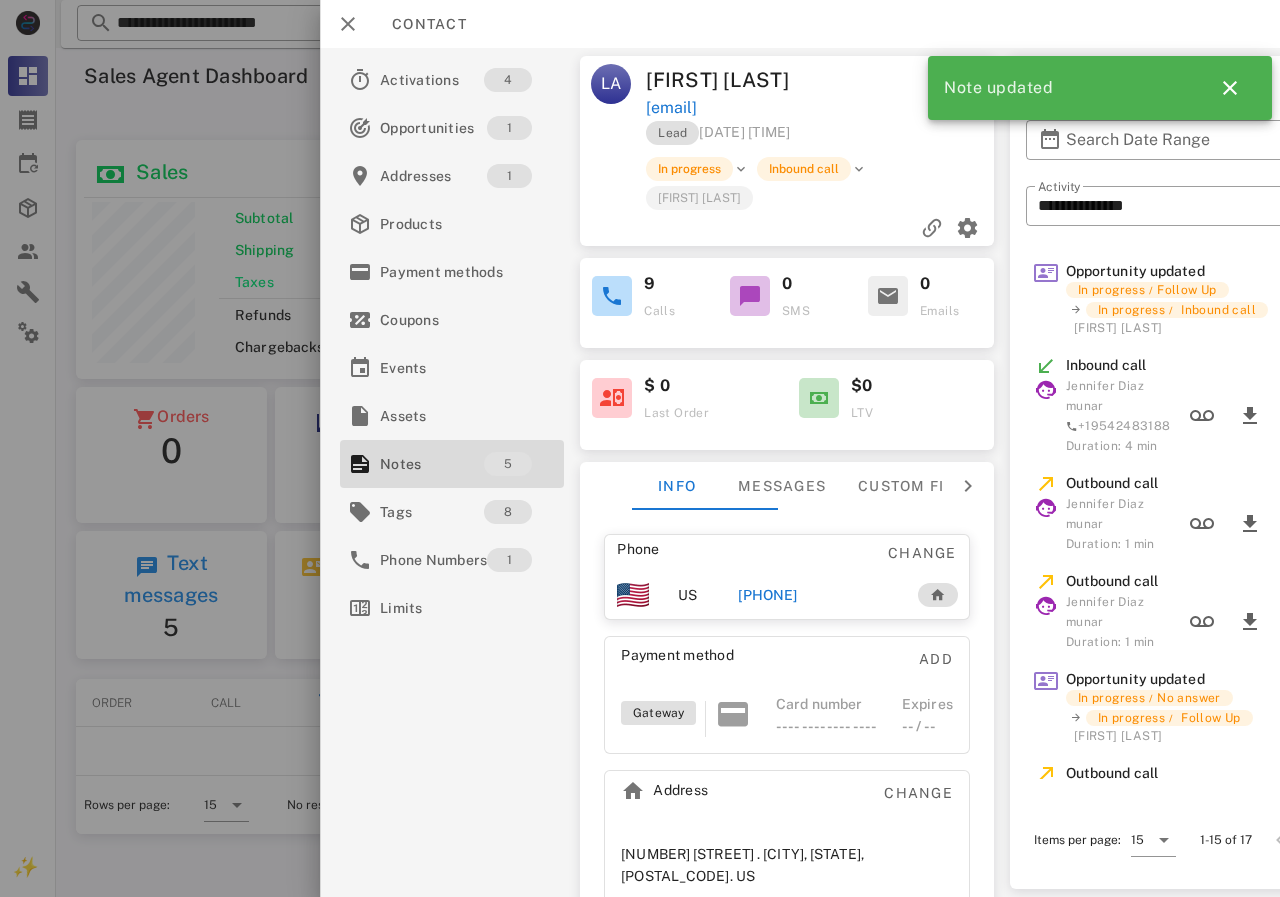 scroll, scrollTop: 243, scrollLeft: 390, axis: both 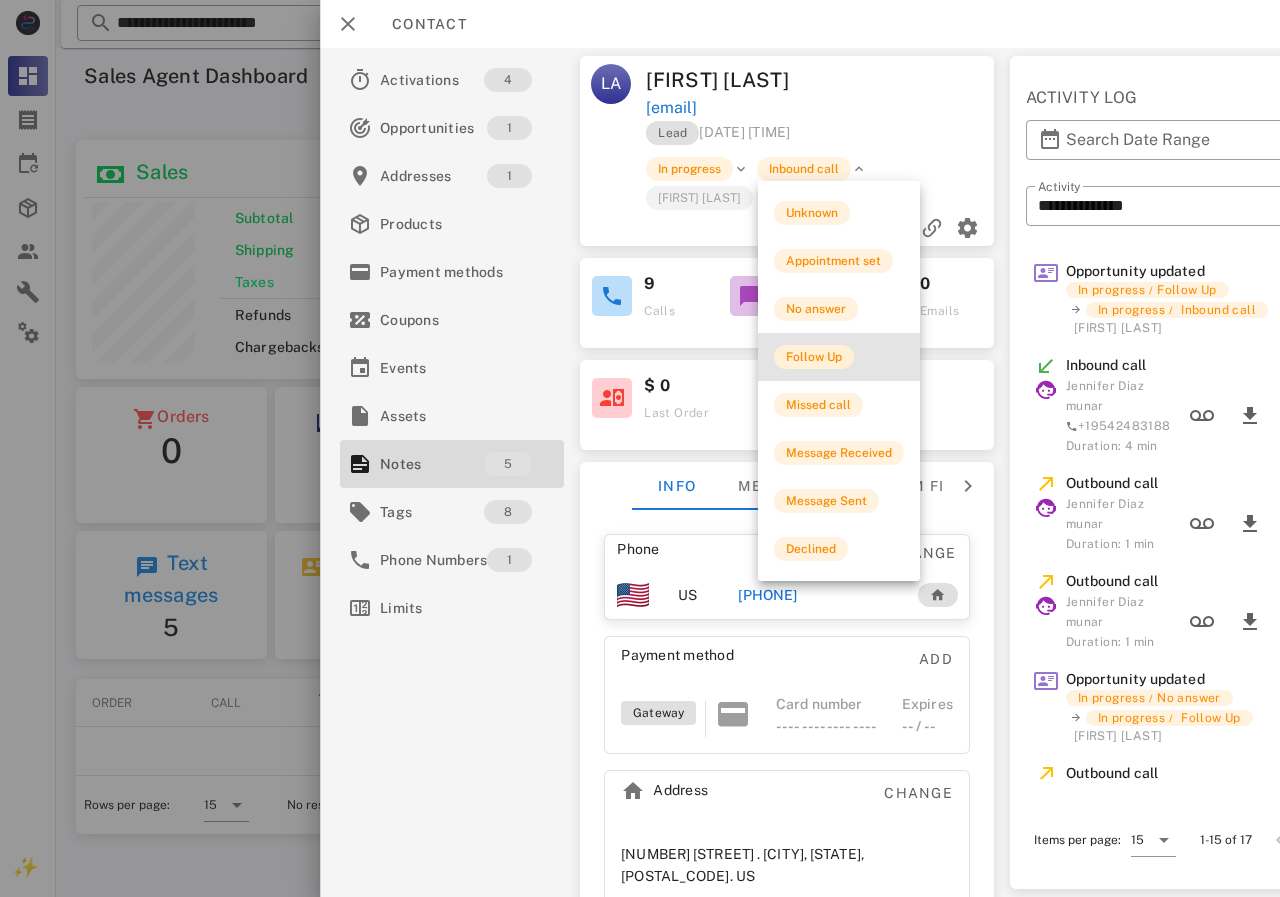 click on "Follow Up" at bounding box center (814, 357) 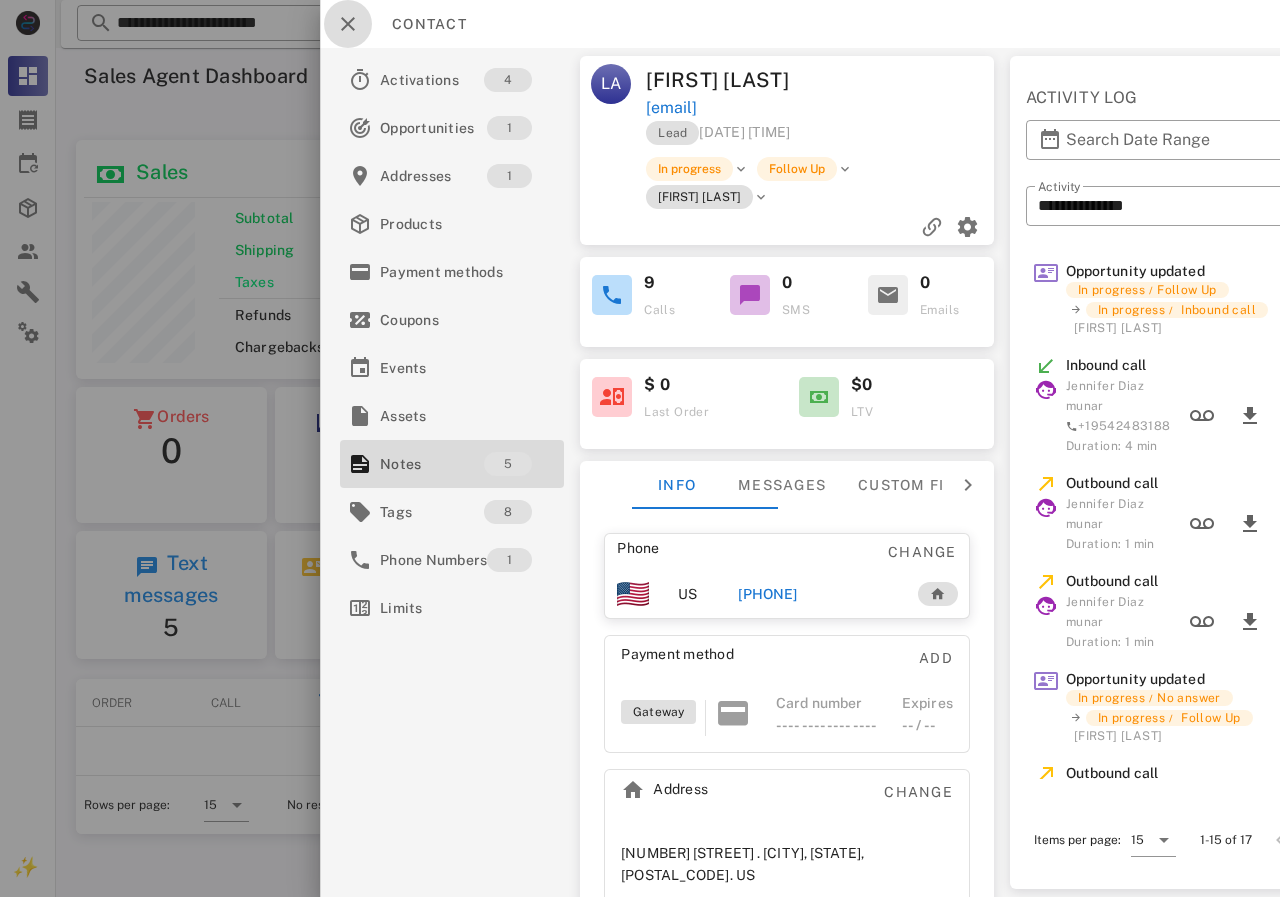click at bounding box center (348, 24) 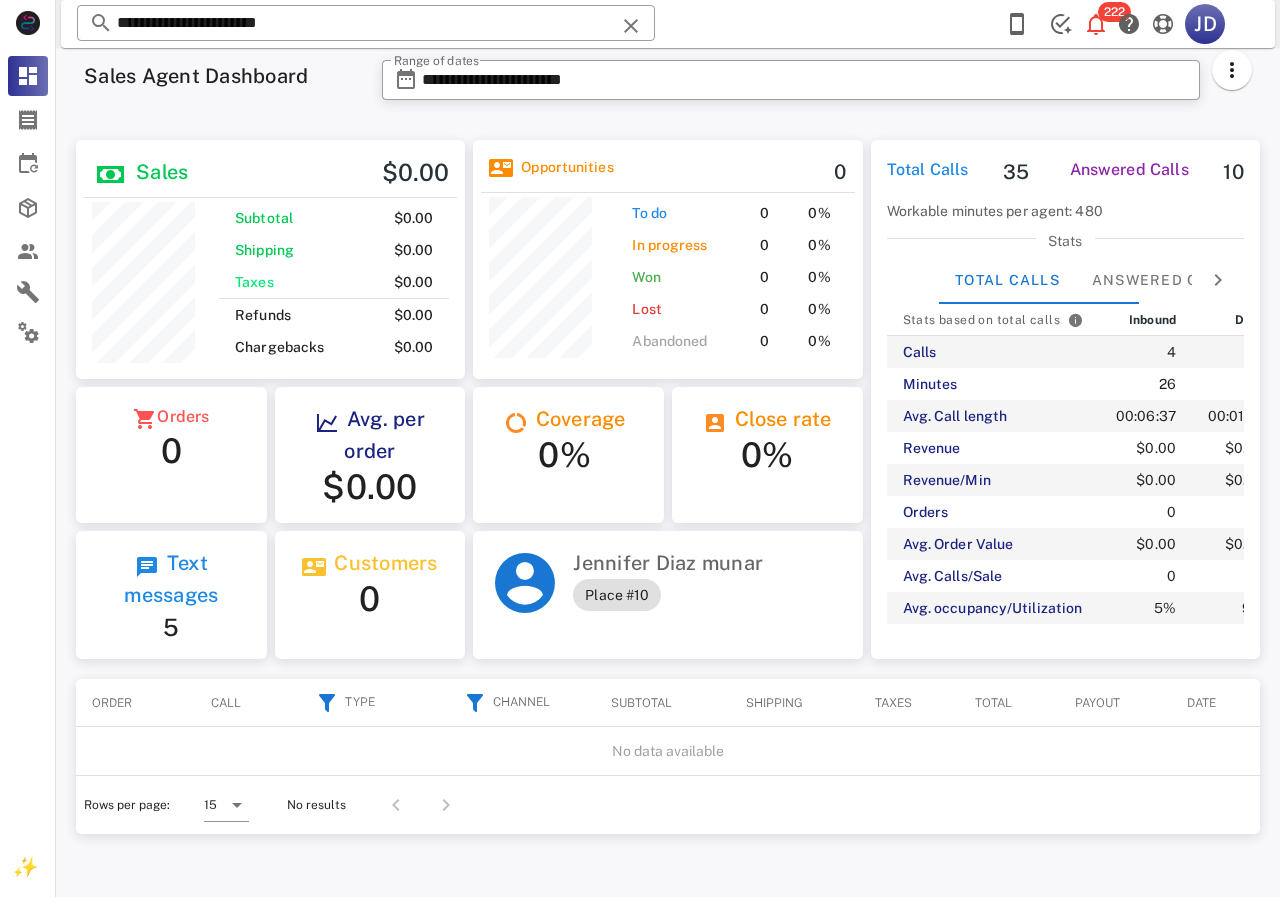 click on "Sales Agent Dashboard" at bounding box center (221, 86) 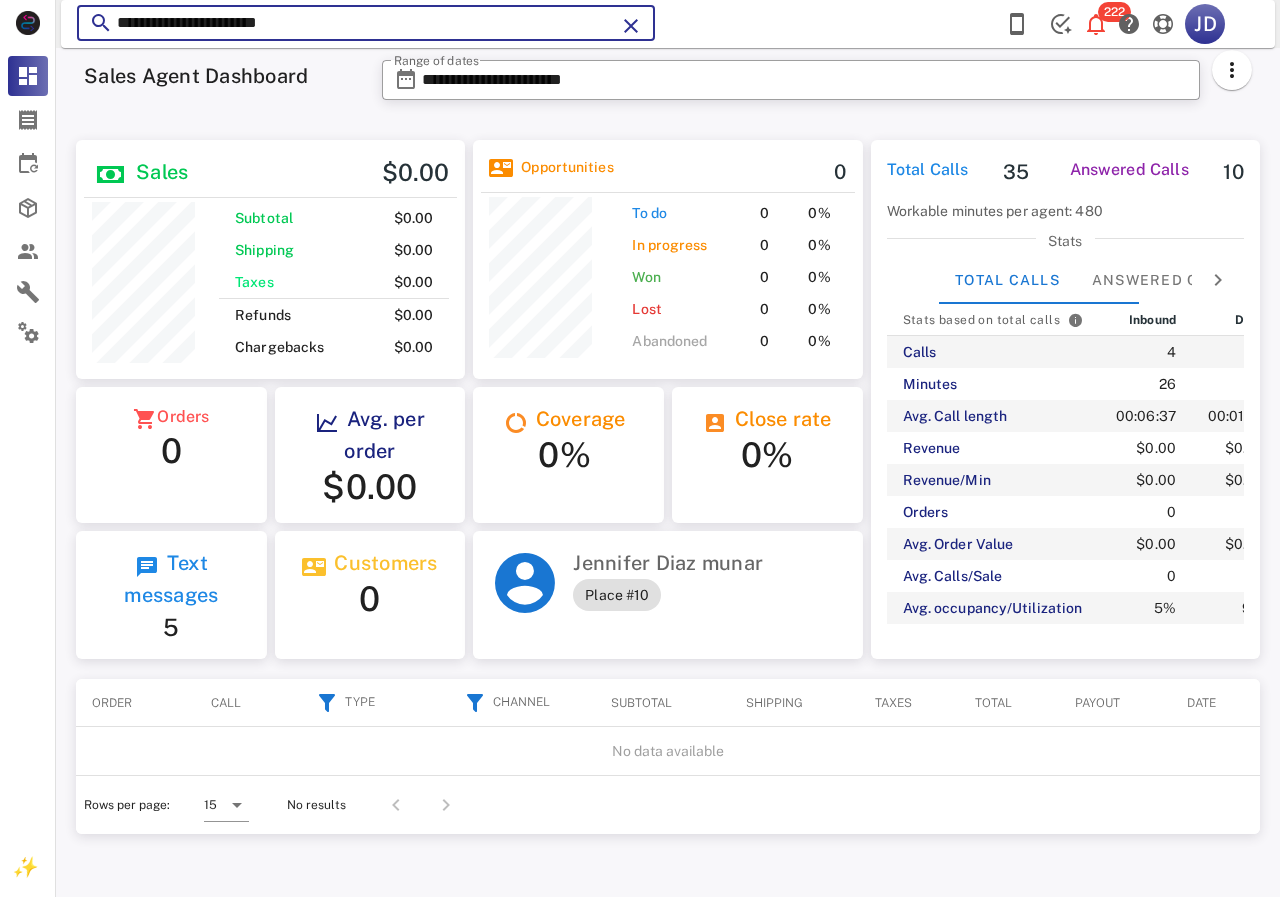 drag, startPoint x: 346, startPoint y: 29, endPoint x: 109, endPoint y: 30, distance: 237.0021 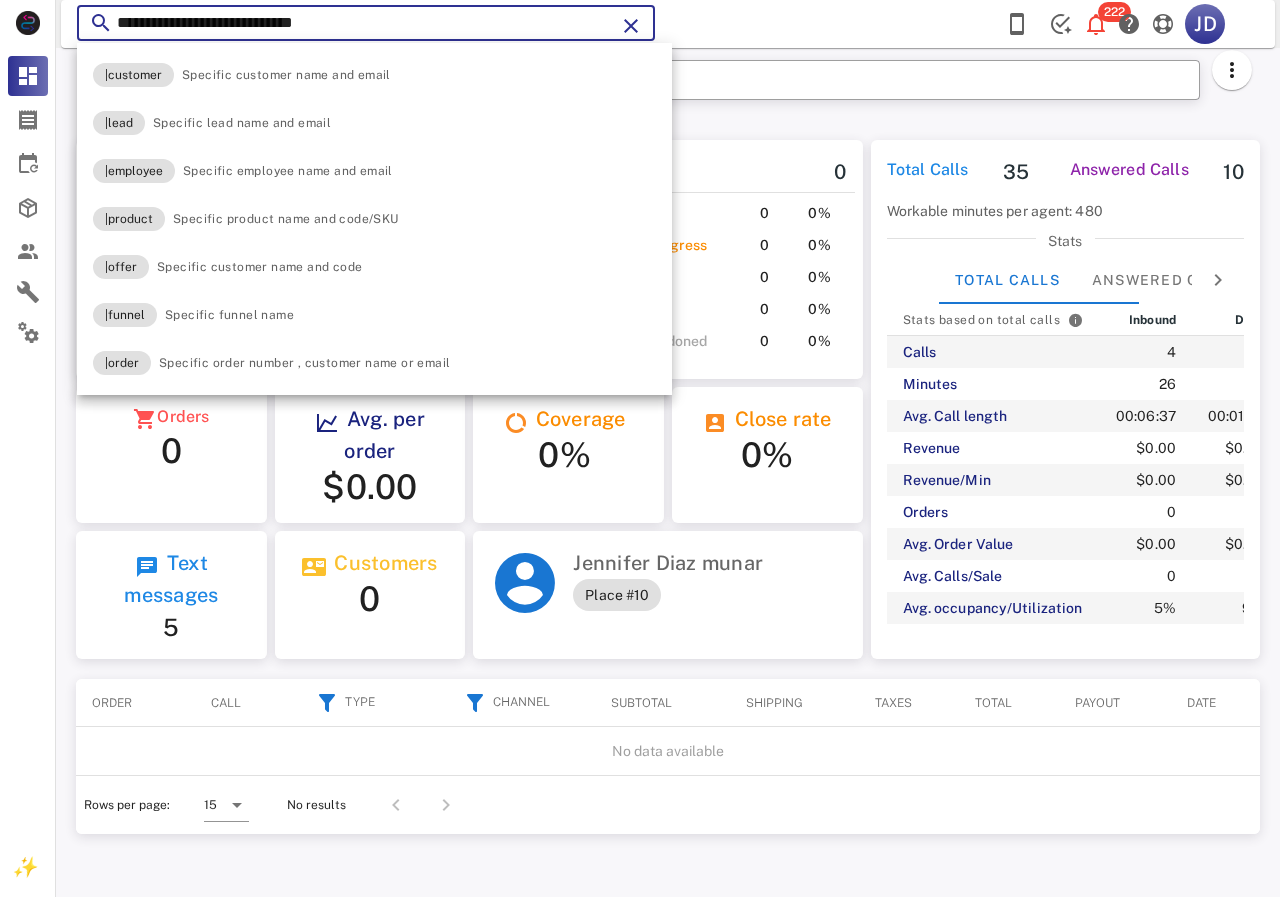 type on "**********" 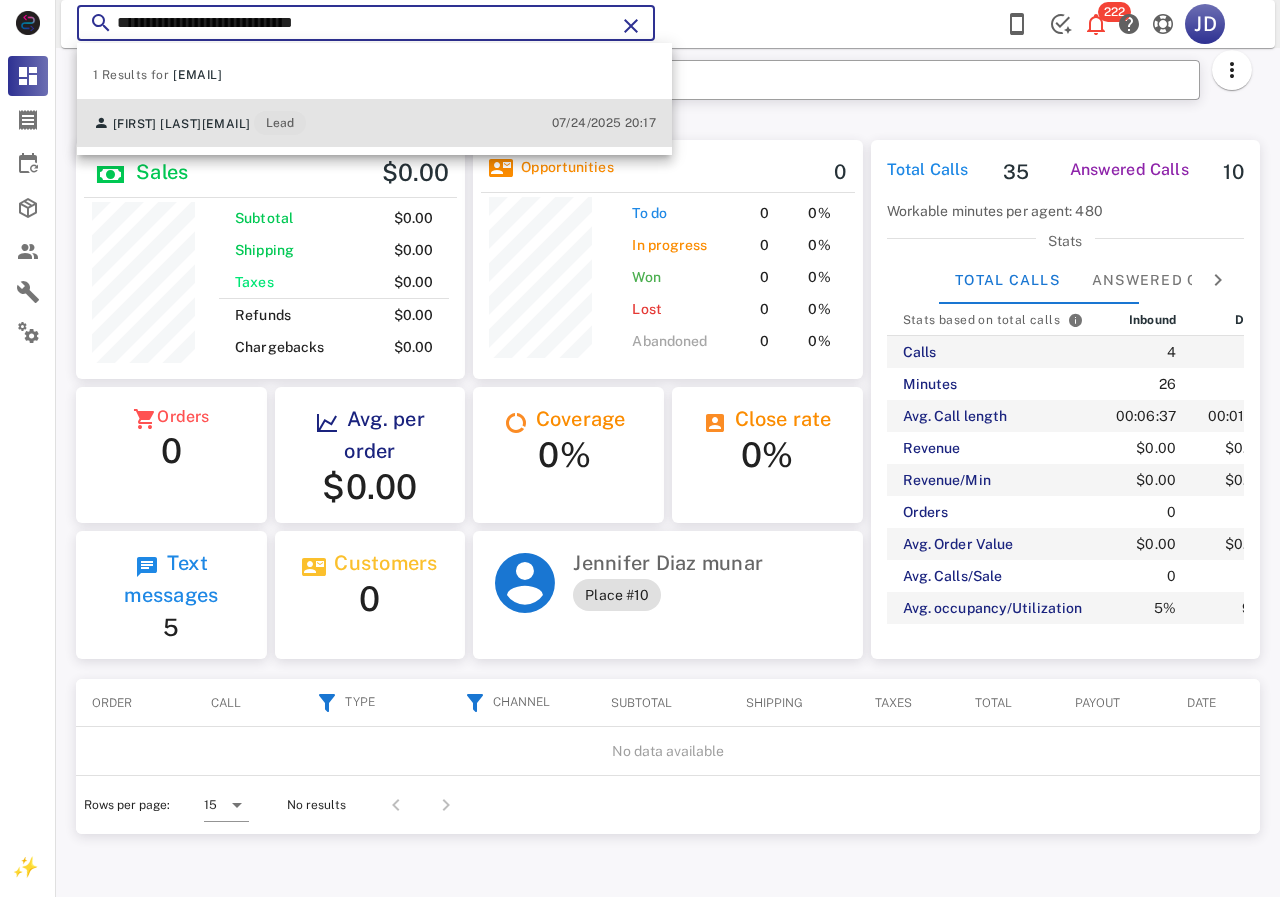 click on "[EMAIL]" at bounding box center (226, 124) 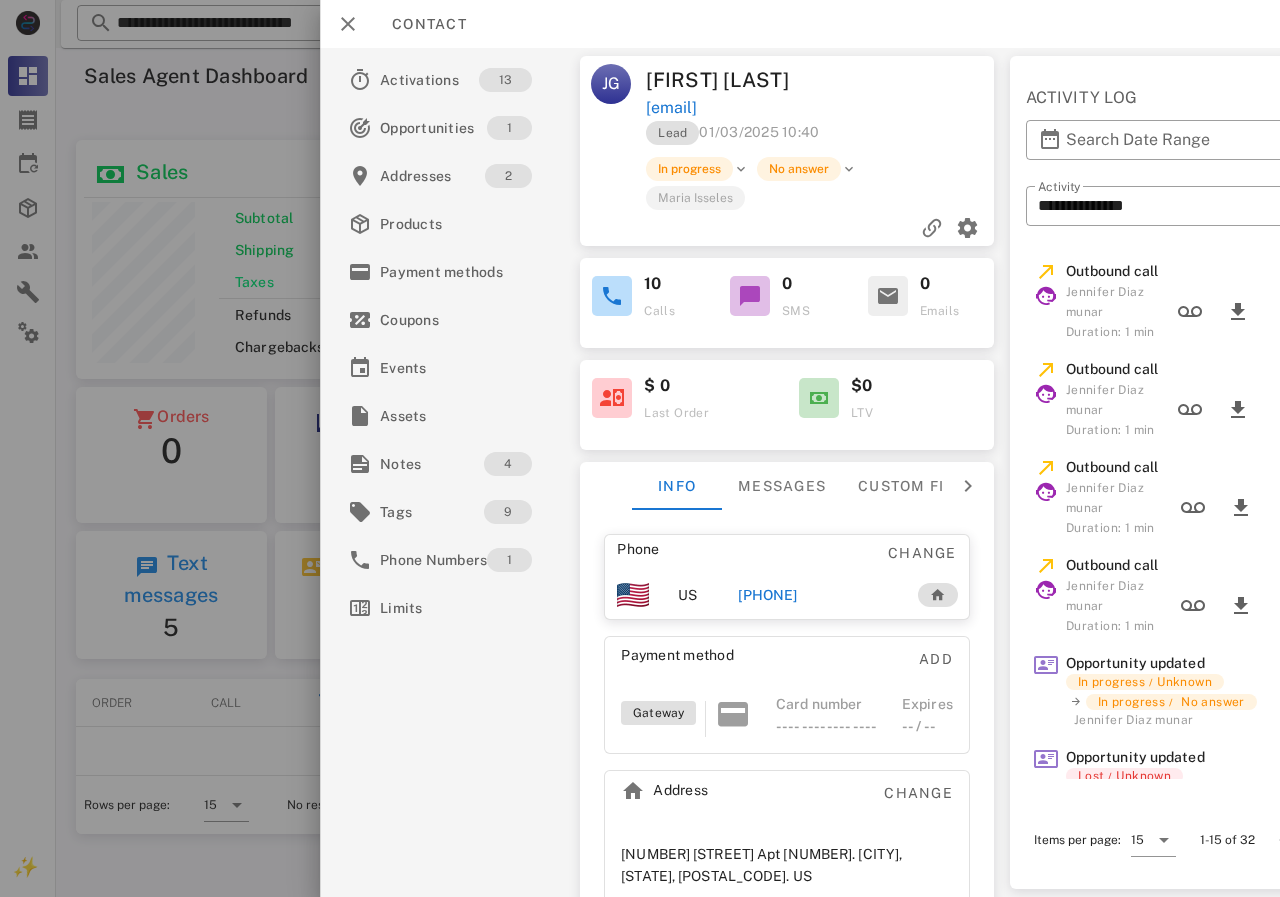 drag, startPoint x: 747, startPoint y: 598, endPoint x: 844, endPoint y: 598, distance: 97 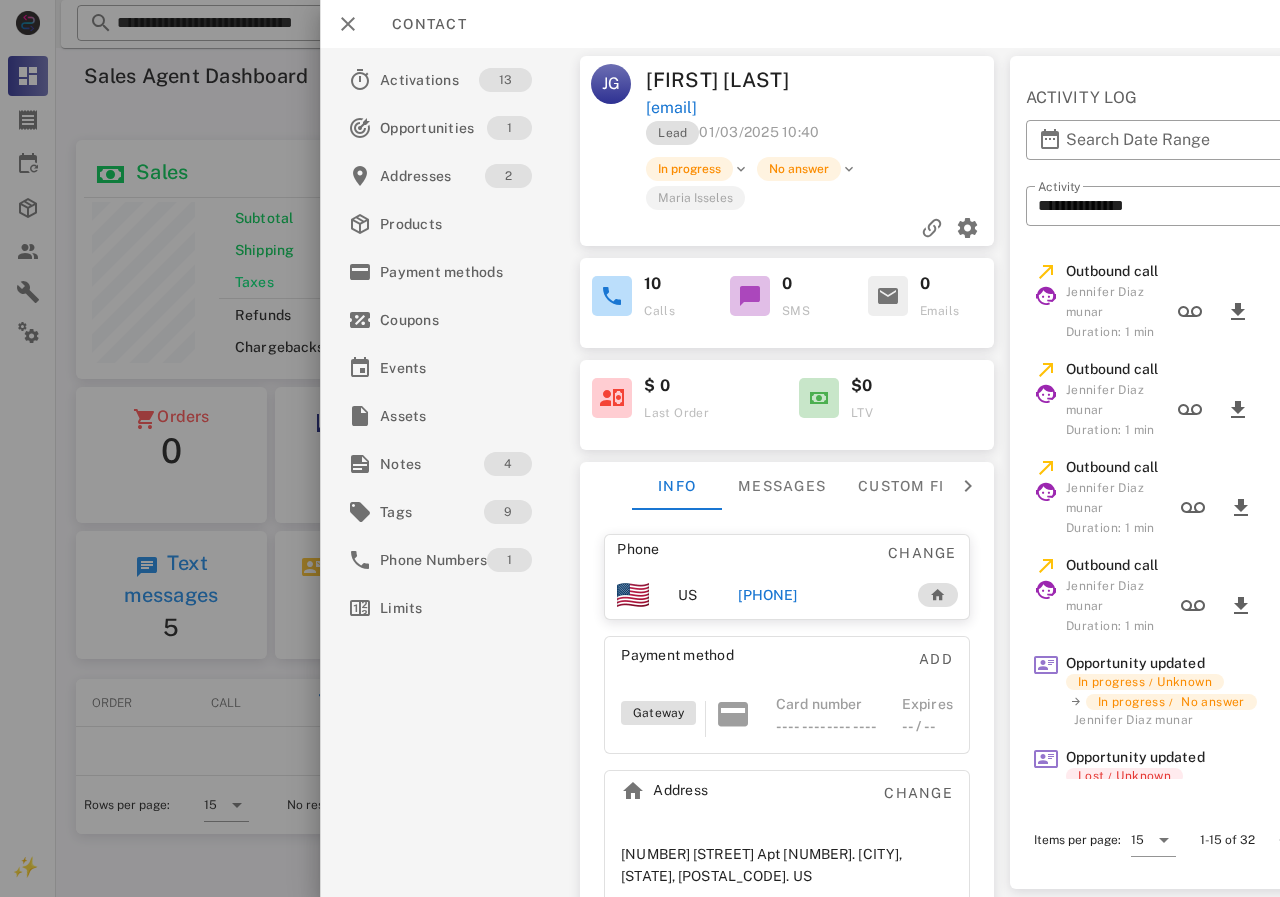 click on "[PHONE]" at bounding box center (767, 595) 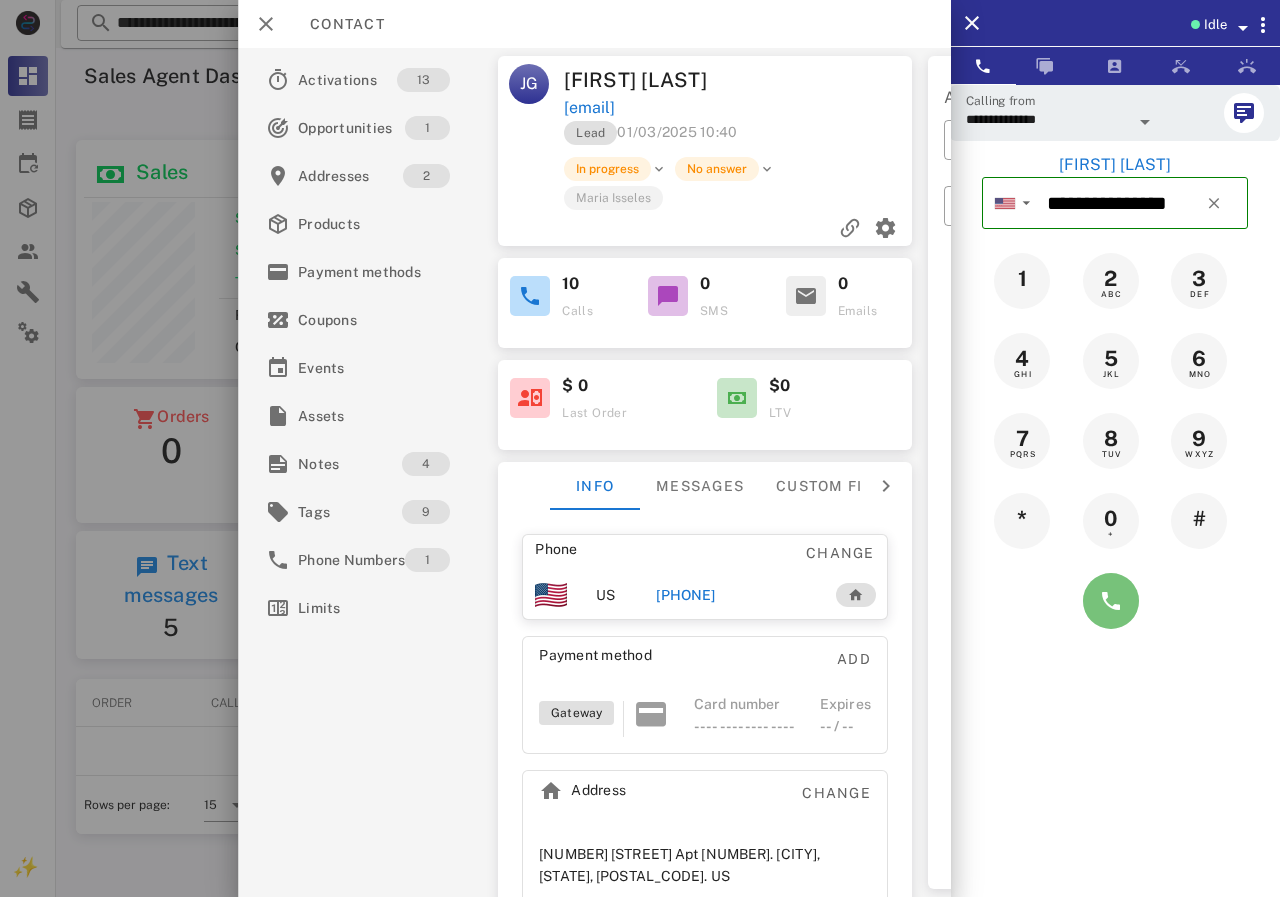click at bounding box center (1111, 601) 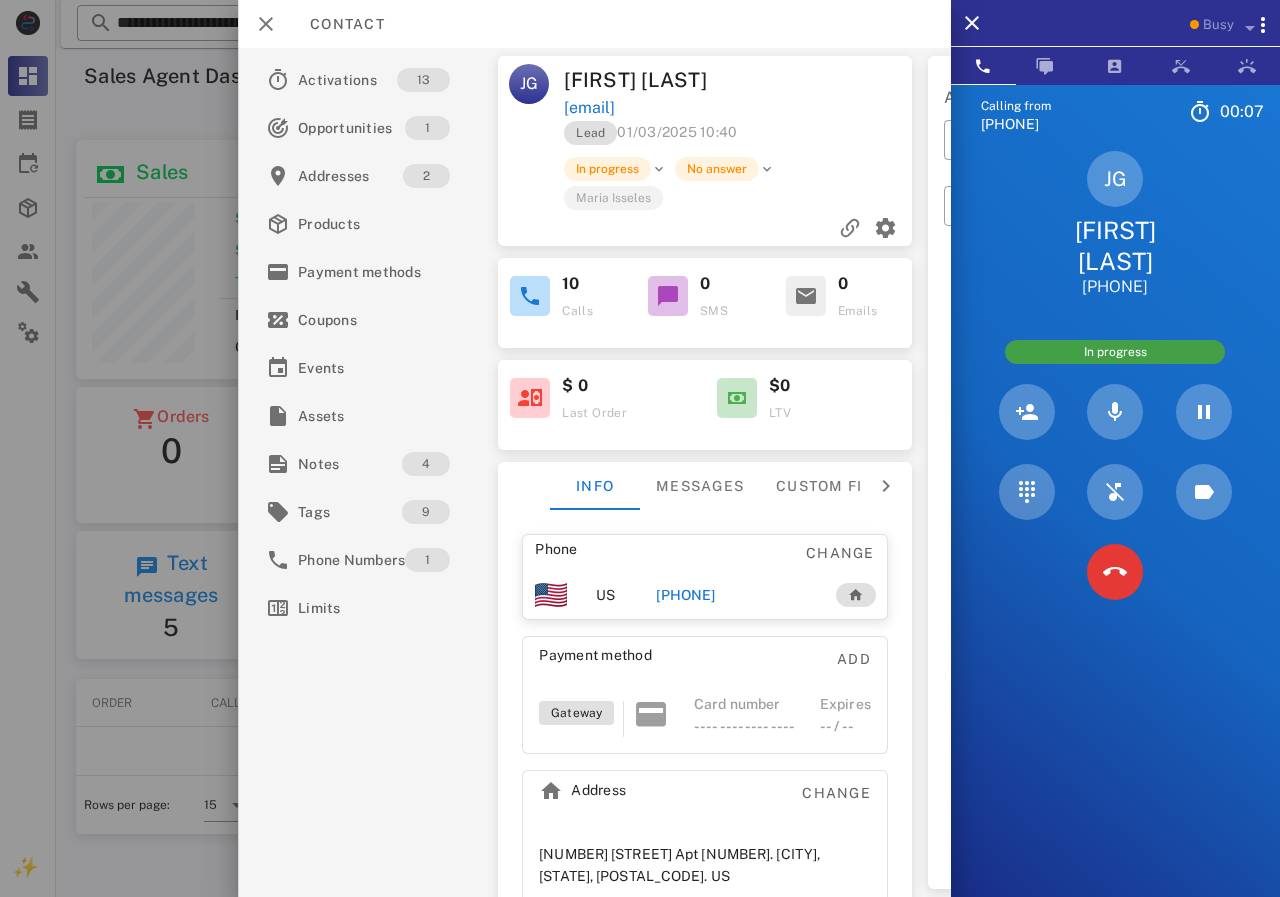 click at bounding box center (1115, 572) 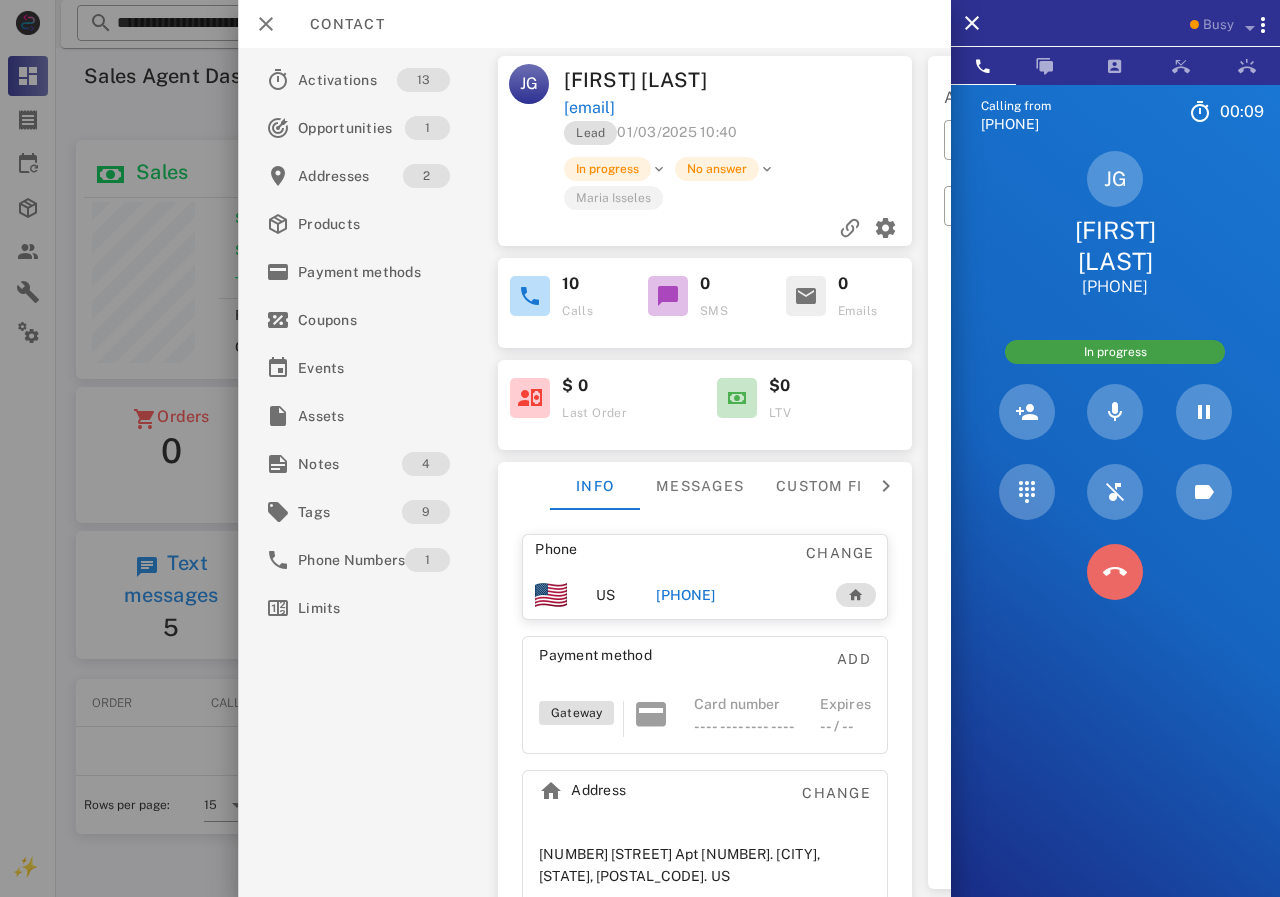 click at bounding box center (1115, 572) 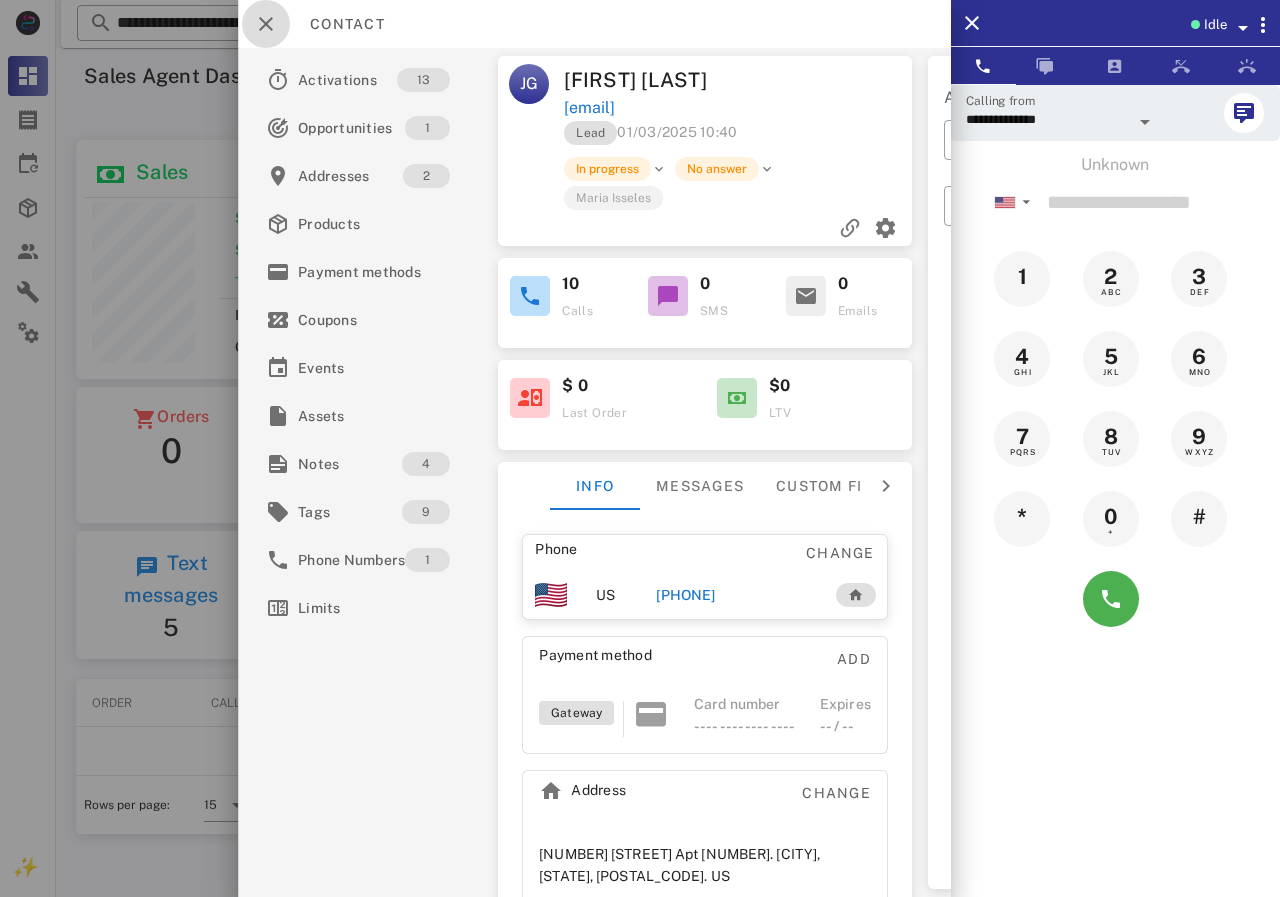 click at bounding box center (266, 24) 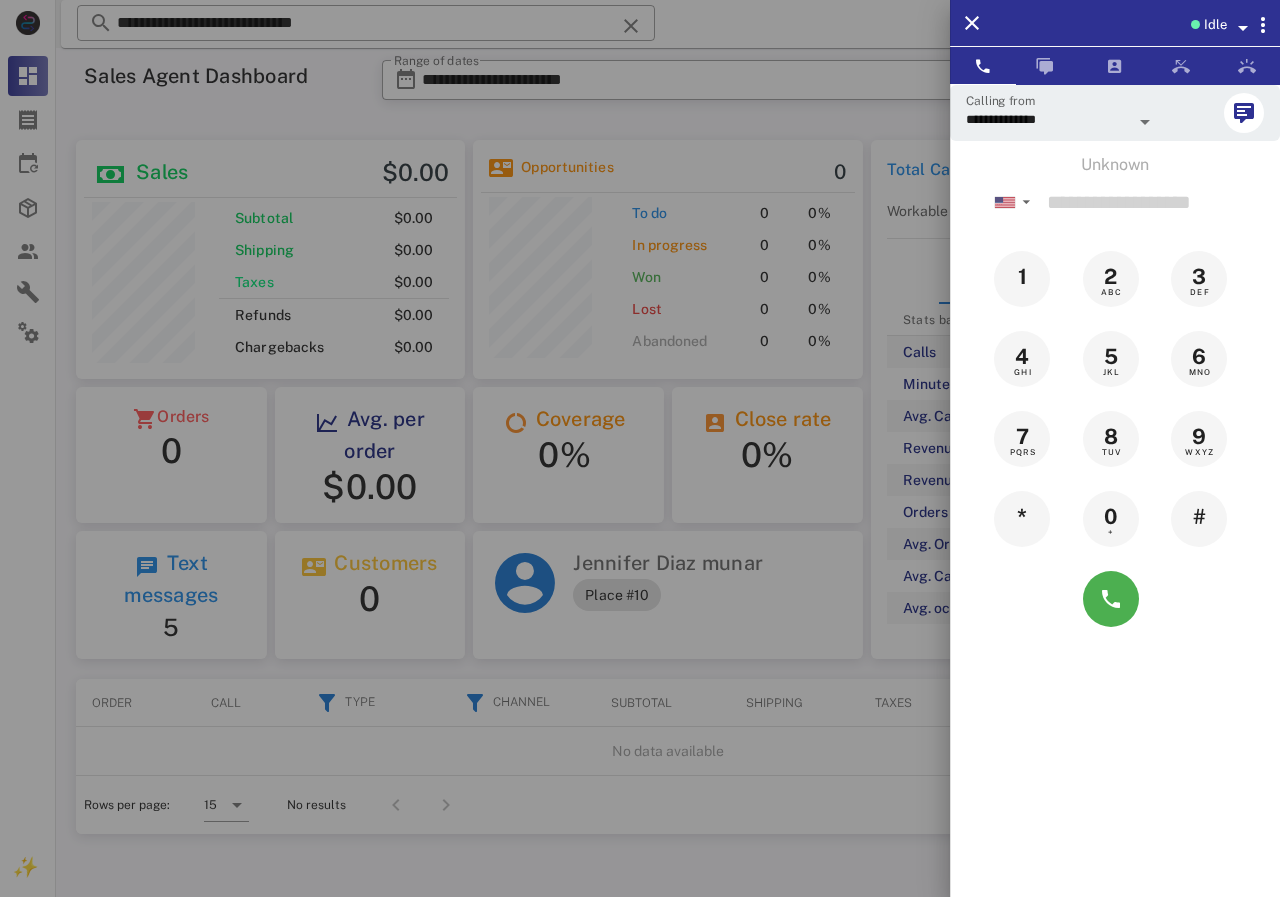 click at bounding box center (640, 448) 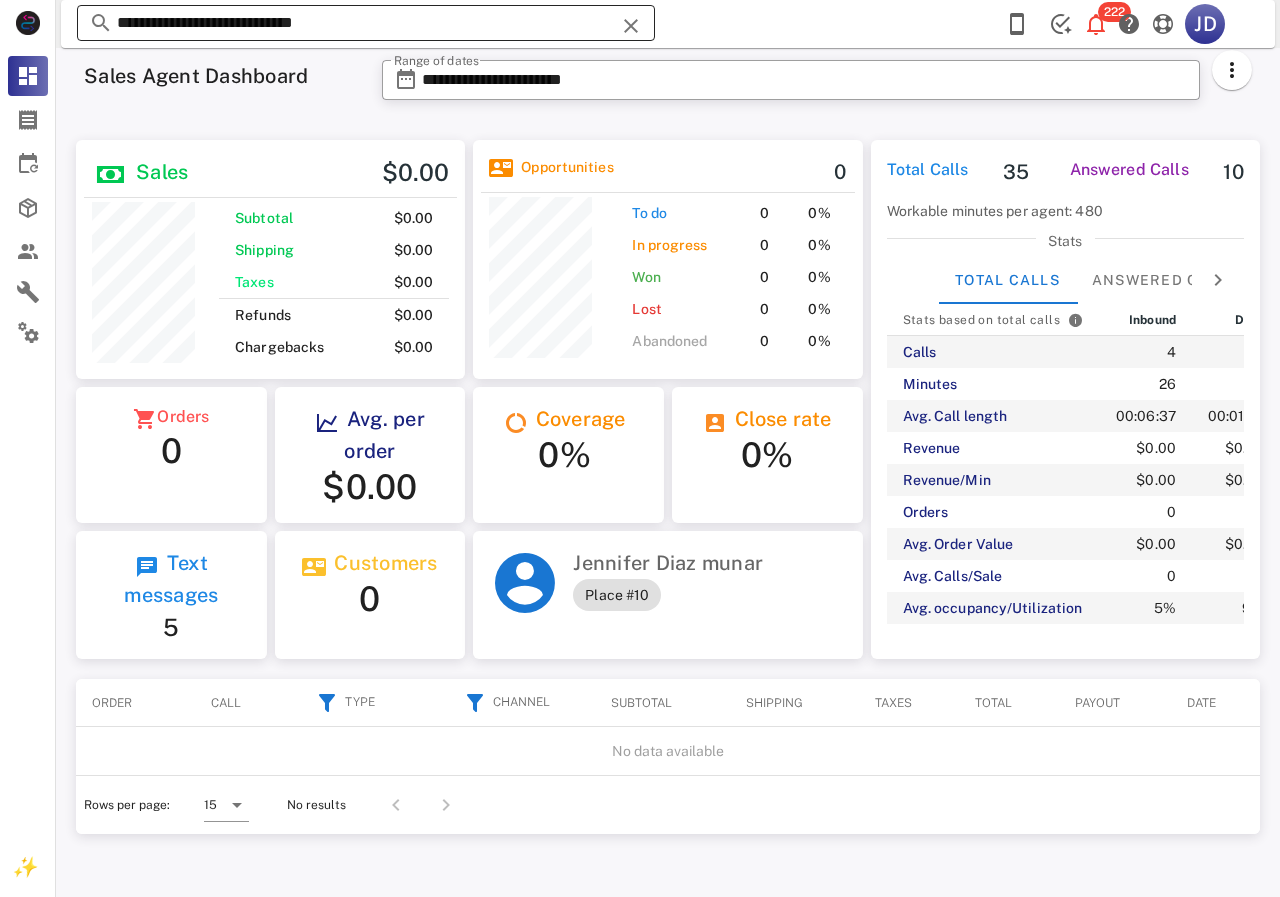 click on "**********" at bounding box center (366, 23) 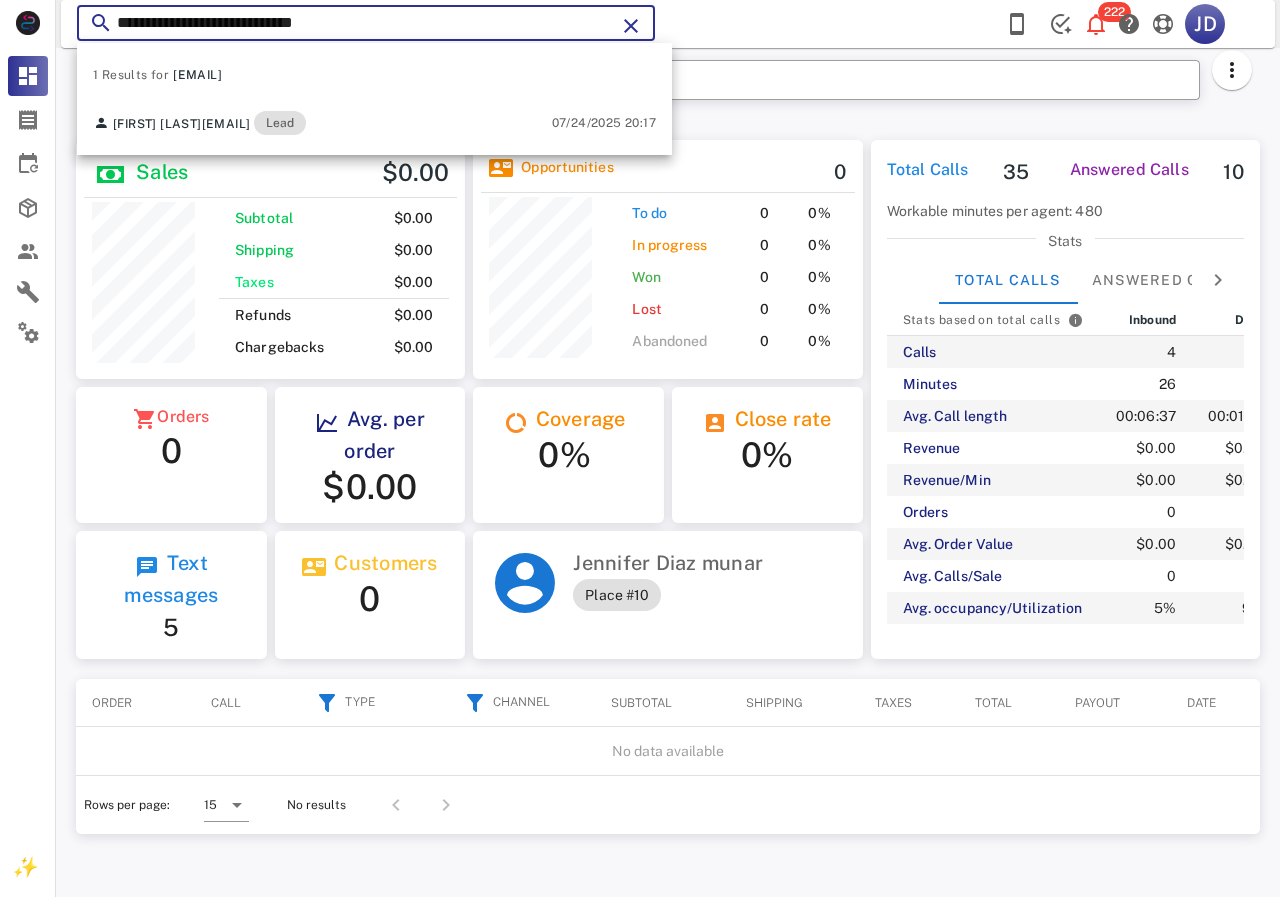 drag, startPoint x: 404, startPoint y: 17, endPoint x: 103, endPoint y: 26, distance: 301.13452 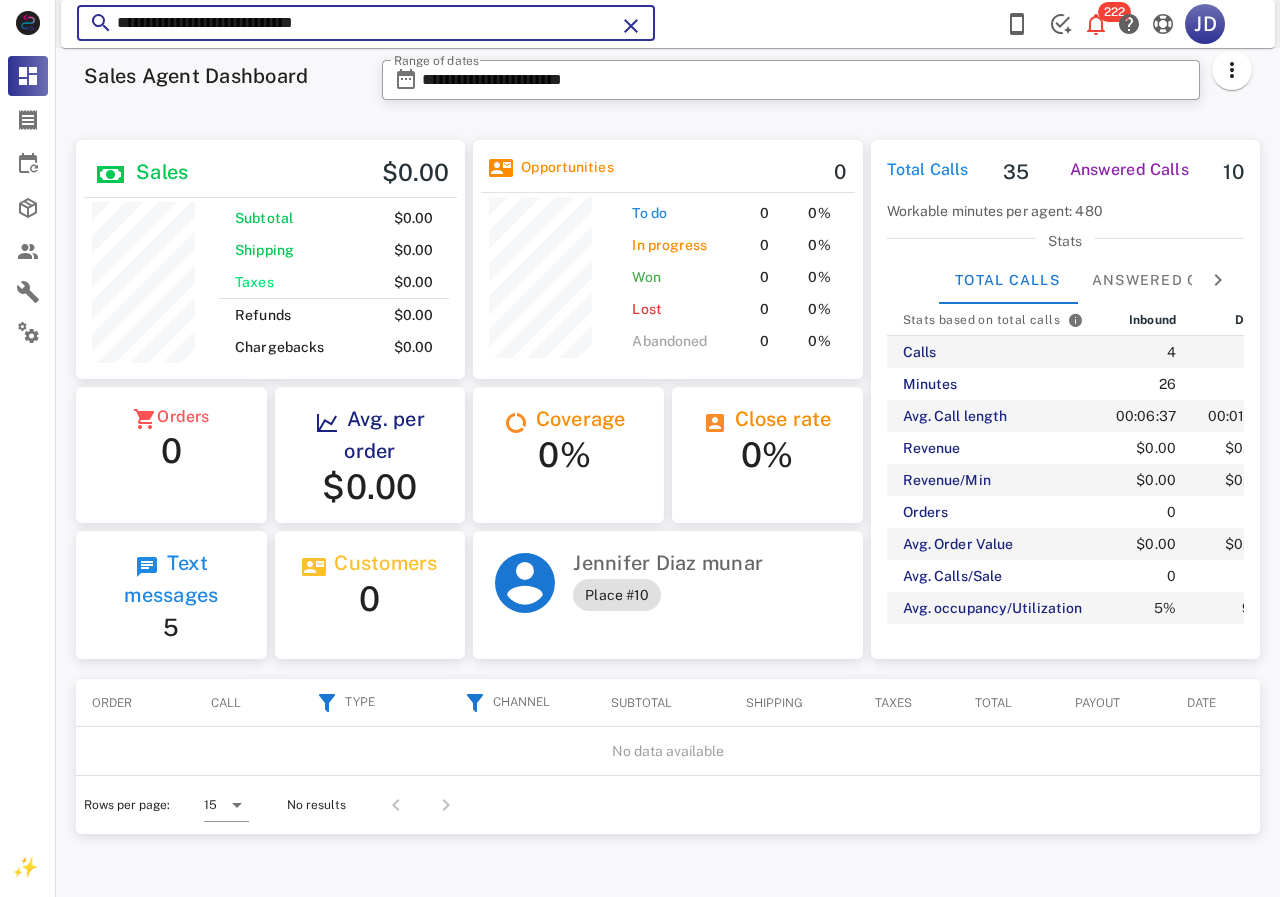 paste 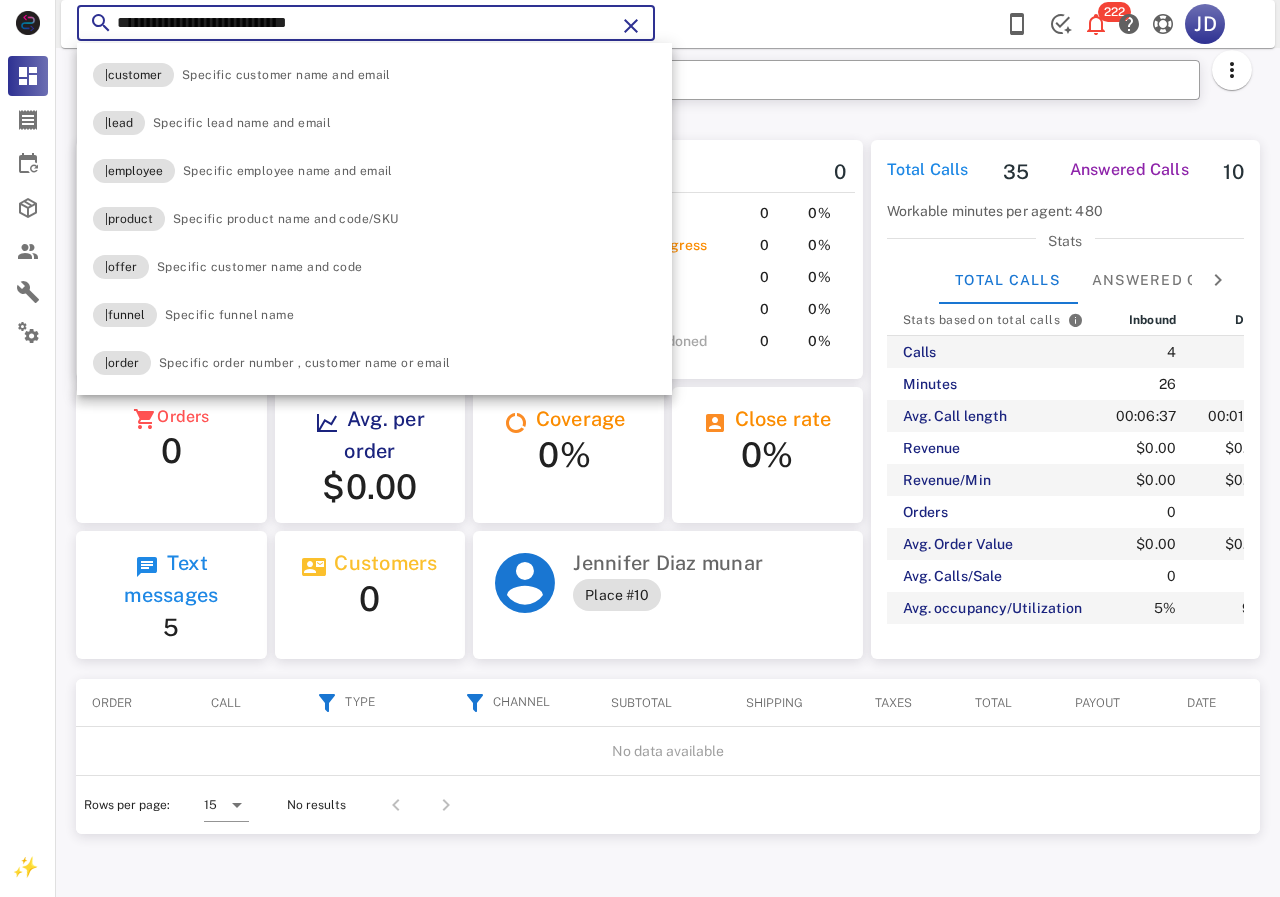 type on "**********" 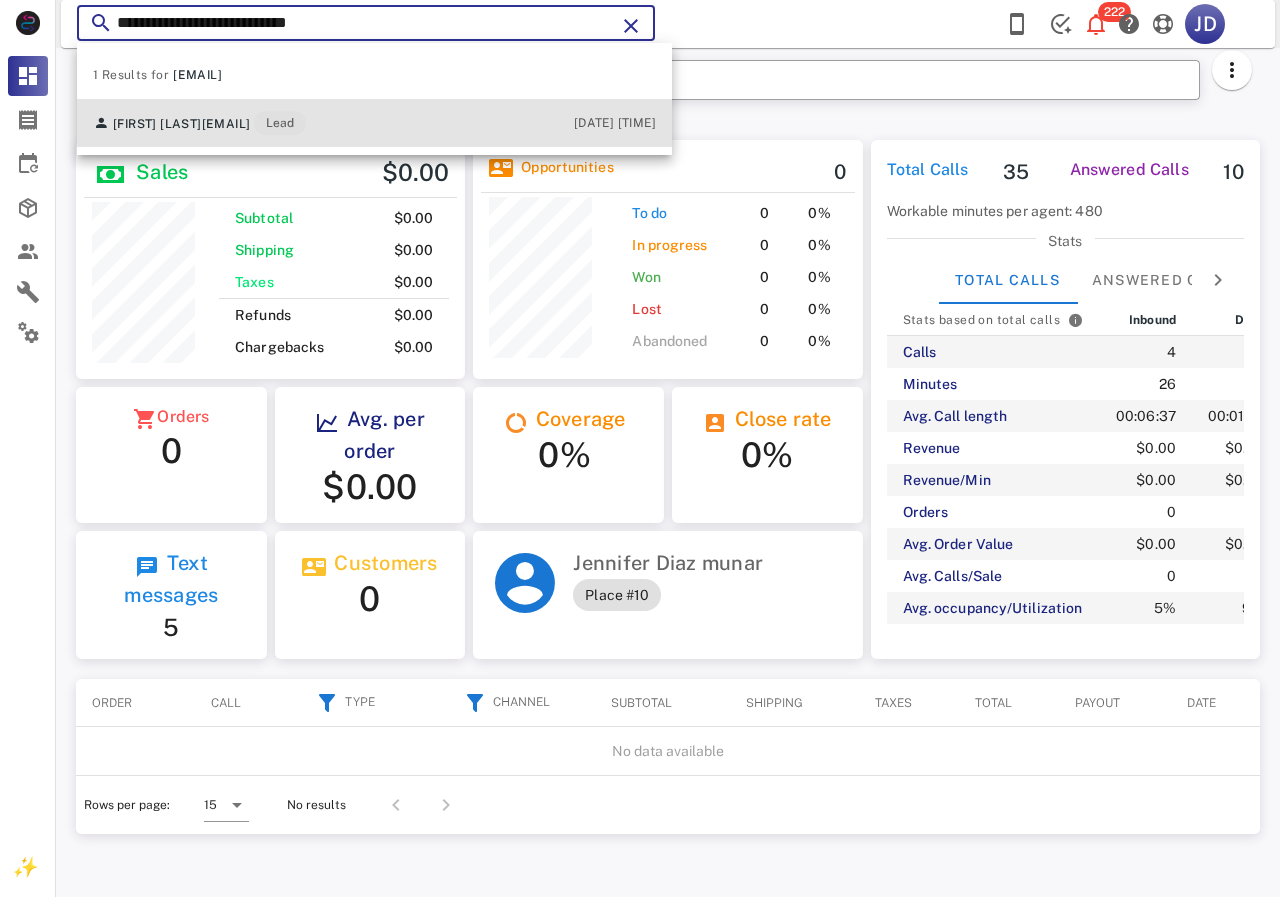 click on "[FIRST] [LAST]   [EMAIL]   Lead   [DATE] [TIME]" at bounding box center [374, 123] 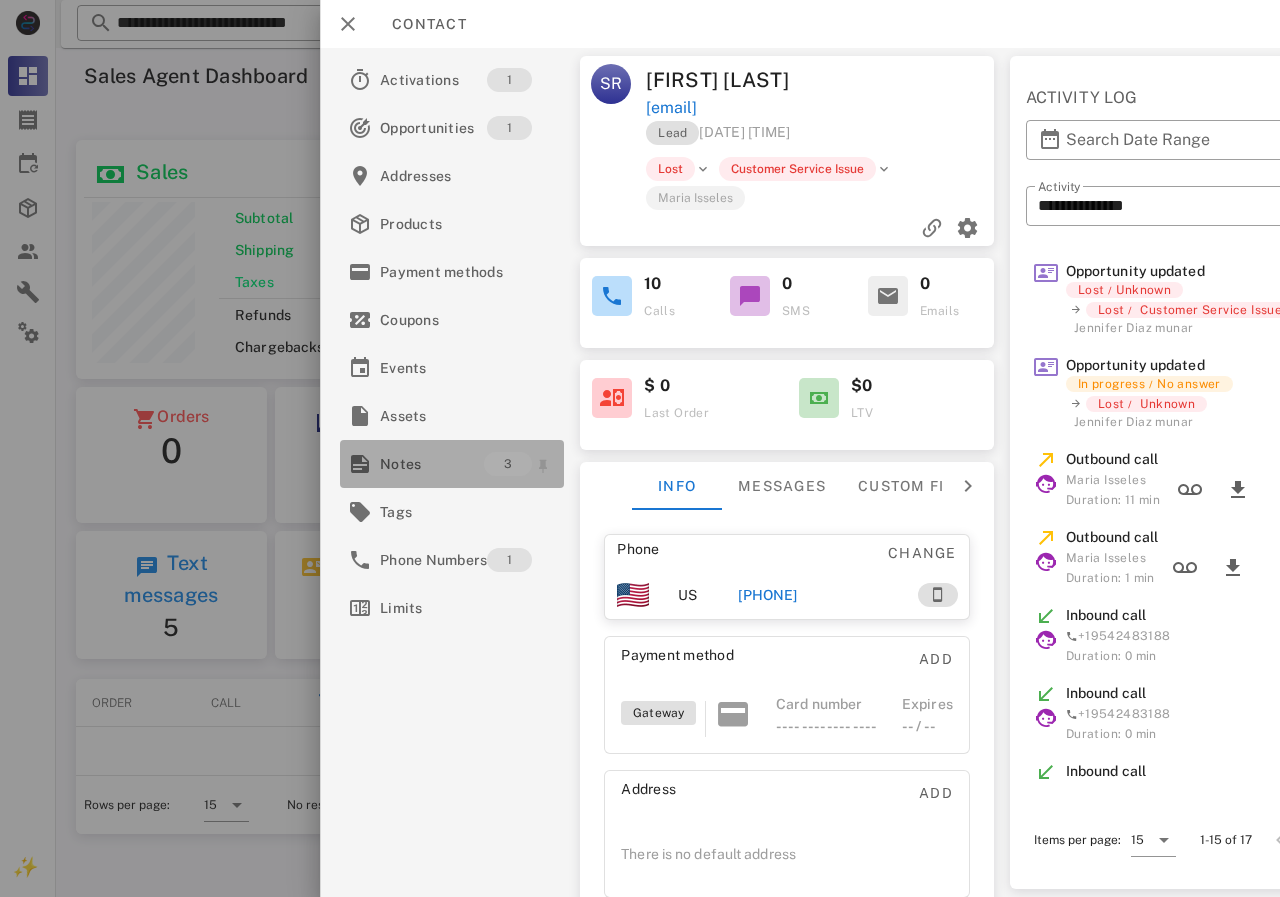click on "Notes" at bounding box center (432, 464) 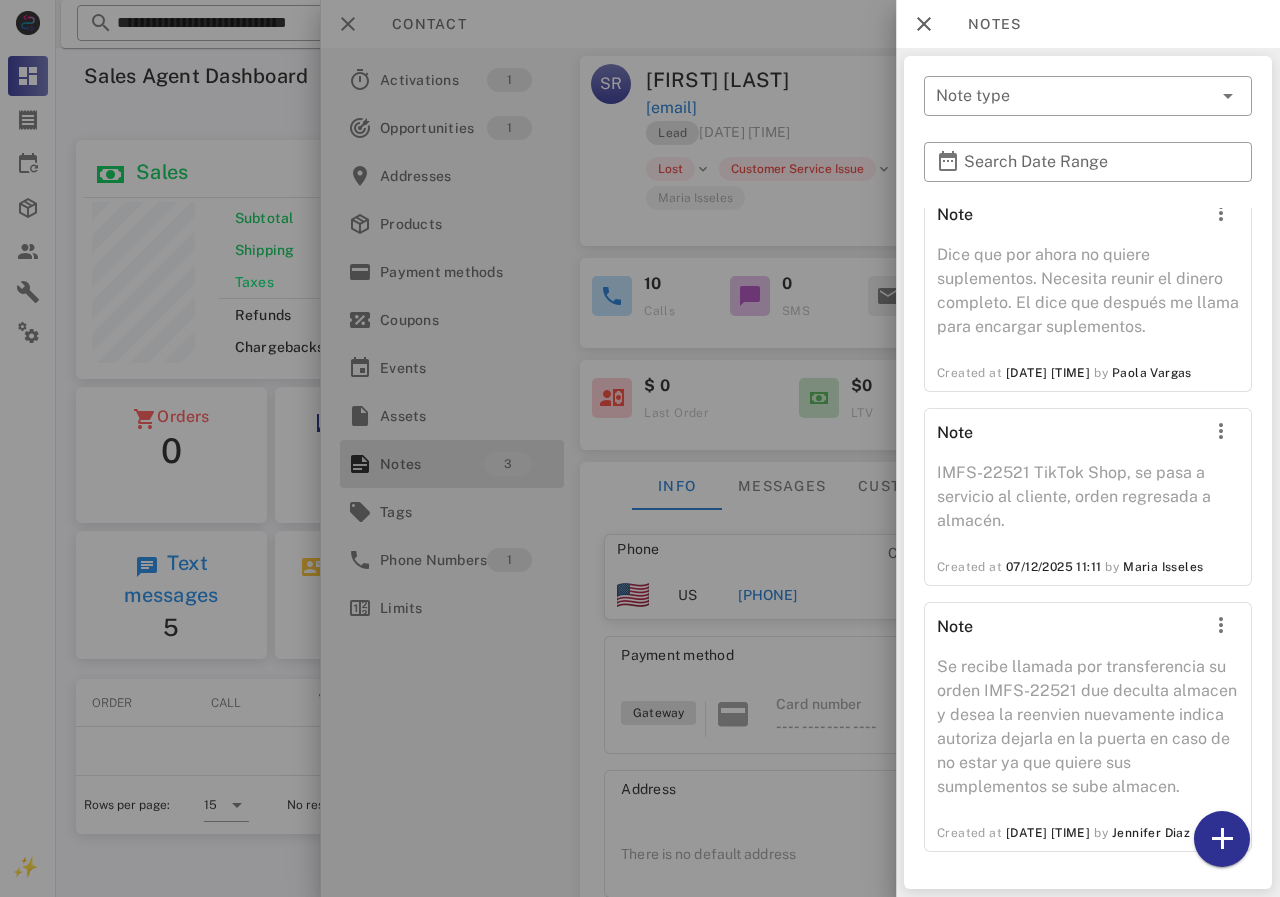 scroll, scrollTop: 62, scrollLeft: 0, axis: vertical 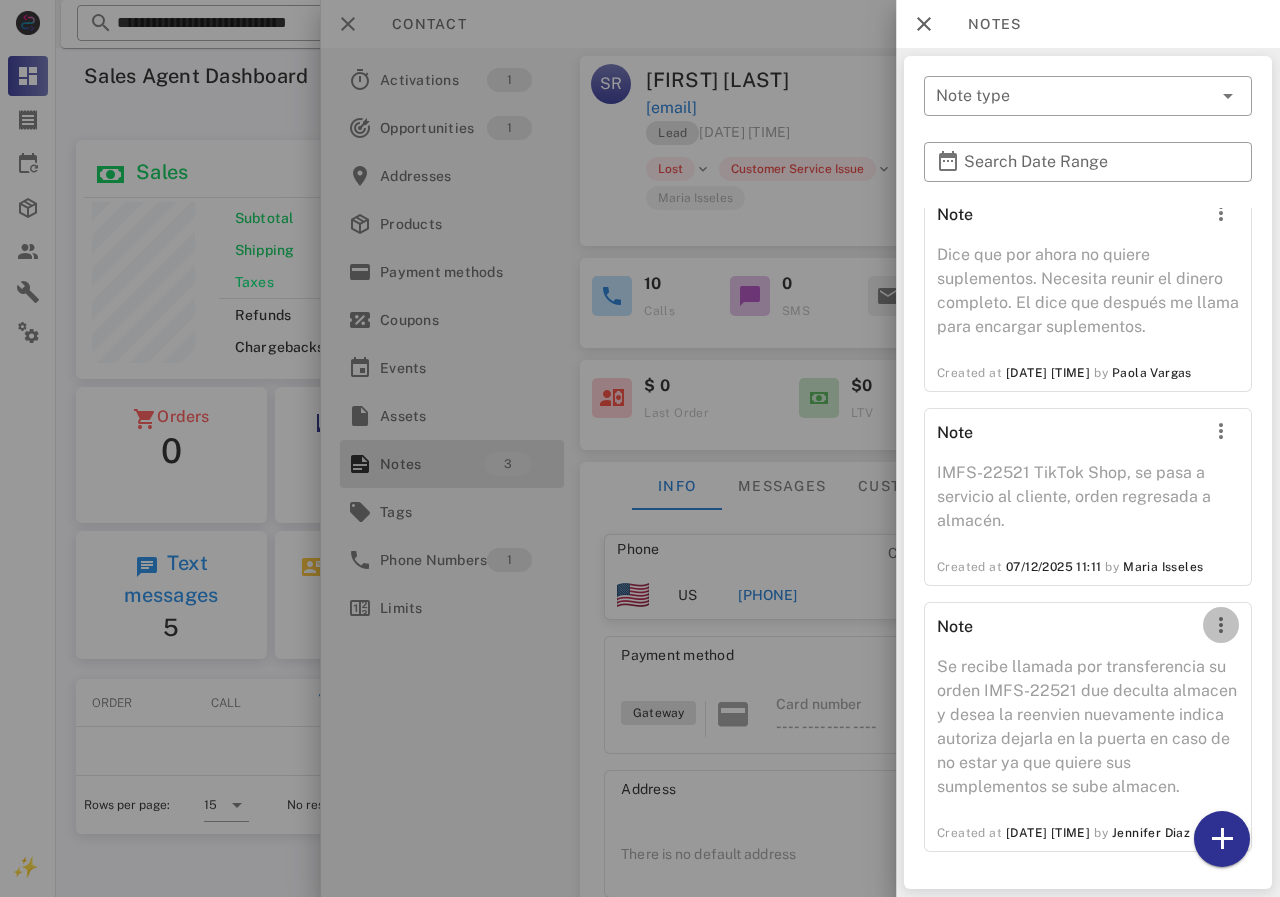 click at bounding box center [1221, 625] 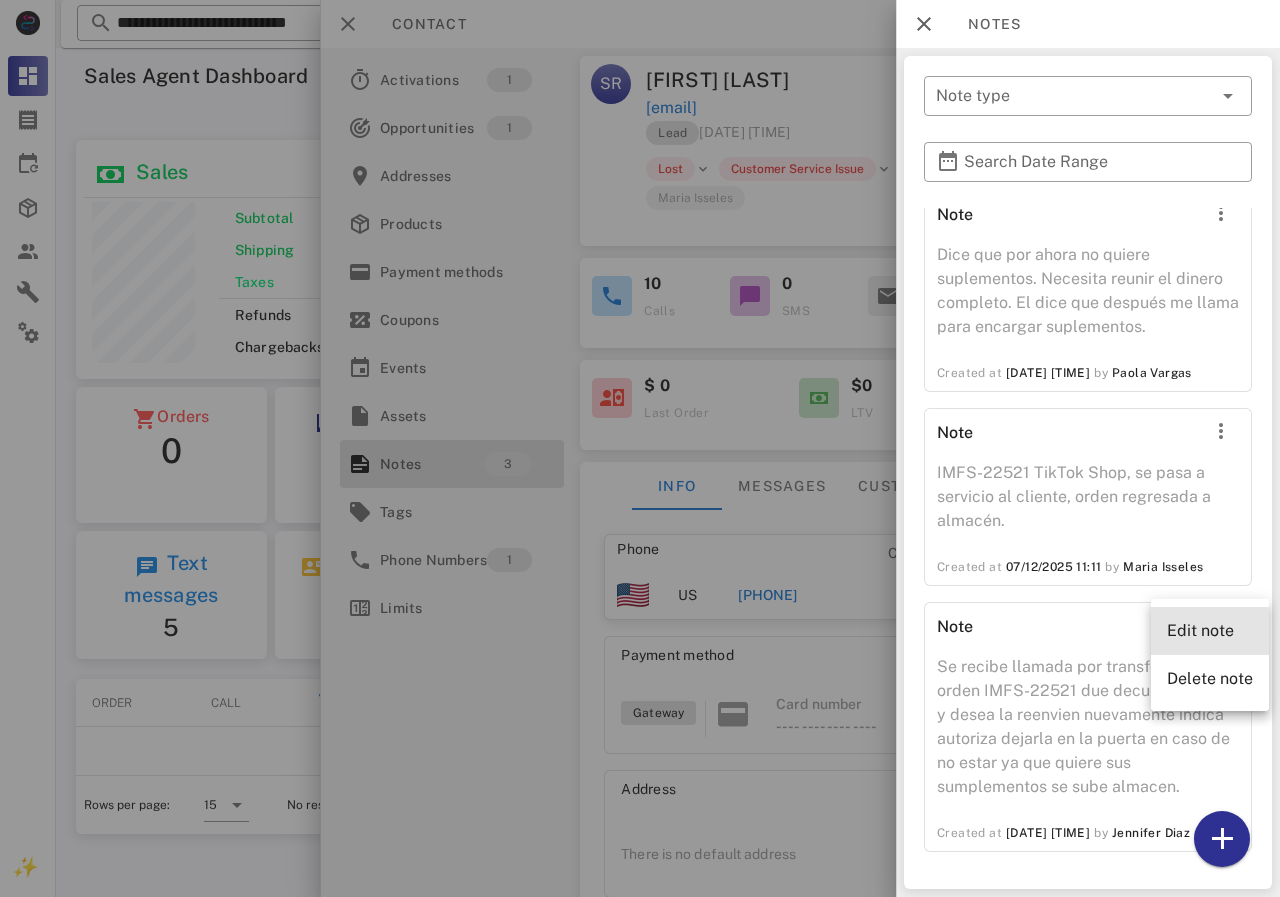 click on "Edit note" at bounding box center [1210, 630] 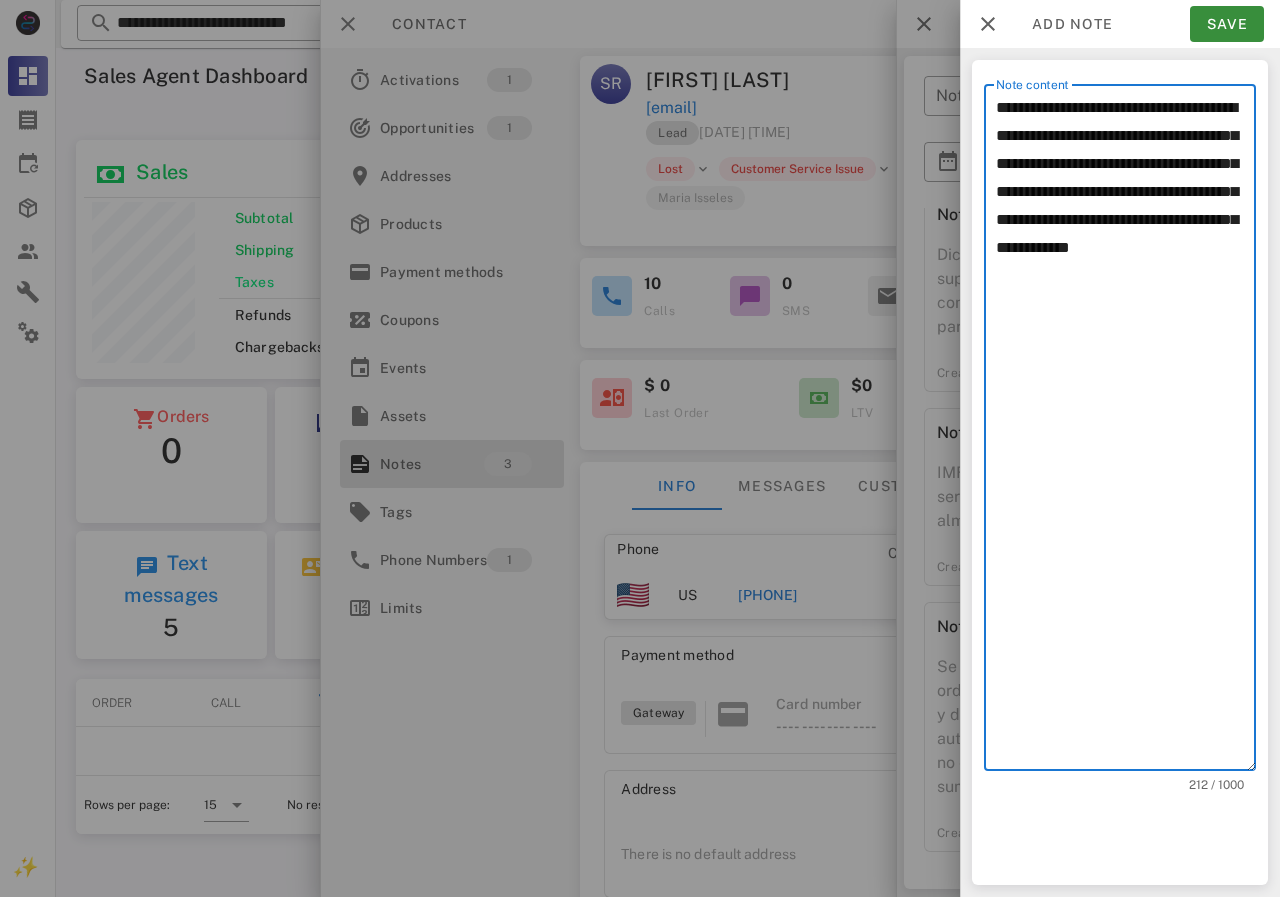 scroll, scrollTop: 240, scrollLeft: 390, axis: both 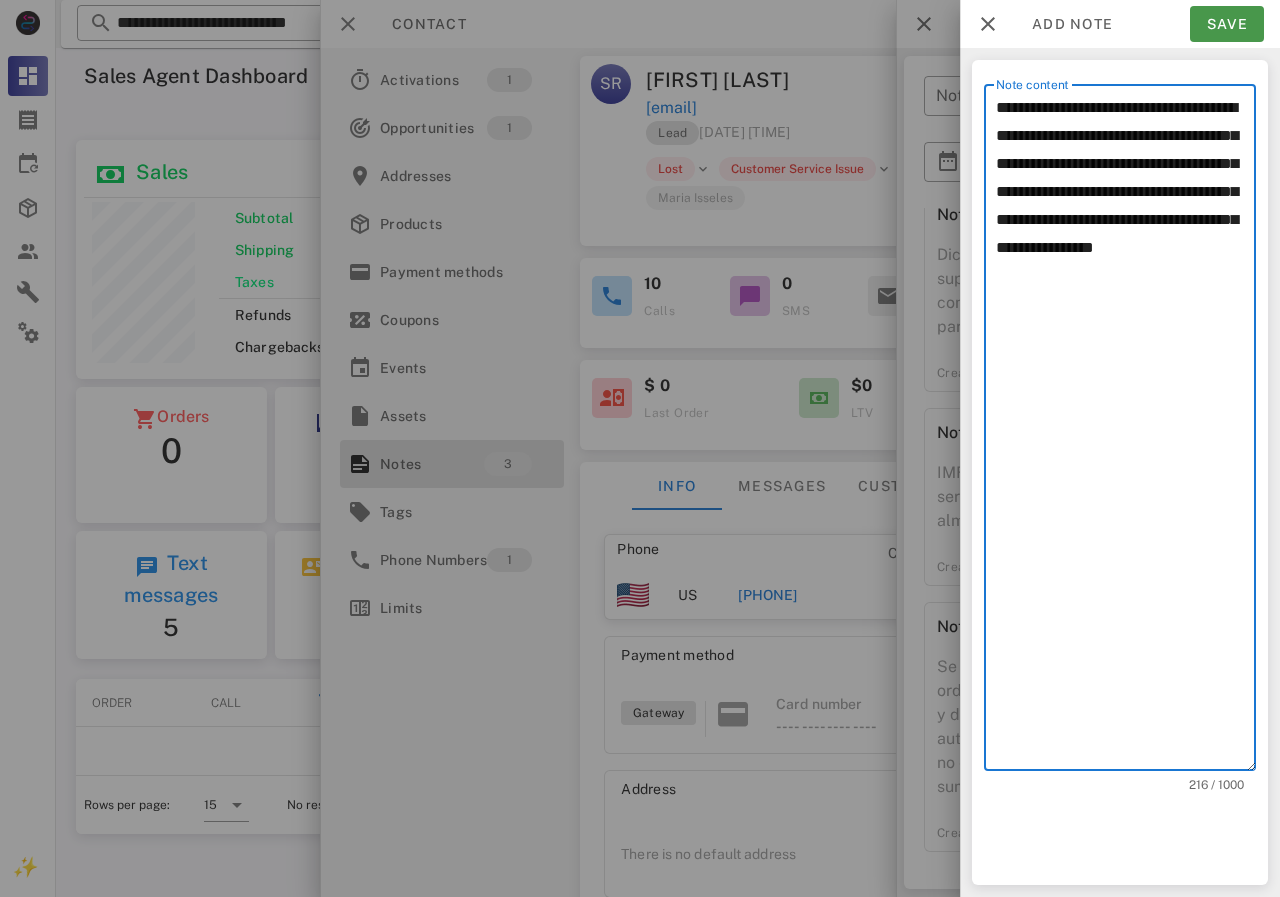 type on "**********" 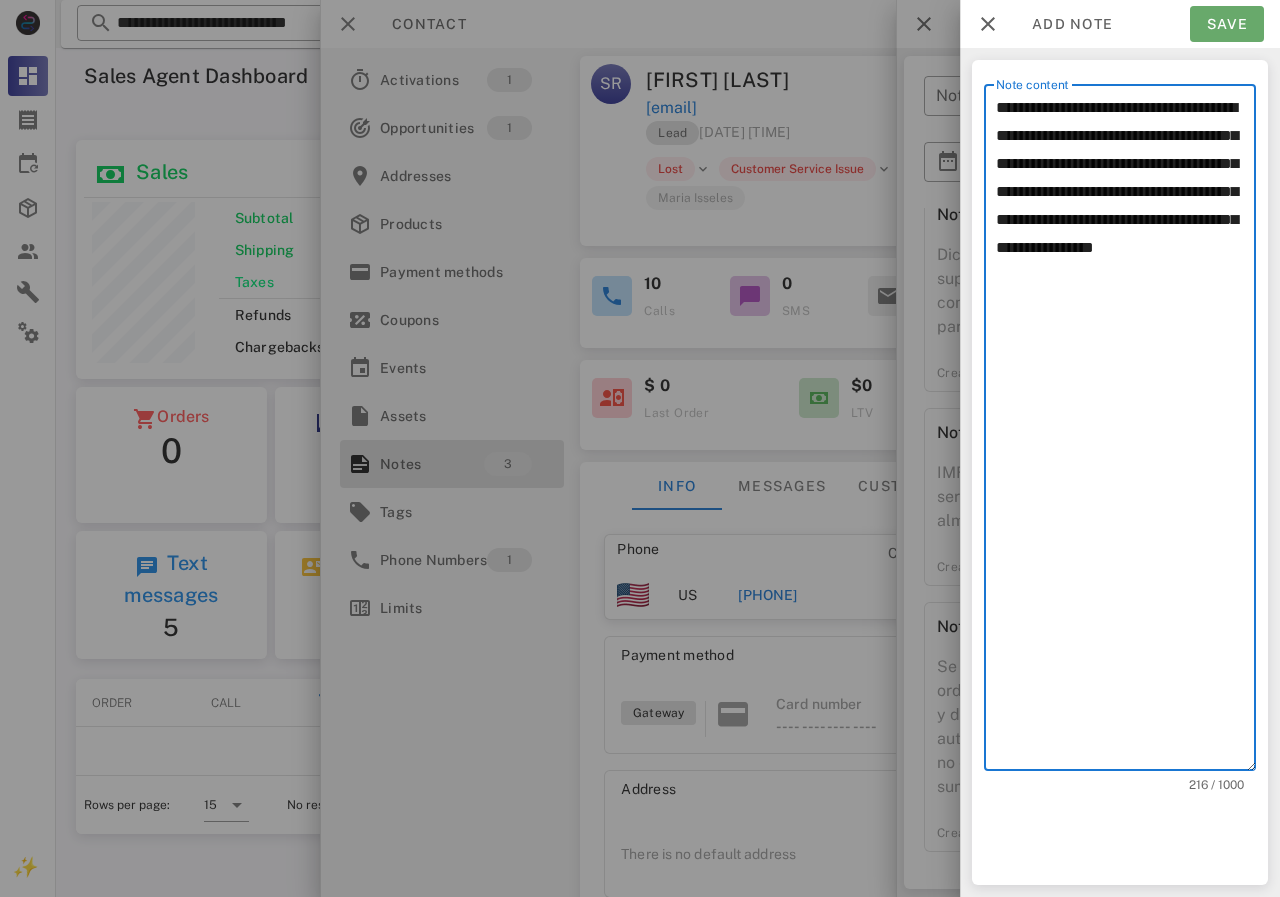 click on "Save" at bounding box center [1227, 24] 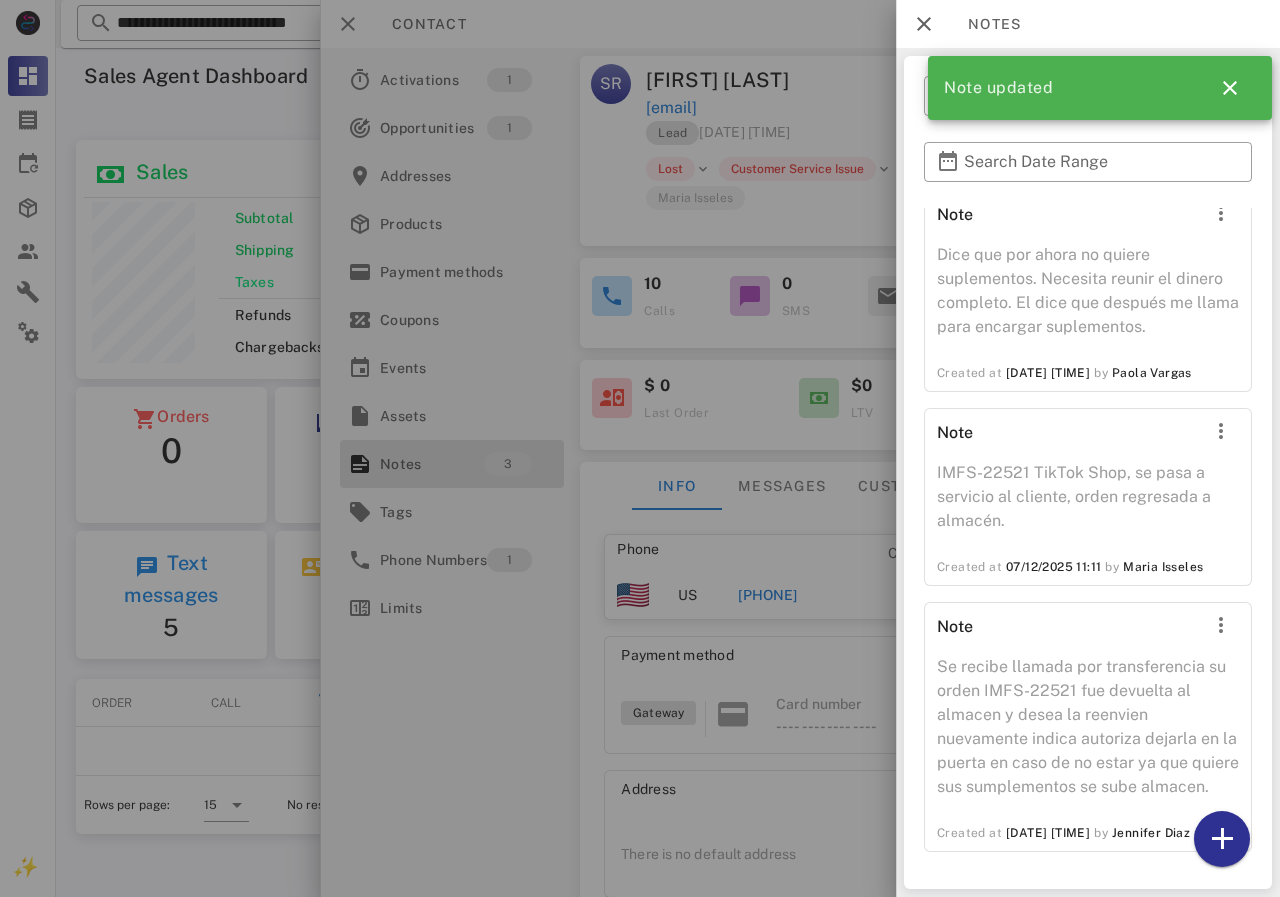 scroll, scrollTop: 62, scrollLeft: 0, axis: vertical 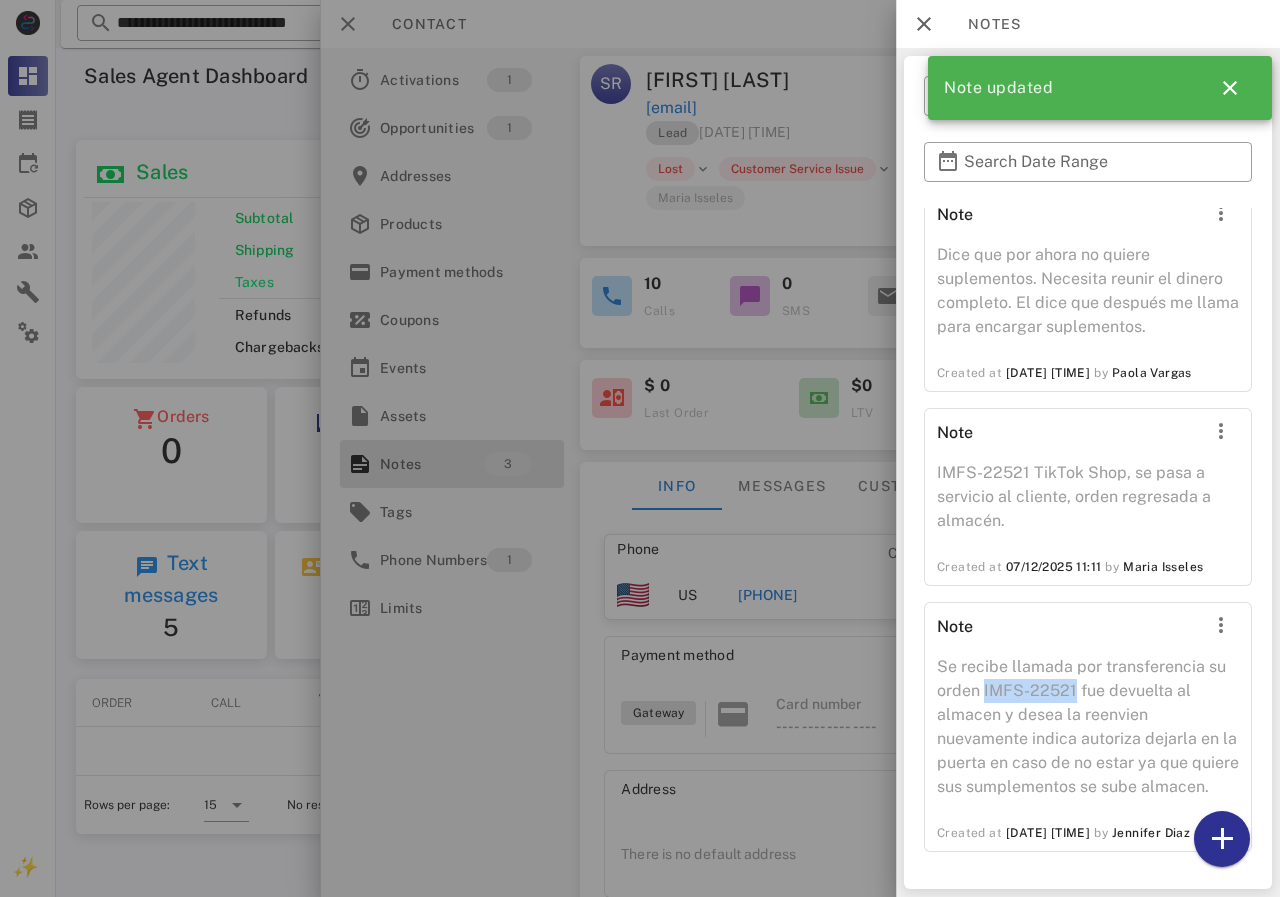 drag, startPoint x: 983, startPoint y: 650, endPoint x: 1074, endPoint y: 647, distance: 91.04944 